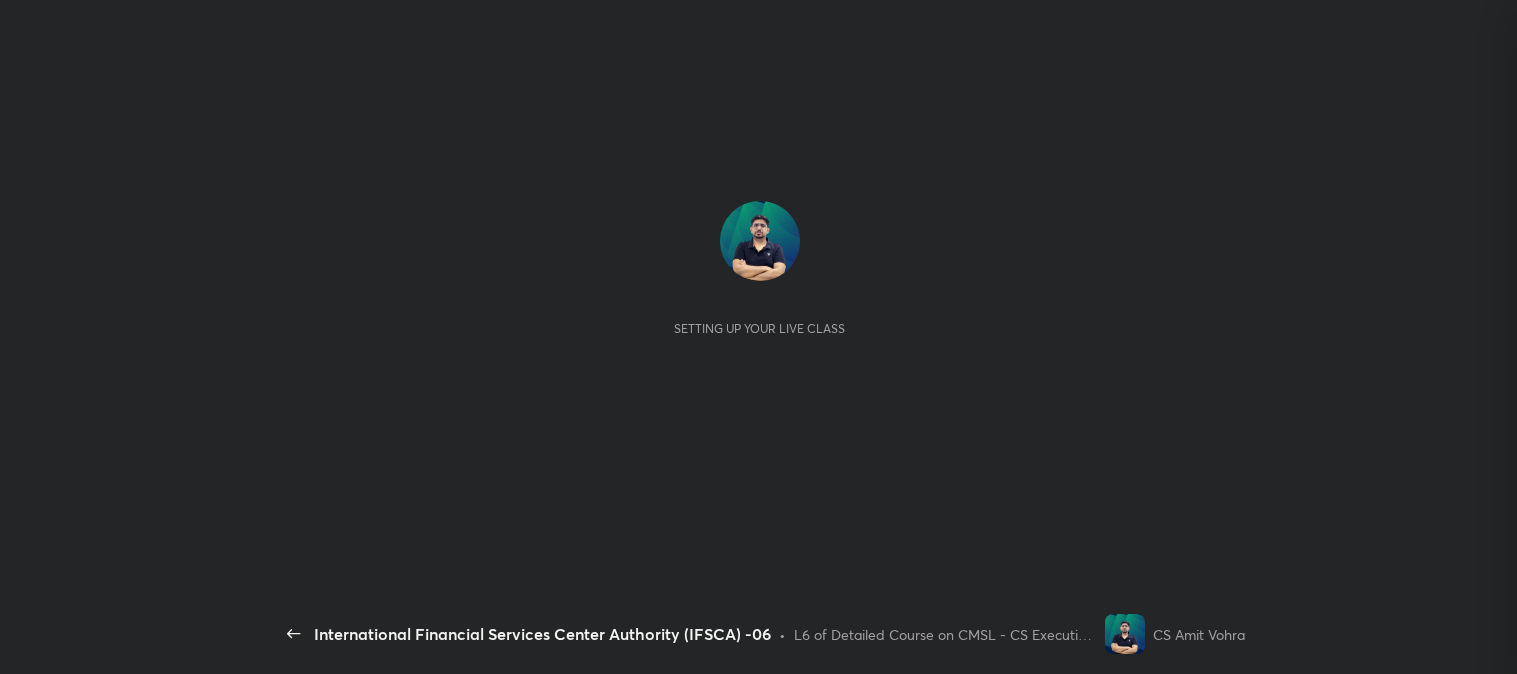 scroll, scrollTop: 0, scrollLeft: 0, axis: both 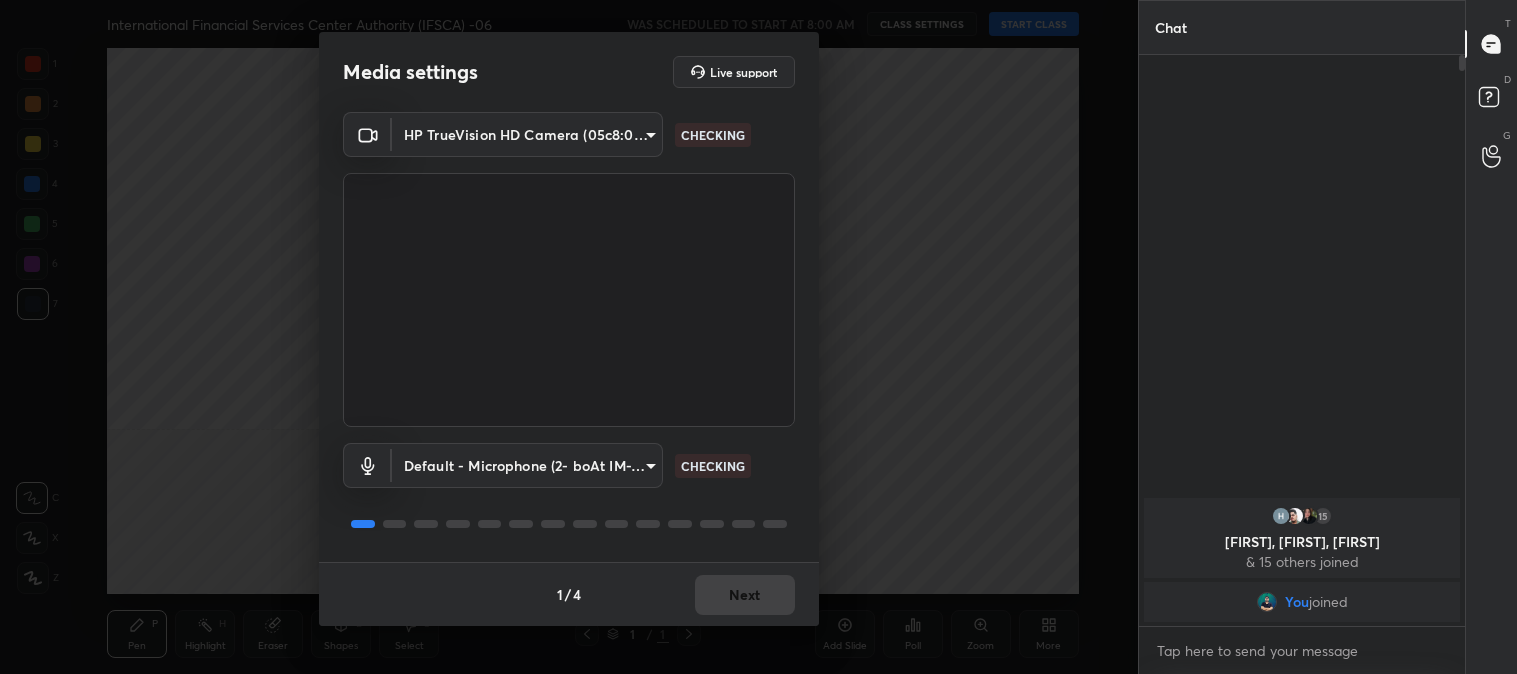 click on "1 / 4 Next" at bounding box center (569, 594) 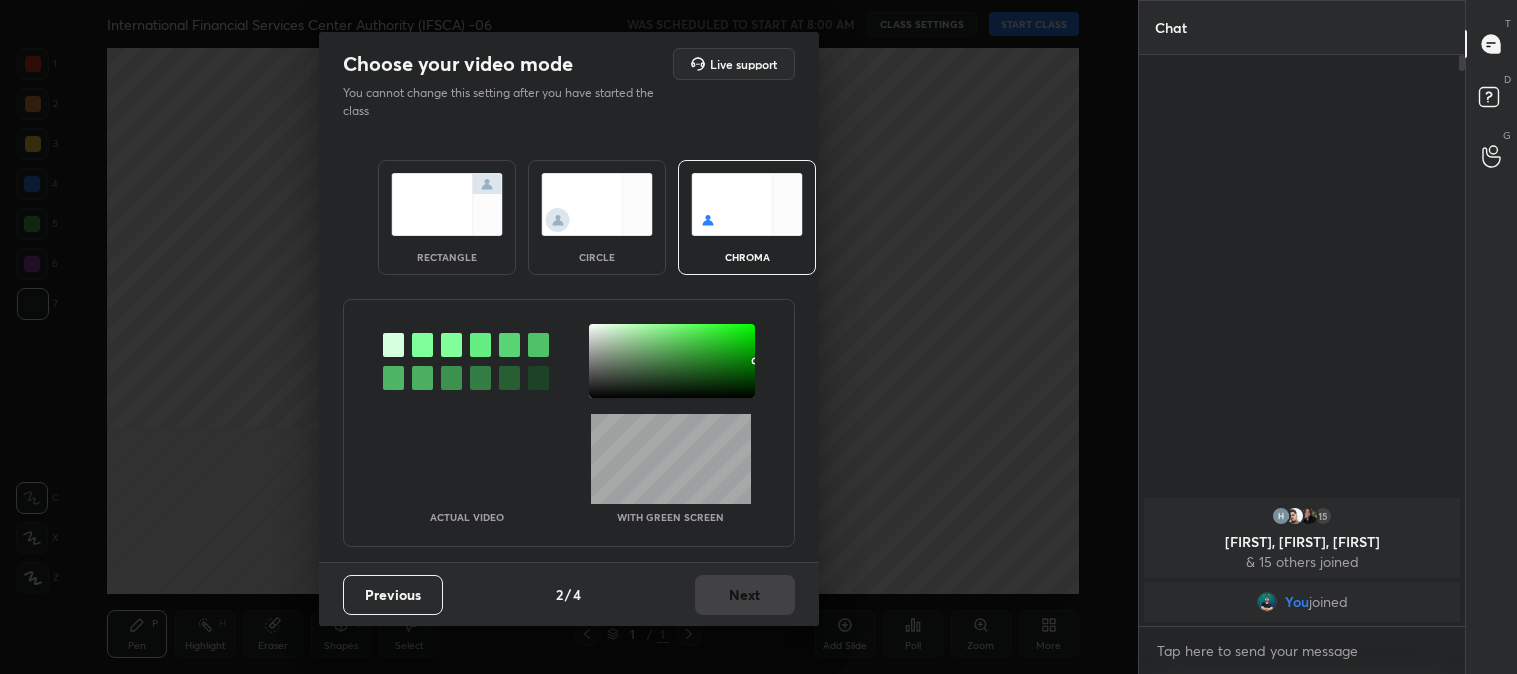 click at bounding box center [447, 204] 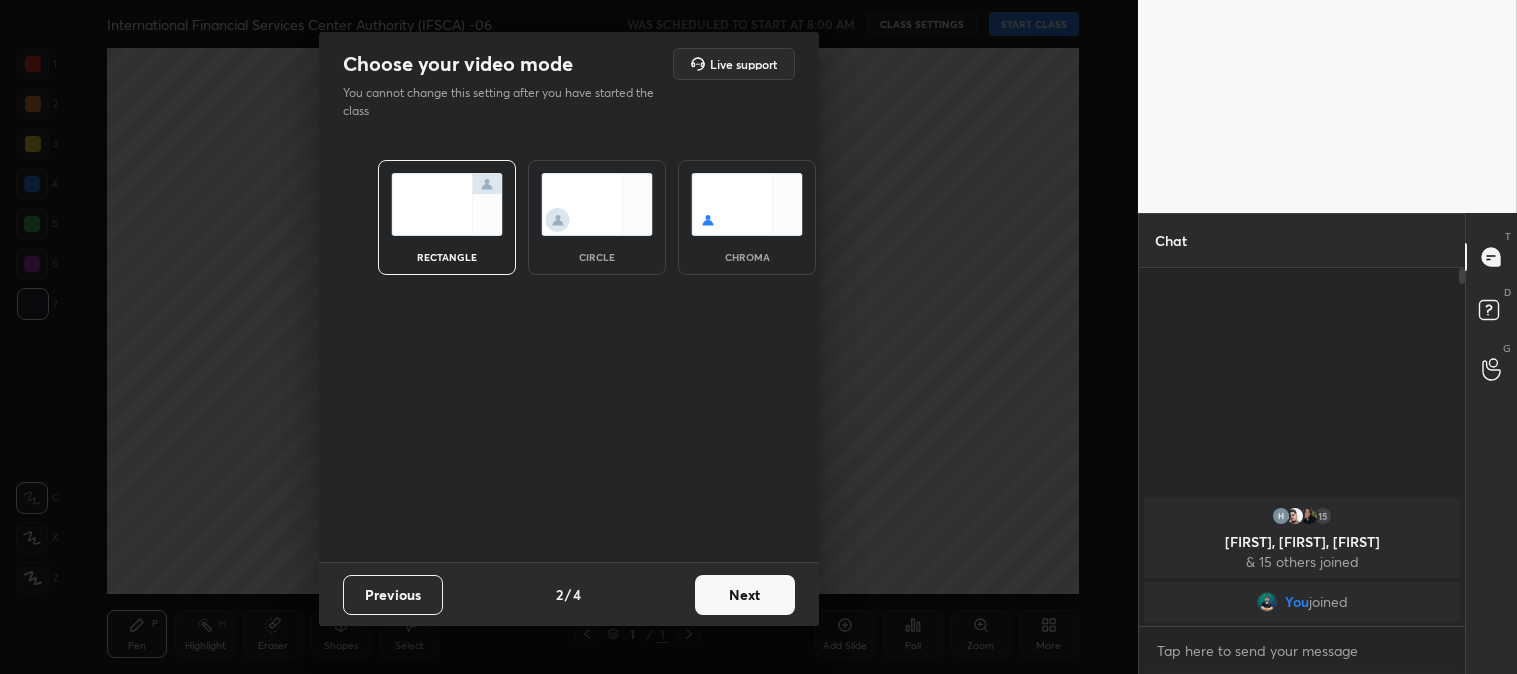 click on "Next" at bounding box center [745, 595] 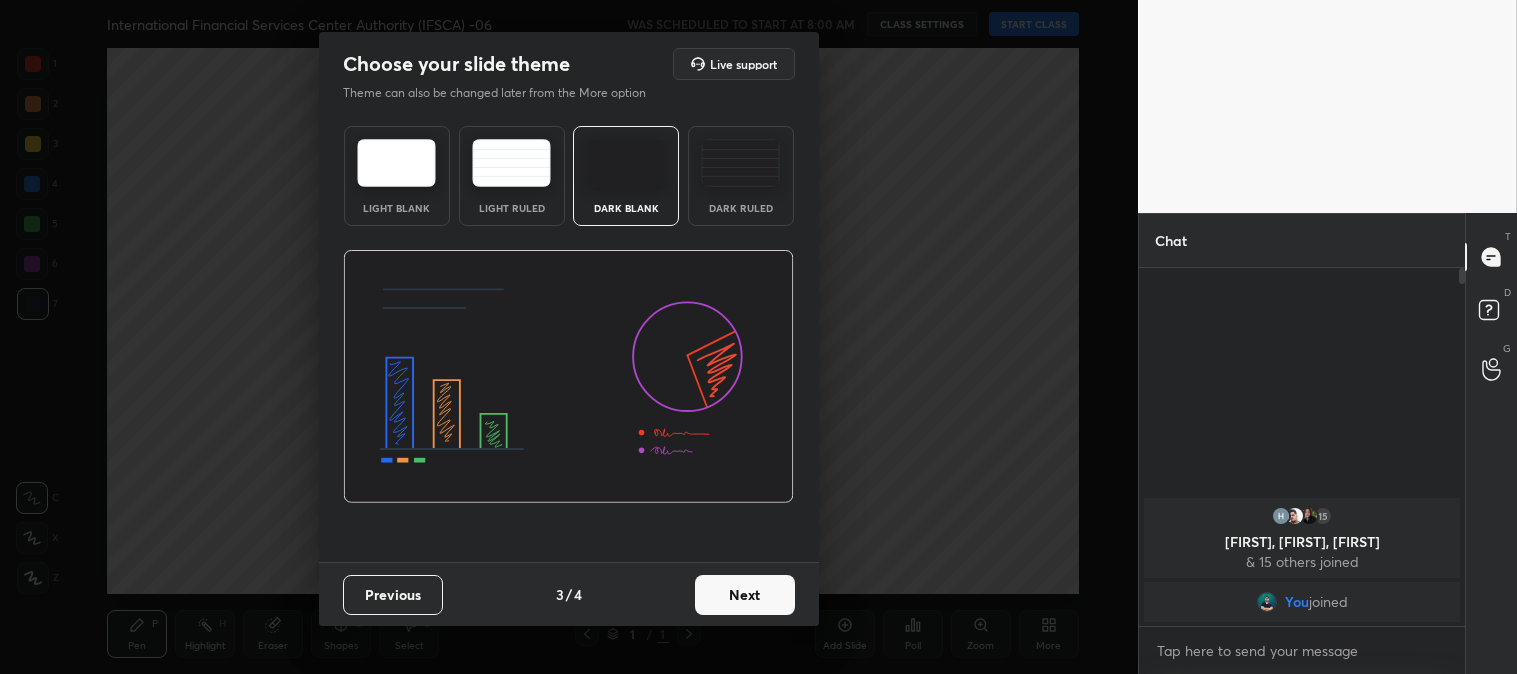 click on "Next" at bounding box center [745, 595] 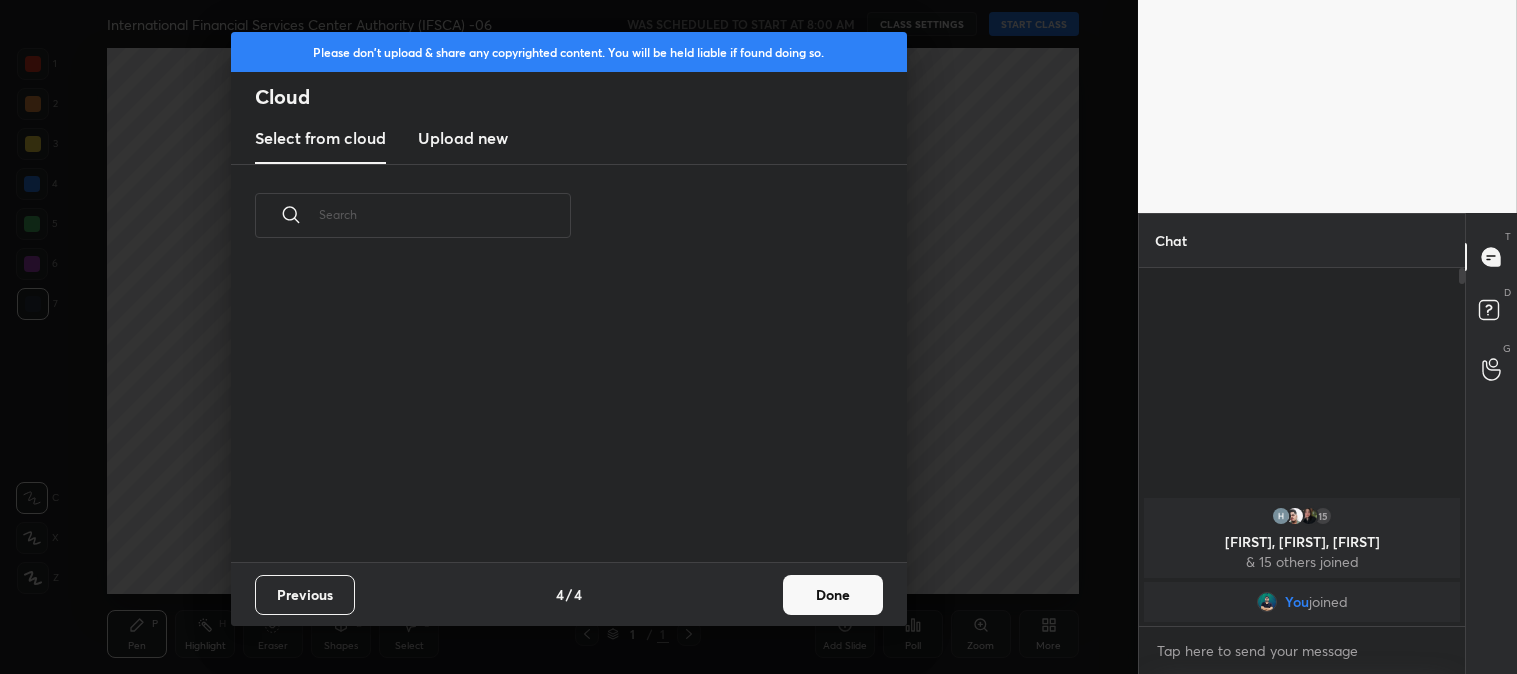 click on "Done" at bounding box center (833, 595) 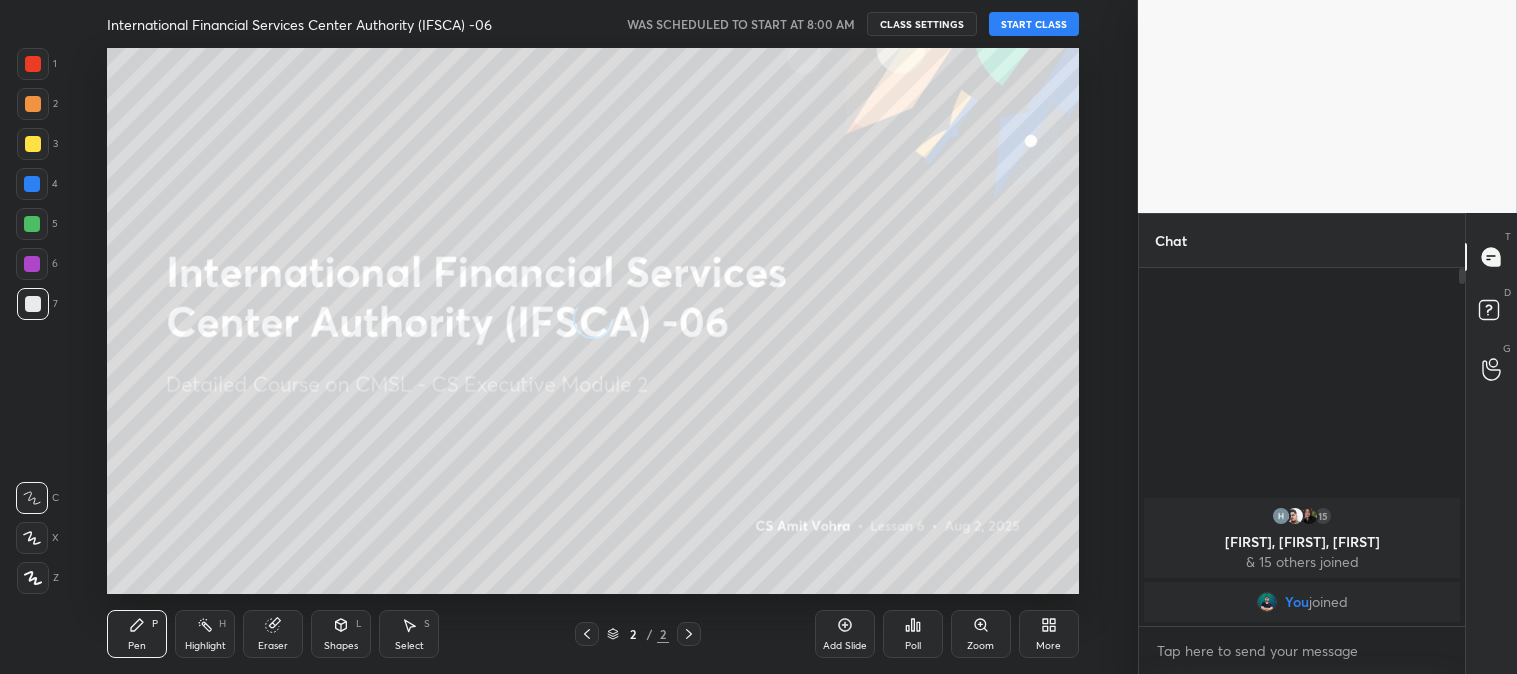 click at bounding box center (33, 144) 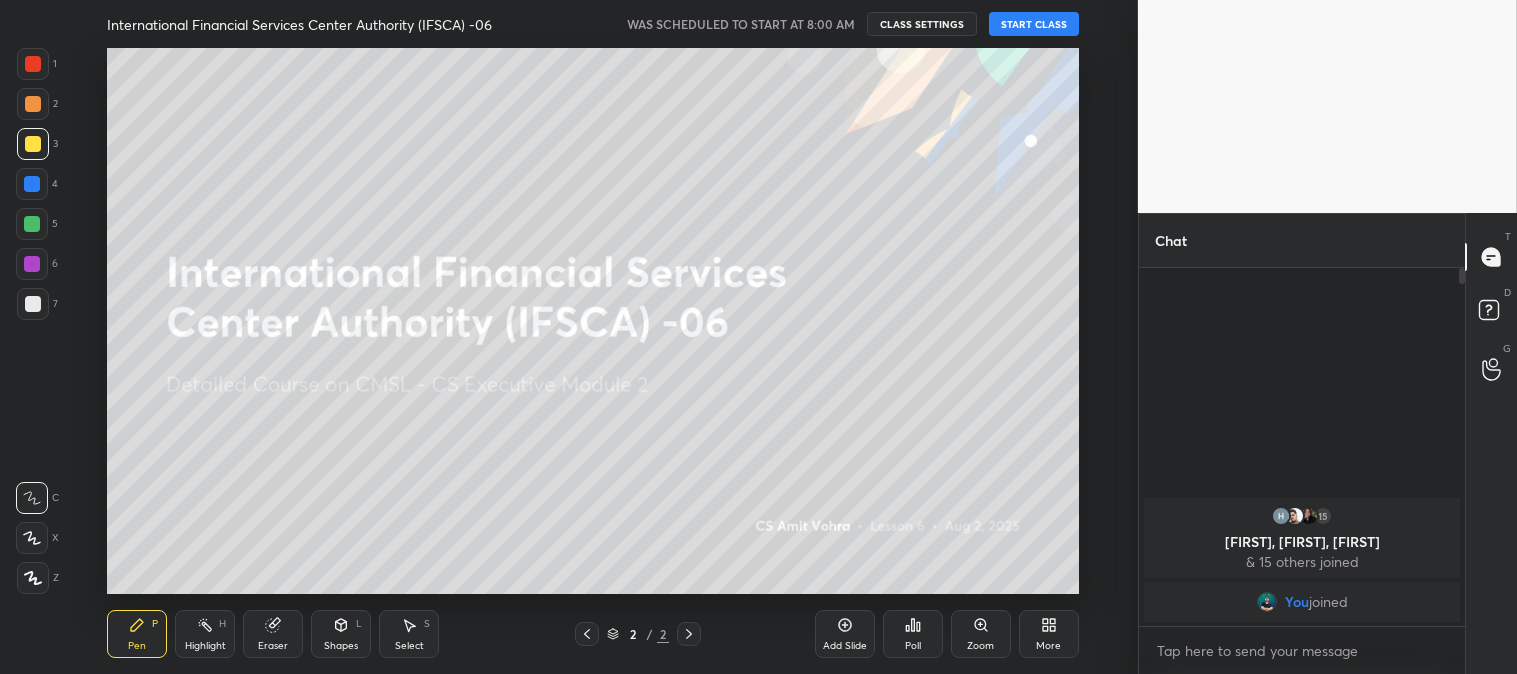 click 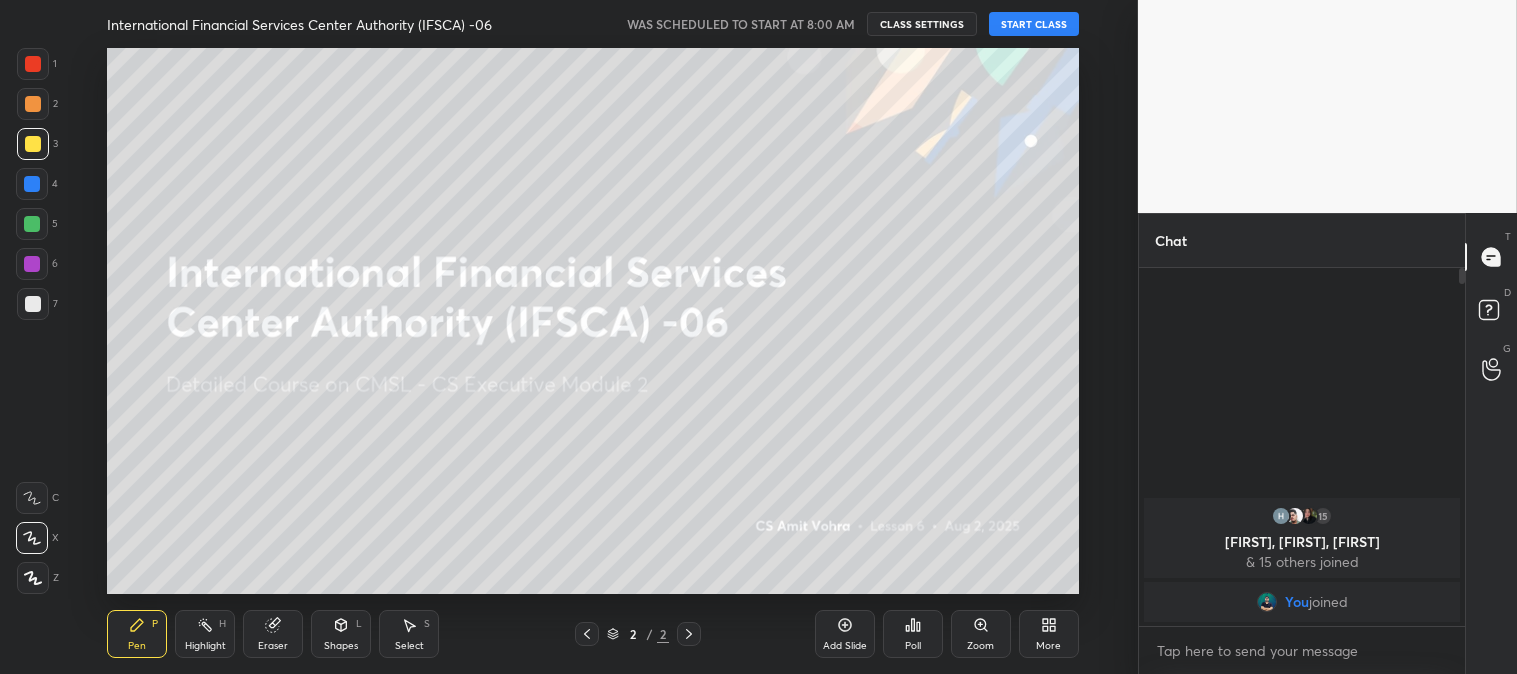 click on "START CLASS" at bounding box center (1034, 24) 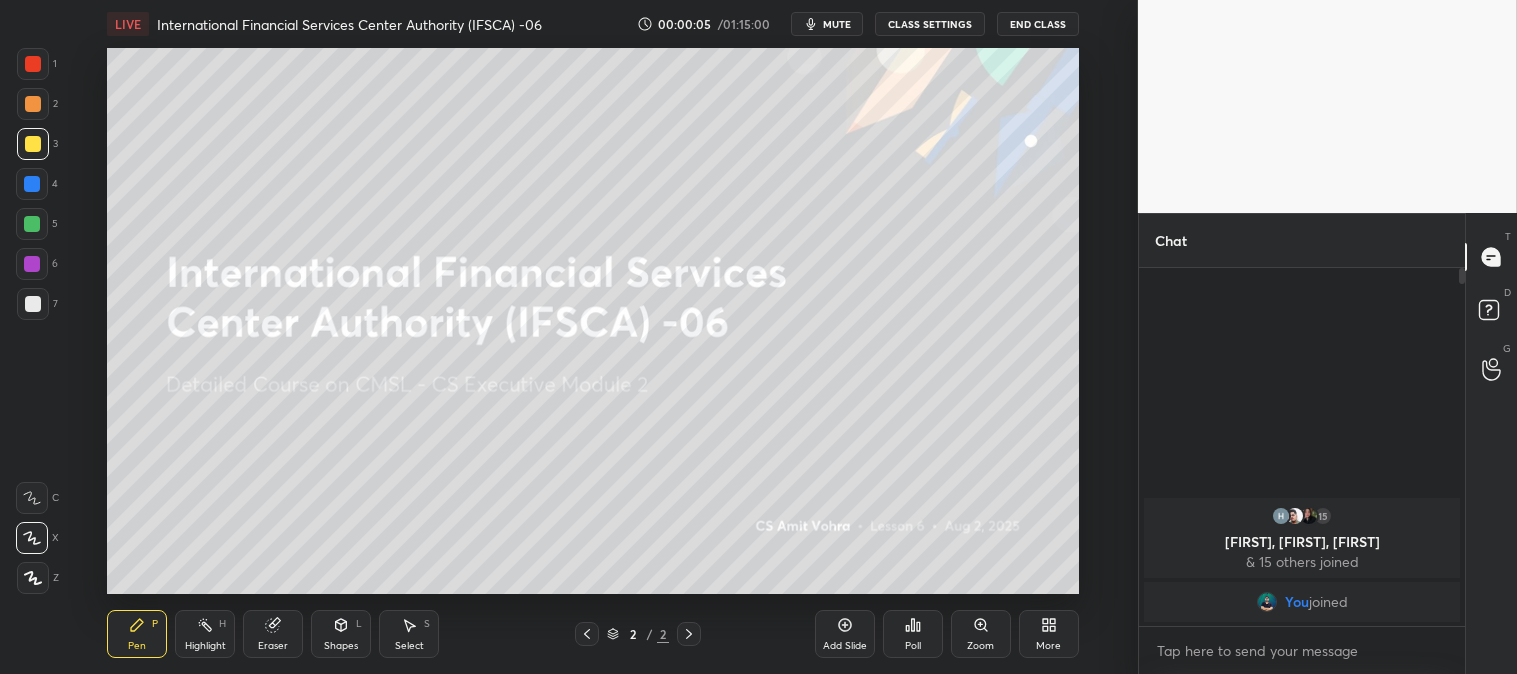 click 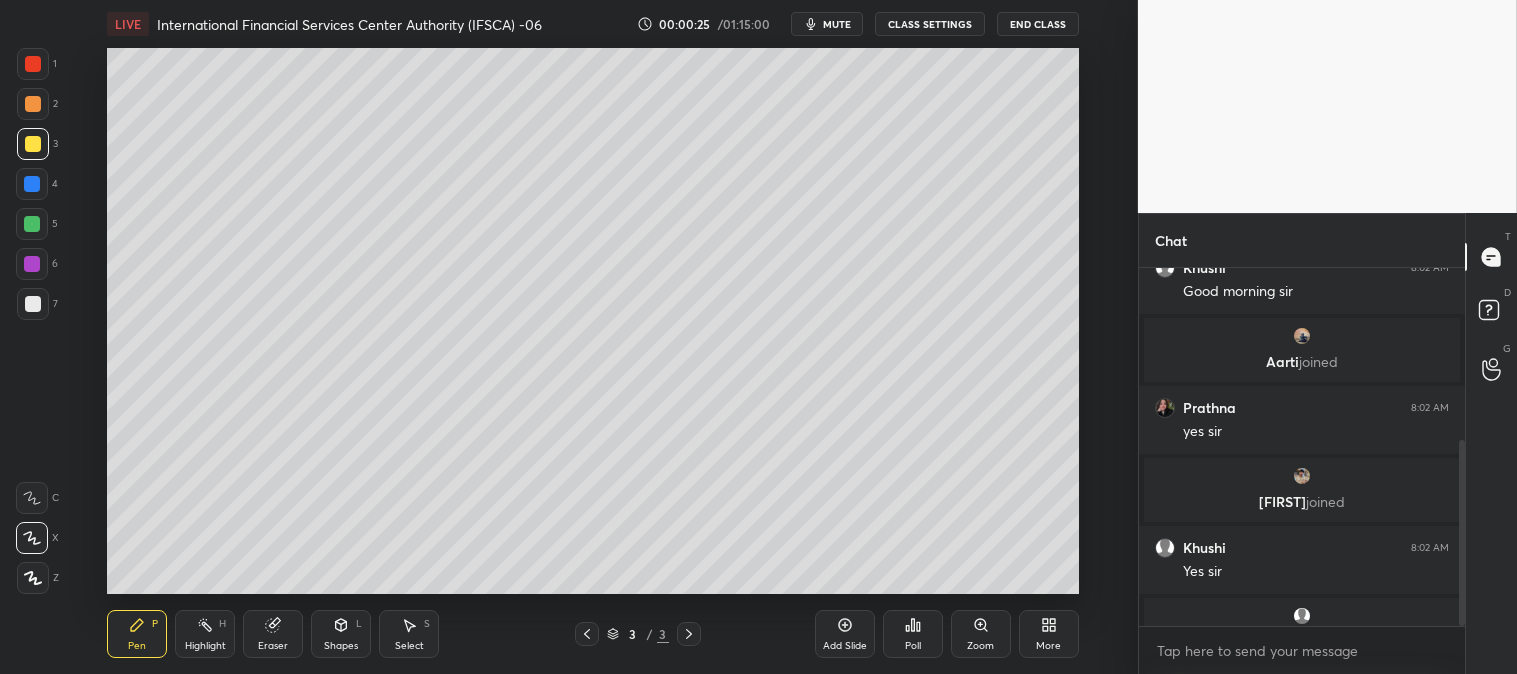 scroll, scrollTop: 330, scrollLeft: 0, axis: vertical 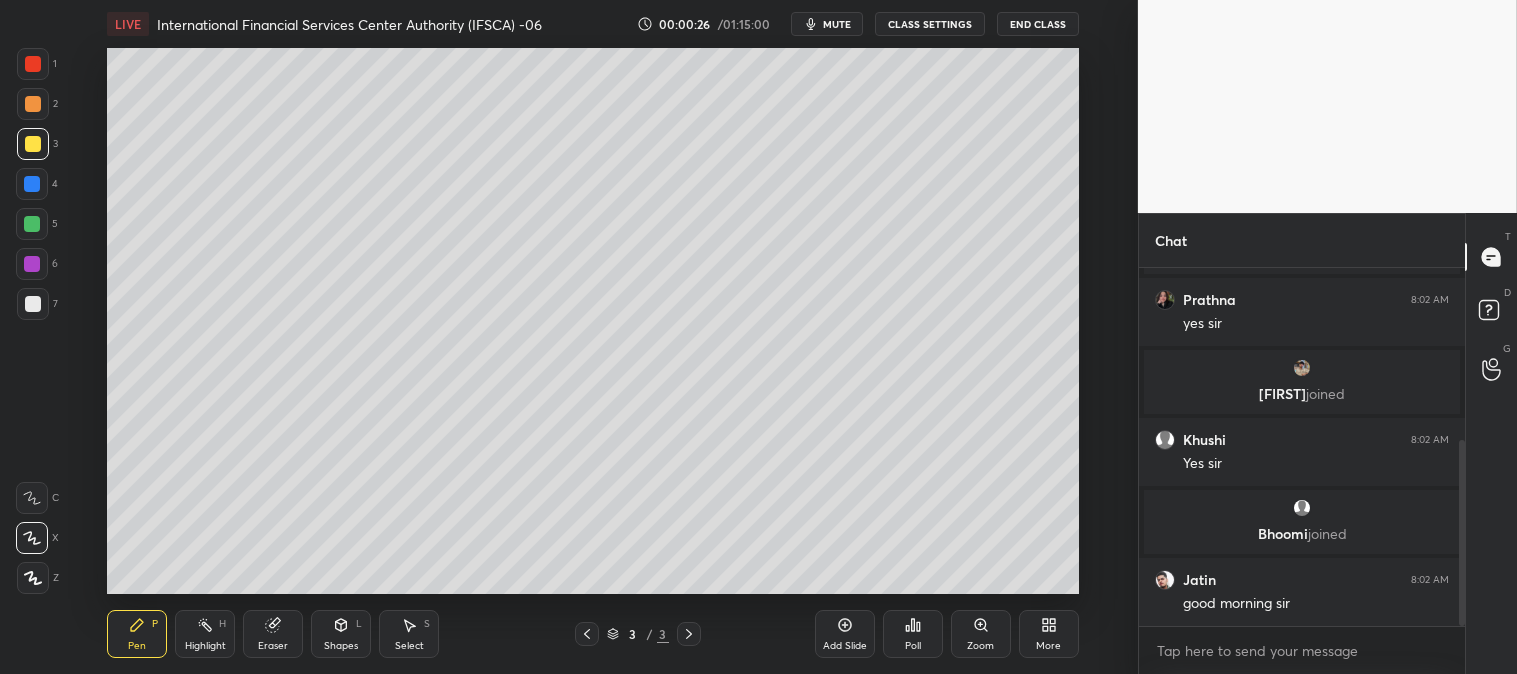 click at bounding box center (33, 144) 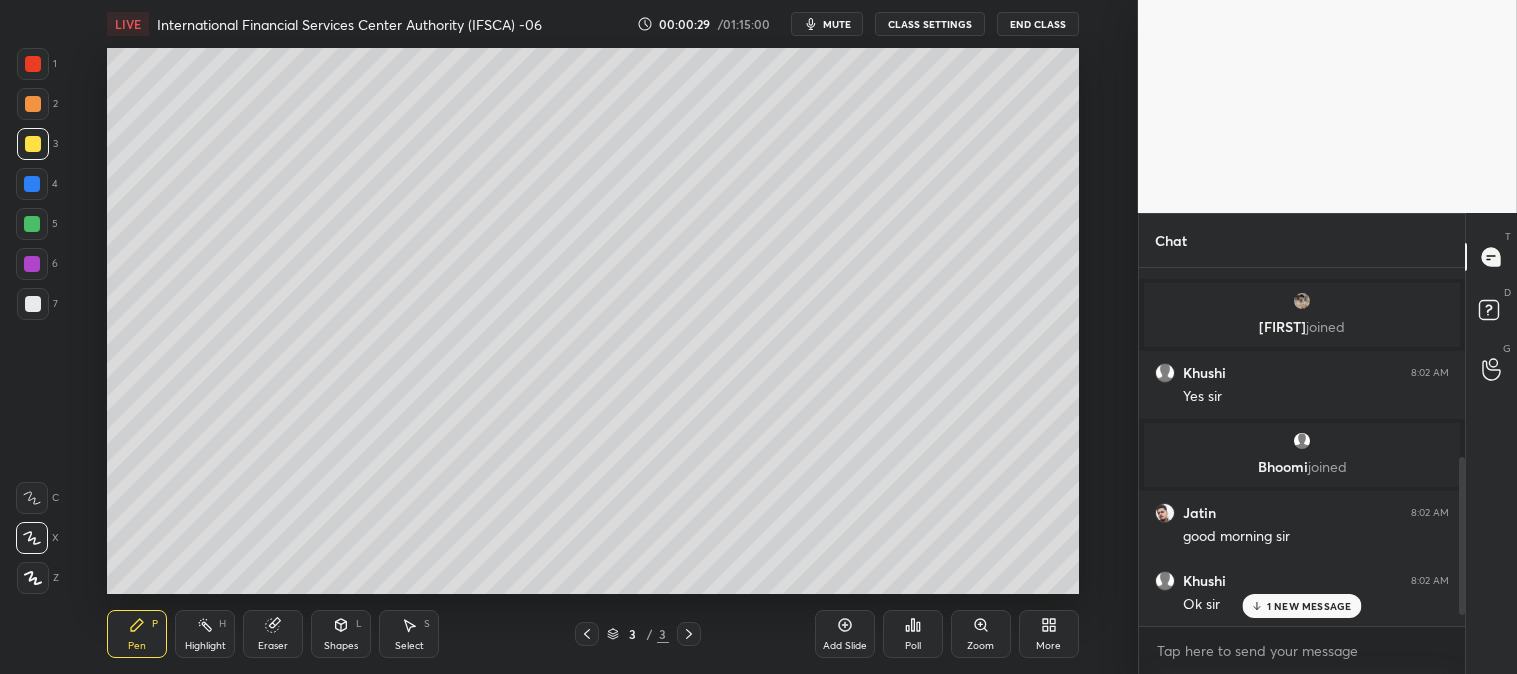 scroll, scrollTop: 470, scrollLeft: 0, axis: vertical 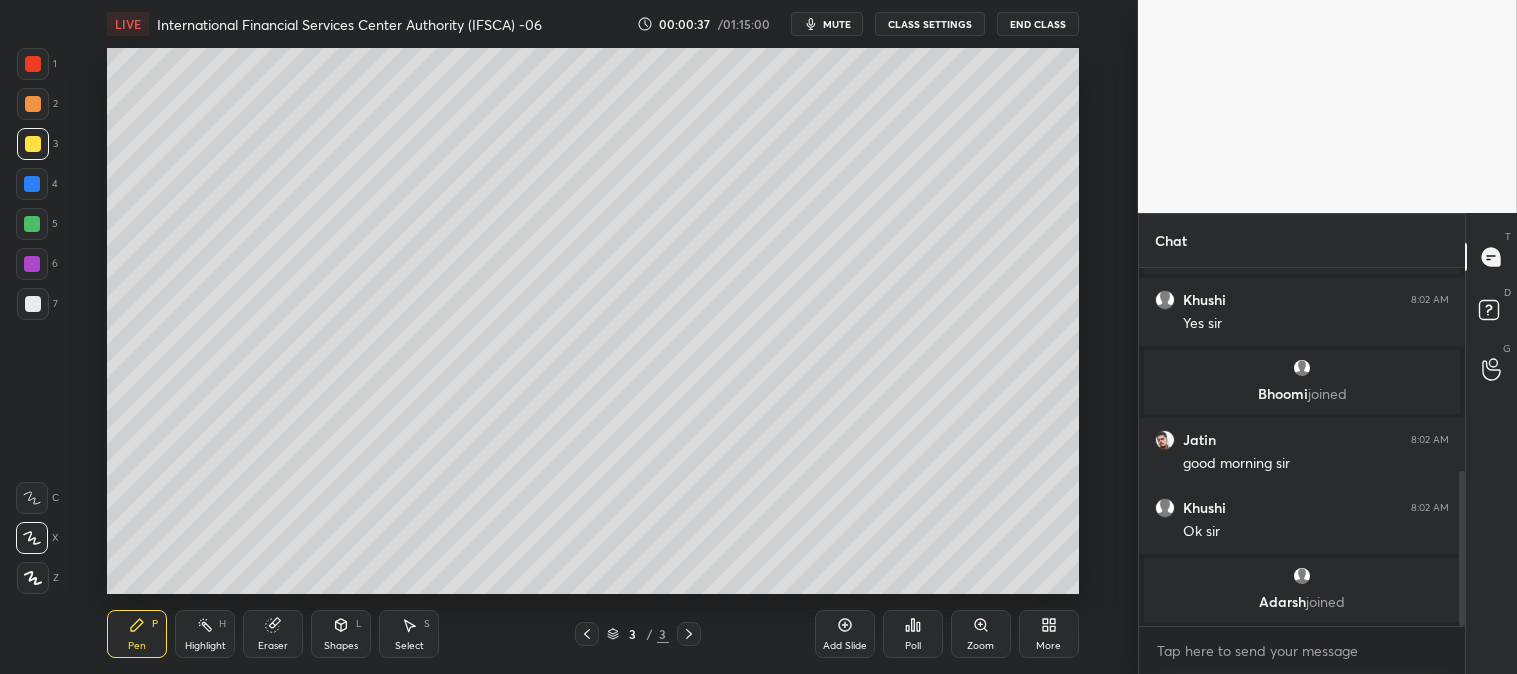 click at bounding box center (33, 144) 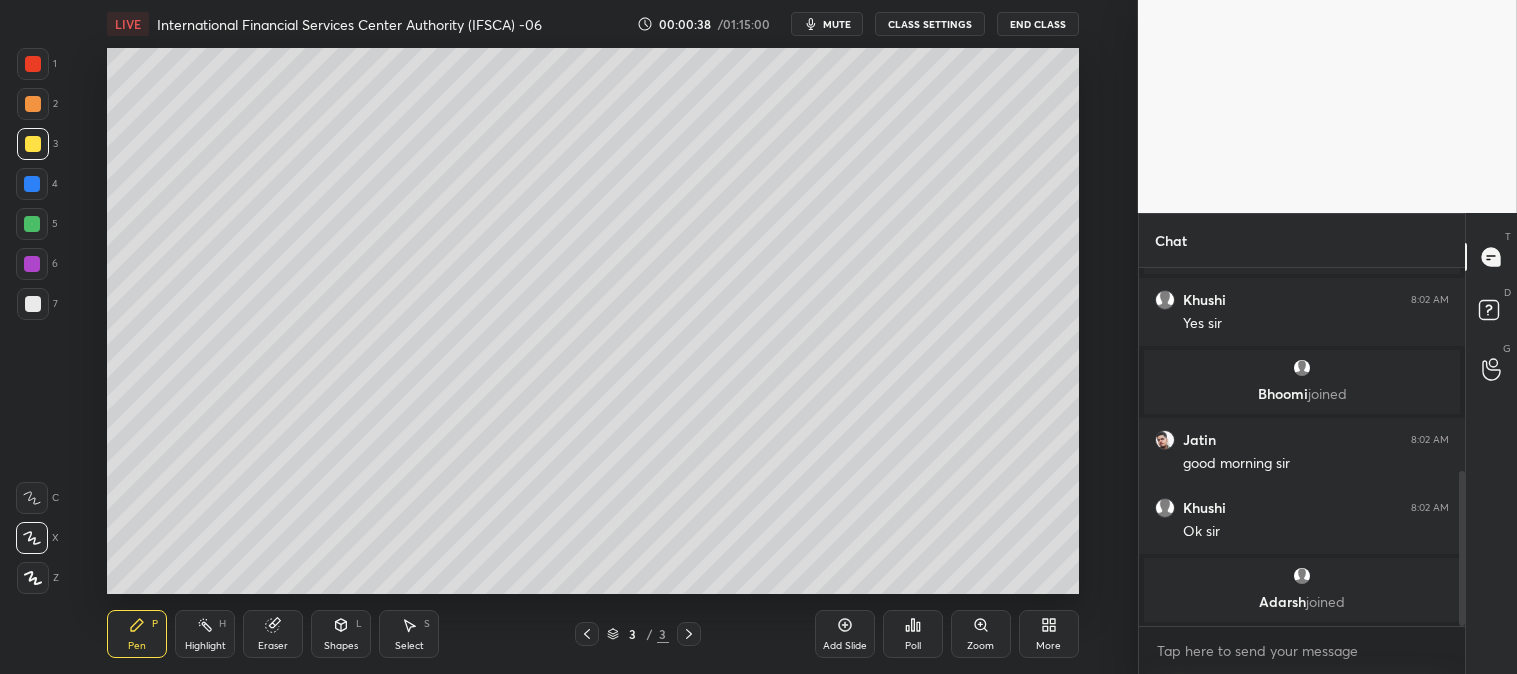 click on "Zoom" at bounding box center [981, 634] 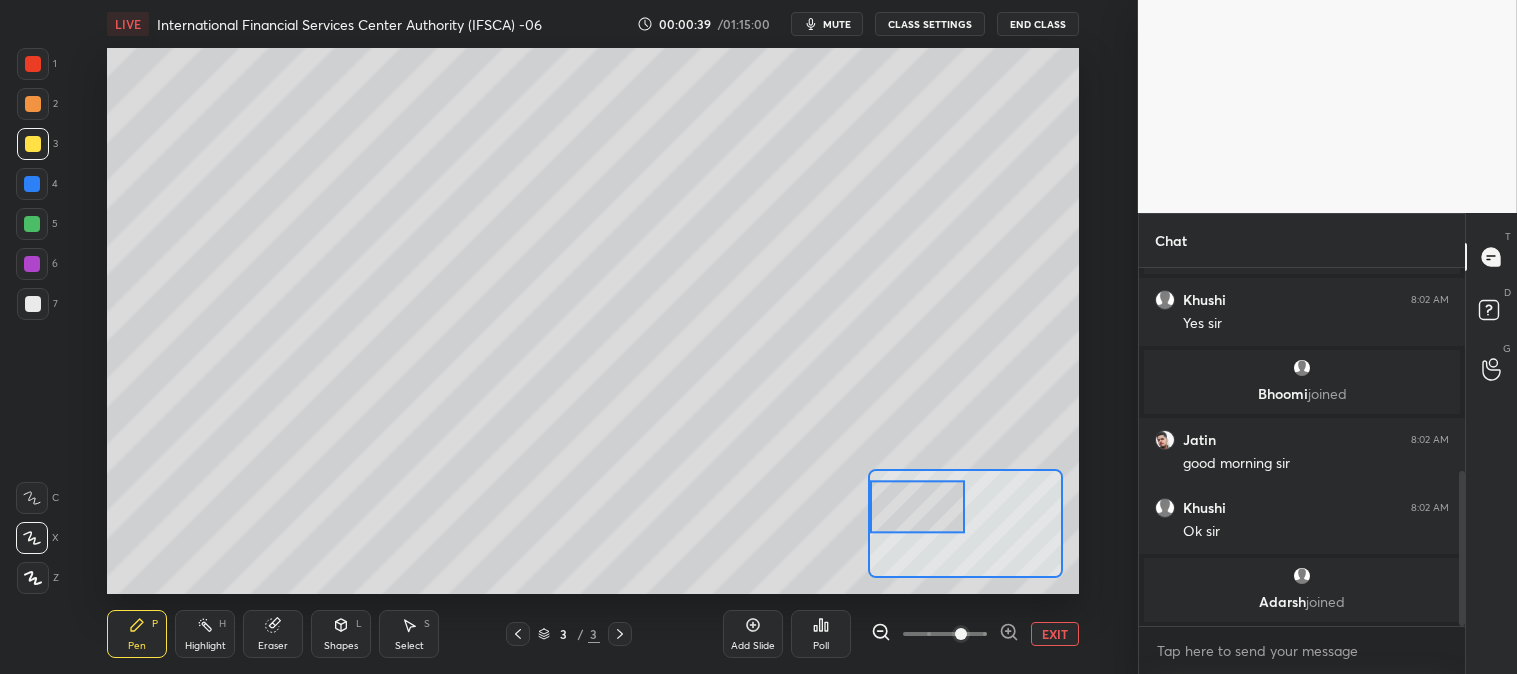 scroll, scrollTop: 537, scrollLeft: 0, axis: vertical 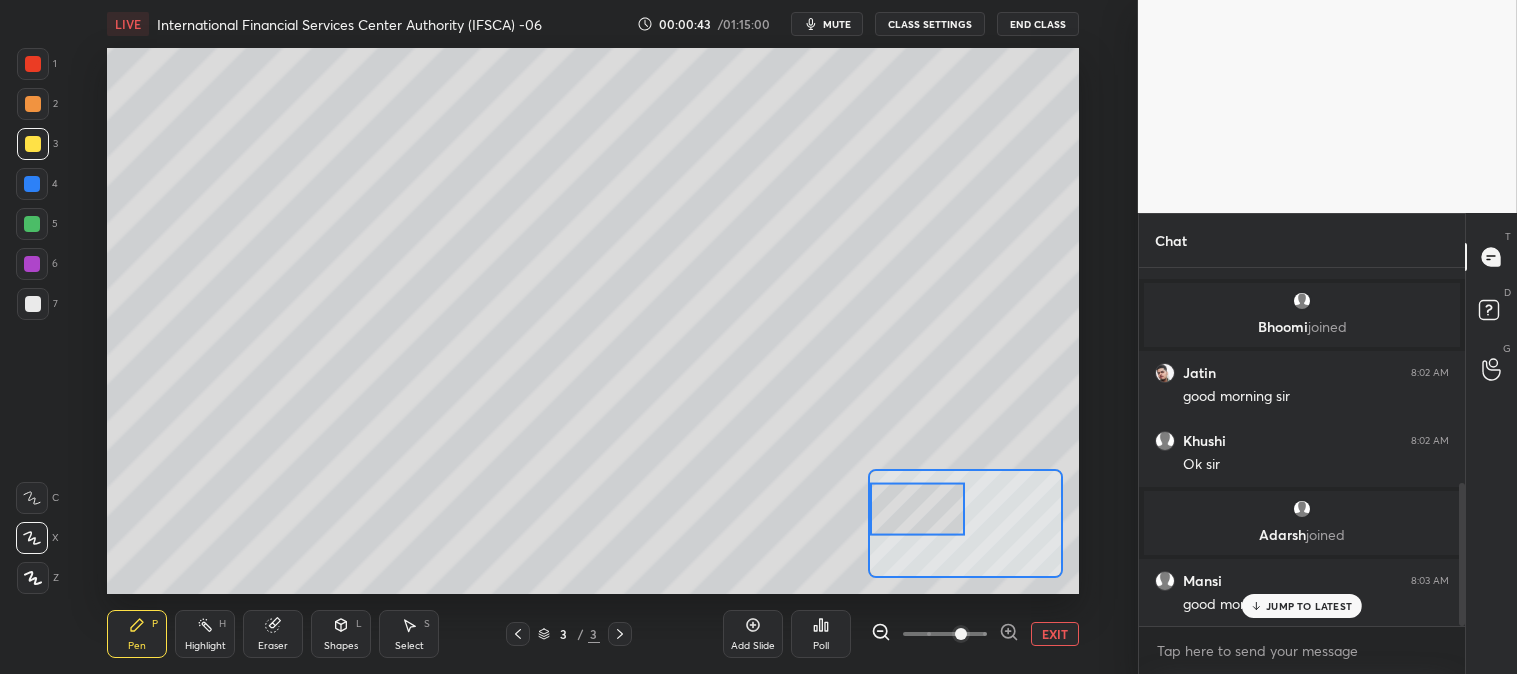 click on "JUMP TO LATEST" at bounding box center [1309, 606] 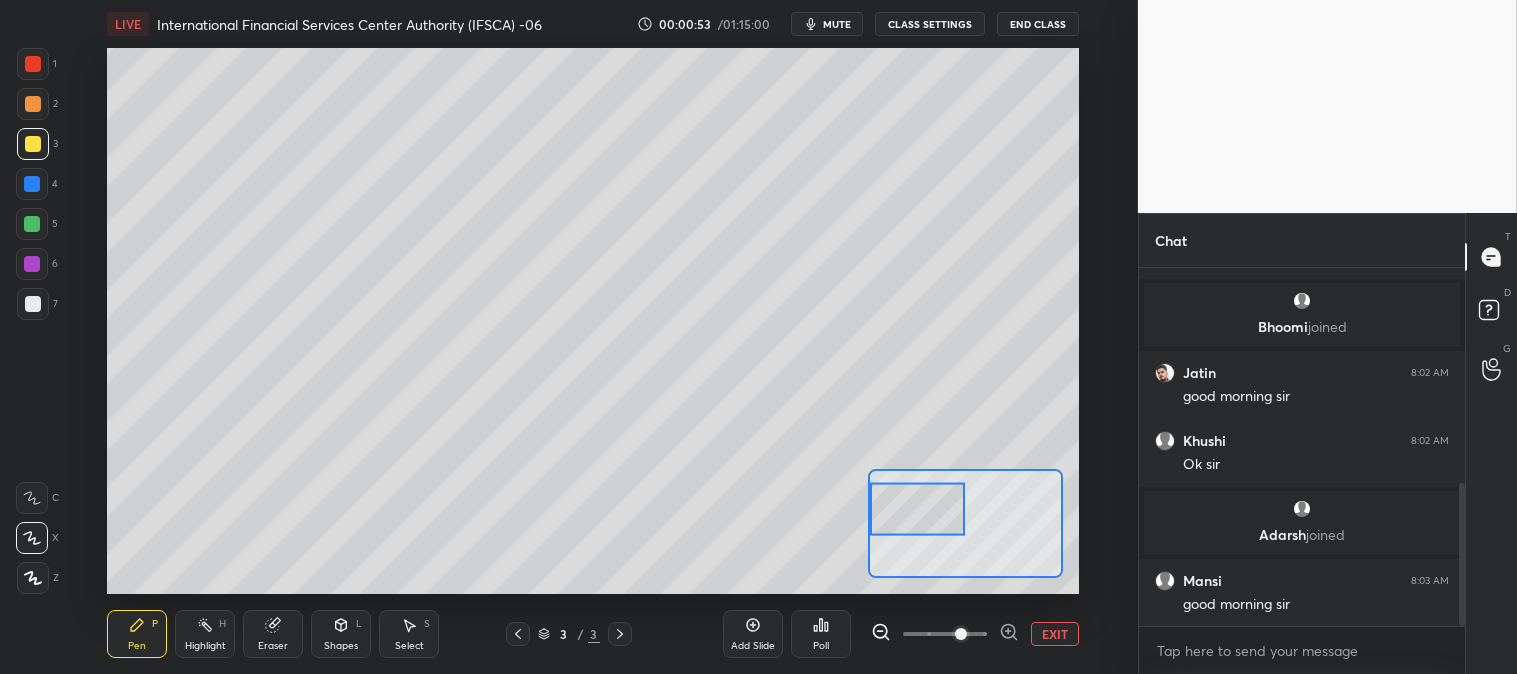 click at bounding box center [33, 304] 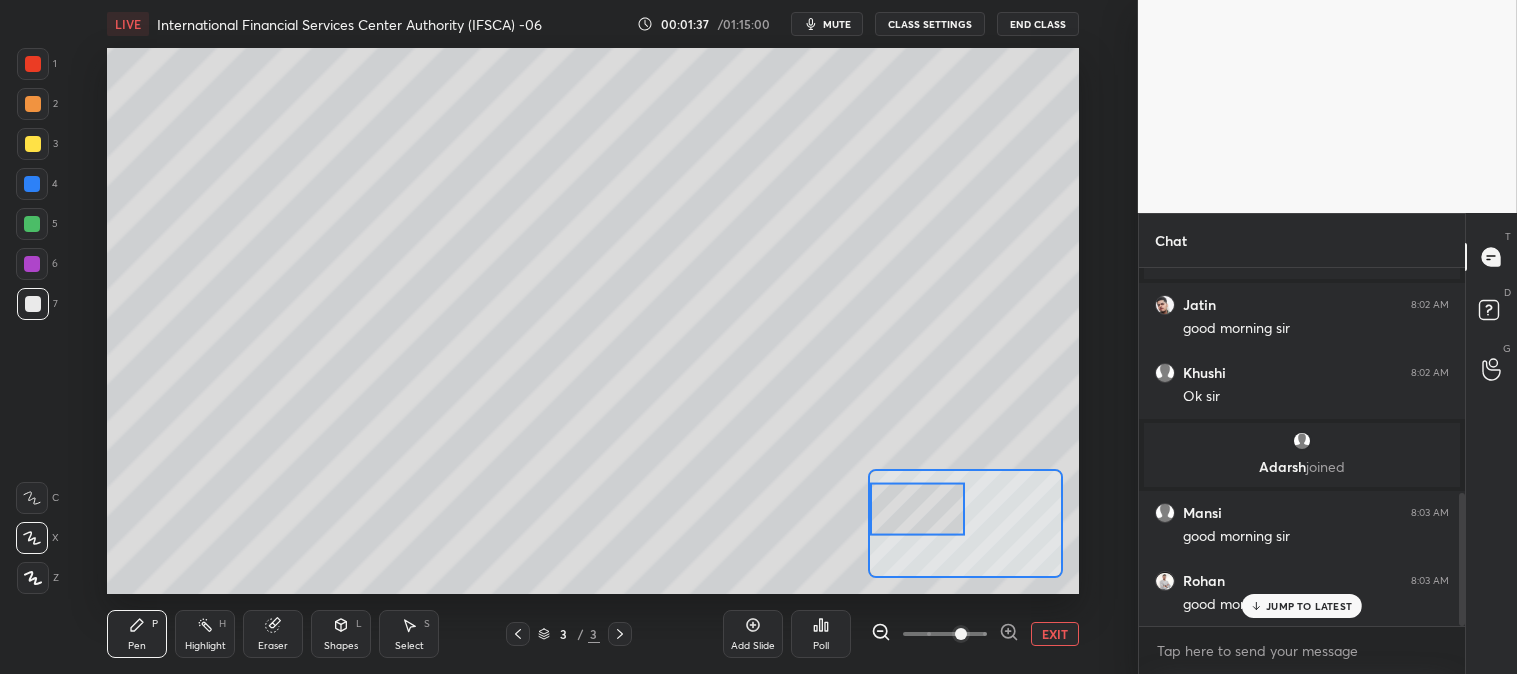 scroll, scrollTop: 677, scrollLeft: 0, axis: vertical 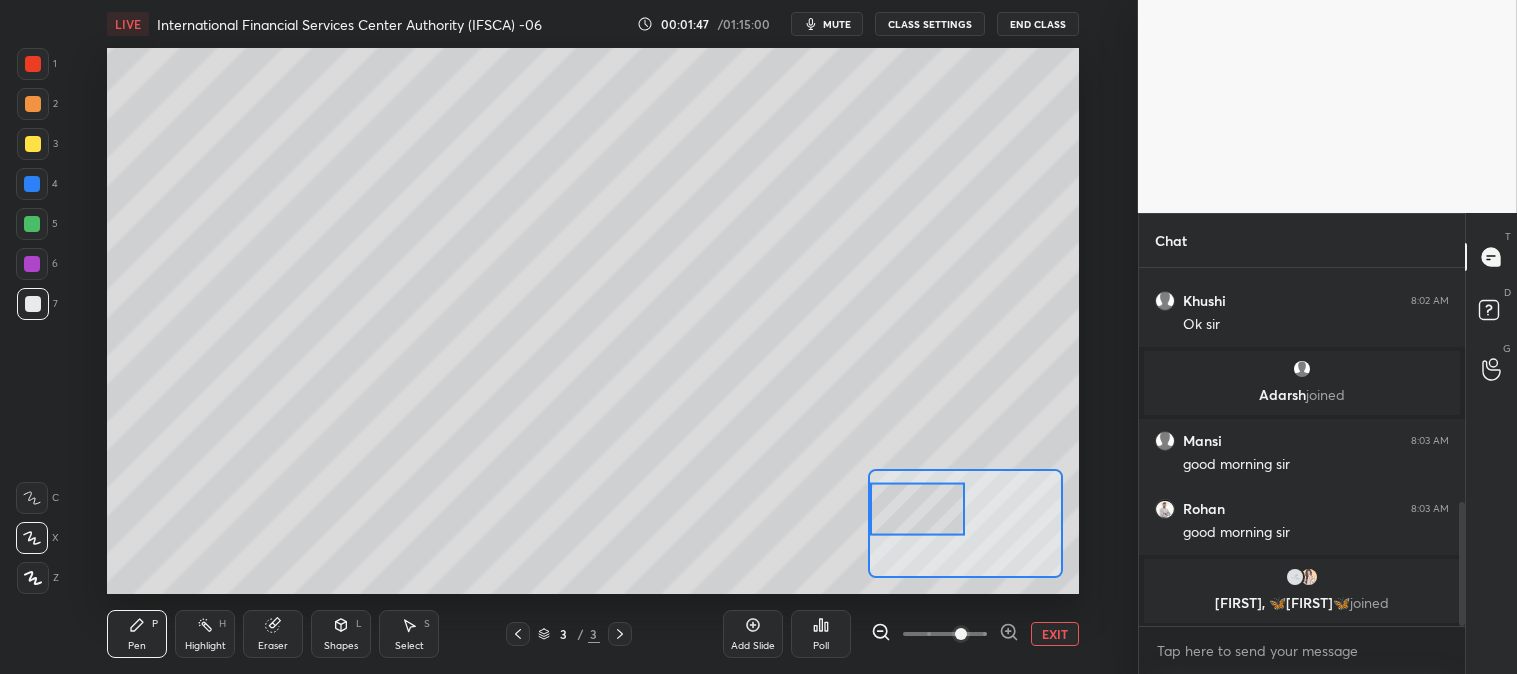 click at bounding box center (33, 144) 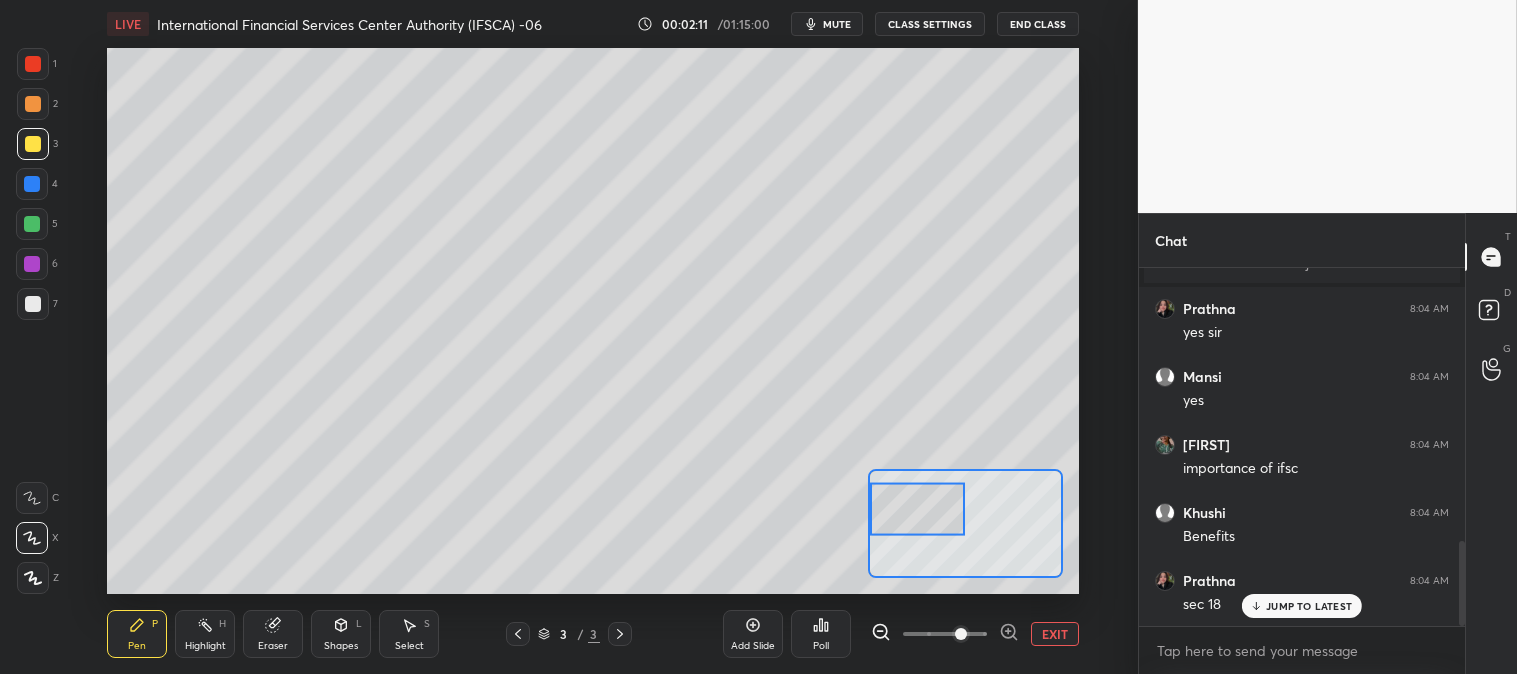 scroll, scrollTop: 1225, scrollLeft: 0, axis: vertical 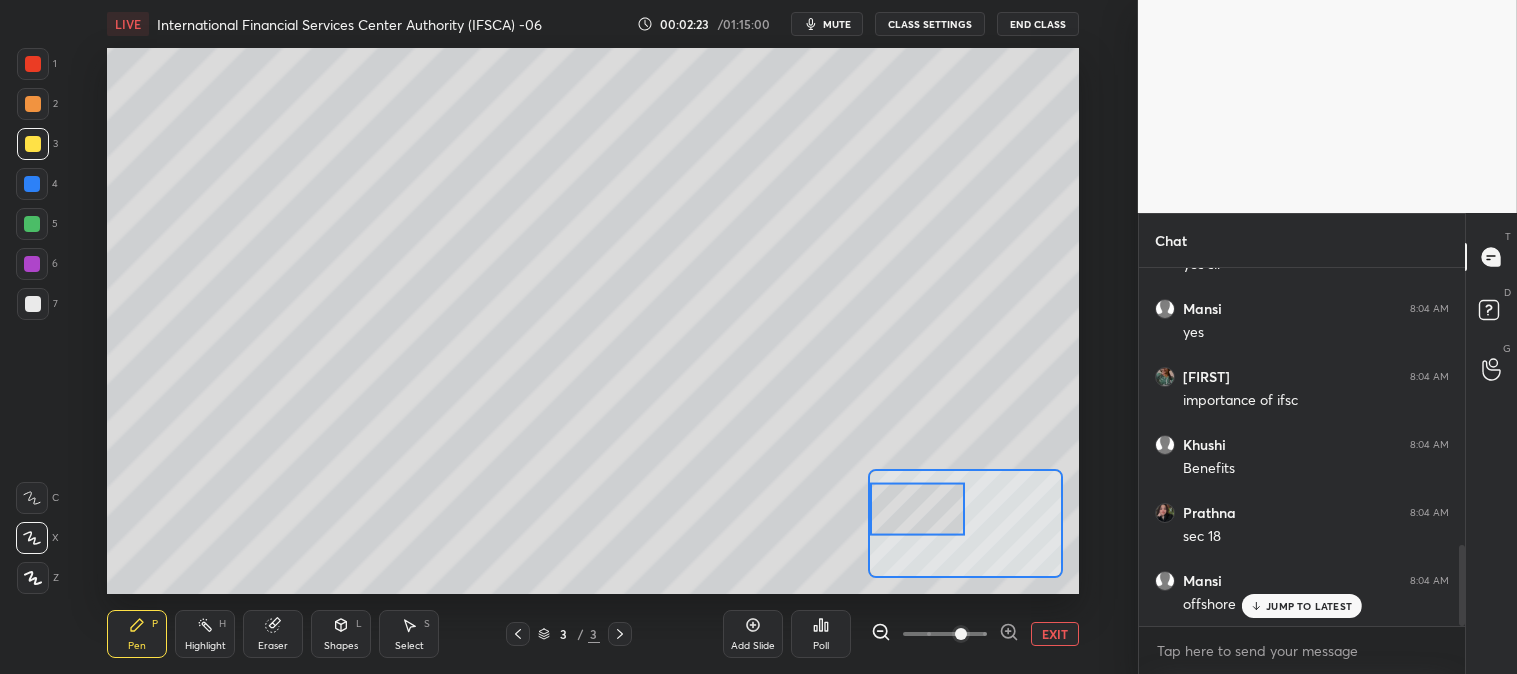 click at bounding box center [32, 224] 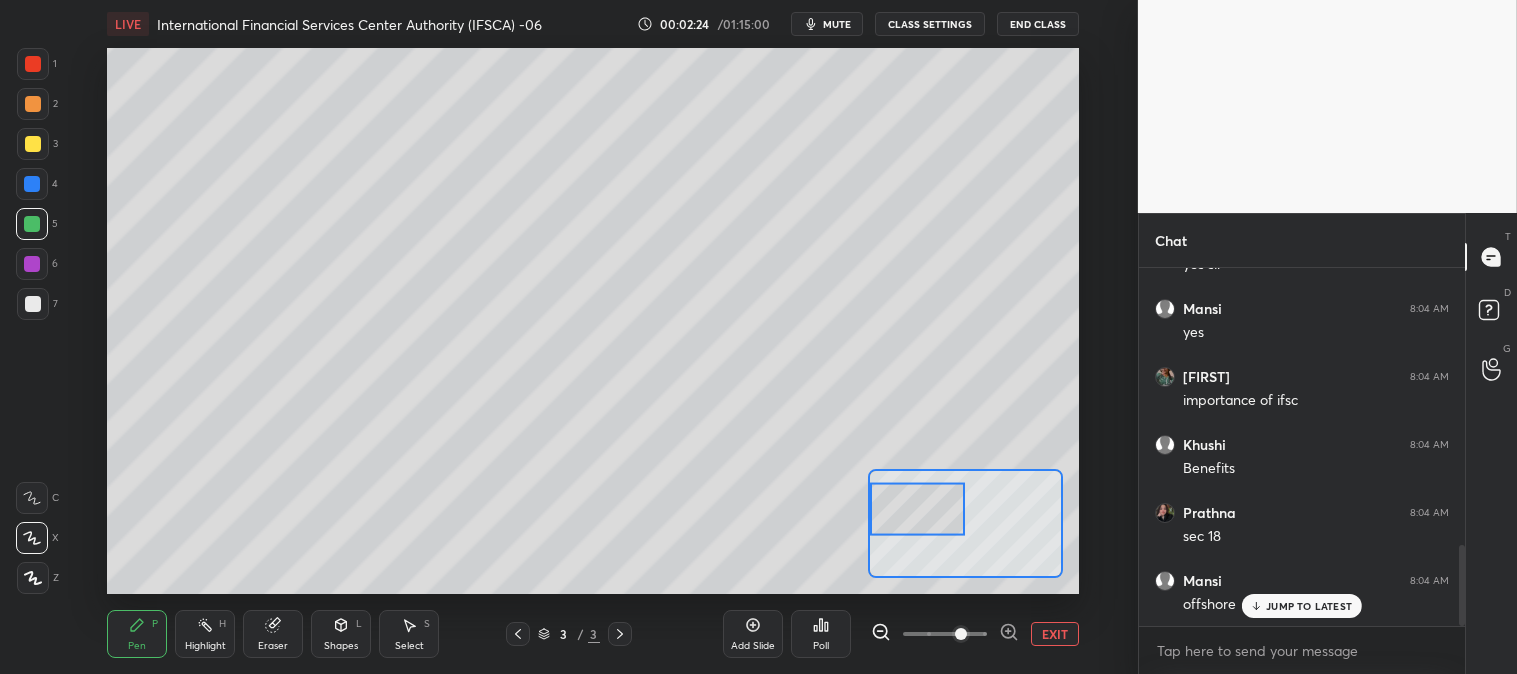 click at bounding box center [33, 144] 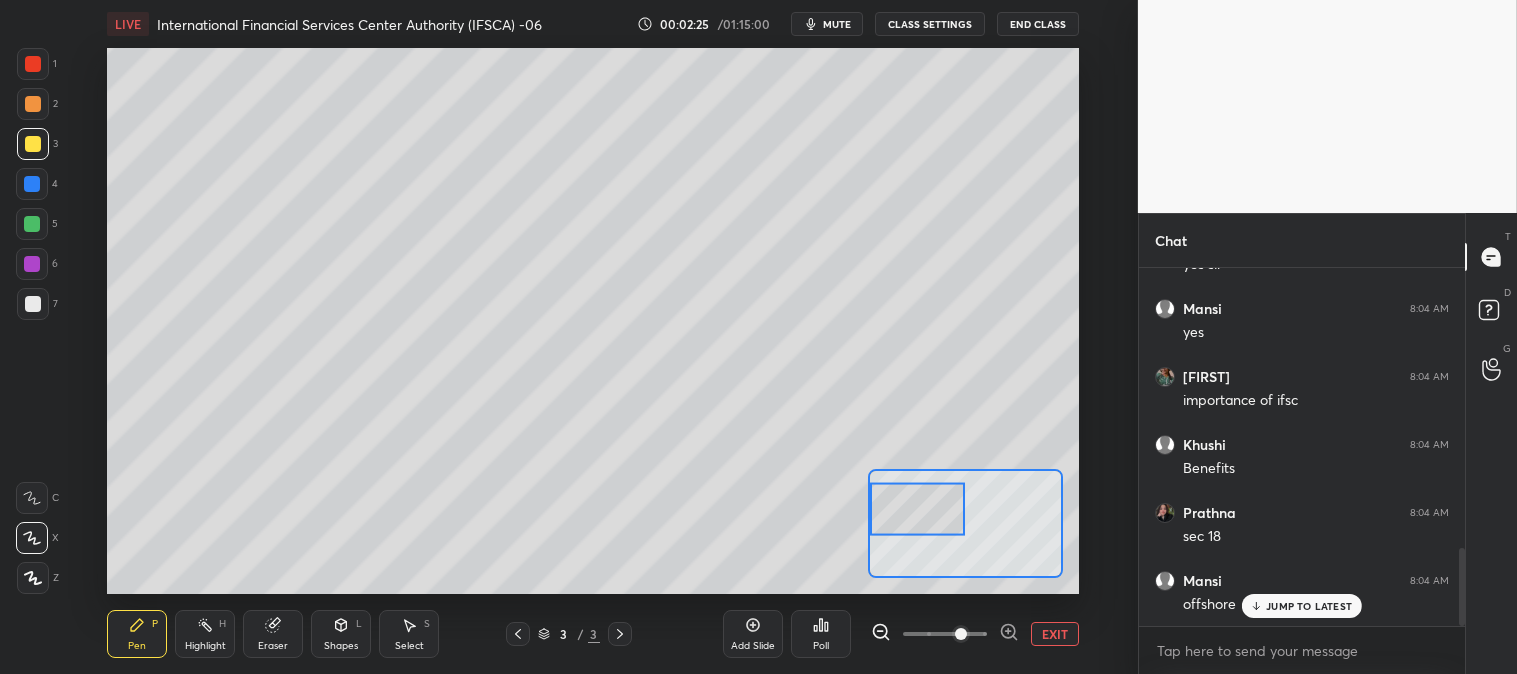 click on "JUMP TO LATEST" at bounding box center (1309, 606) 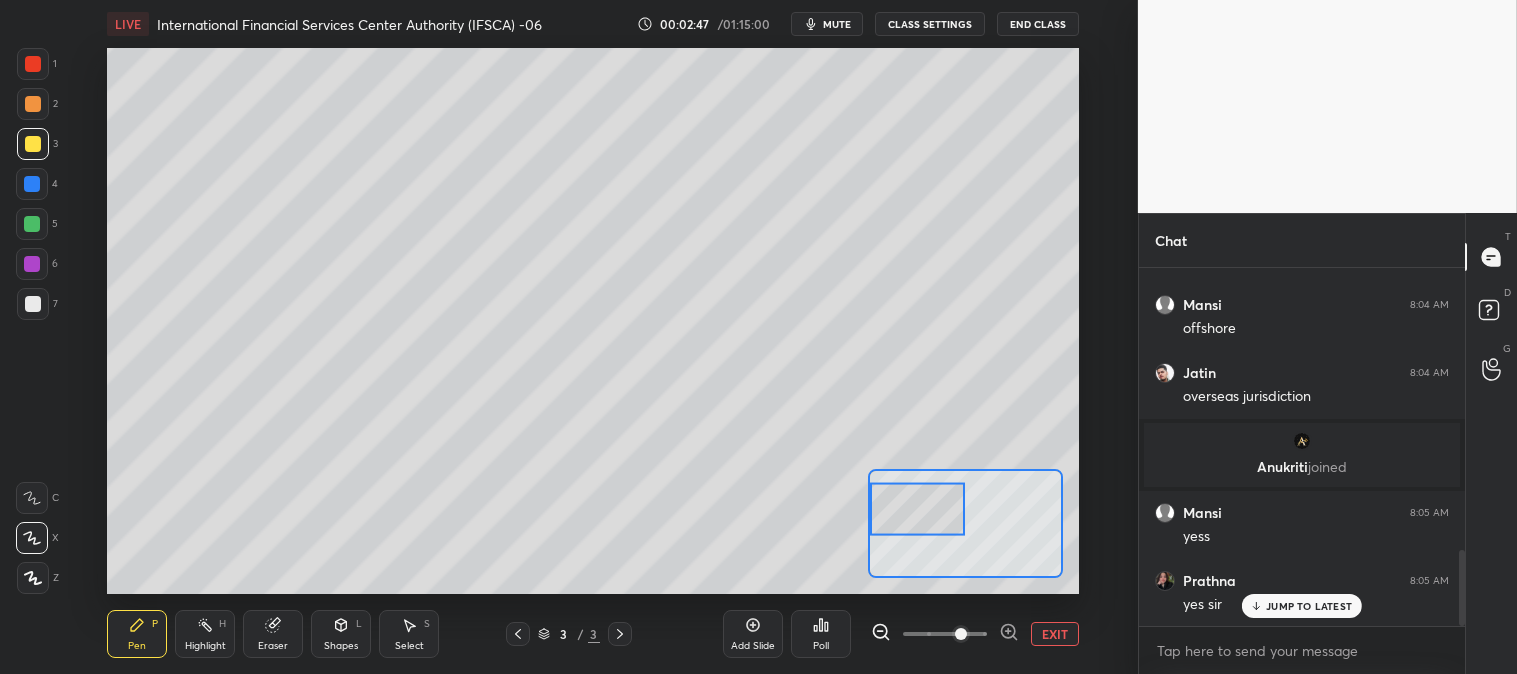 scroll, scrollTop: 1400, scrollLeft: 0, axis: vertical 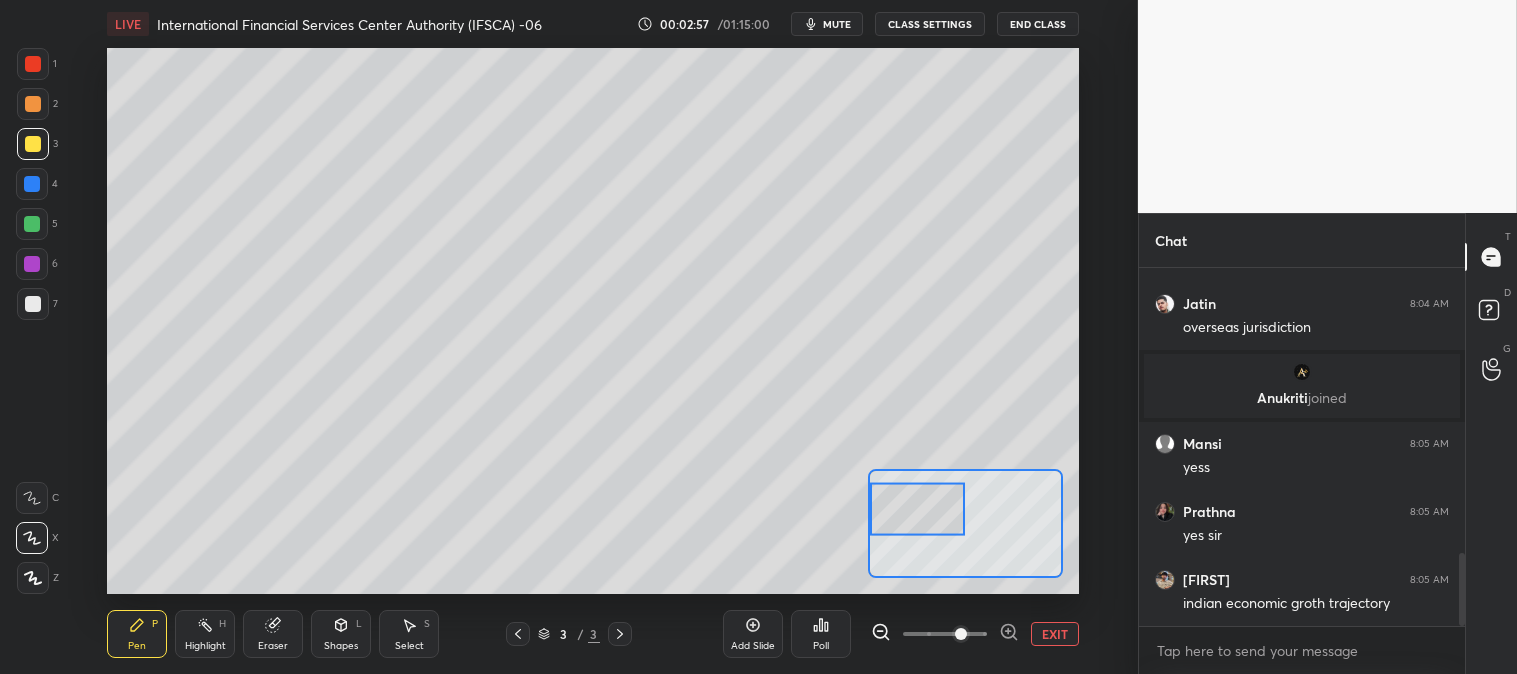 click at bounding box center [33, 144] 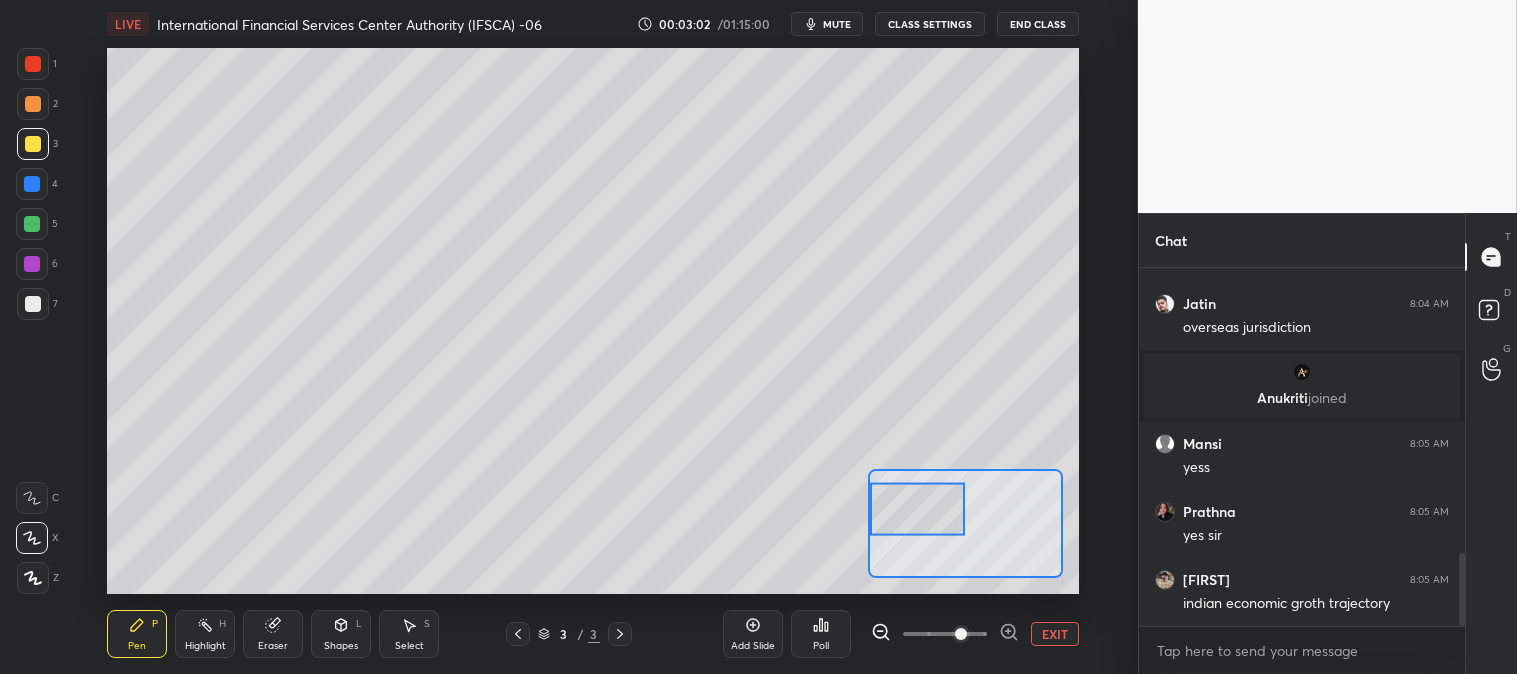 click on "Eraser" at bounding box center (273, 634) 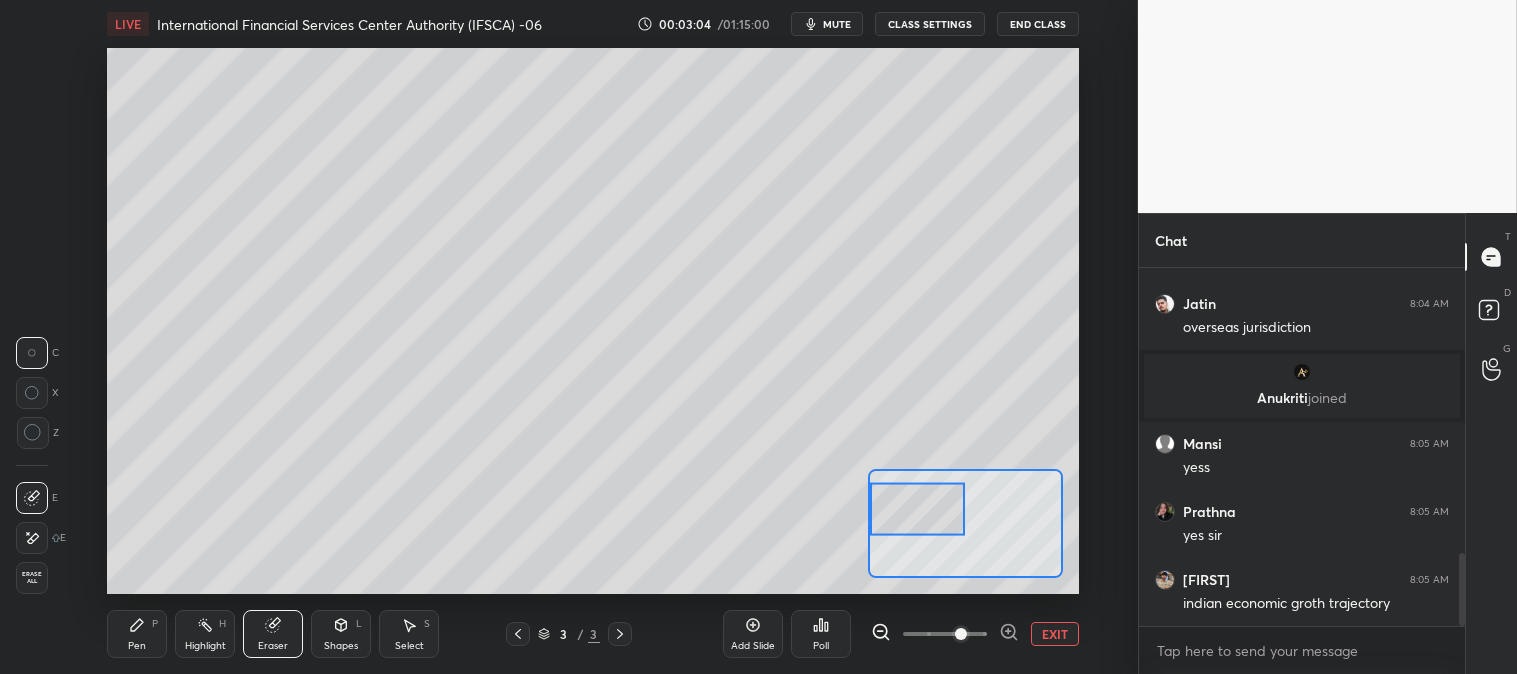 click on "Pen P" at bounding box center [137, 634] 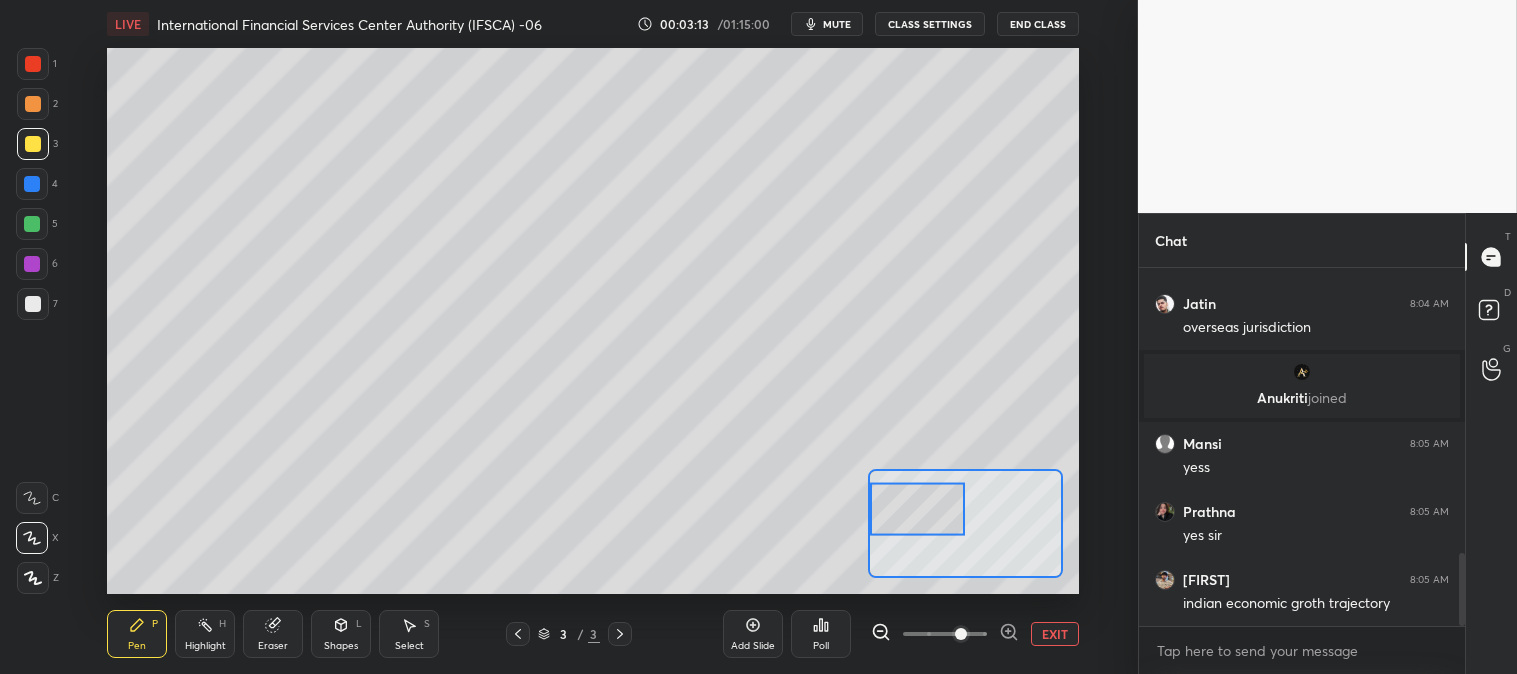 scroll, scrollTop: 1467, scrollLeft: 0, axis: vertical 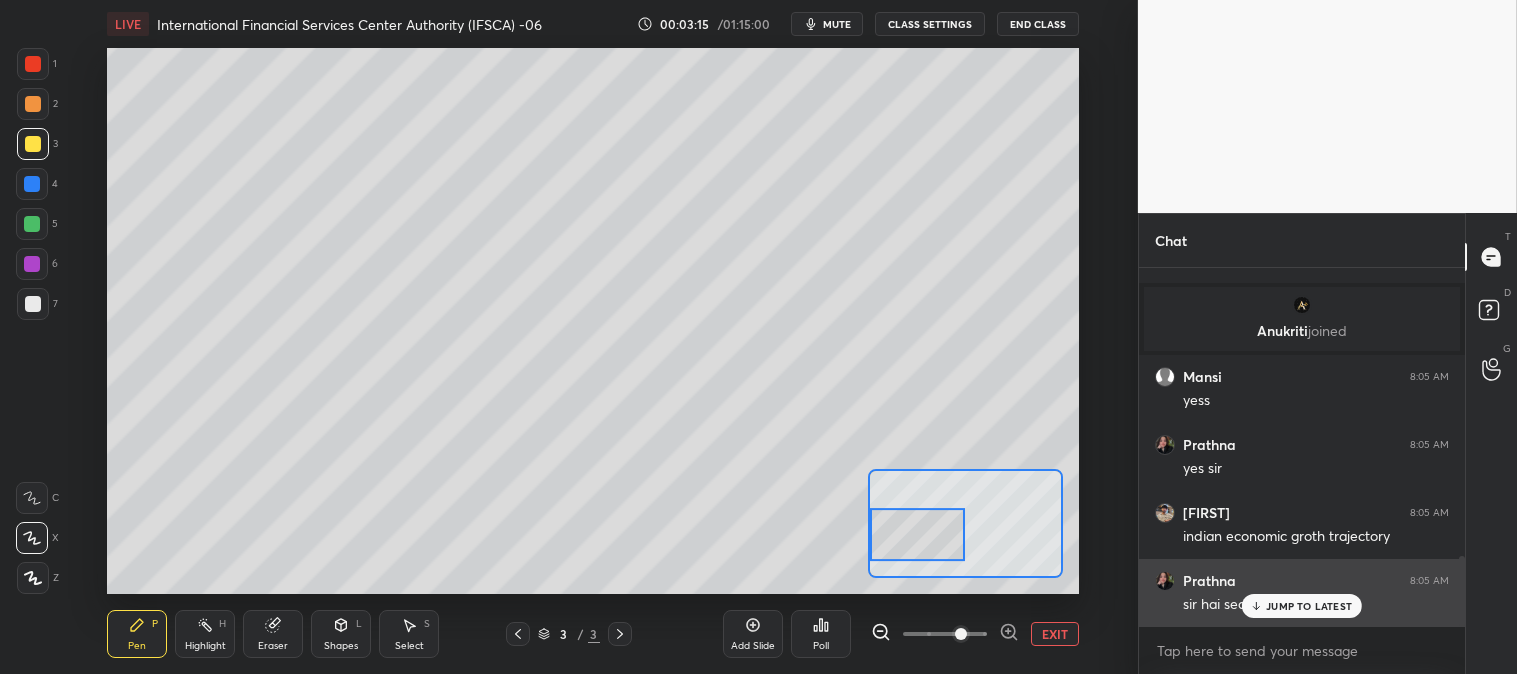 click on "JUMP TO LATEST" at bounding box center (1309, 606) 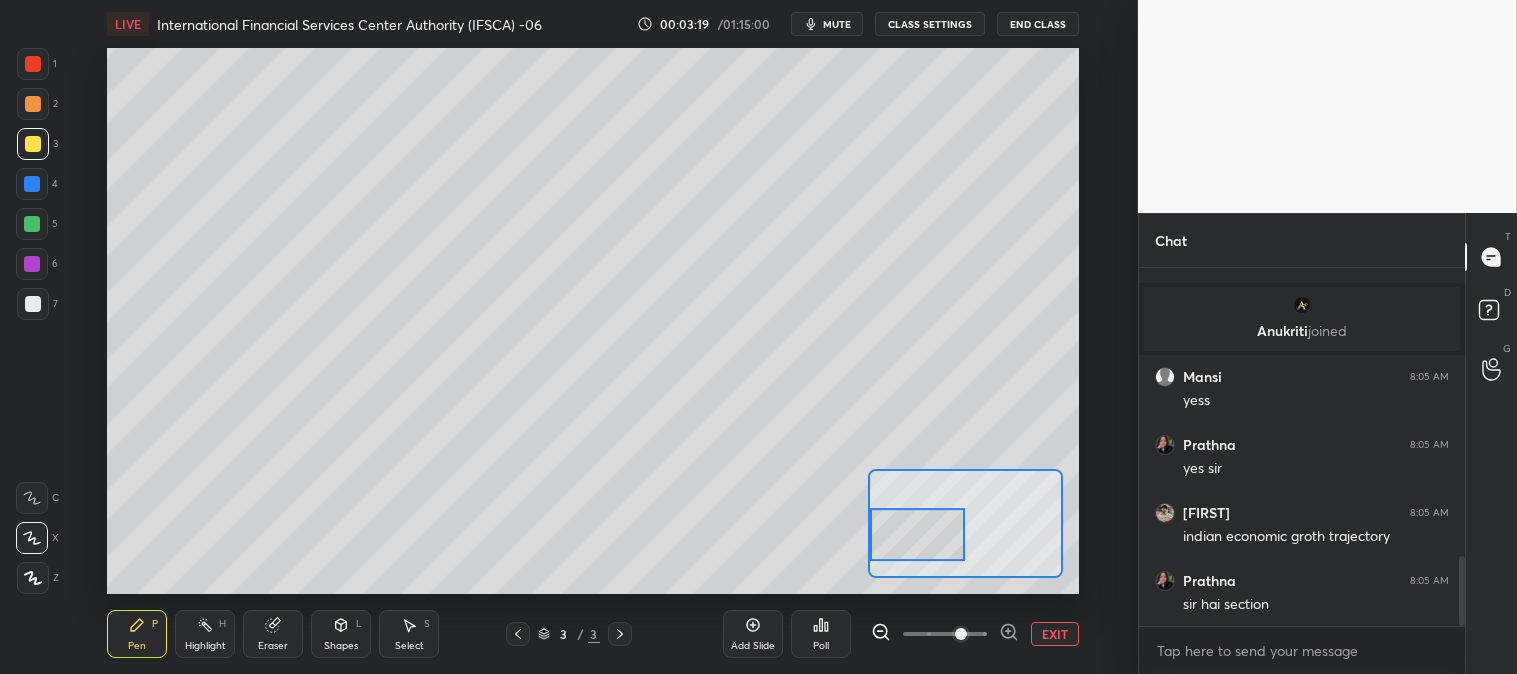 click at bounding box center (33, 304) 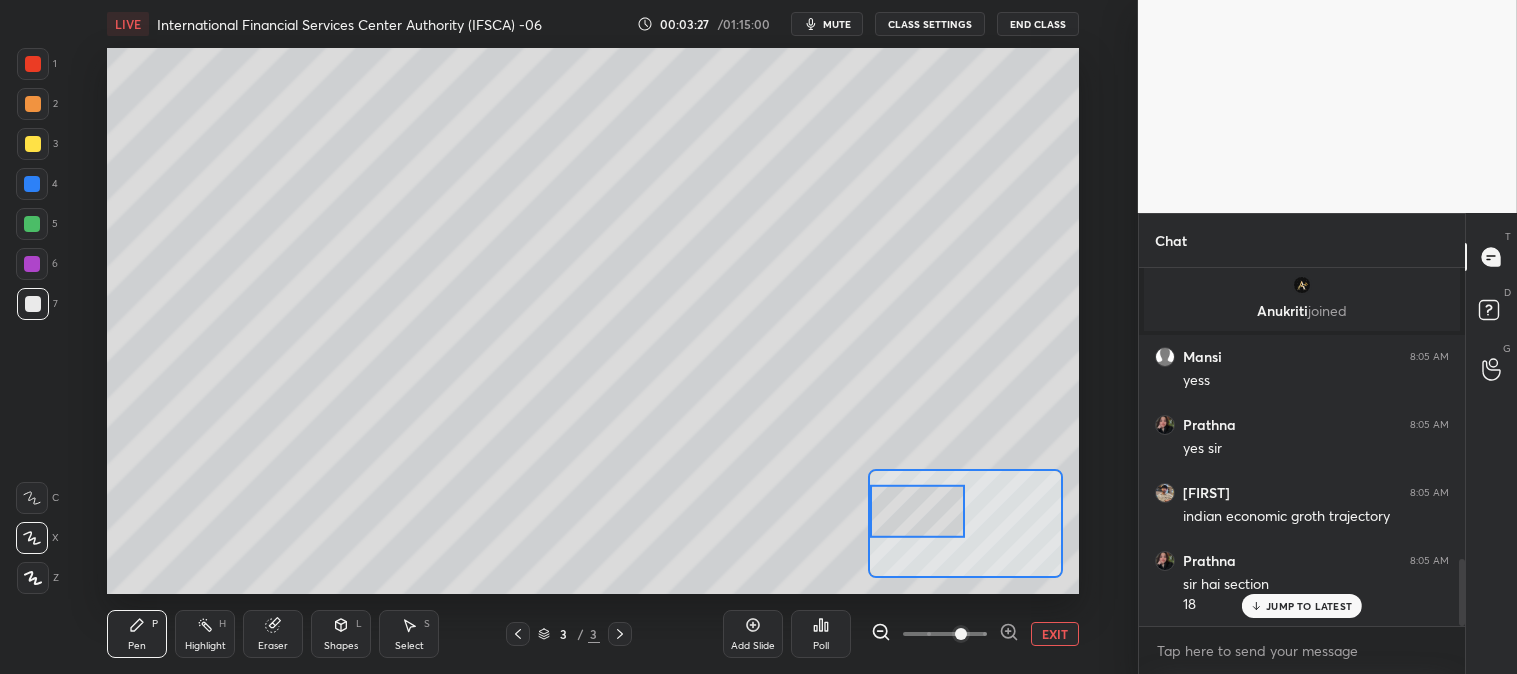 scroll, scrollTop: 1555, scrollLeft: 0, axis: vertical 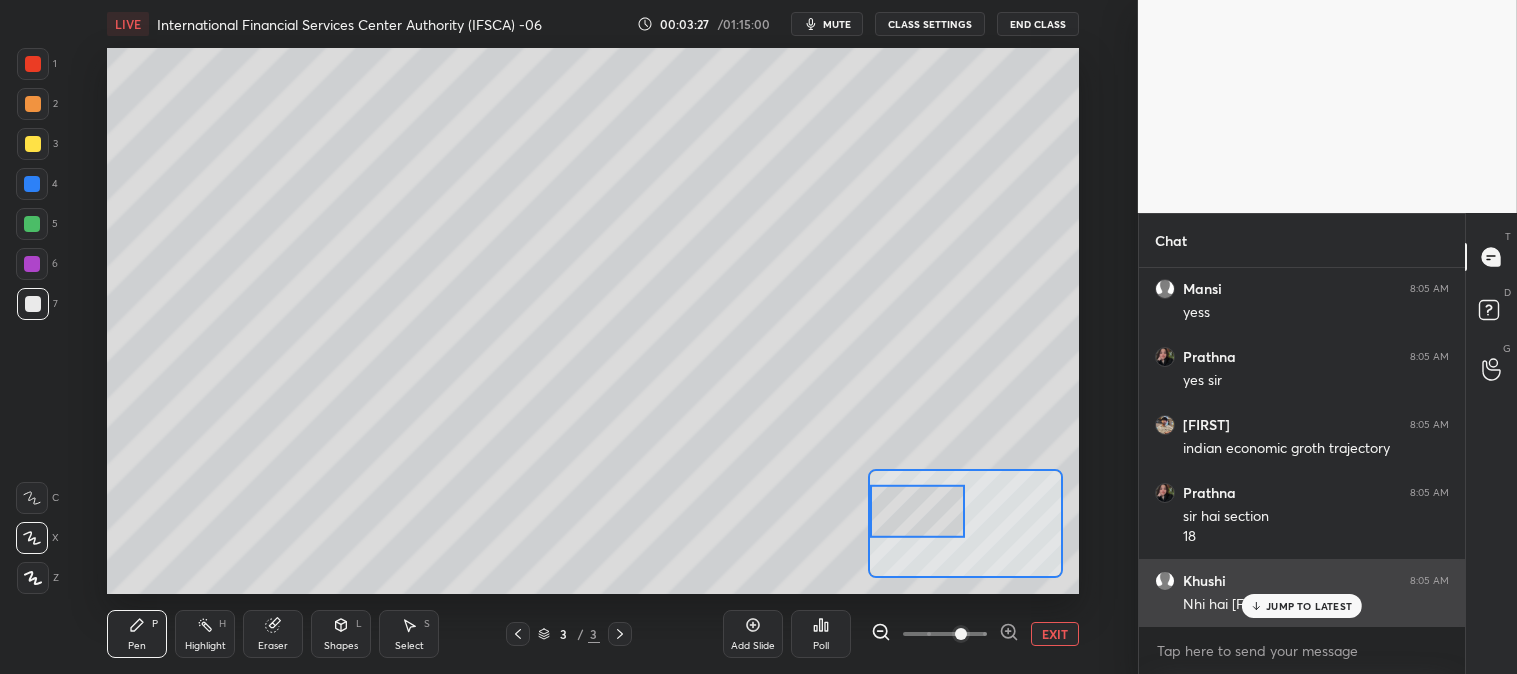 click 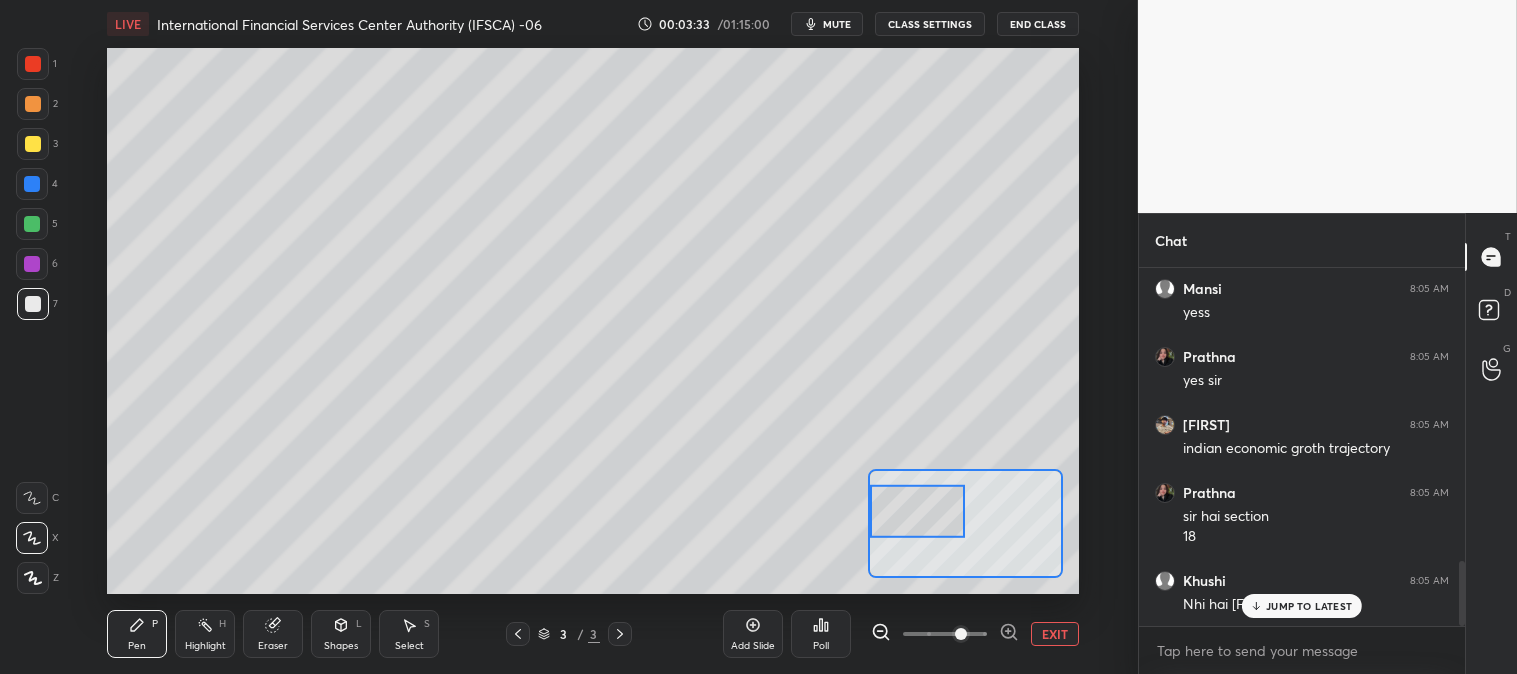 scroll, scrollTop: 1623, scrollLeft: 0, axis: vertical 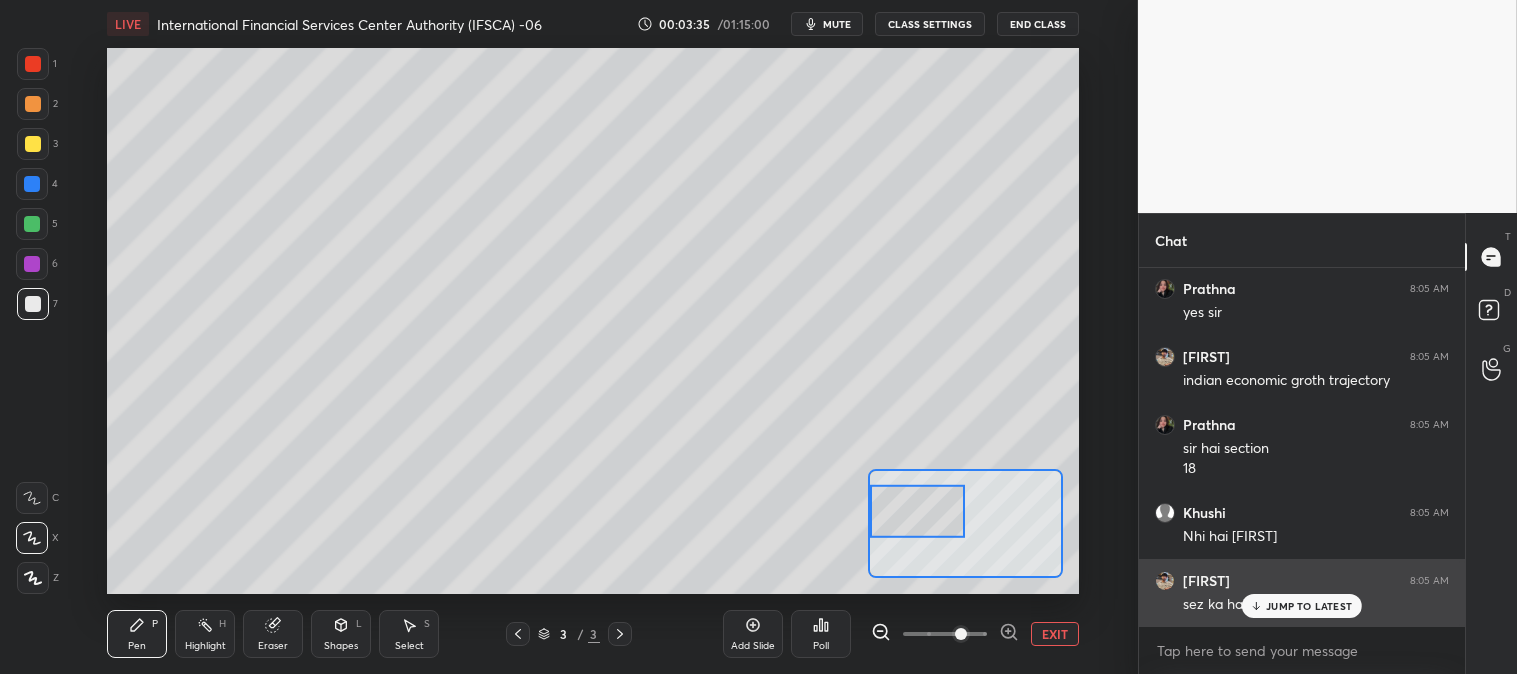 click 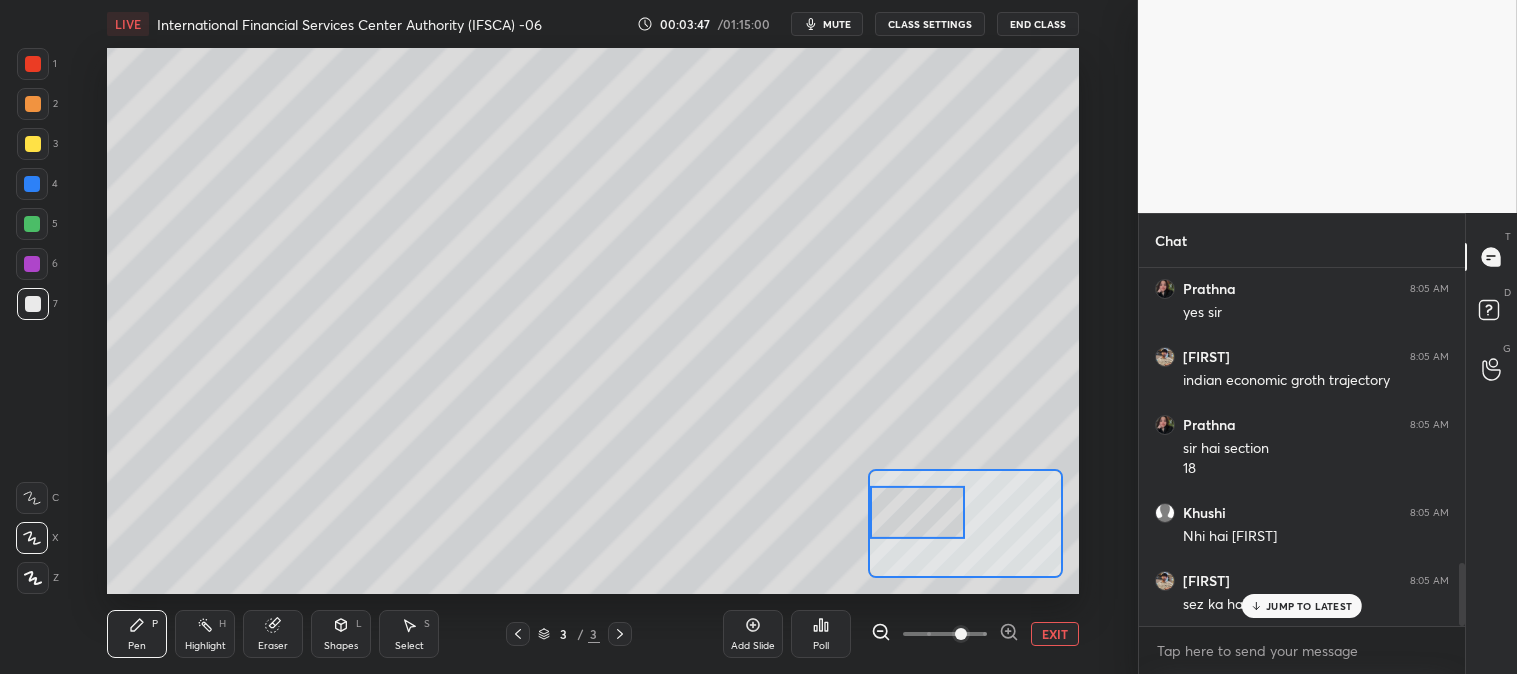 scroll, scrollTop: 1691, scrollLeft: 0, axis: vertical 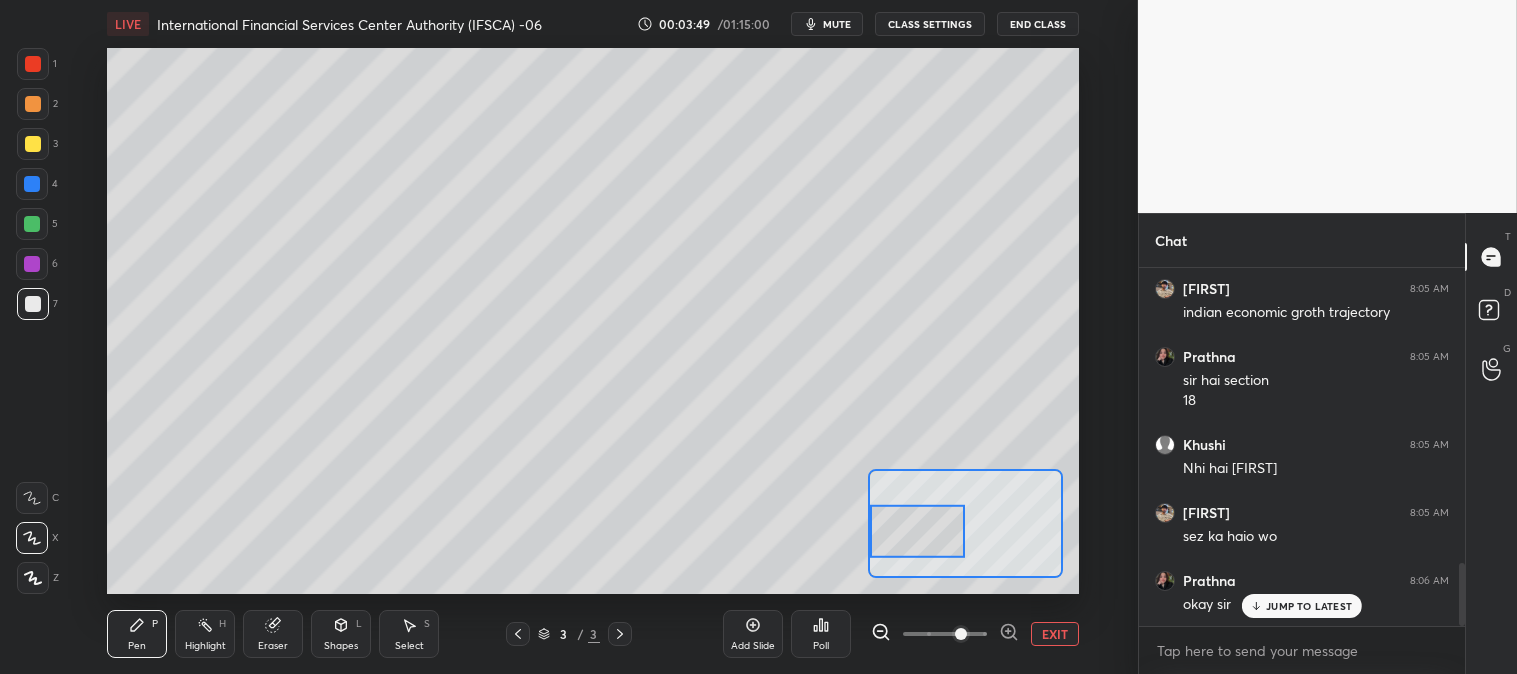 click at bounding box center (33, 304) 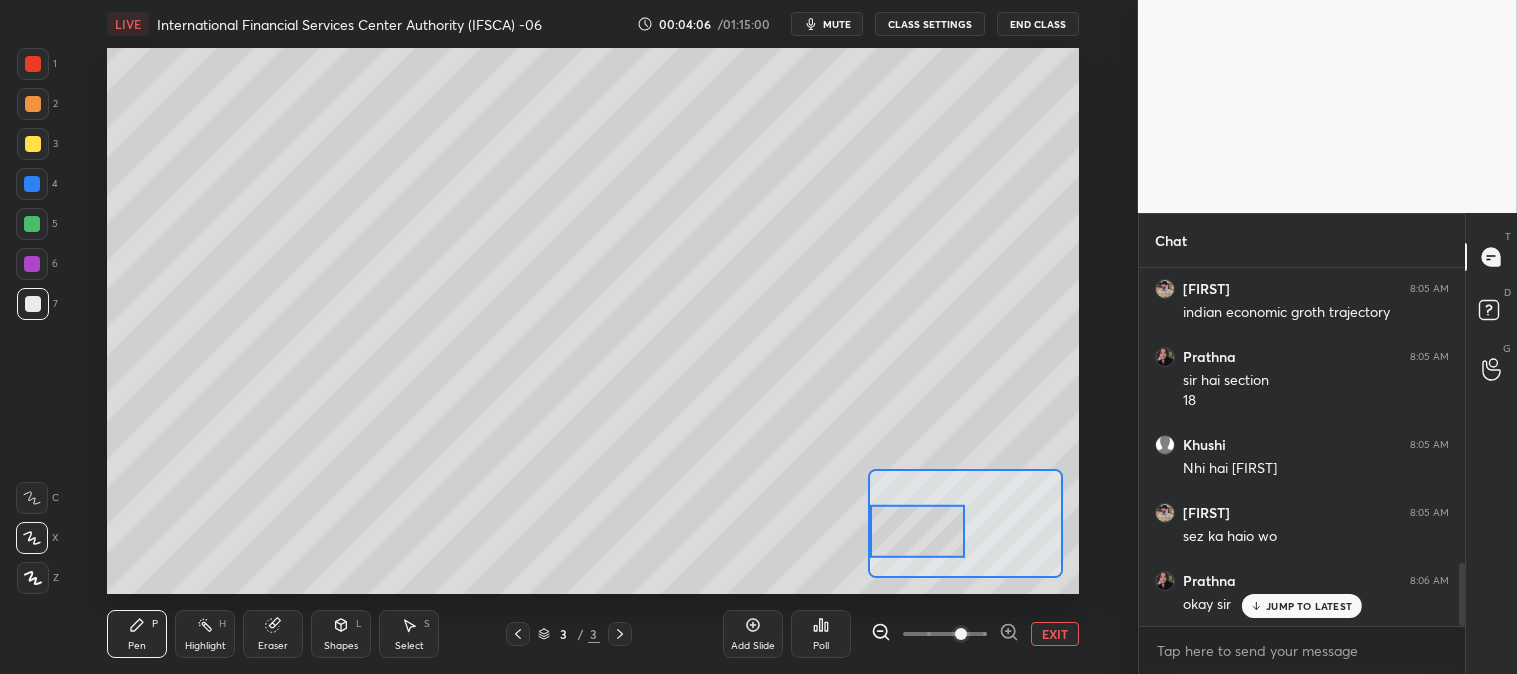 click 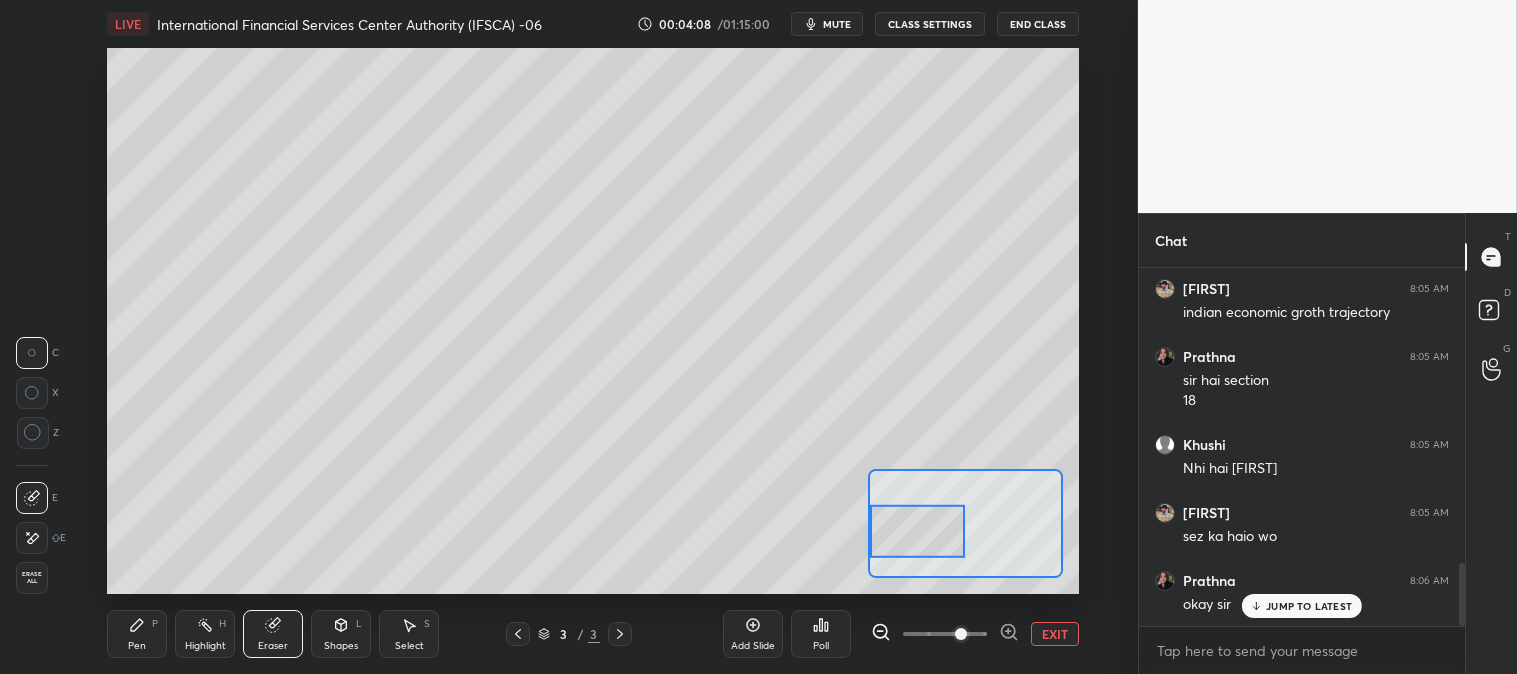 click on "Pen P" at bounding box center (137, 634) 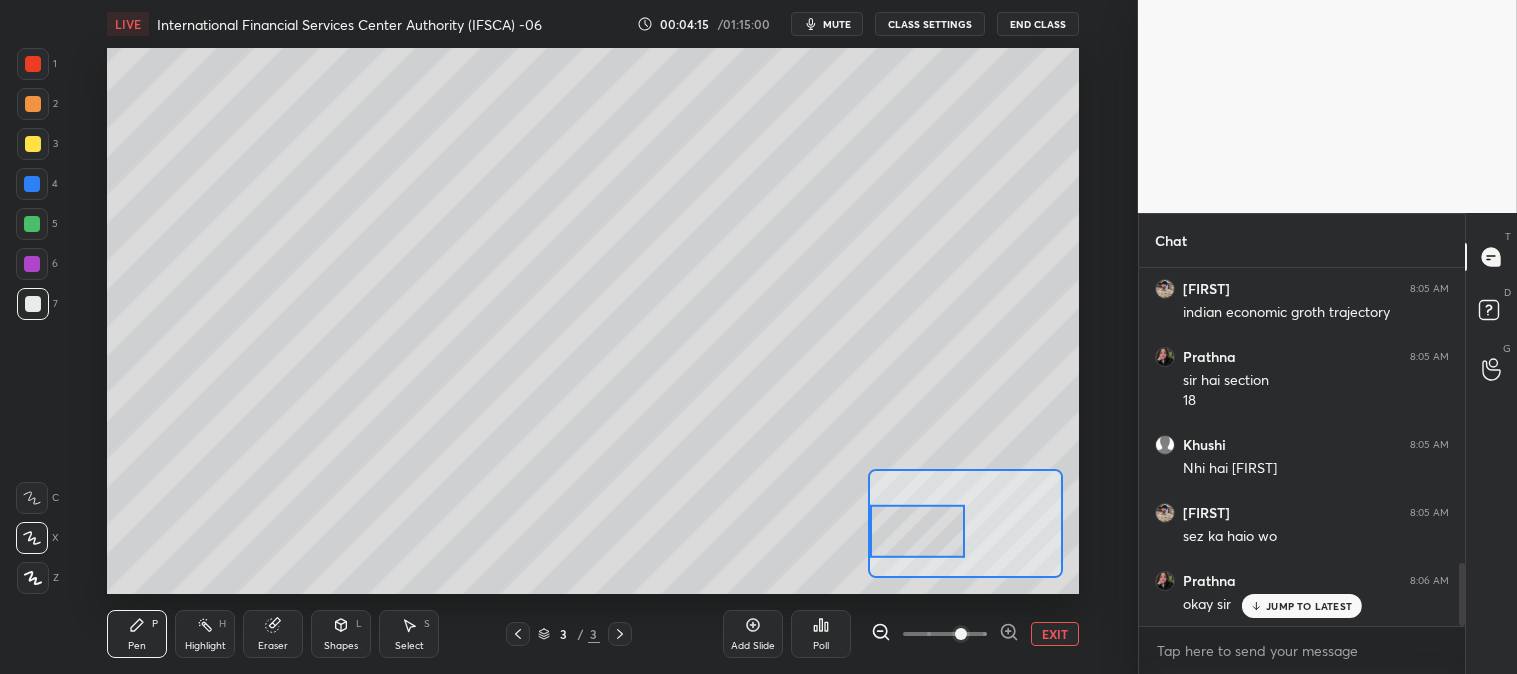scroll, scrollTop: 1763, scrollLeft: 0, axis: vertical 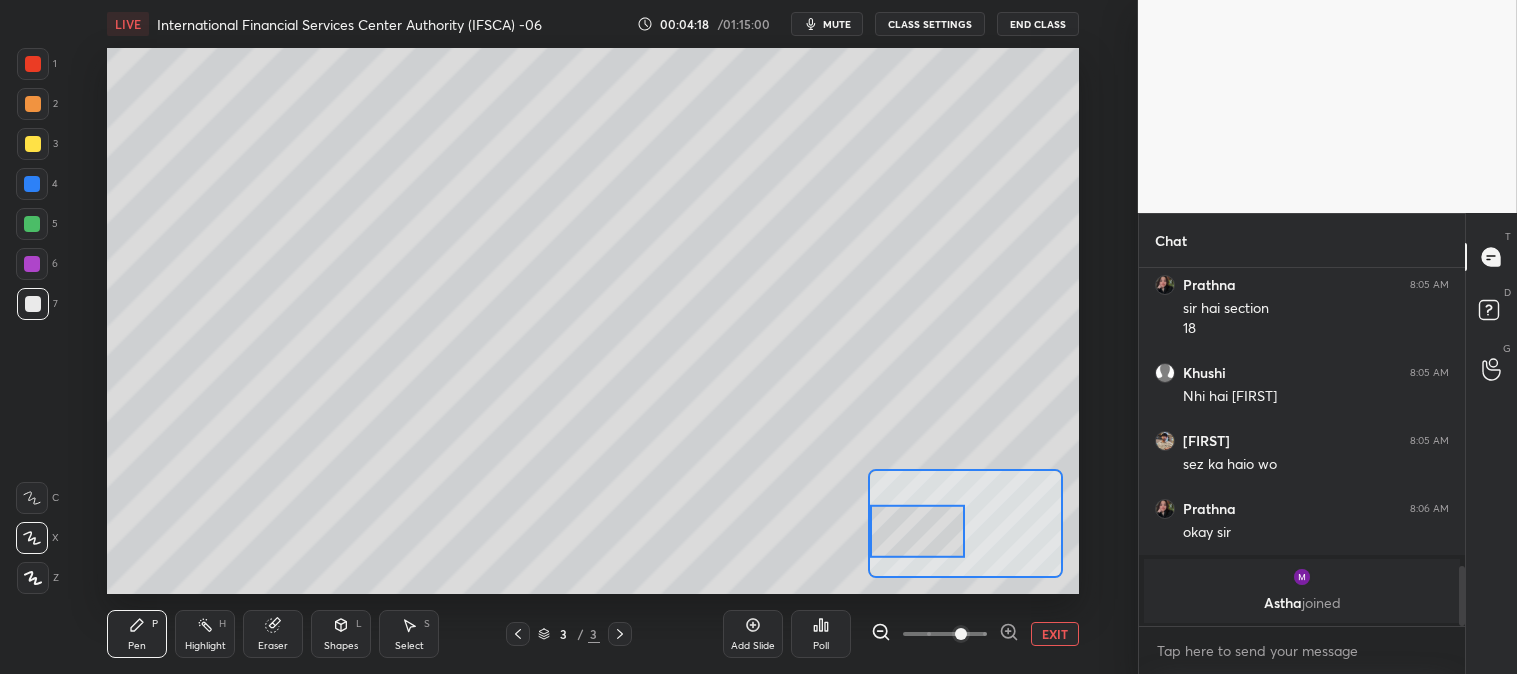 click at bounding box center [33, 144] 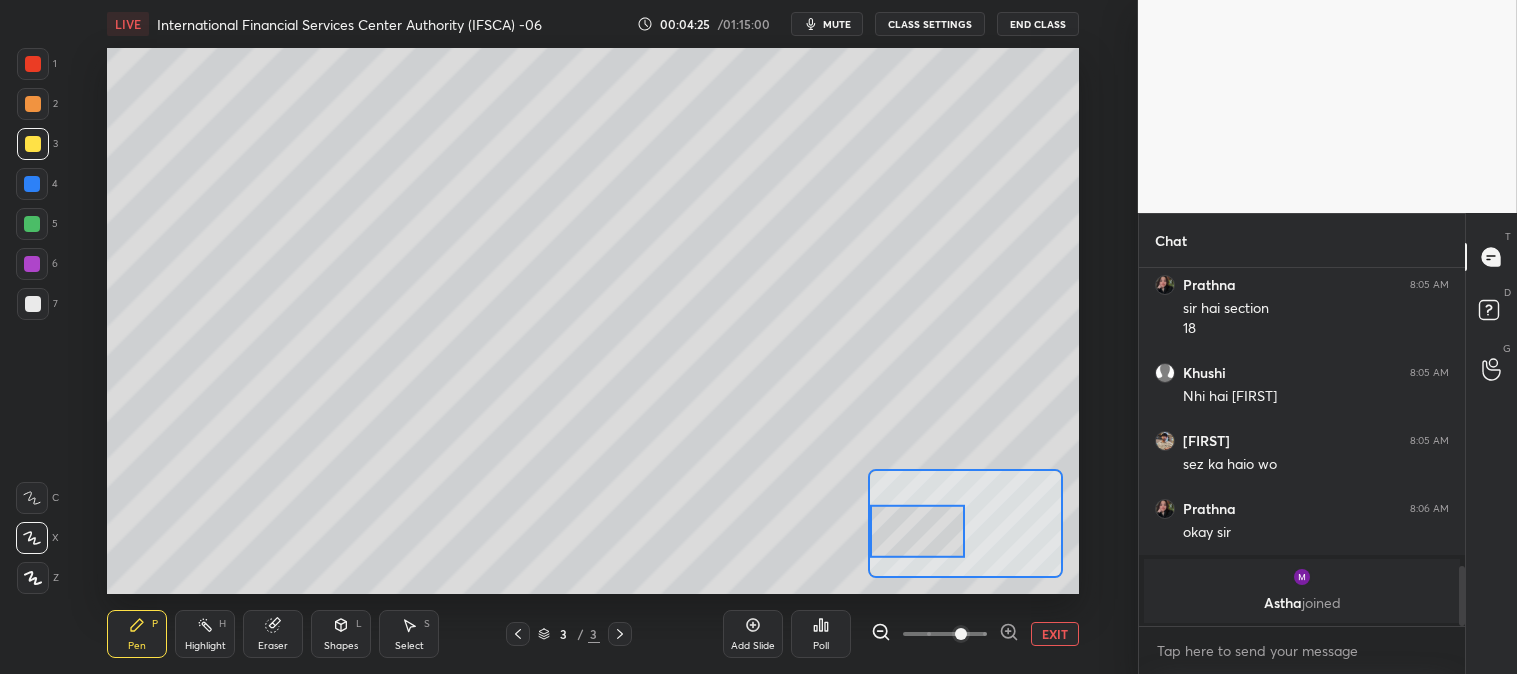 click on "EXIT" at bounding box center [1055, 634] 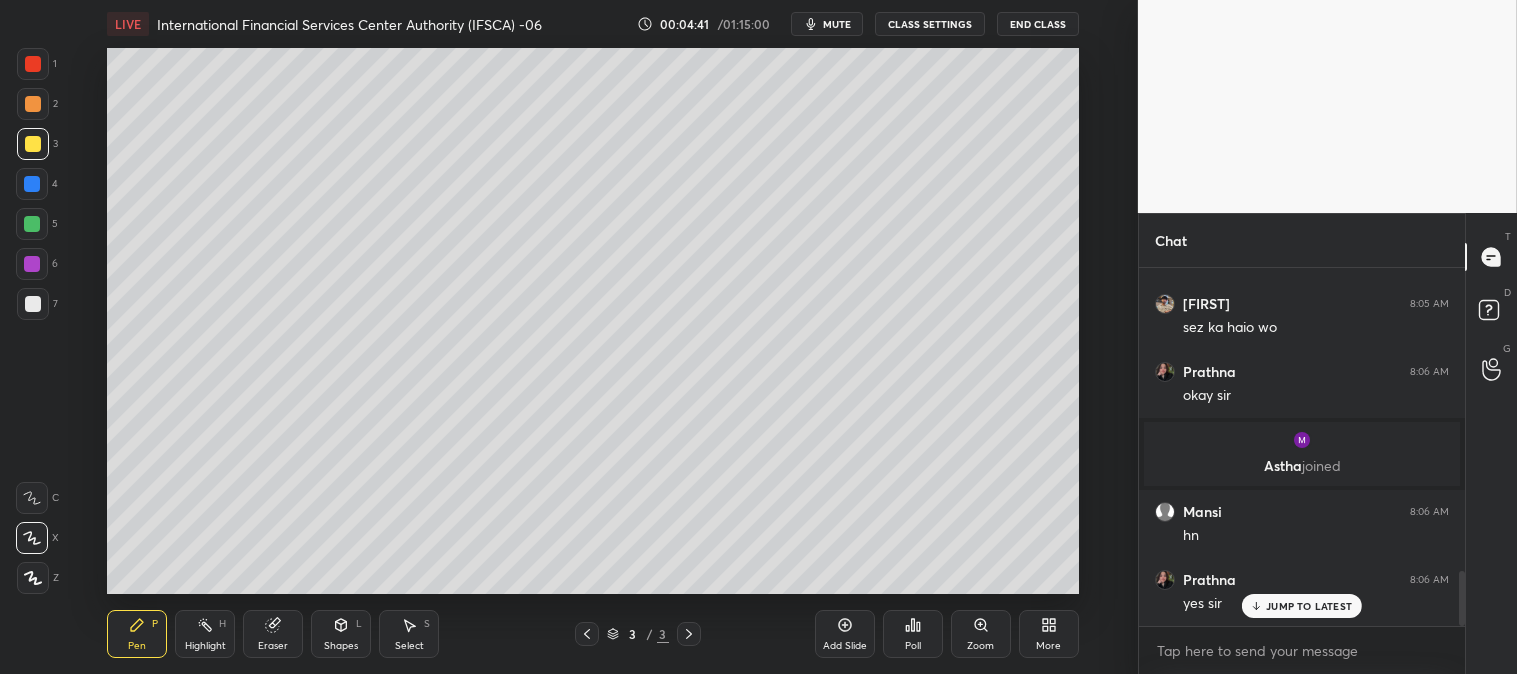 scroll, scrollTop: 1971, scrollLeft: 0, axis: vertical 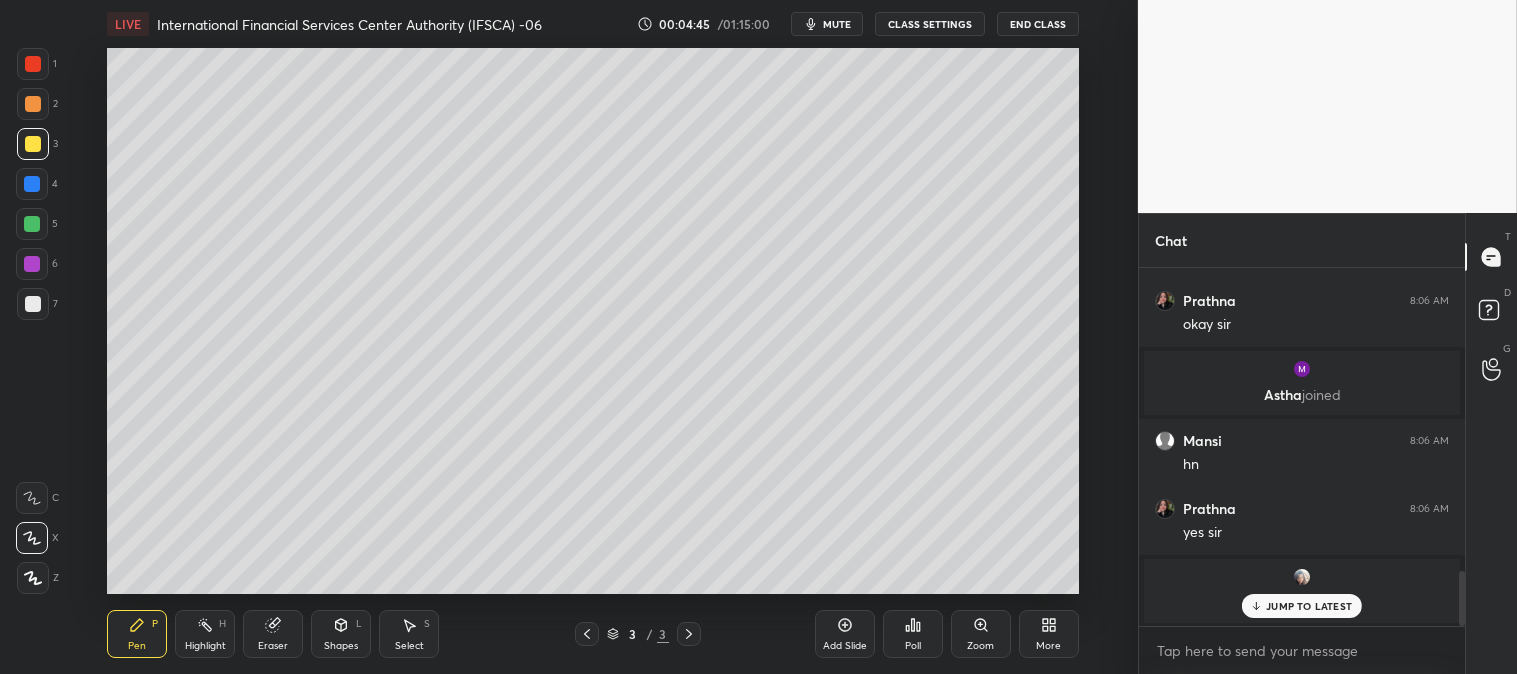 click at bounding box center [33, 144] 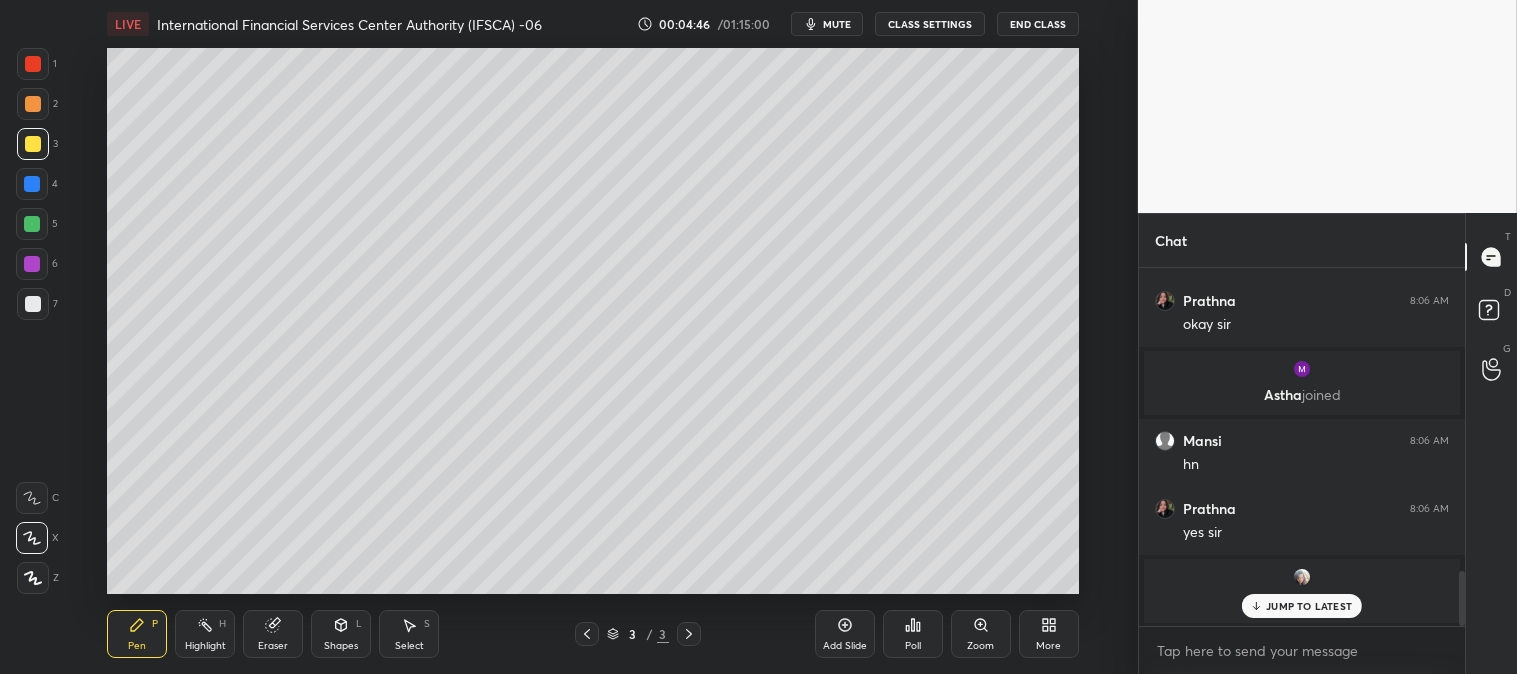 click on "Zoom" at bounding box center (981, 634) 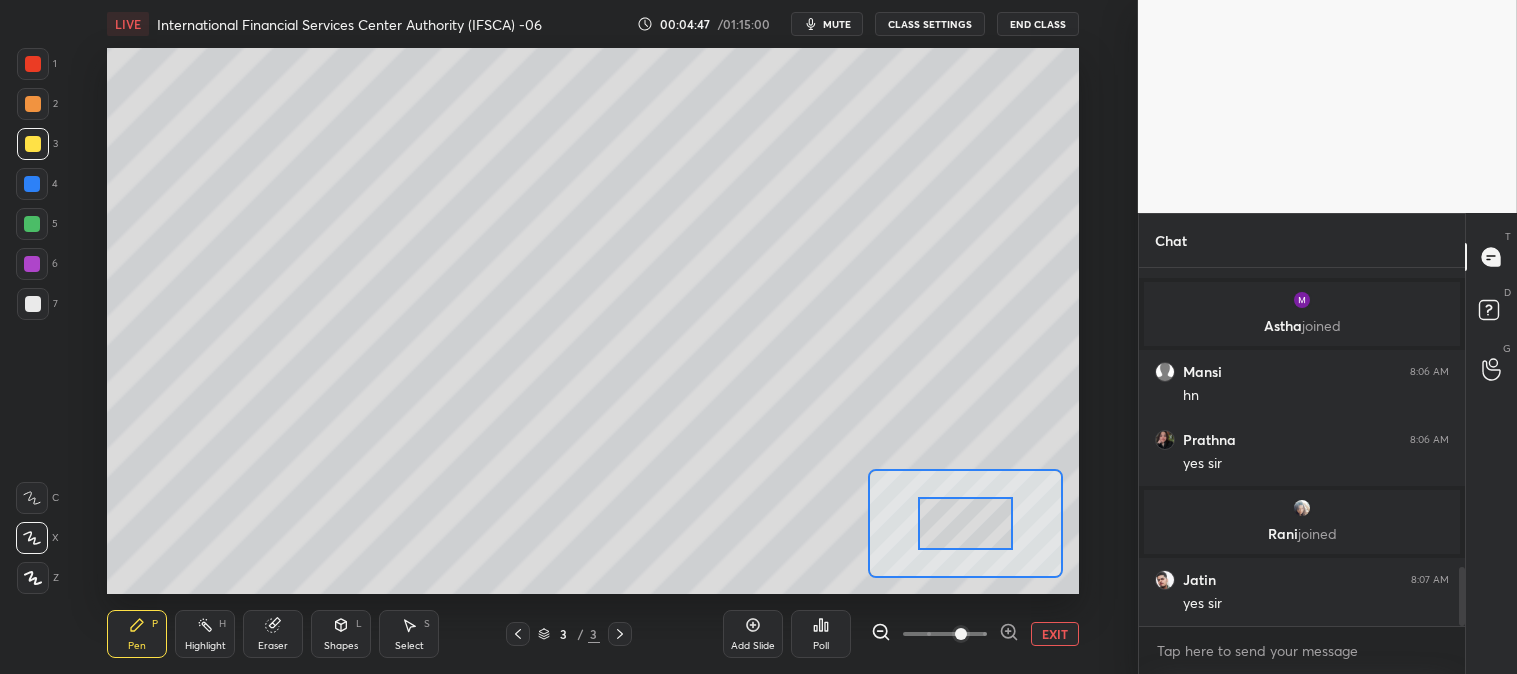 scroll, scrollTop: 1830, scrollLeft: 0, axis: vertical 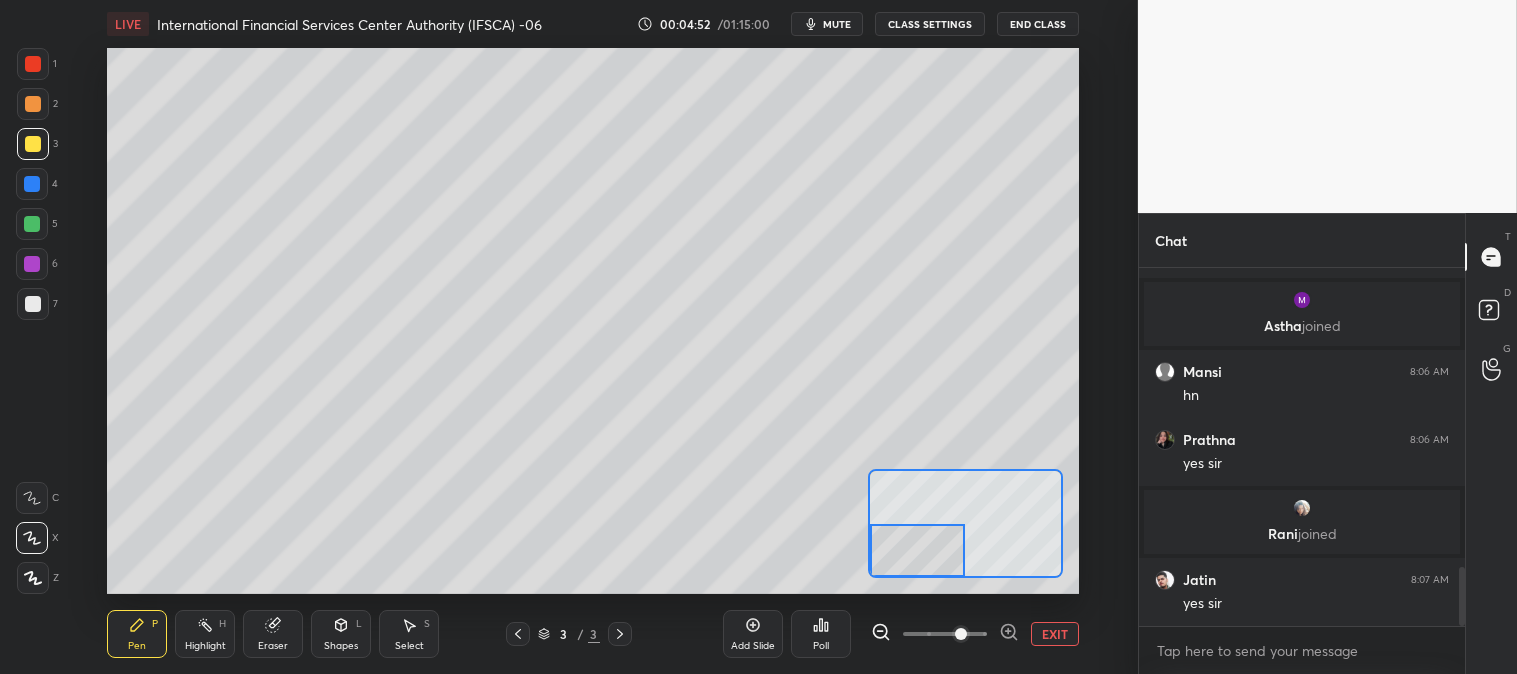 click on "Pen P Highlight H Eraser Shapes L Select S 3 / 3 Add Slide Poll EXIT" at bounding box center [592, 634] 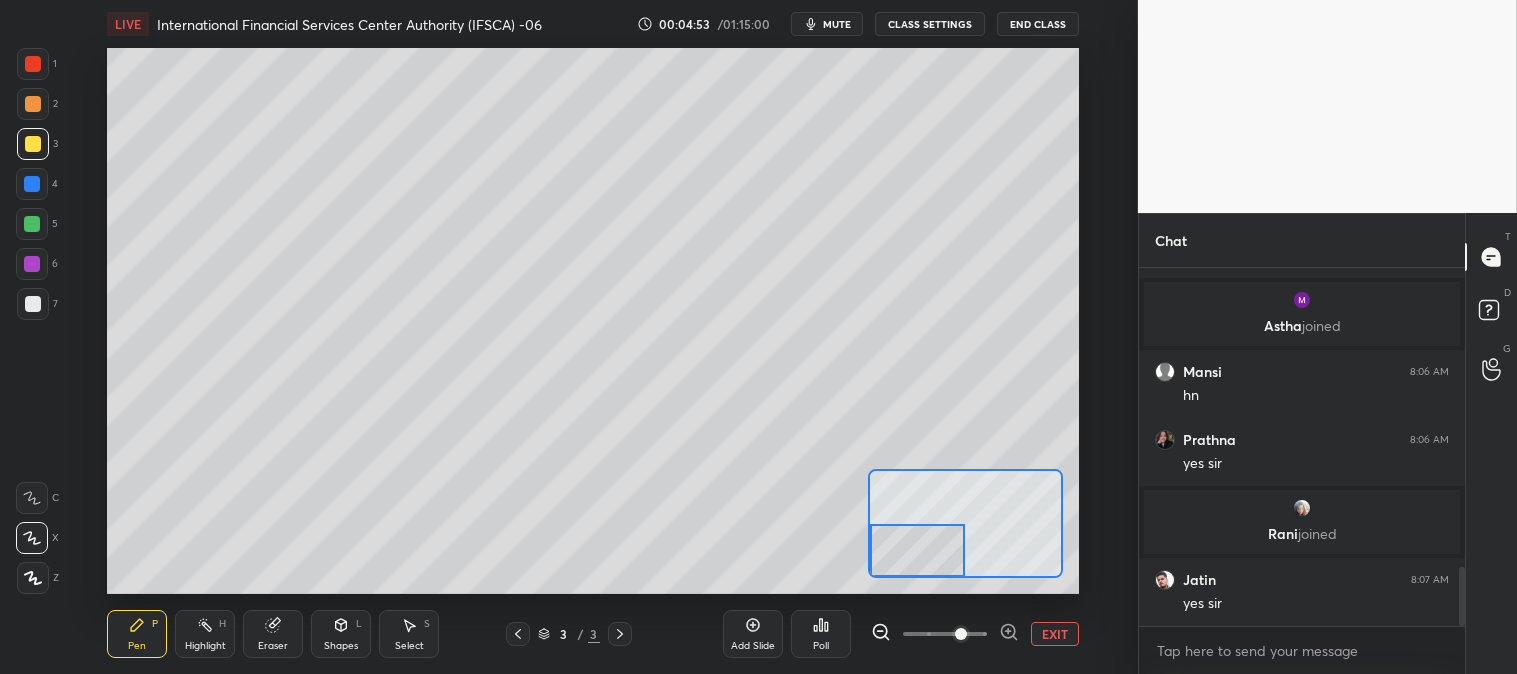click on "Eraser" at bounding box center (273, 646) 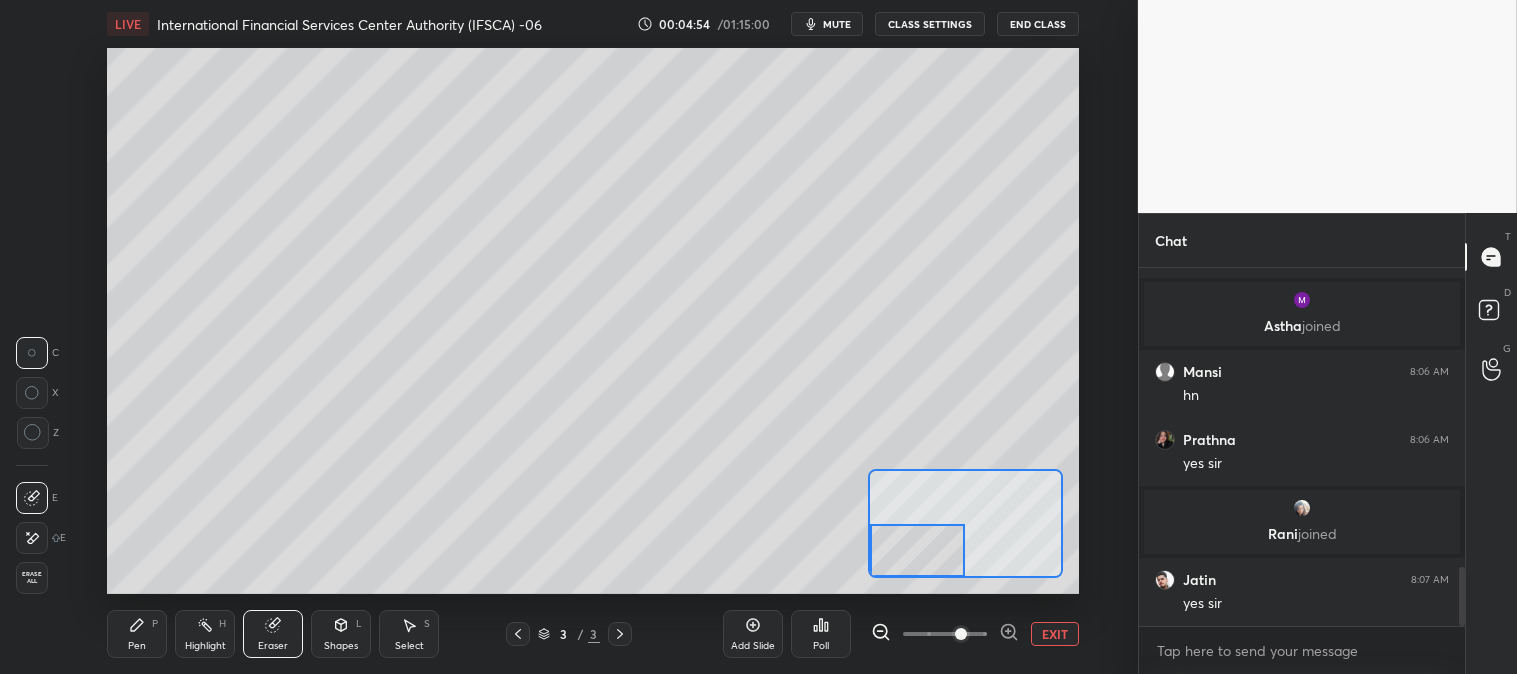 click 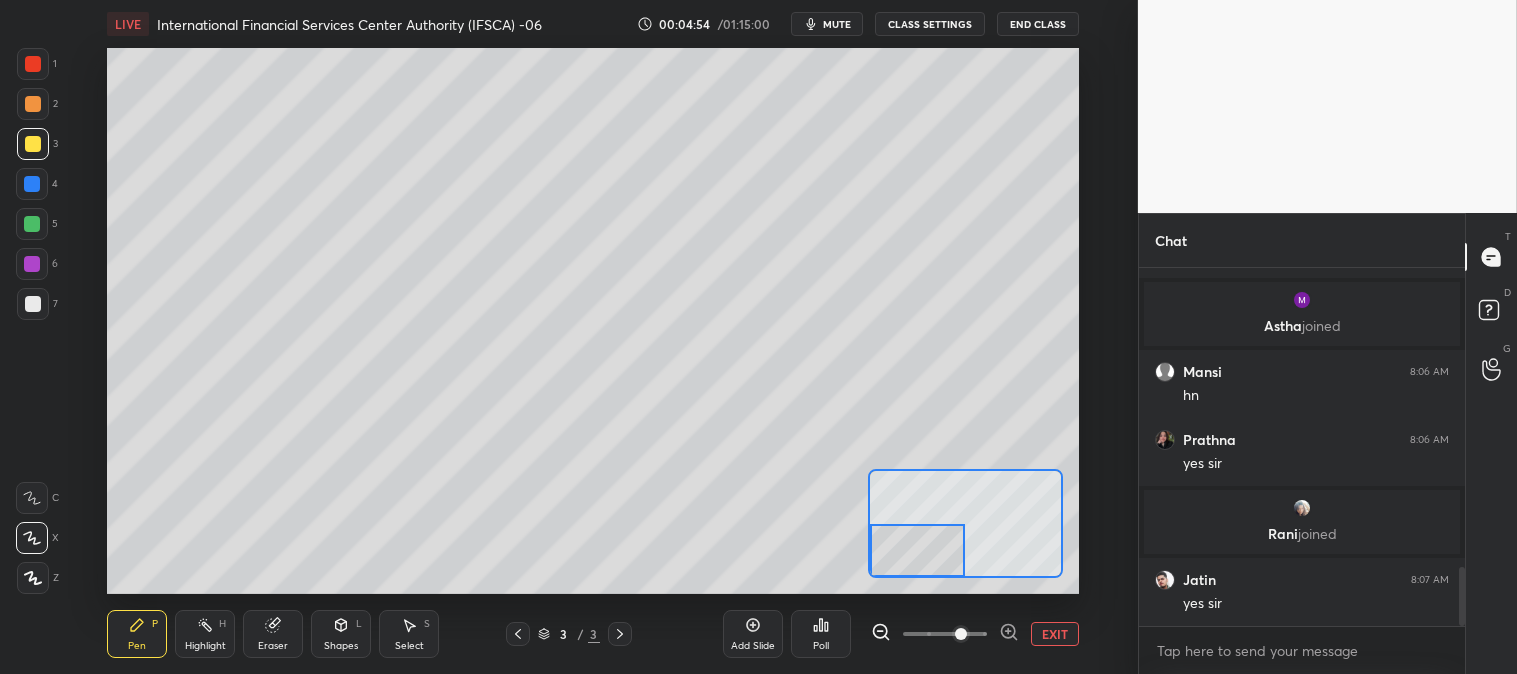 click on "Pen P" at bounding box center [137, 634] 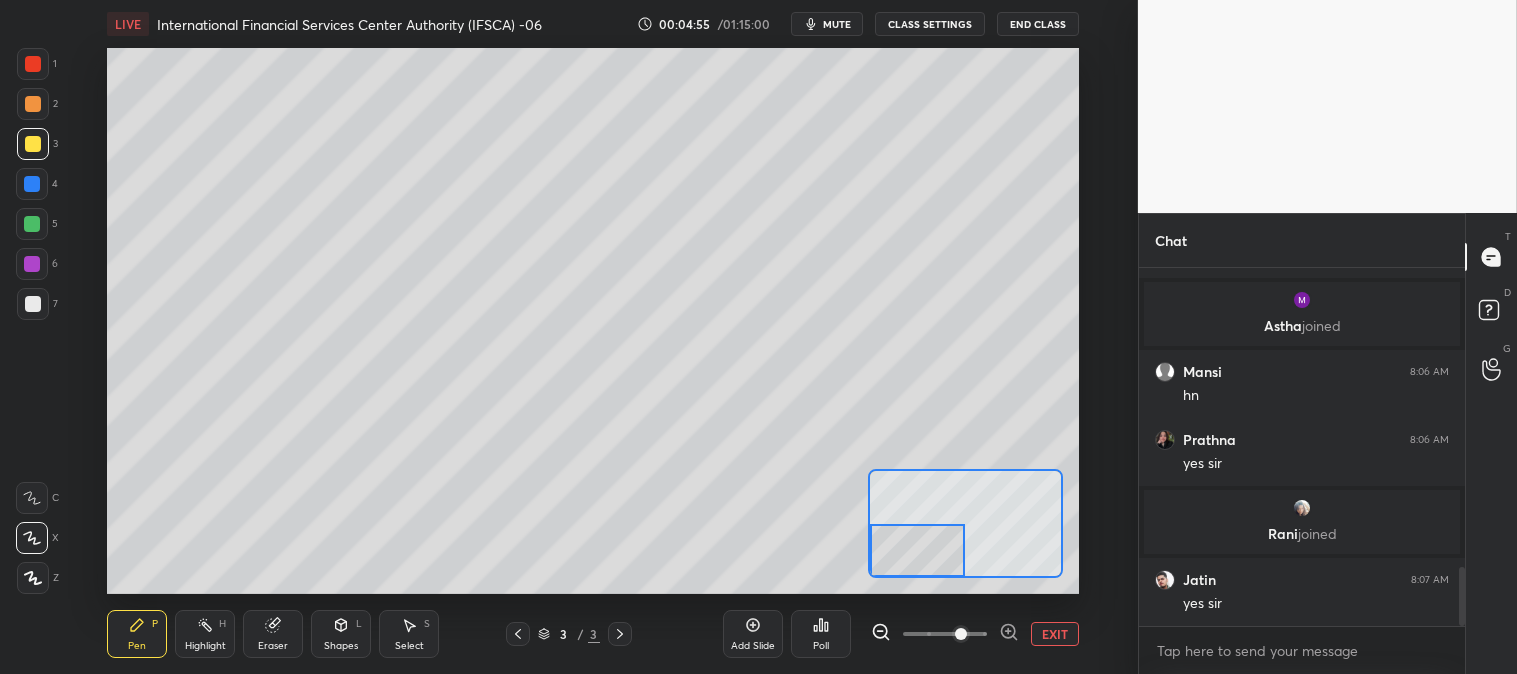 click at bounding box center (33, 304) 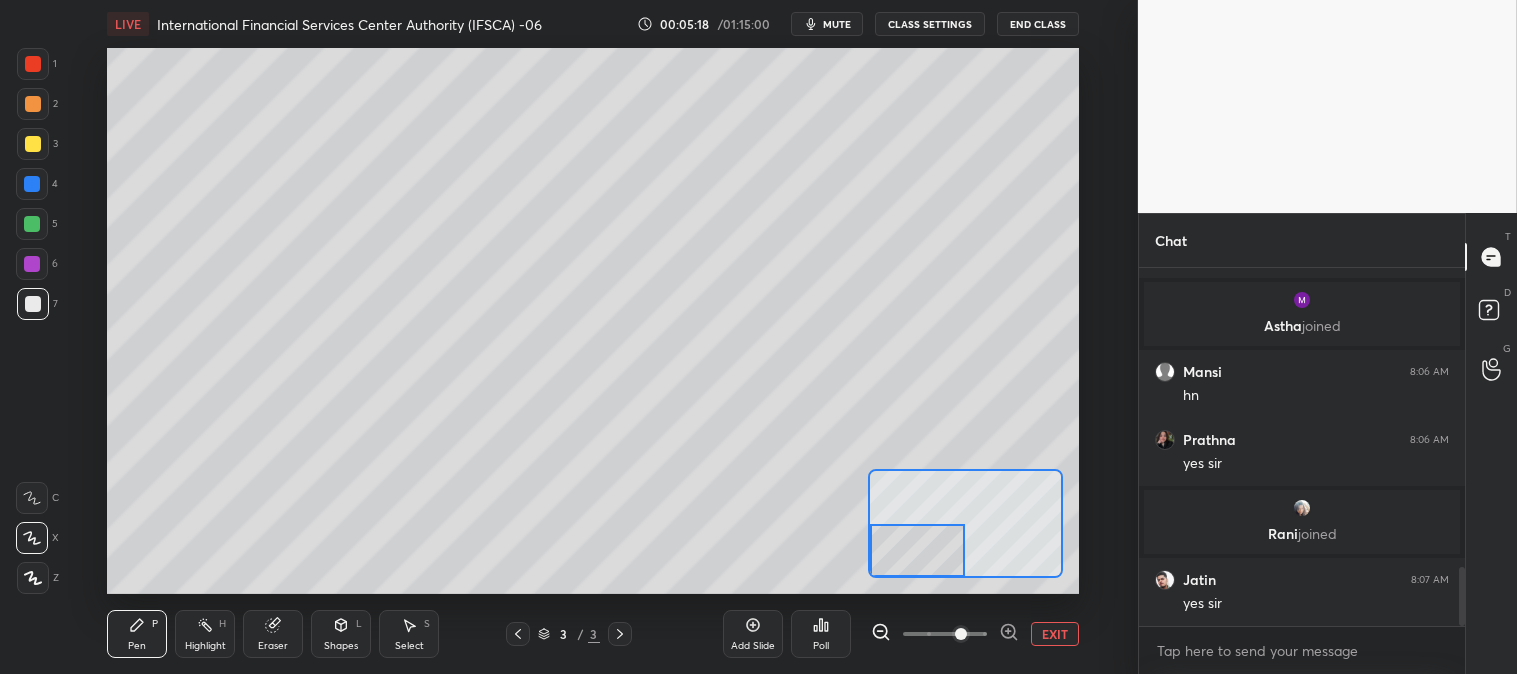 click at bounding box center [33, 144] 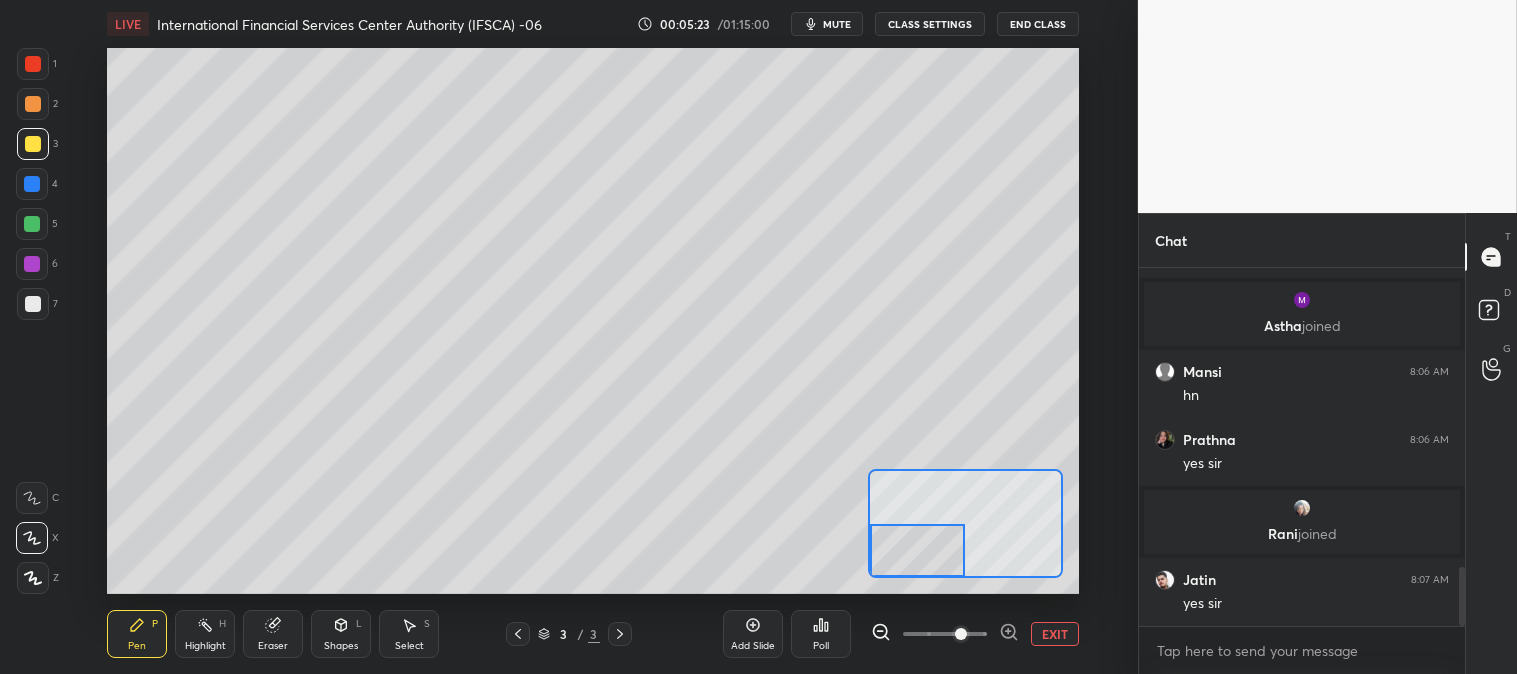 click on "Eraser" at bounding box center (273, 634) 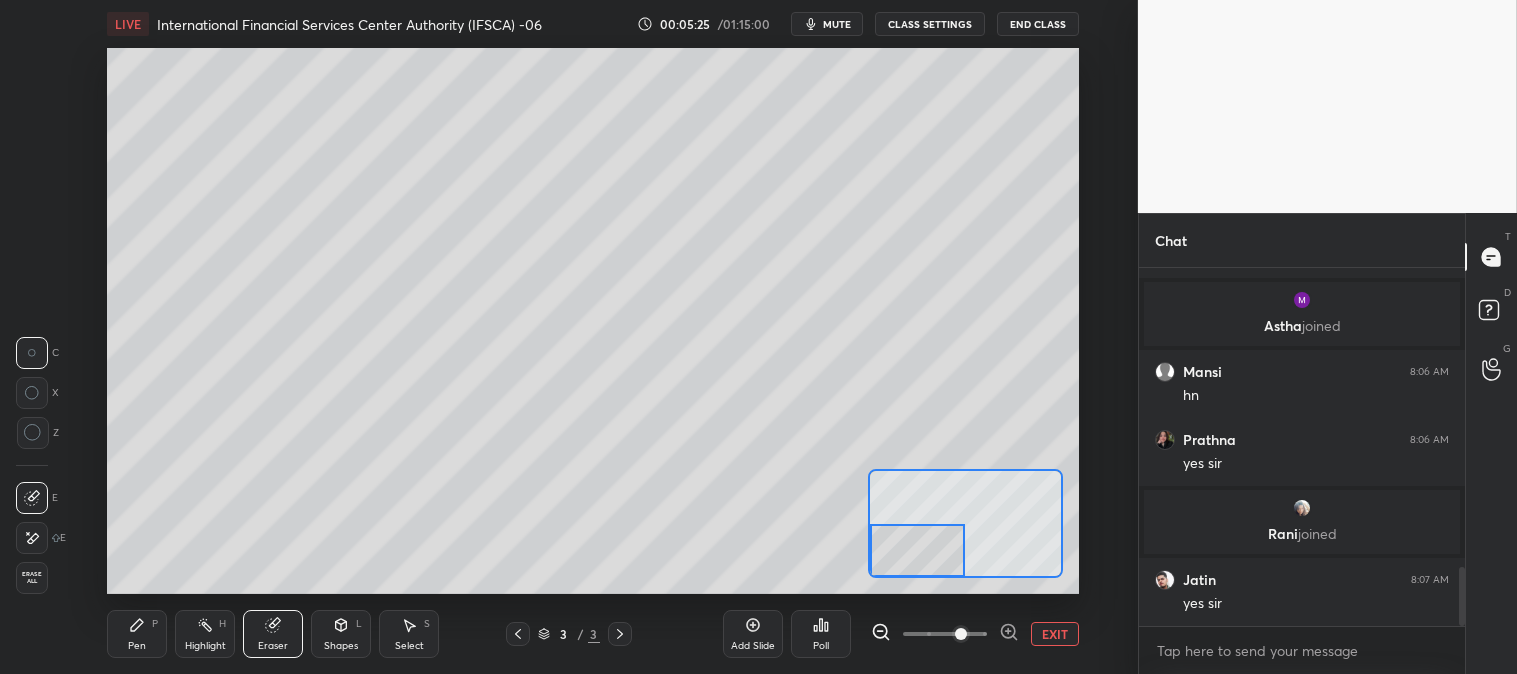 click on "Pen P" at bounding box center (137, 634) 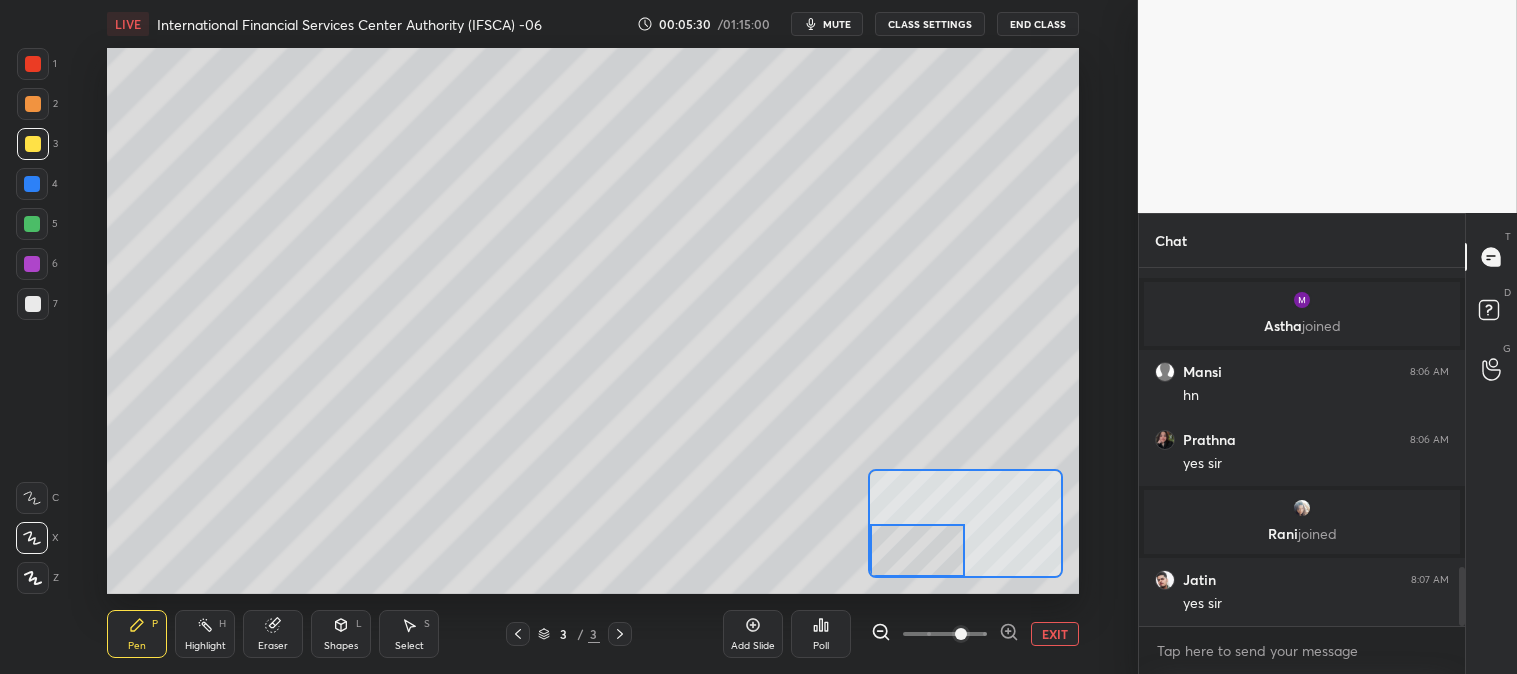 click on "EXIT" at bounding box center (1055, 634) 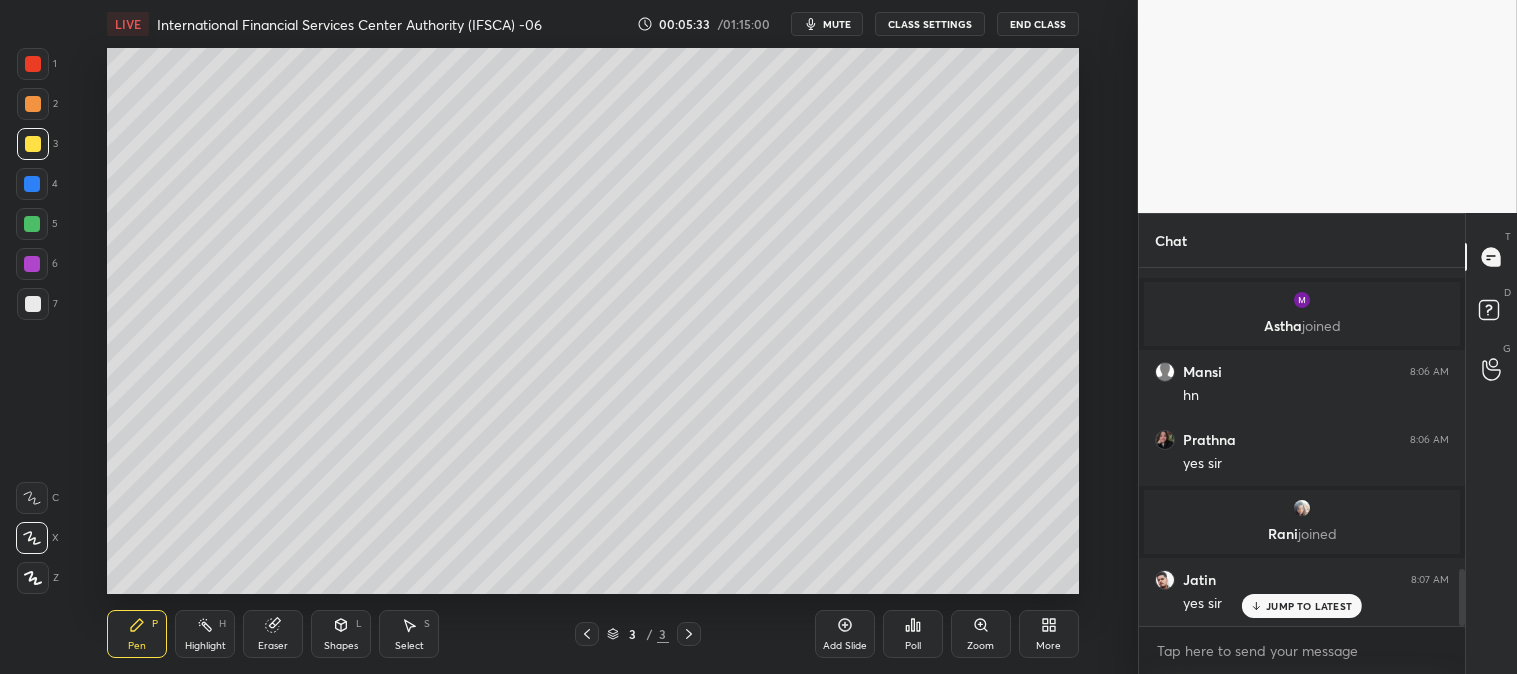 scroll, scrollTop: 1901, scrollLeft: 0, axis: vertical 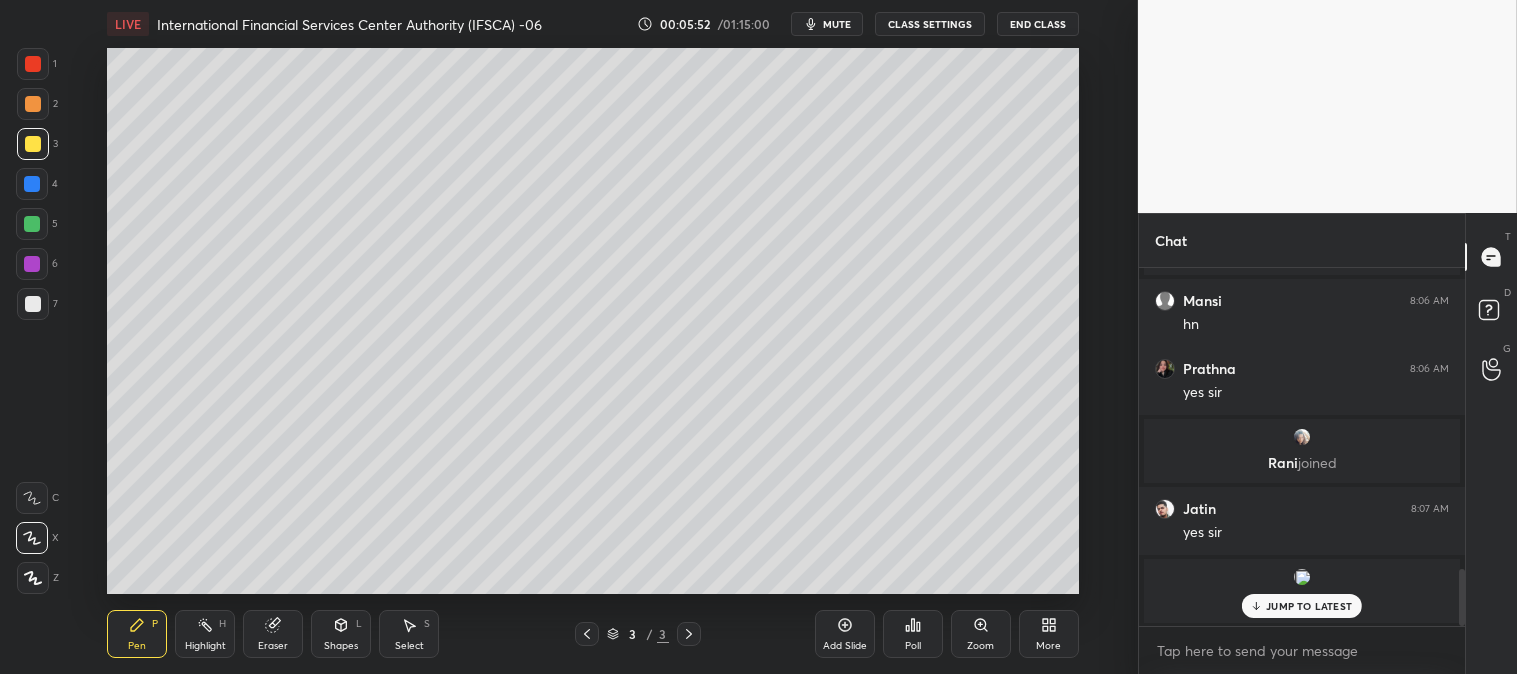 click on "JUMP TO LATEST" at bounding box center (1309, 606) 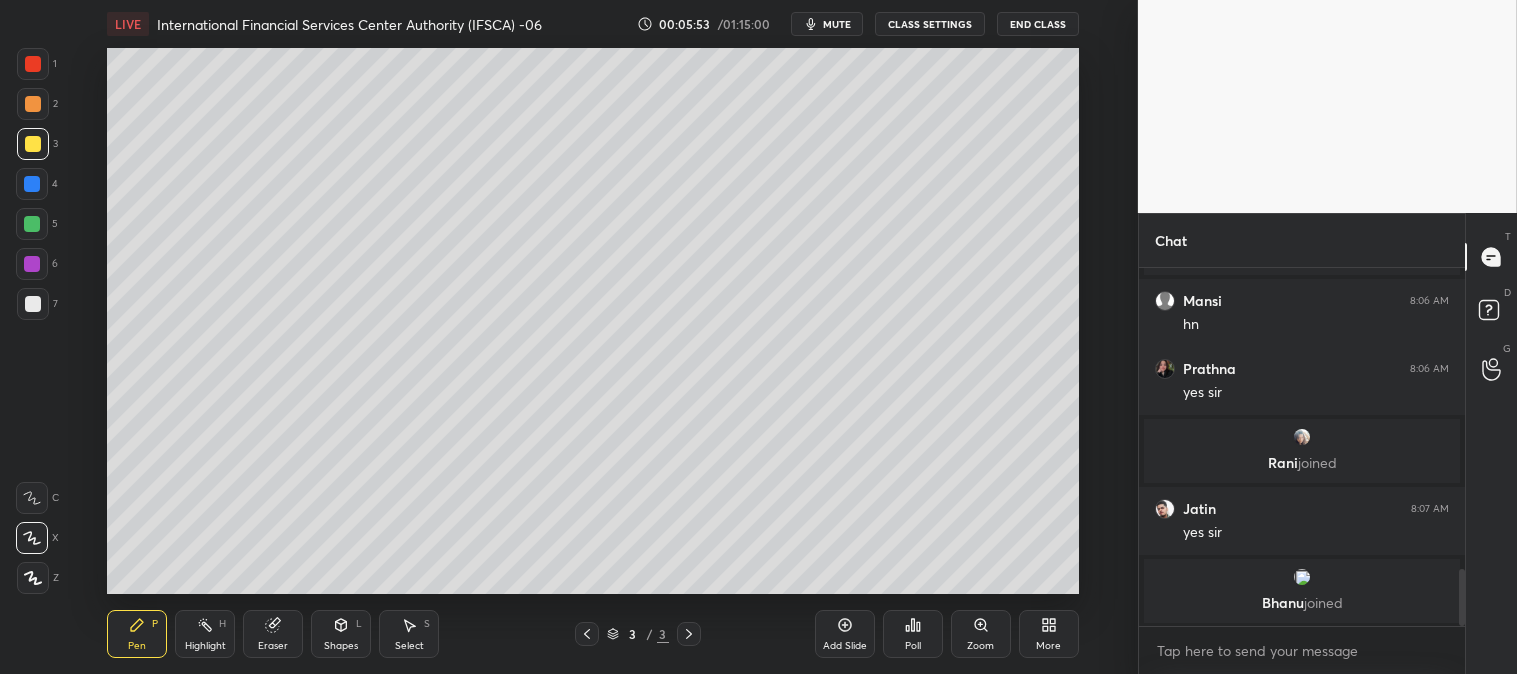 scroll, scrollTop: 1933, scrollLeft: 0, axis: vertical 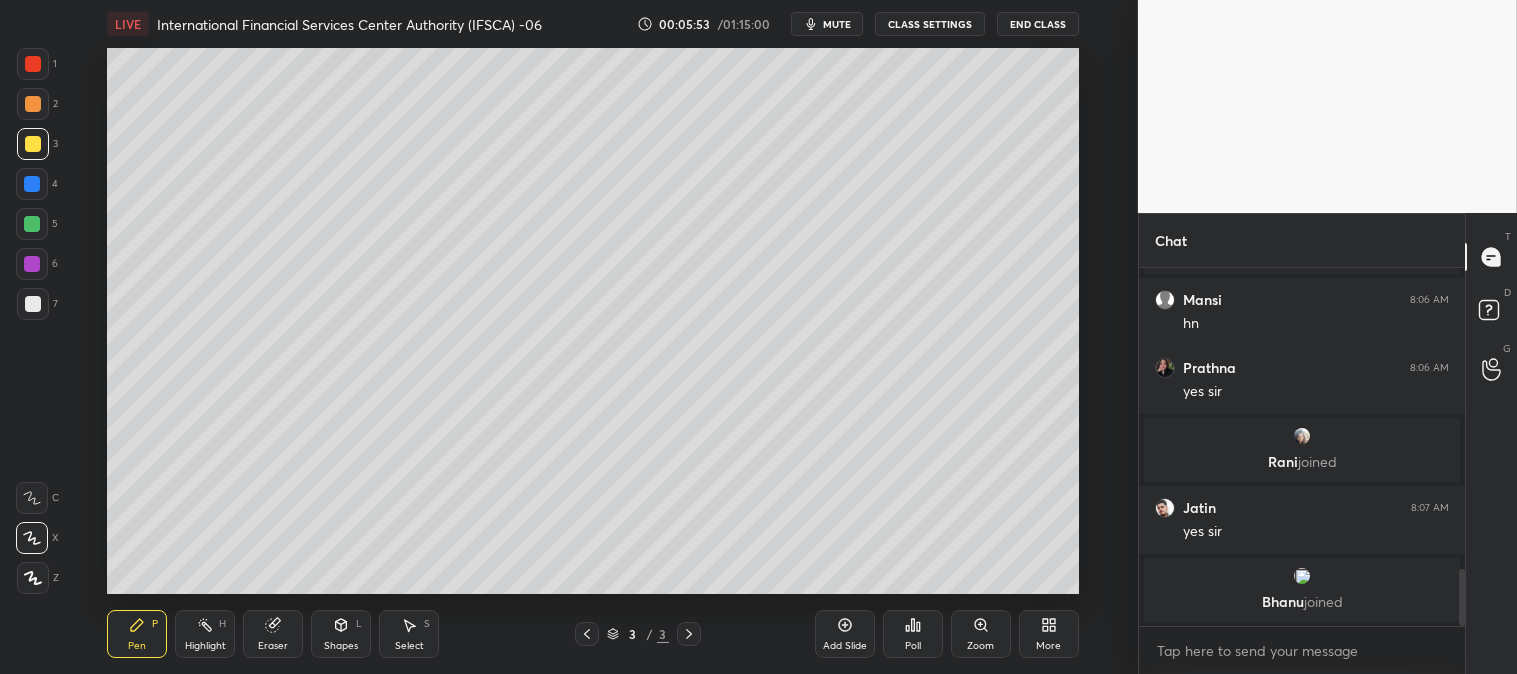 click 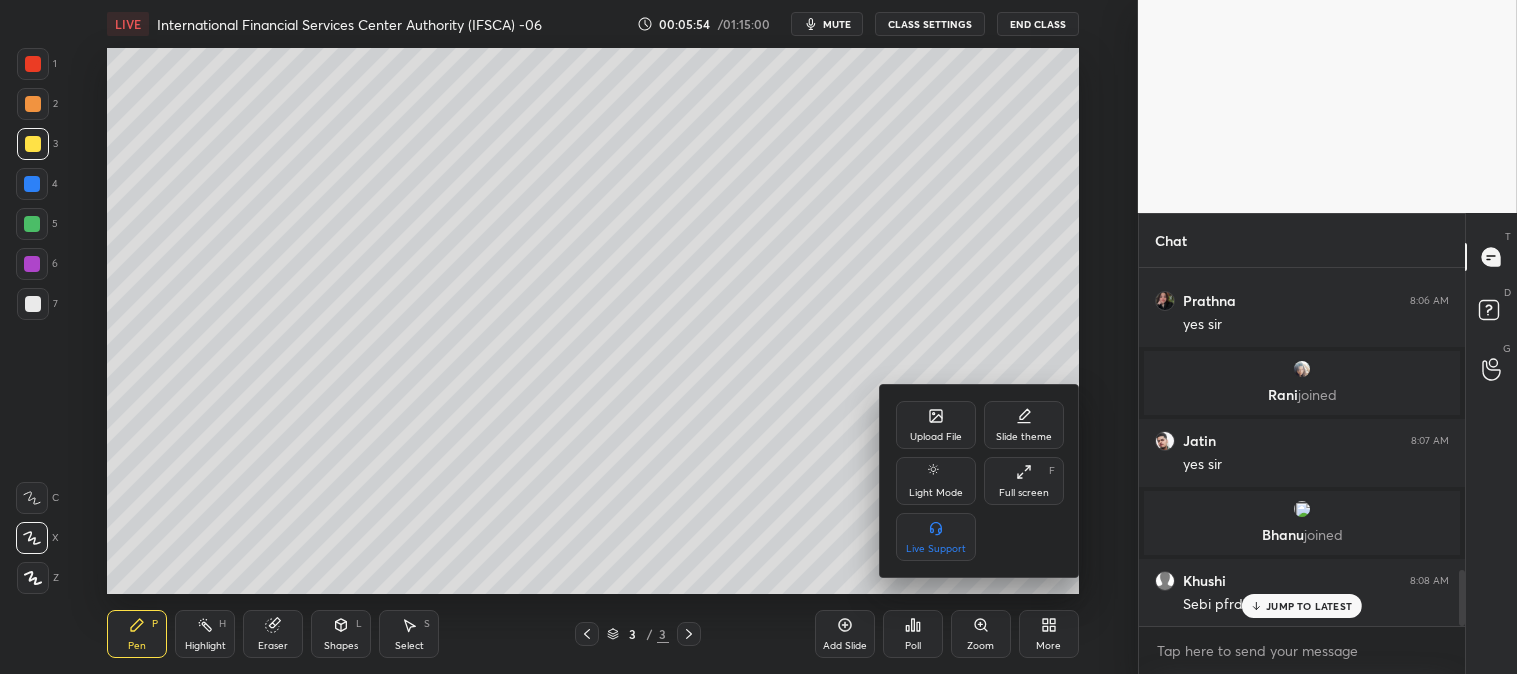 click 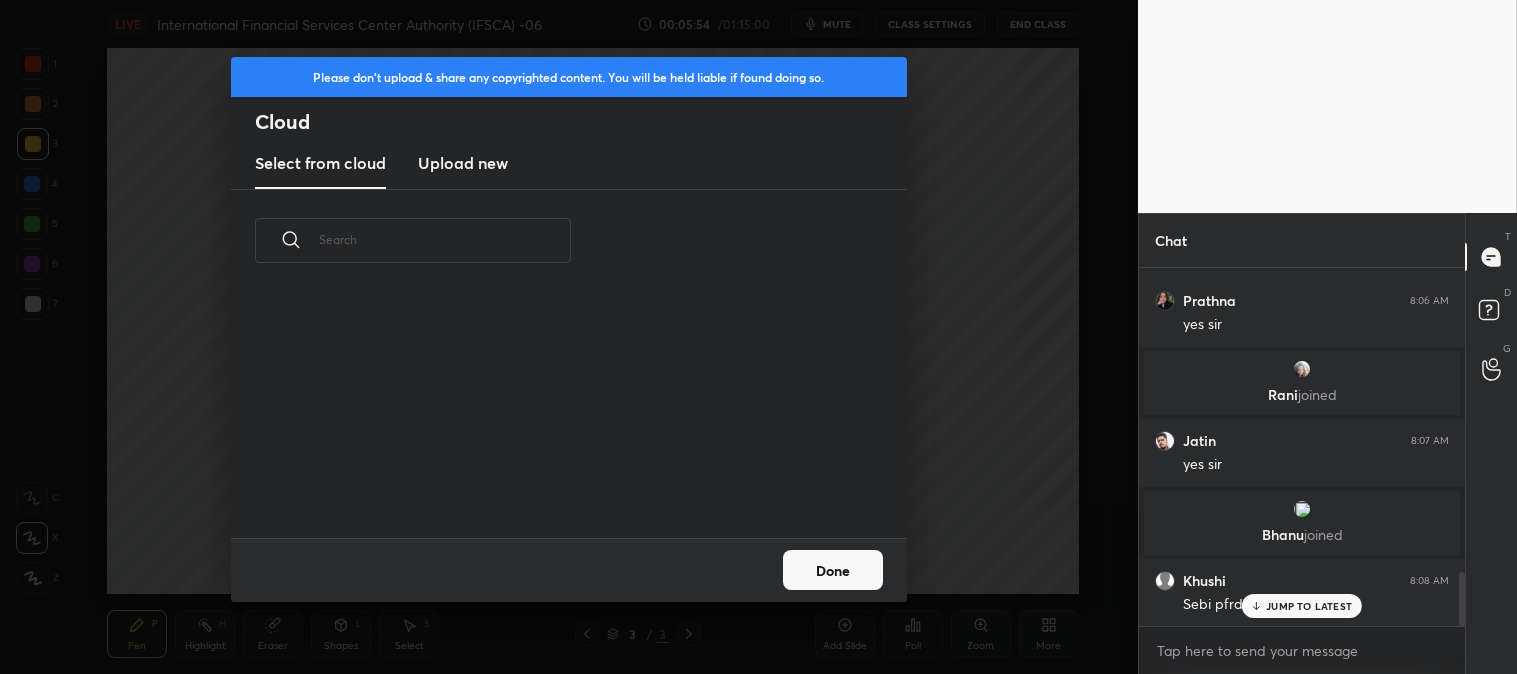 scroll, scrollTop: 2001, scrollLeft: 0, axis: vertical 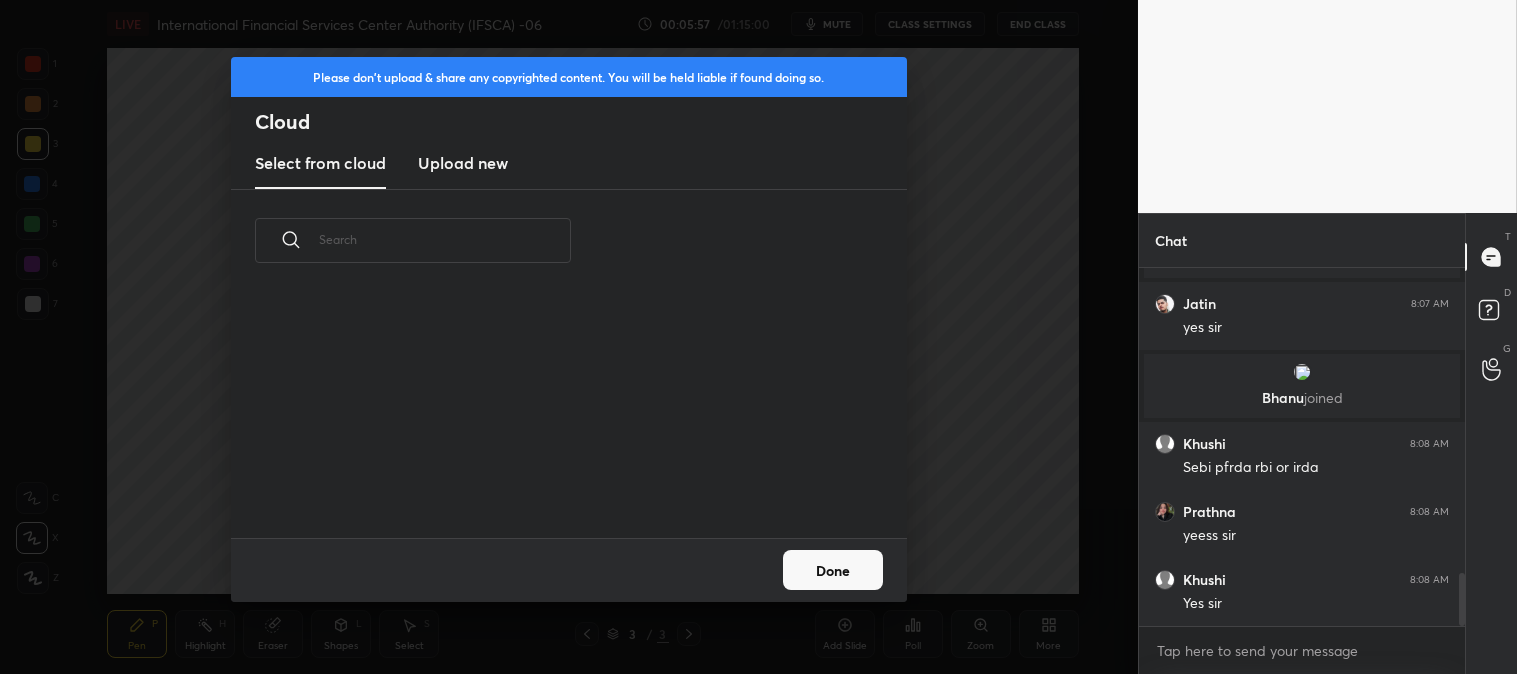 click on "Upload new" at bounding box center [463, 163] 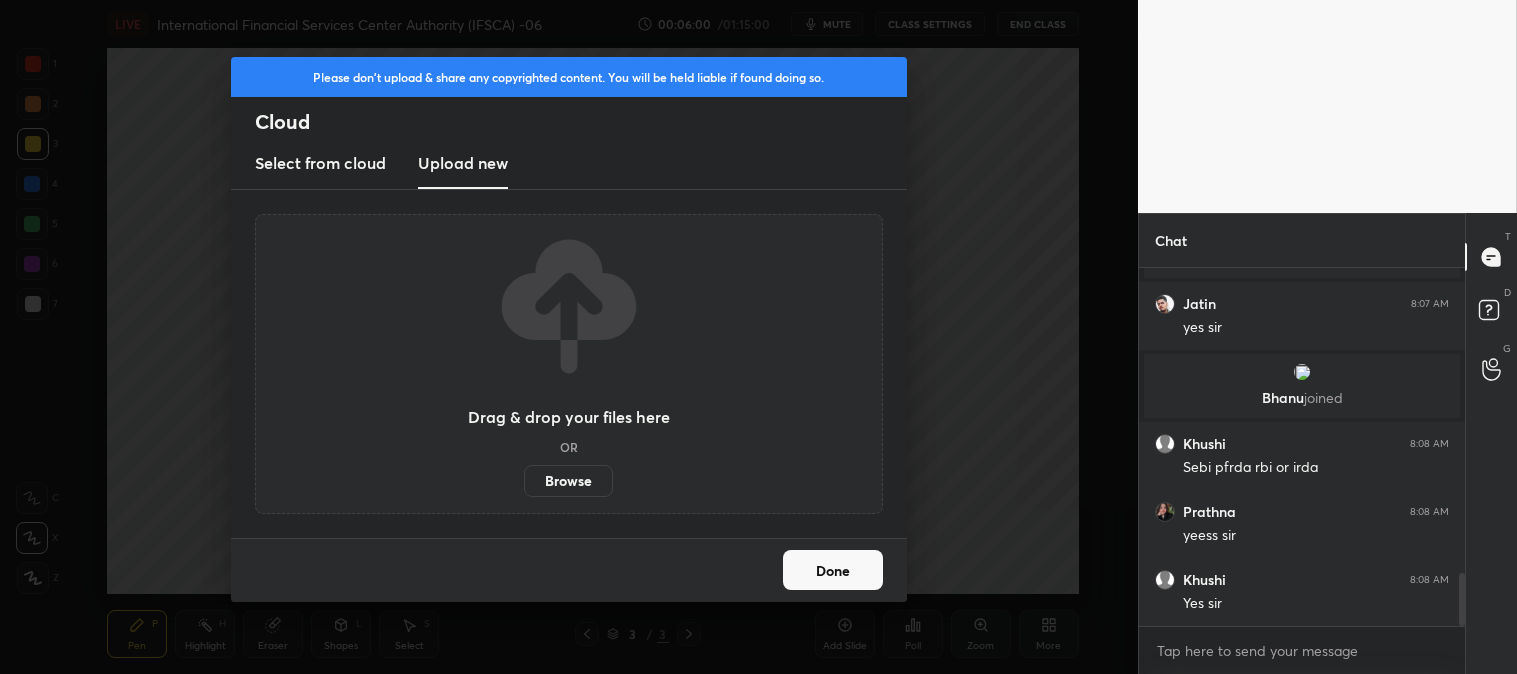 click on "Browse" at bounding box center (568, 481) 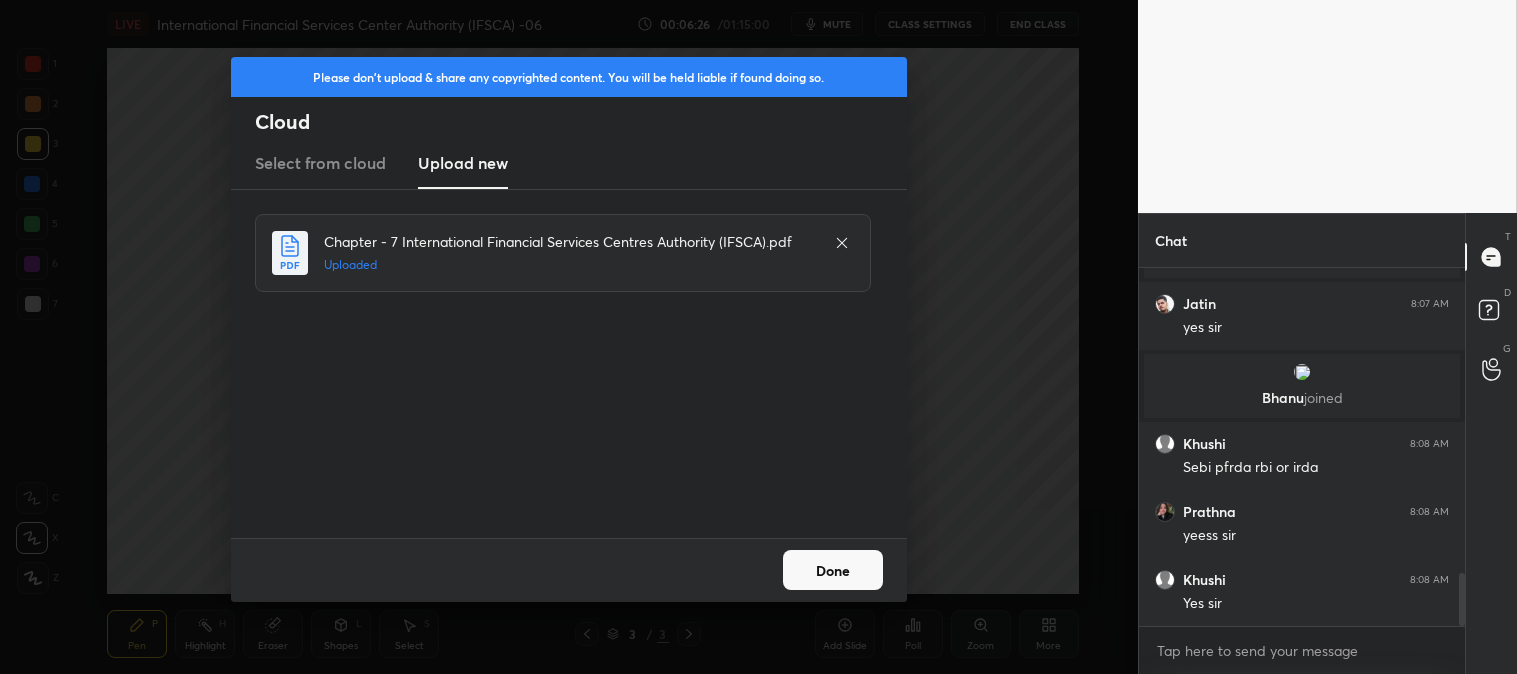 click on "Done" at bounding box center [833, 570] 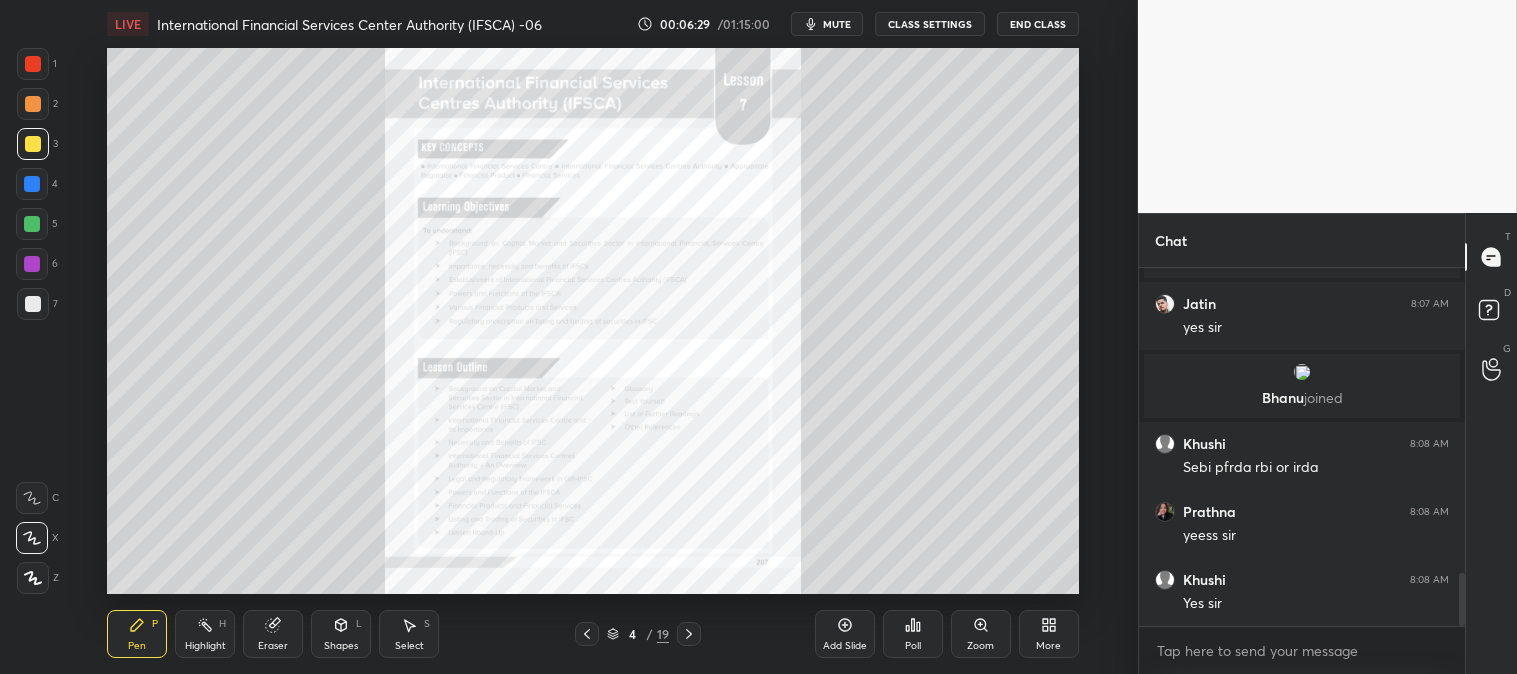 click 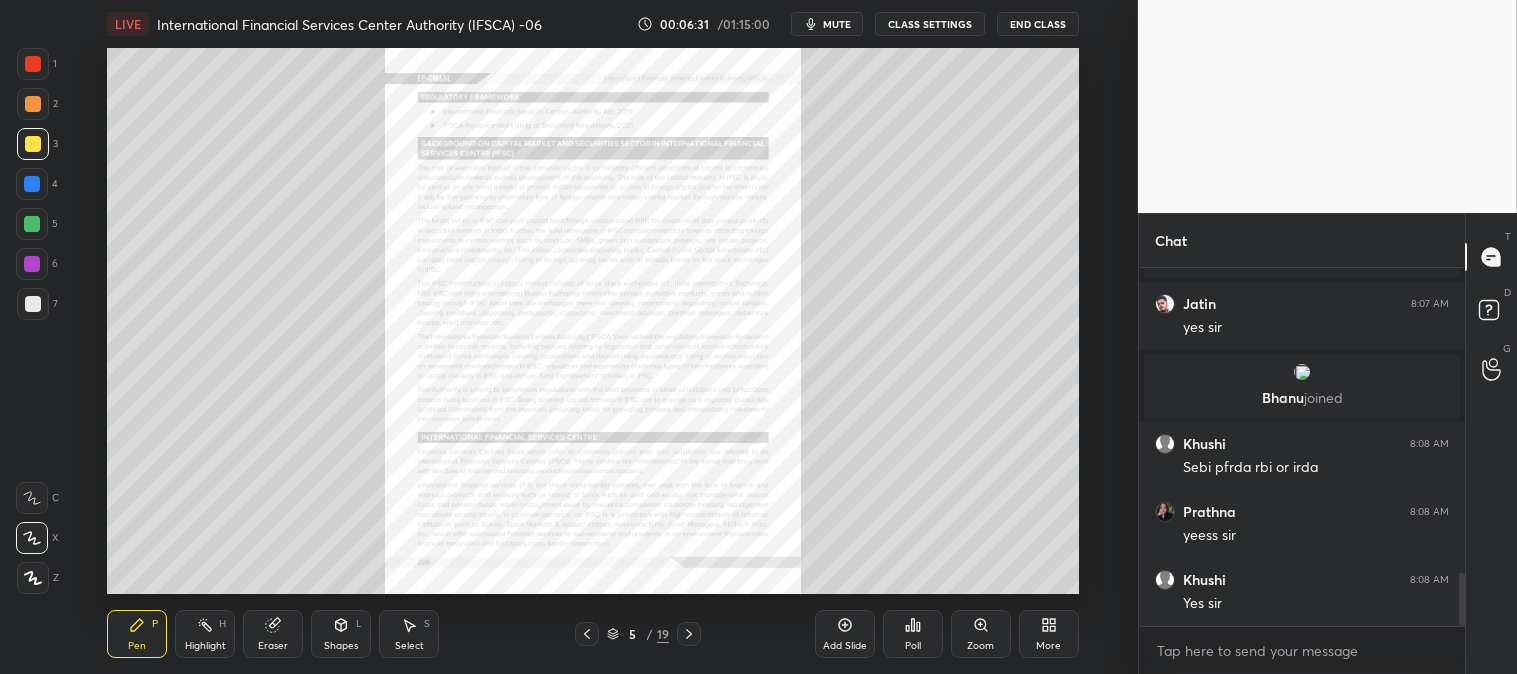 click on "Zoom" at bounding box center (981, 634) 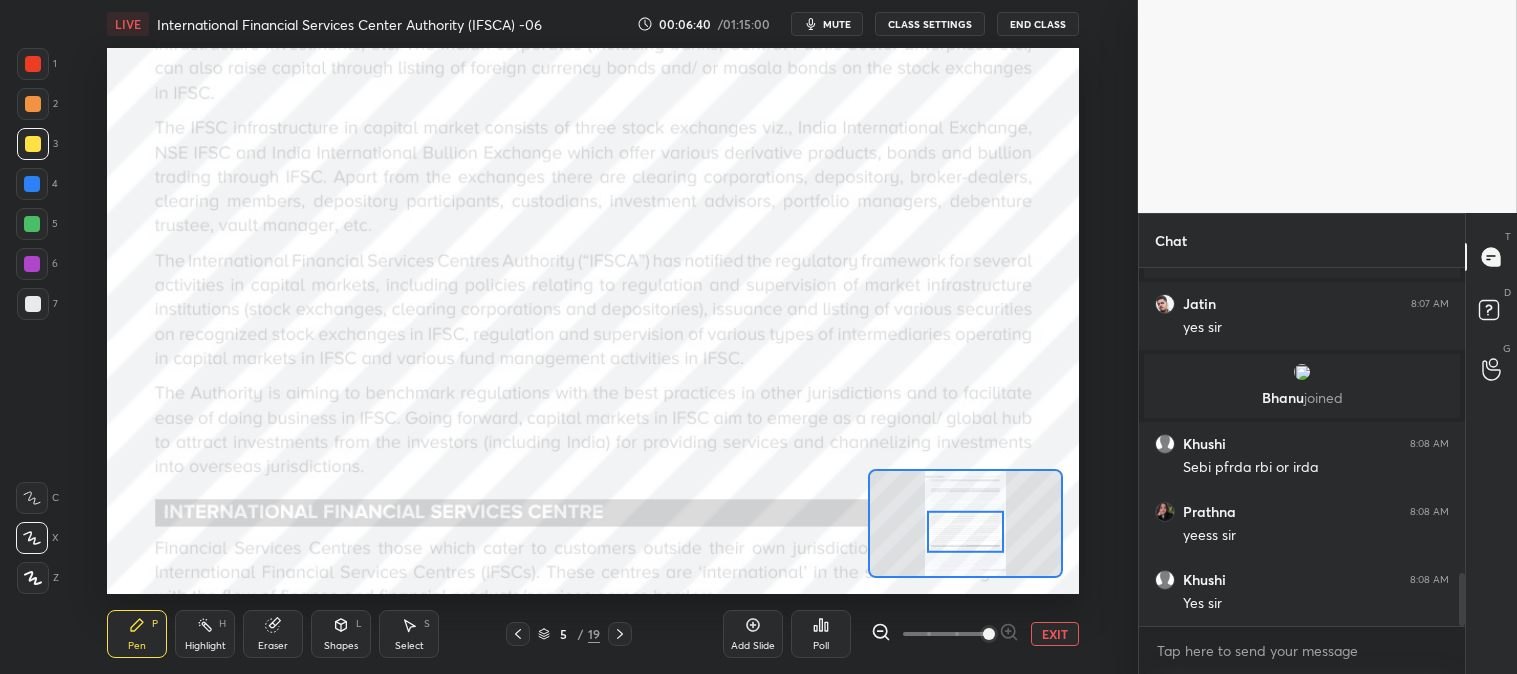 click at bounding box center (620, 634) 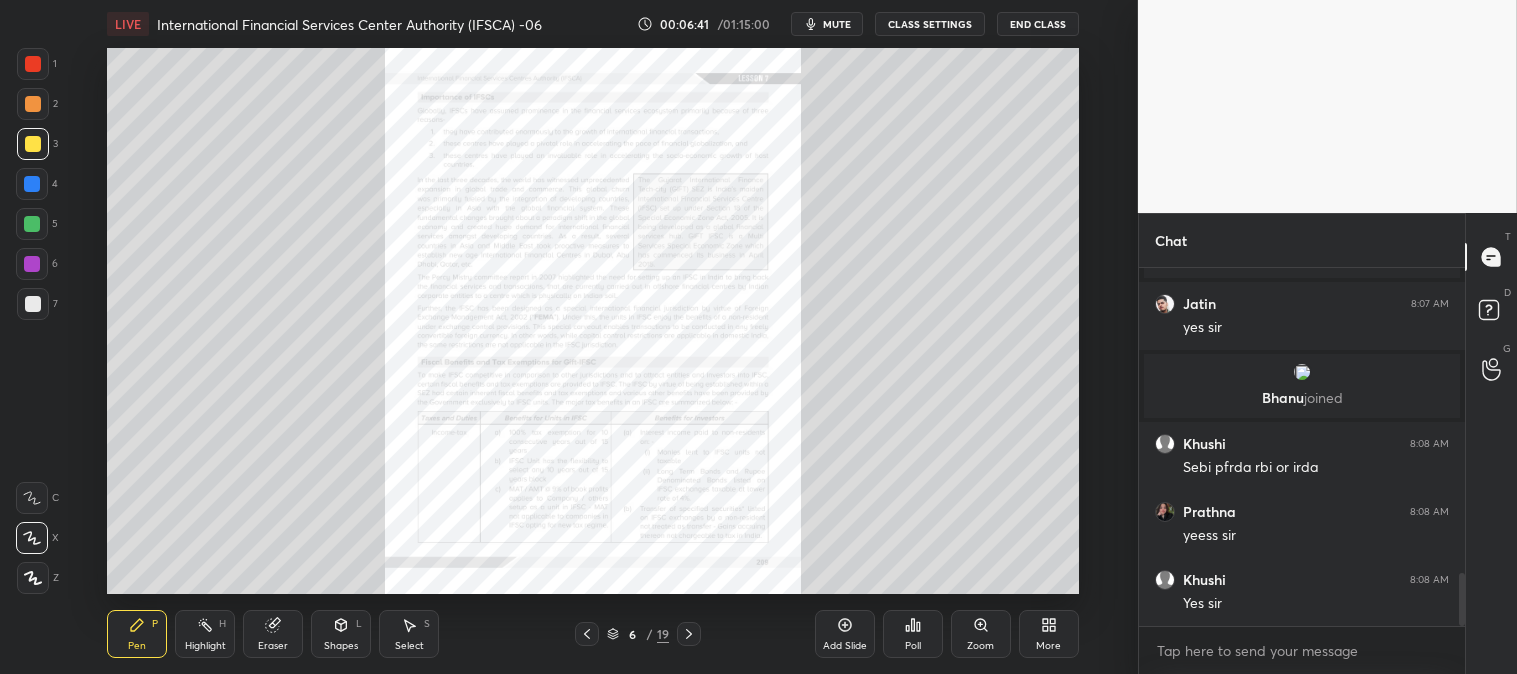 click on "Zoom" at bounding box center [981, 634] 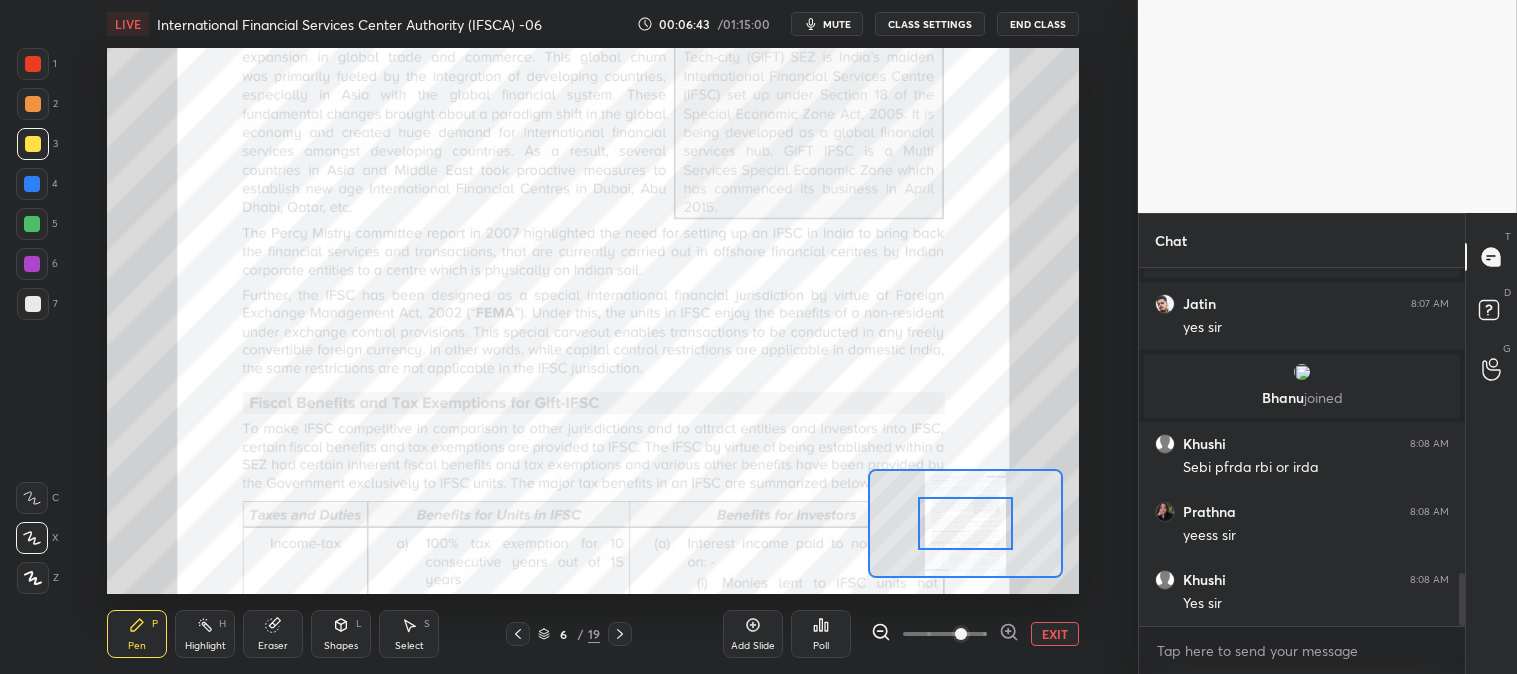 scroll, scrollTop: 2141, scrollLeft: 0, axis: vertical 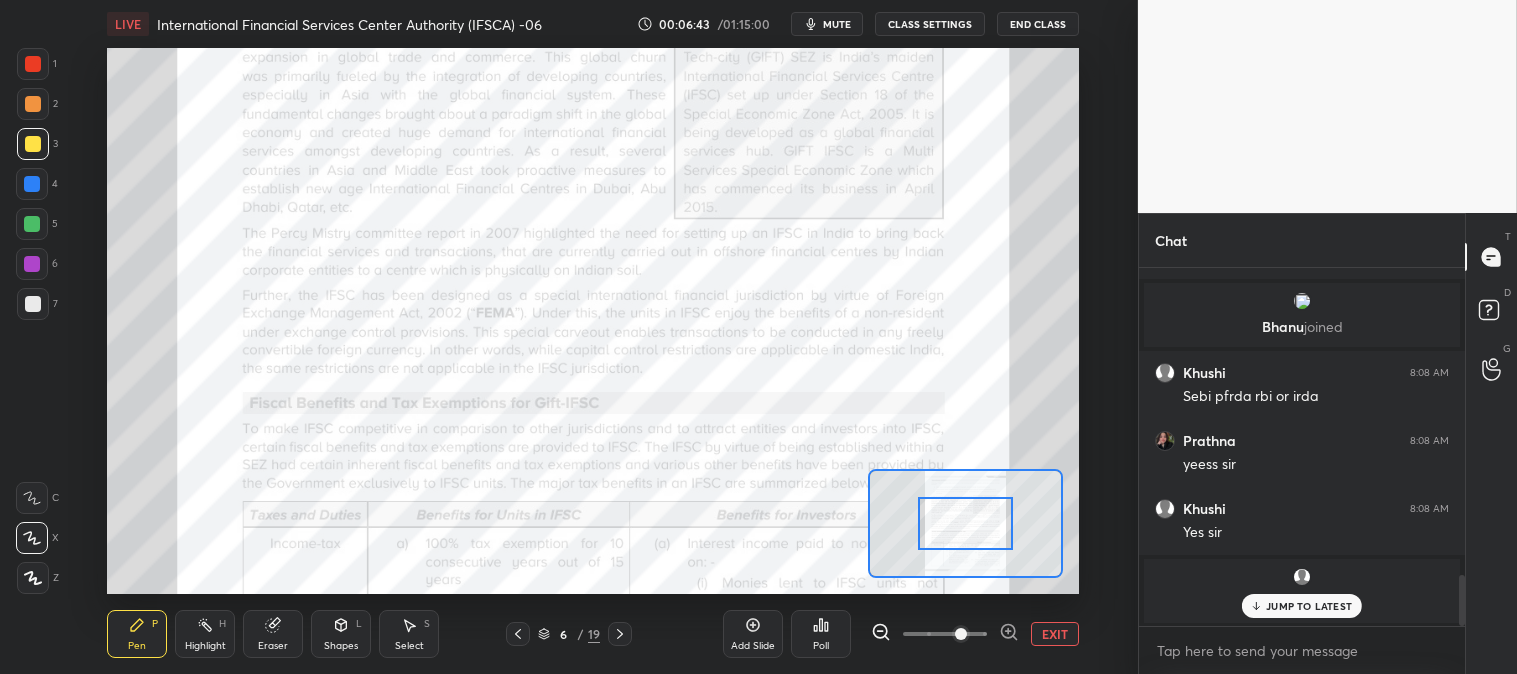 click on "6 / 19" at bounding box center (569, 634) 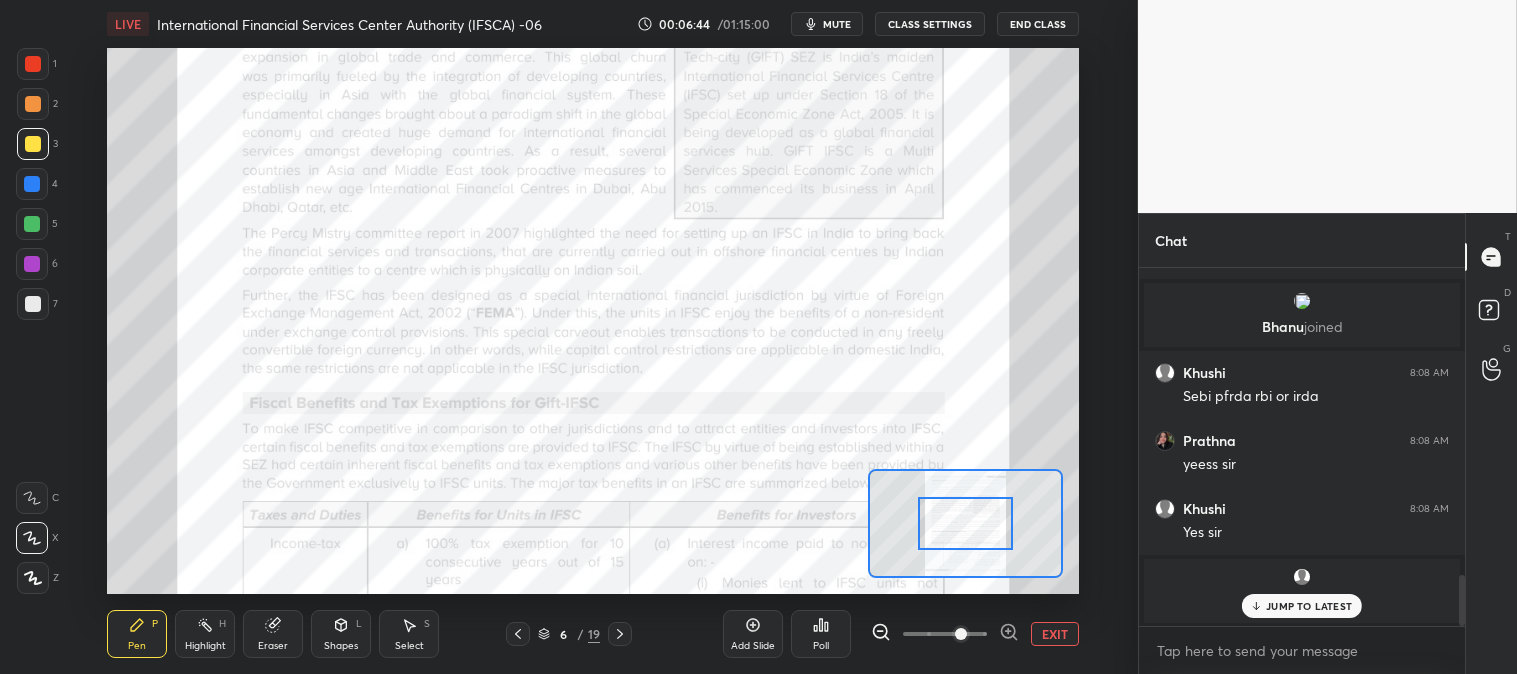 click 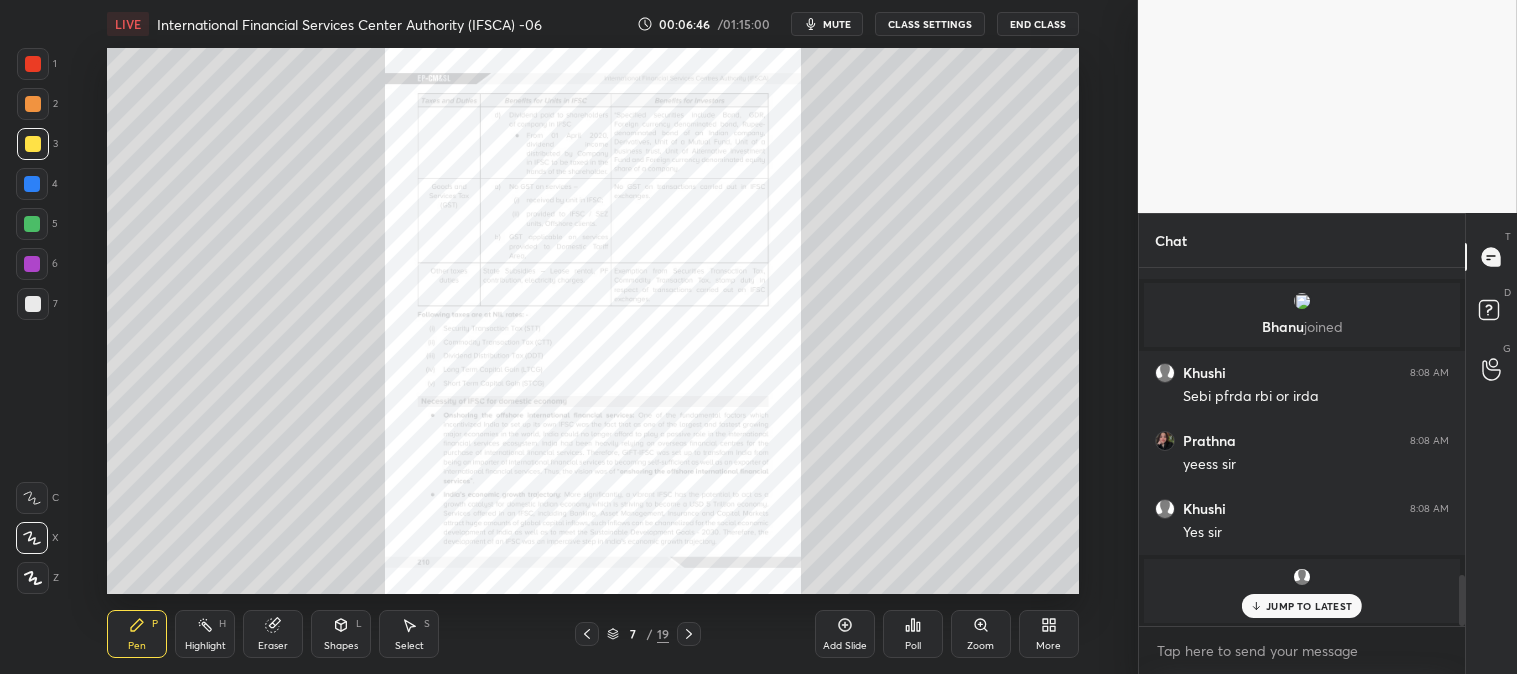 click 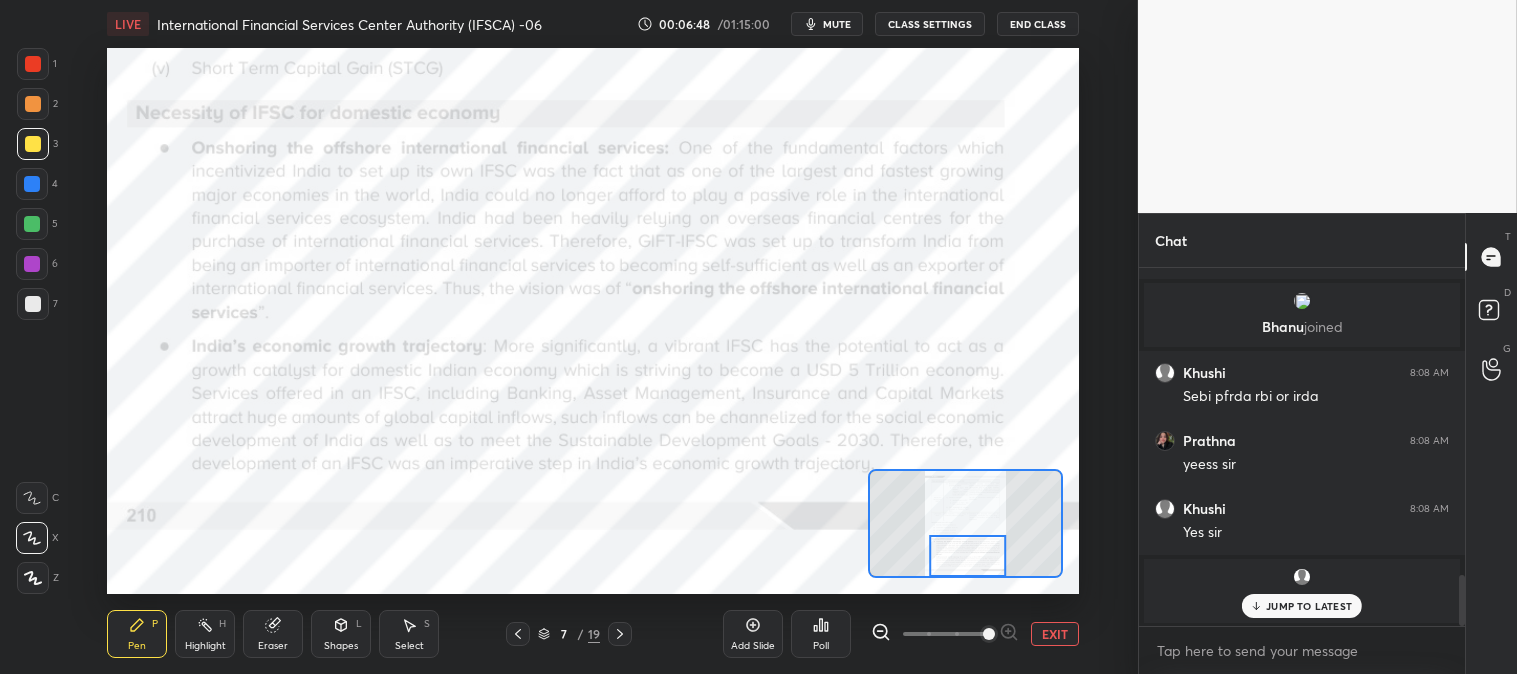 click on "P" at bounding box center (155, 624) 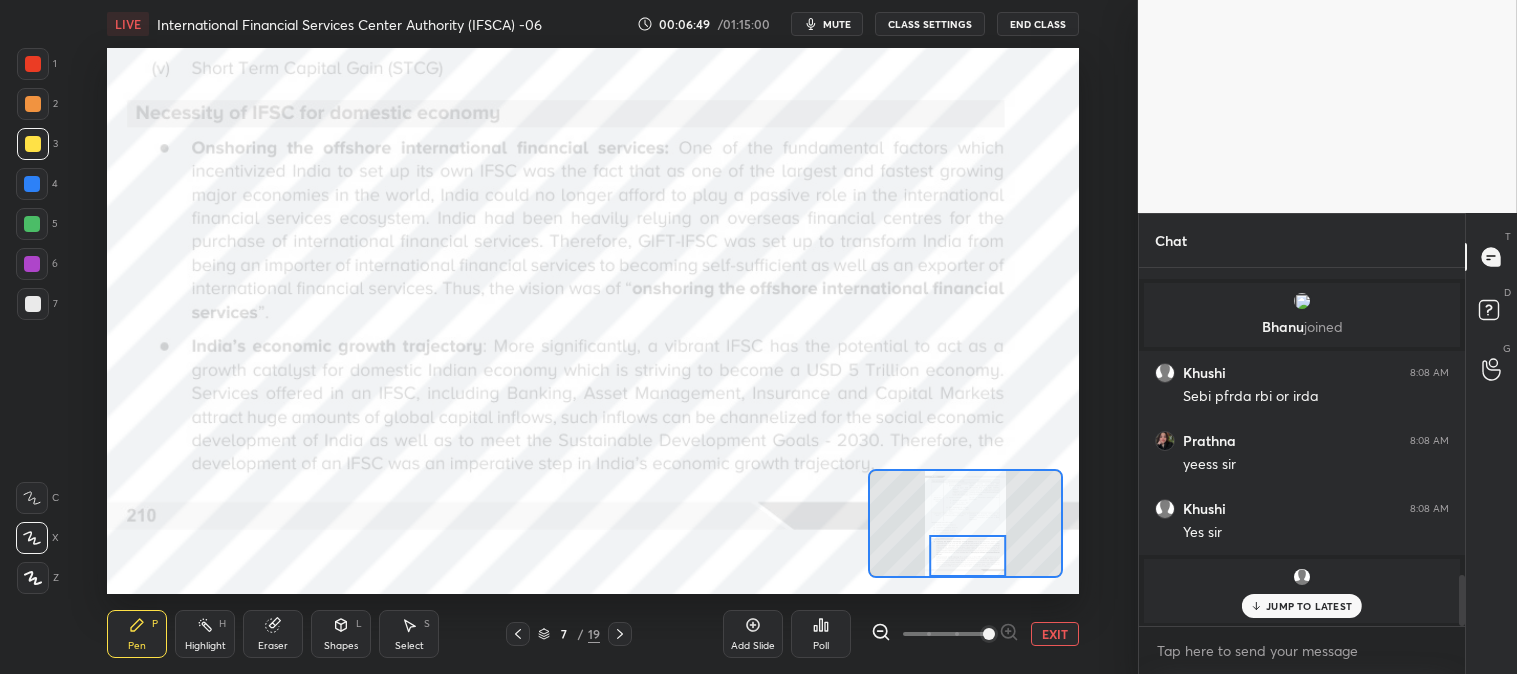 click at bounding box center [33, 64] 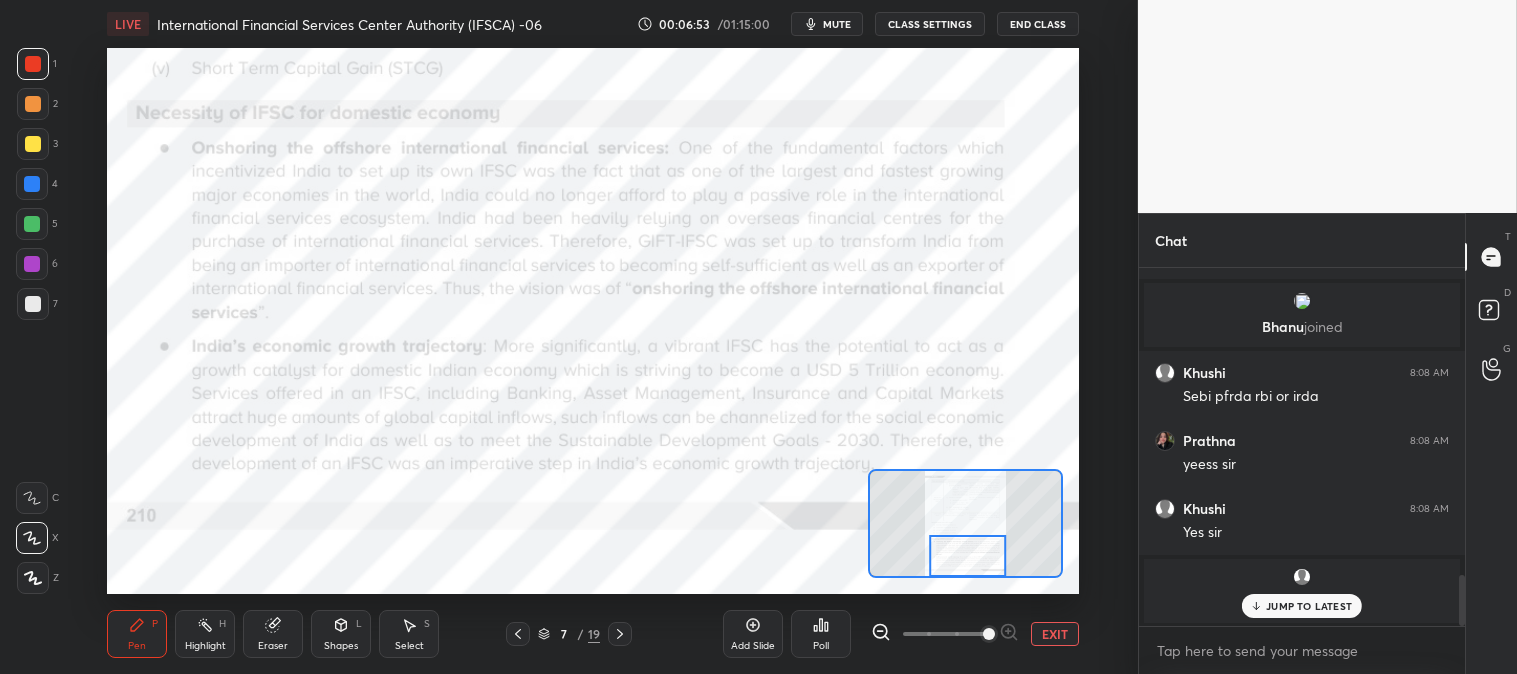 scroll, scrollTop: 2133, scrollLeft: 0, axis: vertical 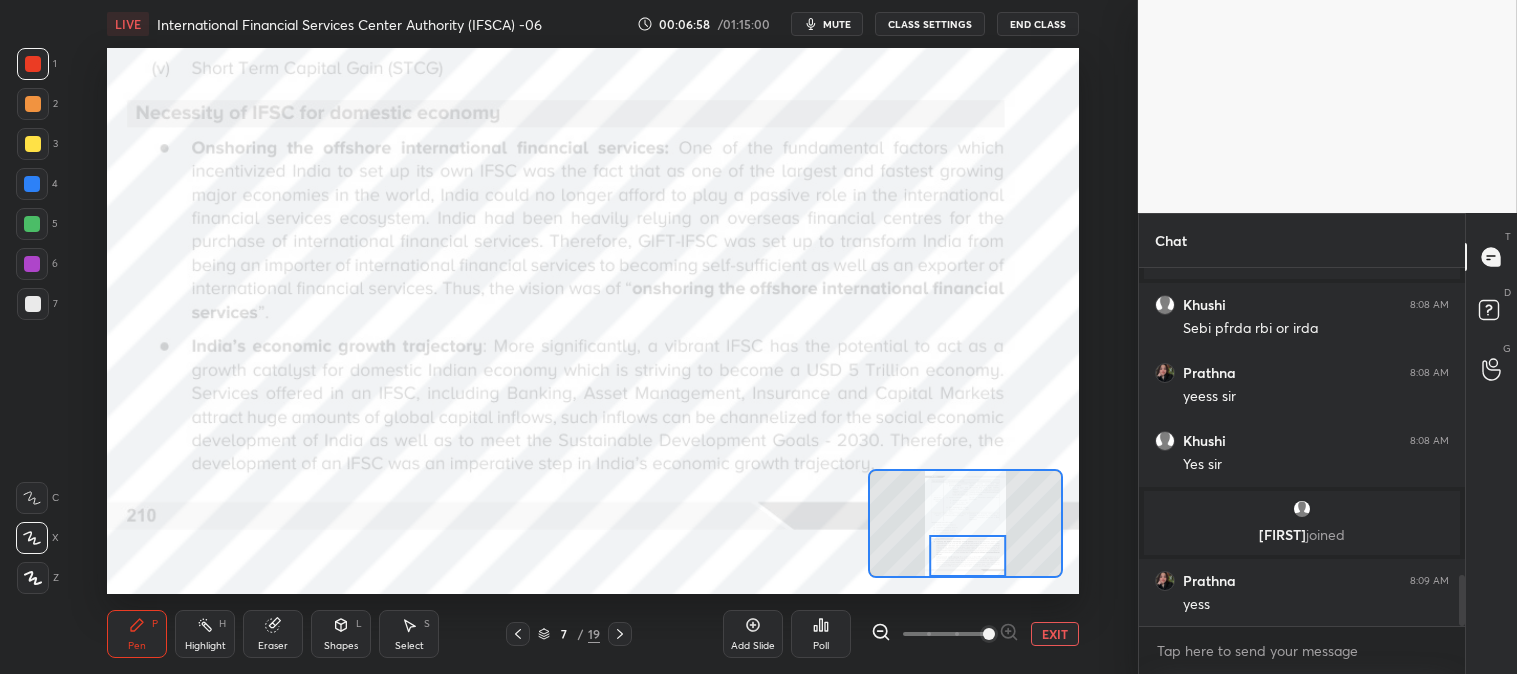 click 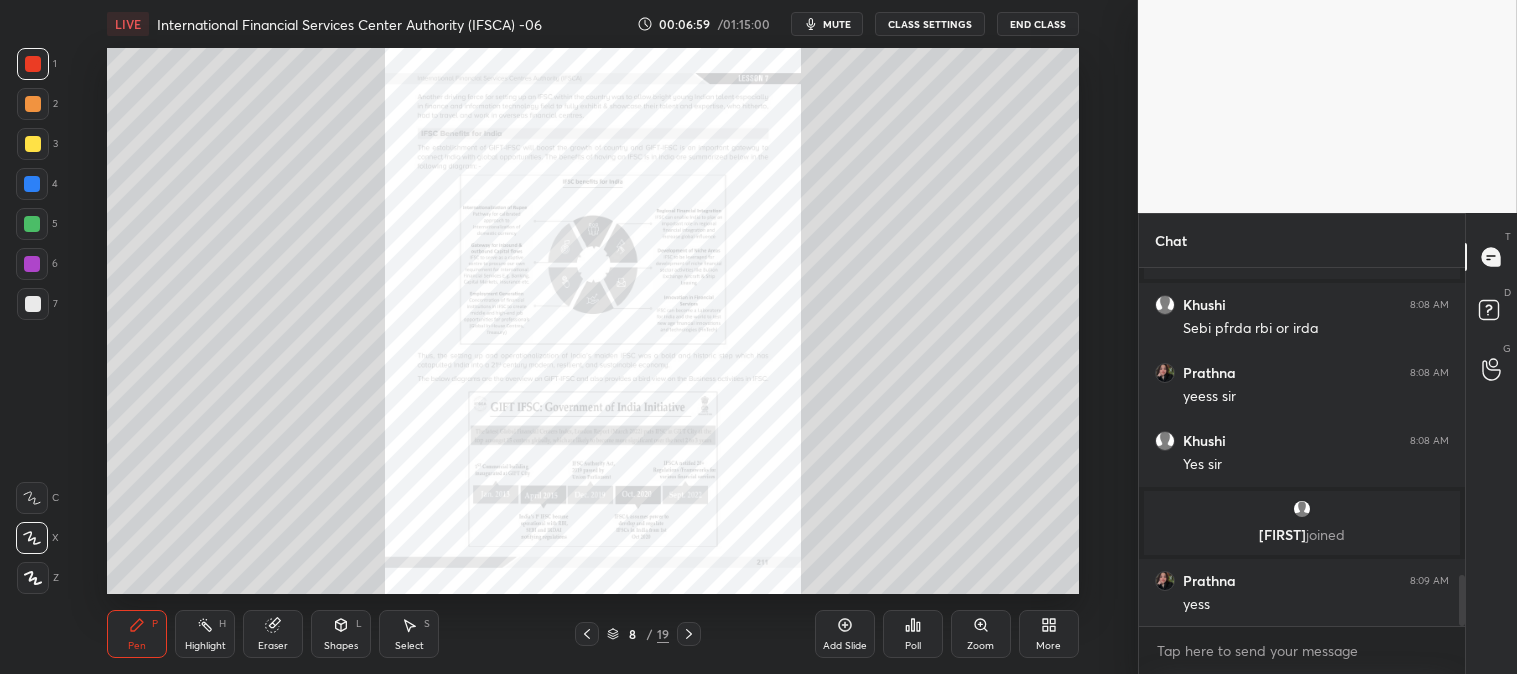 click 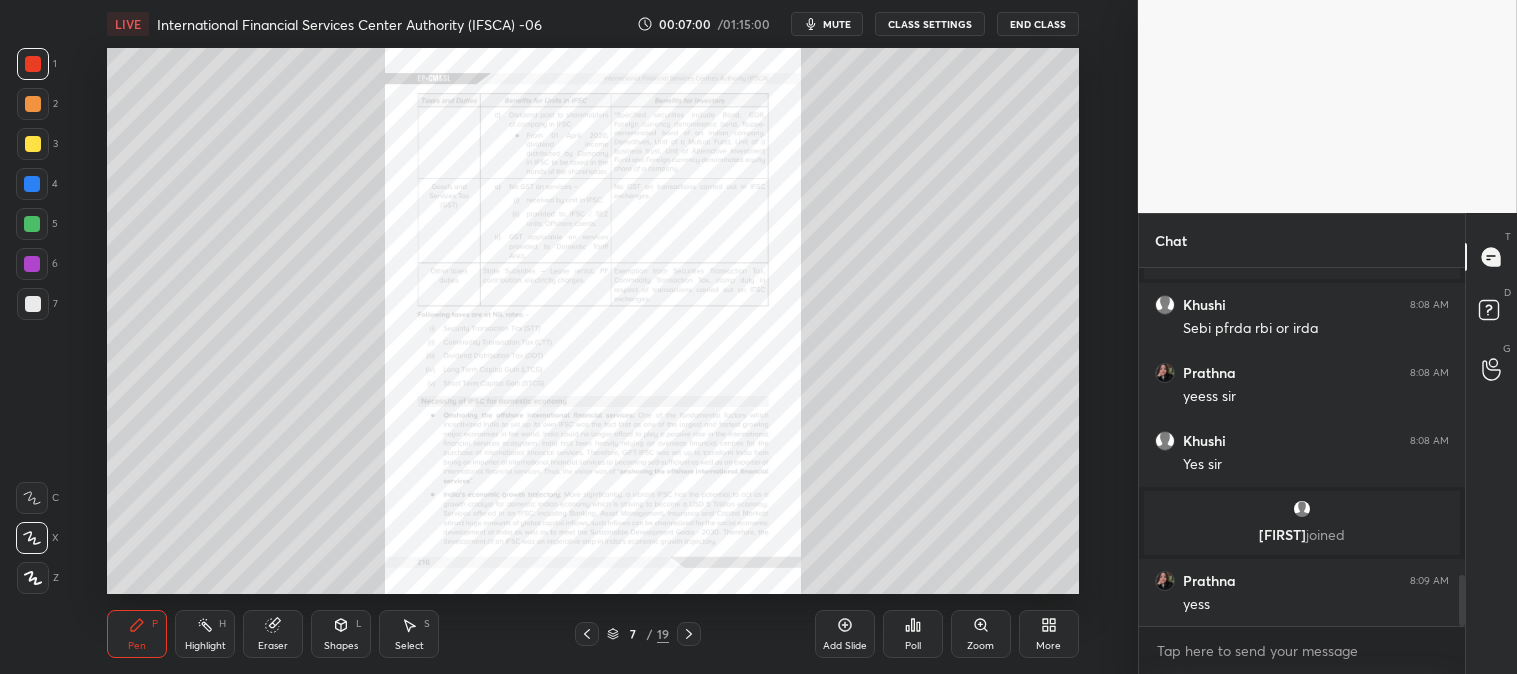 click on "Zoom" at bounding box center [981, 634] 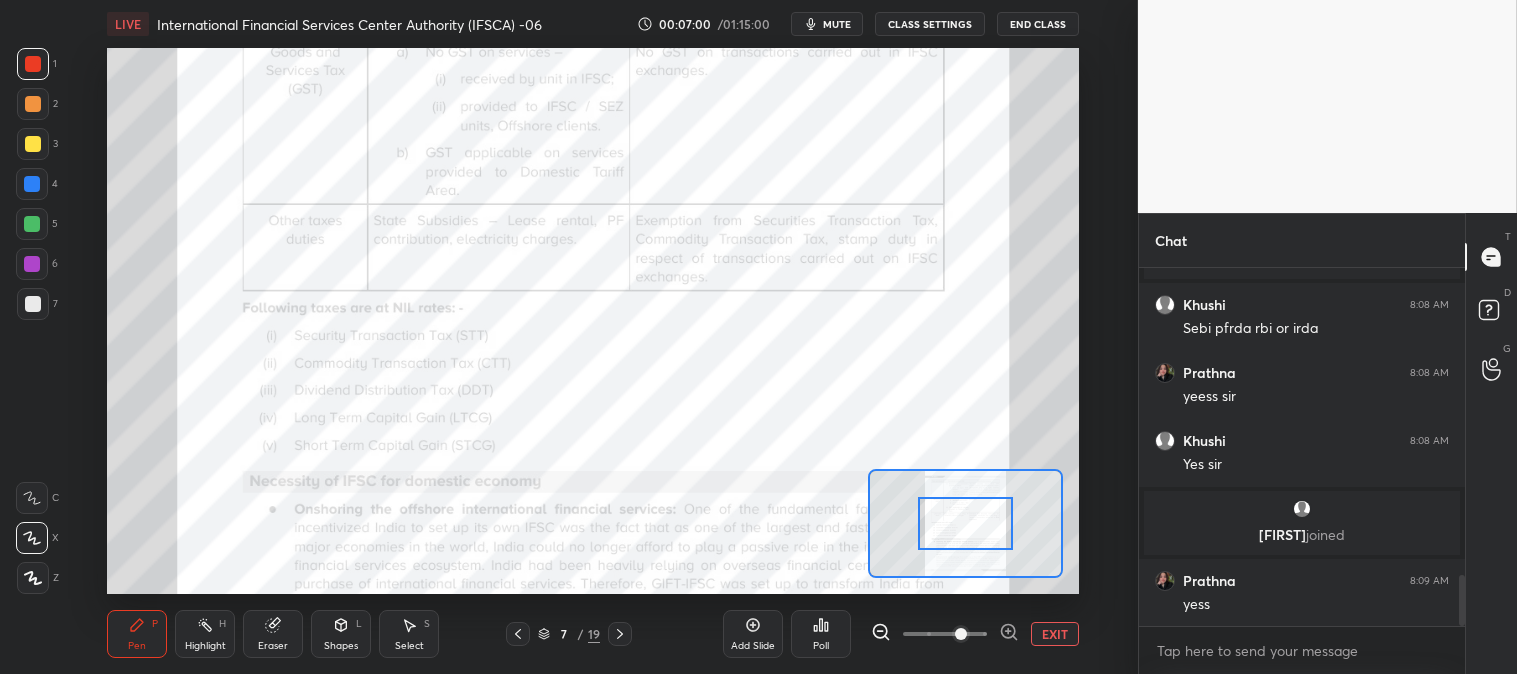 click at bounding box center [961, 634] 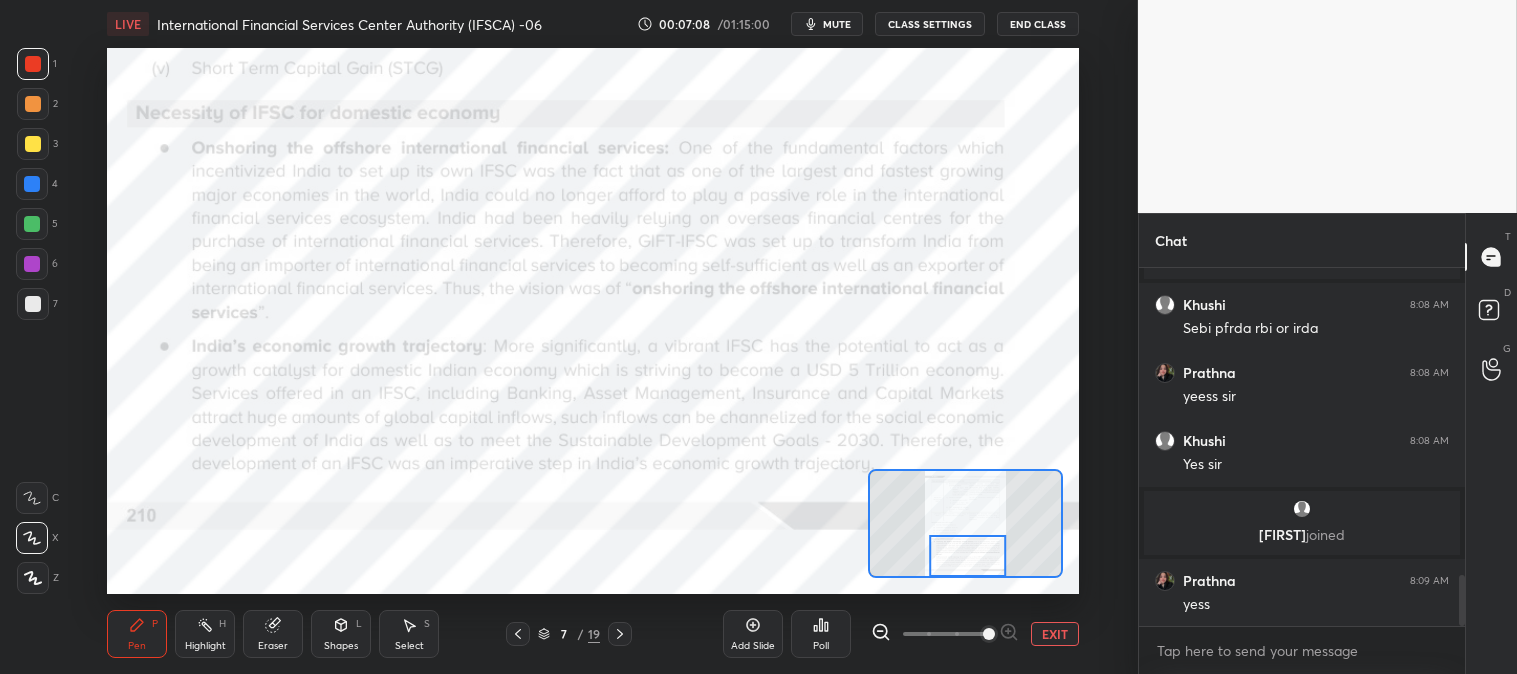 scroll, scrollTop: 2201, scrollLeft: 0, axis: vertical 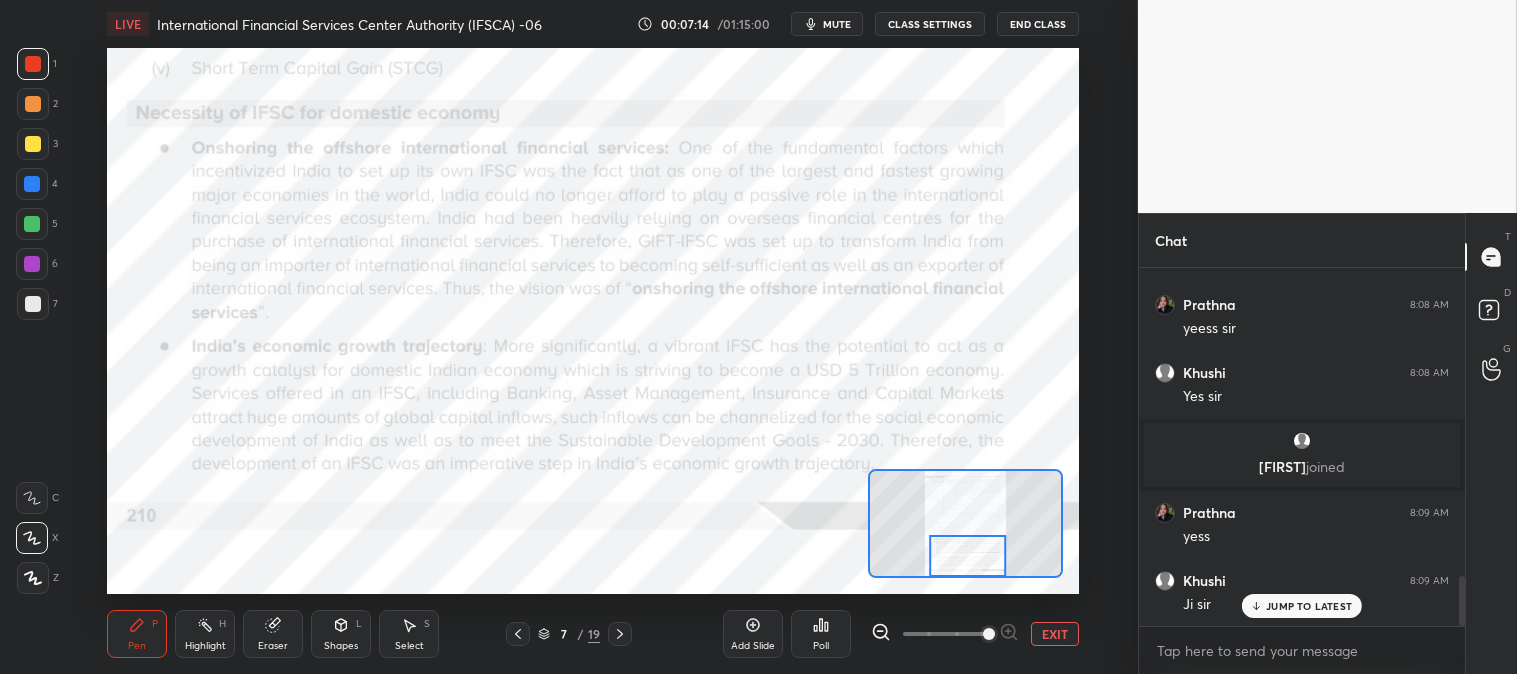 click on "Highlight H" at bounding box center [205, 634] 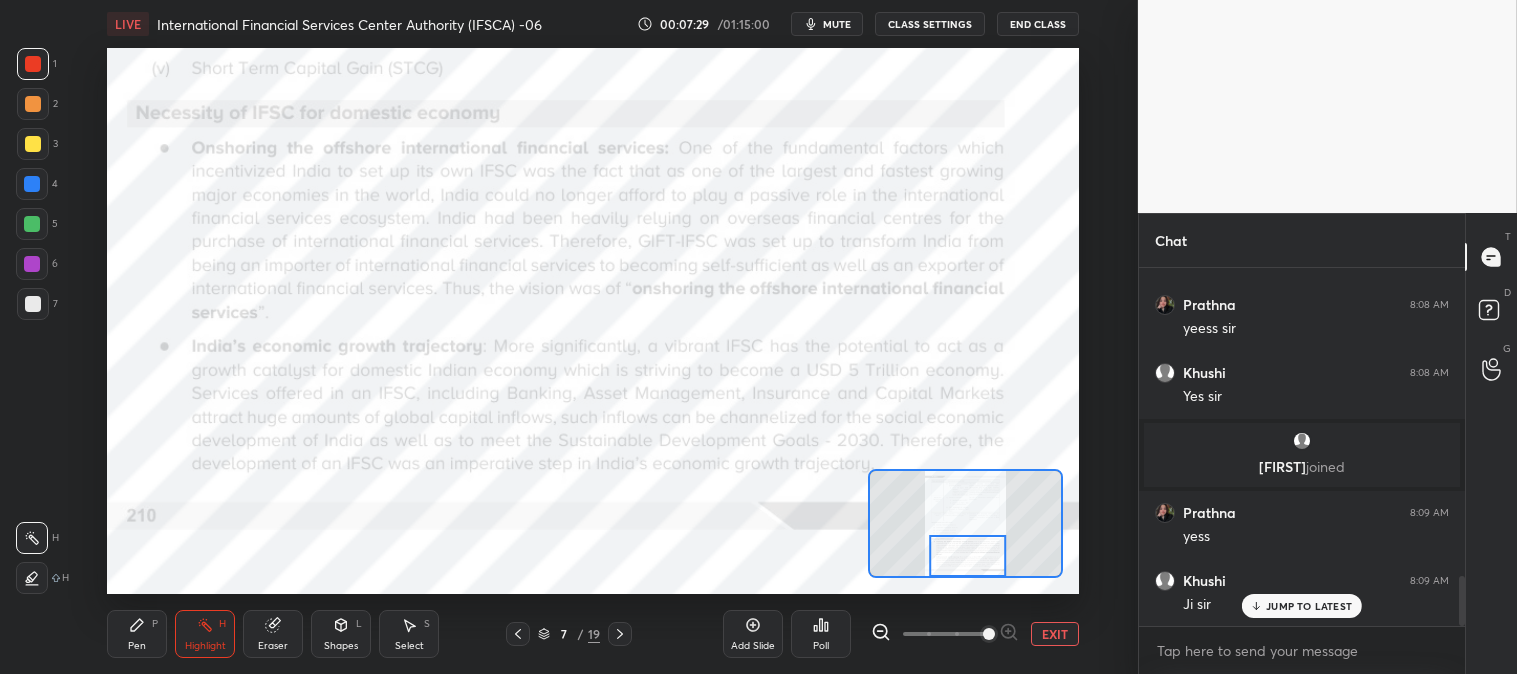 click 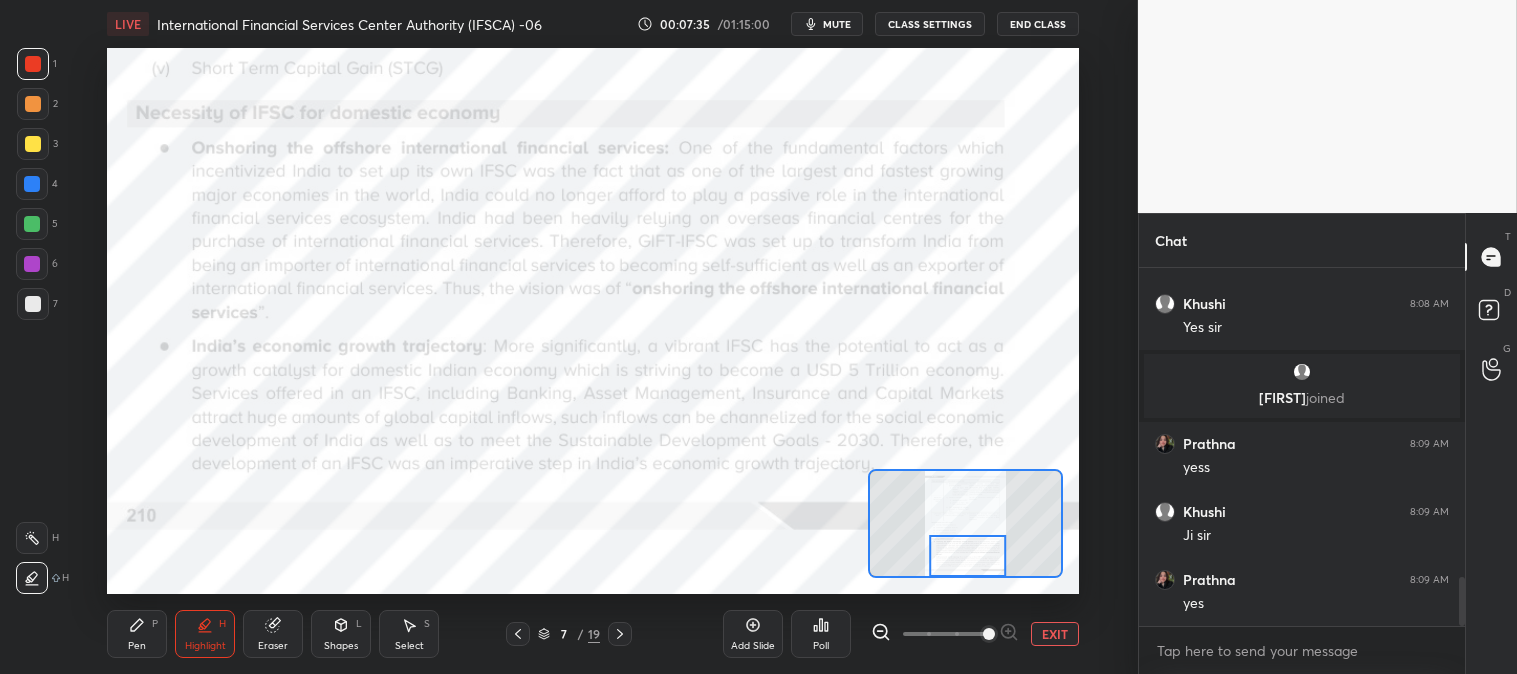 scroll, scrollTop: 2337, scrollLeft: 0, axis: vertical 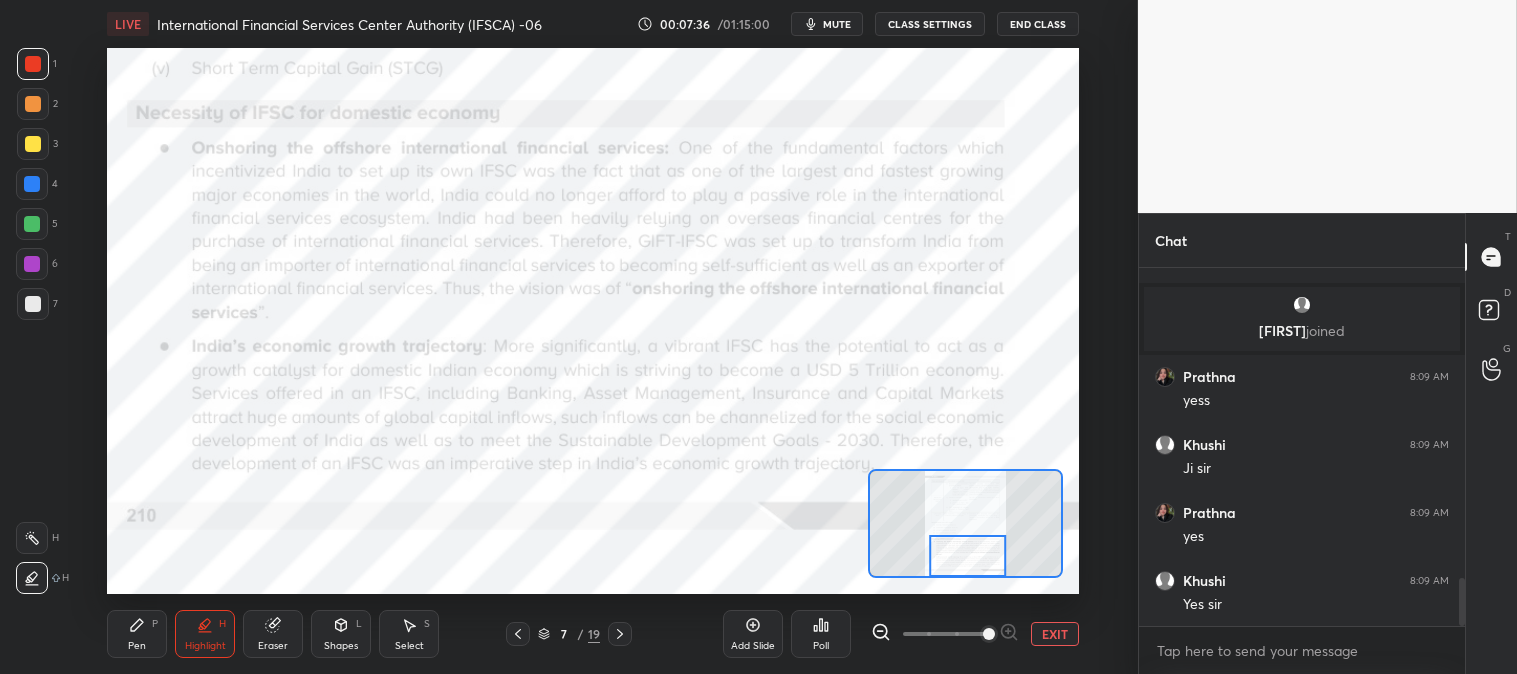 click 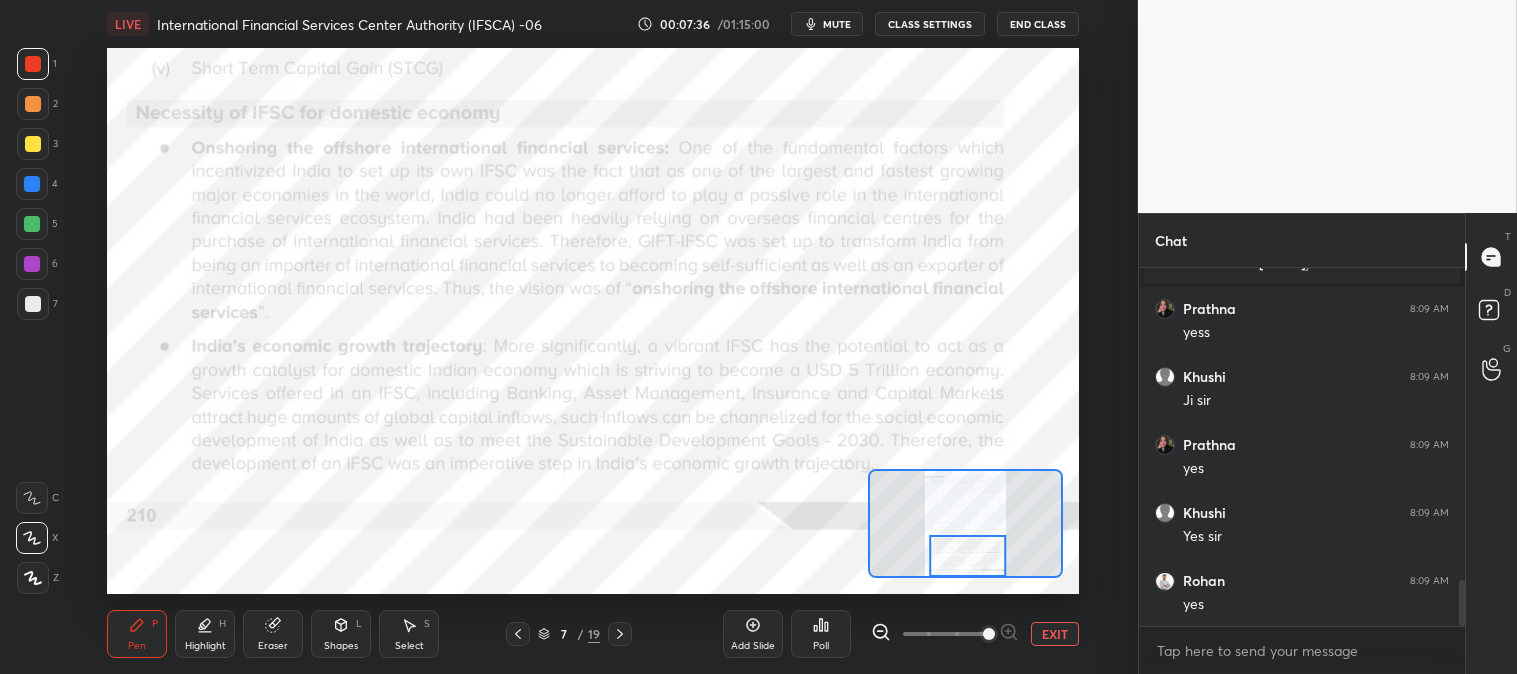 click 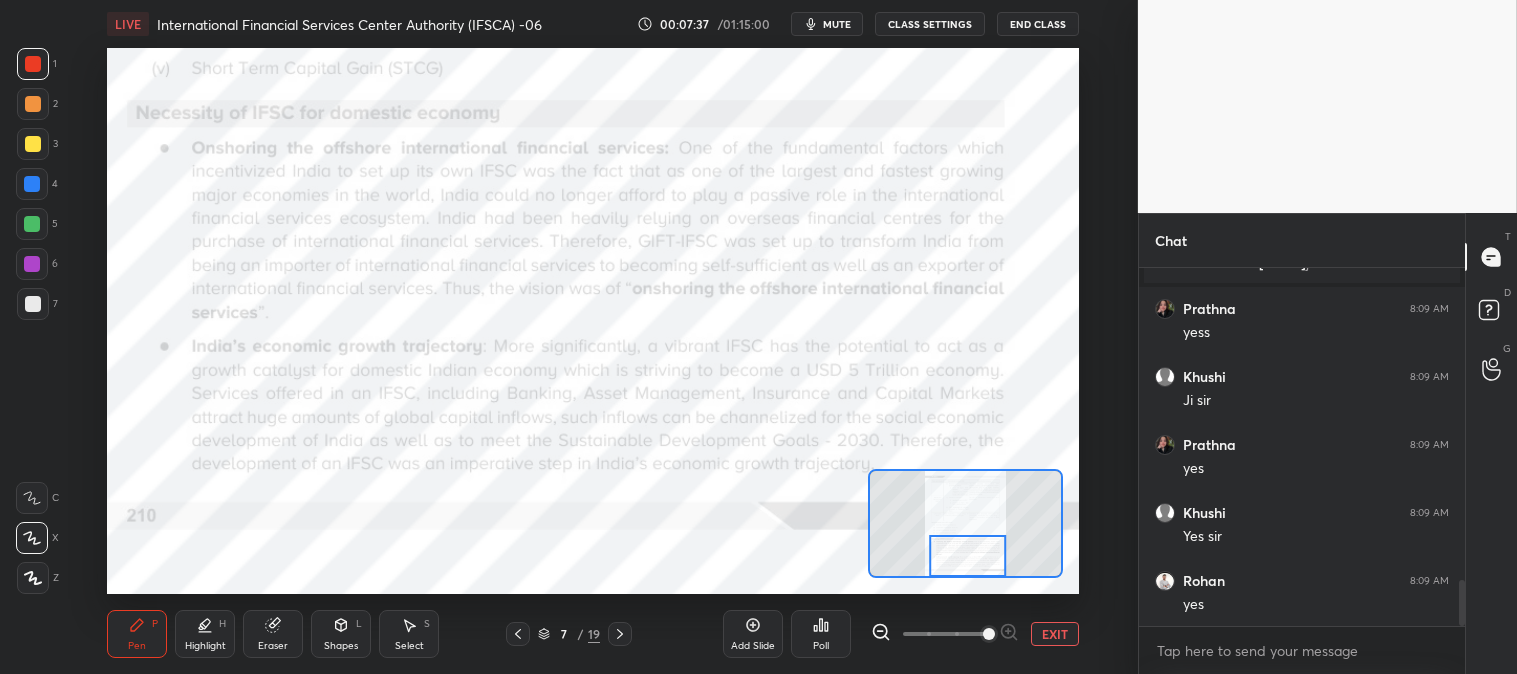 click at bounding box center [33, 104] 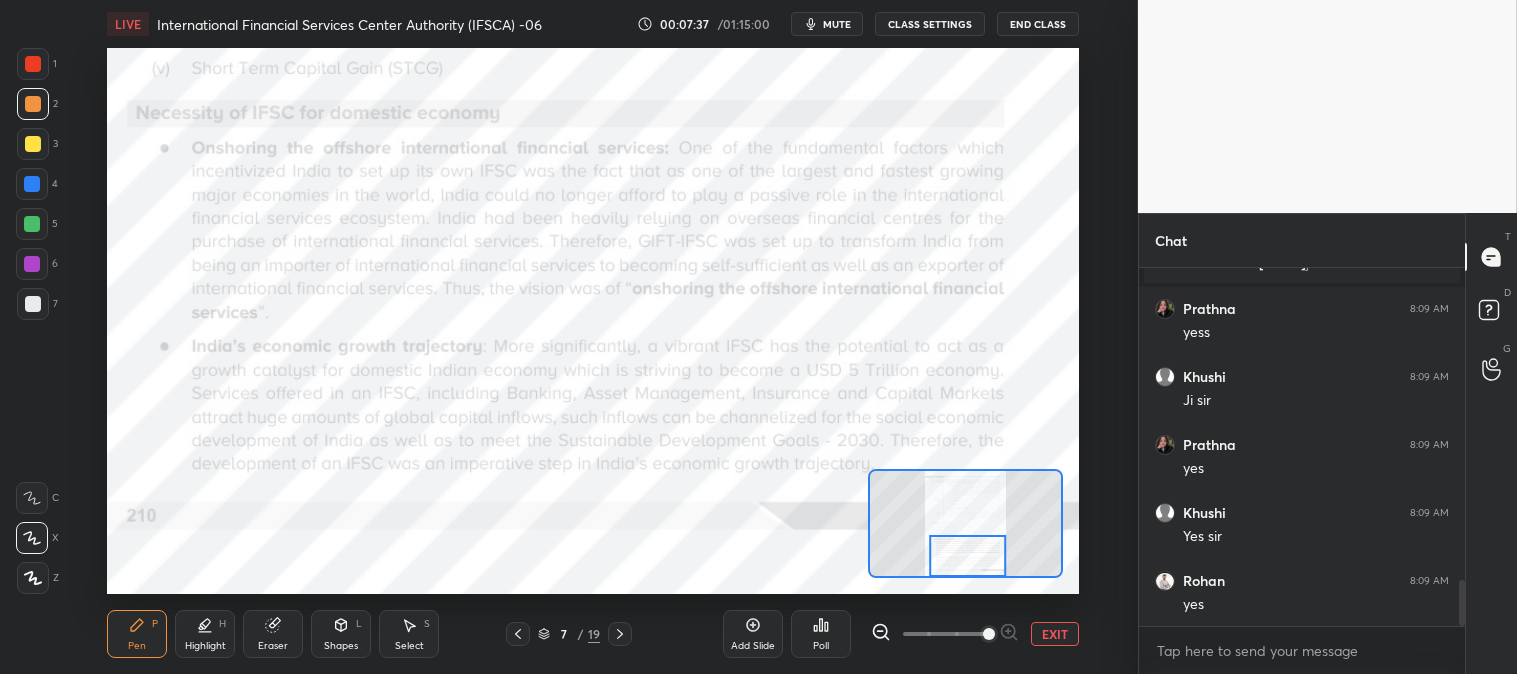 scroll, scrollTop: 2473, scrollLeft: 0, axis: vertical 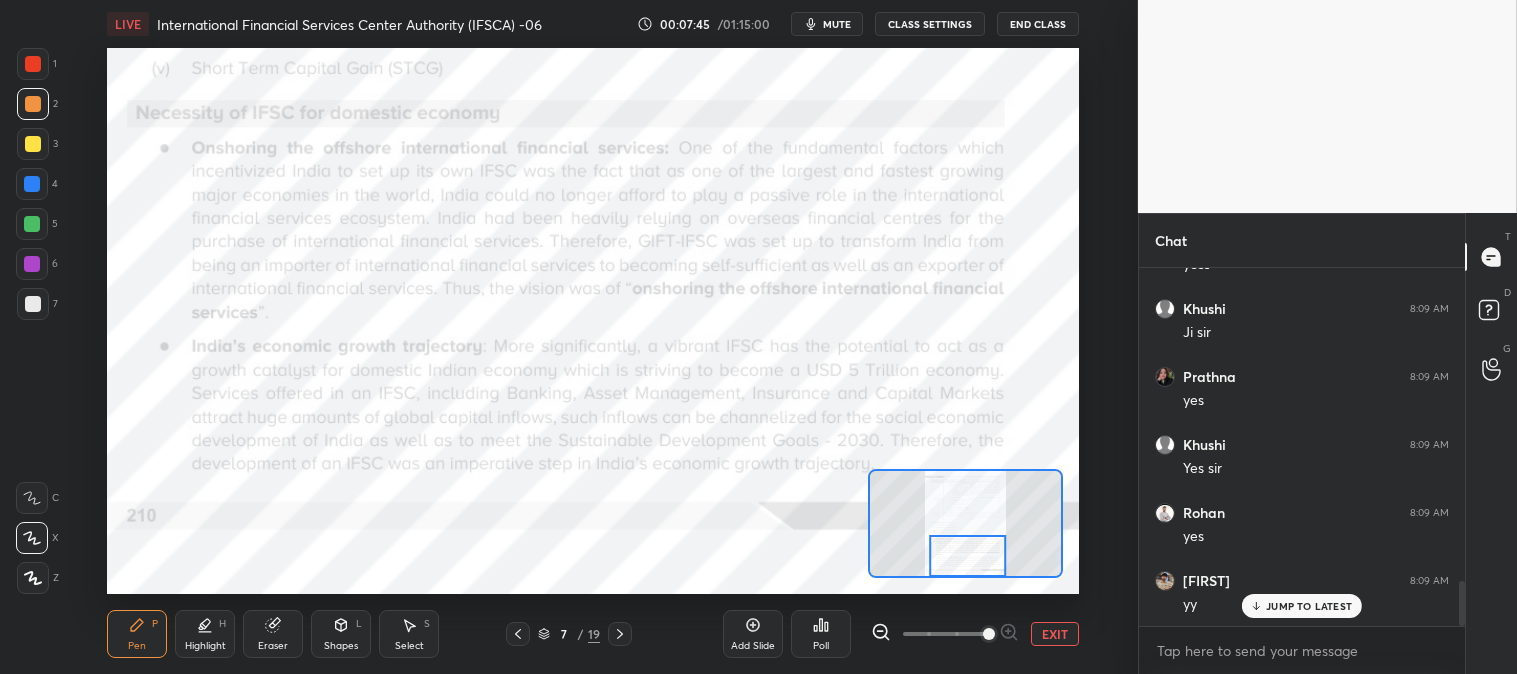 click on "EXIT" at bounding box center [1055, 634] 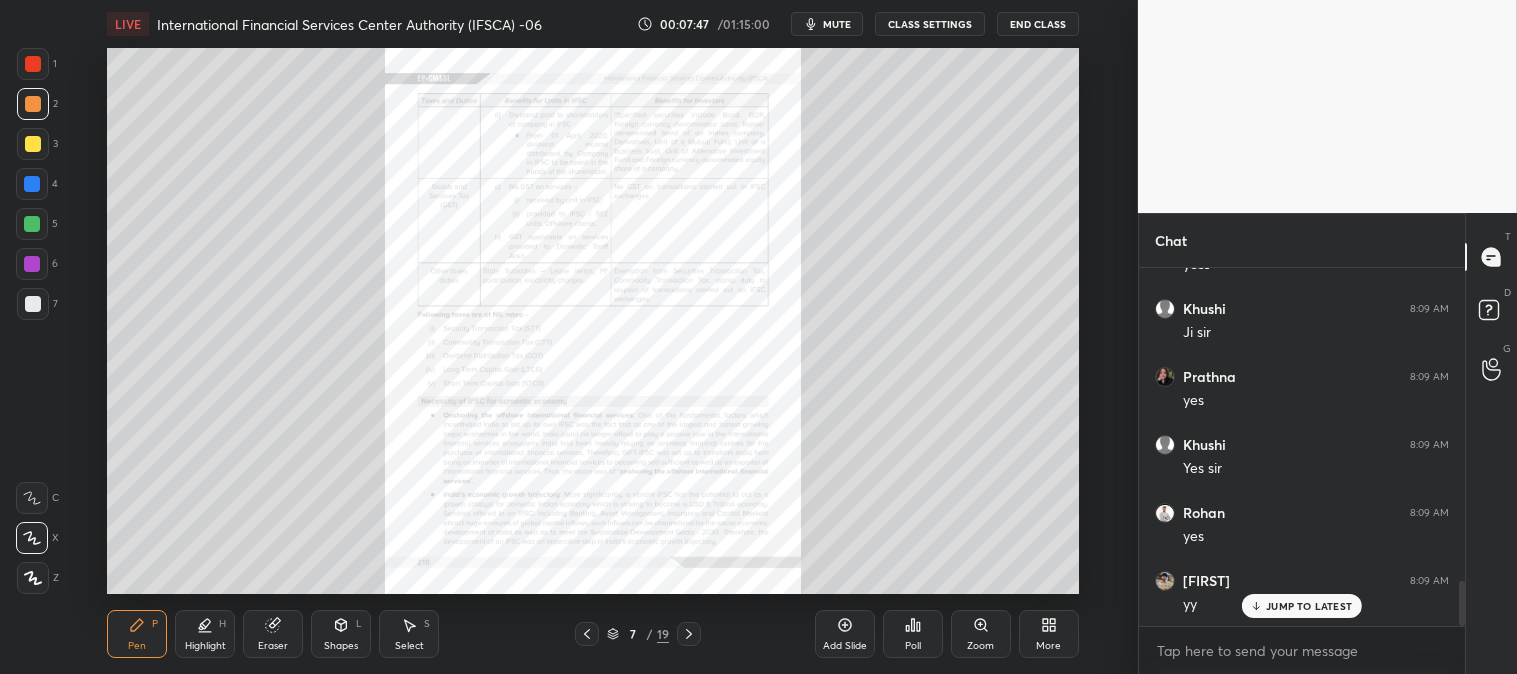 click 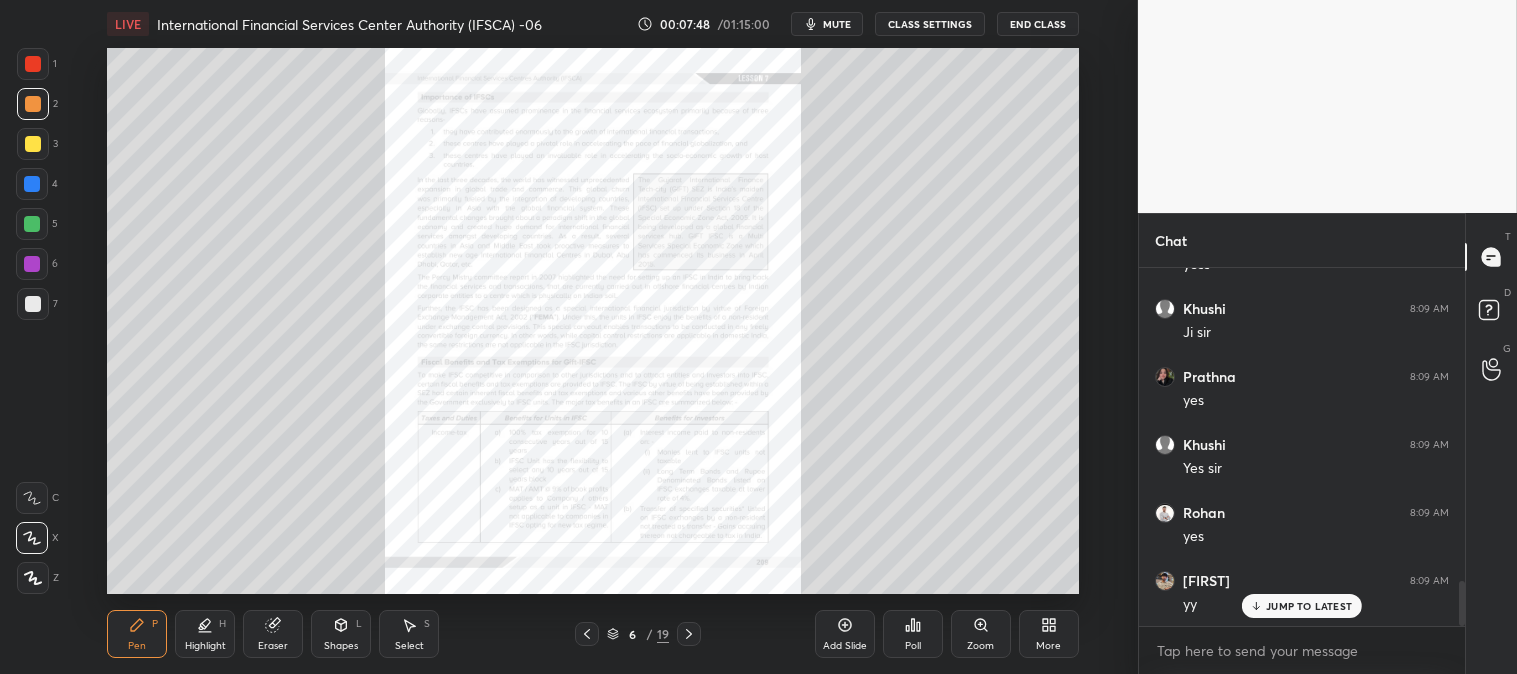 click 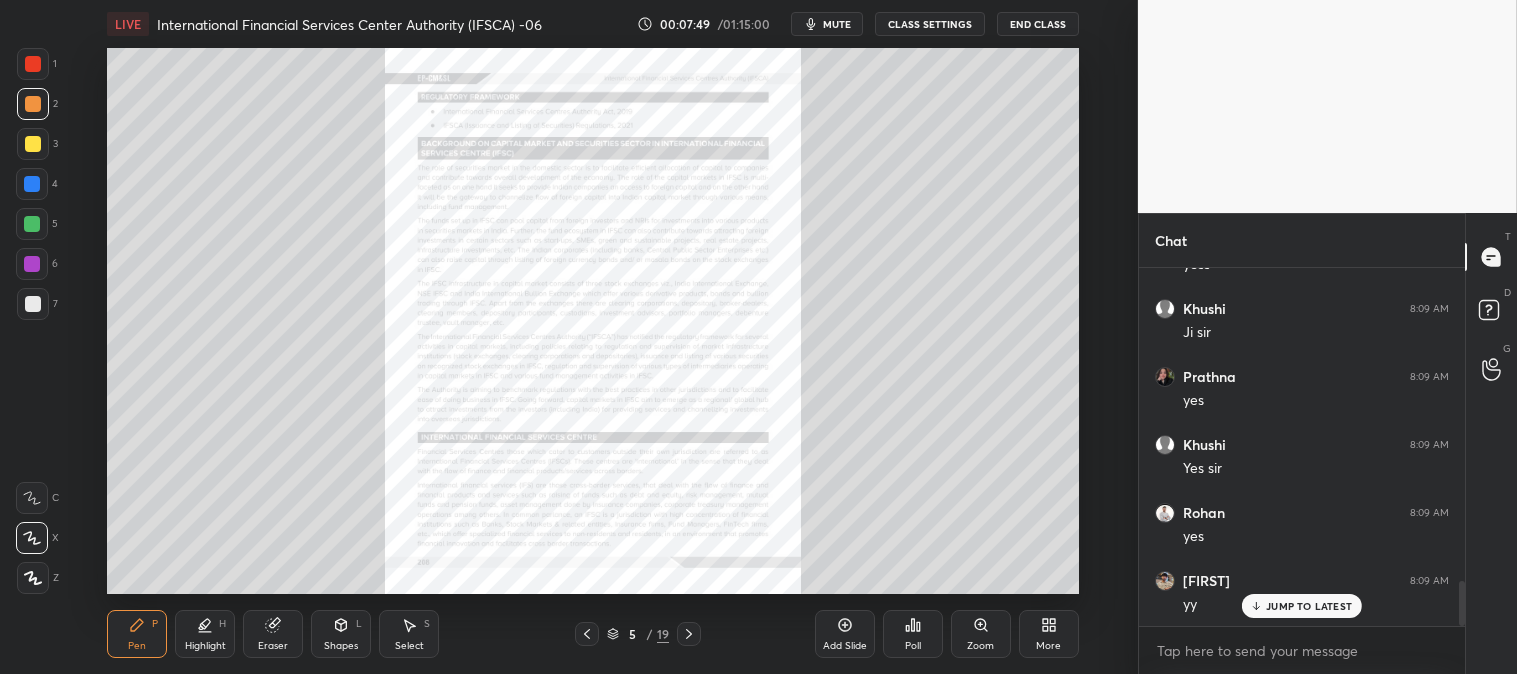 click 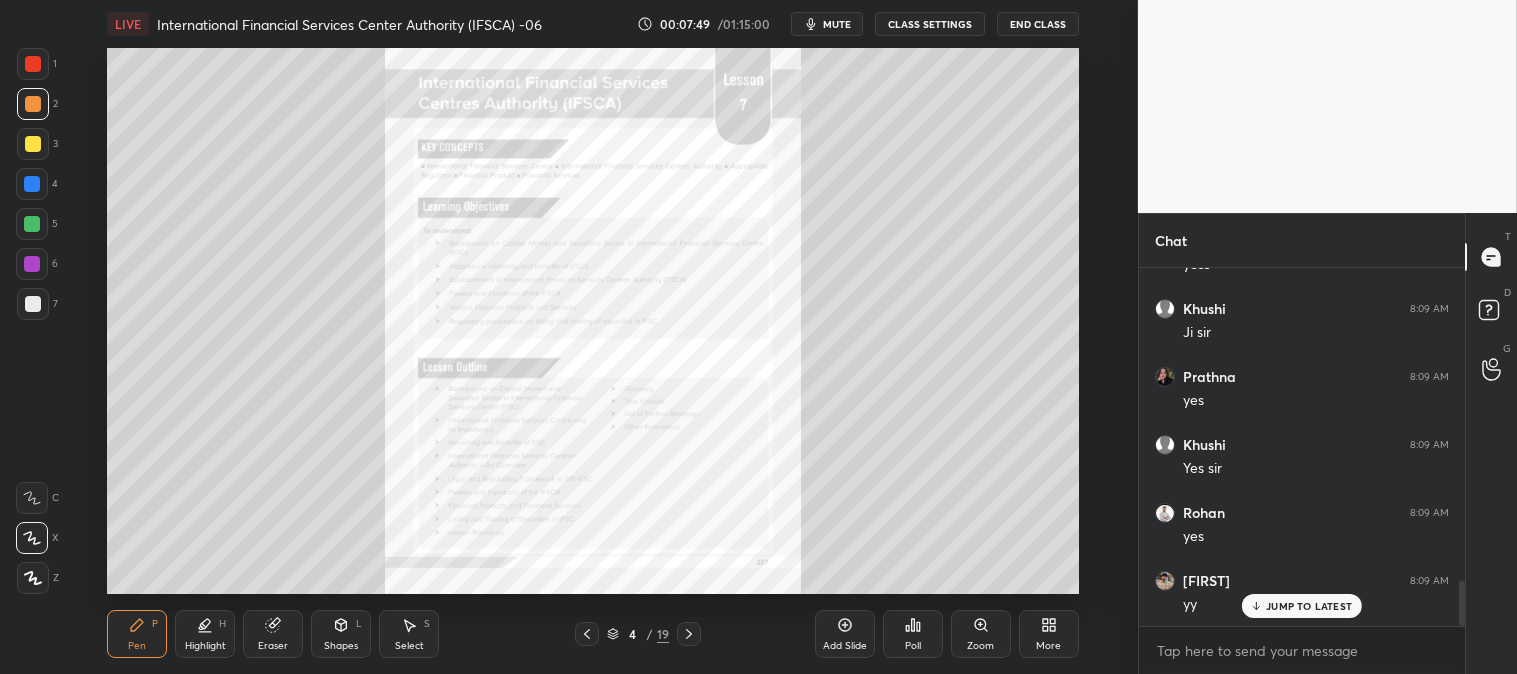 click 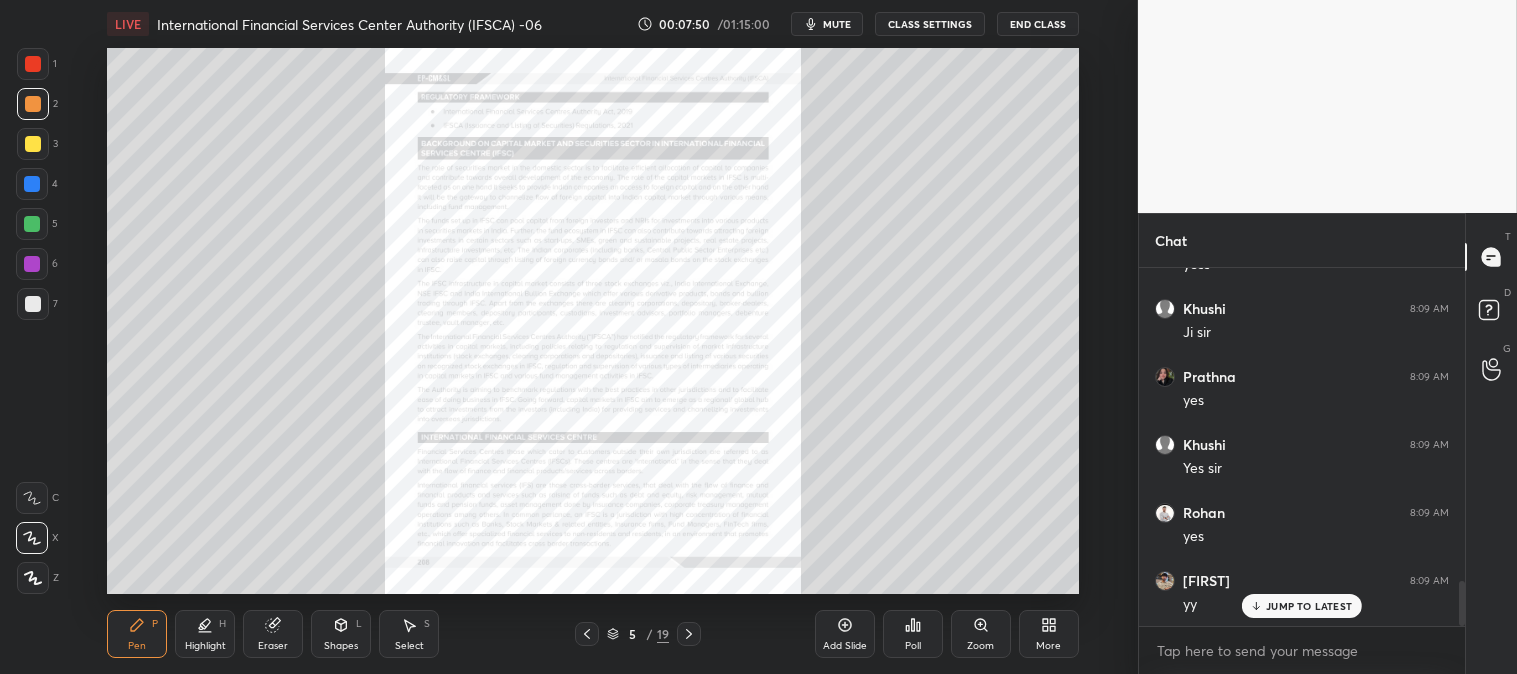 scroll, scrollTop: 312, scrollLeft: 320, axis: both 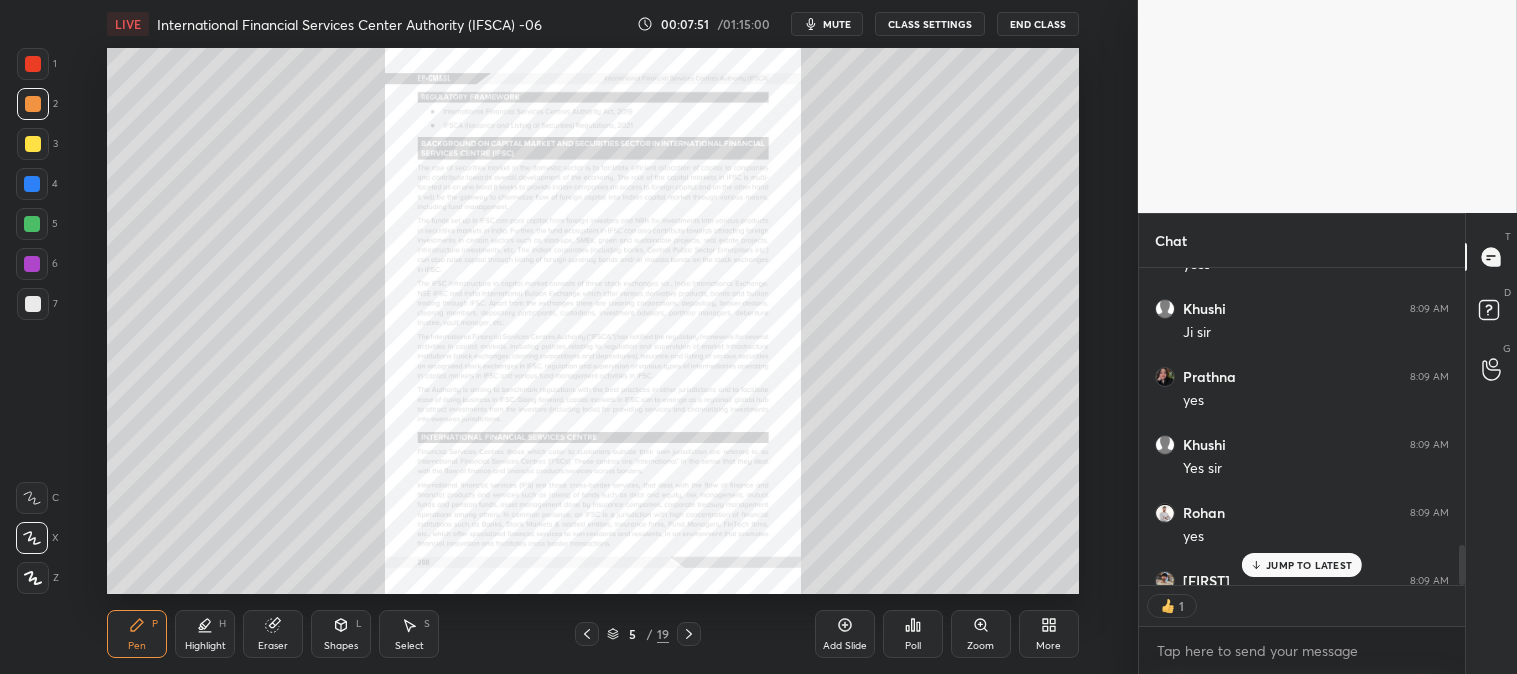 click at bounding box center [689, 634] 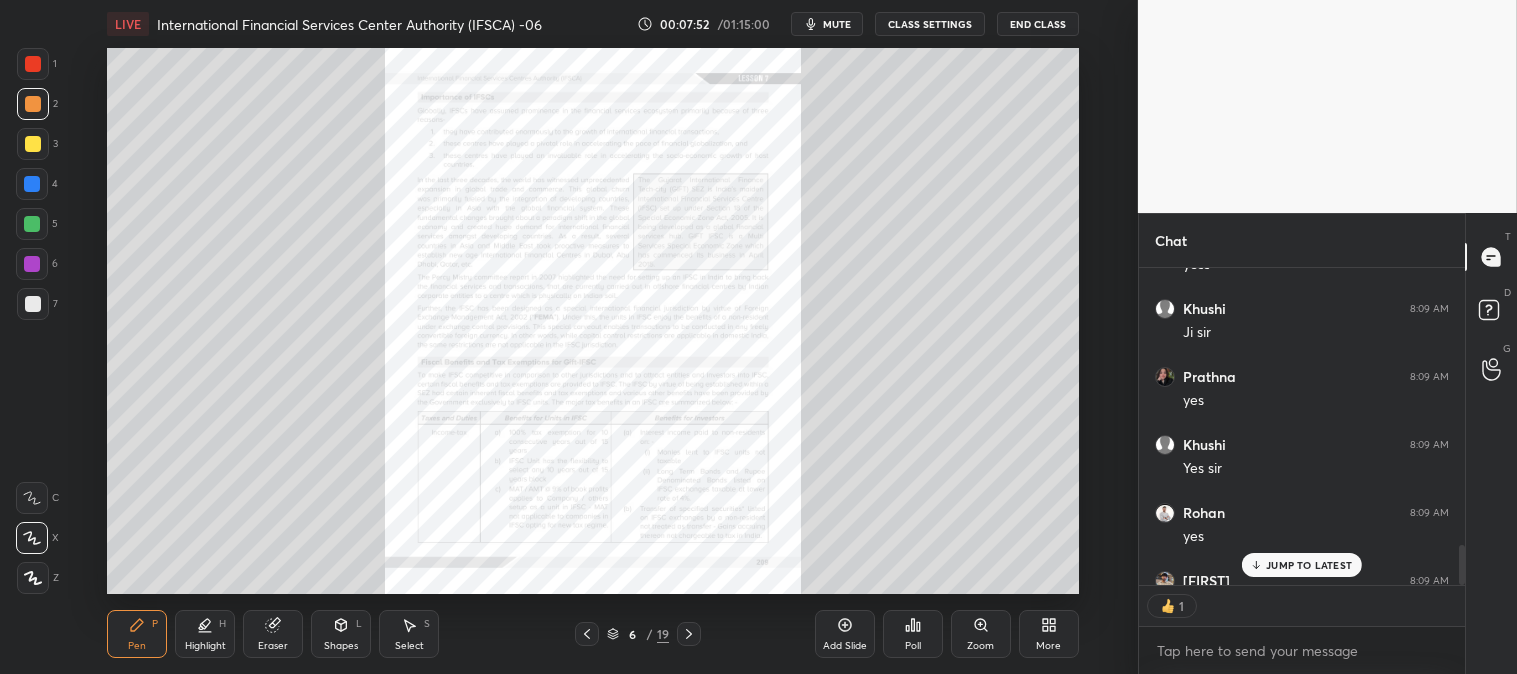 click on "Pen P Highlight H Eraser Shapes L Select S 6 / 19 Add Slide Poll Zoom More" at bounding box center (592, 634) 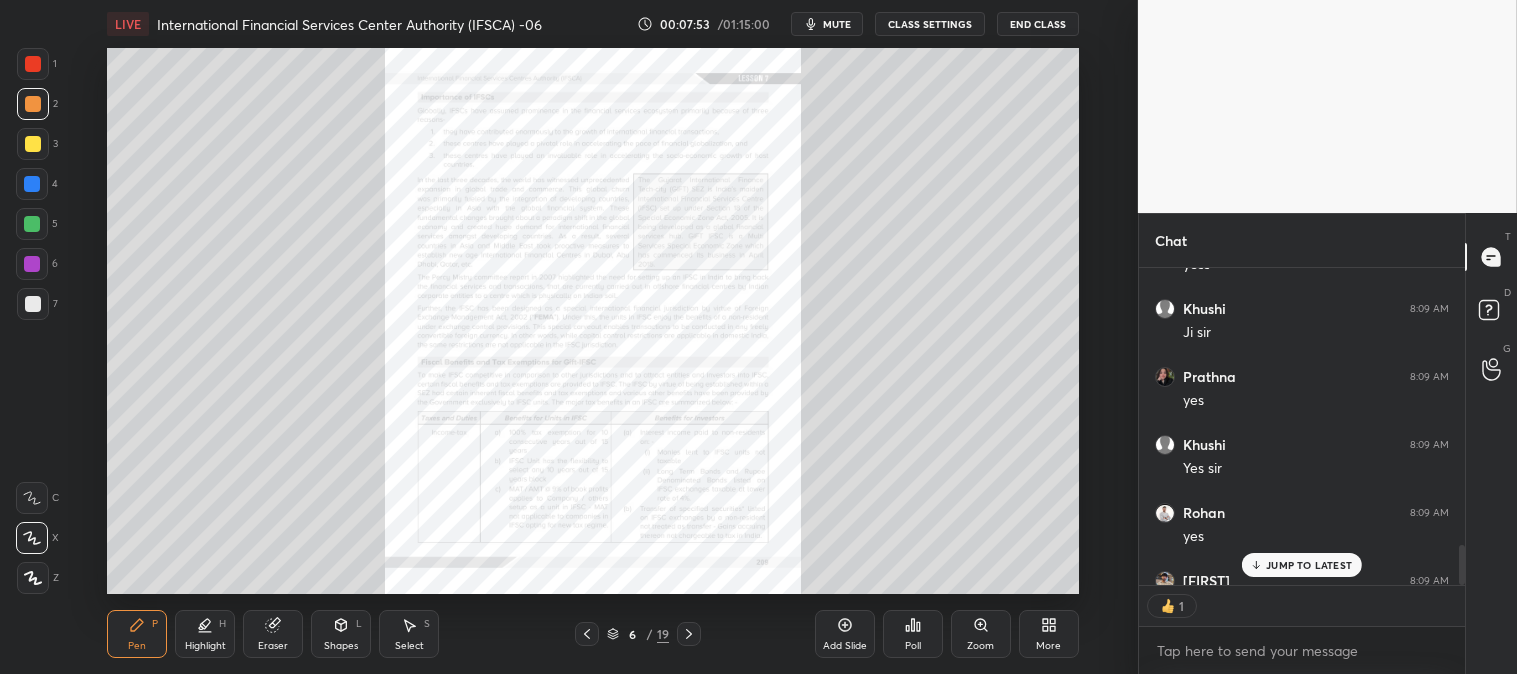 click 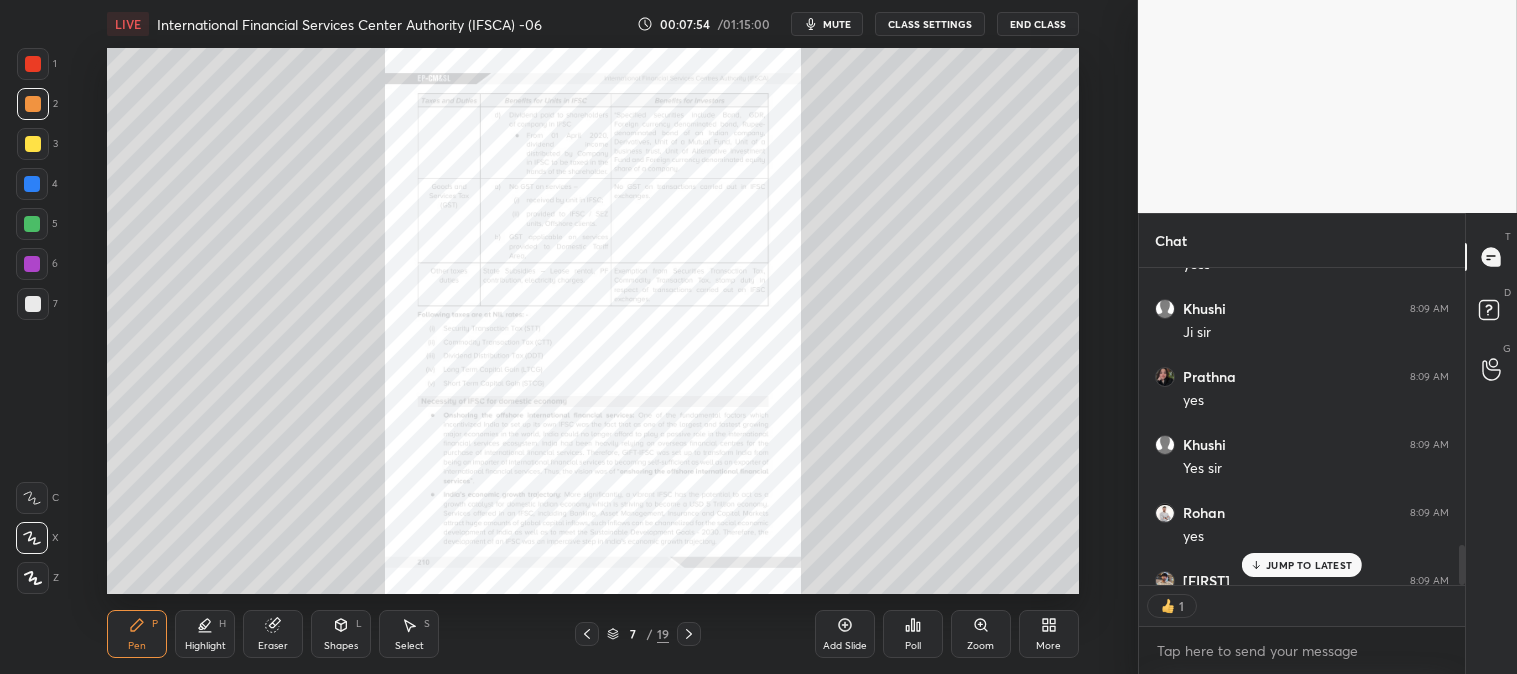 click 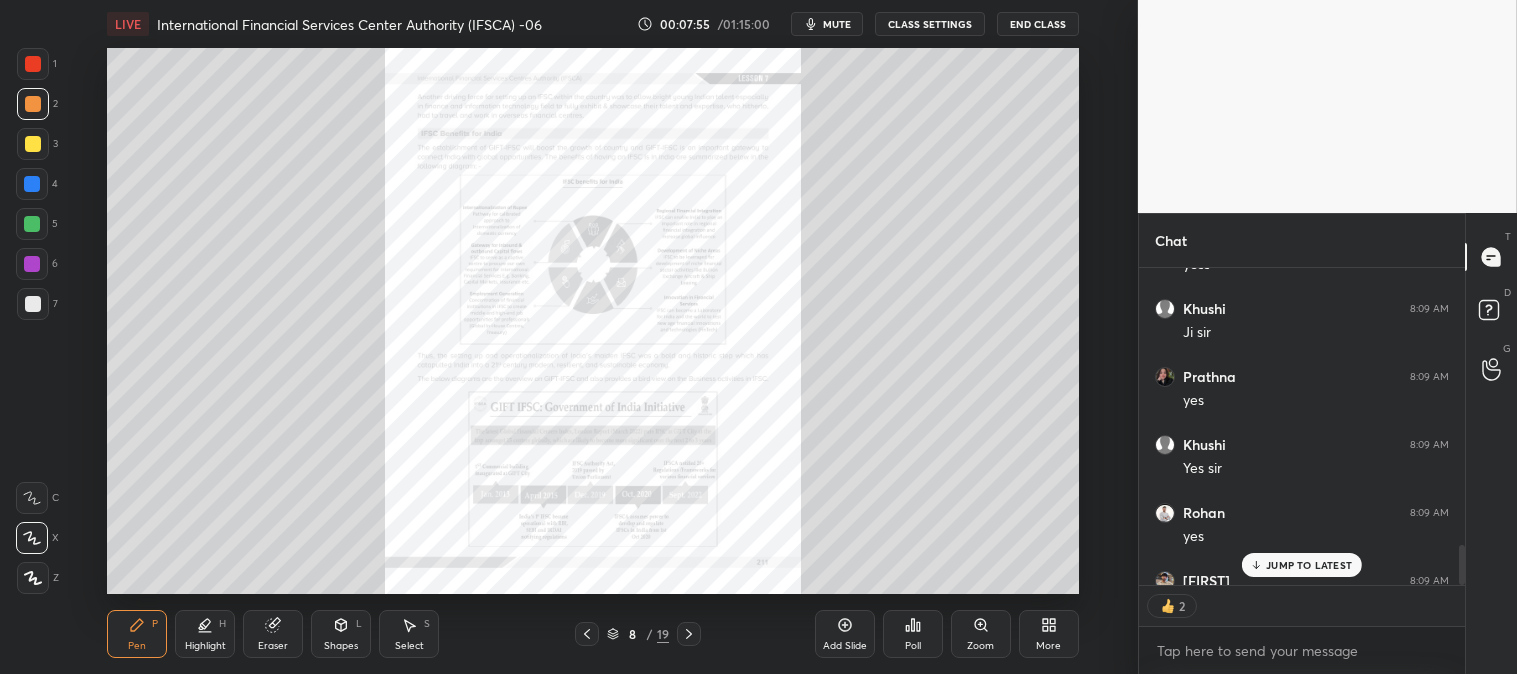 click 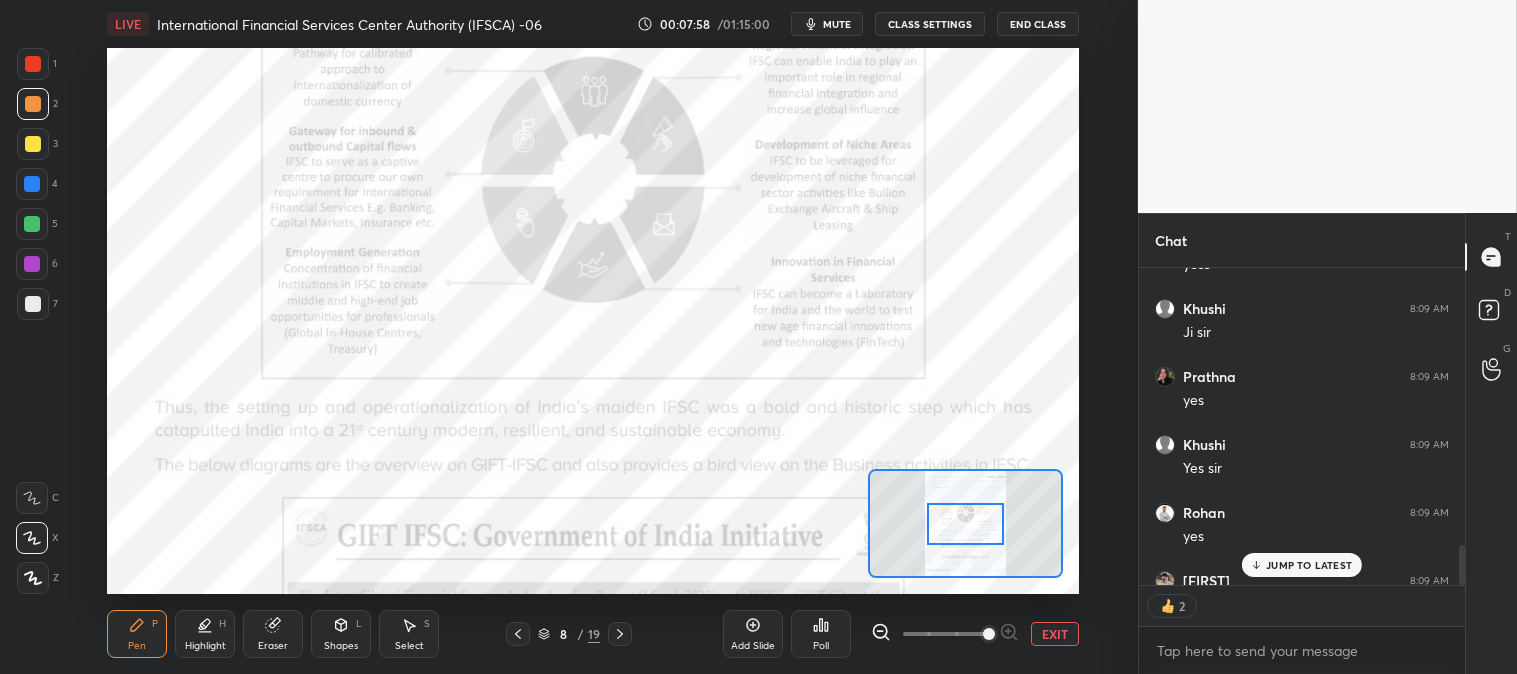 click at bounding box center [965, 524] 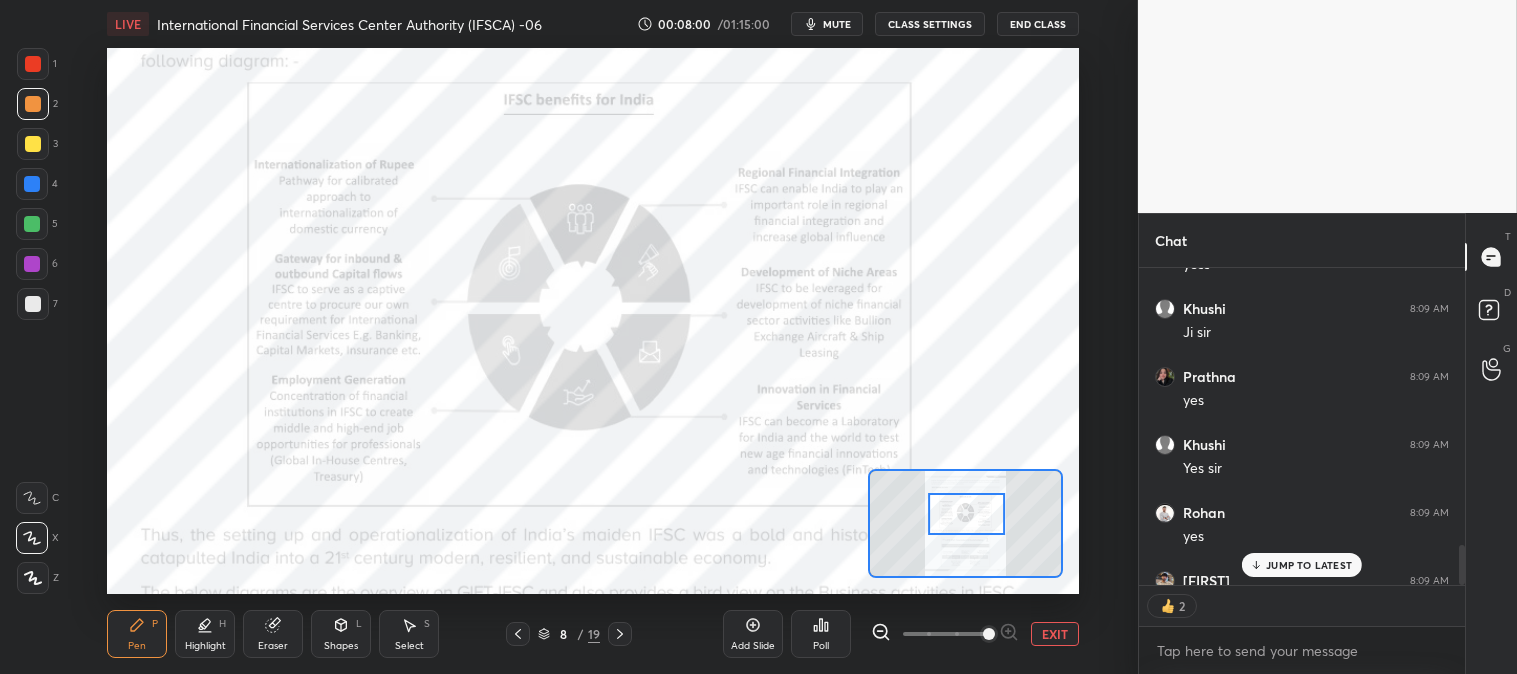 click on "Pen P" at bounding box center (137, 634) 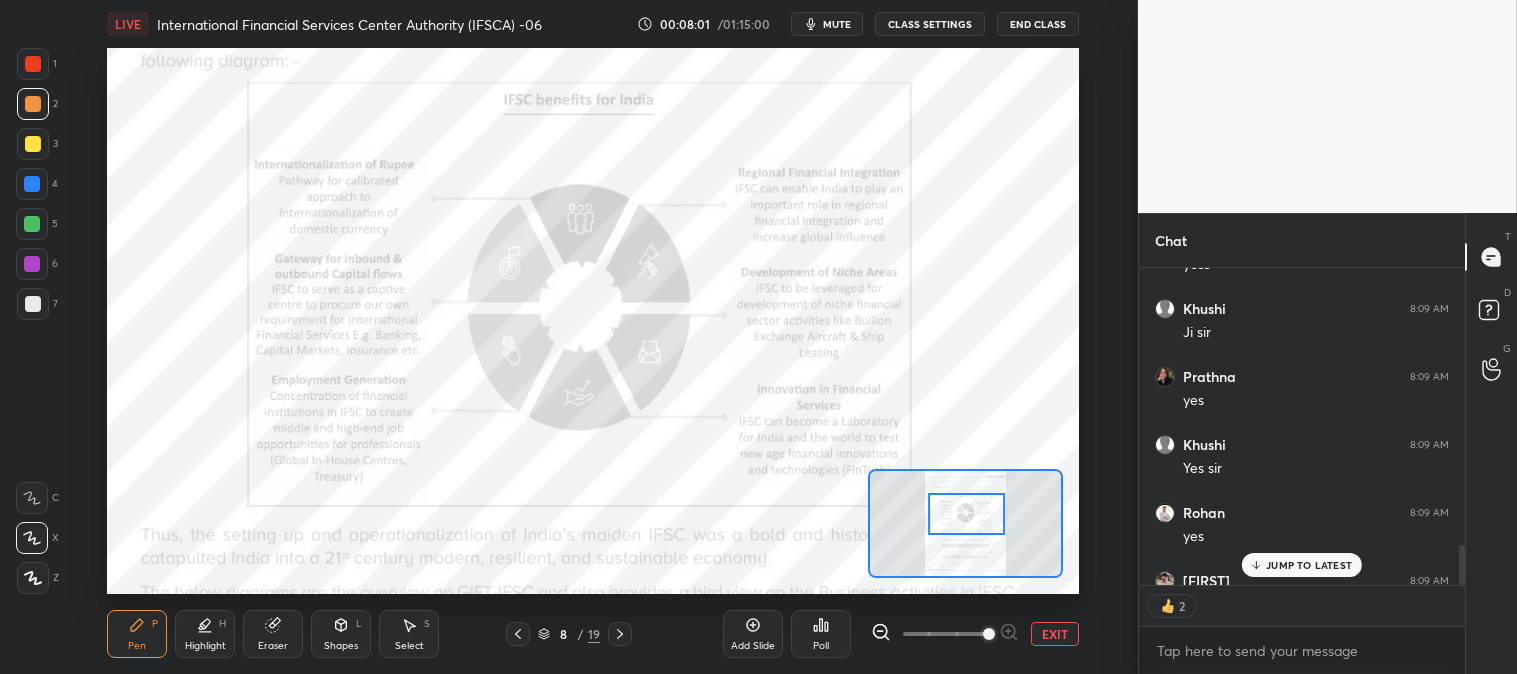 click 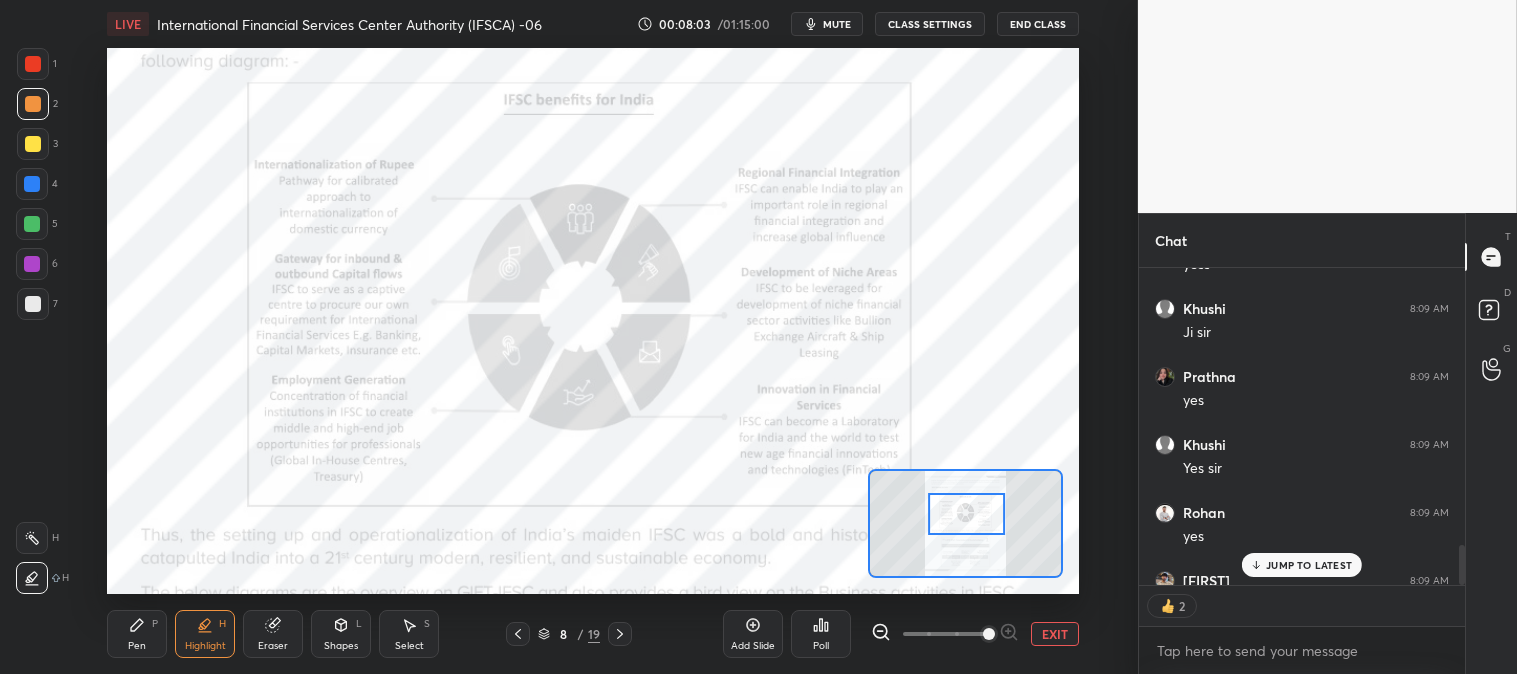 click at bounding box center [32, 538] 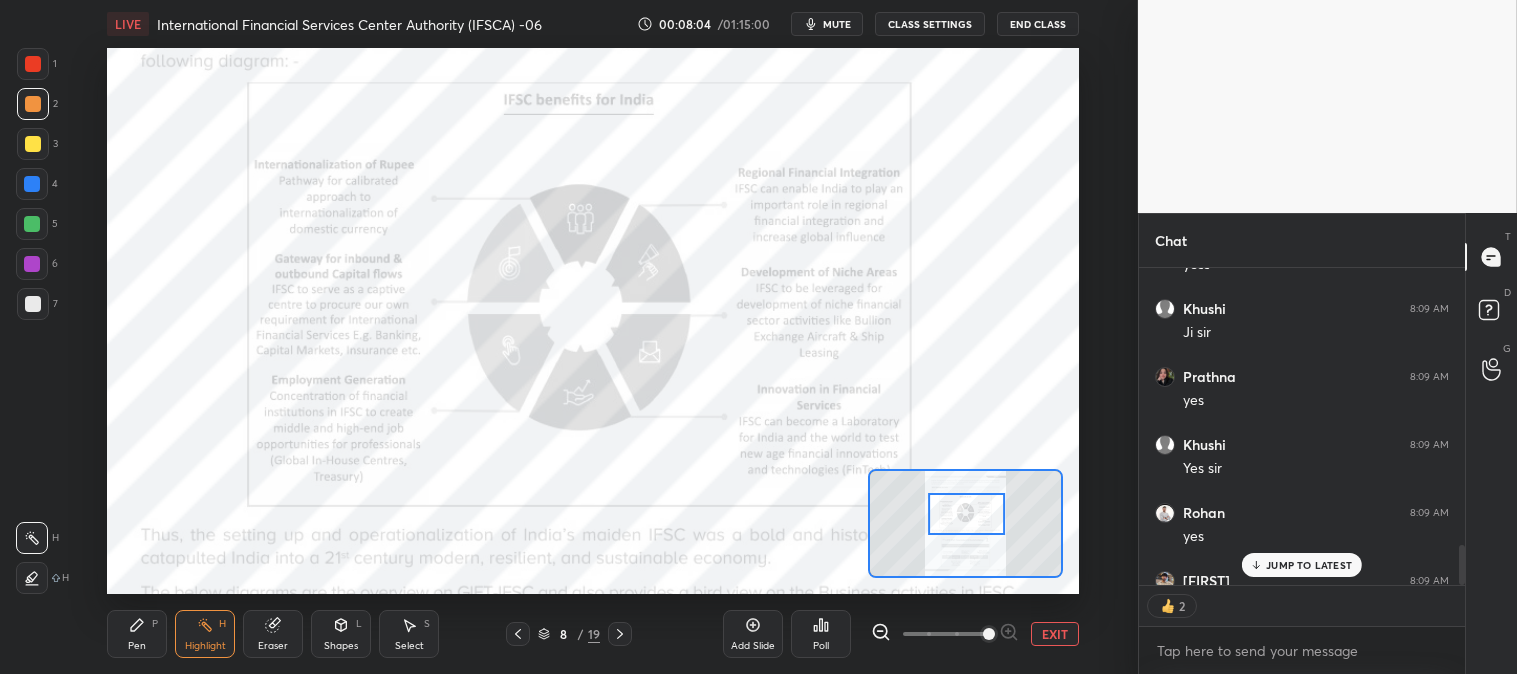 click 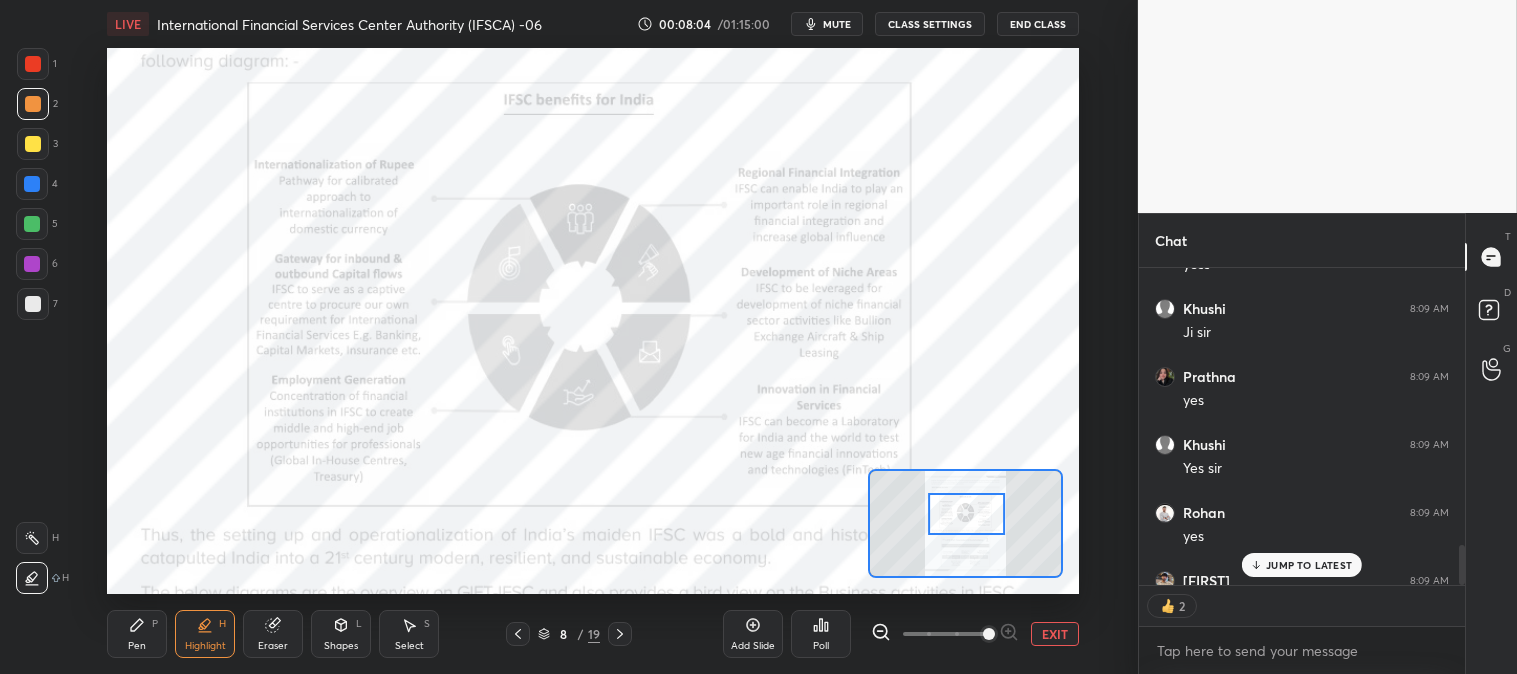 type on "x" 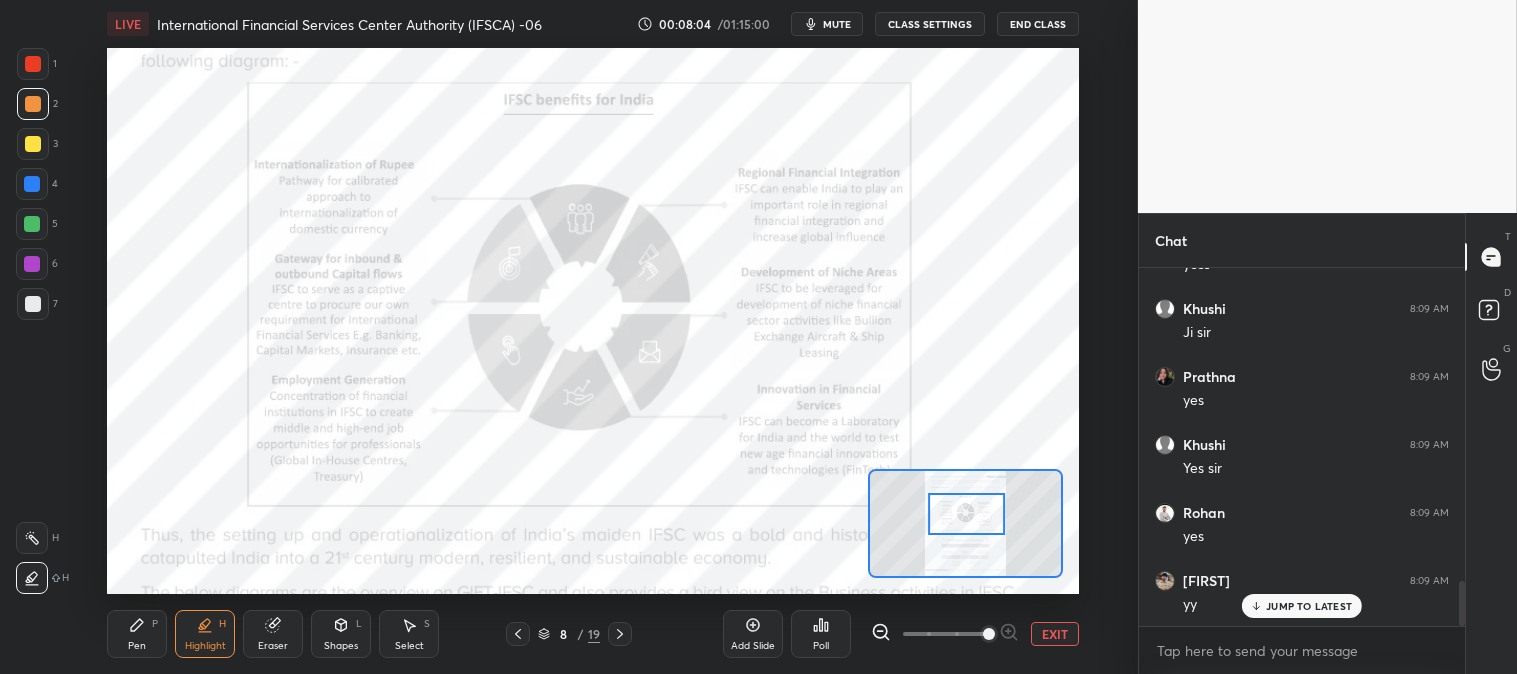 scroll, scrollTop: 2473, scrollLeft: 0, axis: vertical 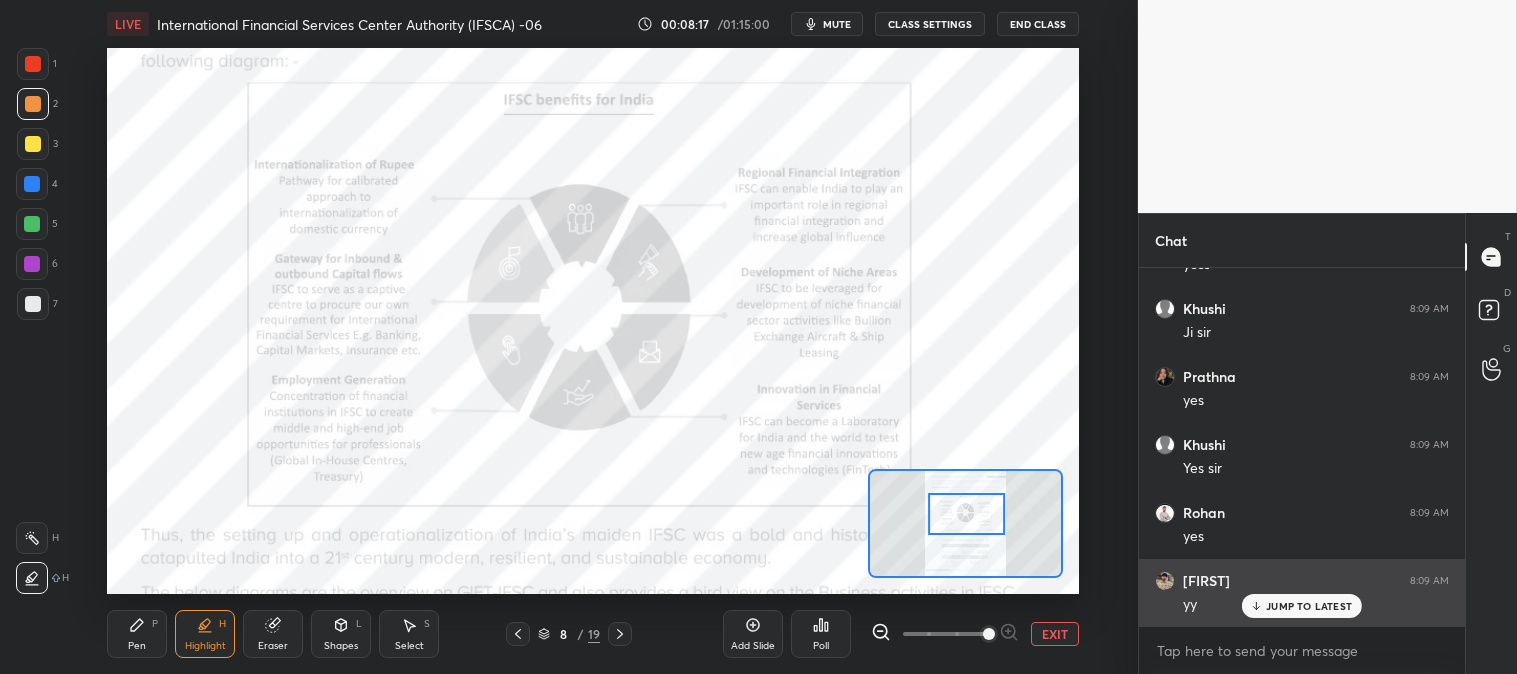 click on "JUMP TO LATEST" at bounding box center (1302, 606) 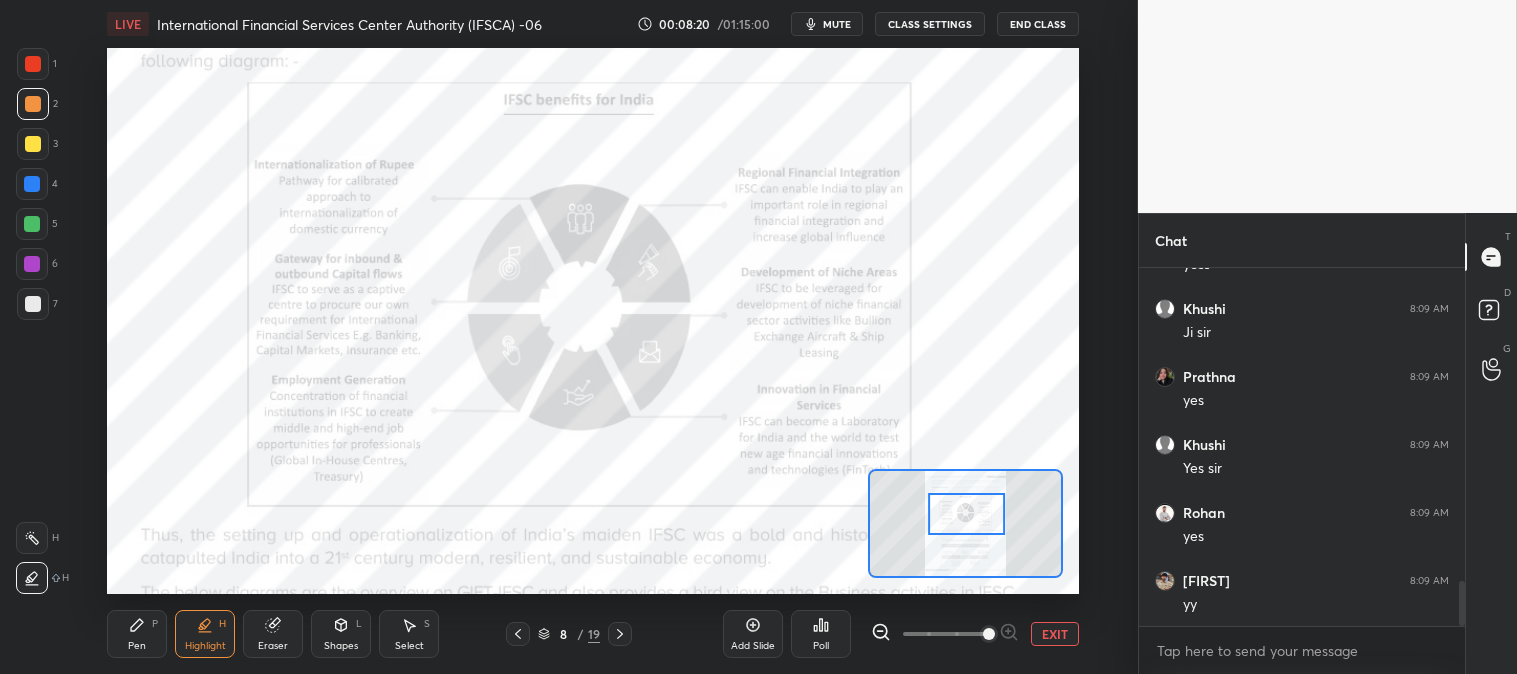 click at bounding box center [33, 64] 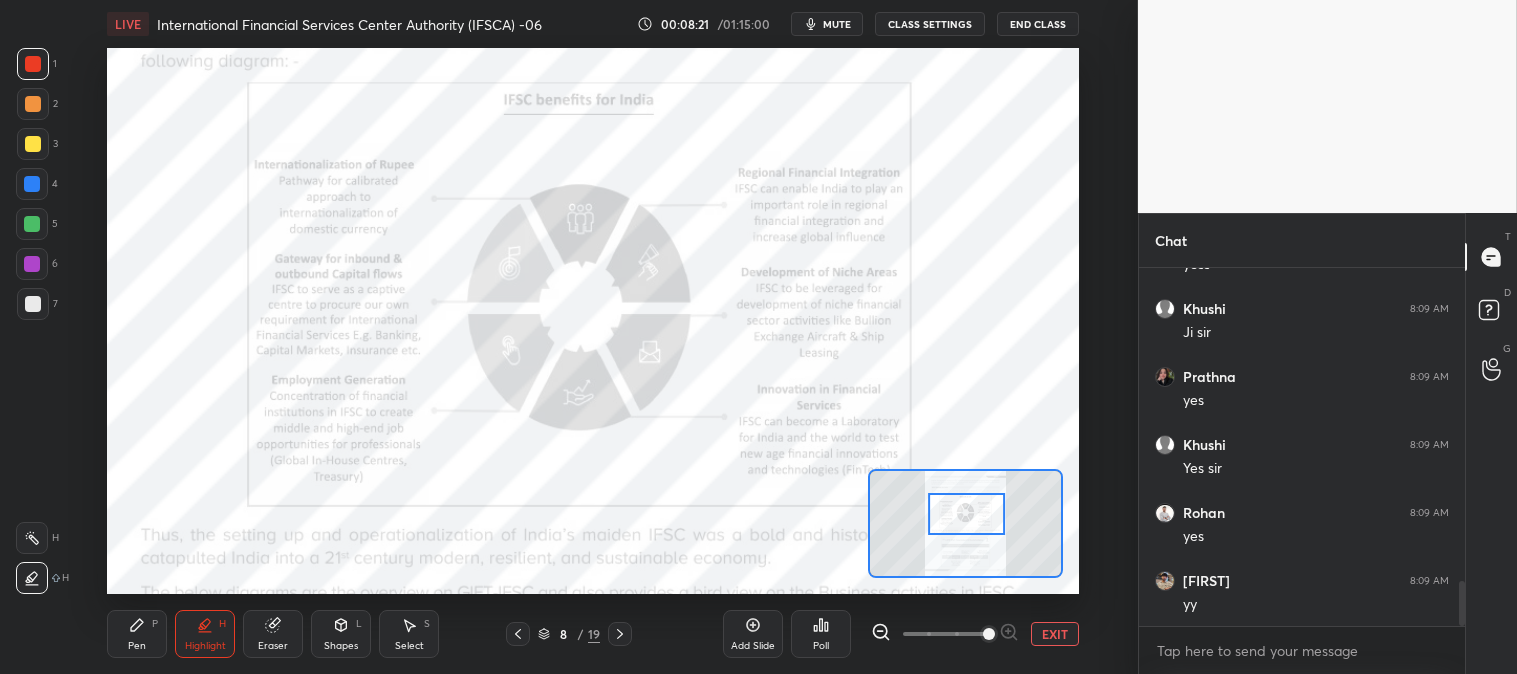 scroll, scrollTop: 2541, scrollLeft: 0, axis: vertical 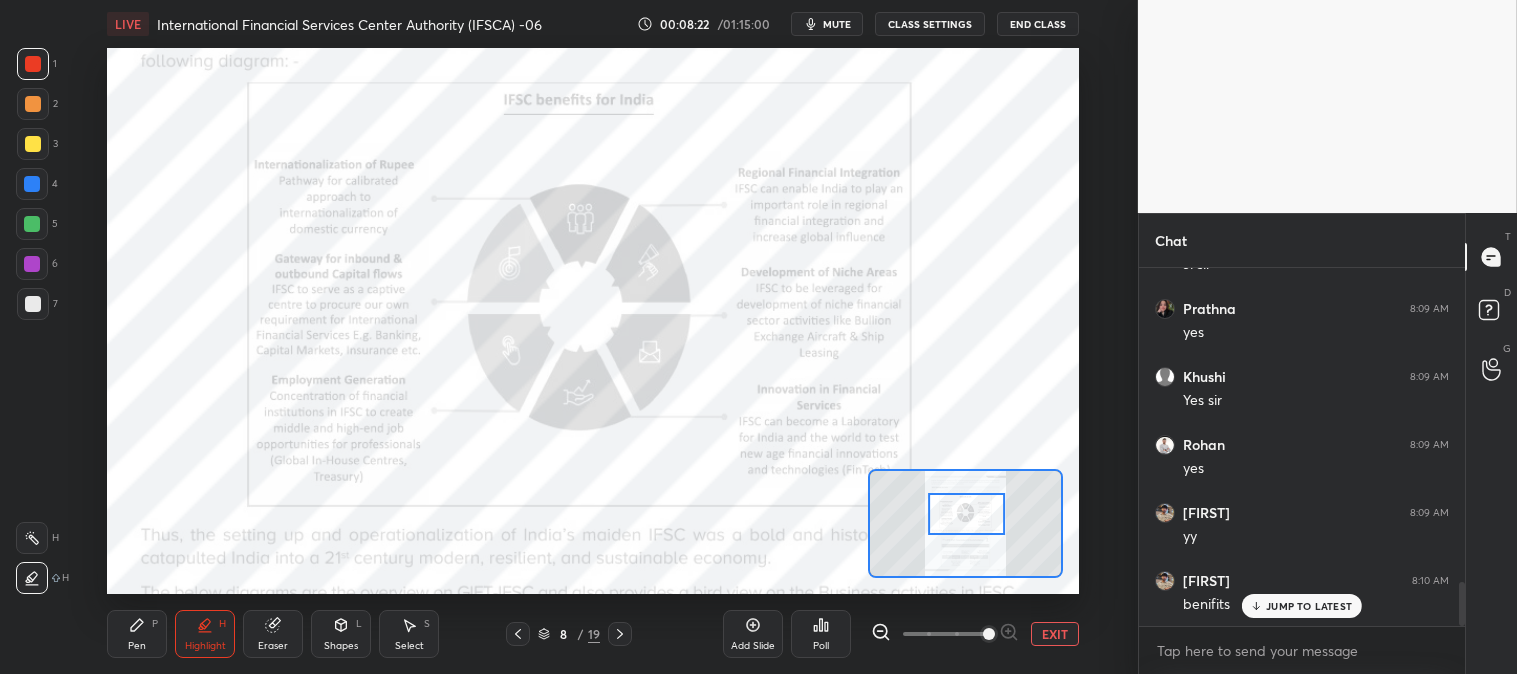 click 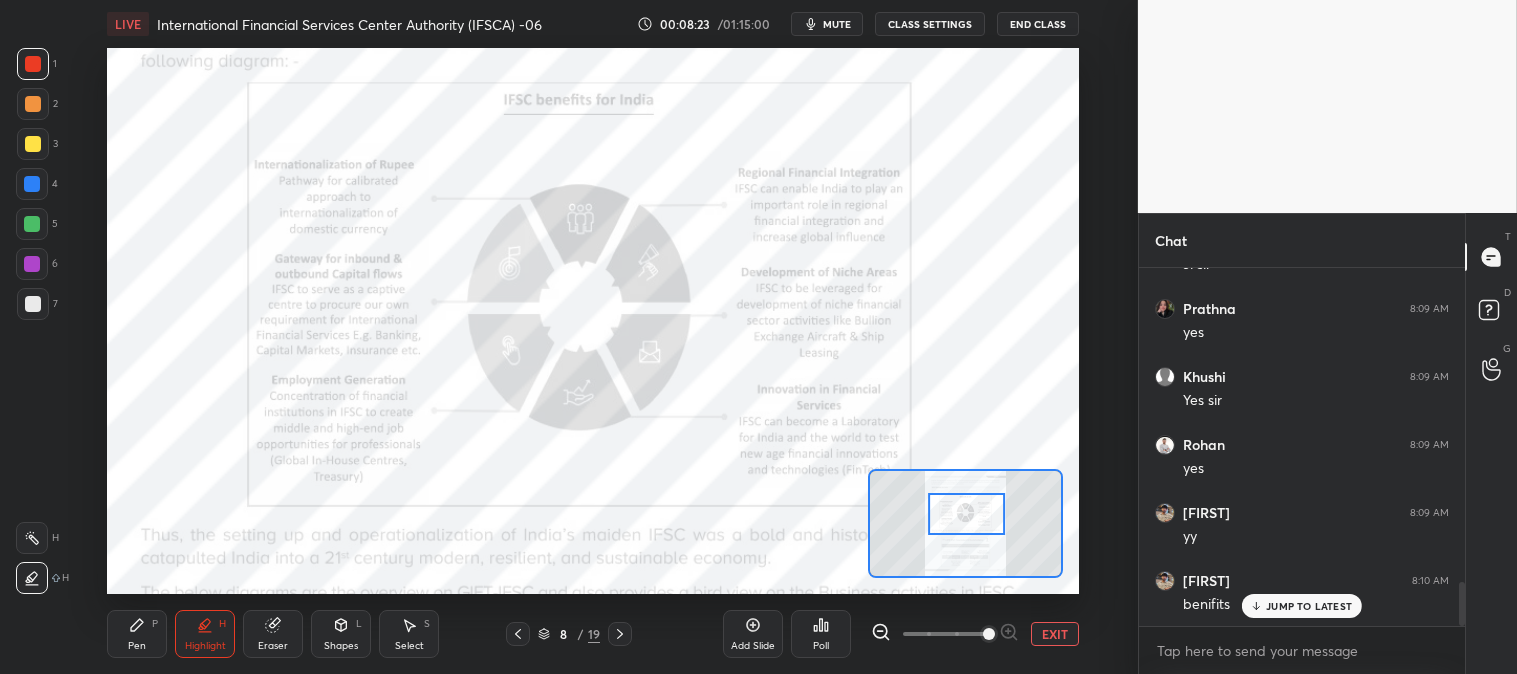 click at bounding box center (33, 104) 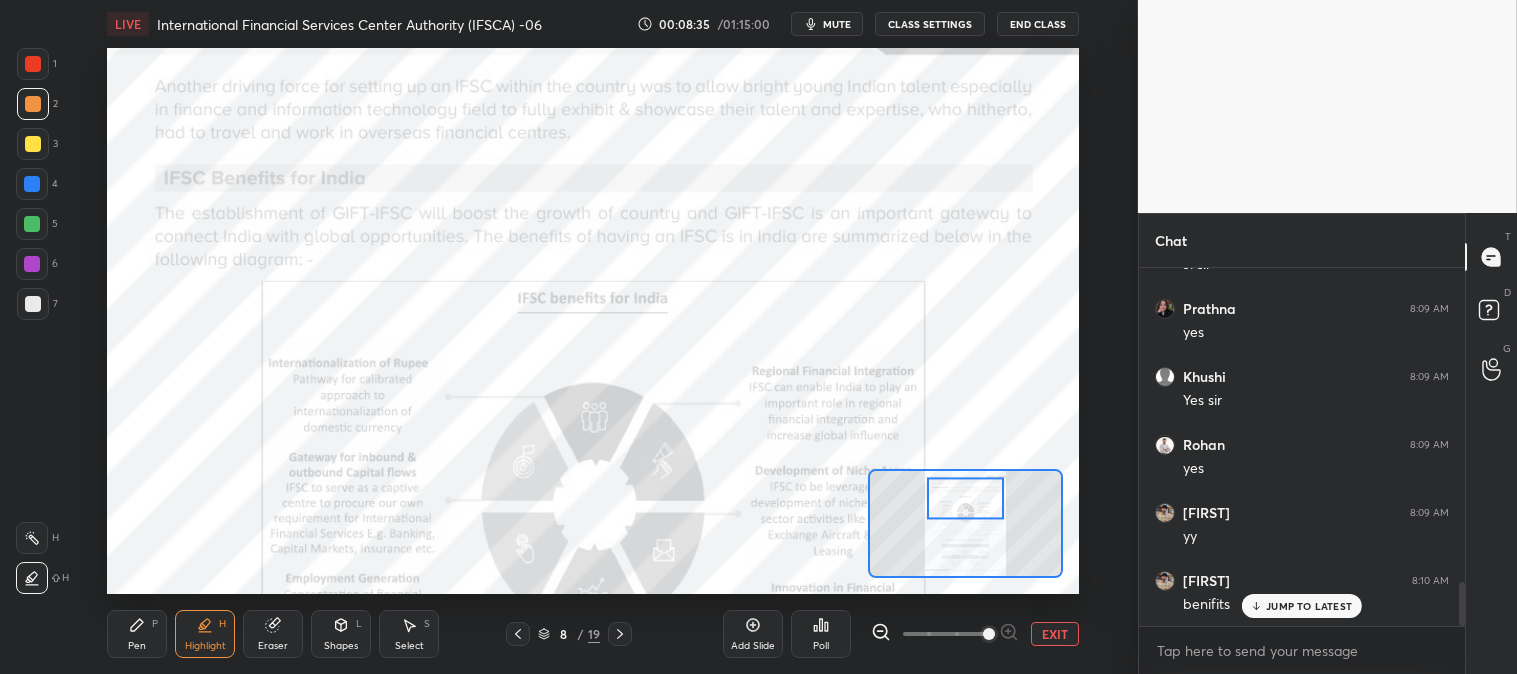 click on "Highlight" at bounding box center [205, 646] 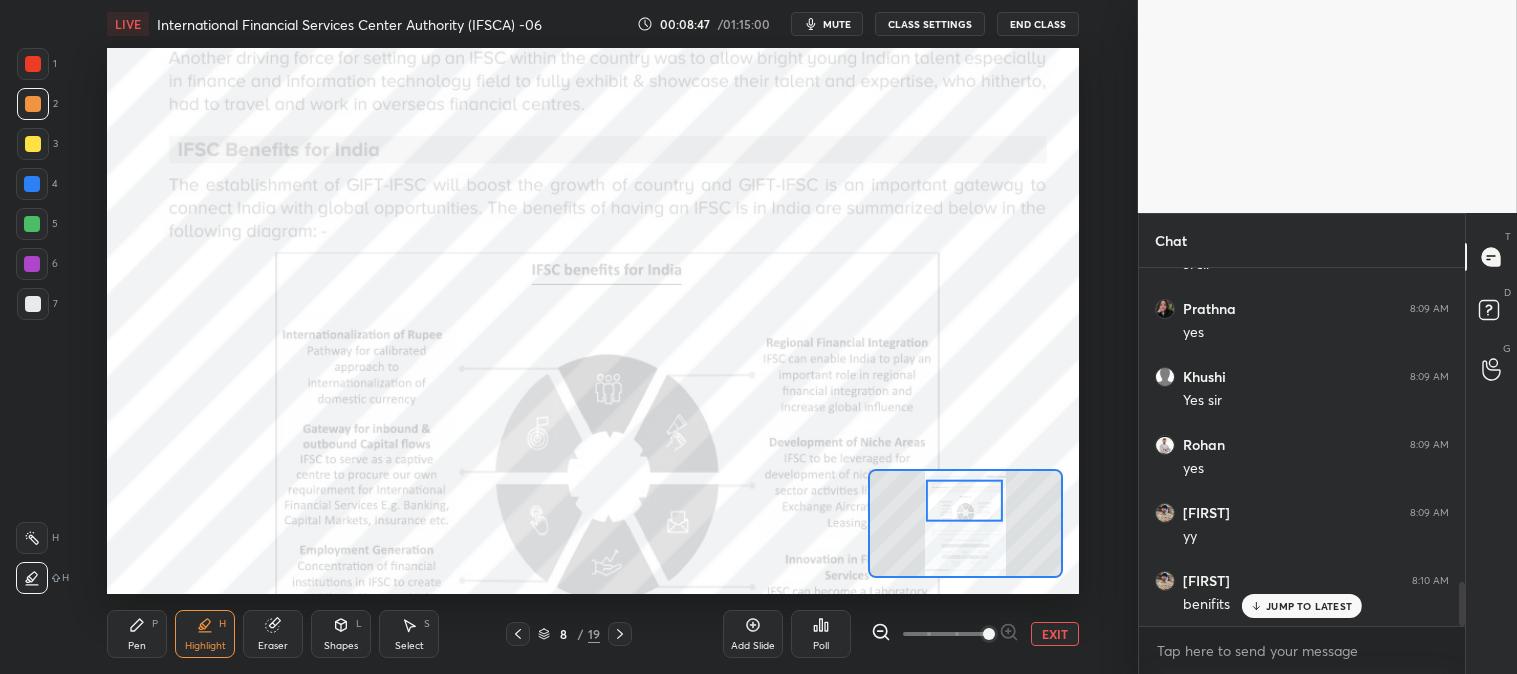 click at bounding box center (620, 634) 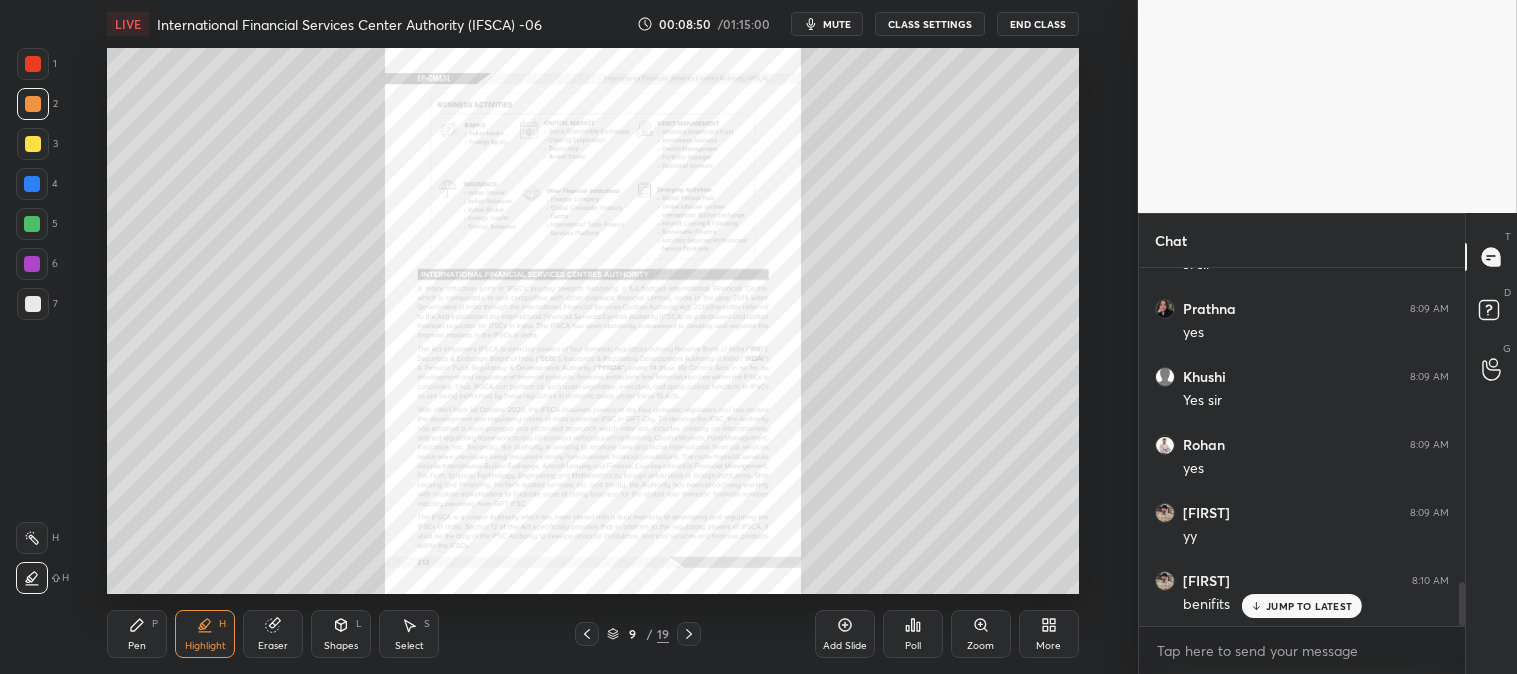 click 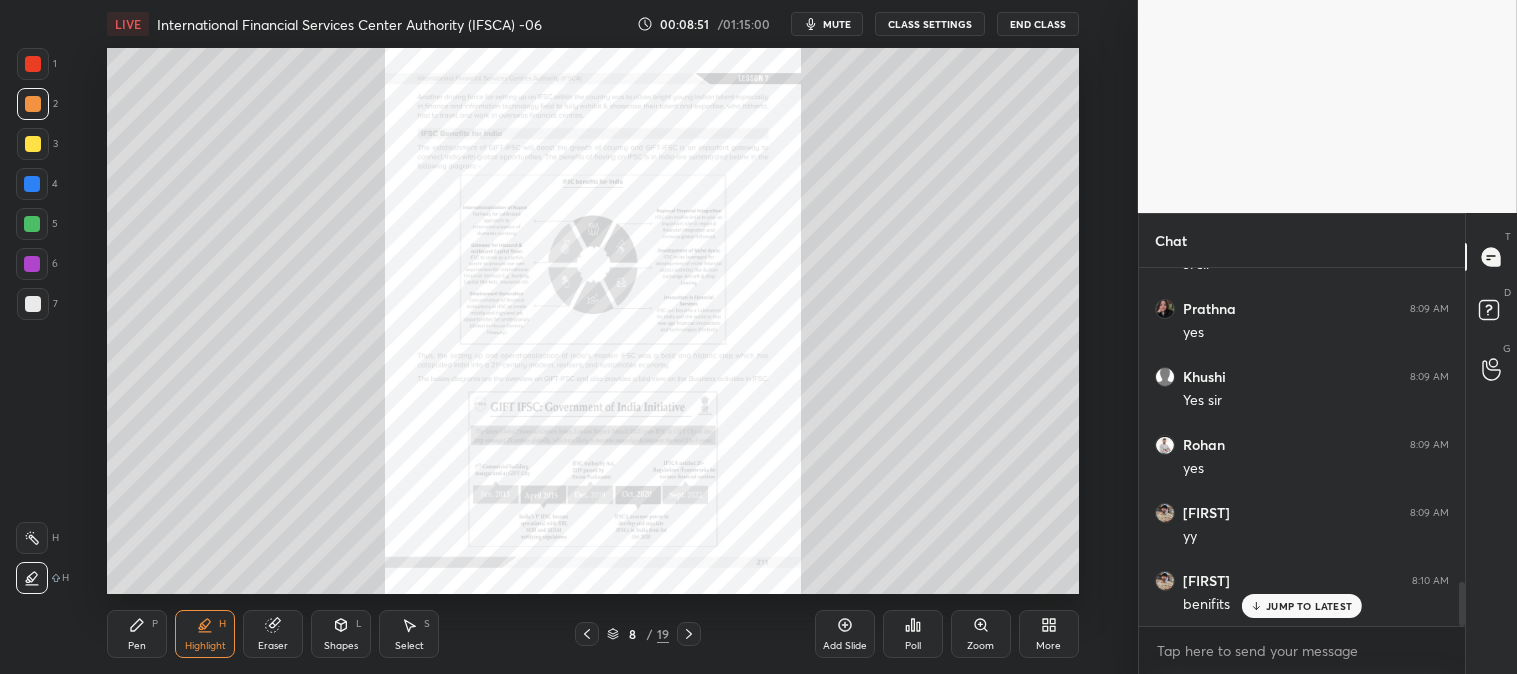 scroll, scrollTop: 2610, scrollLeft: 0, axis: vertical 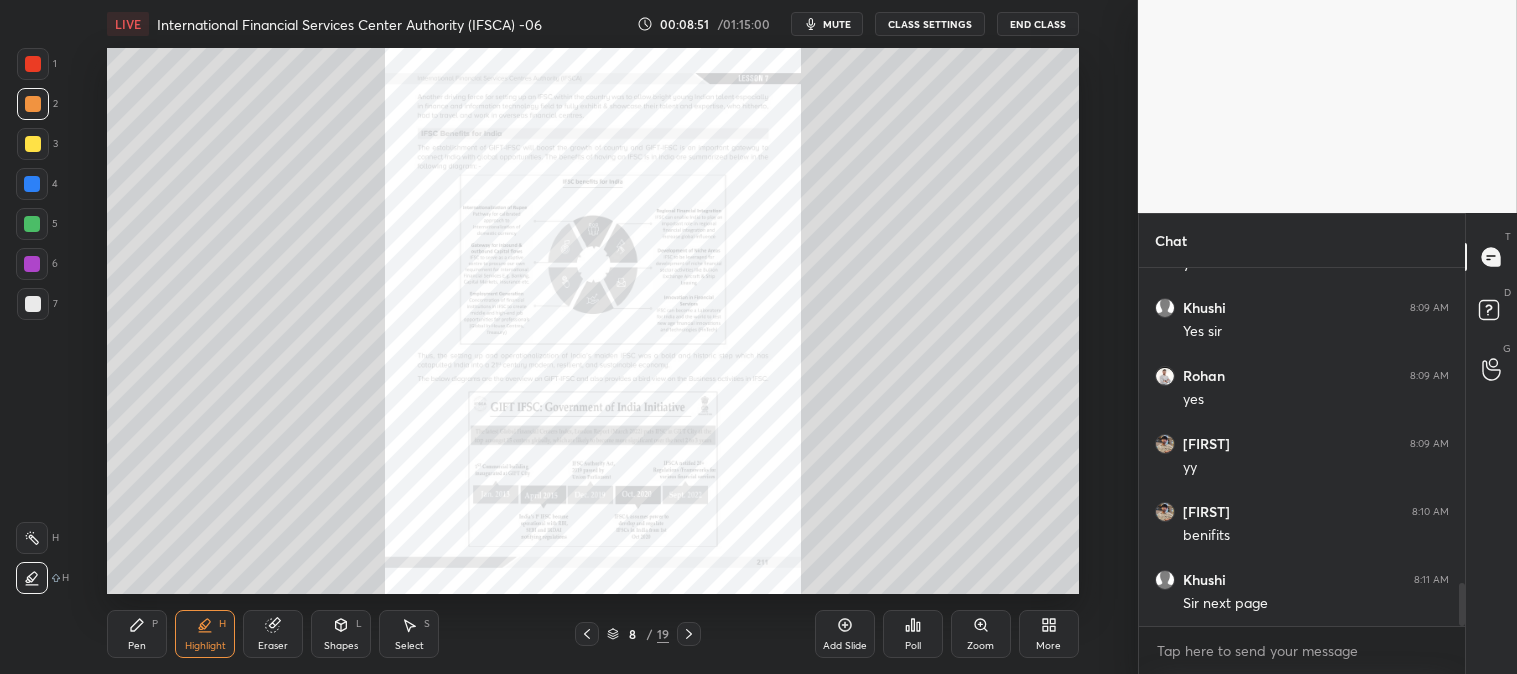 click 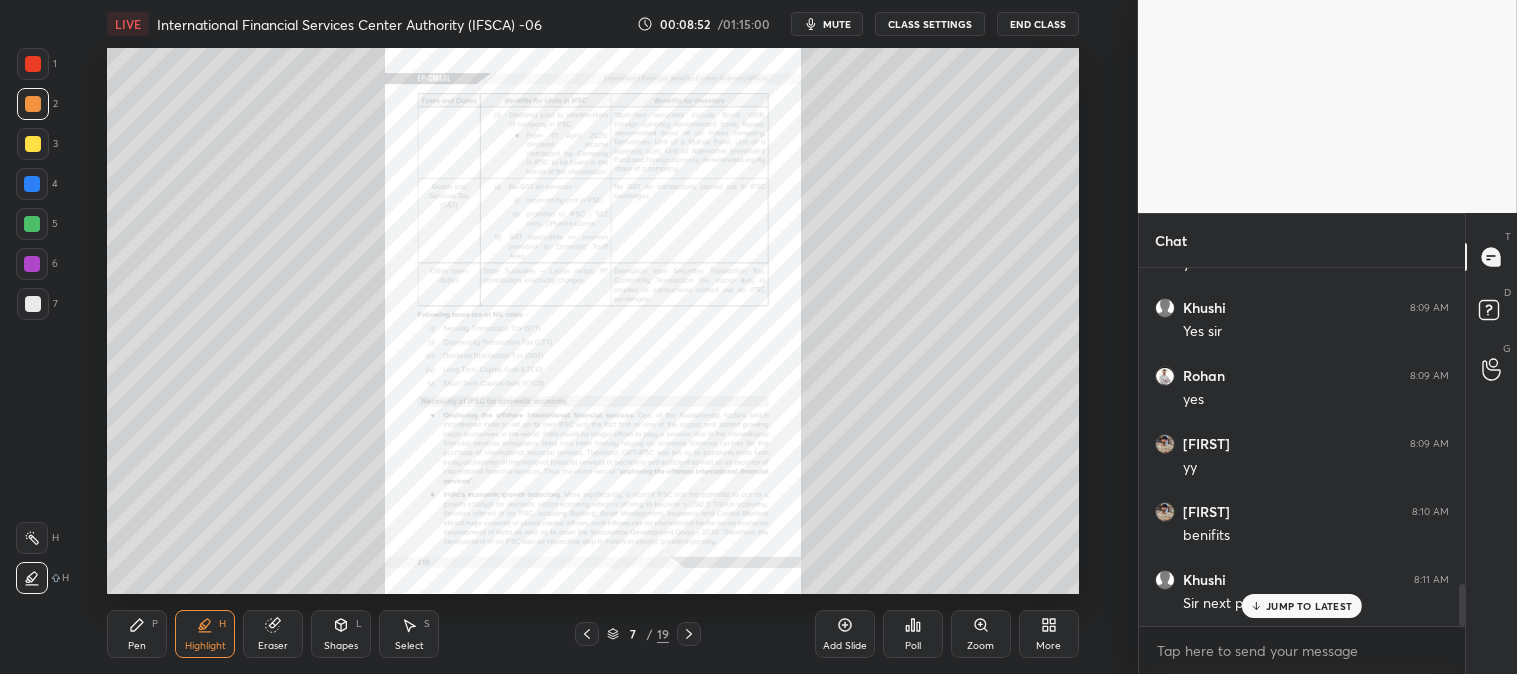 scroll, scrollTop: 2677, scrollLeft: 0, axis: vertical 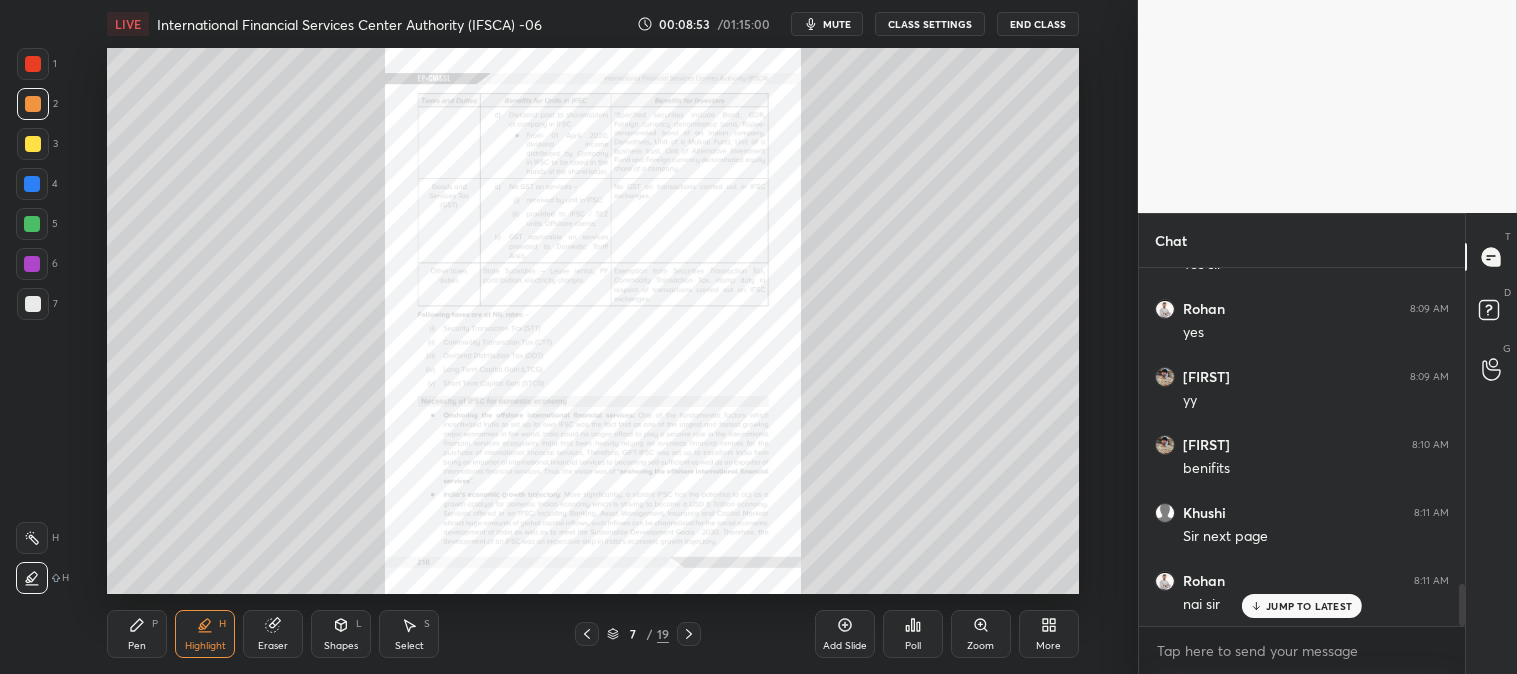 click at bounding box center [689, 634] 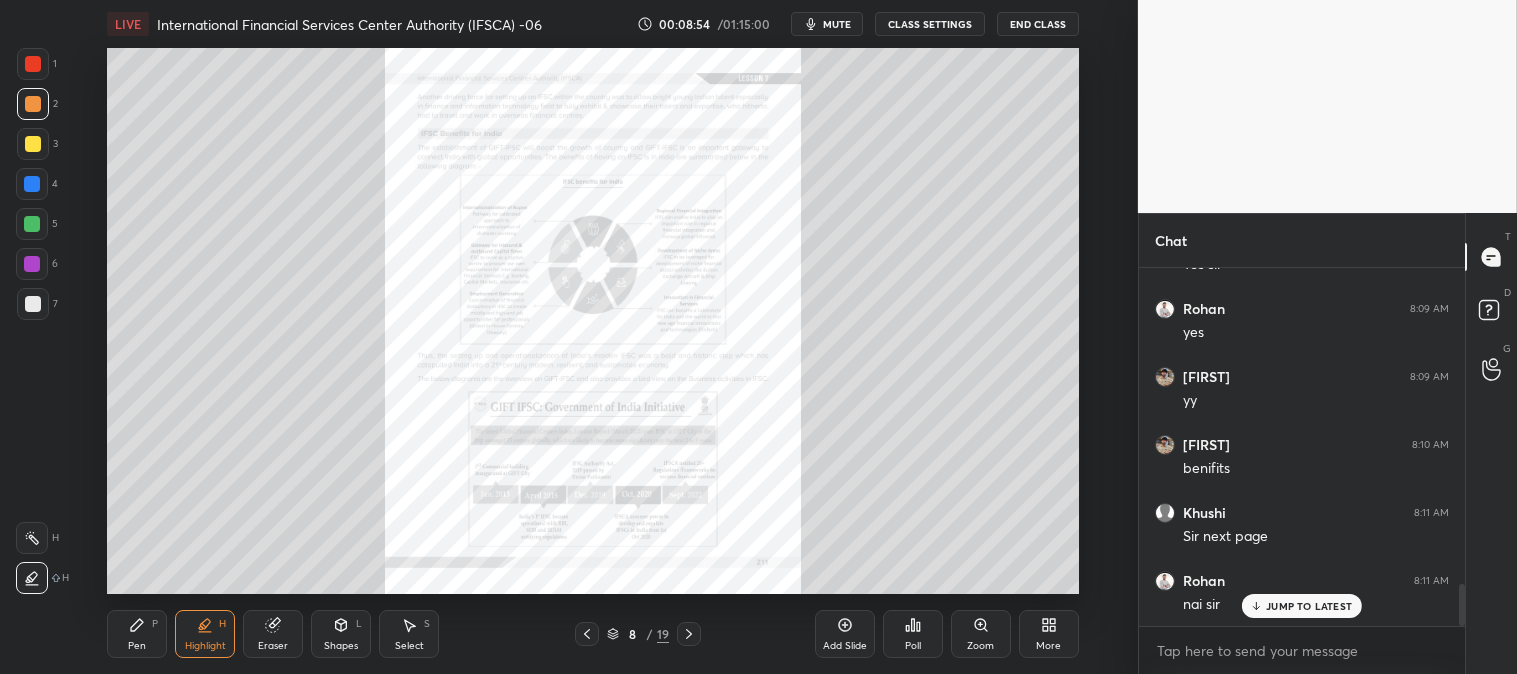 click 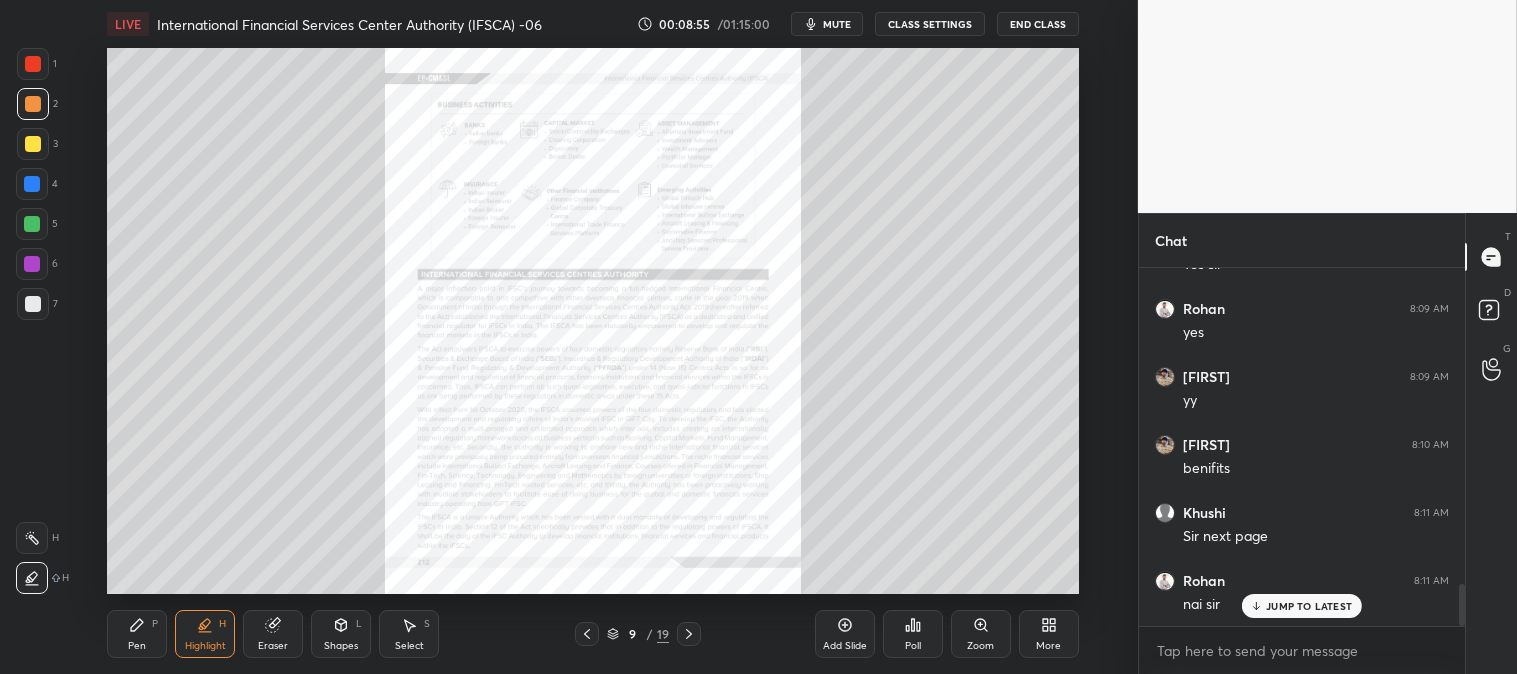 click on "Zoom" at bounding box center [980, 646] 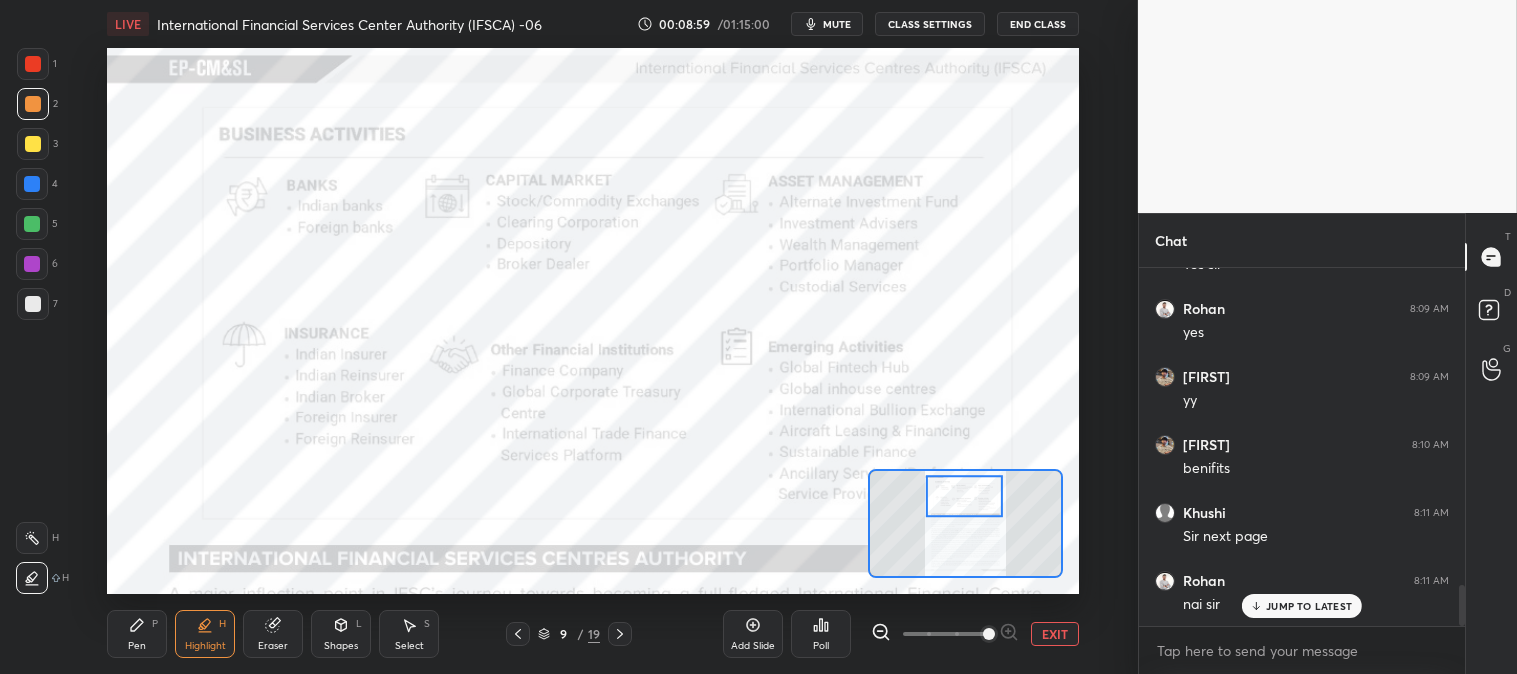scroll, scrollTop: 2745, scrollLeft: 0, axis: vertical 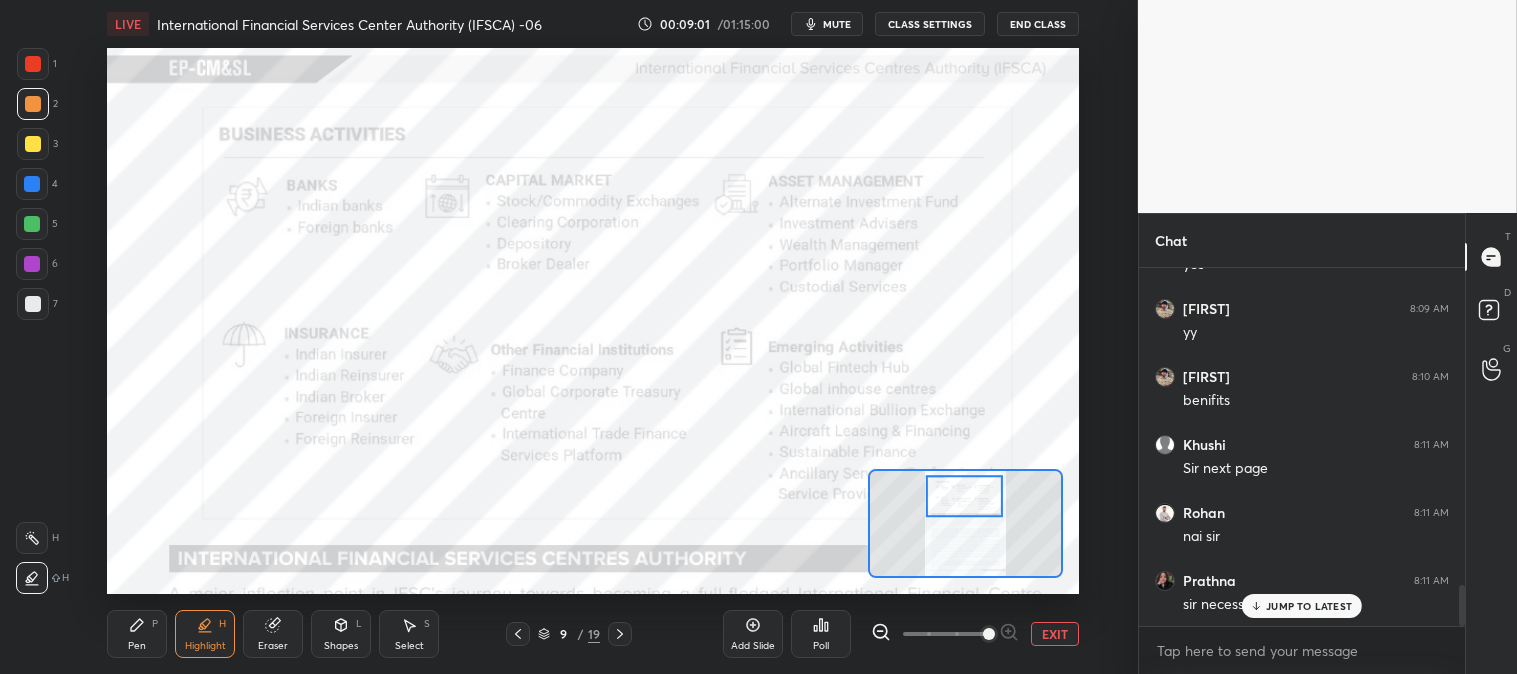 click 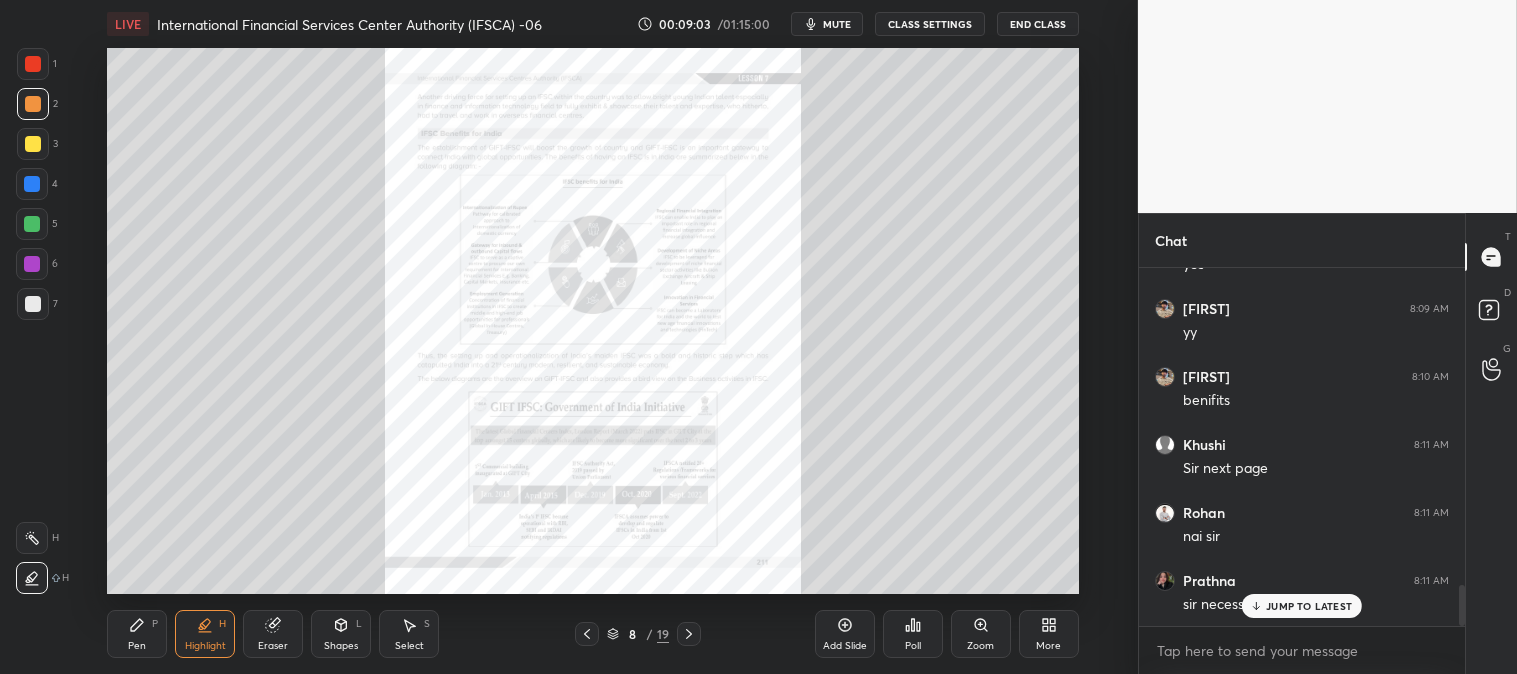 click 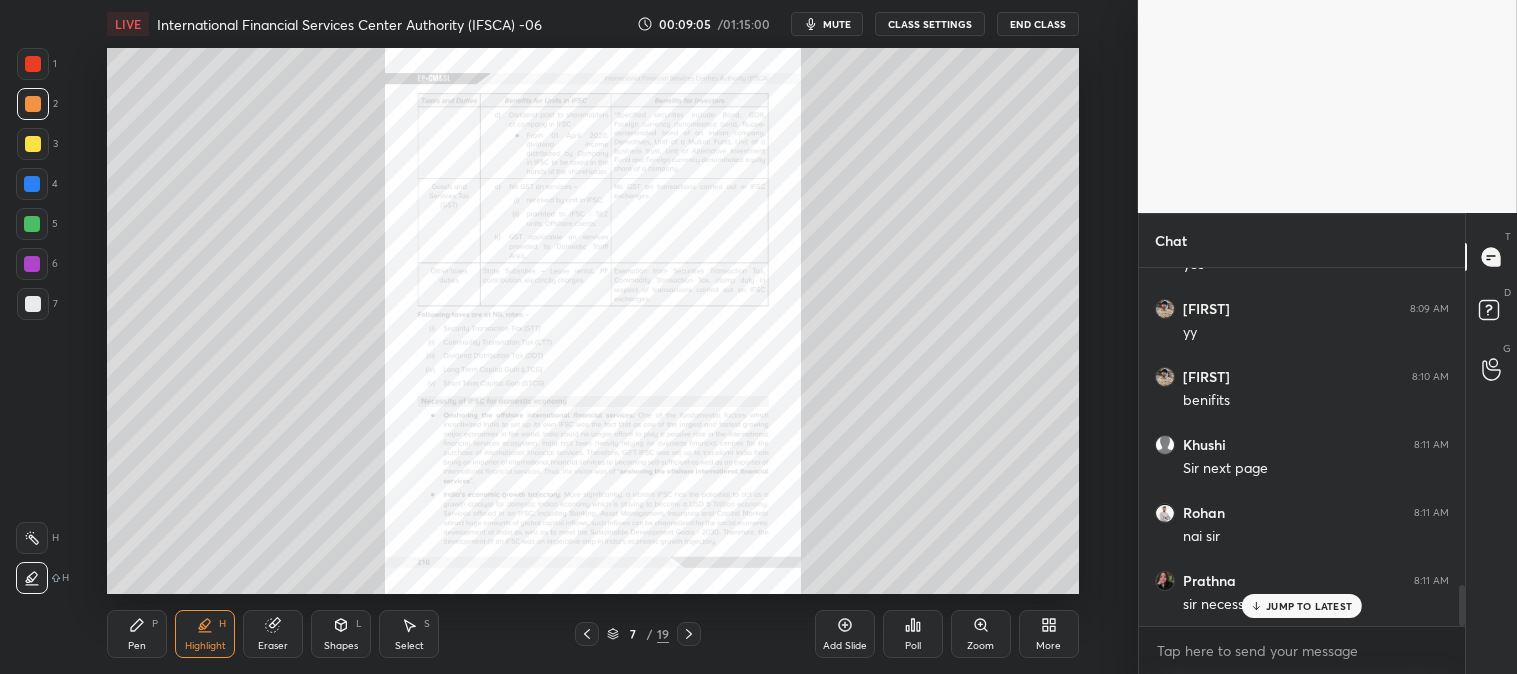 click on "Zoom" at bounding box center (981, 634) 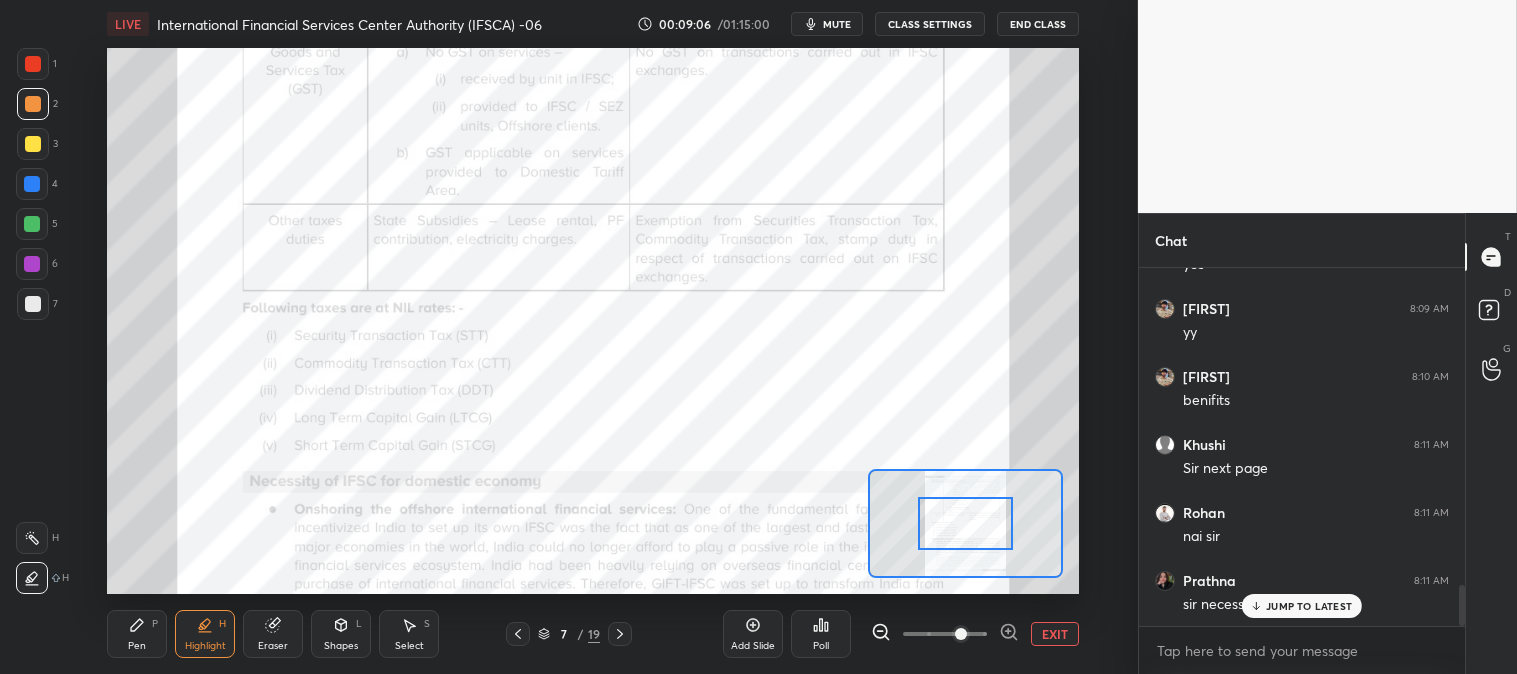 click at bounding box center [961, 634] 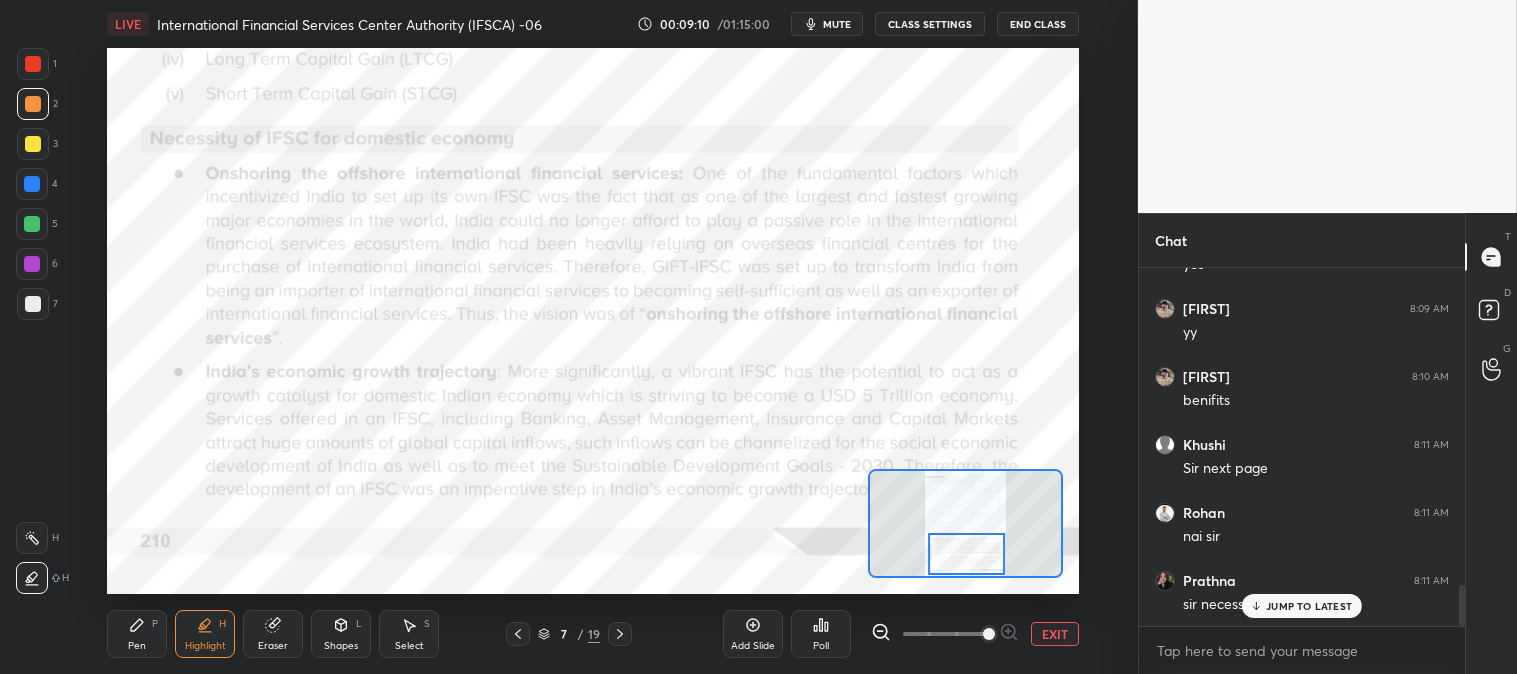 click 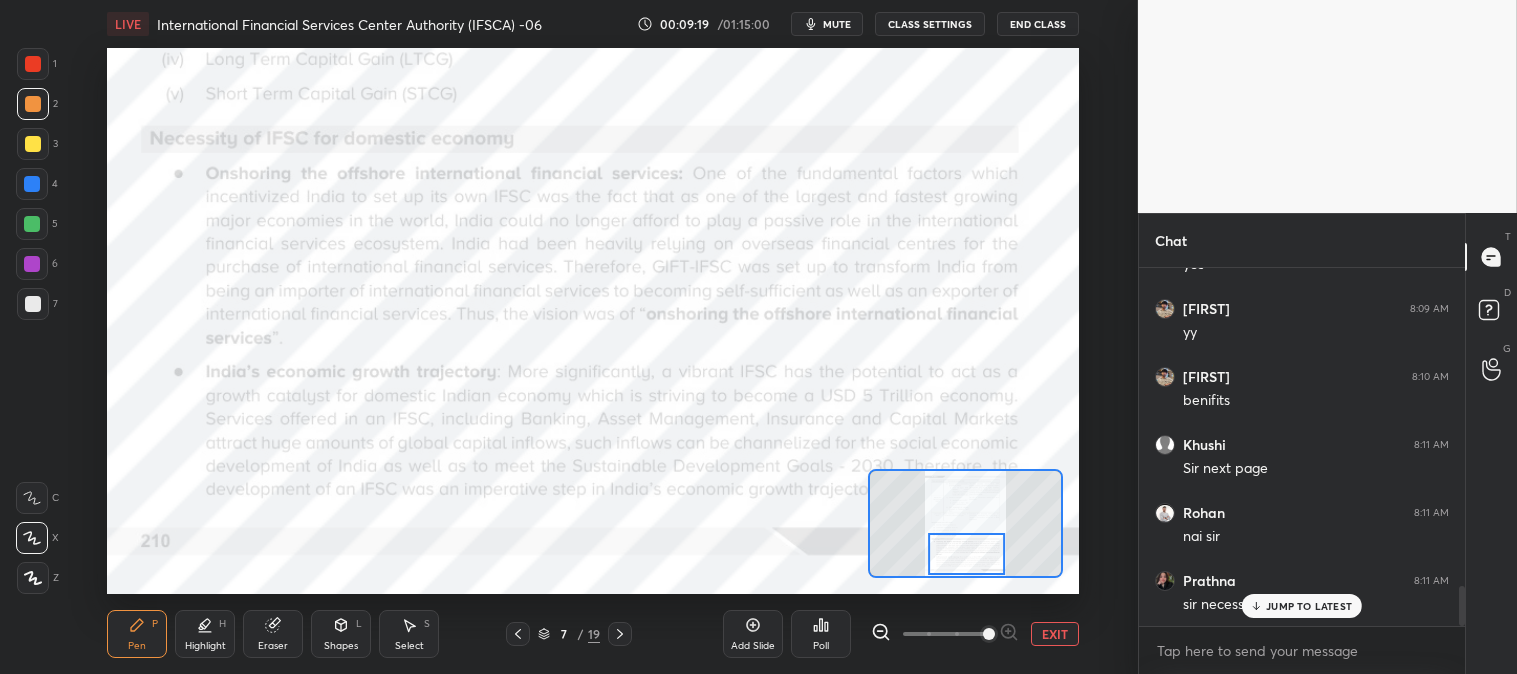 scroll, scrollTop: 2813, scrollLeft: 0, axis: vertical 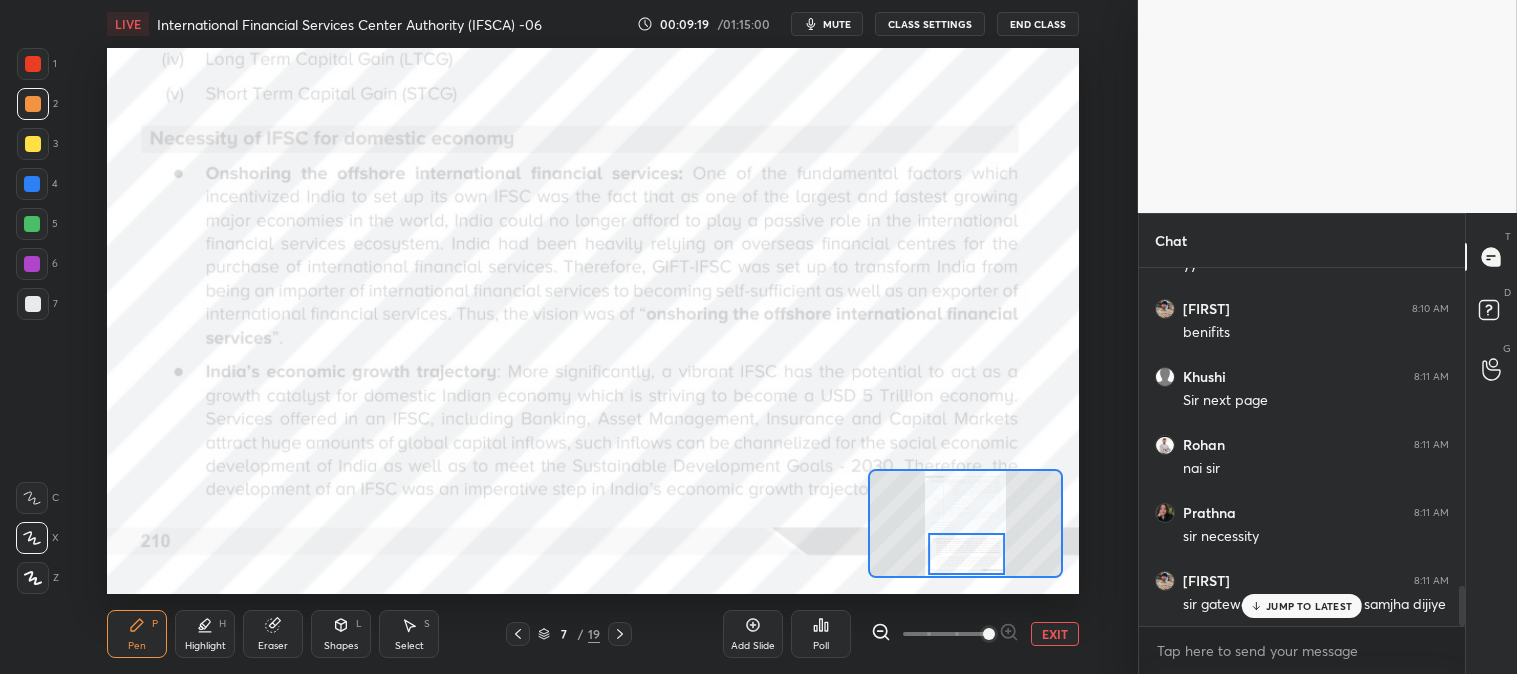 click on "Pen P" at bounding box center [137, 634] 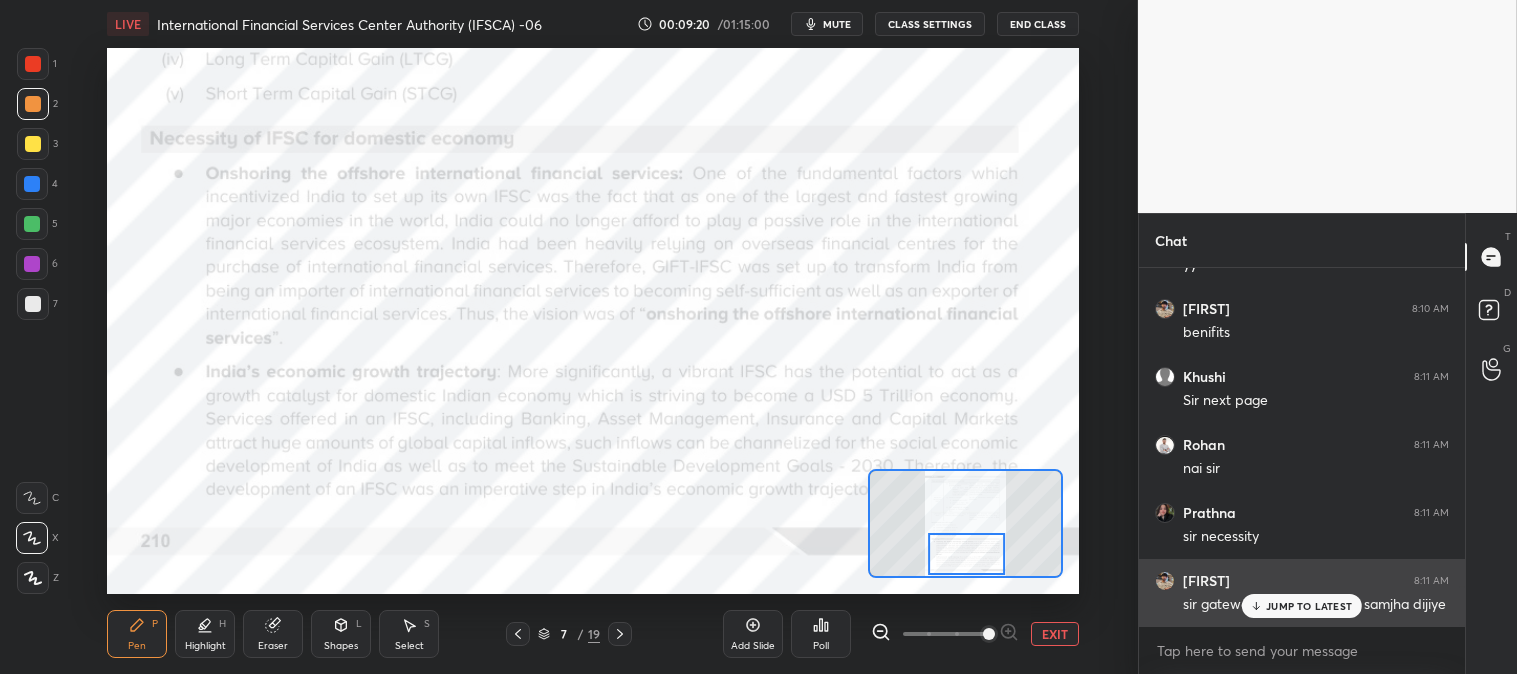 click on "JUMP TO LATEST" at bounding box center [1309, 606] 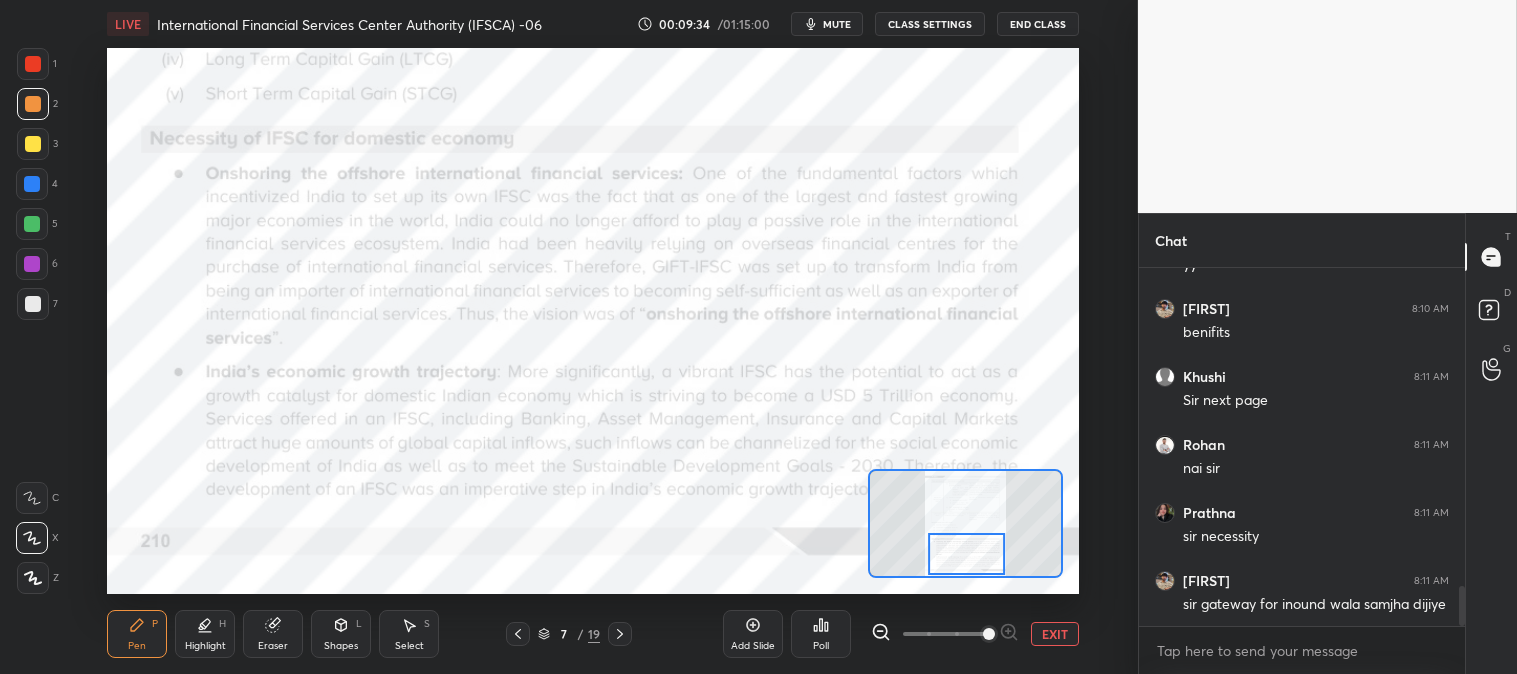 click 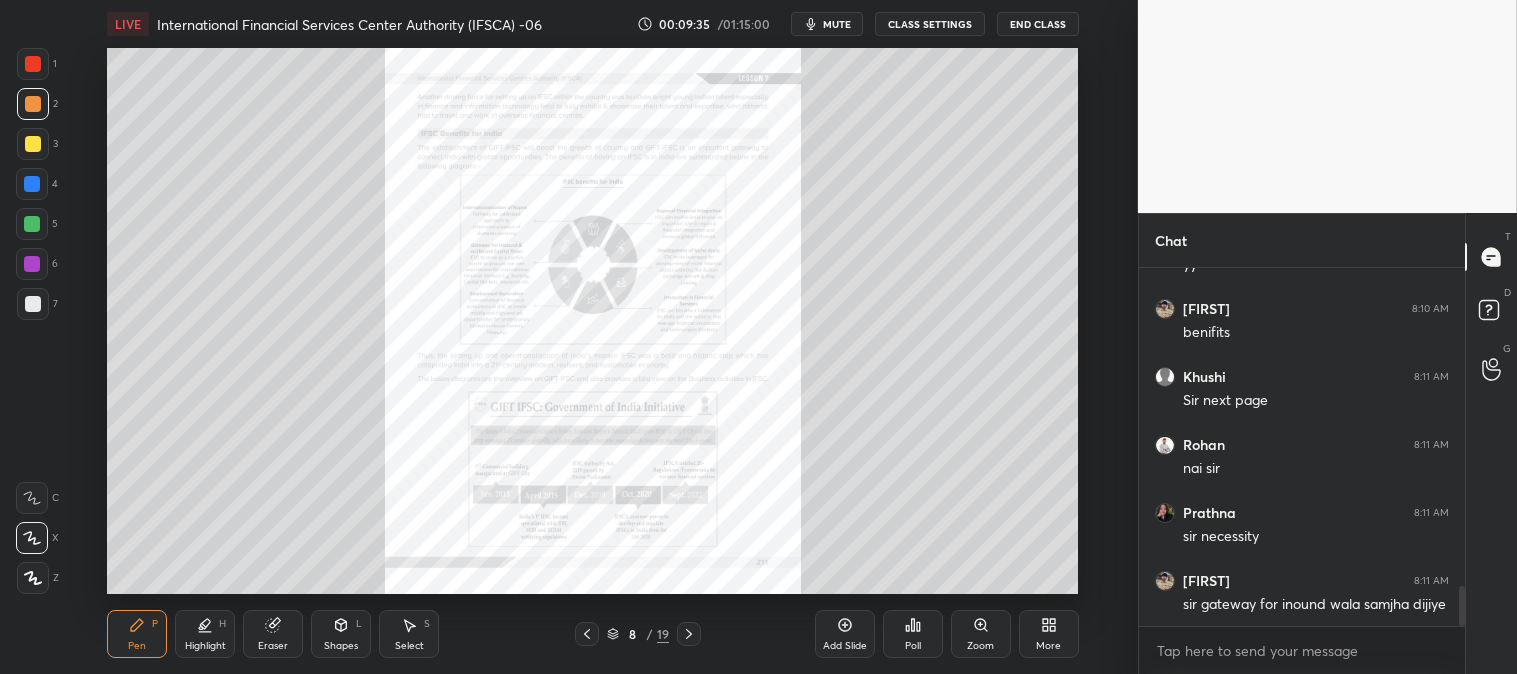 click on "Zoom" at bounding box center (981, 634) 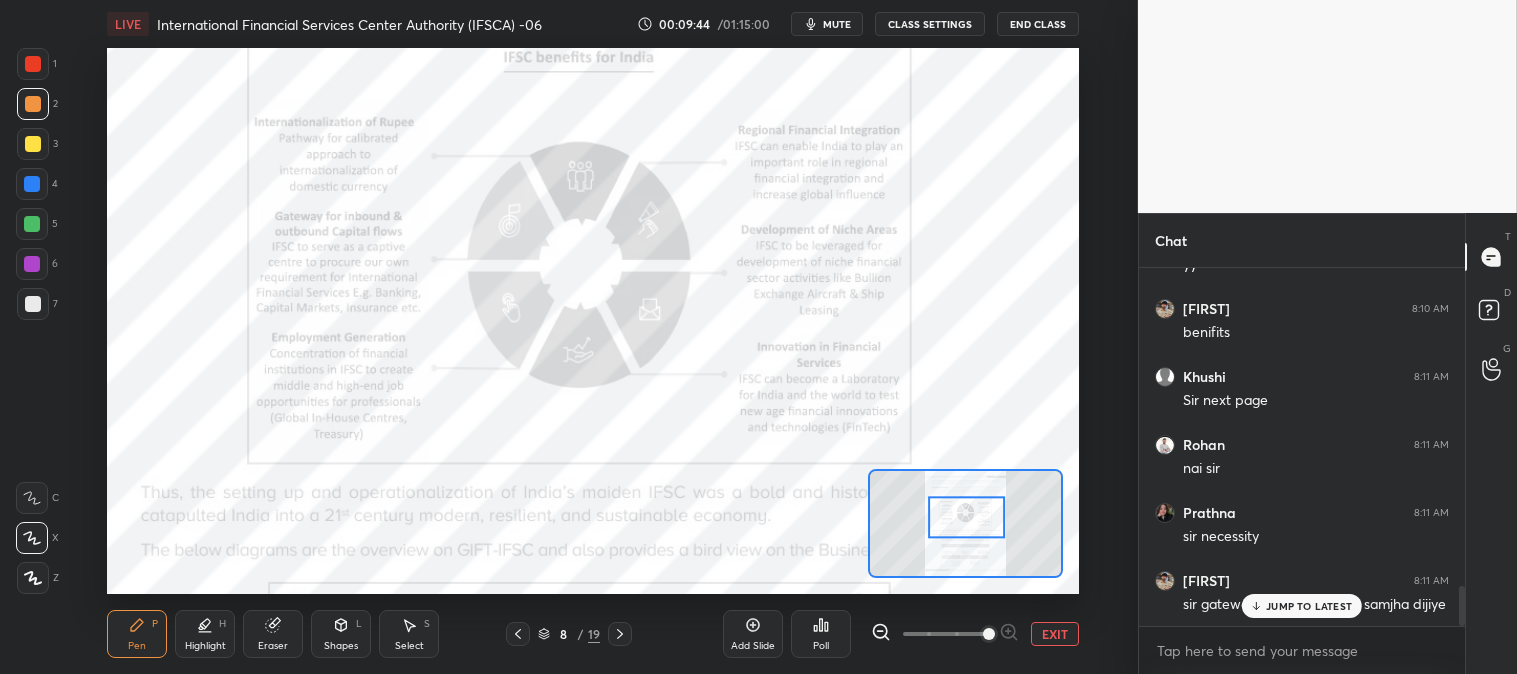 scroll, scrollTop: 2885, scrollLeft: 0, axis: vertical 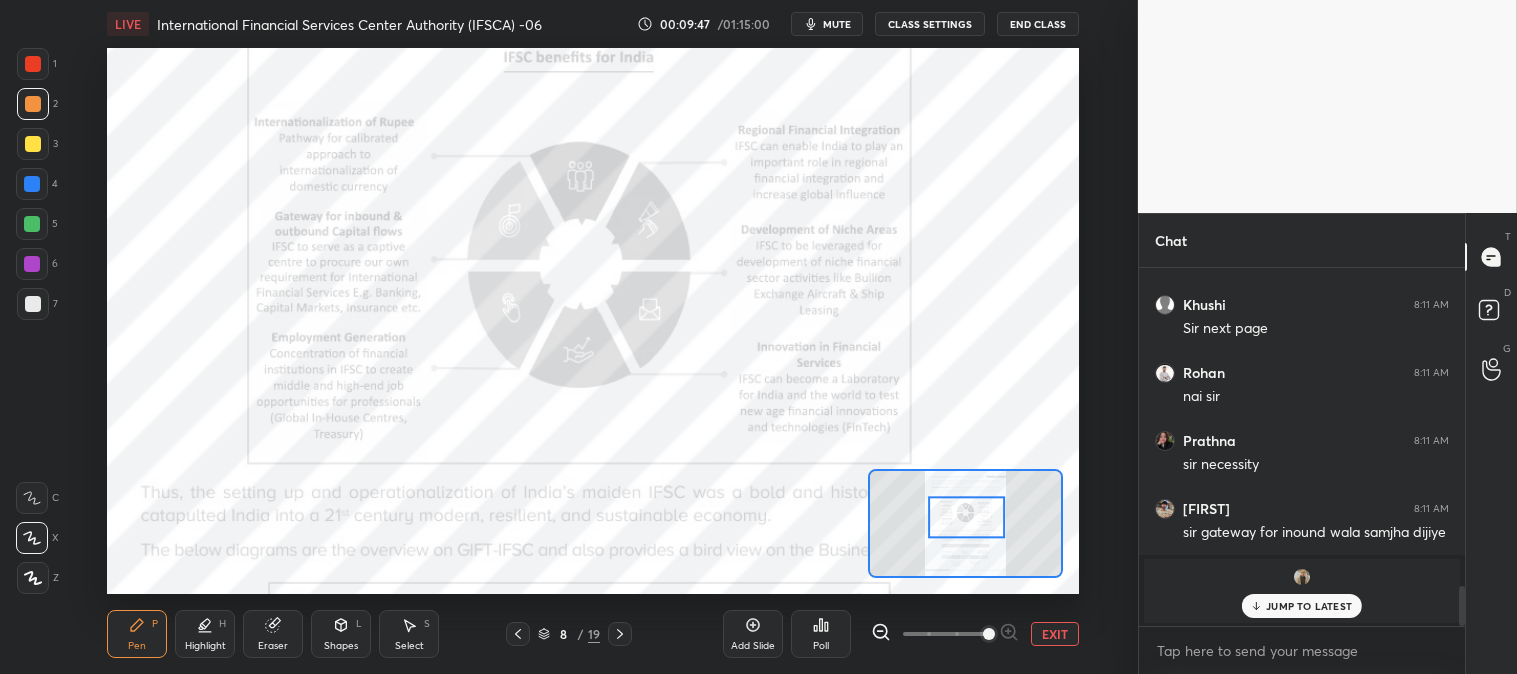 click 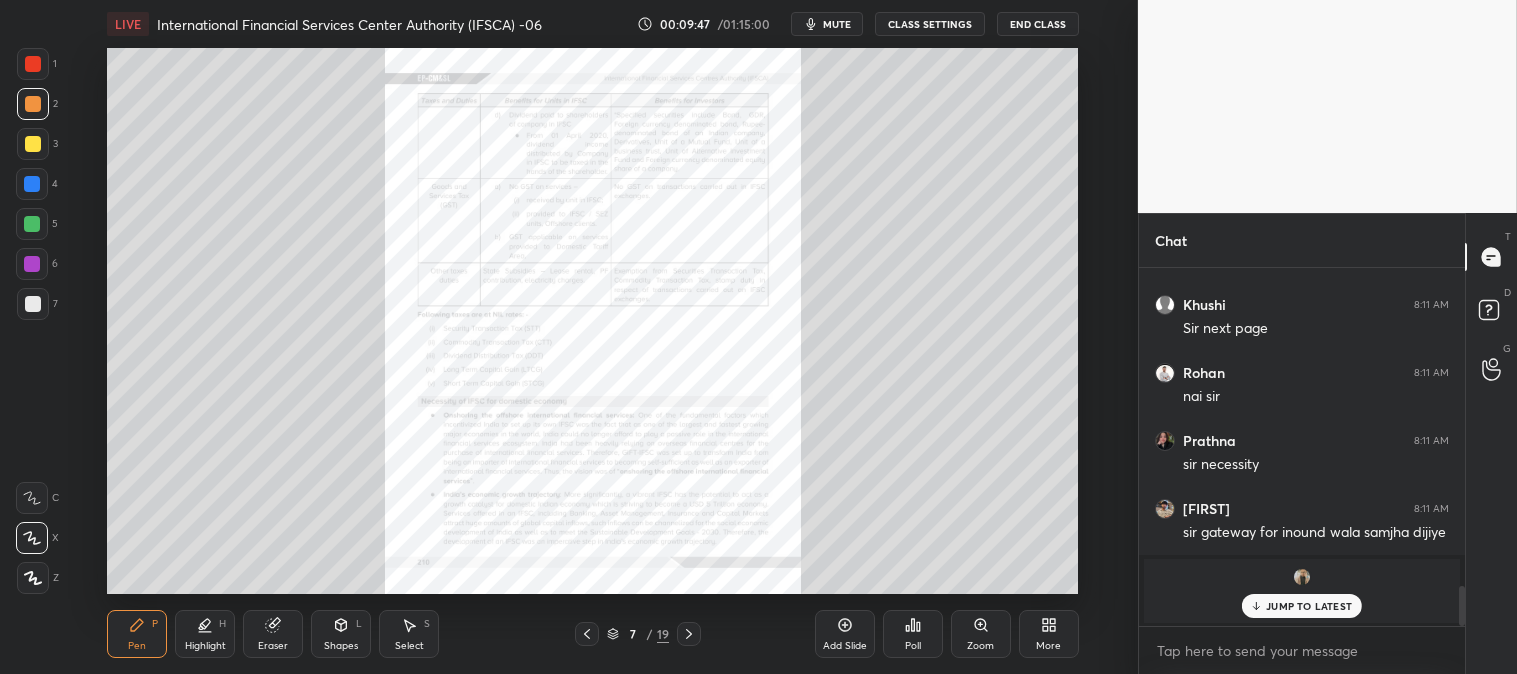 click on "Highlight H" at bounding box center (205, 634) 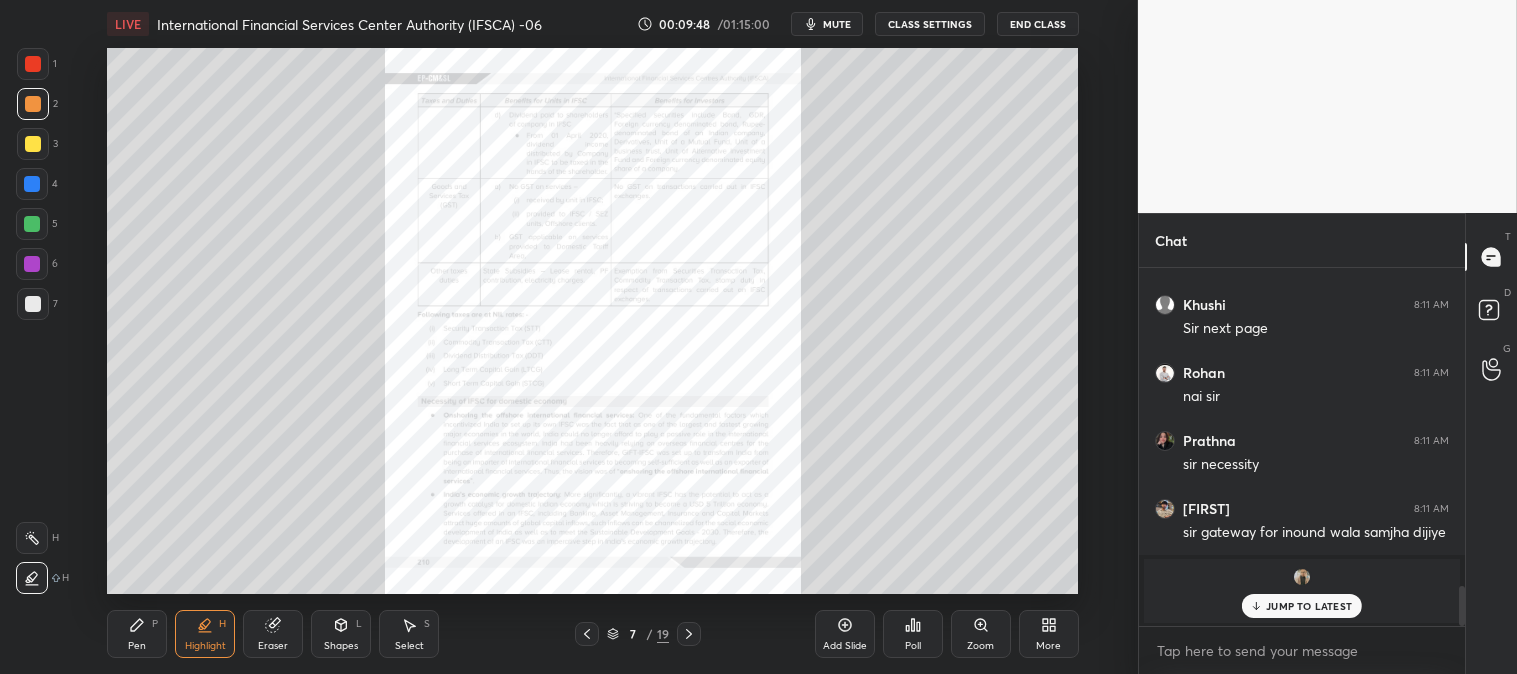 scroll, scrollTop: 2705, scrollLeft: 0, axis: vertical 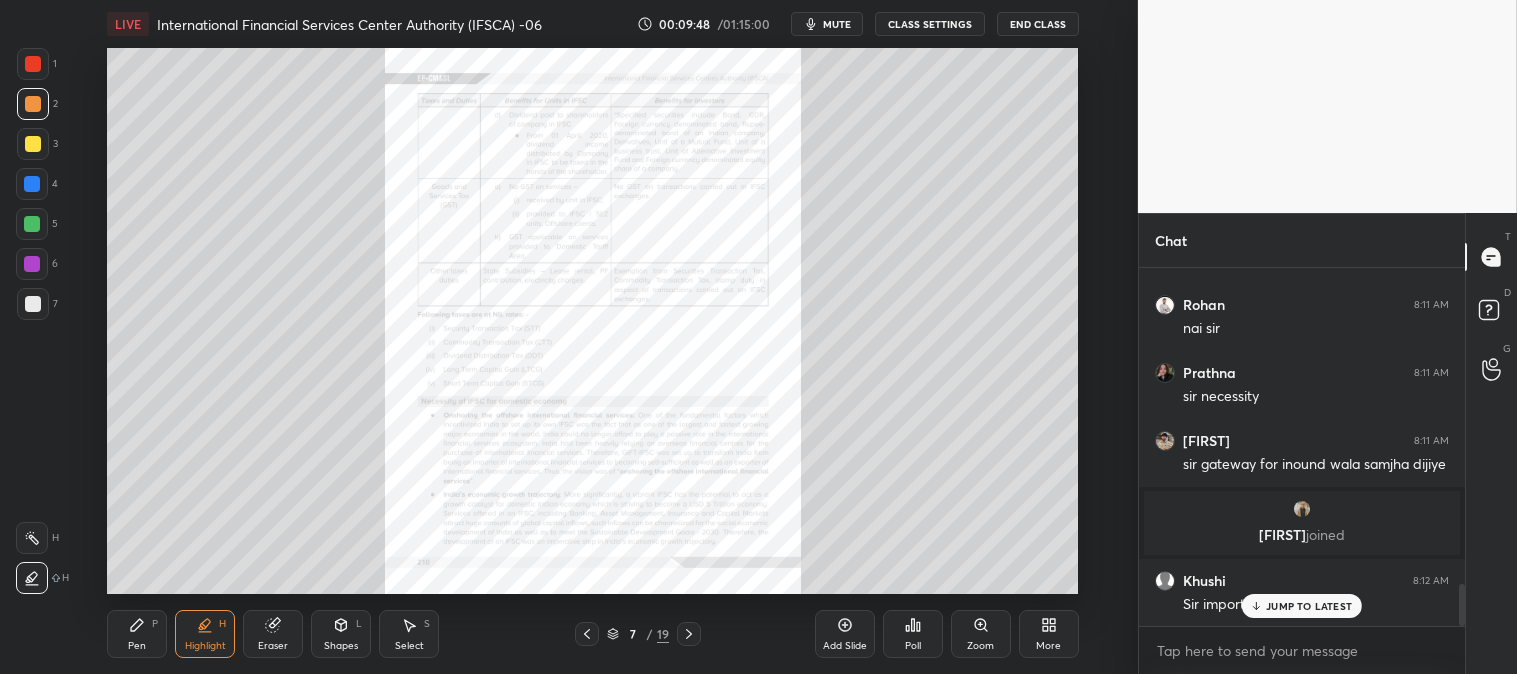 click on "Zoom" at bounding box center [981, 634] 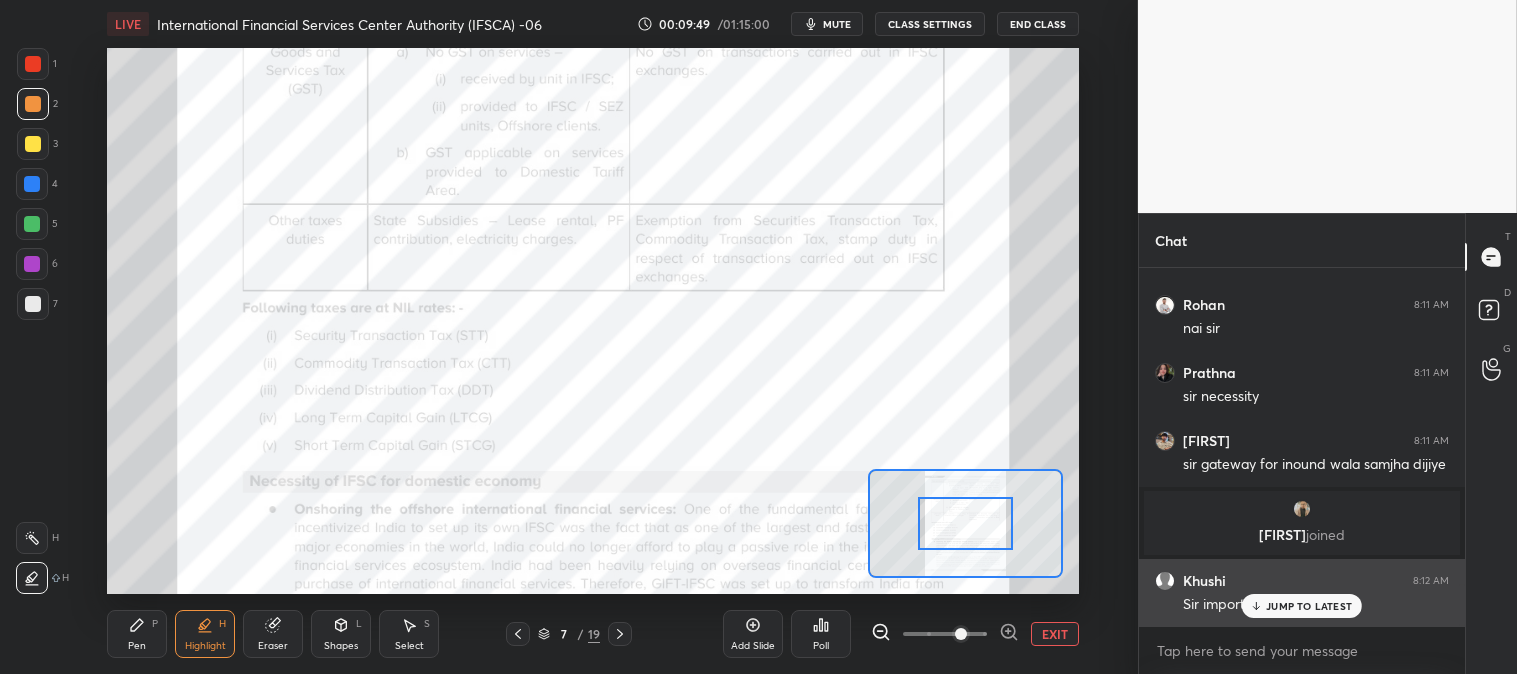 click on "JUMP TO LATEST" at bounding box center (1302, 606) 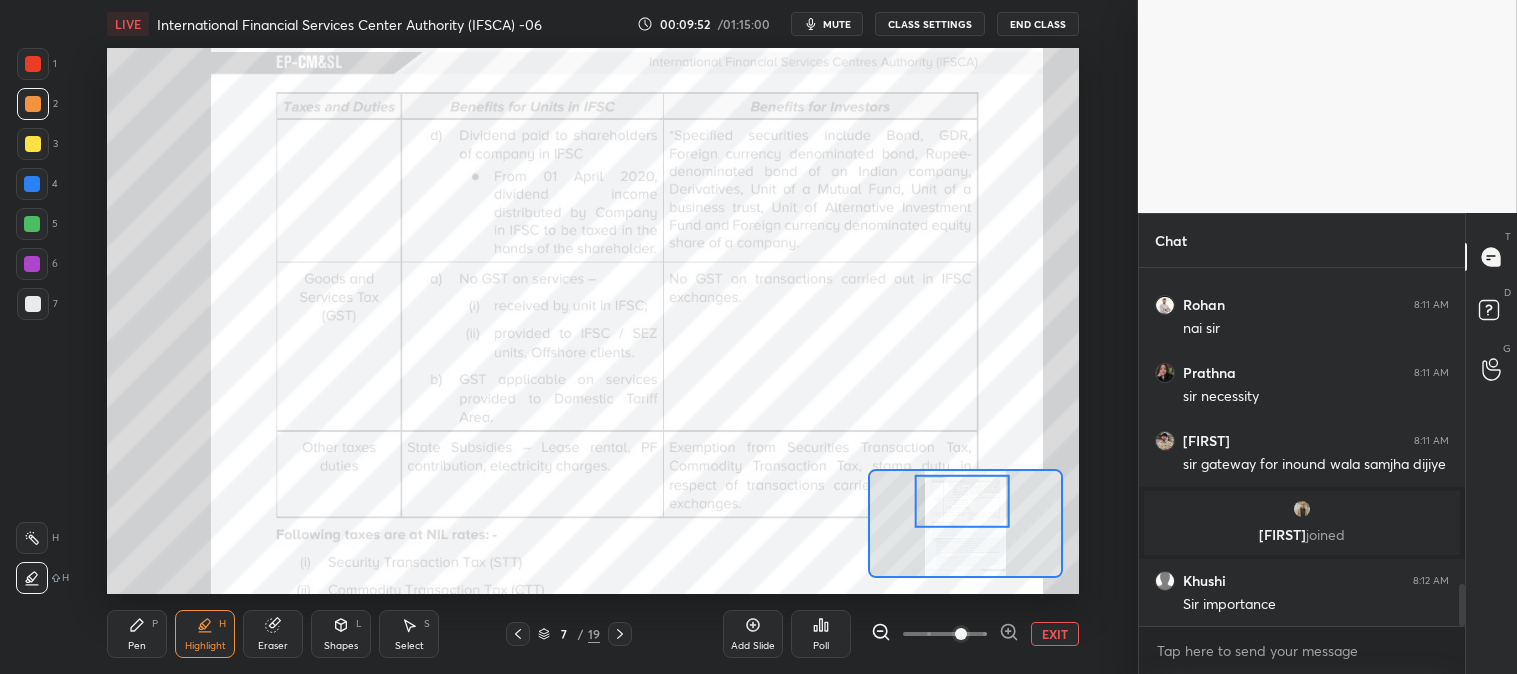 click 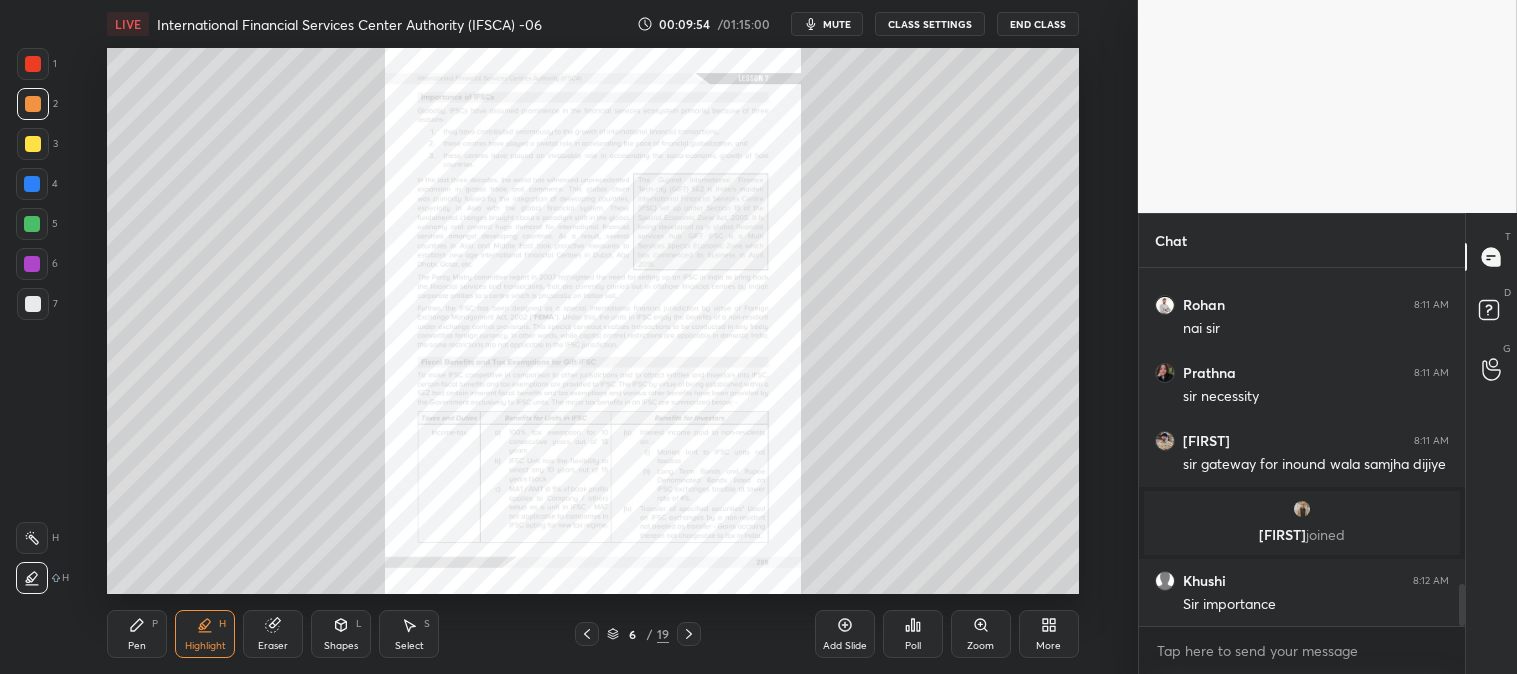 click on "Zoom" at bounding box center [981, 634] 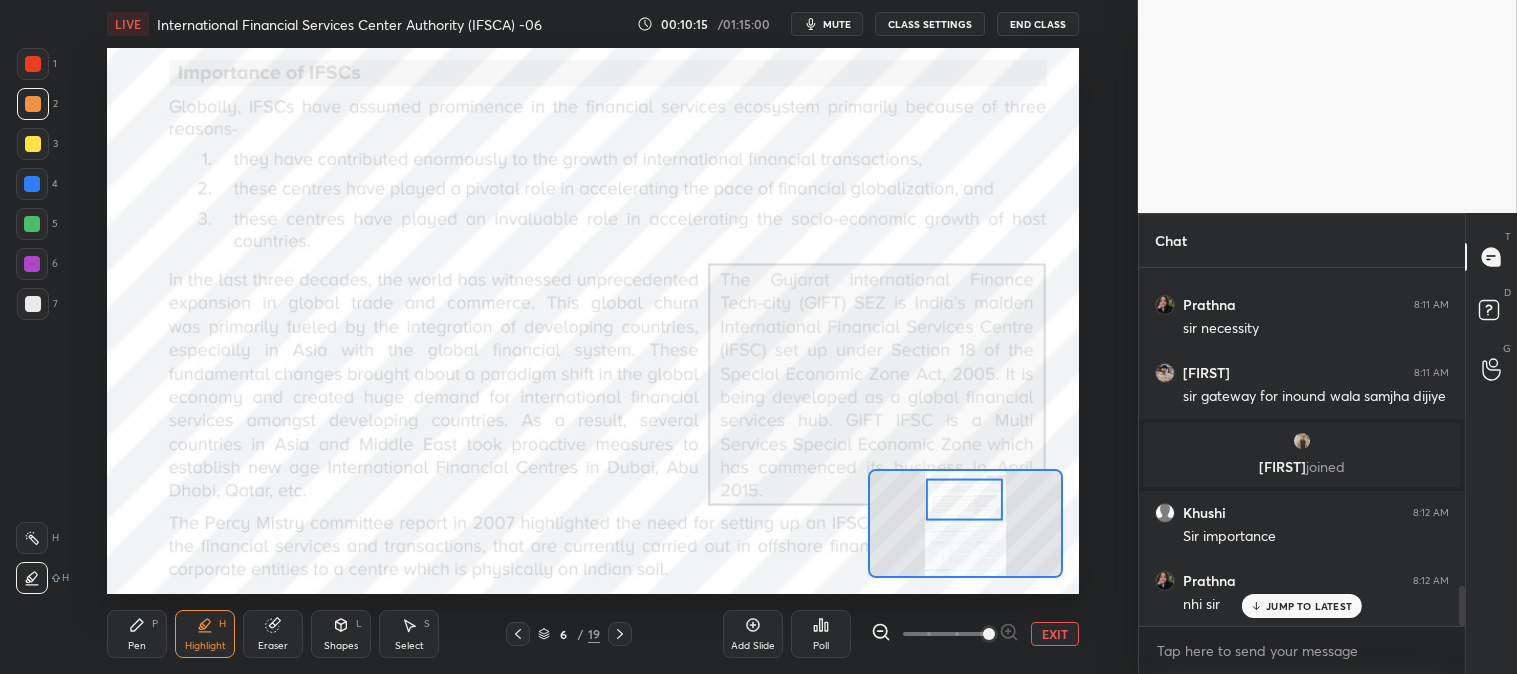 scroll, scrollTop: 2841, scrollLeft: 0, axis: vertical 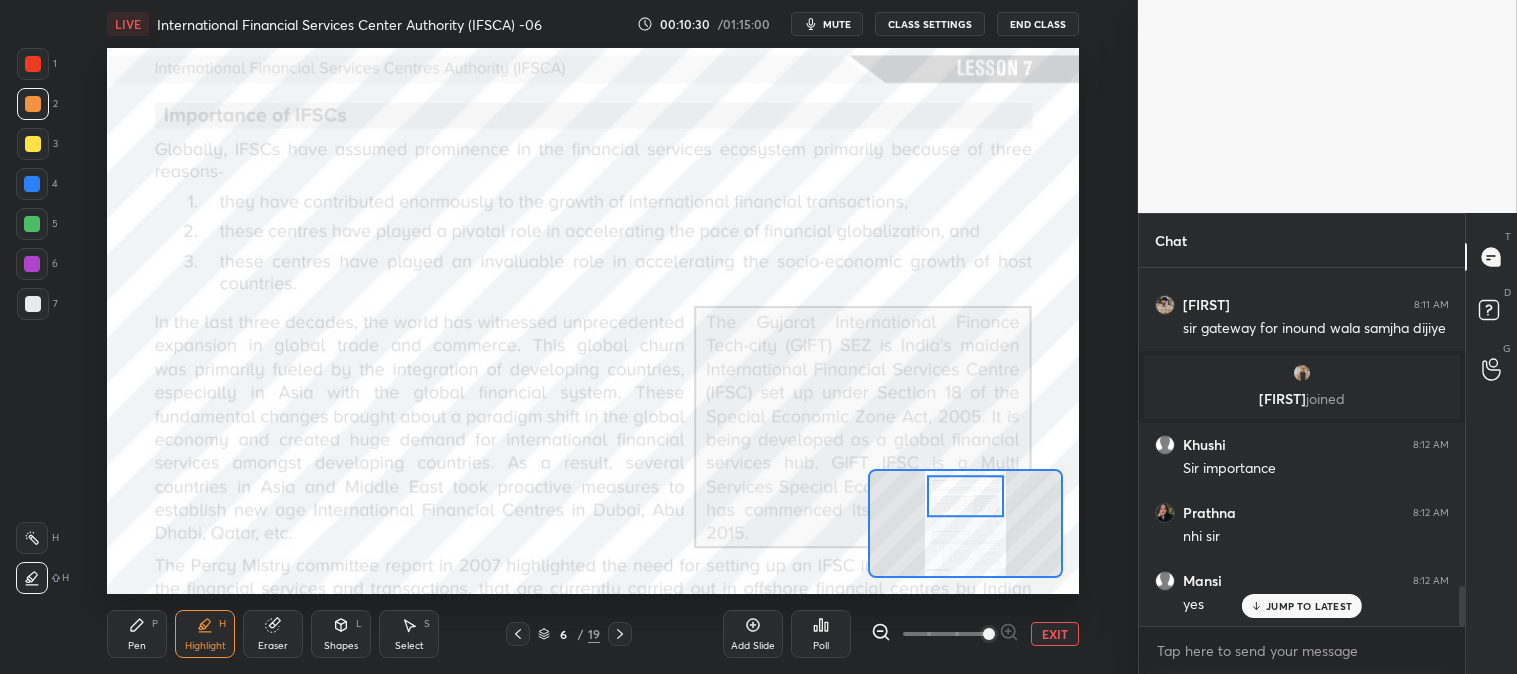 click at bounding box center (620, 634) 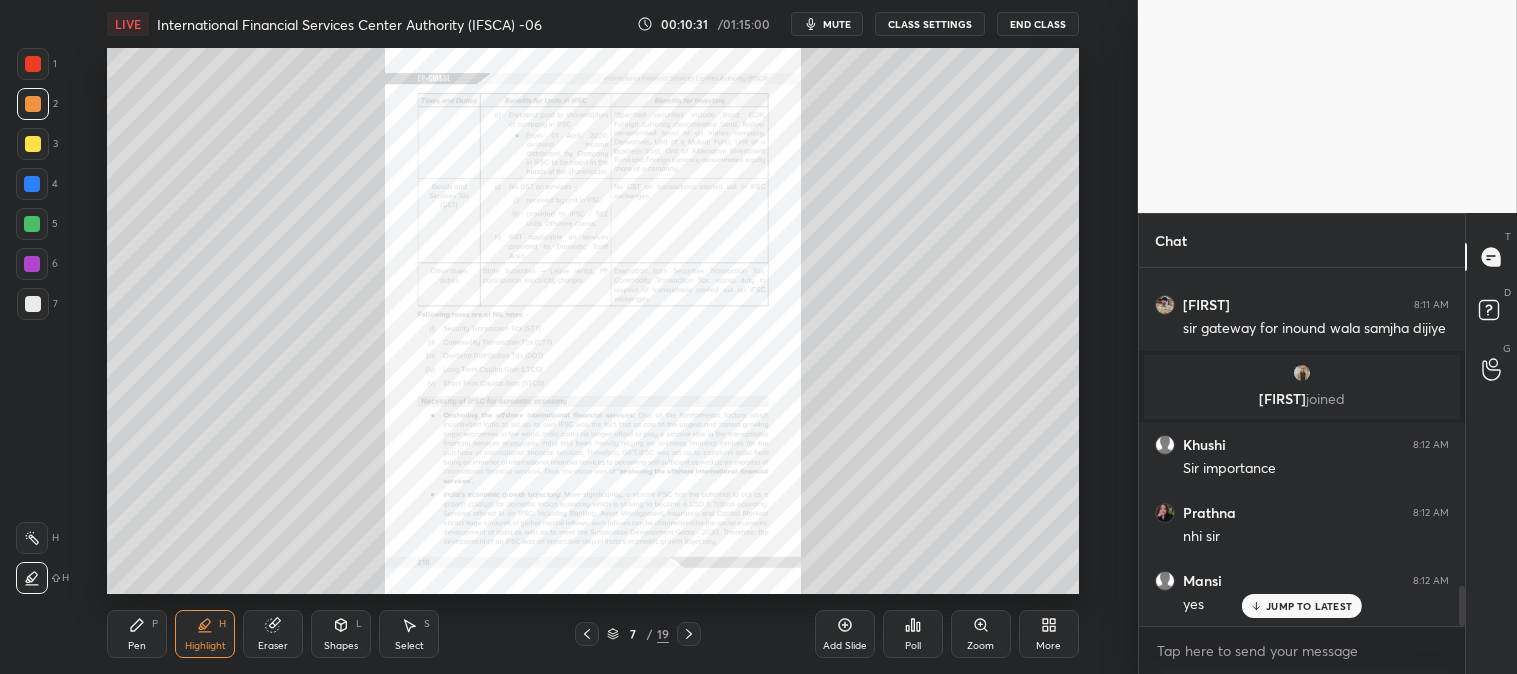 click 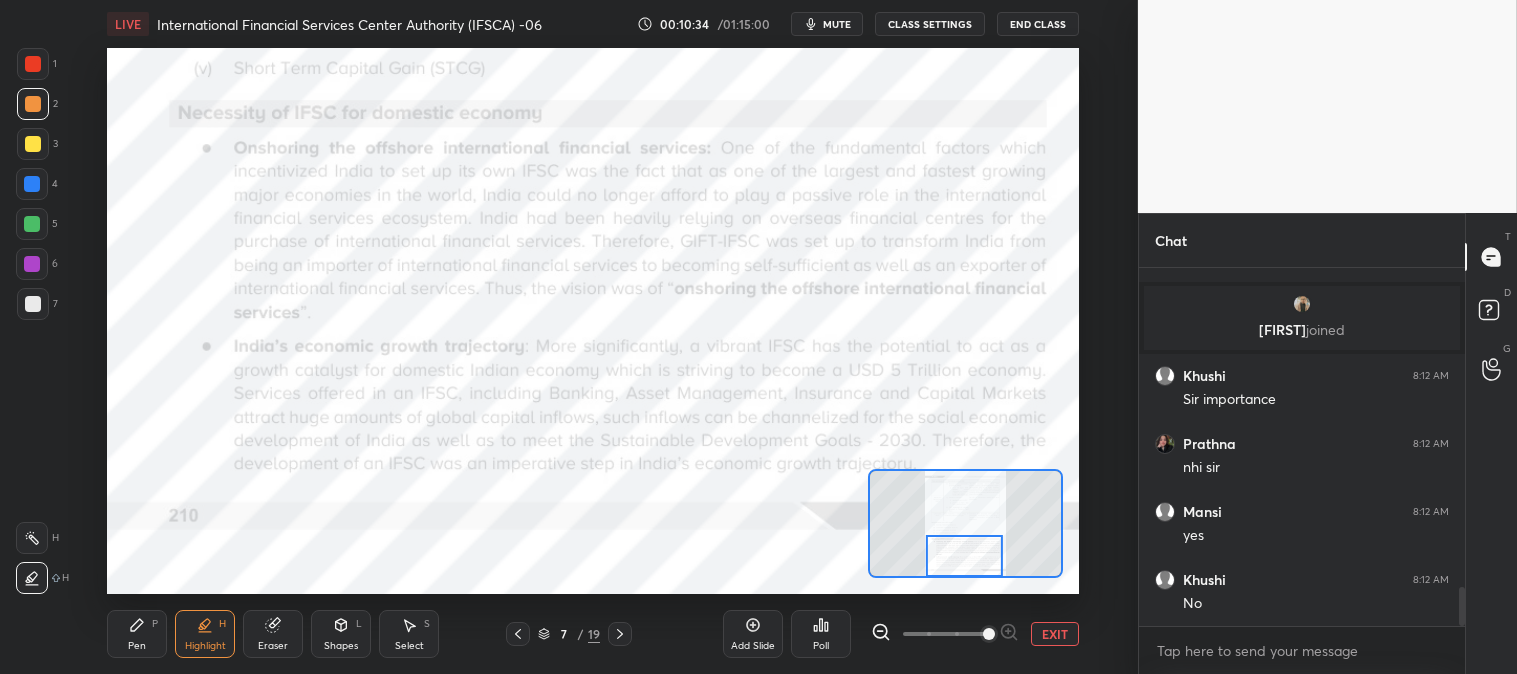 scroll, scrollTop: 2977, scrollLeft: 0, axis: vertical 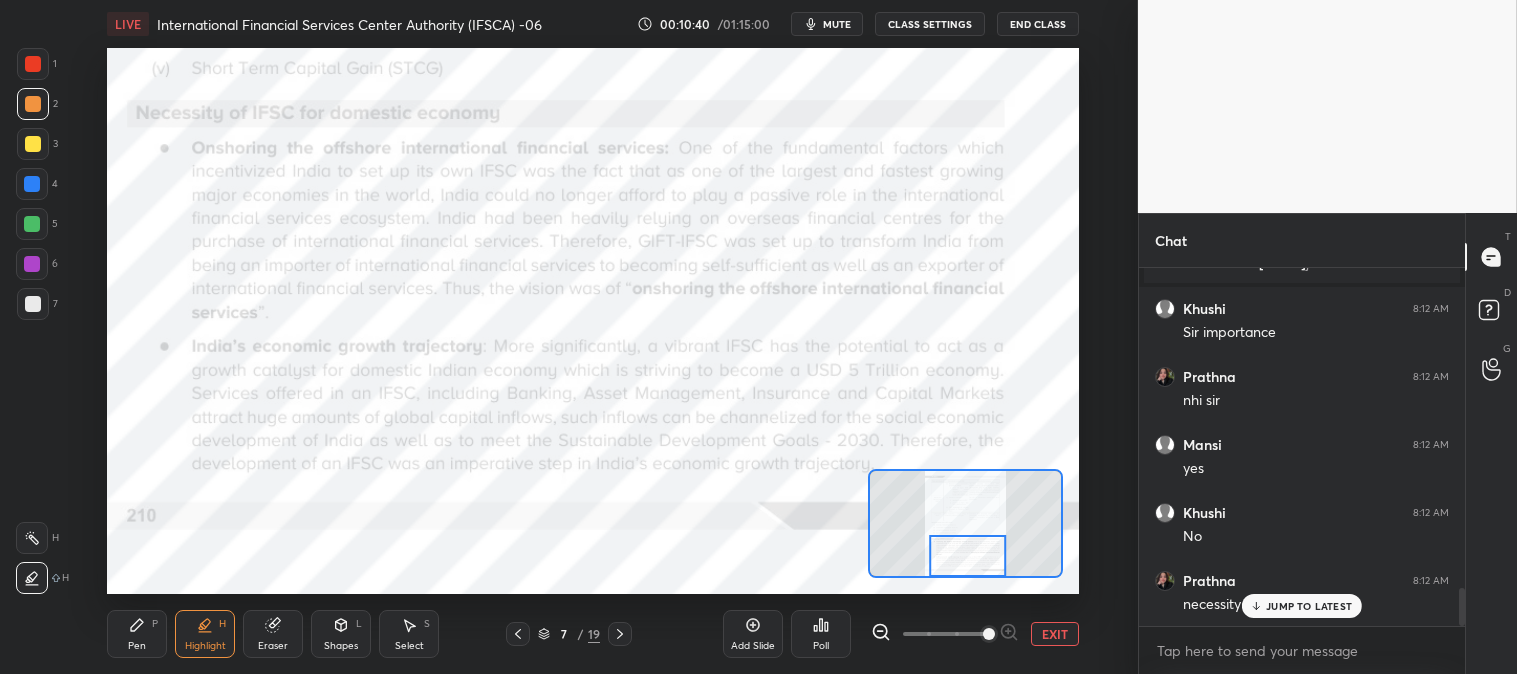click 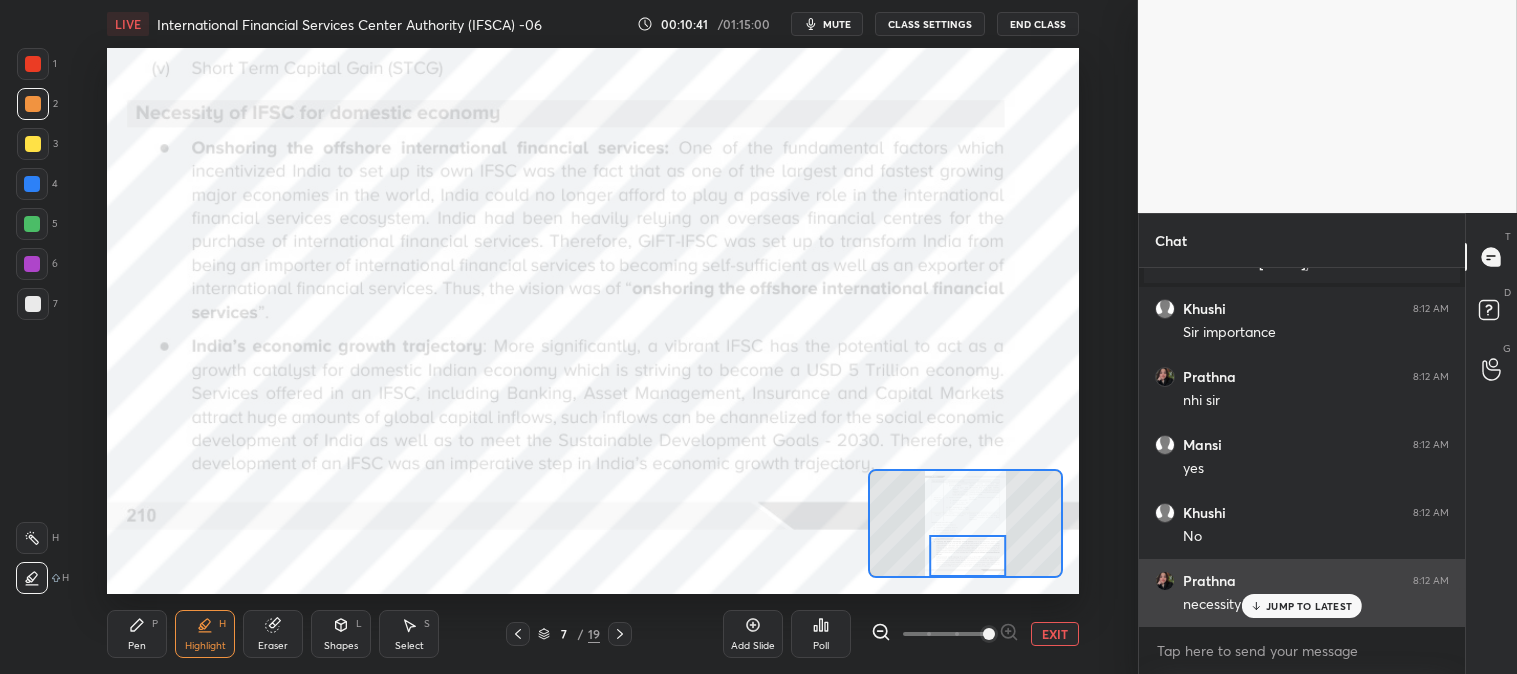 click on "JUMP TO LATEST" at bounding box center [1309, 606] 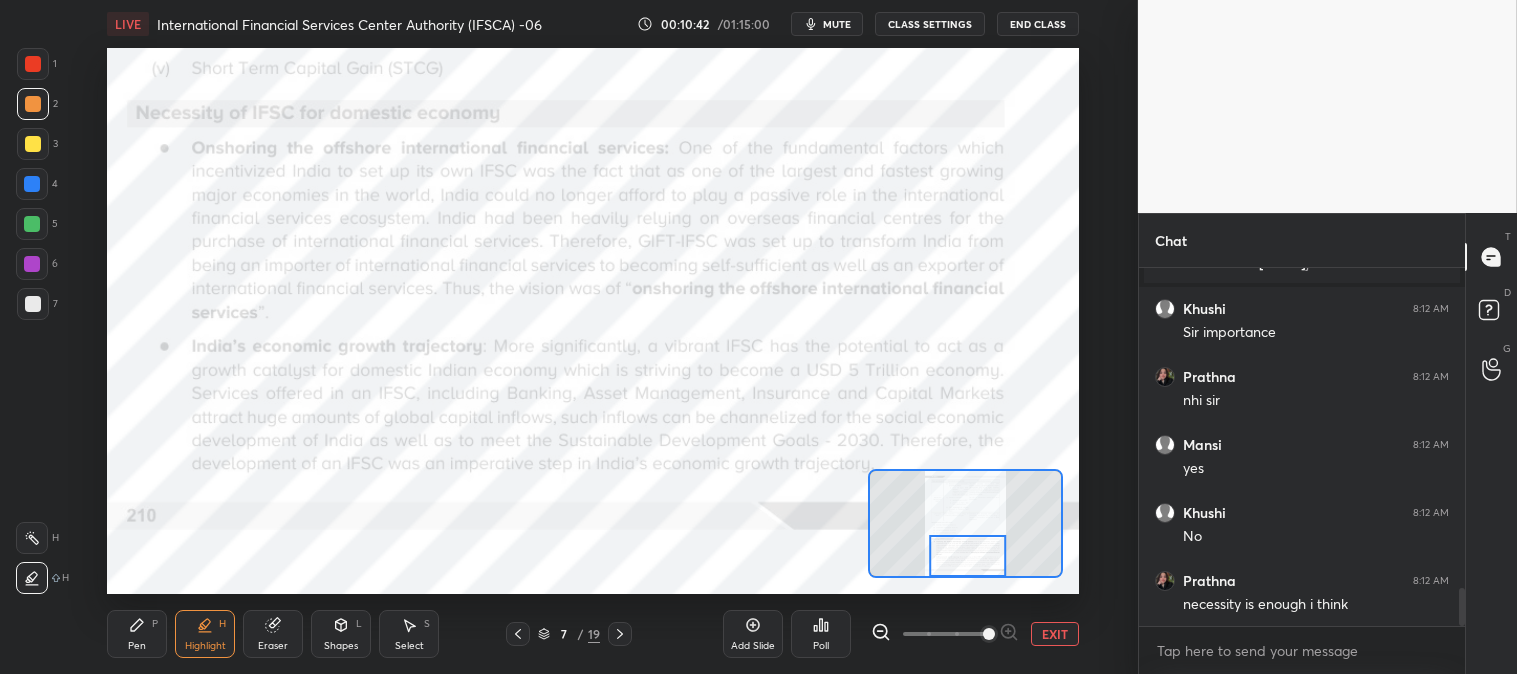 click at bounding box center (32, 538) 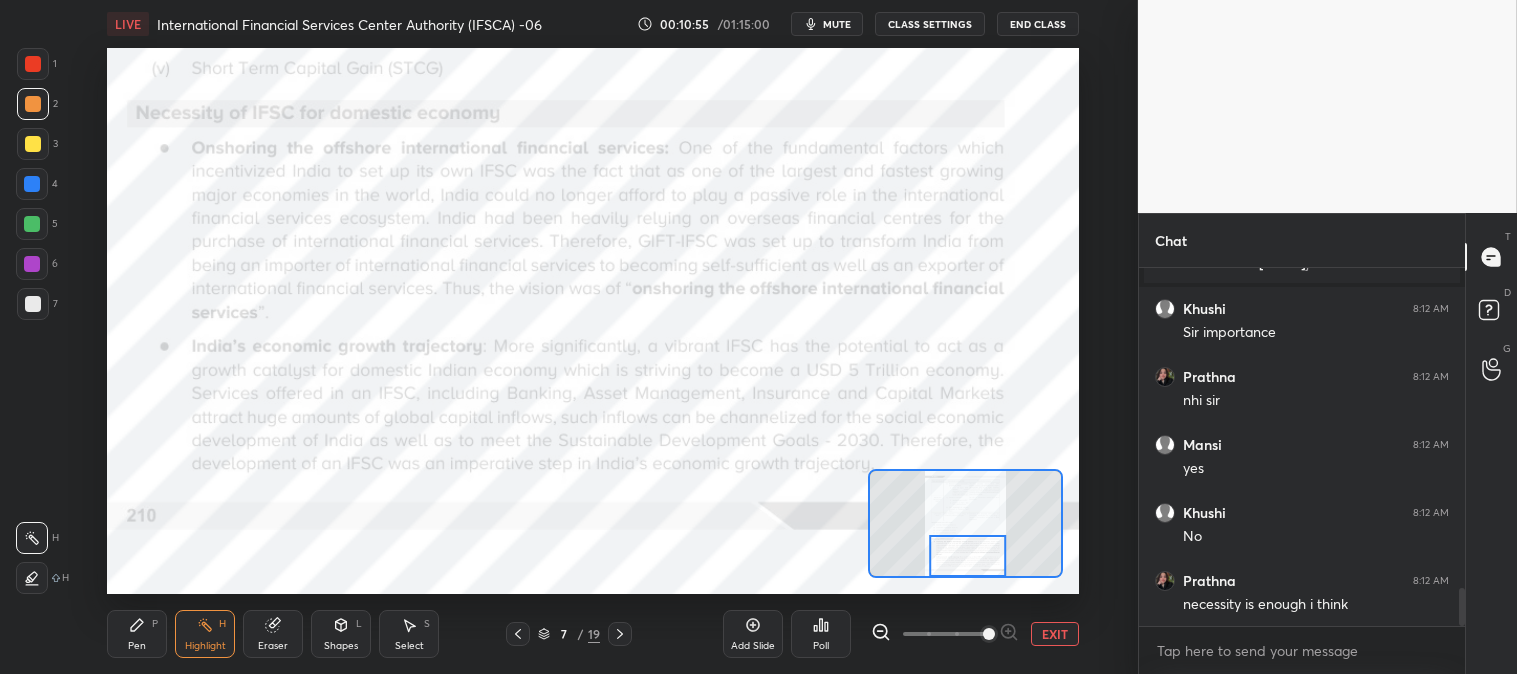 click on "Pen P" at bounding box center (137, 634) 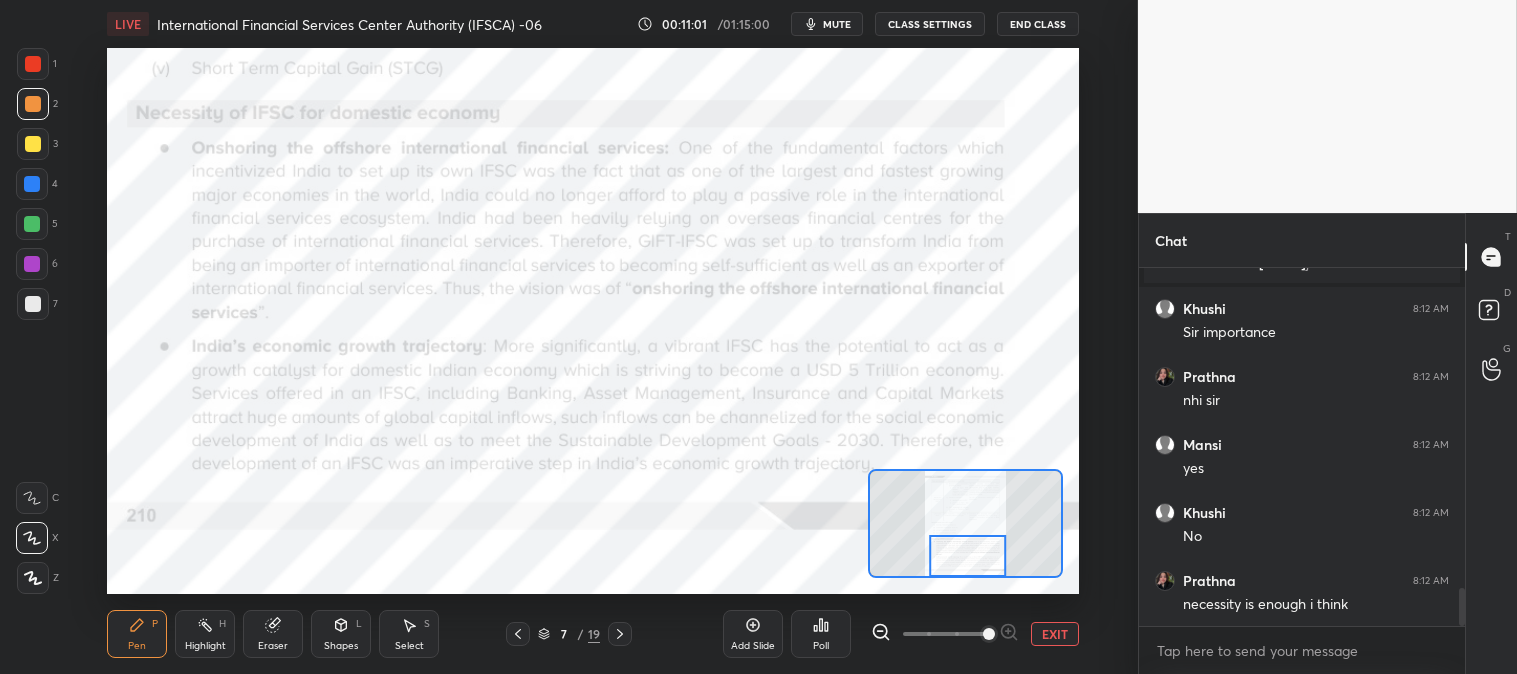 click on "Eraser" at bounding box center (273, 634) 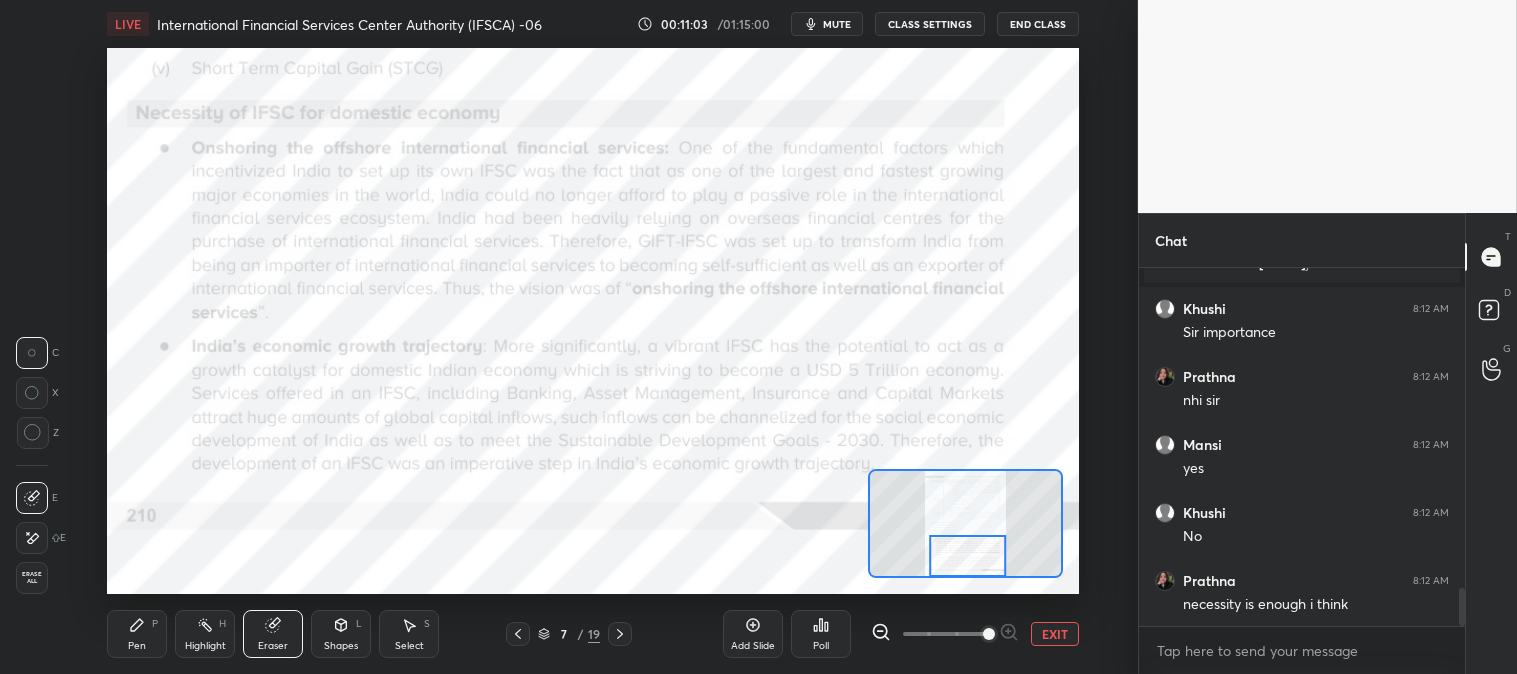click on "Pen P" at bounding box center (137, 634) 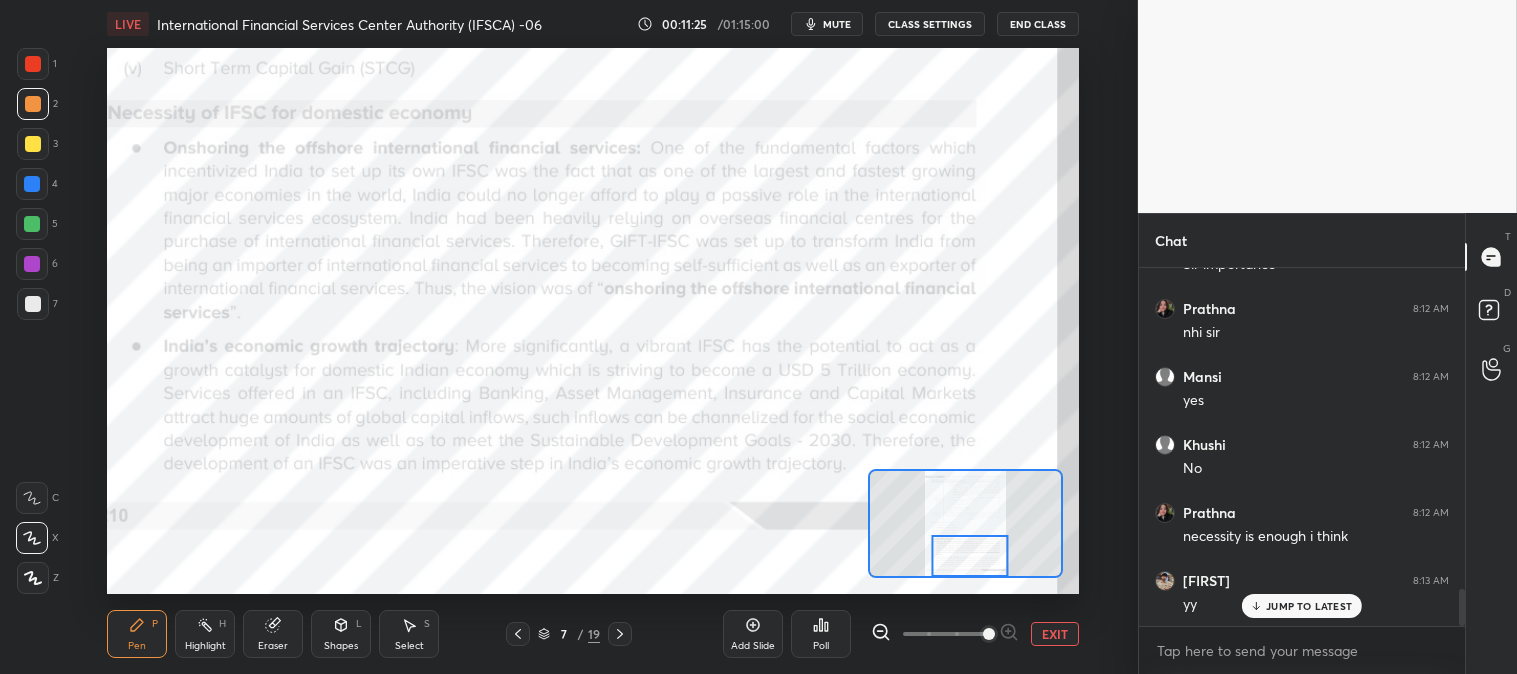 scroll, scrollTop: 3113, scrollLeft: 0, axis: vertical 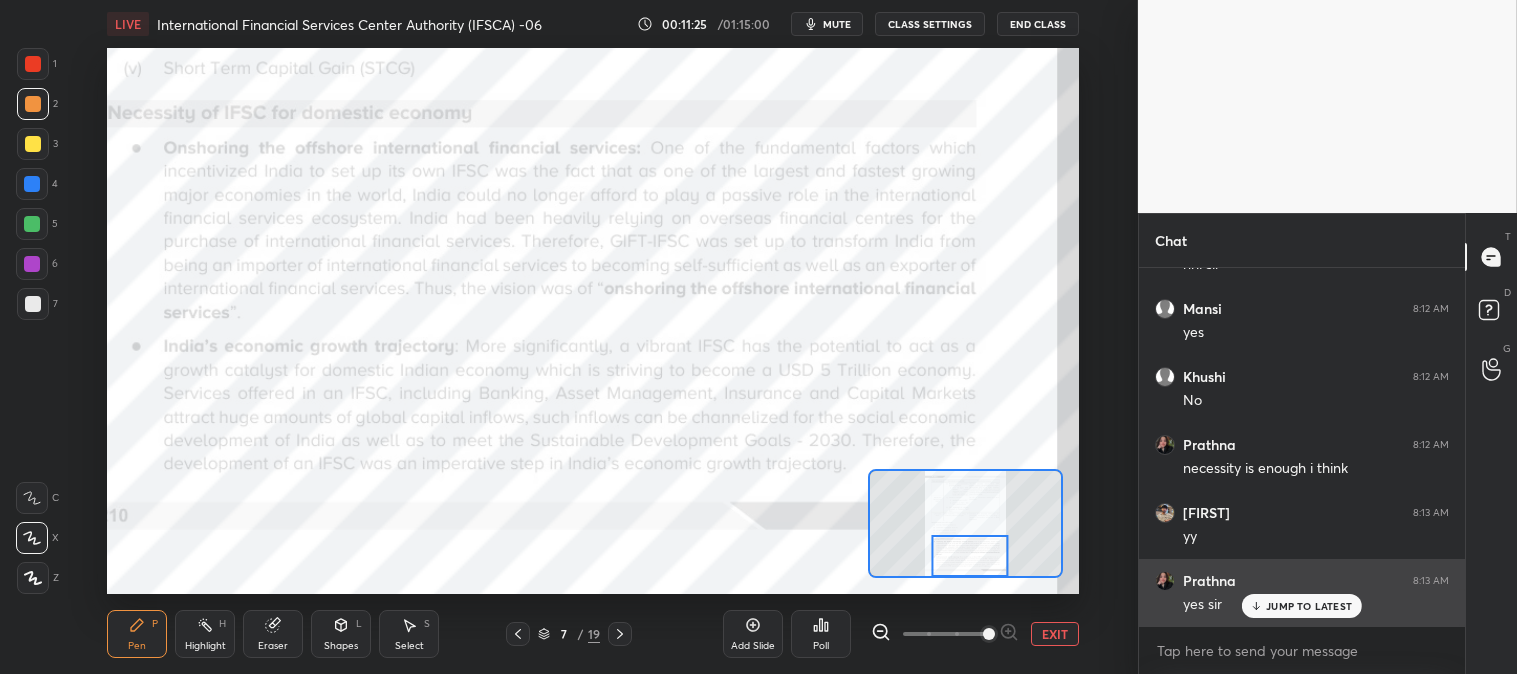 click on "JUMP TO LATEST" at bounding box center (1302, 606) 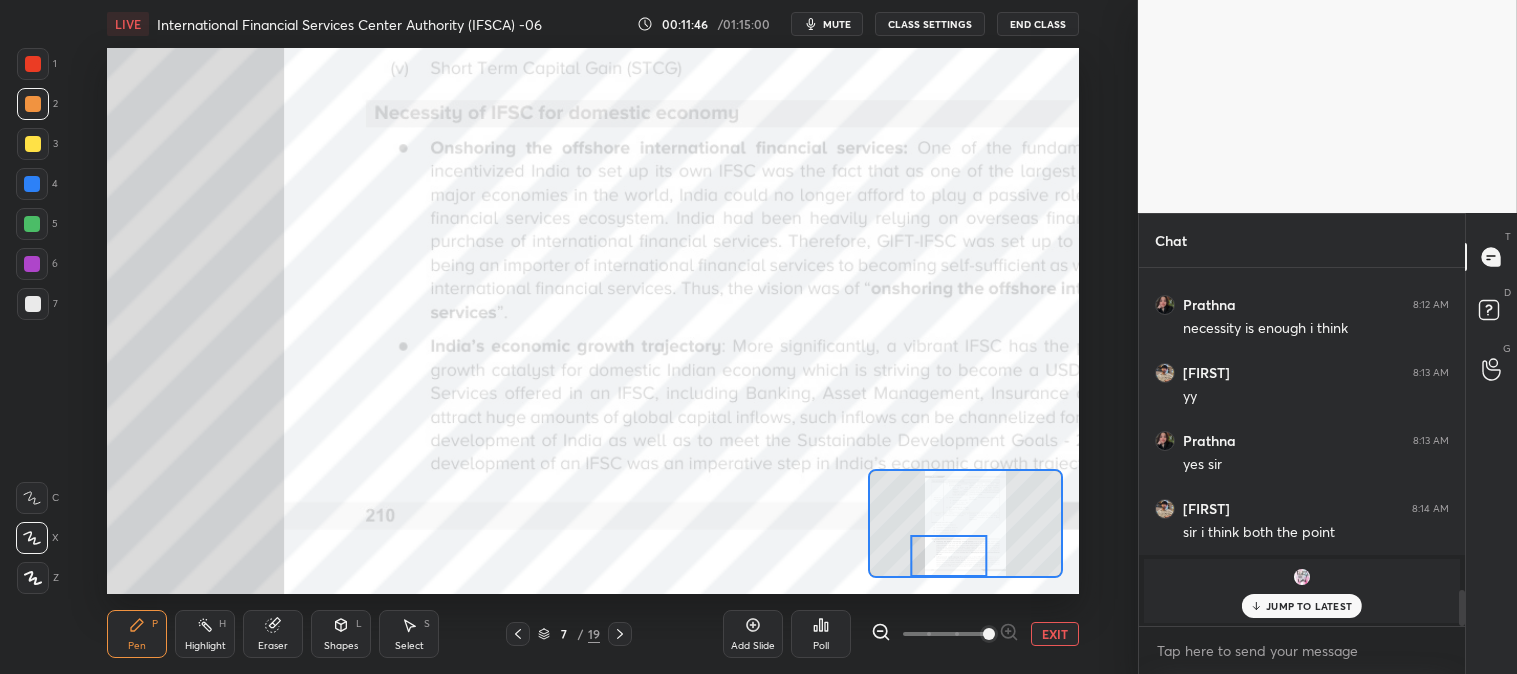 scroll, scrollTop: 3155, scrollLeft: 0, axis: vertical 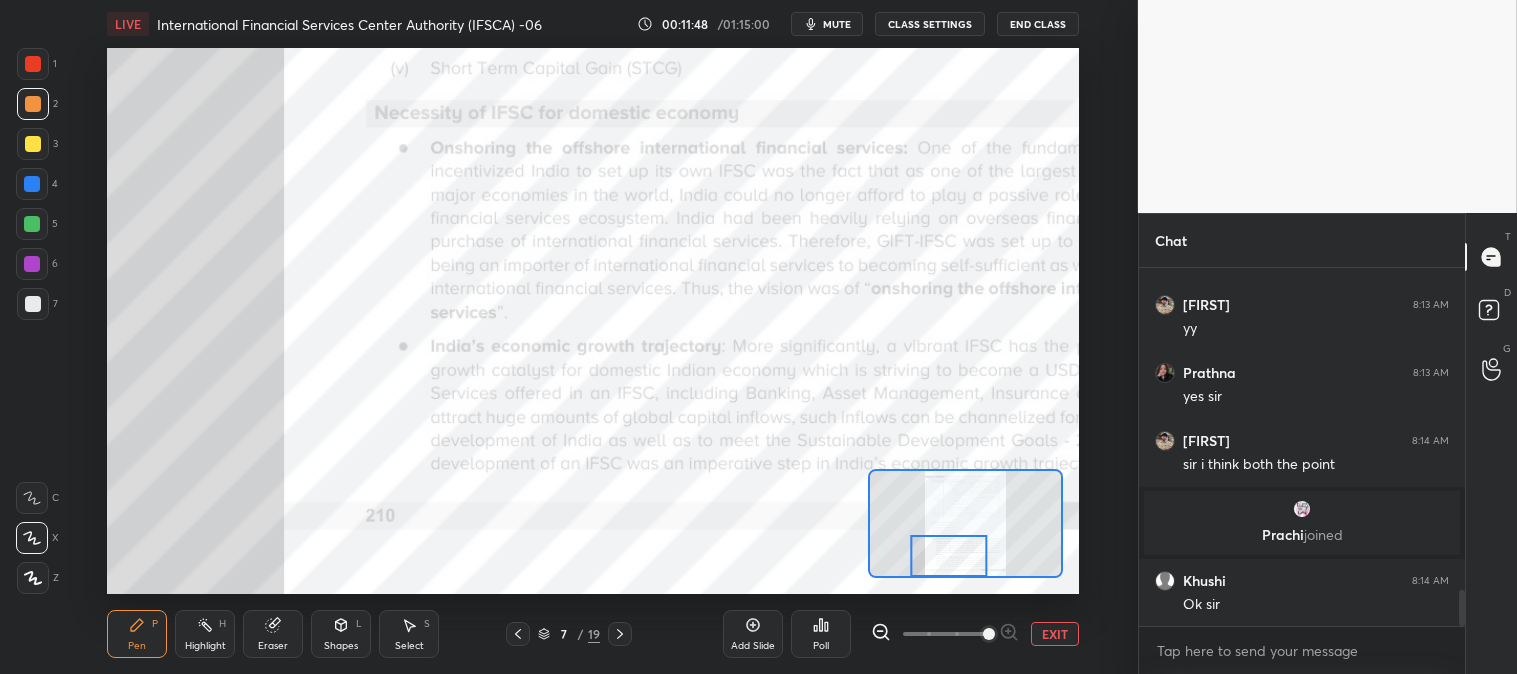 click 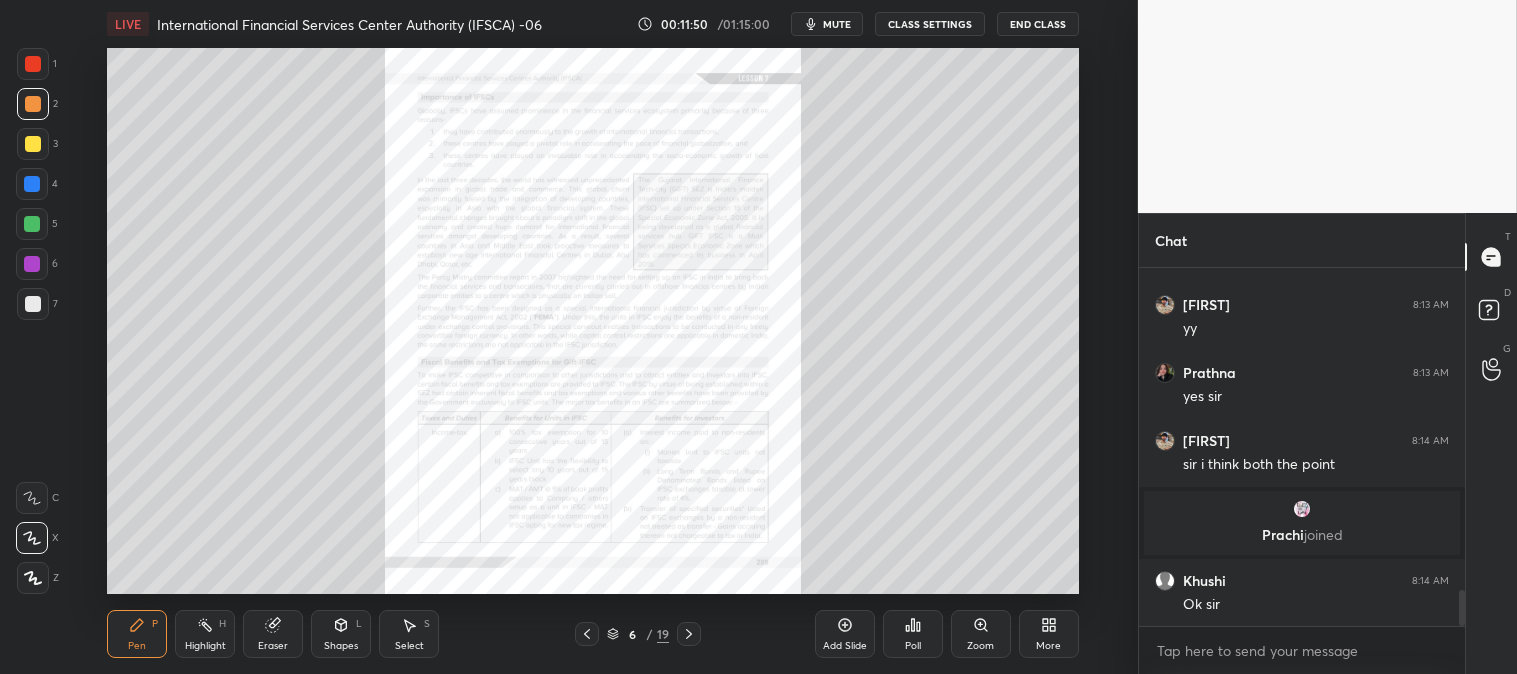 click on "Zoom" at bounding box center [981, 634] 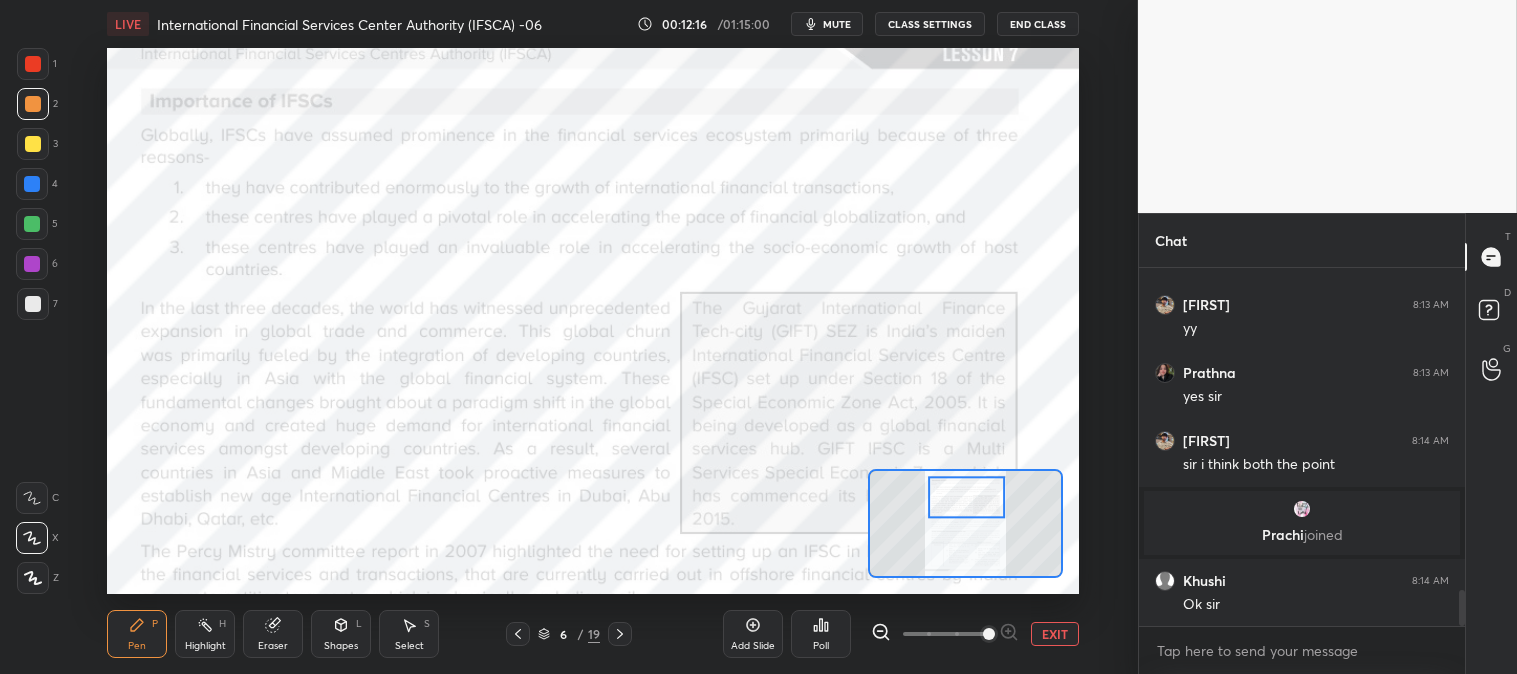 click 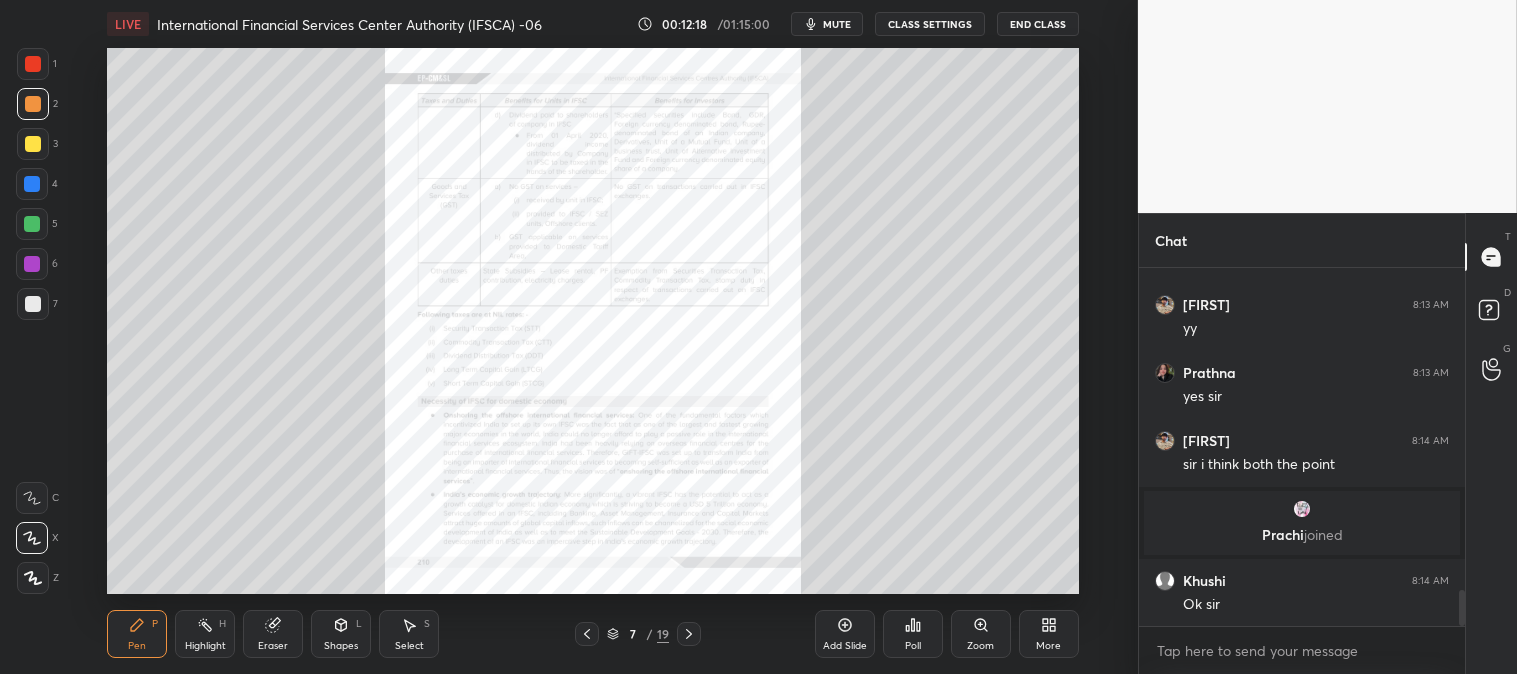 click 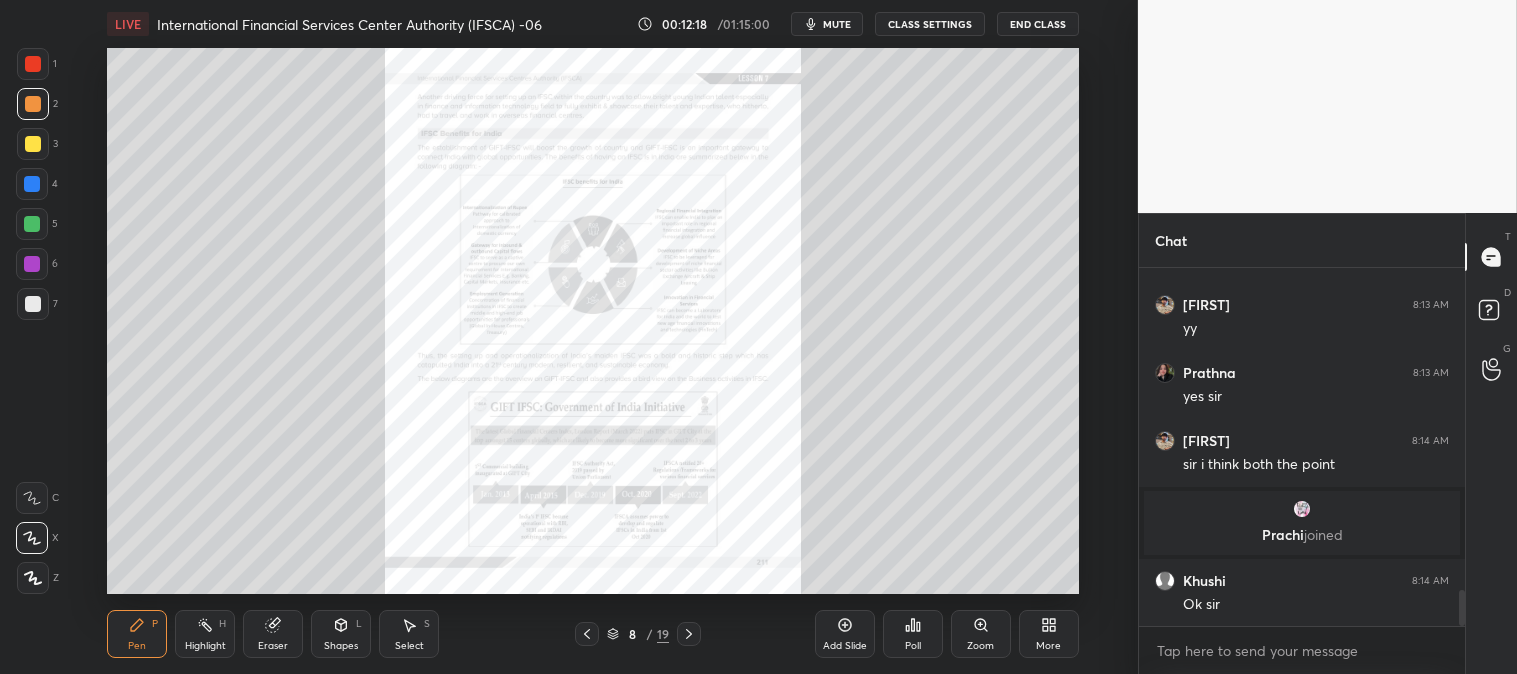 click 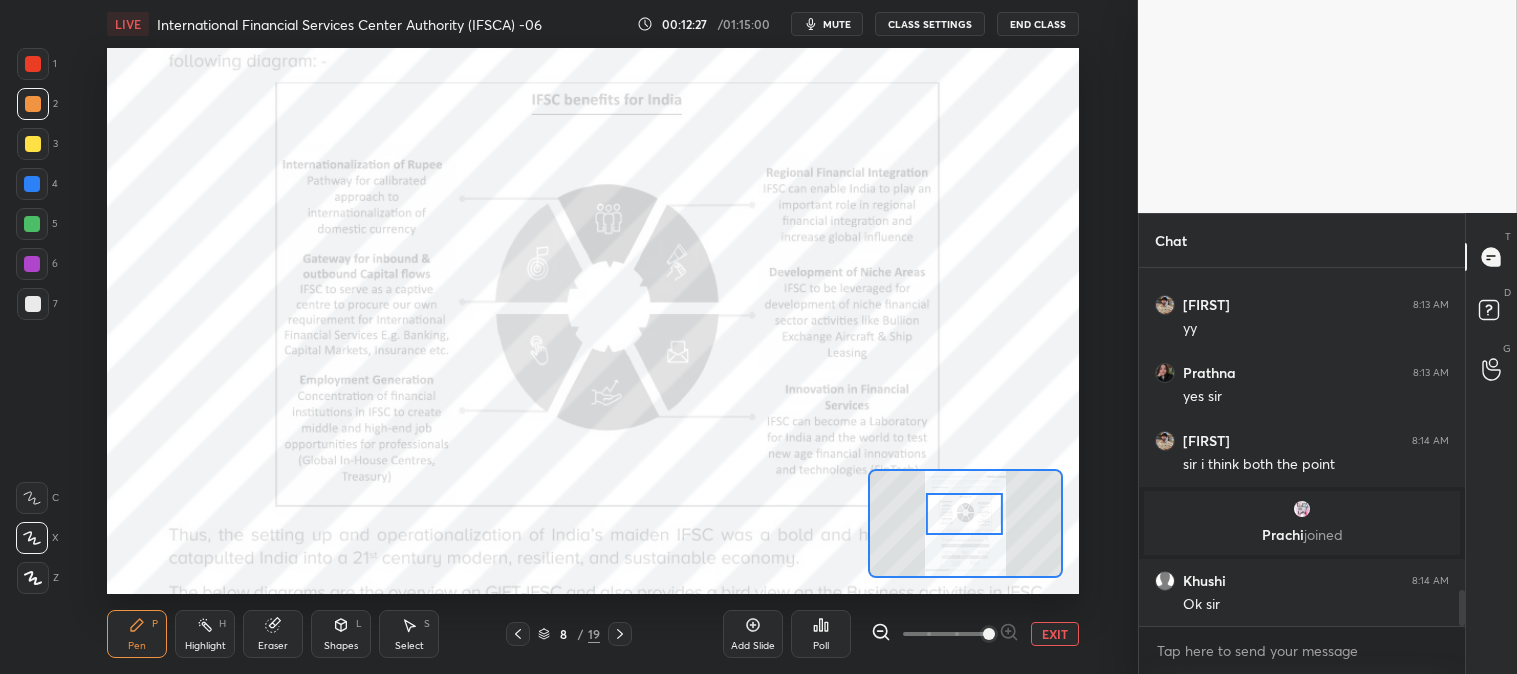 click on "Eraser" at bounding box center (273, 634) 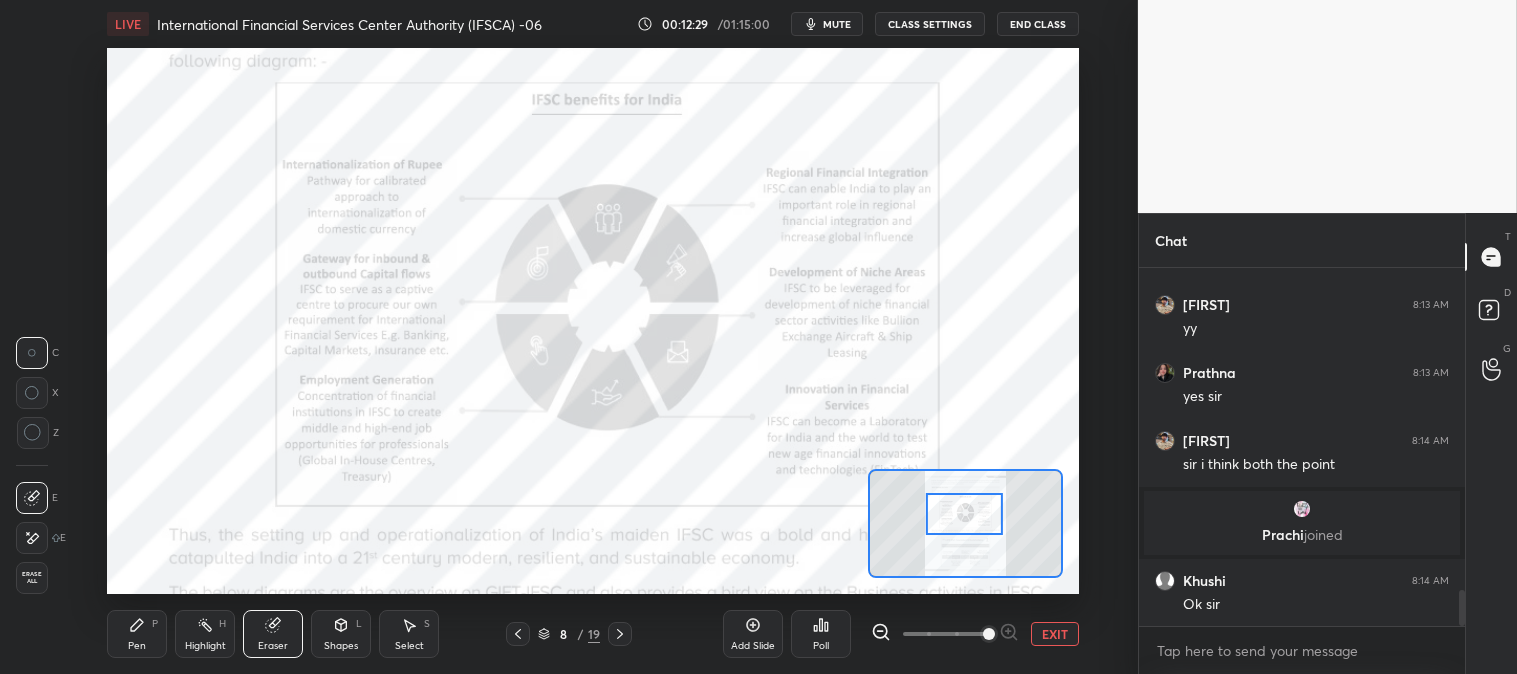 click on "Z" at bounding box center (37, 433) 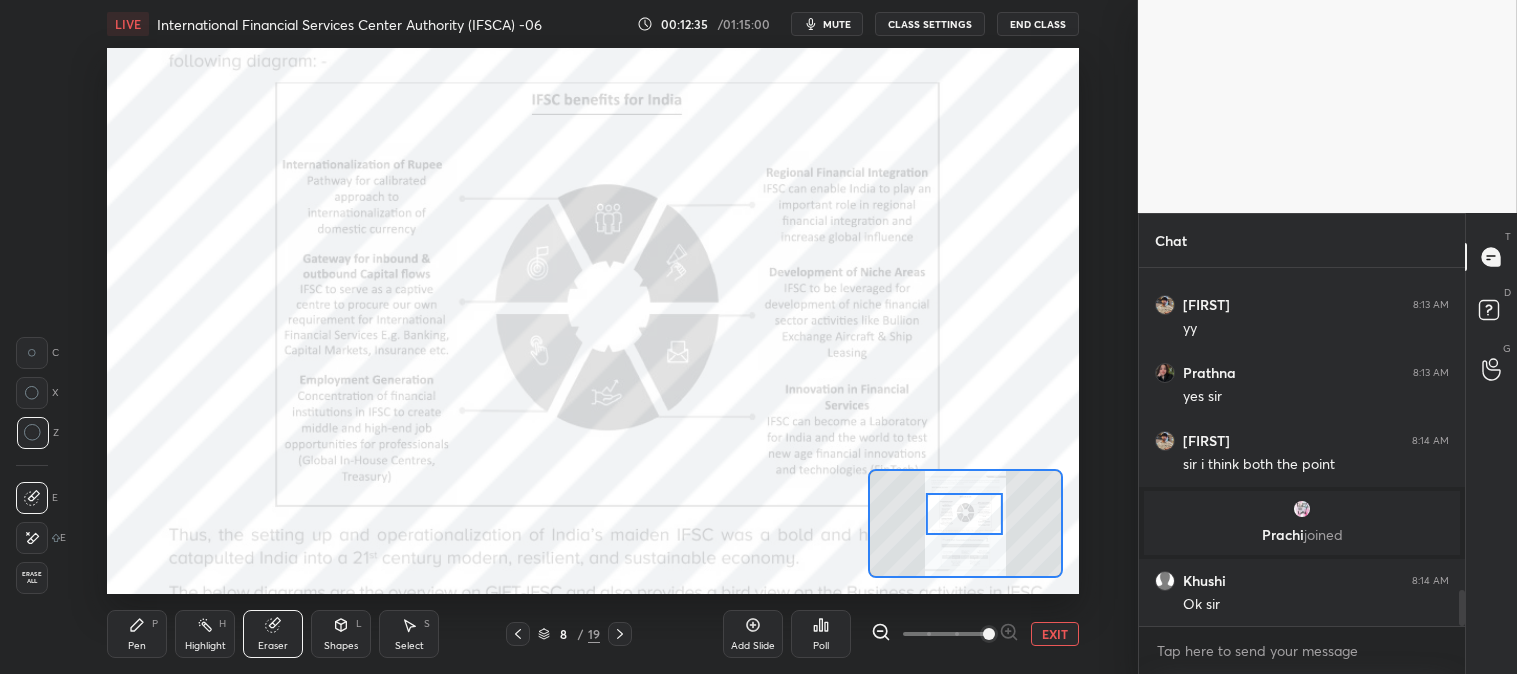 click on "Pen" at bounding box center (137, 646) 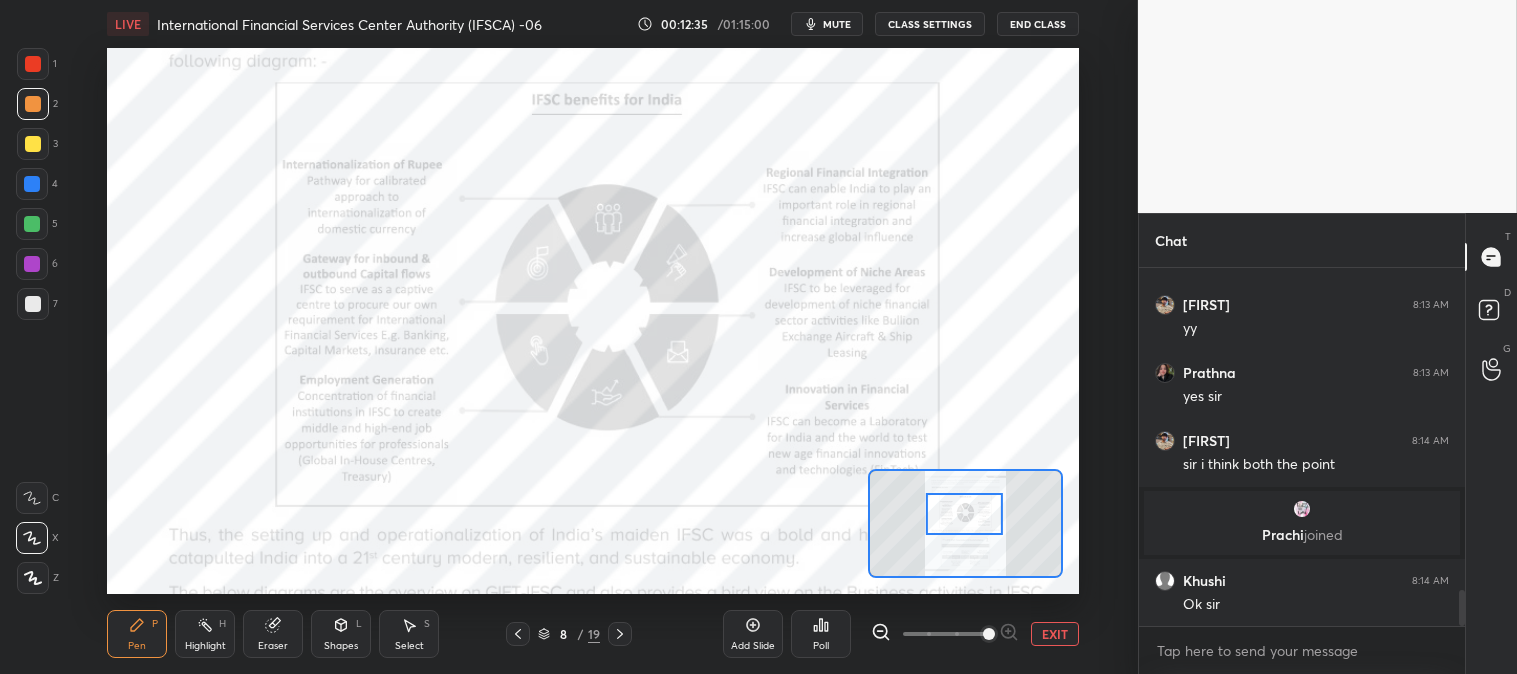 click on "Pen" at bounding box center [137, 646] 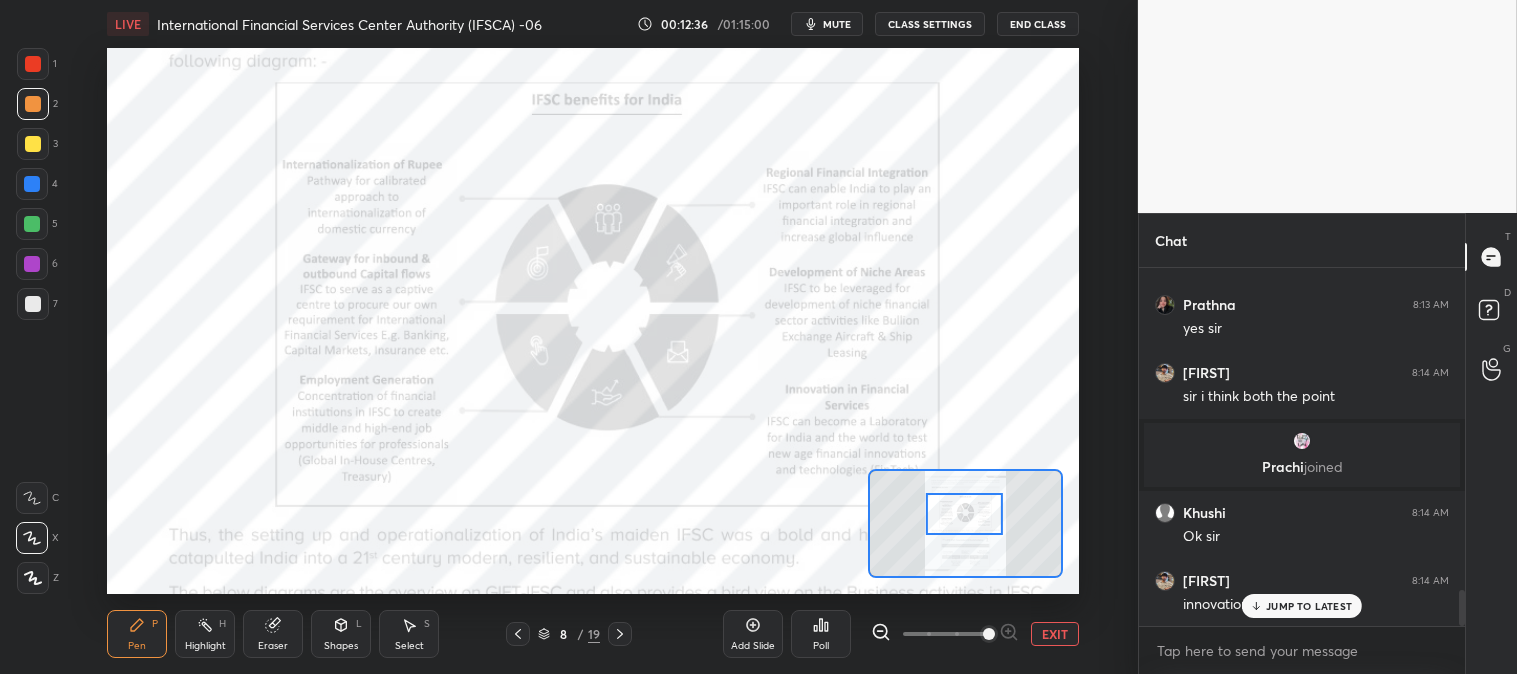 click 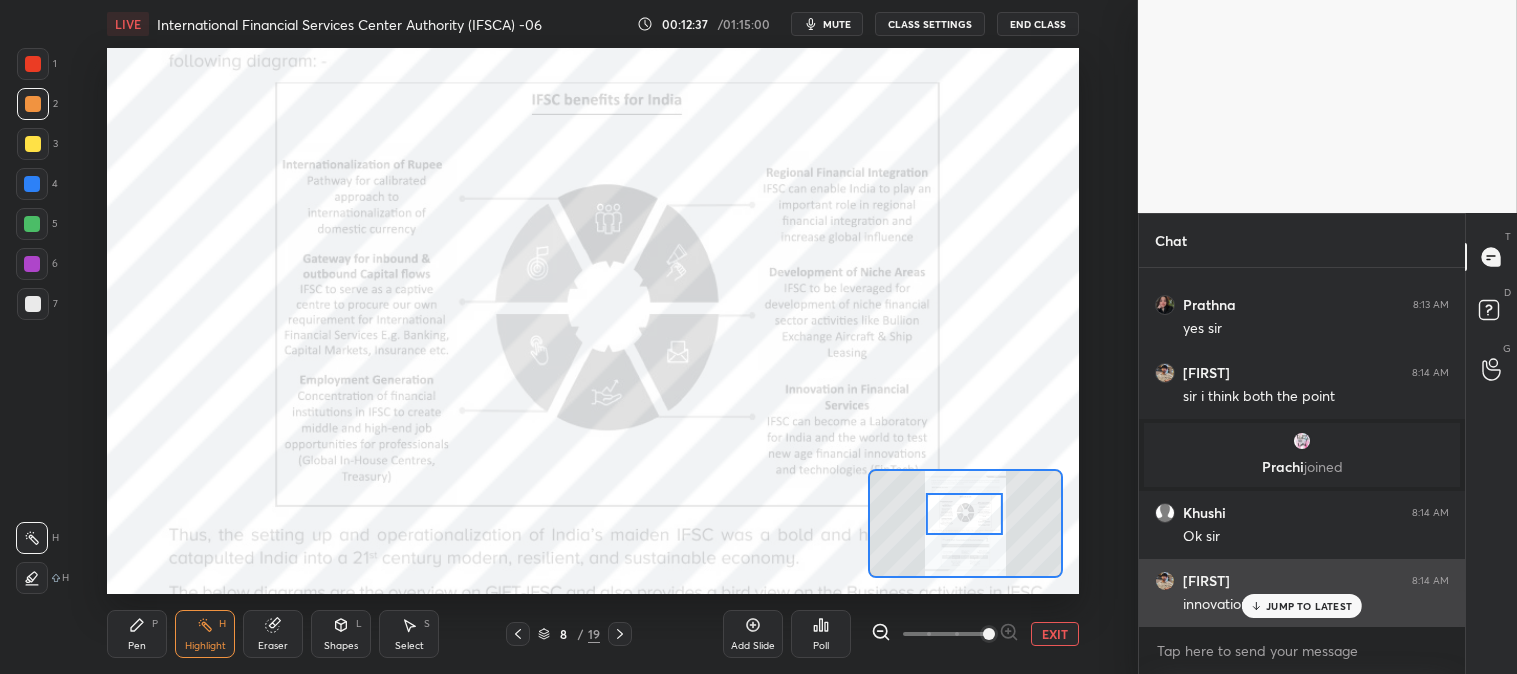 click on "JUMP TO LATEST" at bounding box center [1309, 606] 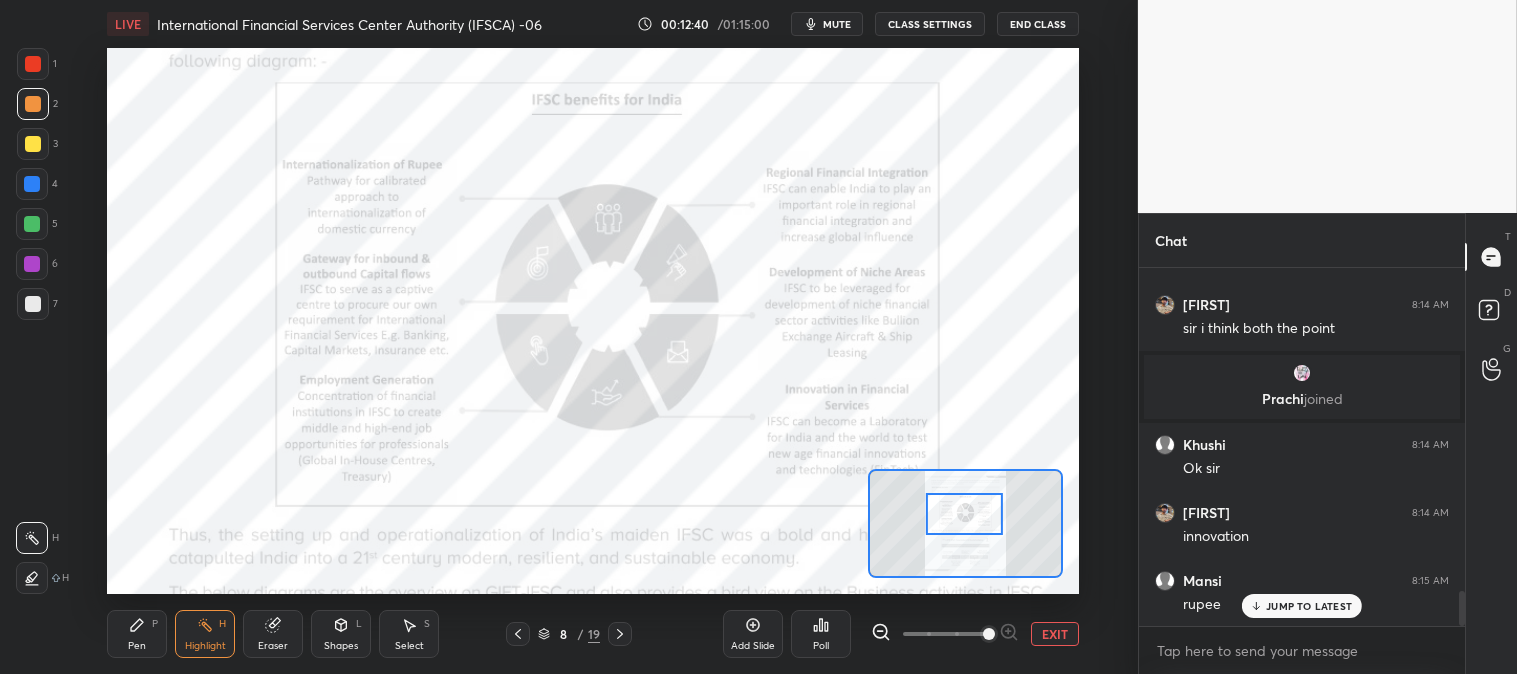 scroll, scrollTop: 3360, scrollLeft: 0, axis: vertical 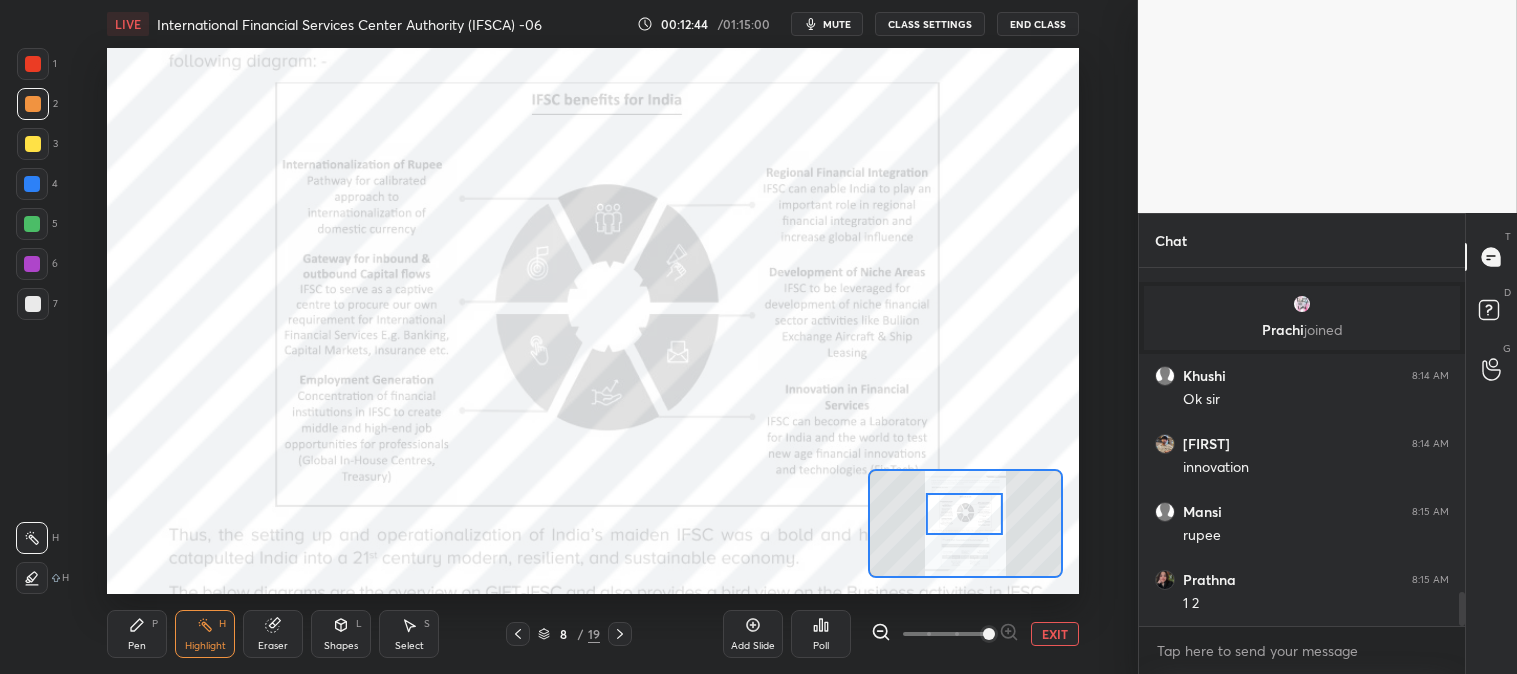 click 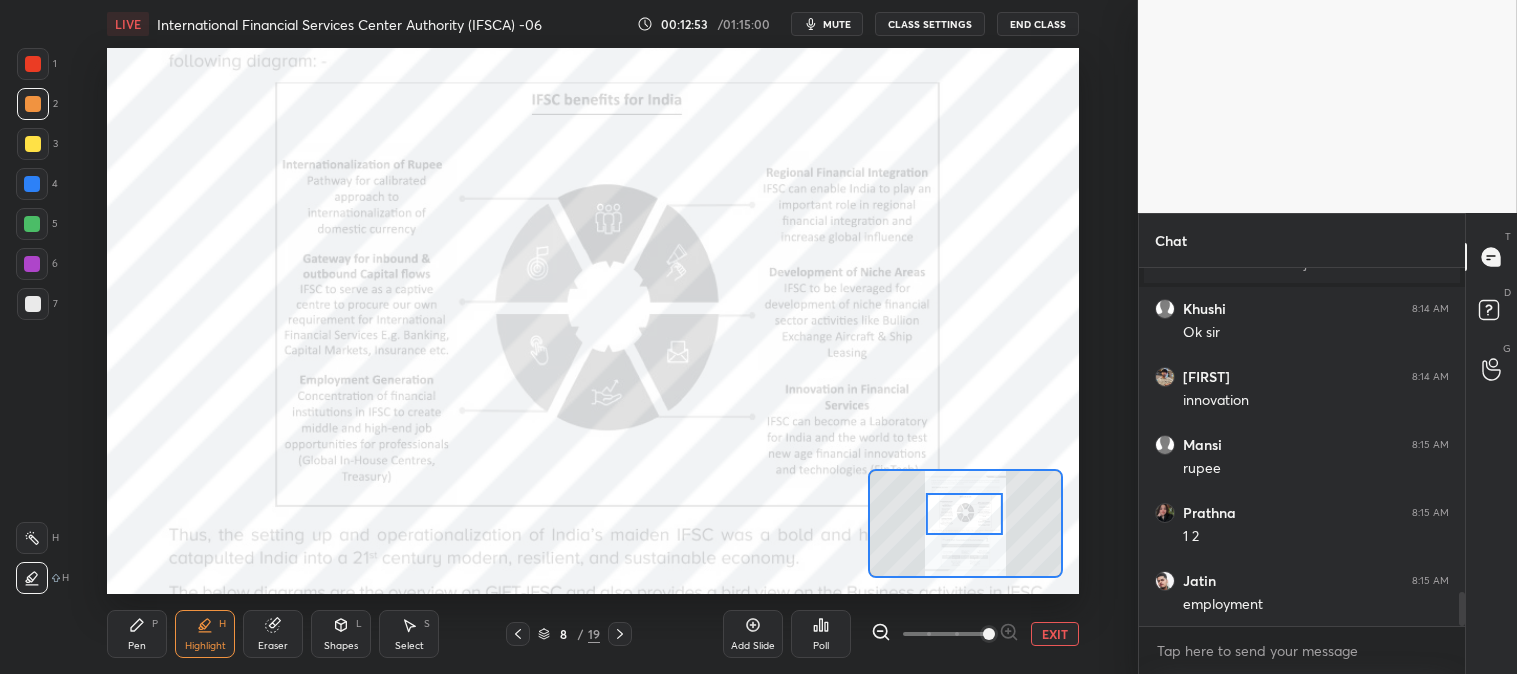 scroll, scrollTop: 3495, scrollLeft: 0, axis: vertical 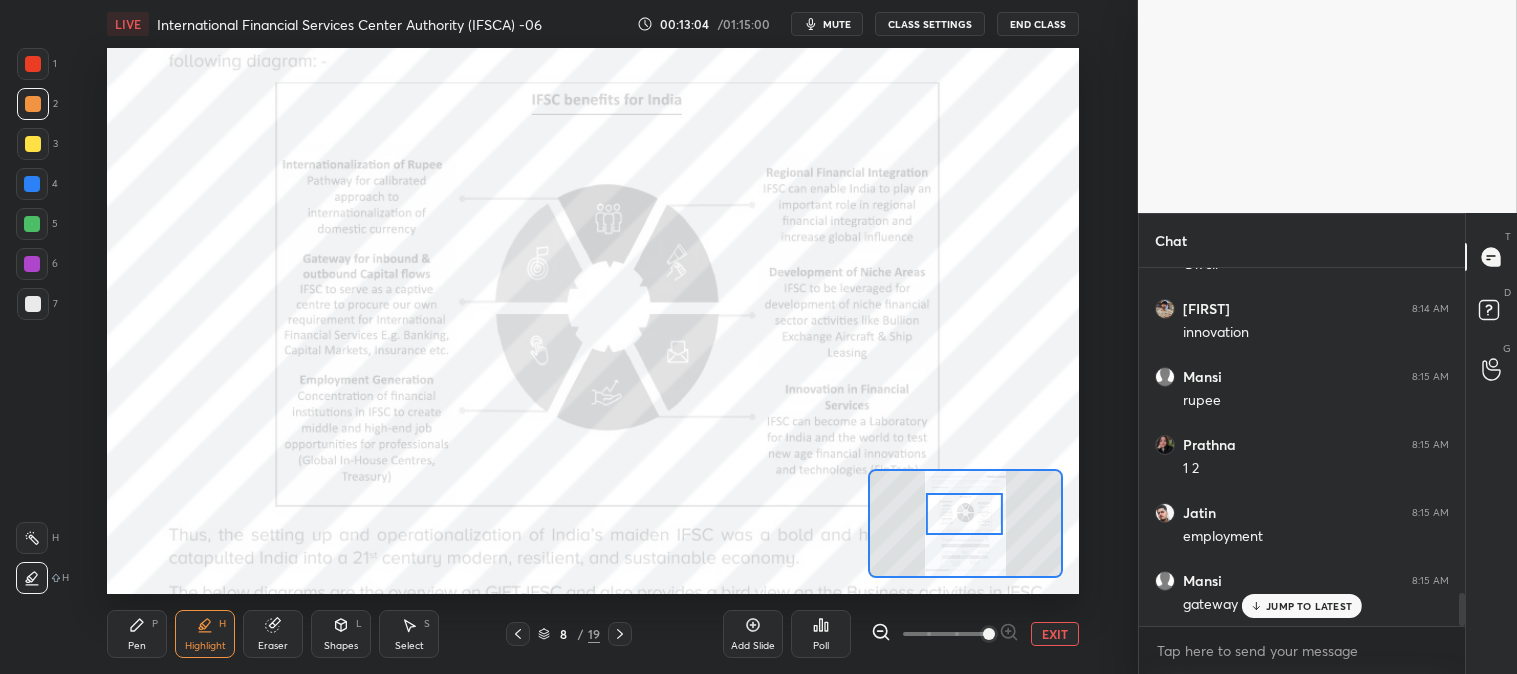 click on "Pen" at bounding box center (137, 646) 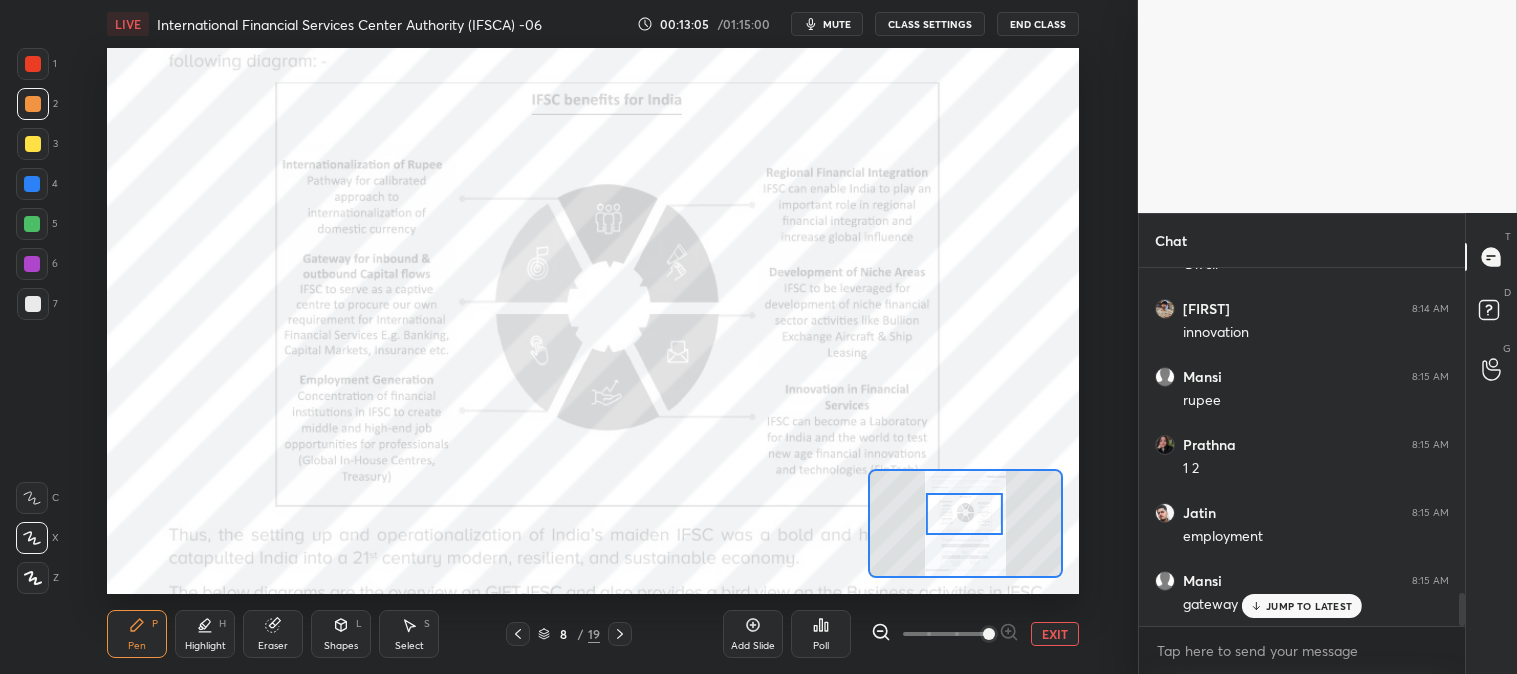 click 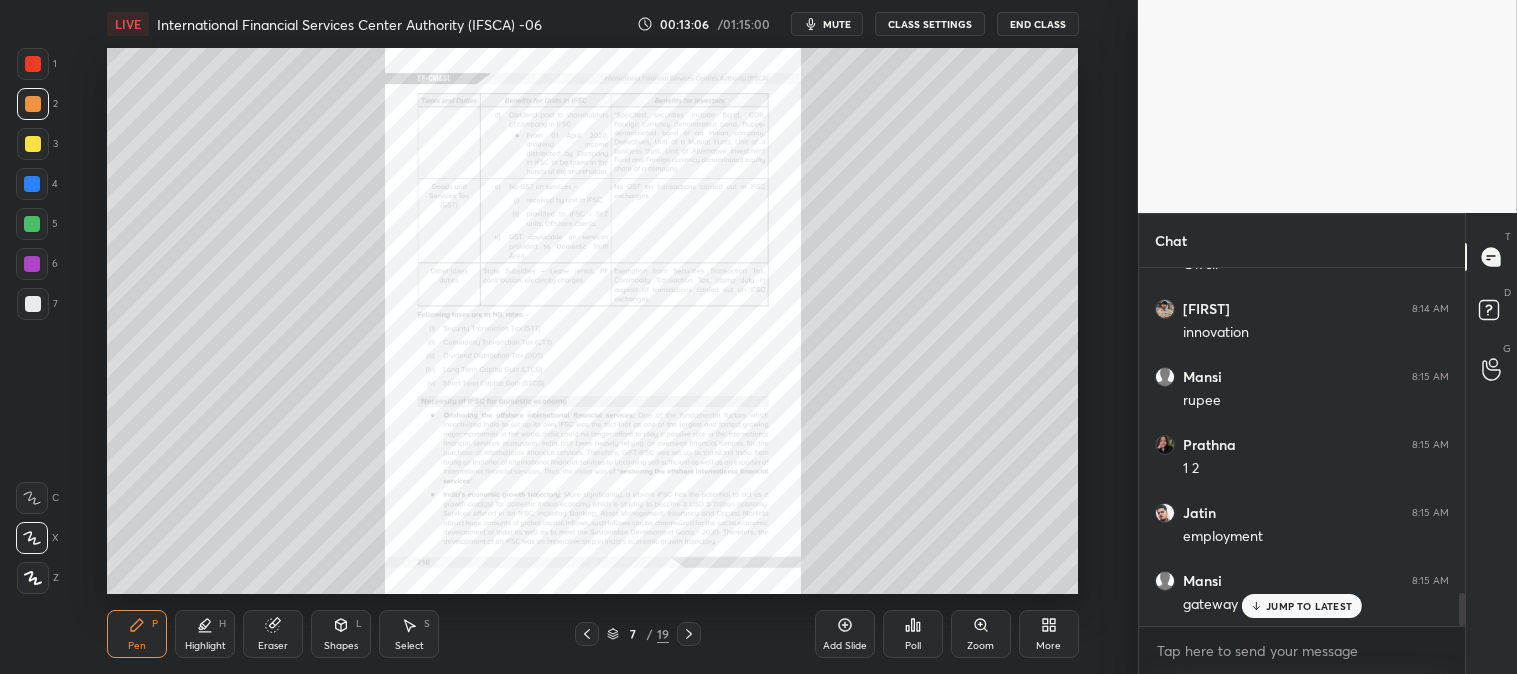 scroll, scrollTop: 3563, scrollLeft: 0, axis: vertical 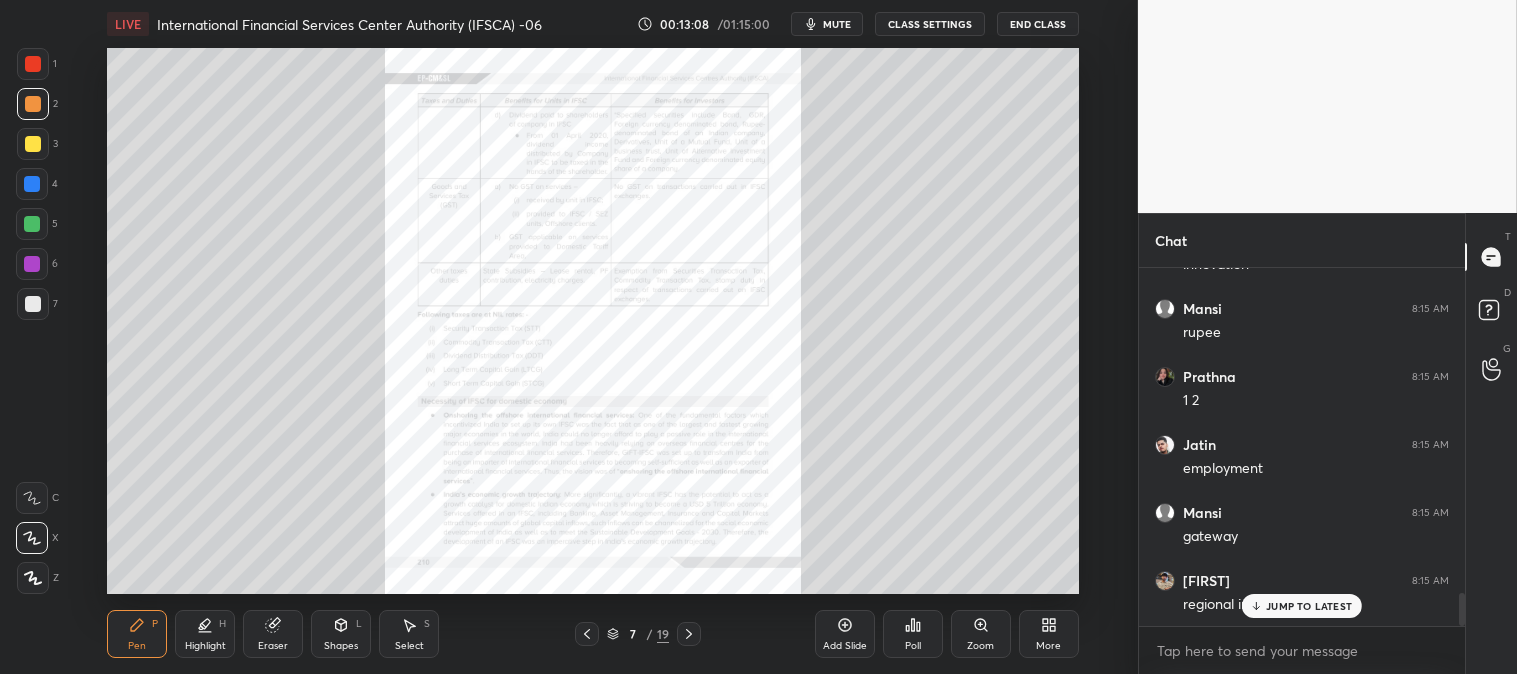 click on "JUMP TO LATEST" at bounding box center (1309, 606) 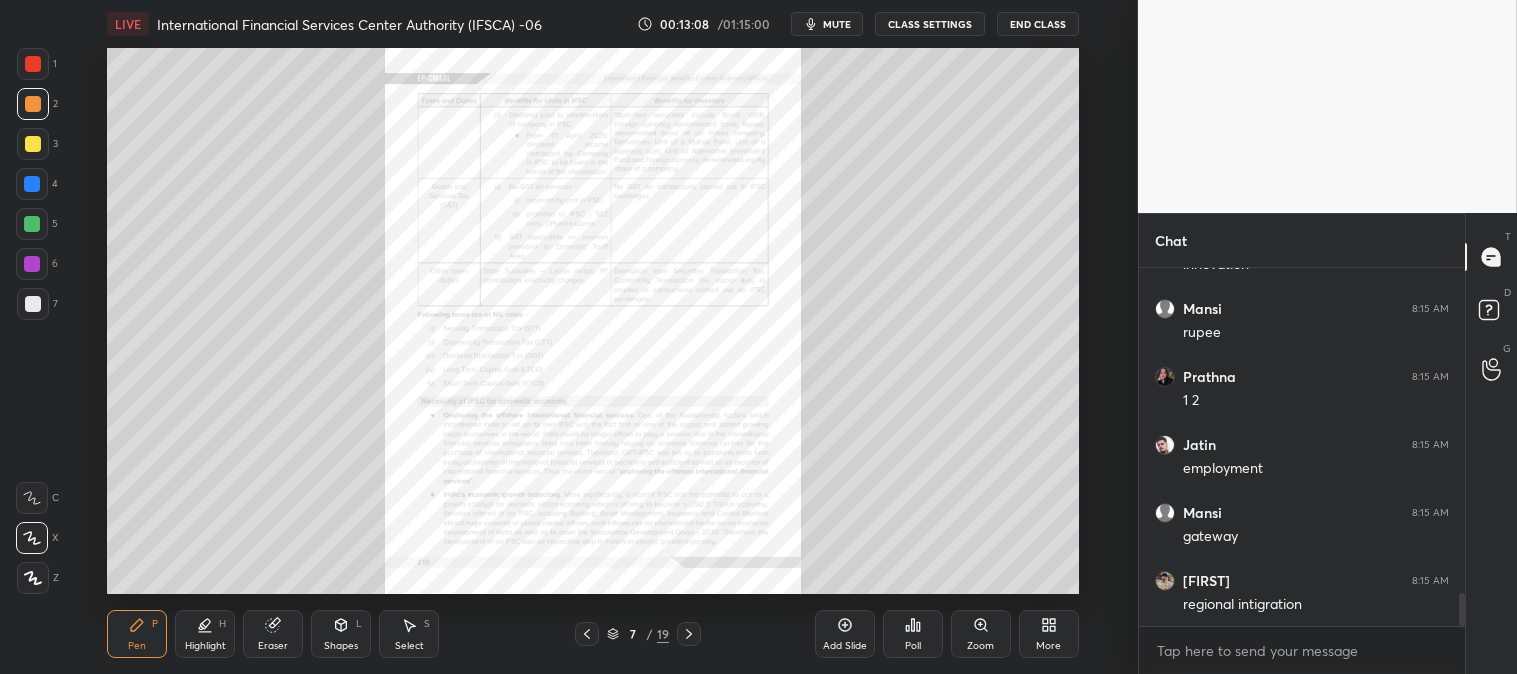 click 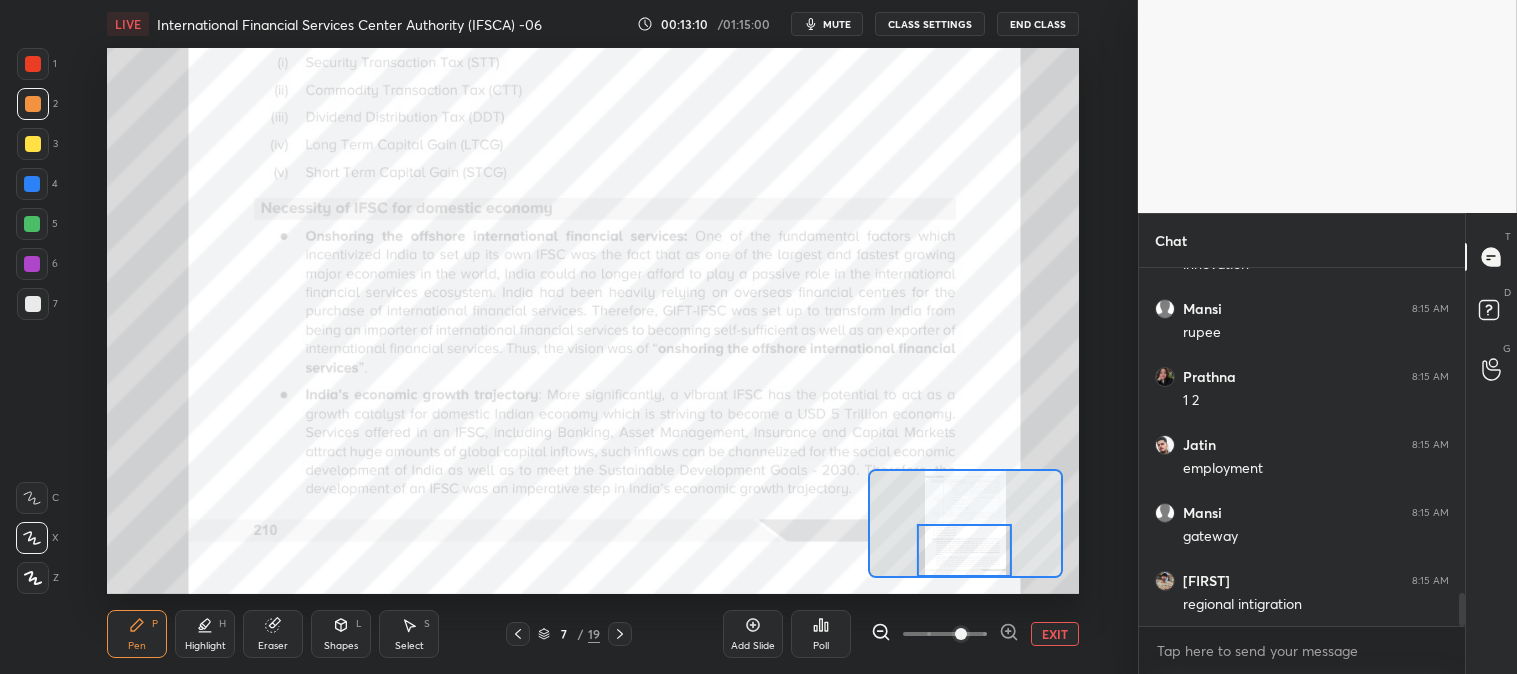 click on "Pen P" at bounding box center [137, 634] 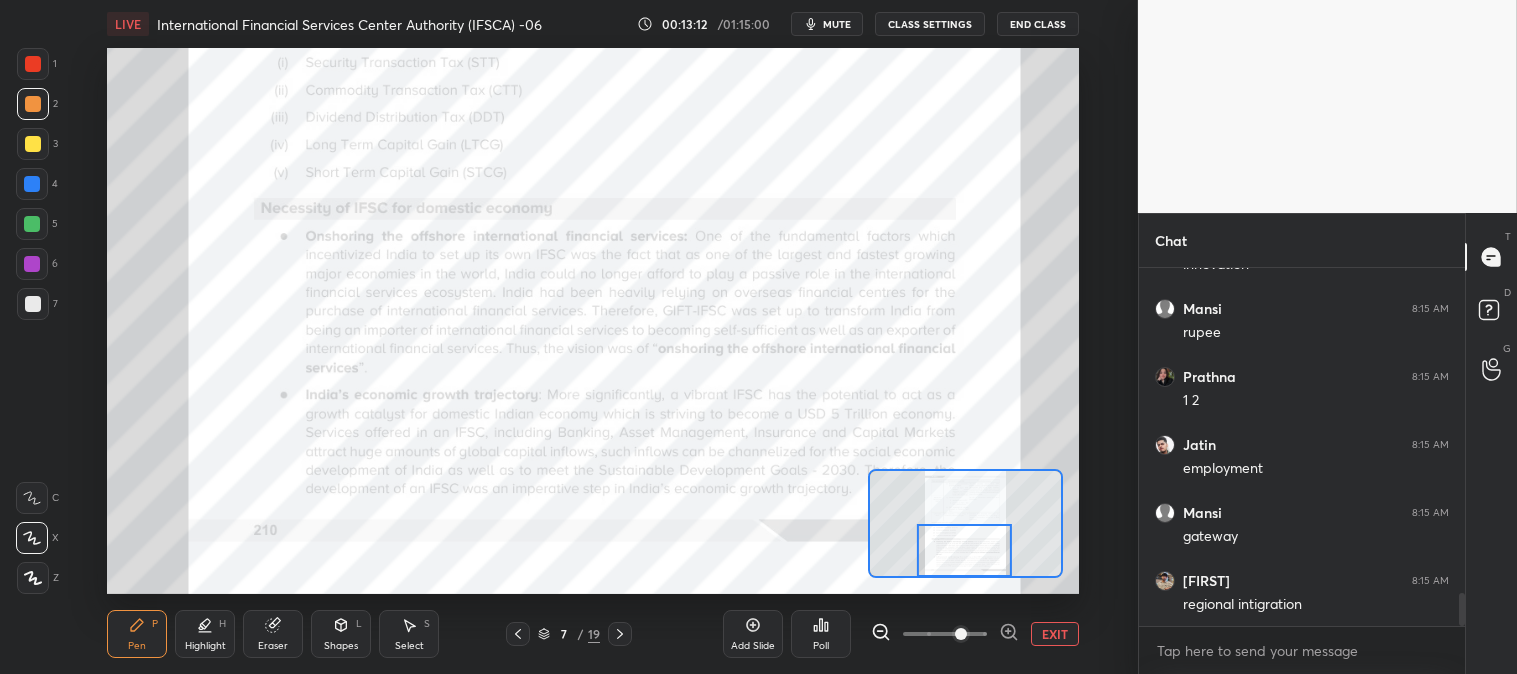 click 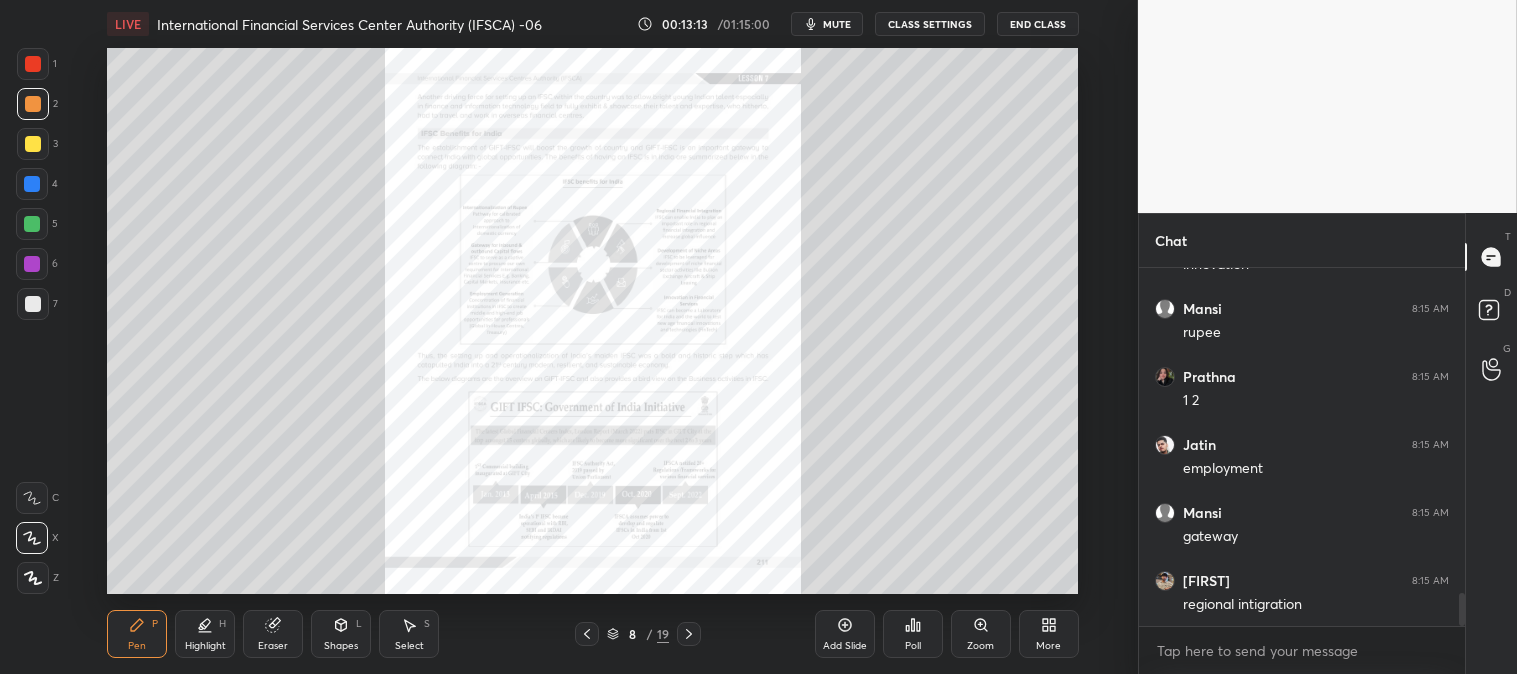click on "Zoom" at bounding box center (980, 646) 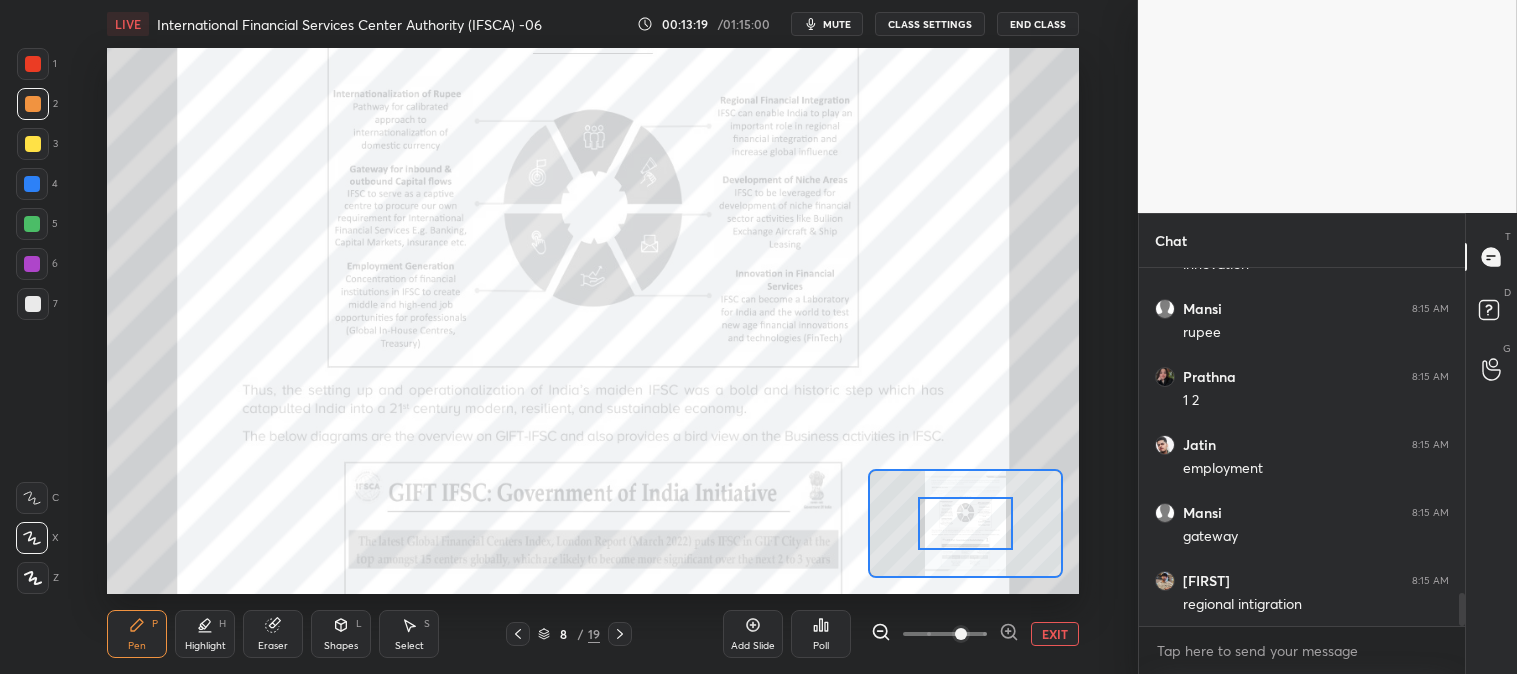 scroll, scrollTop: 3631, scrollLeft: 0, axis: vertical 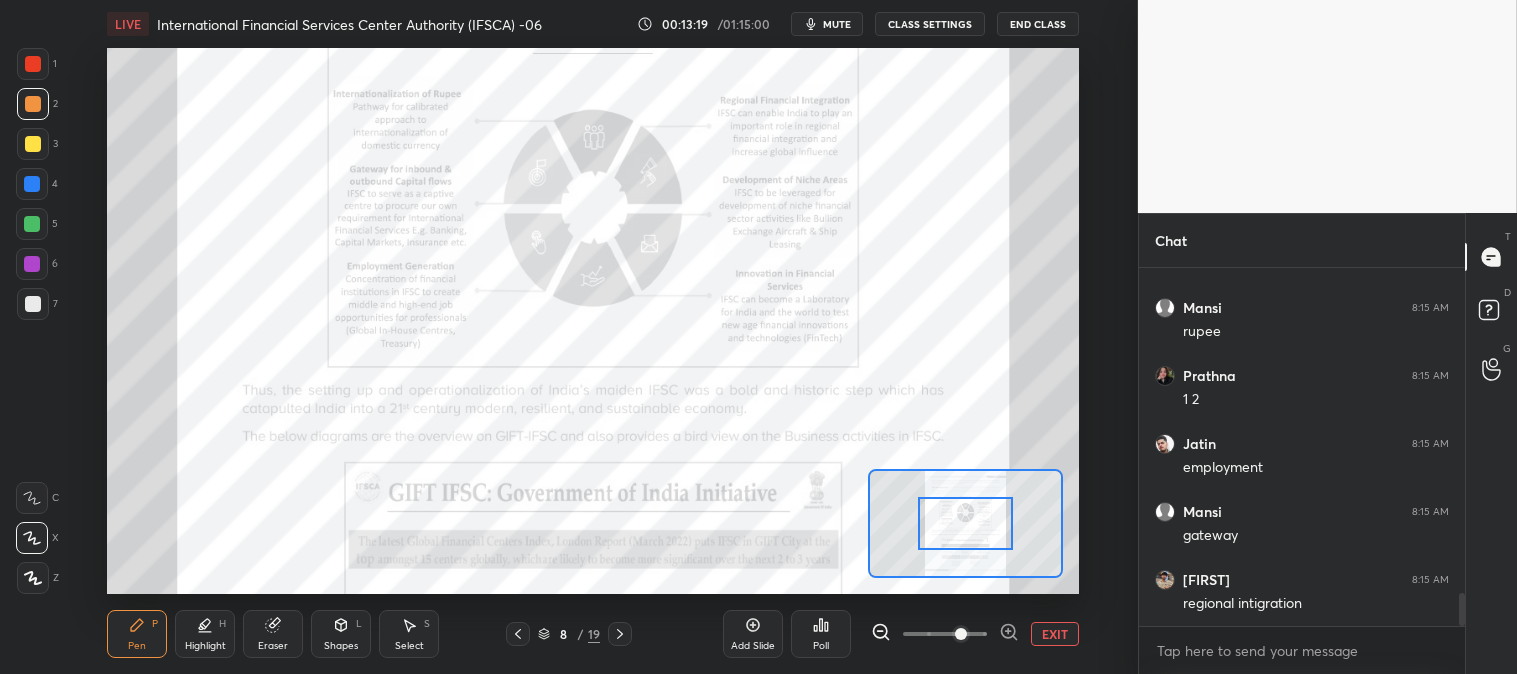 click 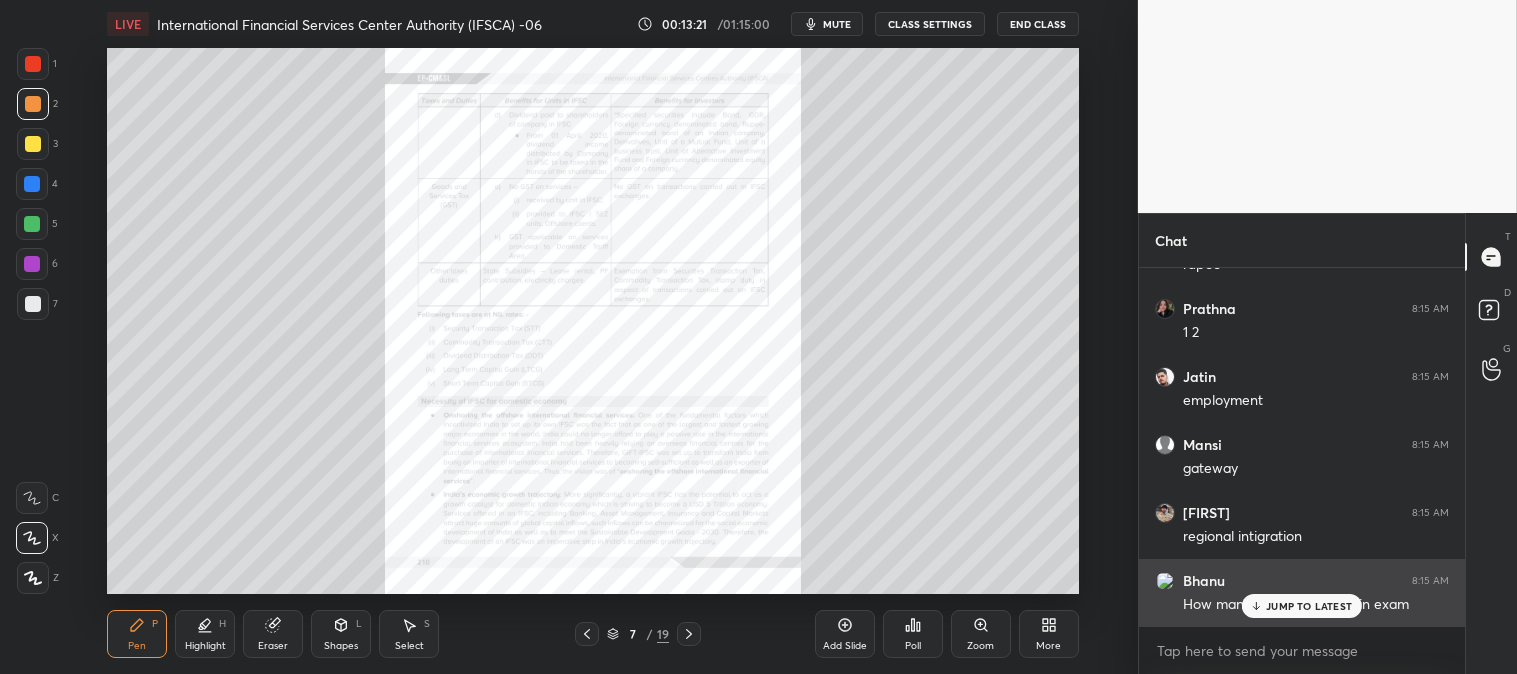 click on "JUMP TO LATEST" at bounding box center [1309, 606] 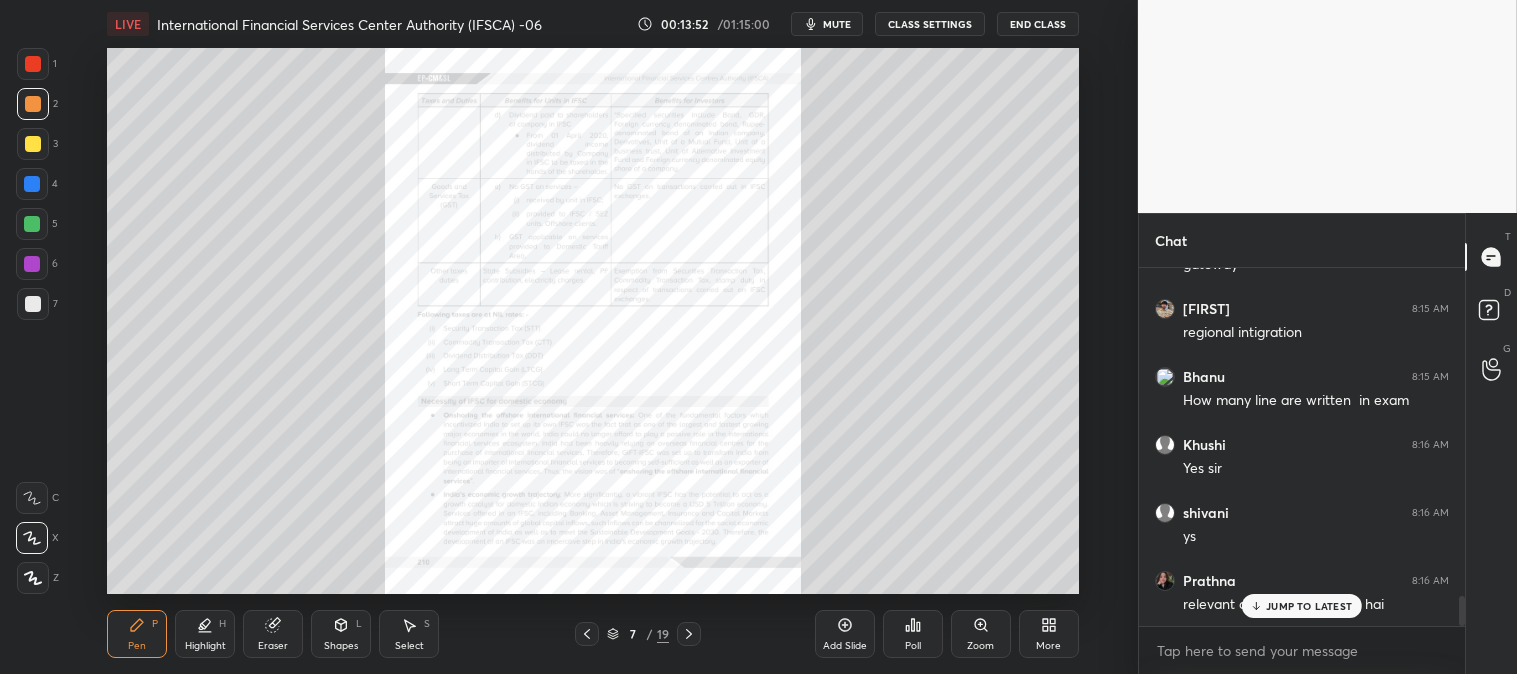 scroll, scrollTop: 3903, scrollLeft: 0, axis: vertical 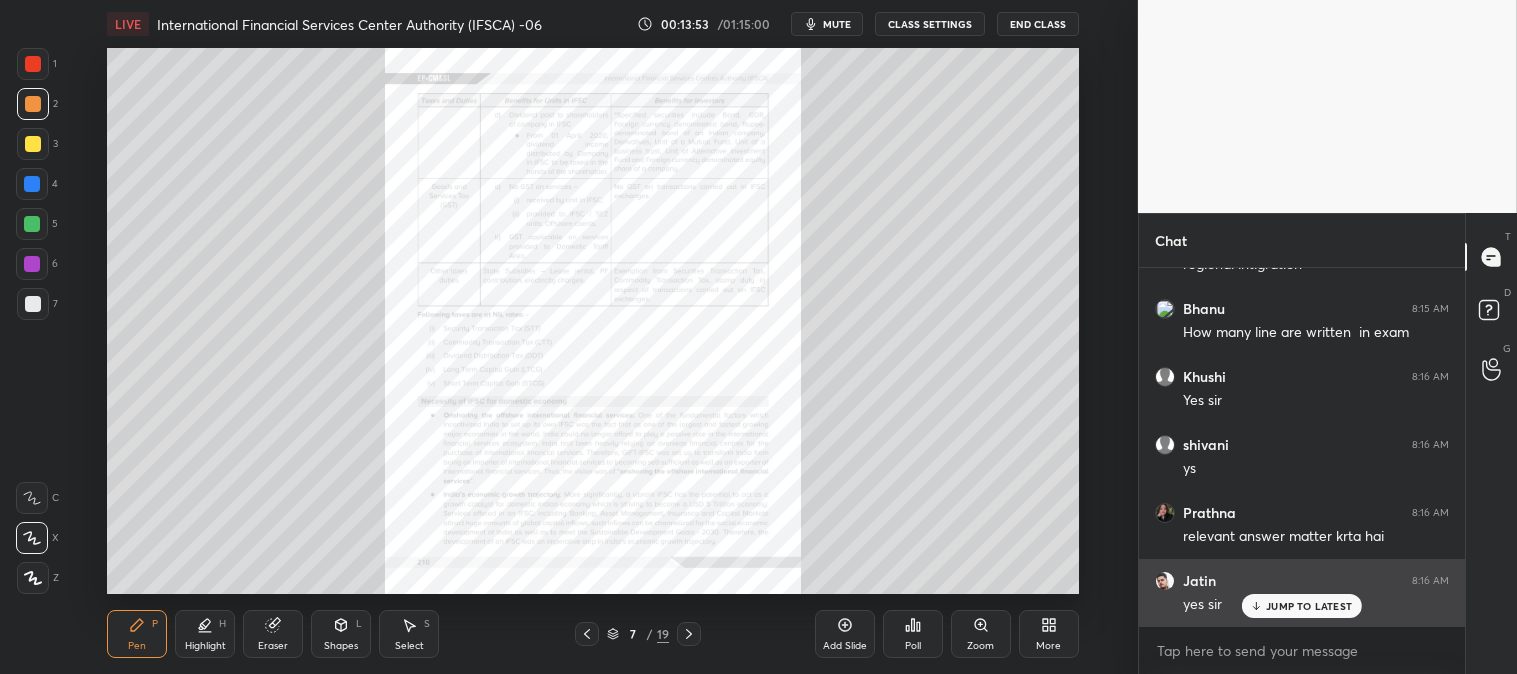click on "JUMP TO LATEST" at bounding box center (1309, 606) 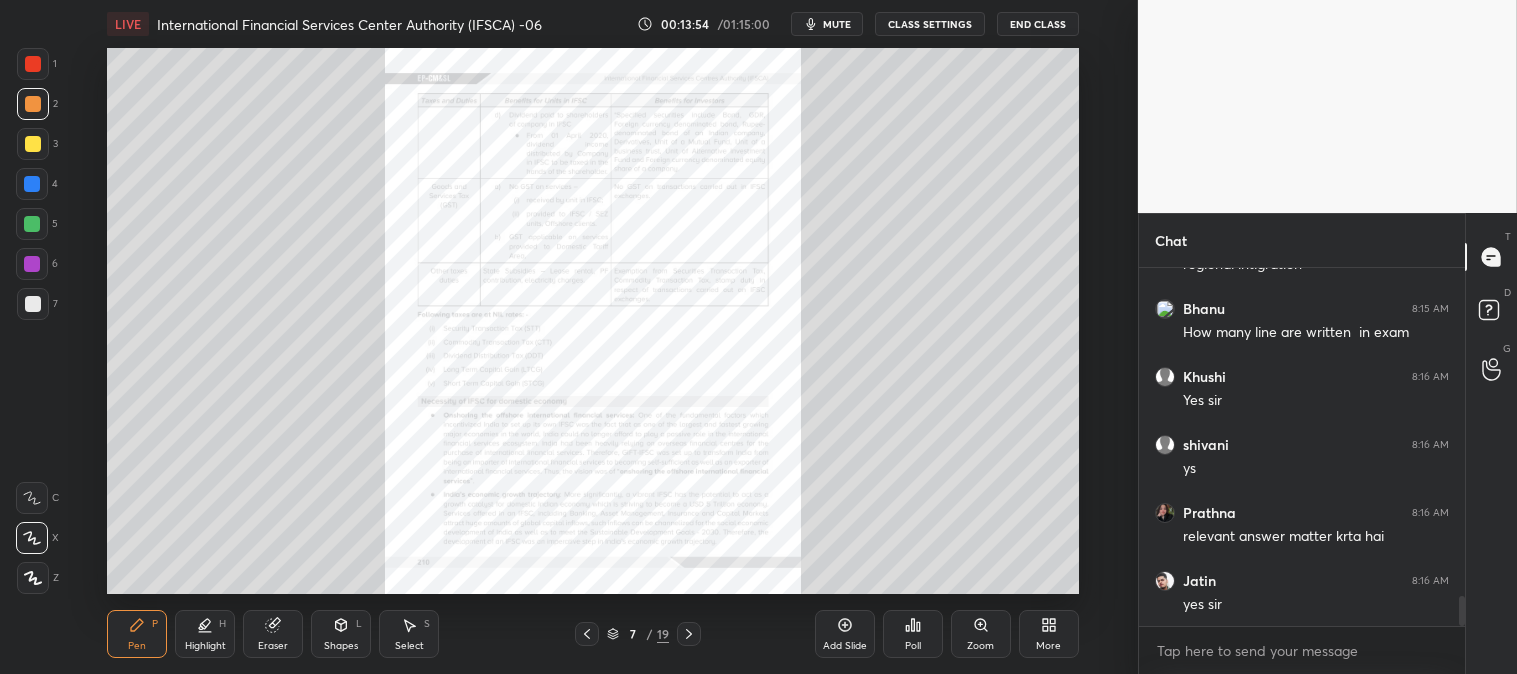 click at bounding box center (33, 64) 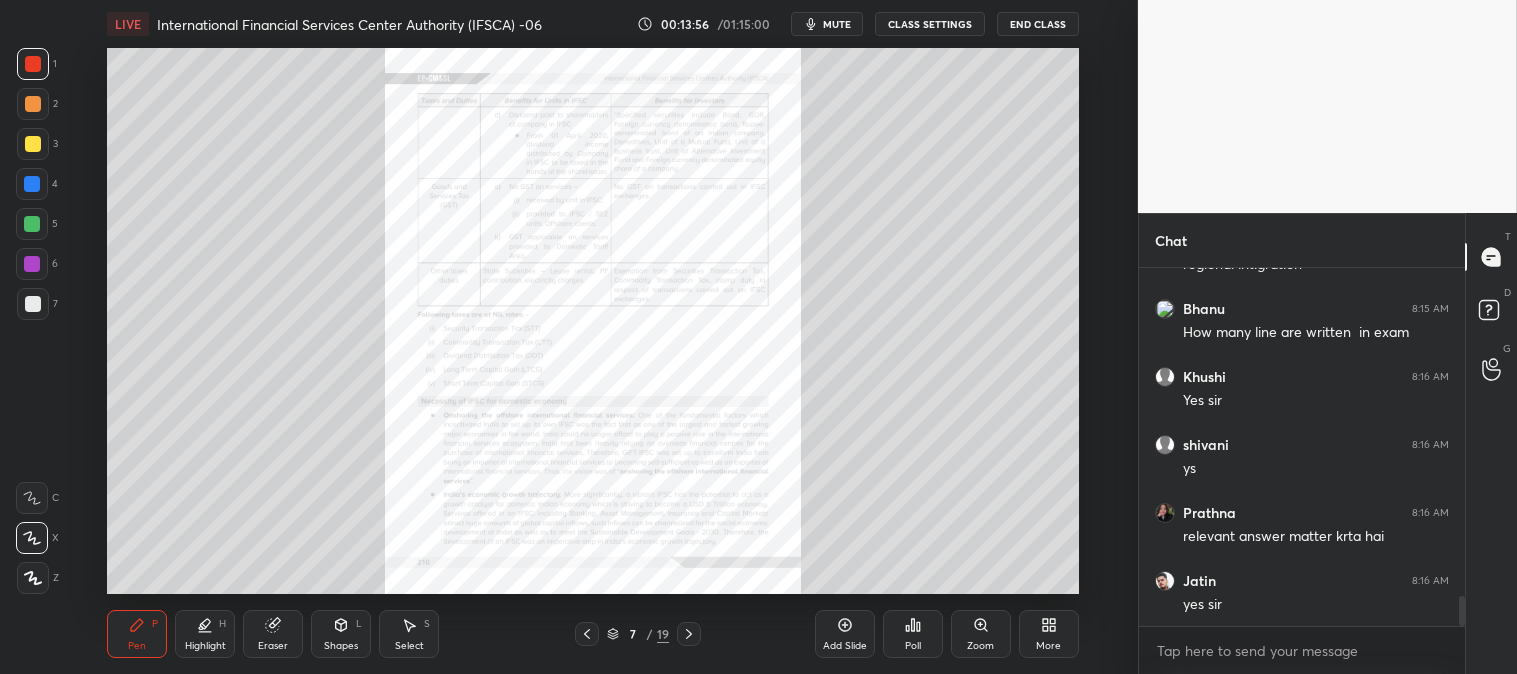 scroll, scrollTop: 3971, scrollLeft: 0, axis: vertical 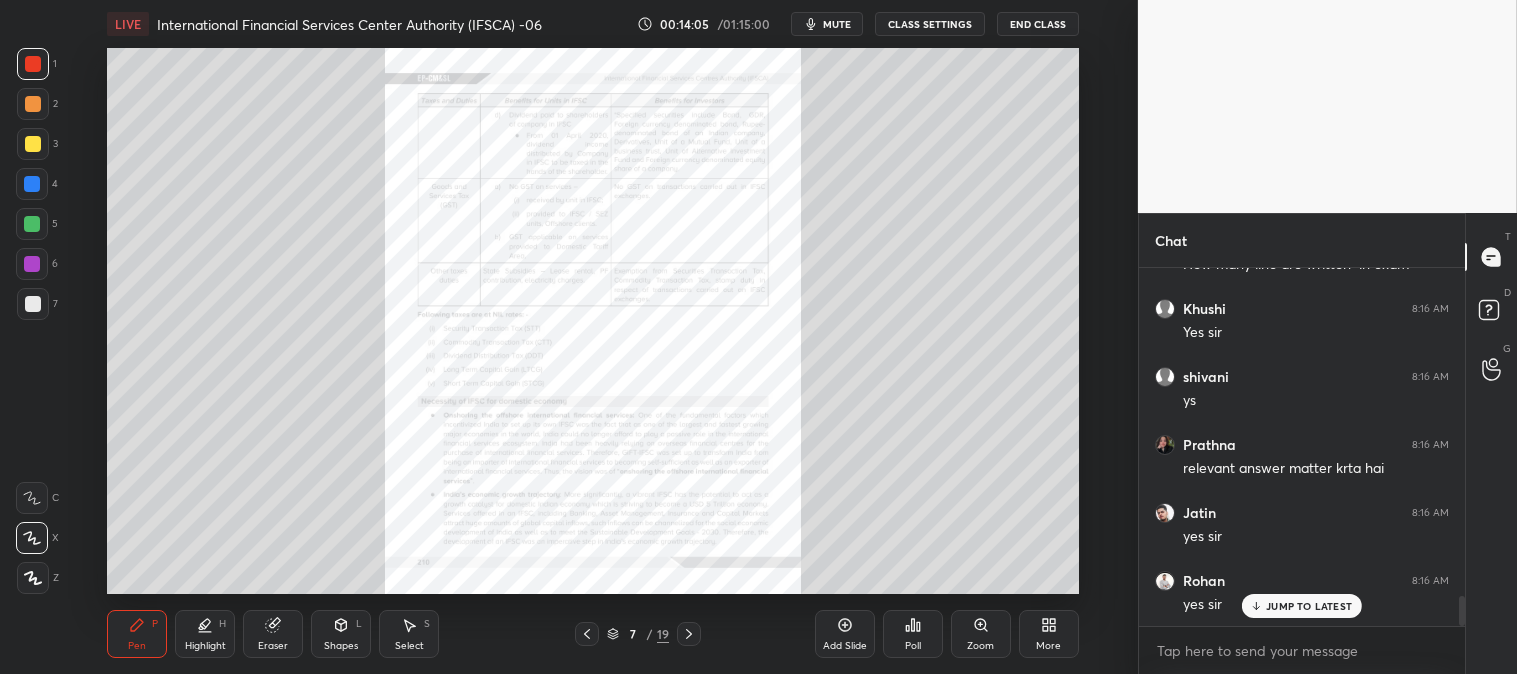 click 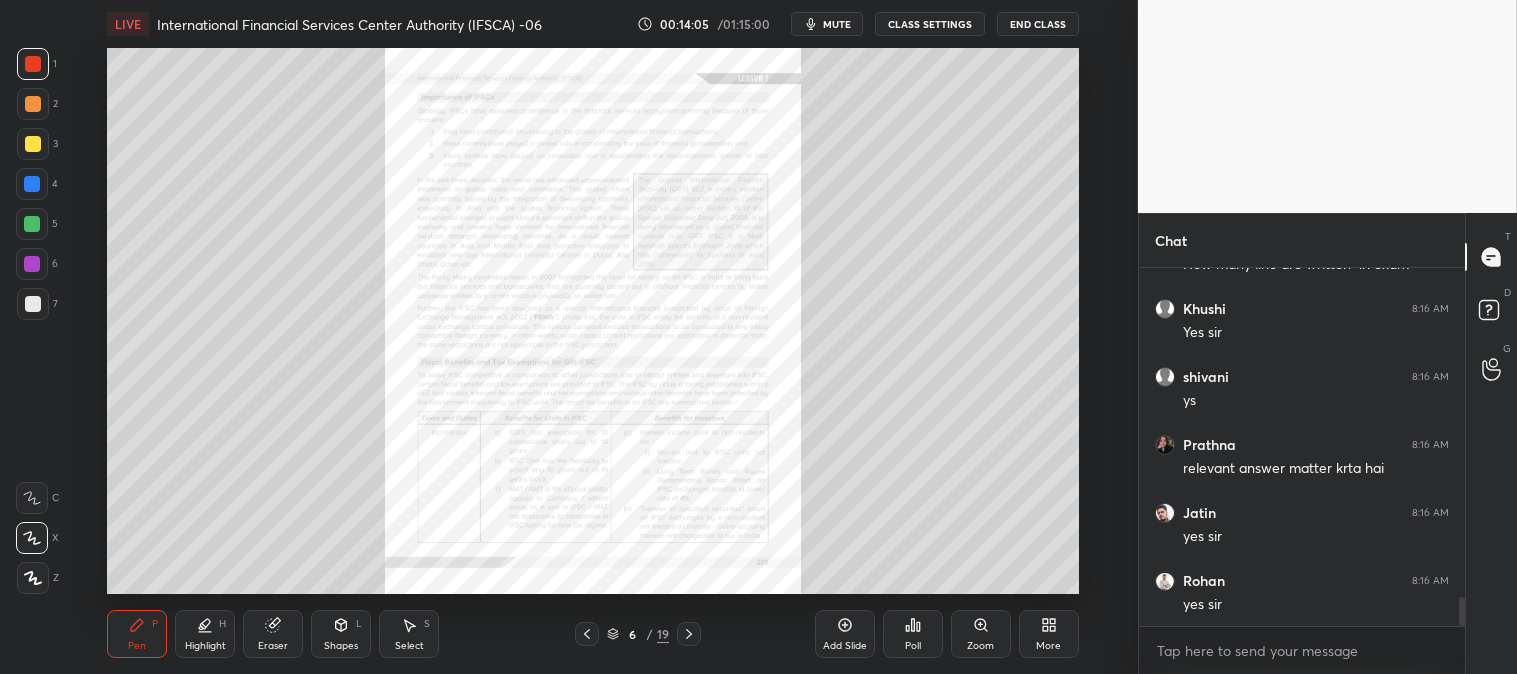 scroll, scrollTop: 4040, scrollLeft: 0, axis: vertical 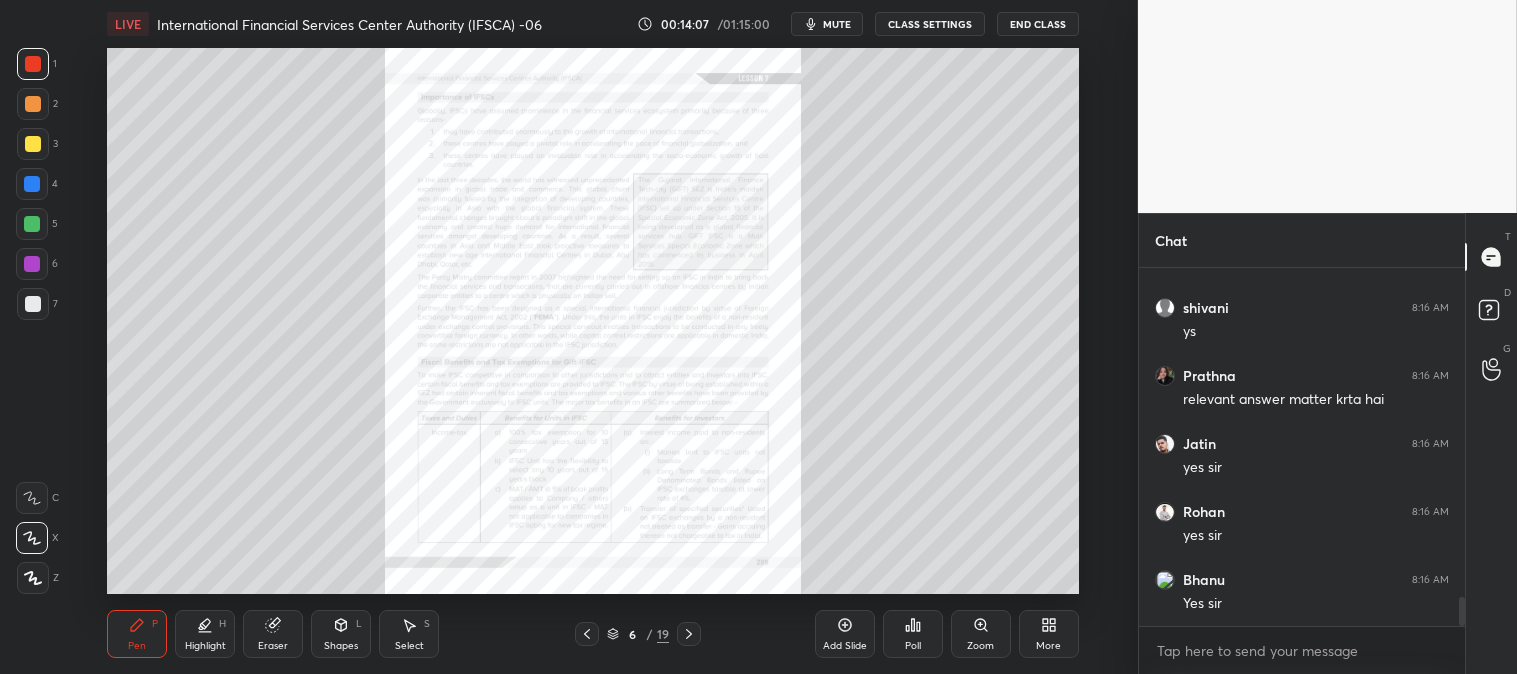 click 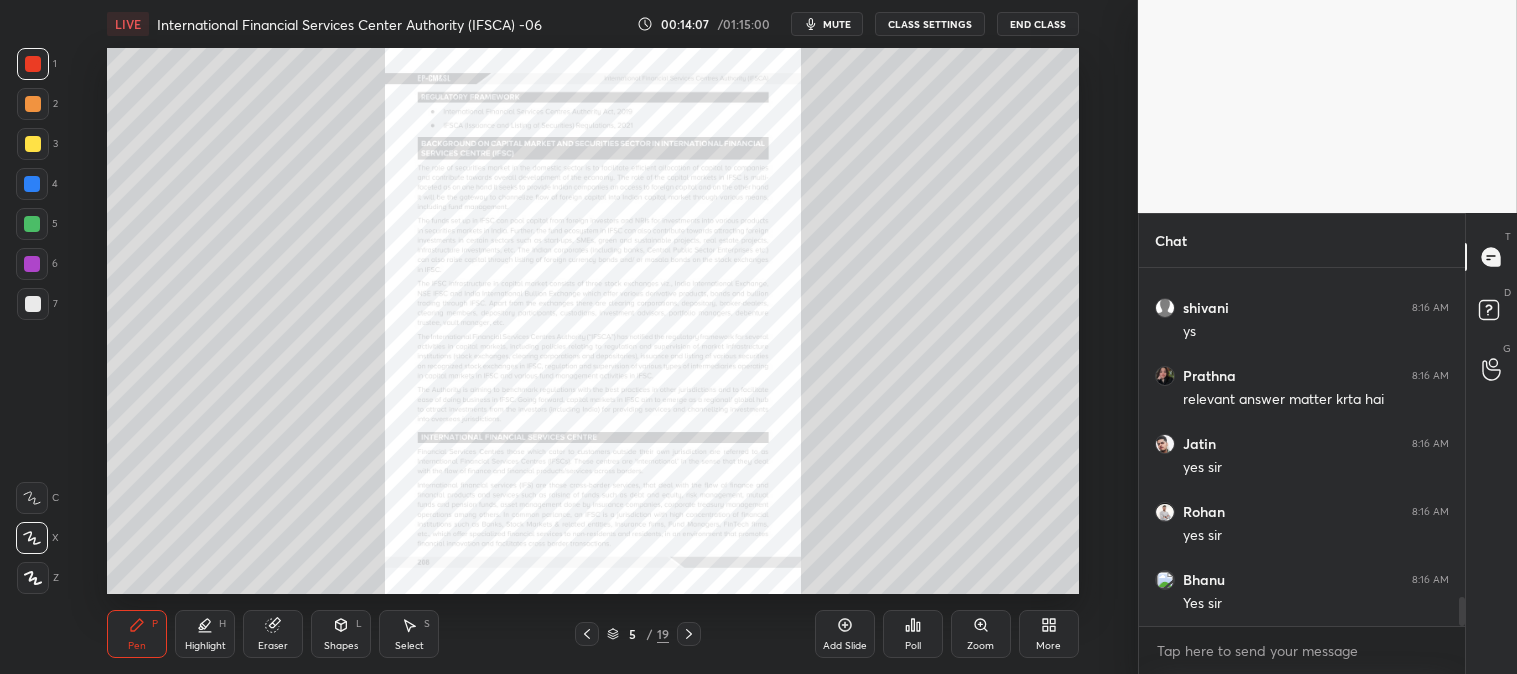 scroll, scrollTop: 4125, scrollLeft: 0, axis: vertical 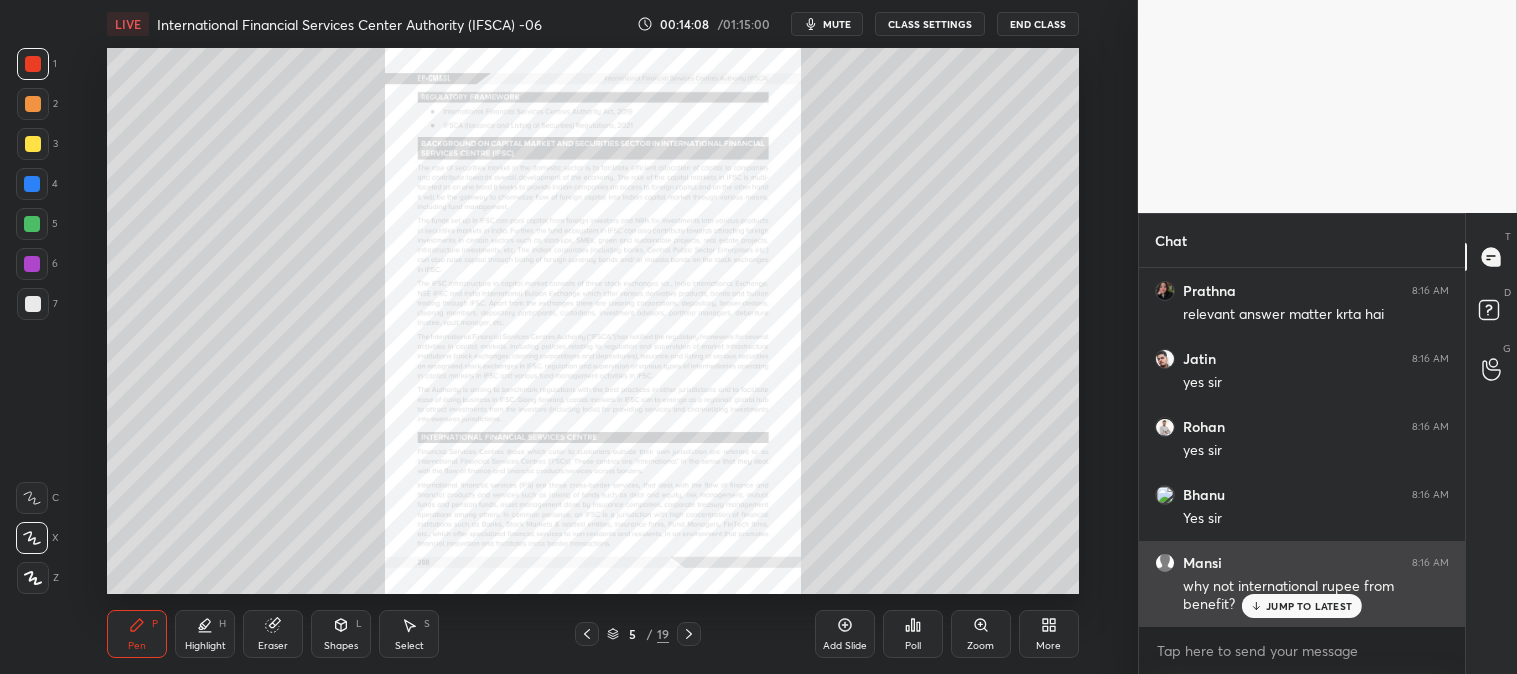 click on "JUMP TO LATEST" at bounding box center [1309, 606] 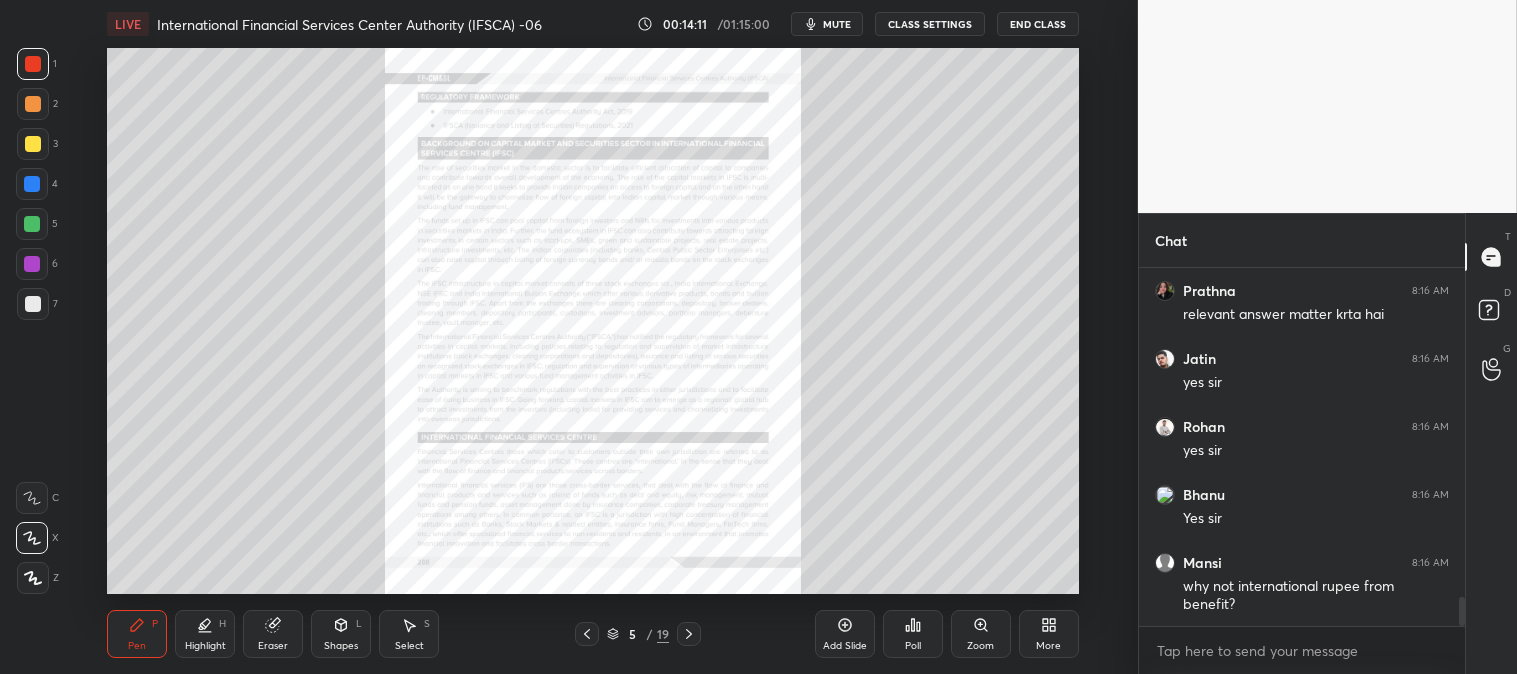 click 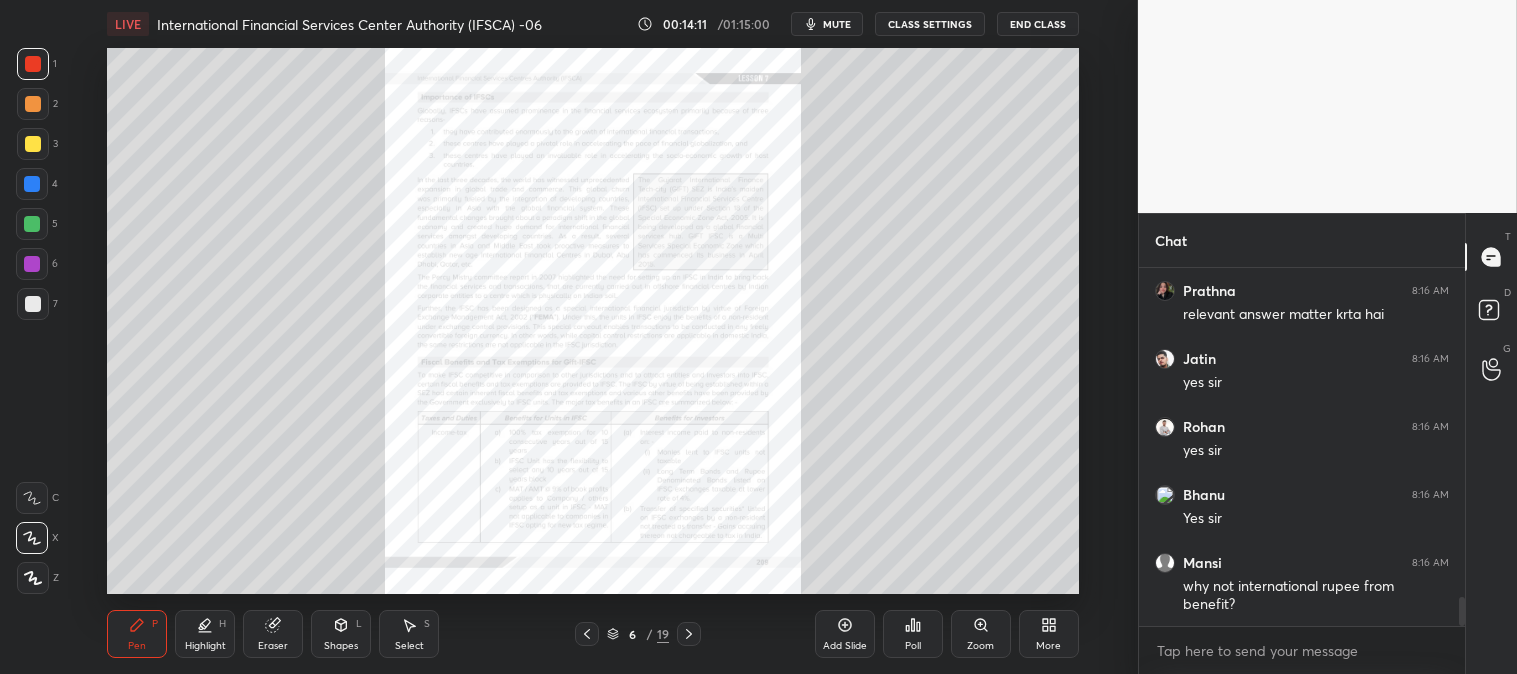 click 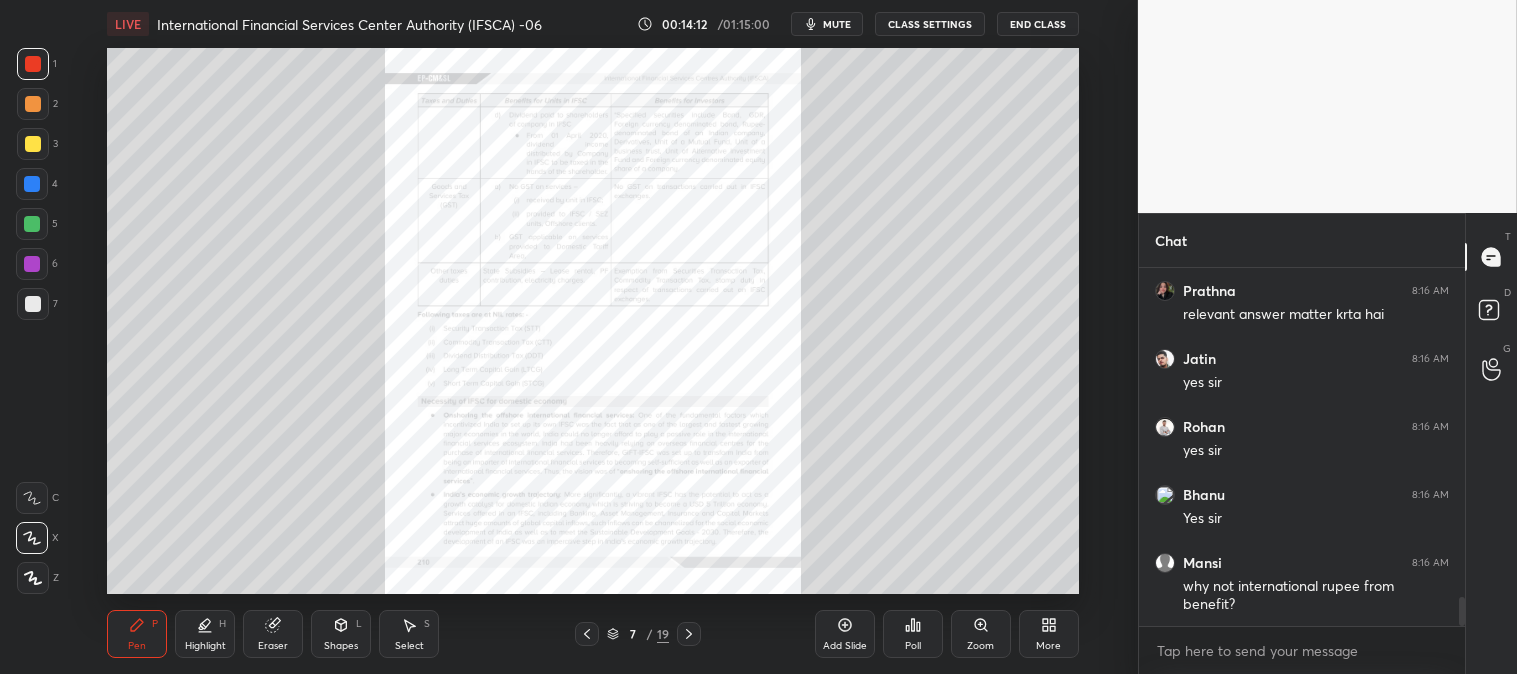 click 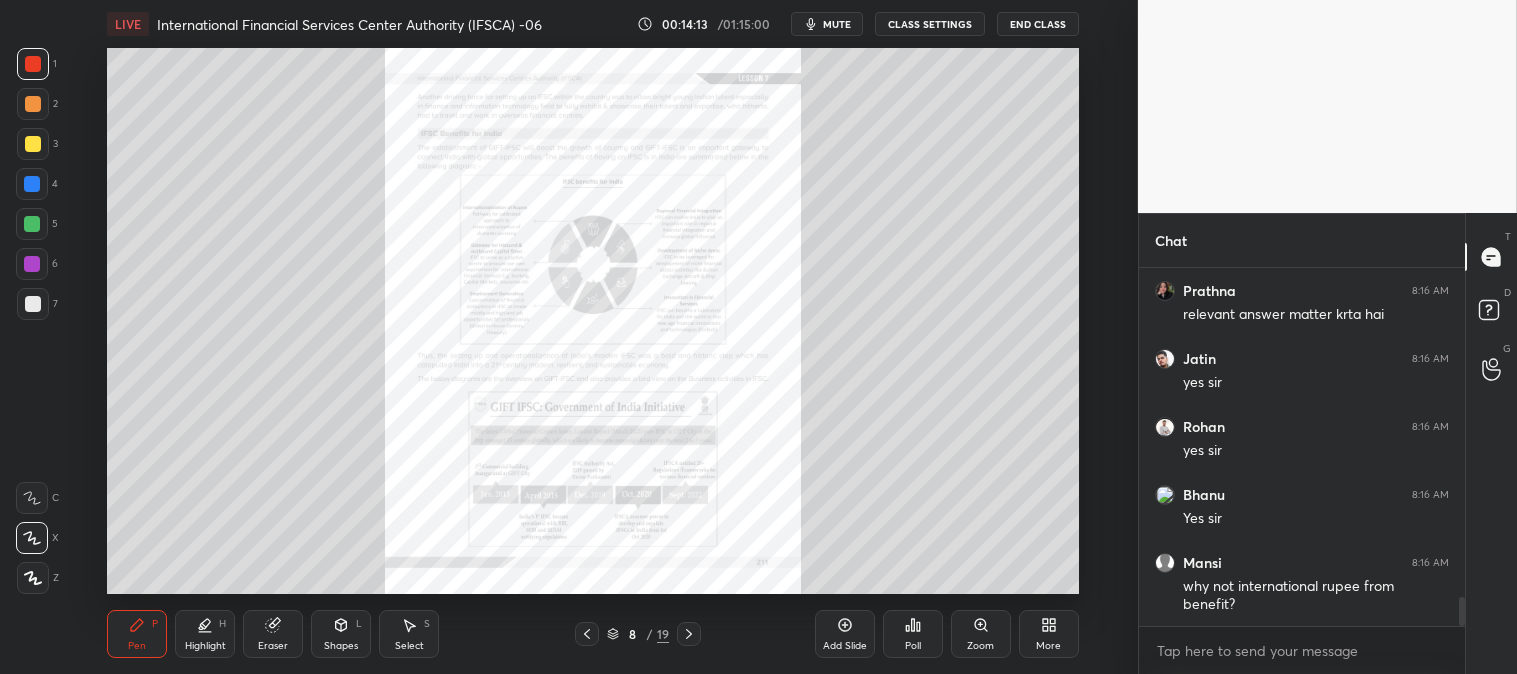 click 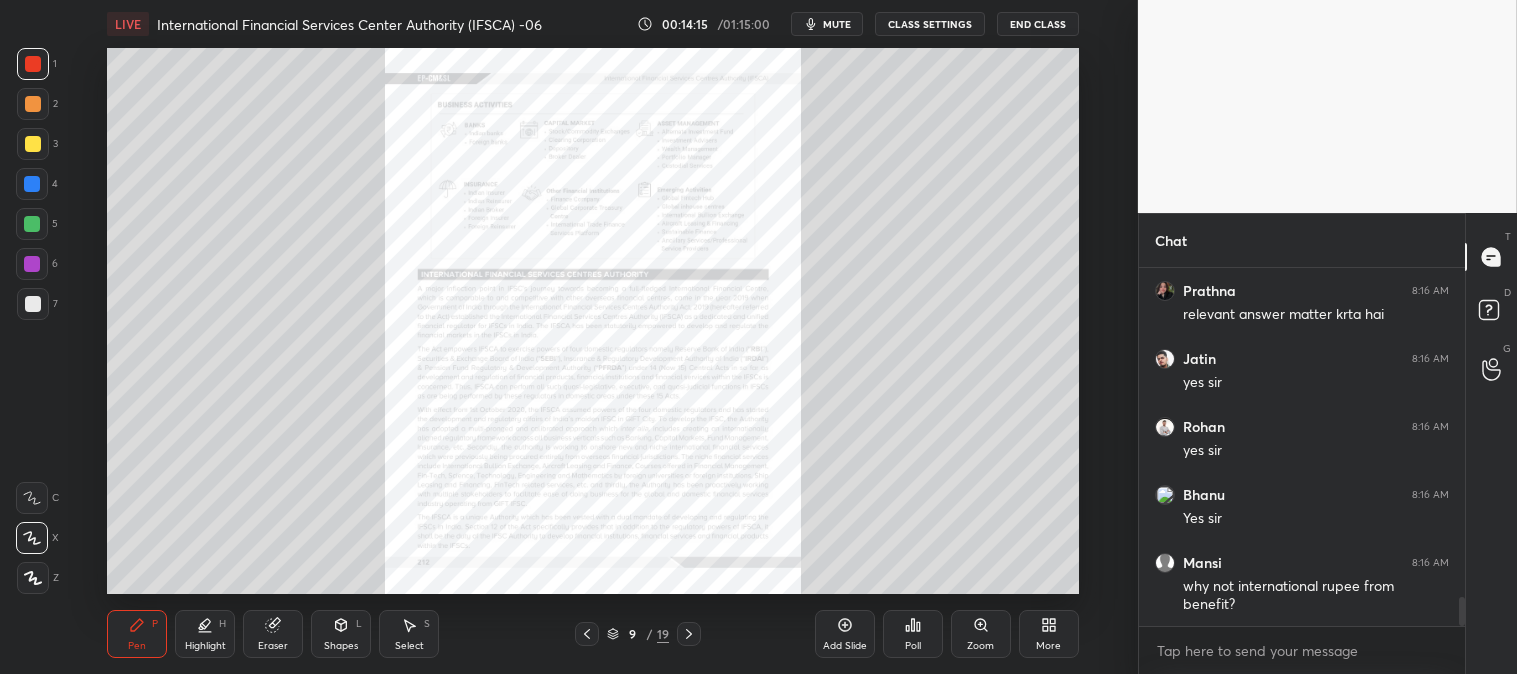 click 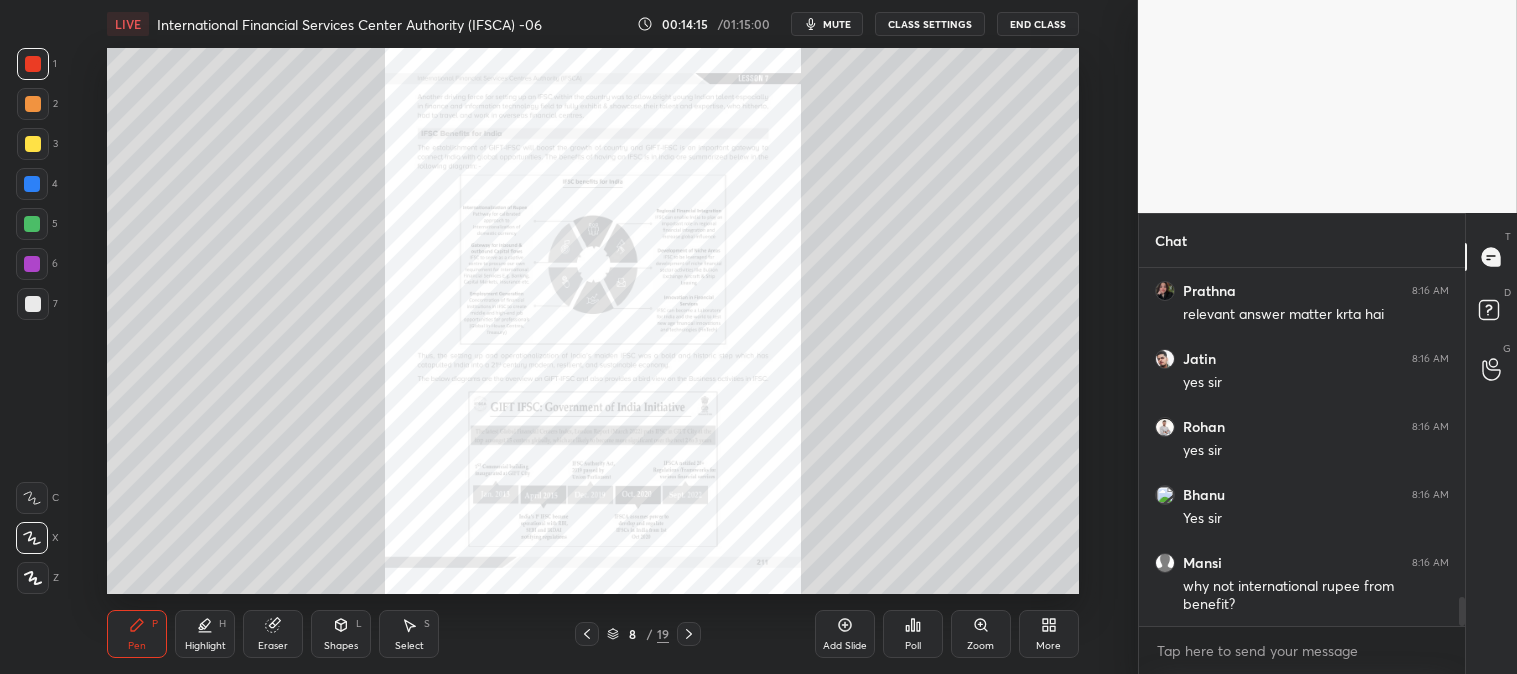 click on "Zoom" at bounding box center (981, 634) 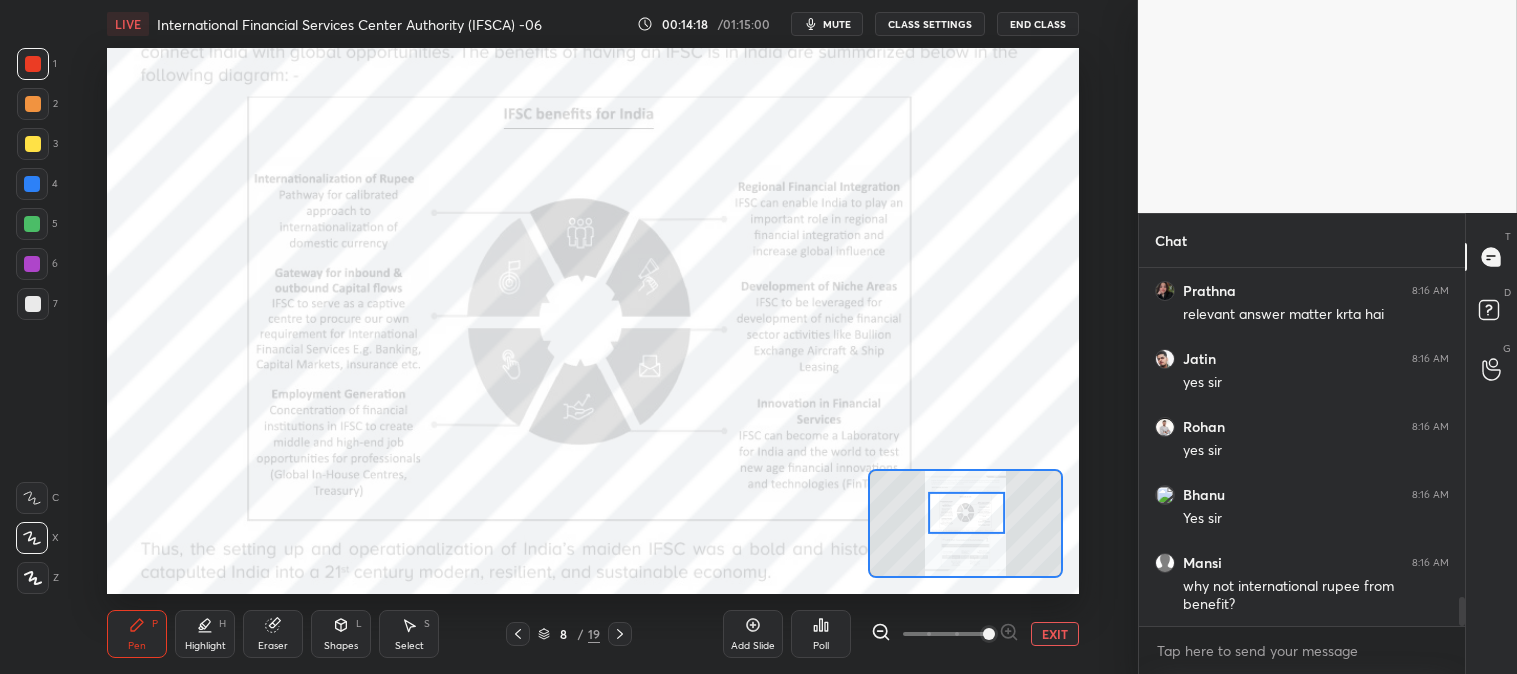 click on "Highlight H" at bounding box center (205, 634) 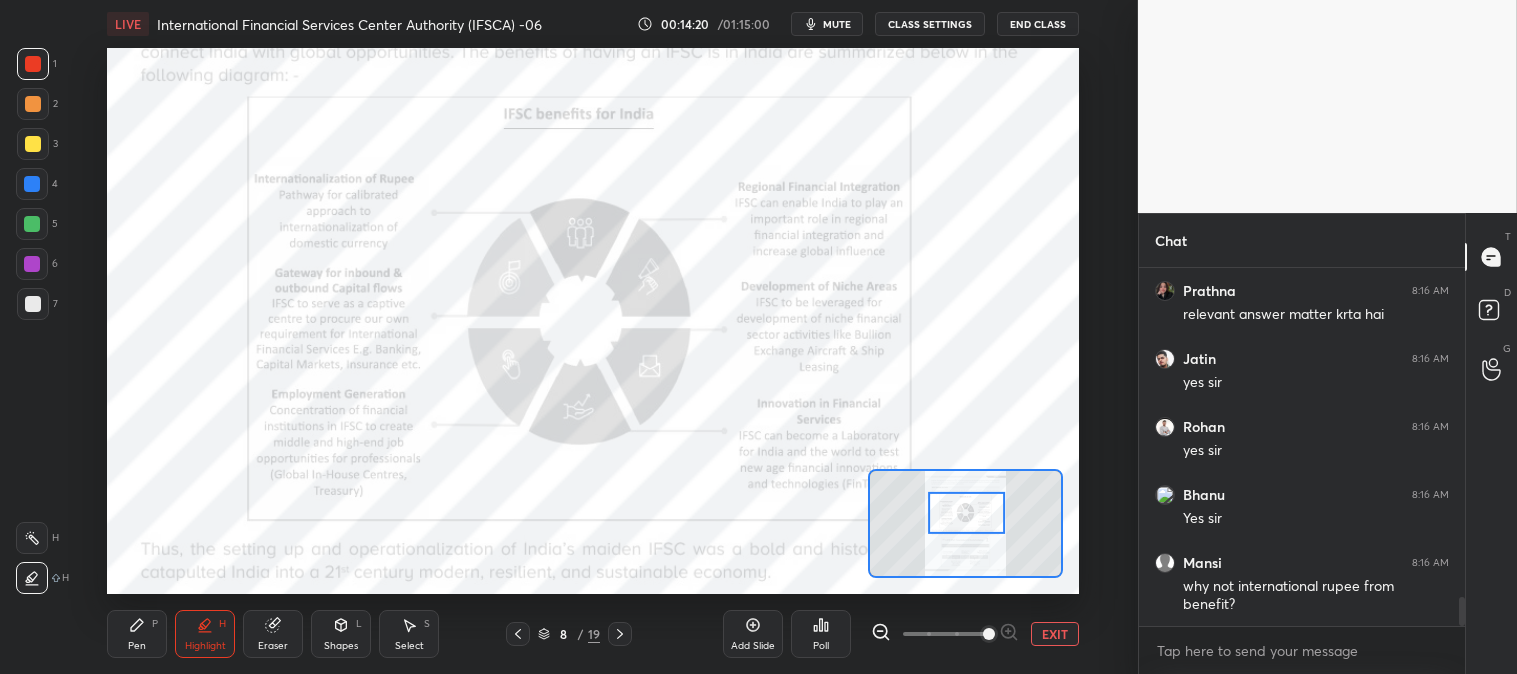 click 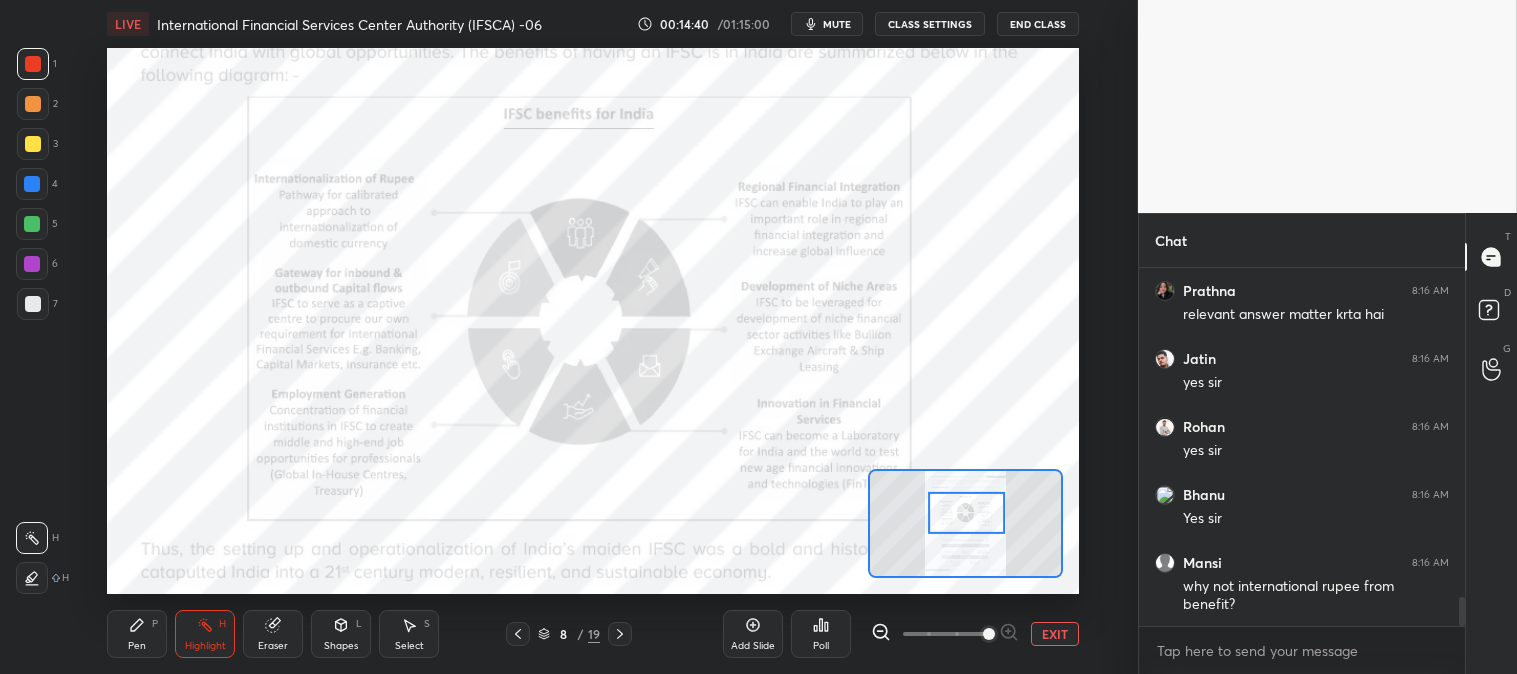 click 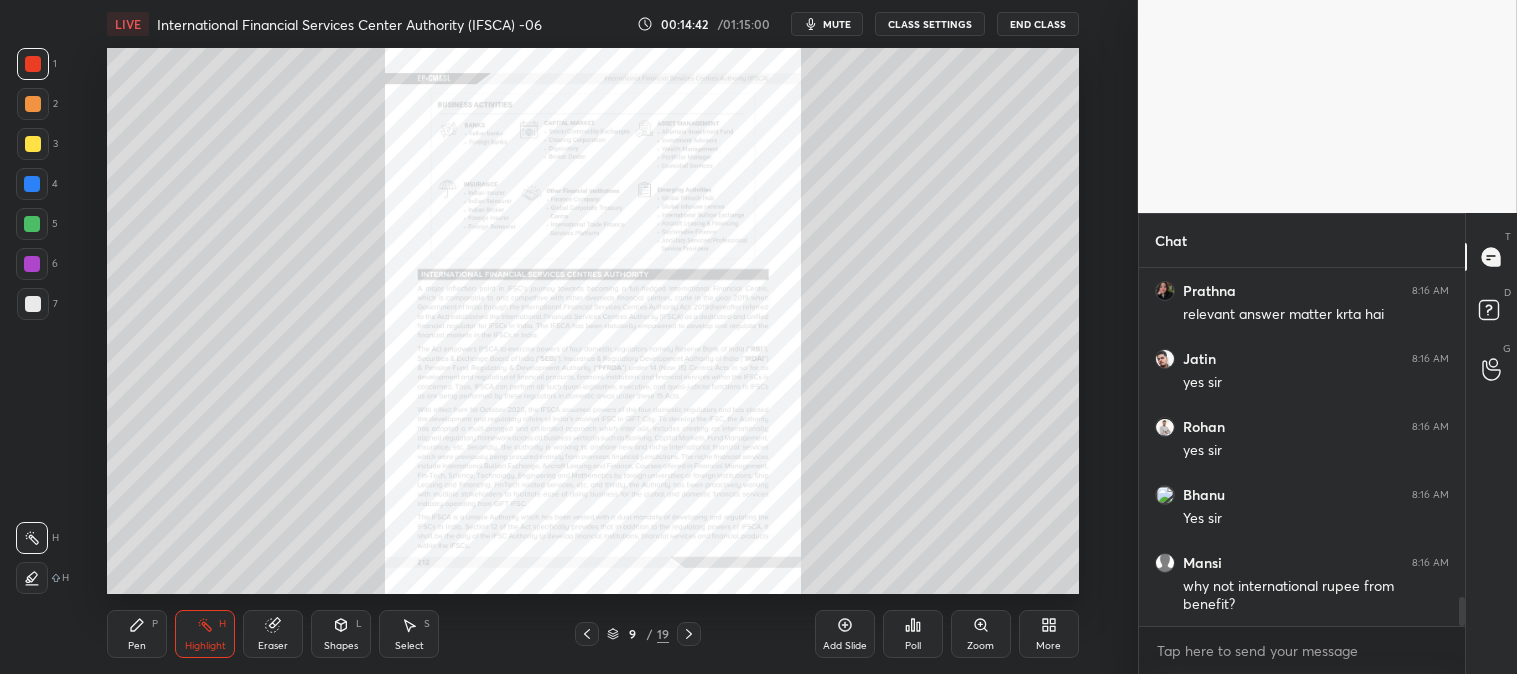 click on "Zoom" at bounding box center [981, 634] 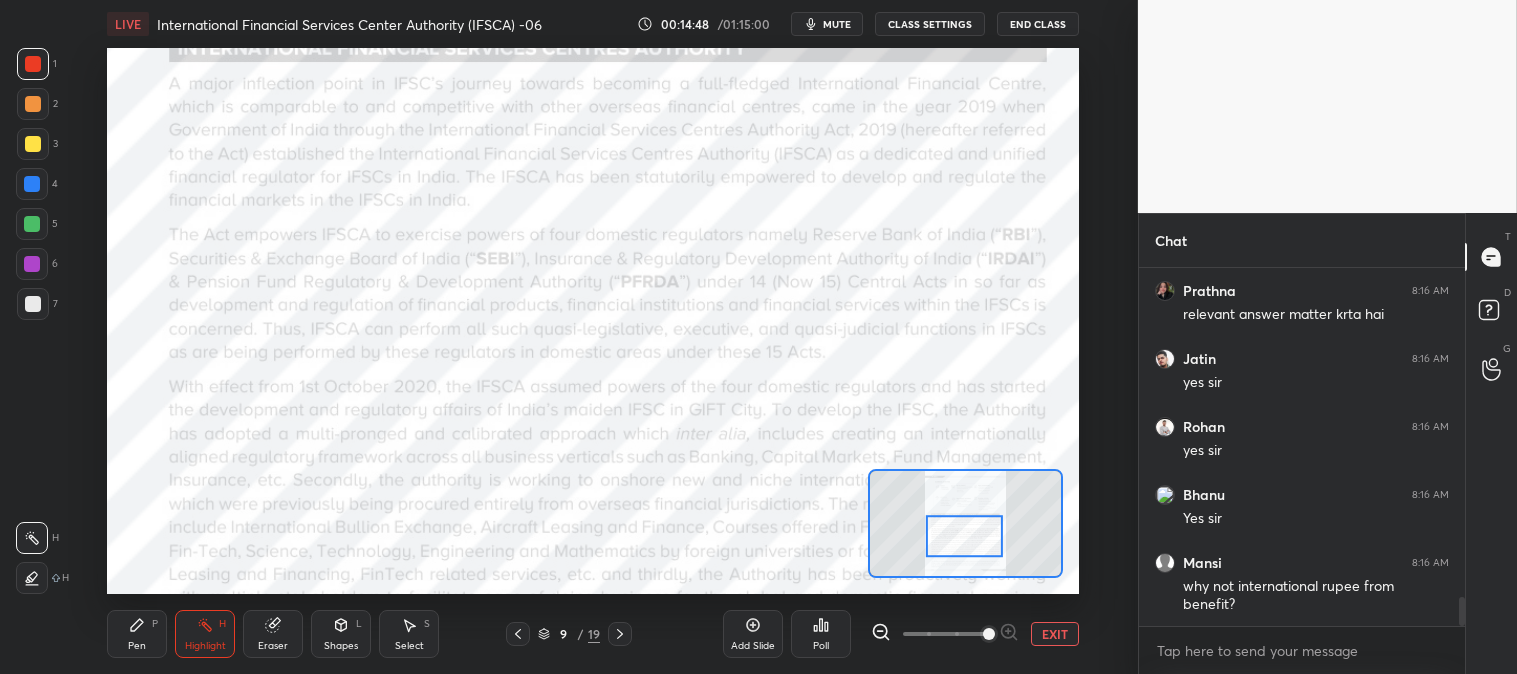 click 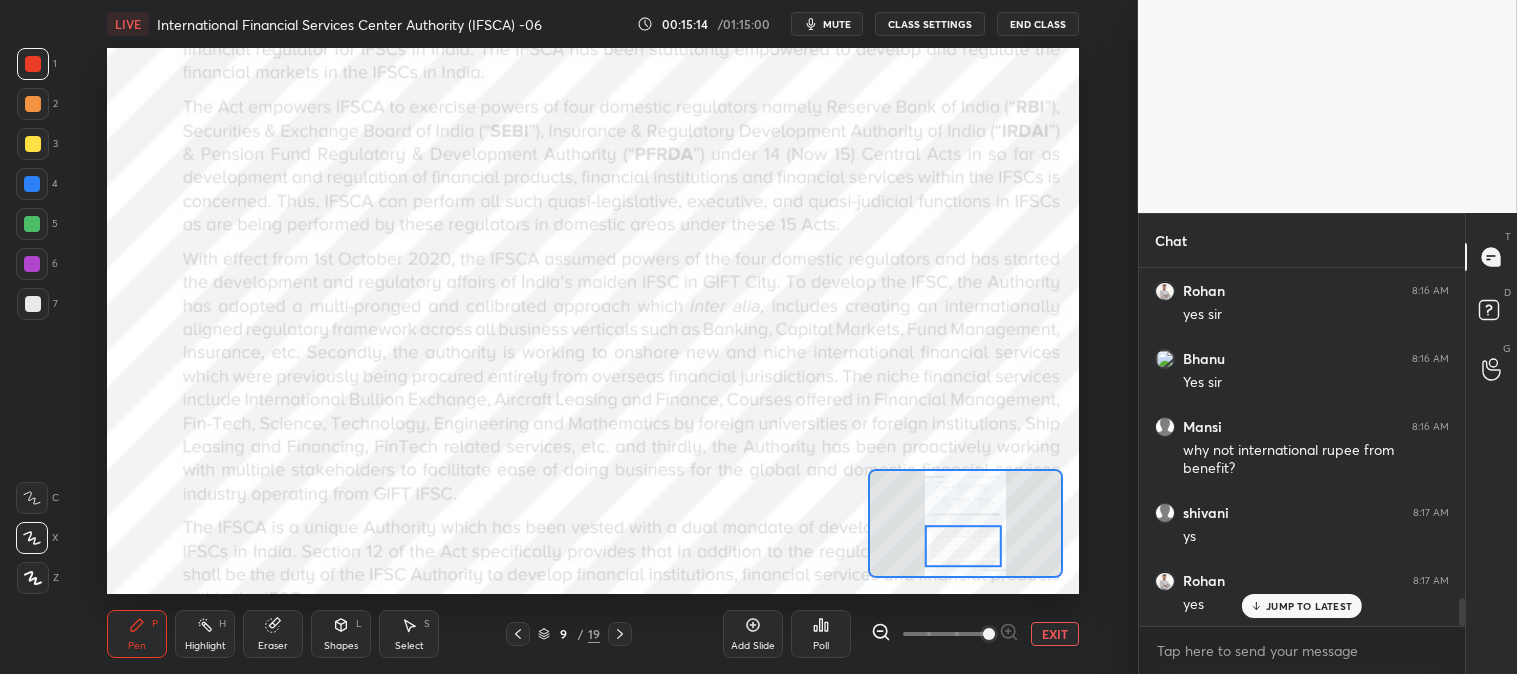 scroll, scrollTop: 4330, scrollLeft: 0, axis: vertical 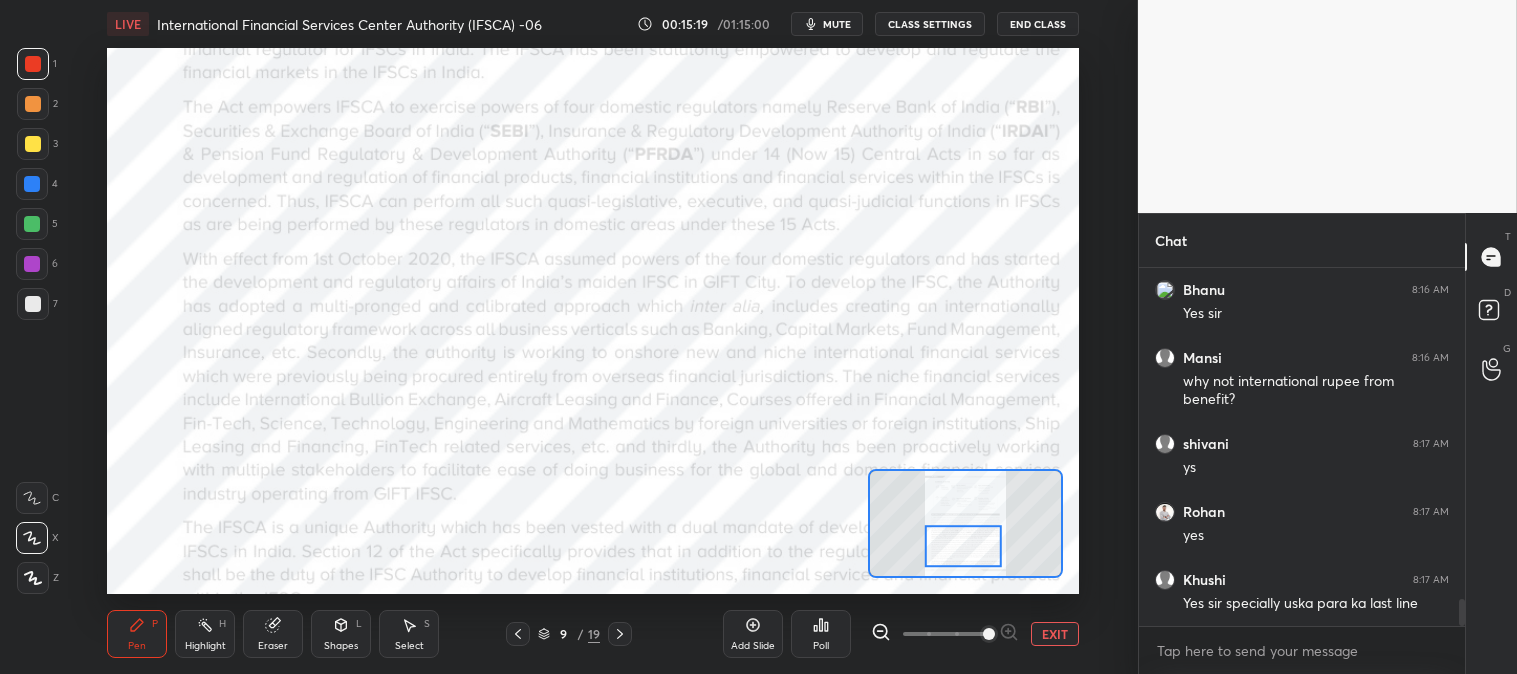 click on "Highlight" at bounding box center [205, 646] 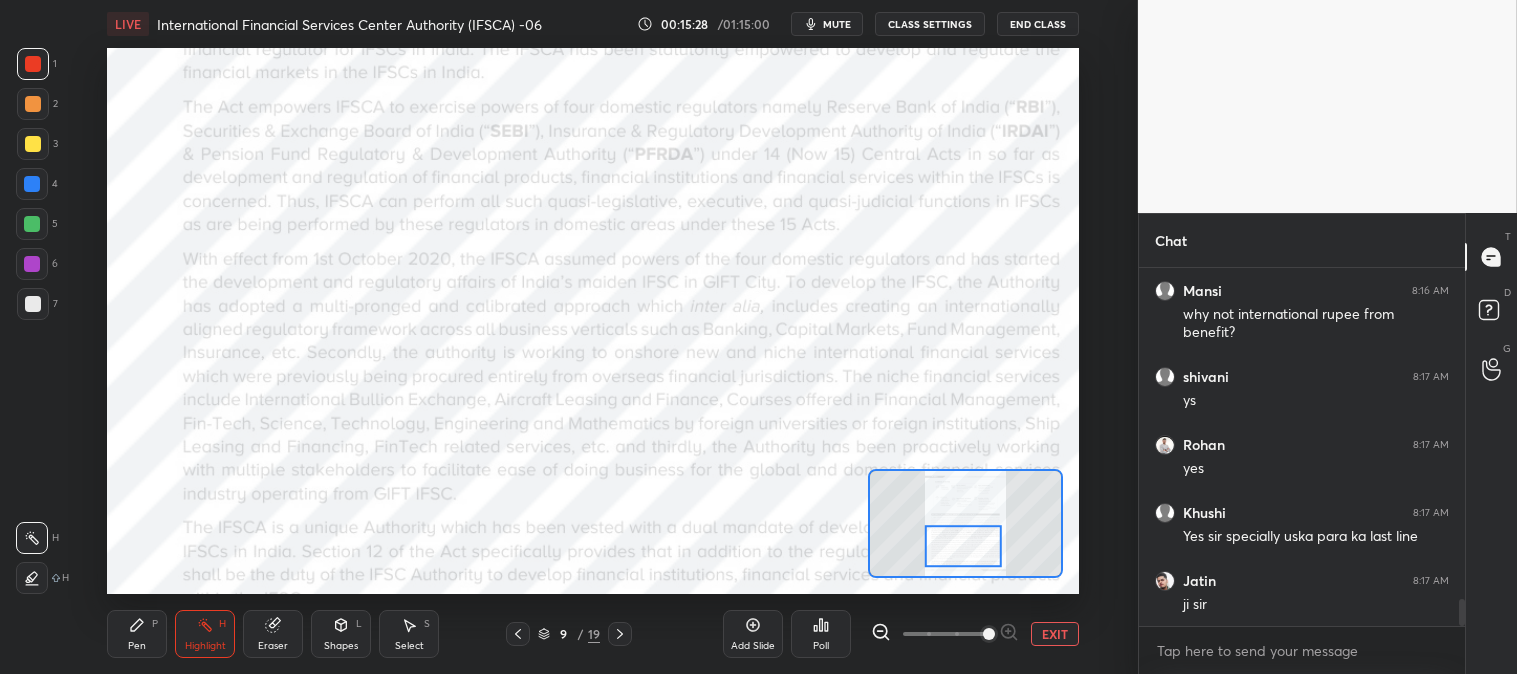 scroll, scrollTop: 4465, scrollLeft: 0, axis: vertical 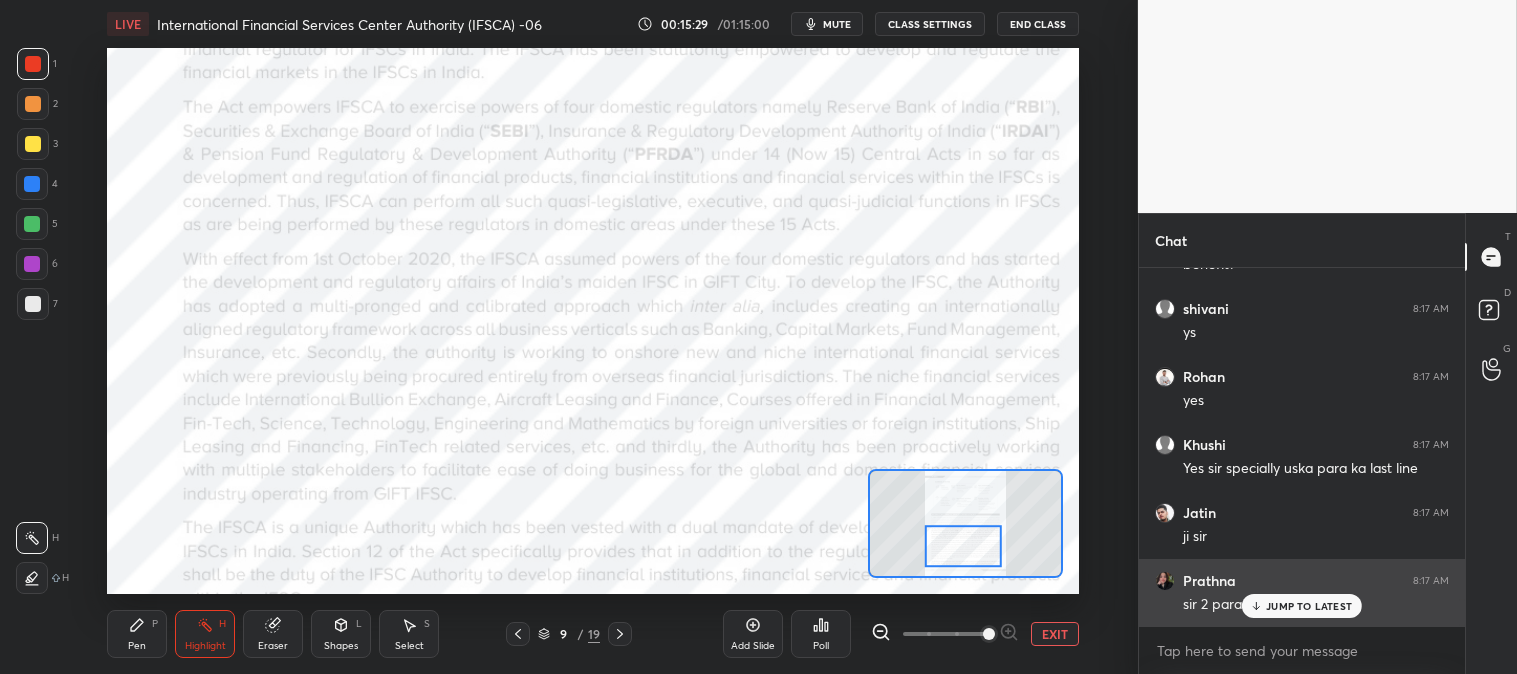 click on "JUMP TO LATEST" at bounding box center (1309, 606) 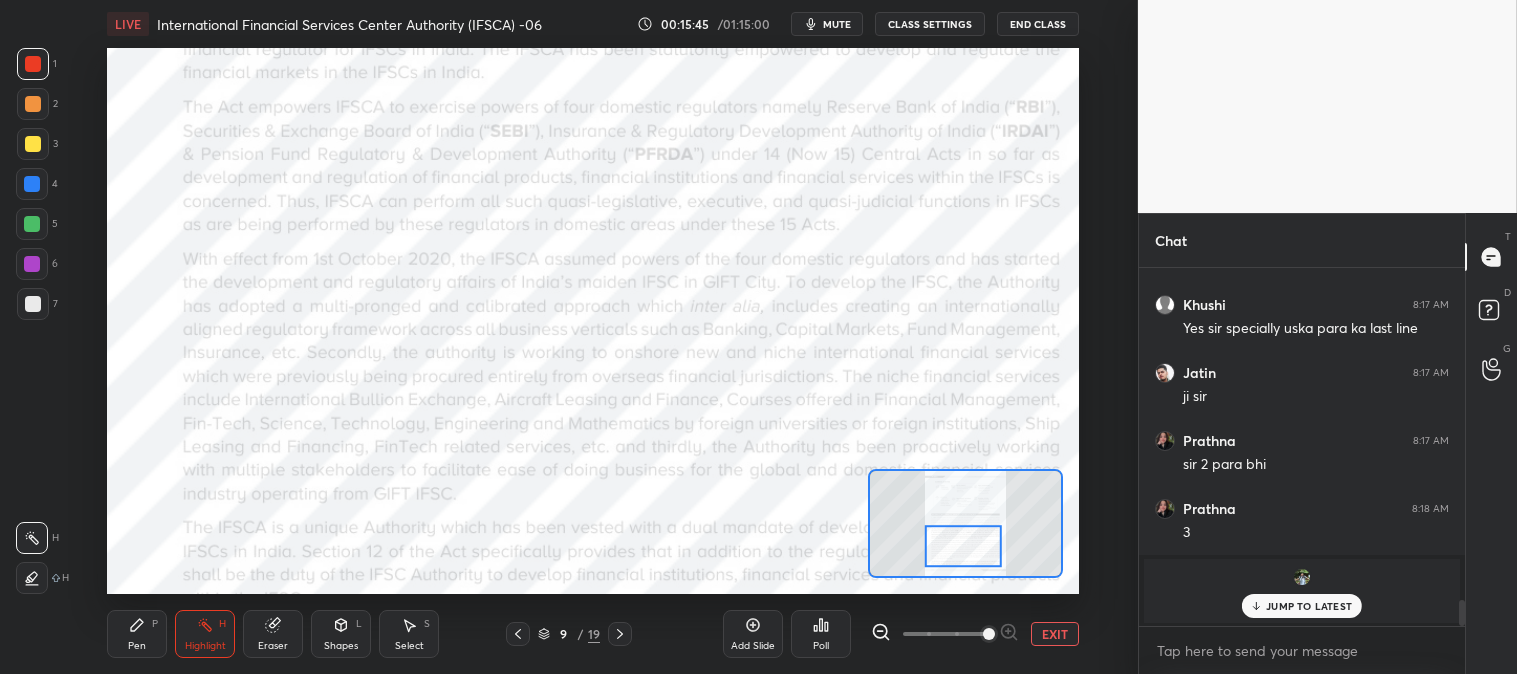 scroll, scrollTop: 4673, scrollLeft: 0, axis: vertical 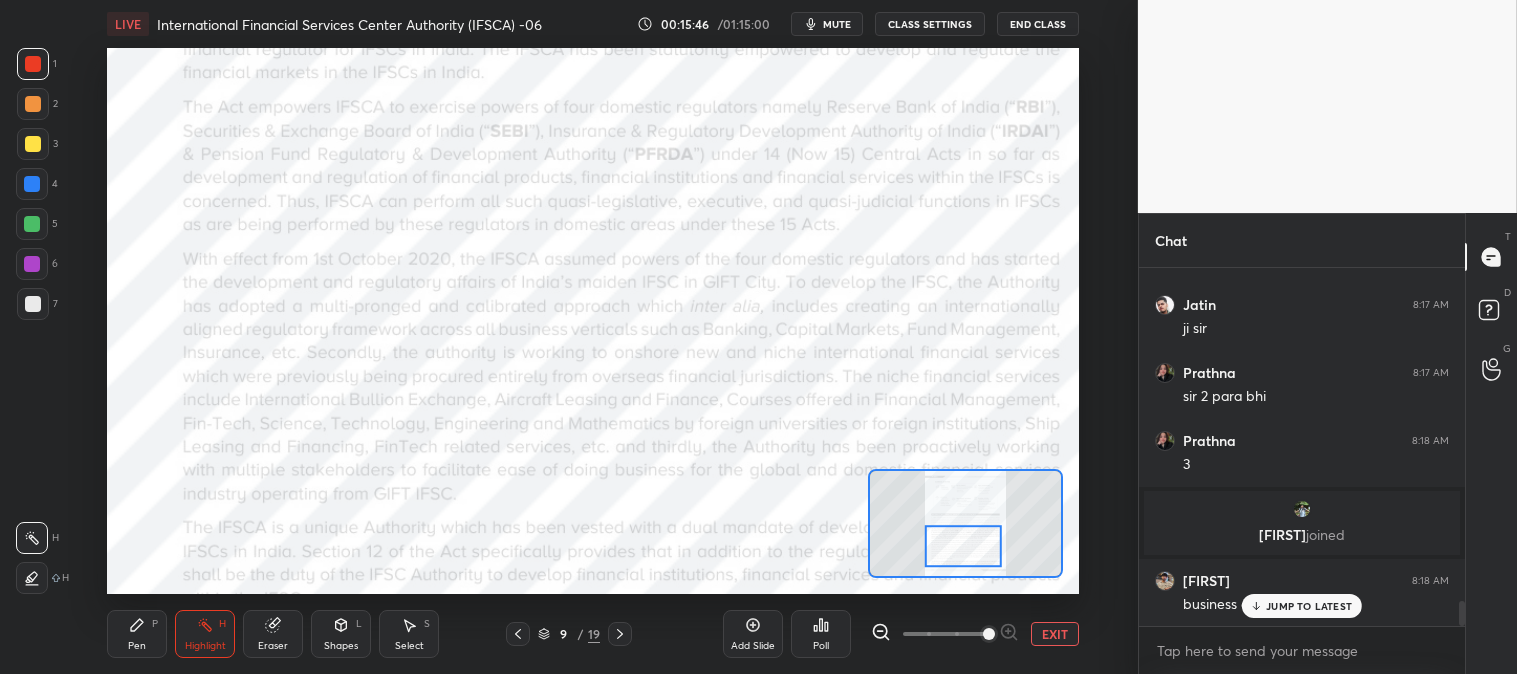 click on "Pen P" at bounding box center [137, 634] 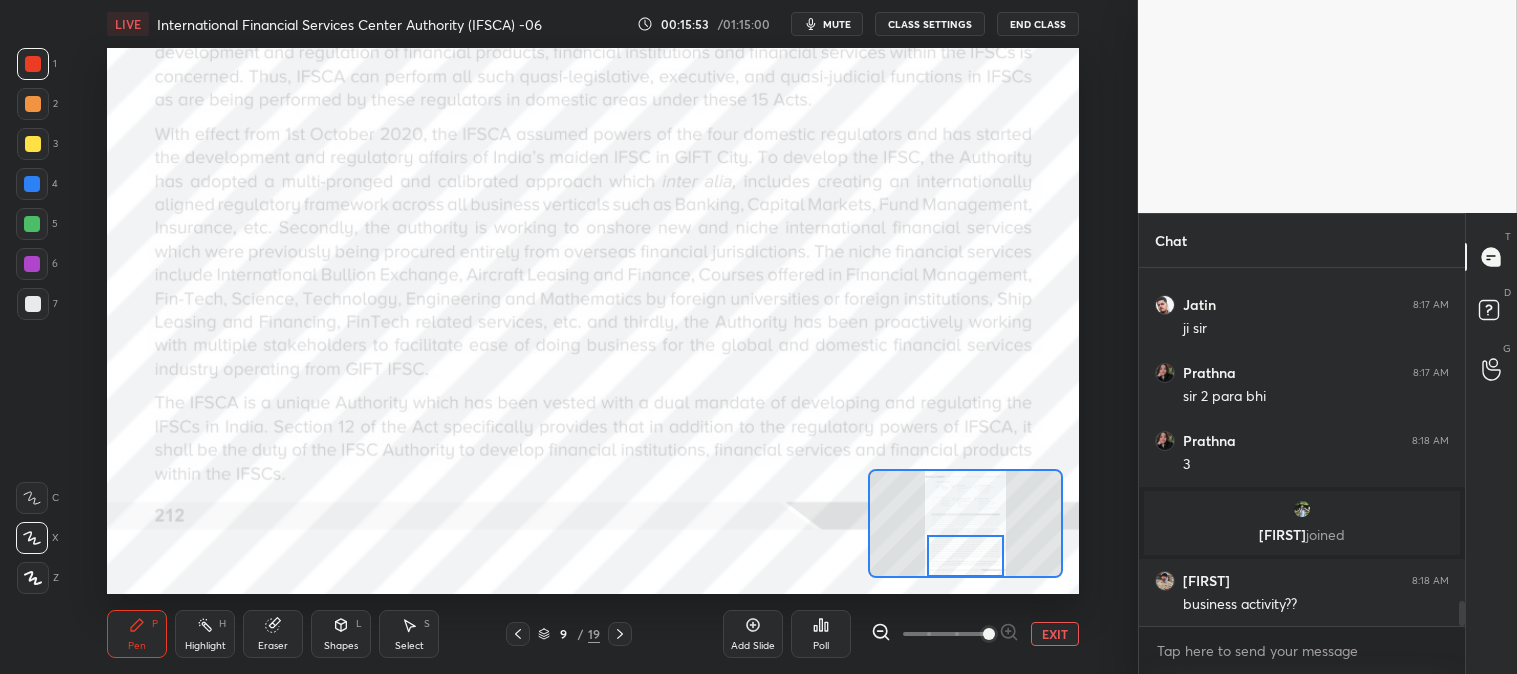 scroll, scrollTop: 4741, scrollLeft: 0, axis: vertical 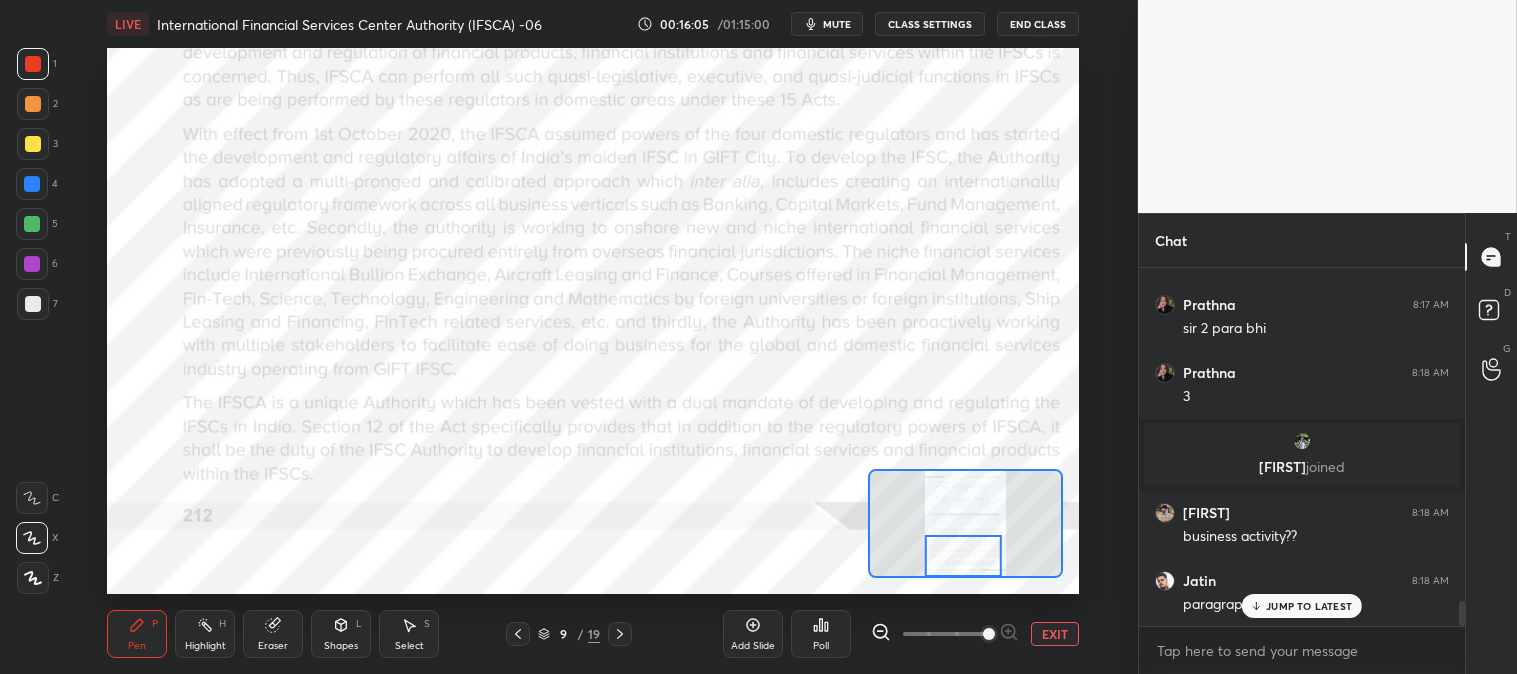 click 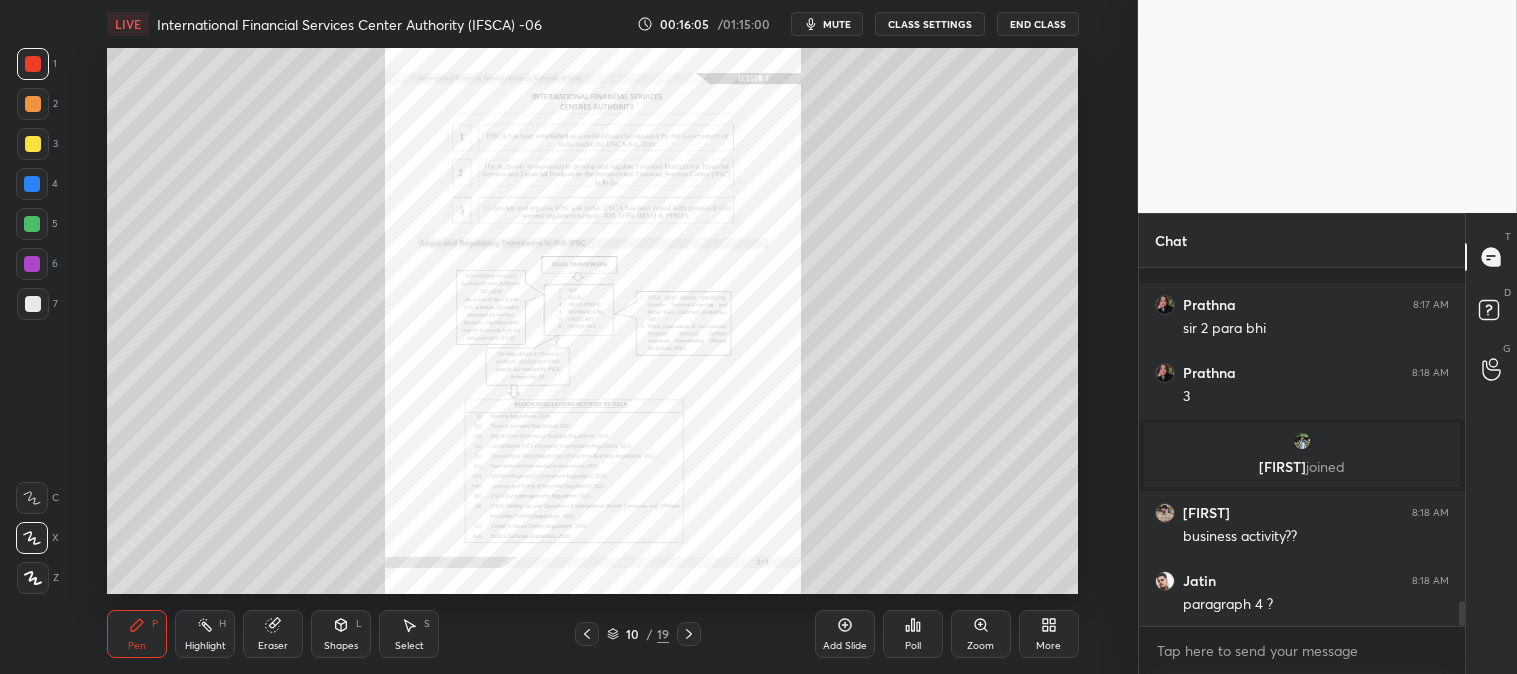 scroll, scrollTop: 4827, scrollLeft: 0, axis: vertical 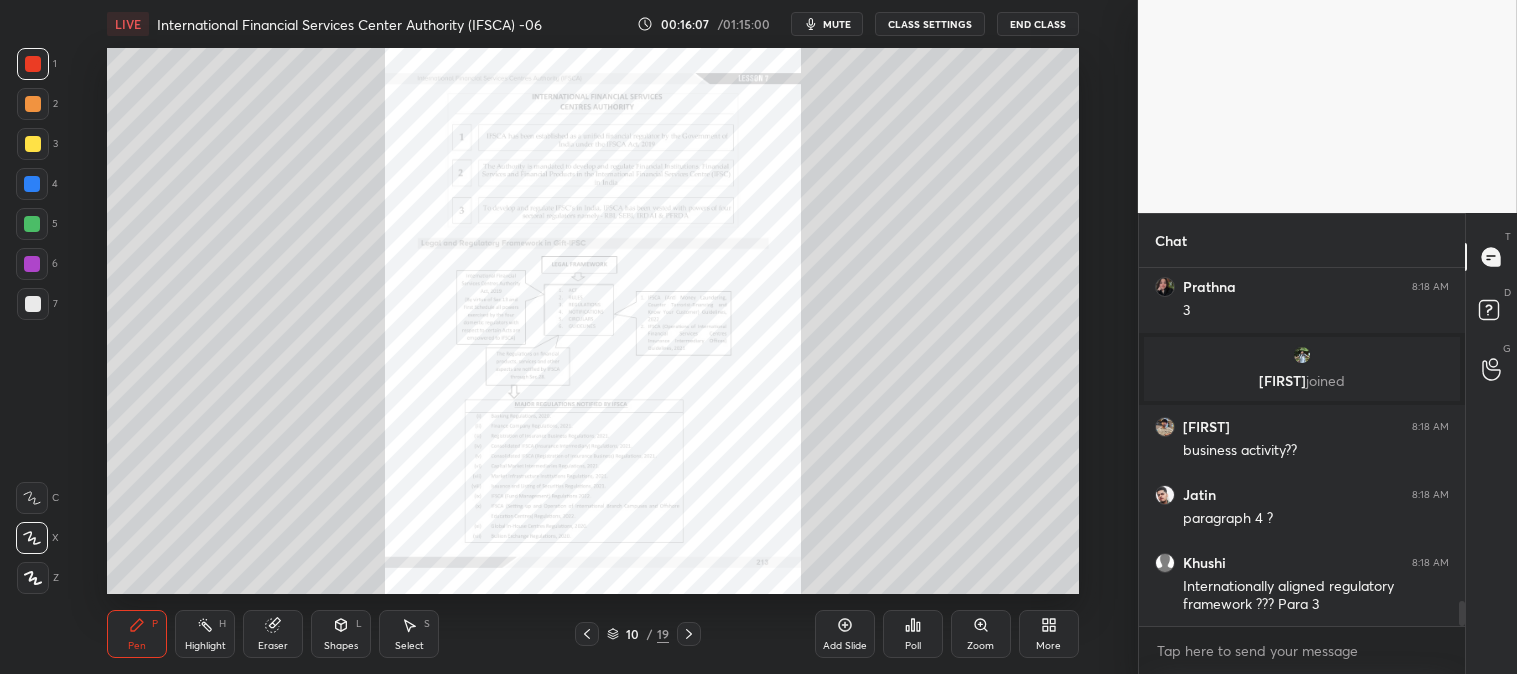 click 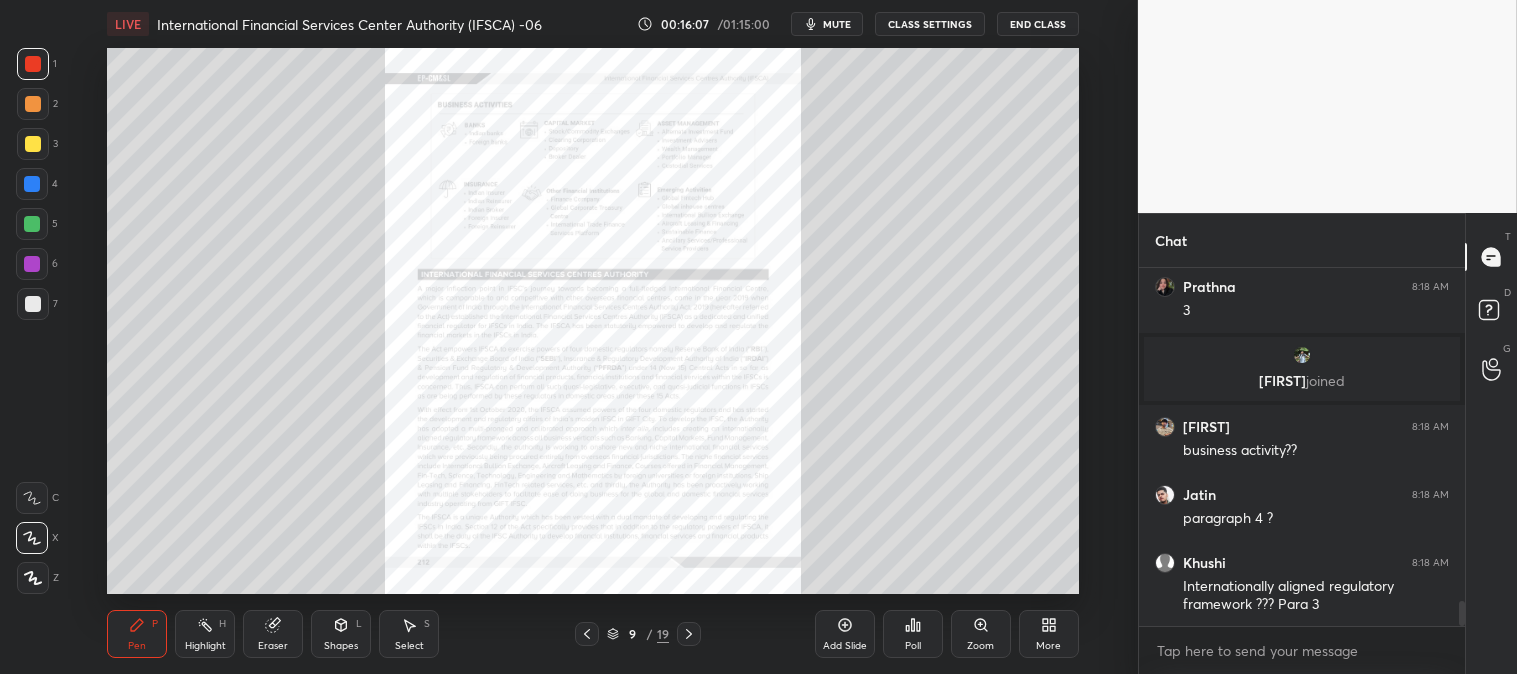click 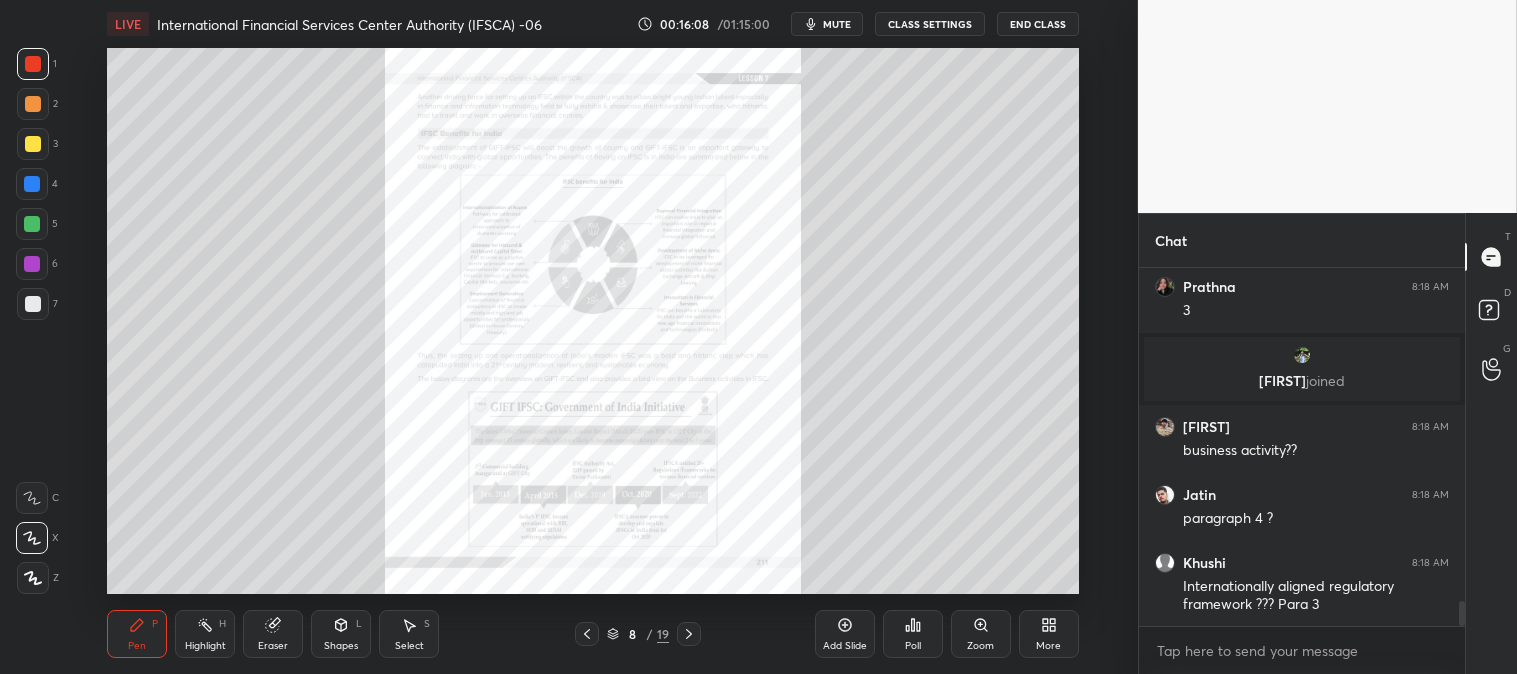click 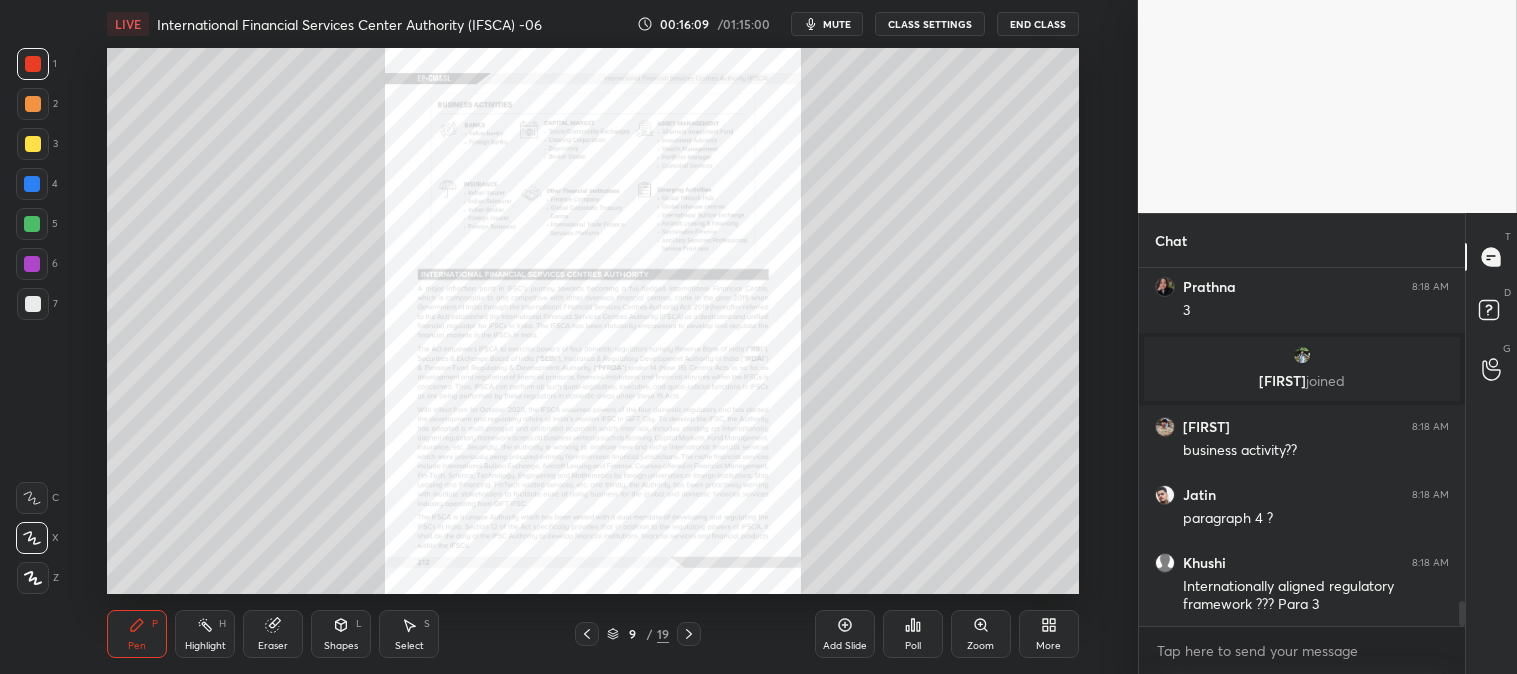 click on "Zoom" at bounding box center (981, 634) 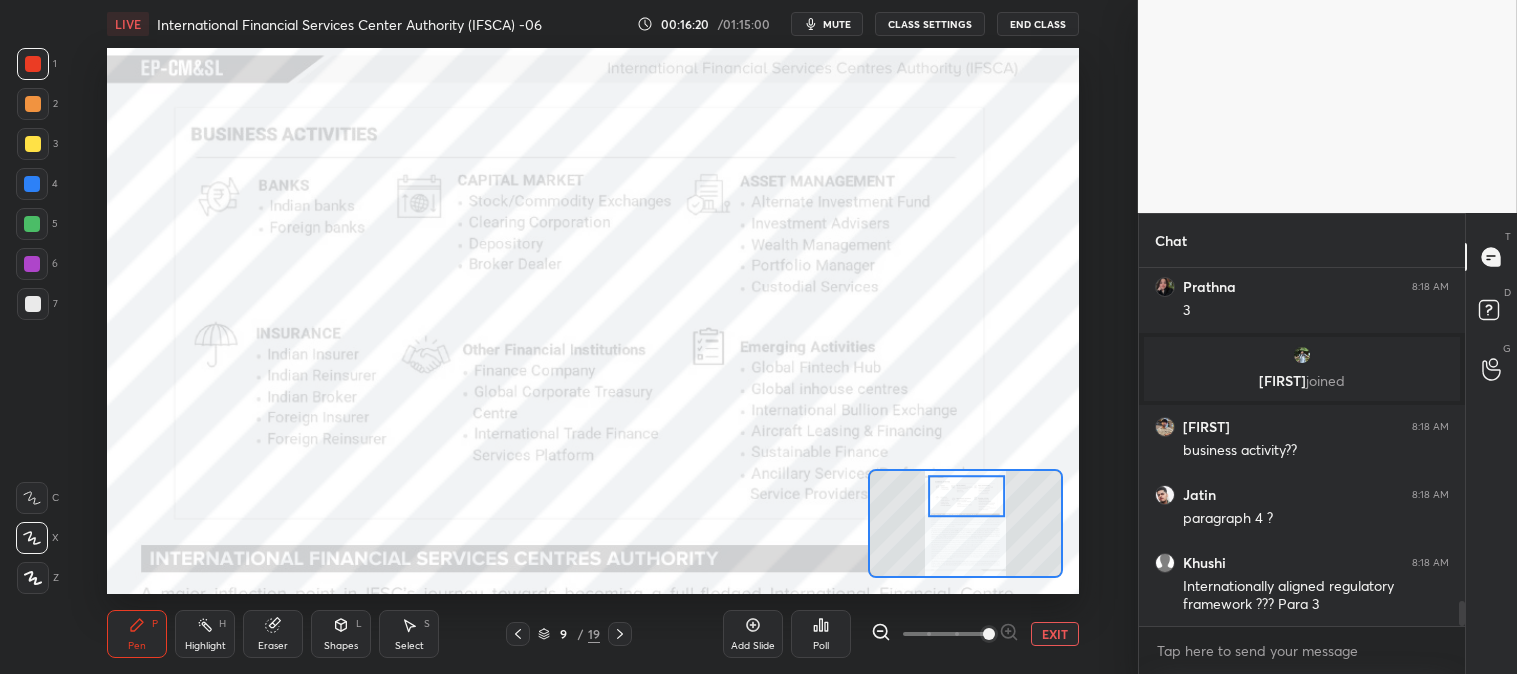 click 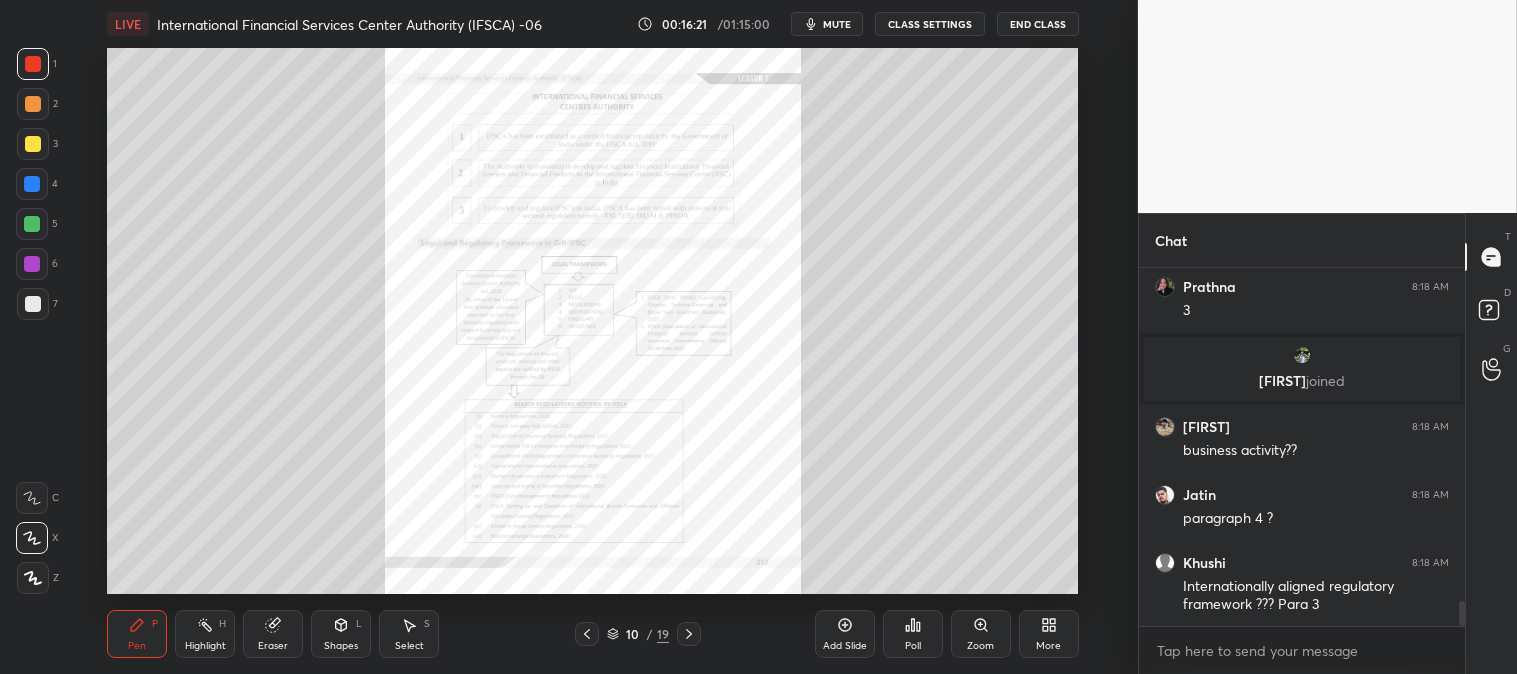 click 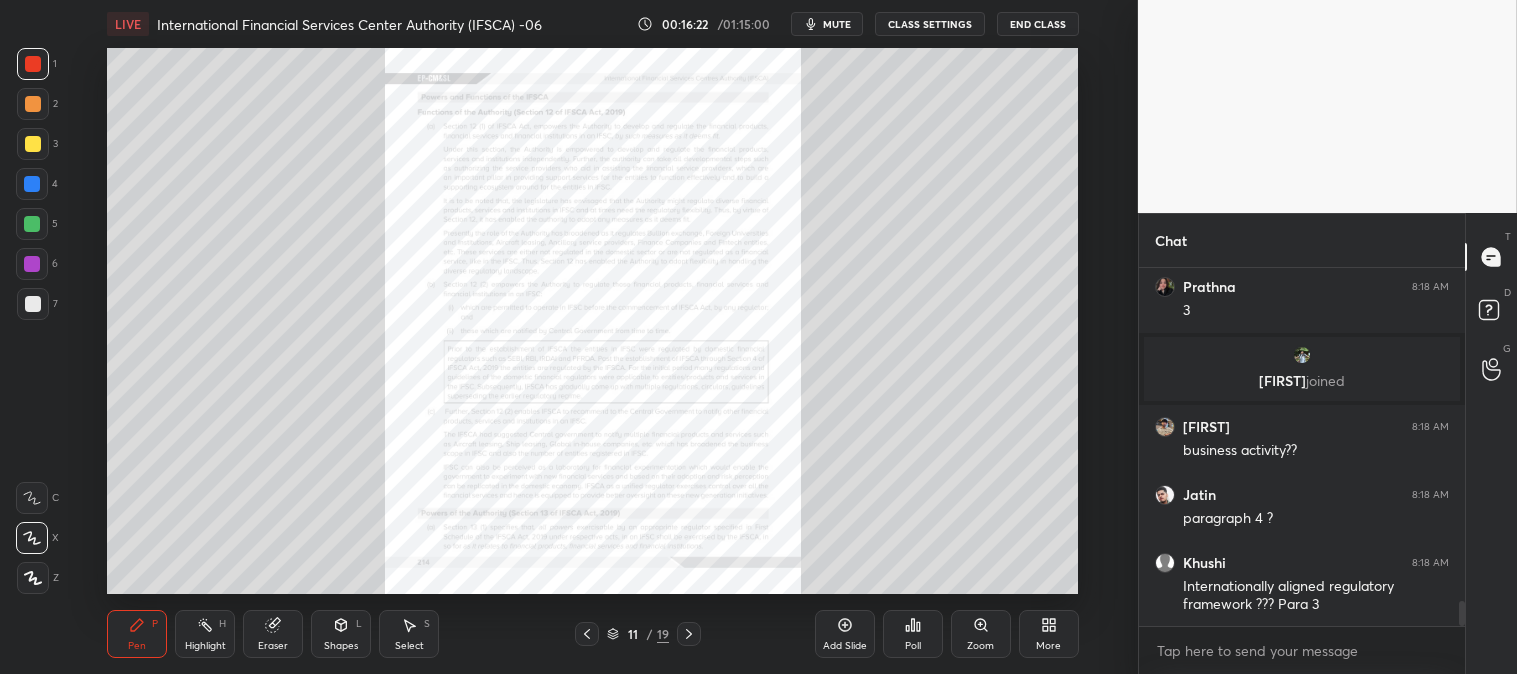 click 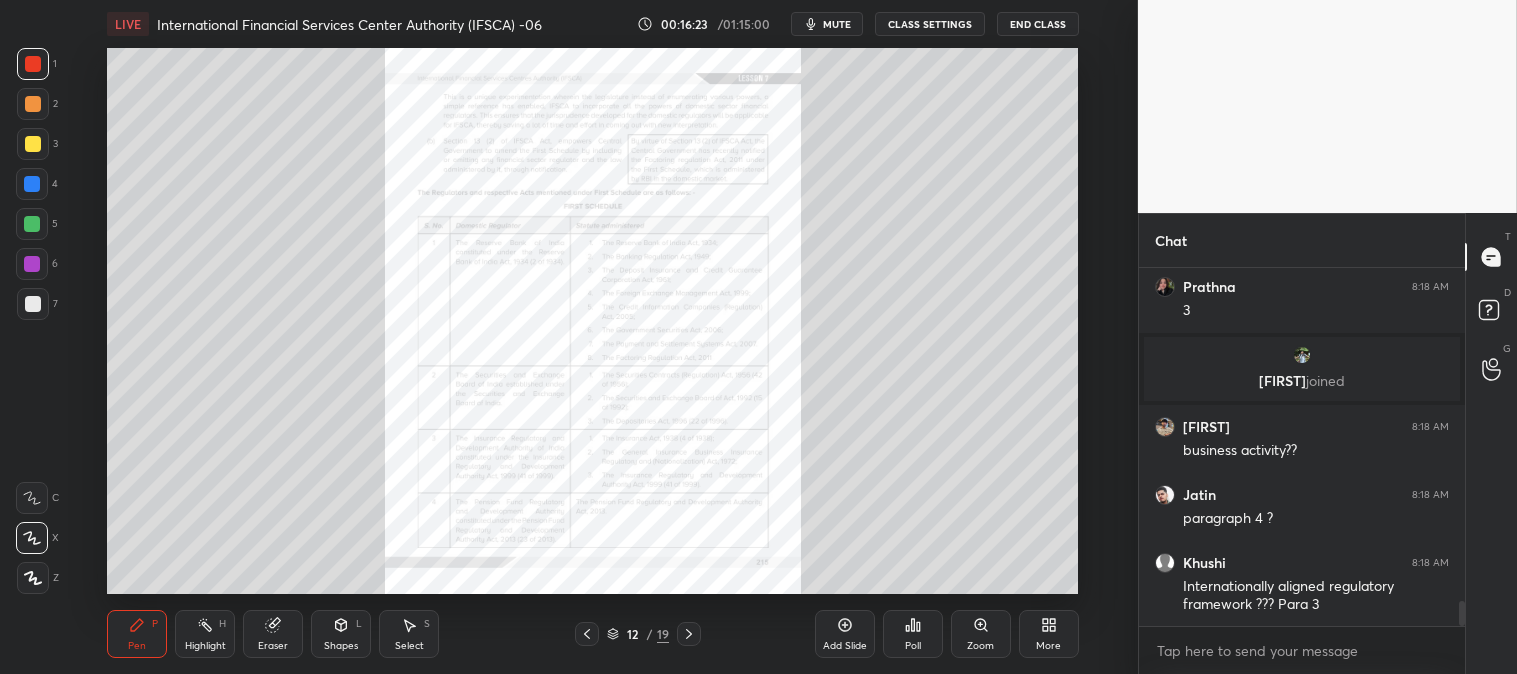 click 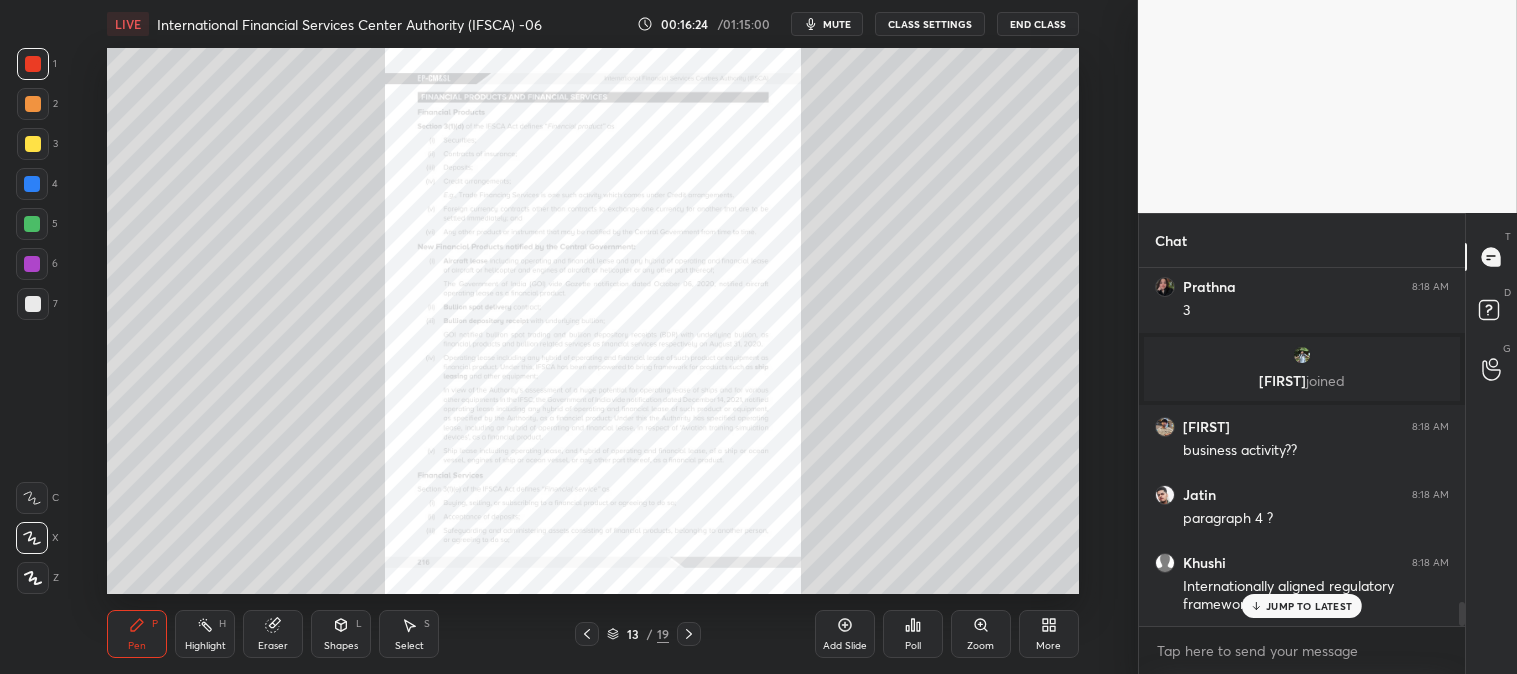 scroll, scrollTop: 4895, scrollLeft: 0, axis: vertical 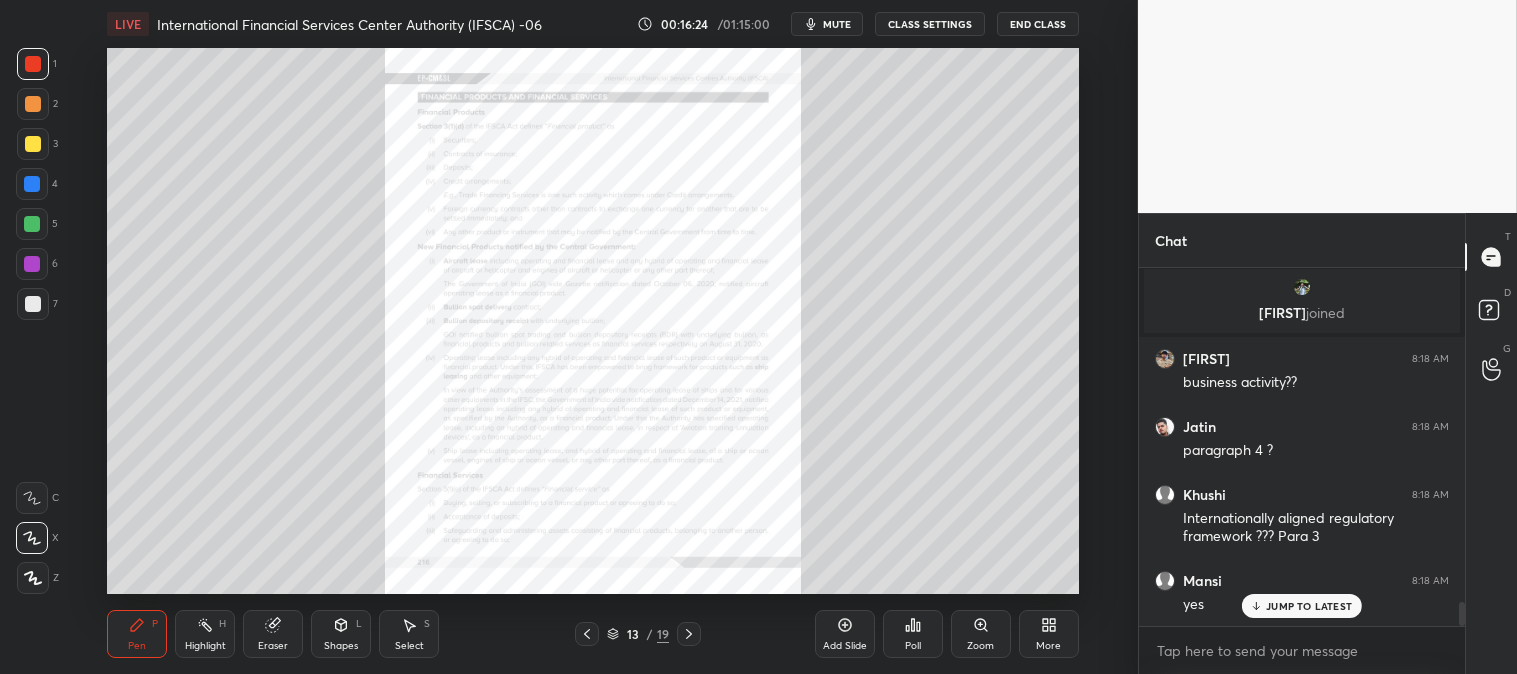 click 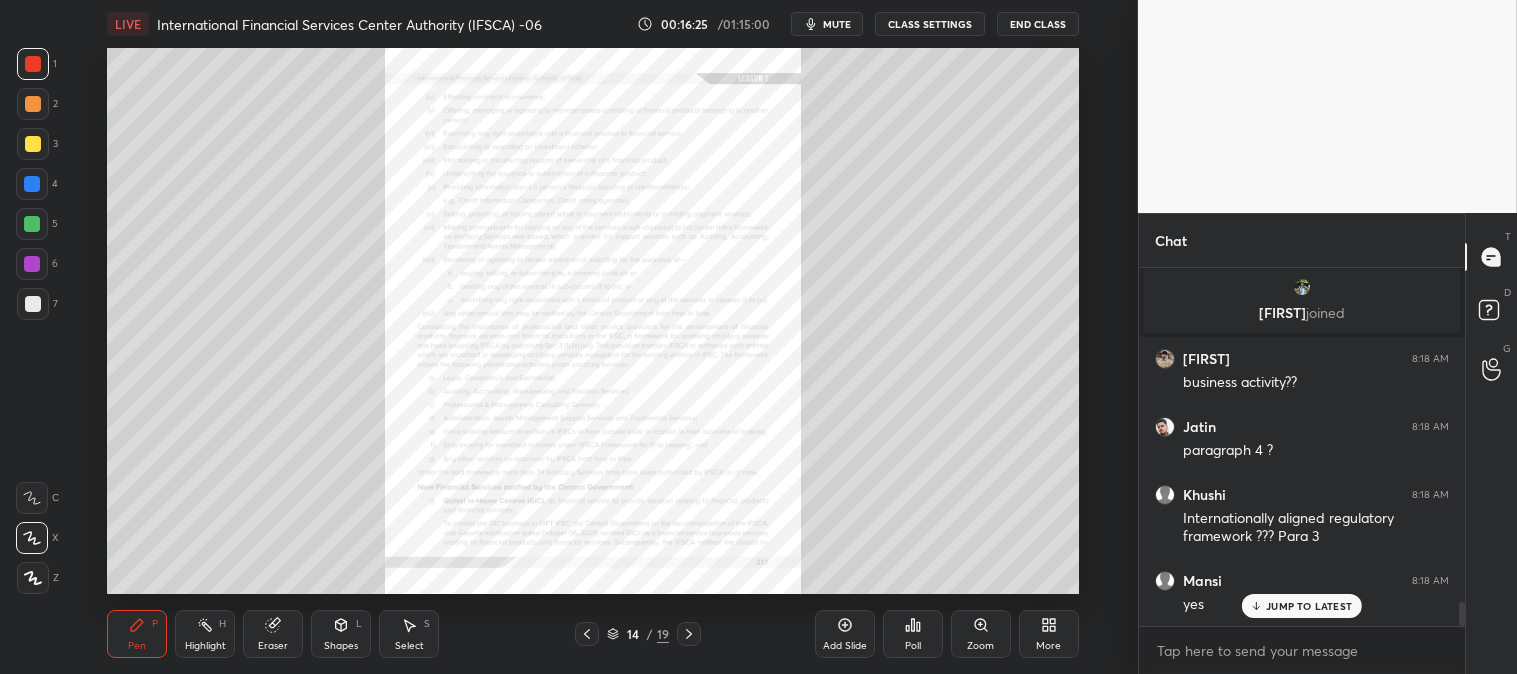 click 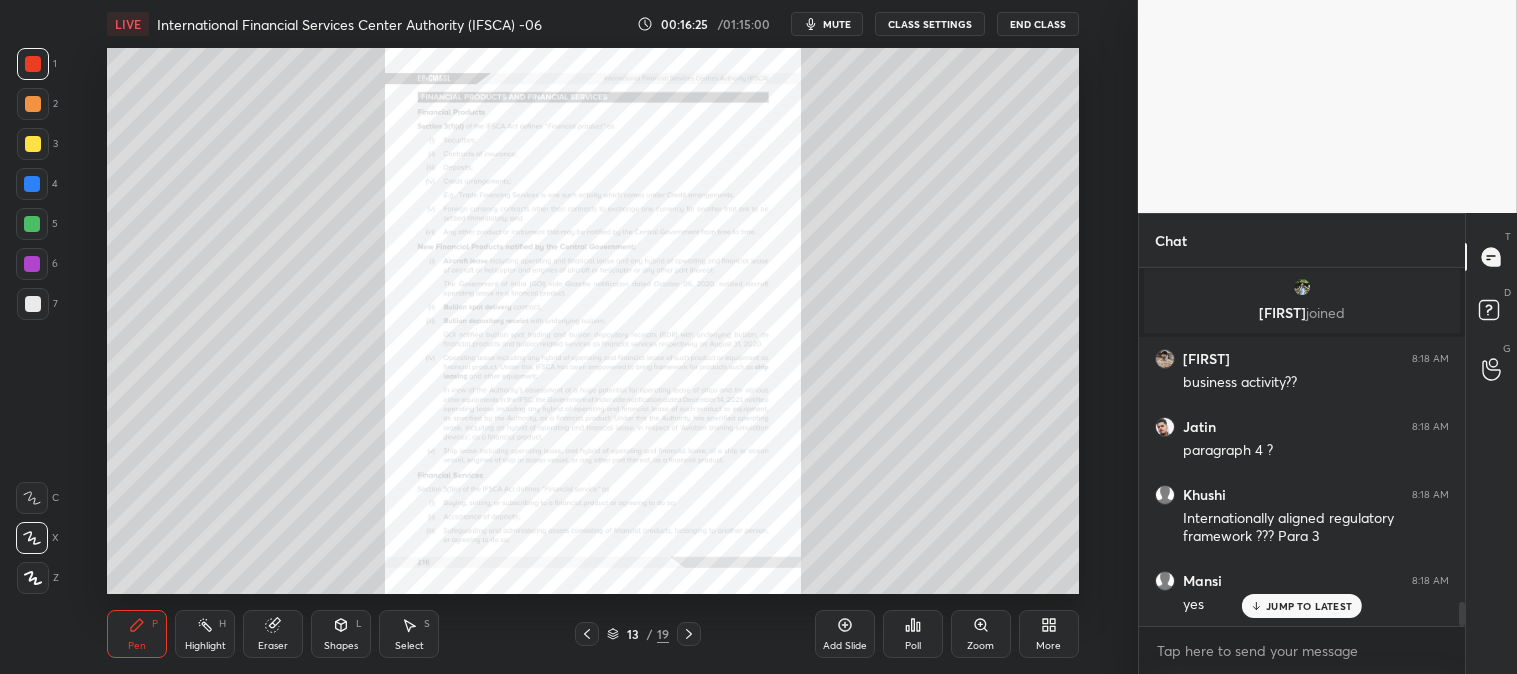 click 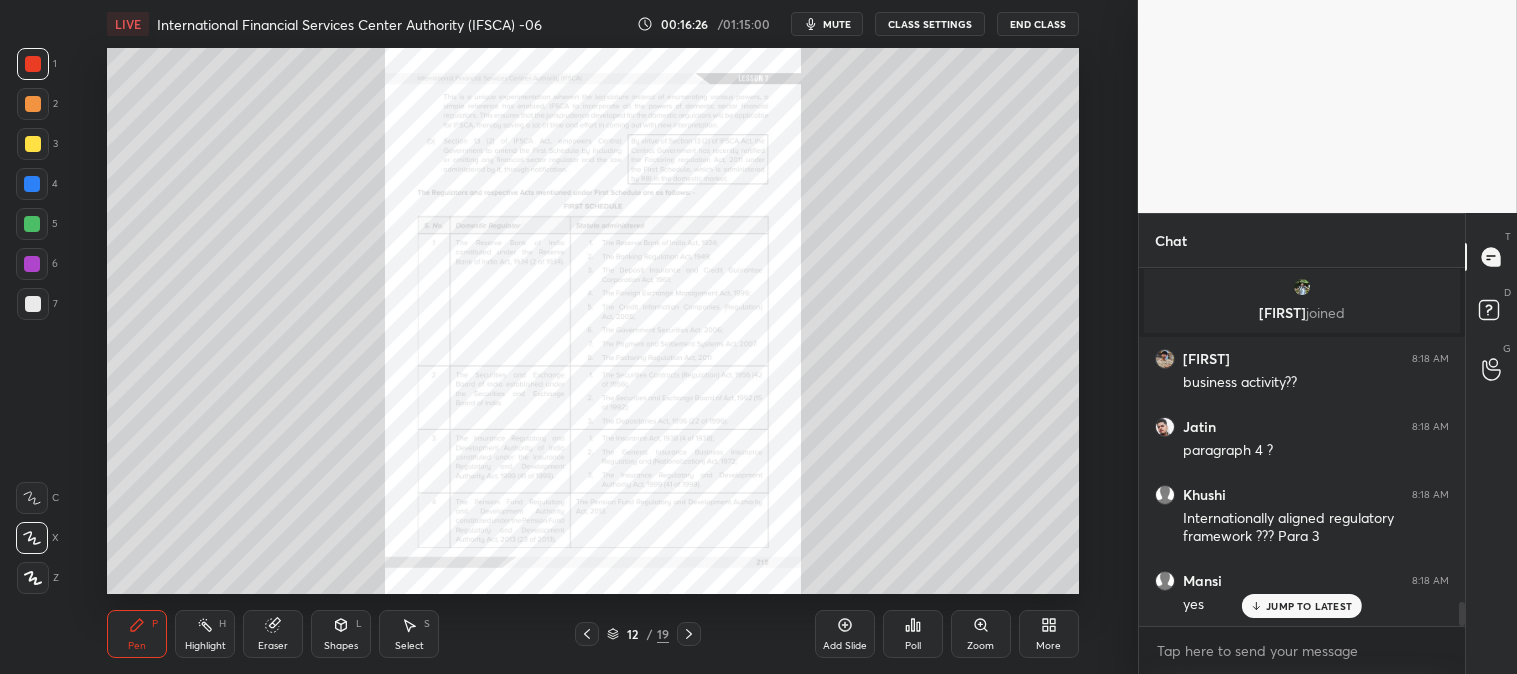 click 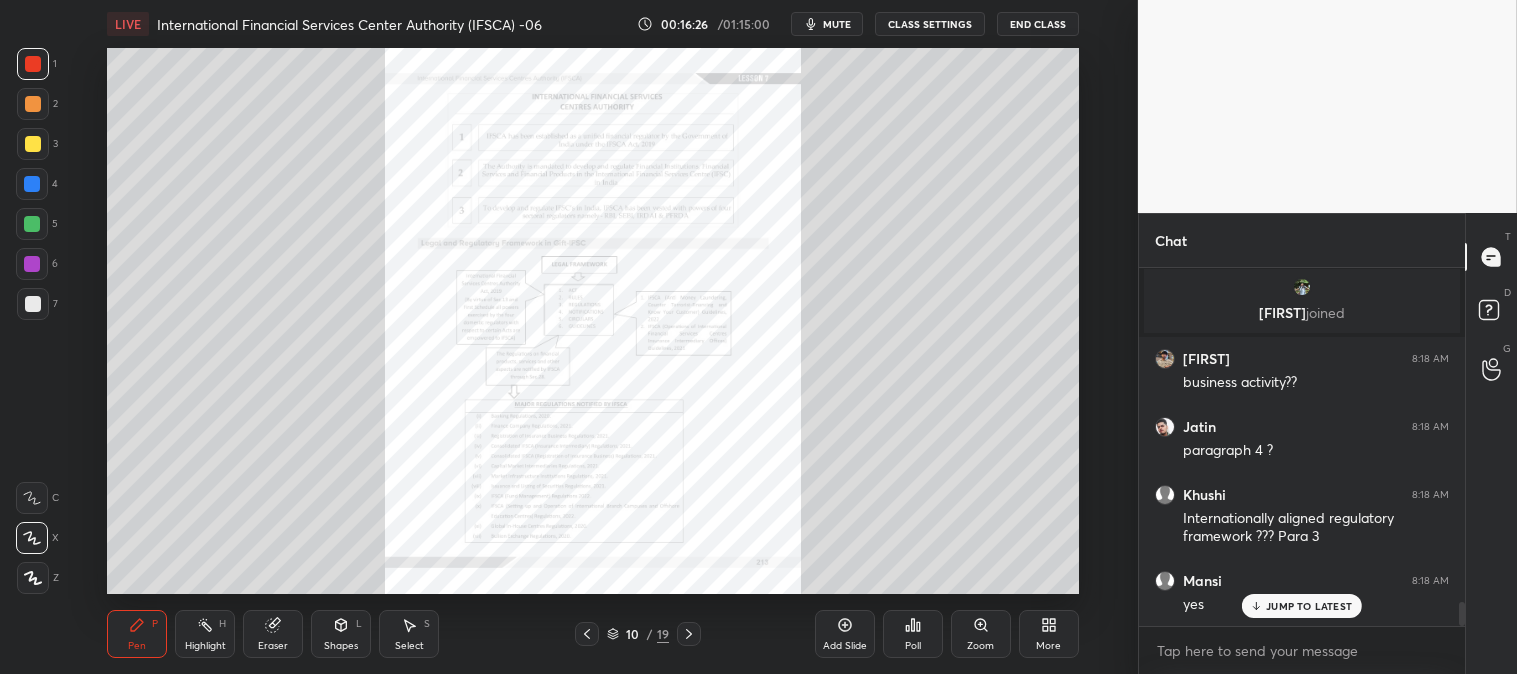 scroll, scrollTop: 4963, scrollLeft: 0, axis: vertical 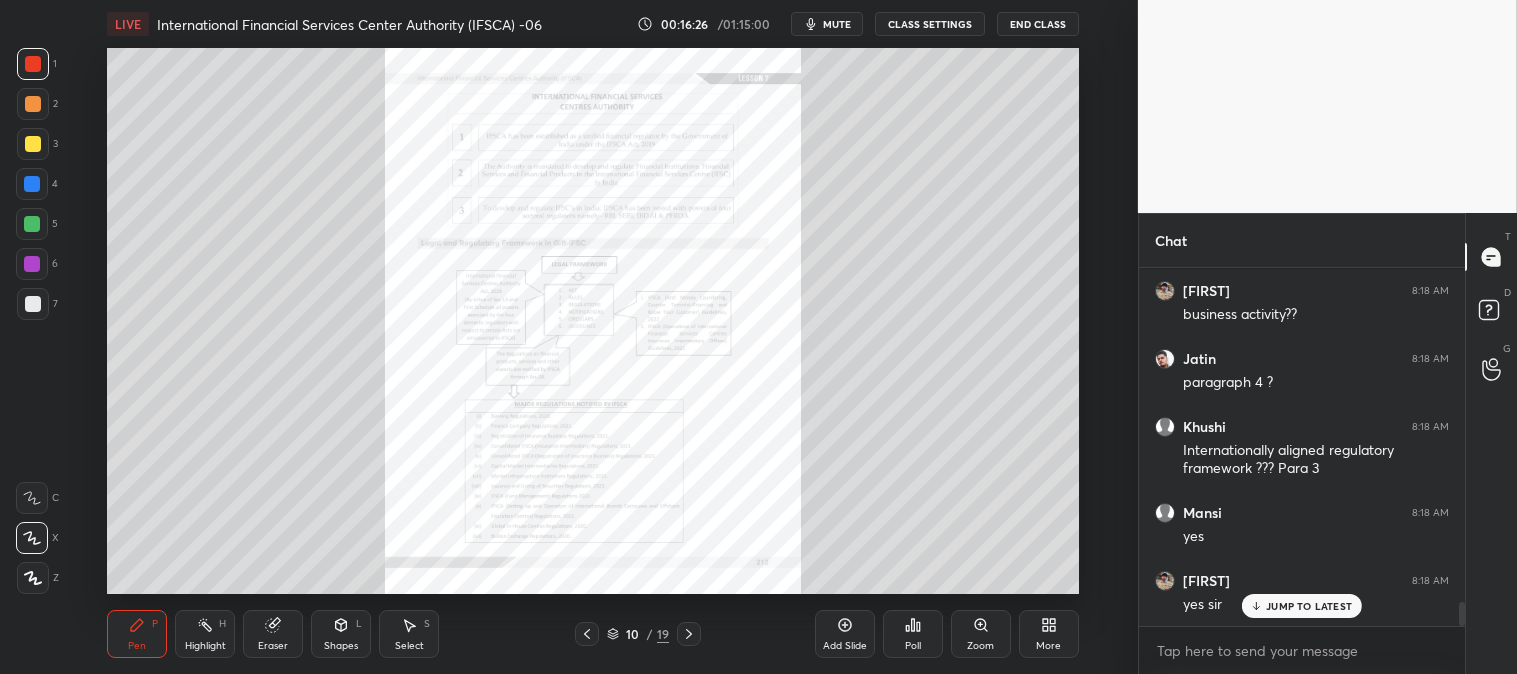 click 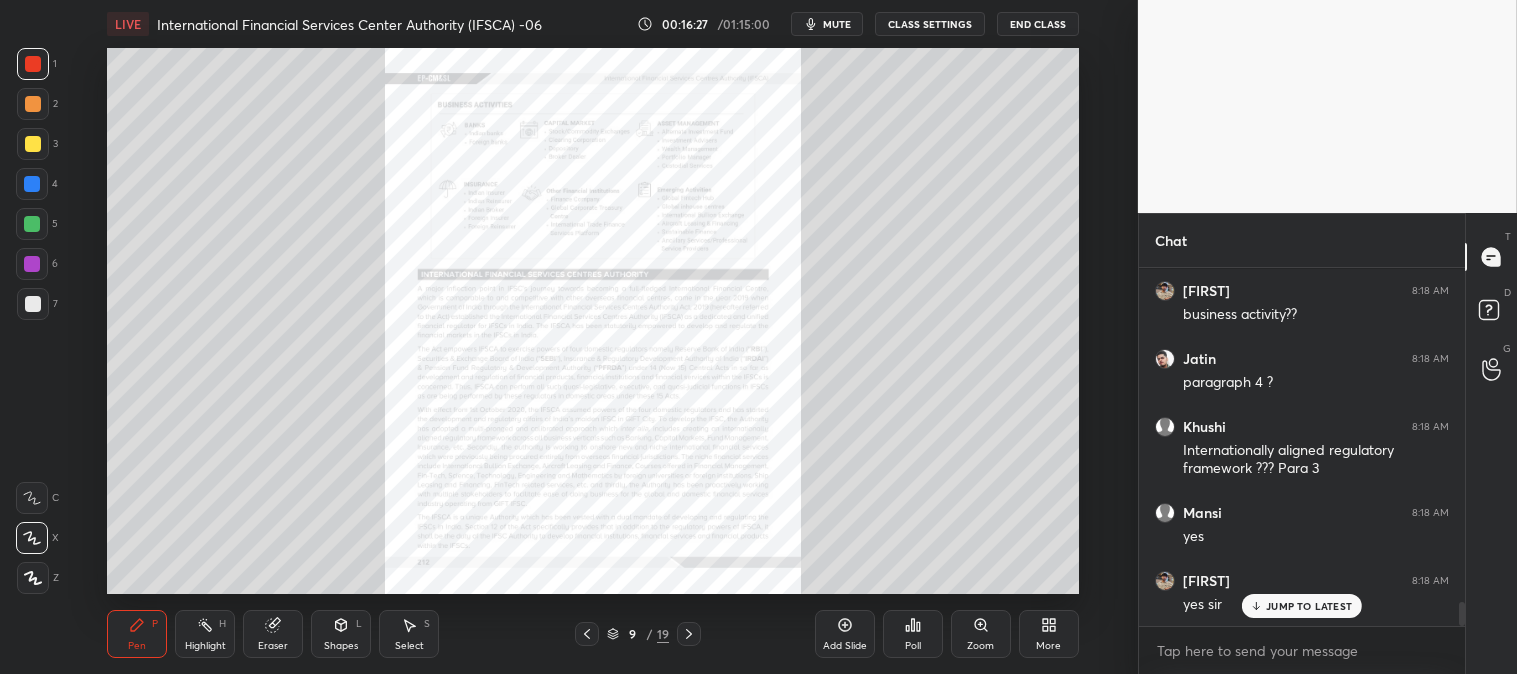 click 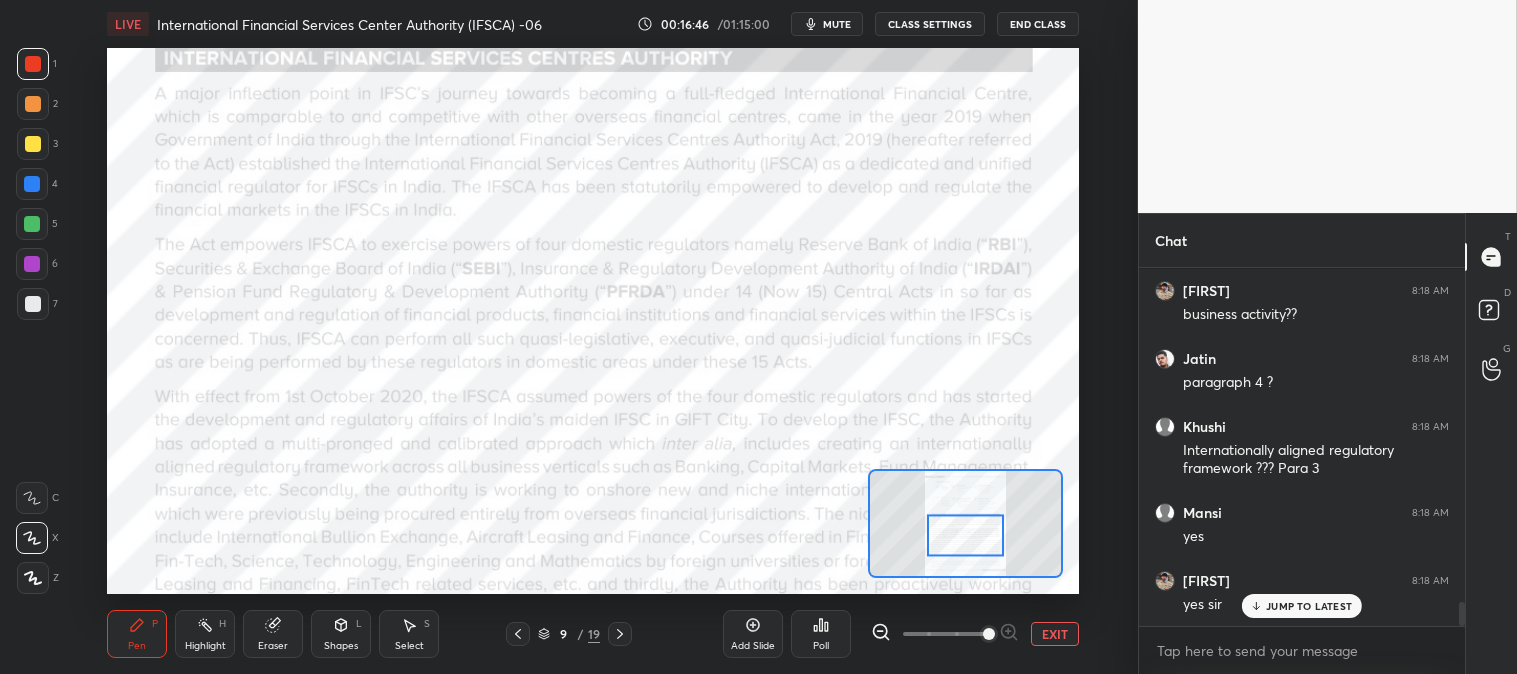scroll, scrollTop: 5031, scrollLeft: 0, axis: vertical 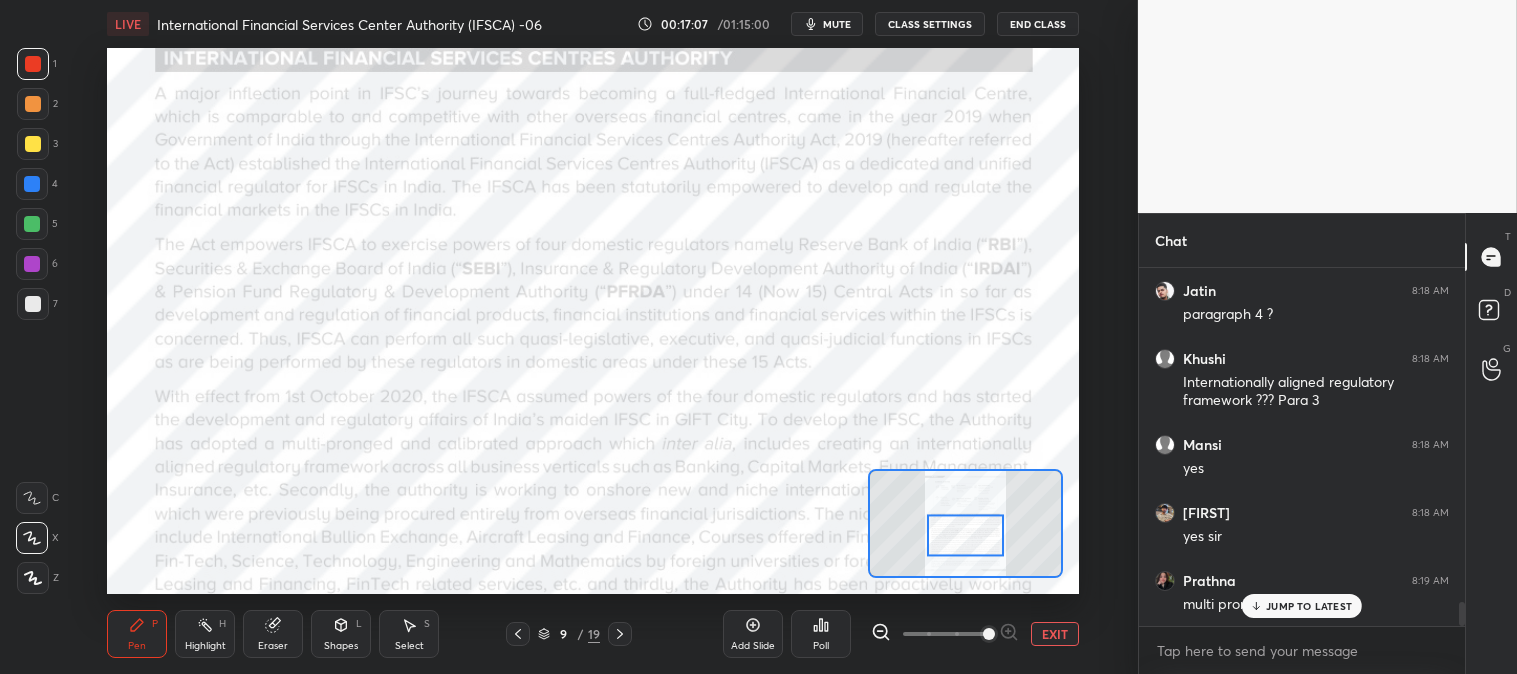 click 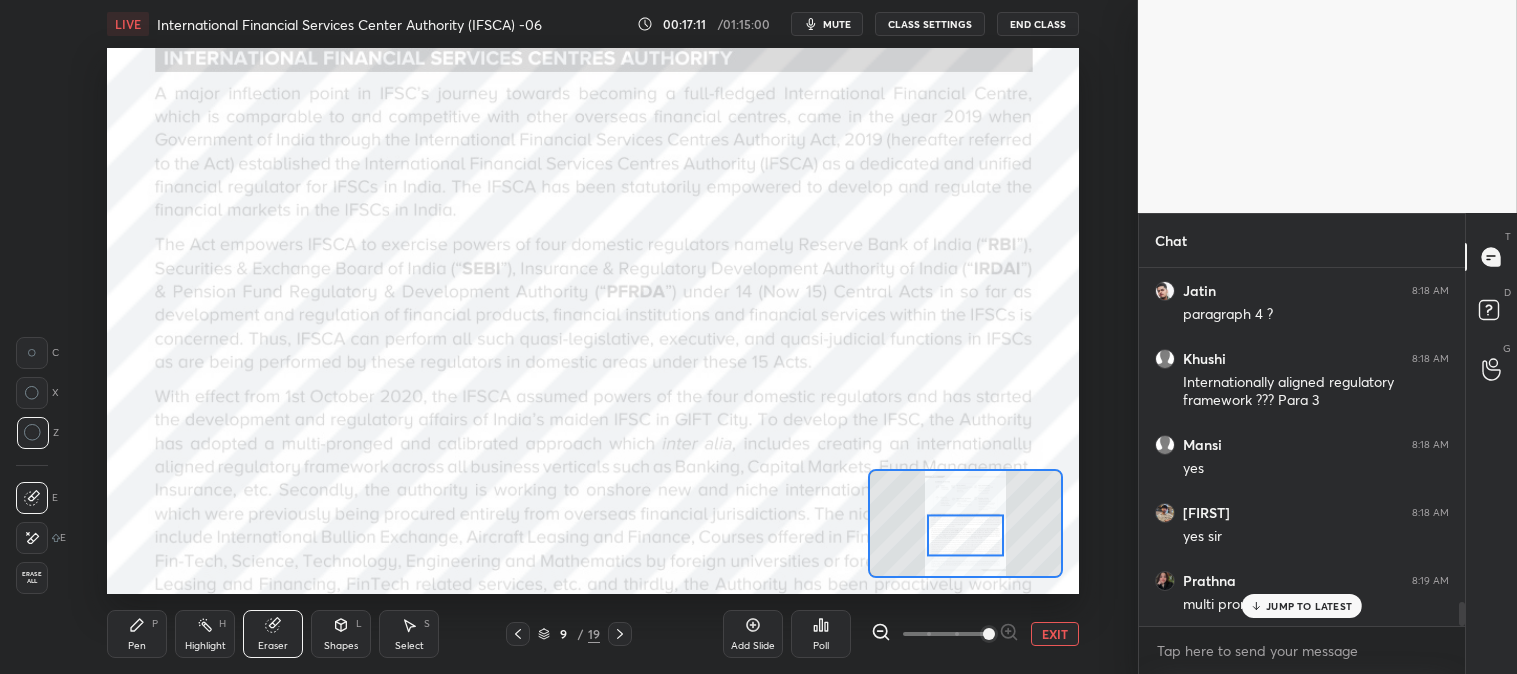 click on "Pen" at bounding box center (137, 646) 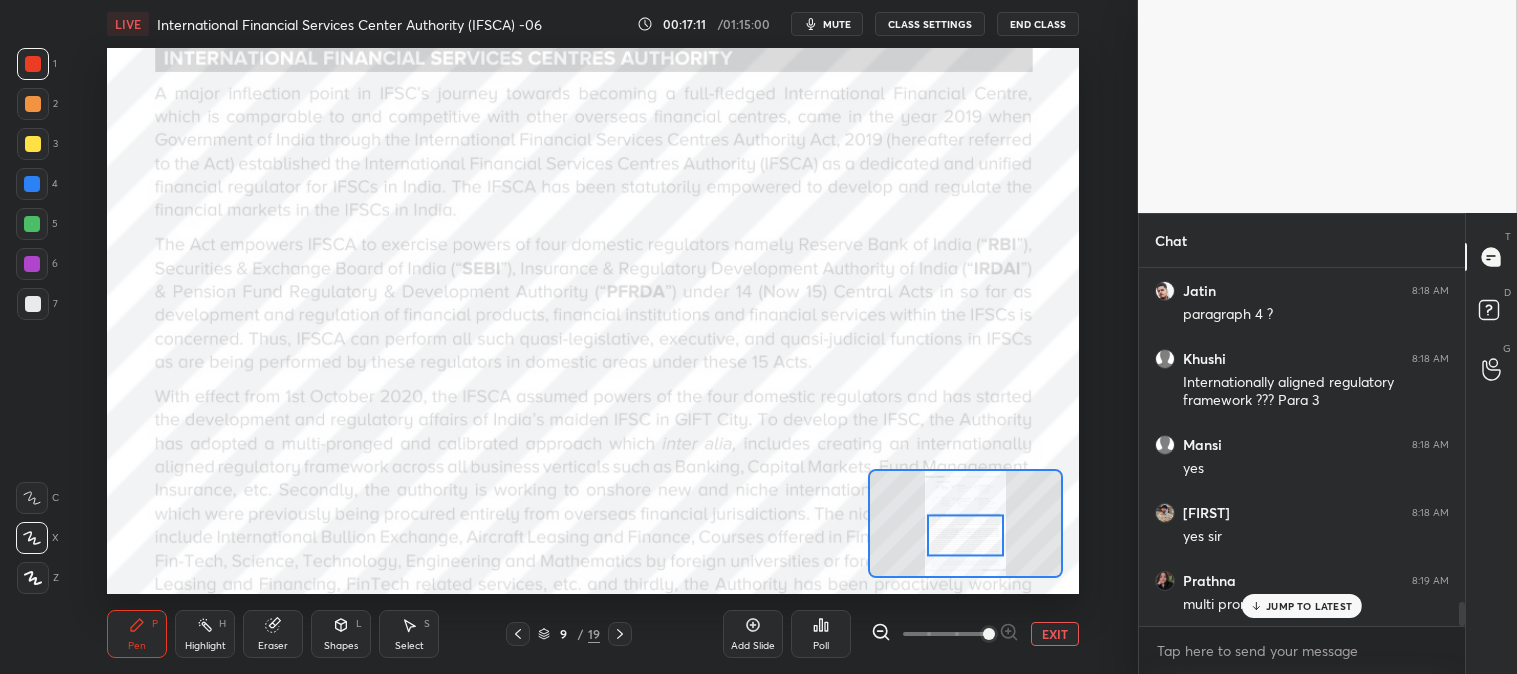 click on "Pen" at bounding box center [137, 646] 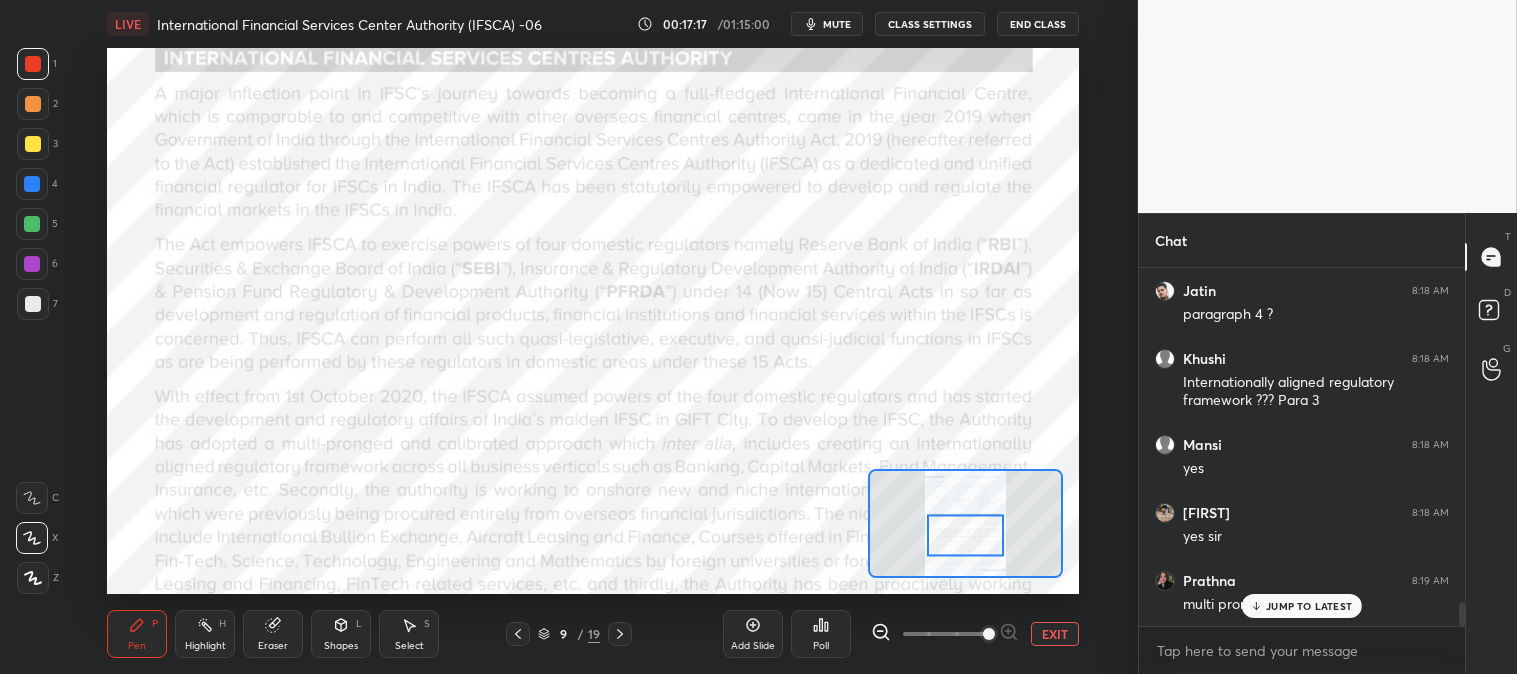 click on "Highlight H" at bounding box center (205, 634) 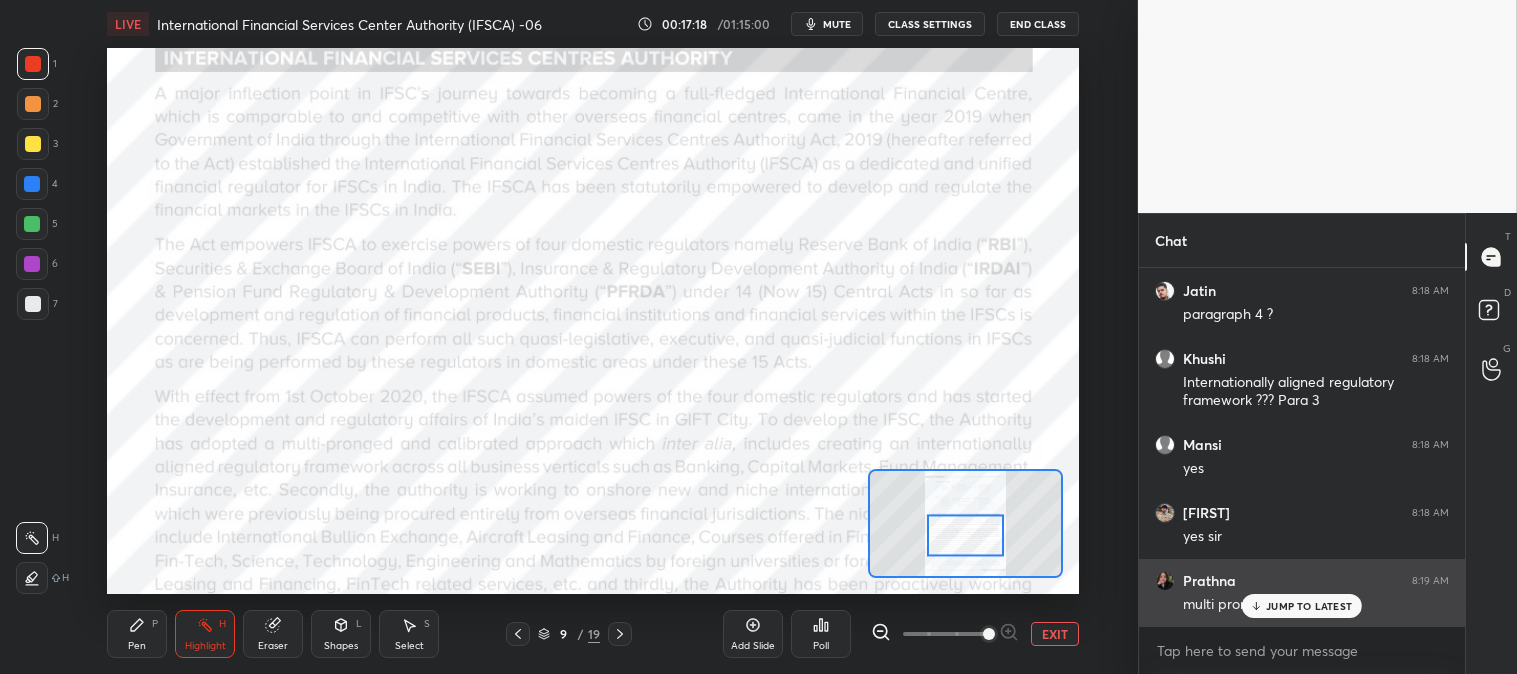 click on "JUMP TO LATEST" at bounding box center [1302, 606] 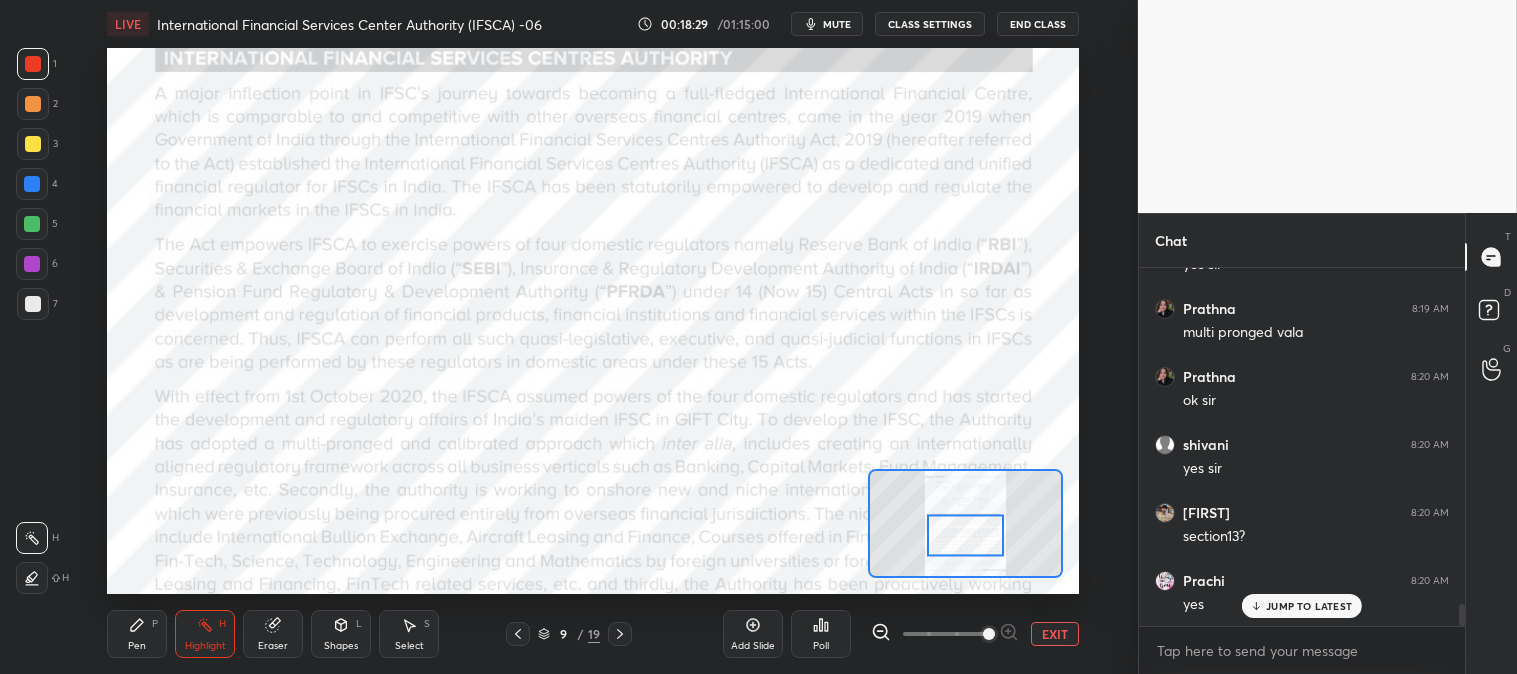 scroll, scrollTop: 5371, scrollLeft: 0, axis: vertical 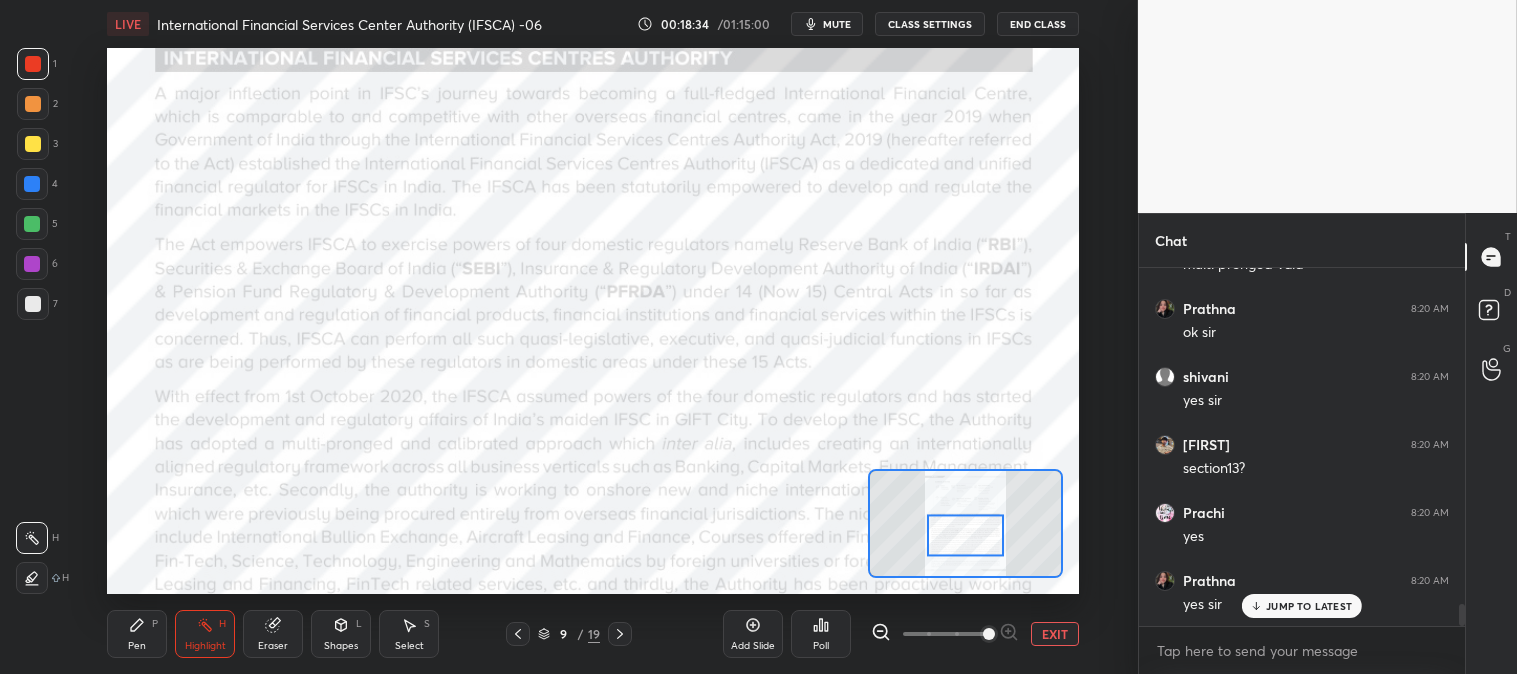 click on "JUMP TO LATEST" at bounding box center (1302, 606) 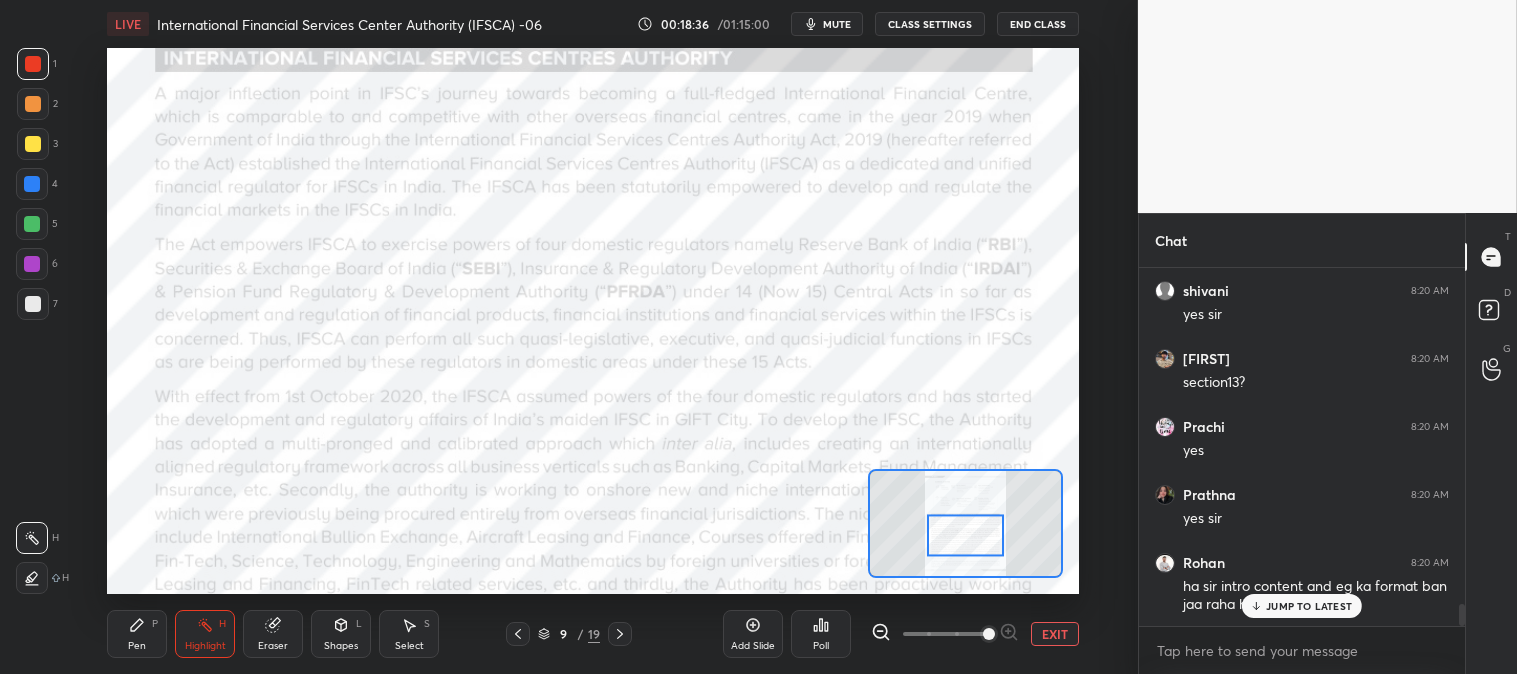 click on "EXIT" at bounding box center [1055, 634] 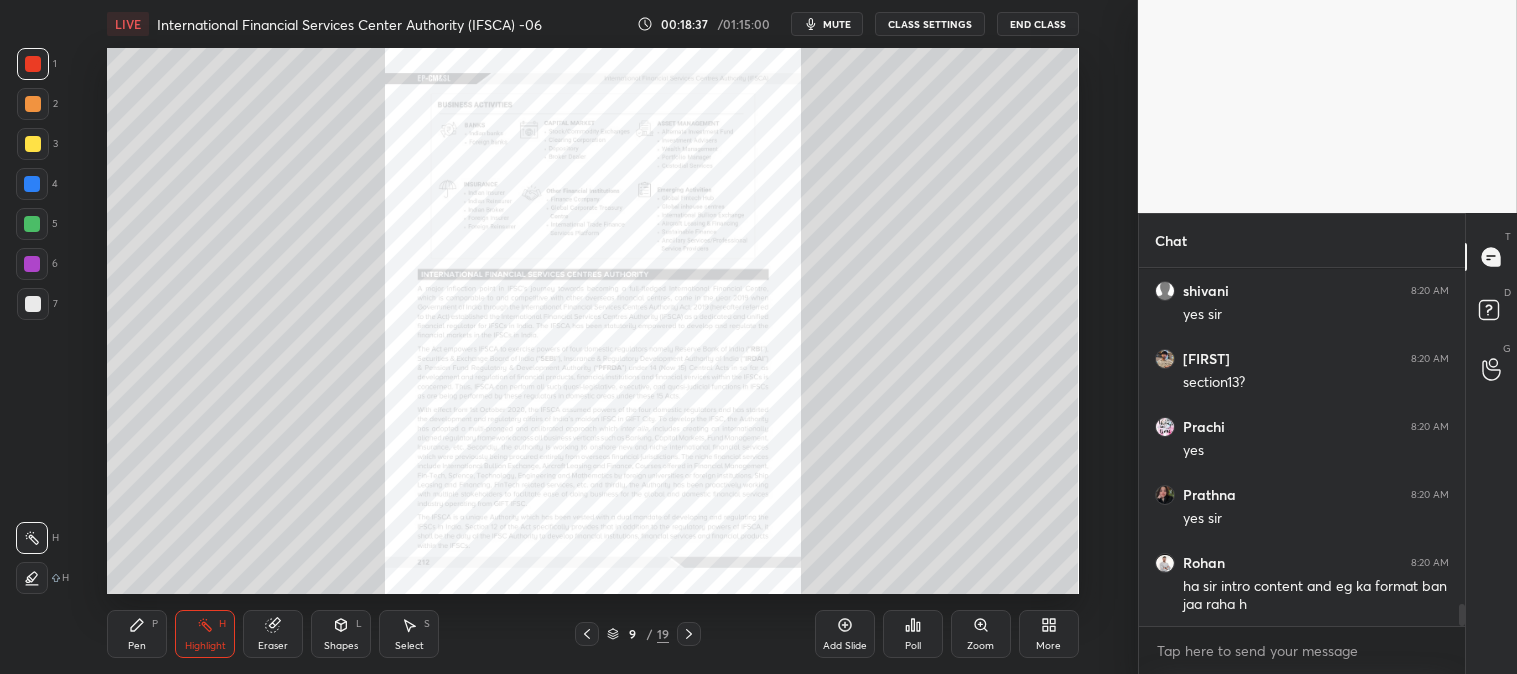 scroll, scrollTop: 5525, scrollLeft: 0, axis: vertical 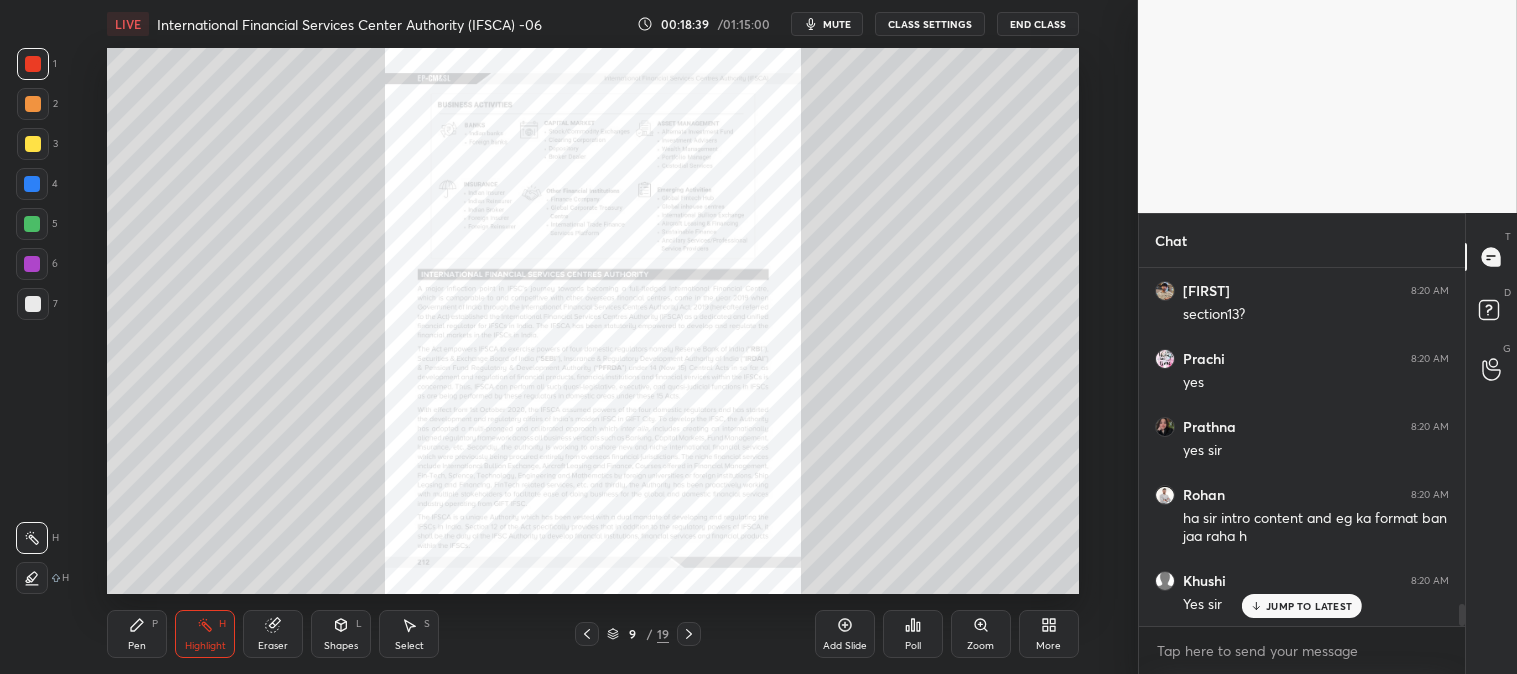click 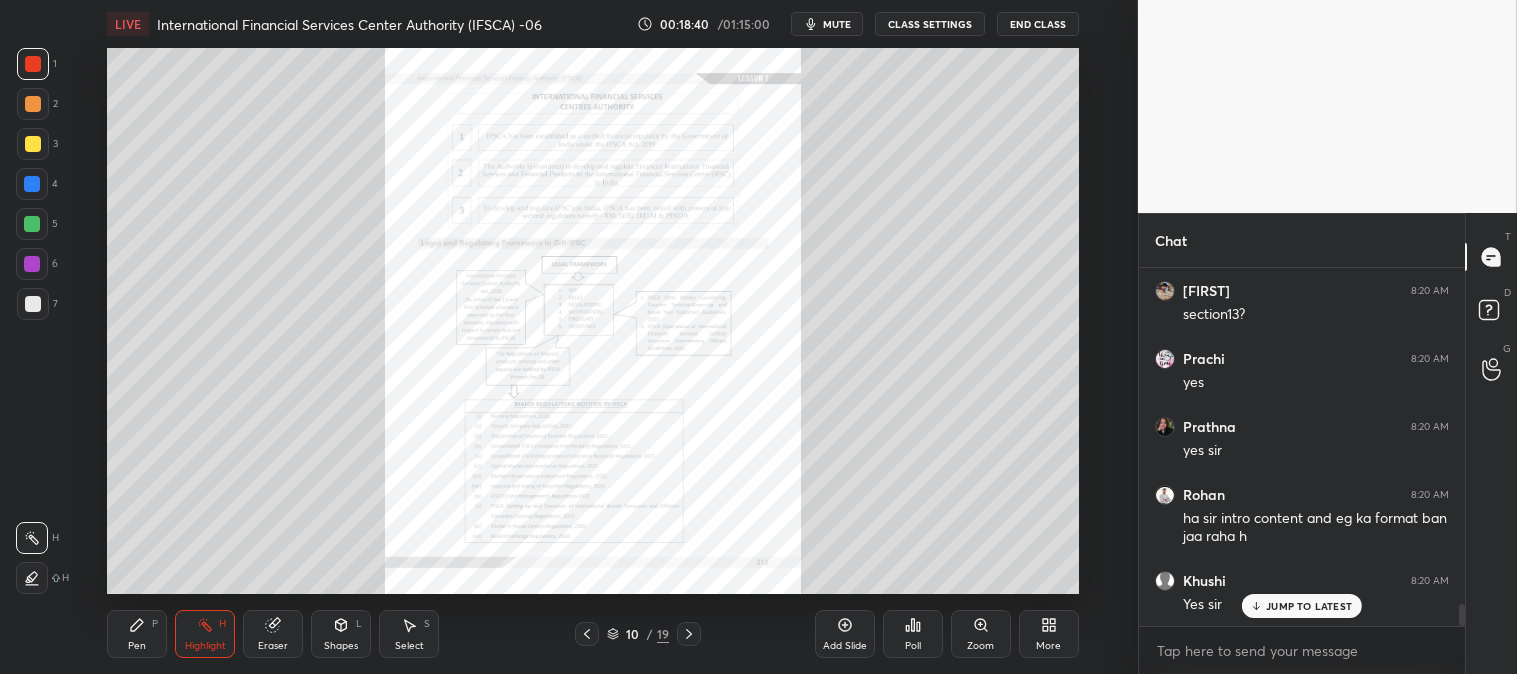 click 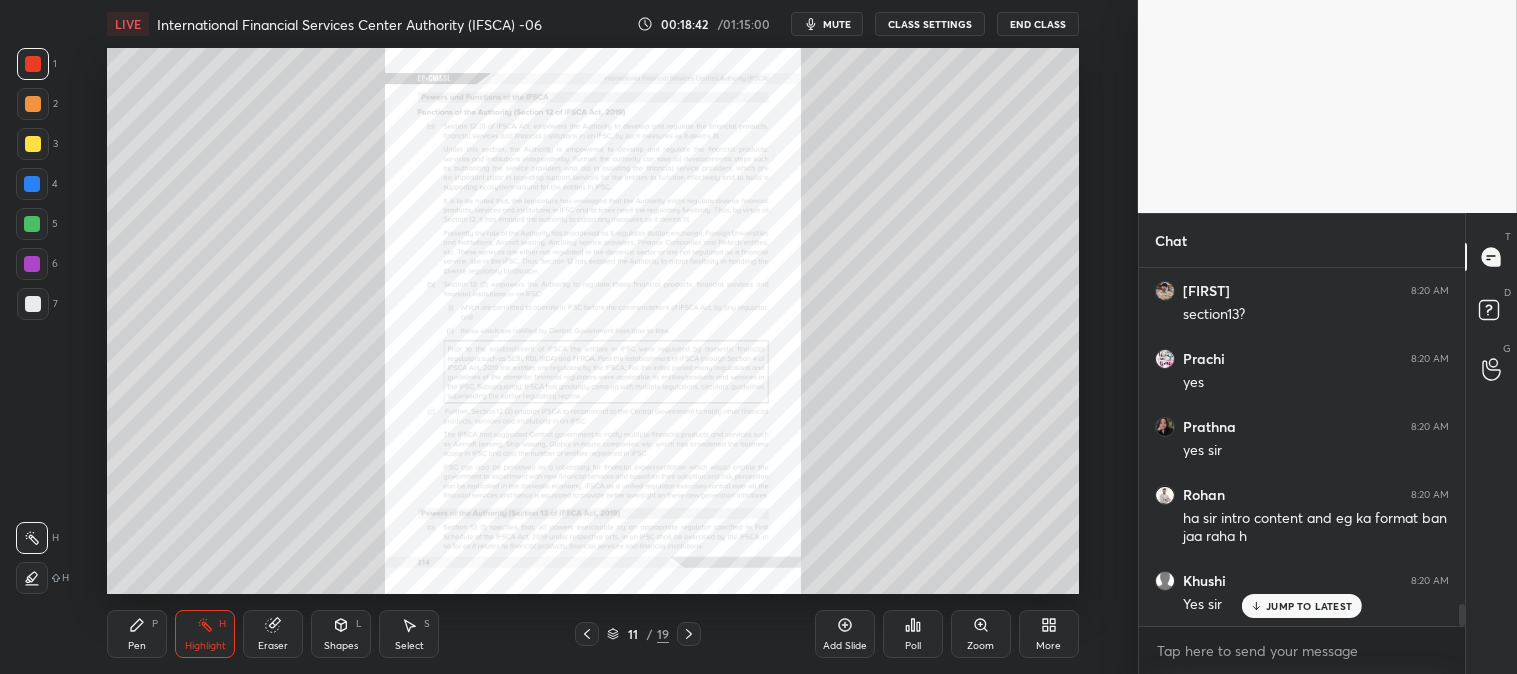 click 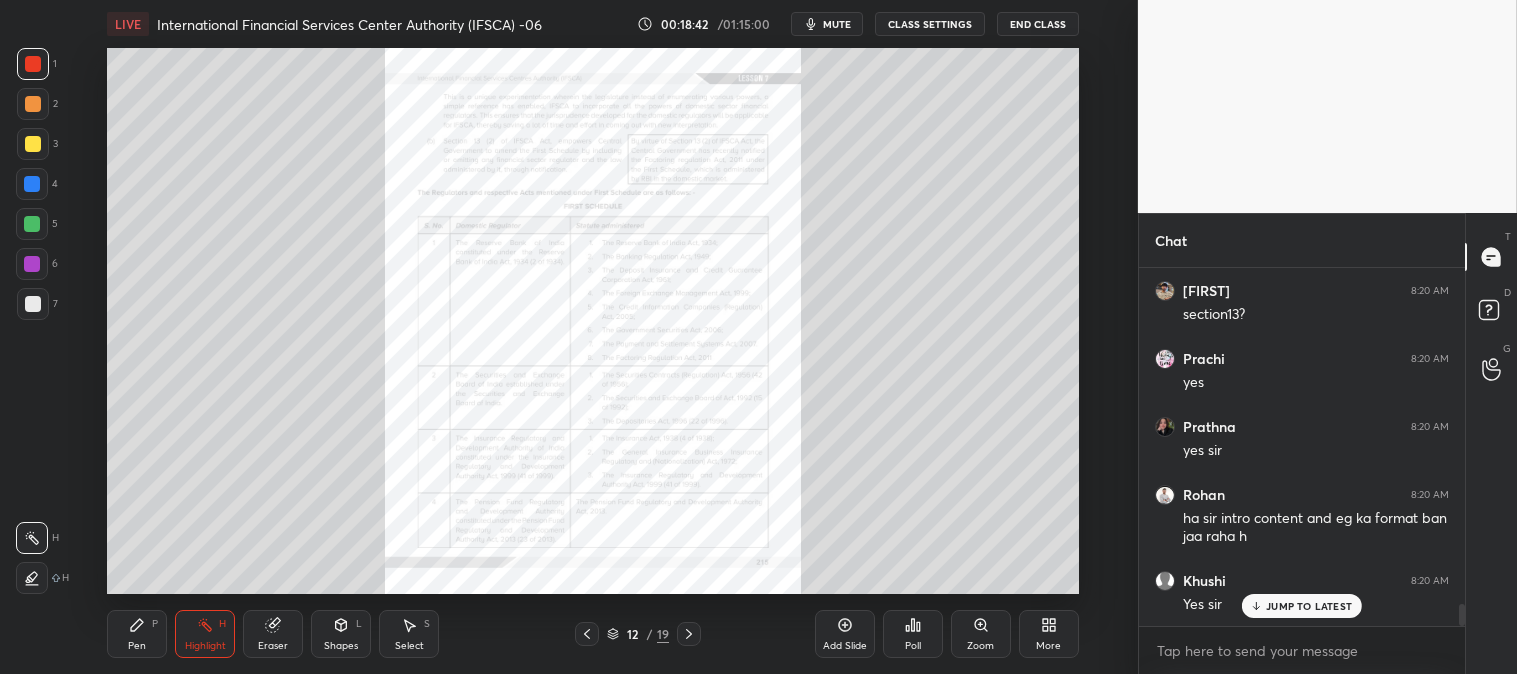 click 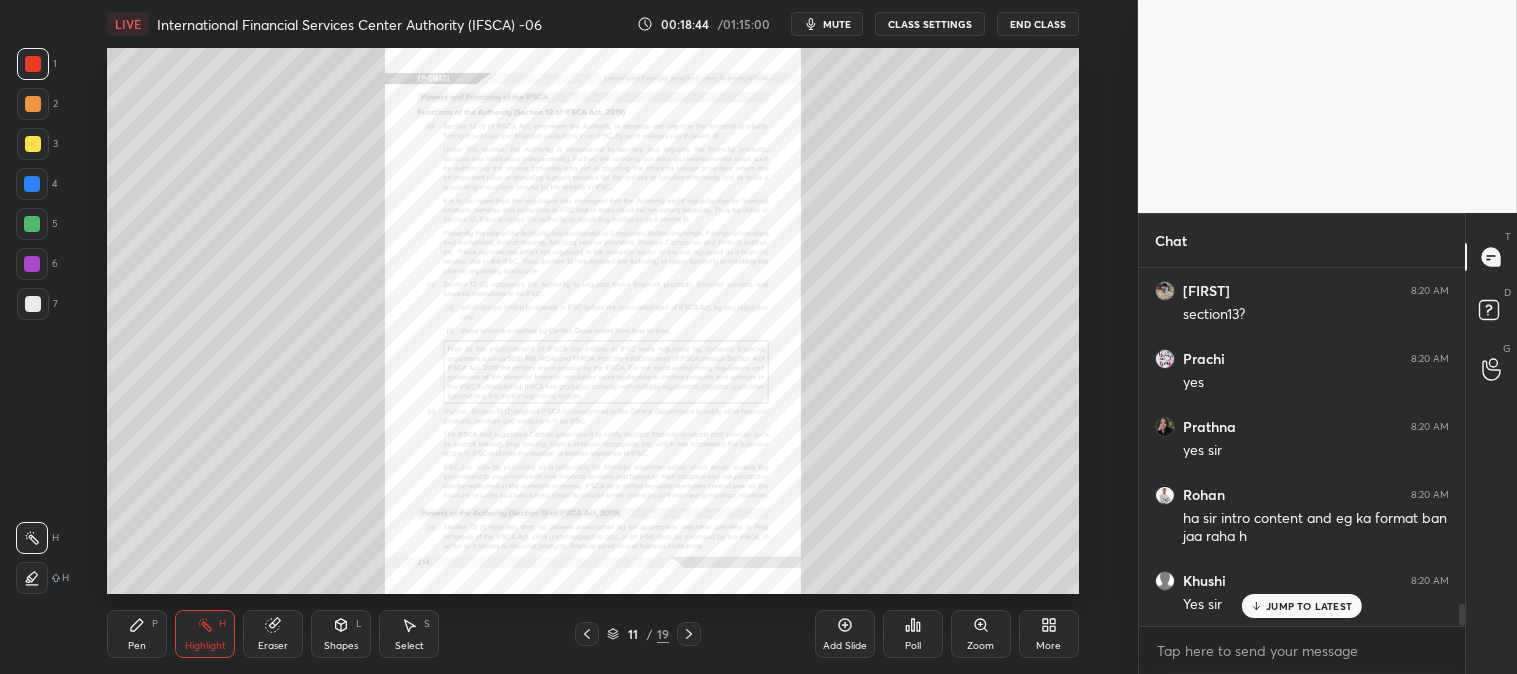 click on "Zoom" at bounding box center [981, 634] 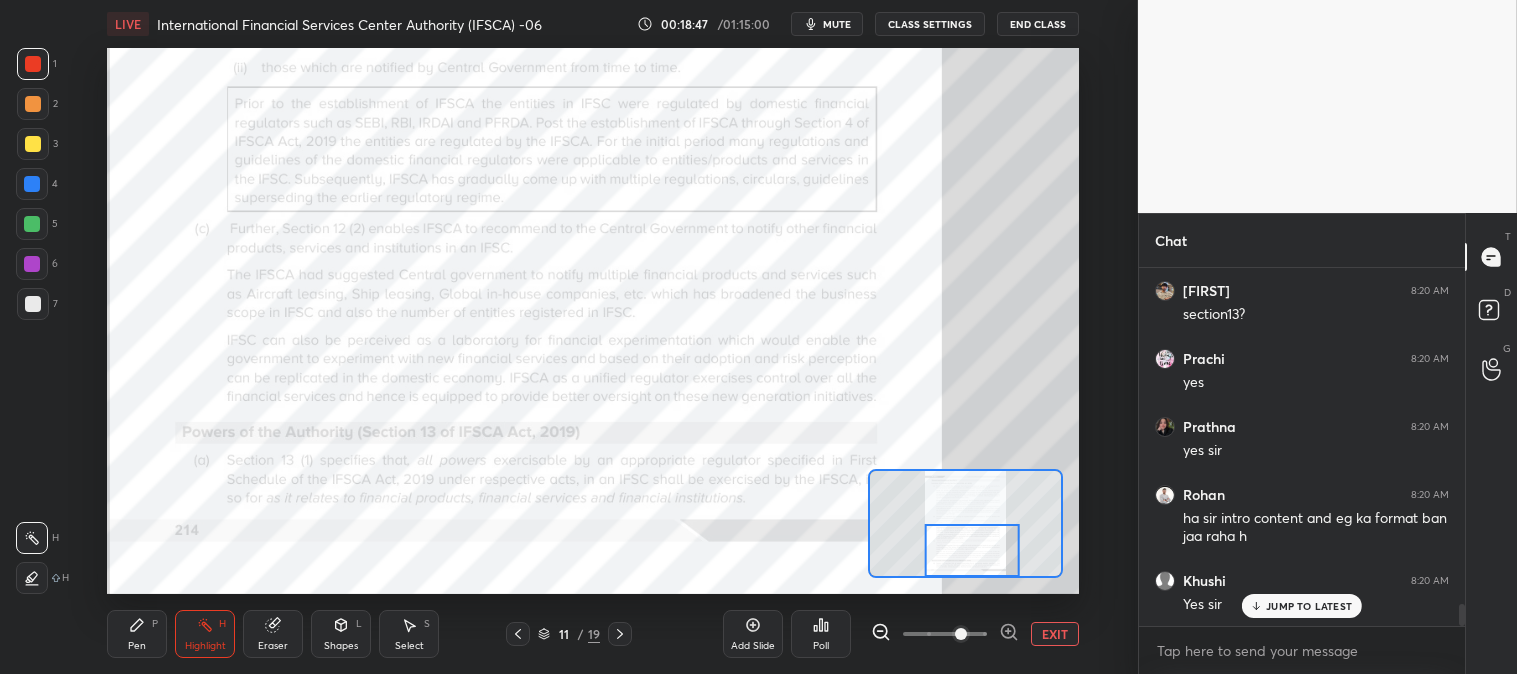 click 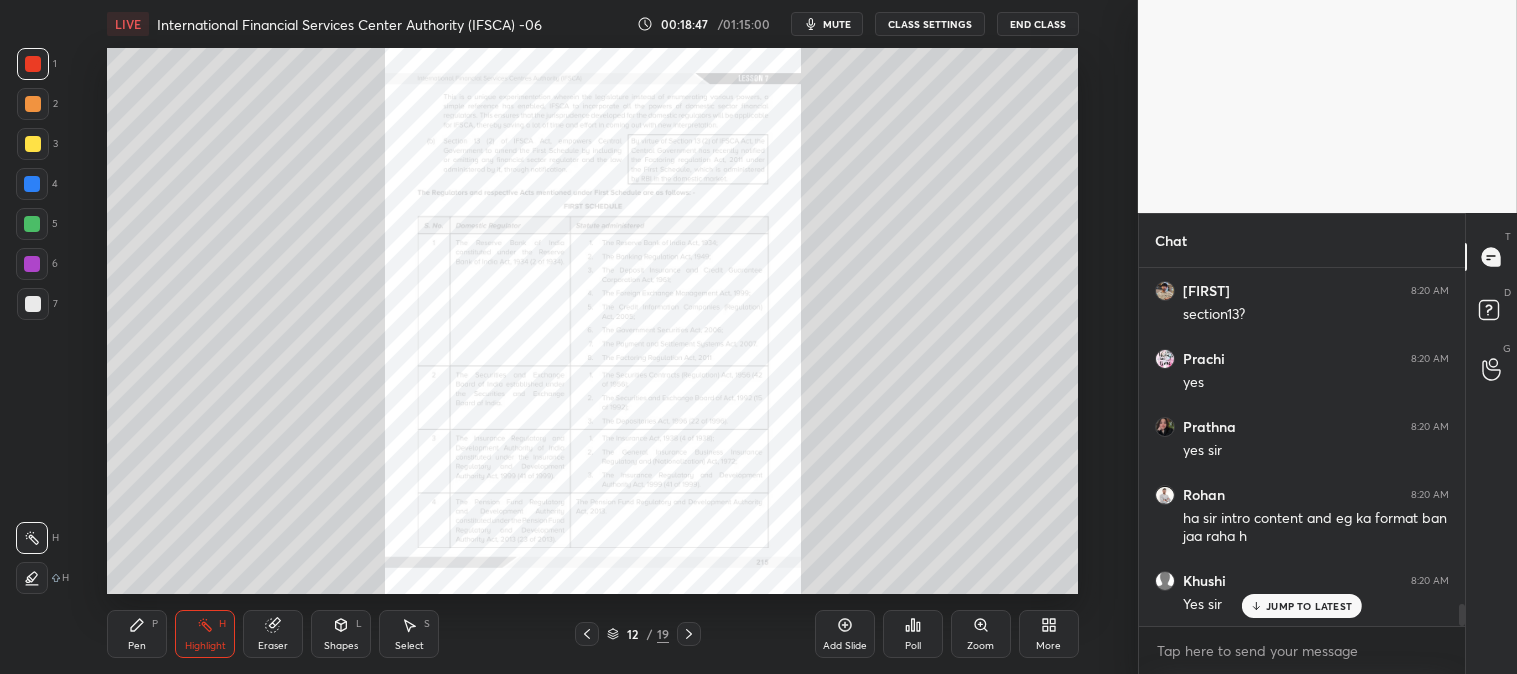 click on "Zoom" at bounding box center (981, 634) 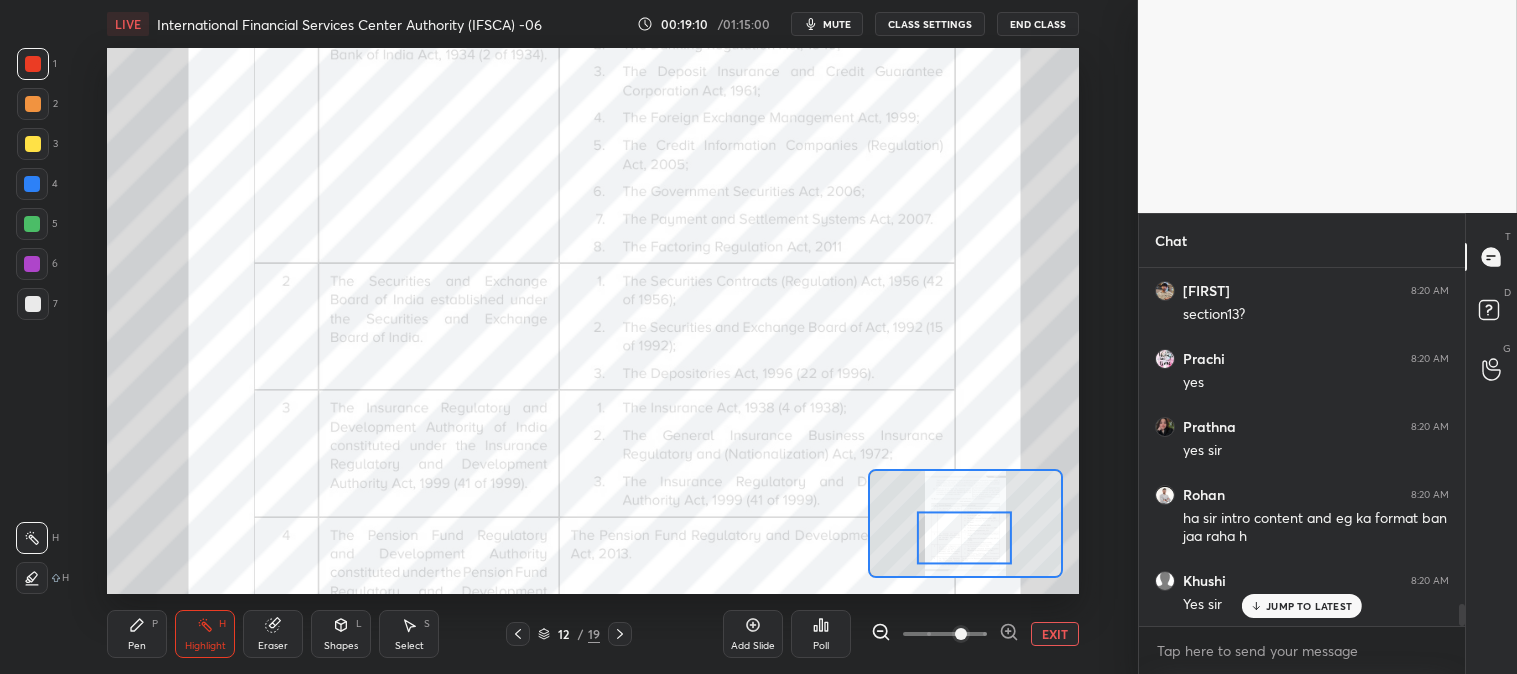 click at bounding box center [964, 538] 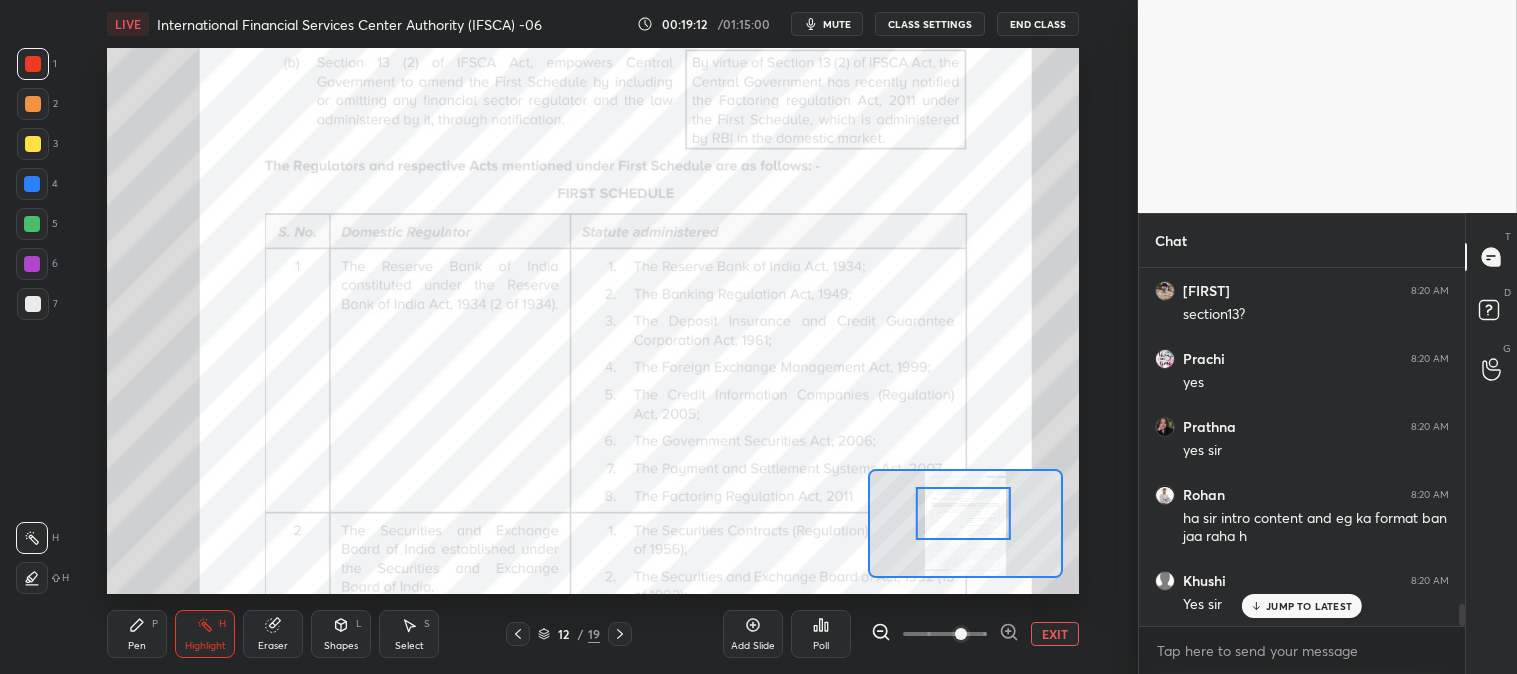 click 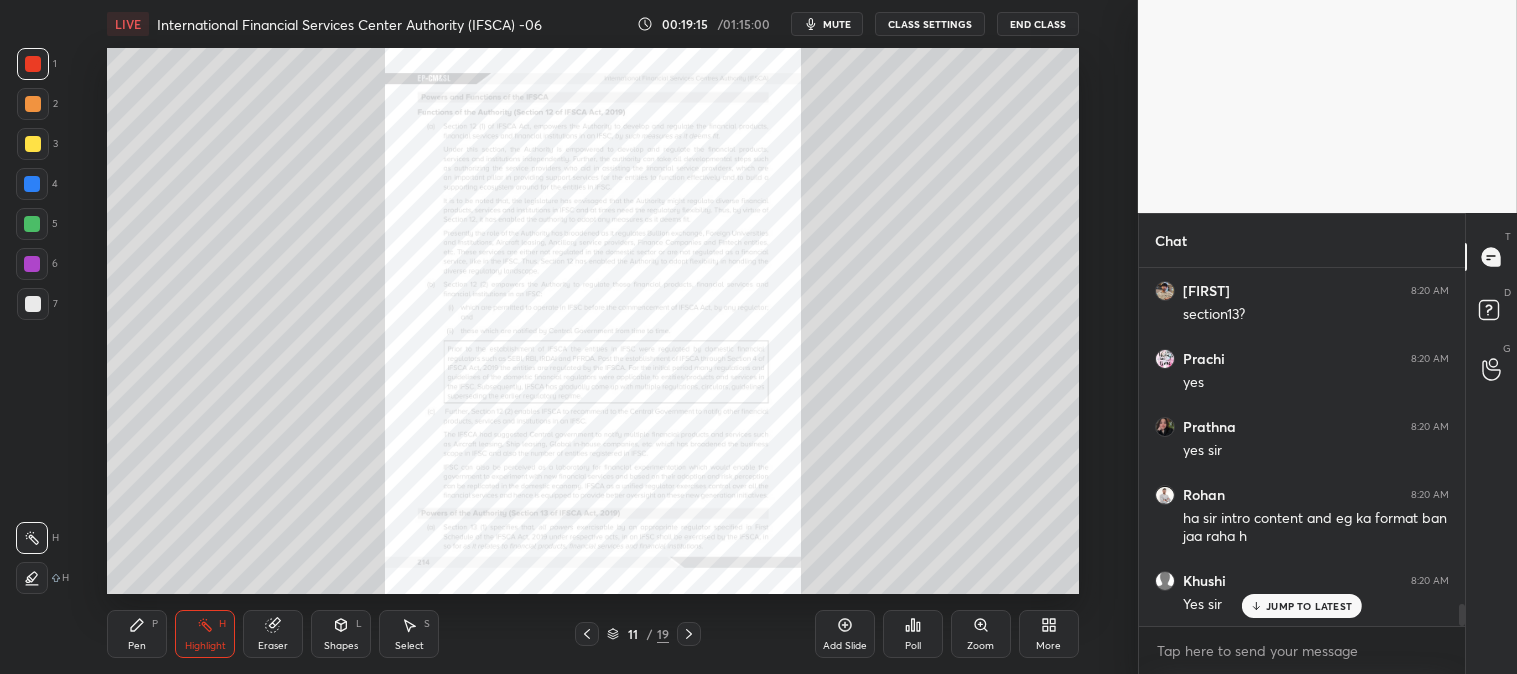 click 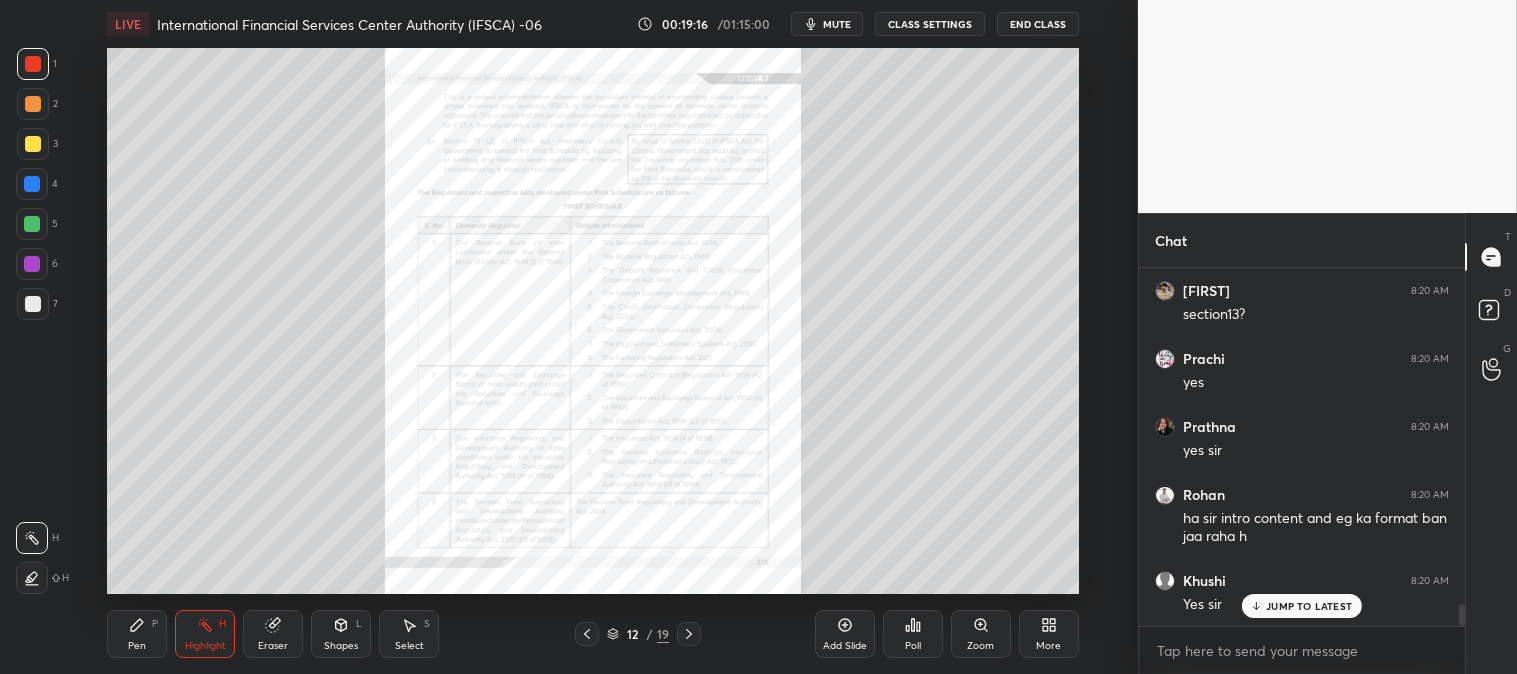 click on "Zoom" at bounding box center [981, 634] 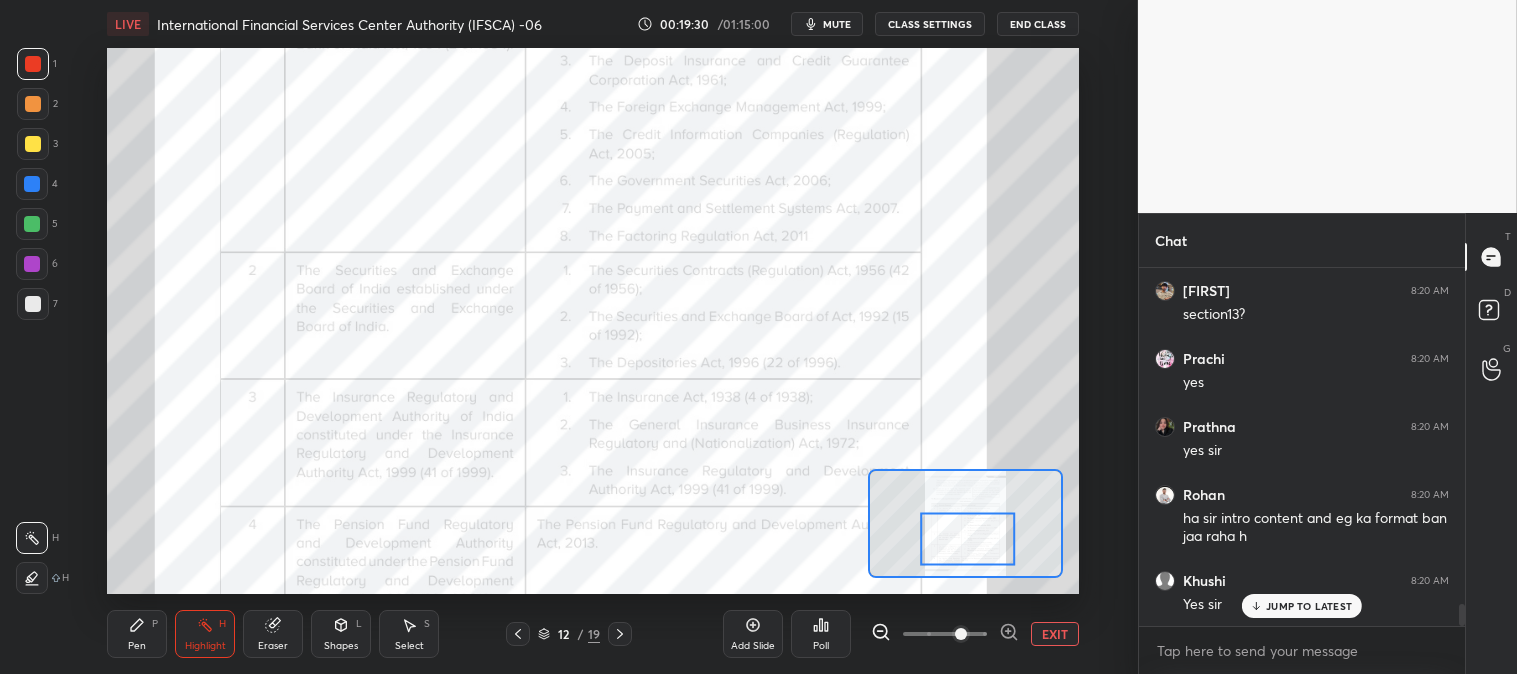 click on "EXIT" at bounding box center [1055, 634] 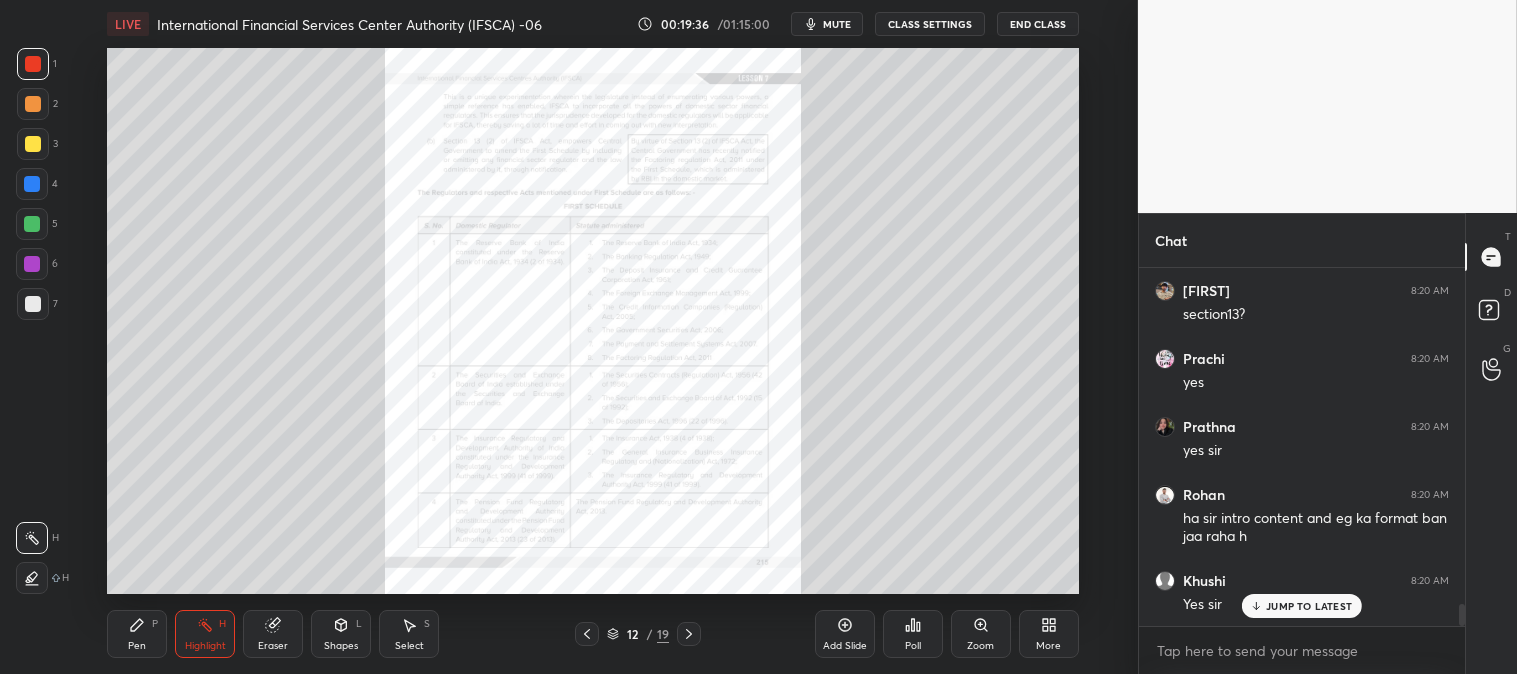 scroll, scrollTop: 5593, scrollLeft: 0, axis: vertical 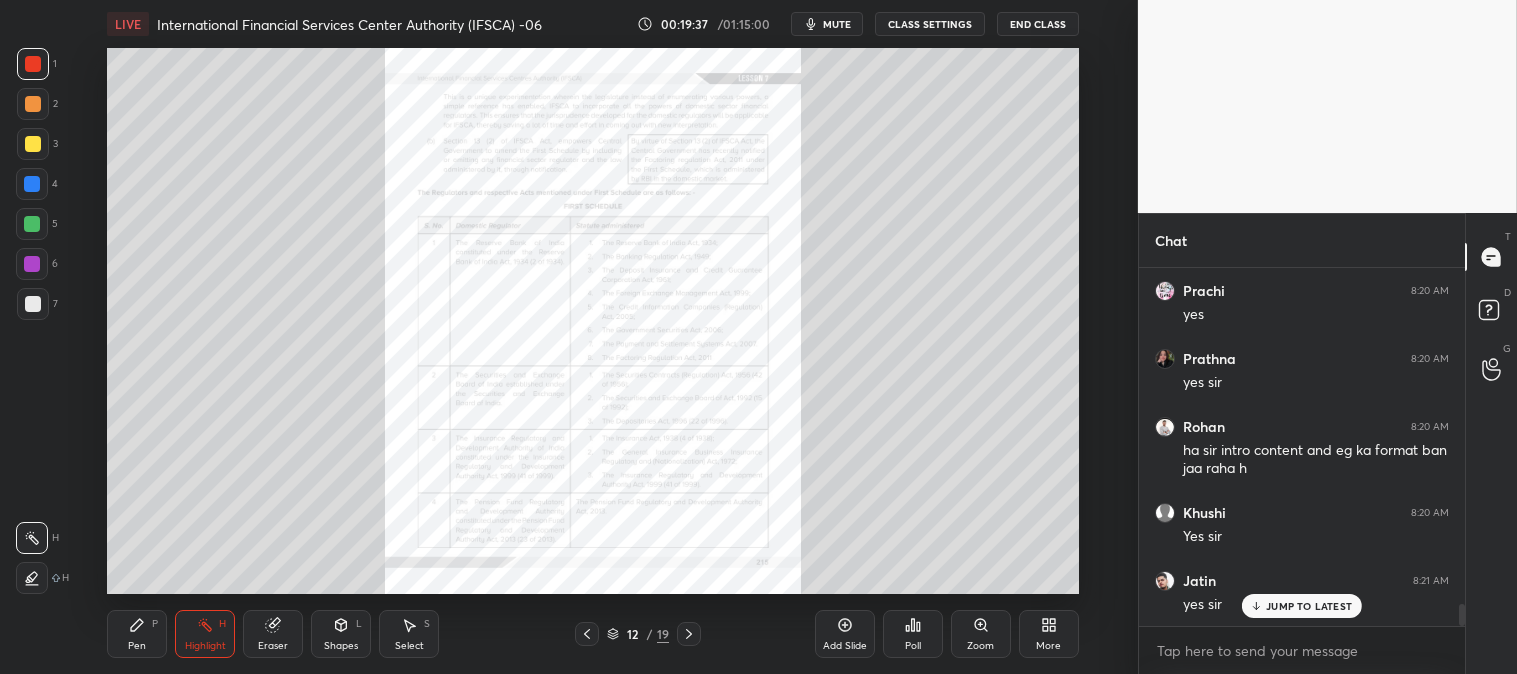 click 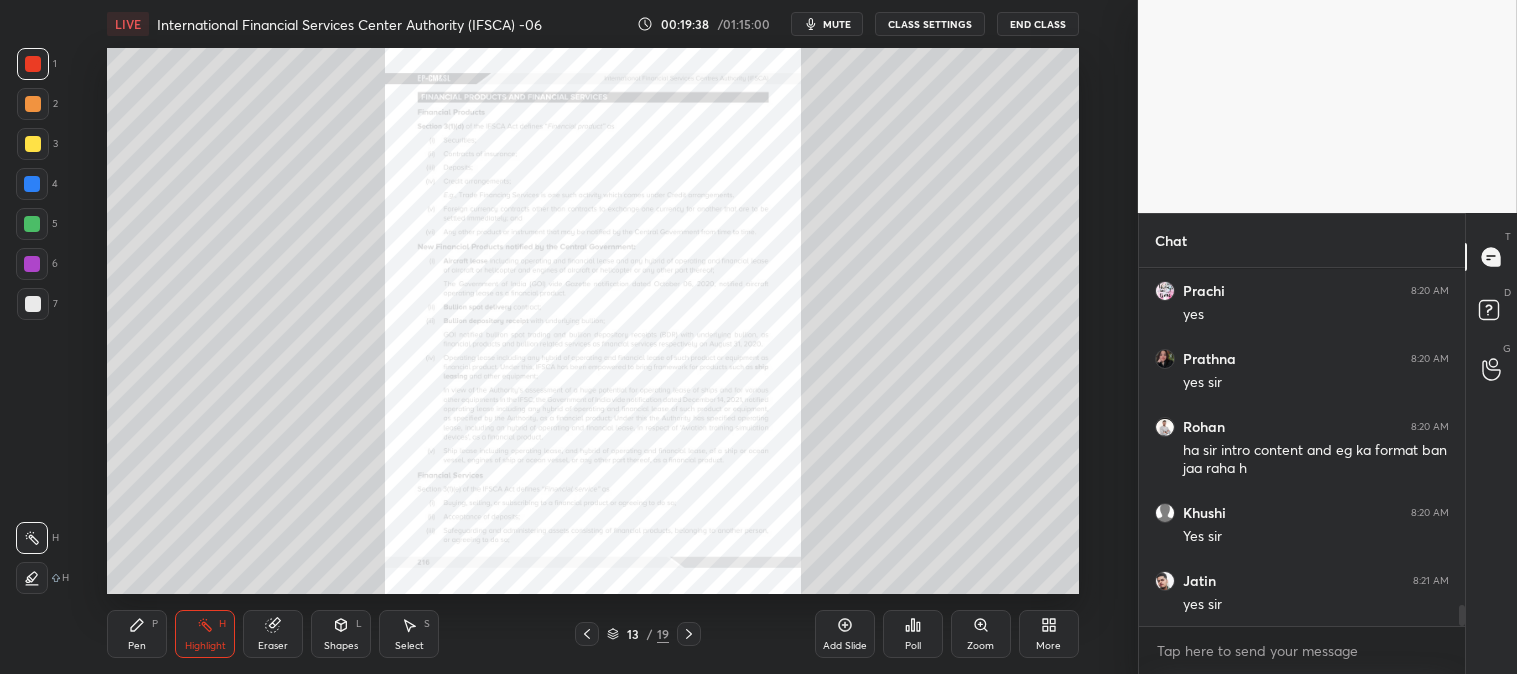 scroll, scrollTop: 5661, scrollLeft: 0, axis: vertical 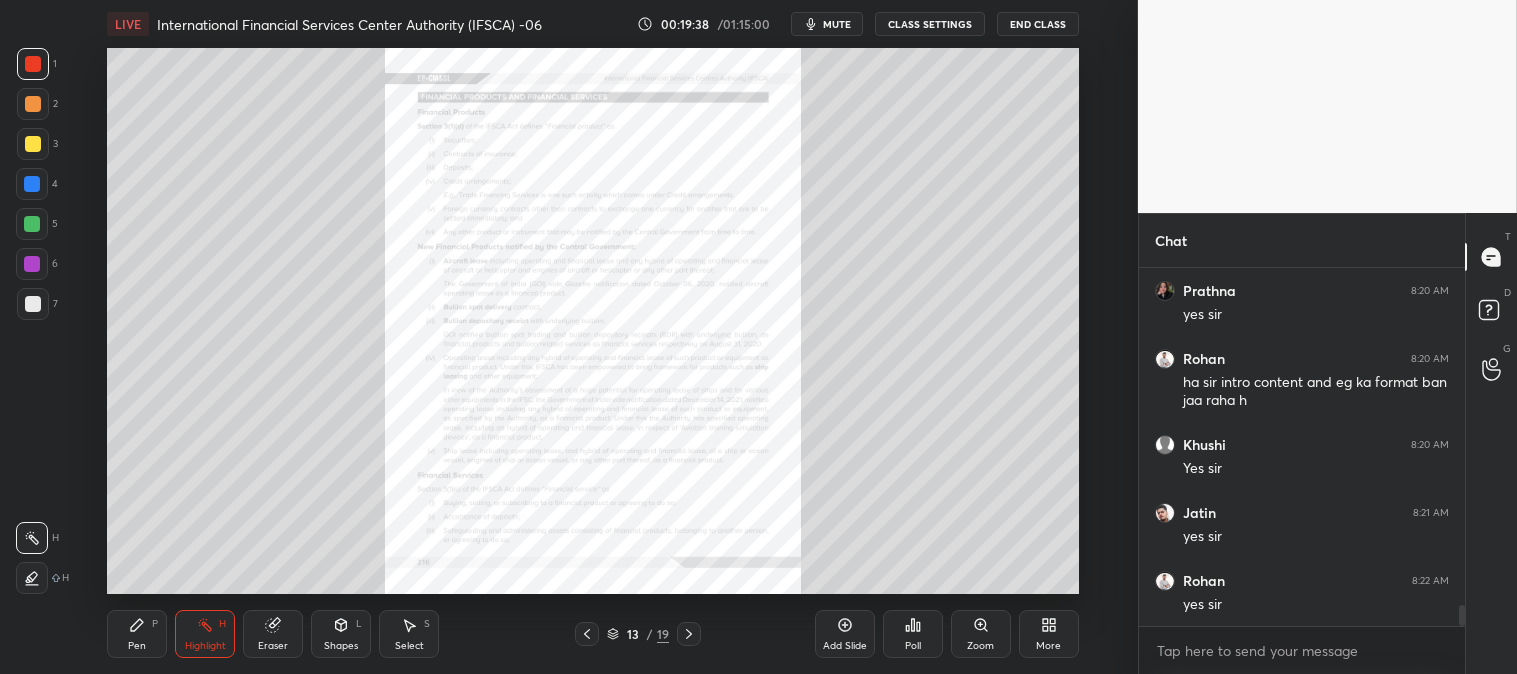 click at bounding box center [587, 634] 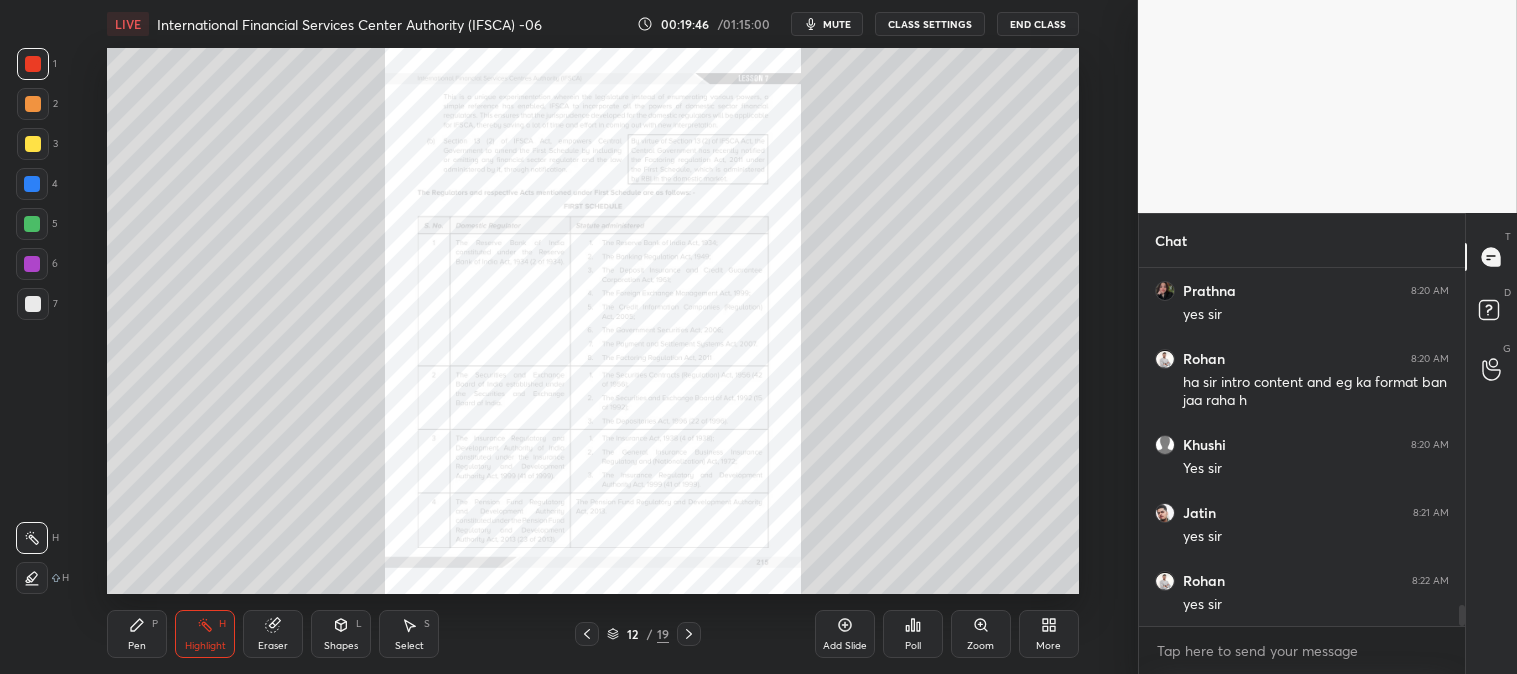 click 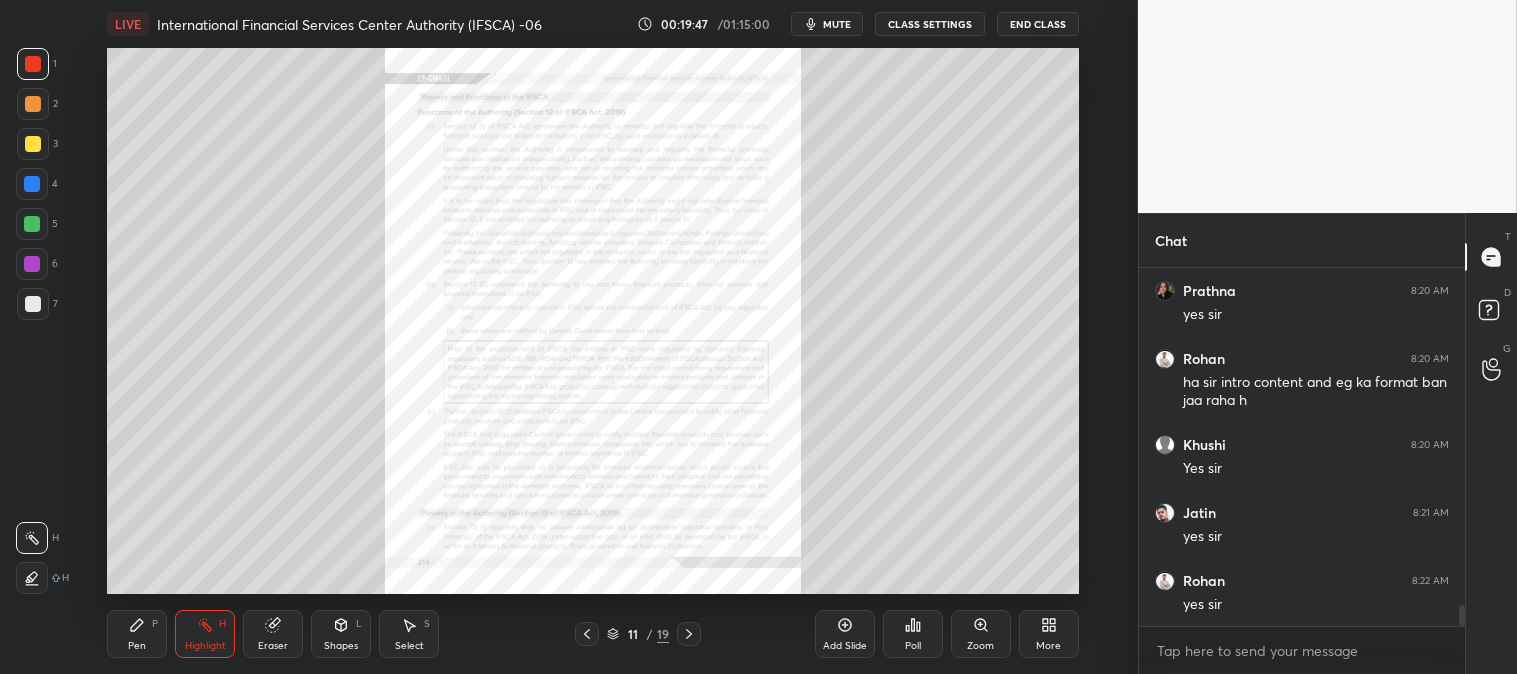 click 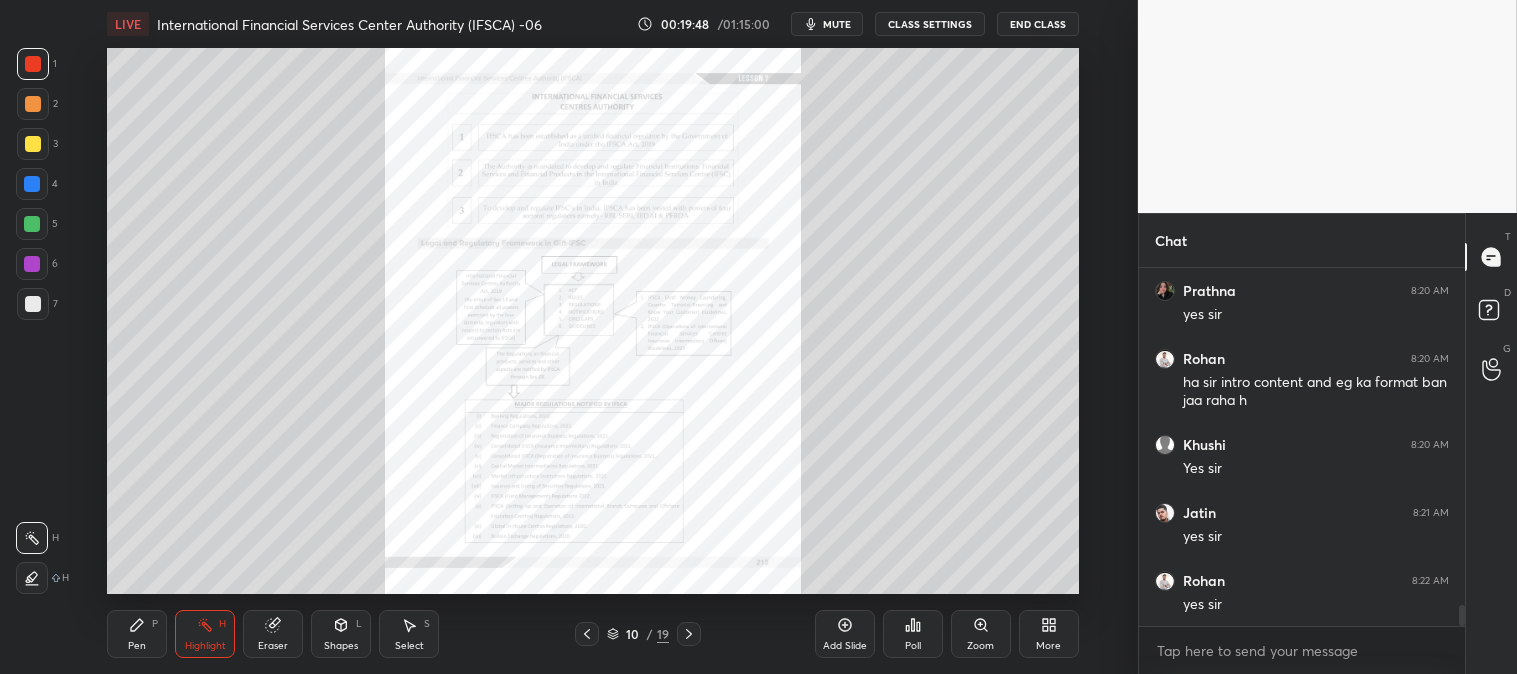 click 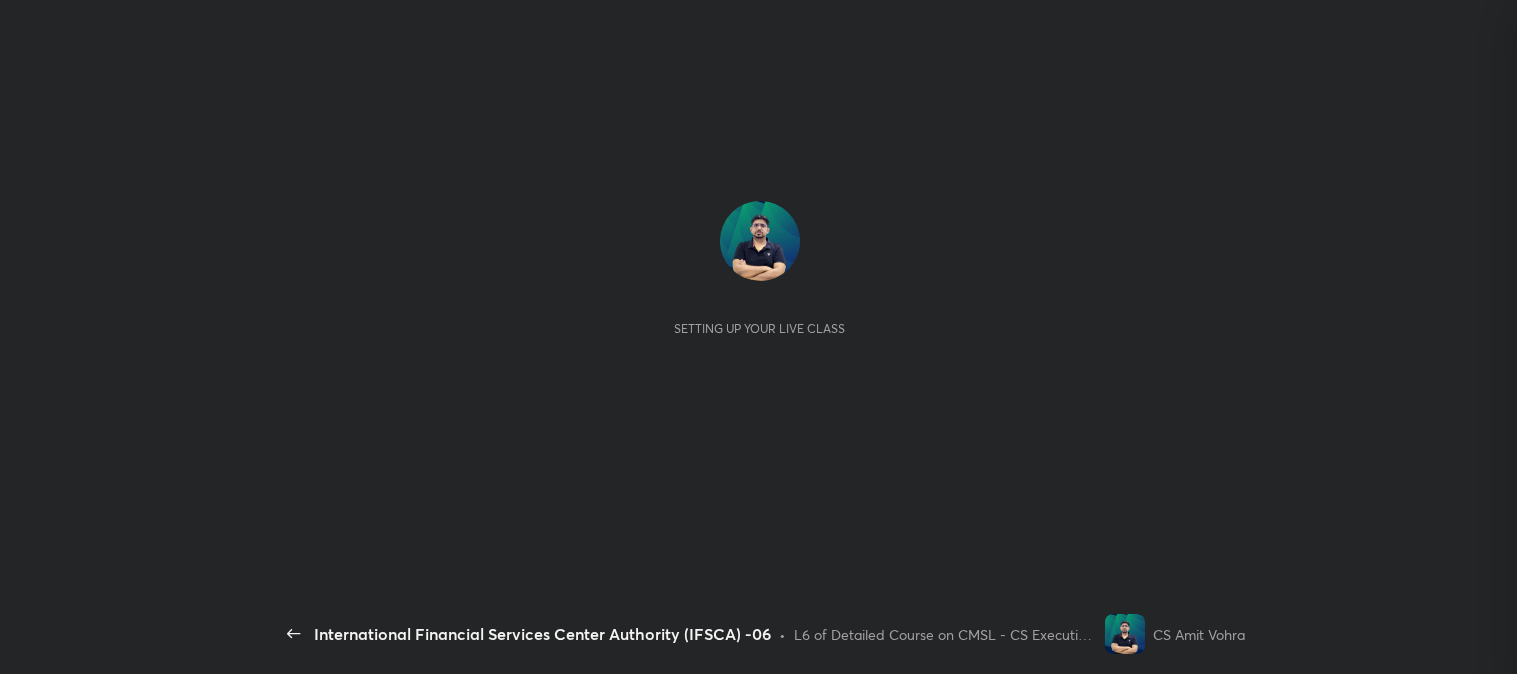 scroll, scrollTop: 0, scrollLeft: 0, axis: both 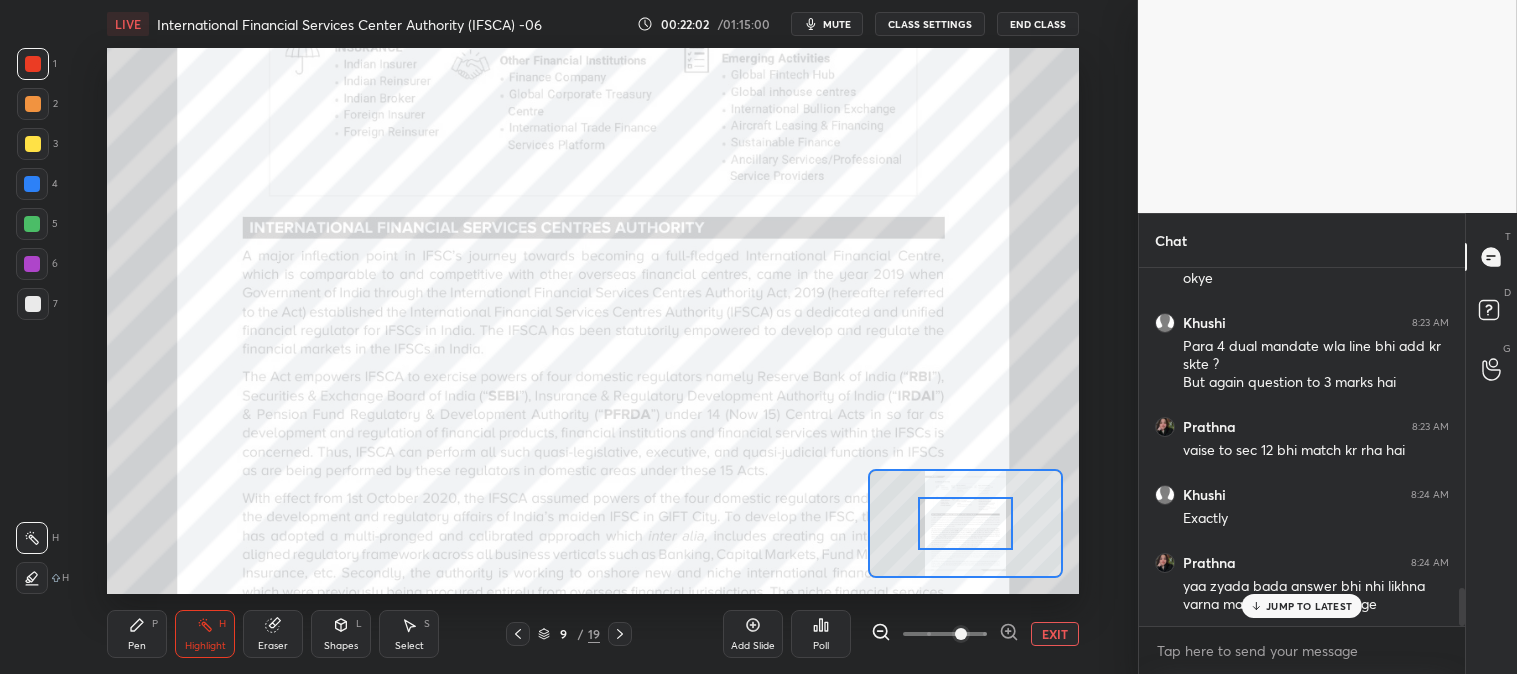 click at bounding box center (33, 64) 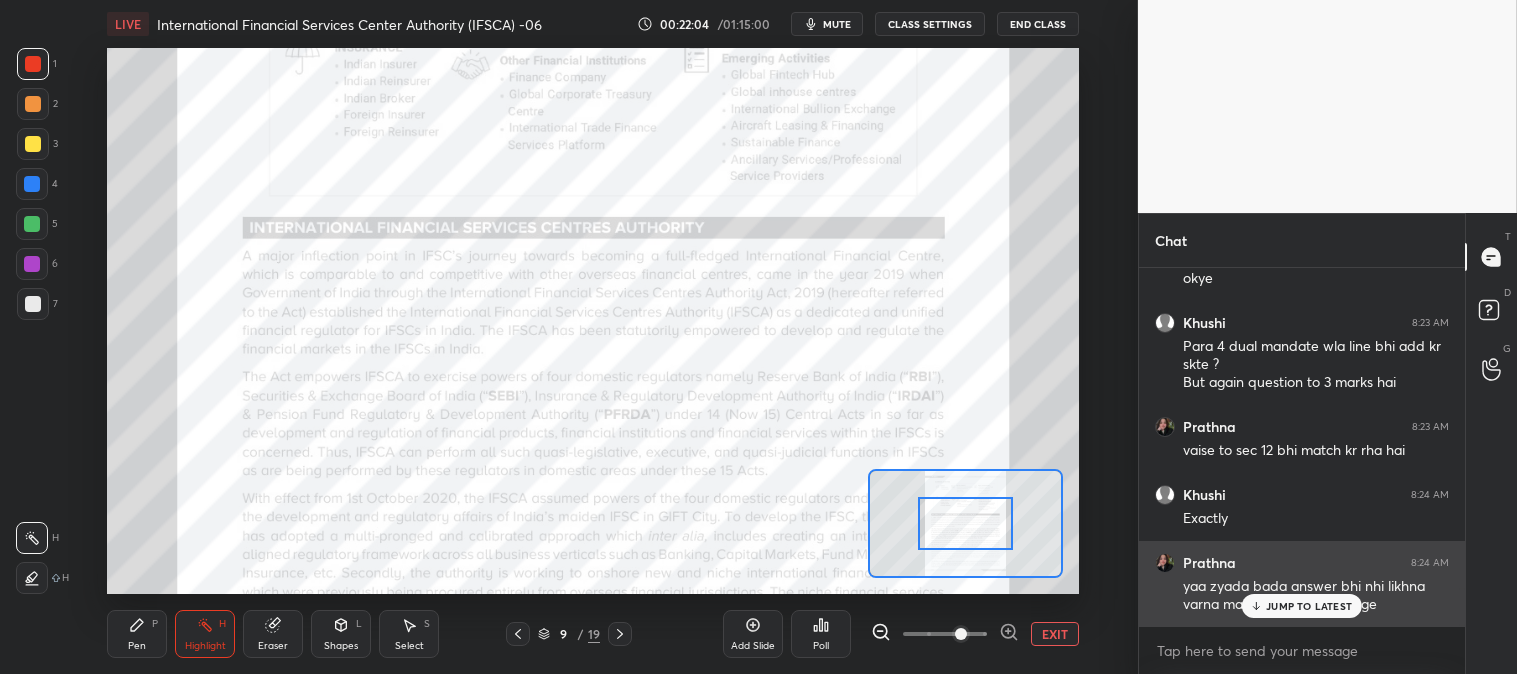 click on "JUMP TO LATEST" at bounding box center [1309, 606] 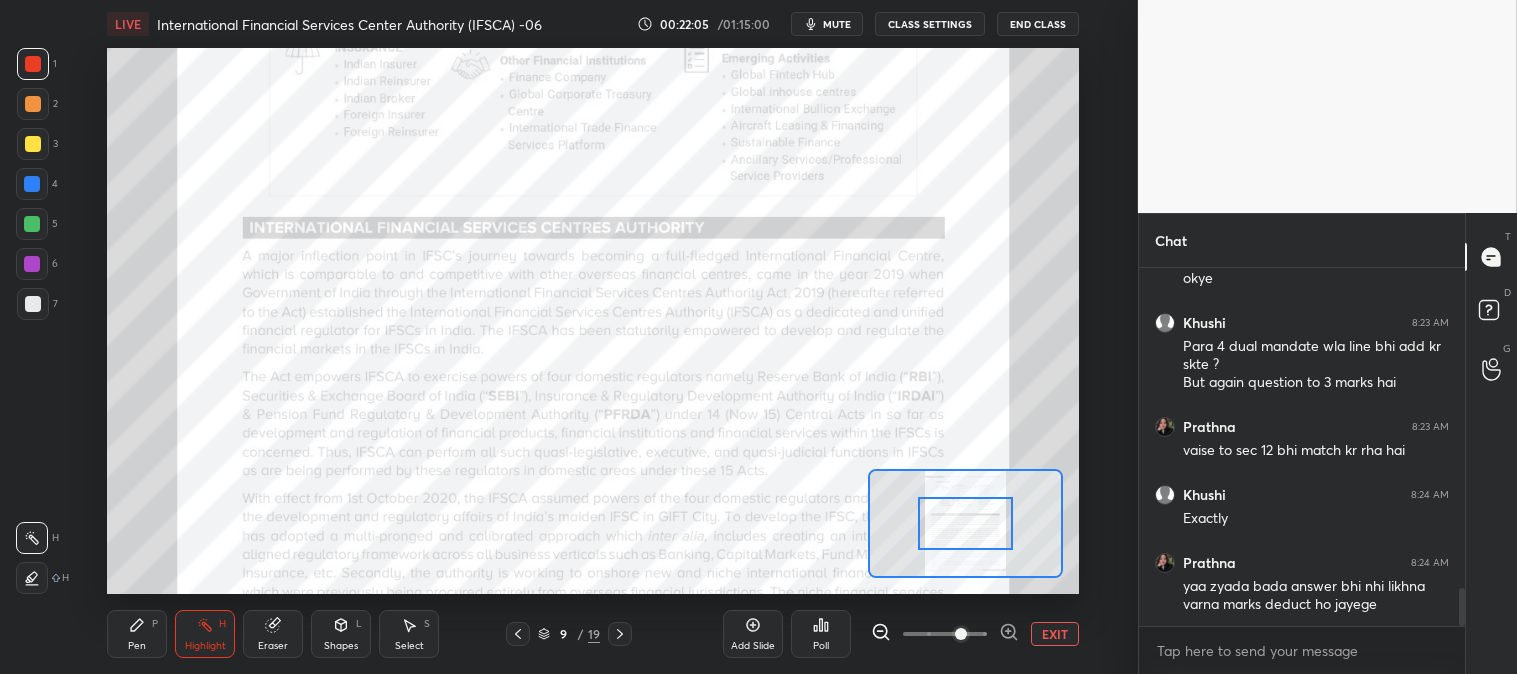 scroll, scrollTop: 2984, scrollLeft: 0, axis: vertical 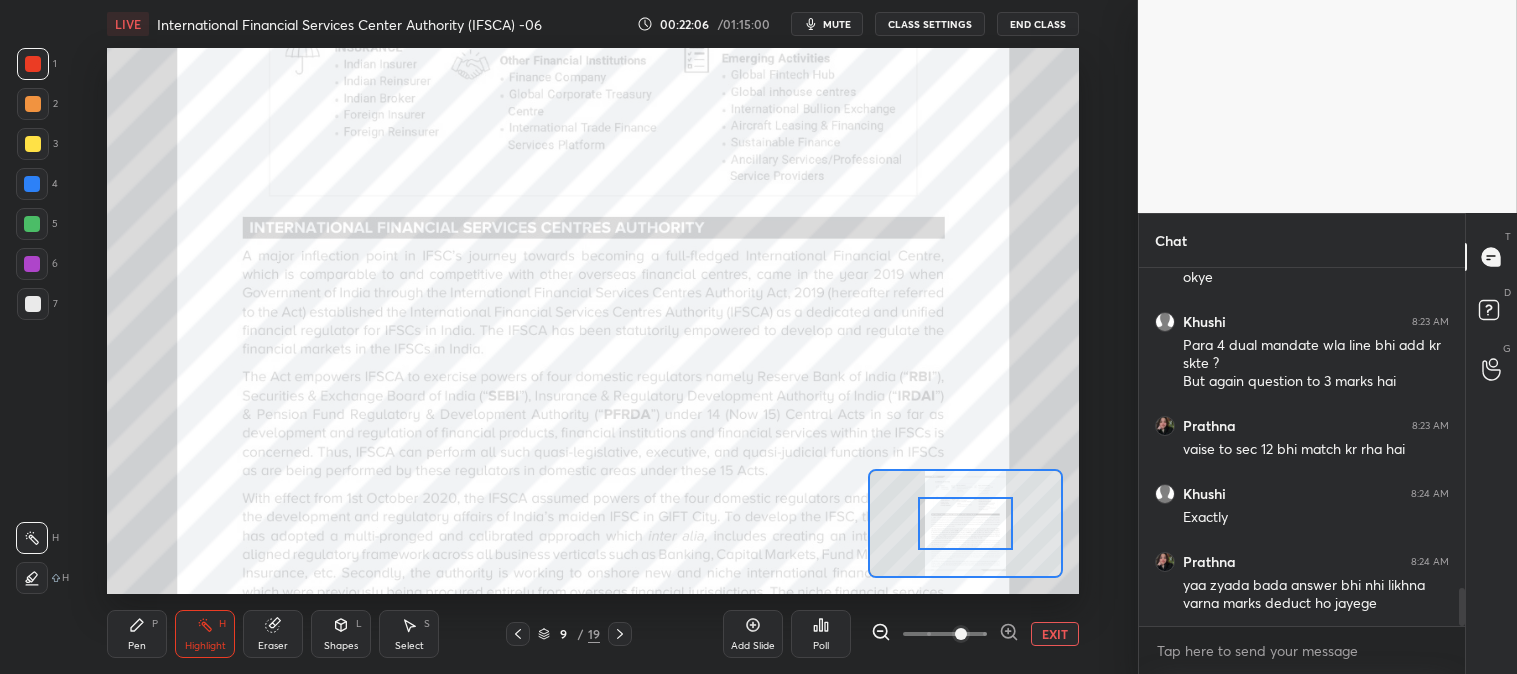 click 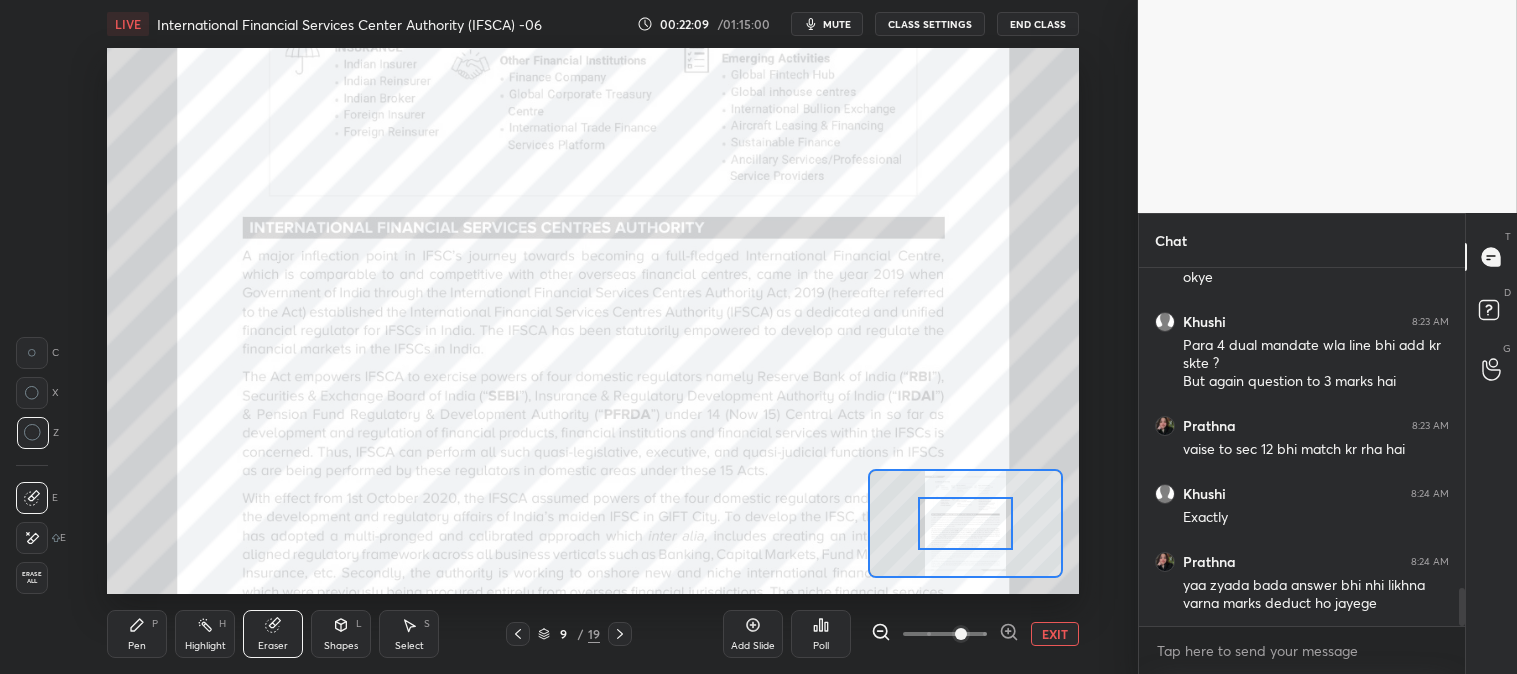 click on "Pen" at bounding box center [137, 646] 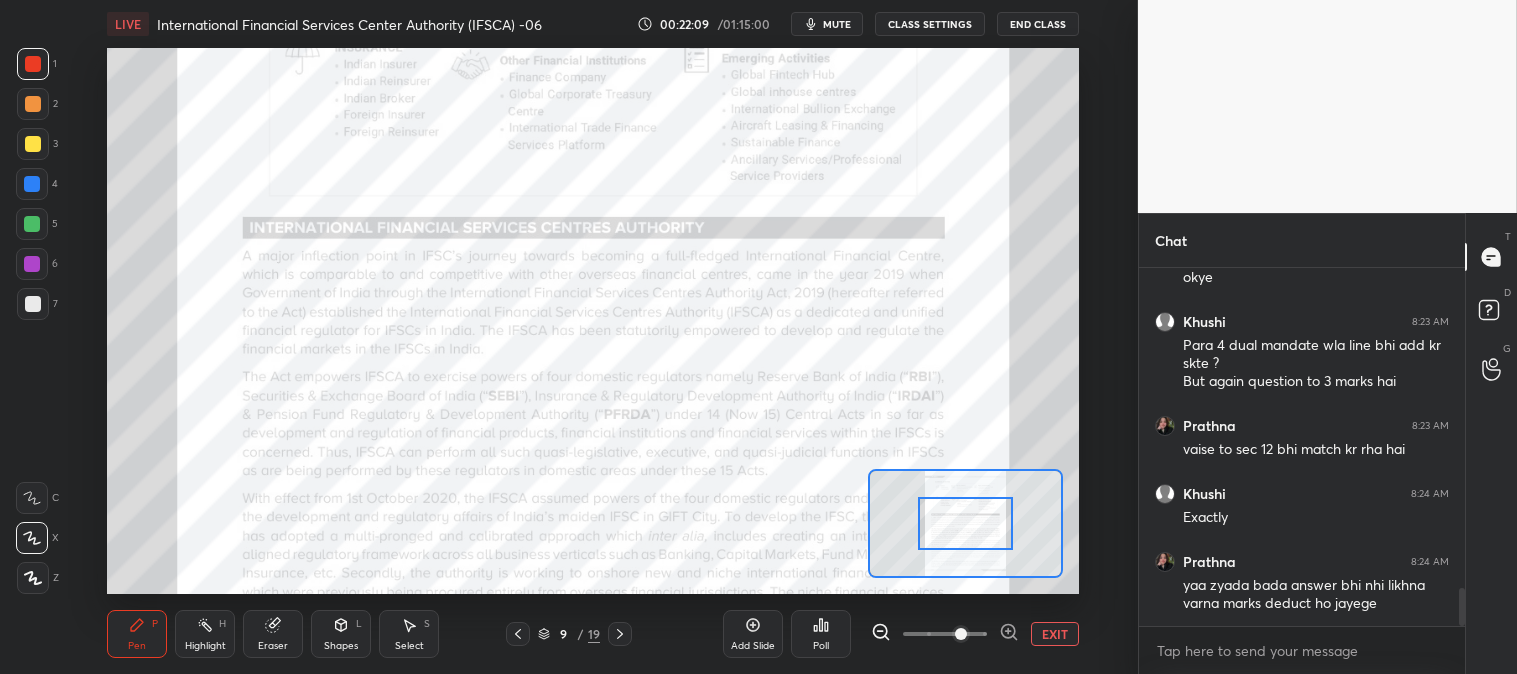 click on "Pen" at bounding box center (137, 646) 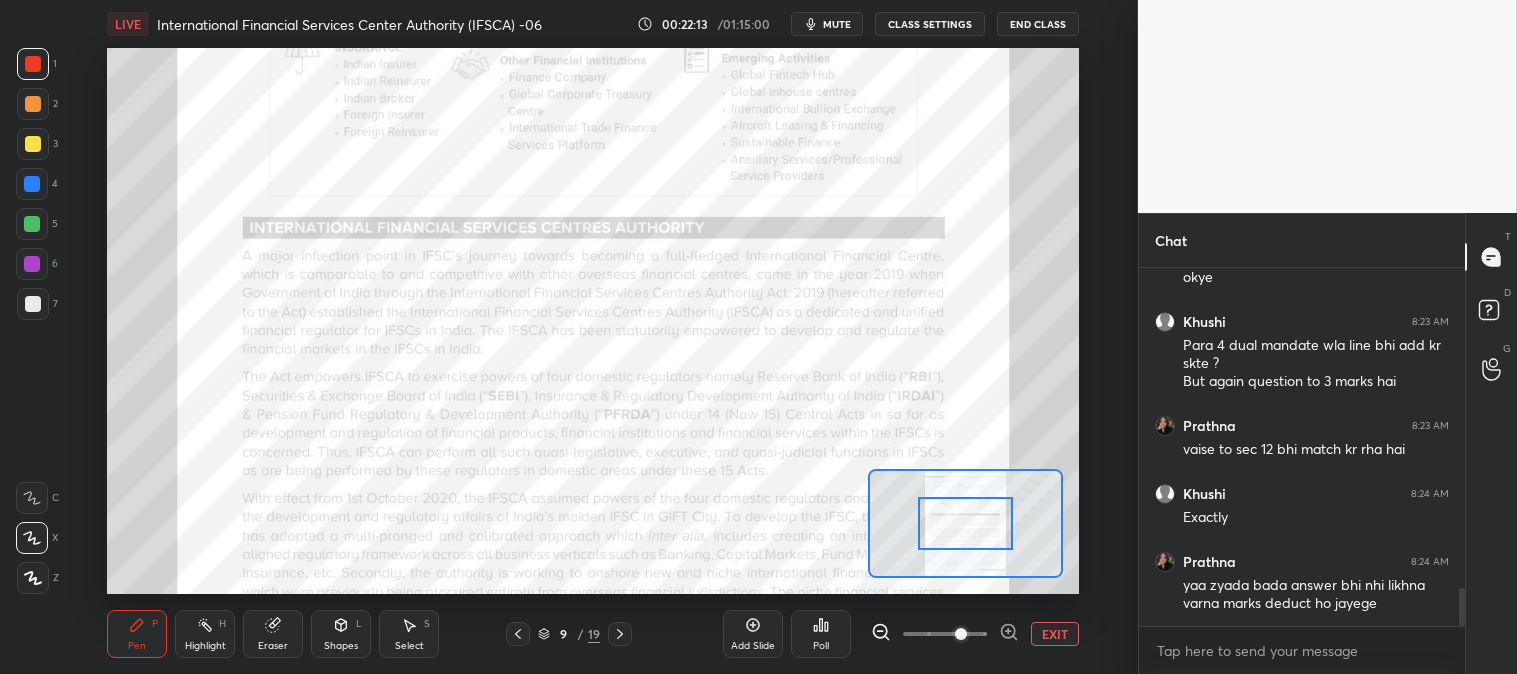 click 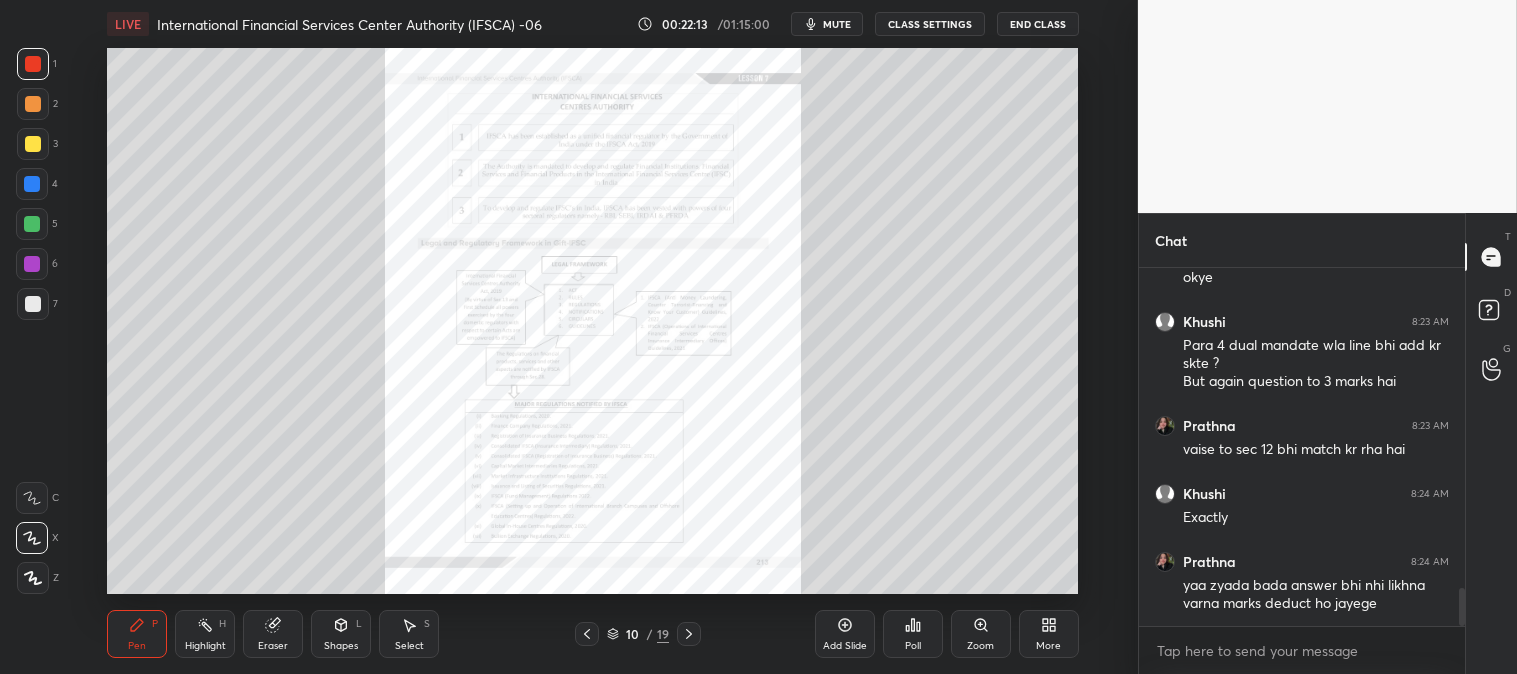 click 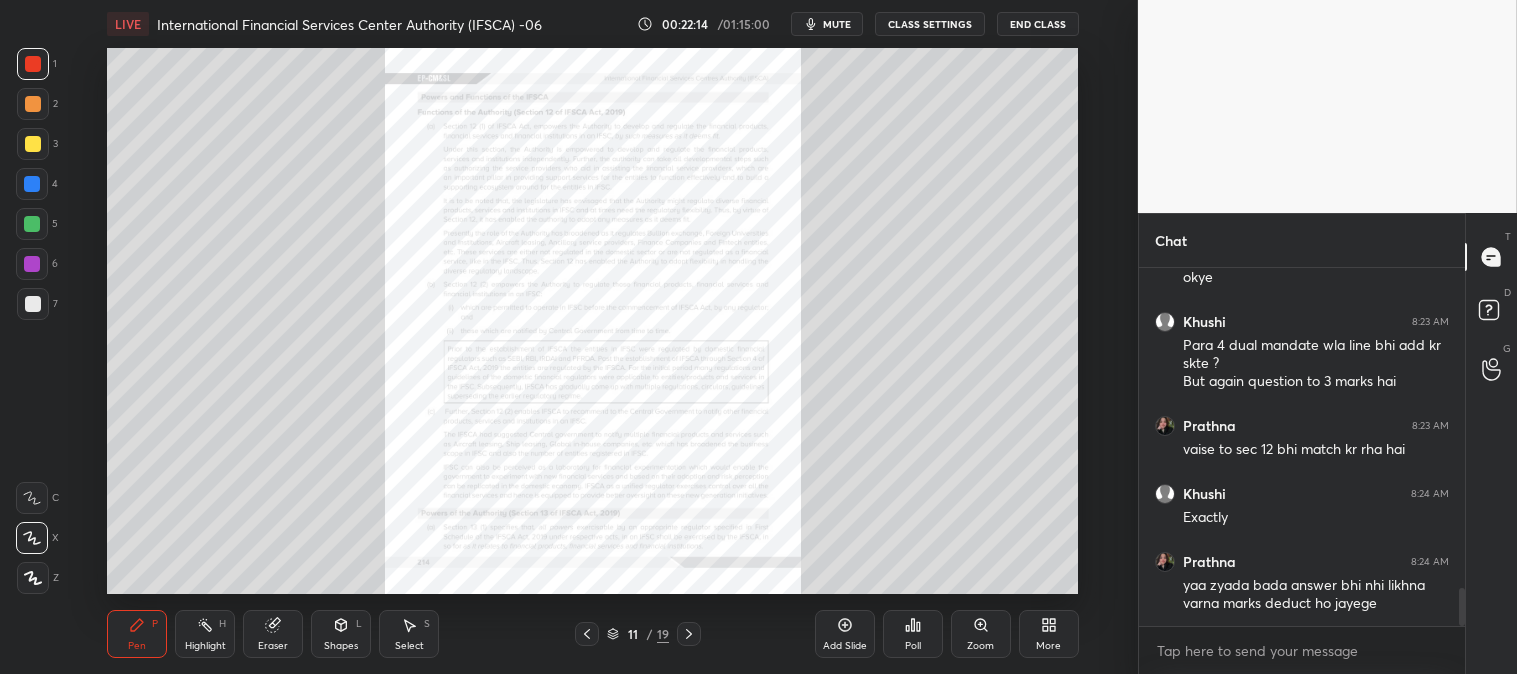 click 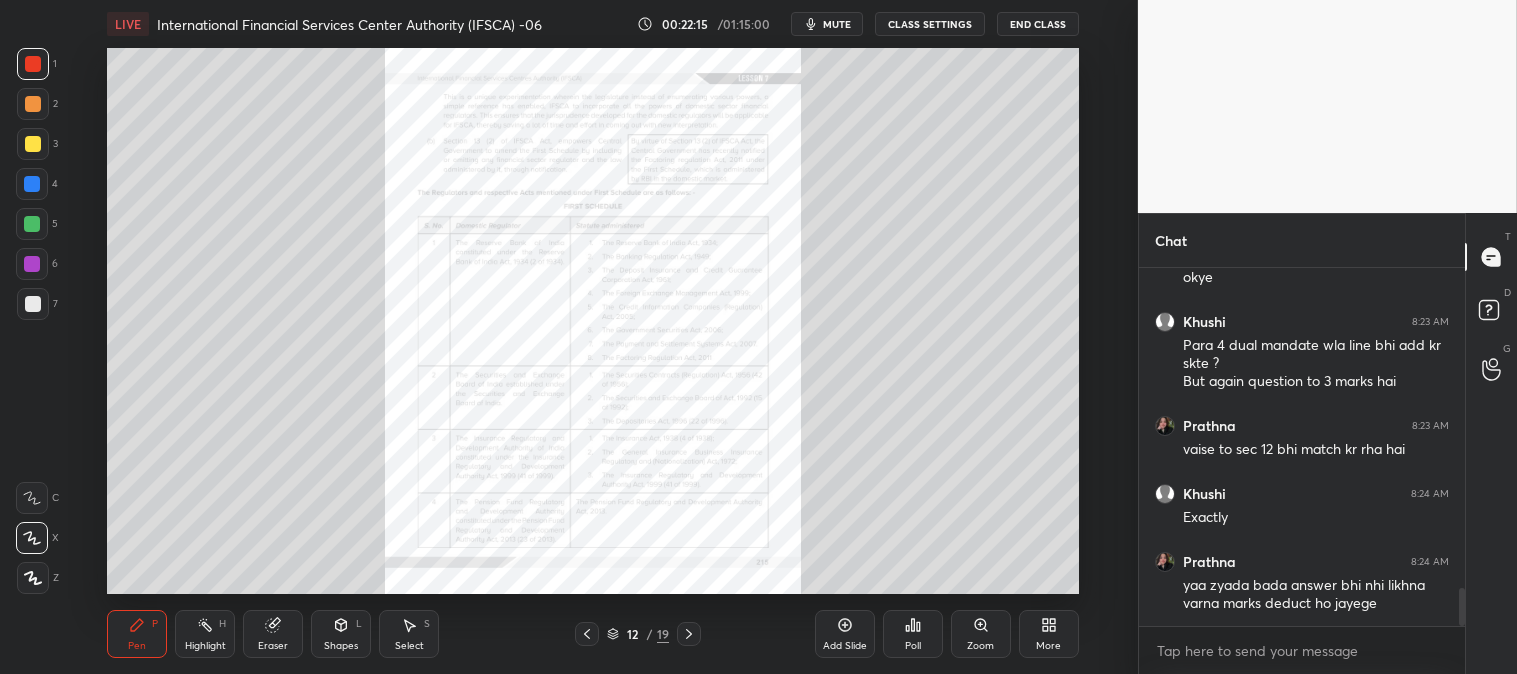 click on "Zoom" at bounding box center [981, 634] 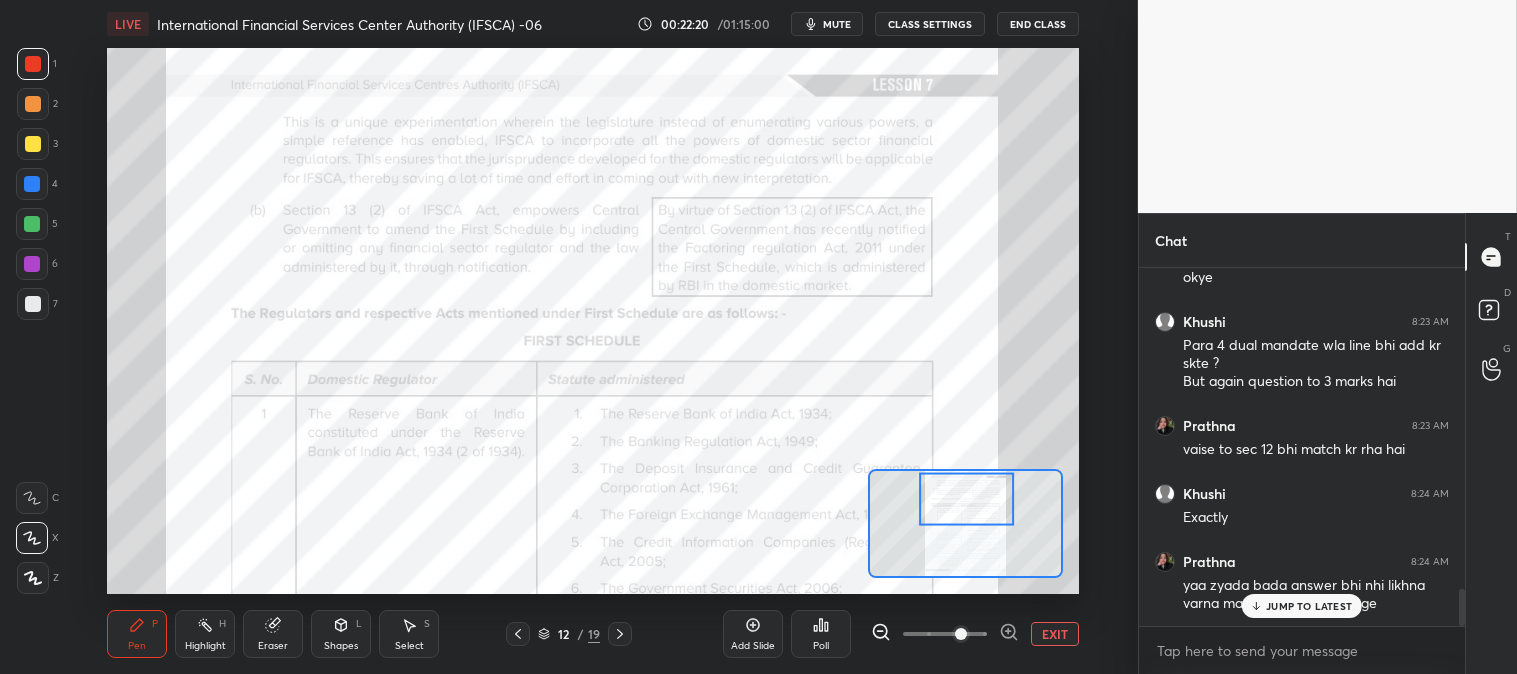 scroll, scrollTop: 3087, scrollLeft: 0, axis: vertical 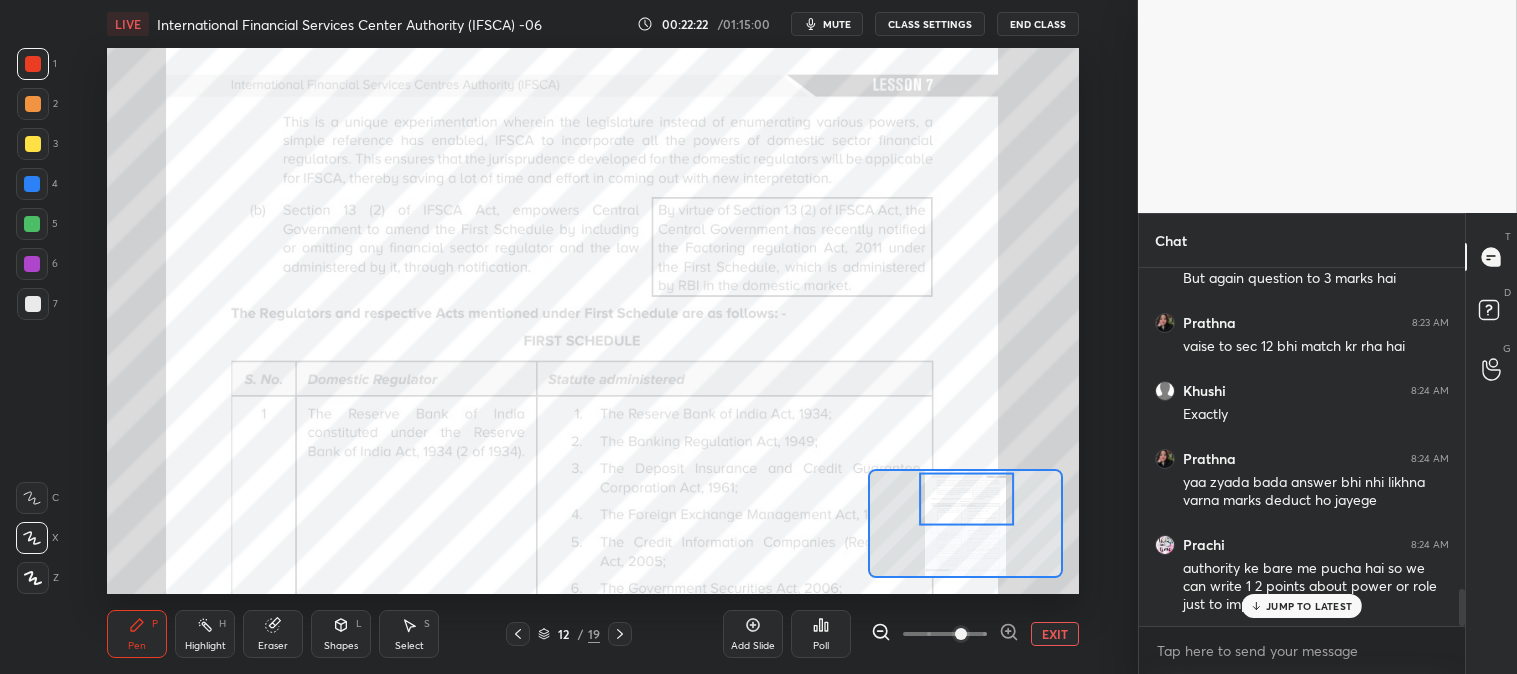 click 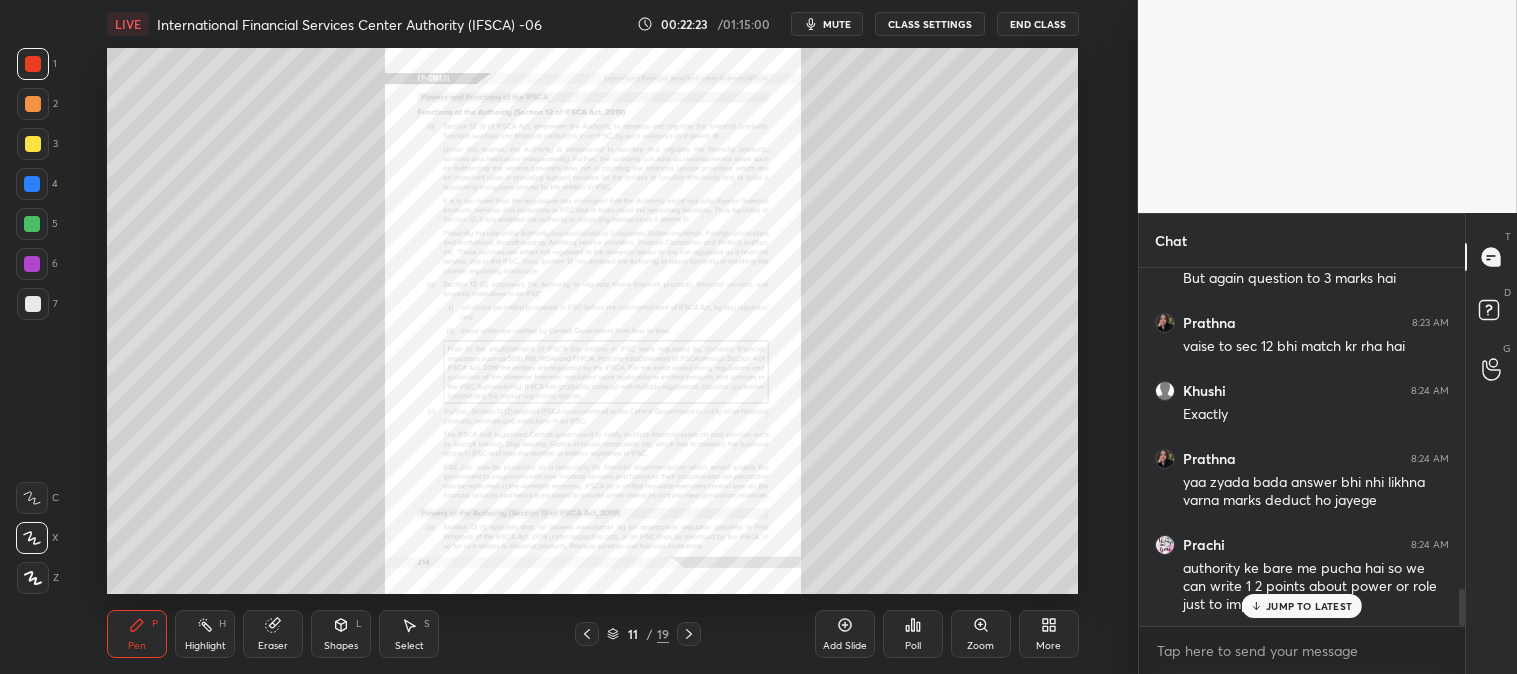 click on "Zoom" at bounding box center (981, 634) 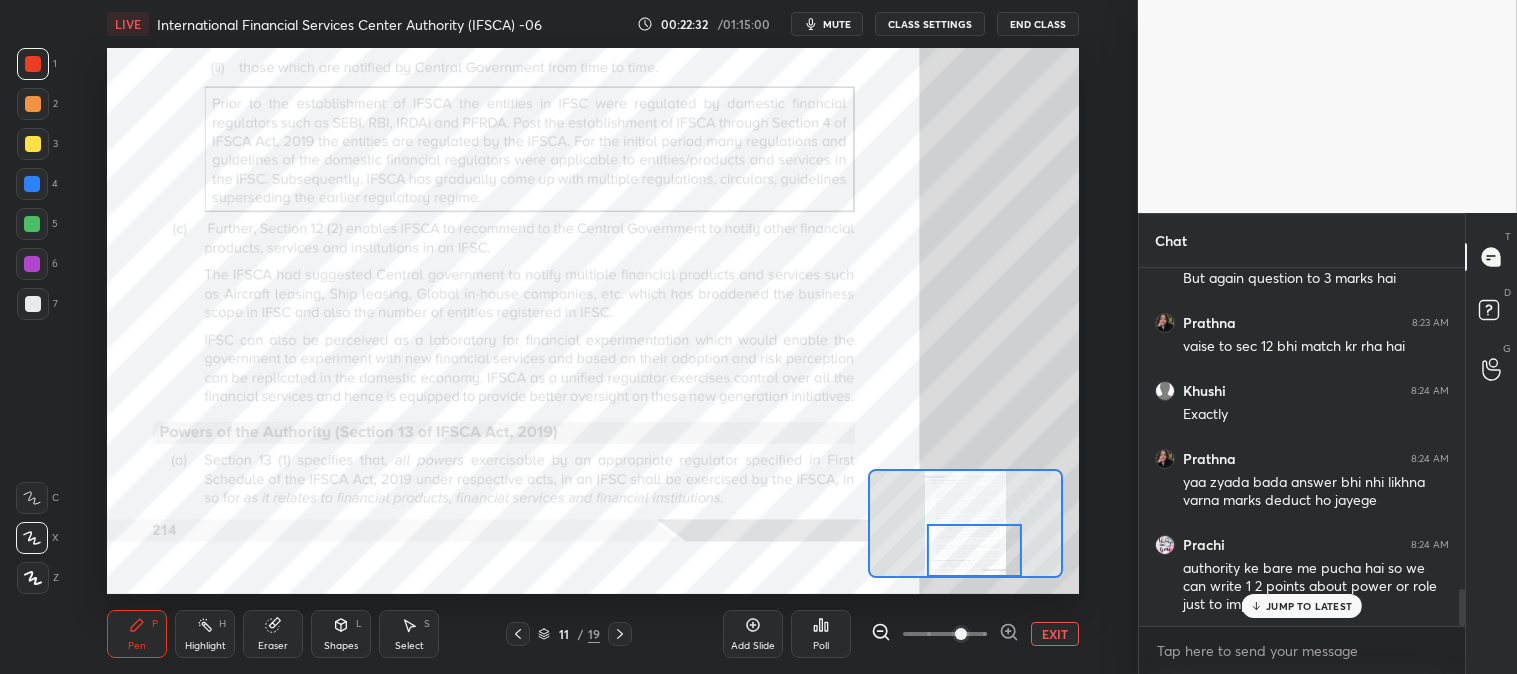 click 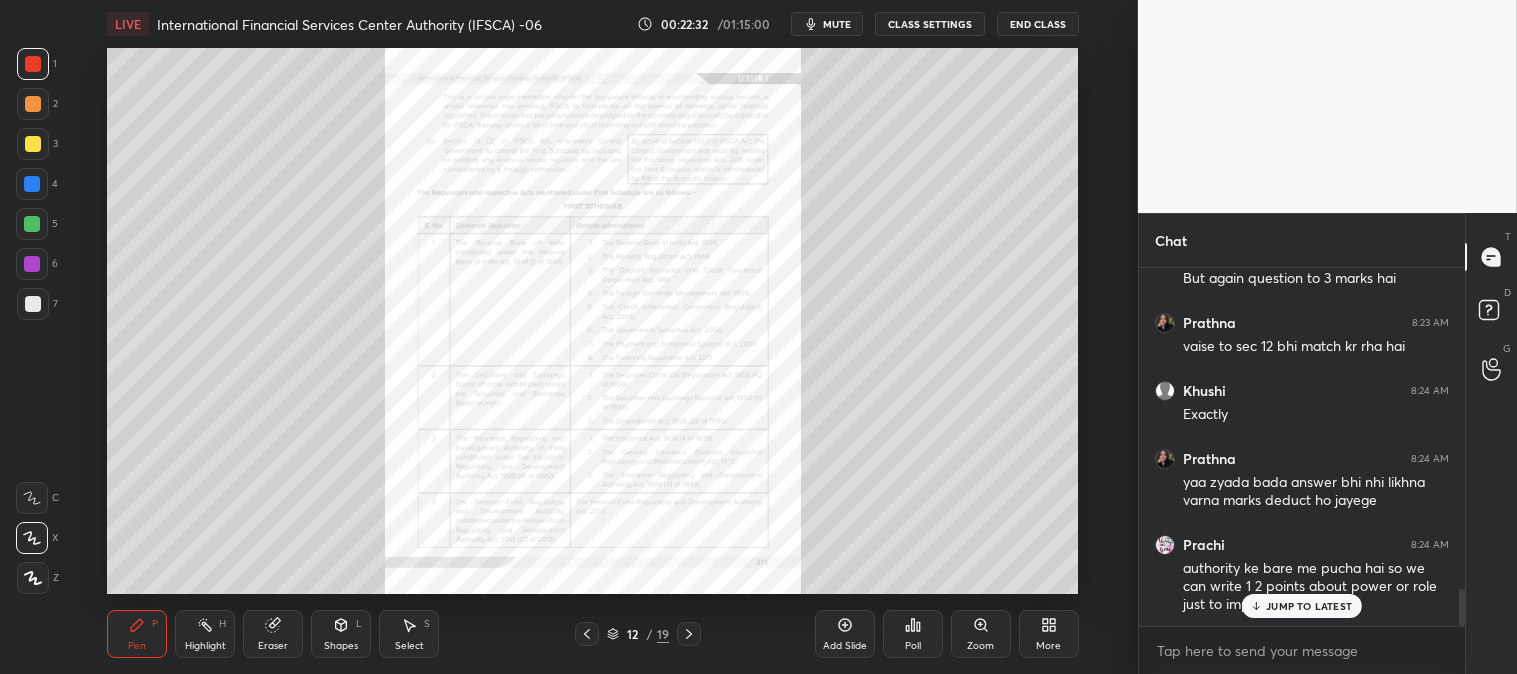 click 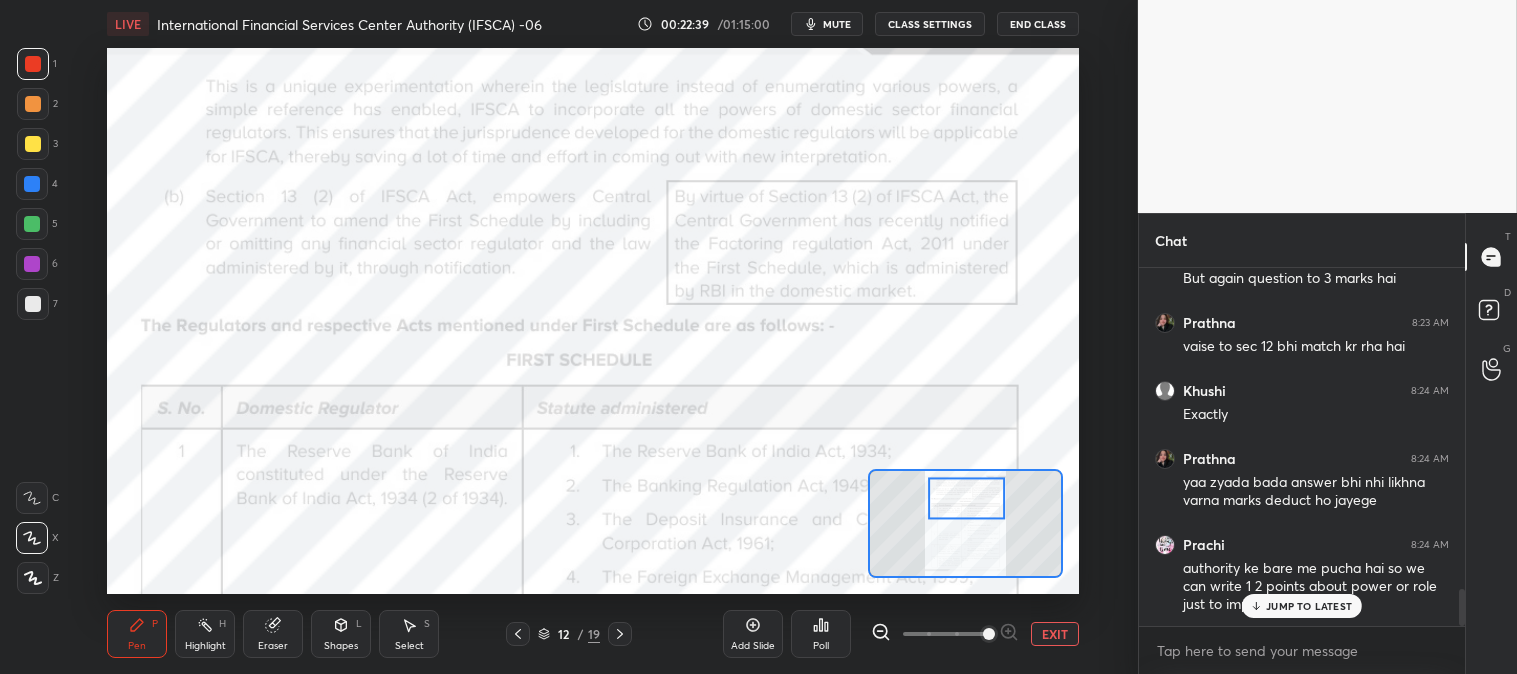 click 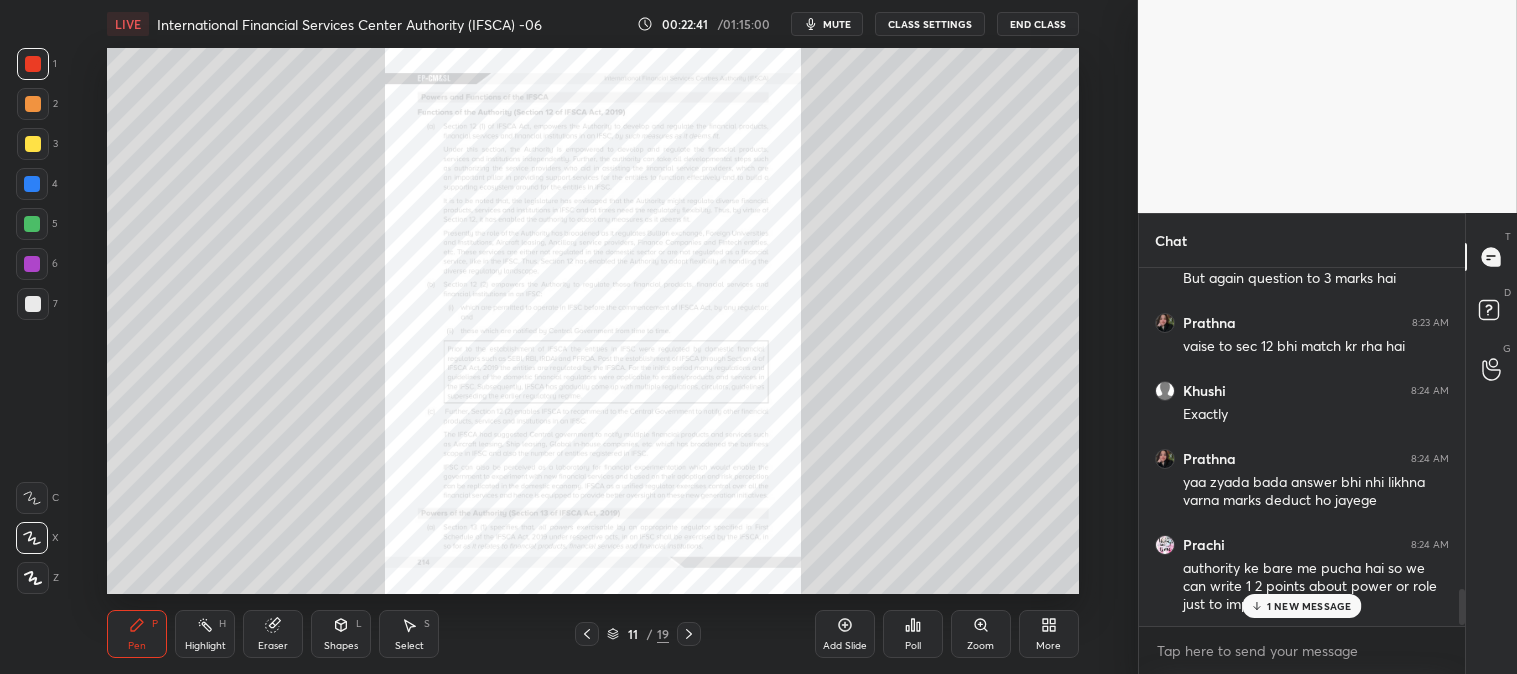 scroll, scrollTop: 3155, scrollLeft: 0, axis: vertical 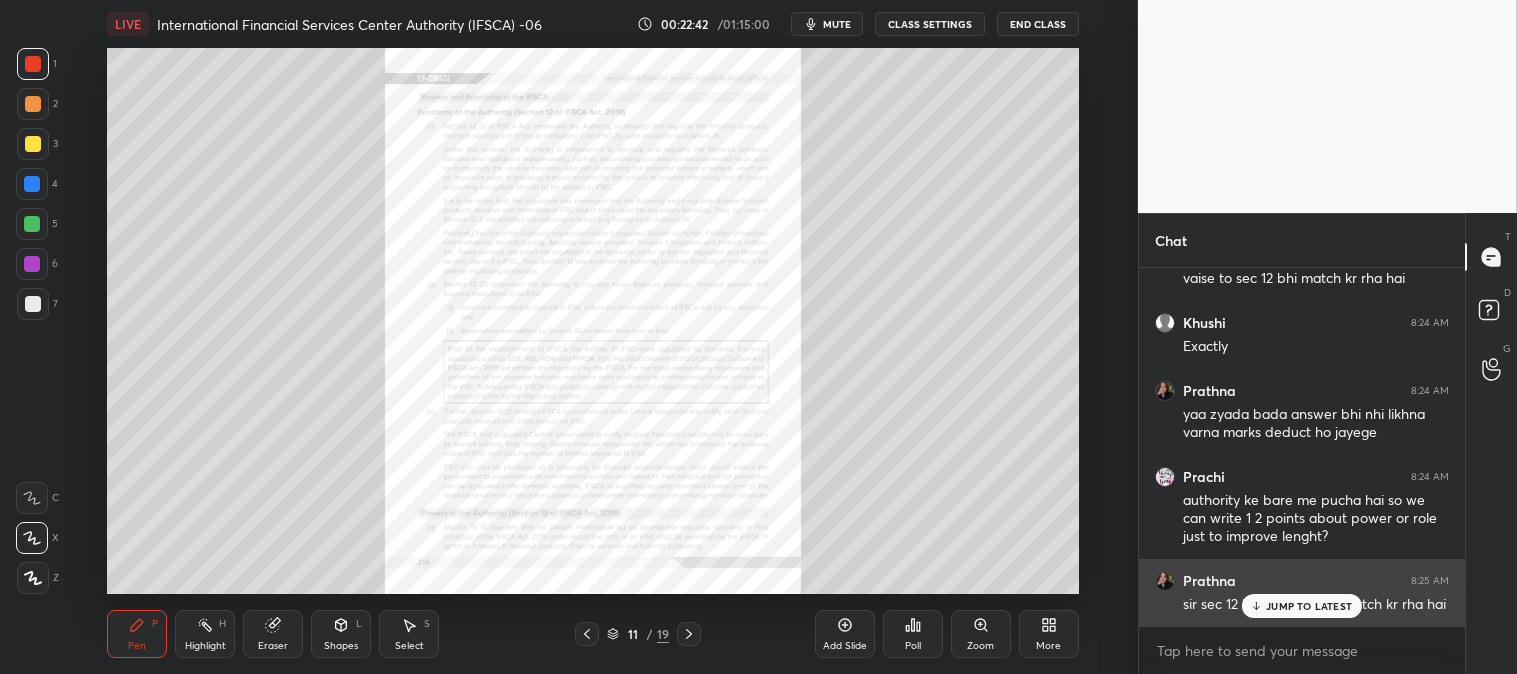 click on "JUMP TO LATEST" at bounding box center [1309, 606] 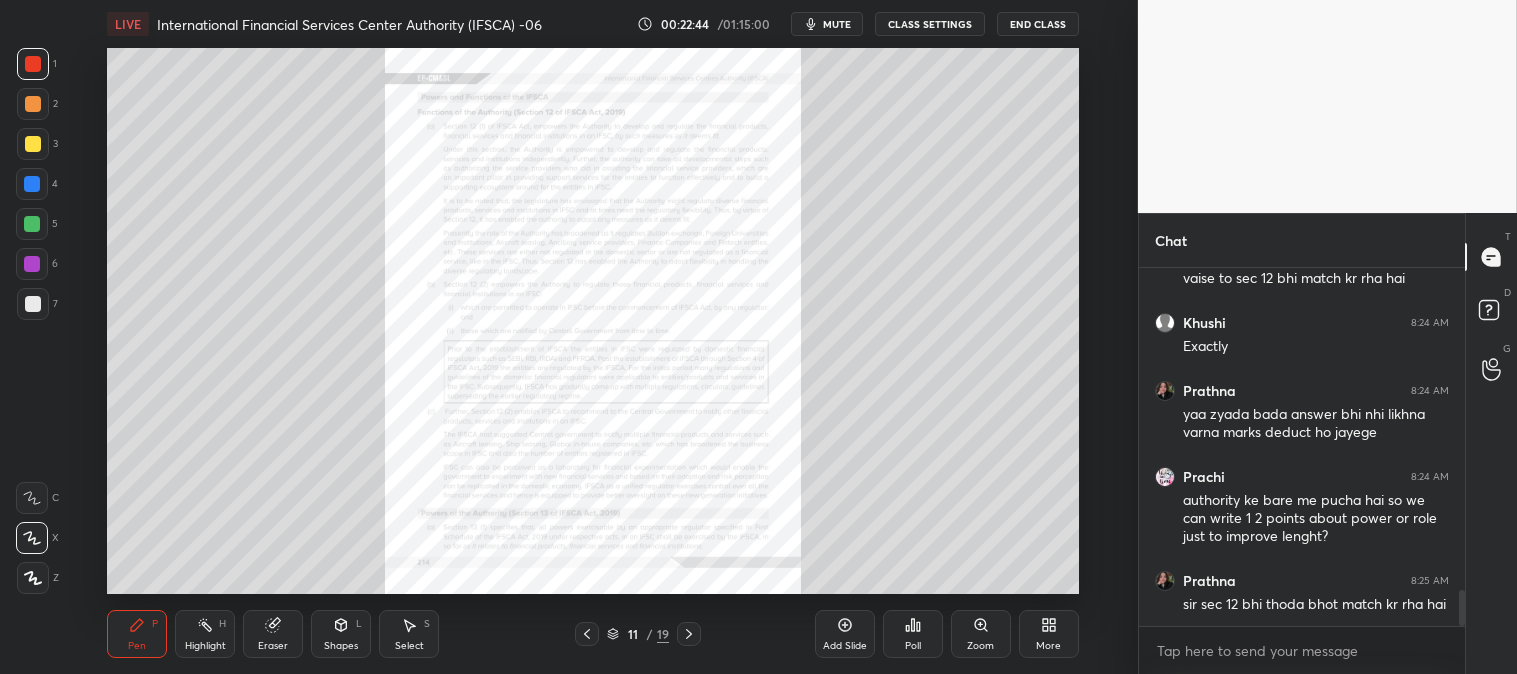 click on "Zoom" at bounding box center (981, 634) 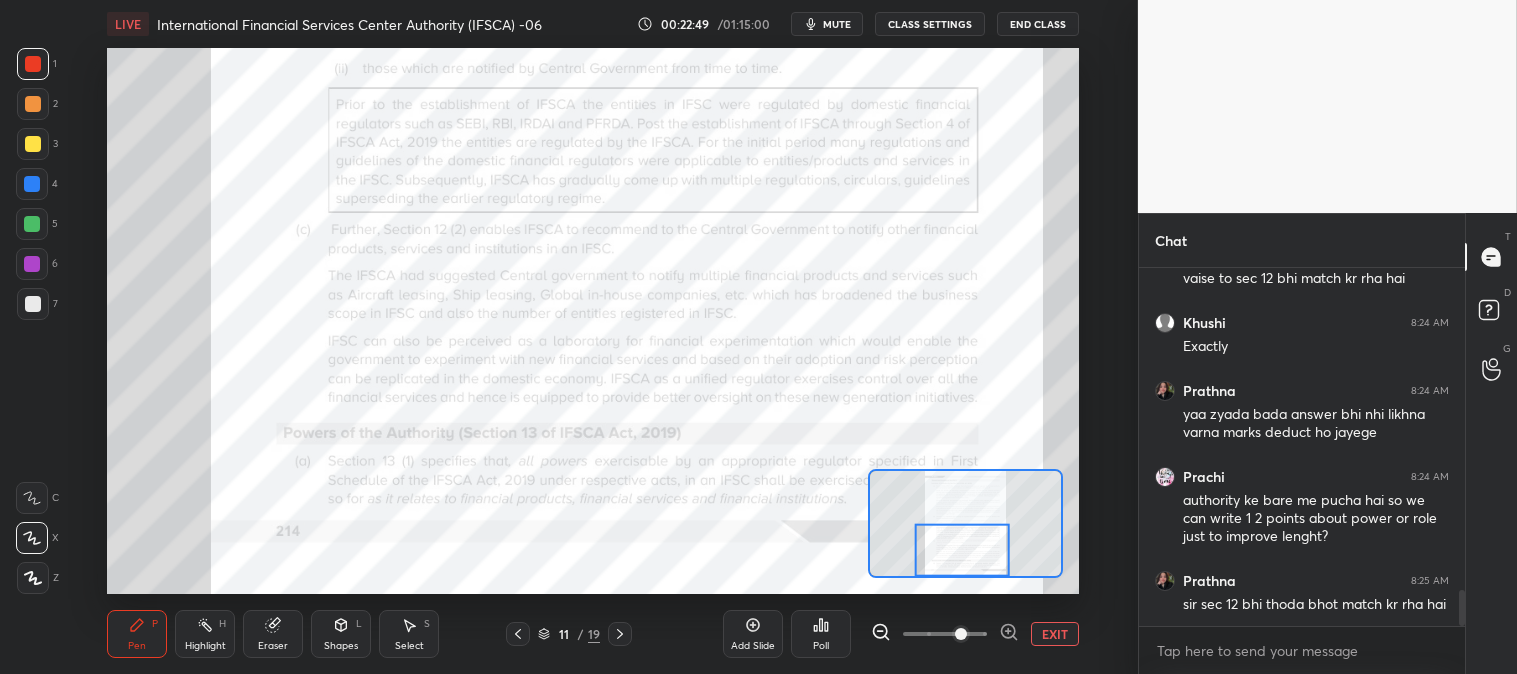 click 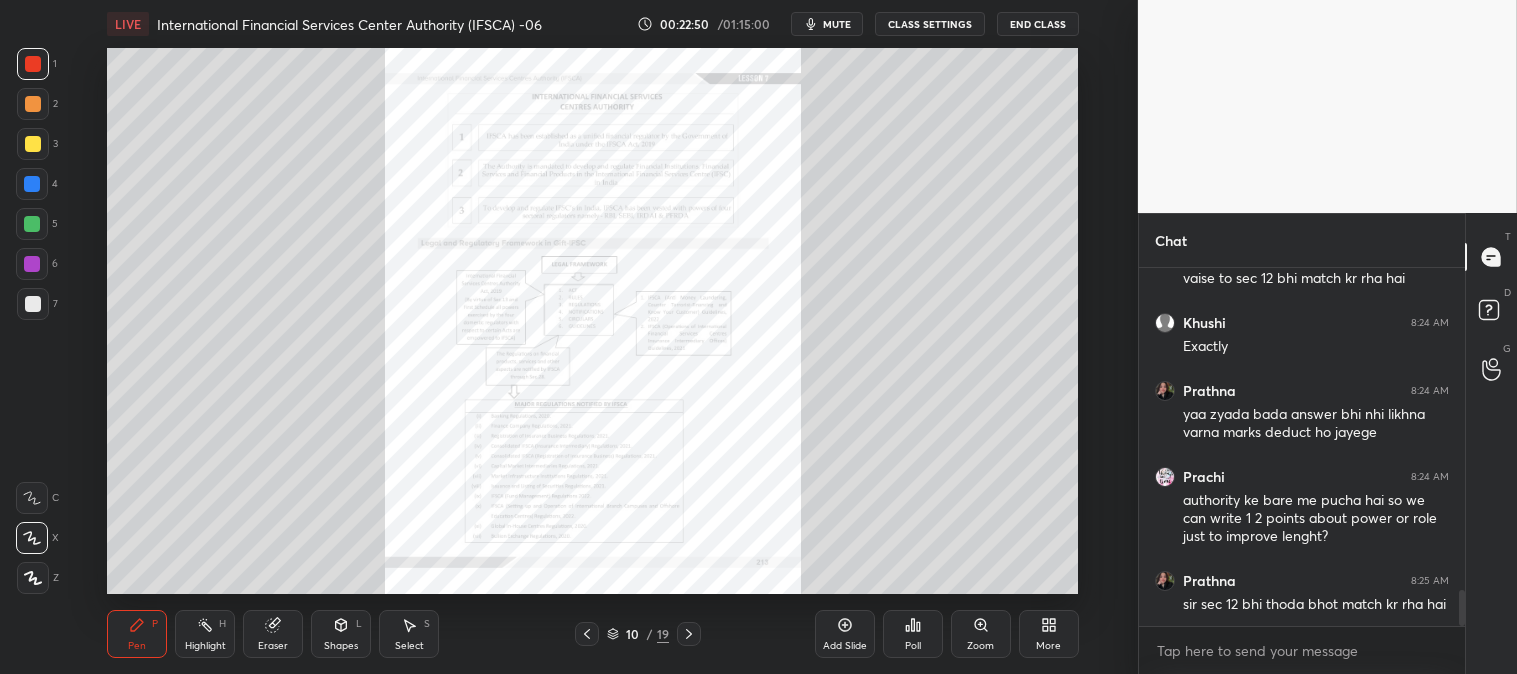click 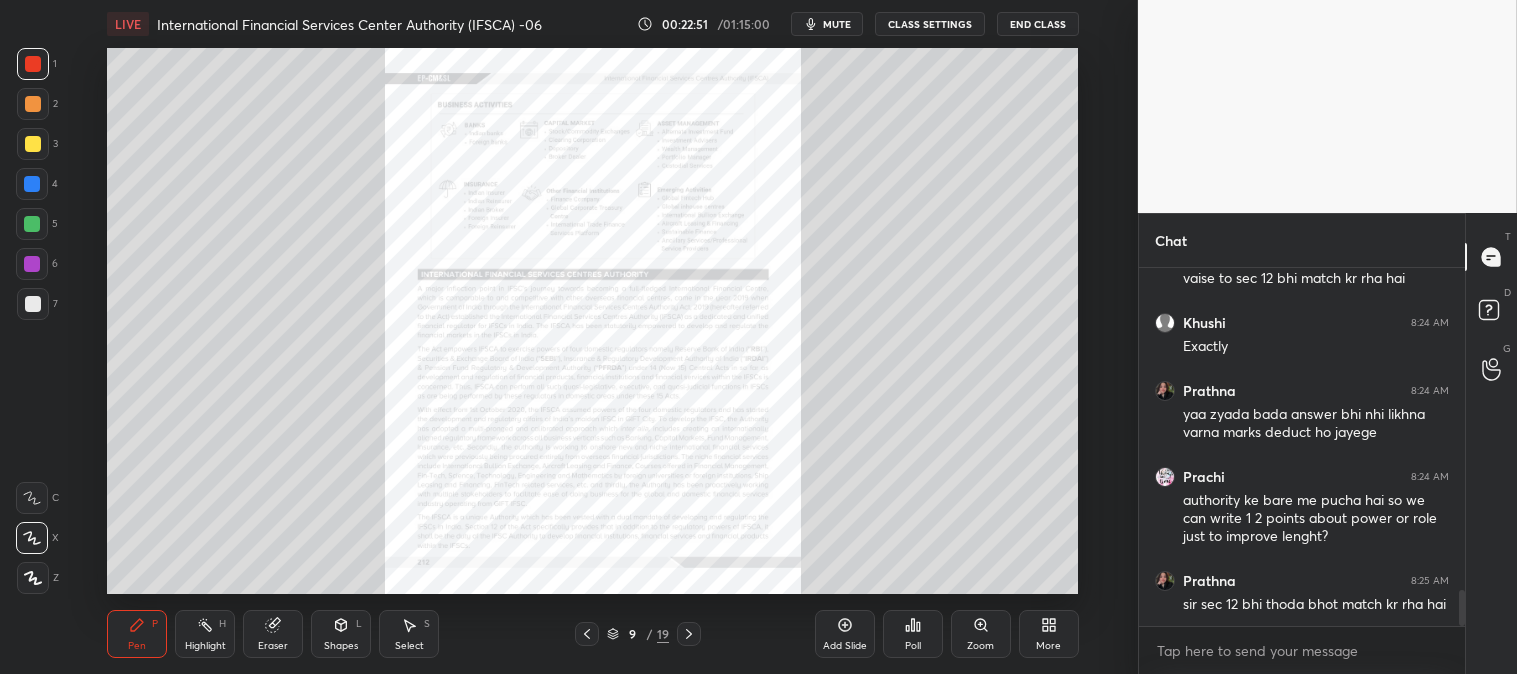 click 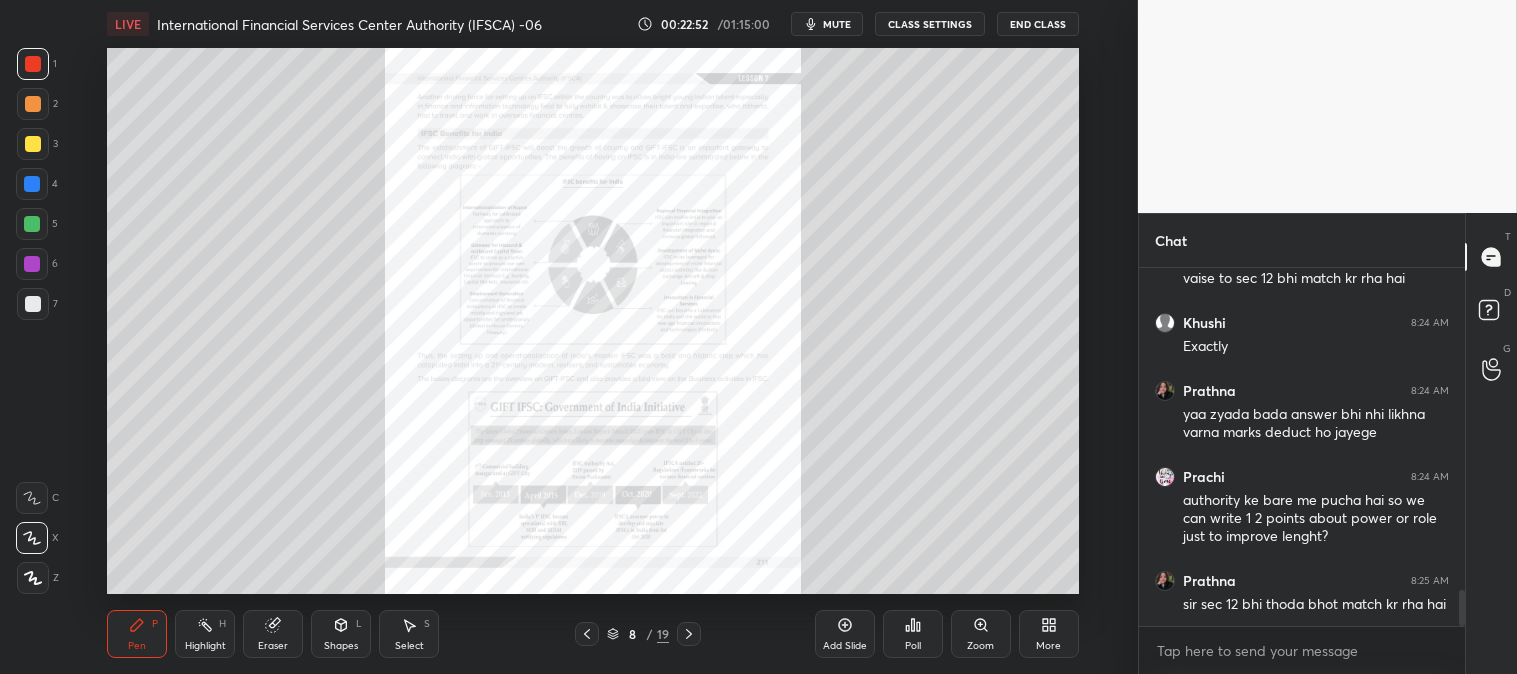 click 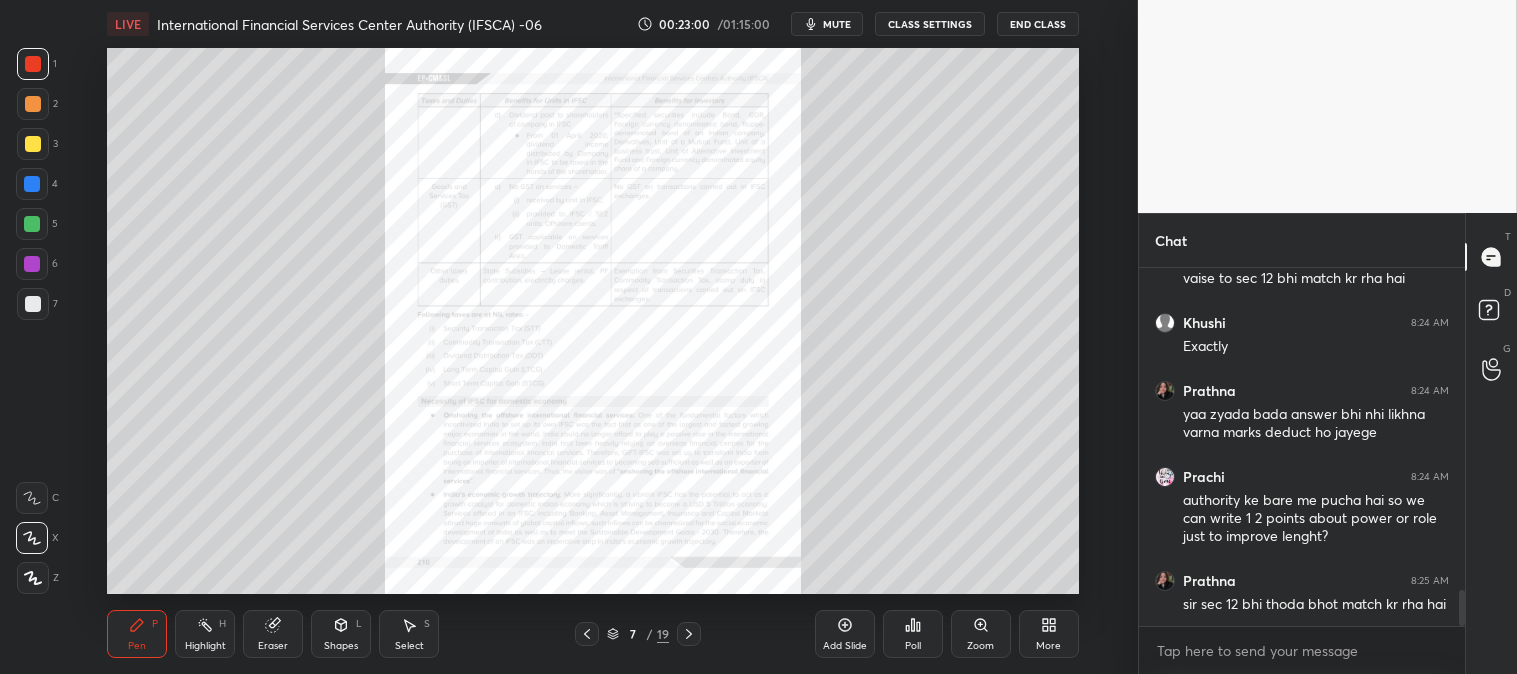 click at bounding box center (587, 634) 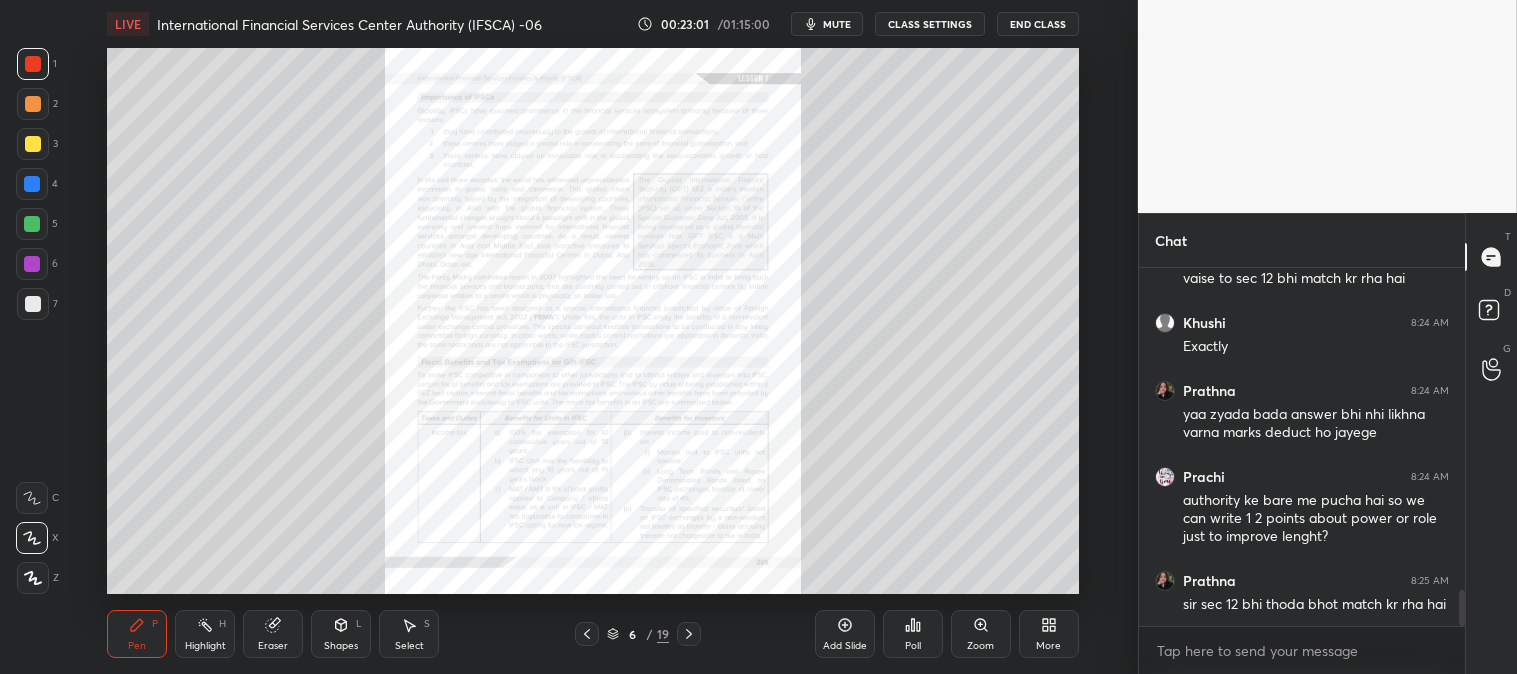 click 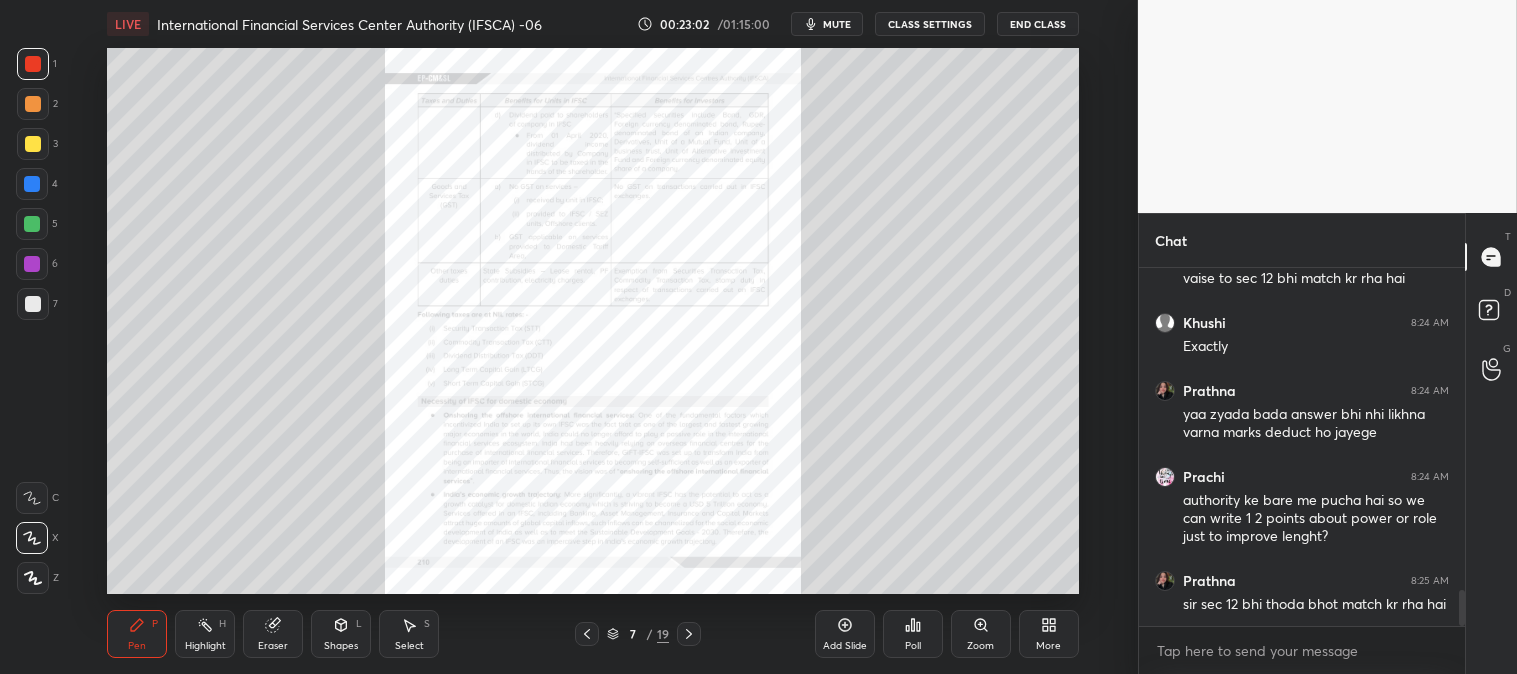 click at bounding box center (689, 634) 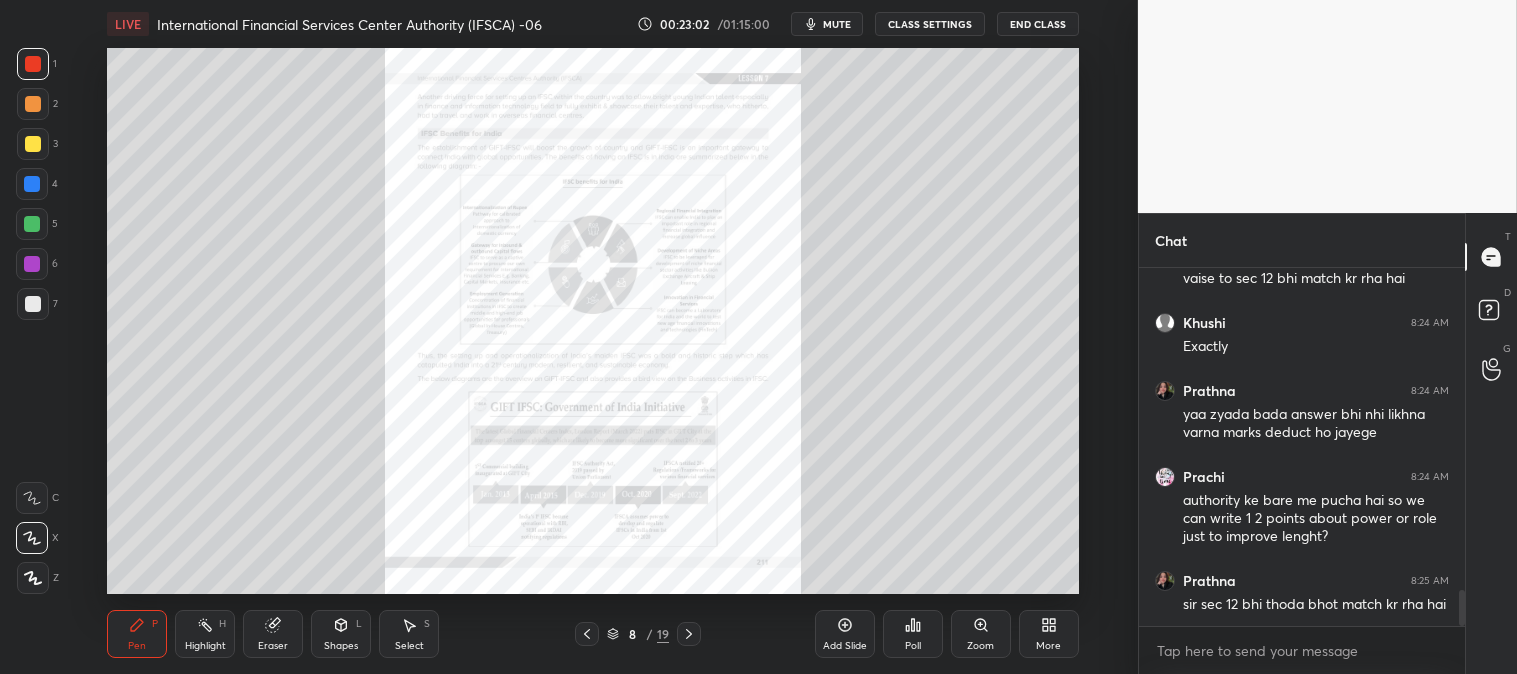 scroll, scrollTop: 3223, scrollLeft: 0, axis: vertical 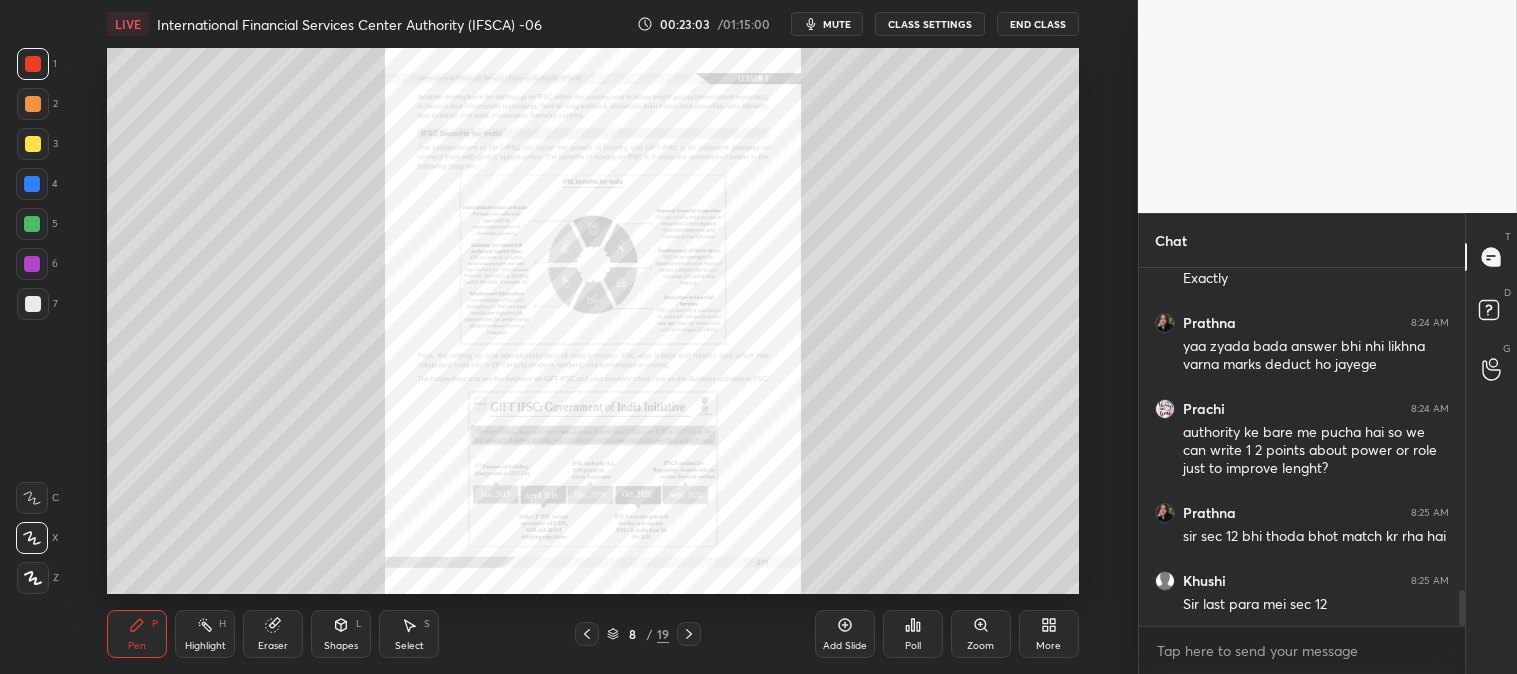 click at bounding box center [689, 634] 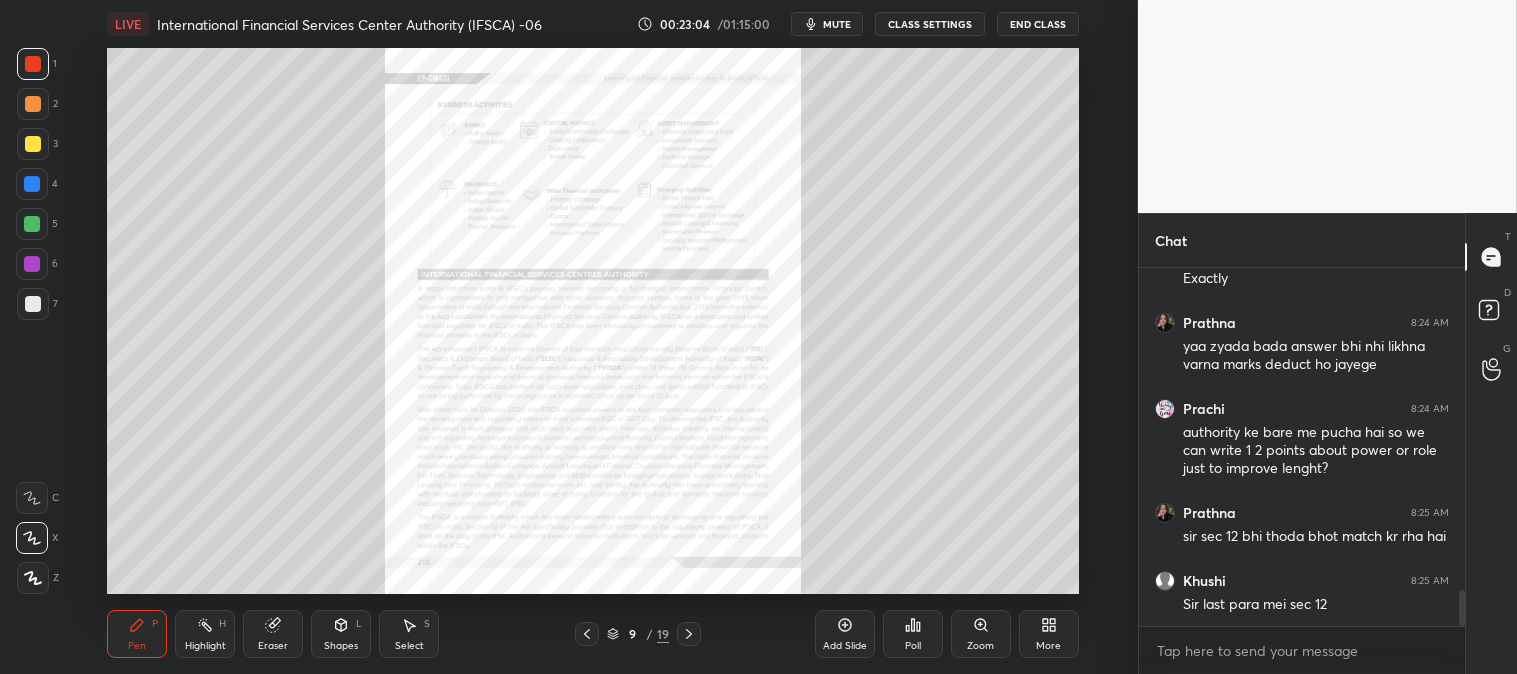 click 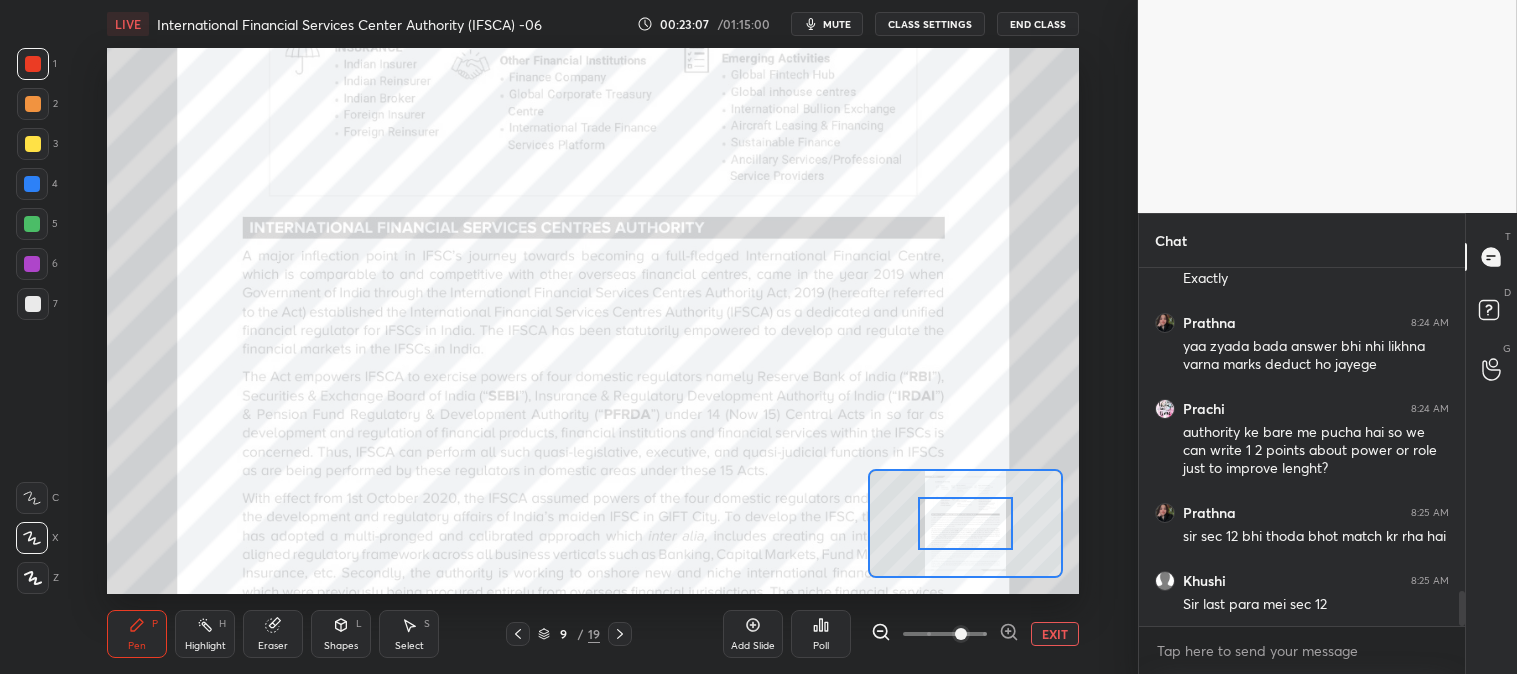 scroll, scrollTop: 3291, scrollLeft: 0, axis: vertical 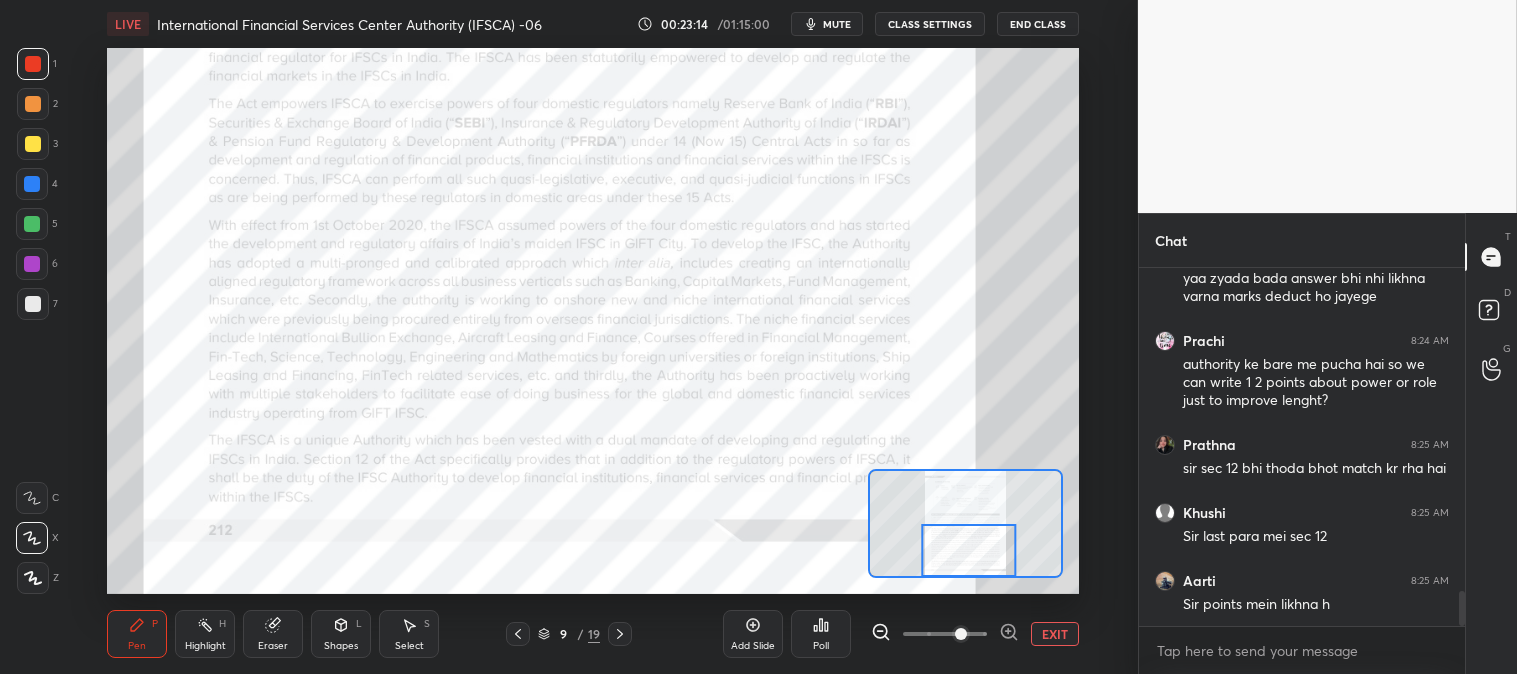 click 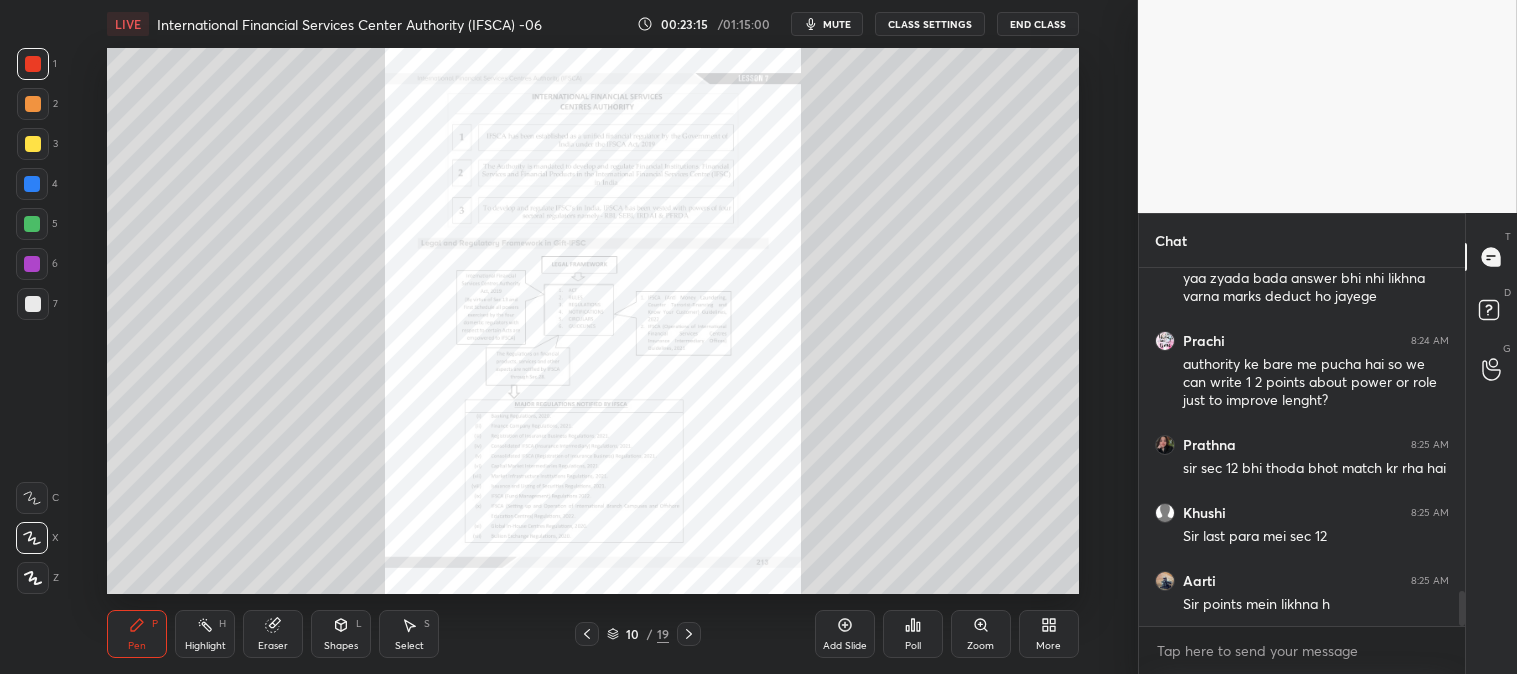 click 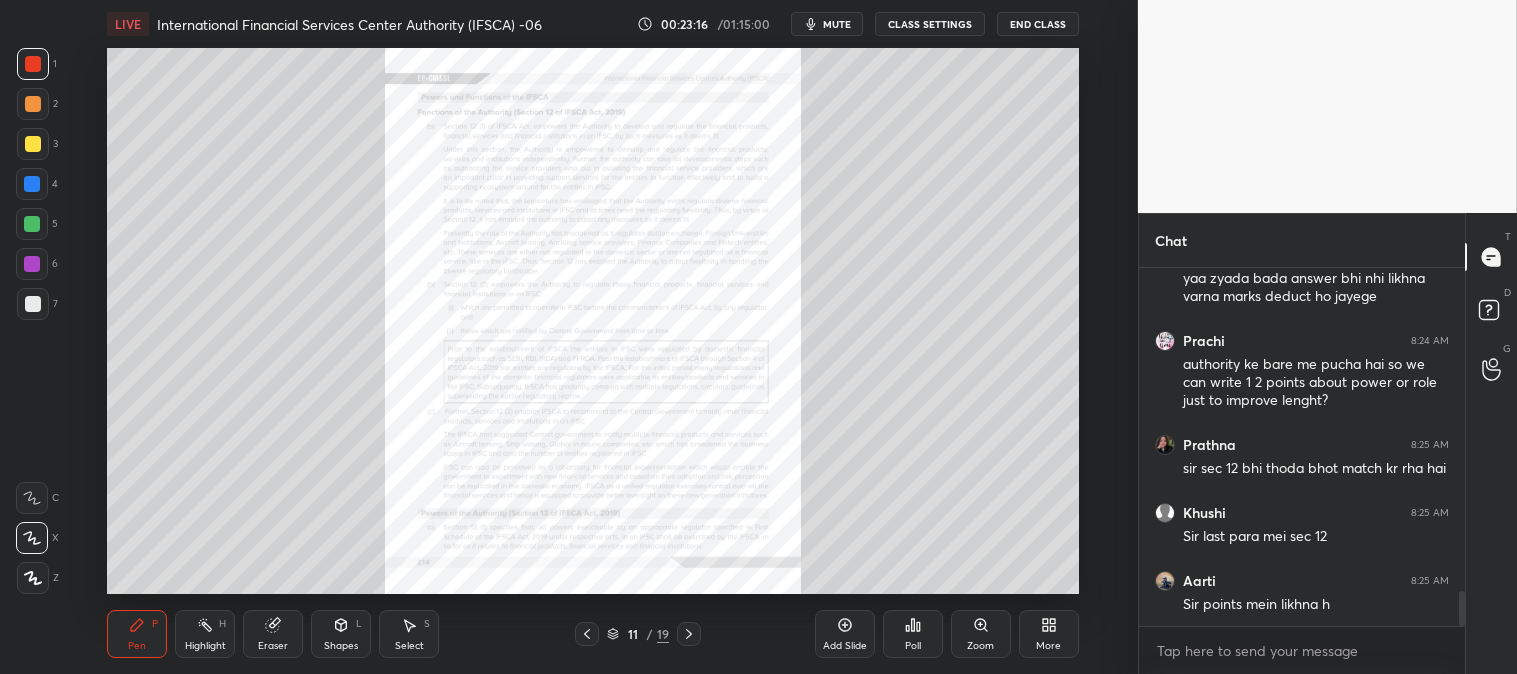 click 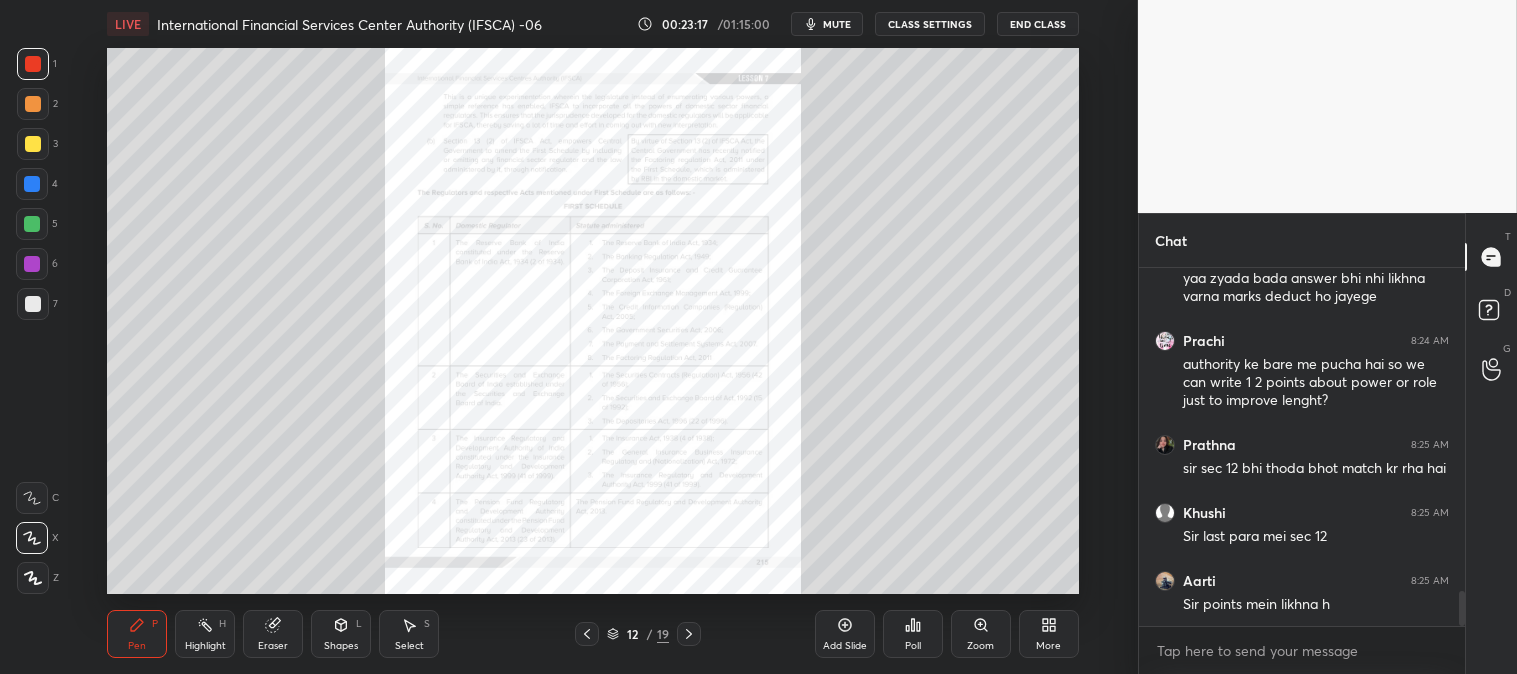 click on "mute" at bounding box center (837, 24) 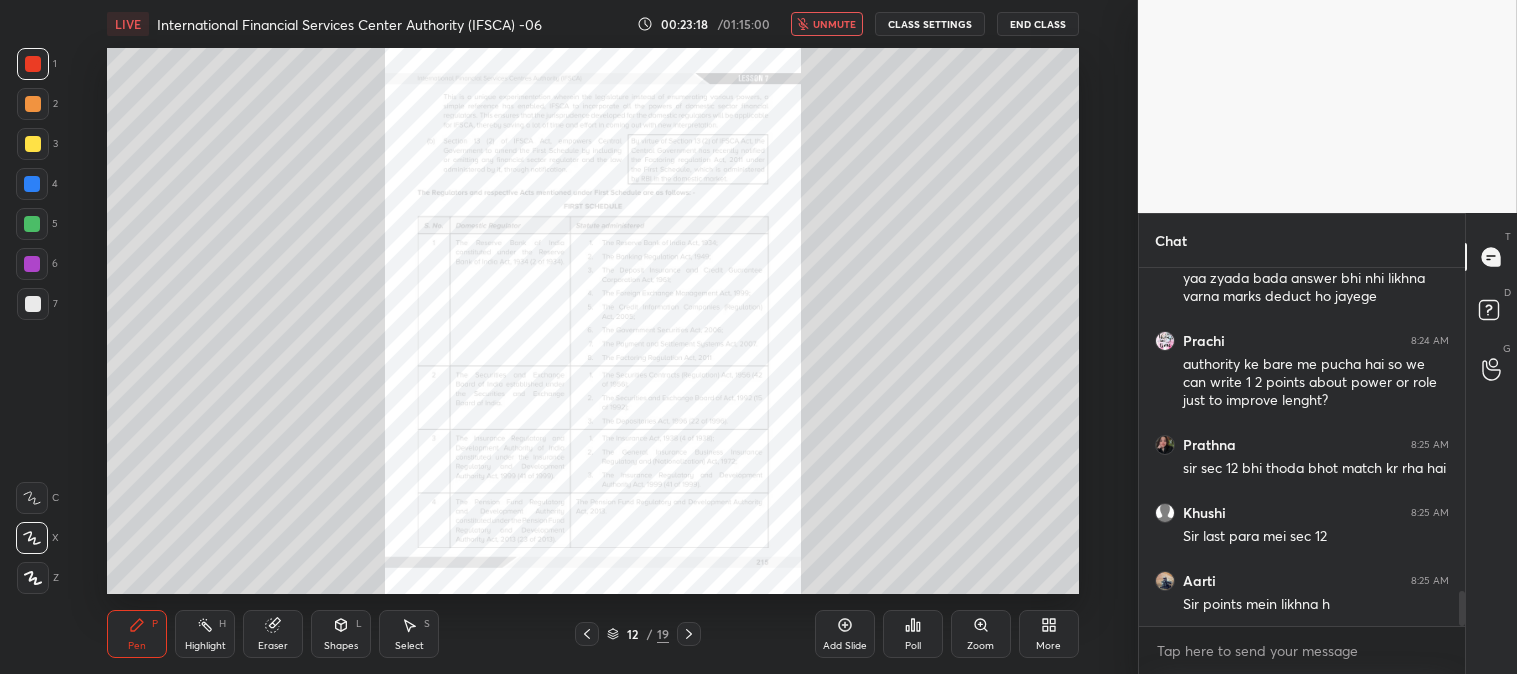 click on "unmute" at bounding box center (834, 24) 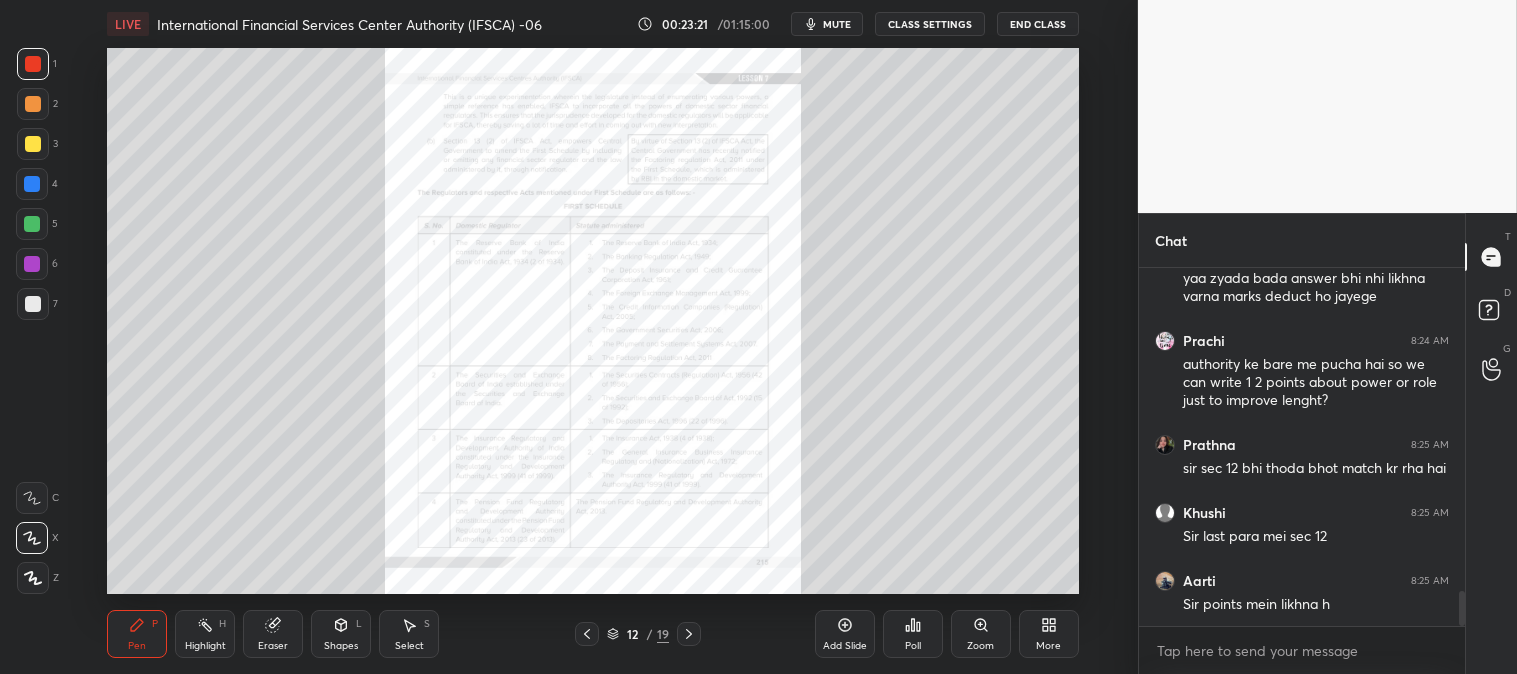 click at bounding box center (587, 634) 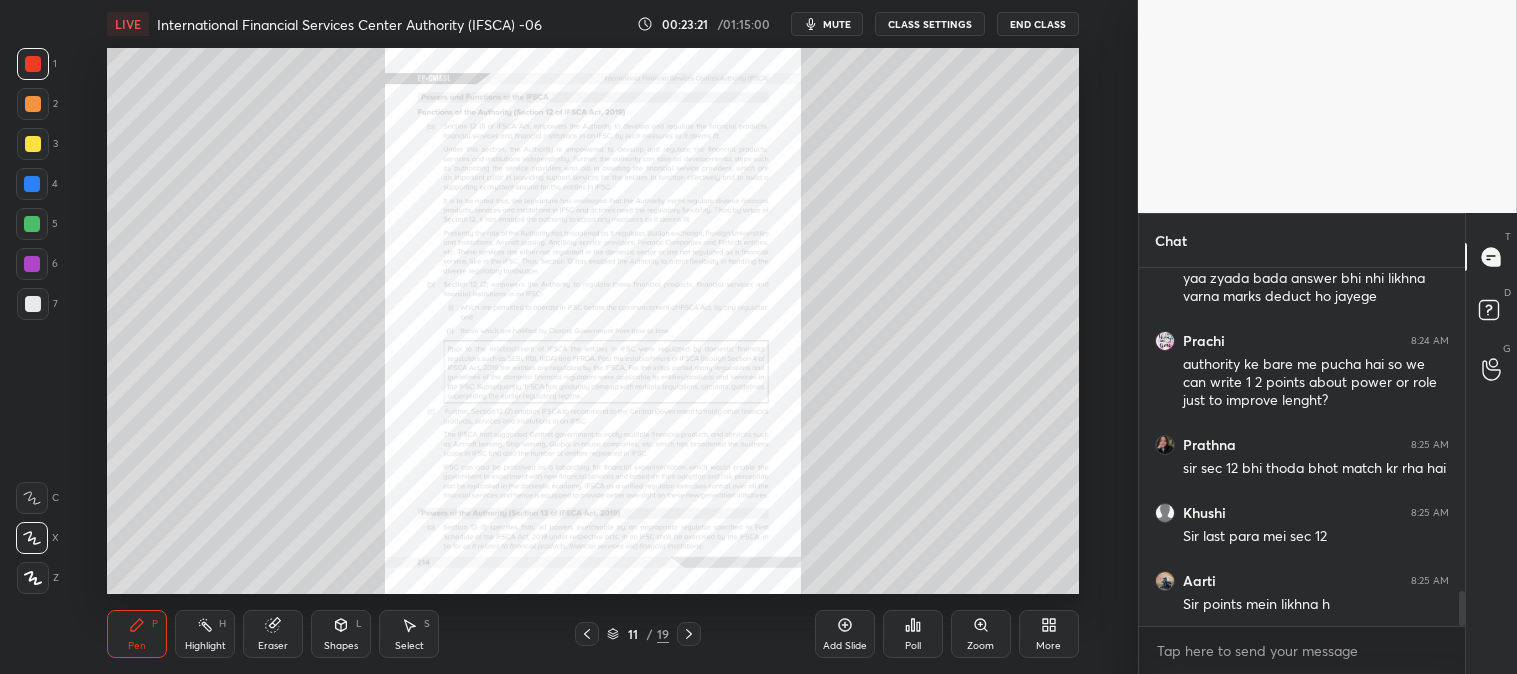click at bounding box center [587, 634] 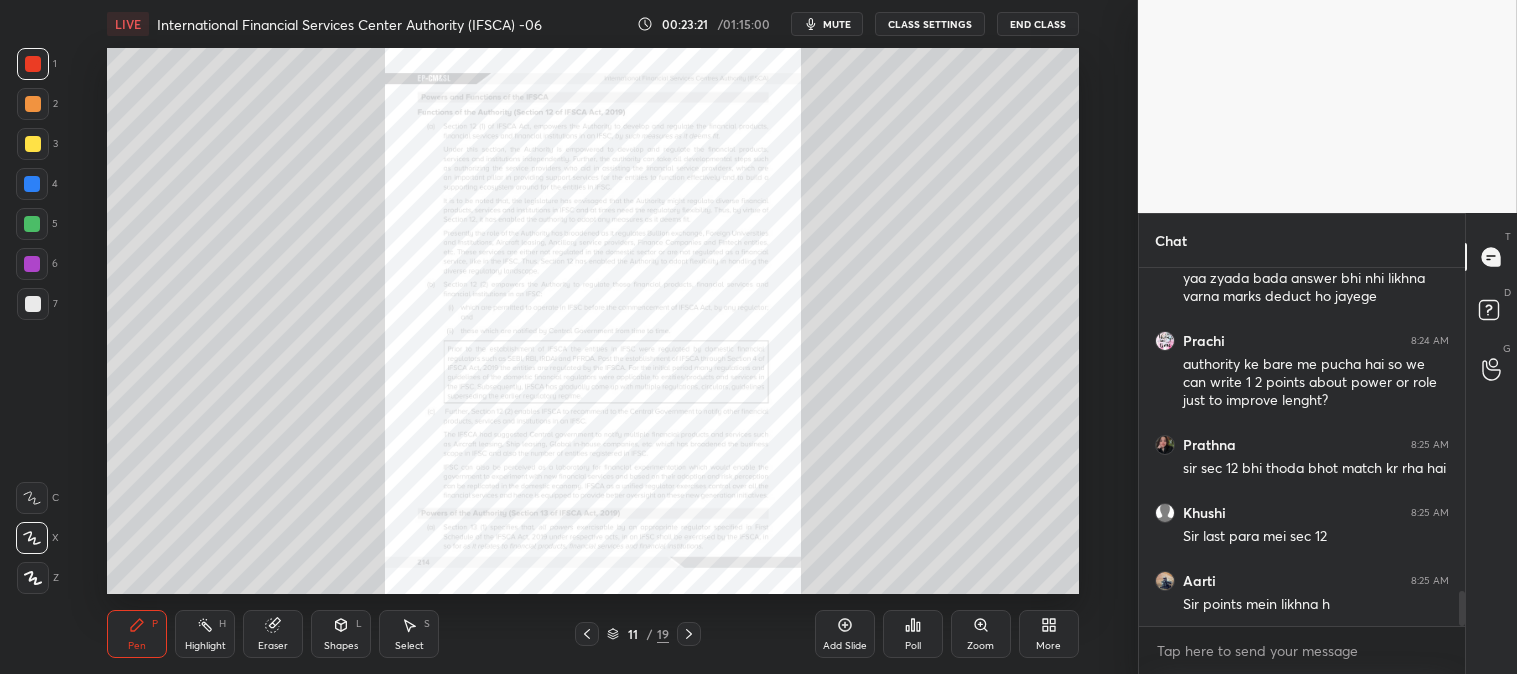 click 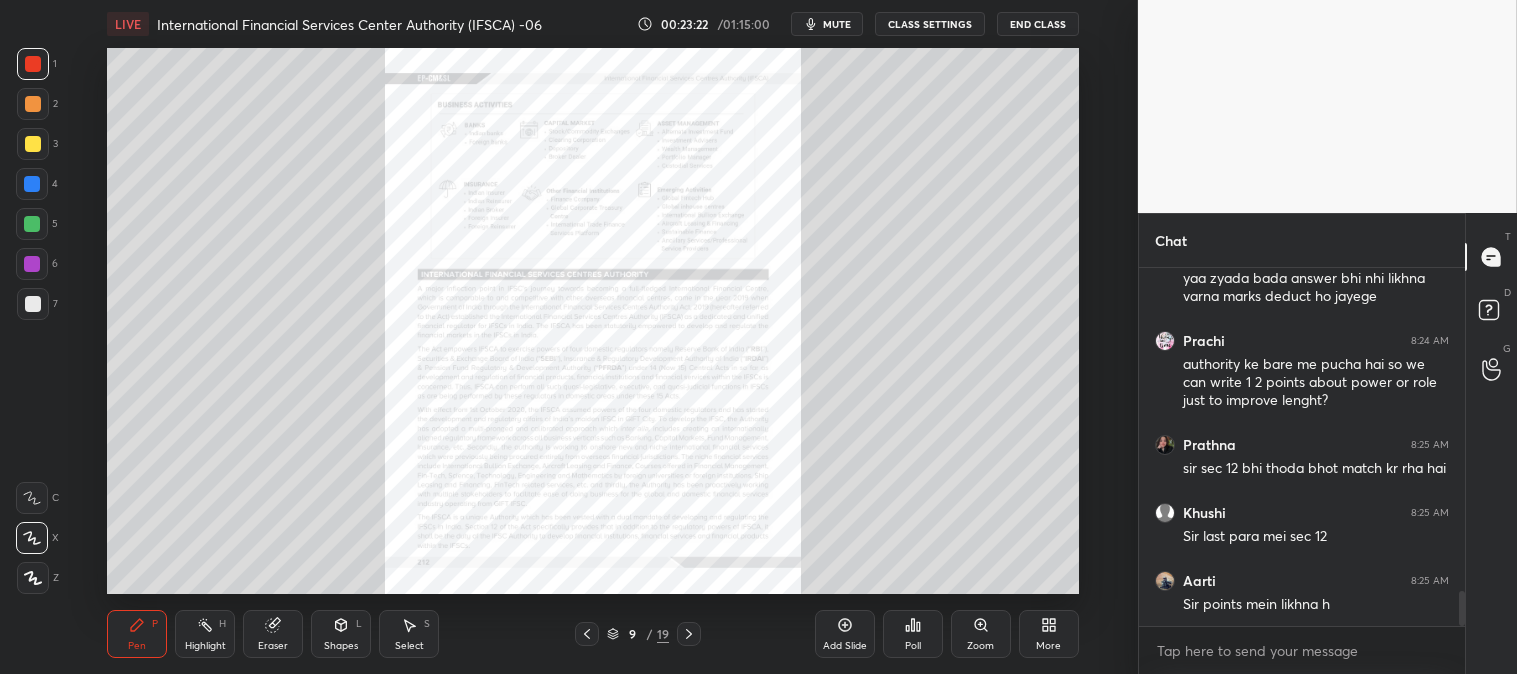 click 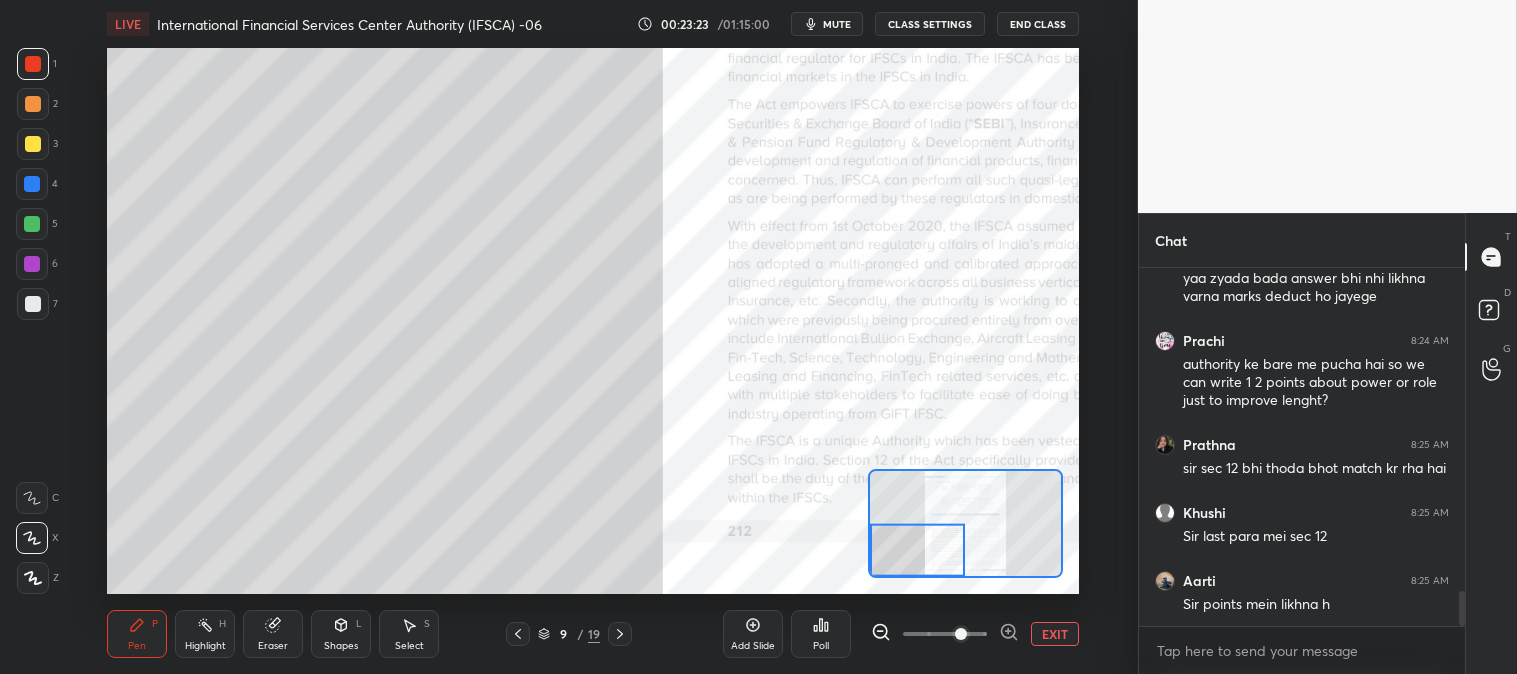 click on "Pen P" at bounding box center [137, 634] 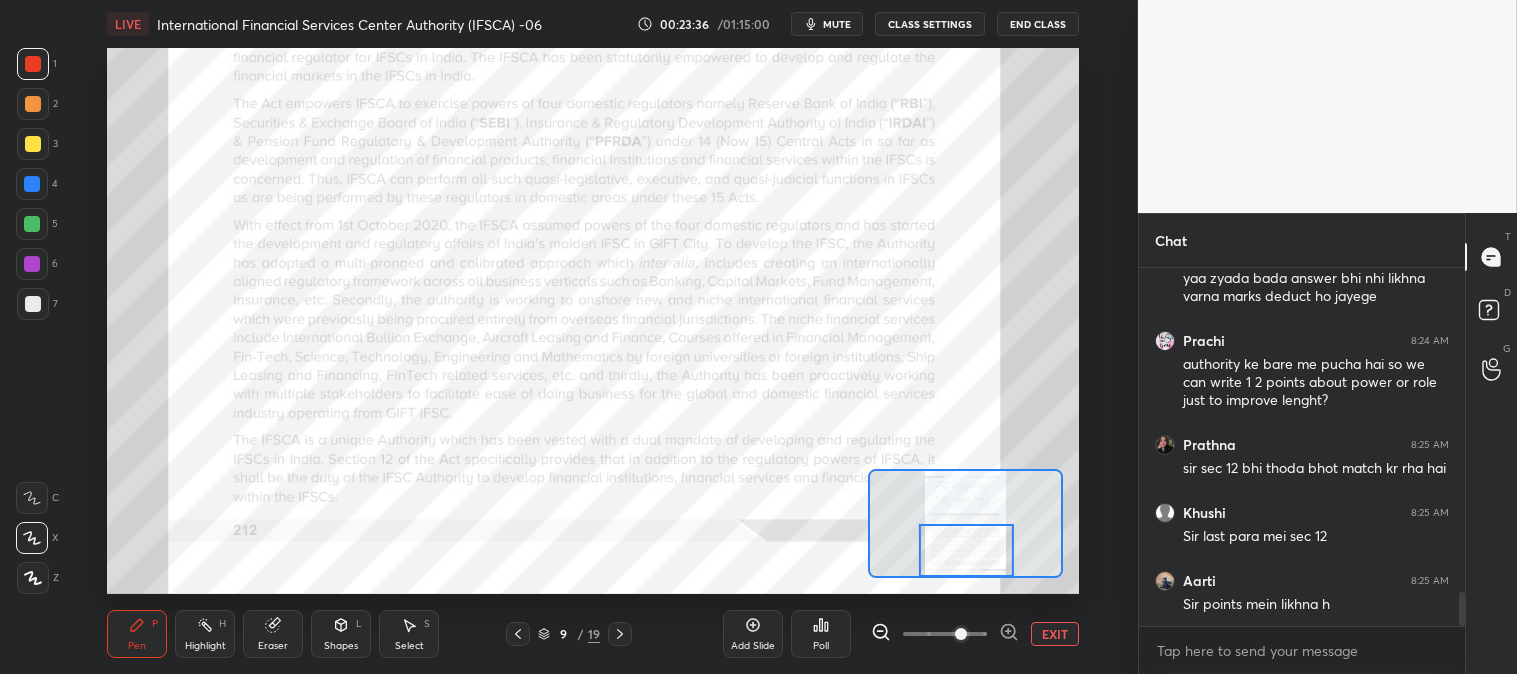 scroll, scrollTop: 3360, scrollLeft: 0, axis: vertical 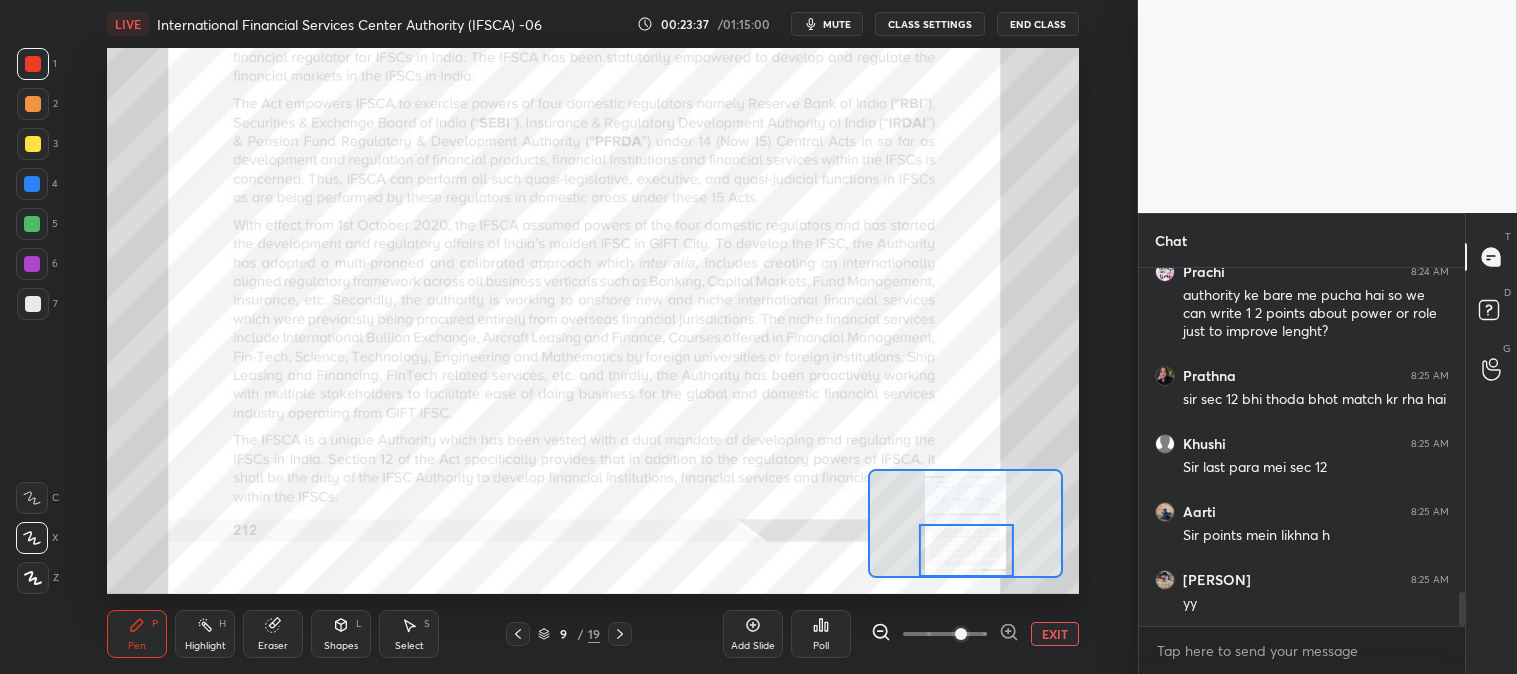 click 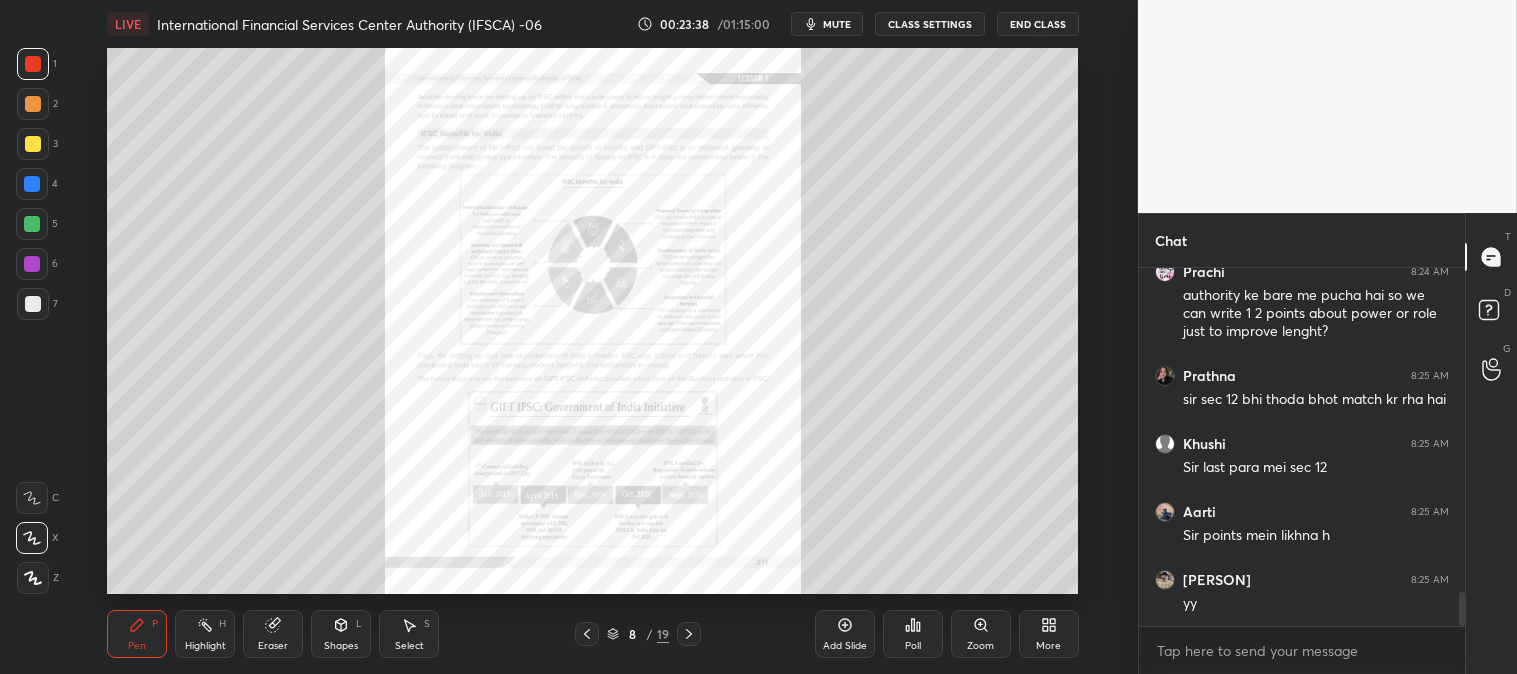 click 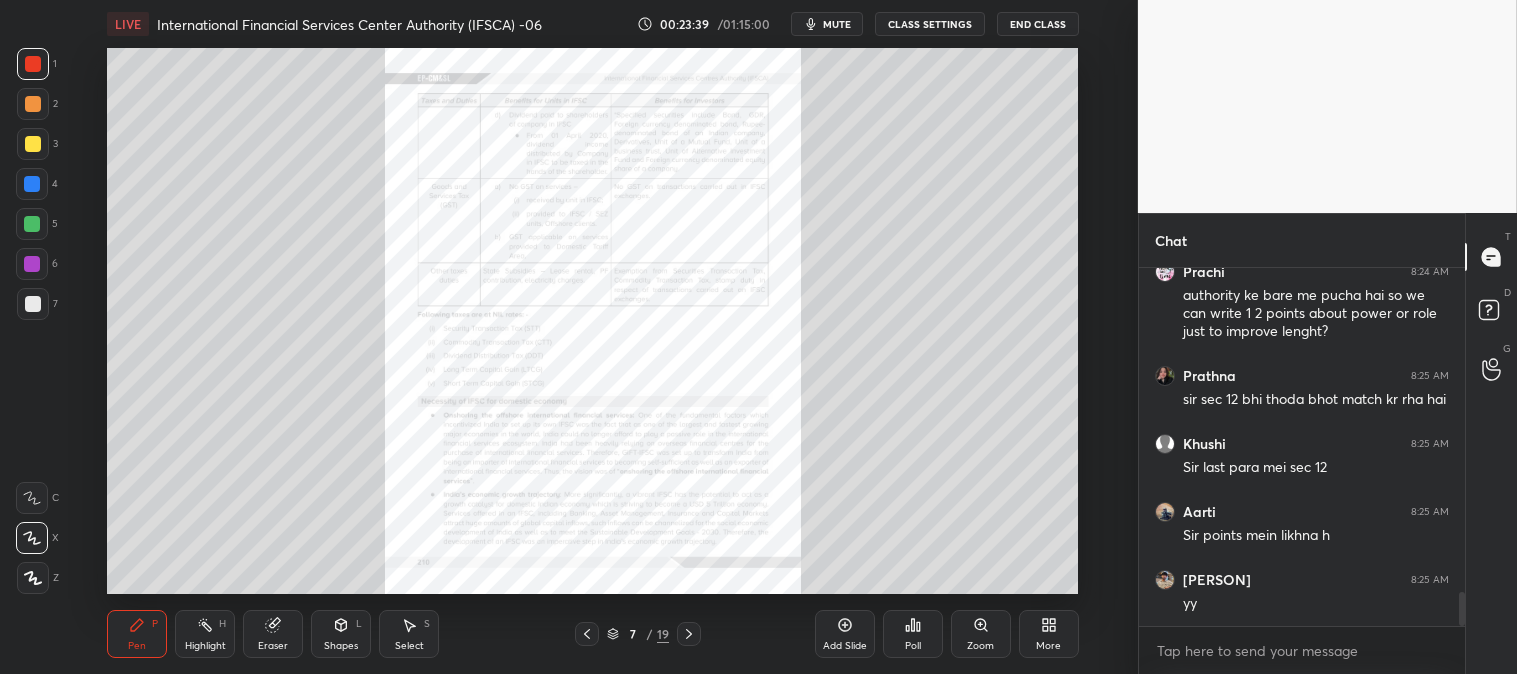 click 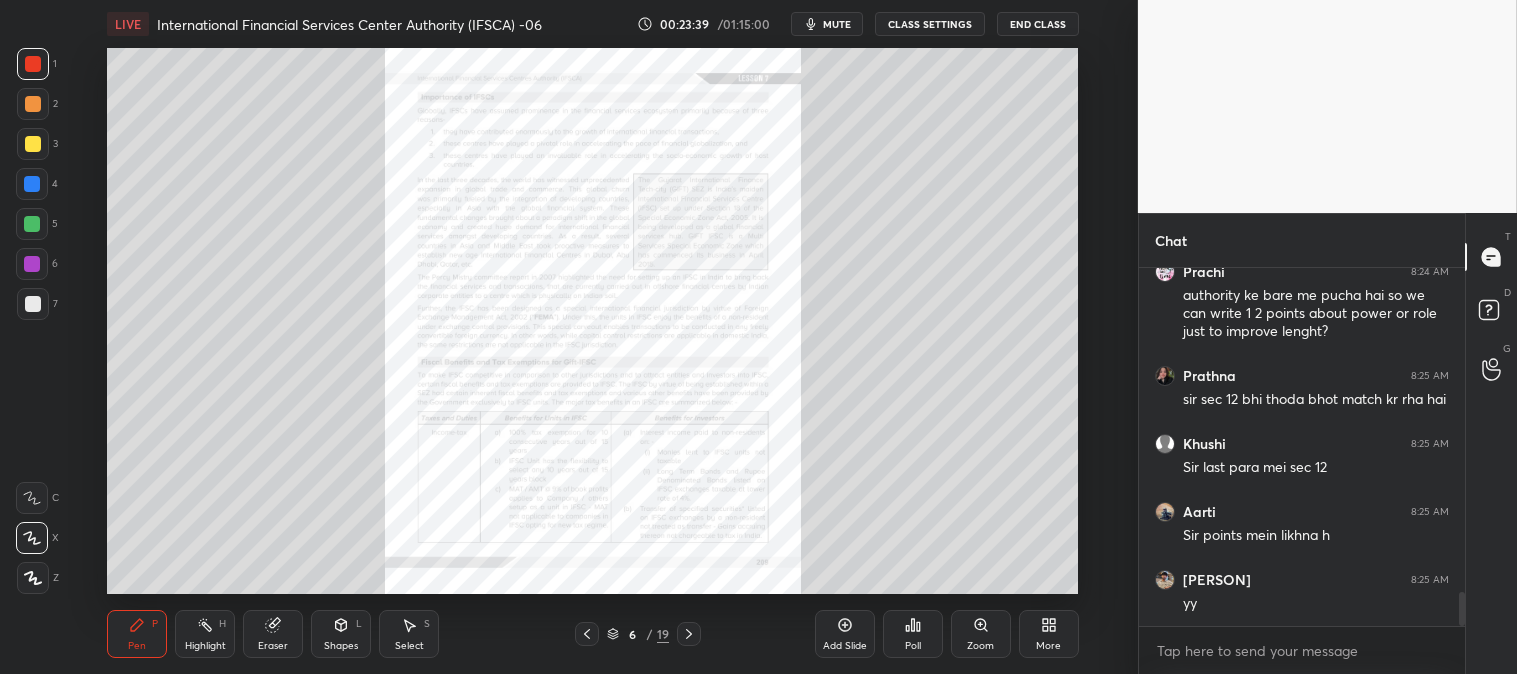 click 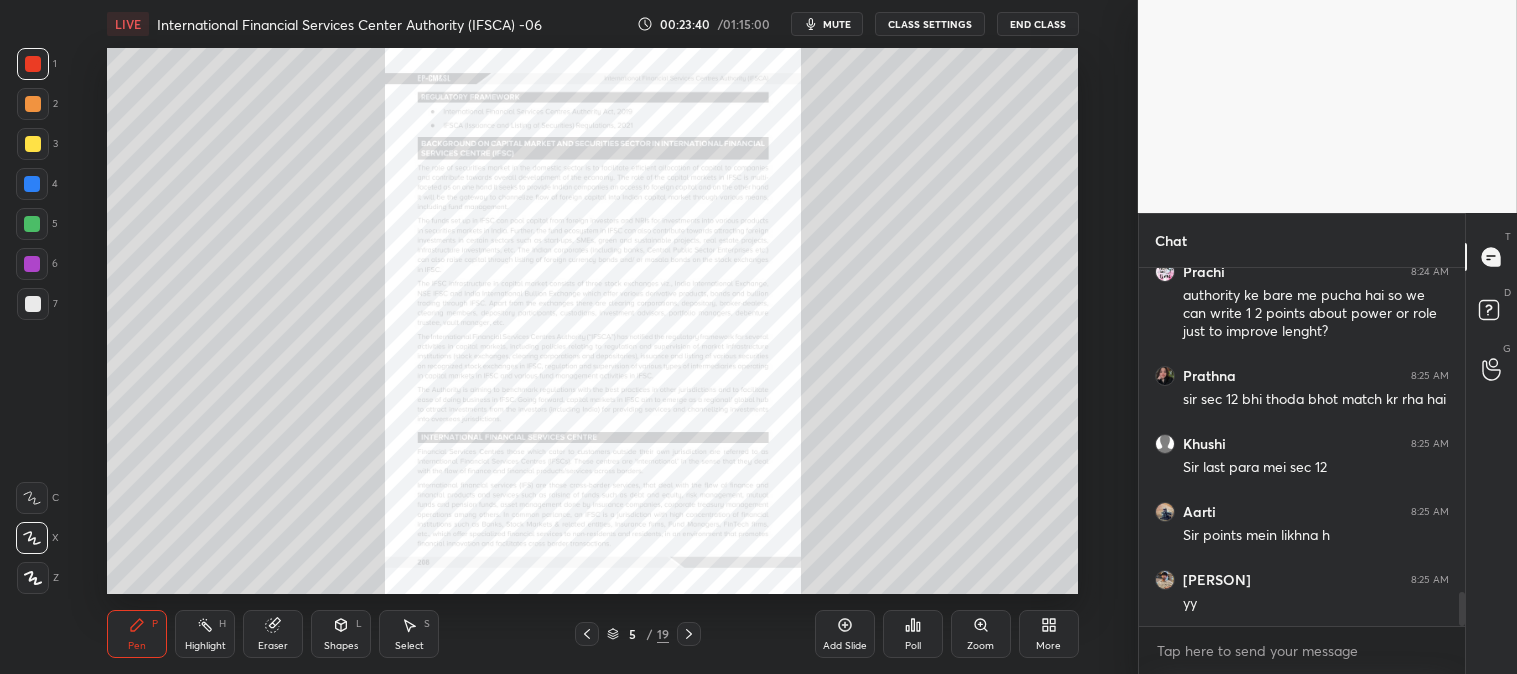 click 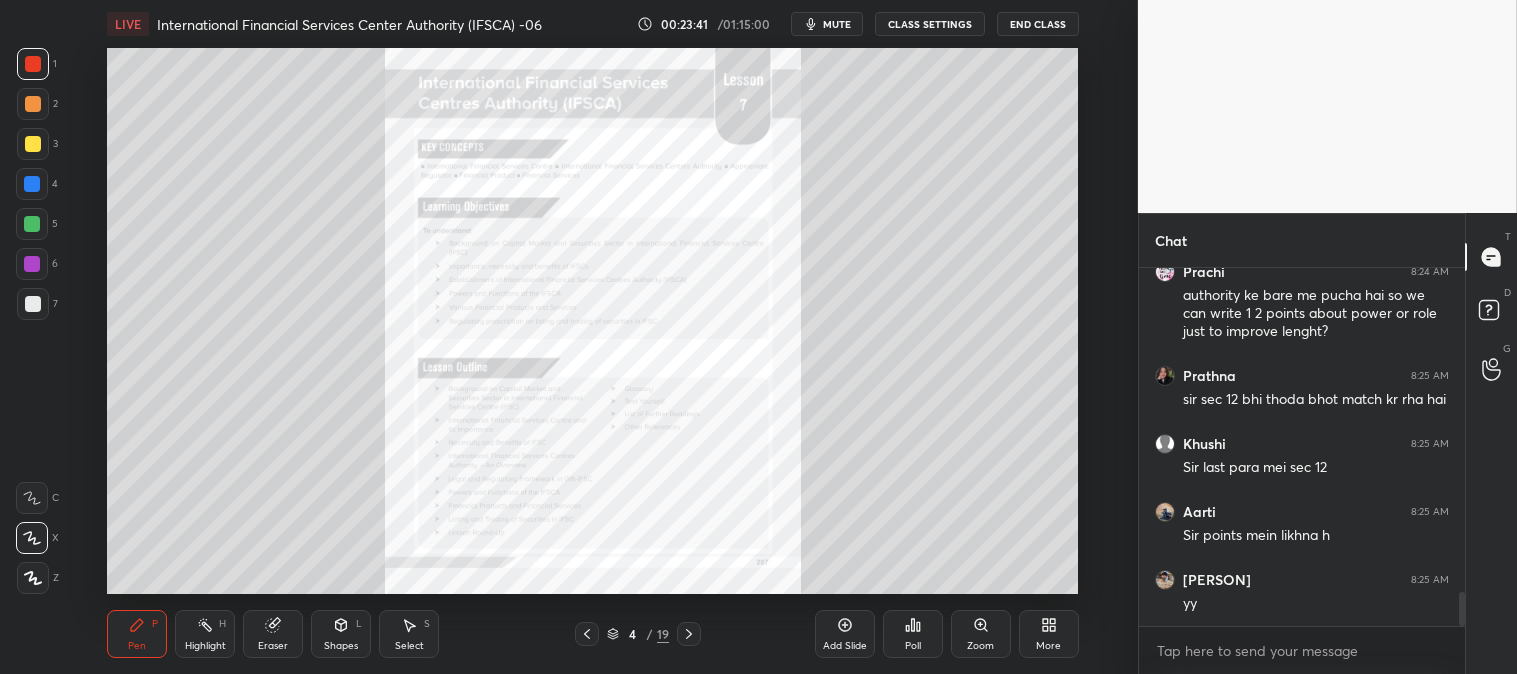 click 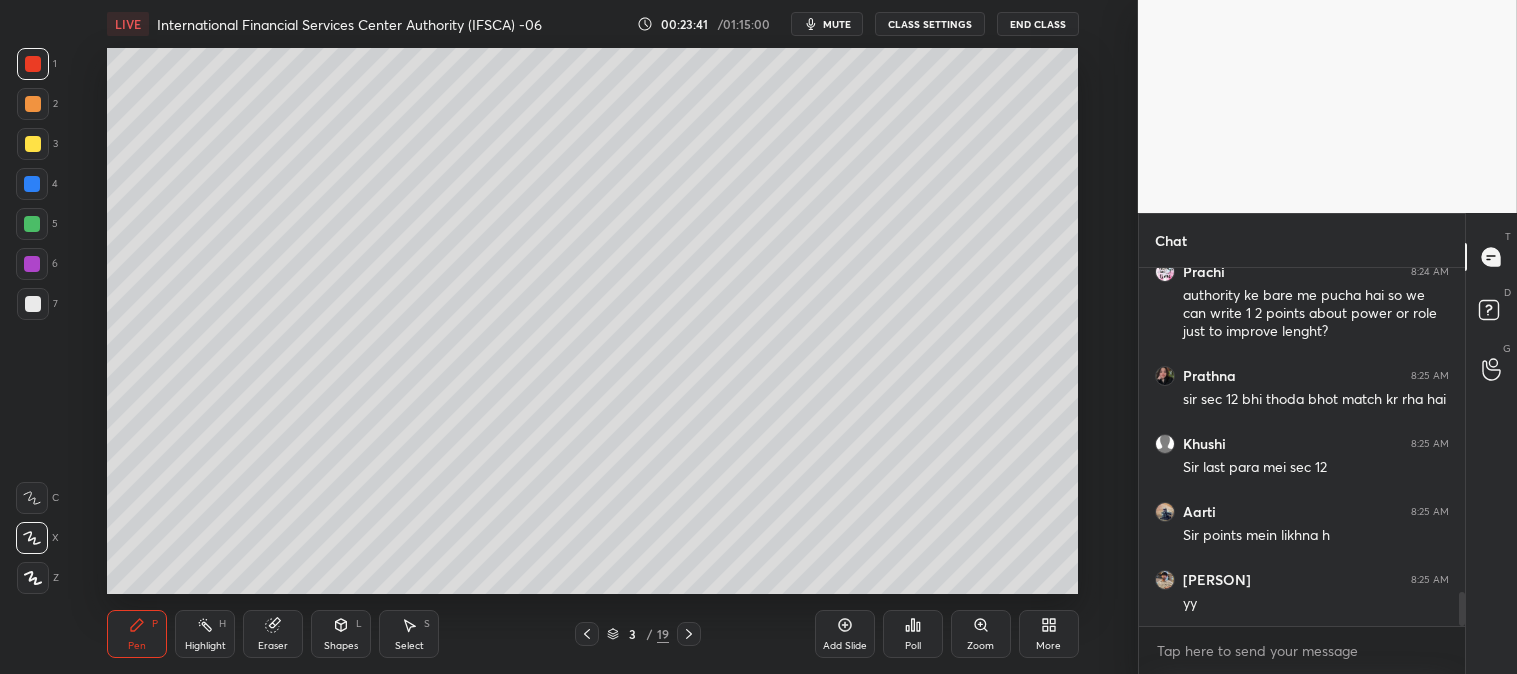 scroll, scrollTop: 3427, scrollLeft: 0, axis: vertical 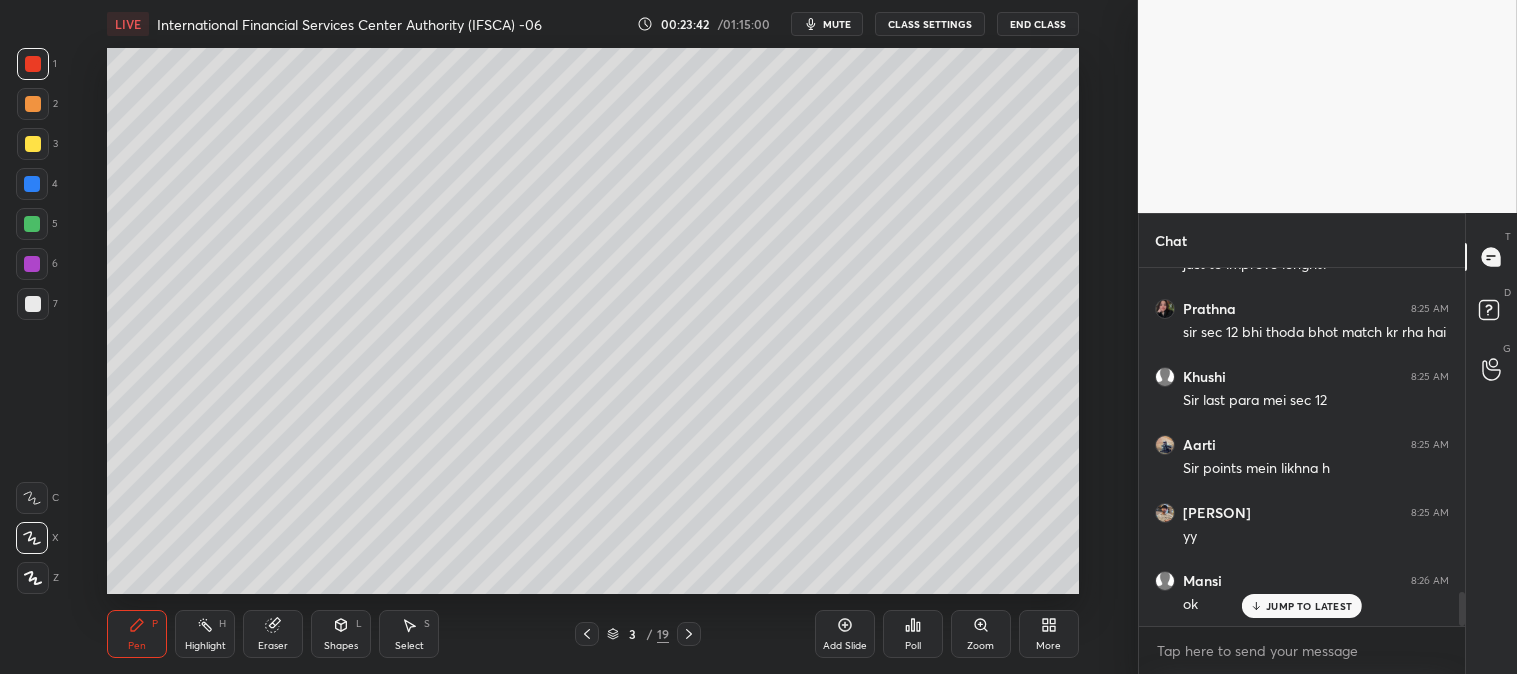 click at bounding box center (33, 144) 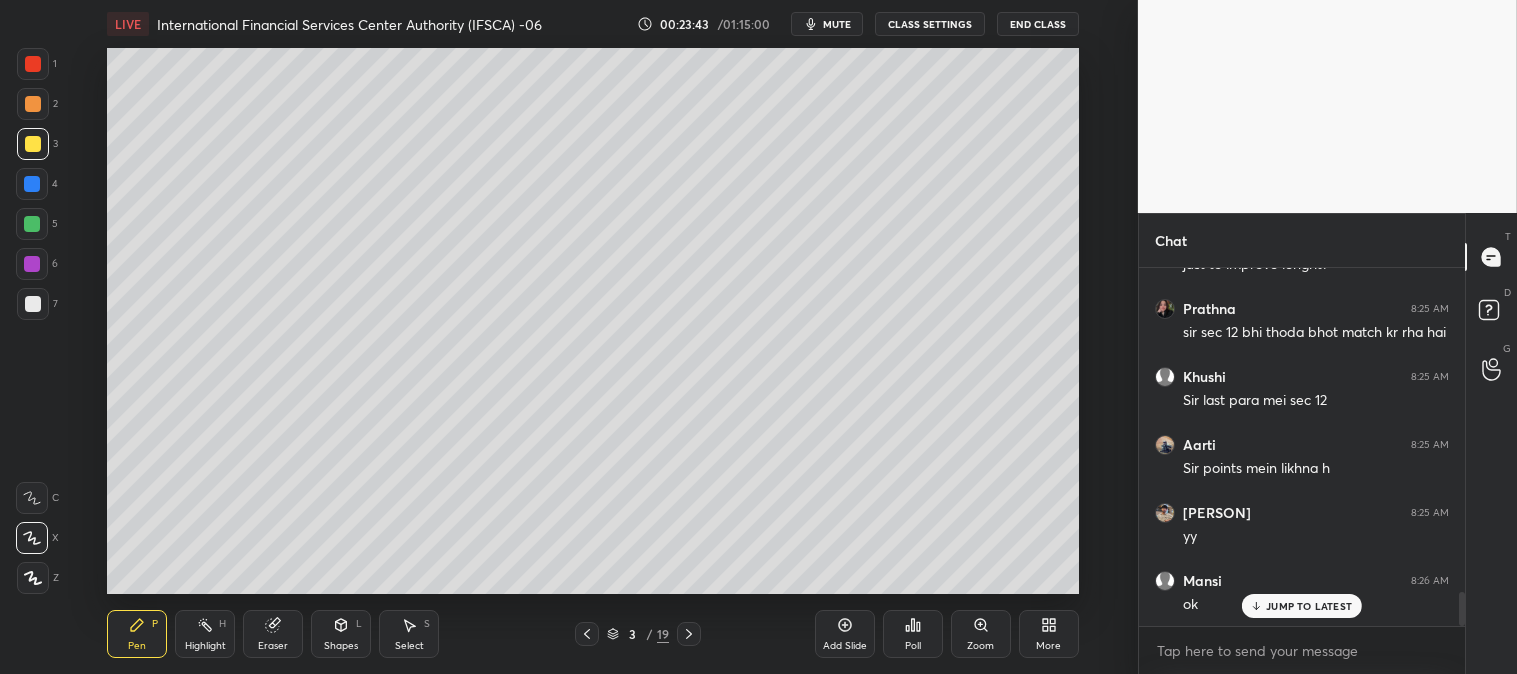 scroll, scrollTop: 3495, scrollLeft: 0, axis: vertical 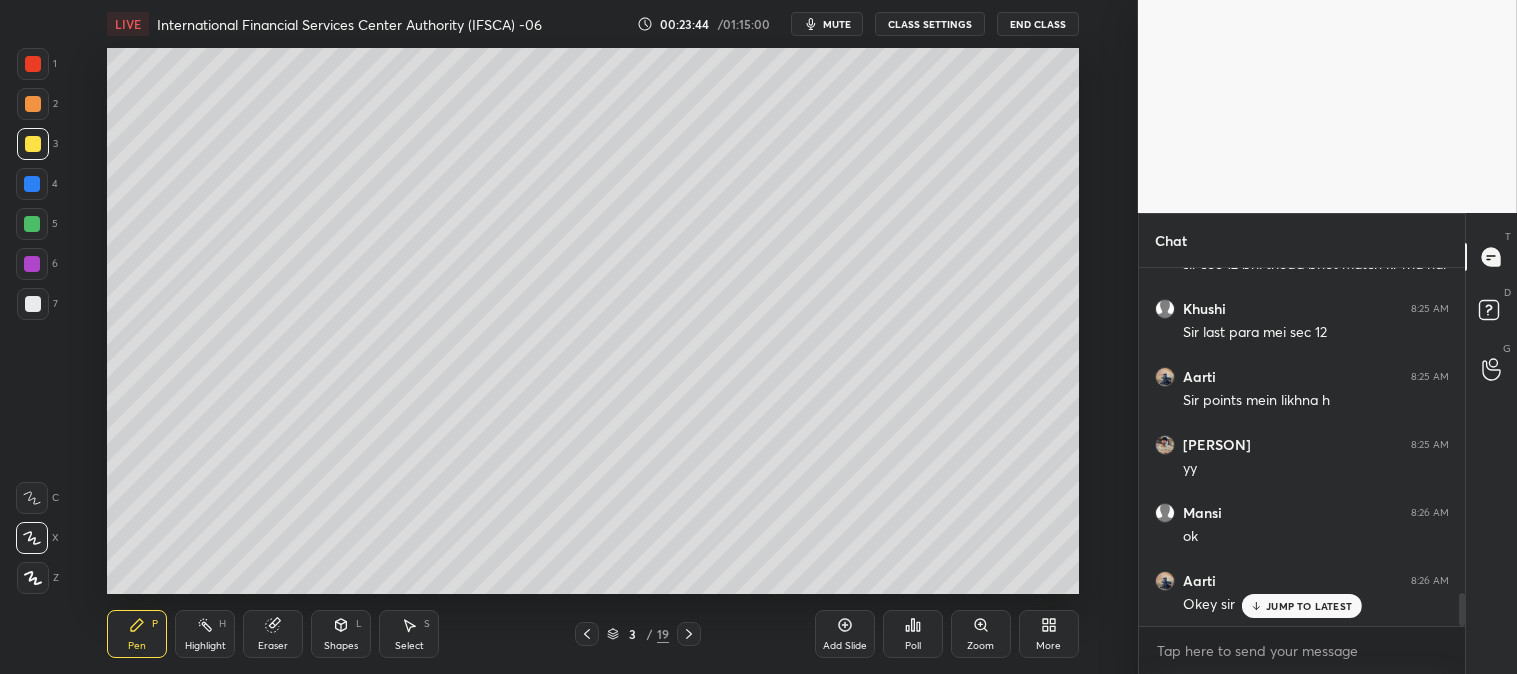 click on "Zoom" at bounding box center [981, 634] 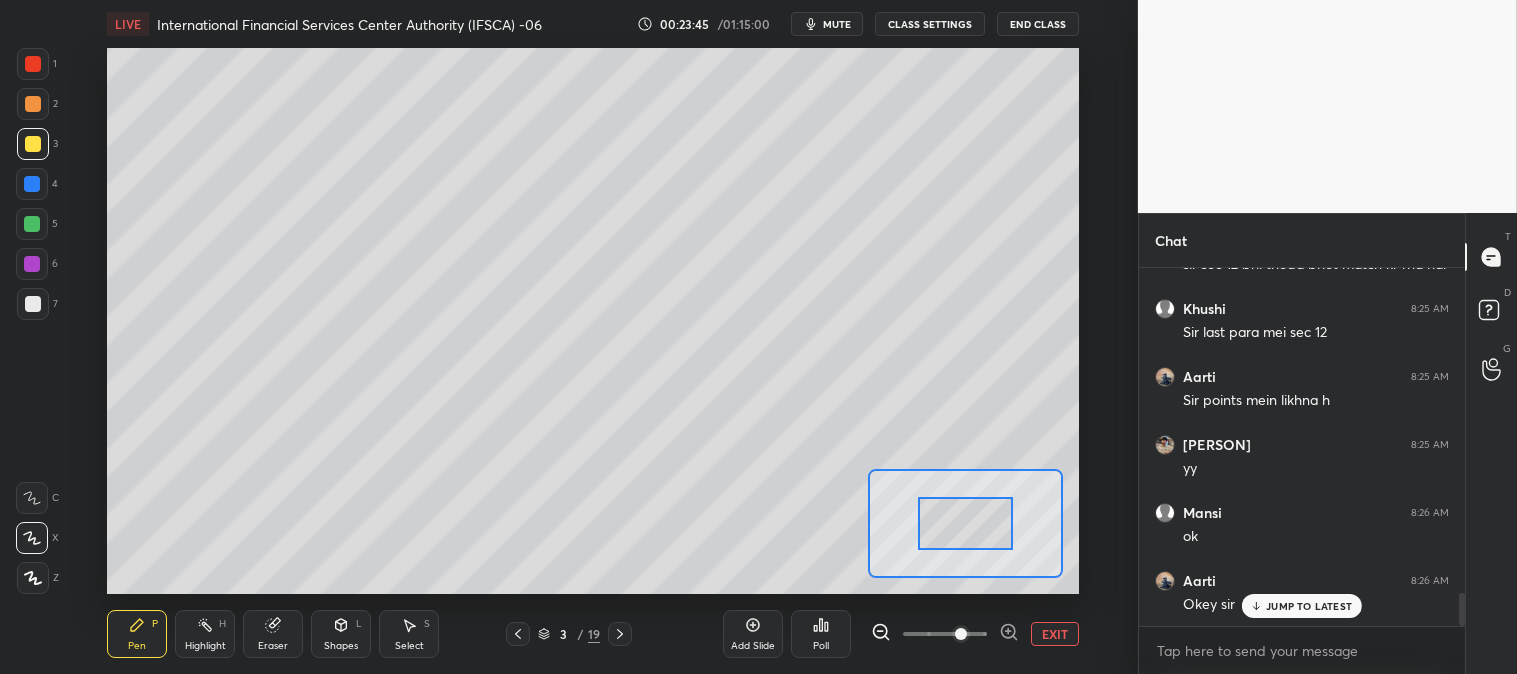 click 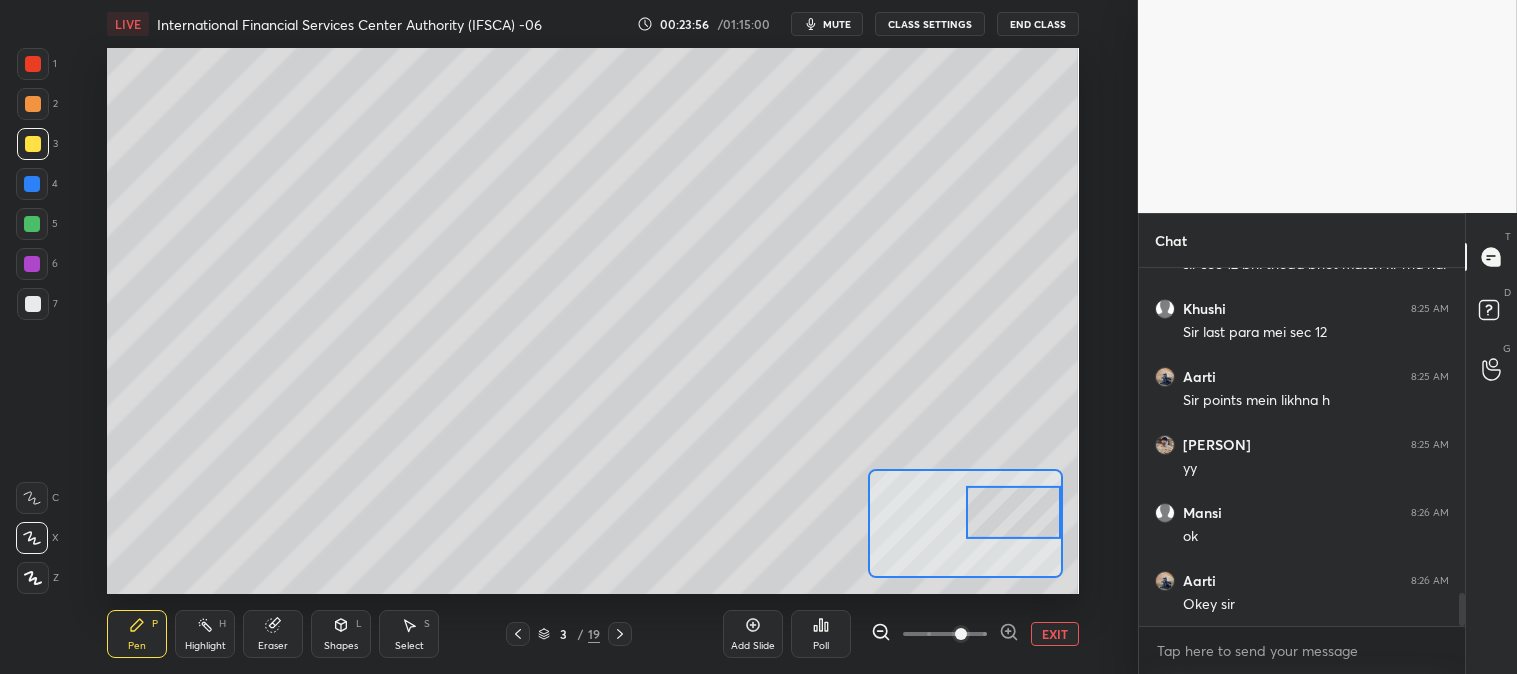 click at bounding box center [33, 304] 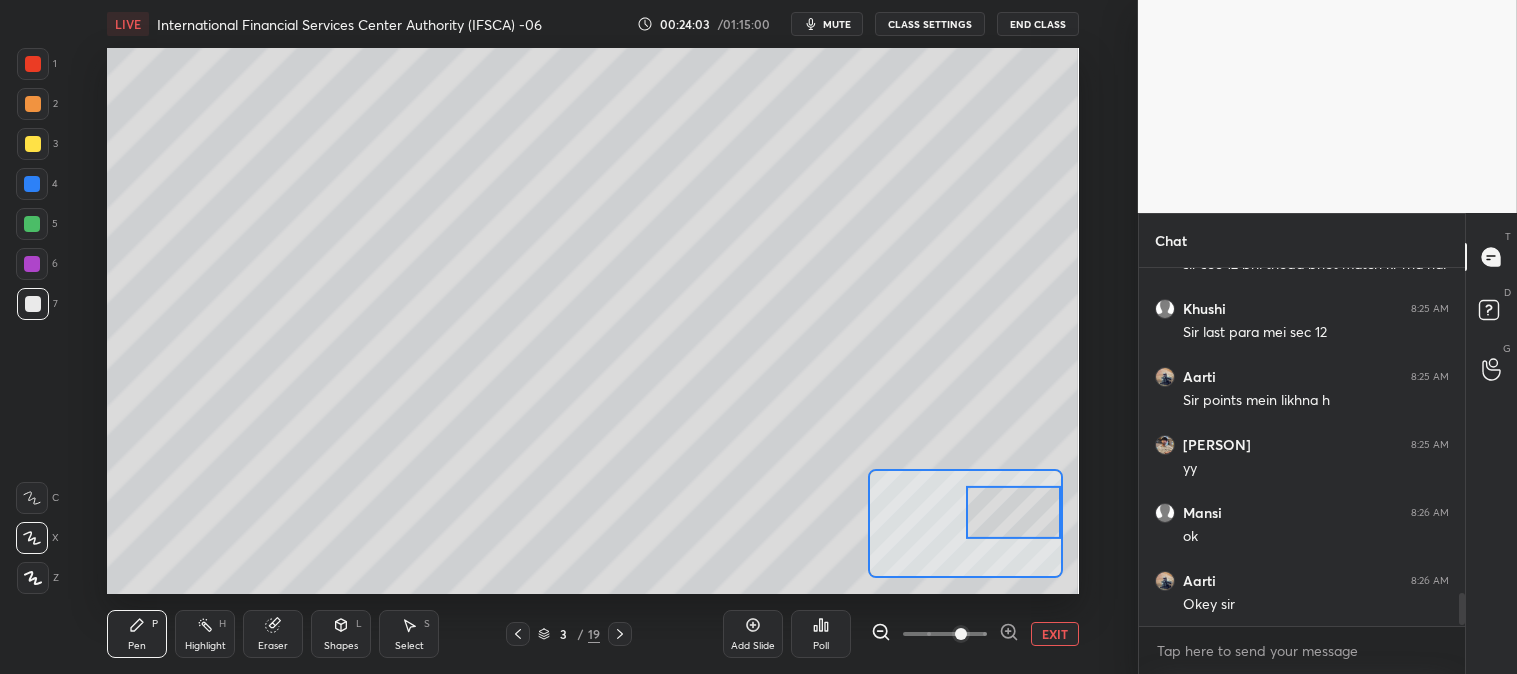 scroll, scrollTop: 3567, scrollLeft: 0, axis: vertical 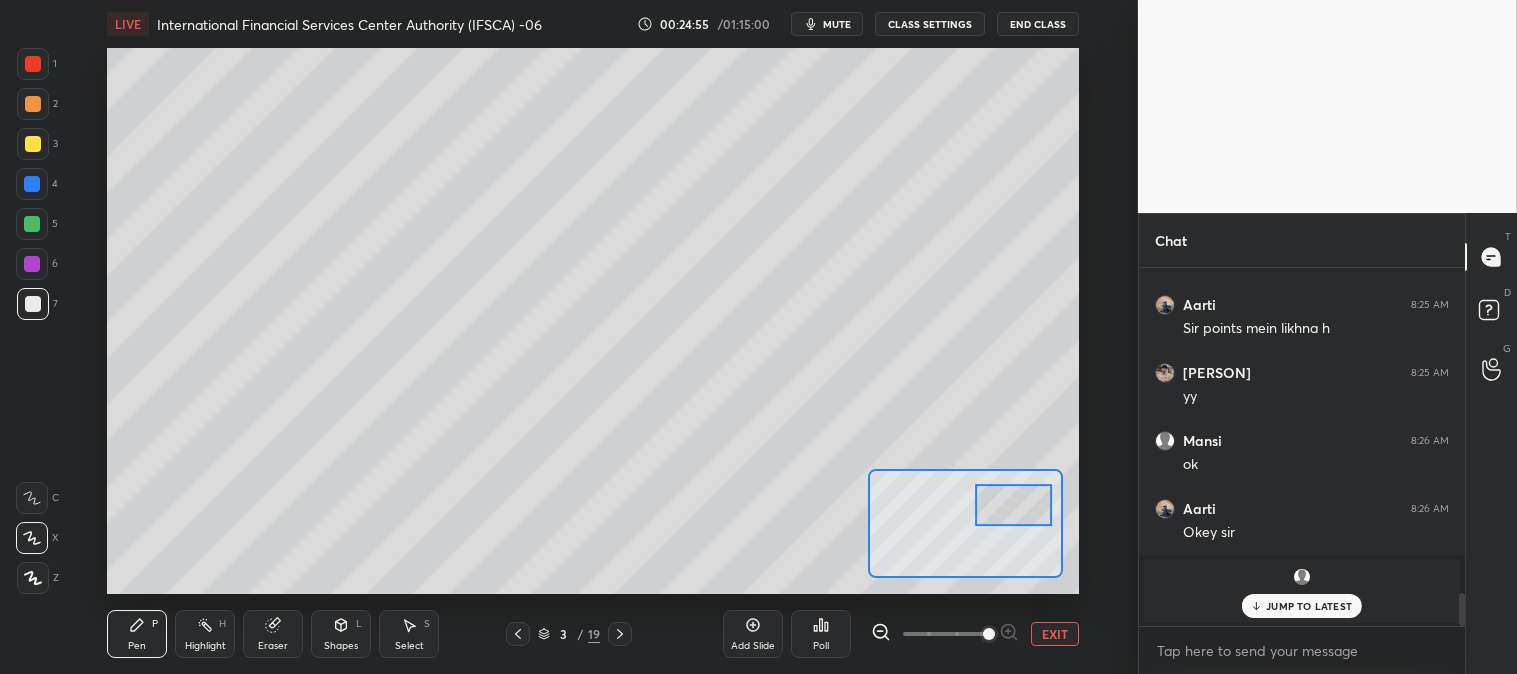 click at bounding box center (33, 144) 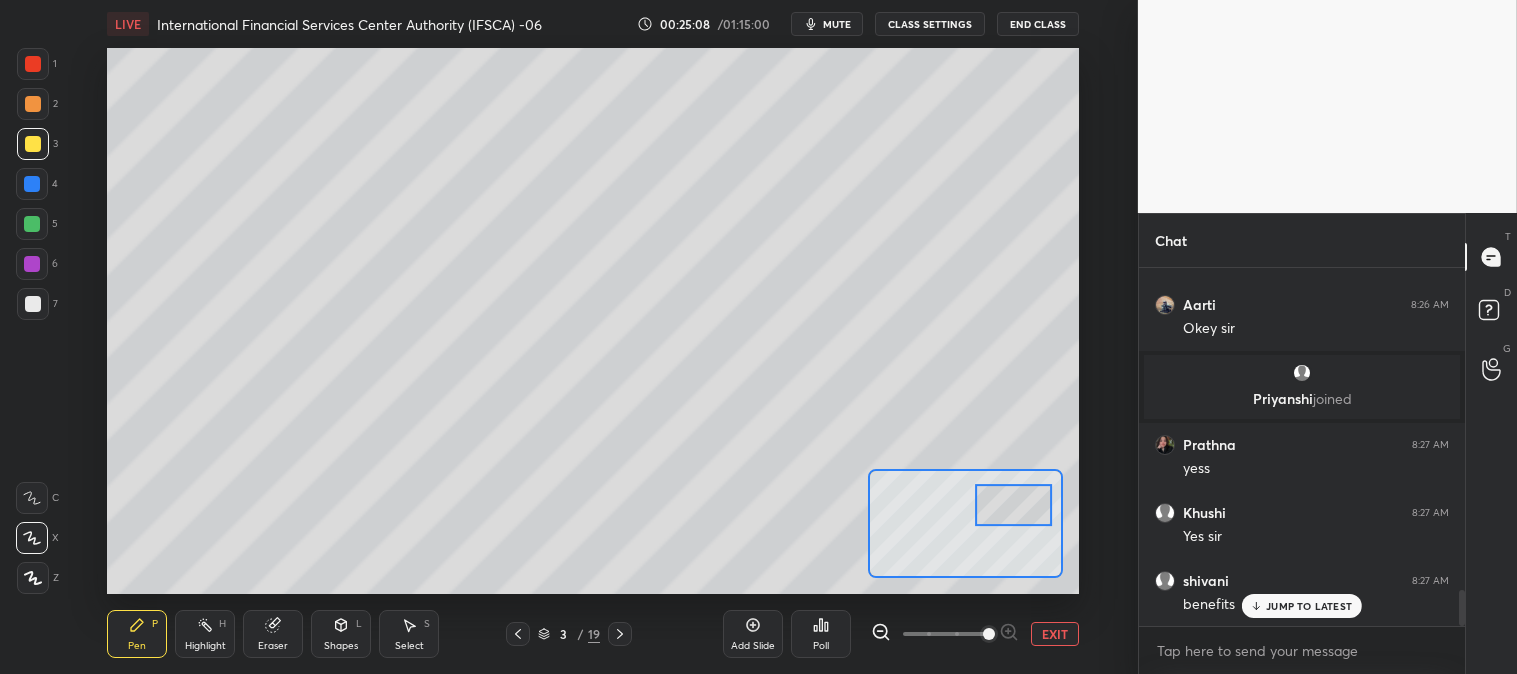 scroll, scrollTop: 3247, scrollLeft: 0, axis: vertical 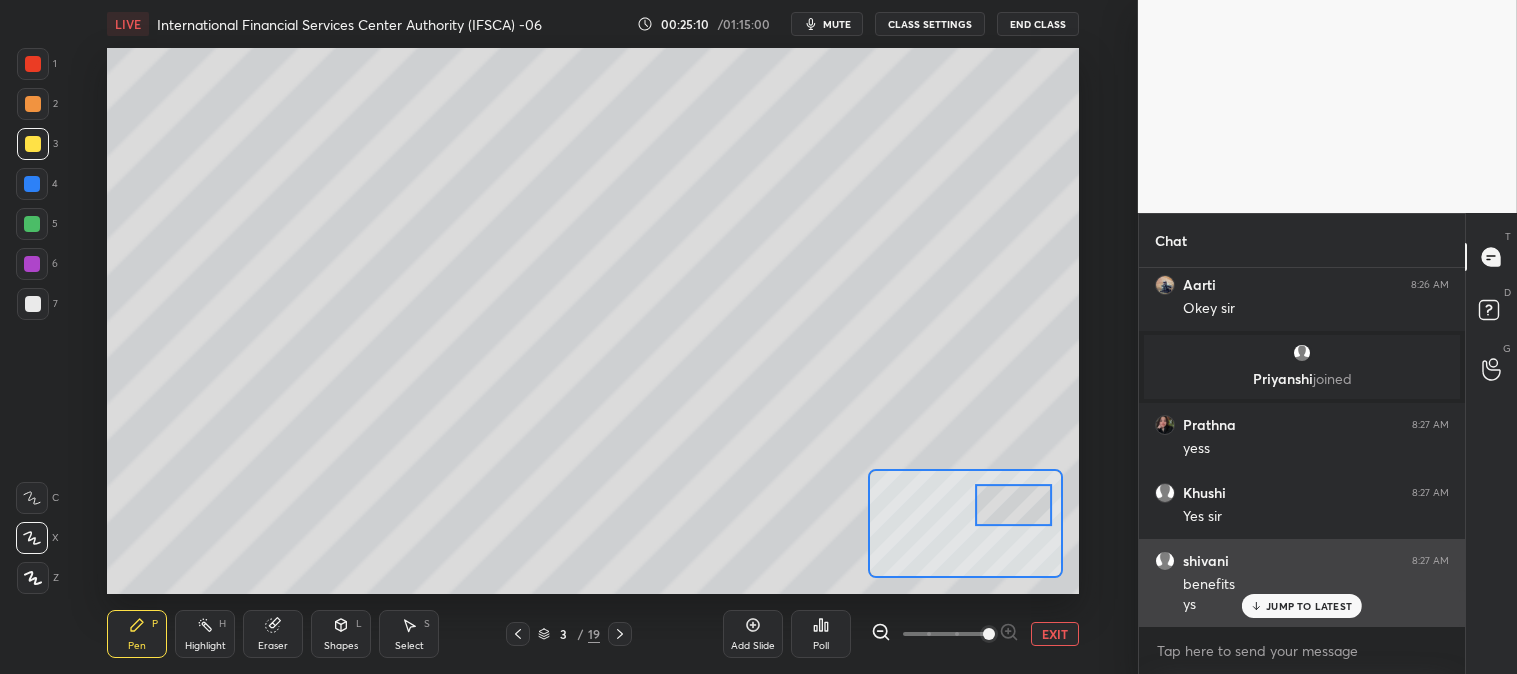 click on "JUMP TO LATEST" at bounding box center (1309, 606) 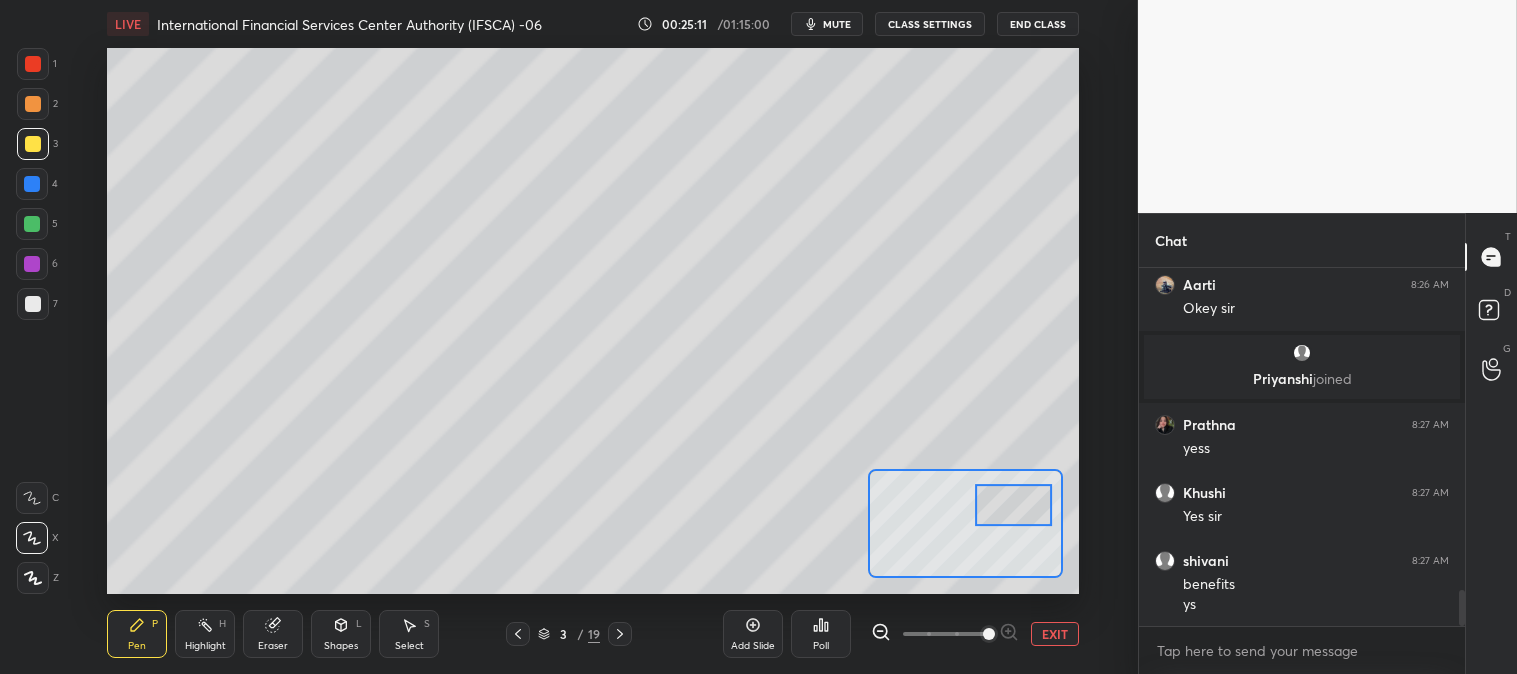 click on "EXIT" at bounding box center [1055, 634] 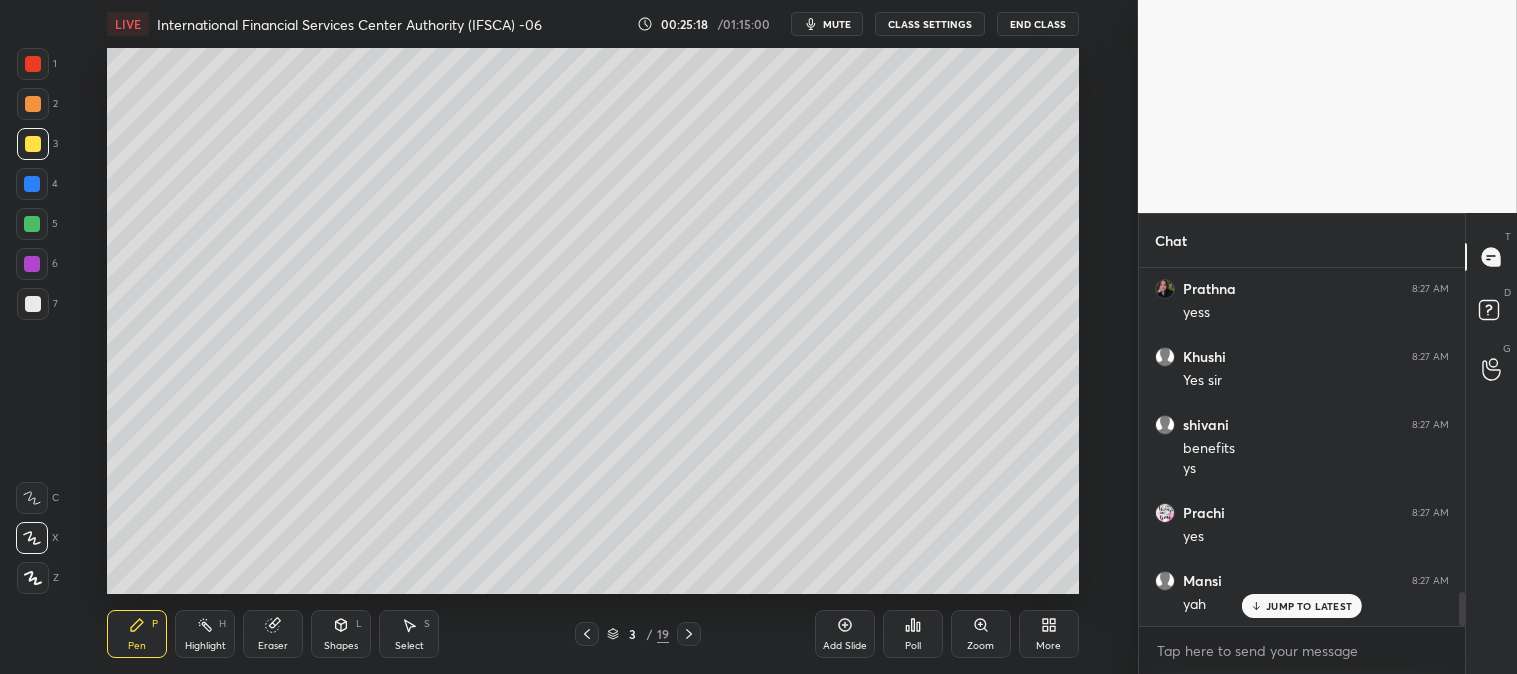 scroll, scrollTop: 3451, scrollLeft: 0, axis: vertical 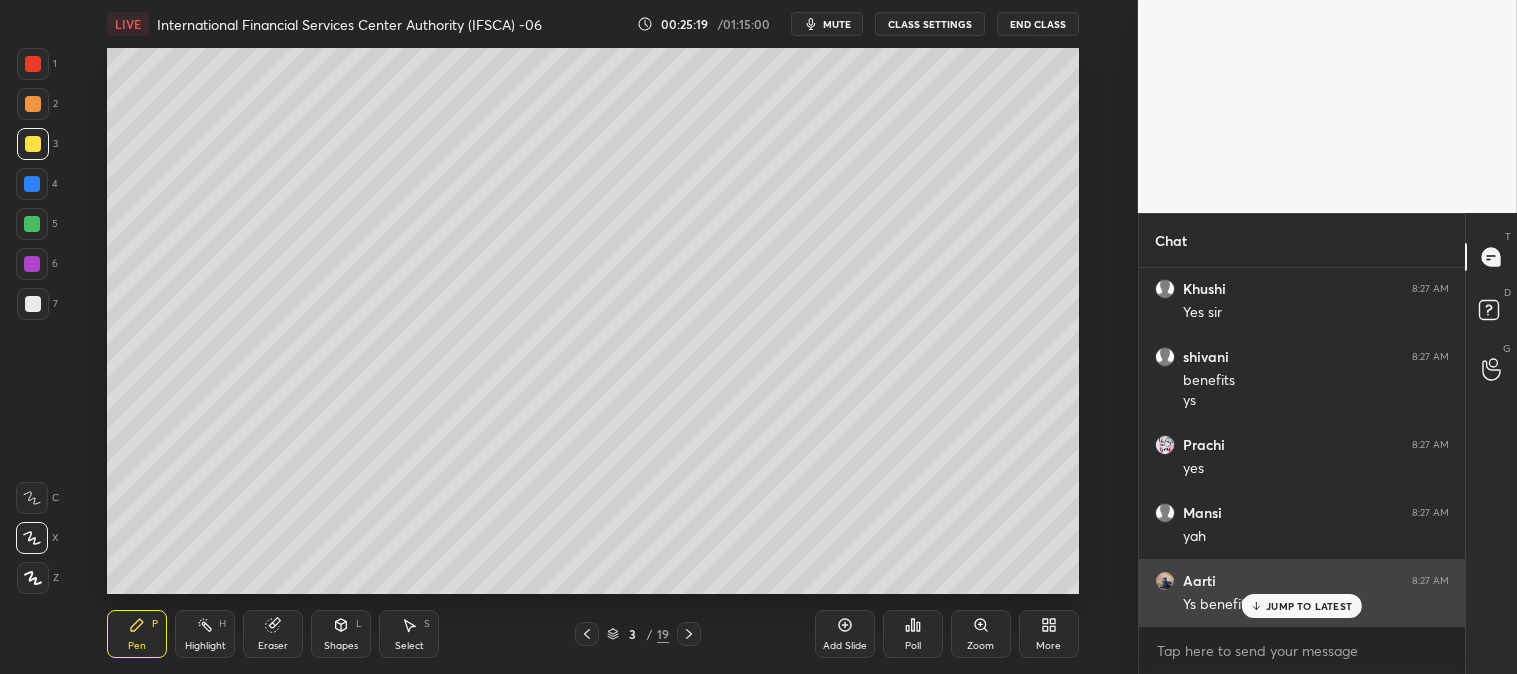 click on "JUMP TO LATEST" at bounding box center [1309, 606] 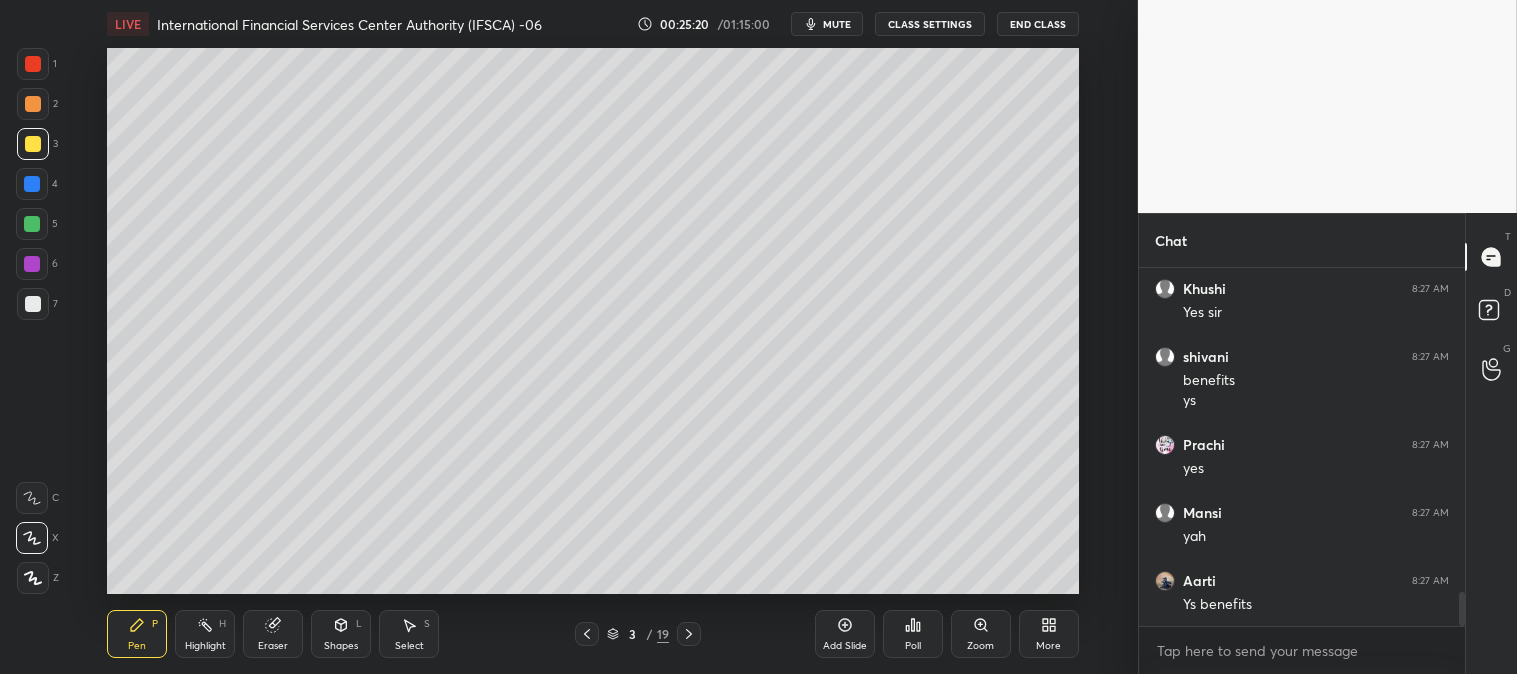 click 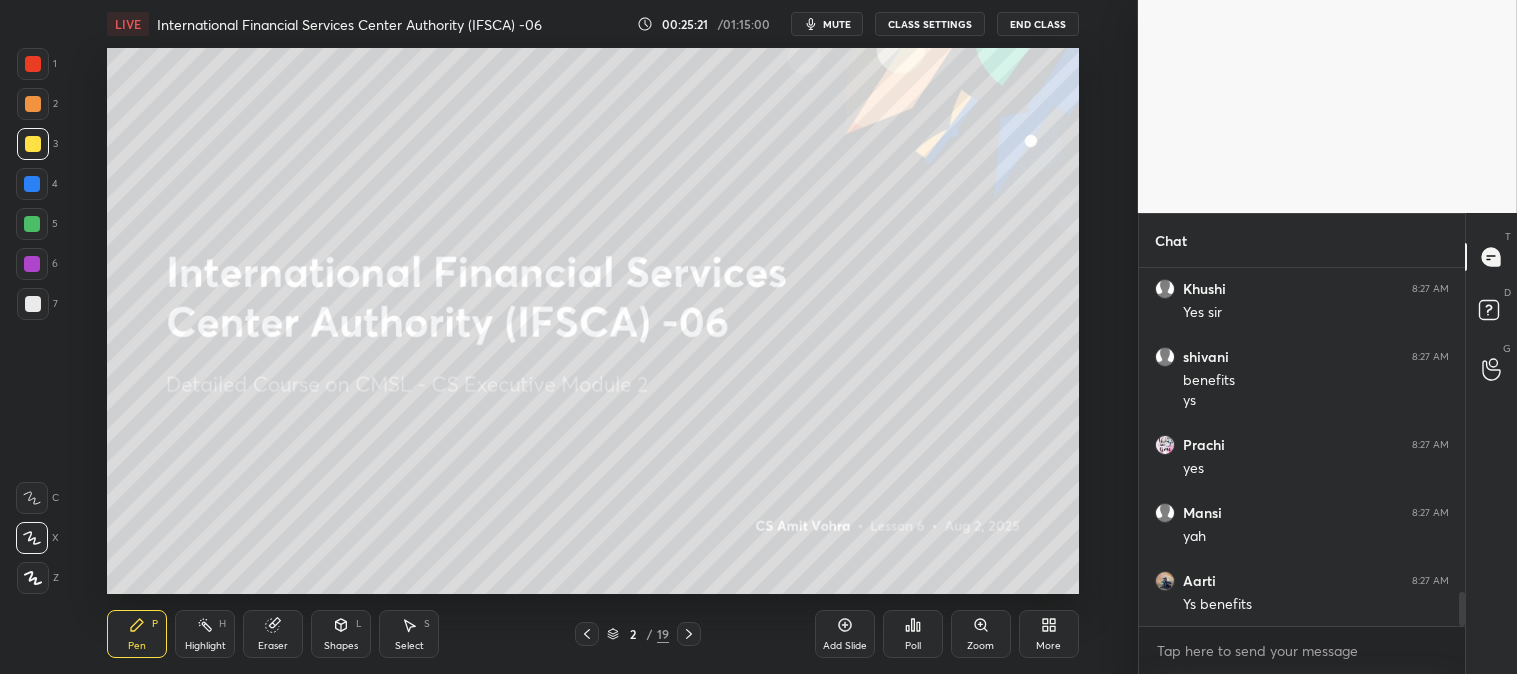click 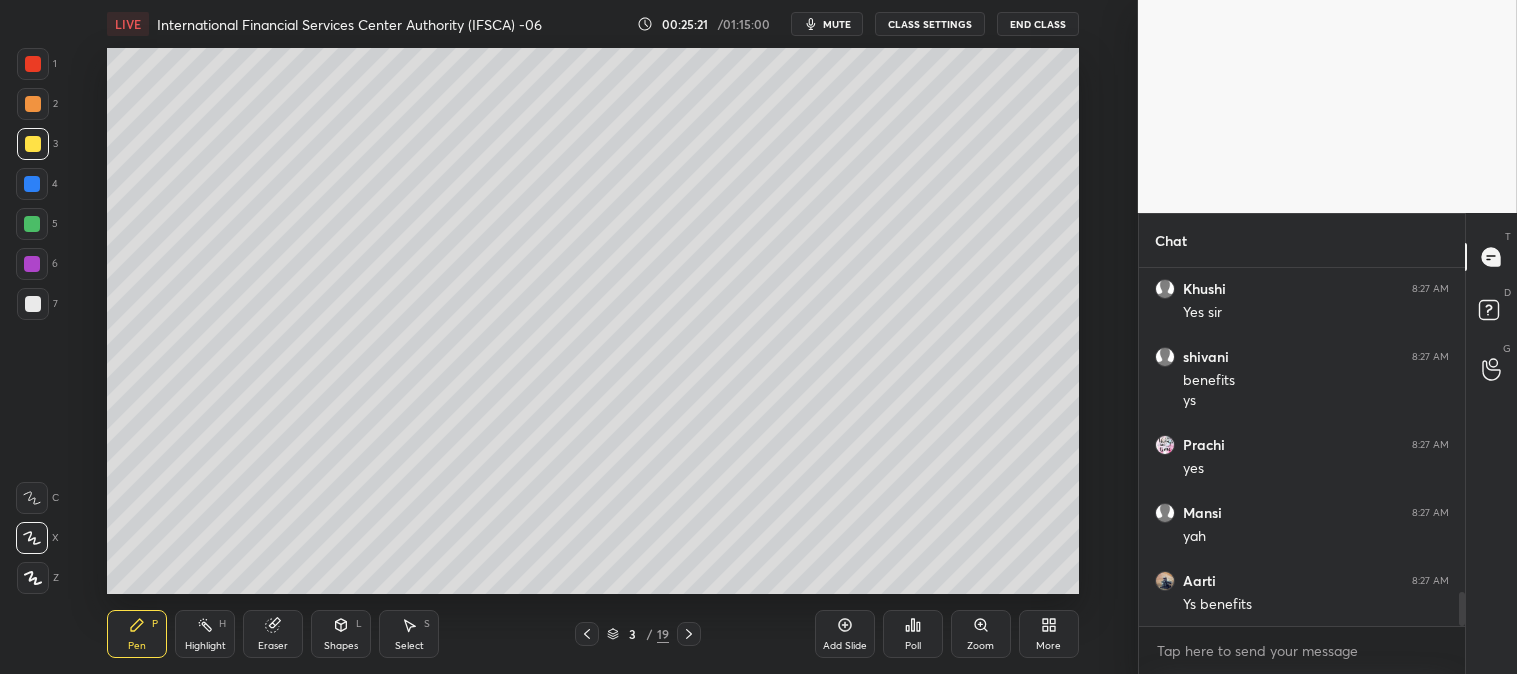 scroll, scrollTop: 3520, scrollLeft: 0, axis: vertical 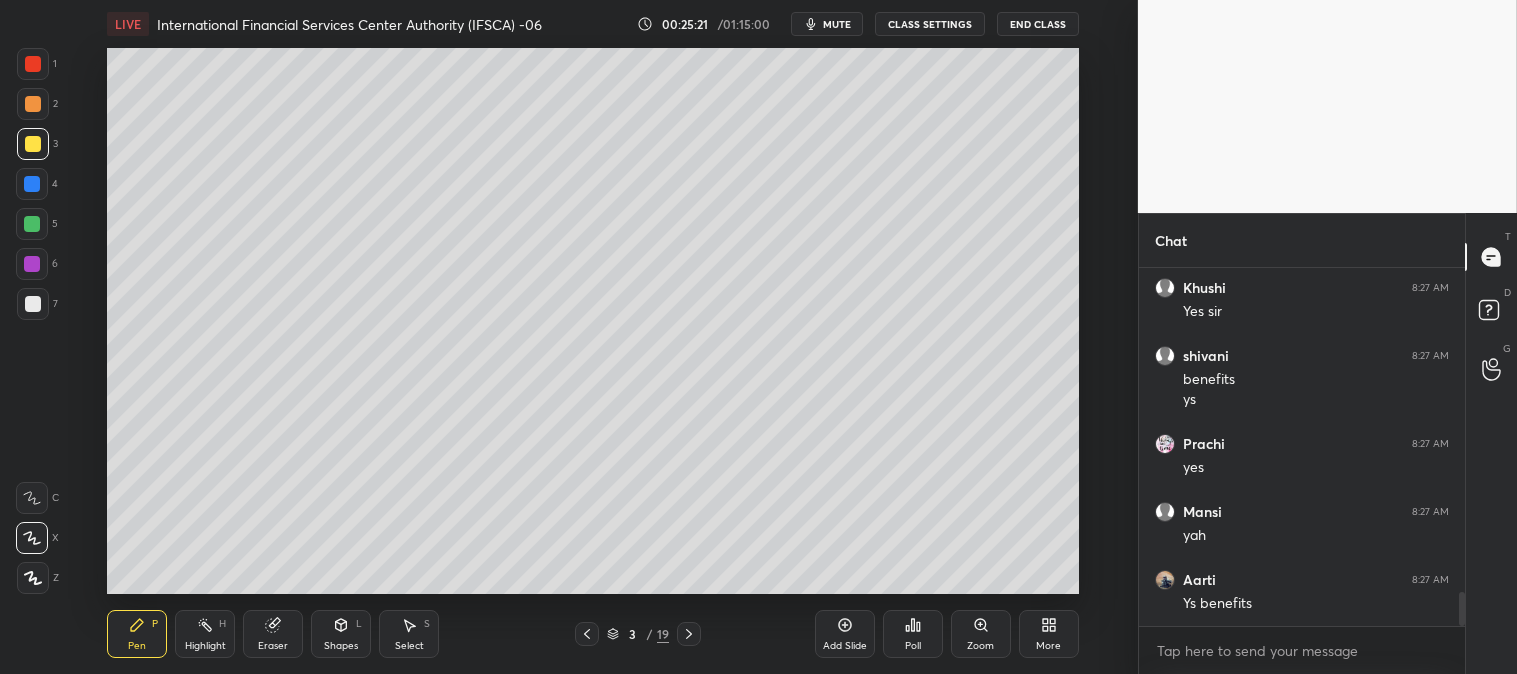 click 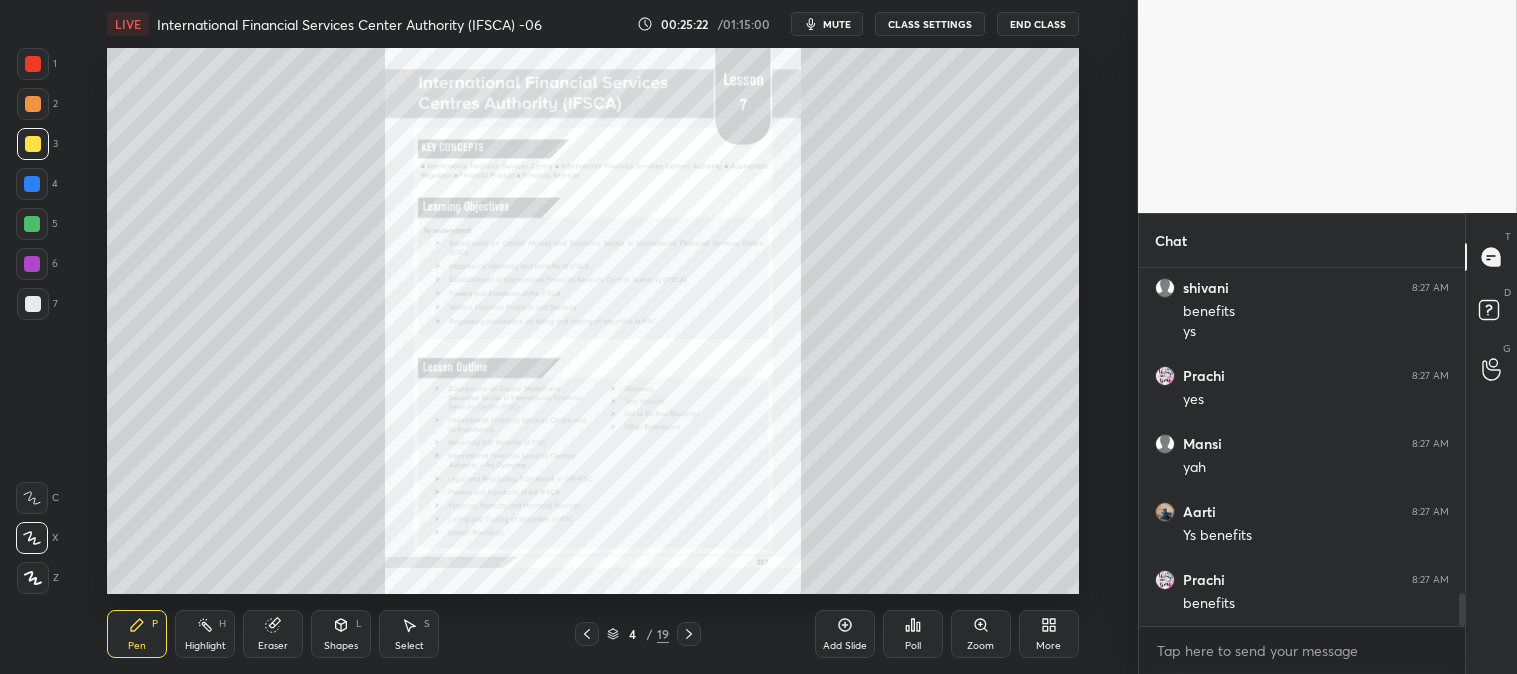 click 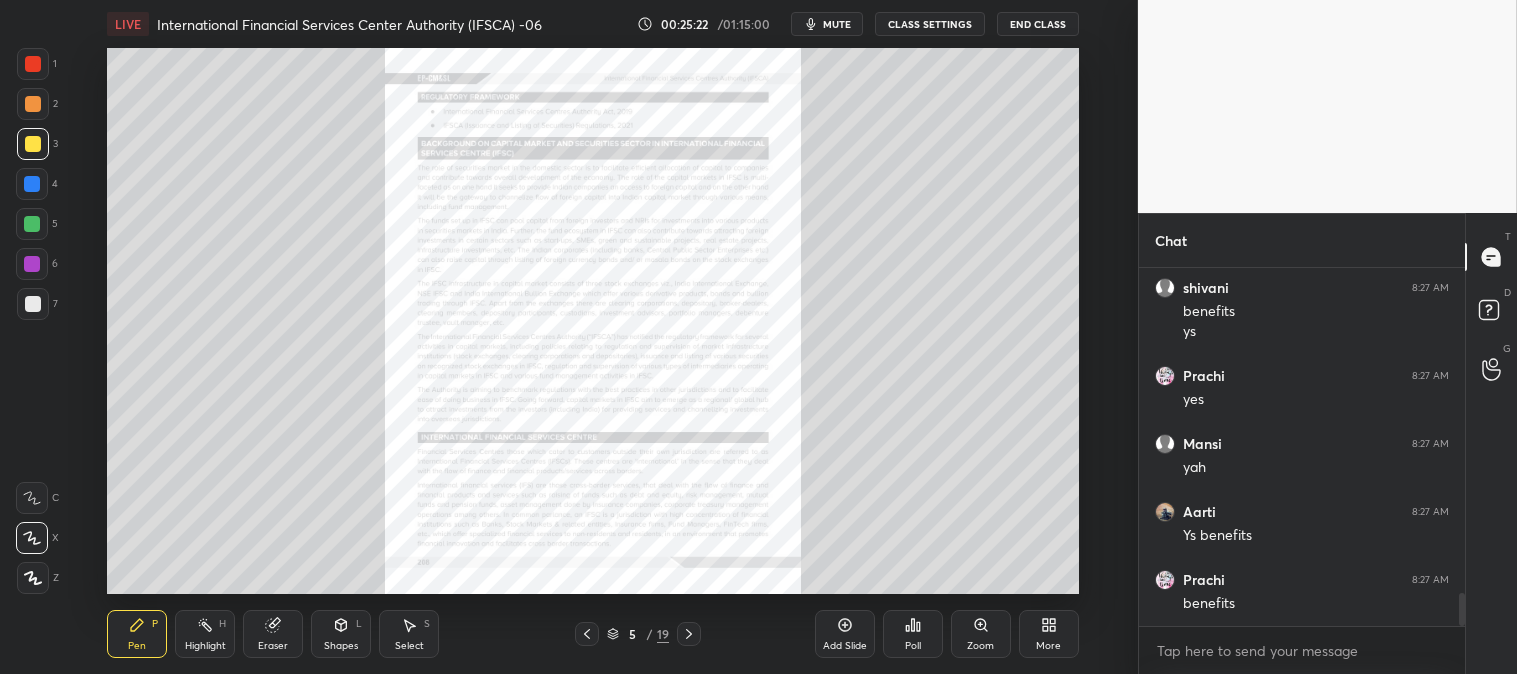 click 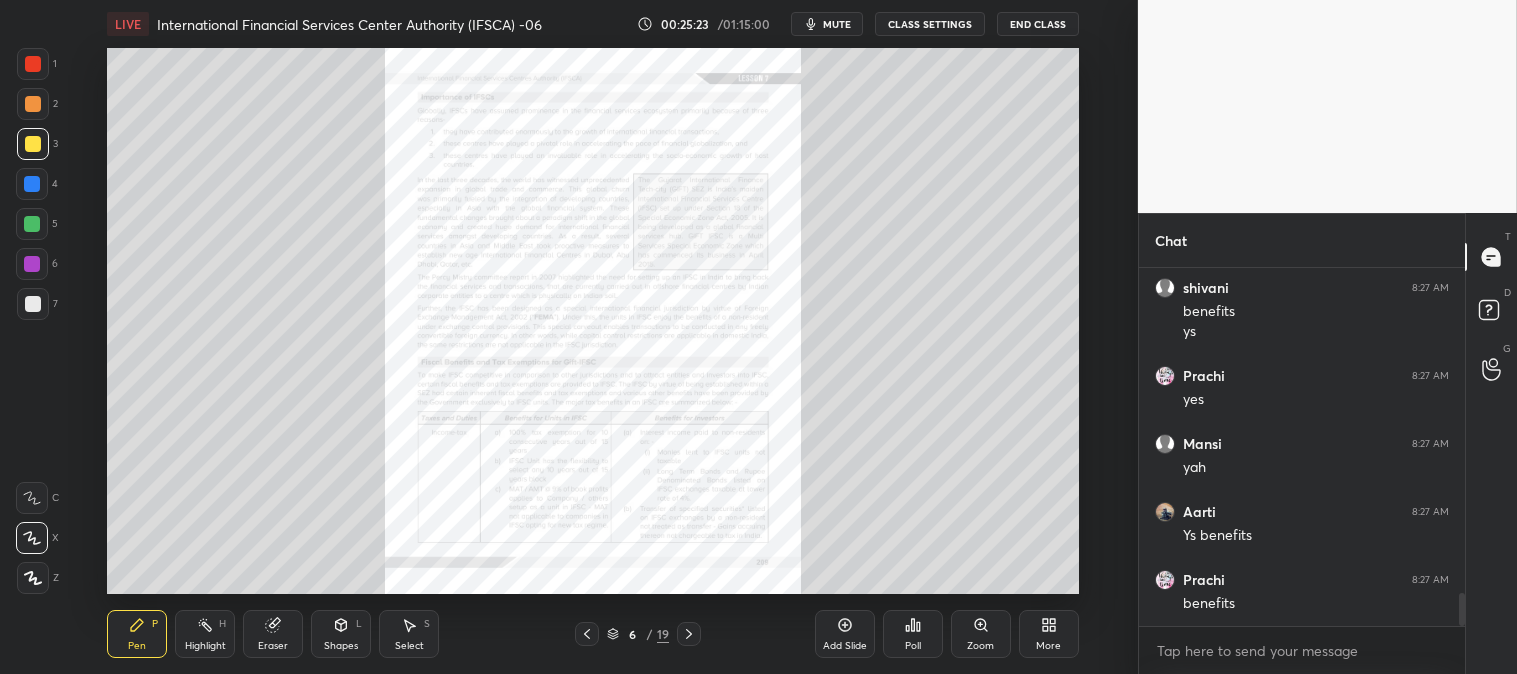 click 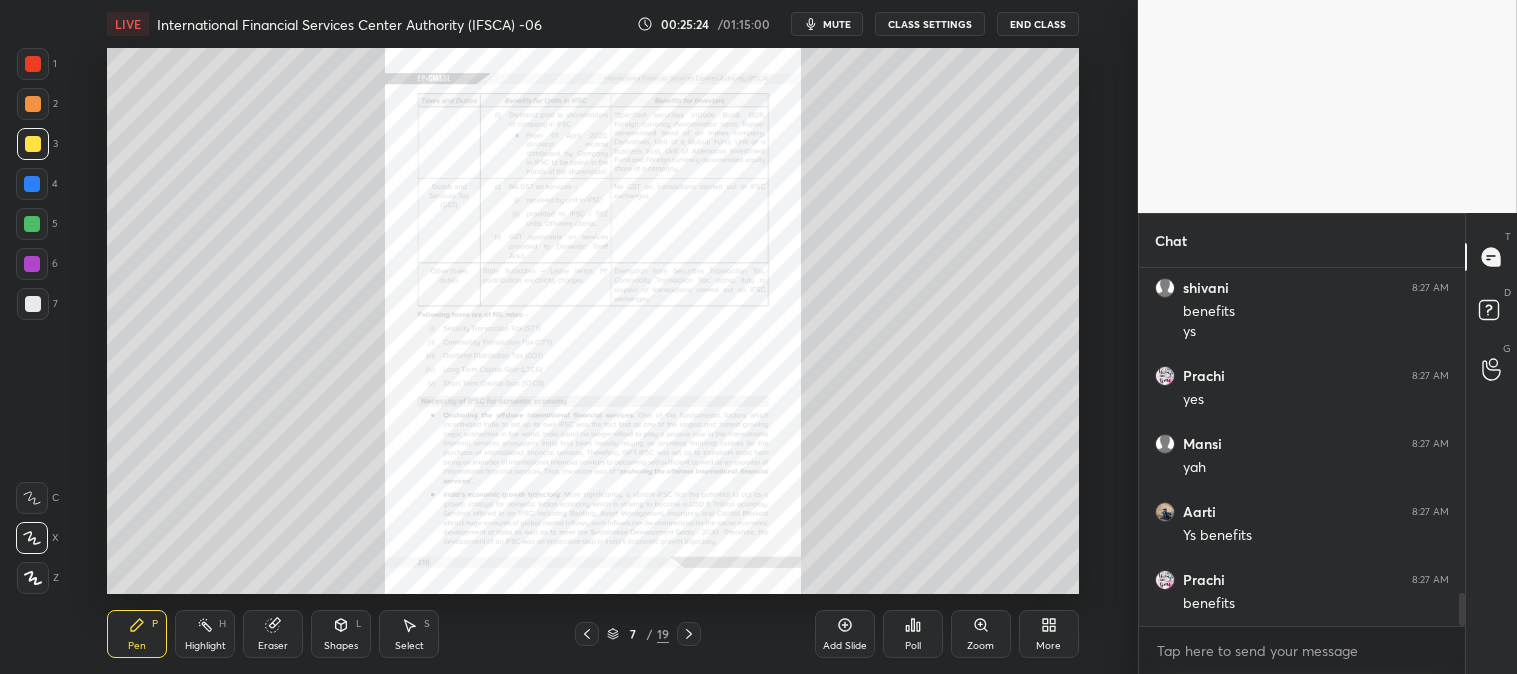 click 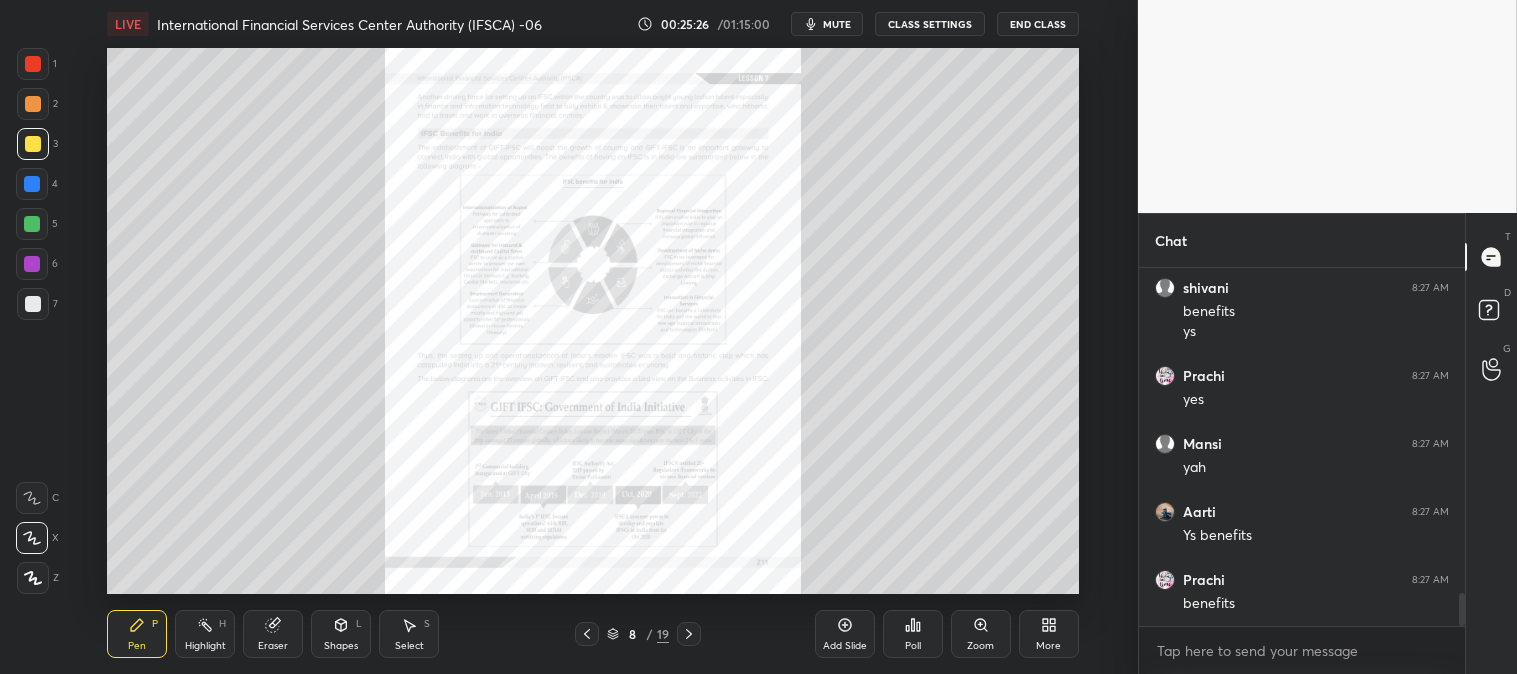 click 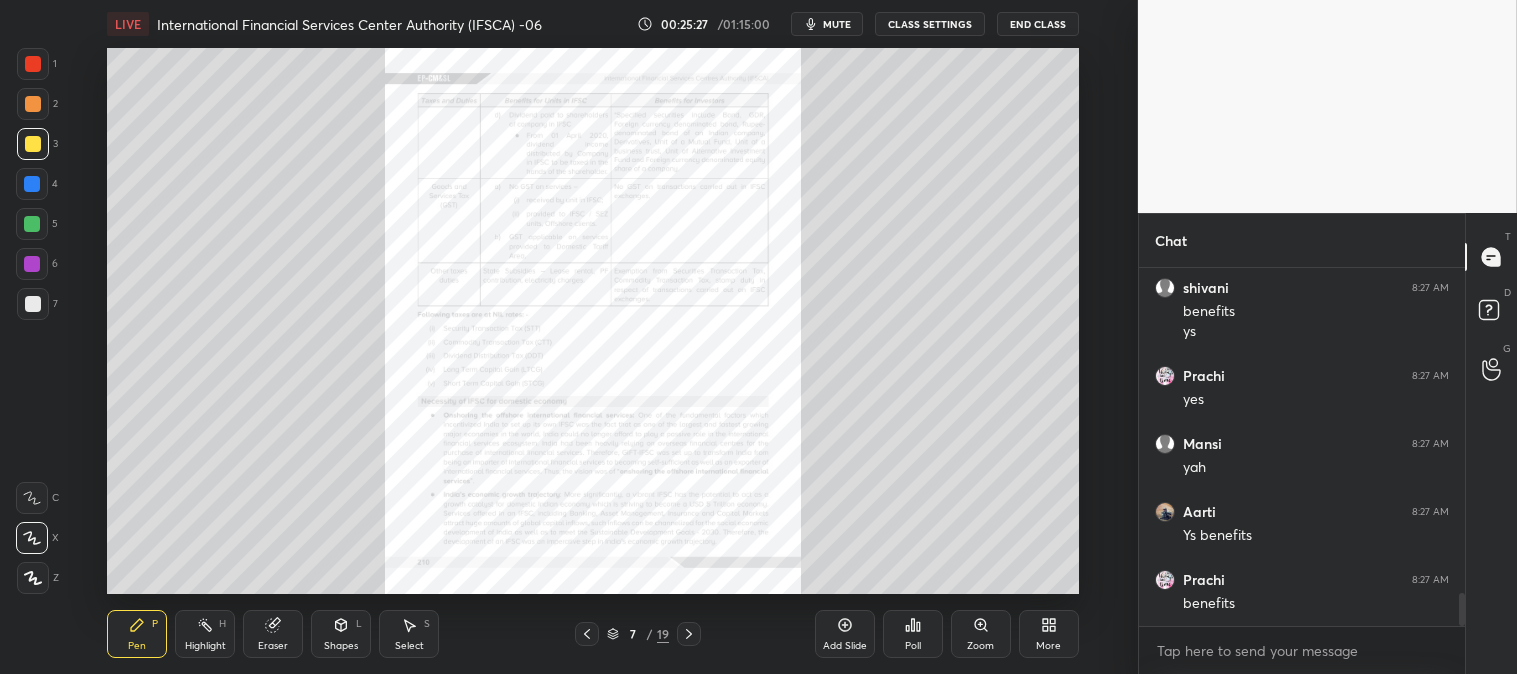 click 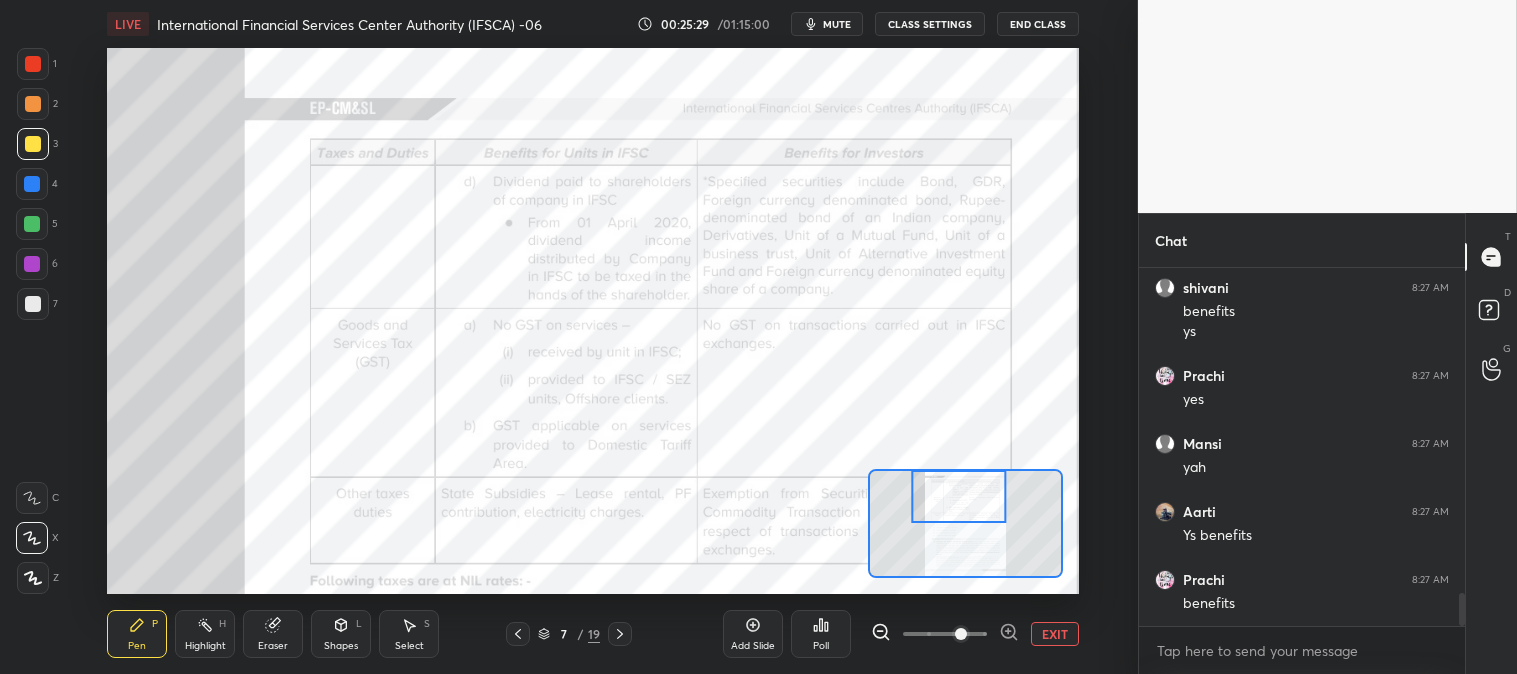 click 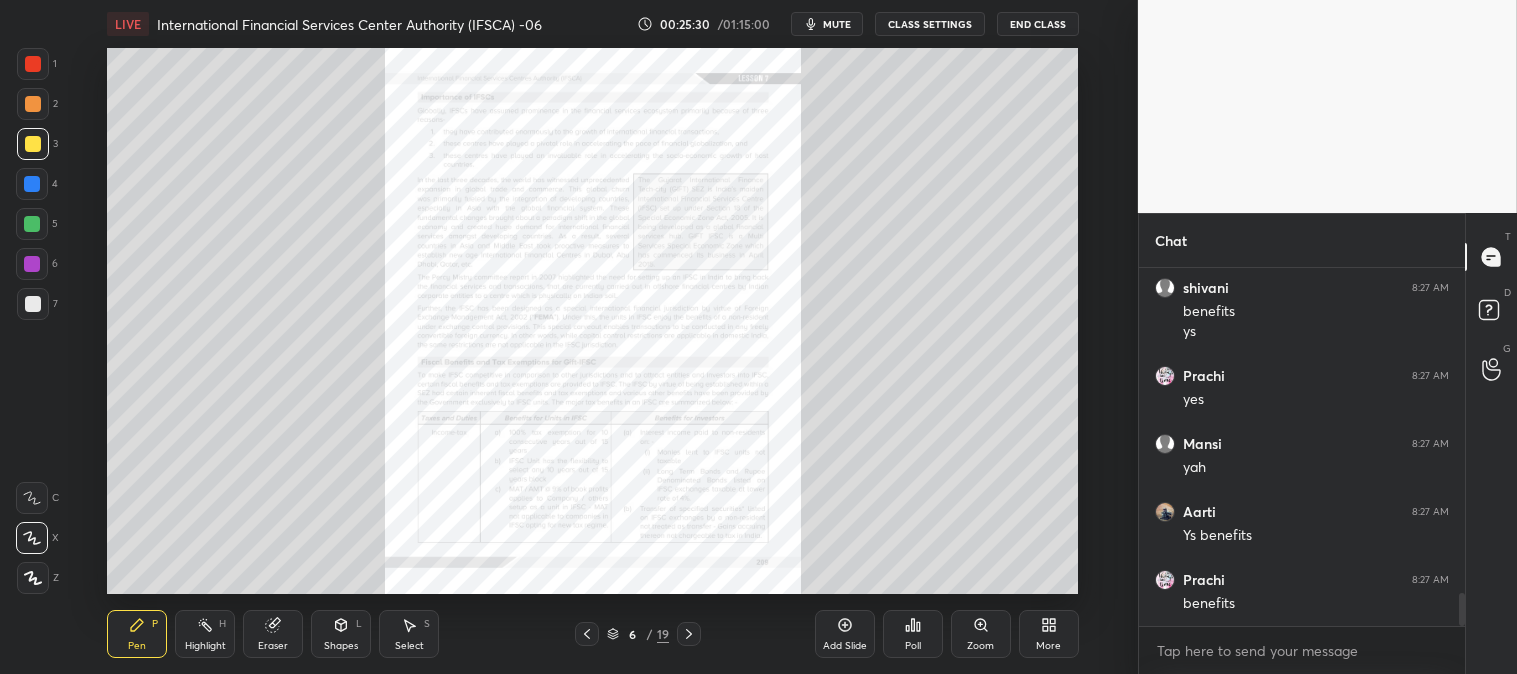 click on "Zoom" at bounding box center (981, 634) 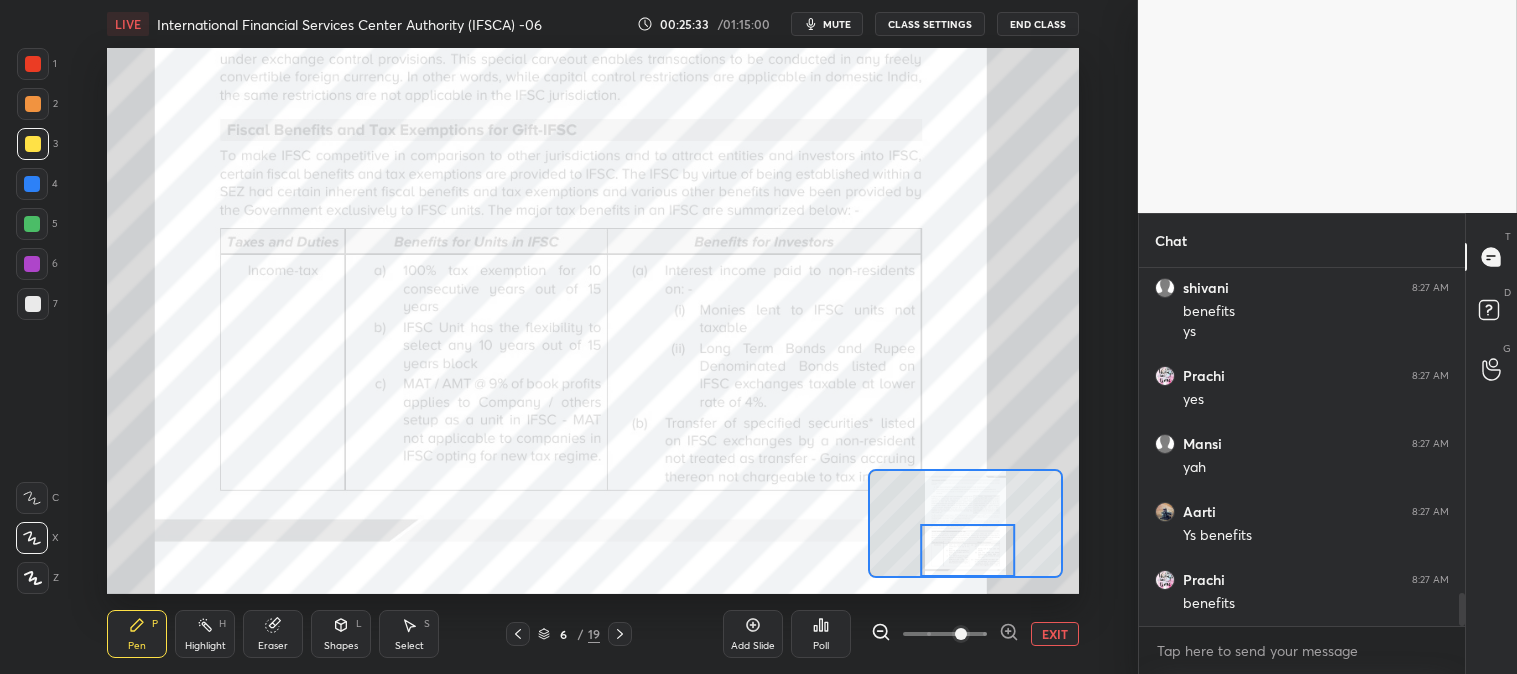 click at bounding box center [620, 634] 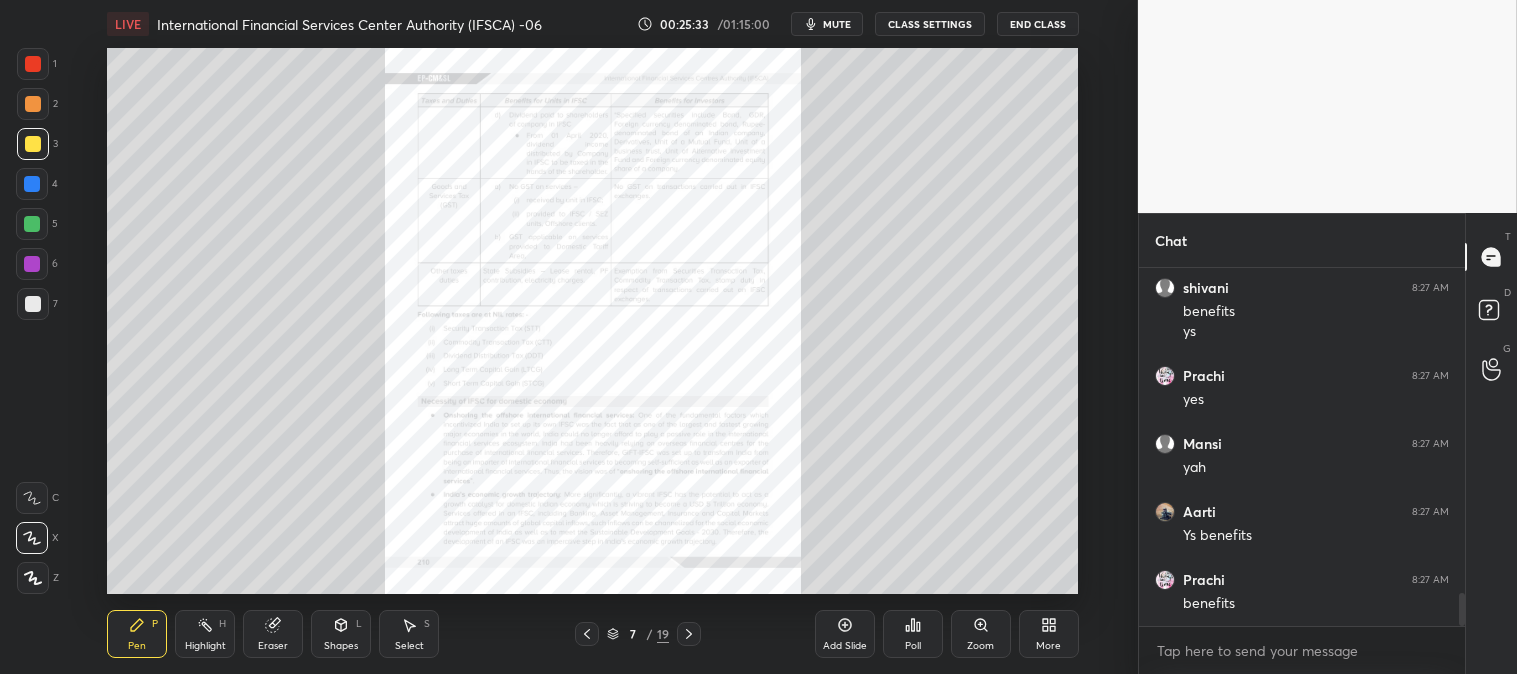 click 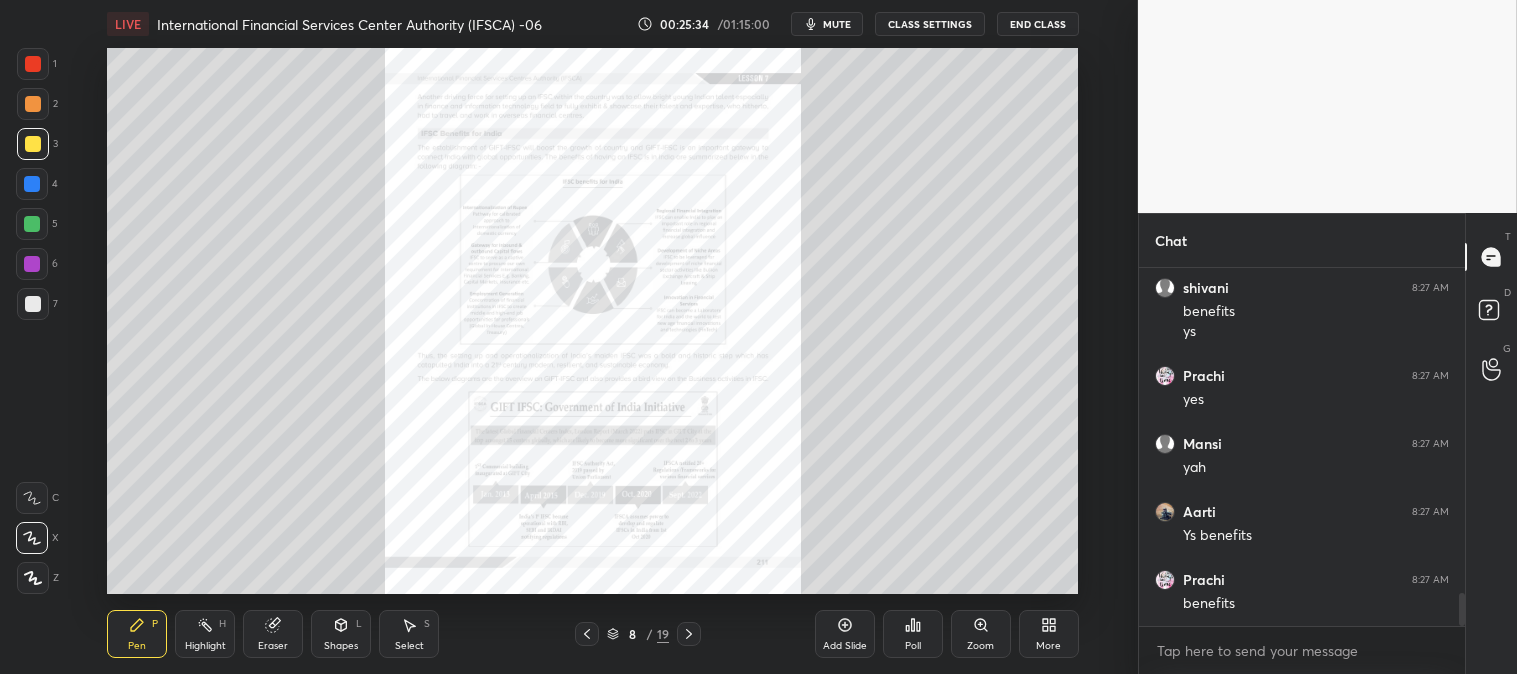 click 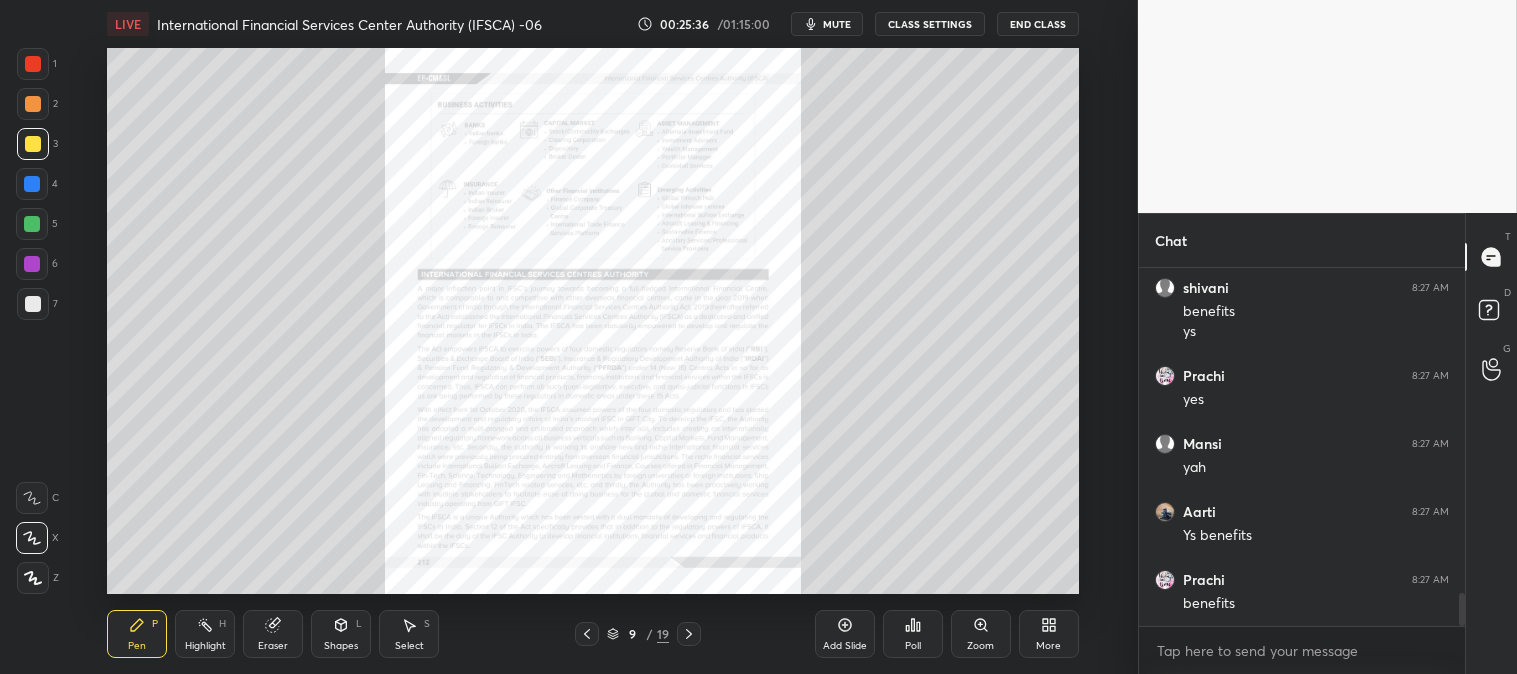 click at bounding box center (689, 634) 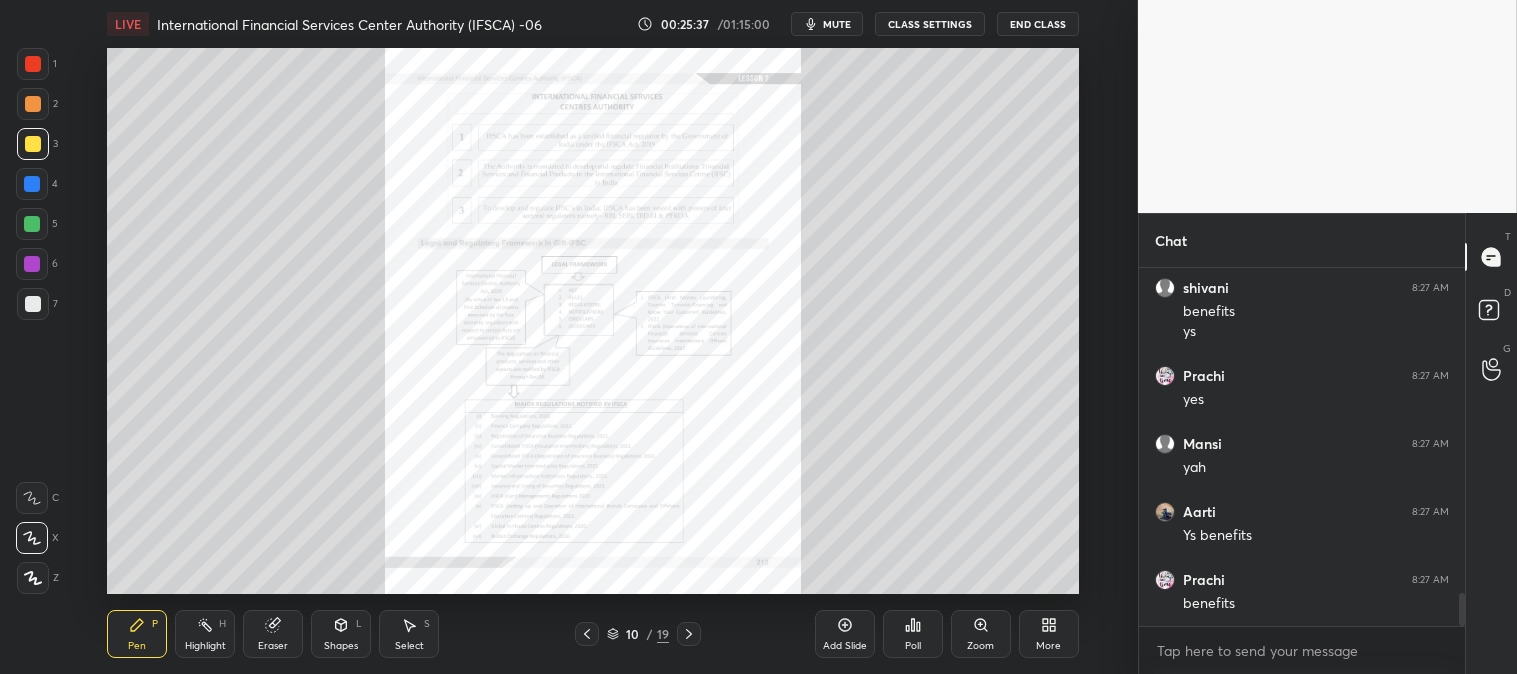 click 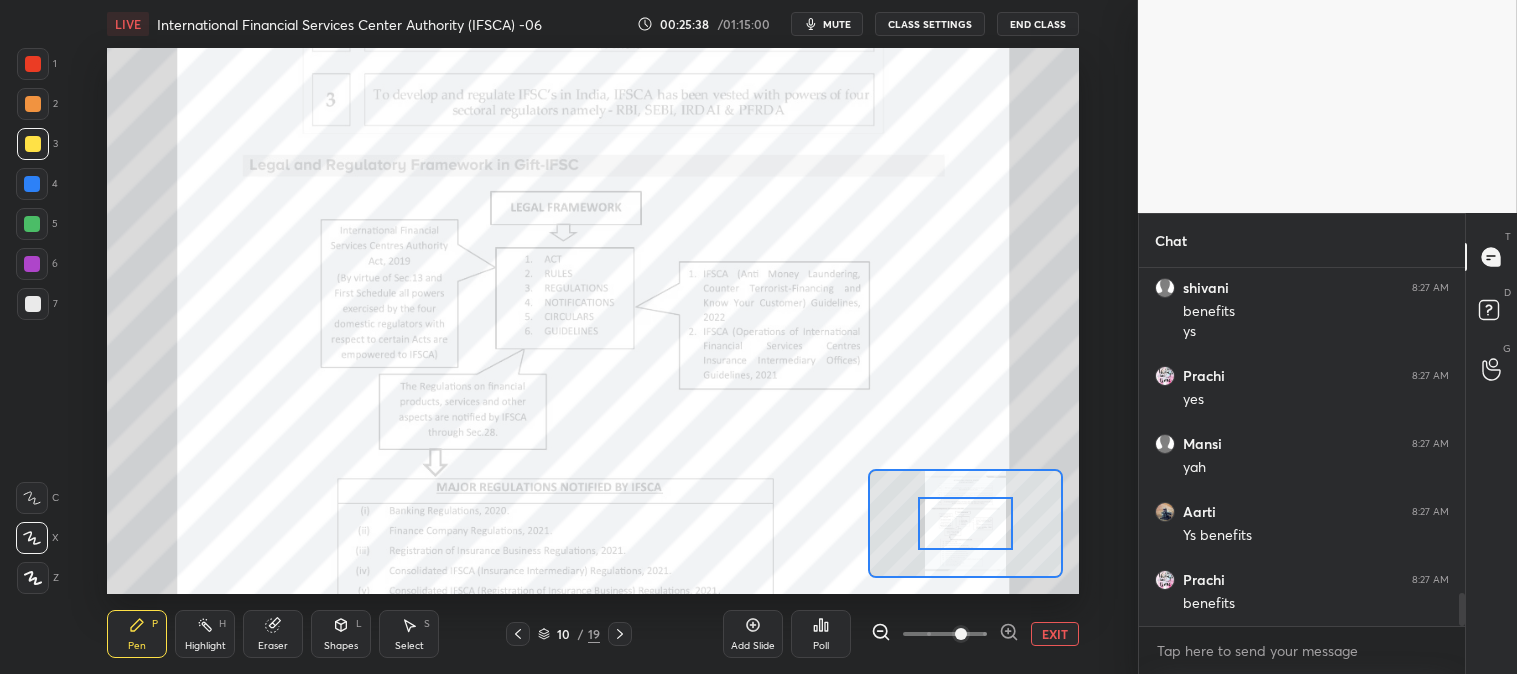 click 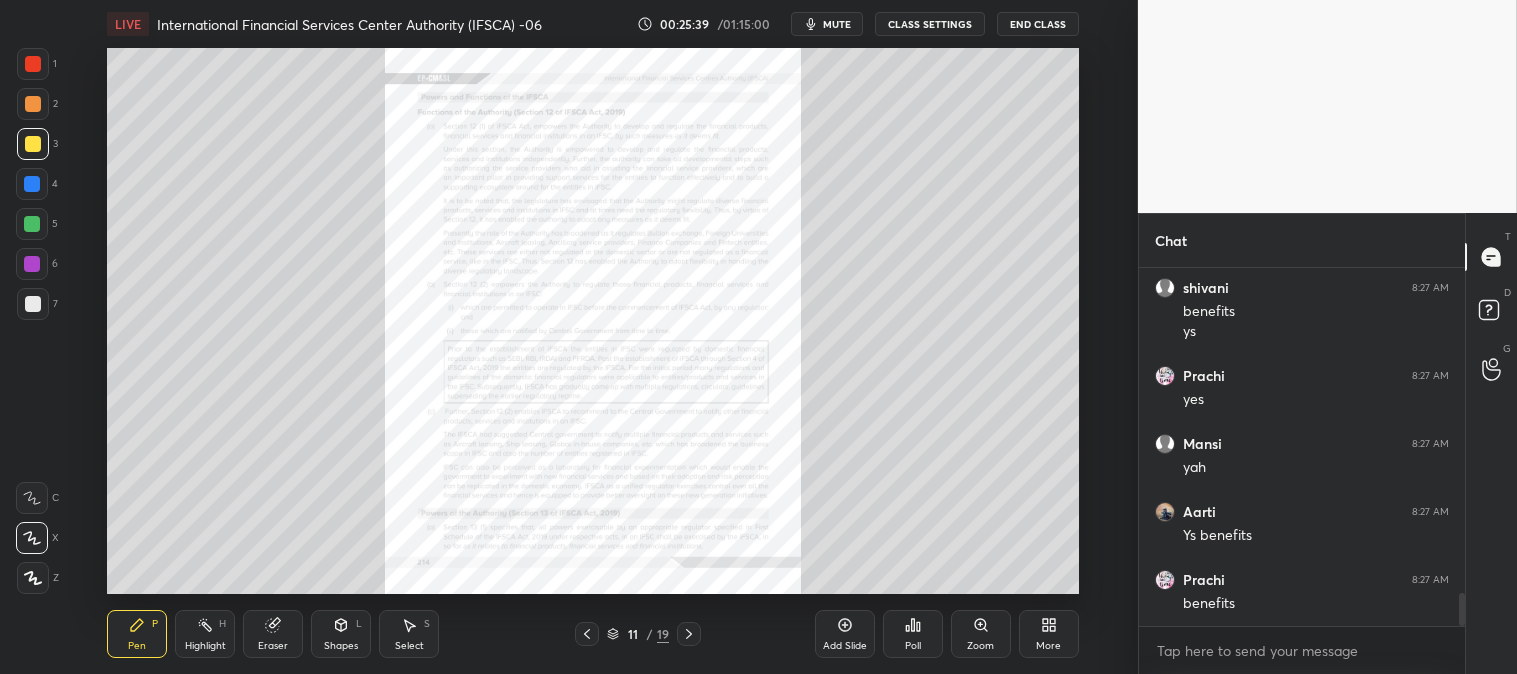 click 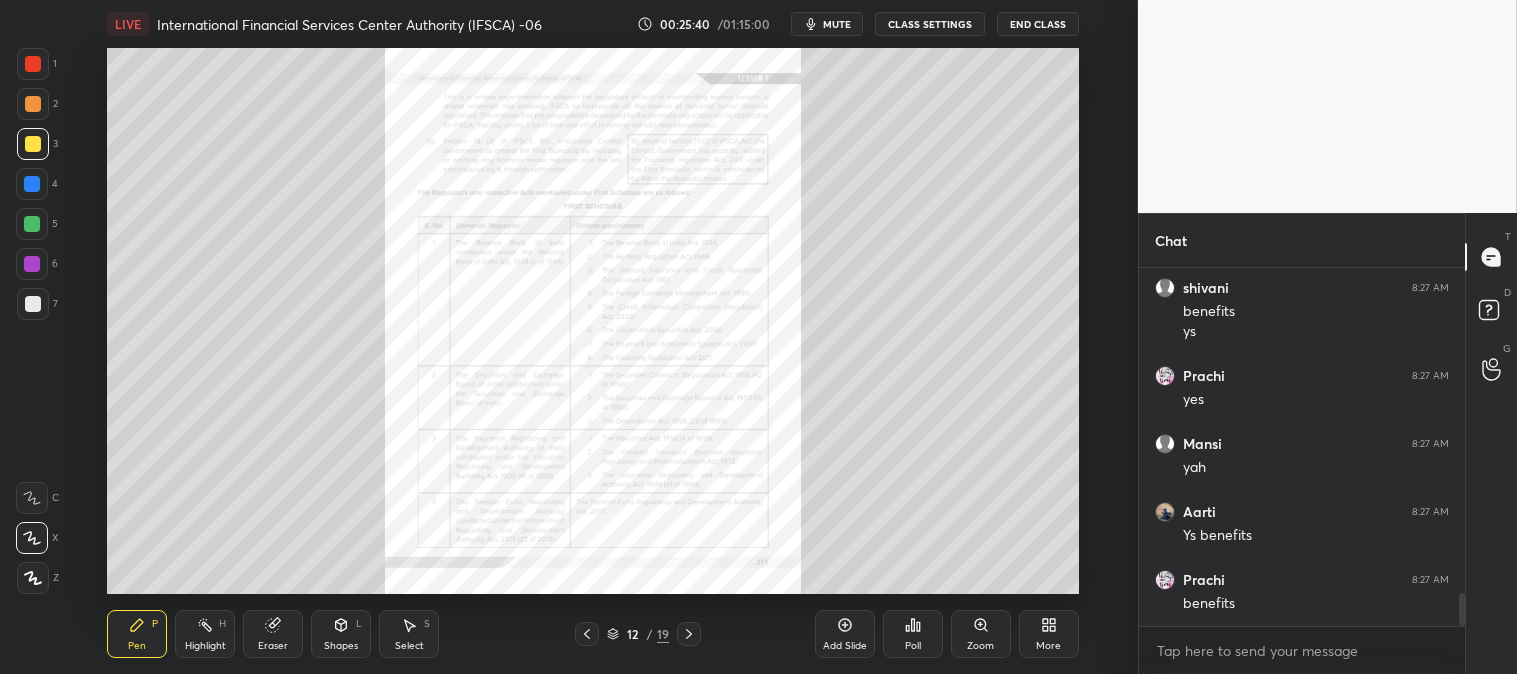 click 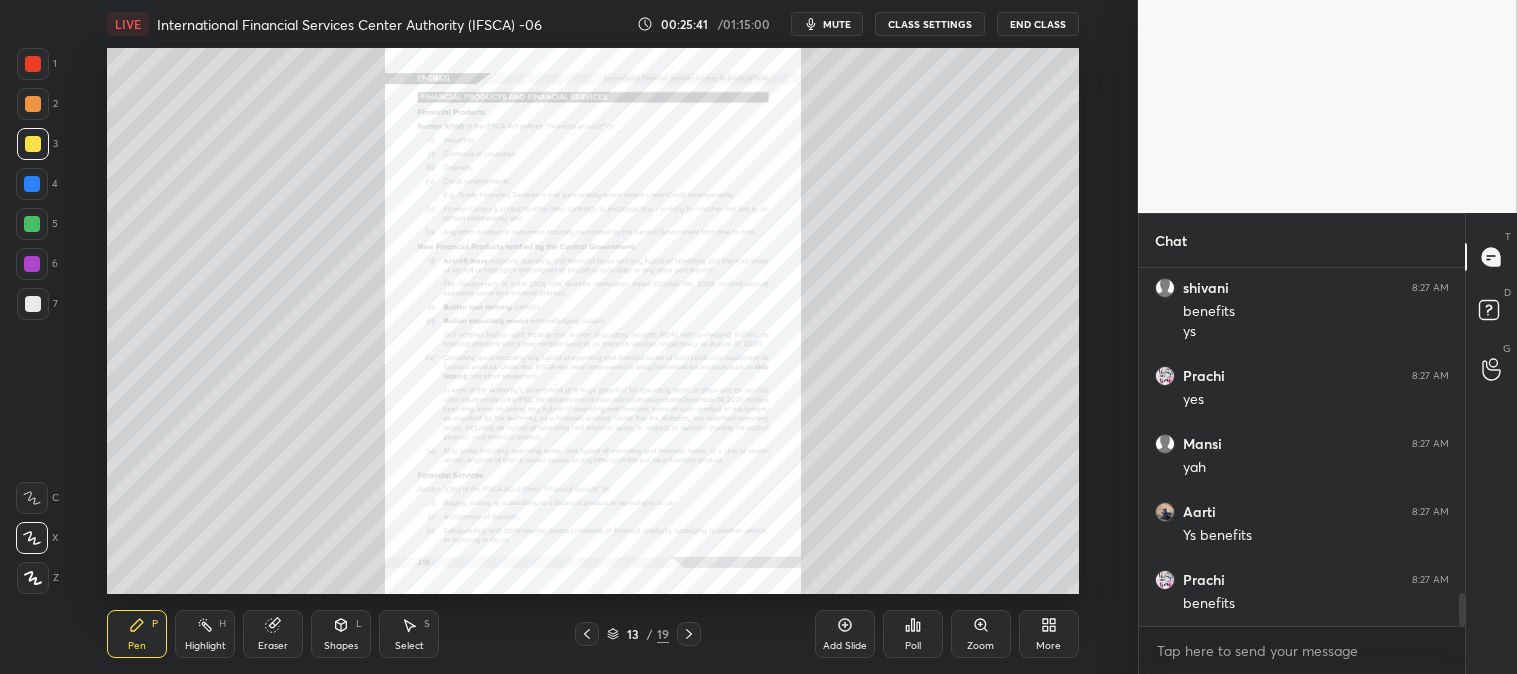 click 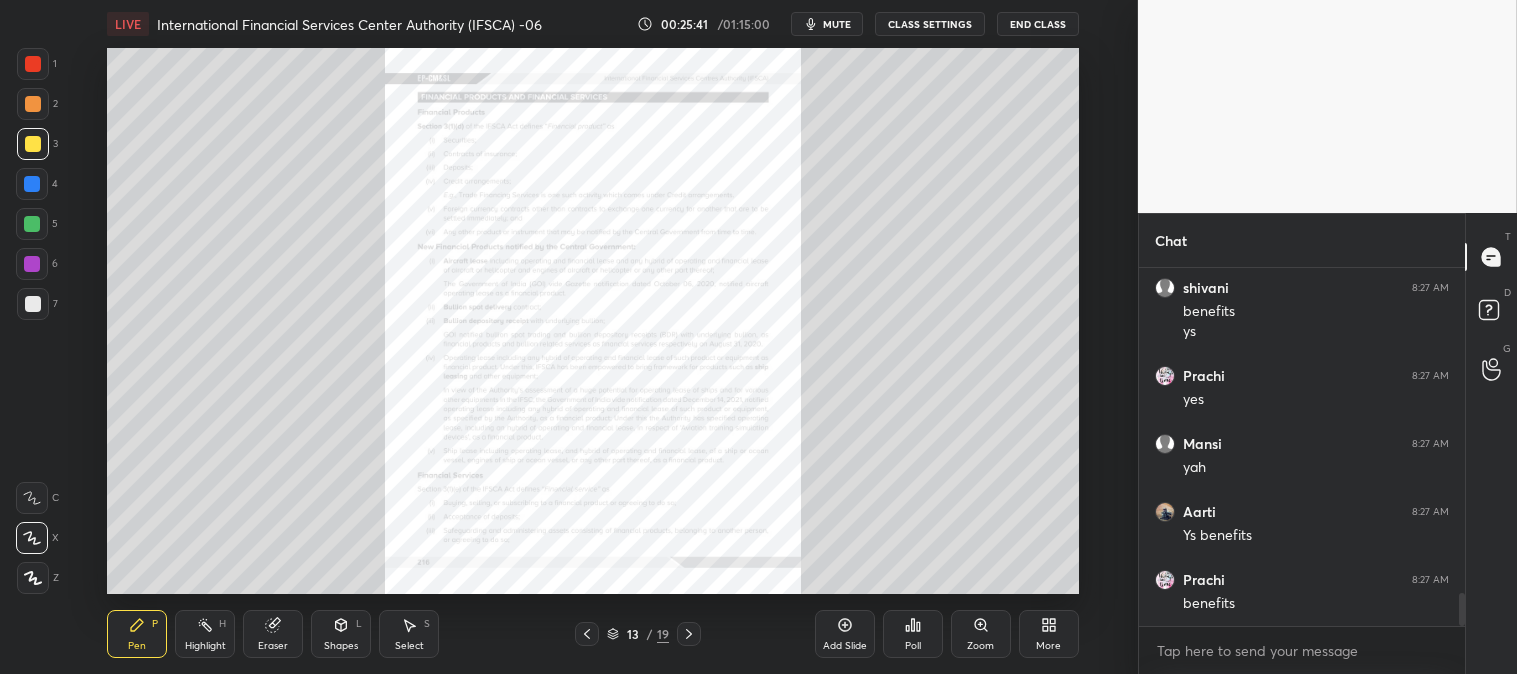 click 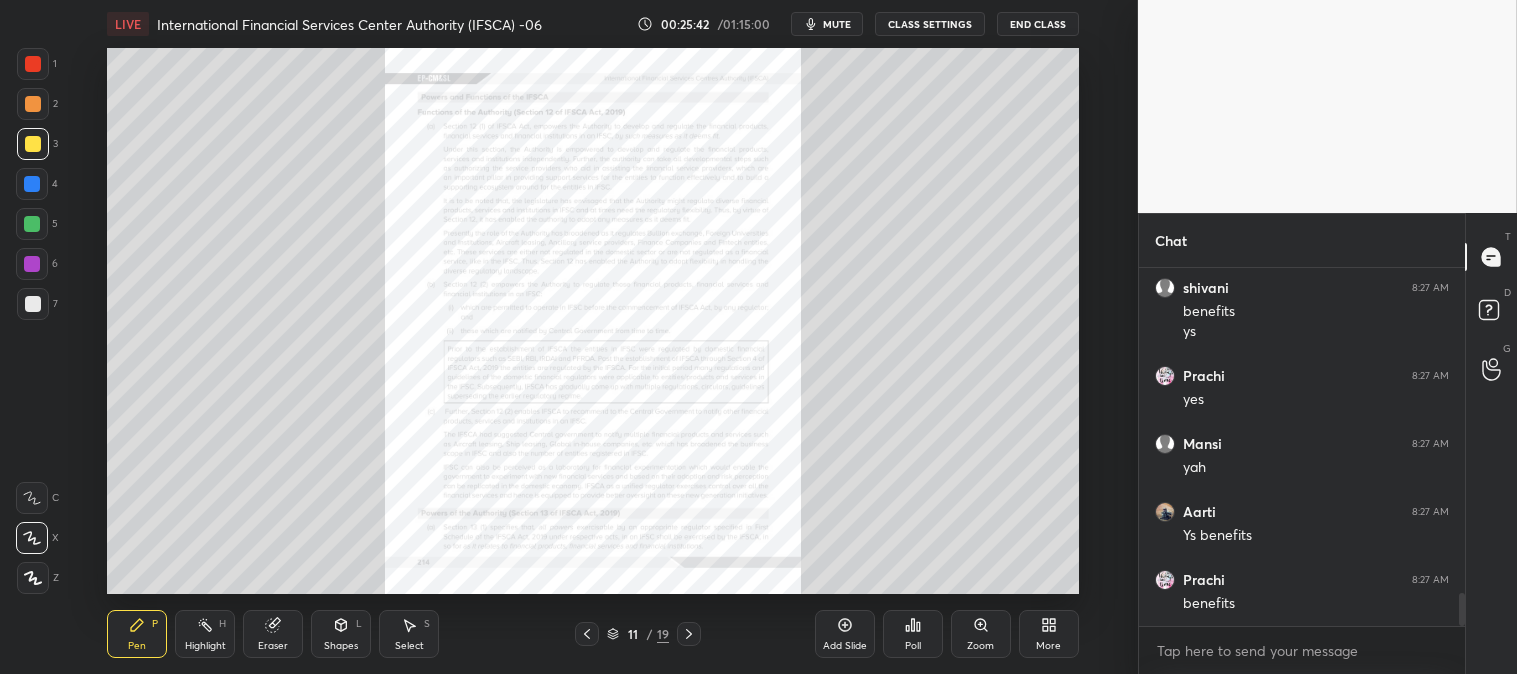 click 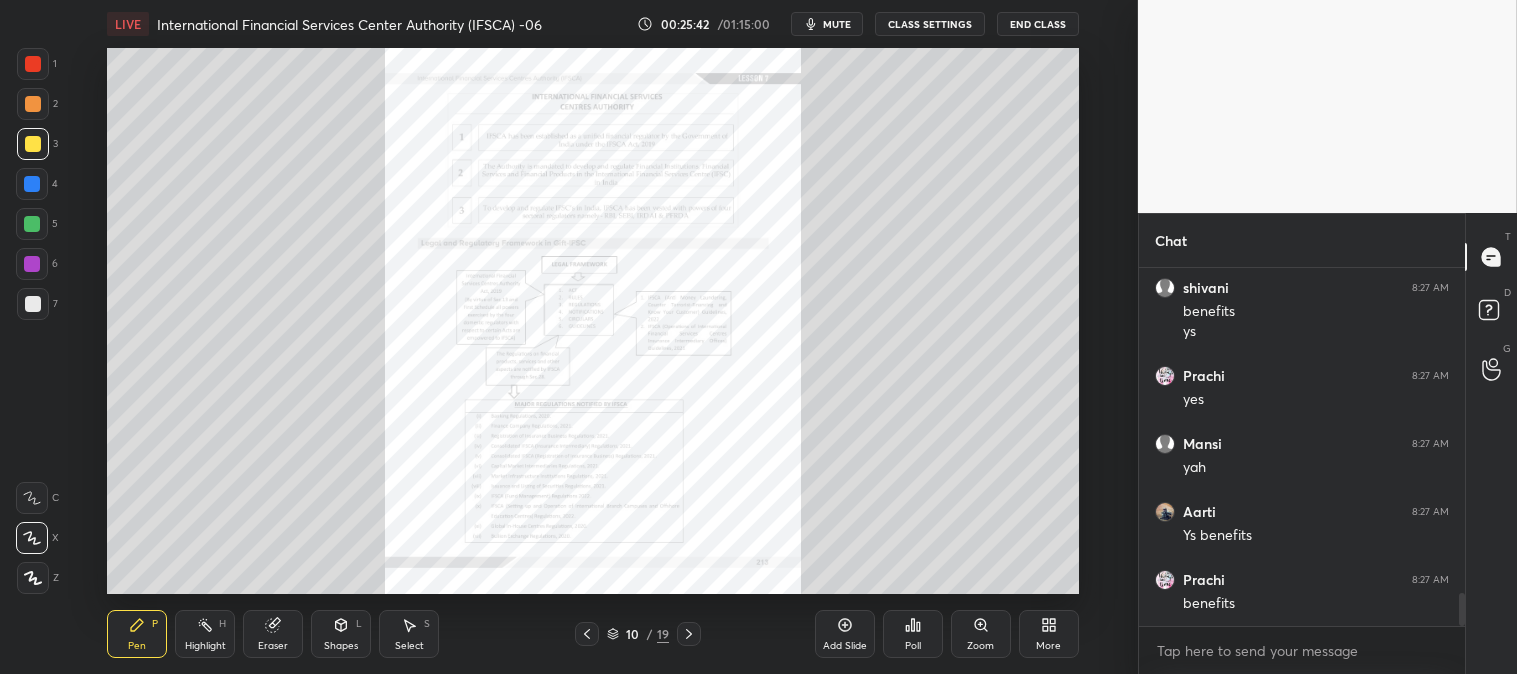 click 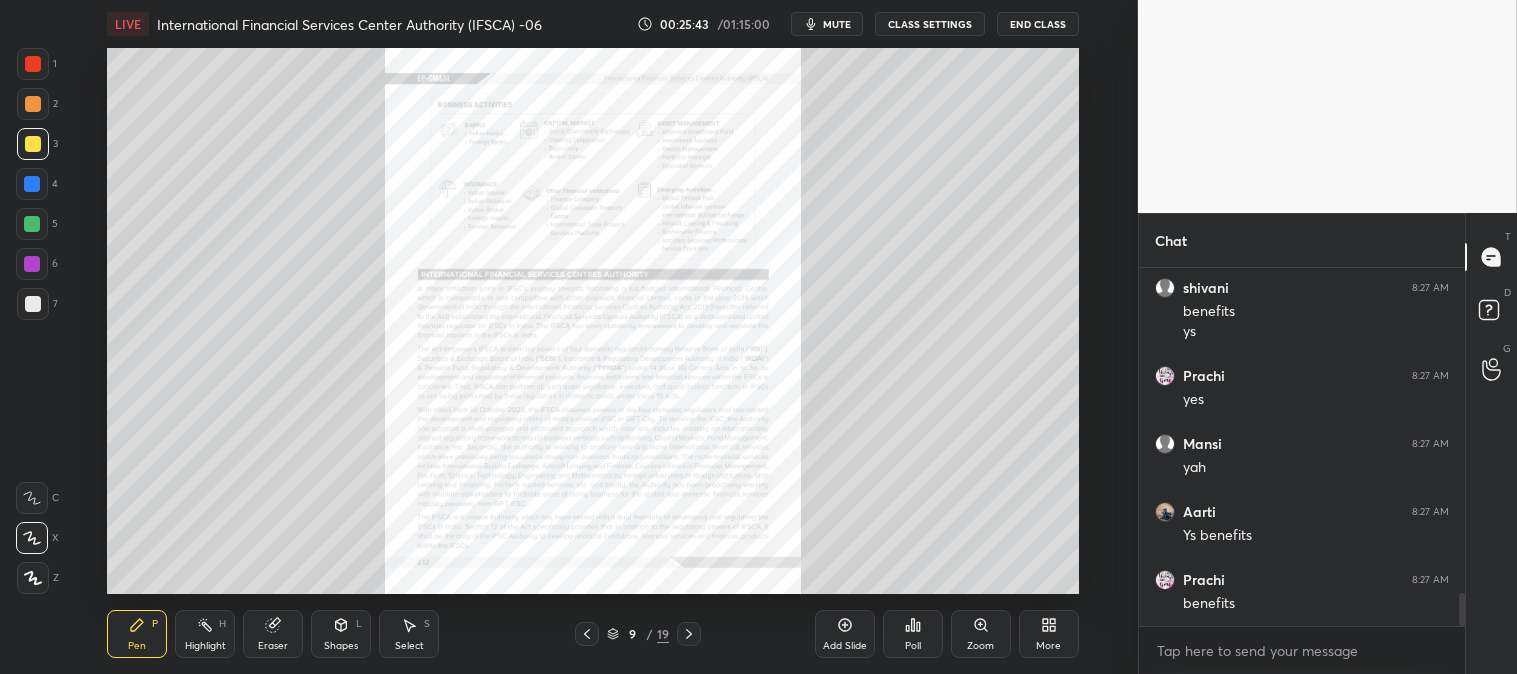 click 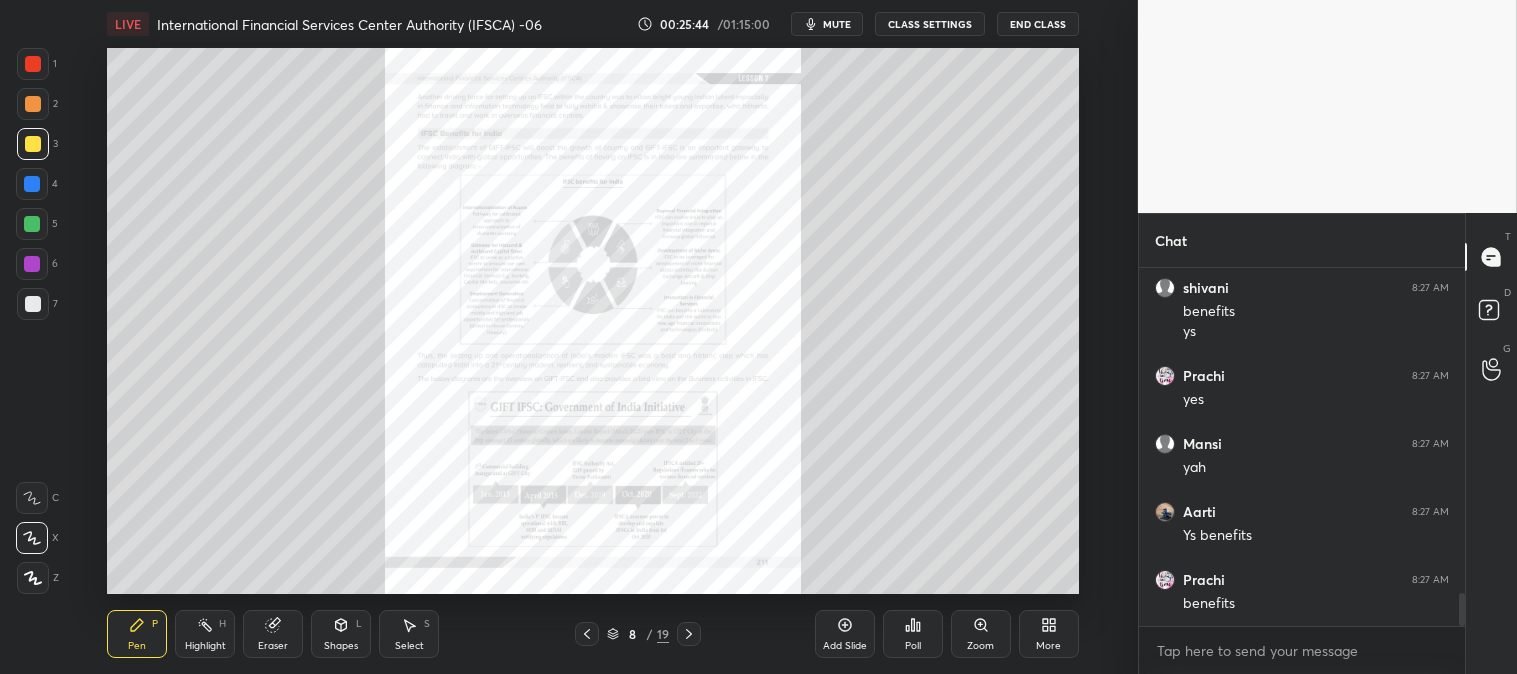 click 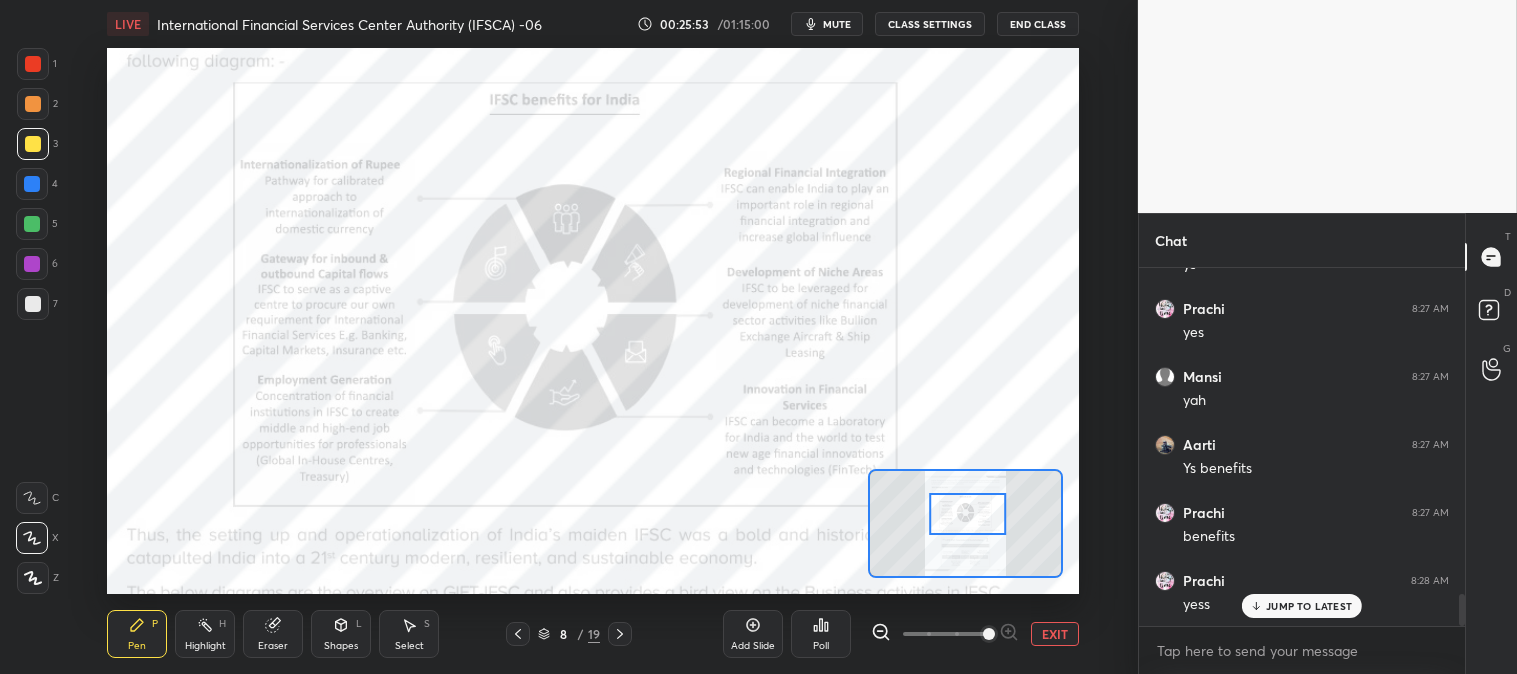 scroll, scrollTop: 3655, scrollLeft: 0, axis: vertical 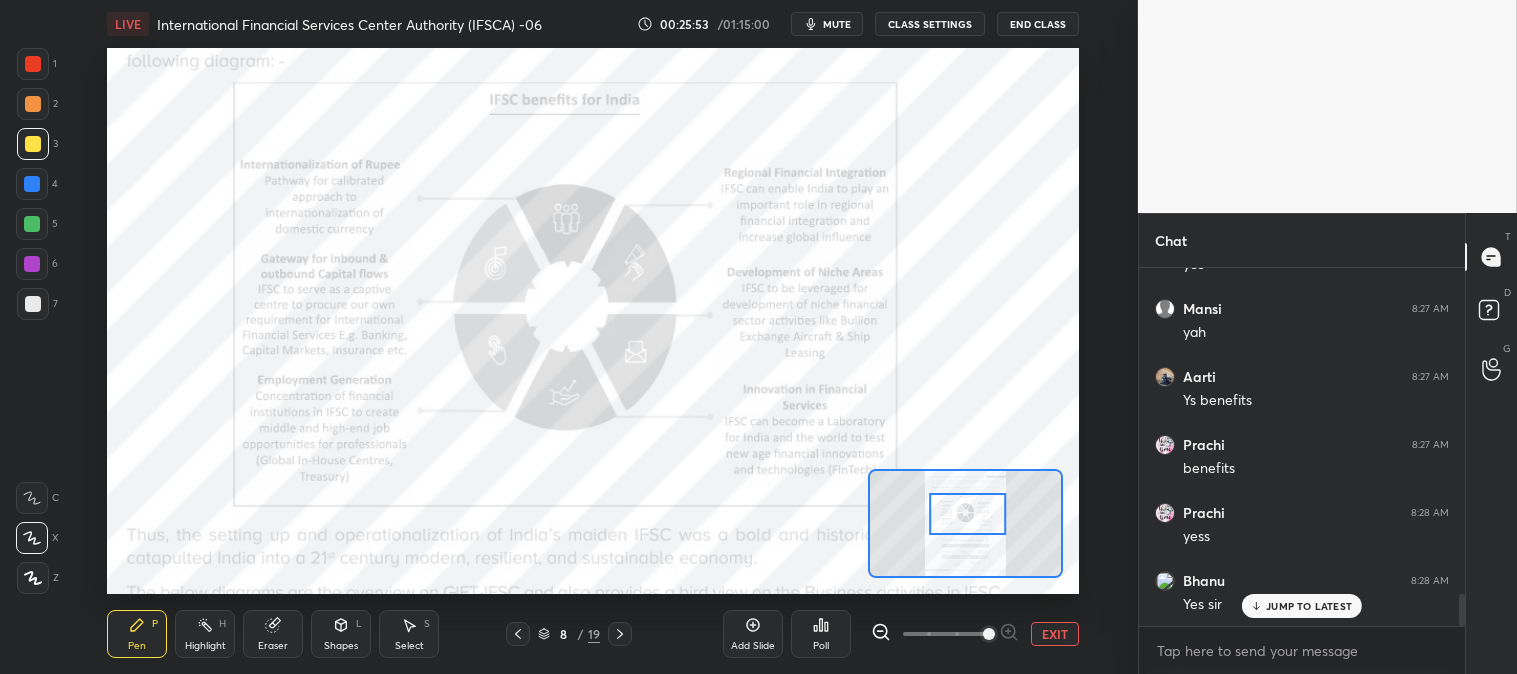click on "Pen P" at bounding box center [137, 634] 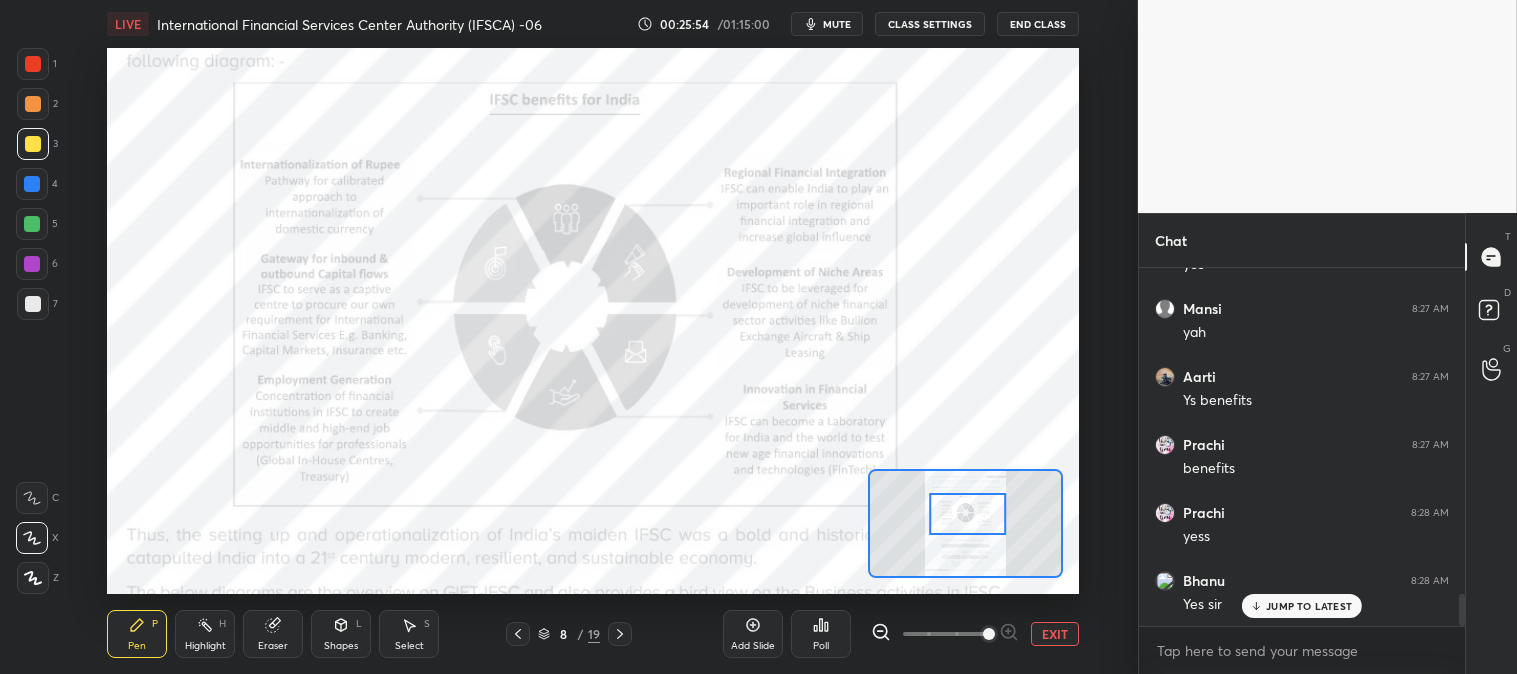scroll, scrollTop: 3723, scrollLeft: 0, axis: vertical 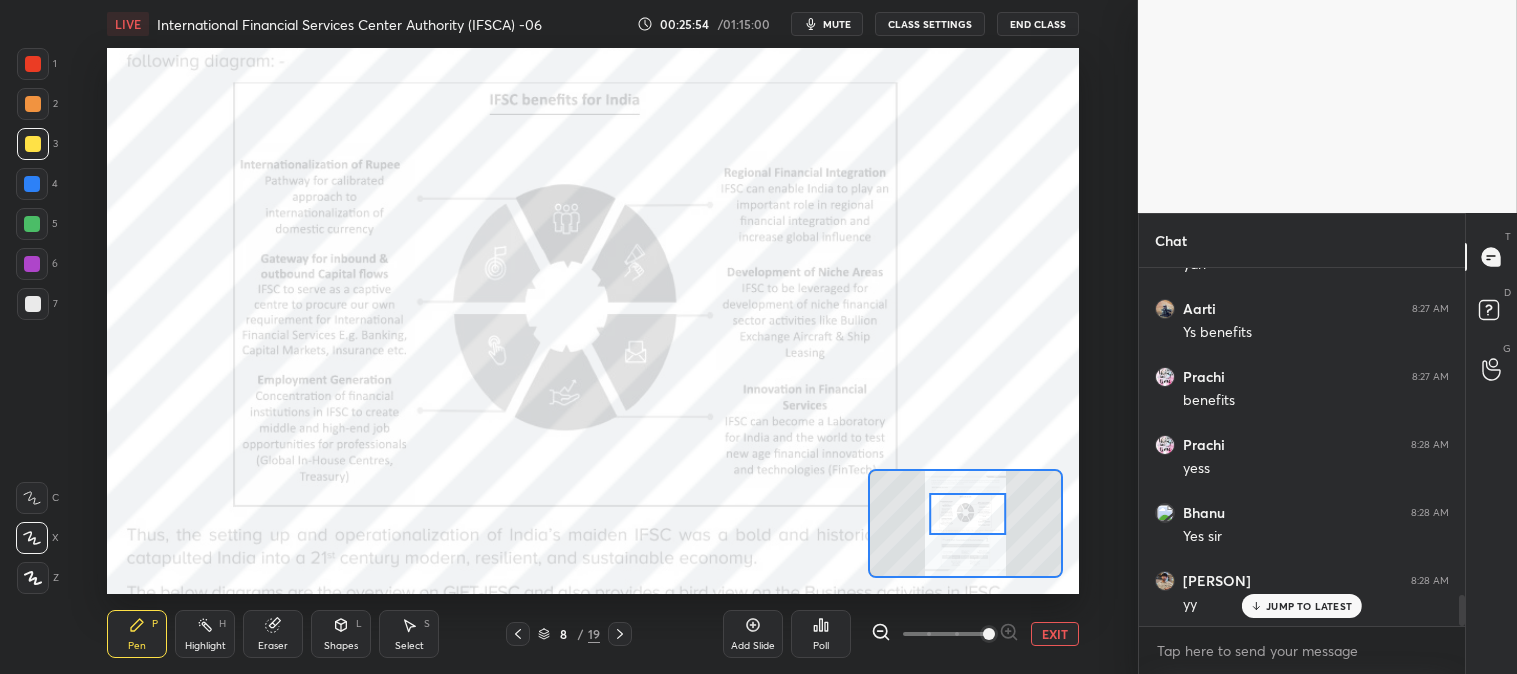 click at bounding box center (33, 104) 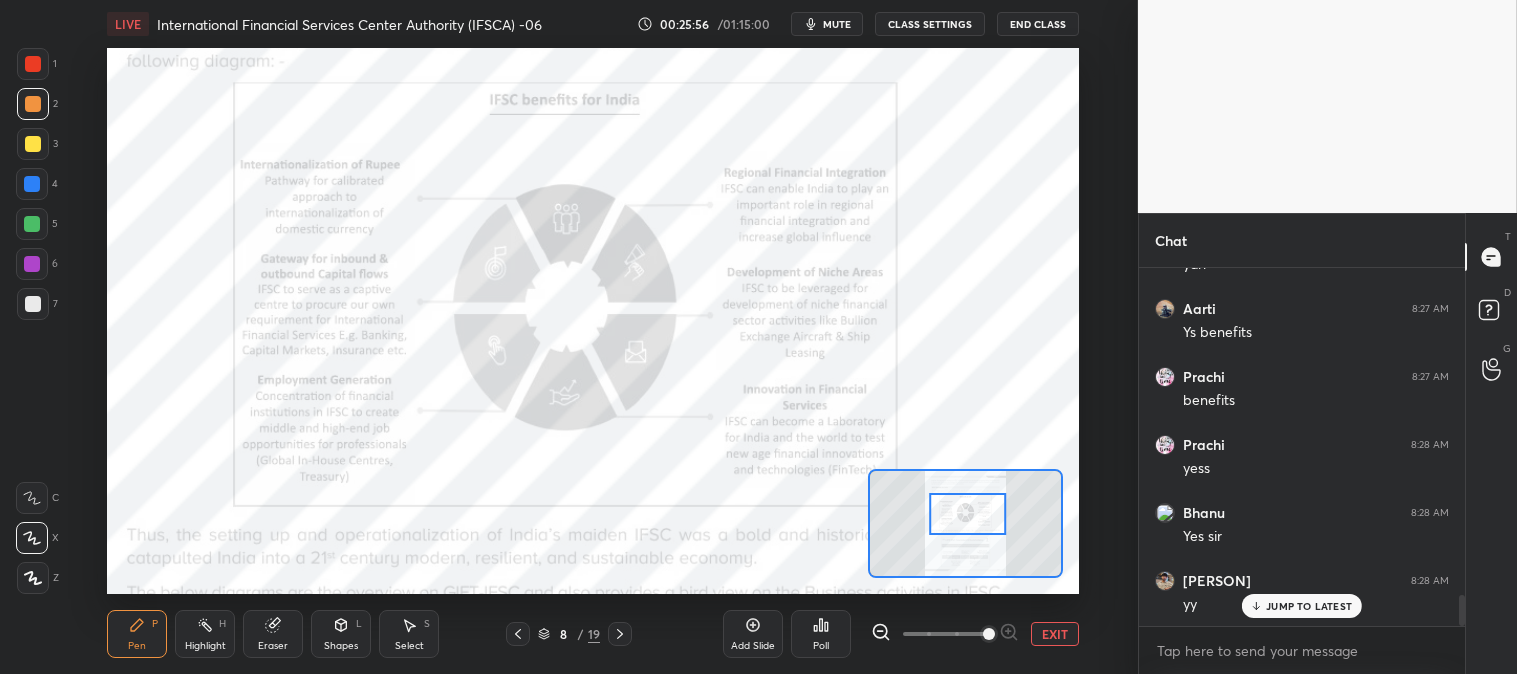 scroll, scrollTop: 3791, scrollLeft: 0, axis: vertical 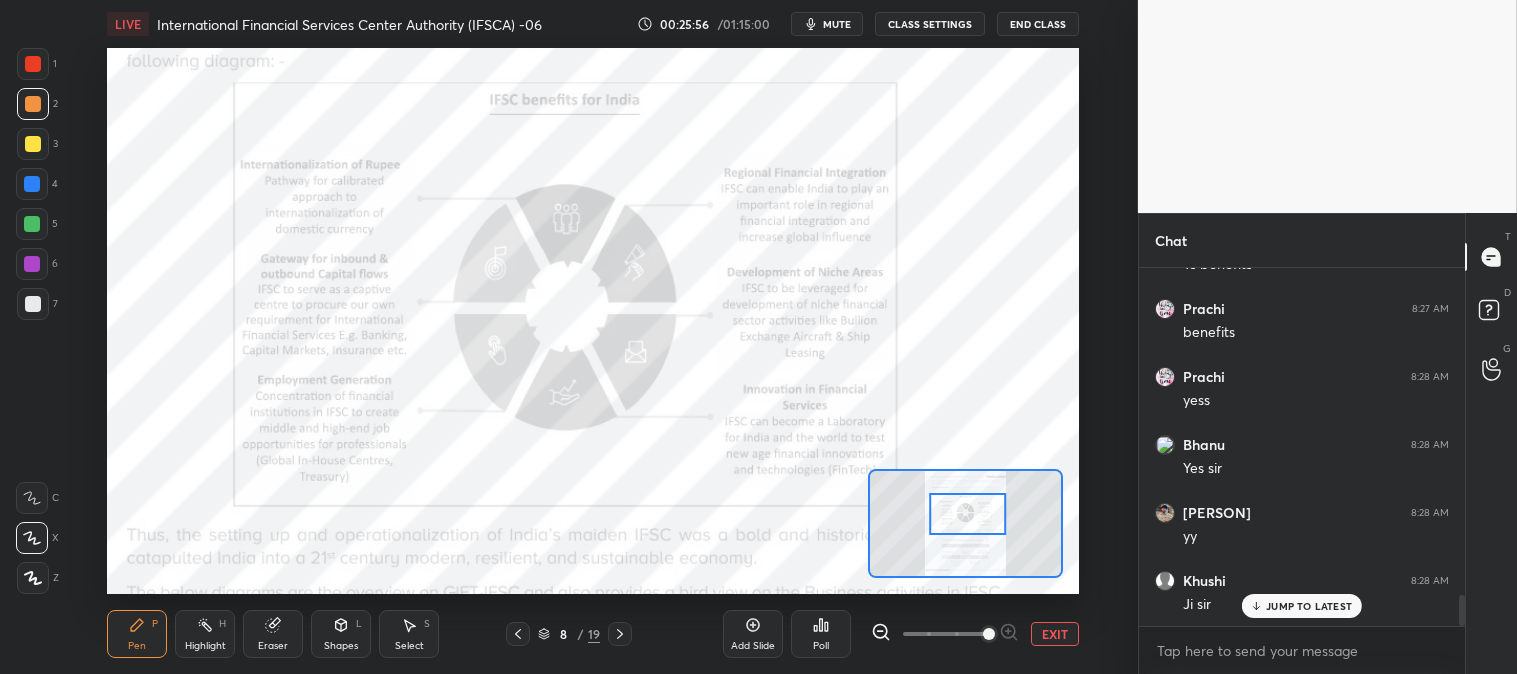 click at bounding box center (33, 64) 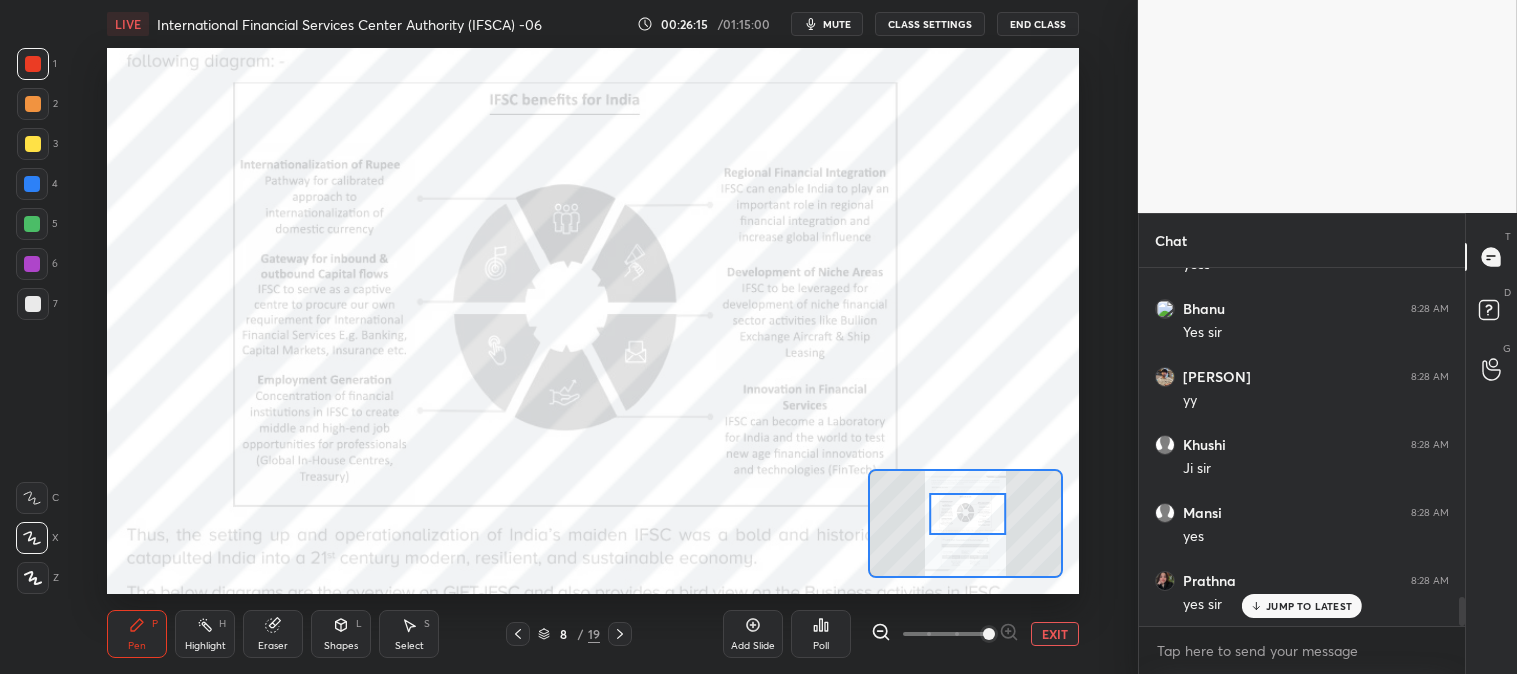 scroll, scrollTop: 3995, scrollLeft: 0, axis: vertical 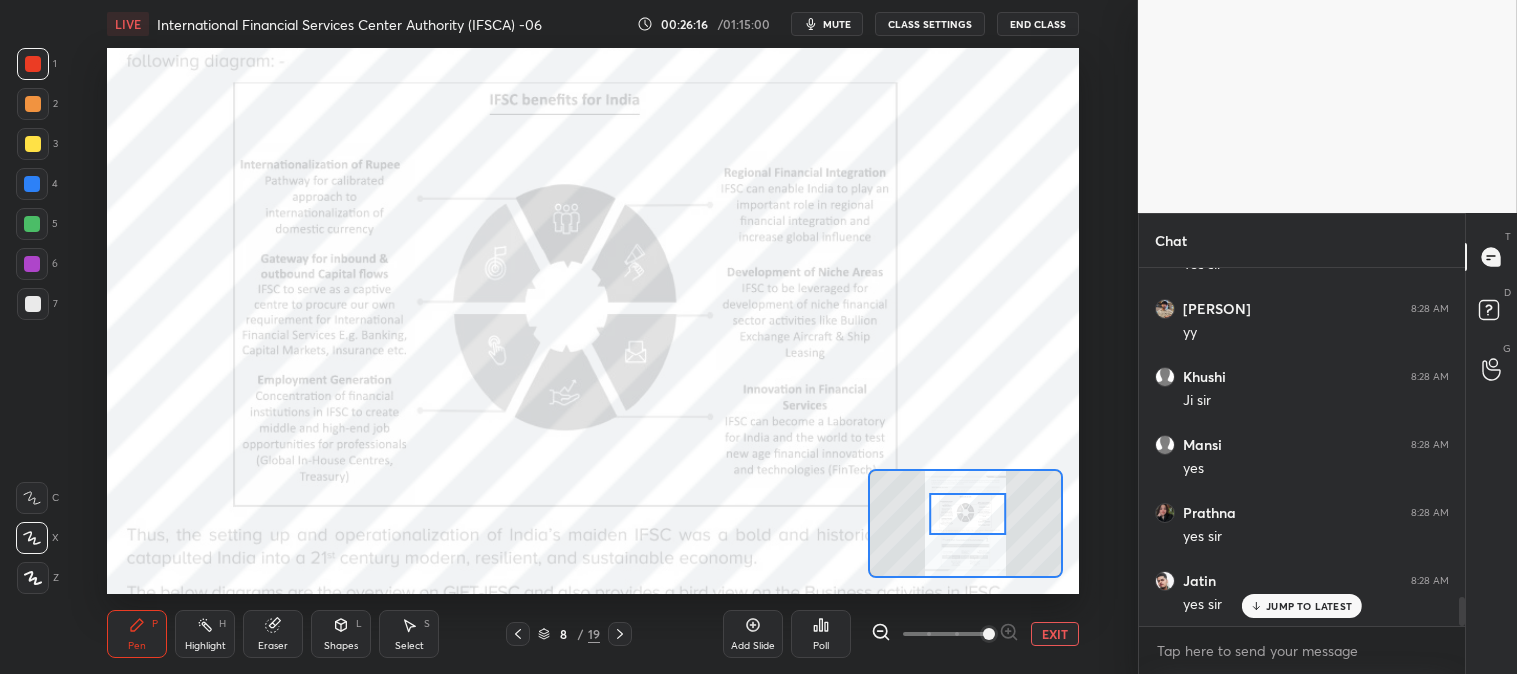 click 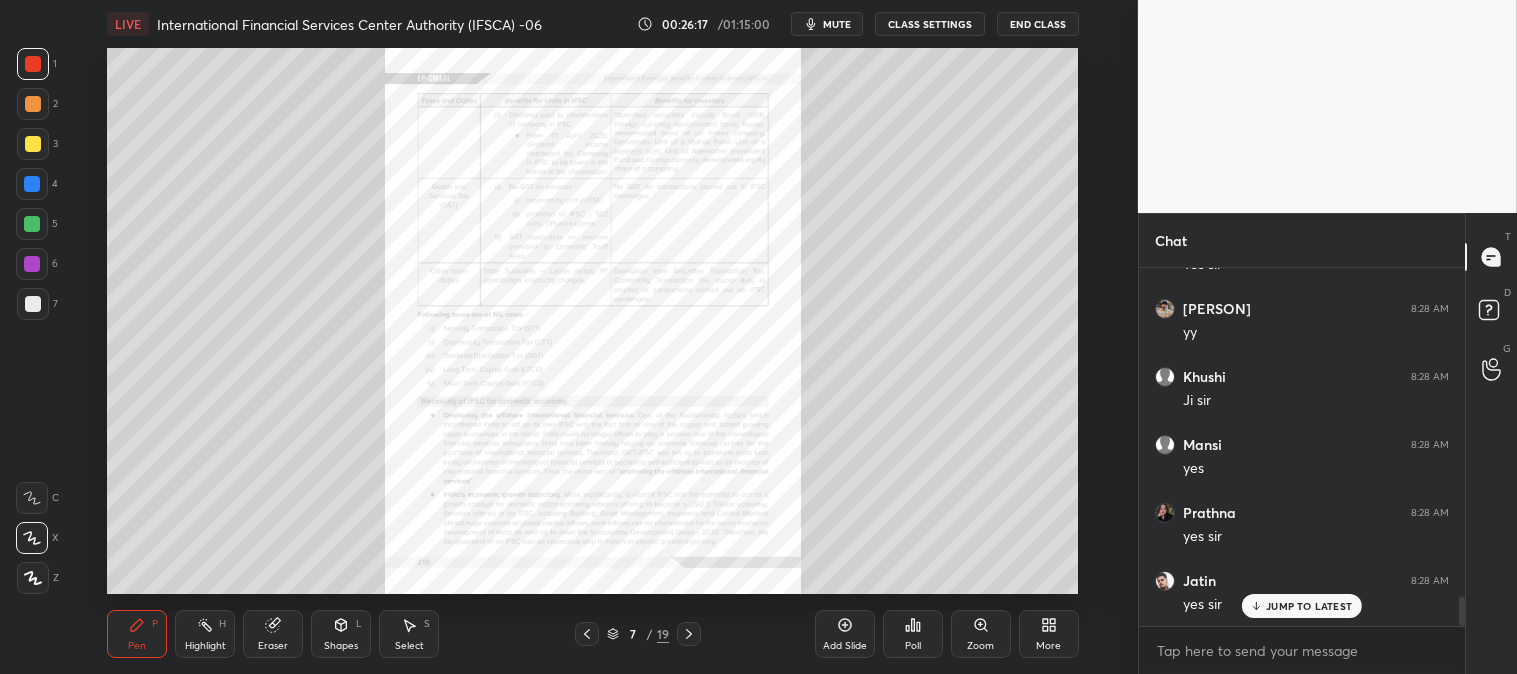 scroll, scrollTop: 4063, scrollLeft: 0, axis: vertical 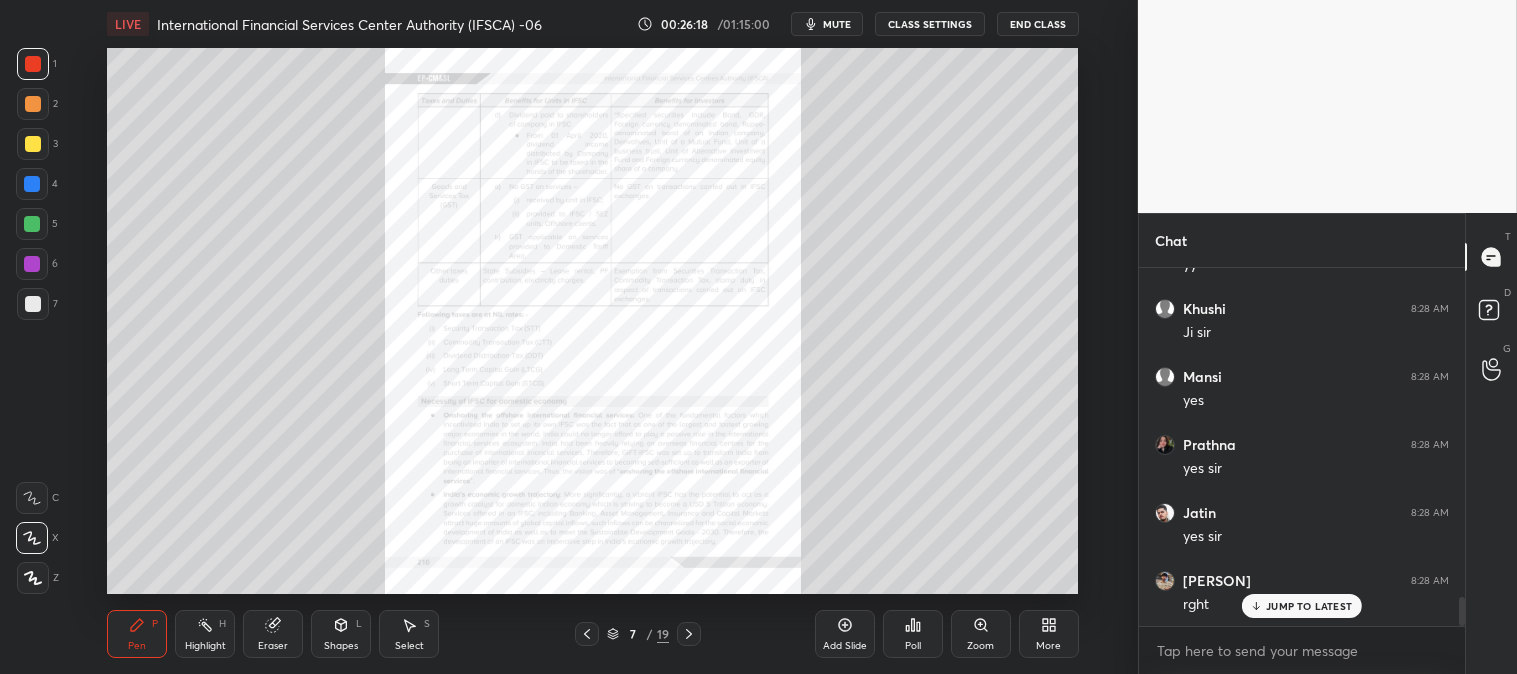 click 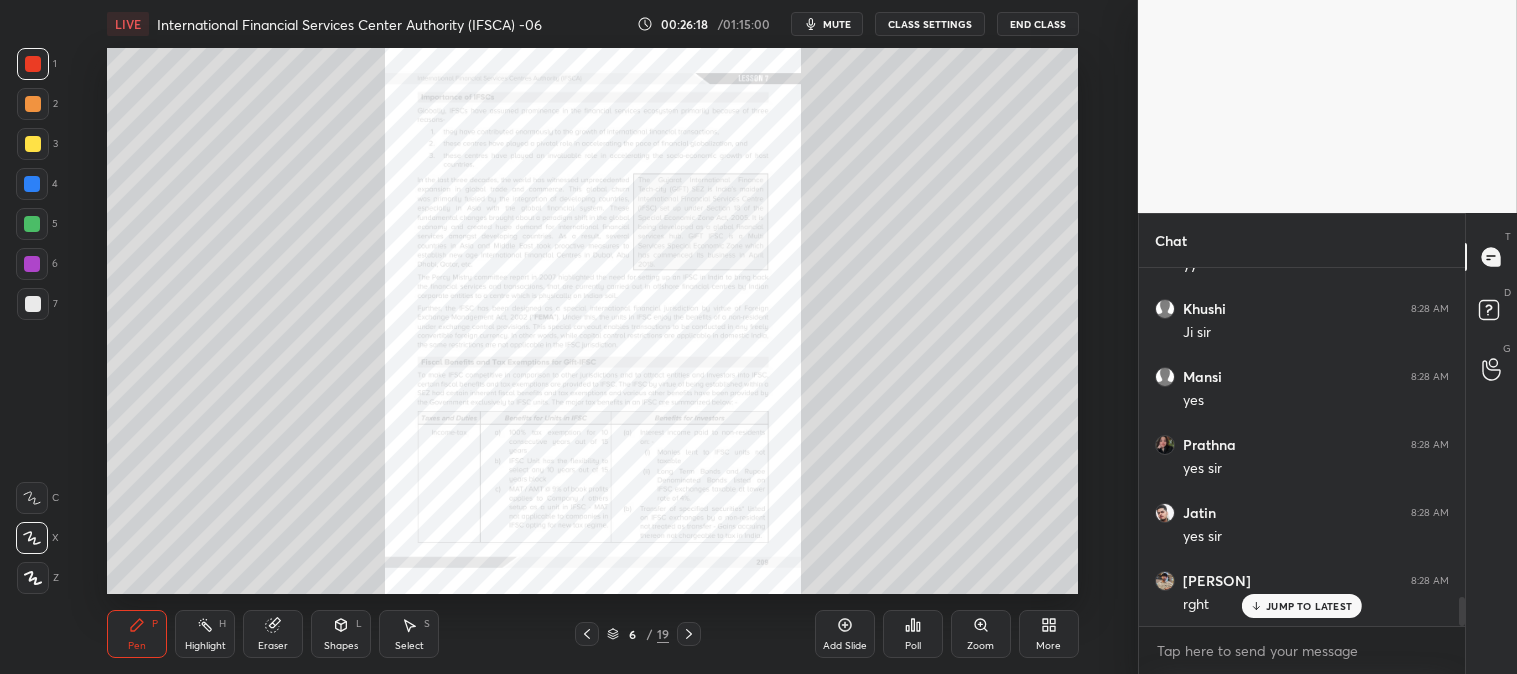 click 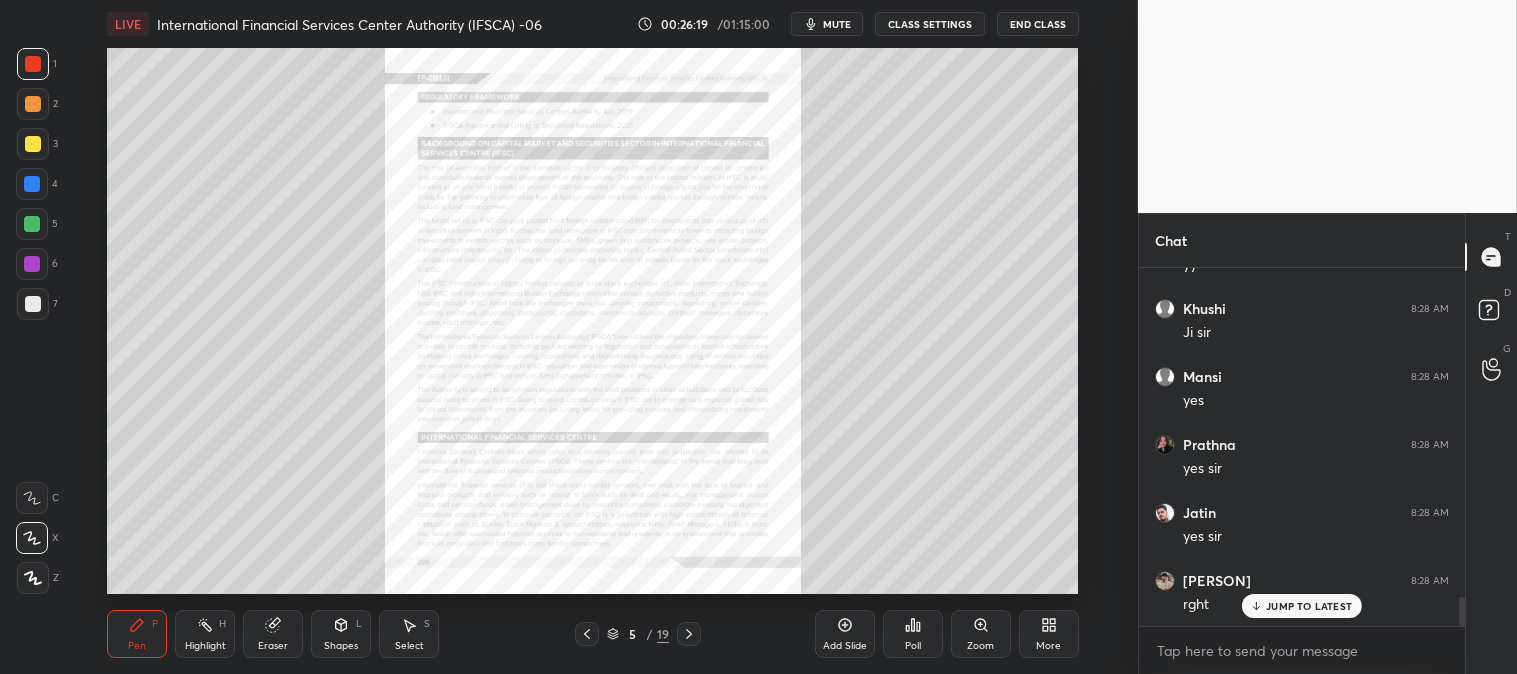 click 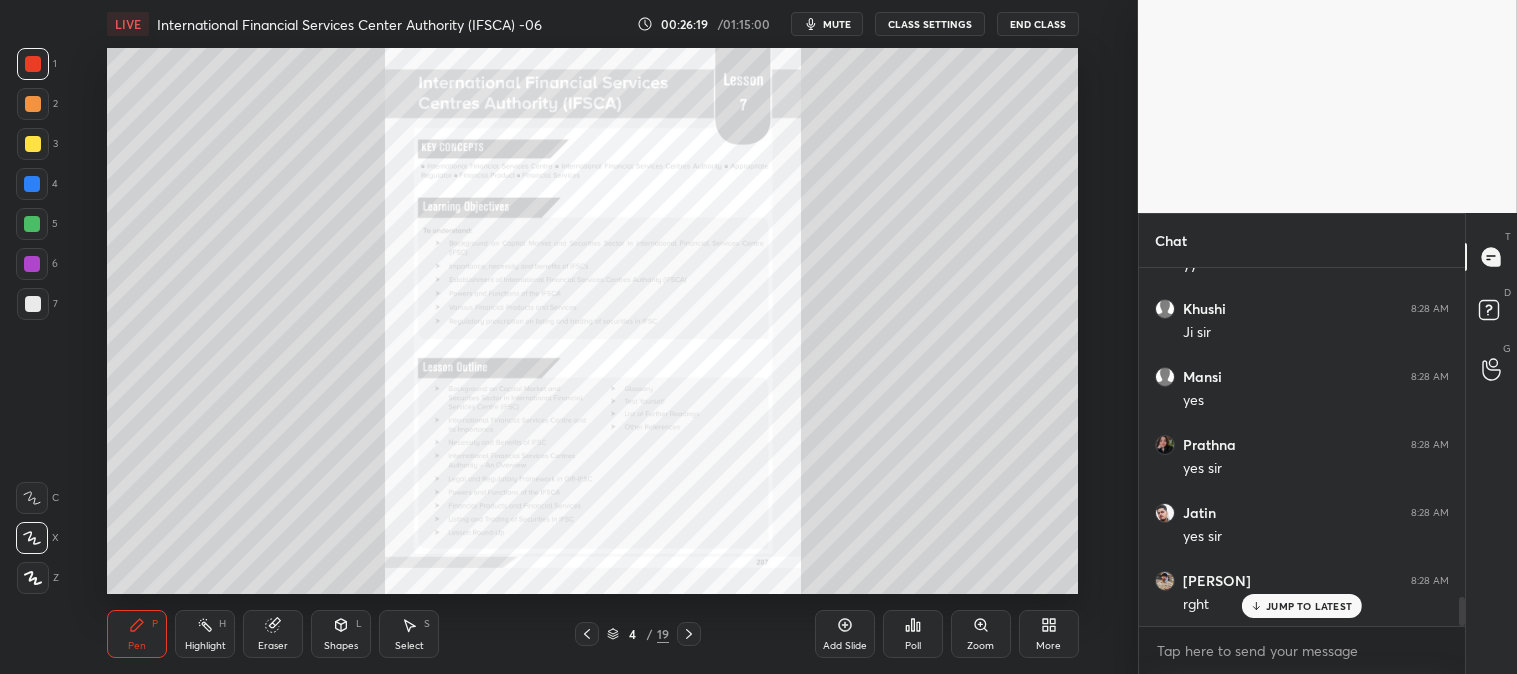 click 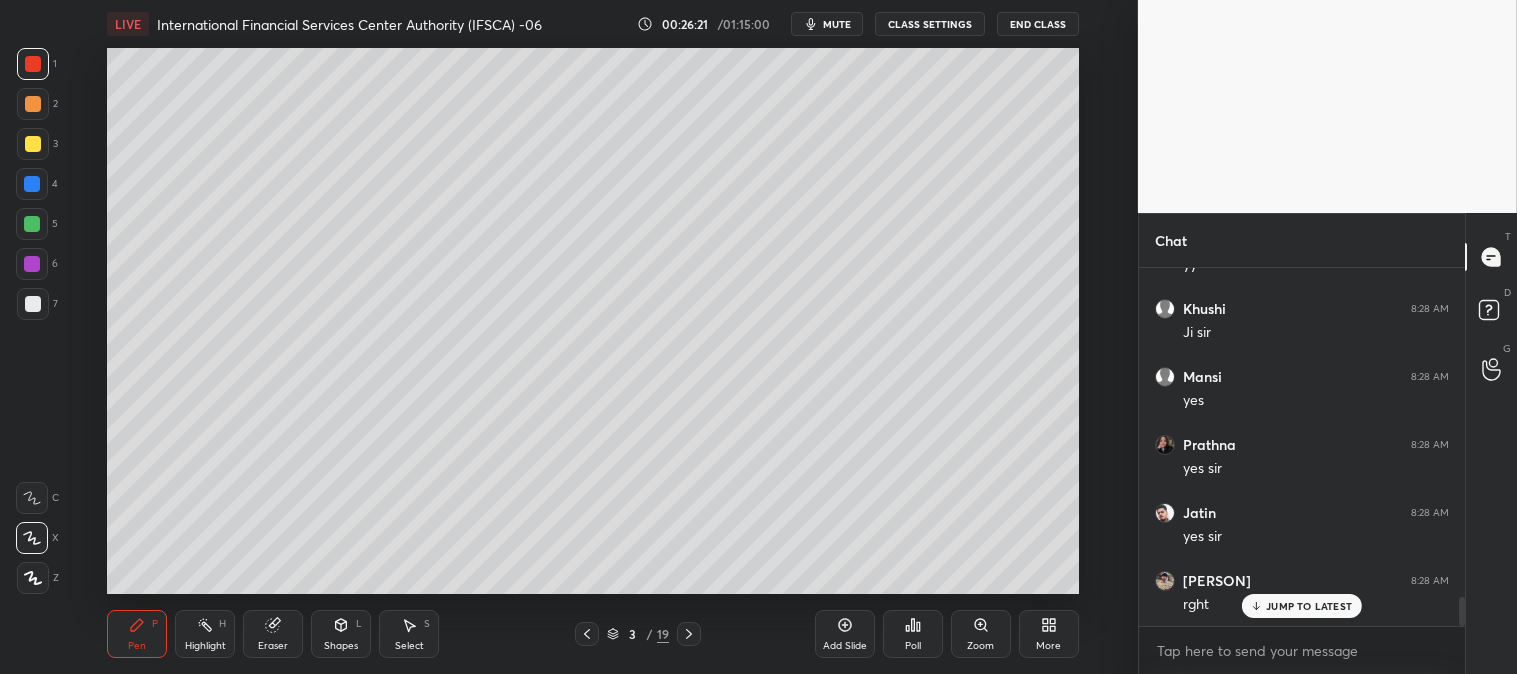 click on "Zoom" at bounding box center [981, 634] 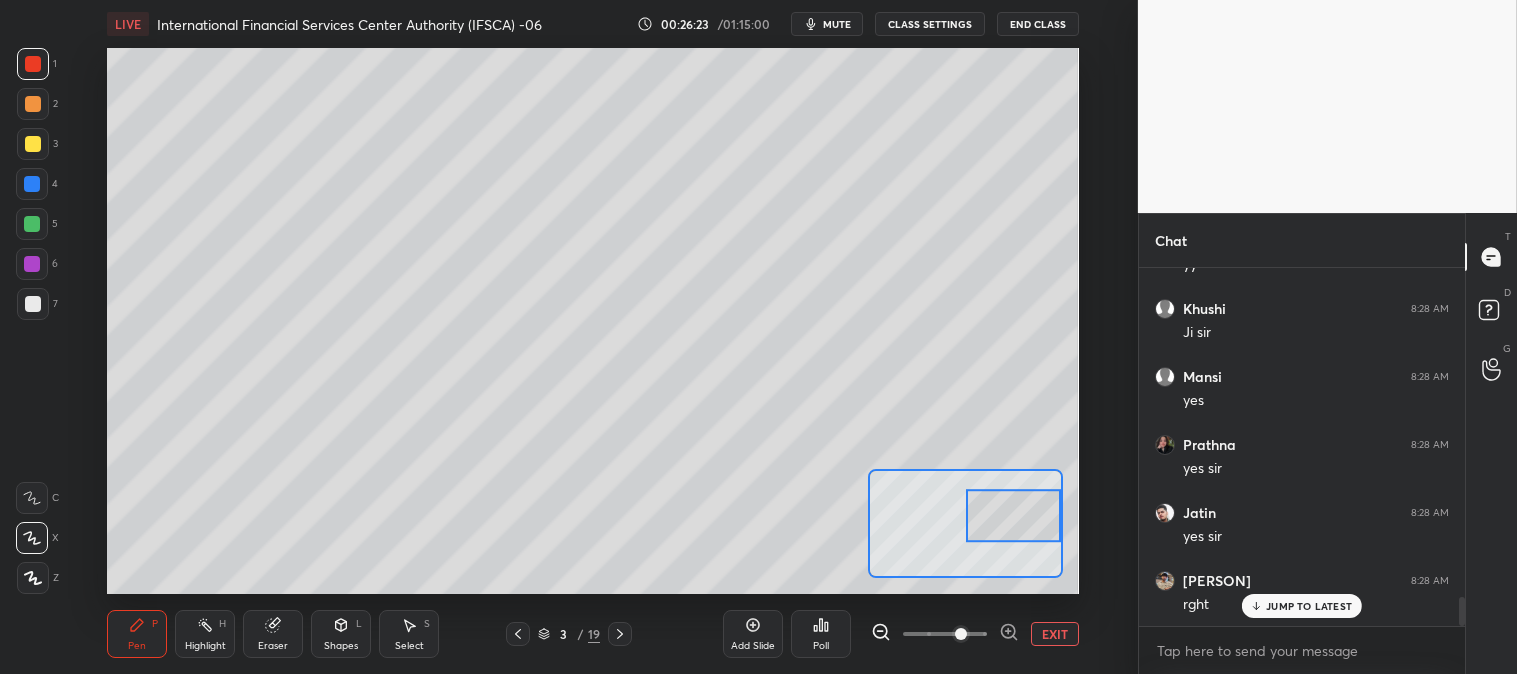 click at bounding box center (33, 144) 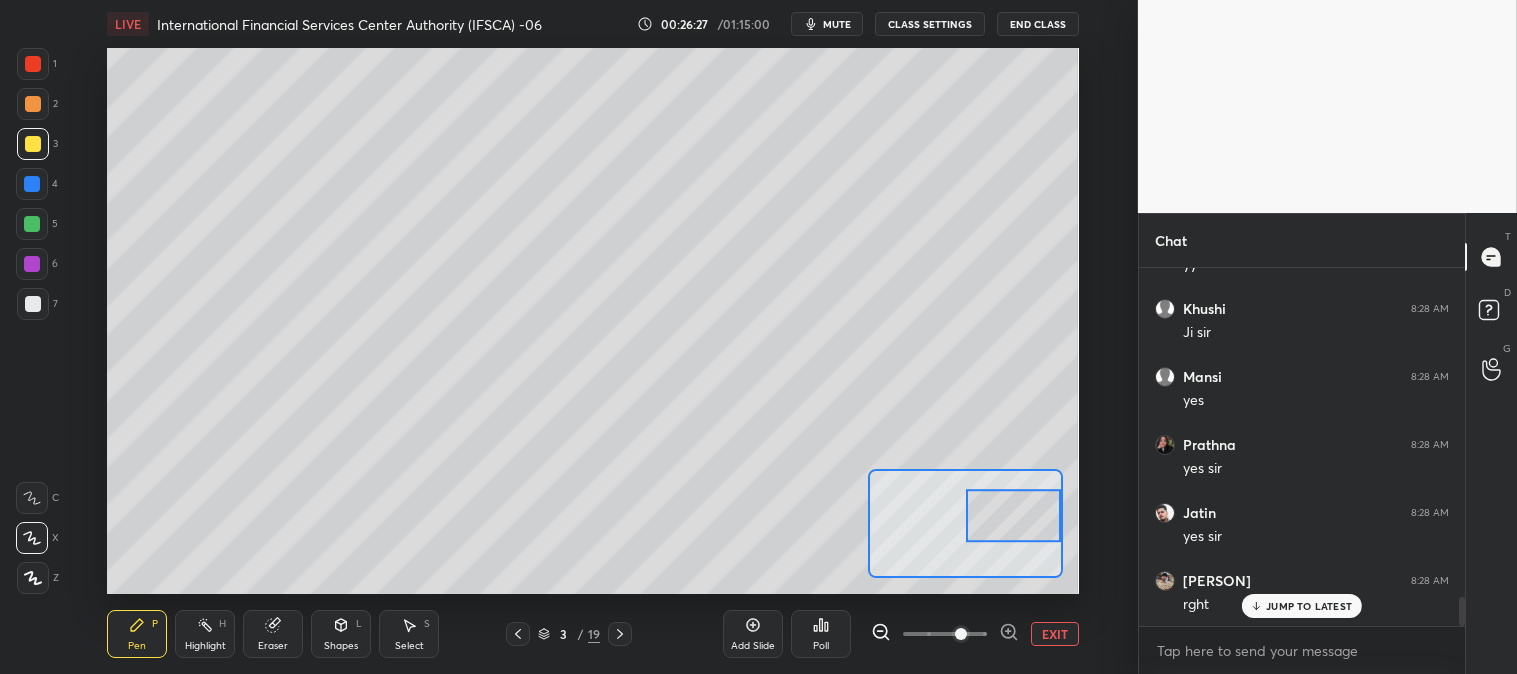 click at bounding box center (33, 304) 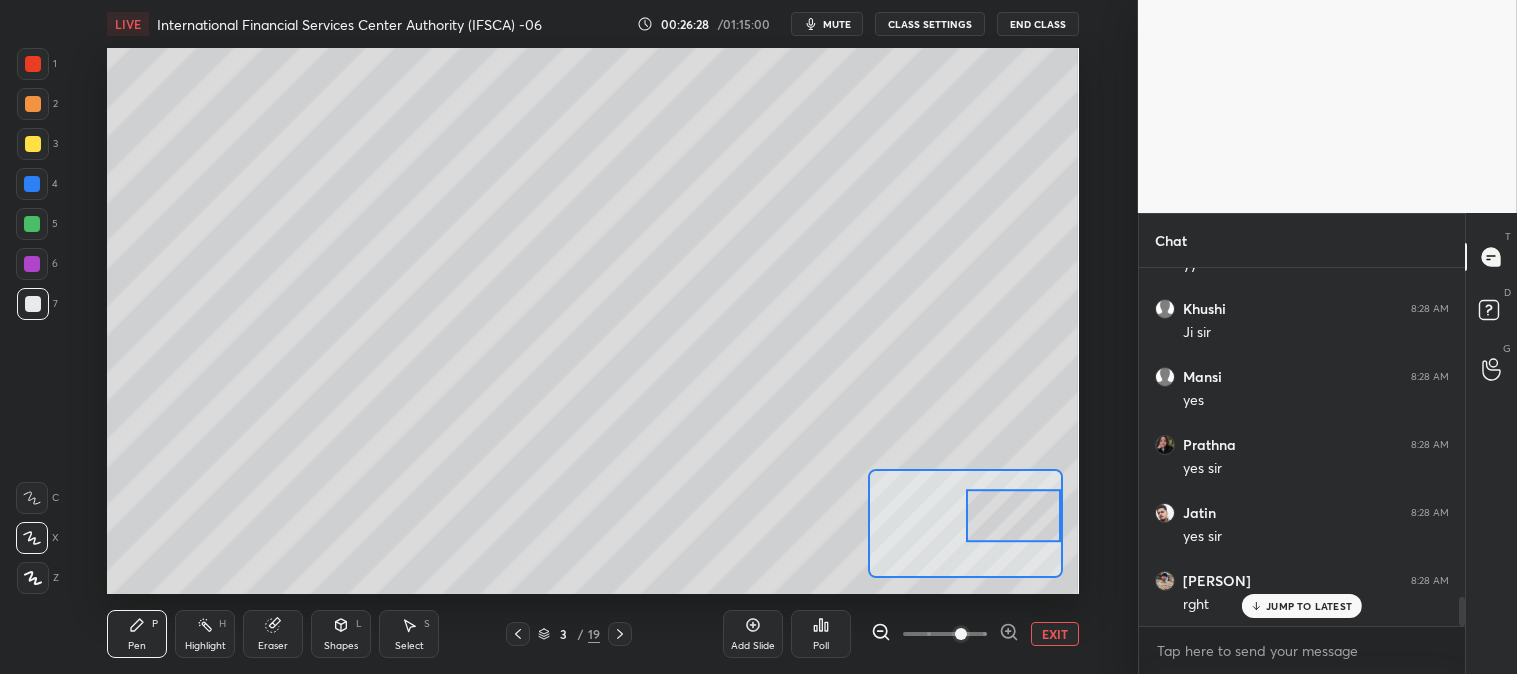 click on "JUMP TO LATEST" at bounding box center (1309, 606) 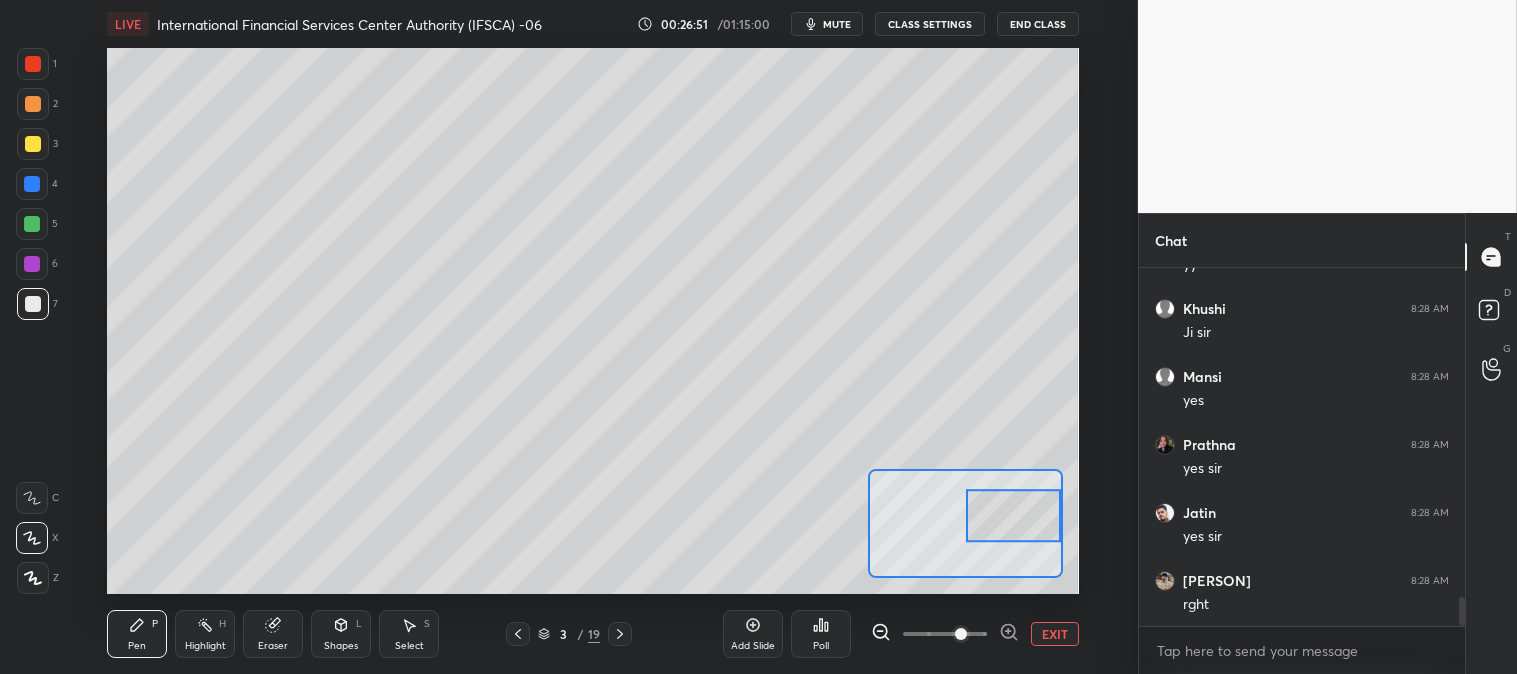 click on "Eraser" at bounding box center (273, 646) 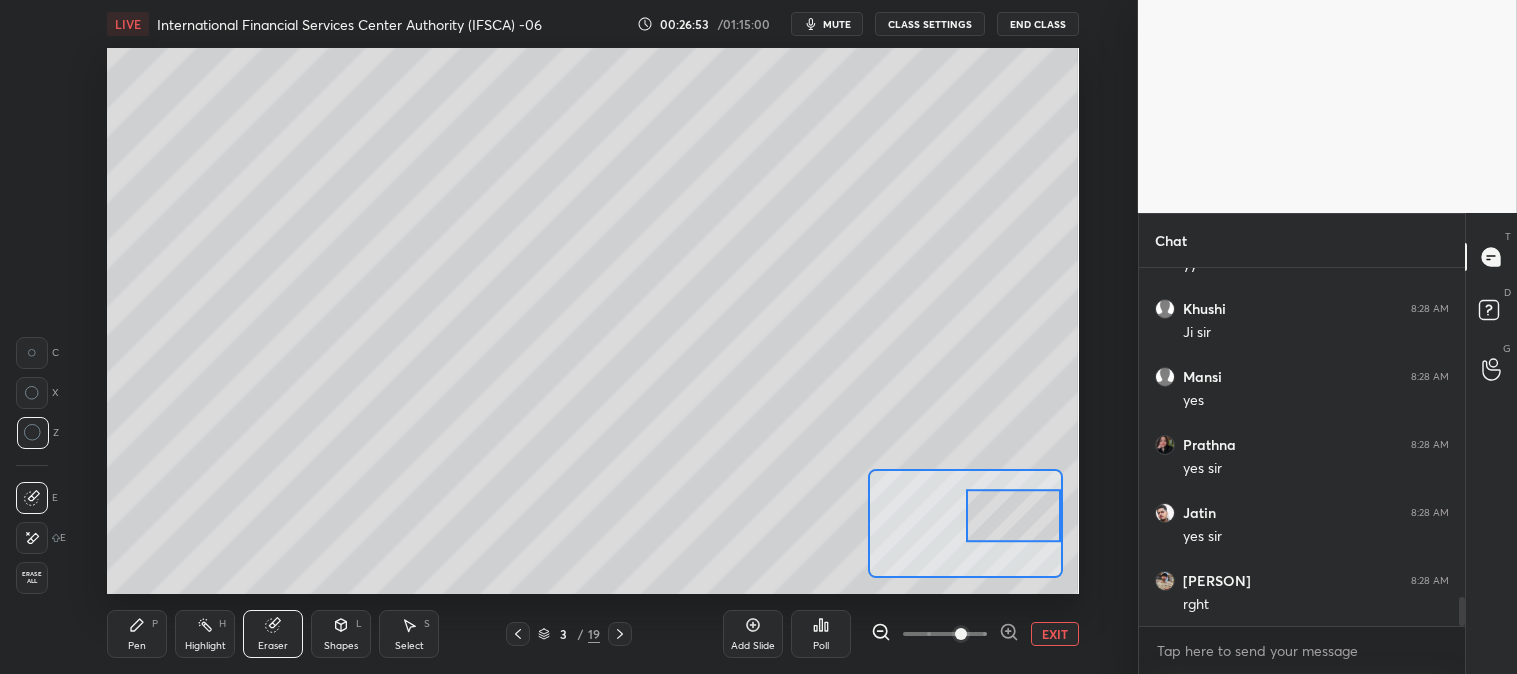 click on "Pen" at bounding box center [137, 646] 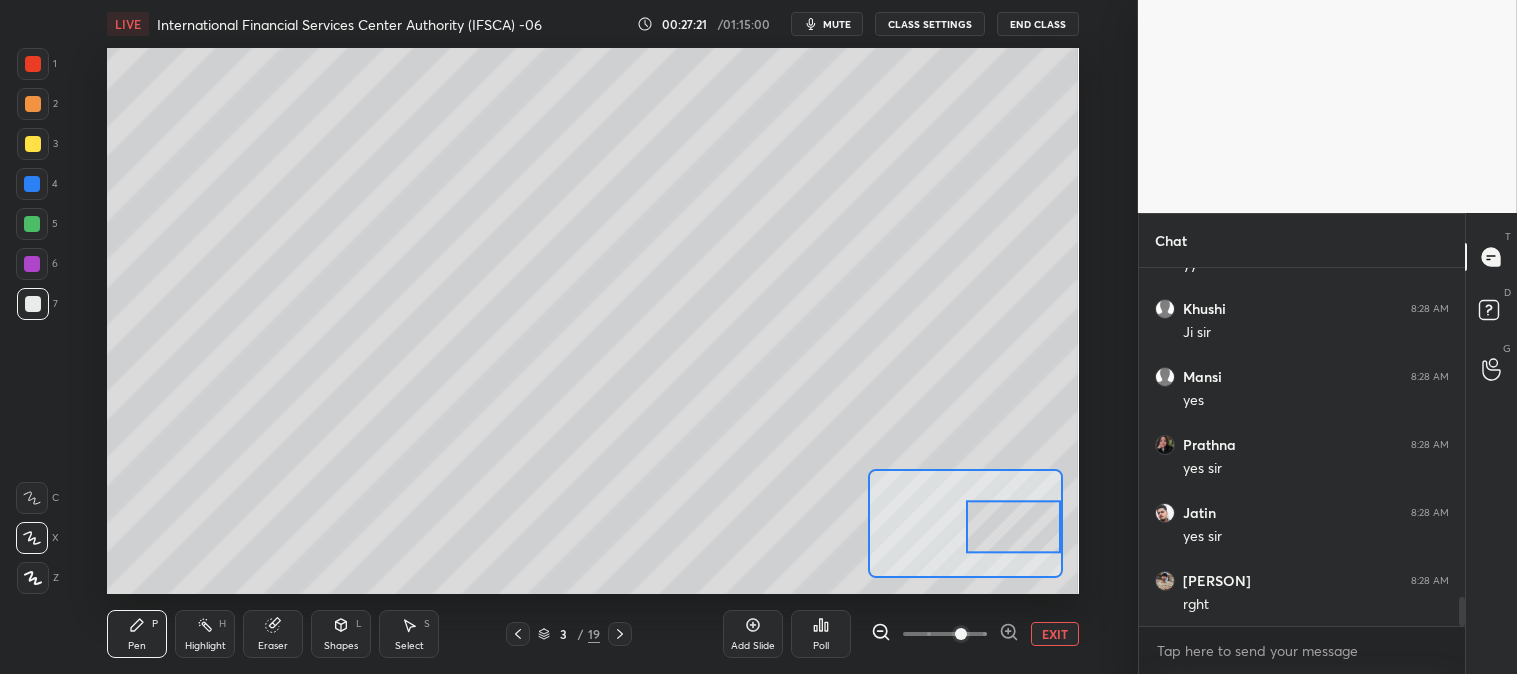 click on "Eraser" at bounding box center [273, 634] 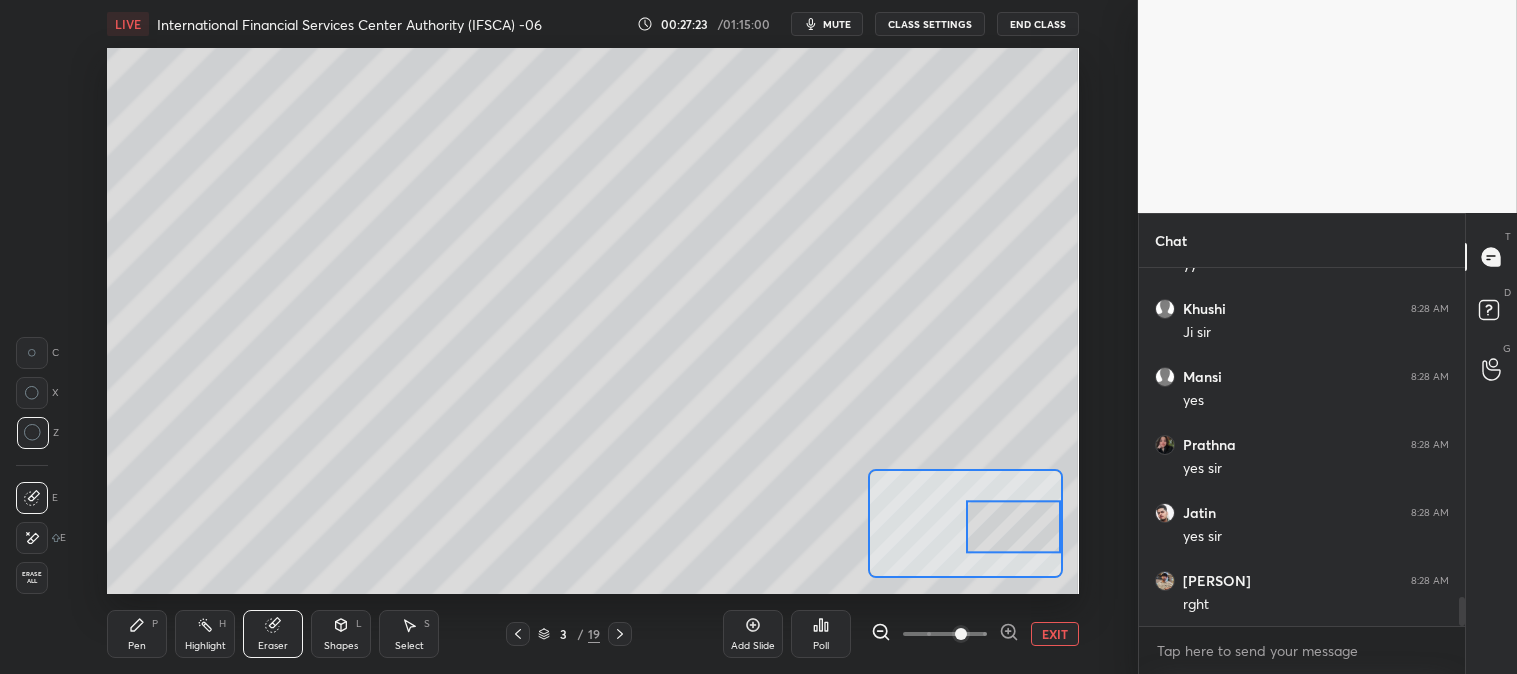 click on "Pen P" at bounding box center (137, 634) 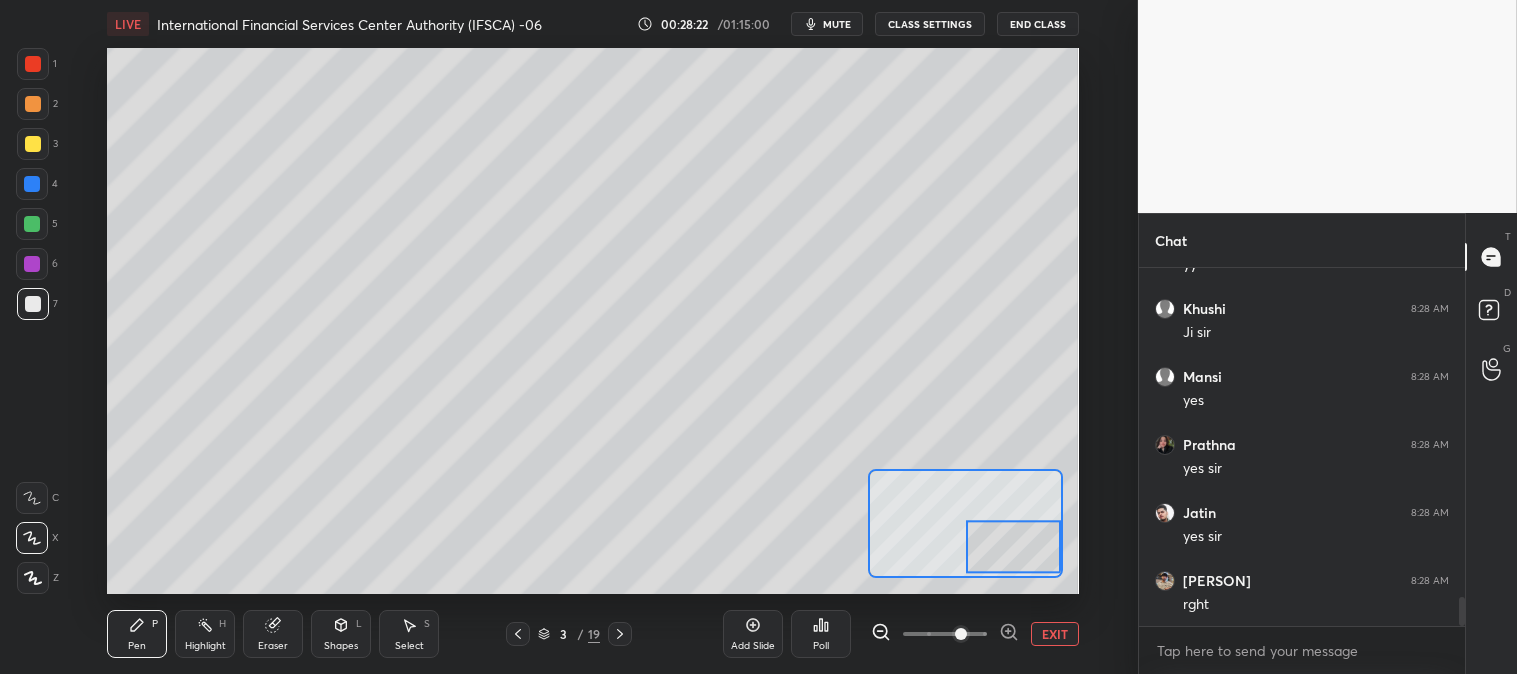 scroll, scrollTop: 4131, scrollLeft: 0, axis: vertical 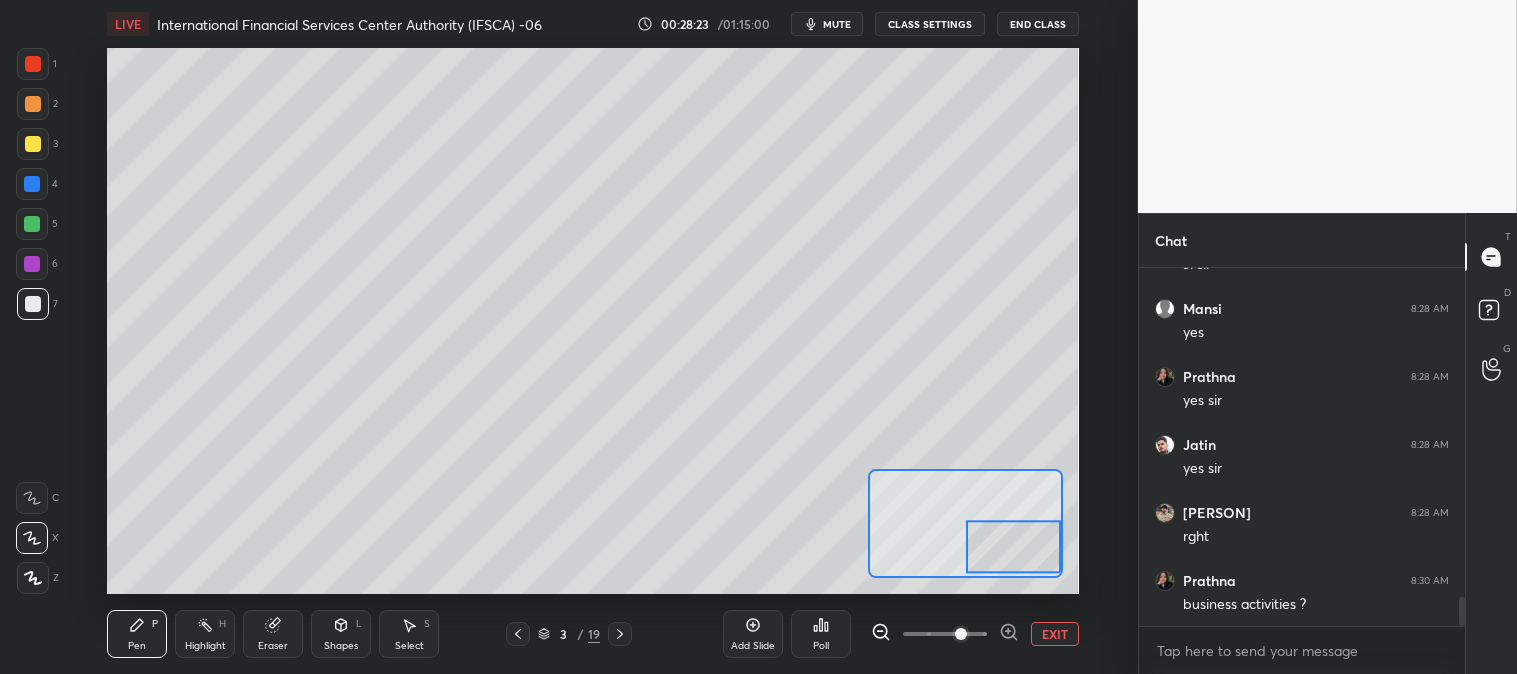 click at bounding box center [33, 144] 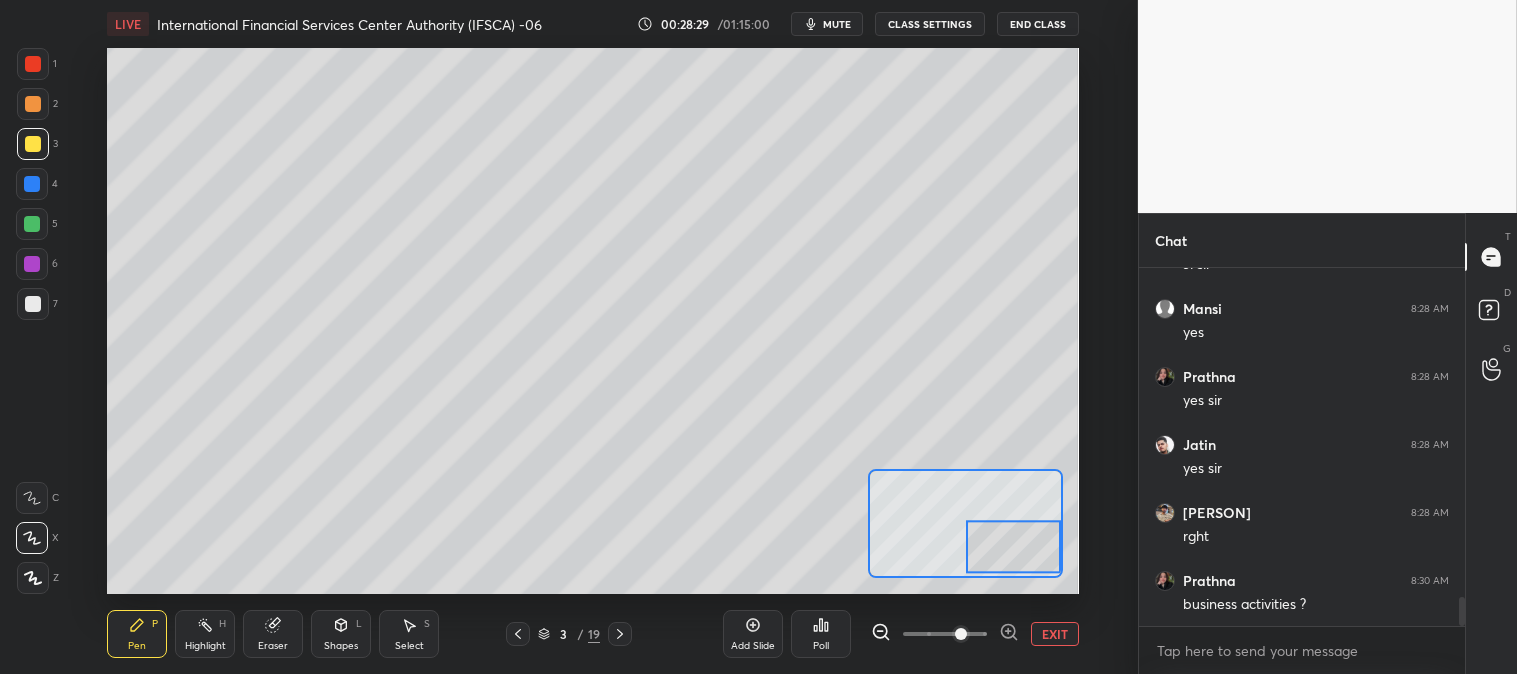 click on "EXIT" at bounding box center [1055, 634] 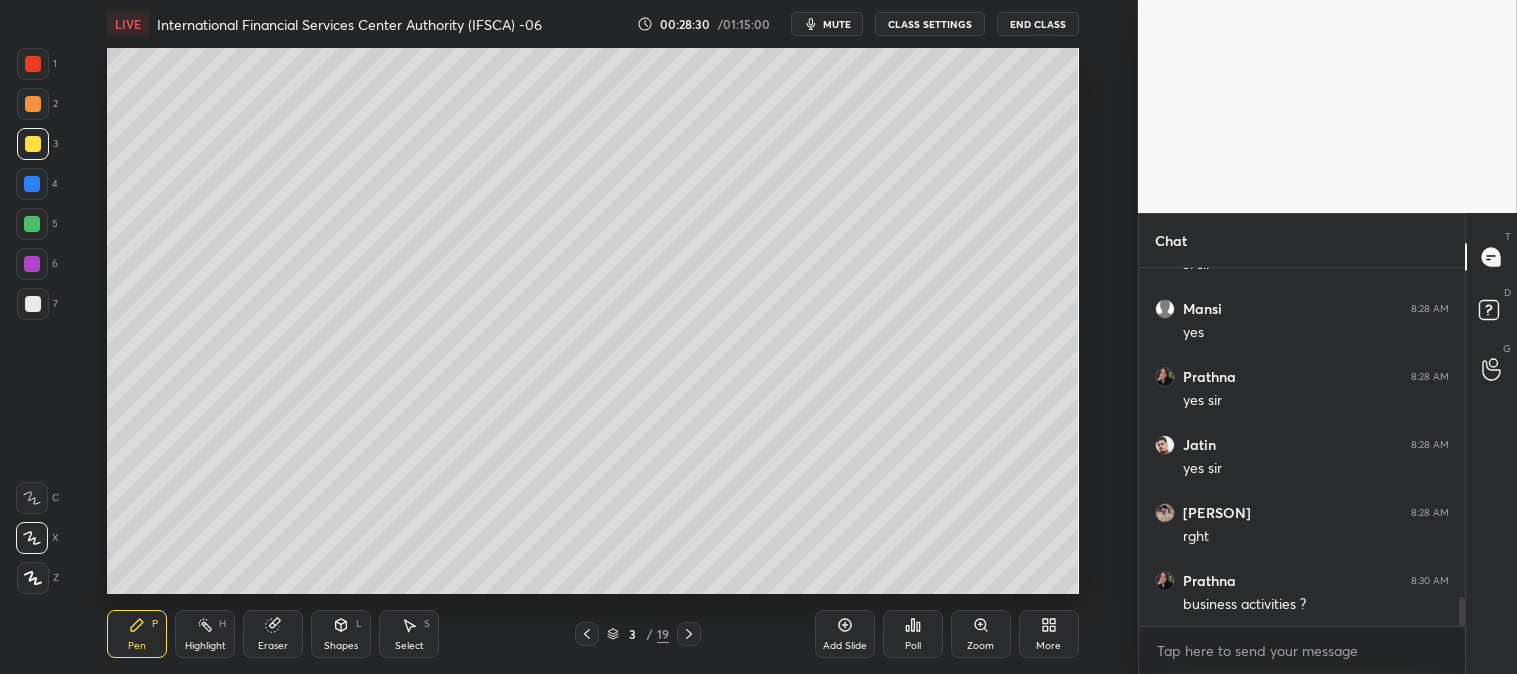 click on "Highlight H" at bounding box center [205, 634] 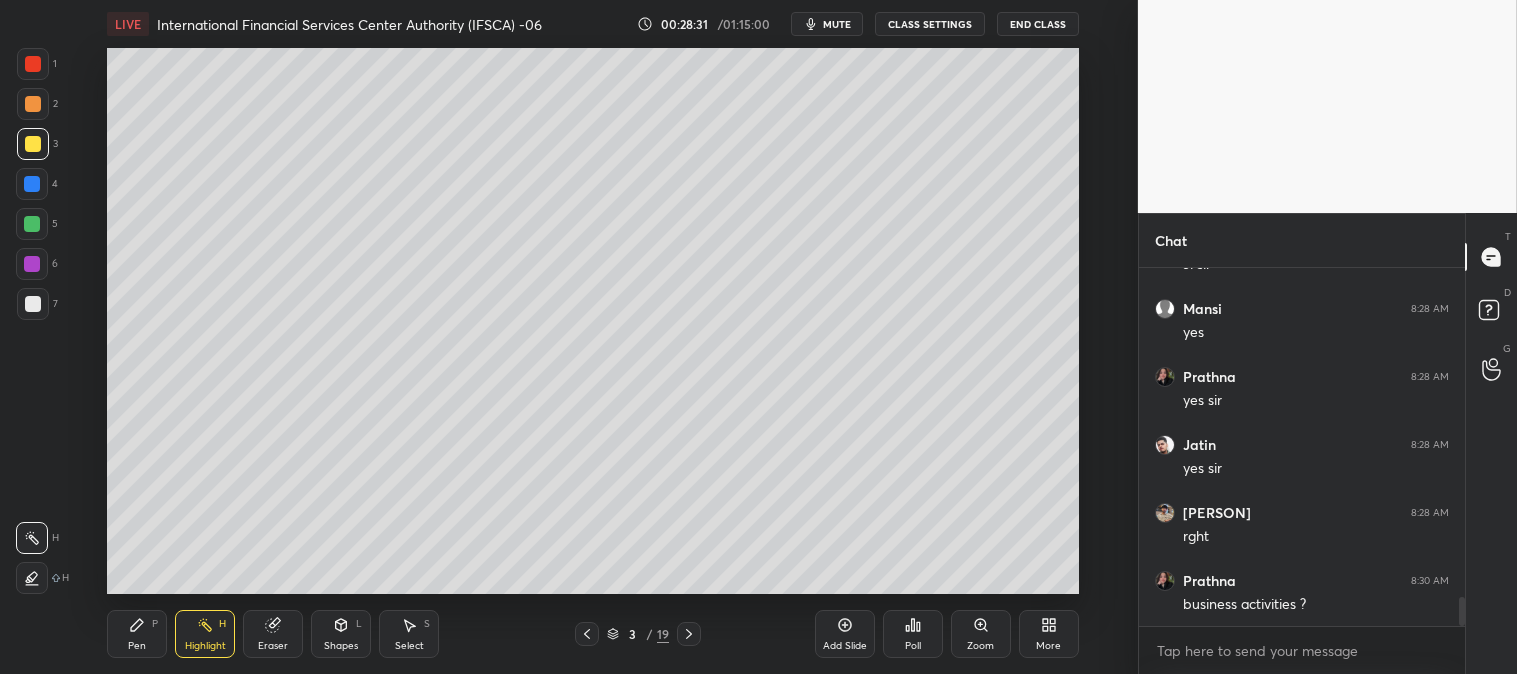 click at bounding box center [33, 64] 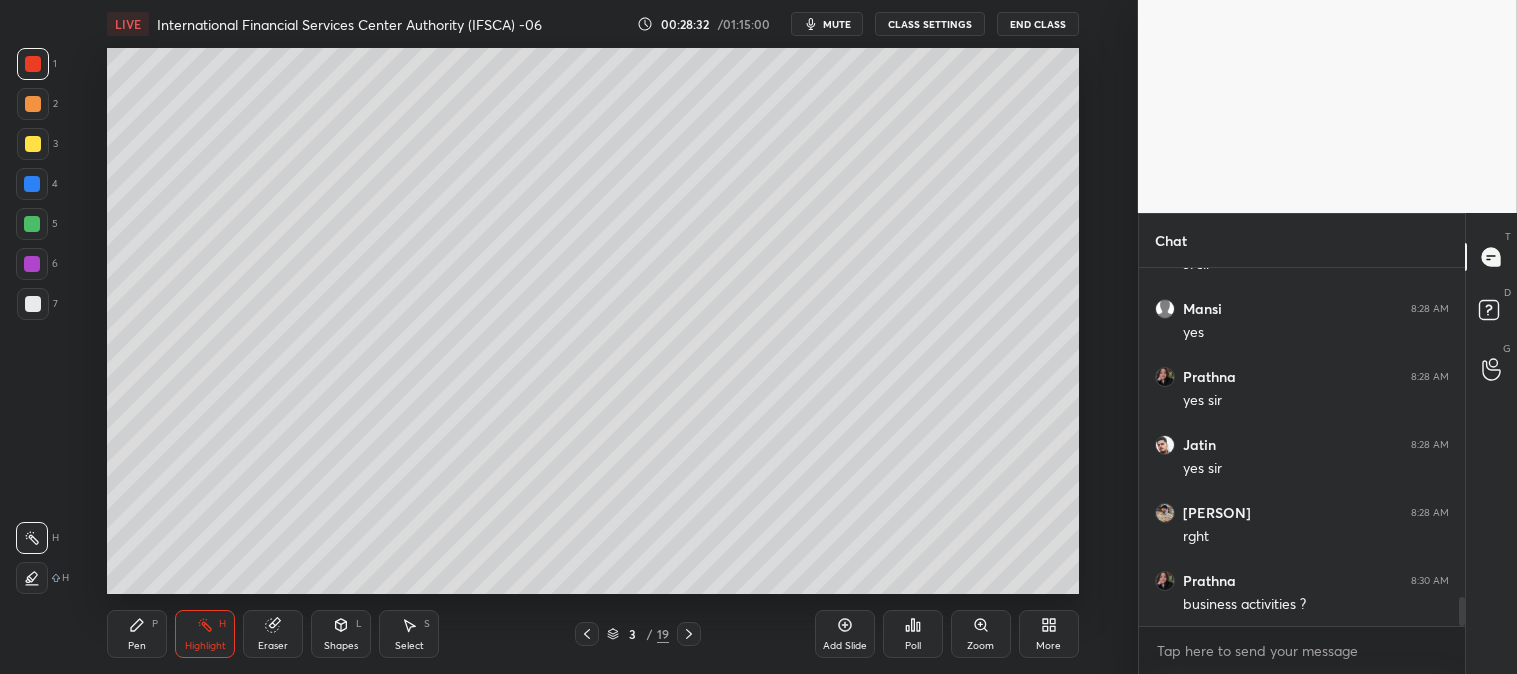 click at bounding box center [33, 104] 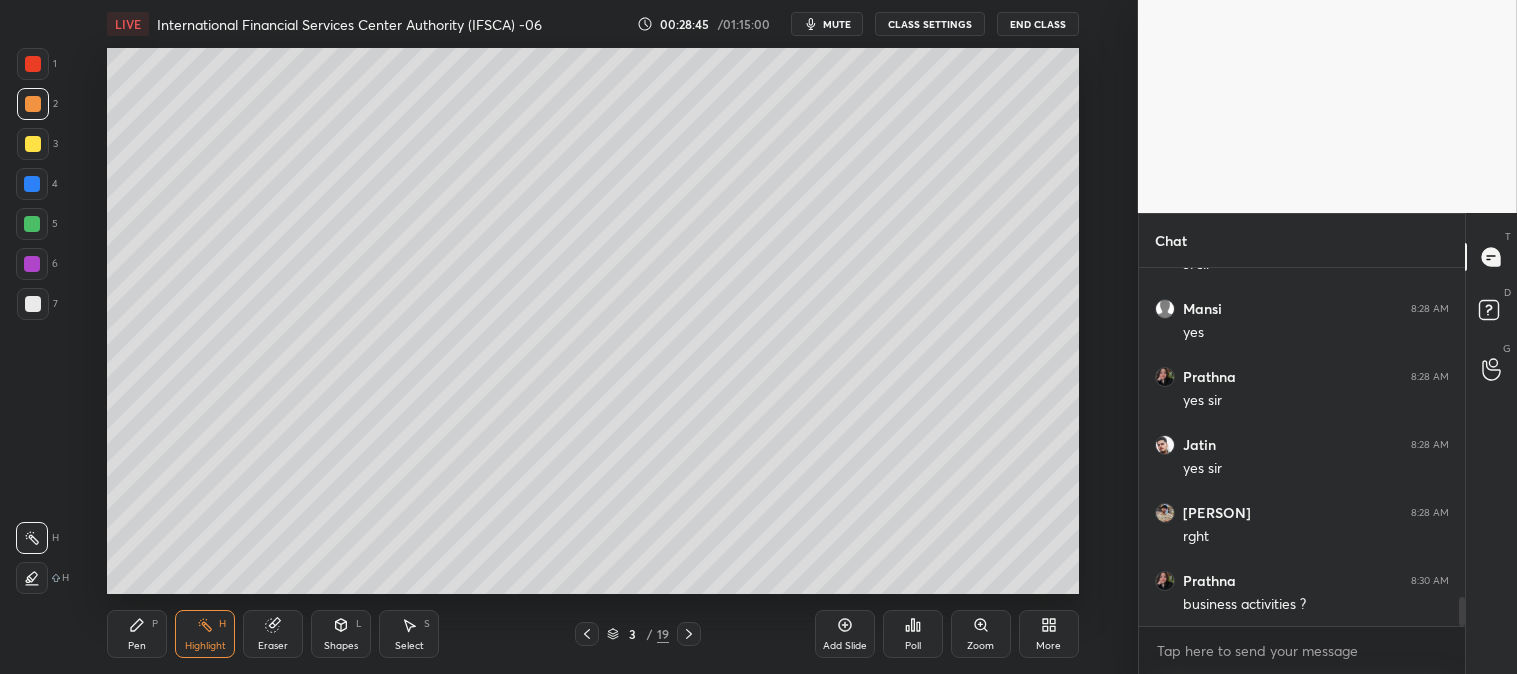 click on "Pen P" at bounding box center (137, 634) 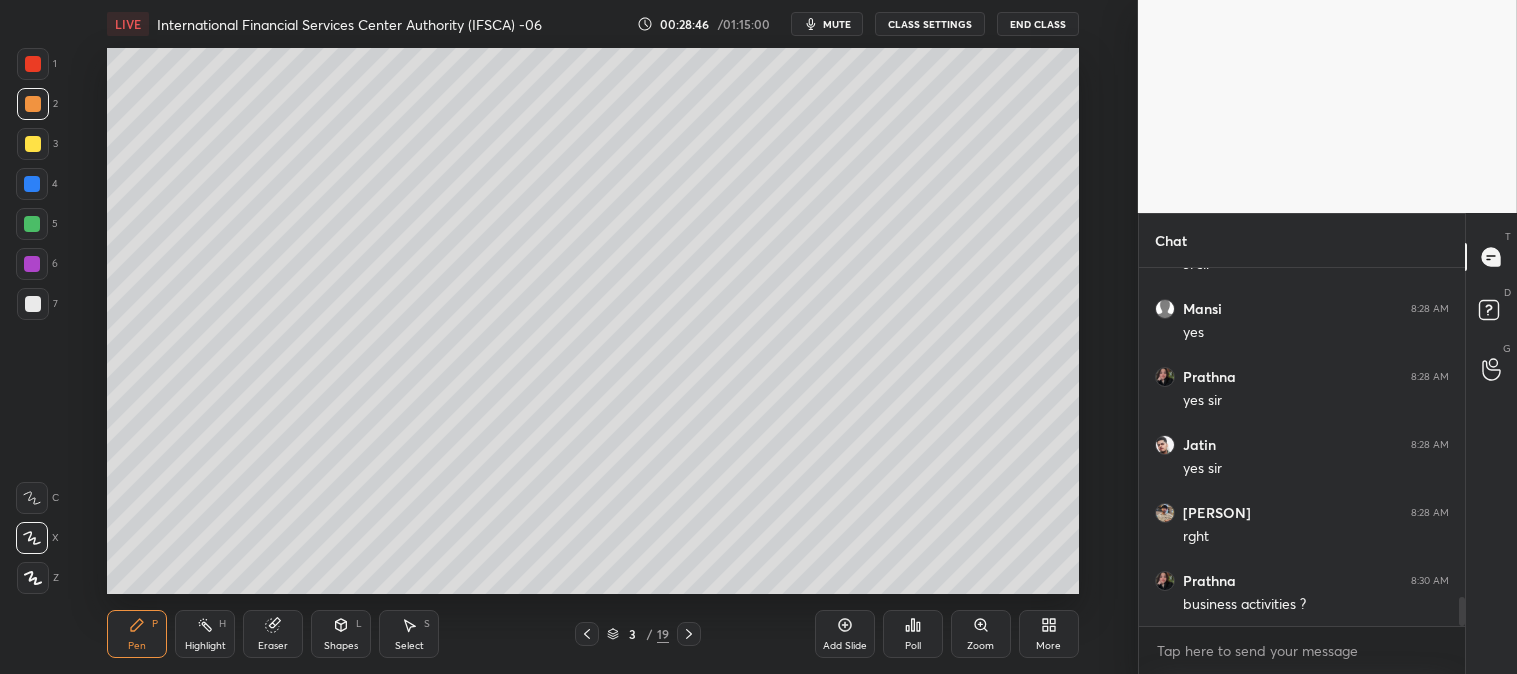 click on "Zoom" at bounding box center [981, 634] 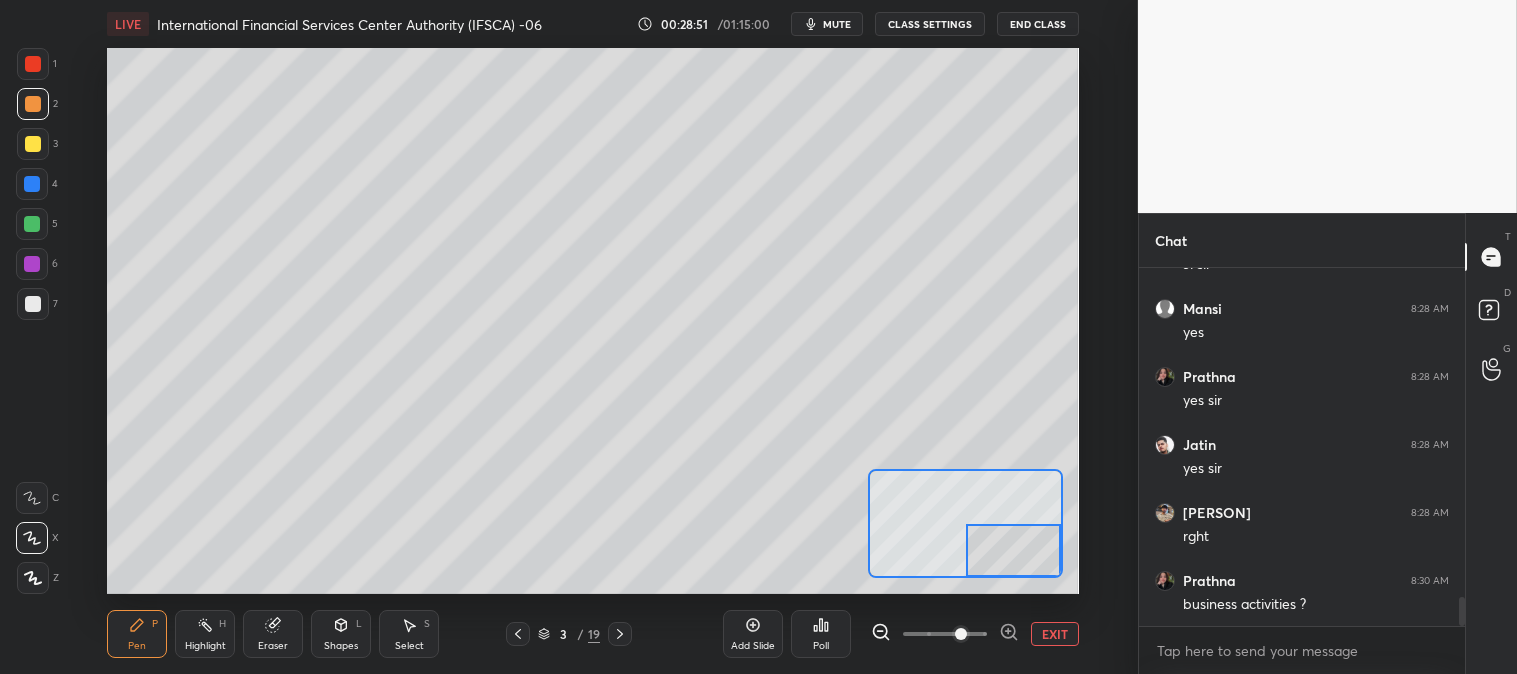 click at bounding box center [33, 144] 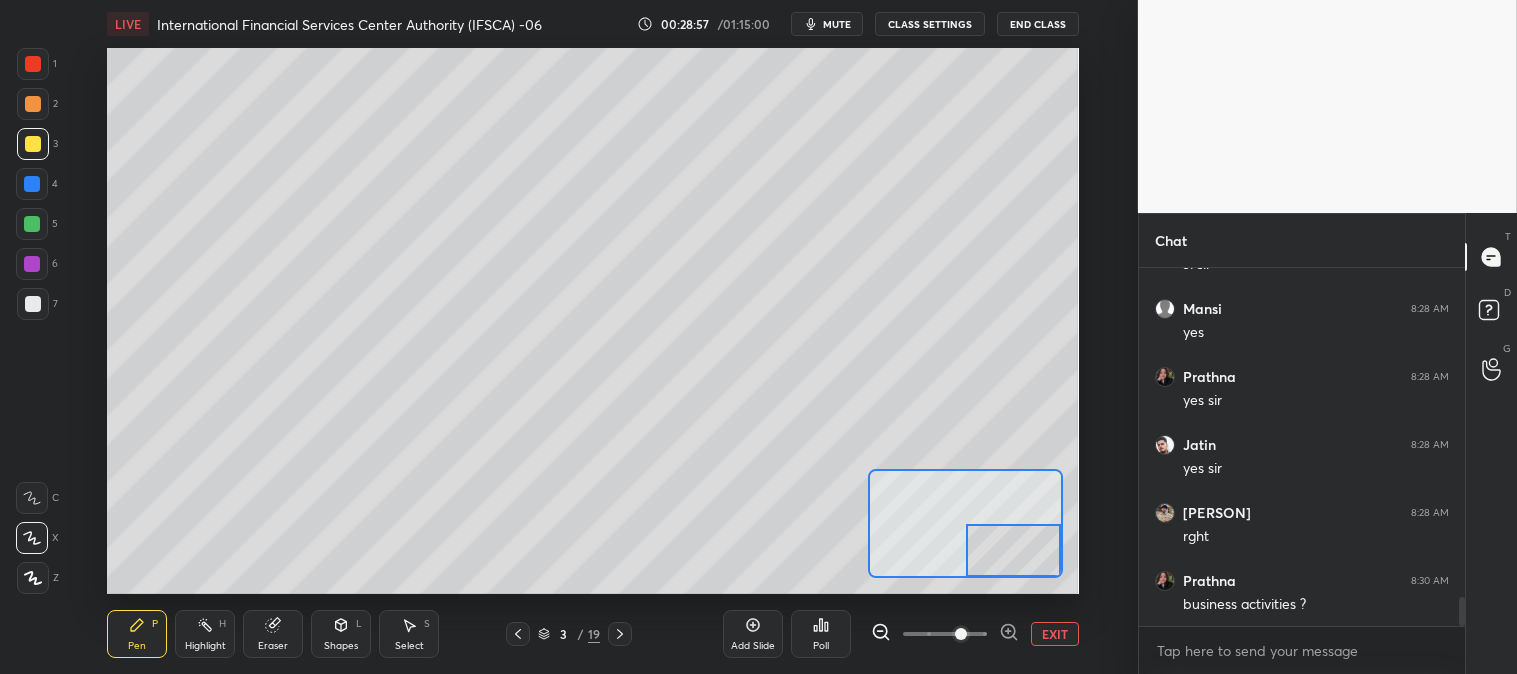 click at bounding box center (33, 304) 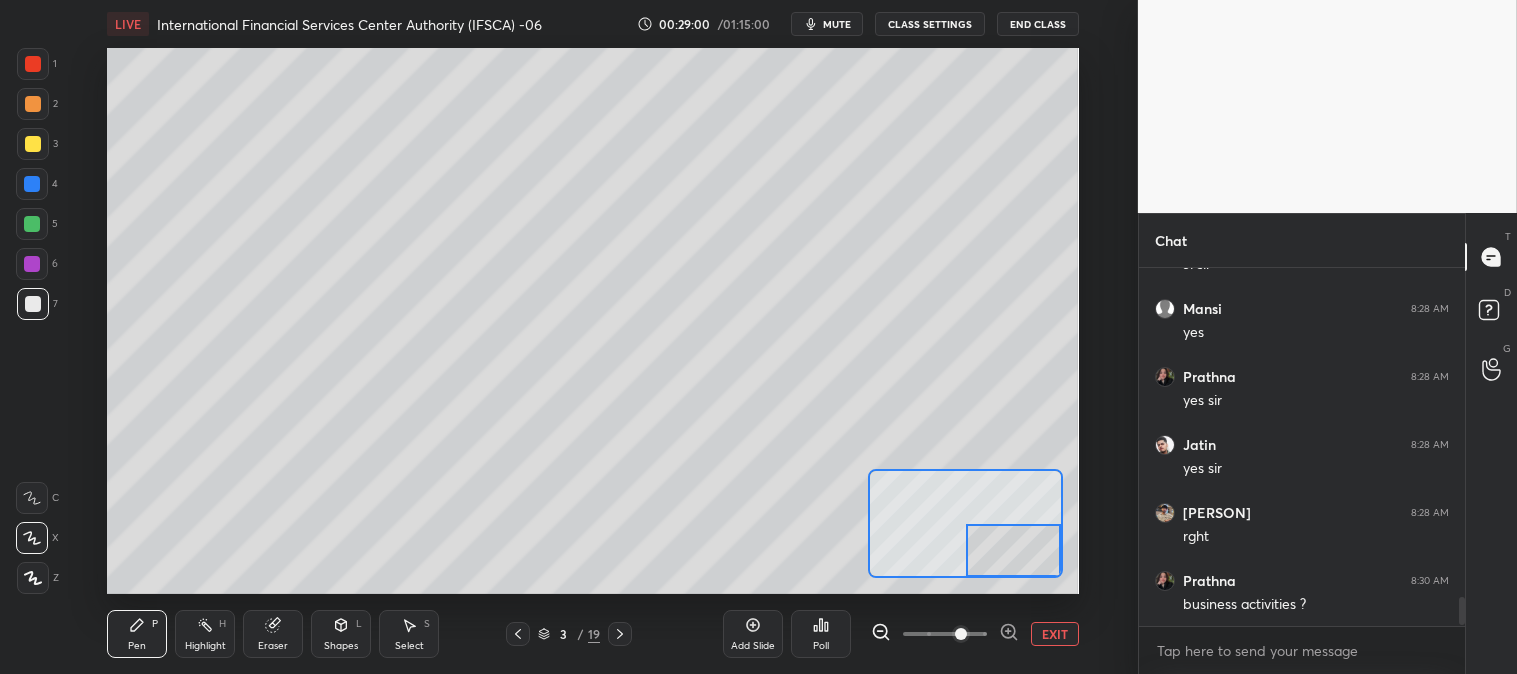 scroll, scrollTop: 4200, scrollLeft: 0, axis: vertical 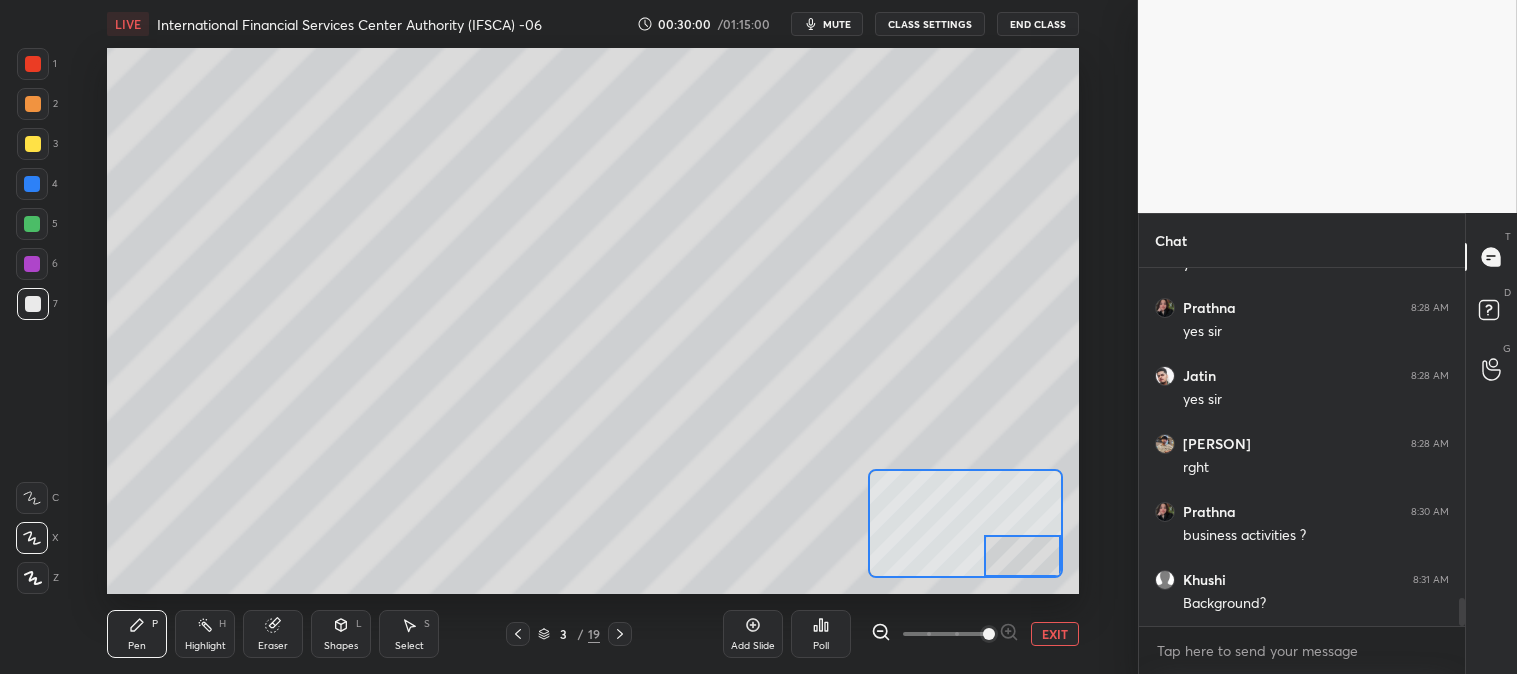 click at bounding box center [33, 144] 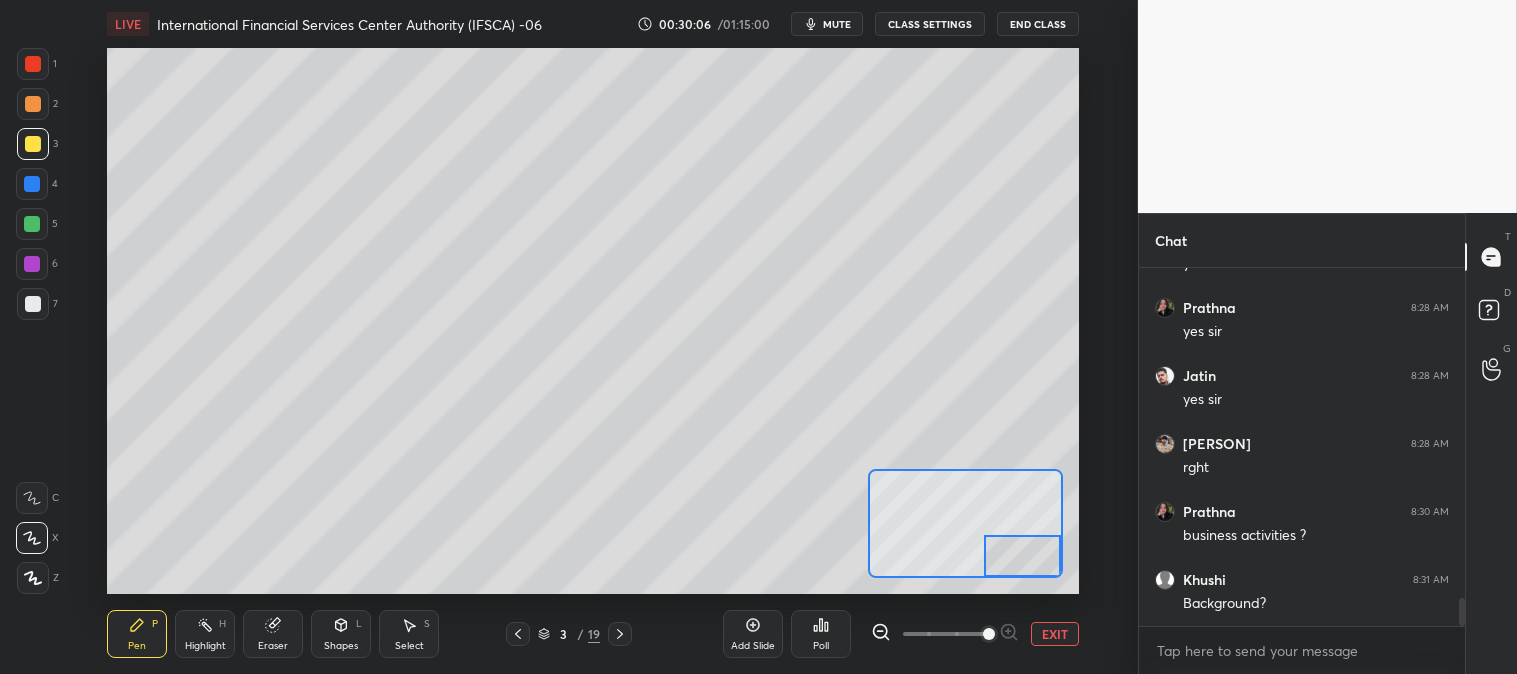 click on "EXIT" at bounding box center [1055, 634] 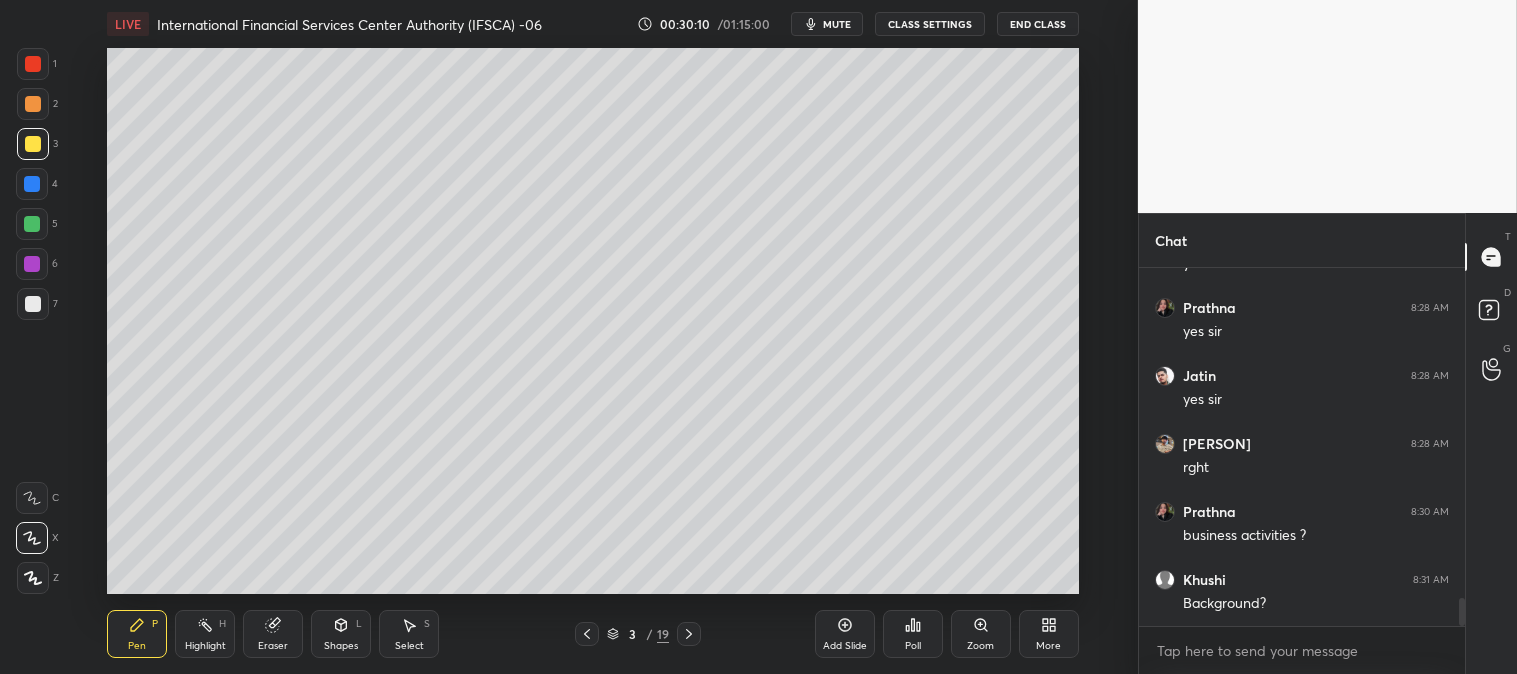 click on "Highlight H" at bounding box center (205, 634) 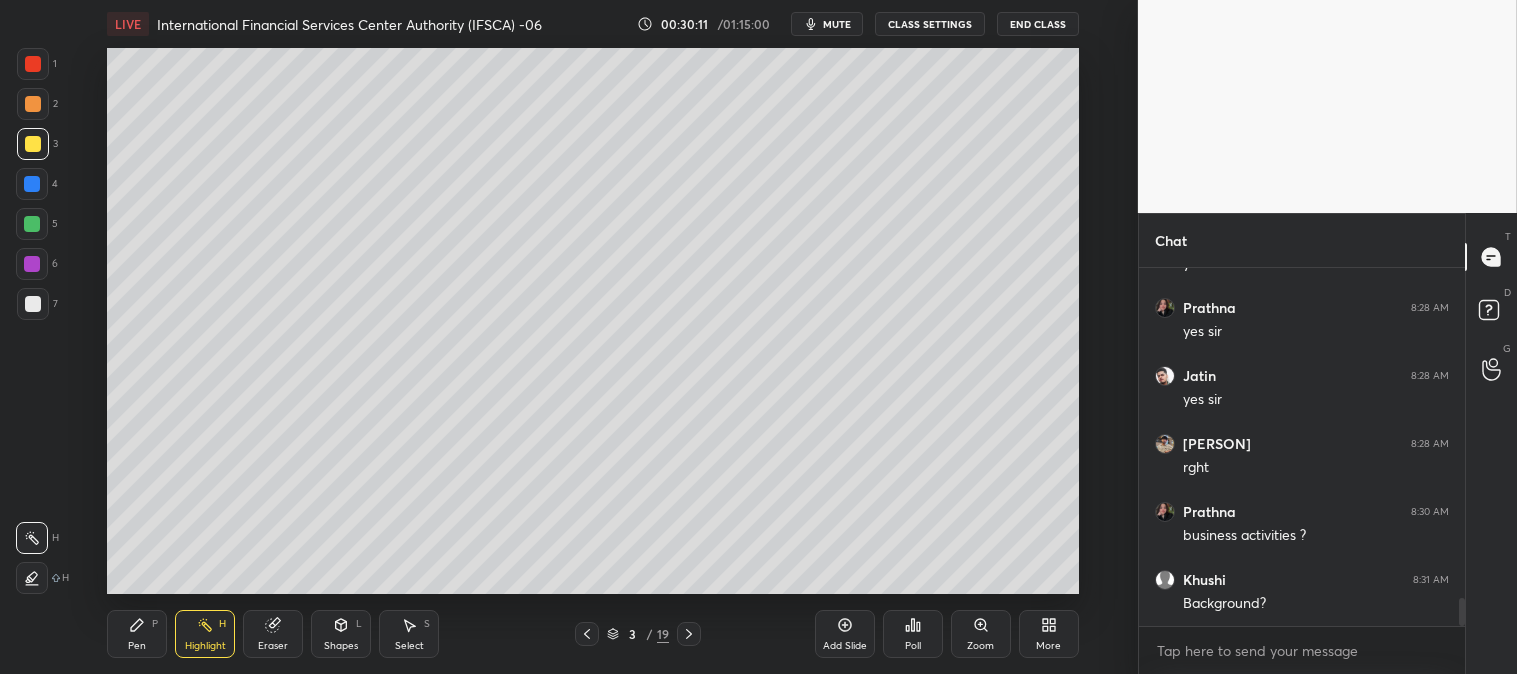 click at bounding box center (33, 64) 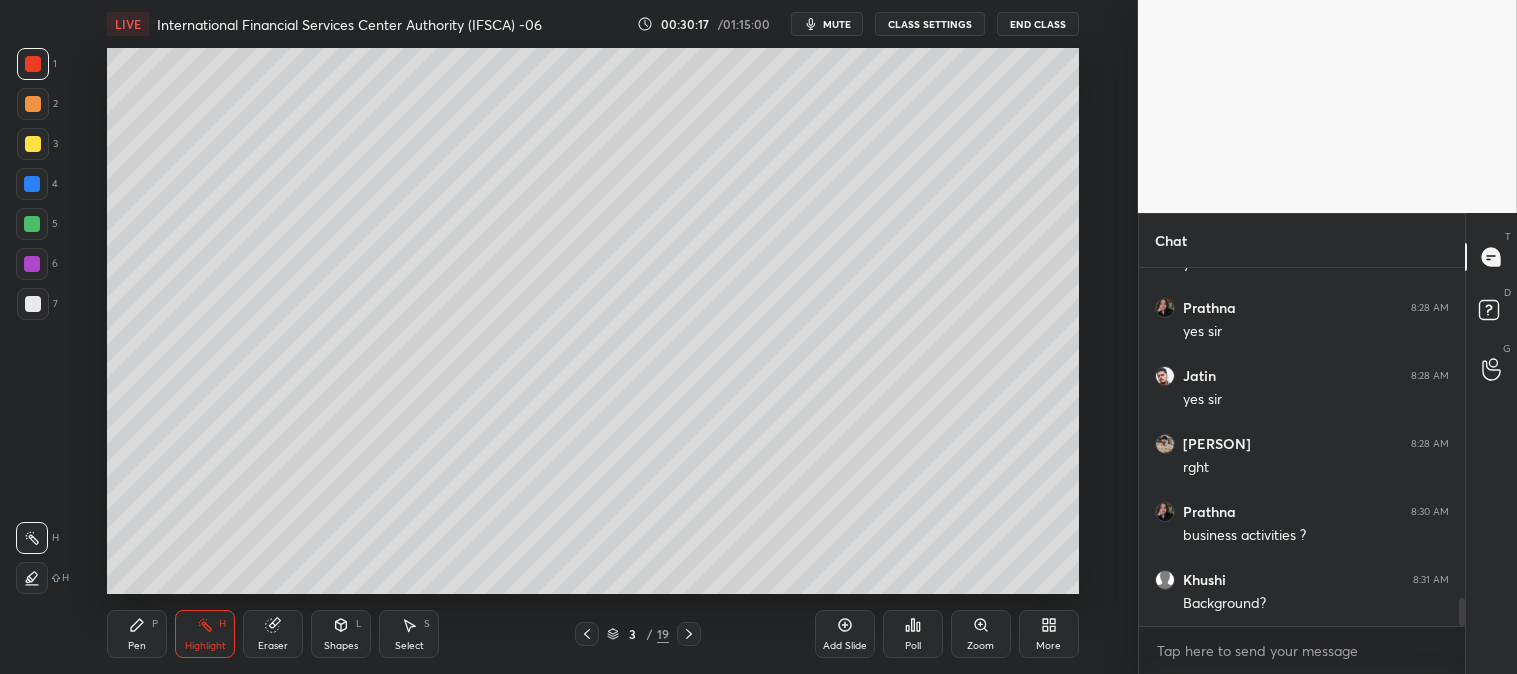 click 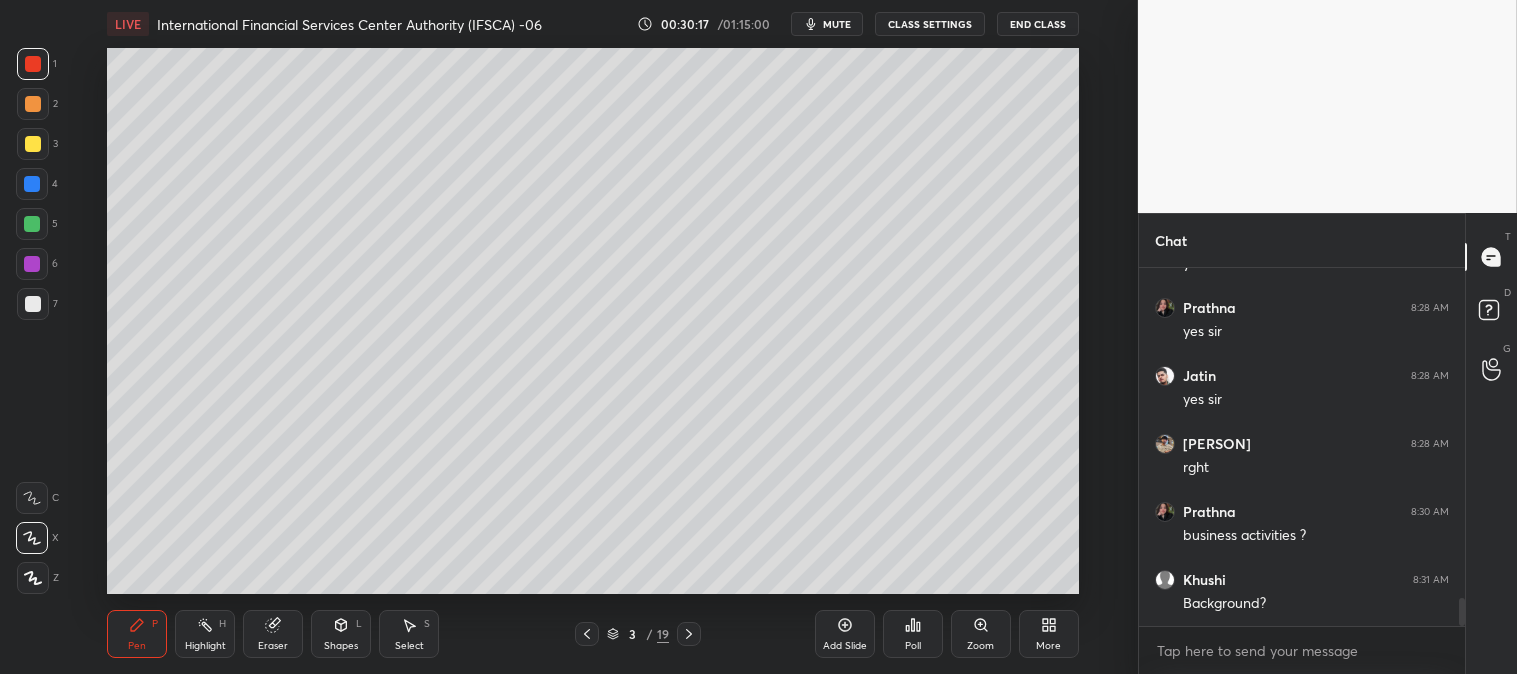click 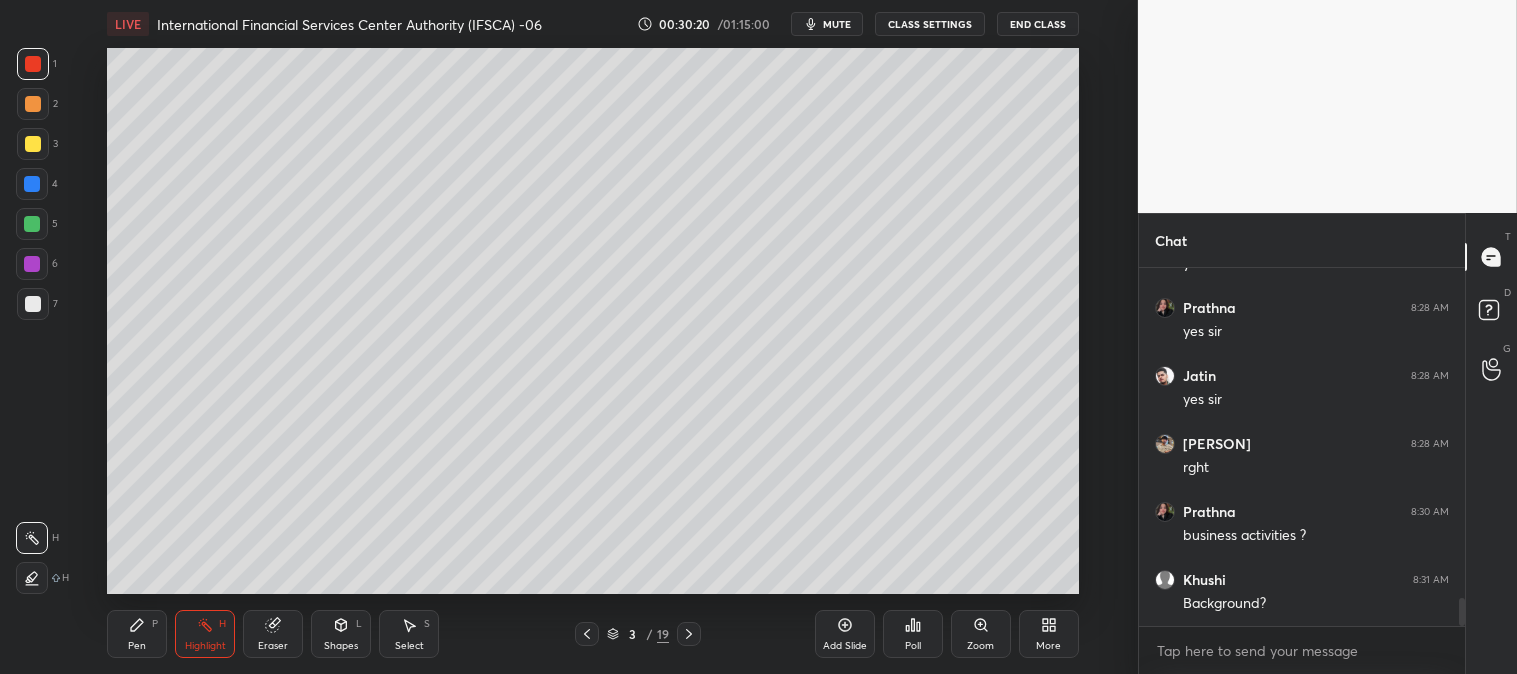 scroll, scrollTop: 4267, scrollLeft: 0, axis: vertical 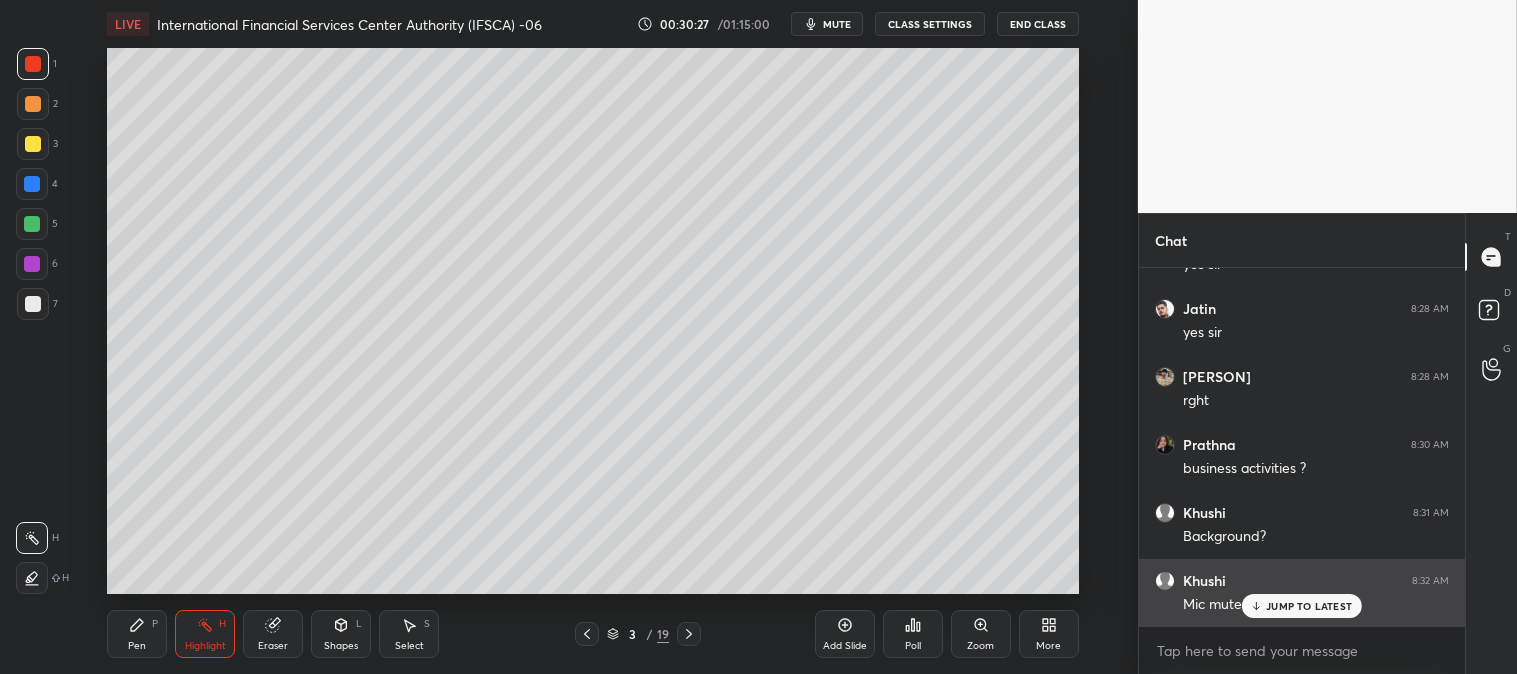 click on "JUMP TO LATEST" at bounding box center (1309, 606) 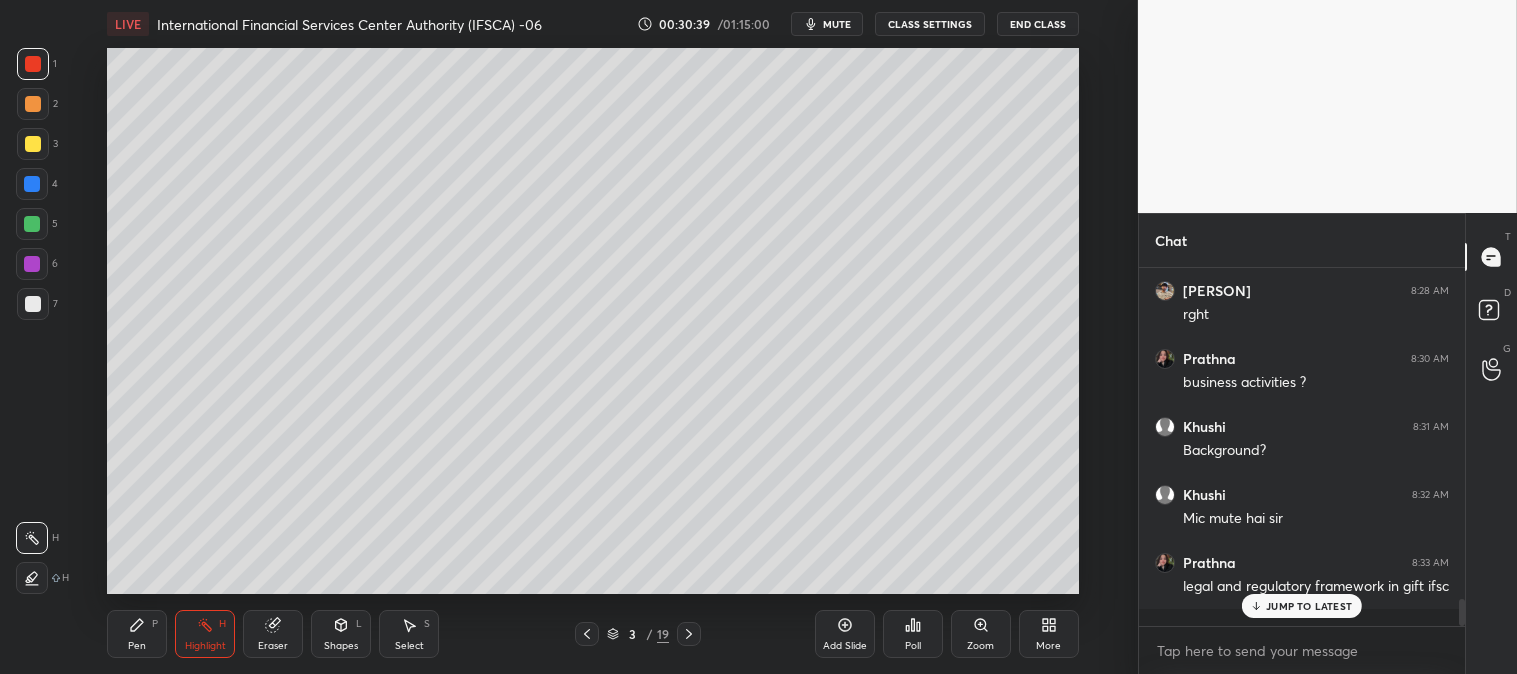 scroll, scrollTop: 4421, scrollLeft: 0, axis: vertical 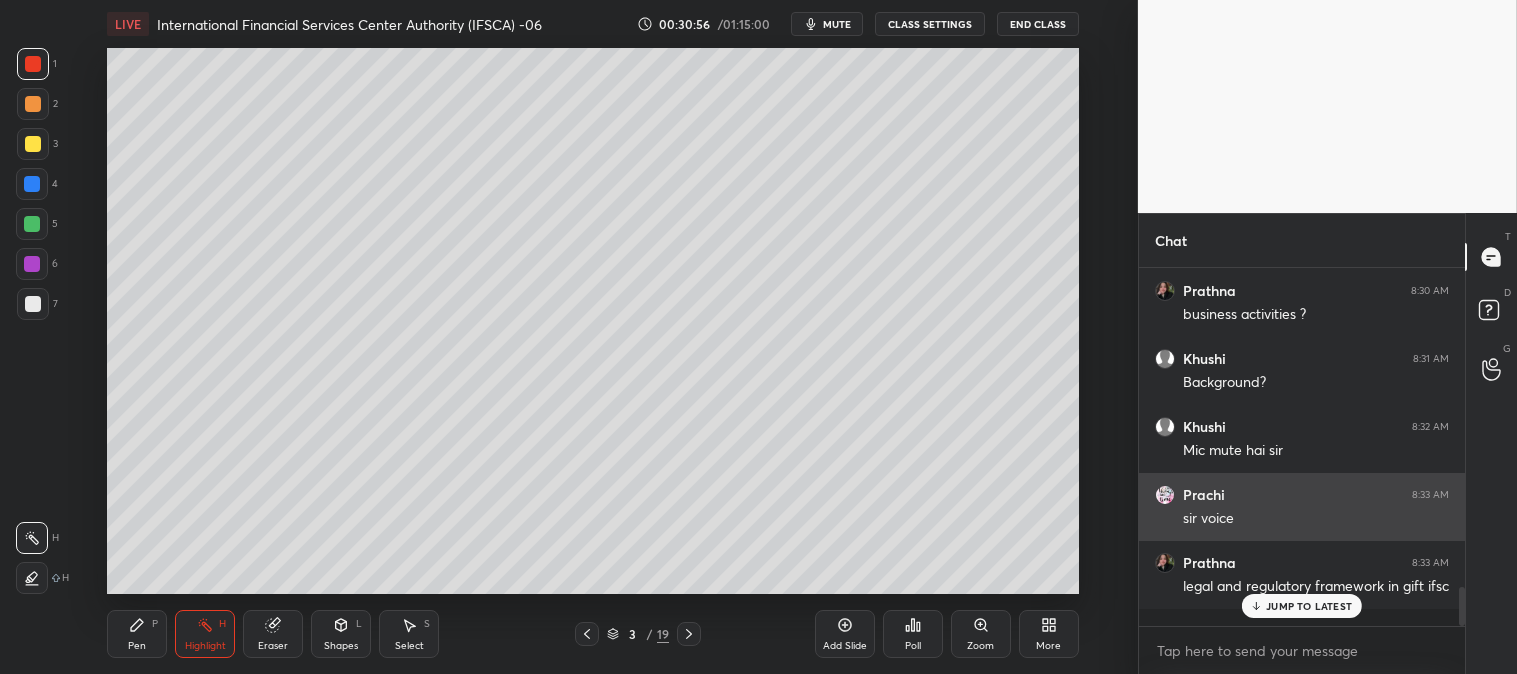click on "JUMP TO LATEST" at bounding box center (1309, 606) 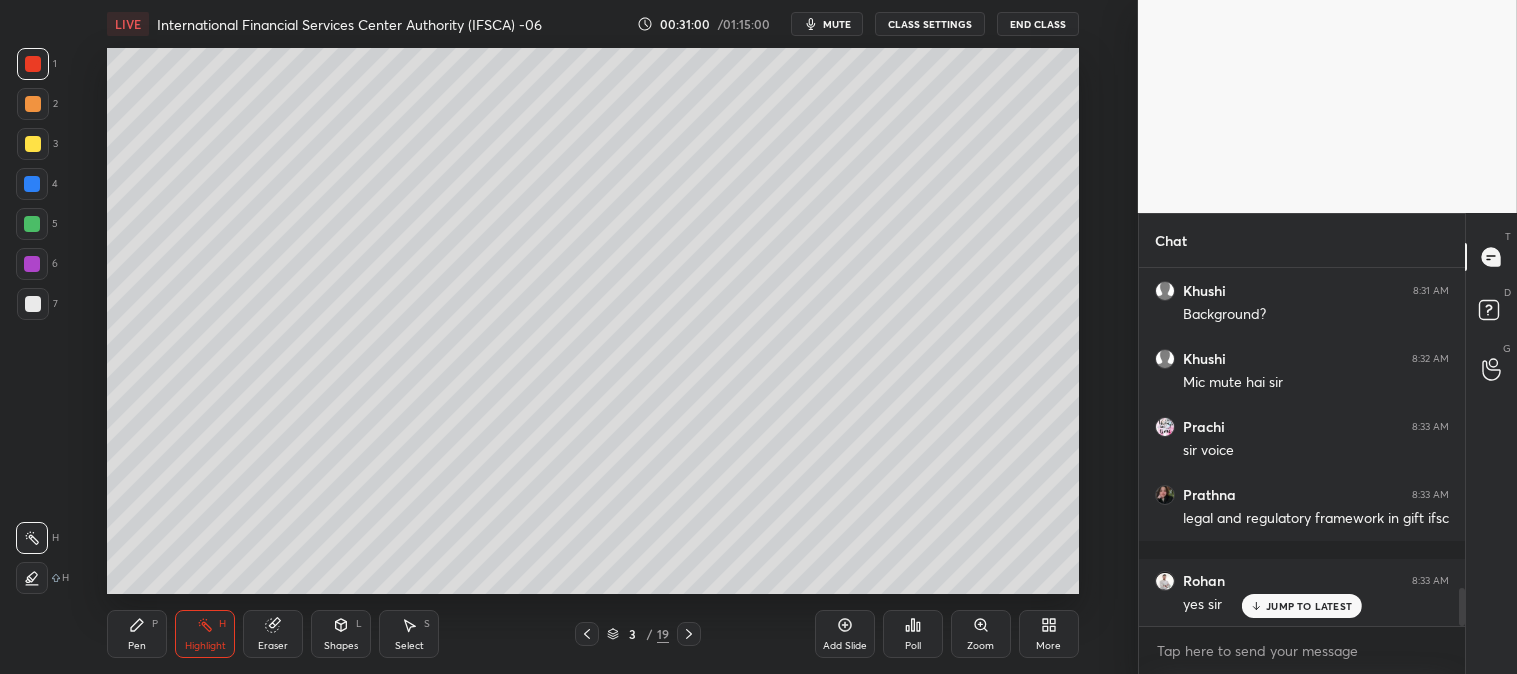 scroll, scrollTop: 3061, scrollLeft: 0, axis: vertical 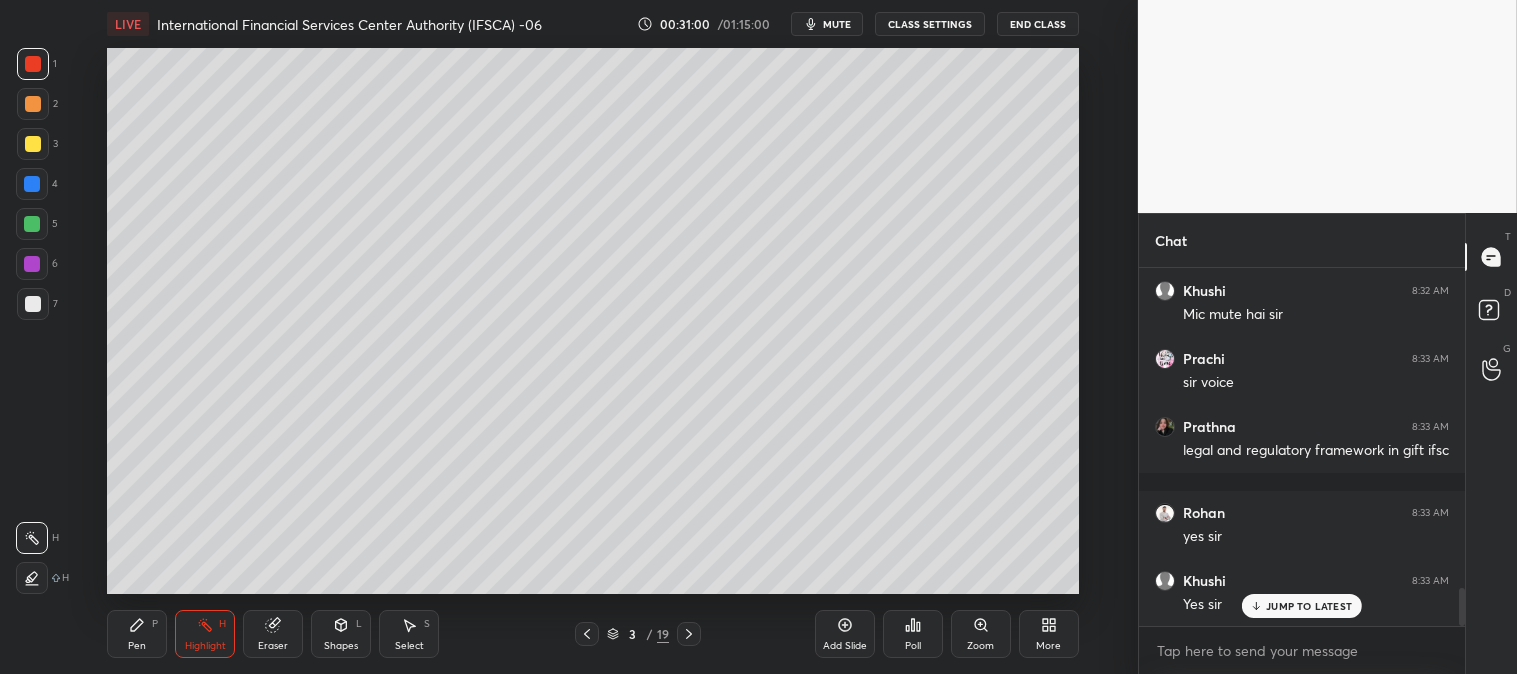 click 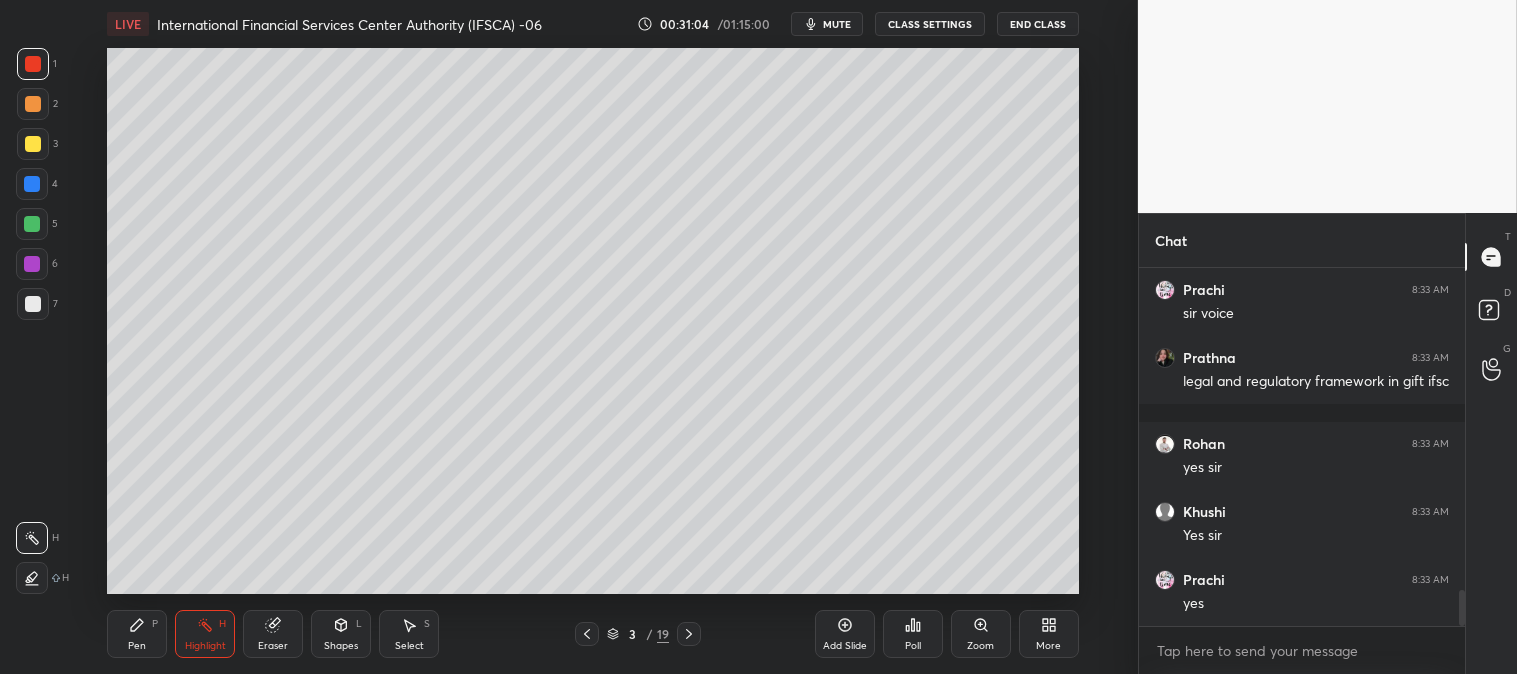scroll, scrollTop: 3197, scrollLeft: 0, axis: vertical 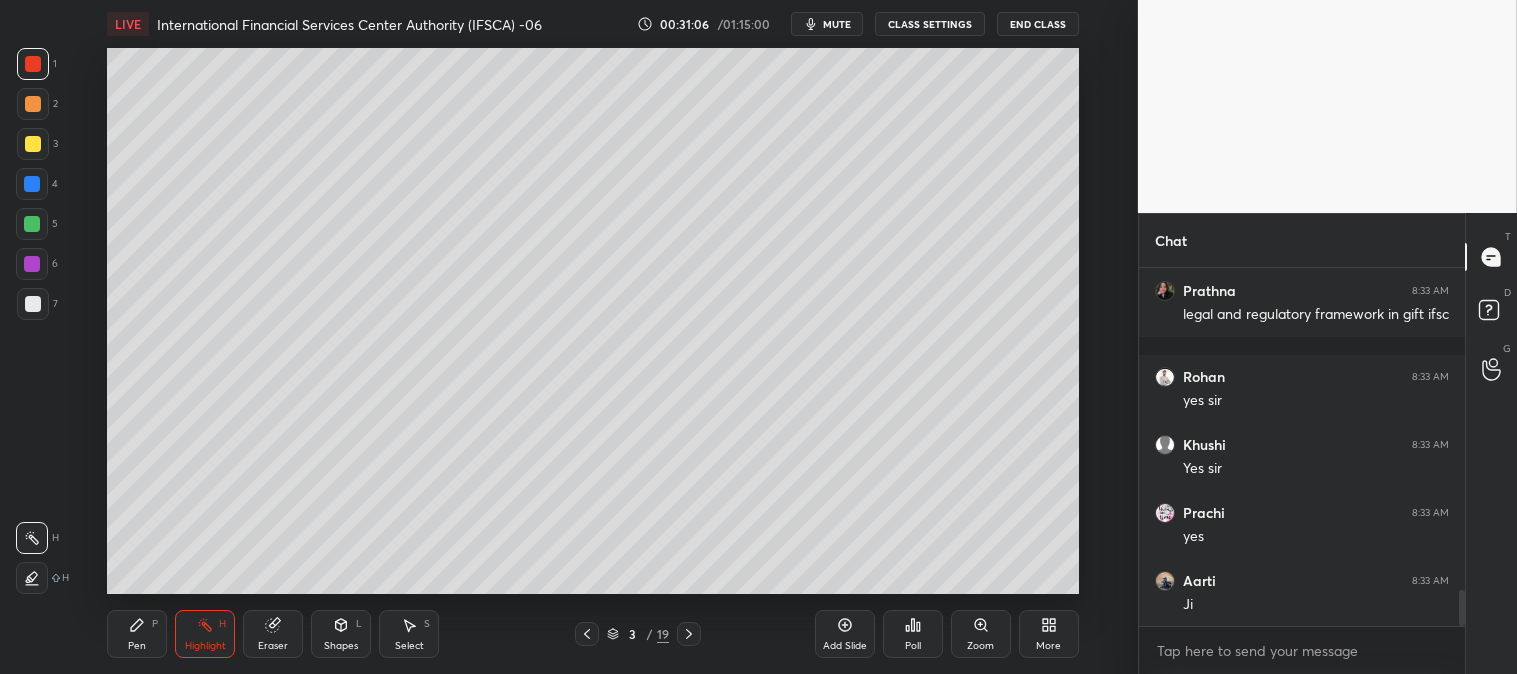 click 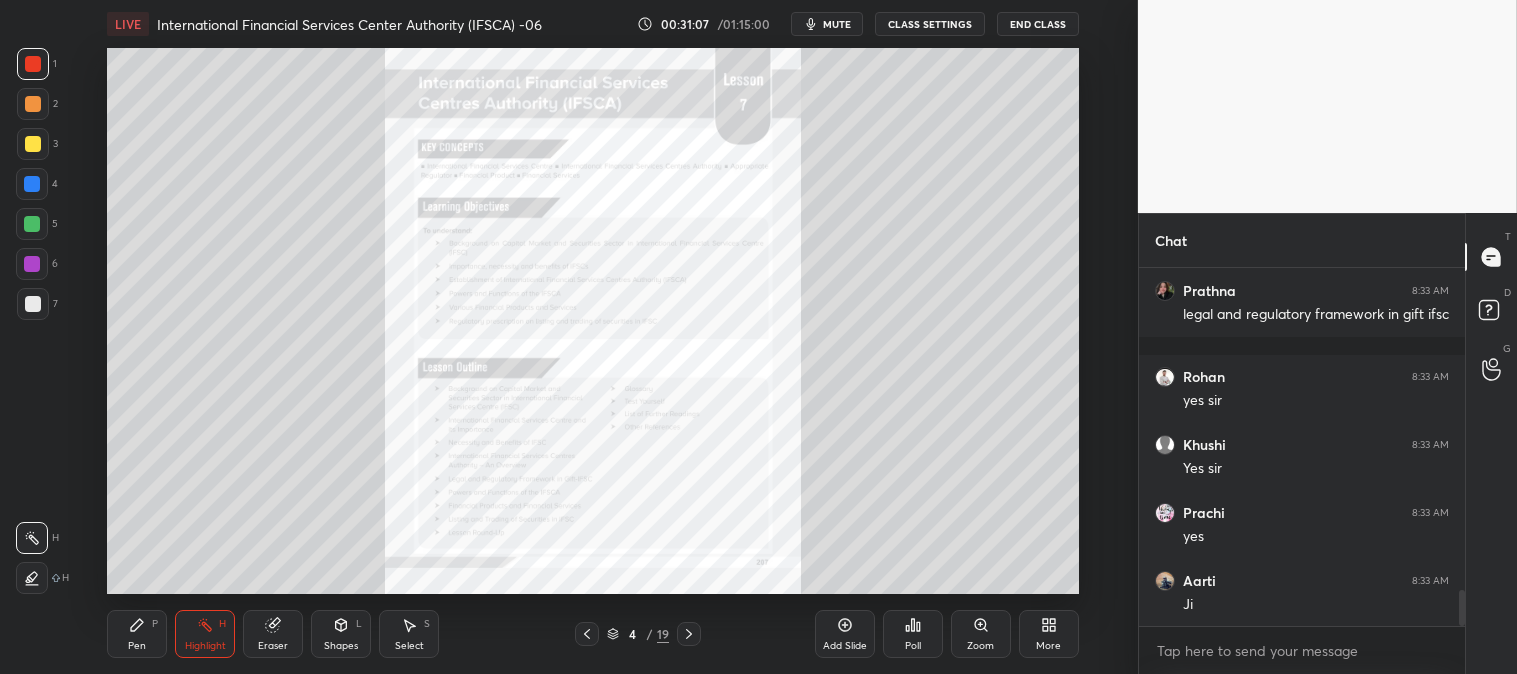 click 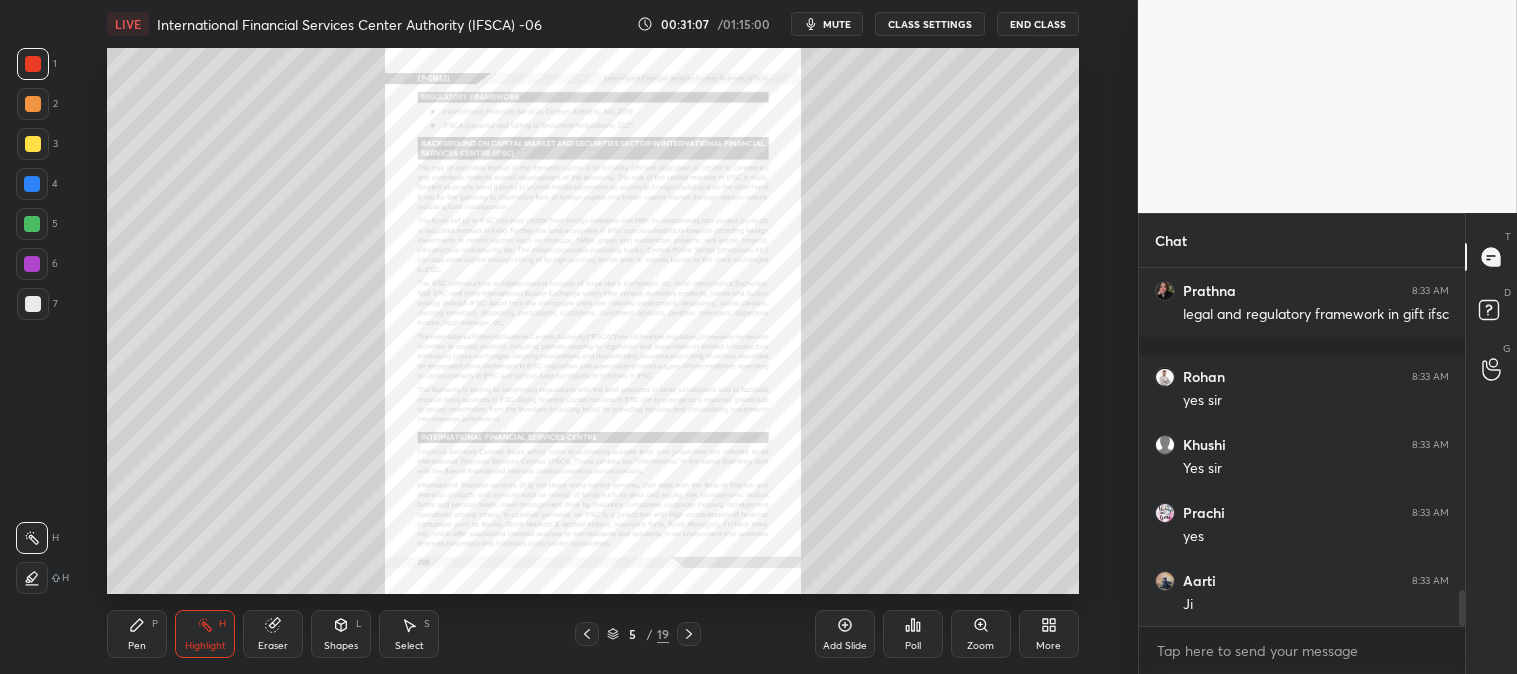 click 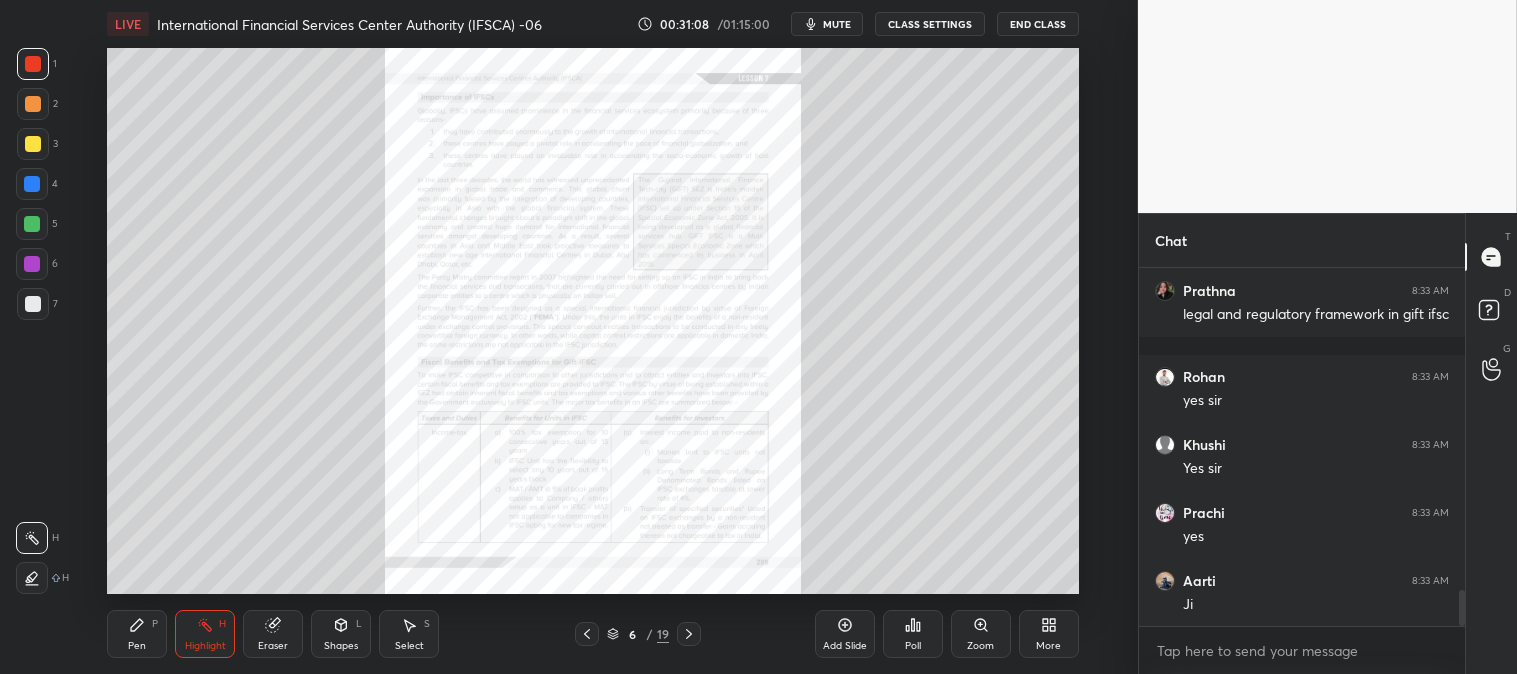 click 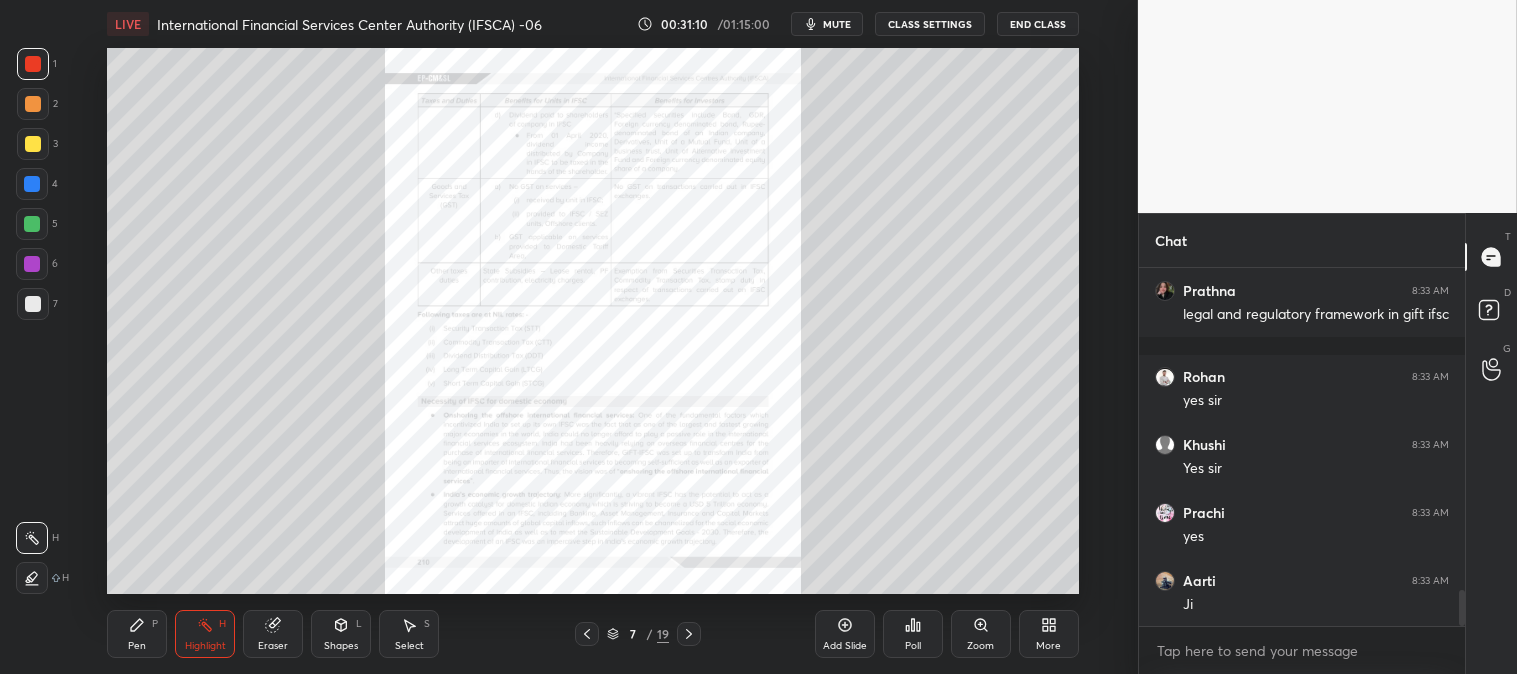click 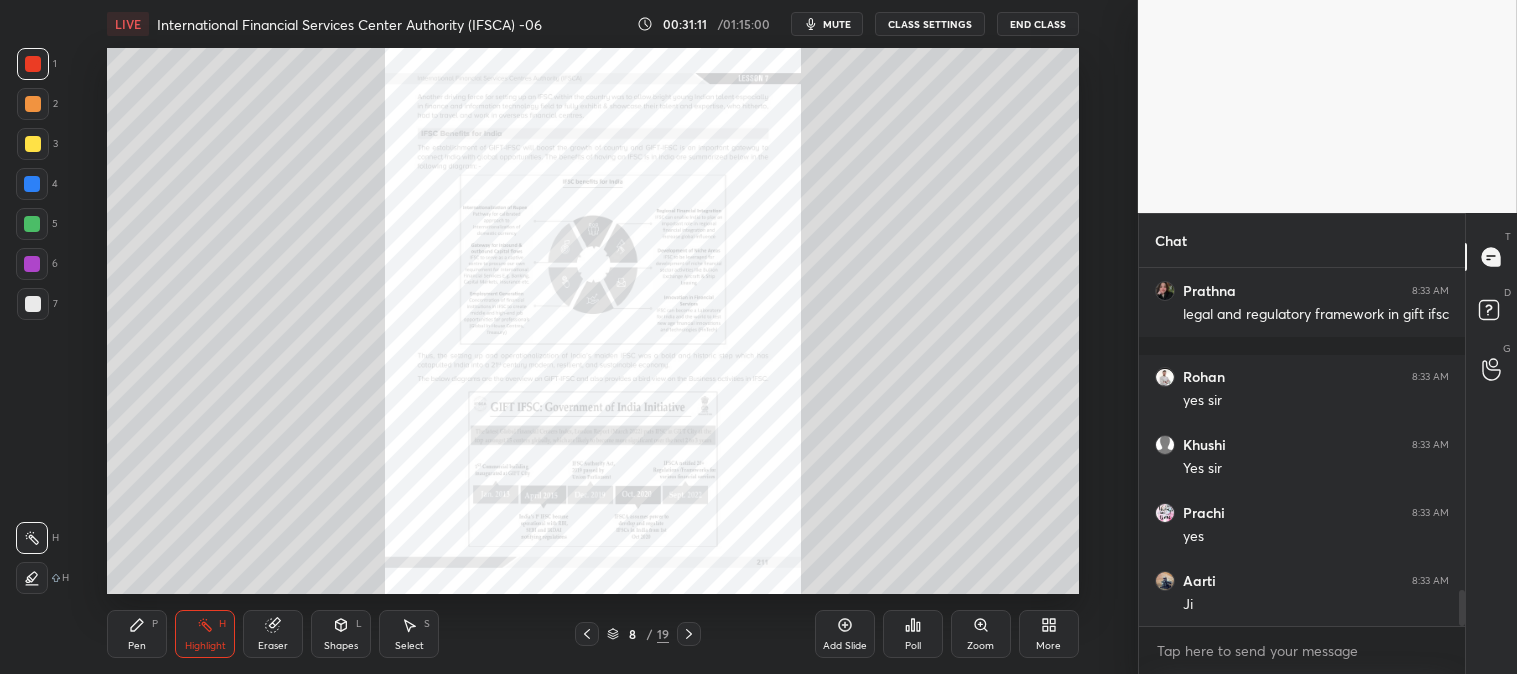 click 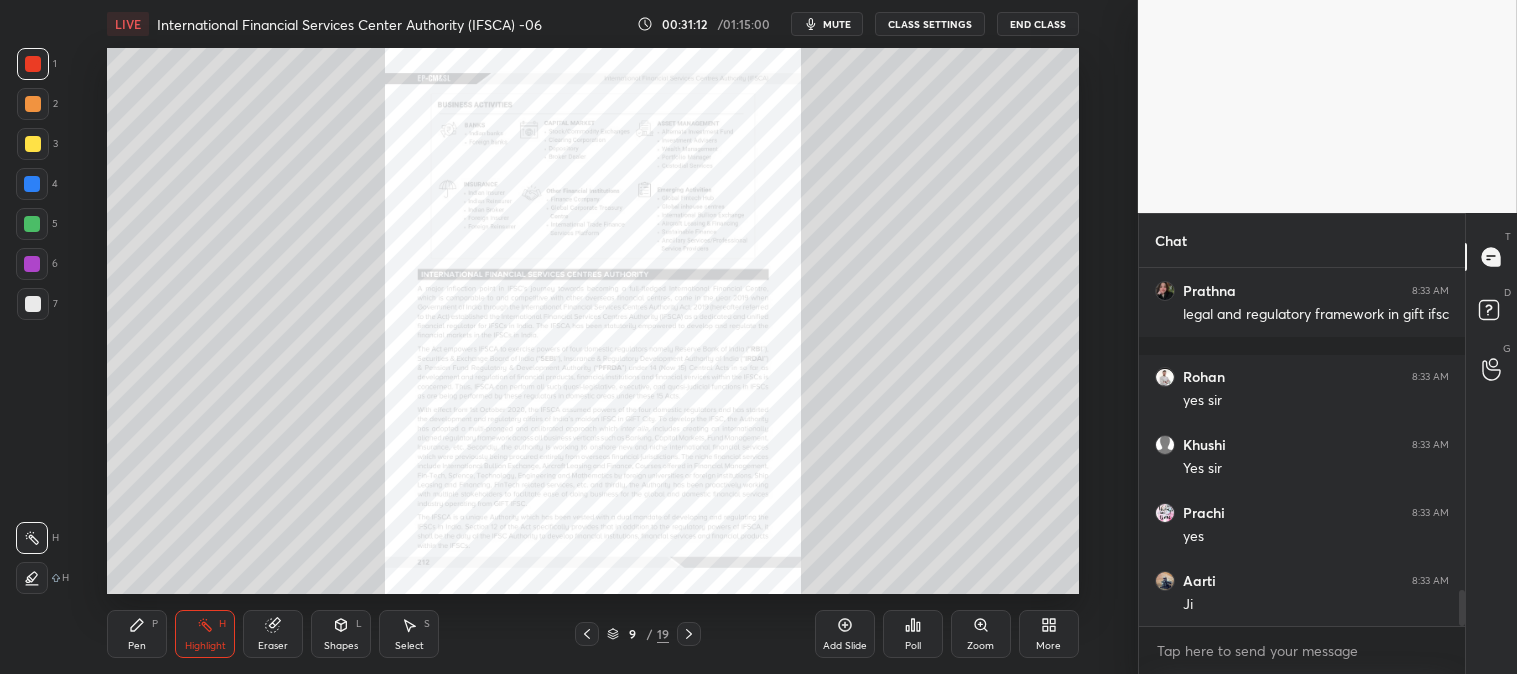 click 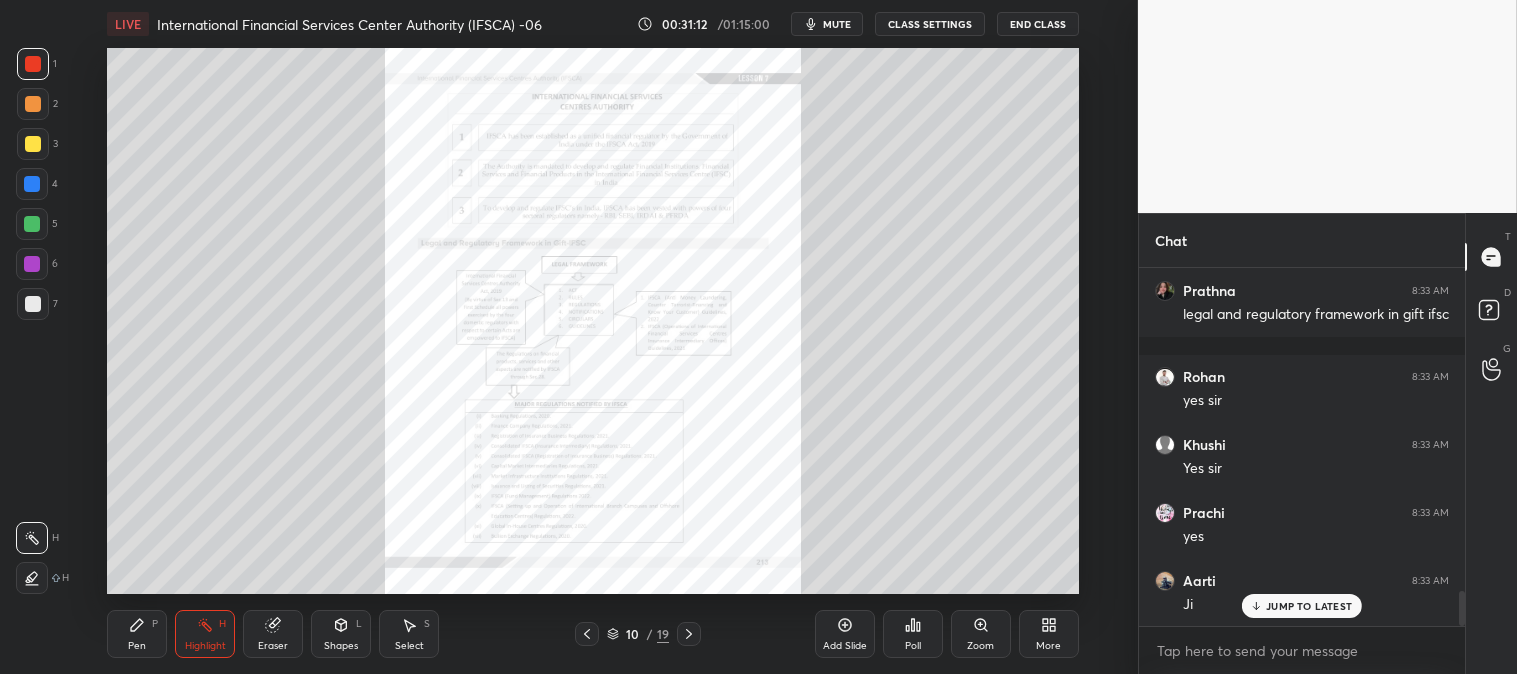 scroll, scrollTop: 3265, scrollLeft: 0, axis: vertical 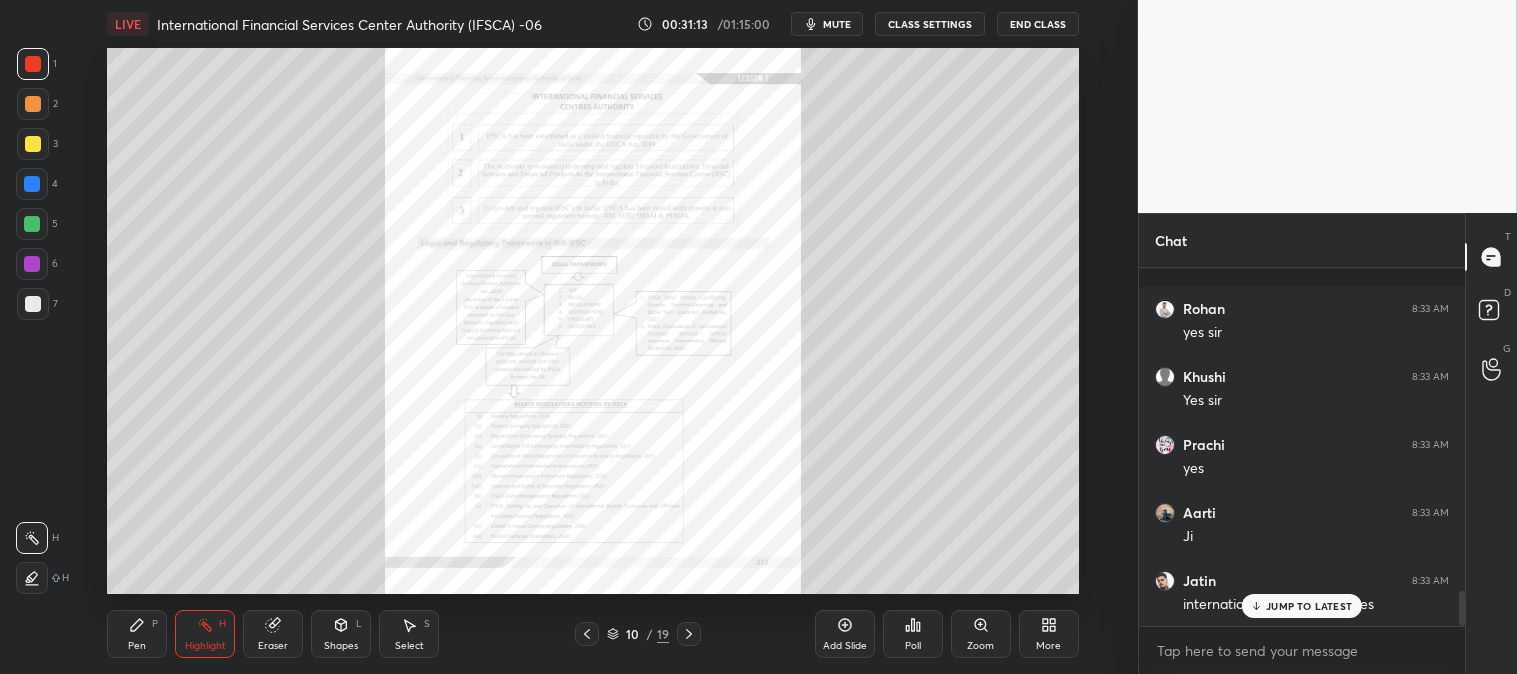 click 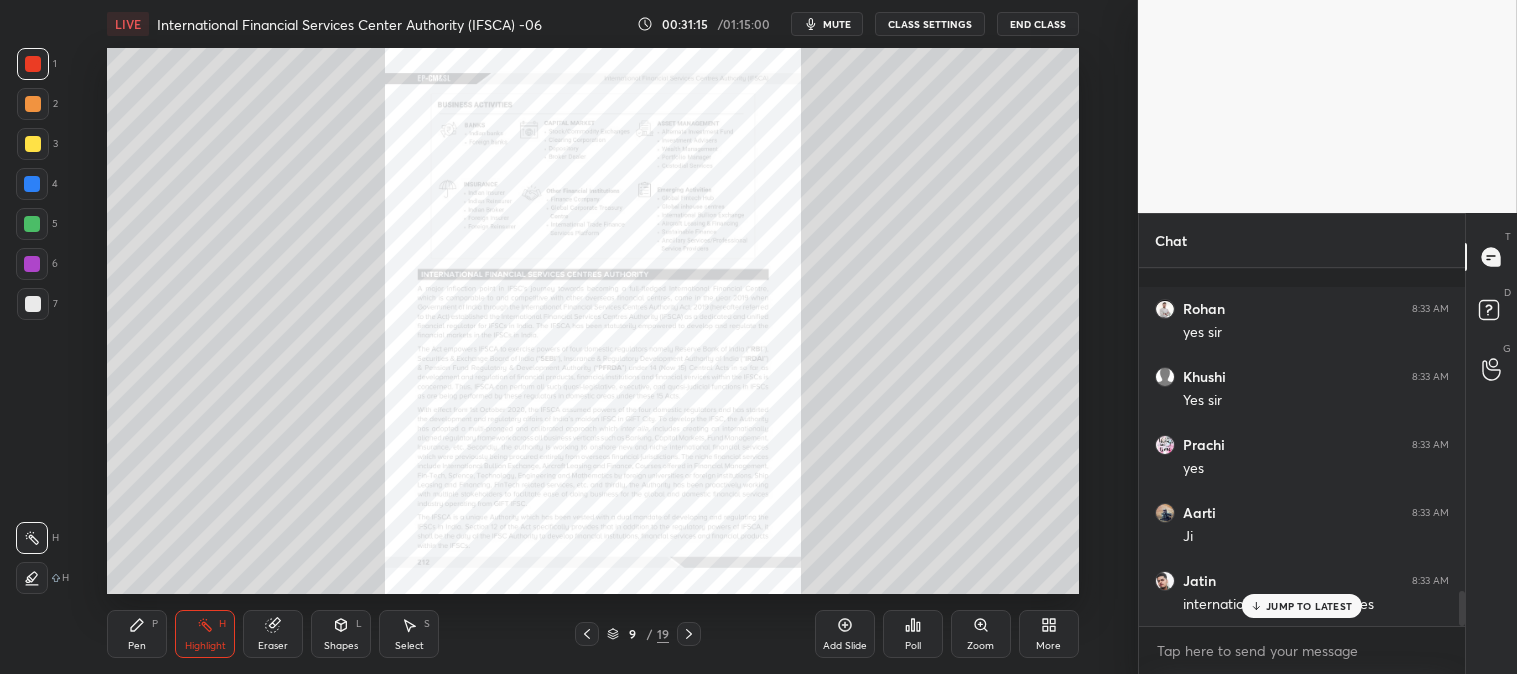click 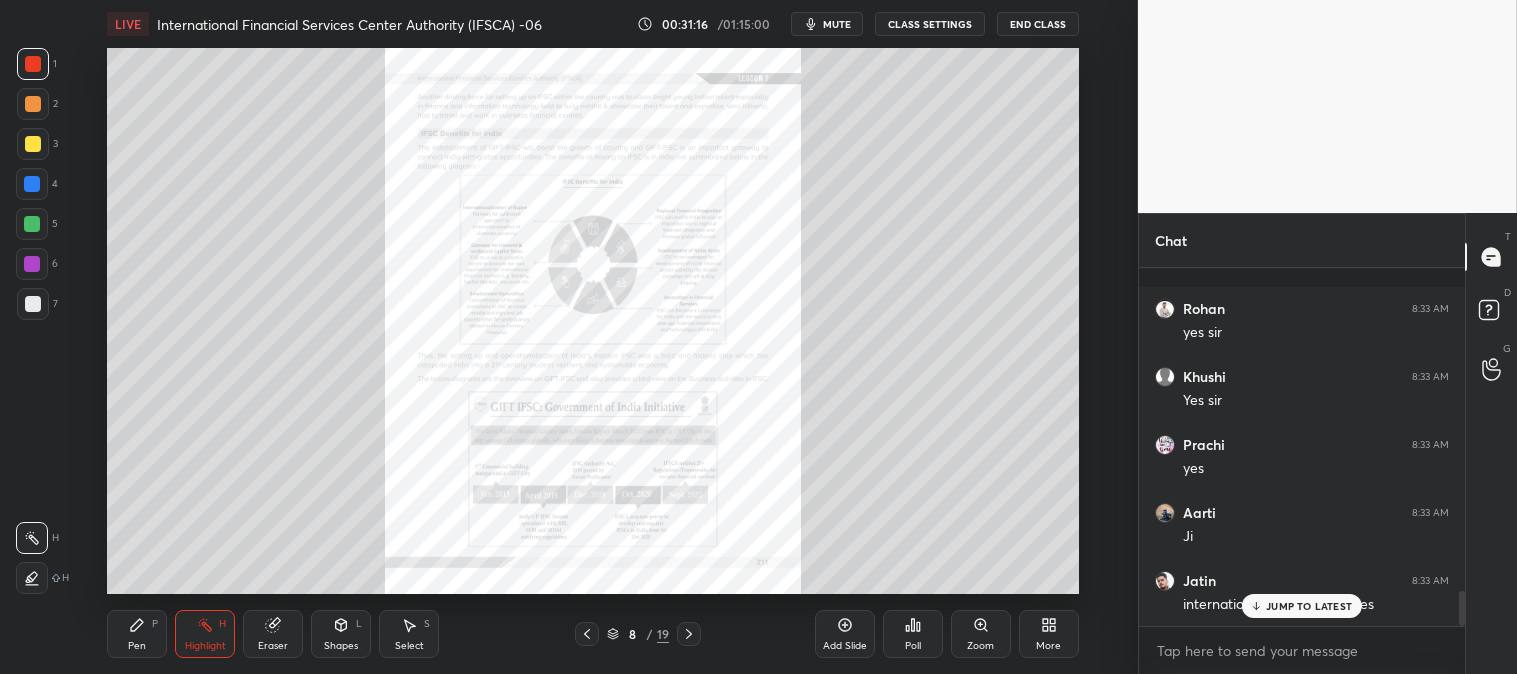 click 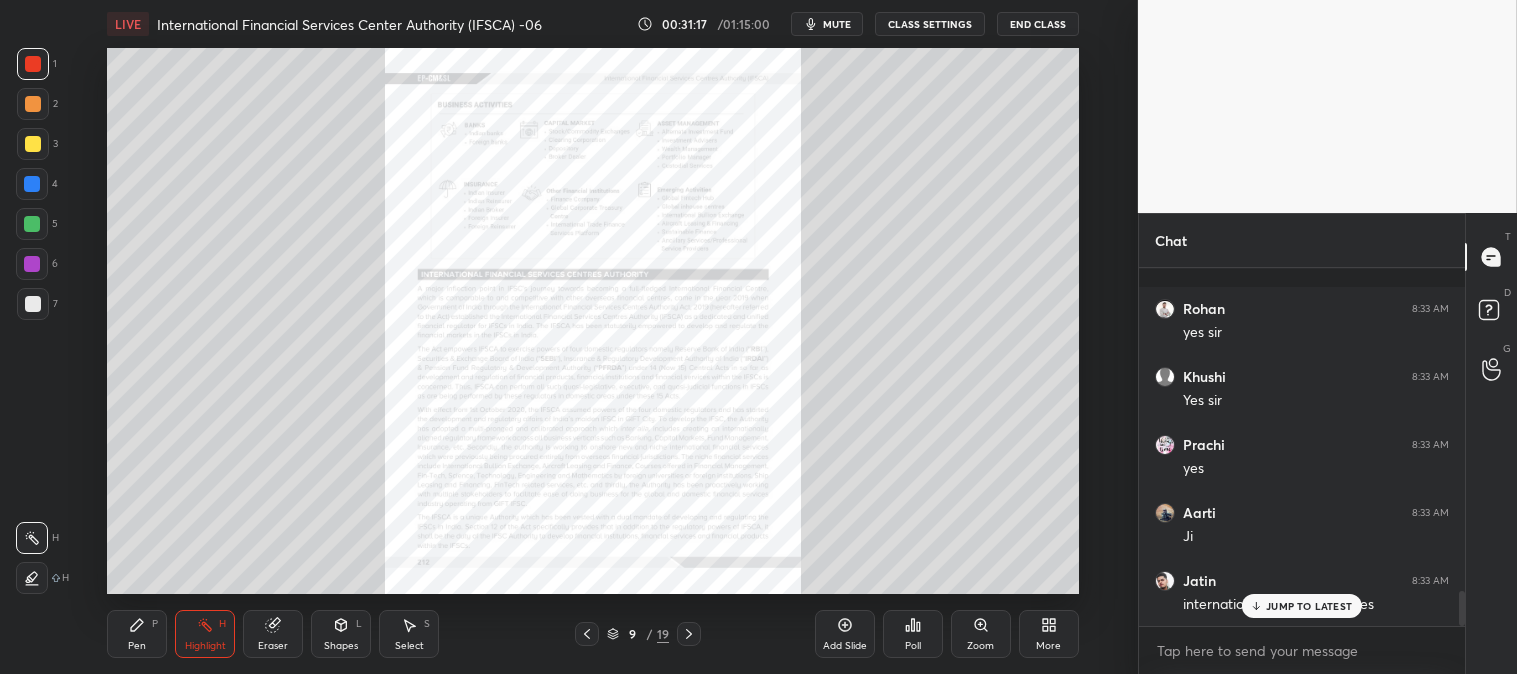 click on "Zoom" at bounding box center (980, 646) 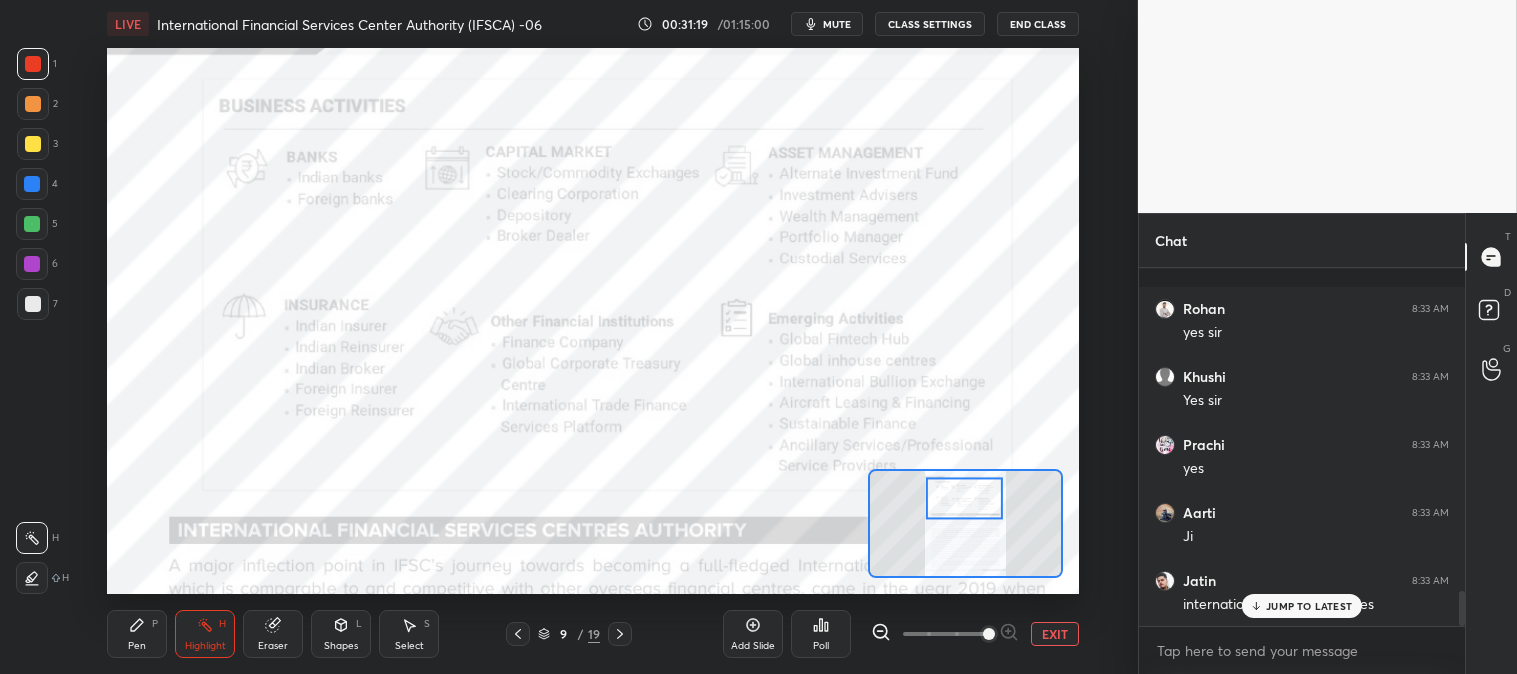 scroll, scrollTop: 3333, scrollLeft: 0, axis: vertical 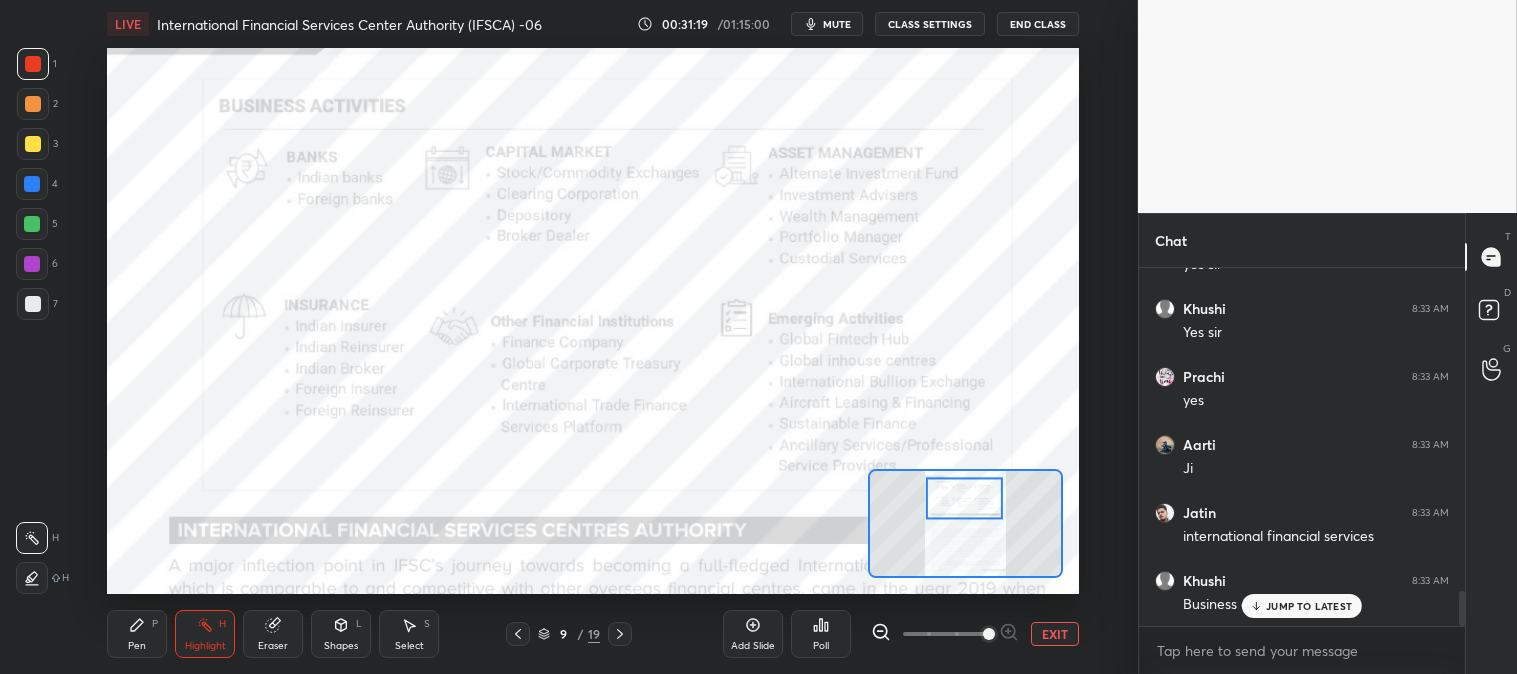 click 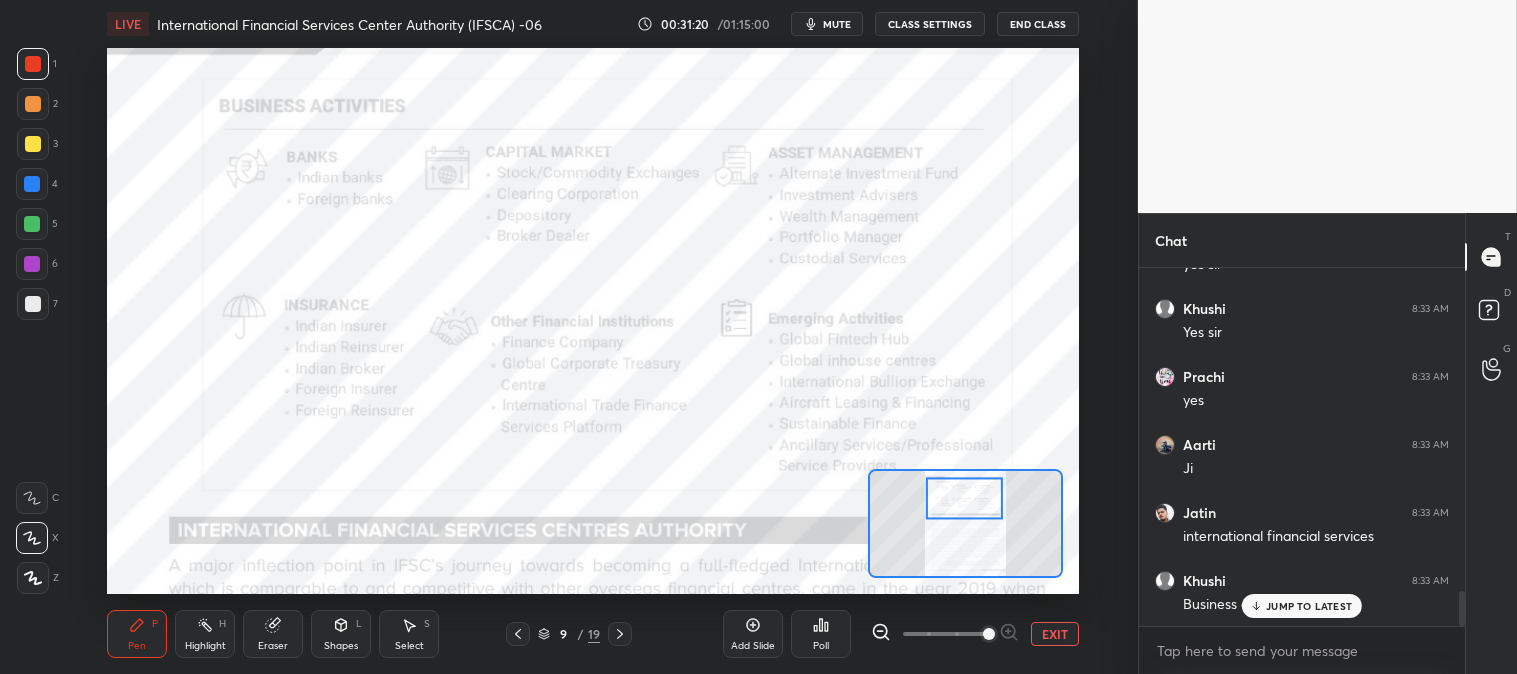 click at bounding box center (33, 104) 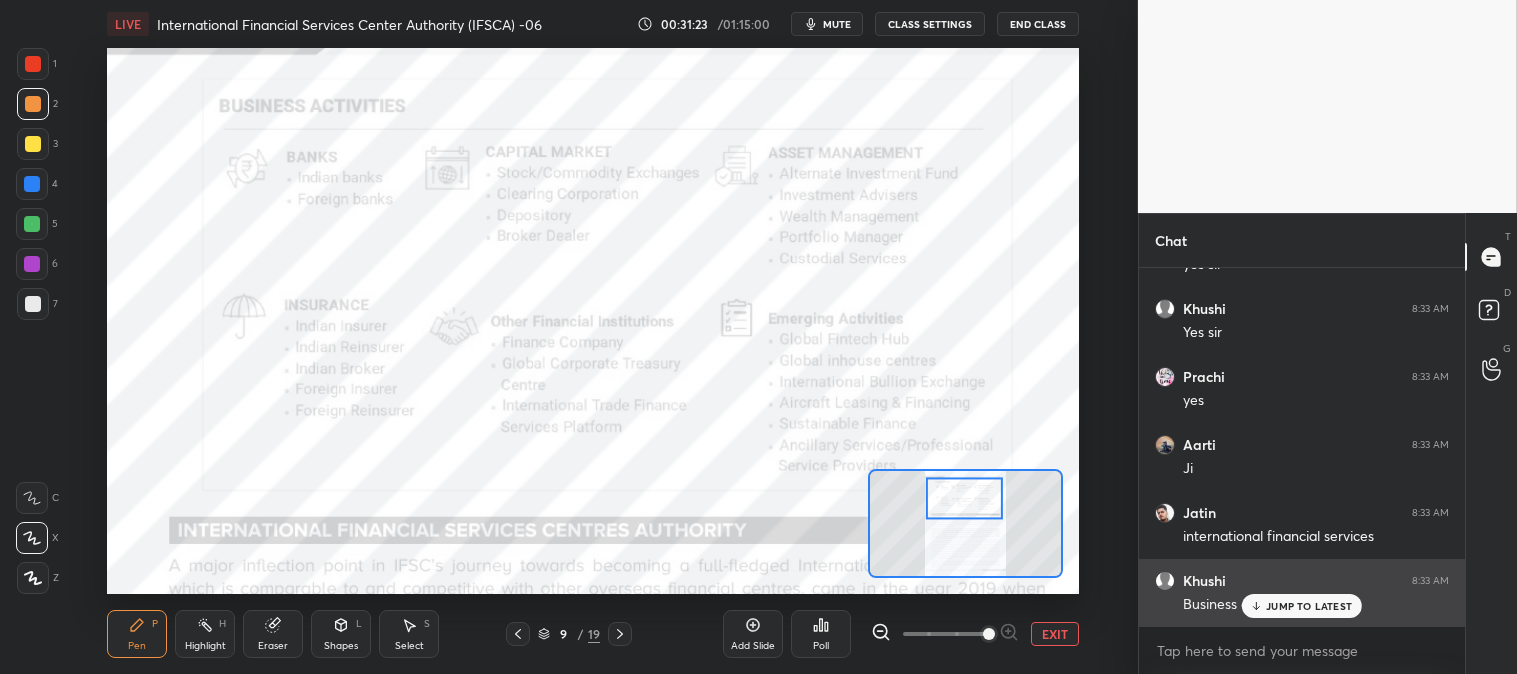 click on "JUMP TO LATEST" at bounding box center [1302, 606] 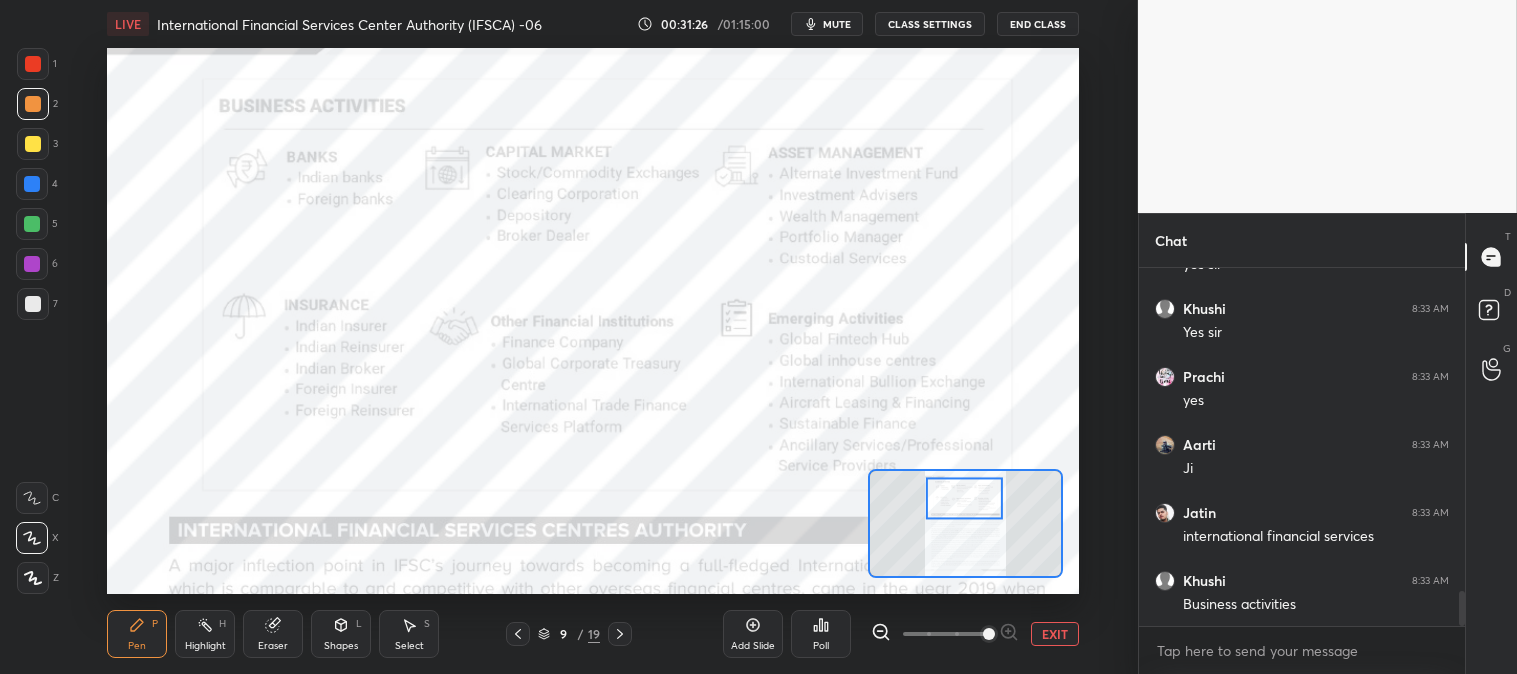 scroll, scrollTop: 3401, scrollLeft: 0, axis: vertical 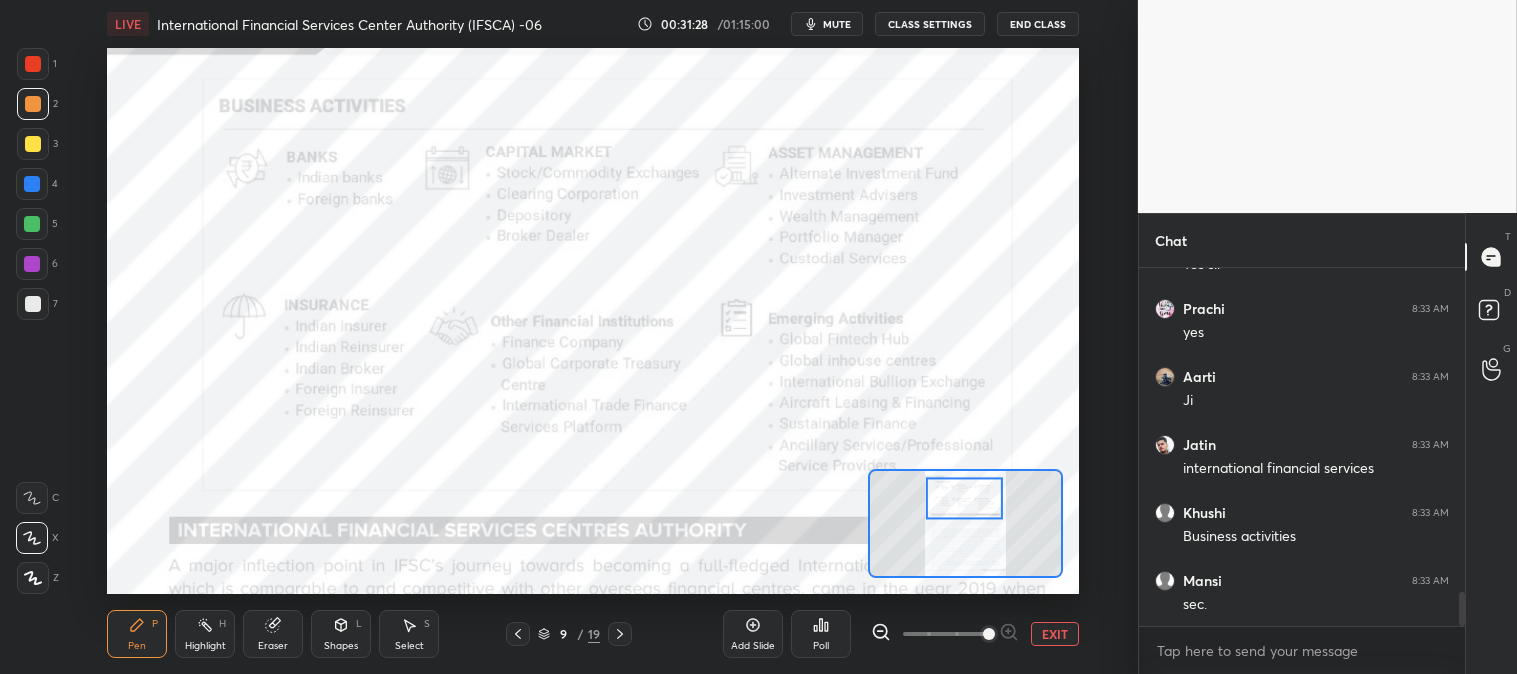 click 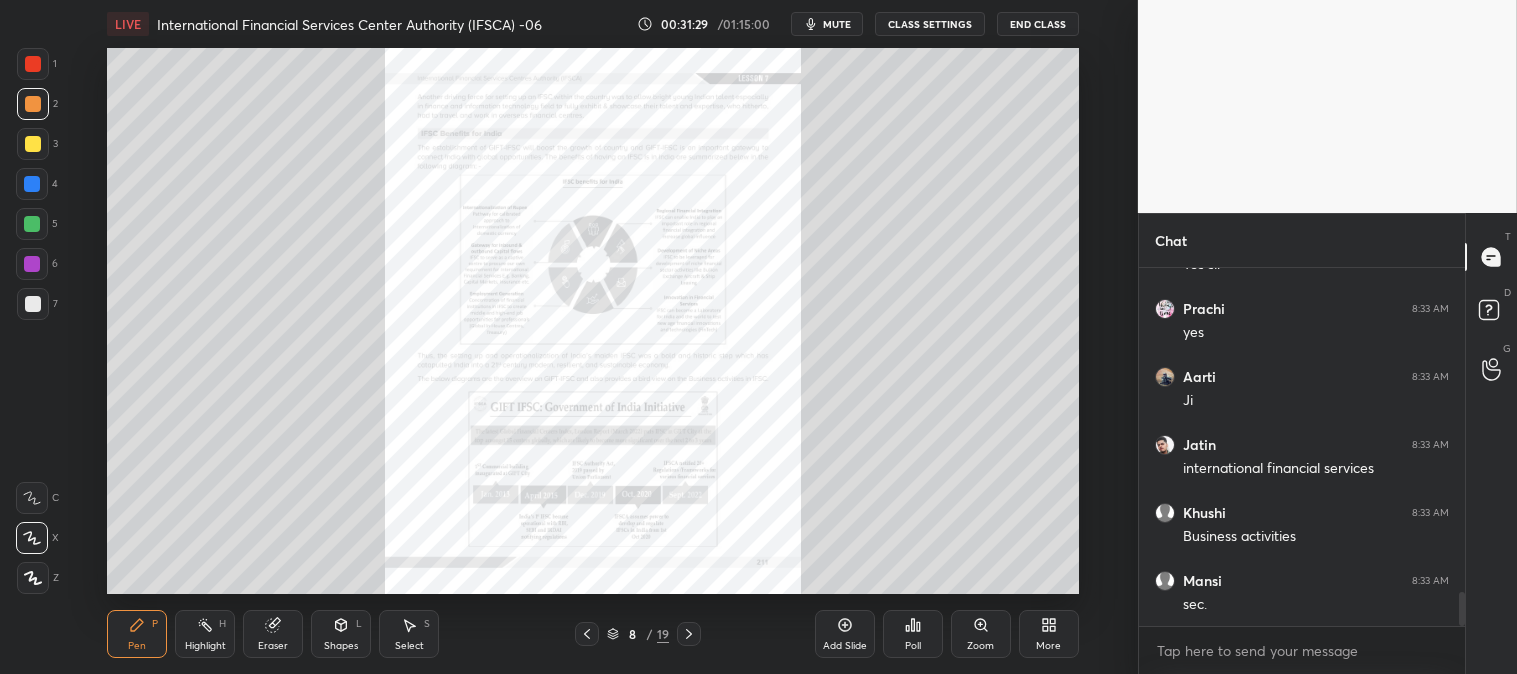 click 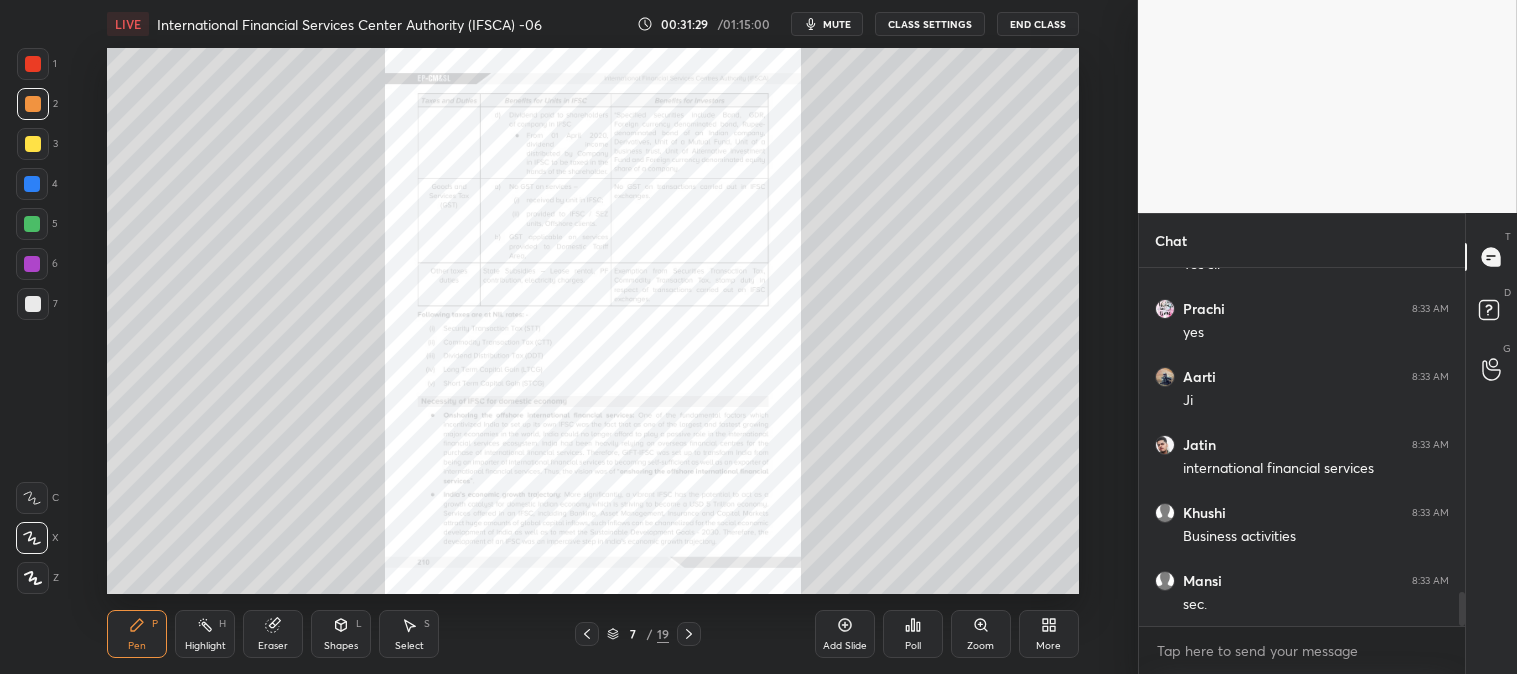 click 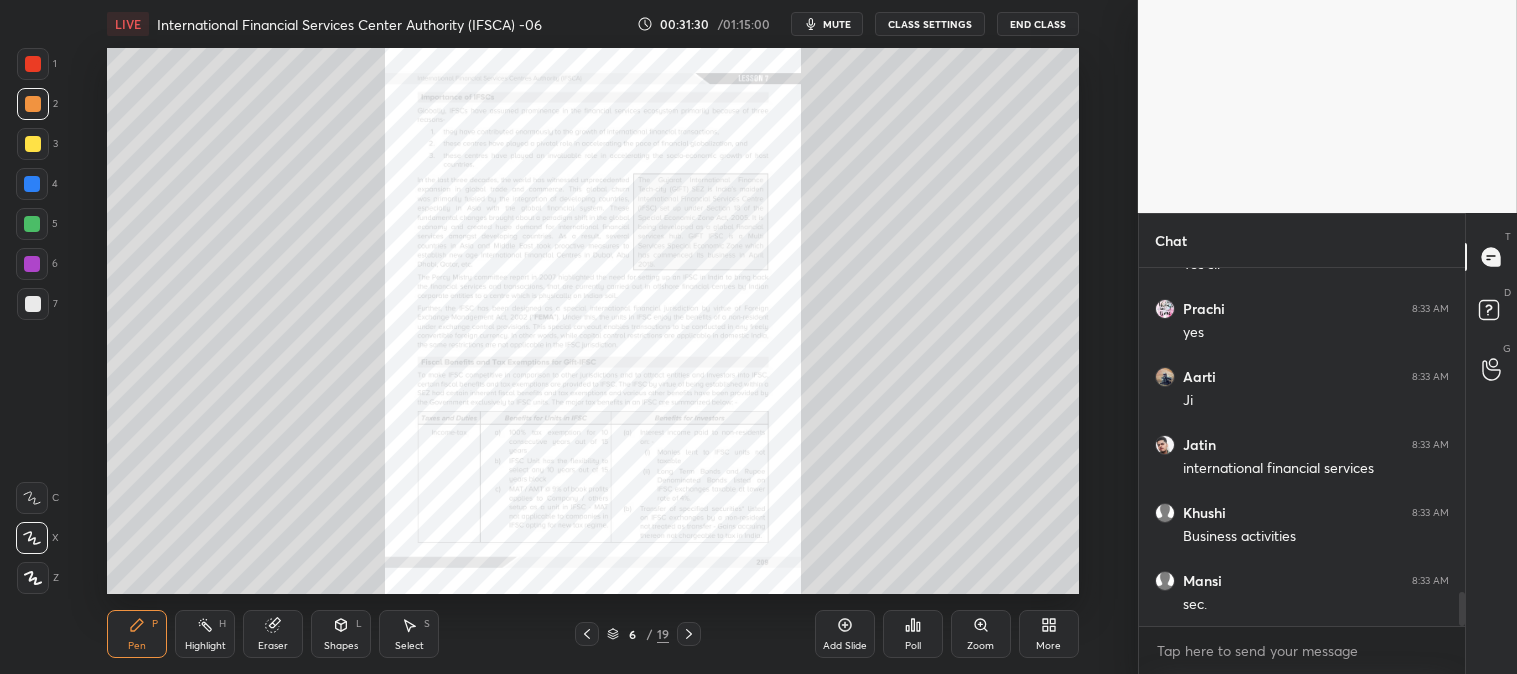click 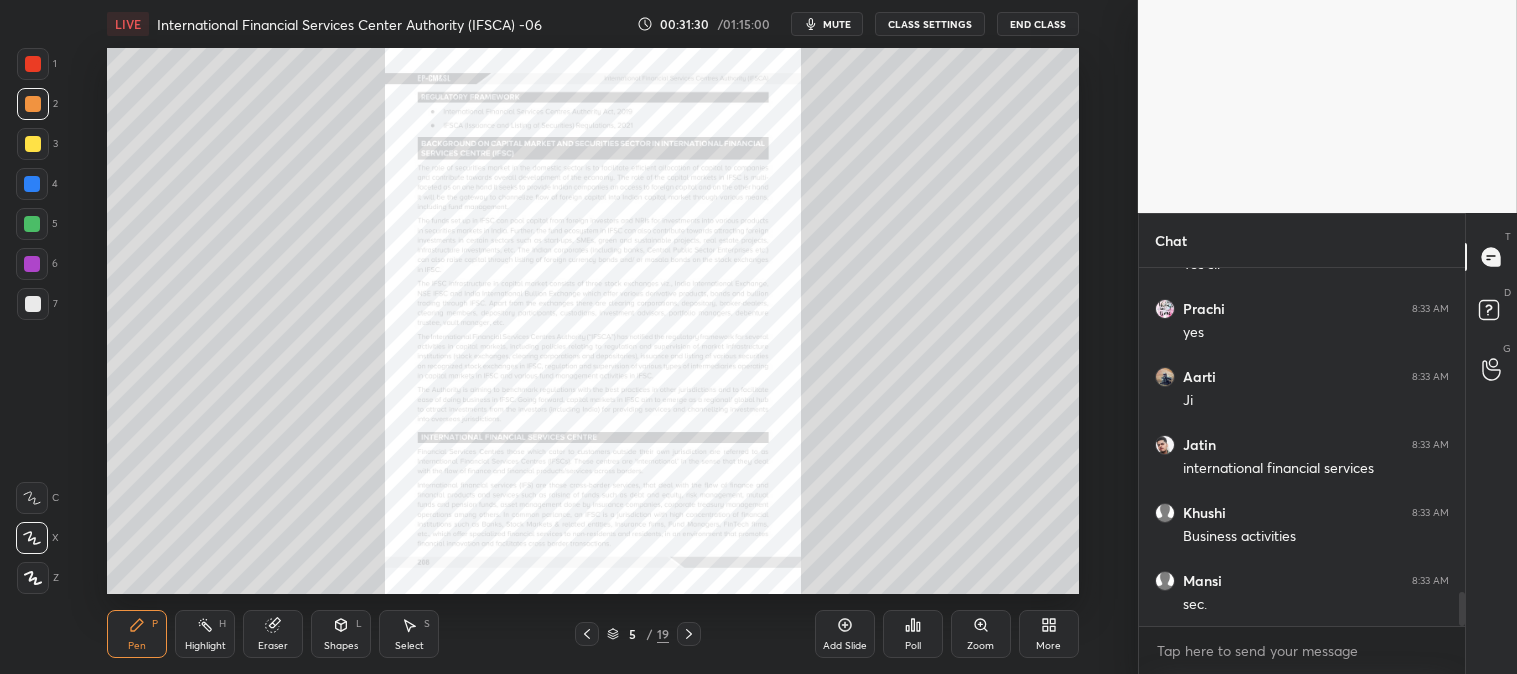 click 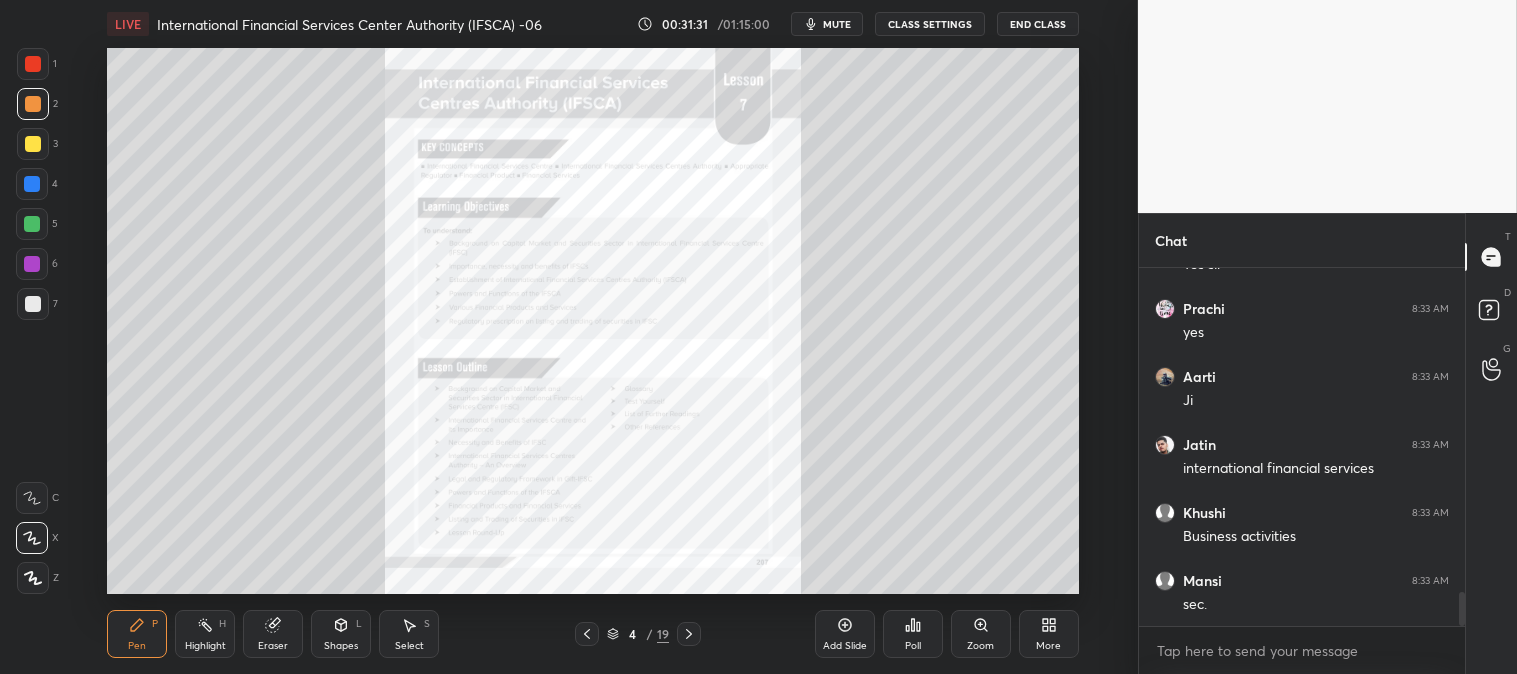 click 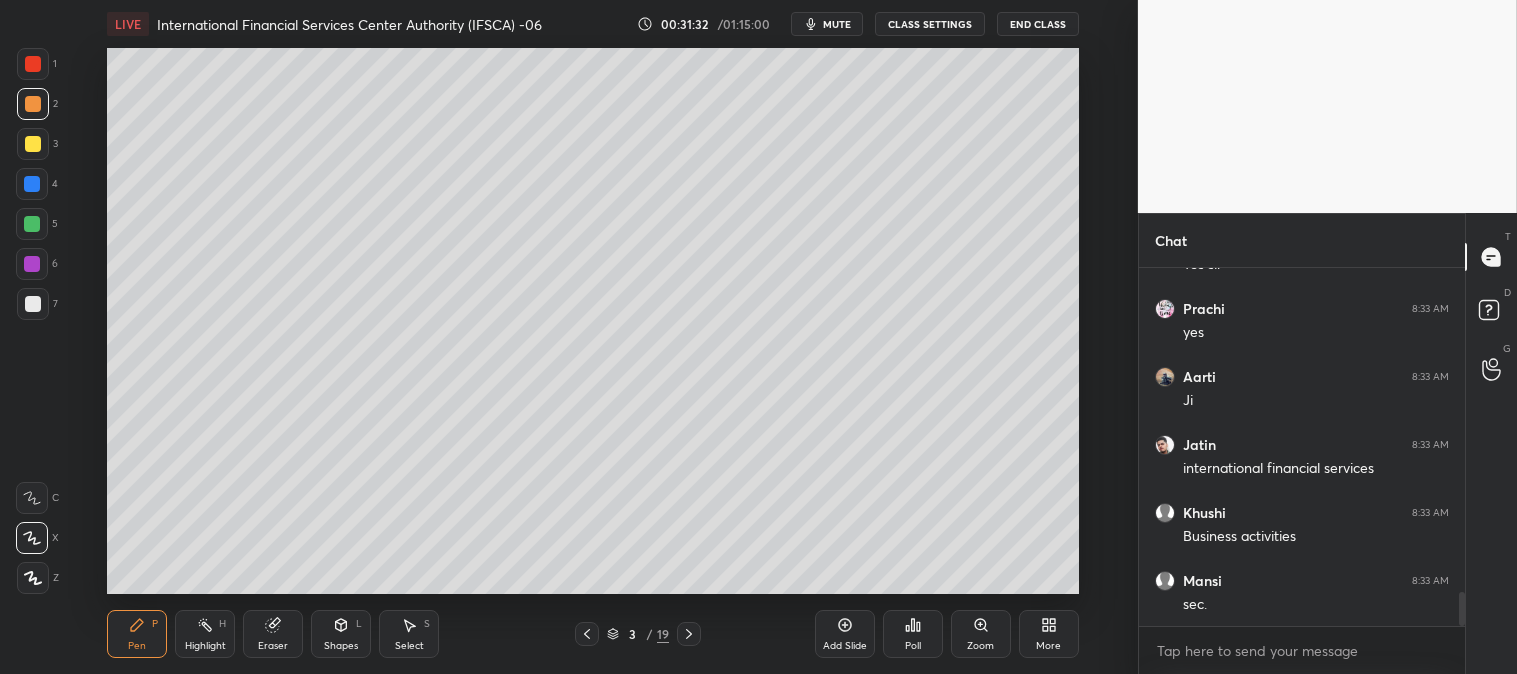 scroll, scrollTop: 3470, scrollLeft: 0, axis: vertical 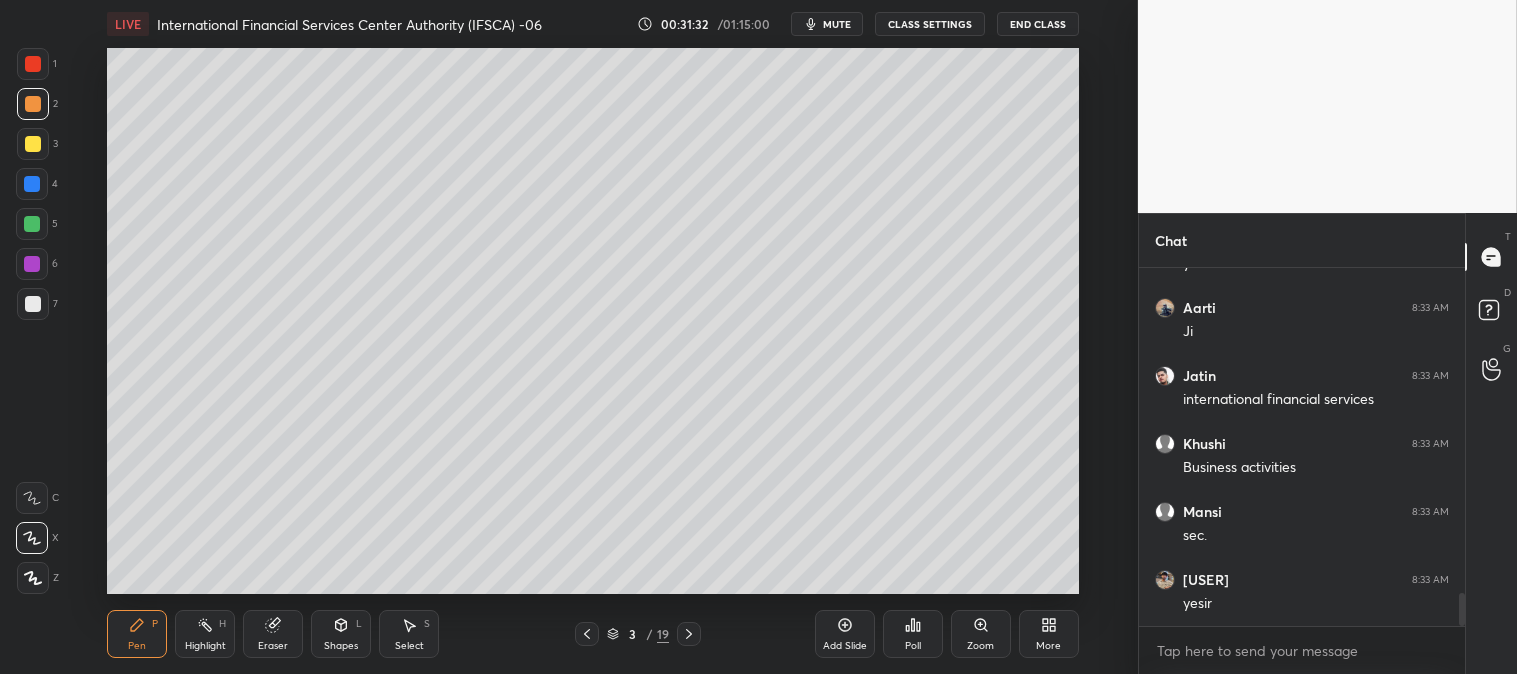 click 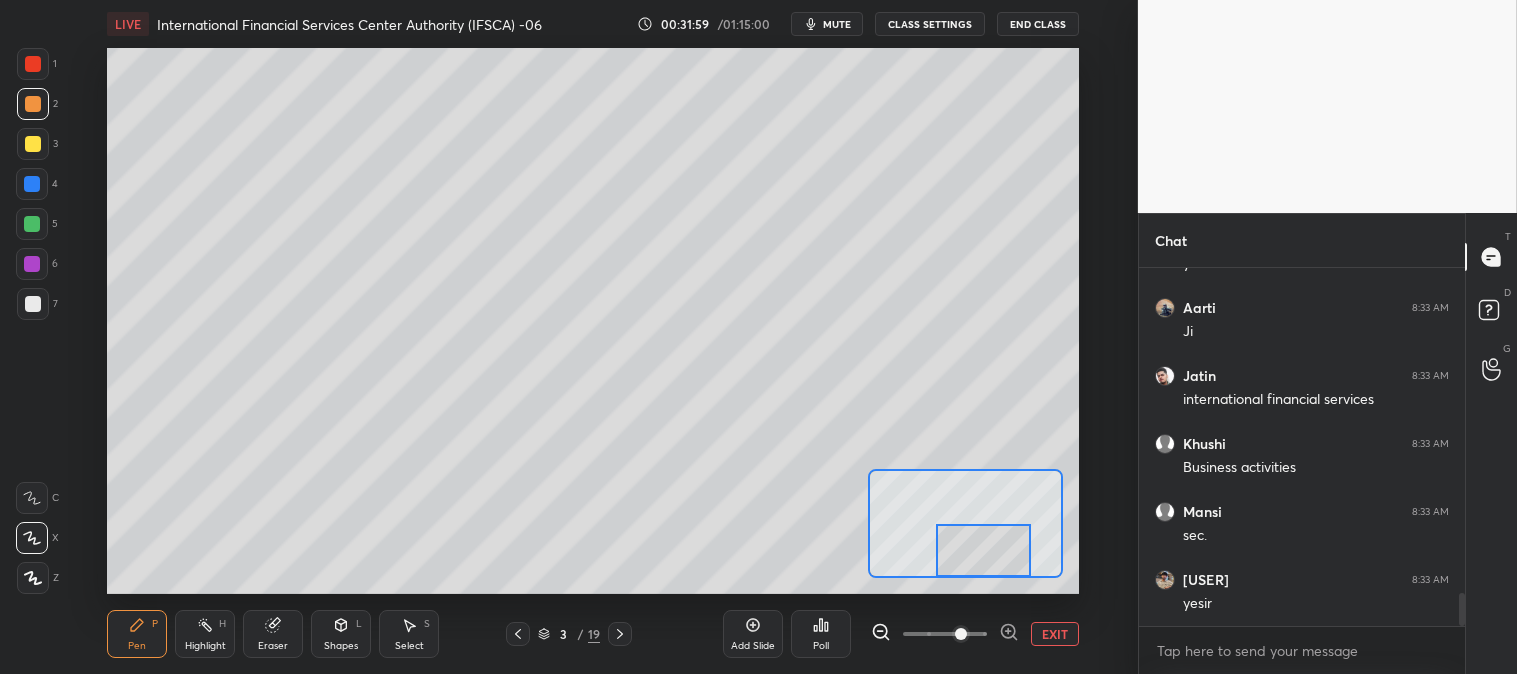 click on "EXIT" at bounding box center [1055, 634] 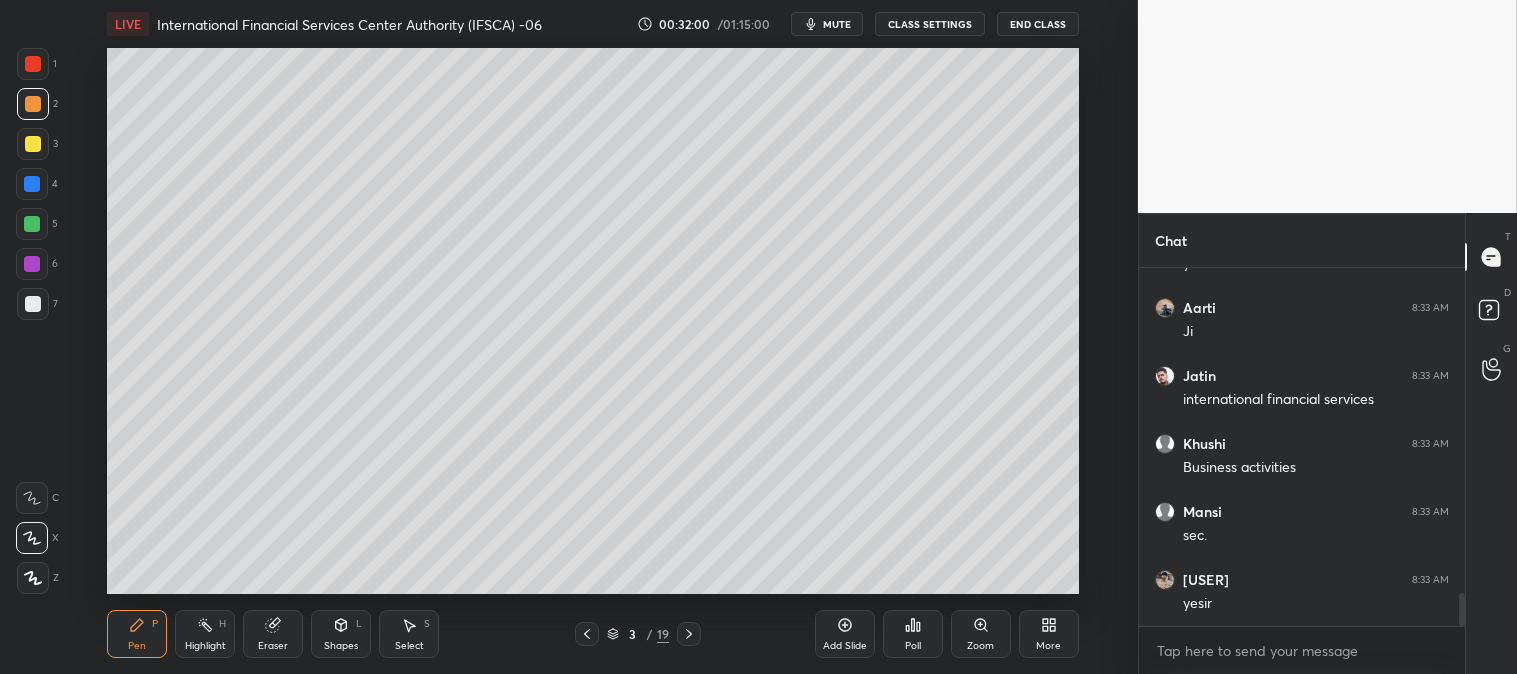 click on "Highlight H" at bounding box center (205, 634) 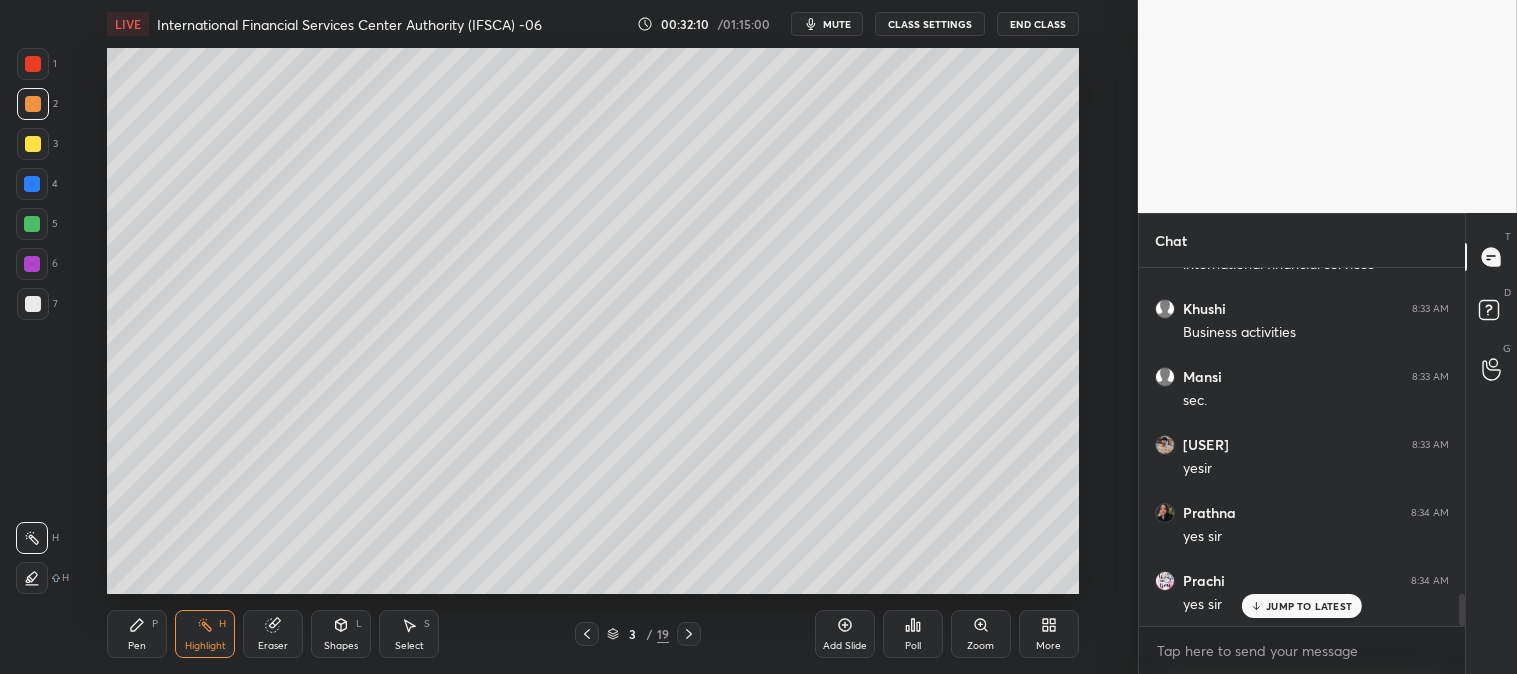 scroll, scrollTop: 3673, scrollLeft: 0, axis: vertical 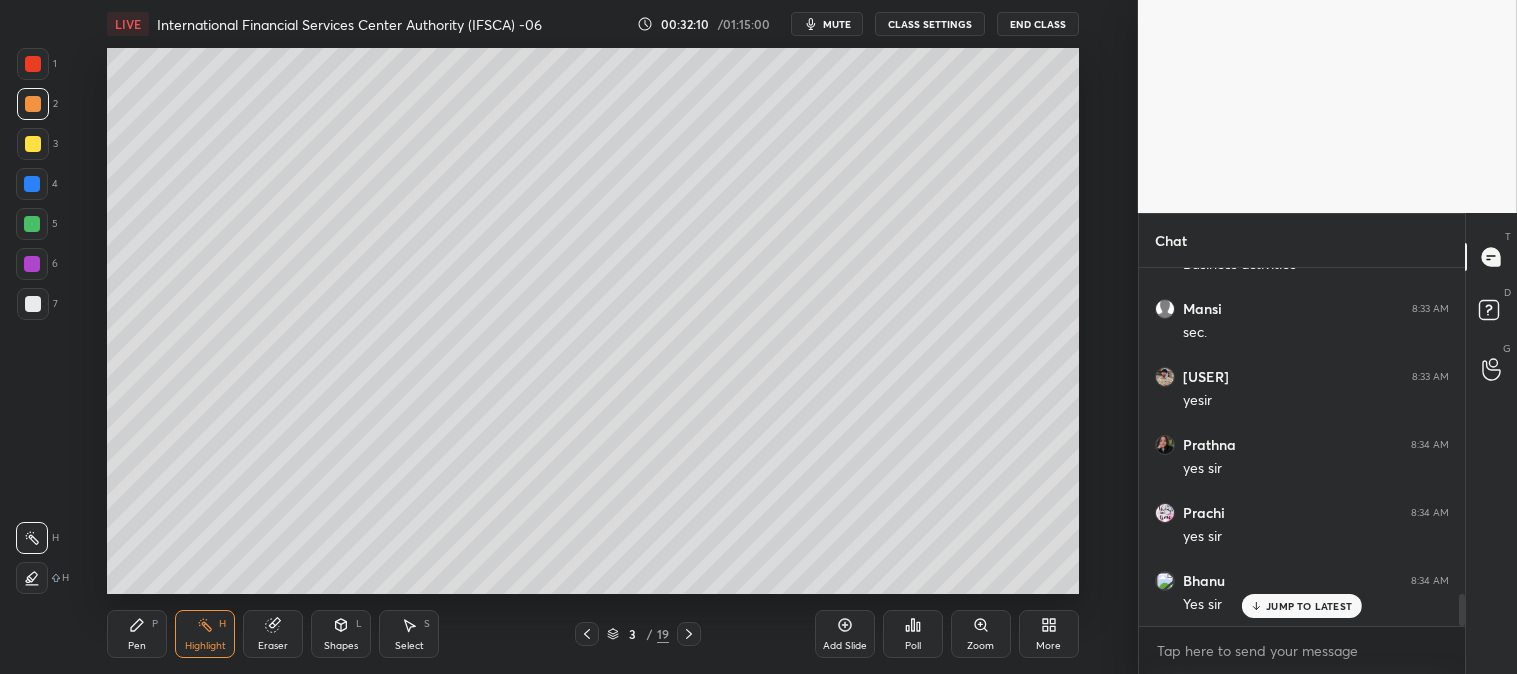 click 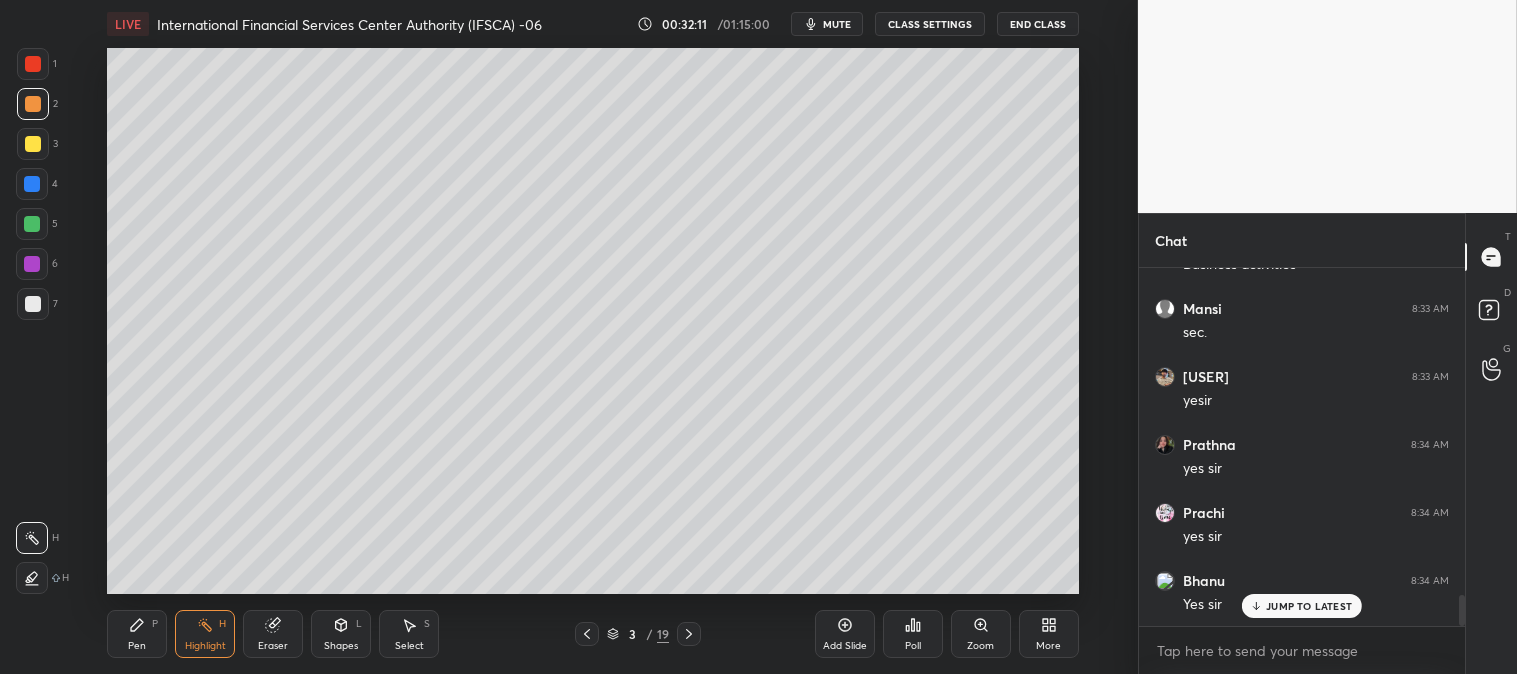 scroll, scrollTop: 3741, scrollLeft: 0, axis: vertical 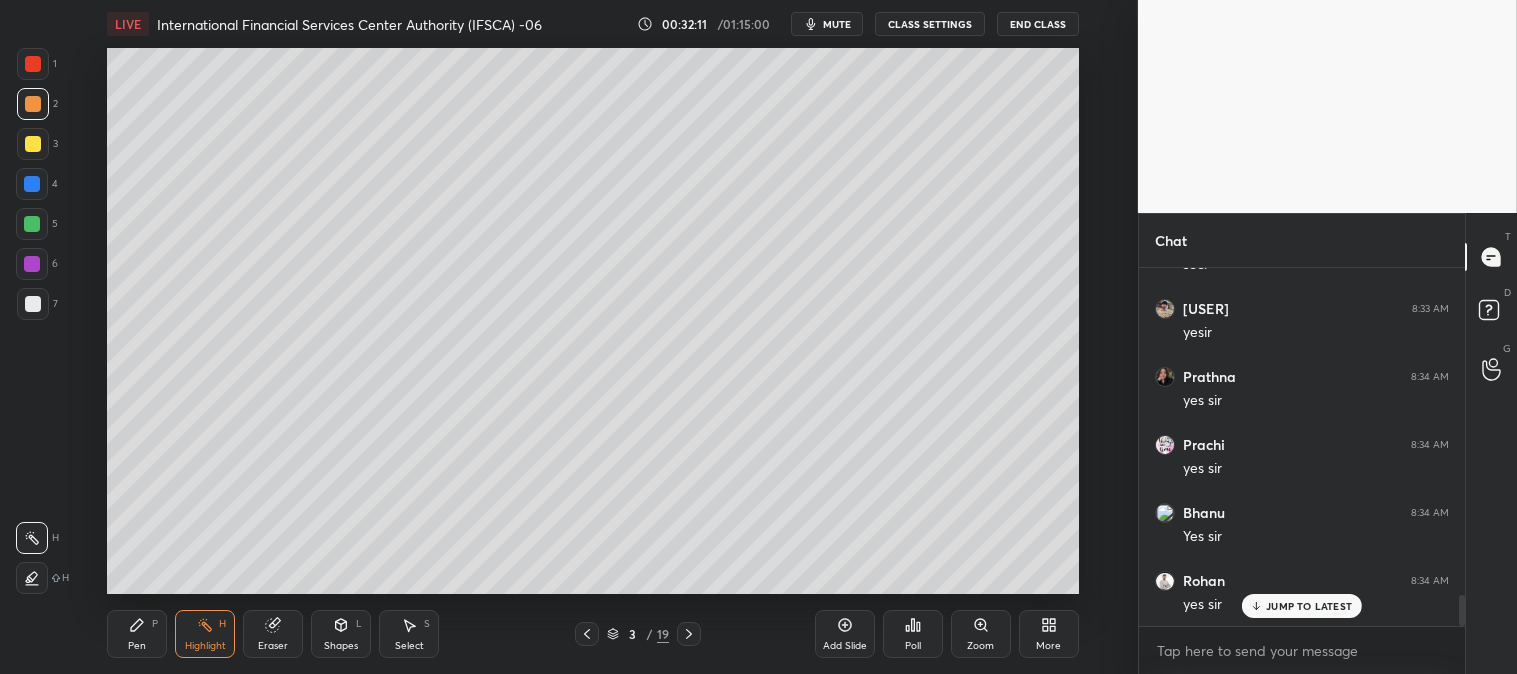 click at bounding box center [33, 304] 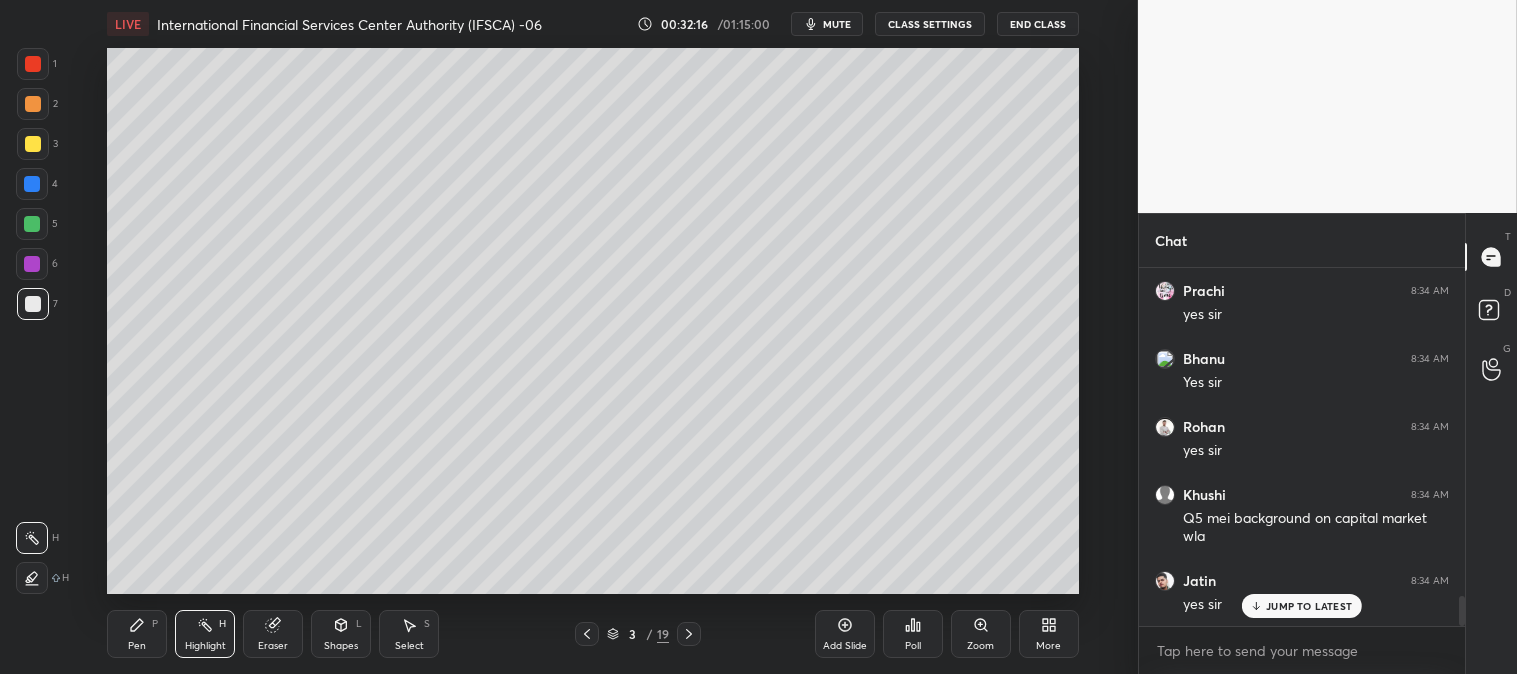 scroll, scrollTop: 3963, scrollLeft: 0, axis: vertical 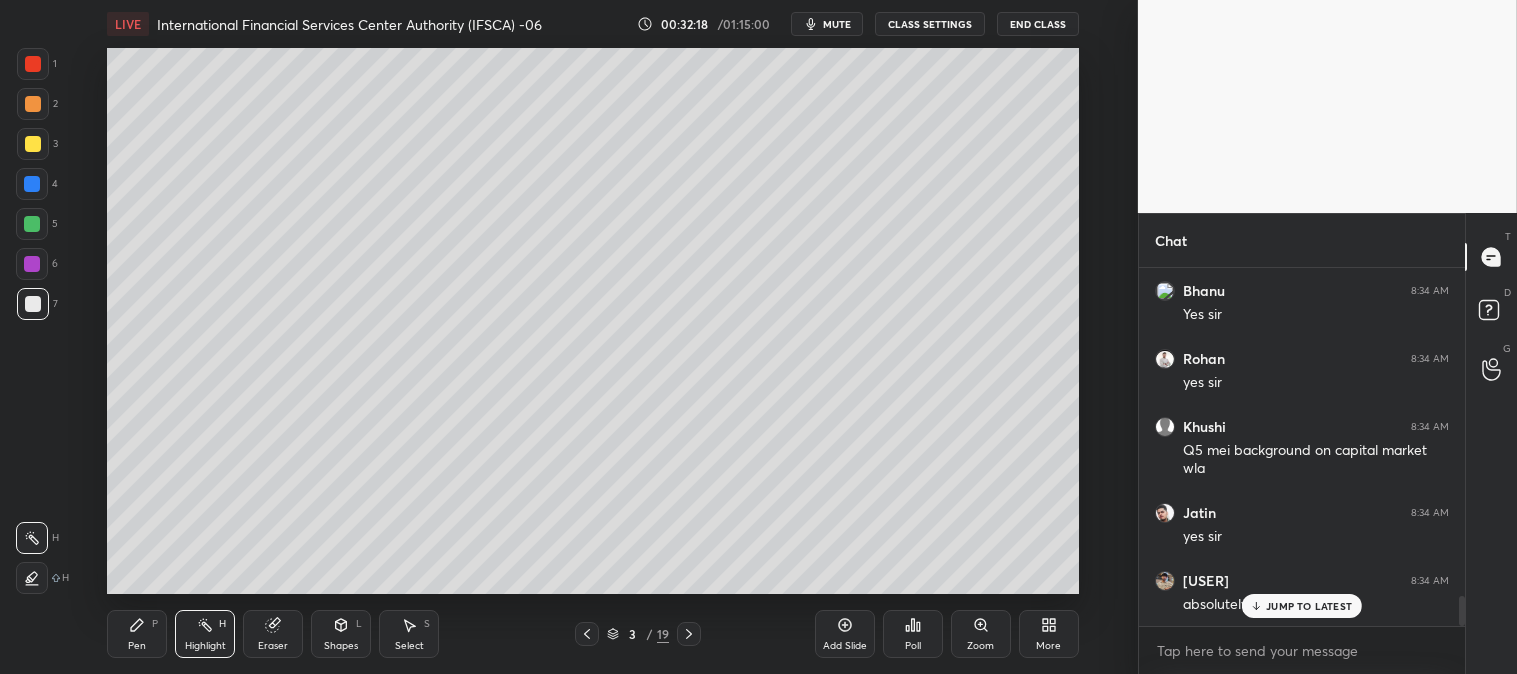 click 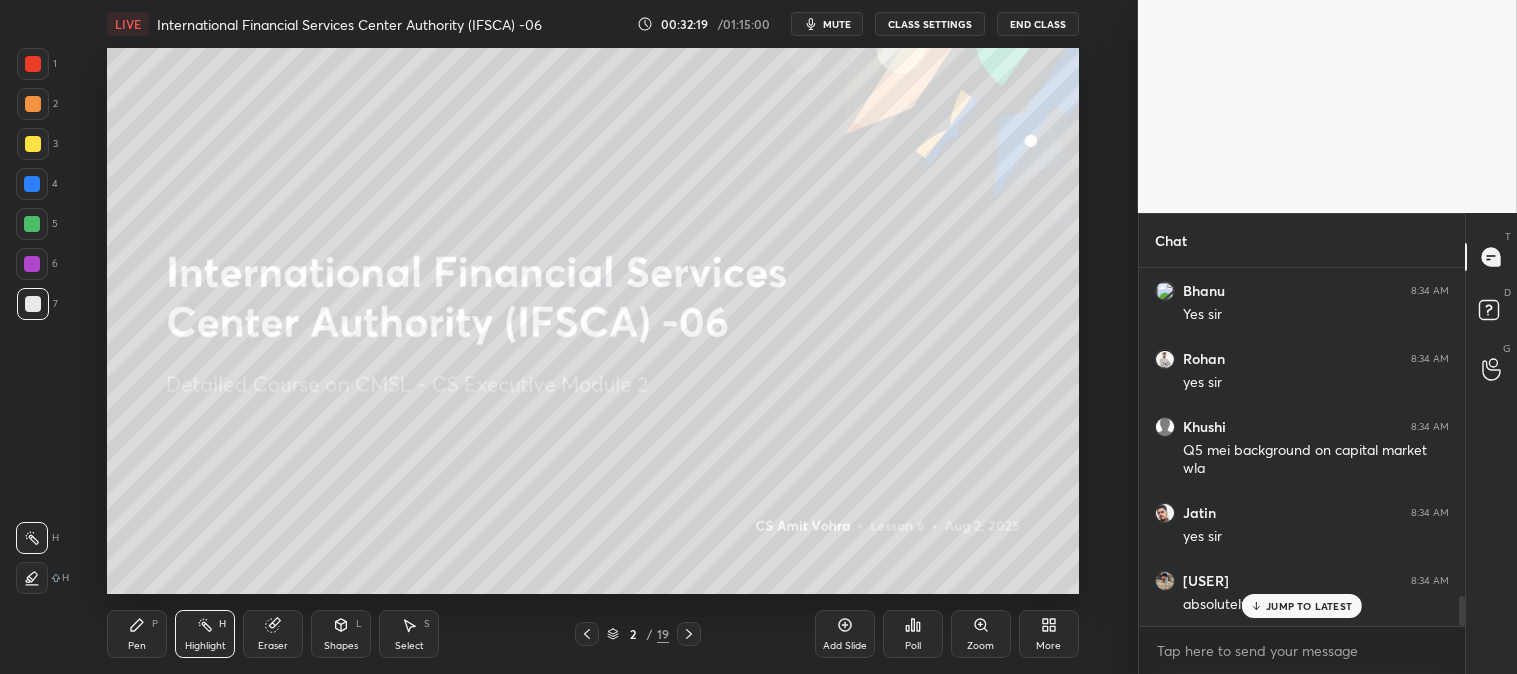 click 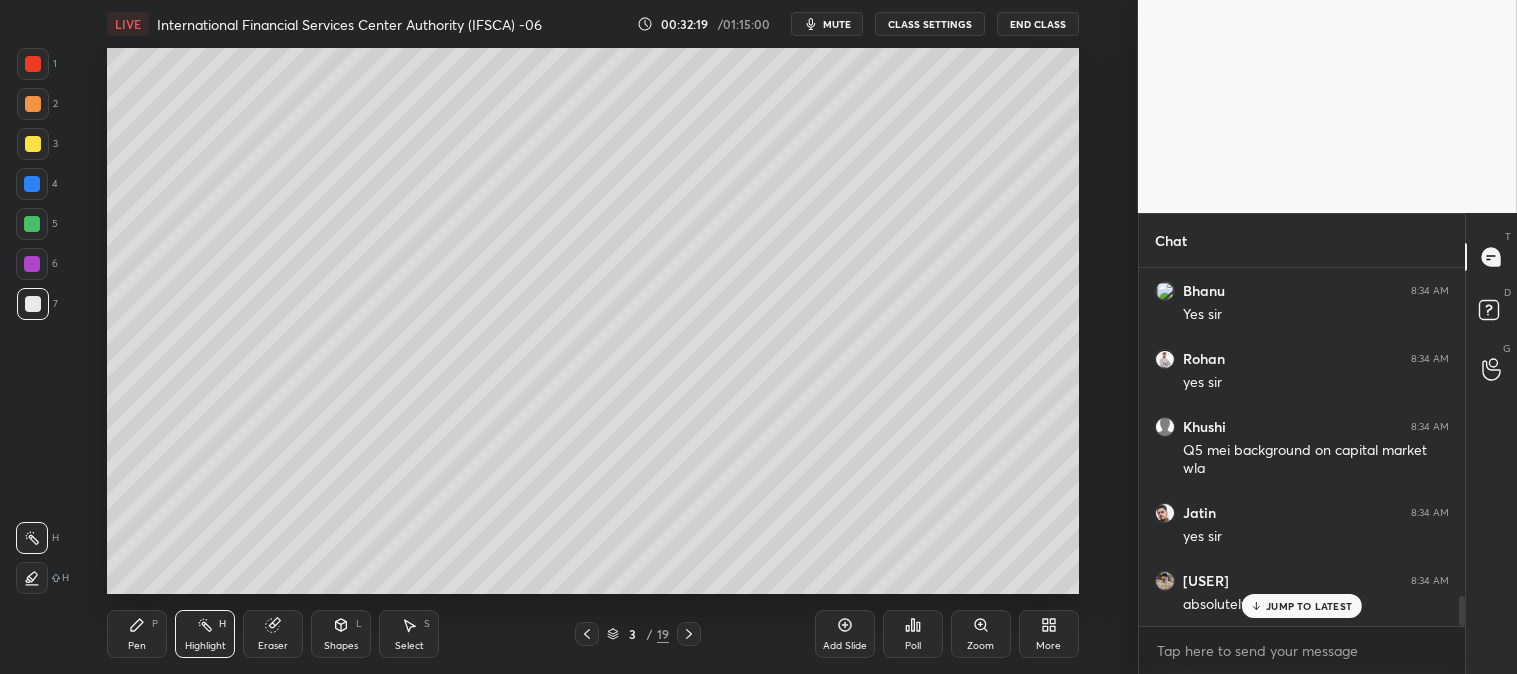 click 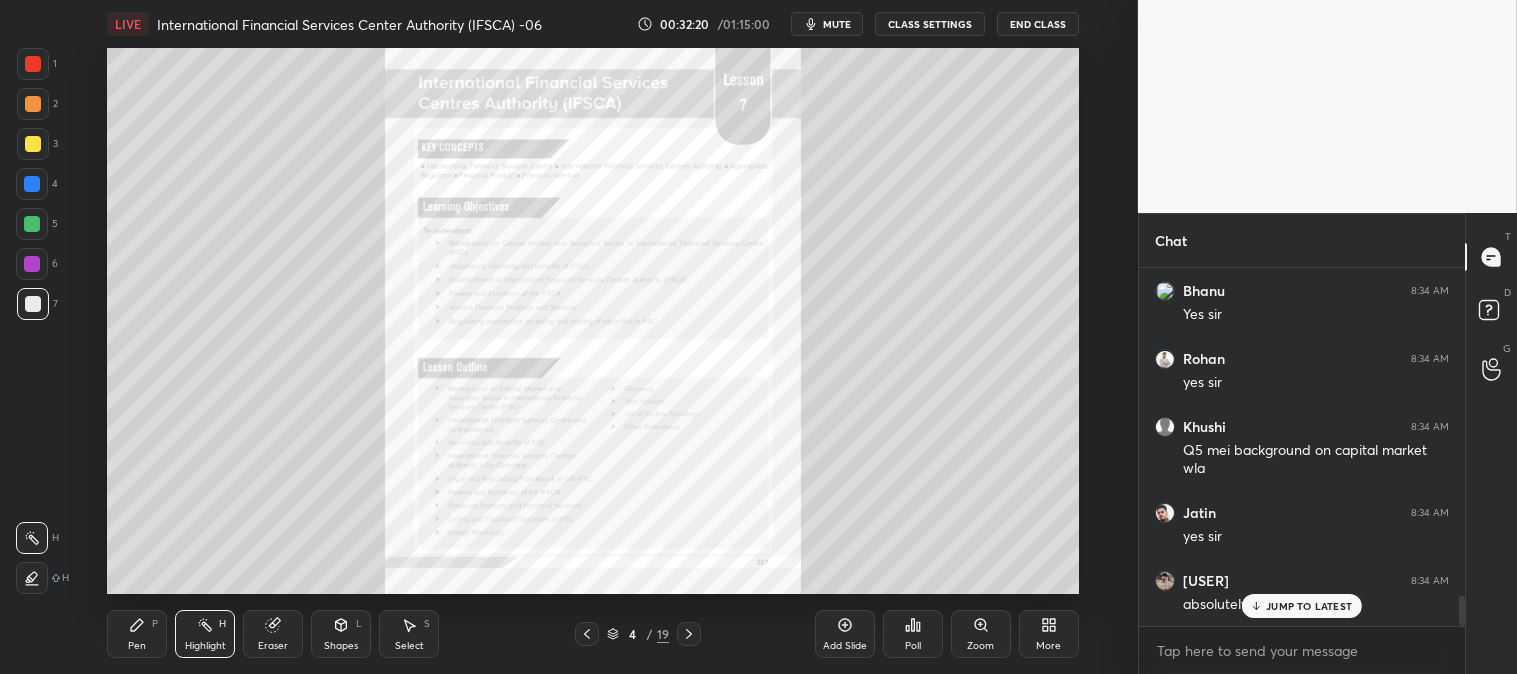 click 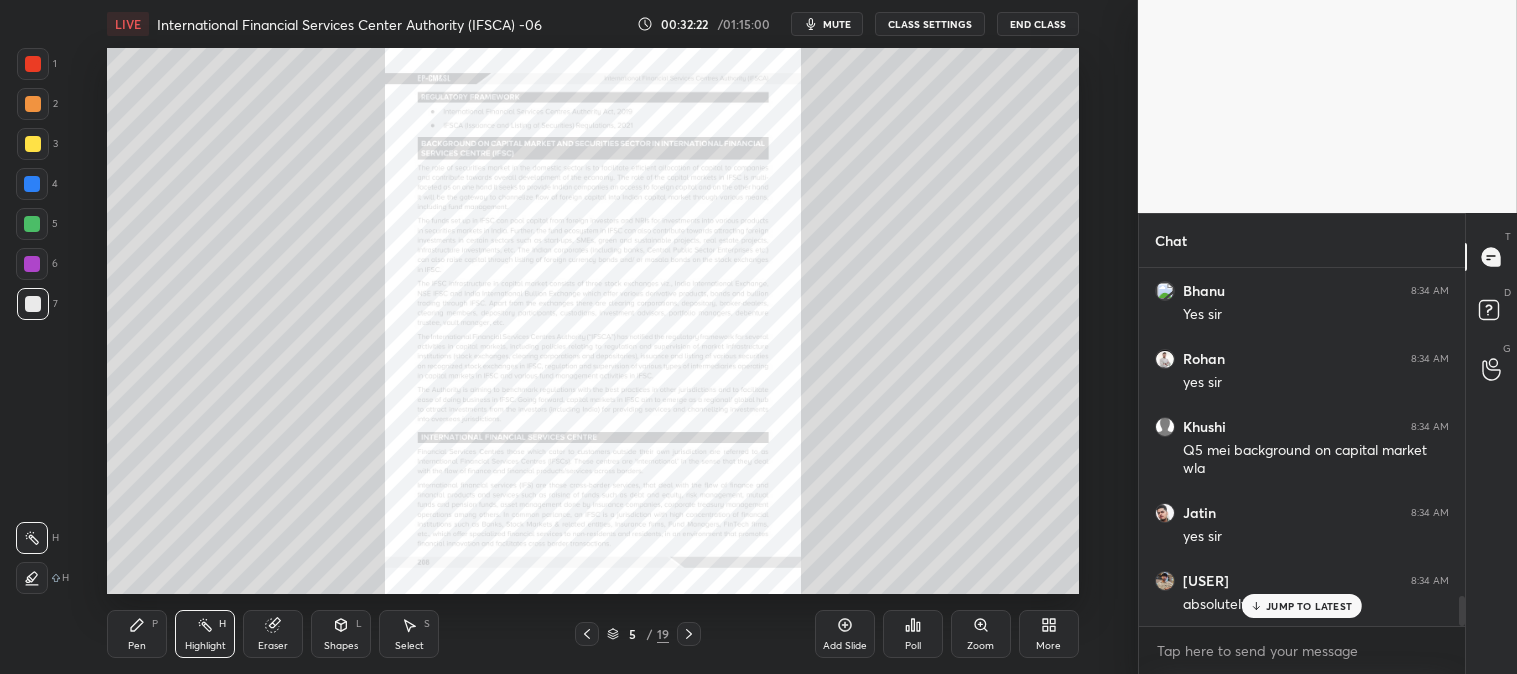 click 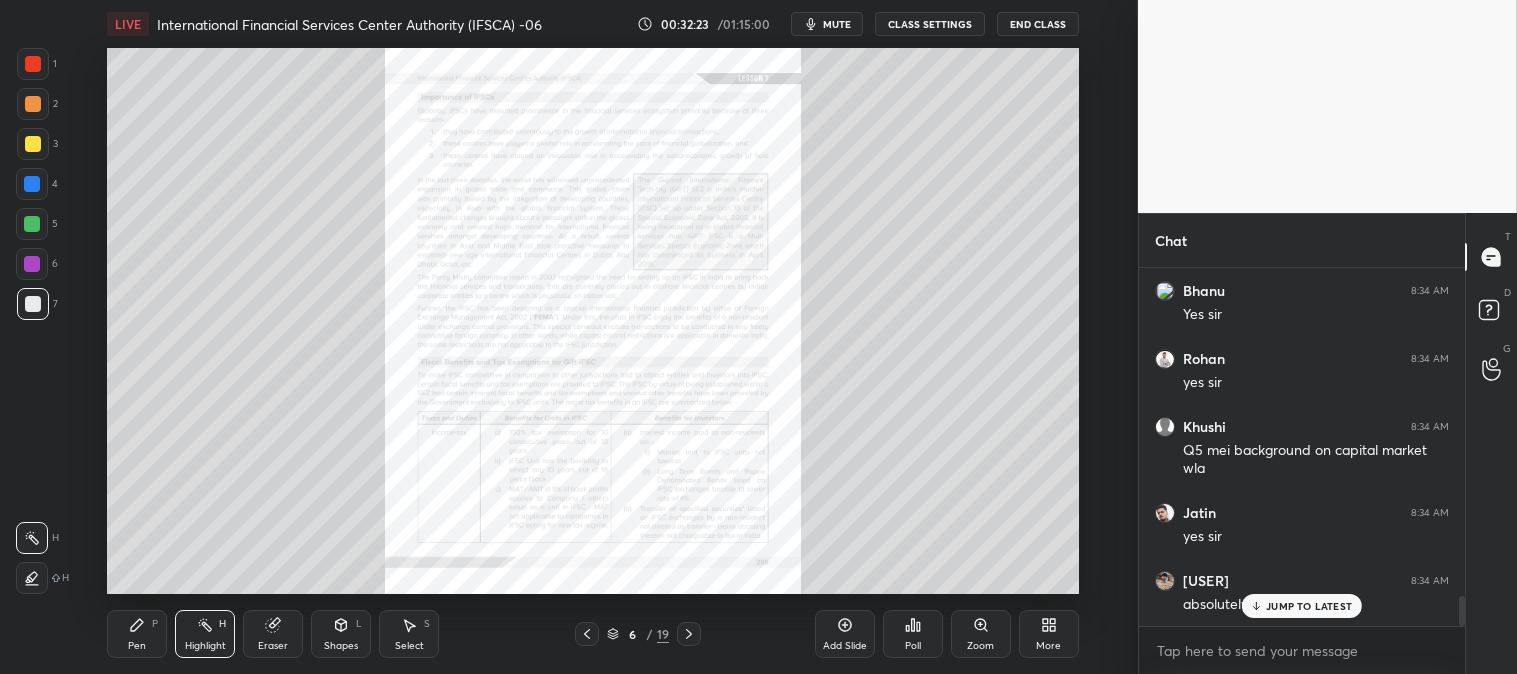 scroll, scrollTop: 4031, scrollLeft: 0, axis: vertical 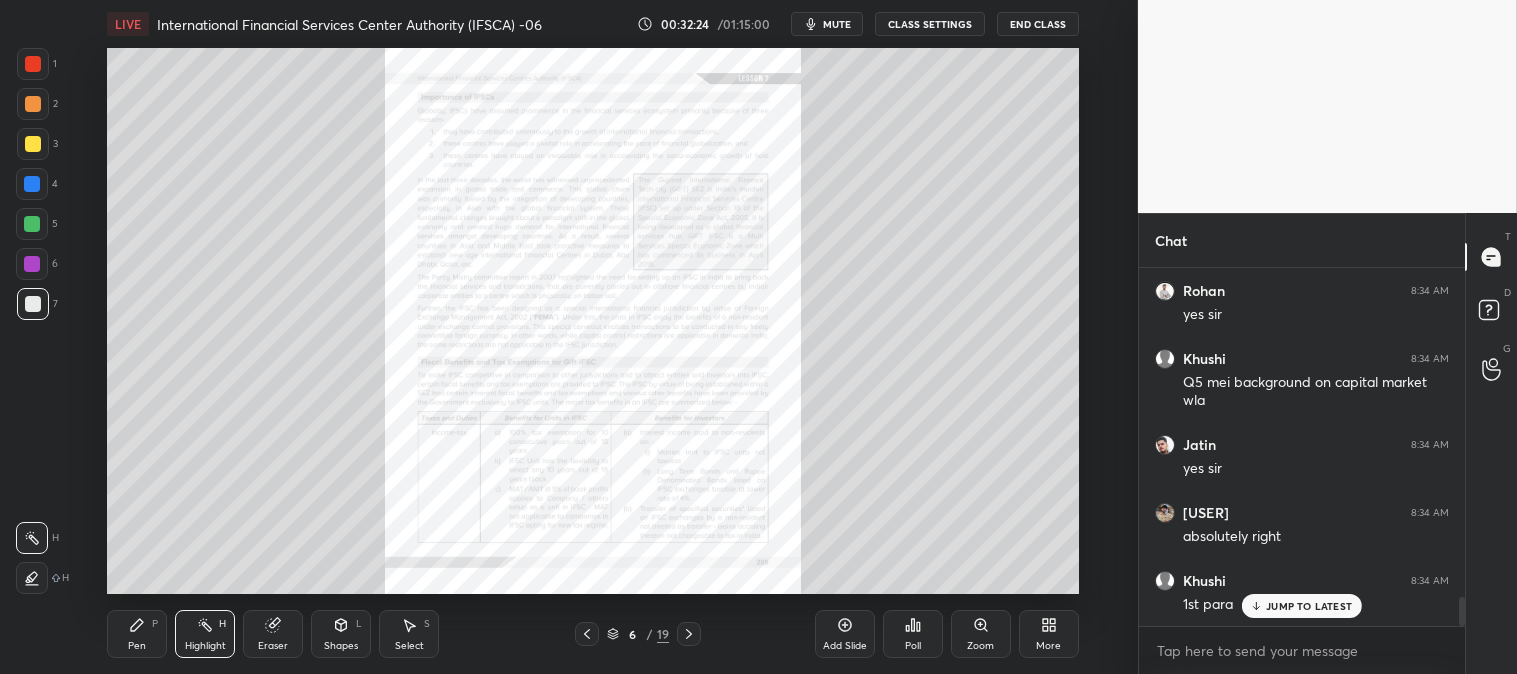 click 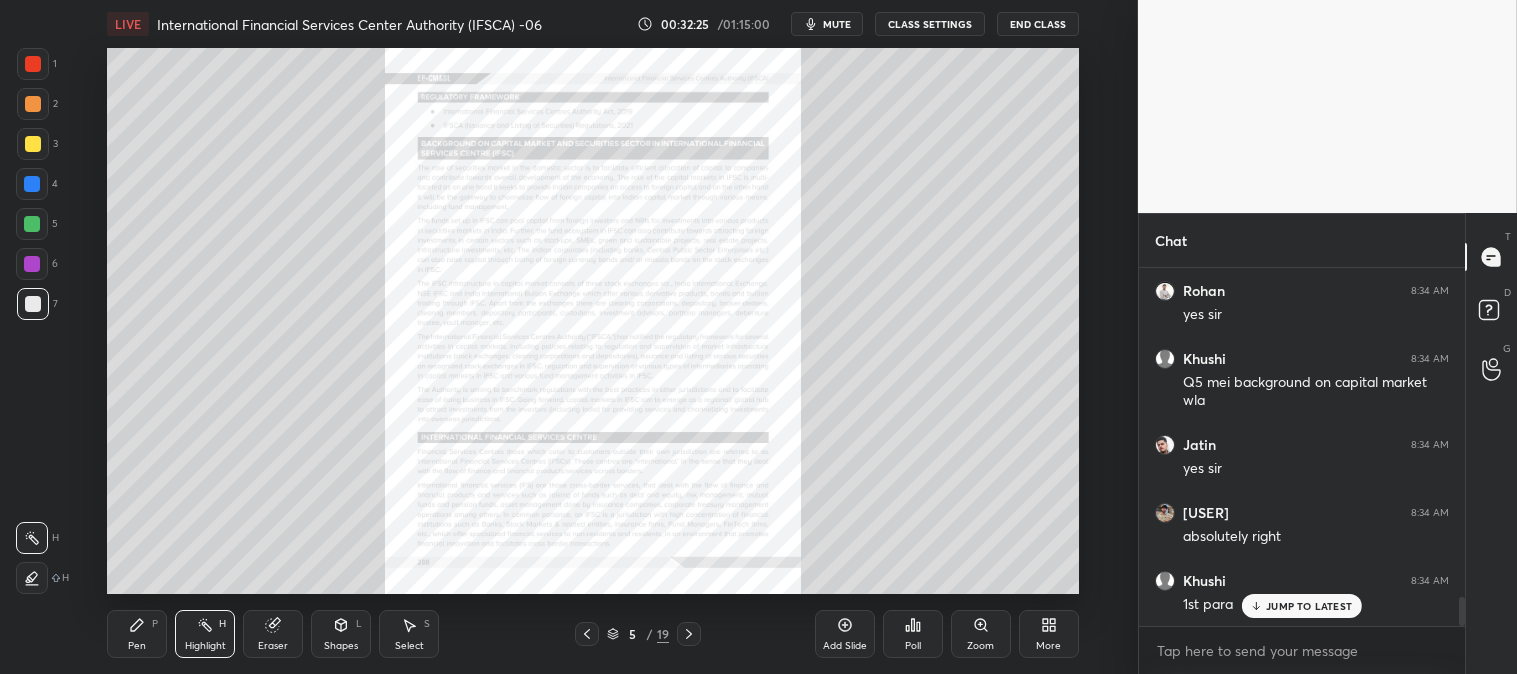 click 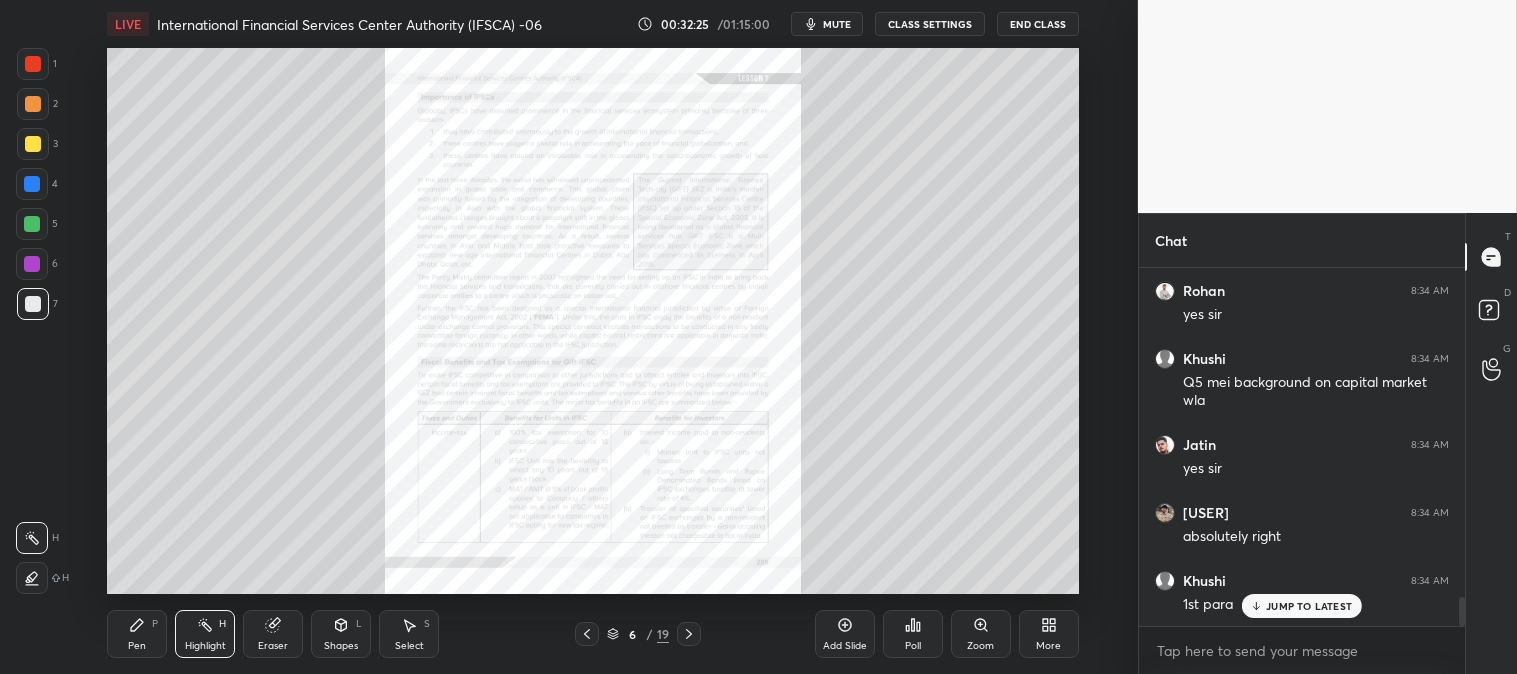 click 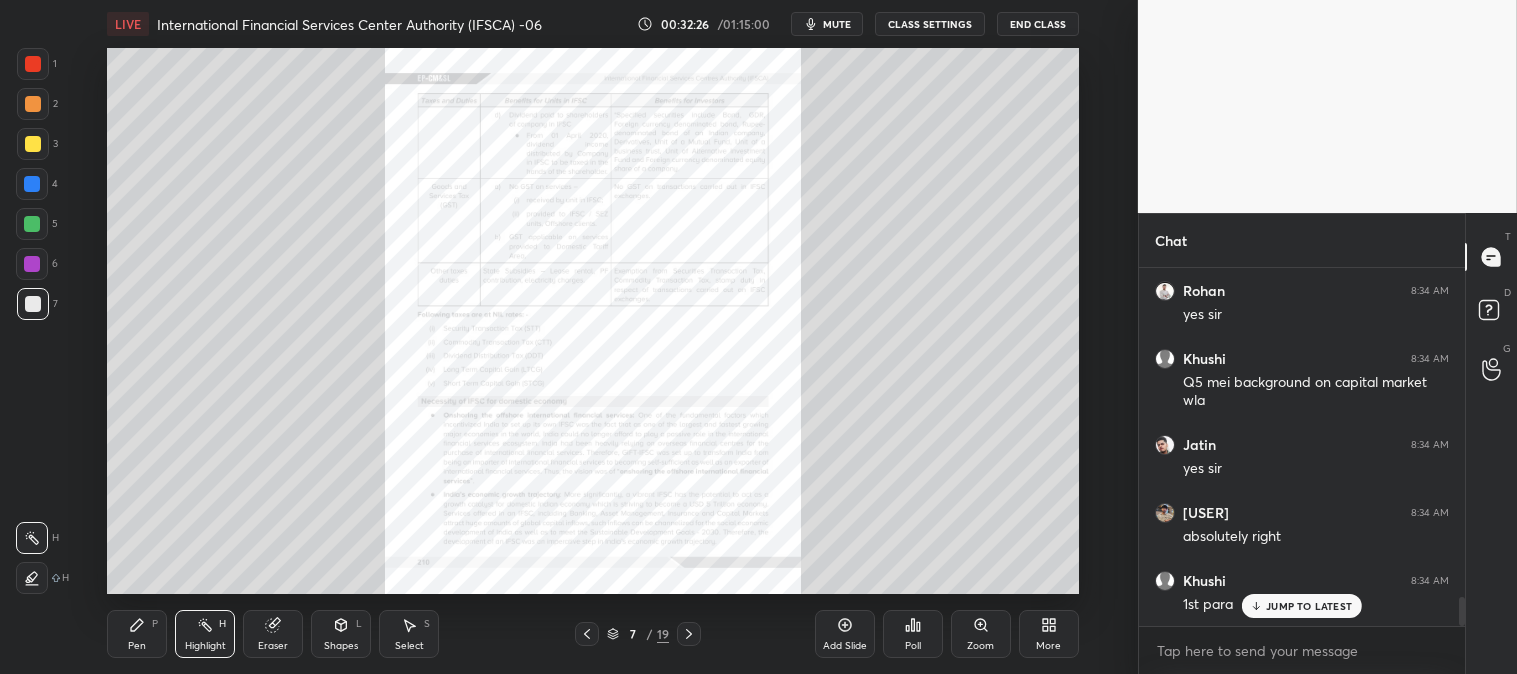 click 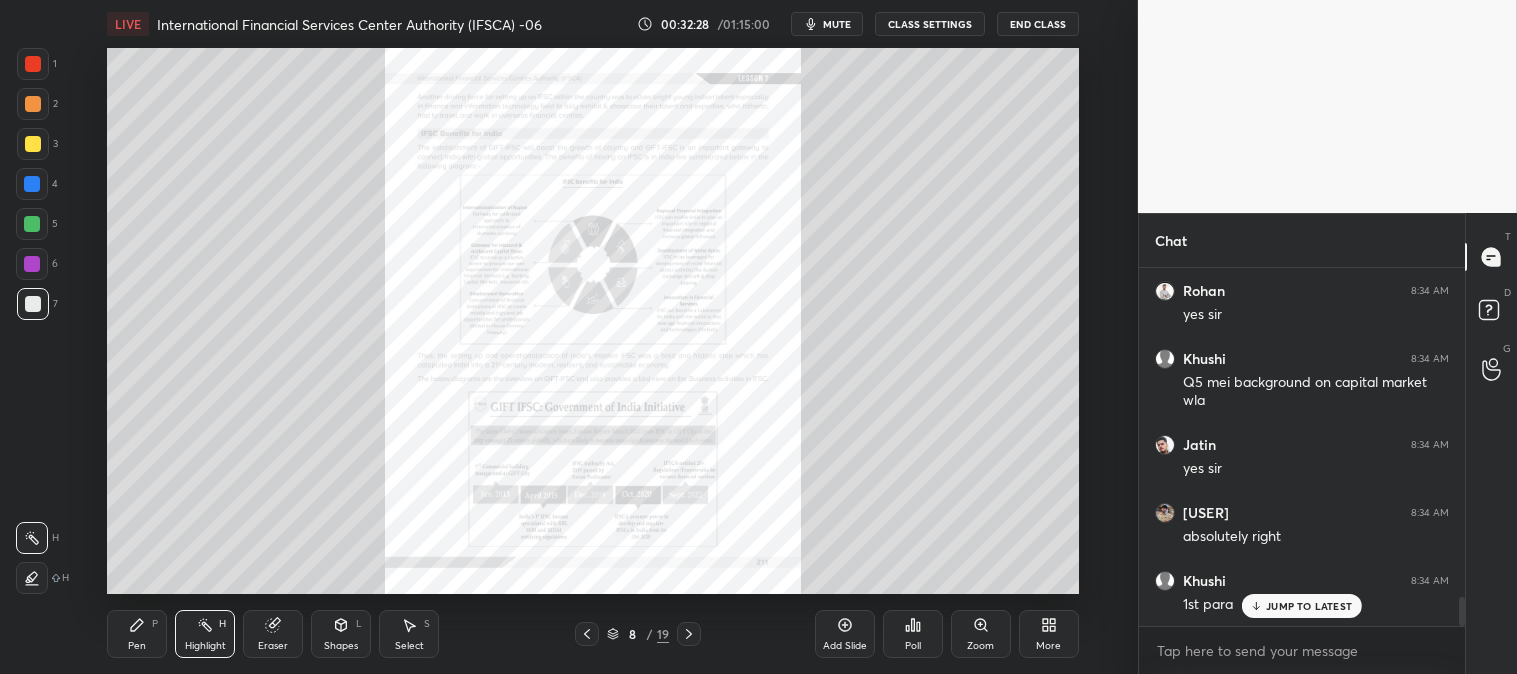 click 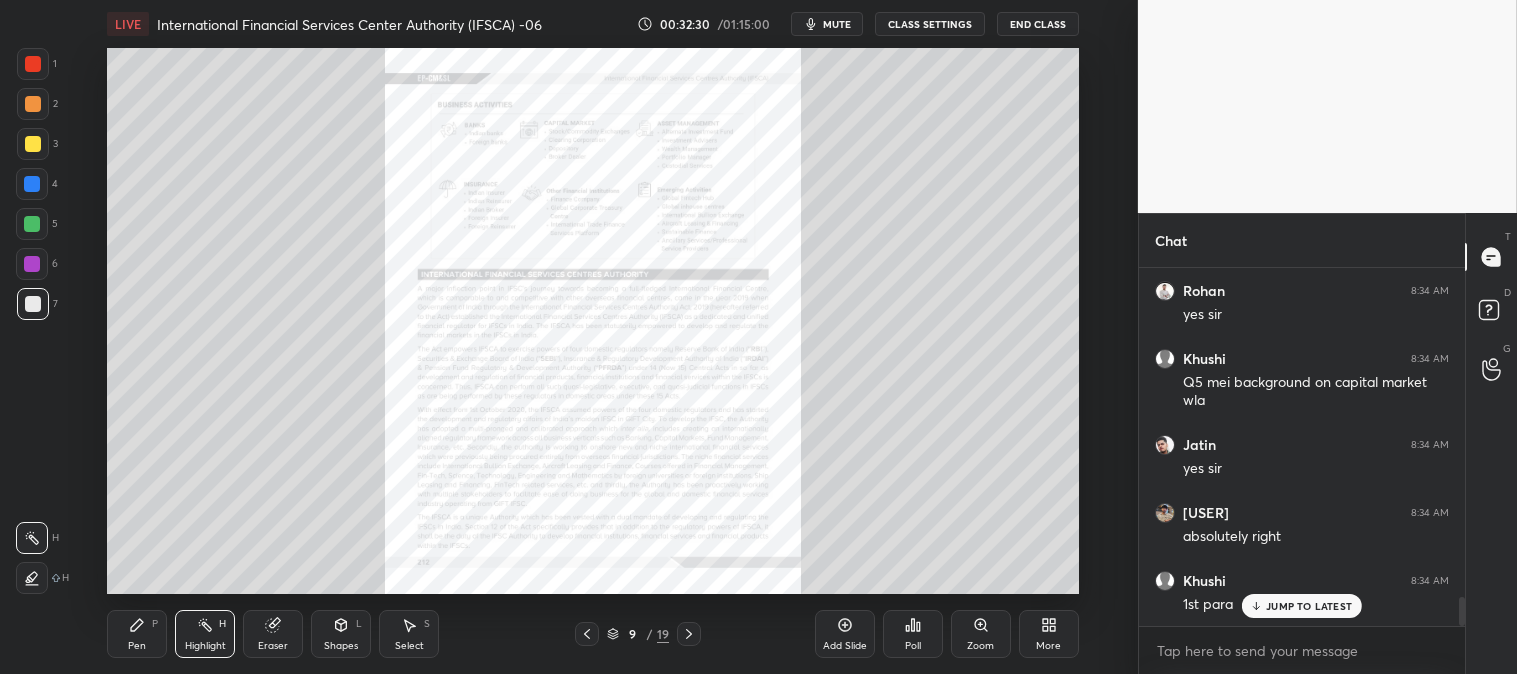 click 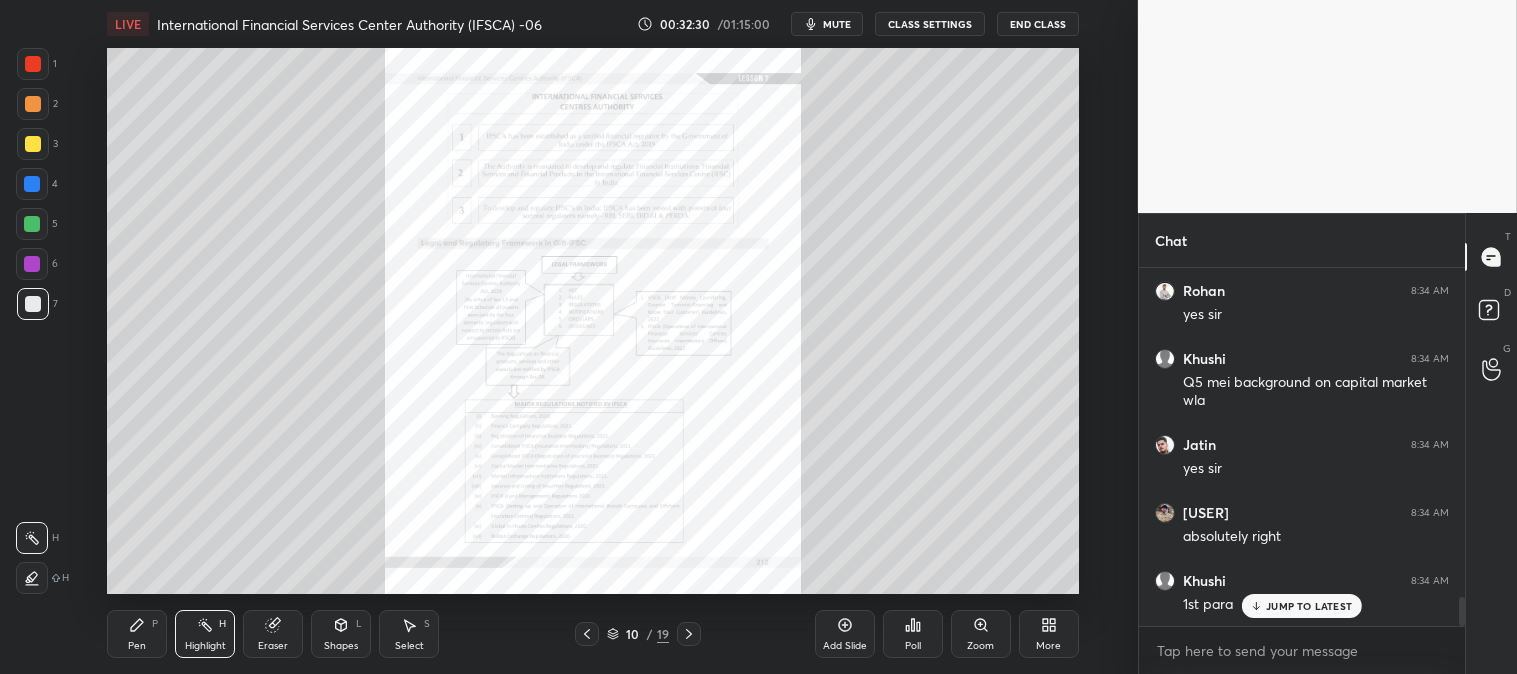 click 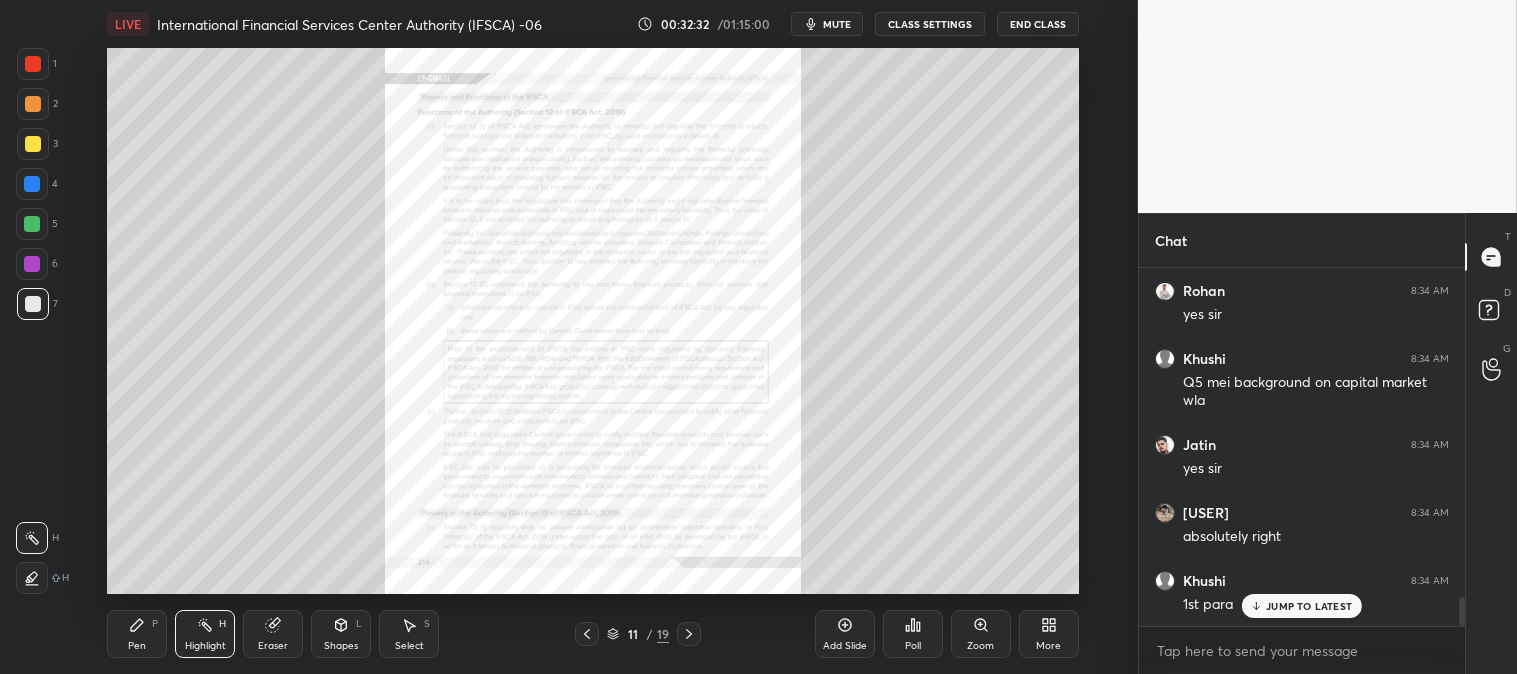 click 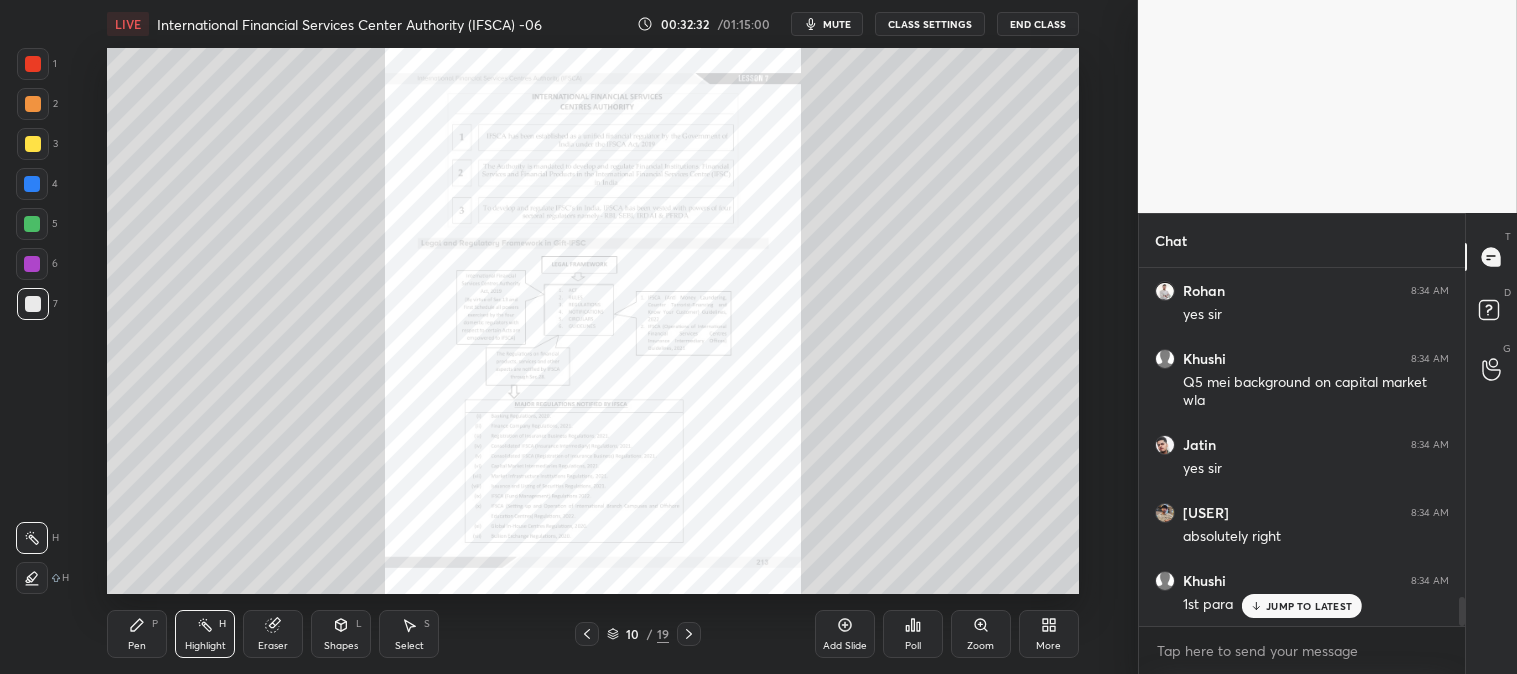 click 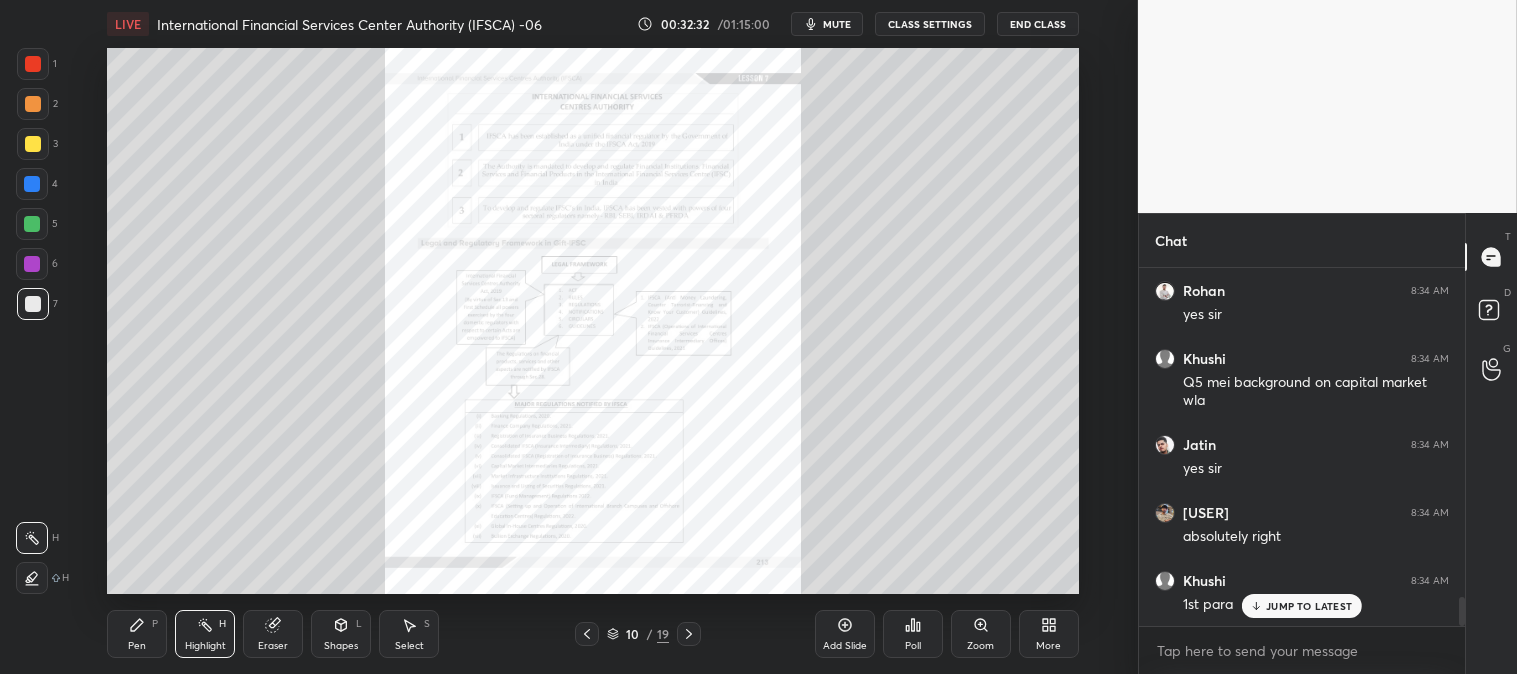 click 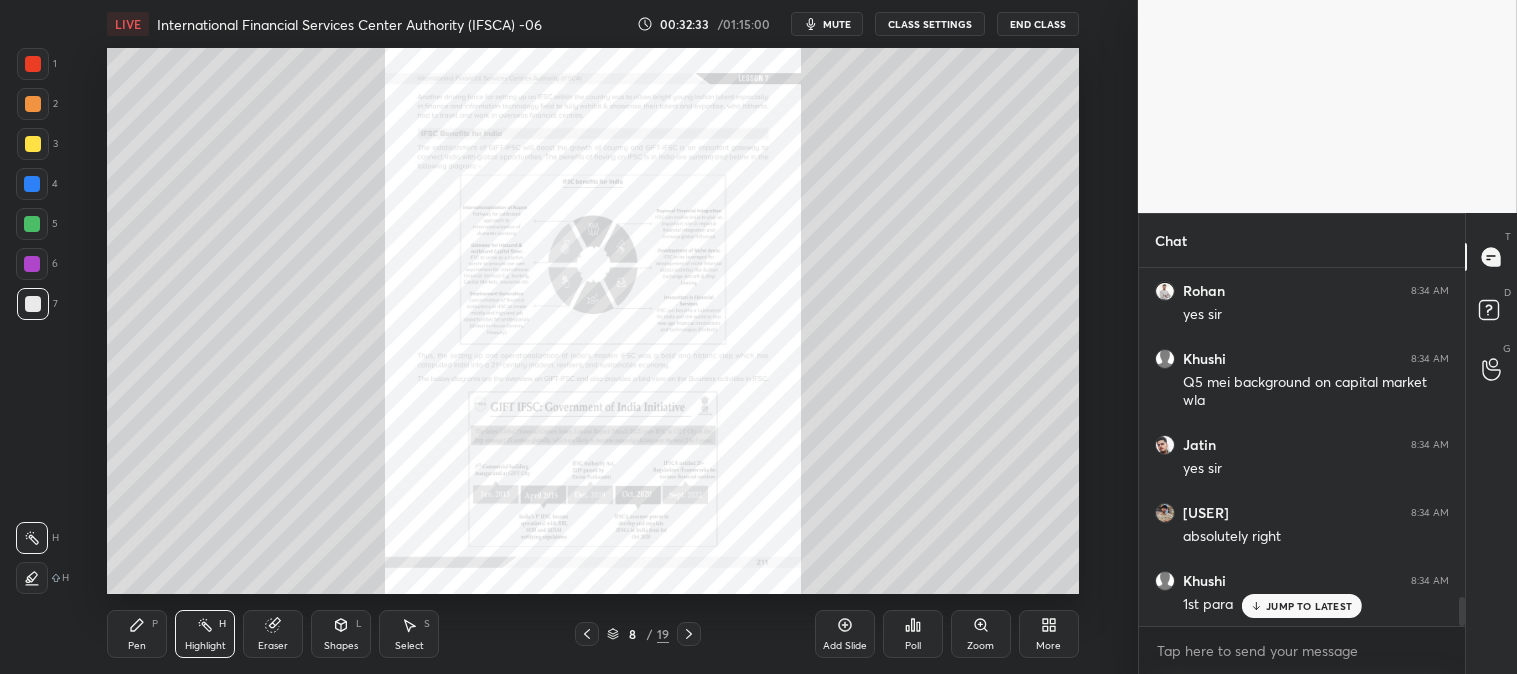 click 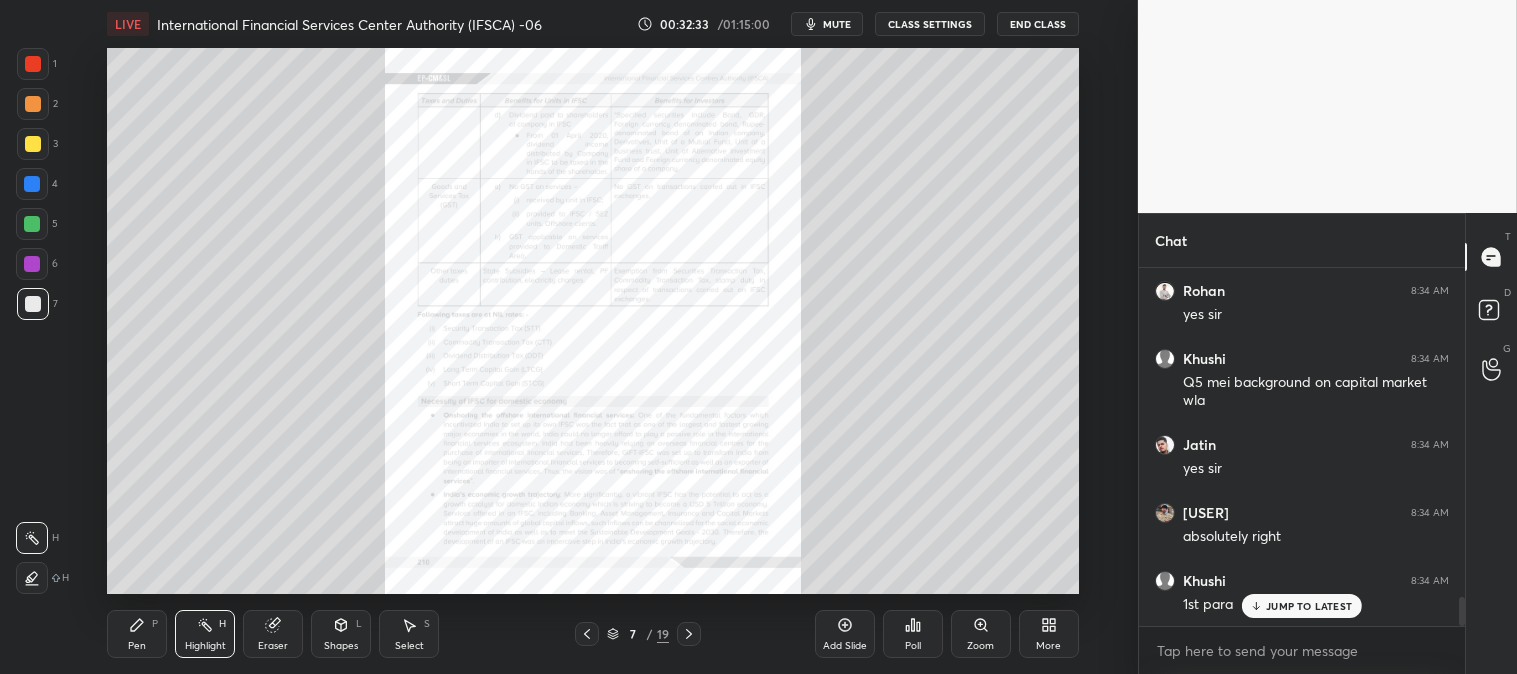 click 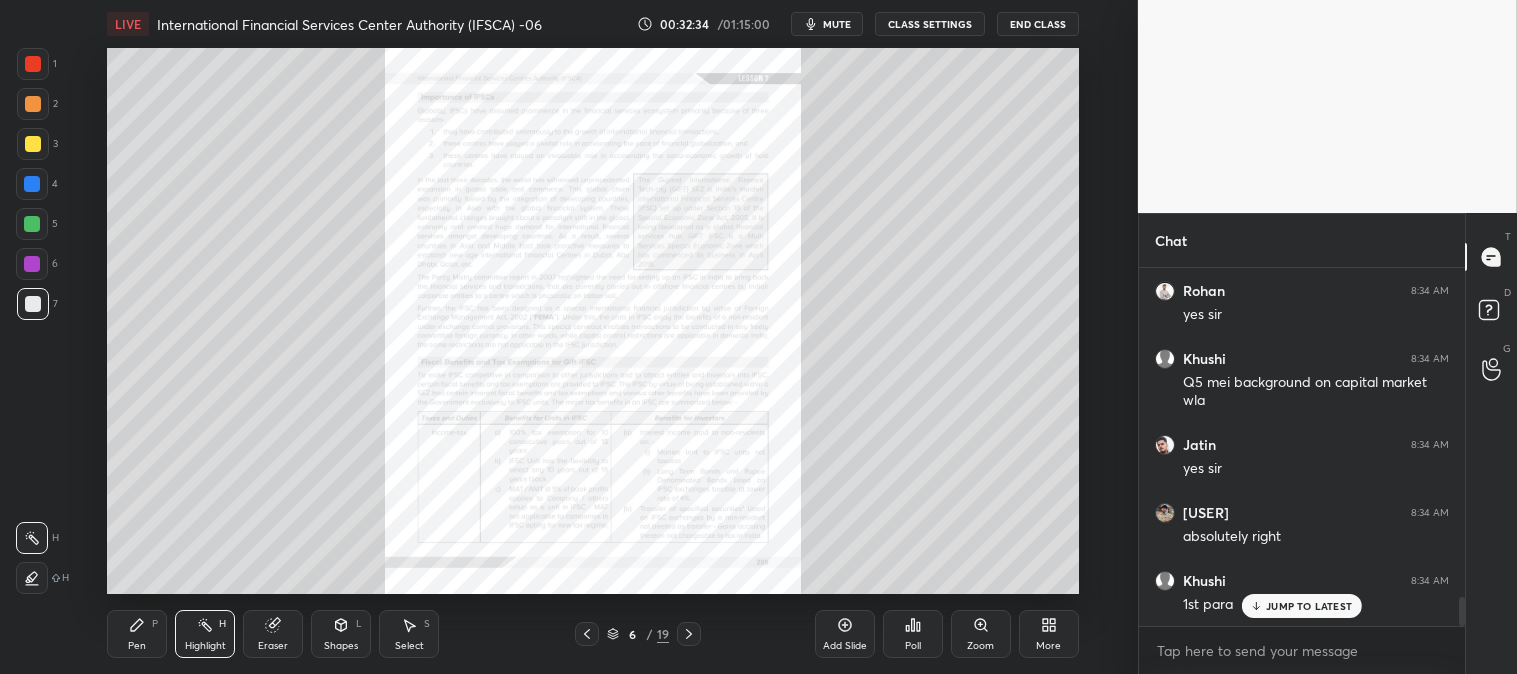 click 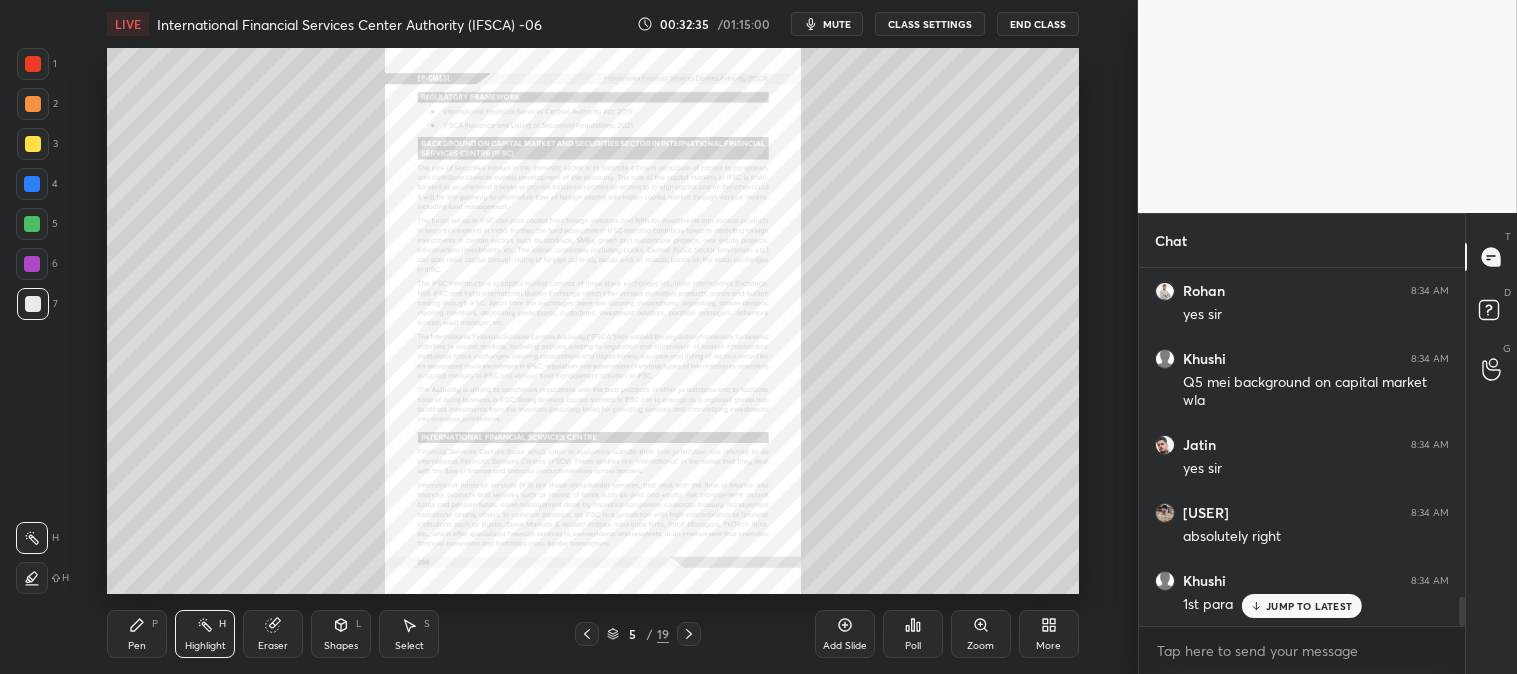 click on "Zoom" at bounding box center (981, 634) 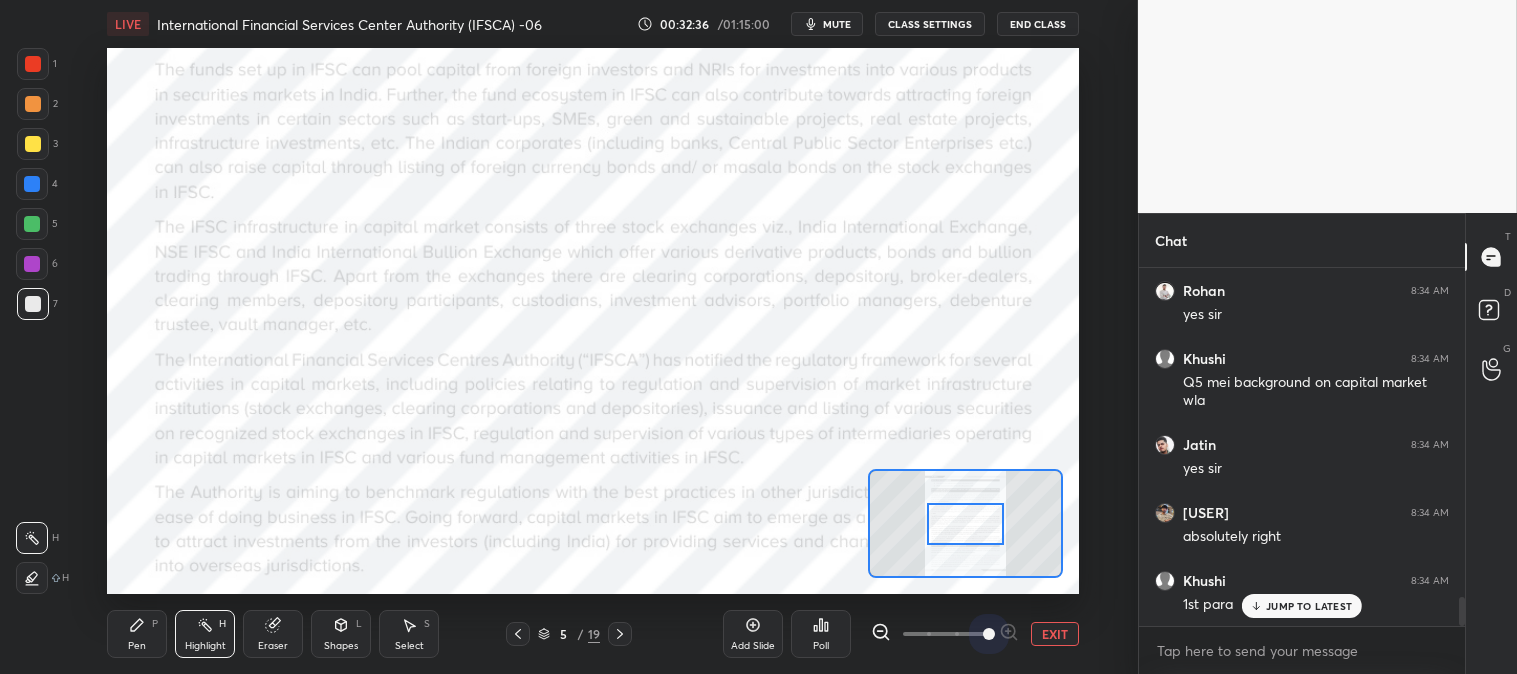 click at bounding box center [989, 634] 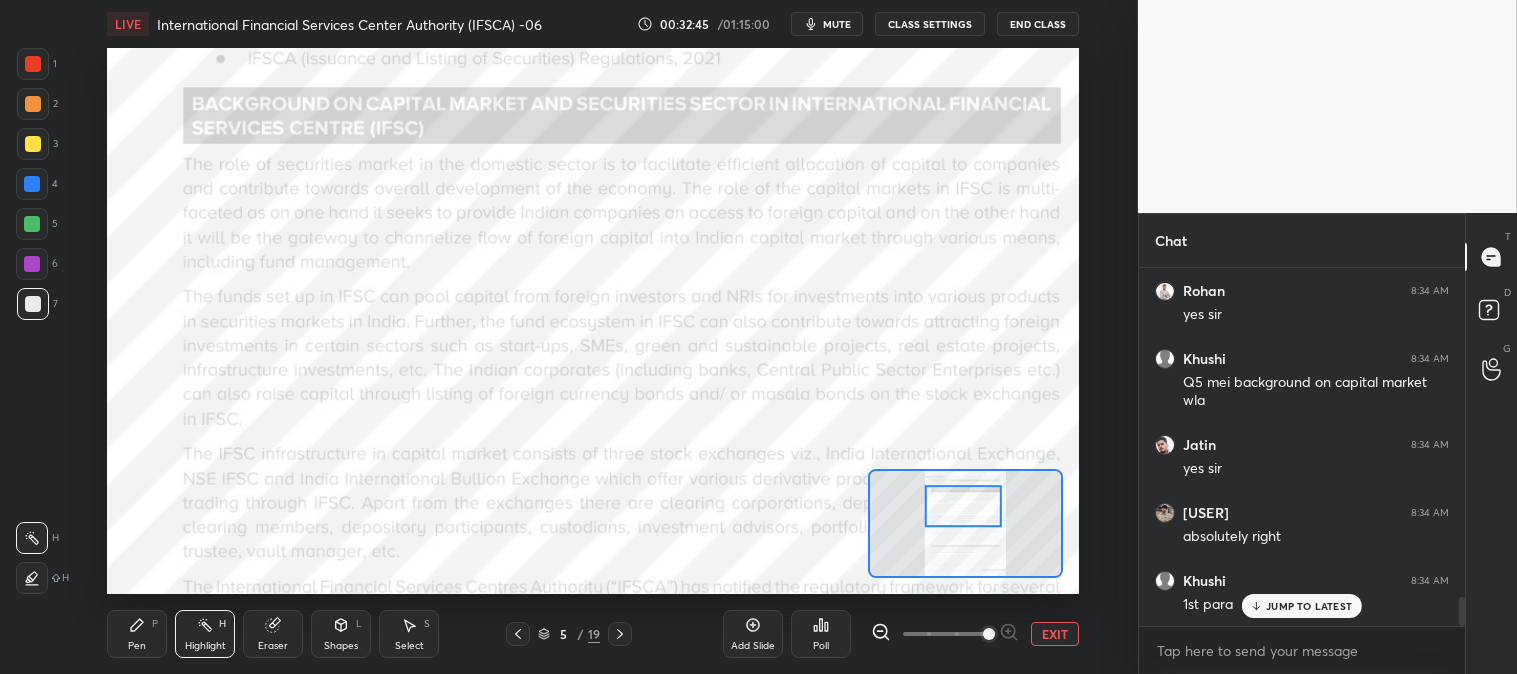 scroll, scrollTop: 4103, scrollLeft: 0, axis: vertical 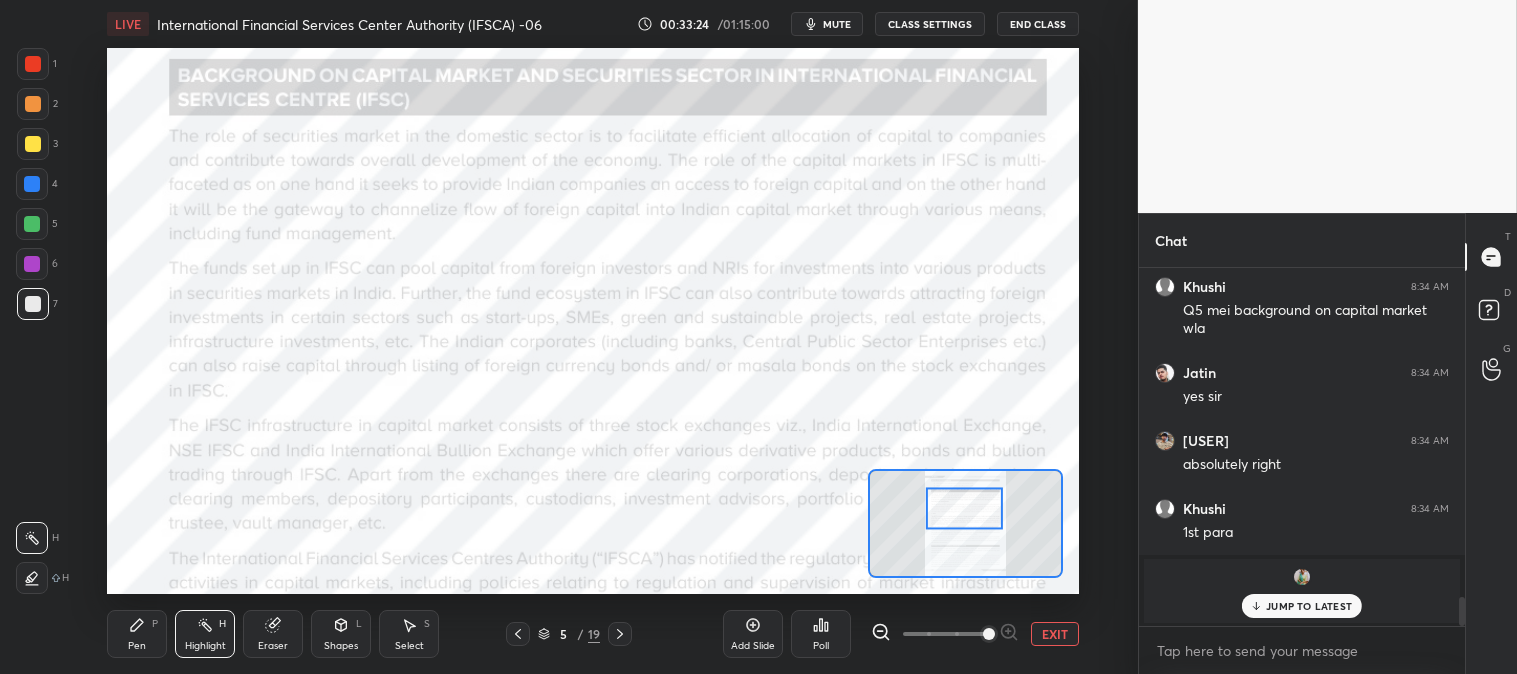 click at bounding box center (33, 64) 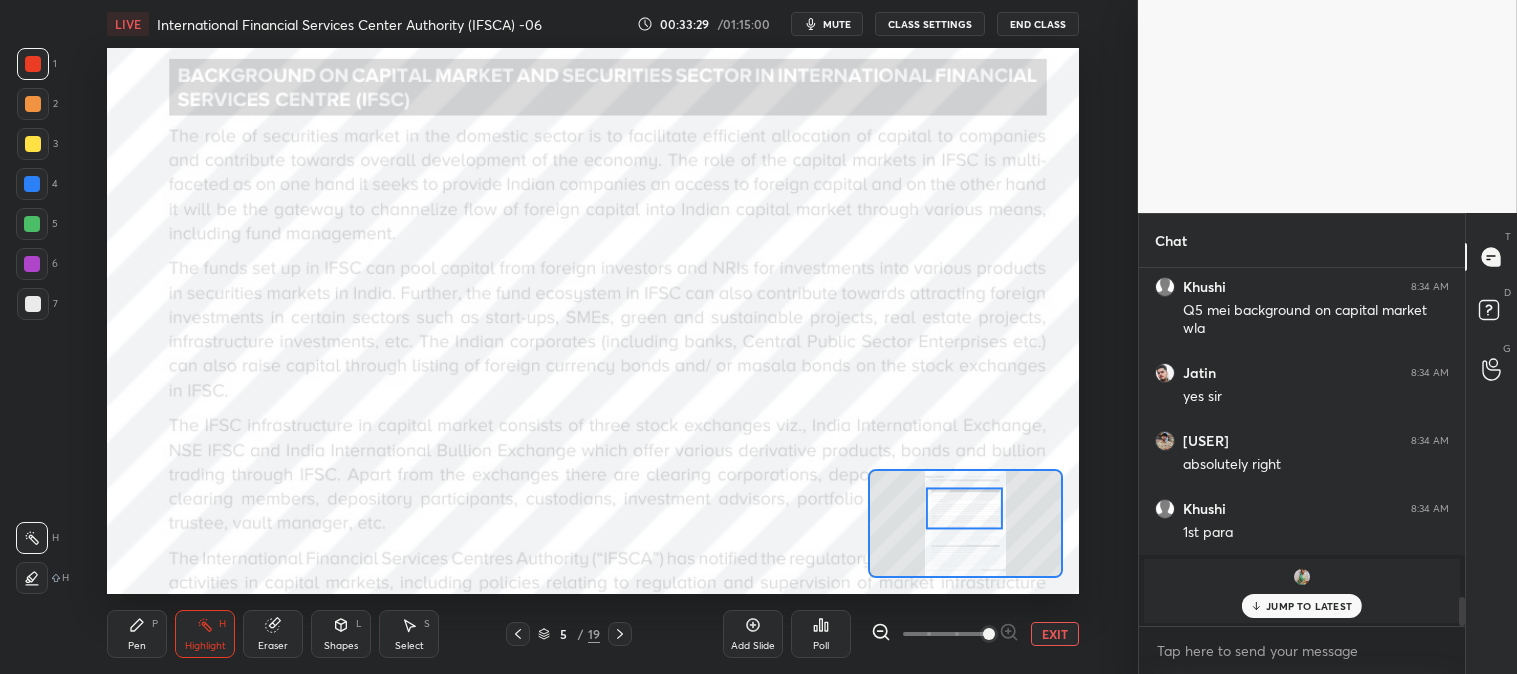 click 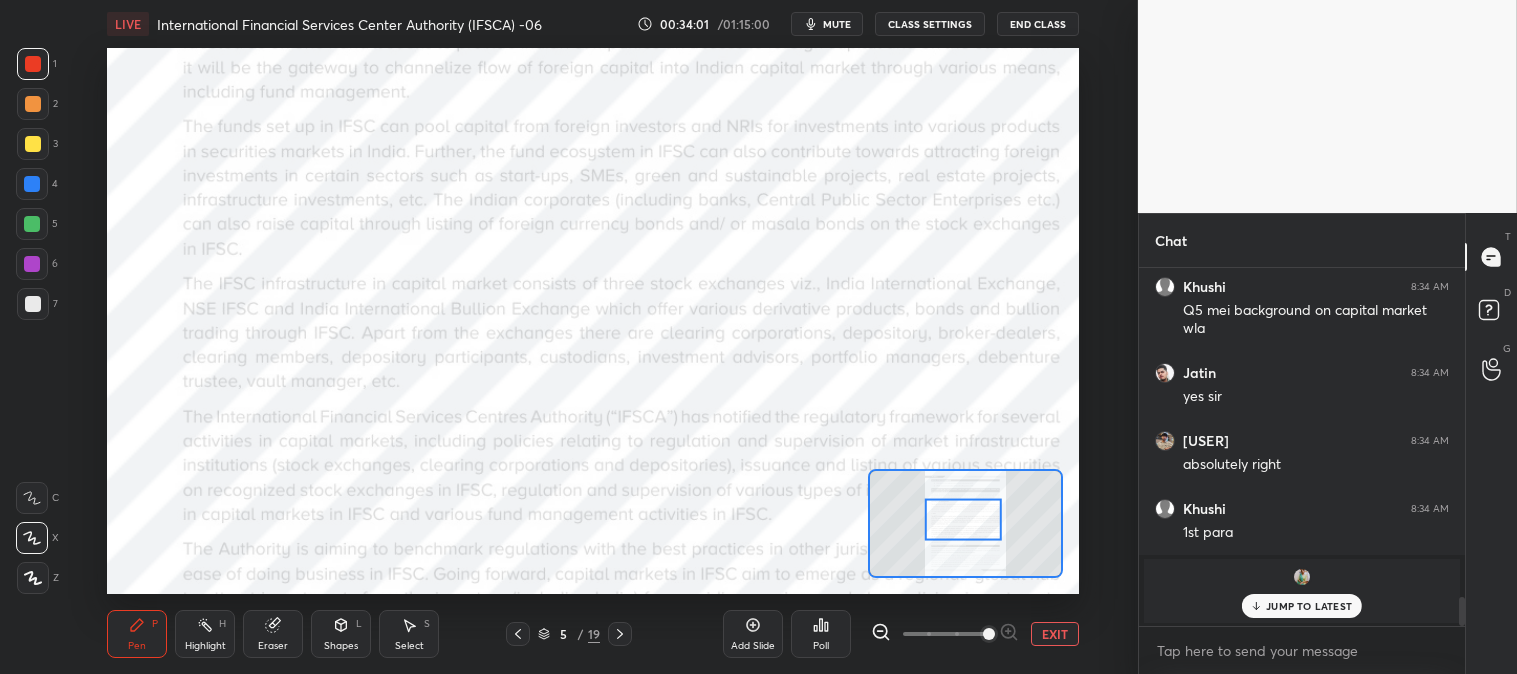 click on "Highlight H" at bounding box center [205, 634] 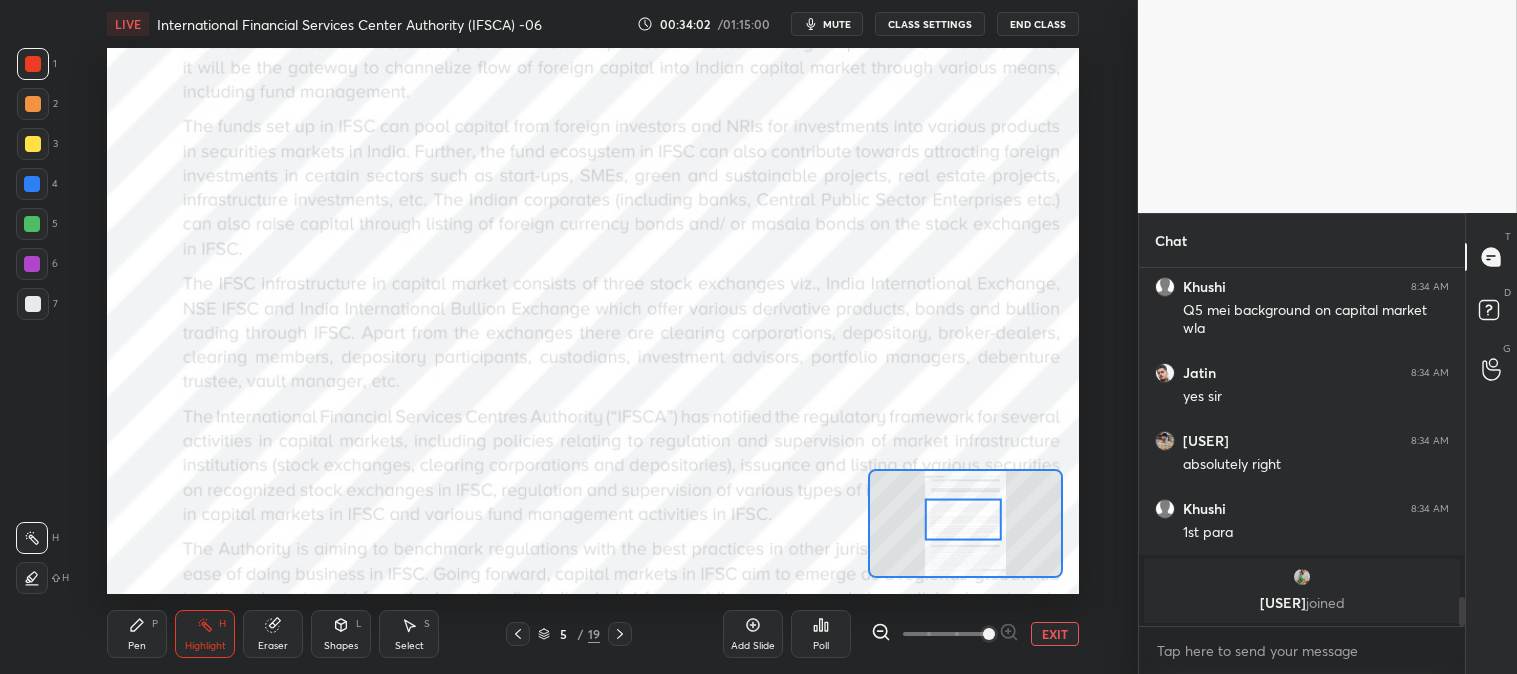 scroll, scrollTop: 4171, scrollLeft: 0, axis: vertical 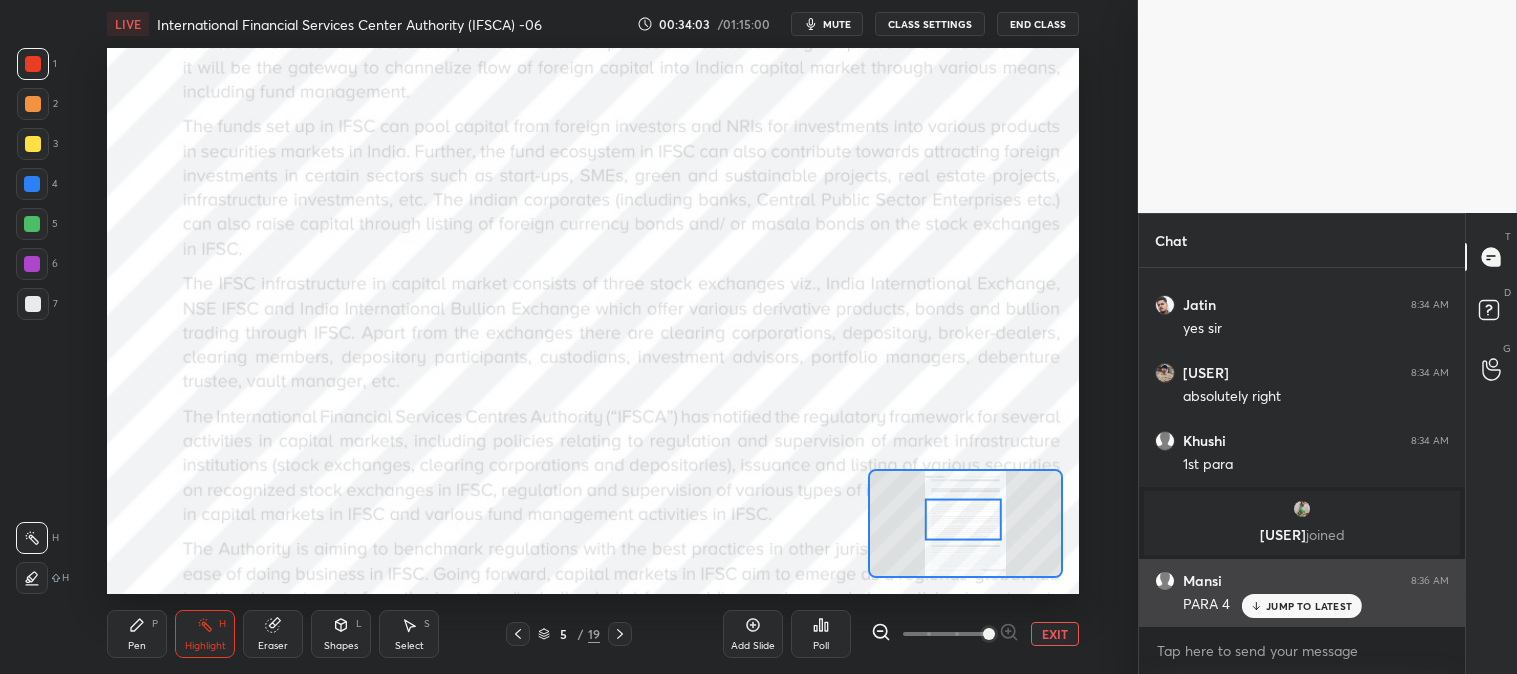 click on "JUMP TO LATEST" at bounding box center (1309, 606) 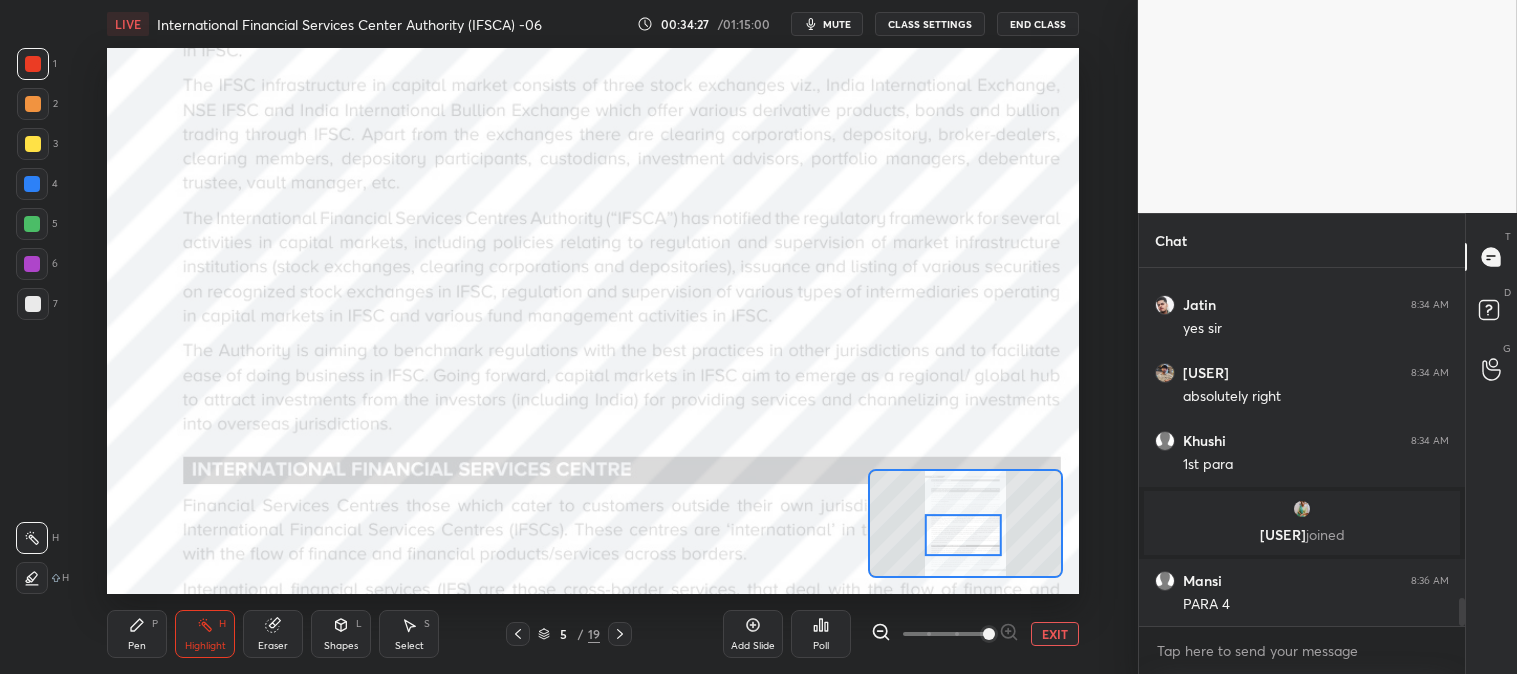 scroll, scrollTop: 4240, scrollLeft: 0, axis: vertical 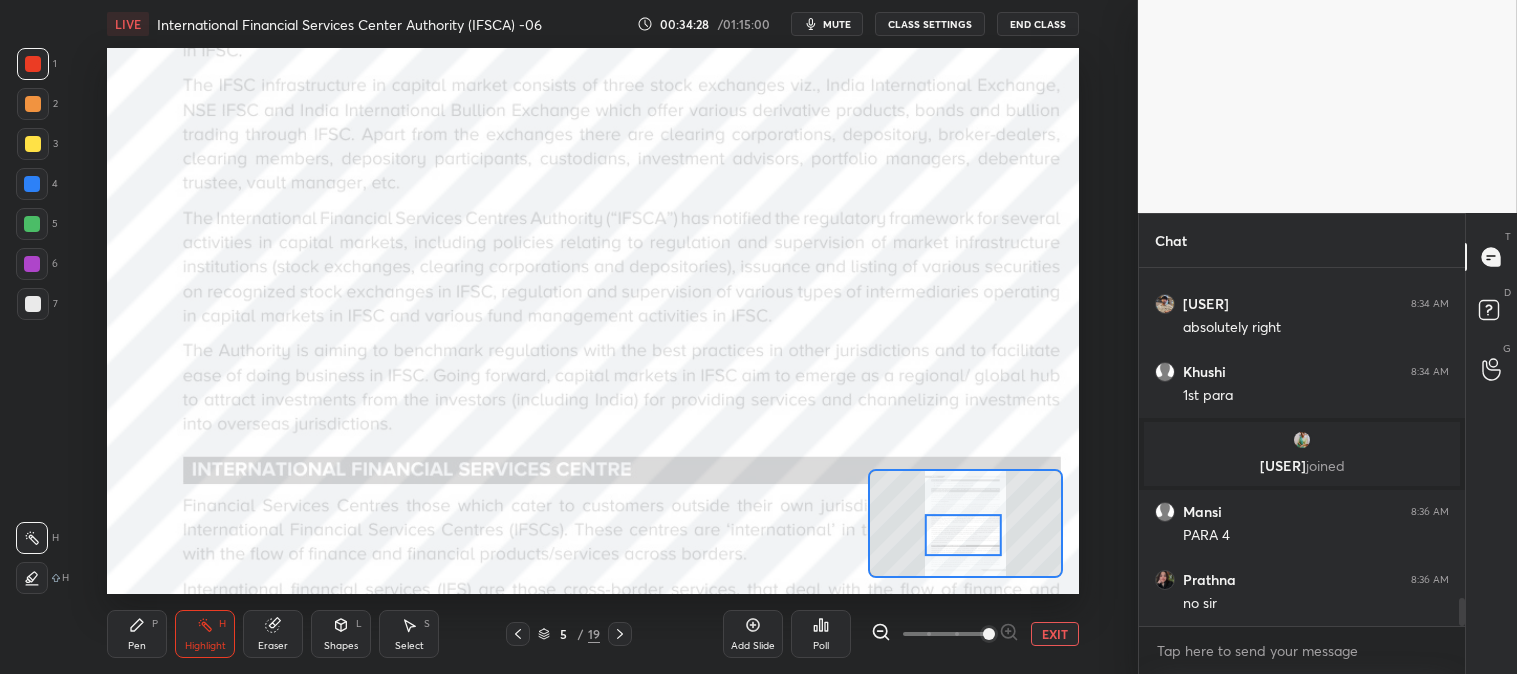 click 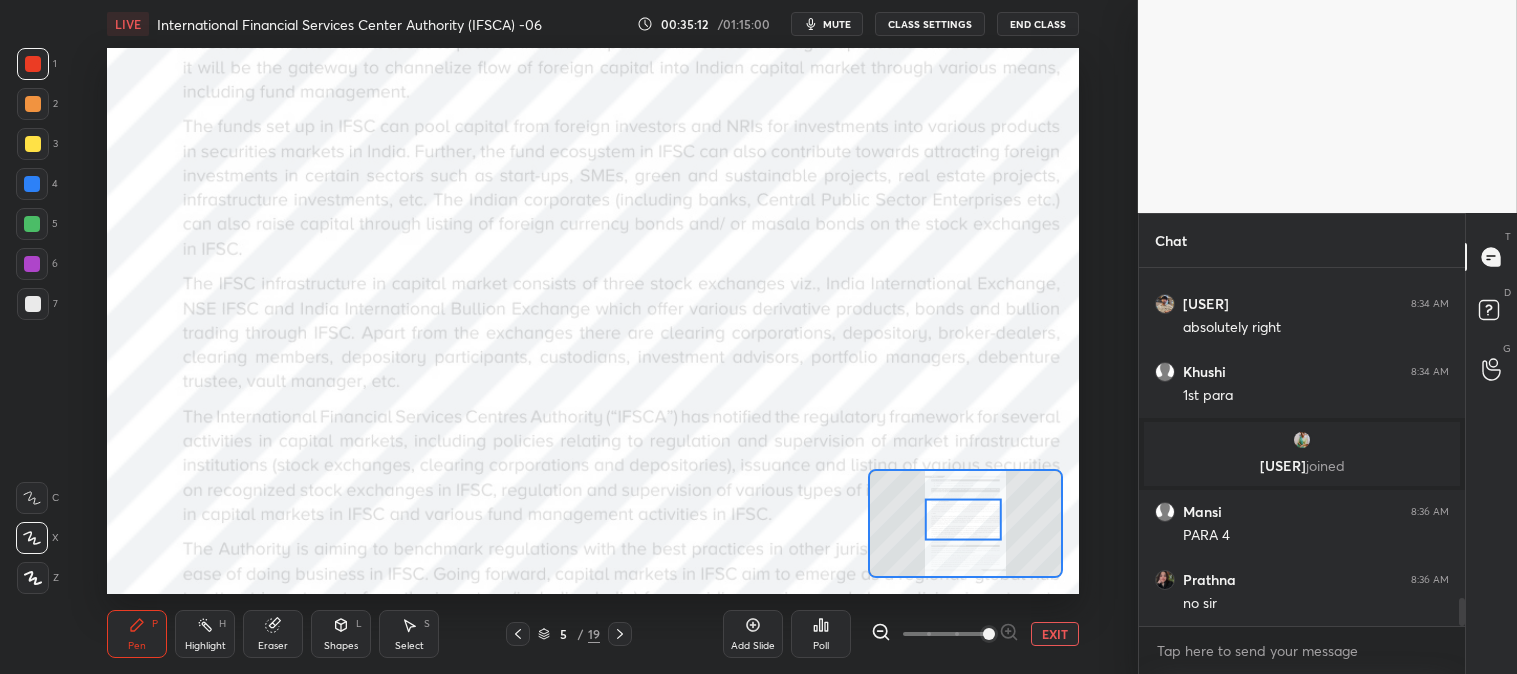click on "mute" at bounding box center [837, 24] 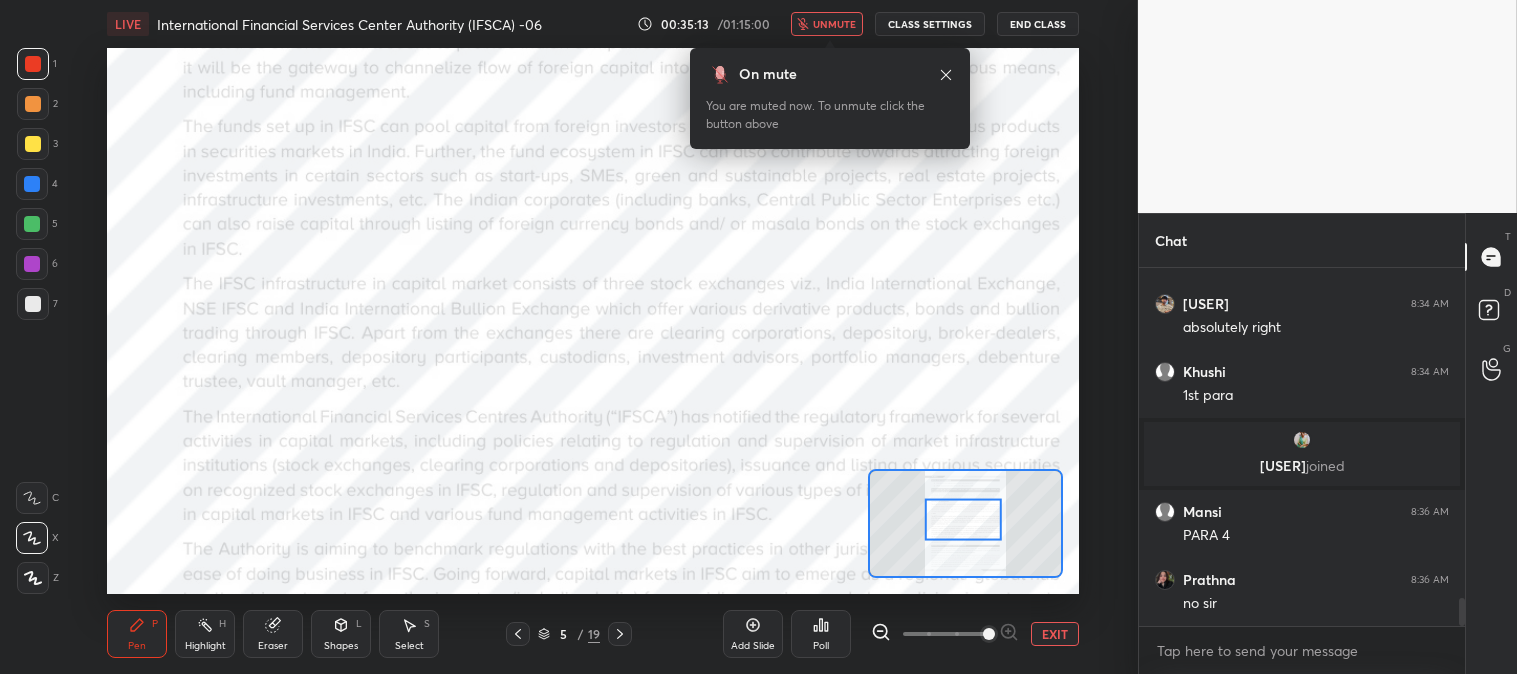 click on "unmute" at bounding box center [834, 24] 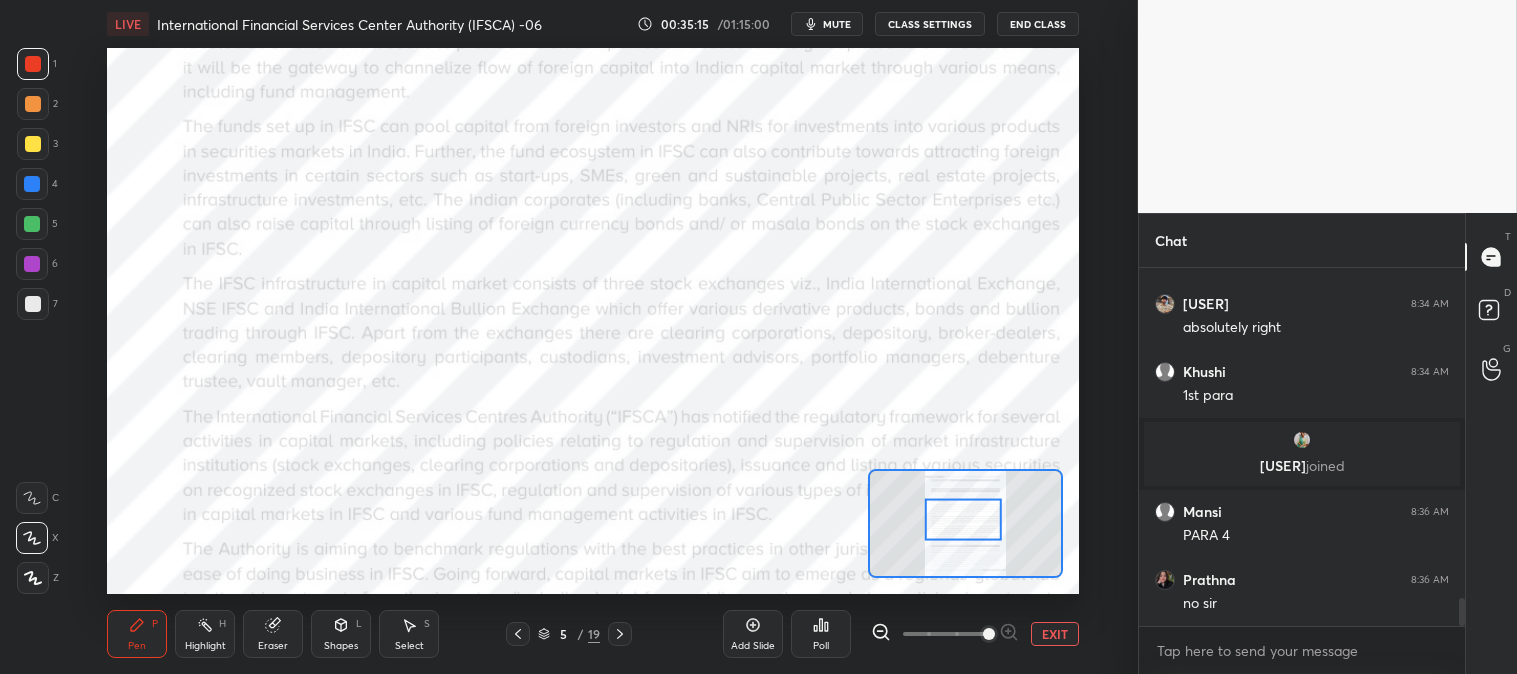 click on "EXIT" at bounding box center (1055, 634) 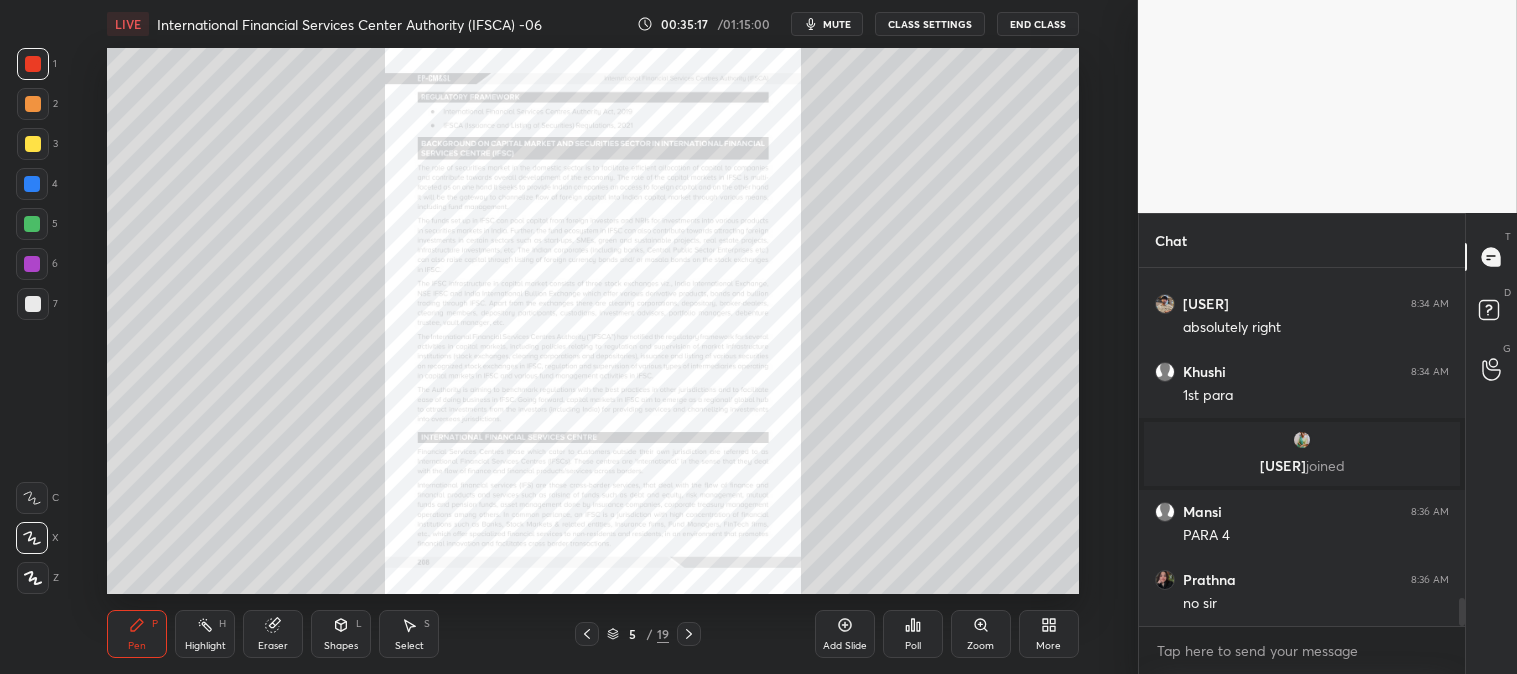 click at bounding box center [33, 64] 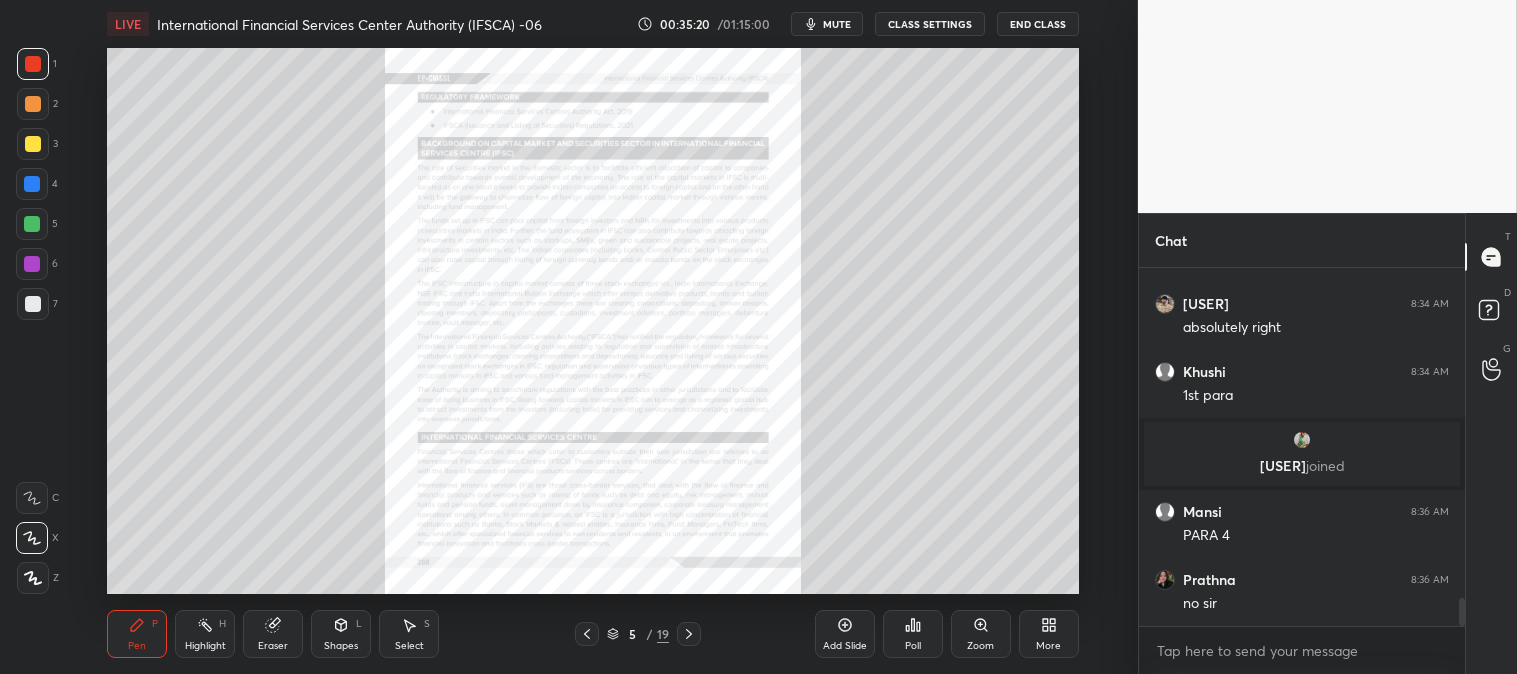 click on "Zoom" at bounding box center (981, 634) 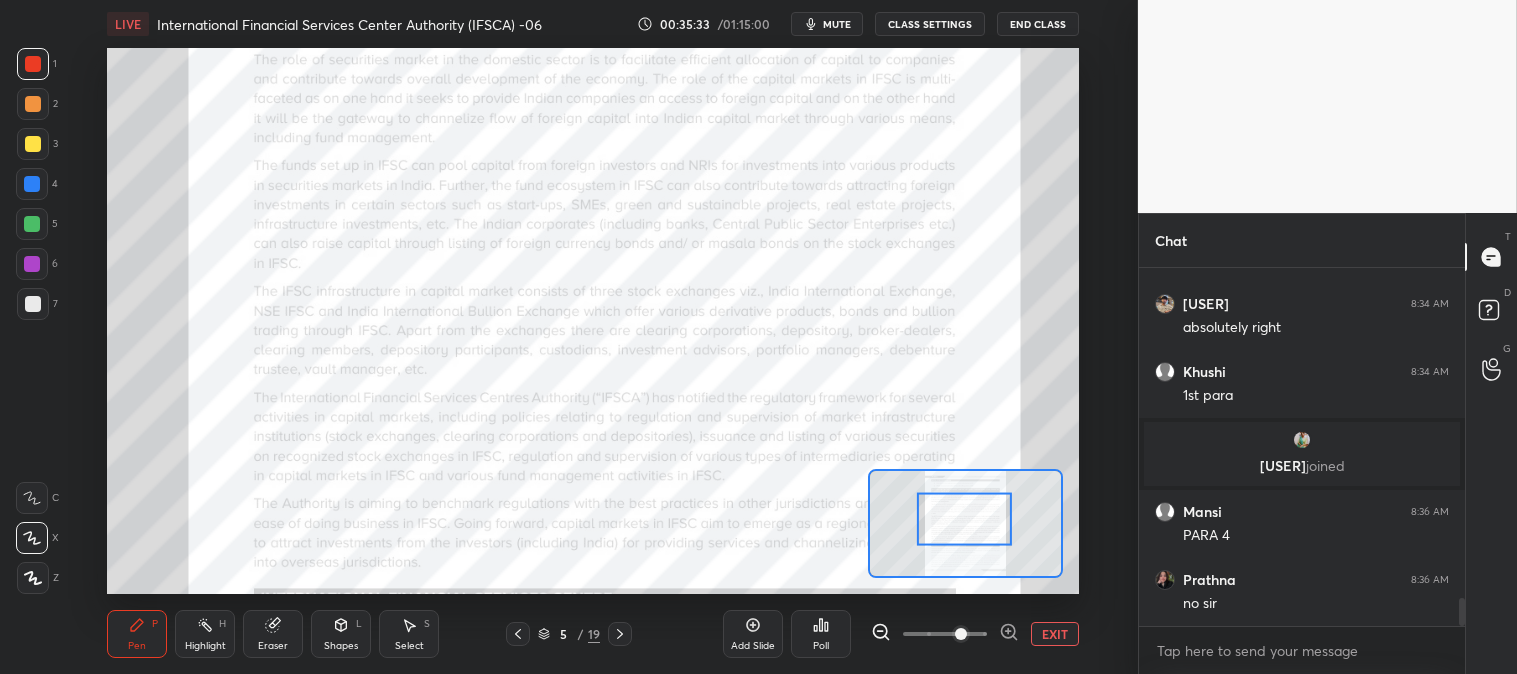 scroll, scrollTop: 4307, scrollLeft: 0, axis: vertical 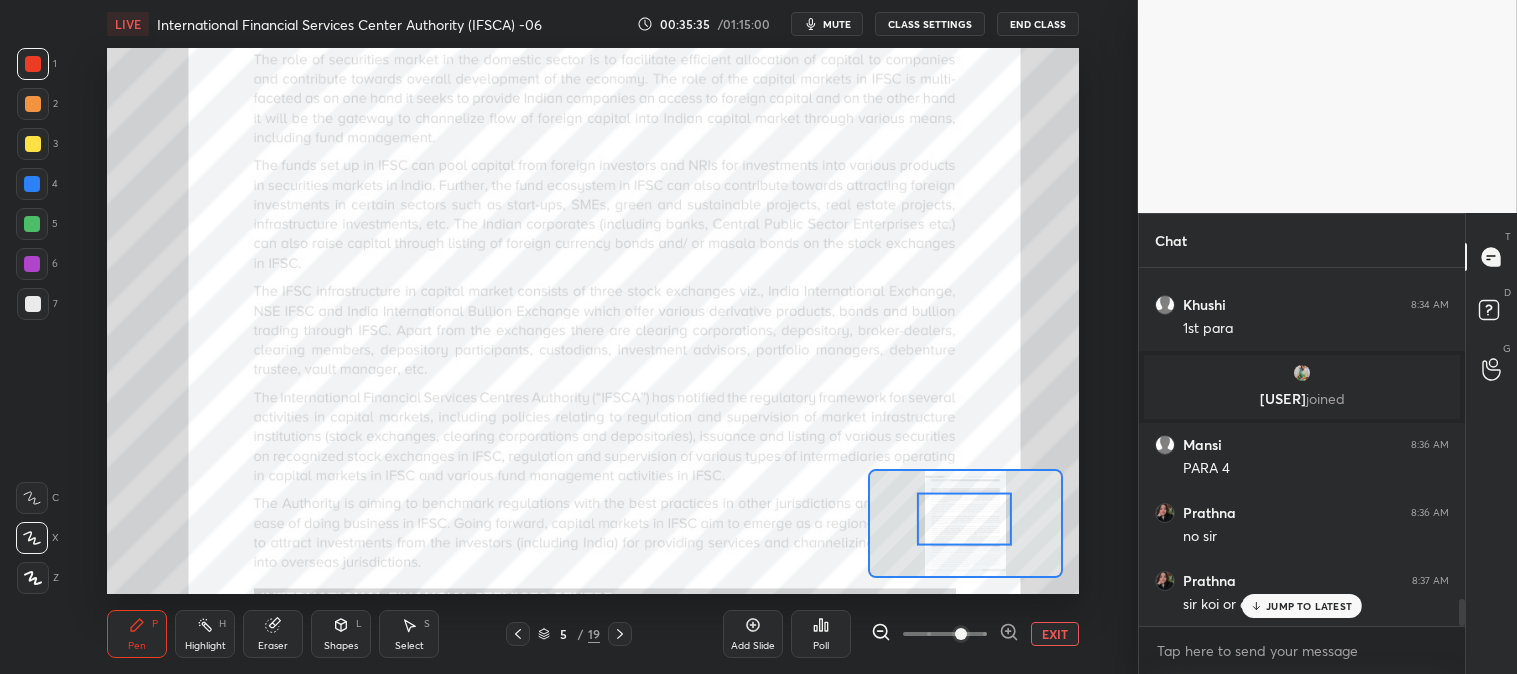 click on "JUMP TO LATEST" at bounding box center [1302, 606] 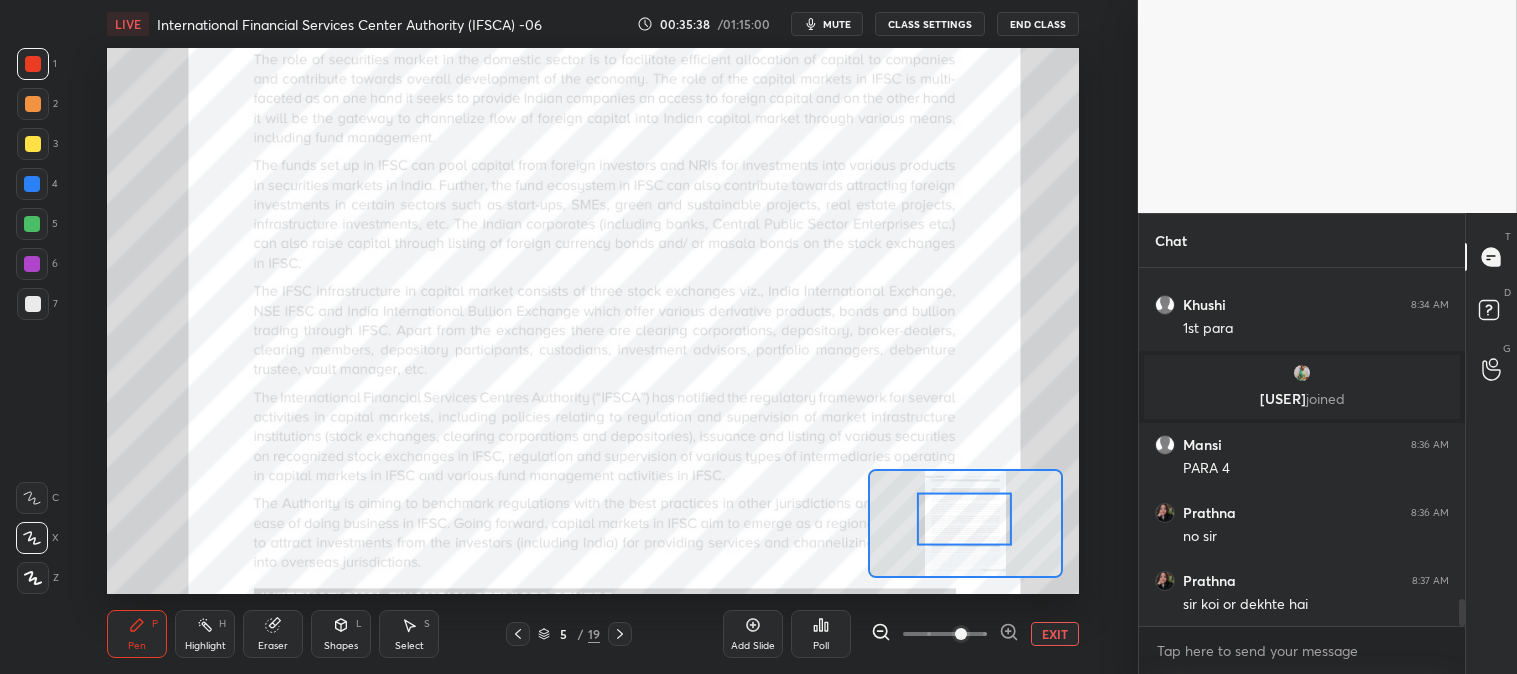click 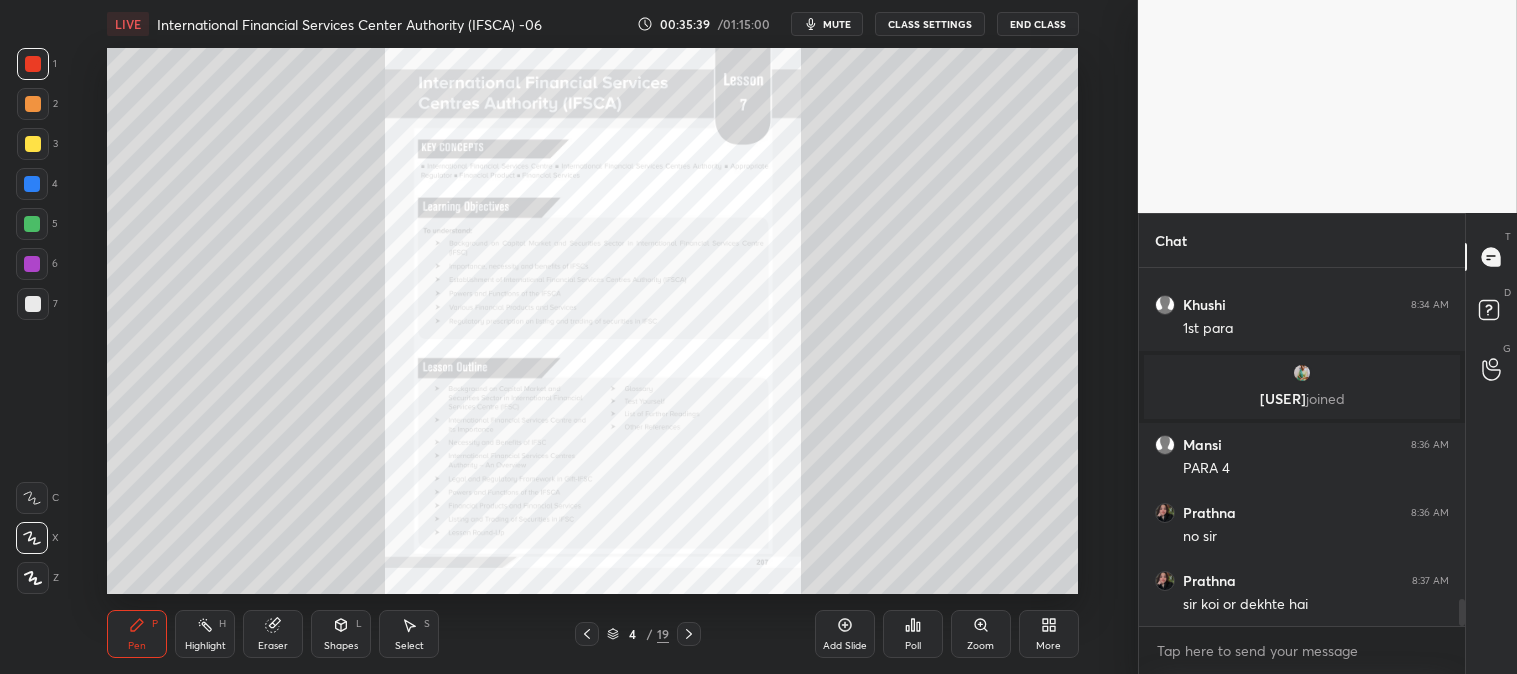 click 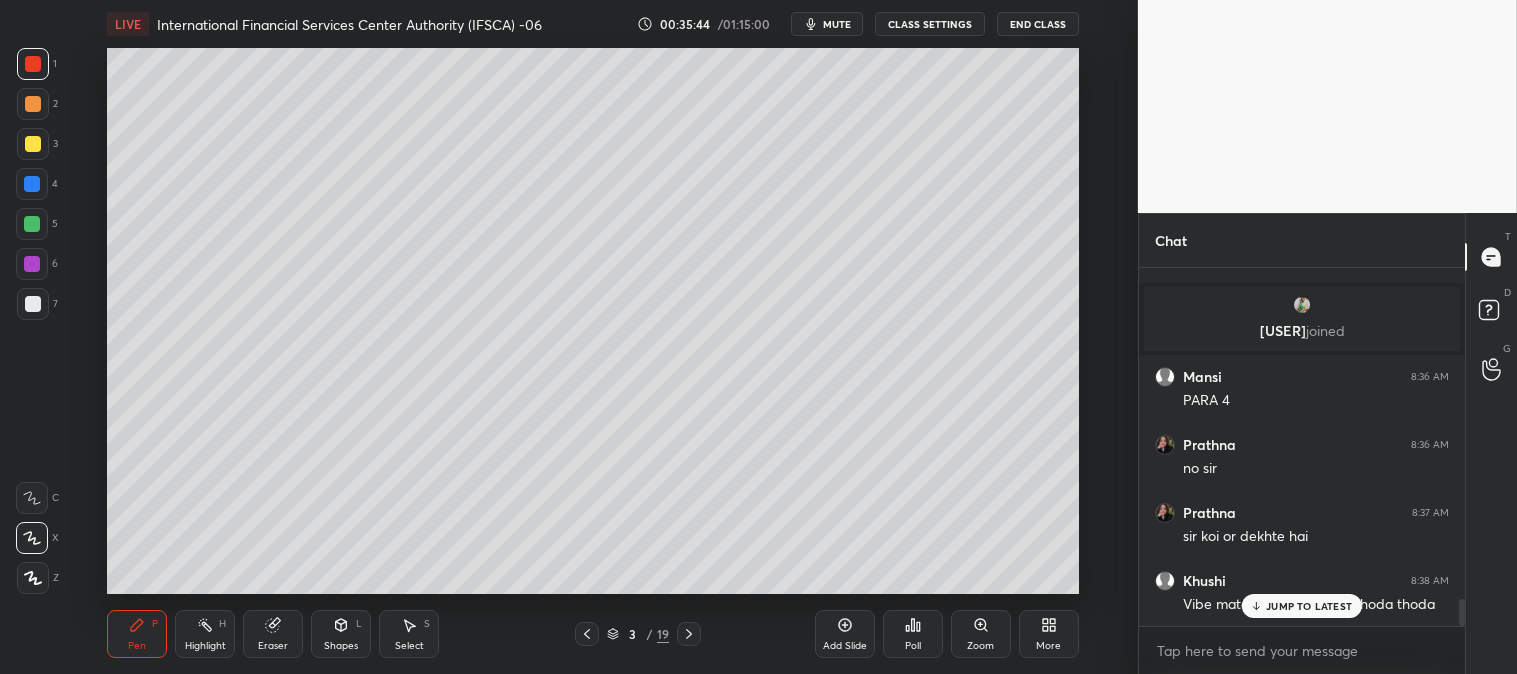 scroll, scrollTop: 4443, scrollLeft: 0, axis: vertical 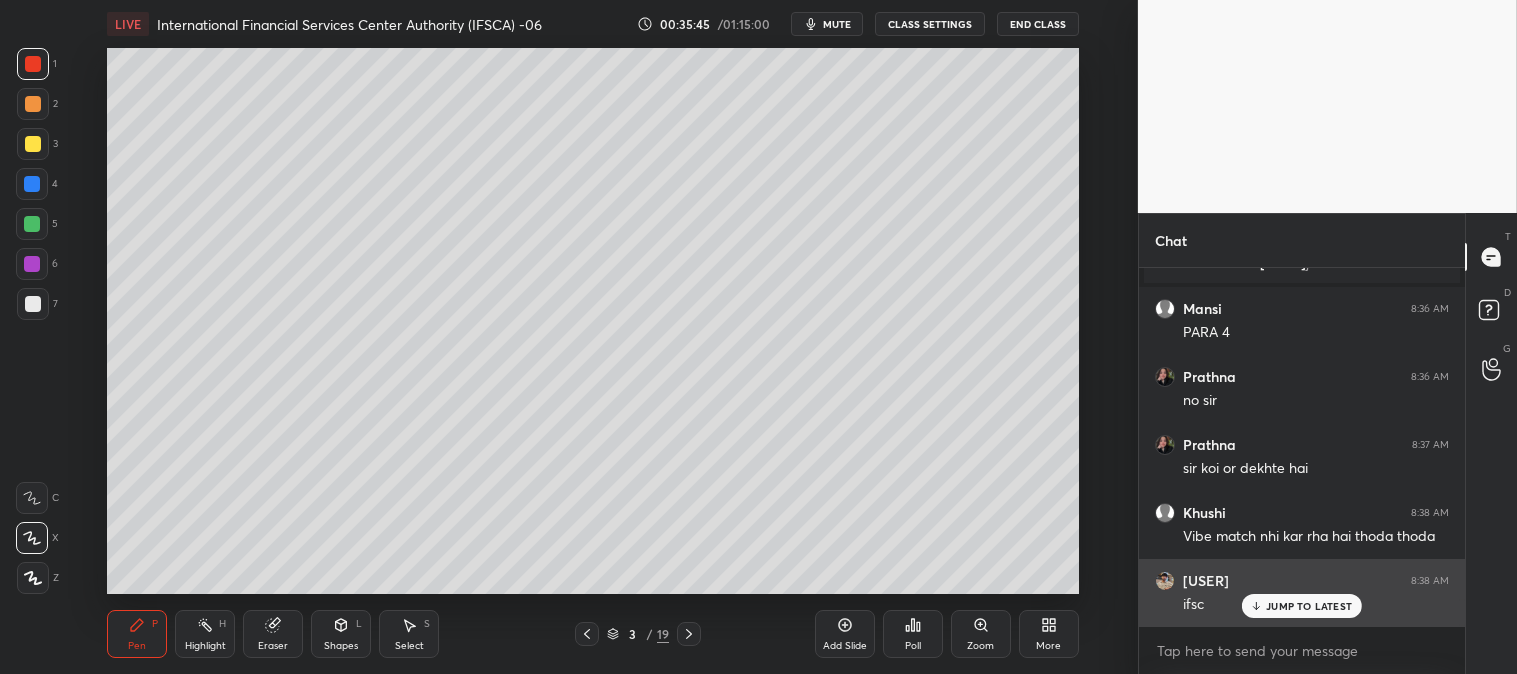 click on "JUMP TO LATEST" at bounding box center (1309, 606) 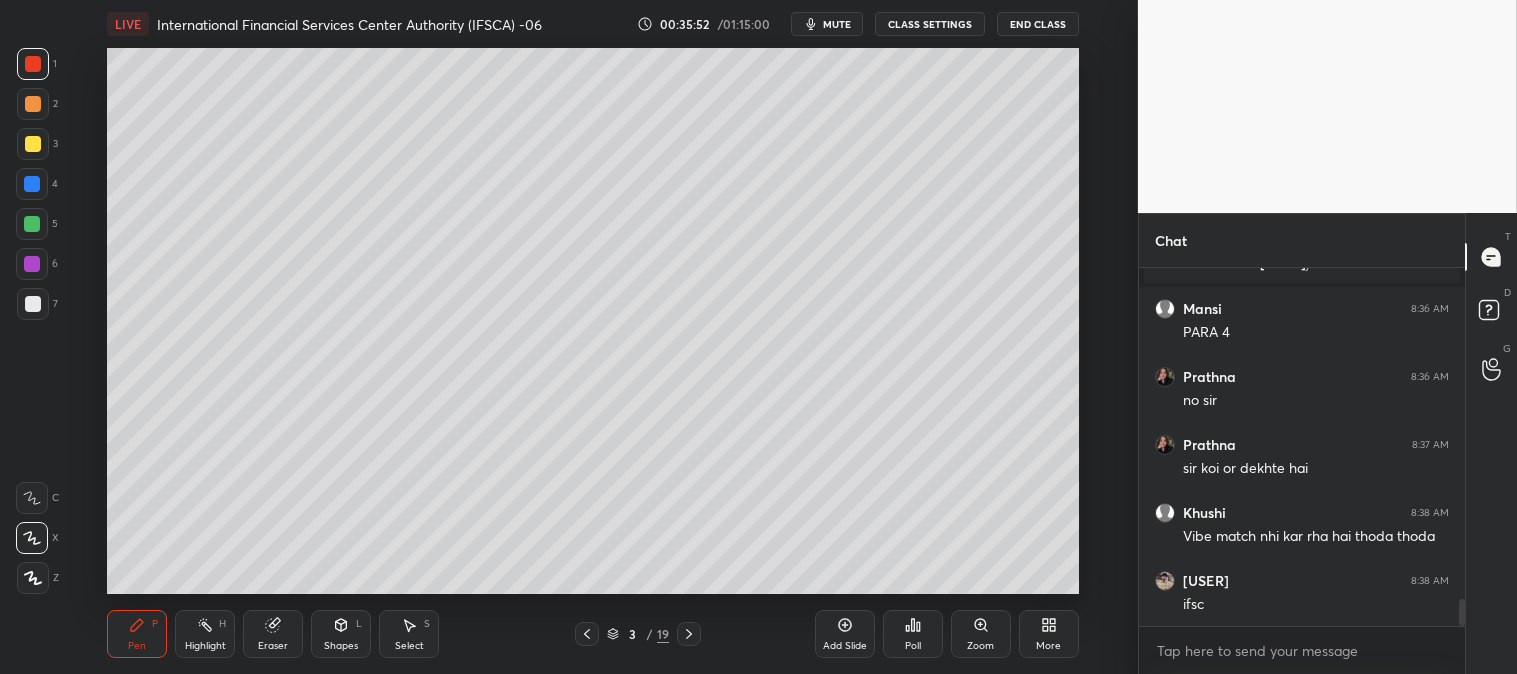 scroll, scrollTop: 4511, scrollLeft: 0, axis: vertical 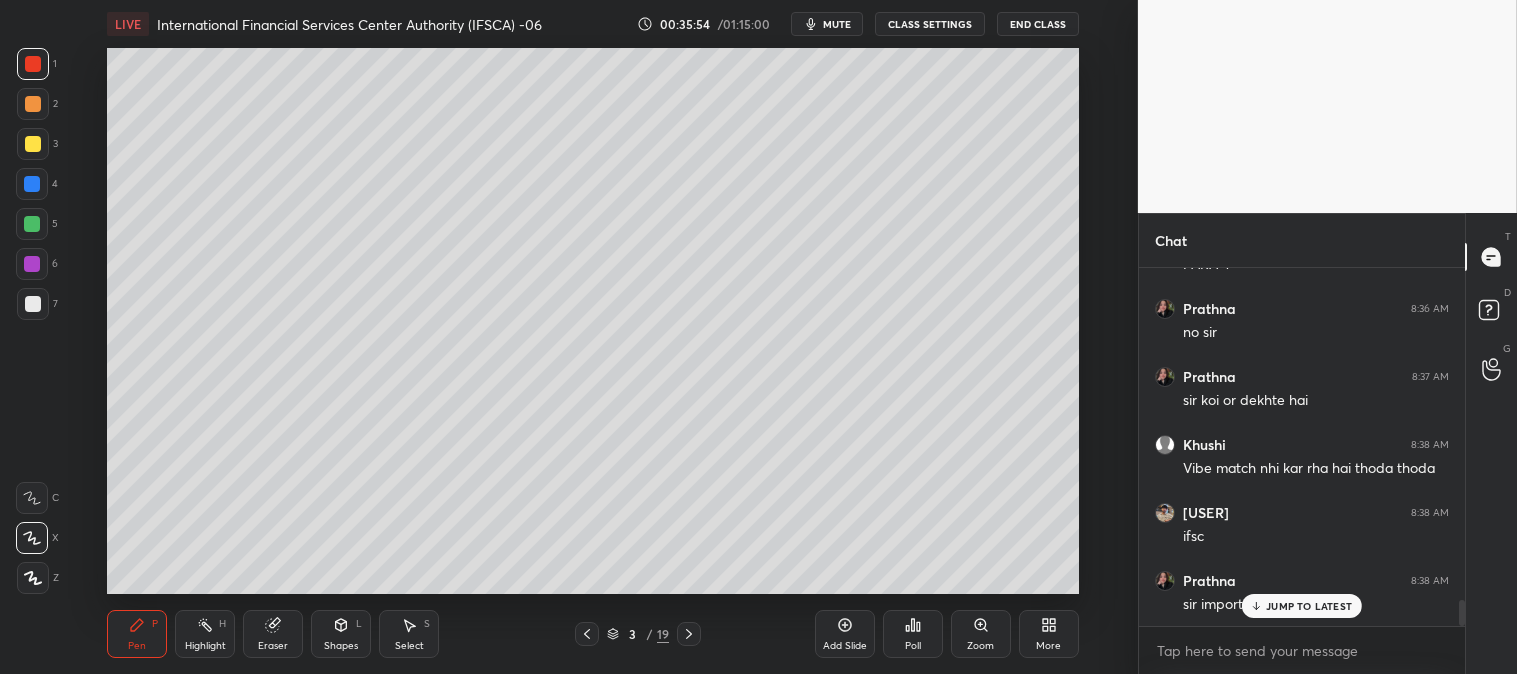 click on "JUMP TO LATEST" at bounding box center [1309, 606] 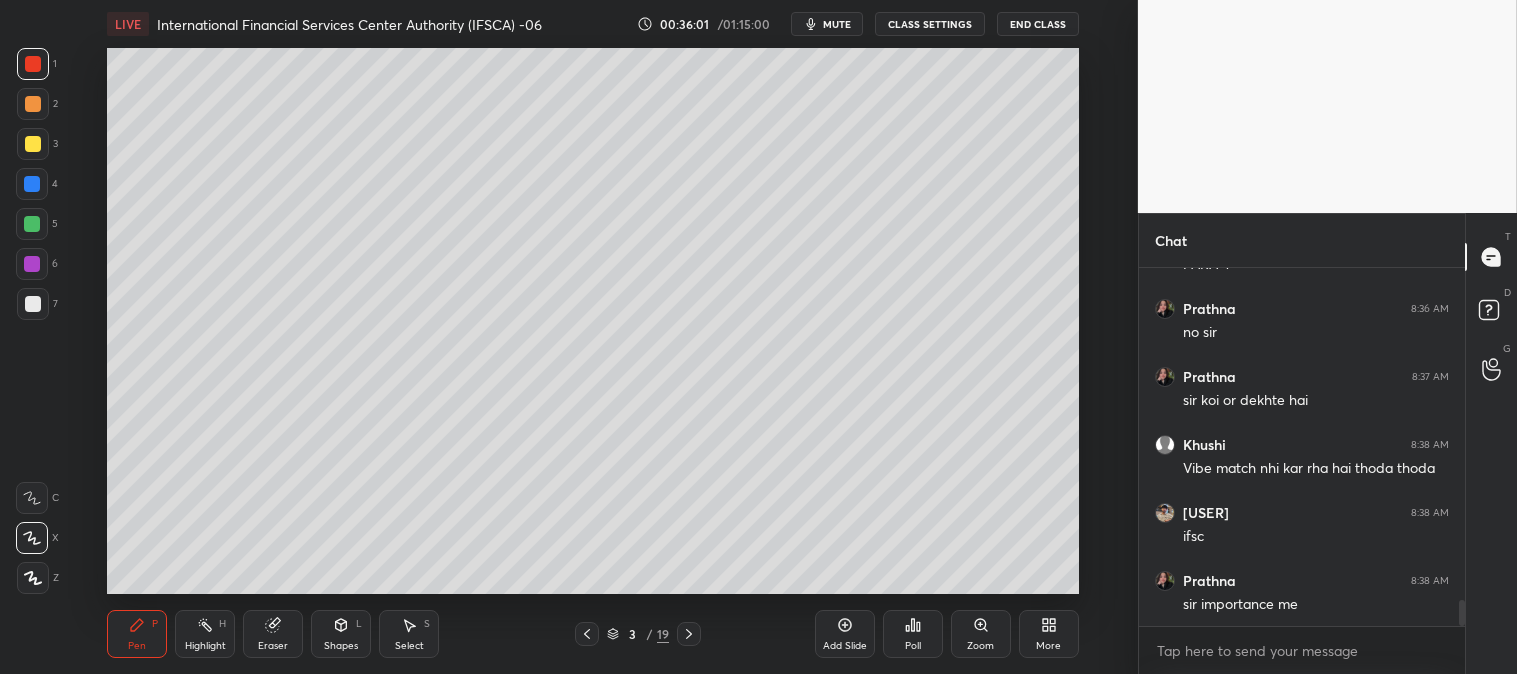 click 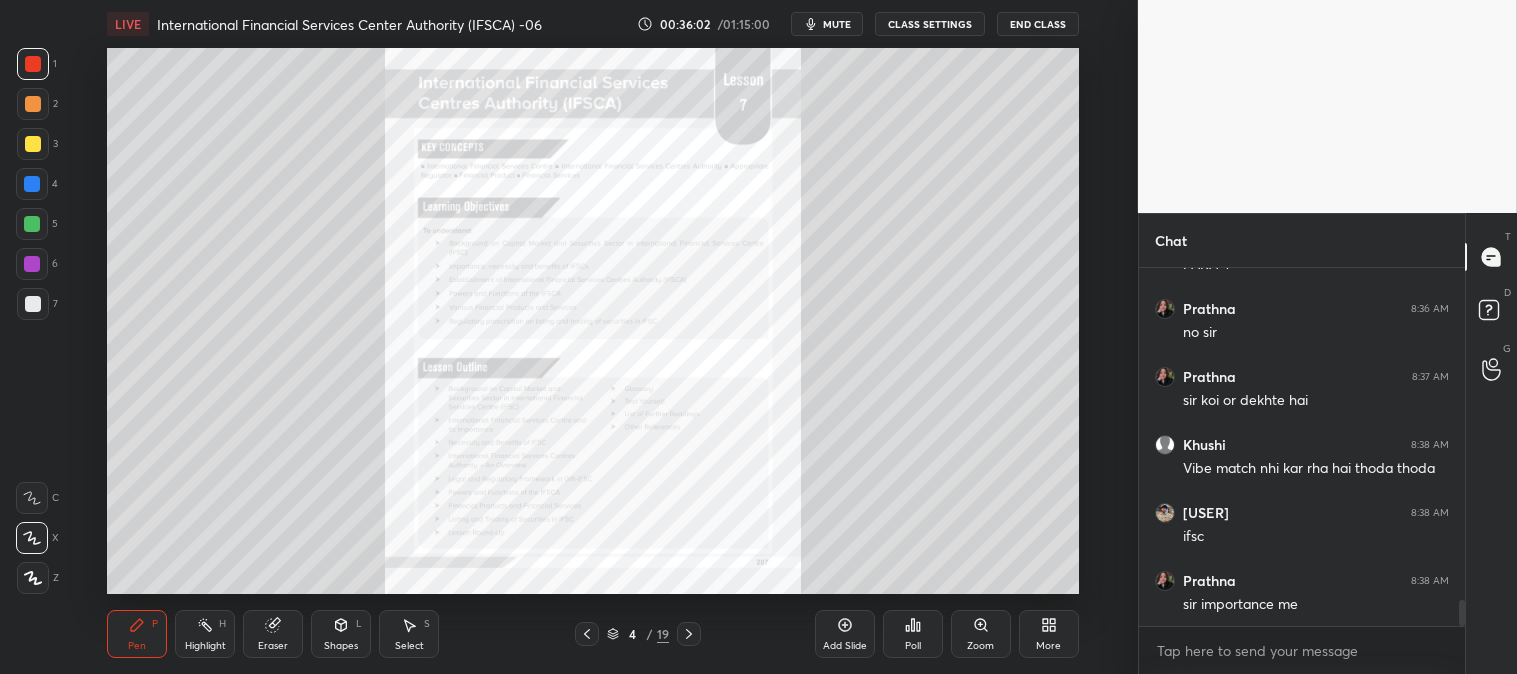 click at bounding box center (689, 634) 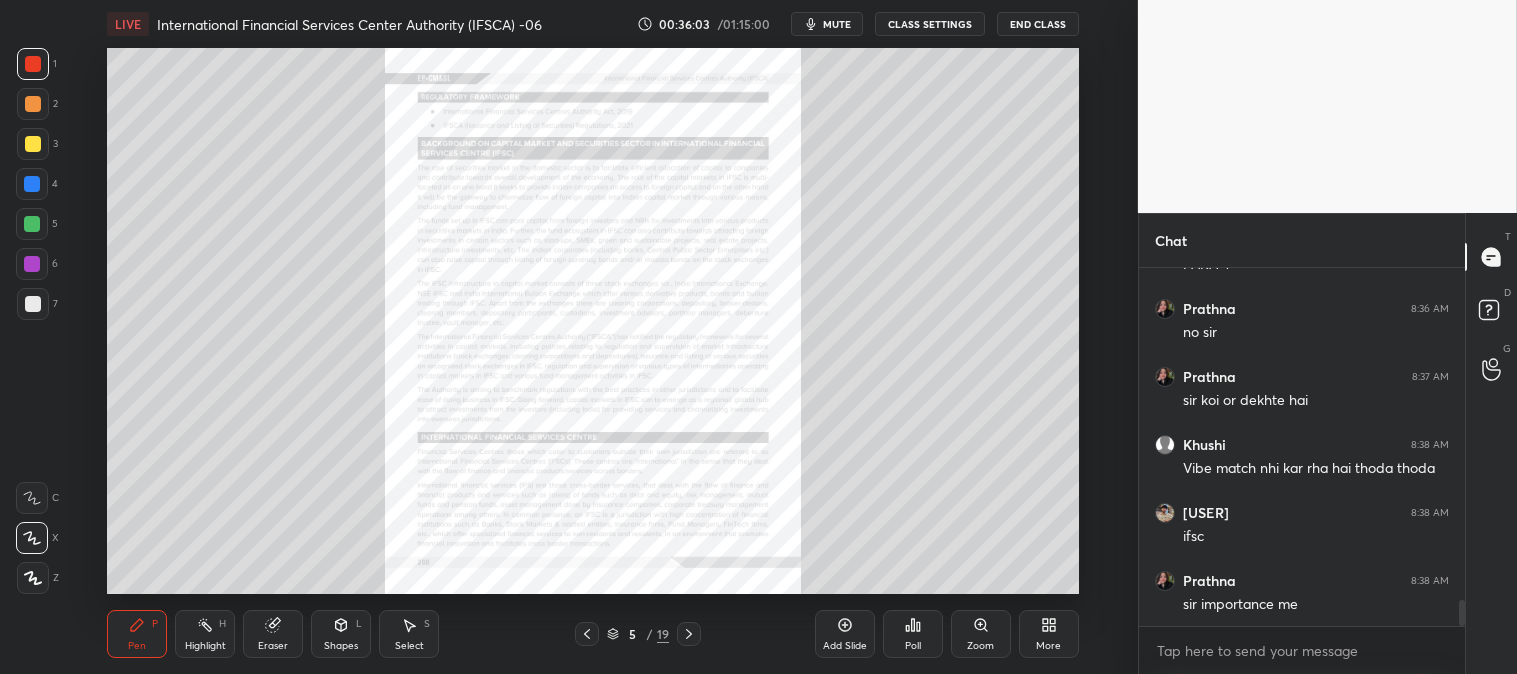 click on "Zoom" at bounding box center [981, 634] 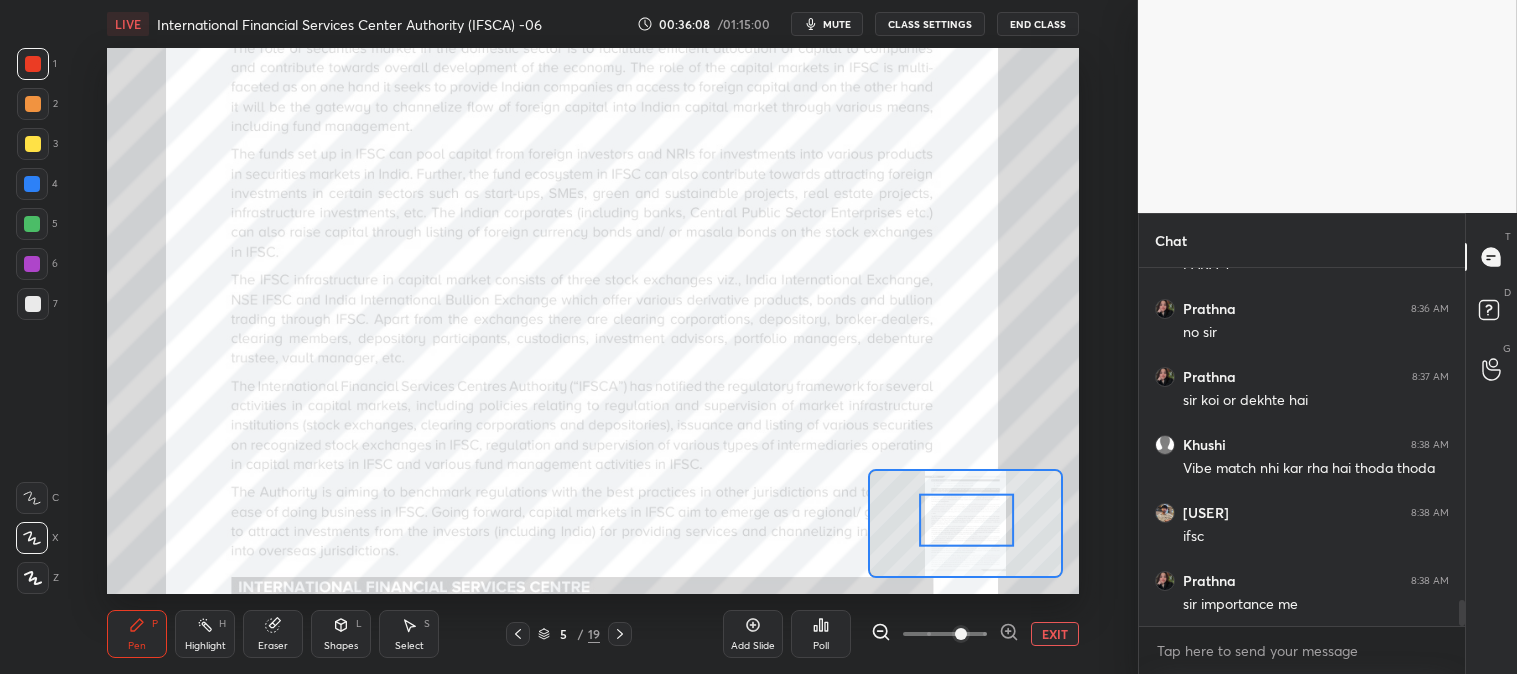 scroll, scrollTop: 4531, scrollLeft: 0, axis: vertical 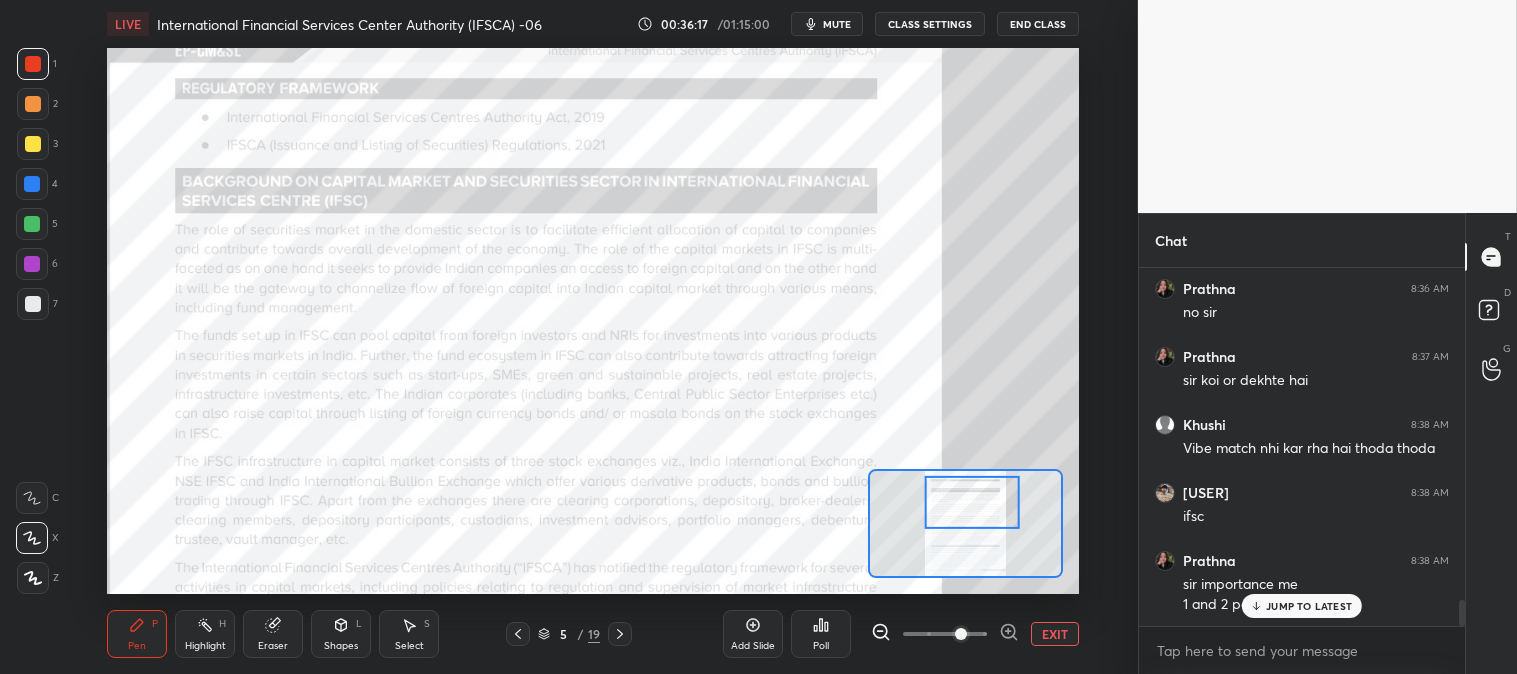 click 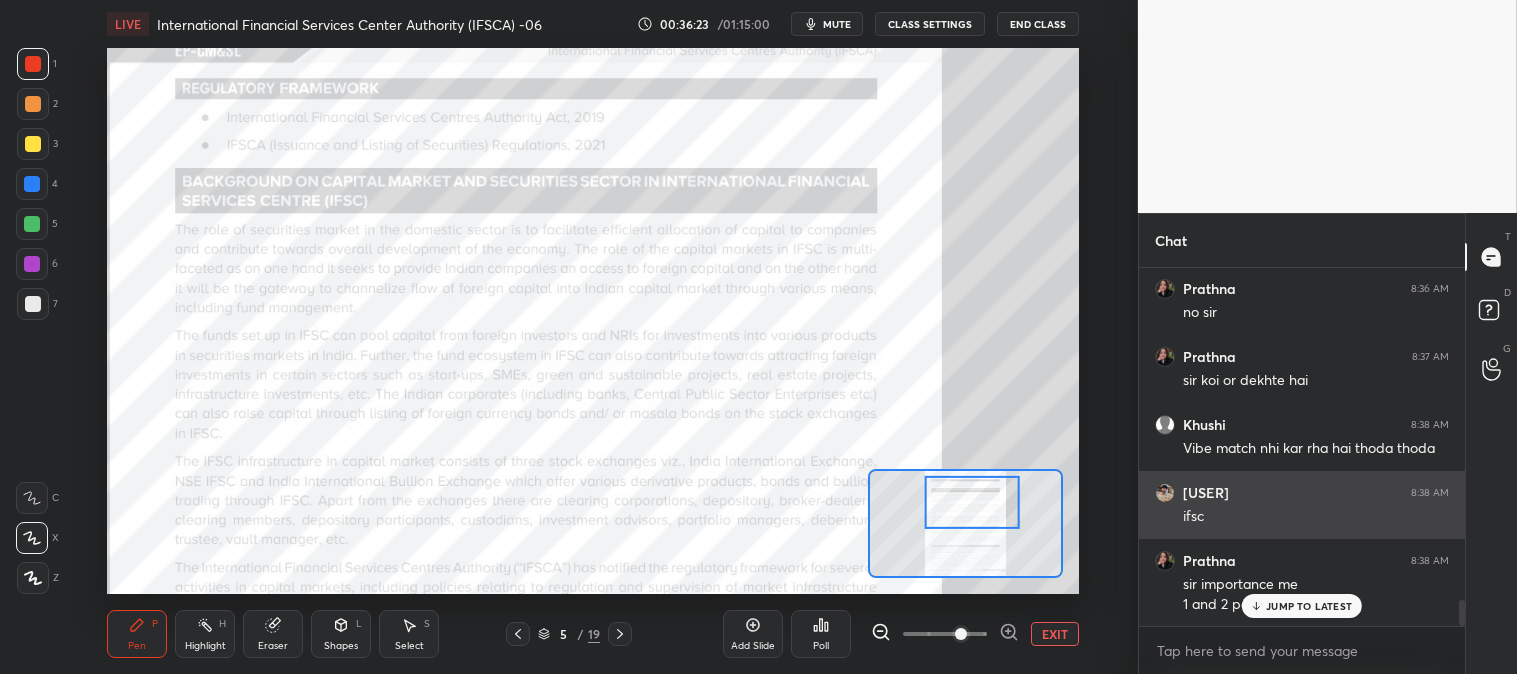 click on "JUMP TO LATEST" at bounding box center (1302, 606) 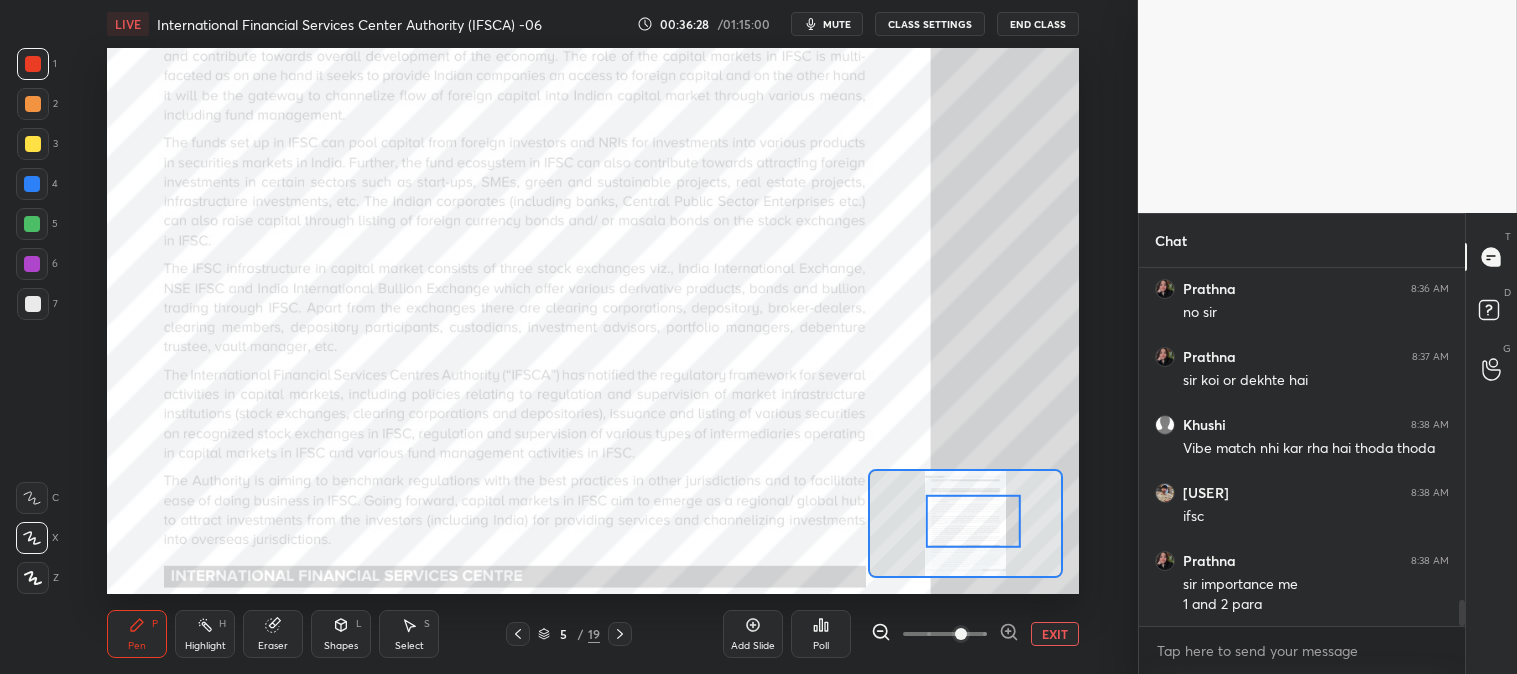 click 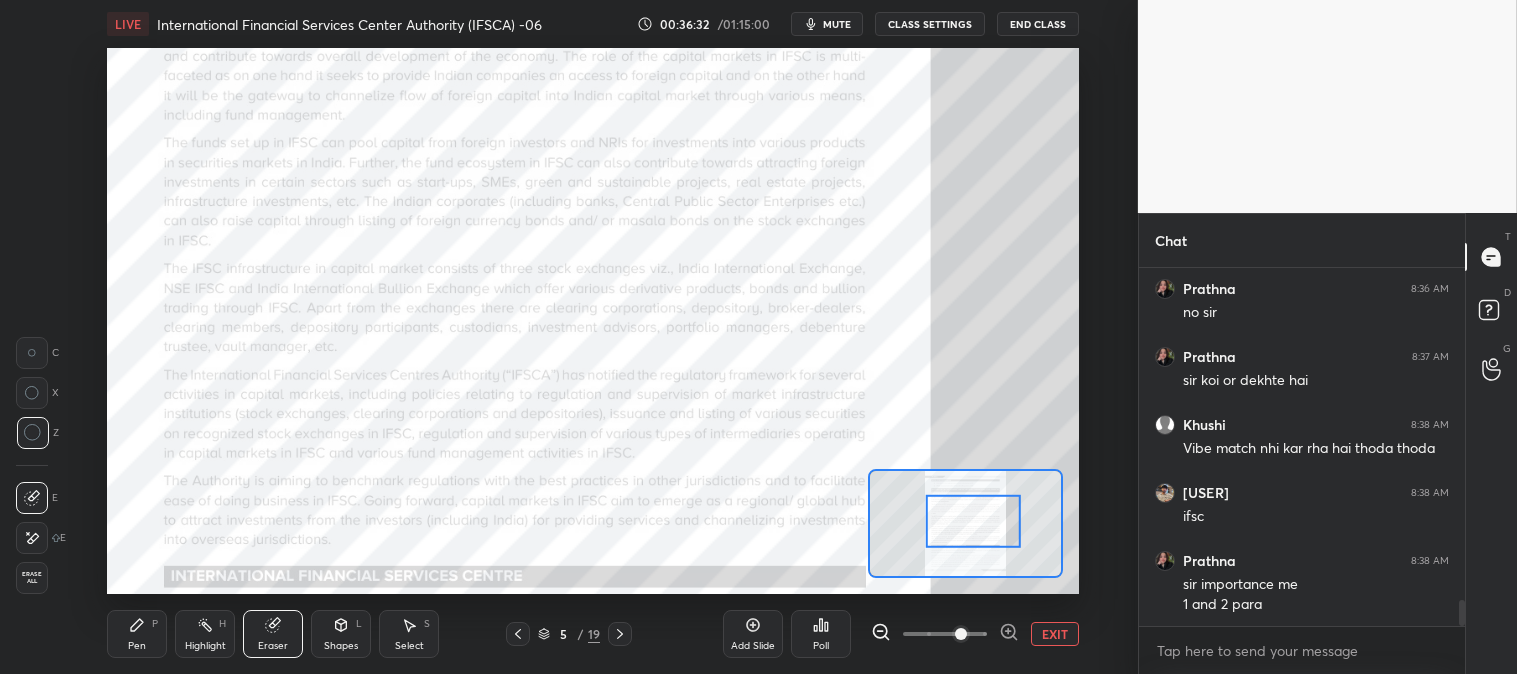 click 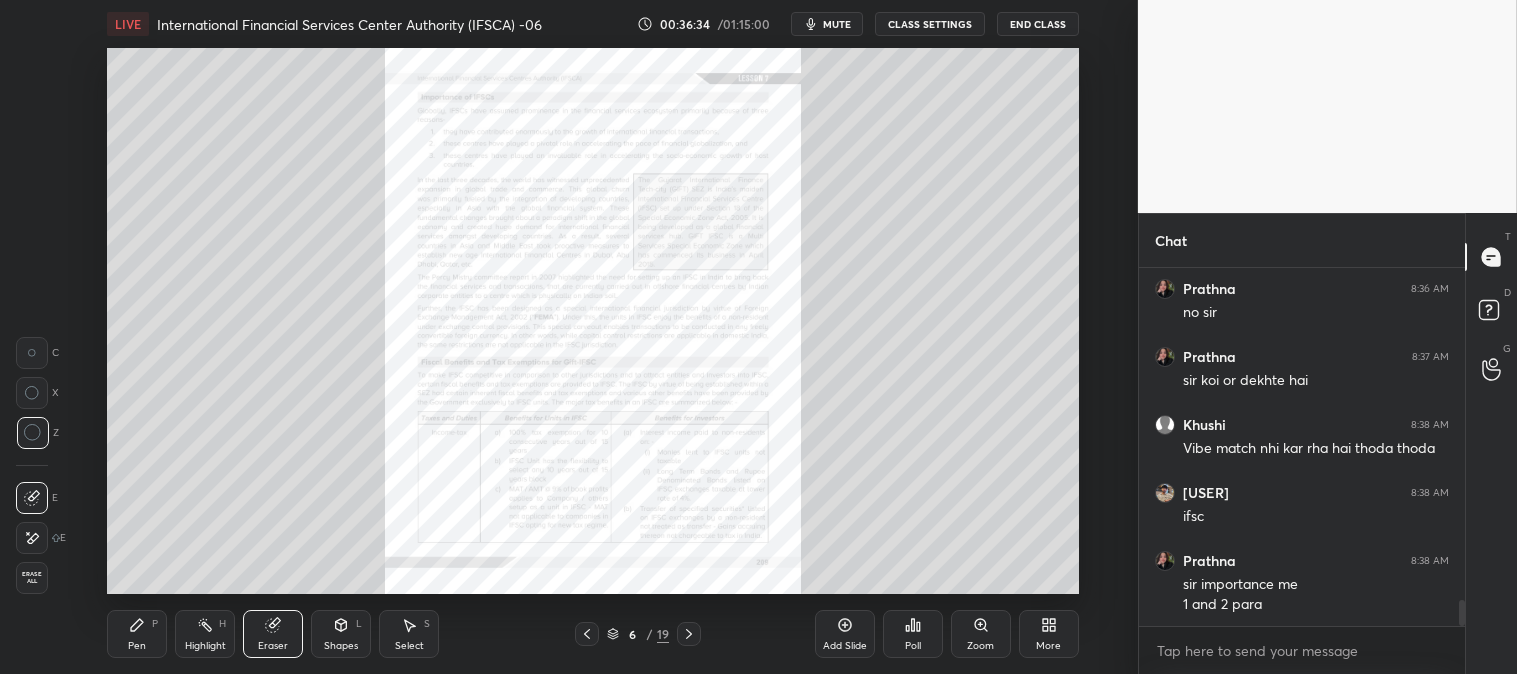 click on "Zoom" at bounding box center (981, 634) 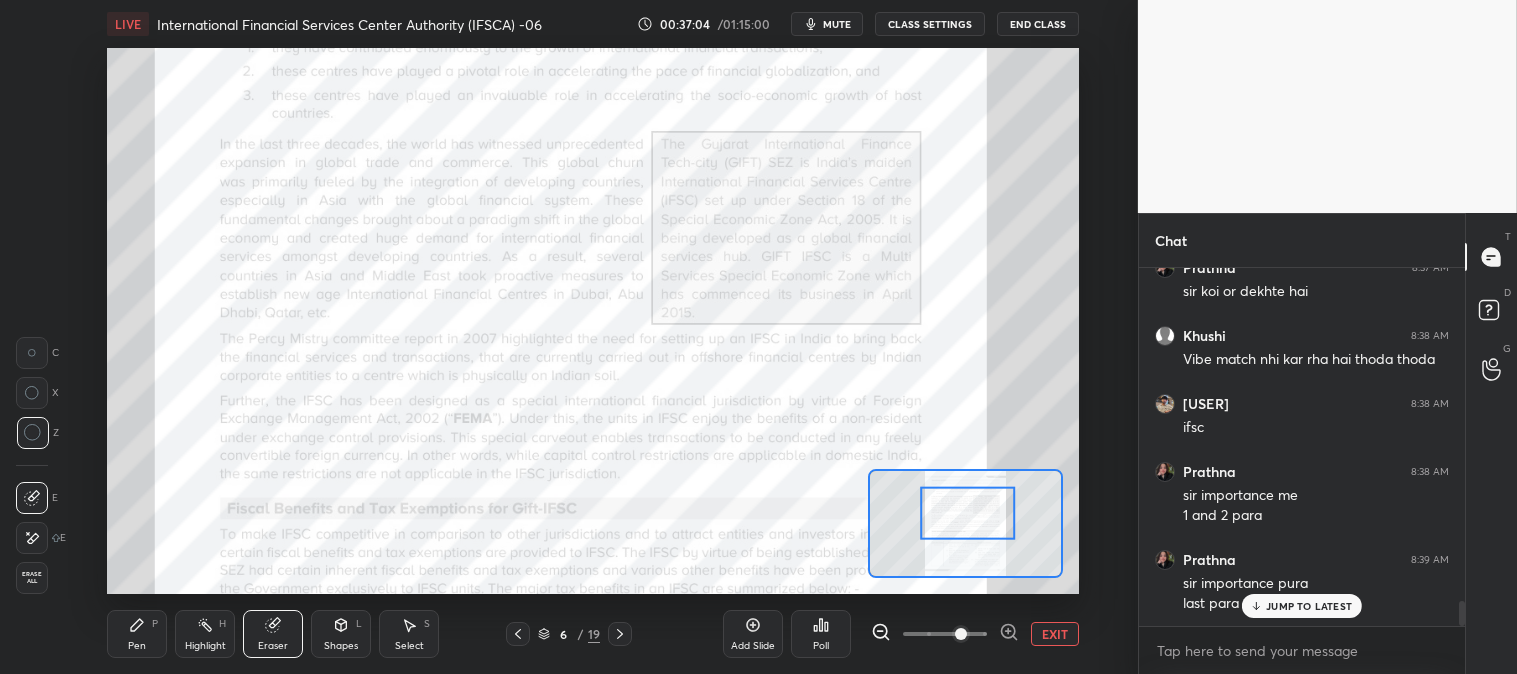 scroll, scrollTop: 4705, scrollLeft: 0, axis: vertical 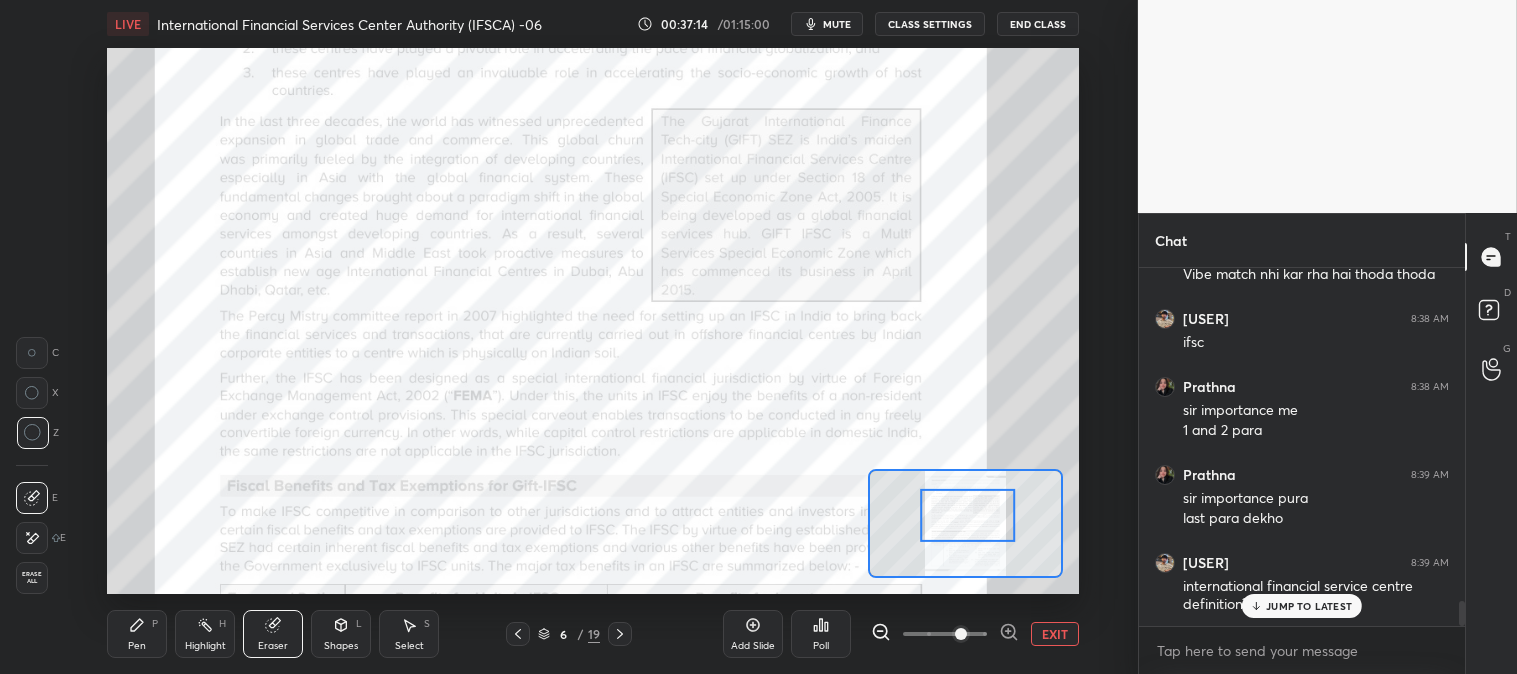 click on "Pen P" at bounding box center (137, 634) 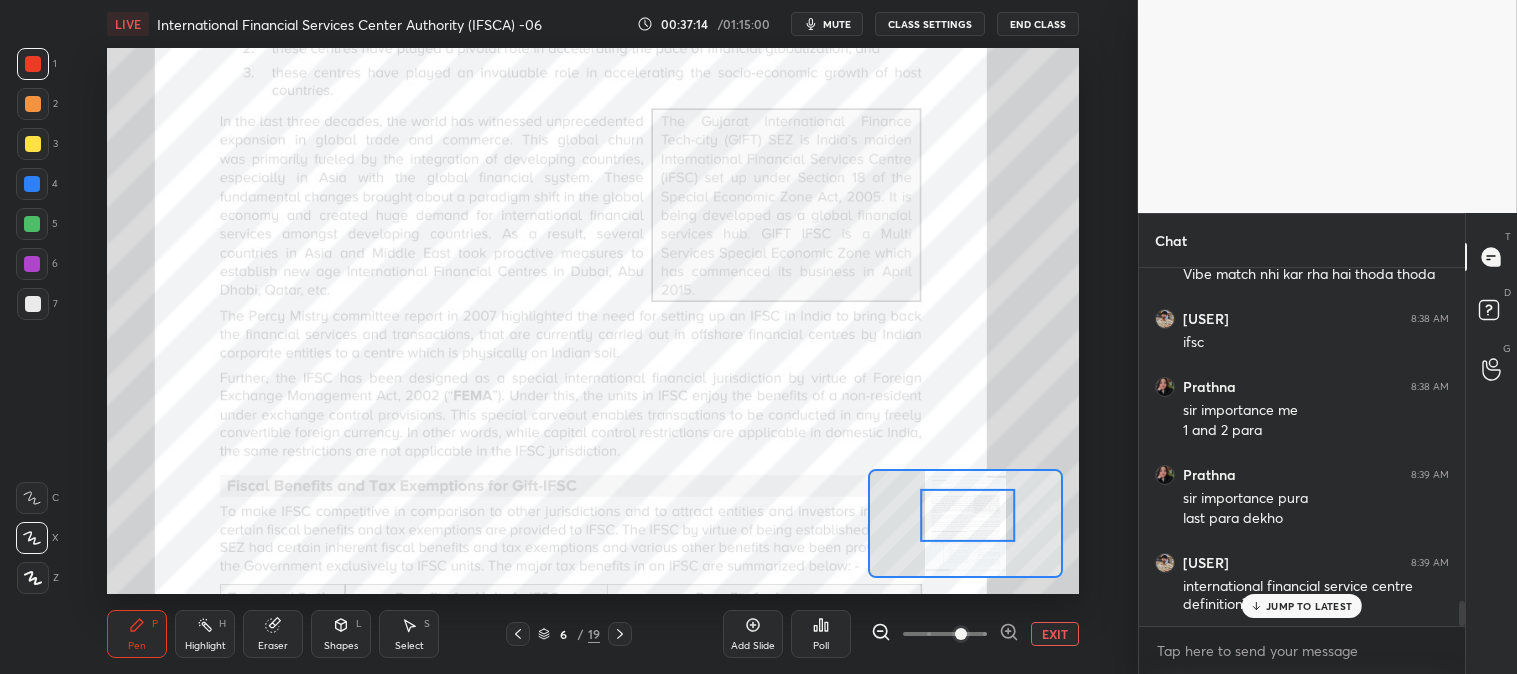 click on "Pen P" at bounding box center (137, 634) 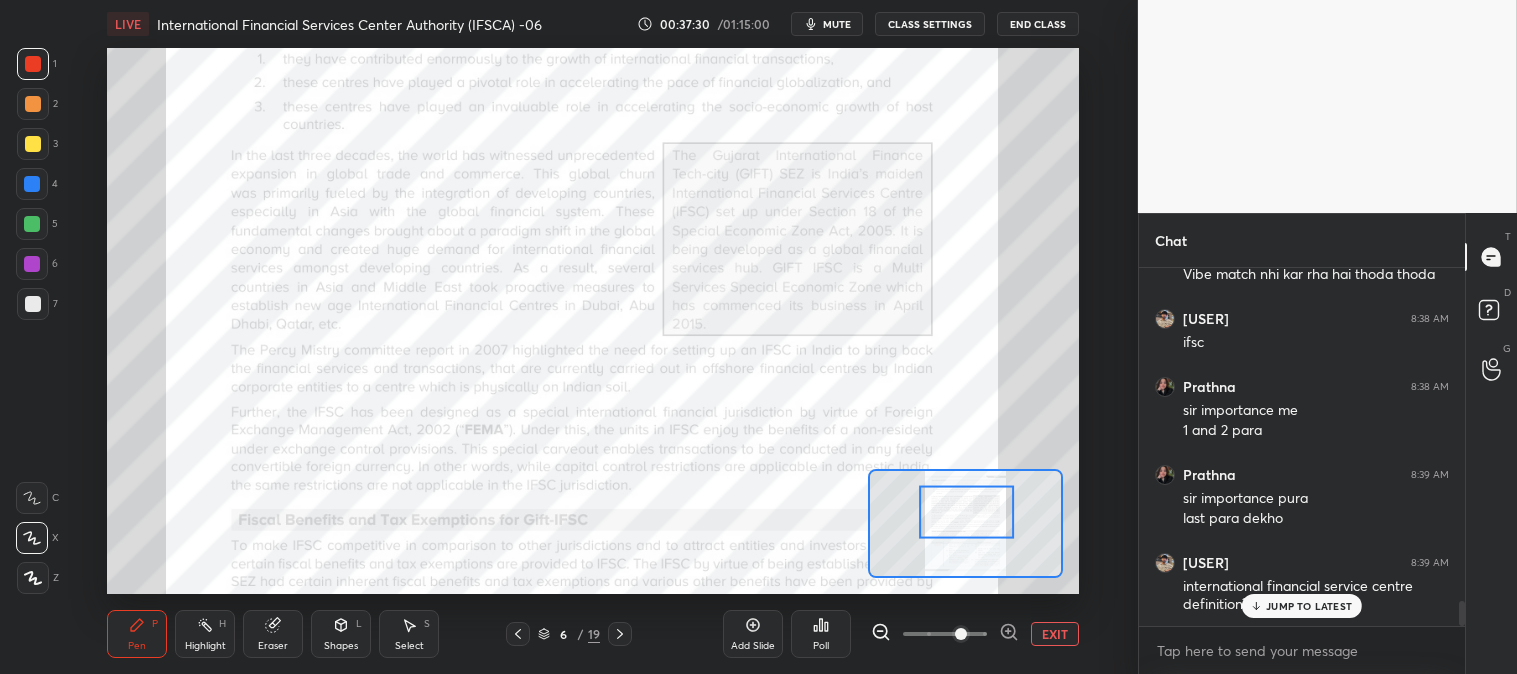 click 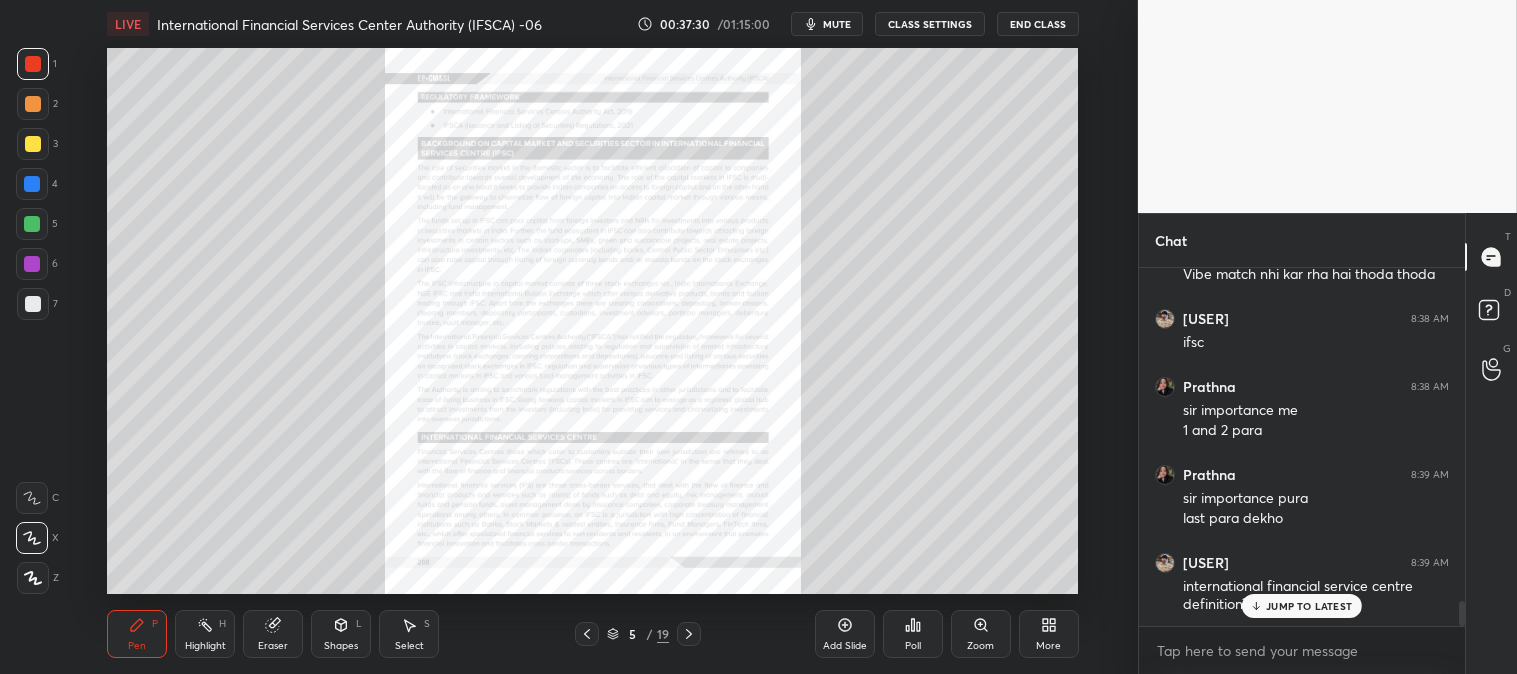 click on "Zoom" at bounding box center (981, 634) 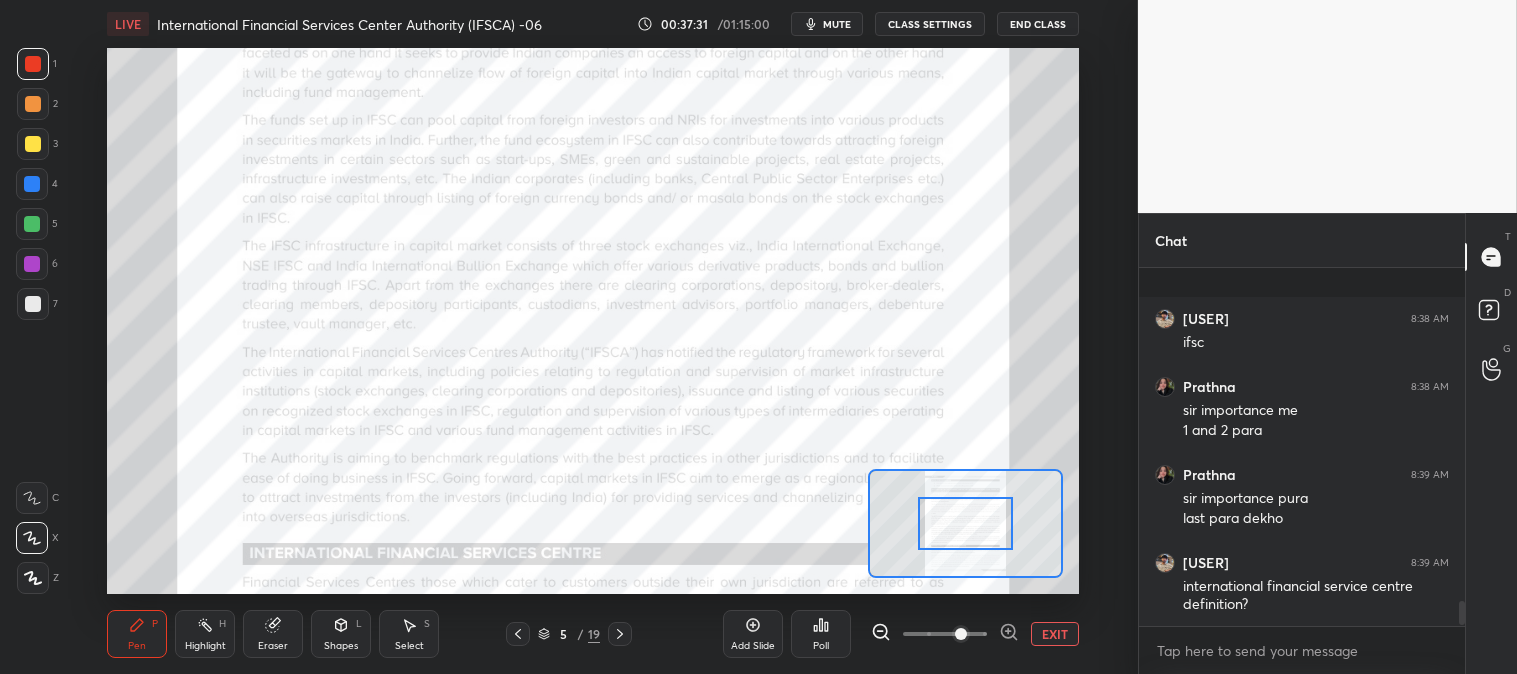 scroll, scrollTop: 4827, scrollLeft: 0, axis: vertical 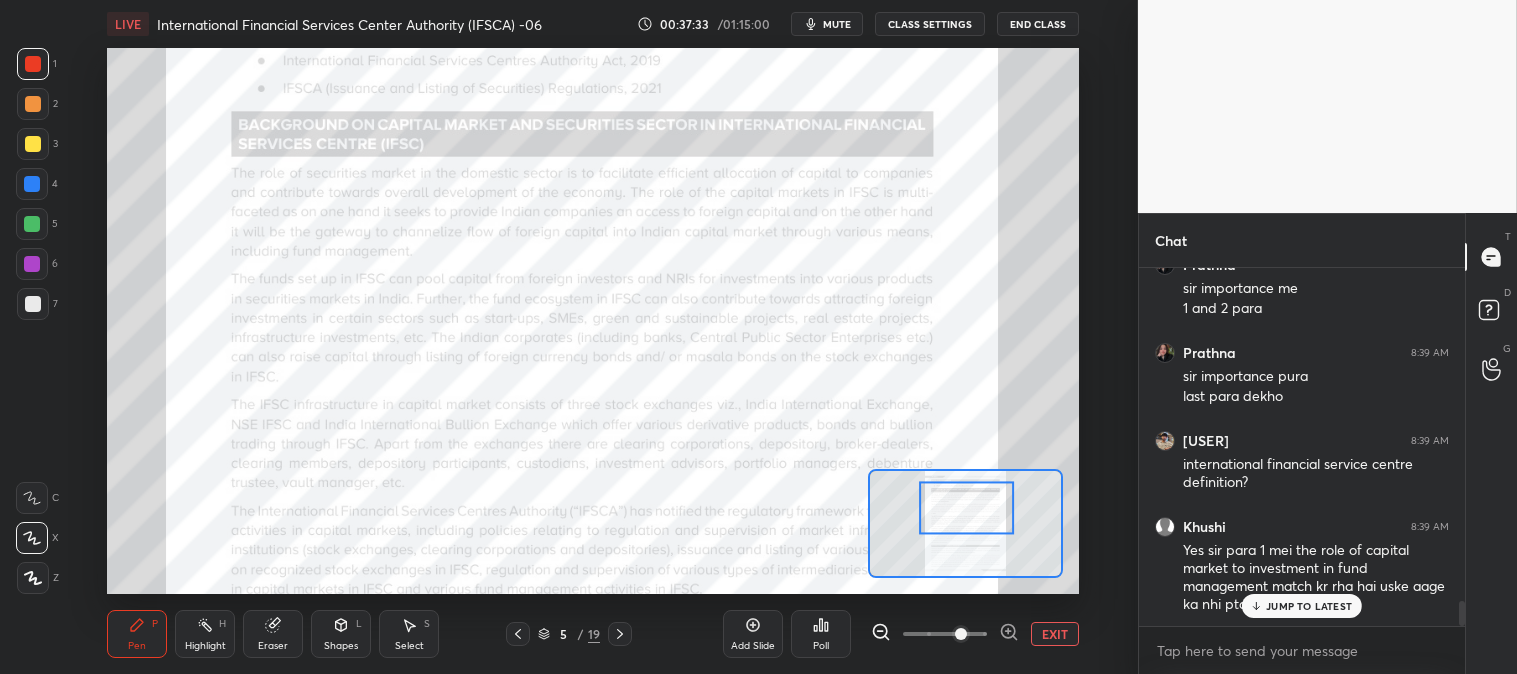 click on "Highlight H" at bounding box center [205, 634] 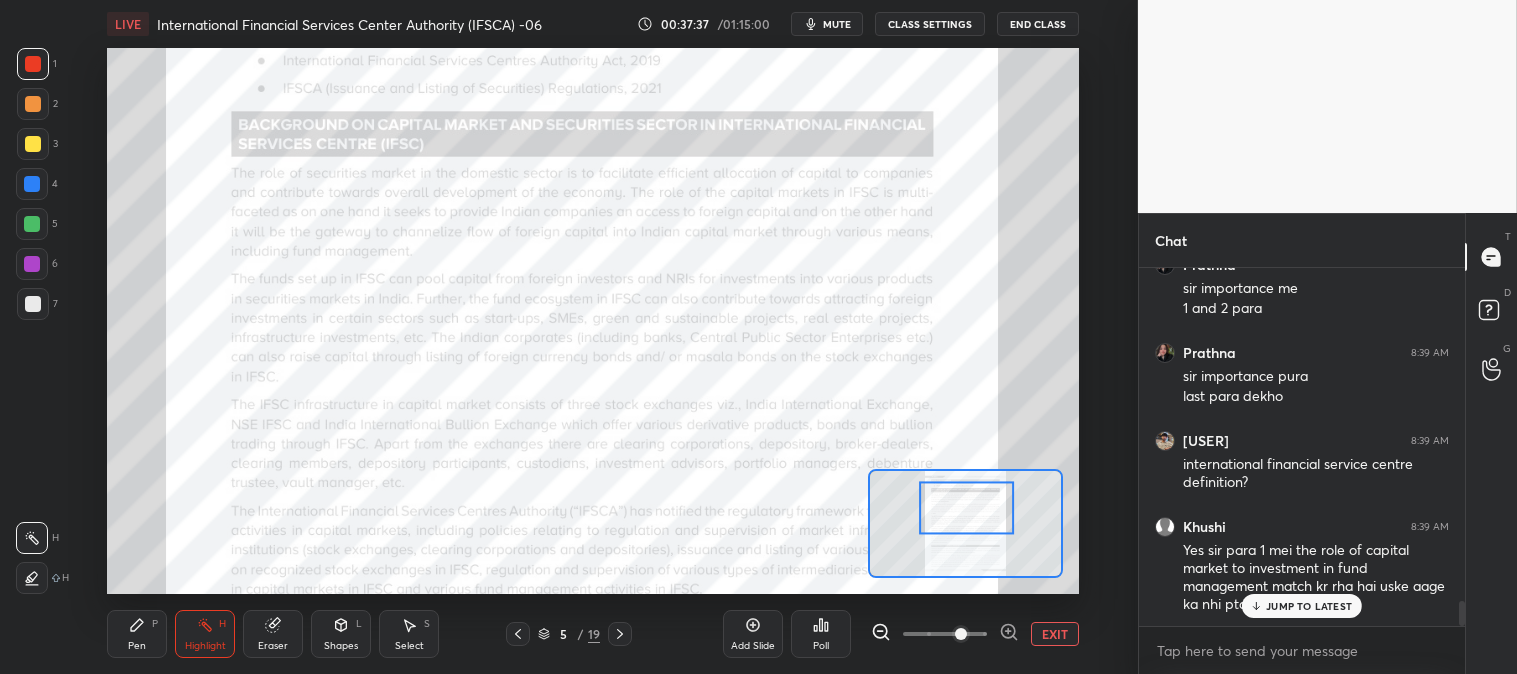 click at bounding box center [620, 634] 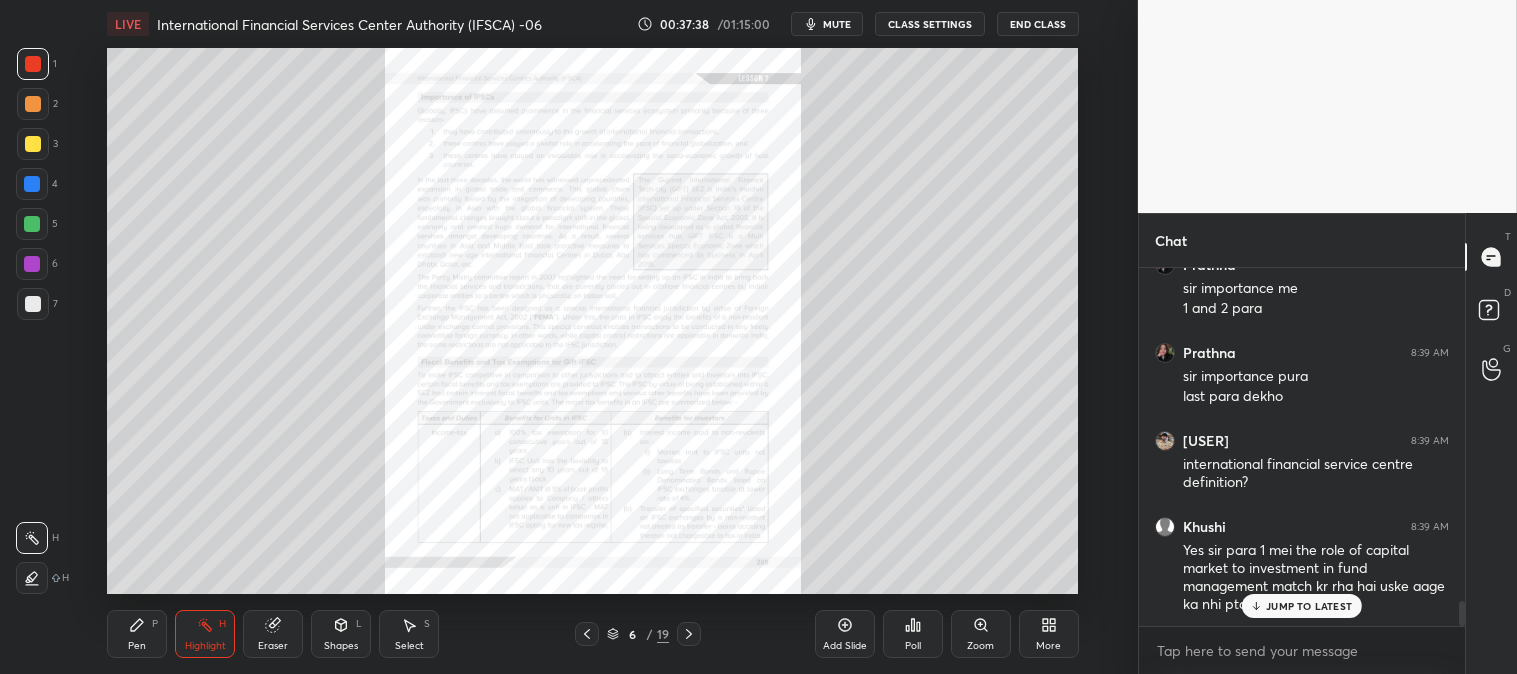 click on "Zoom" at bounding box center [981, 634] 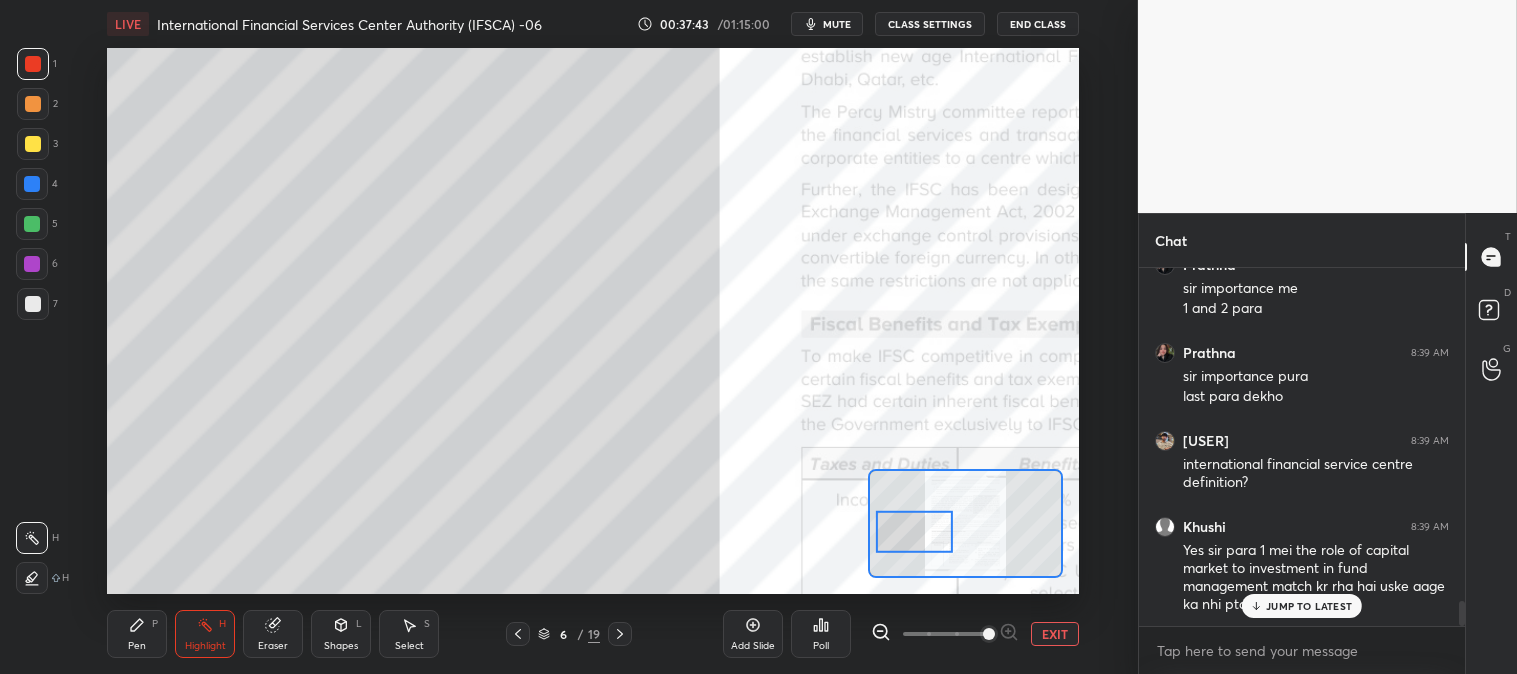 click on "Pen P" at bounding box center [137, 634] 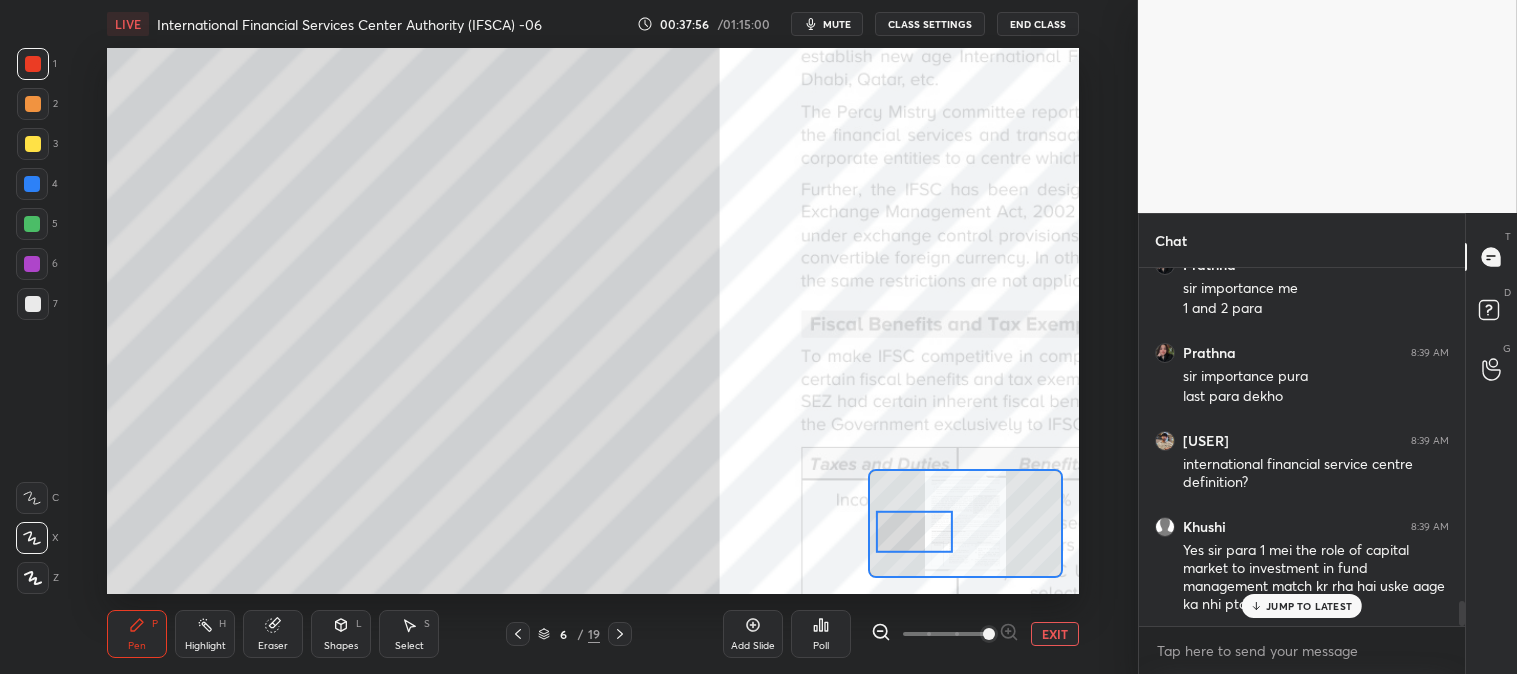 click on "Highlight H" at bounding box center (205, 634) 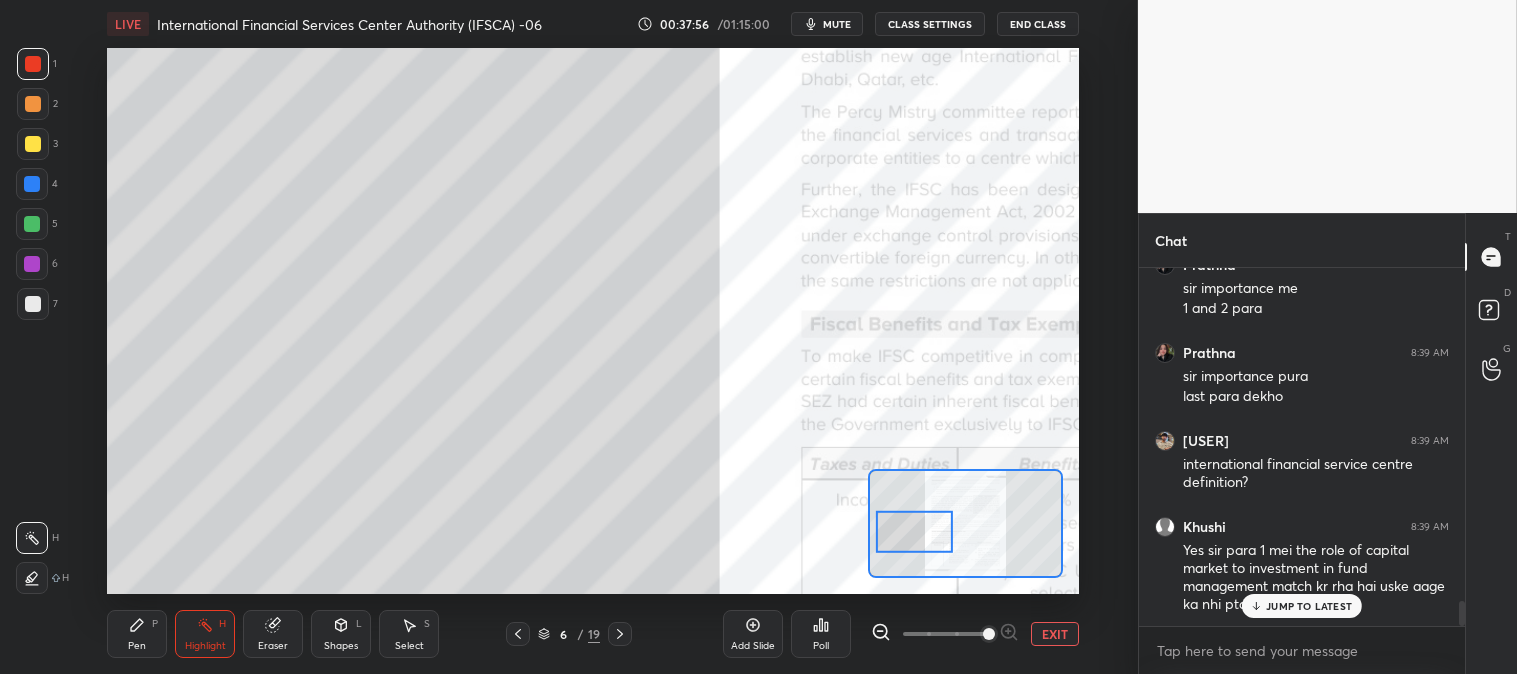 click on "Eraser" at bounding box center (273, 634) 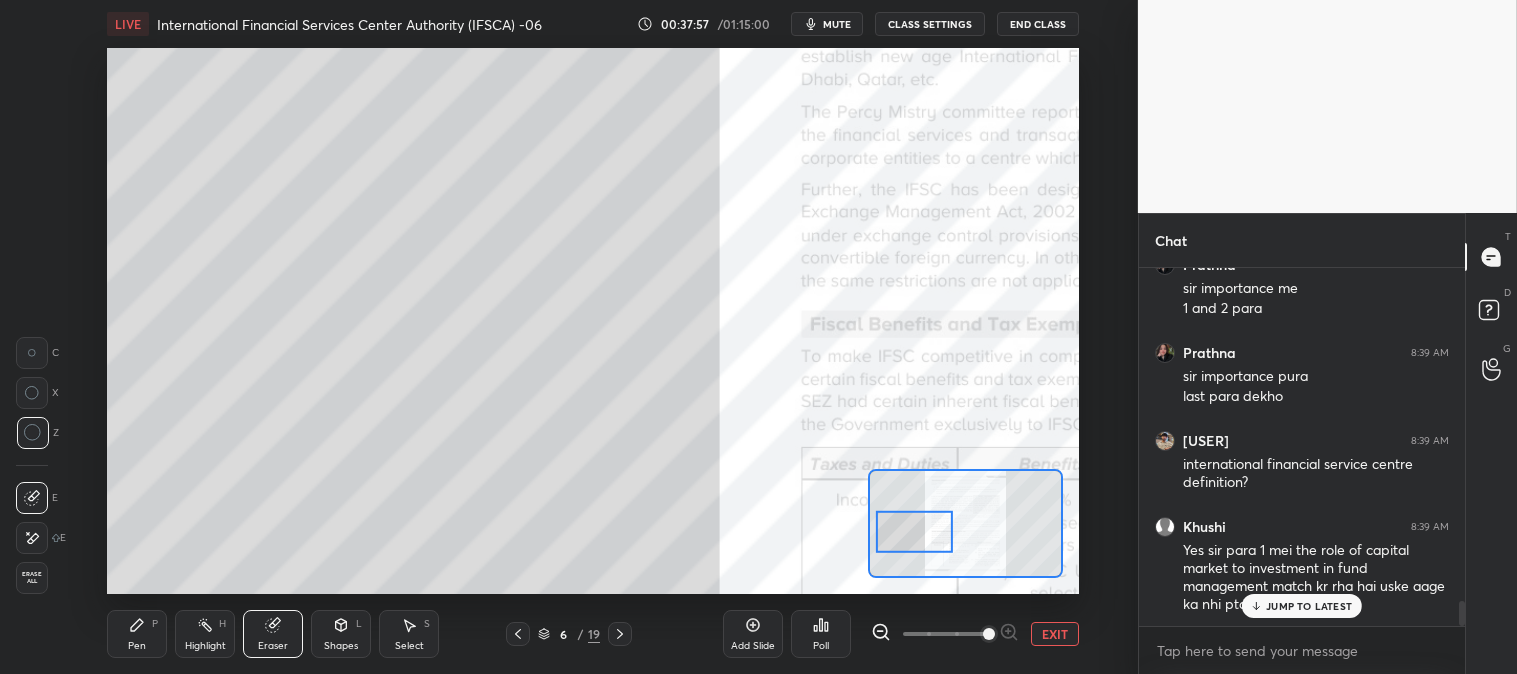click on "Pen P" at bounding box center [137, 634] 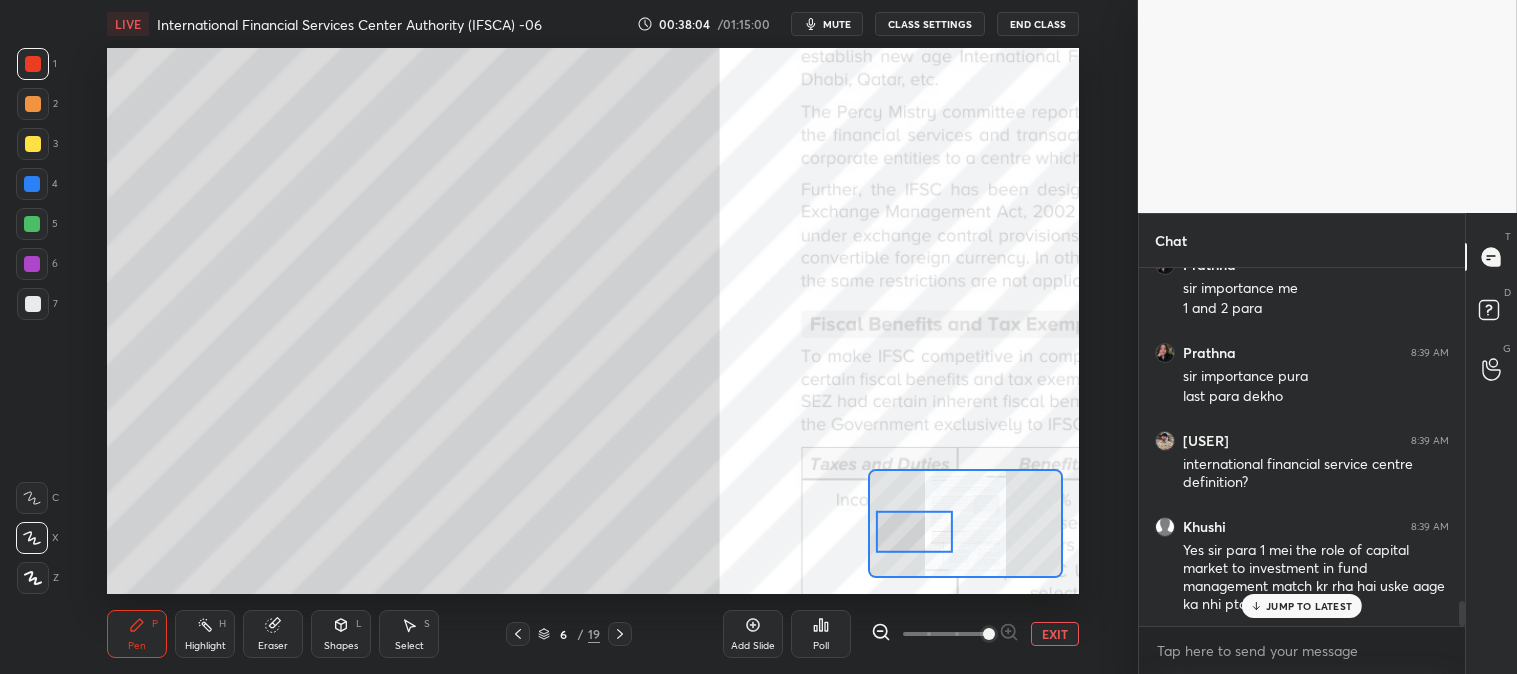 click on "JUMP TO LATEST" at bounding box center (1309, 606) 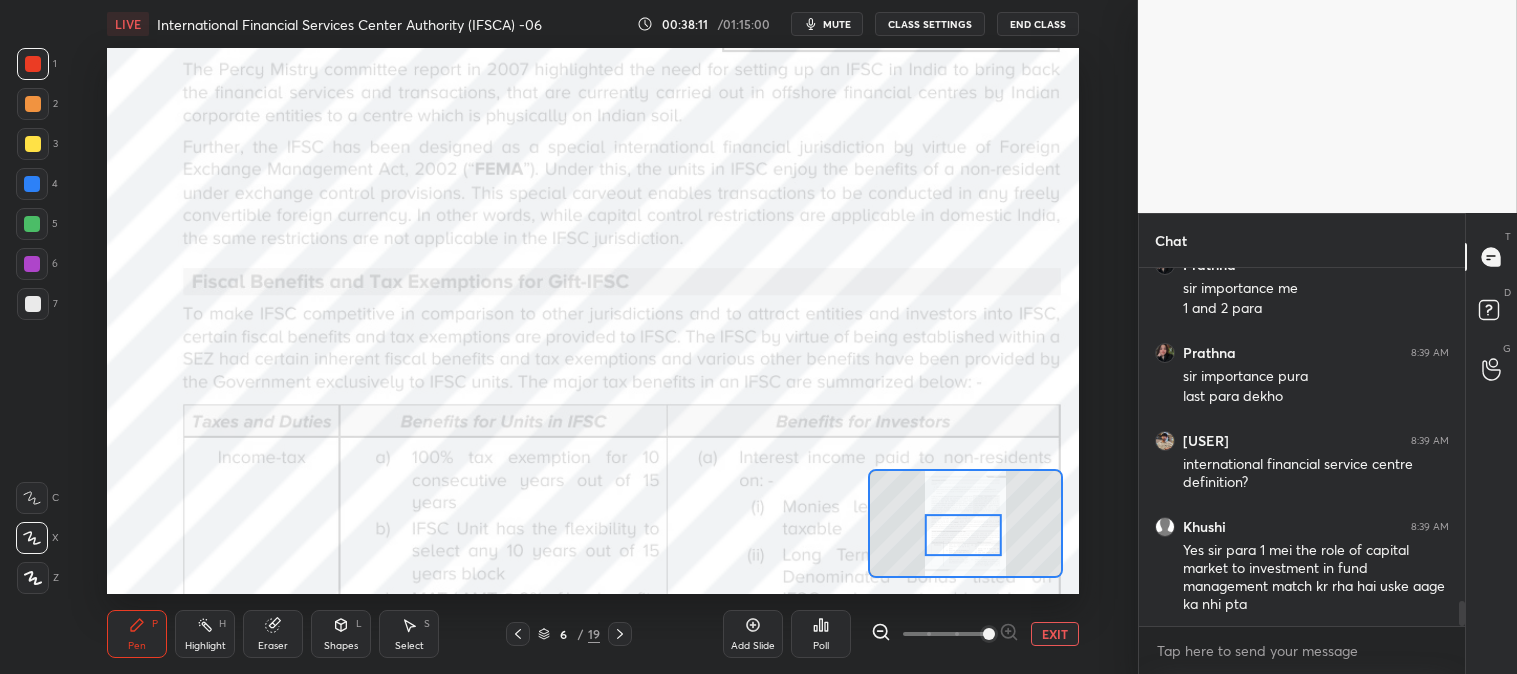 click 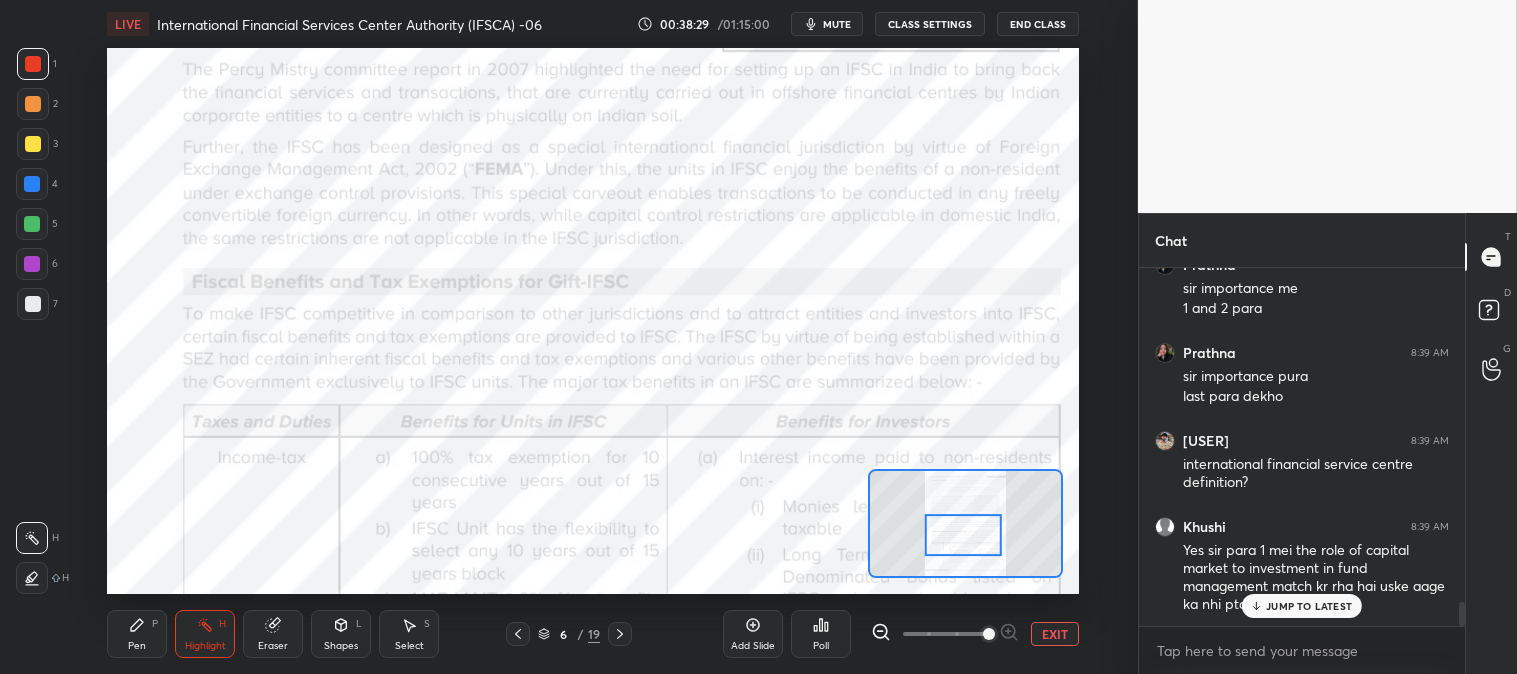 scroll, scrollTop: 4913, scrollLeft: 0, axis: vertical 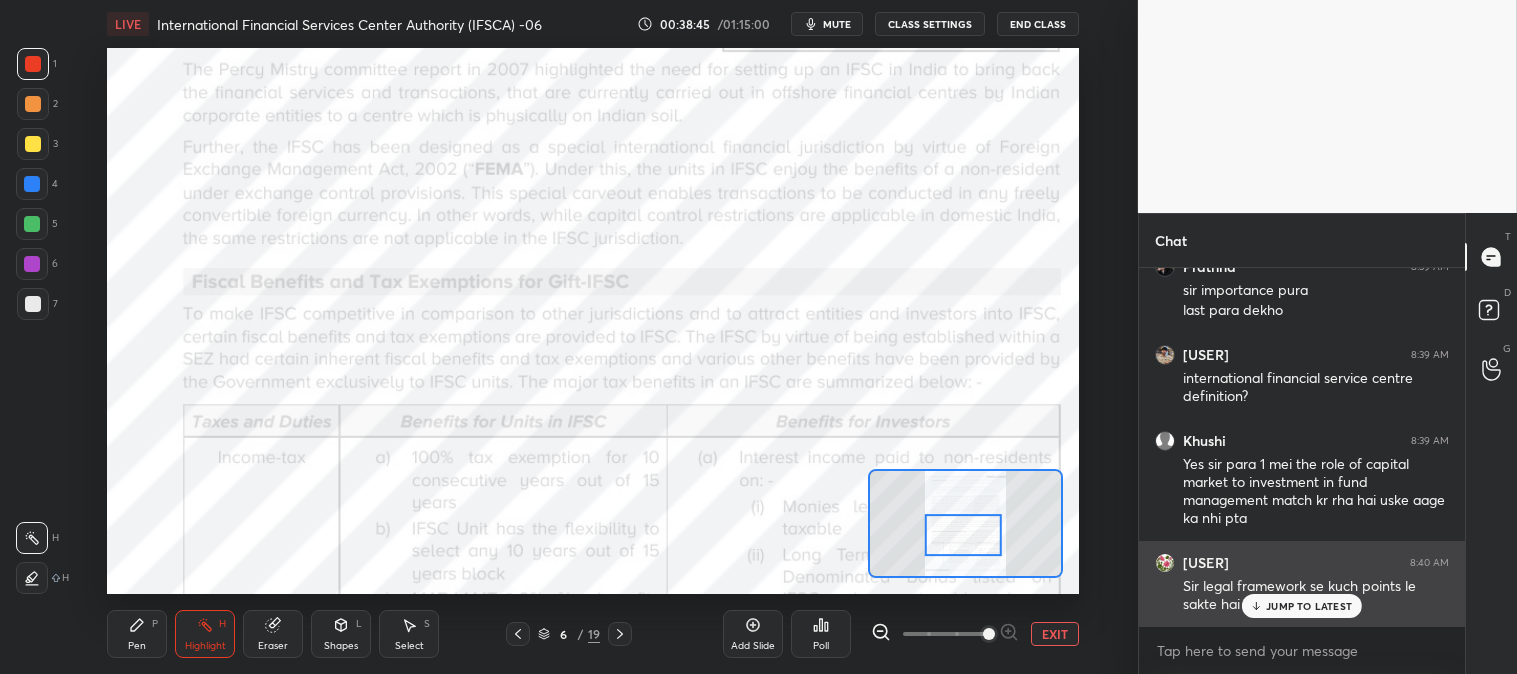 click 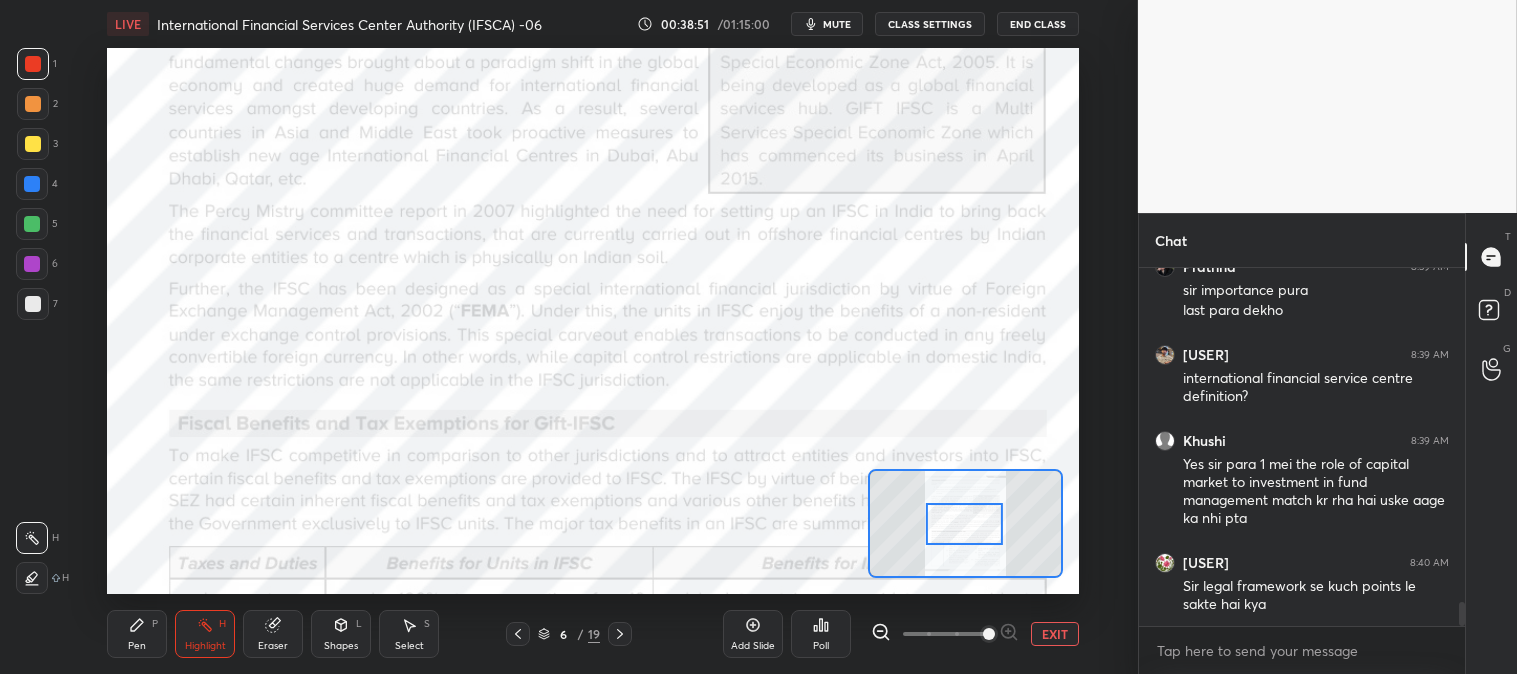scroll, scrollTop: 4981, scrollLeft: 0, axis: vertical 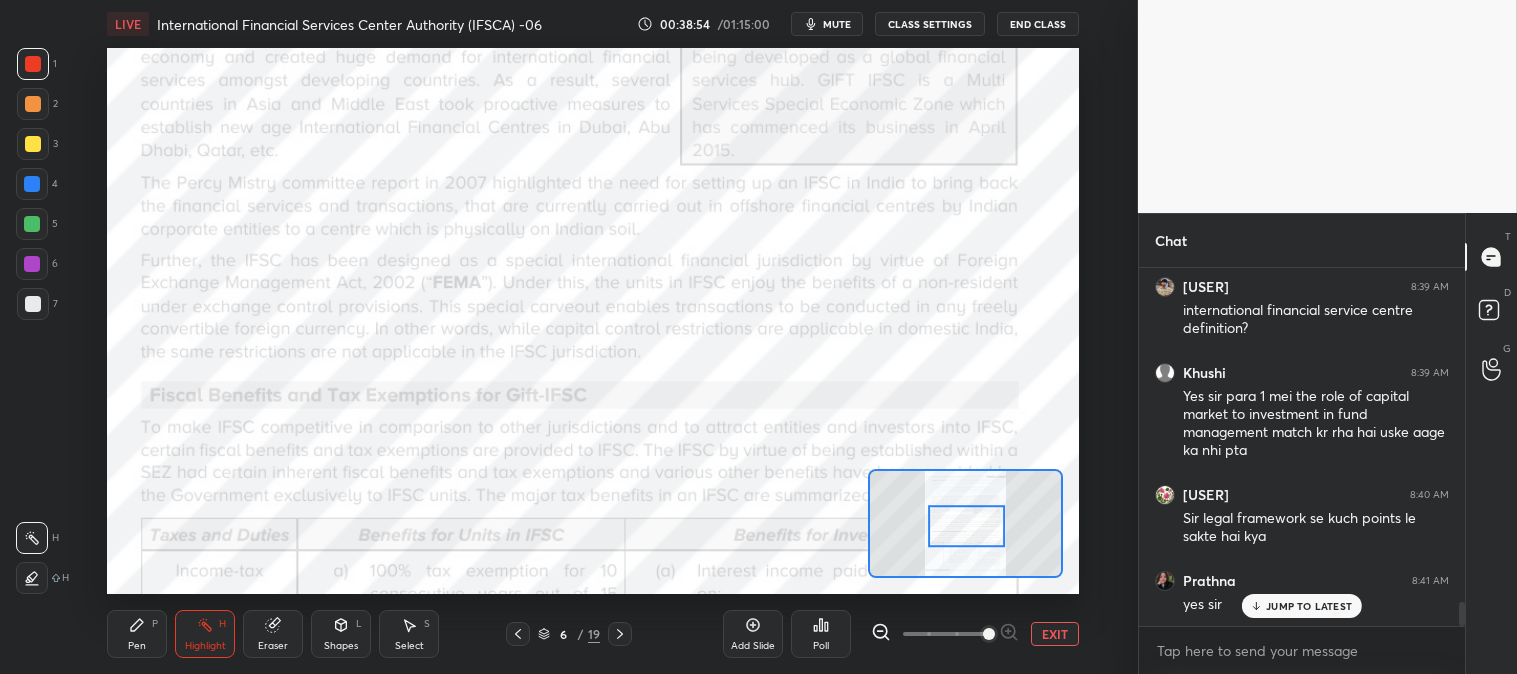 click 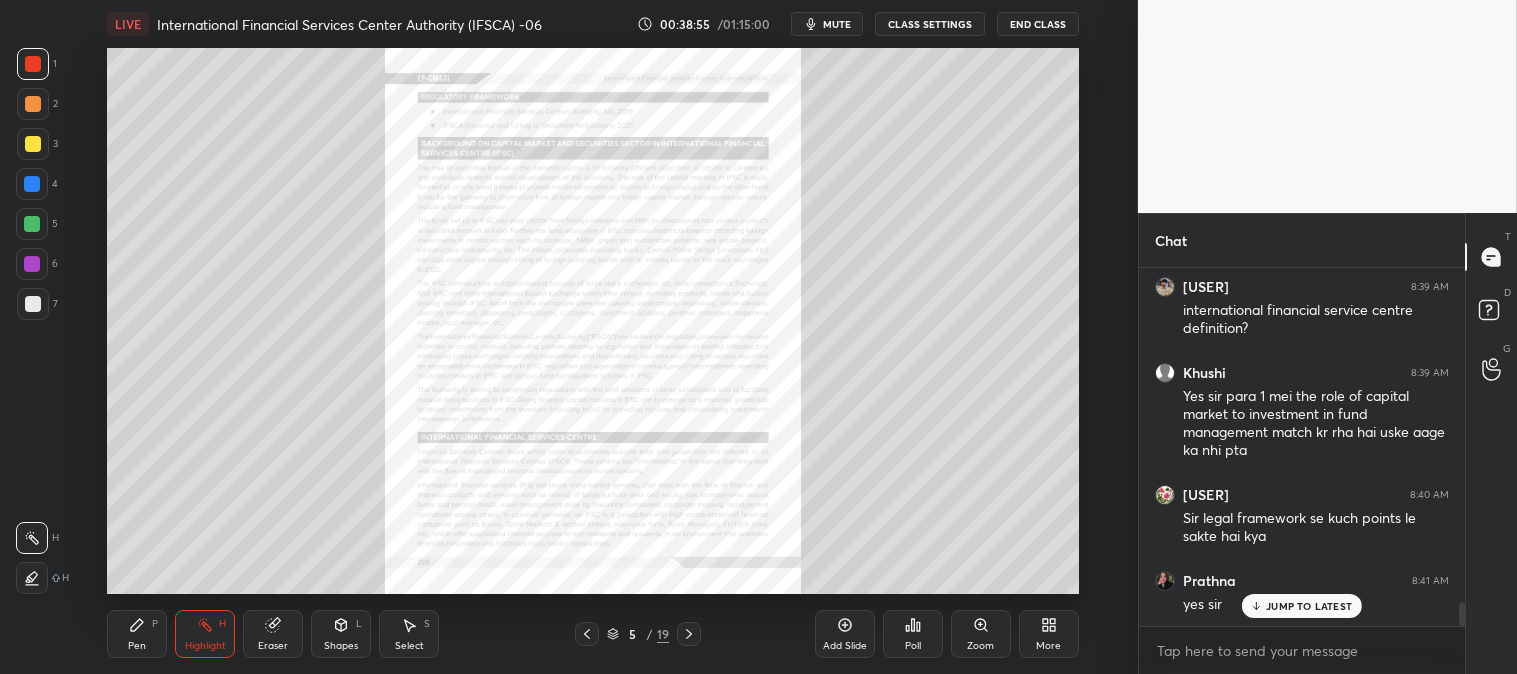 click 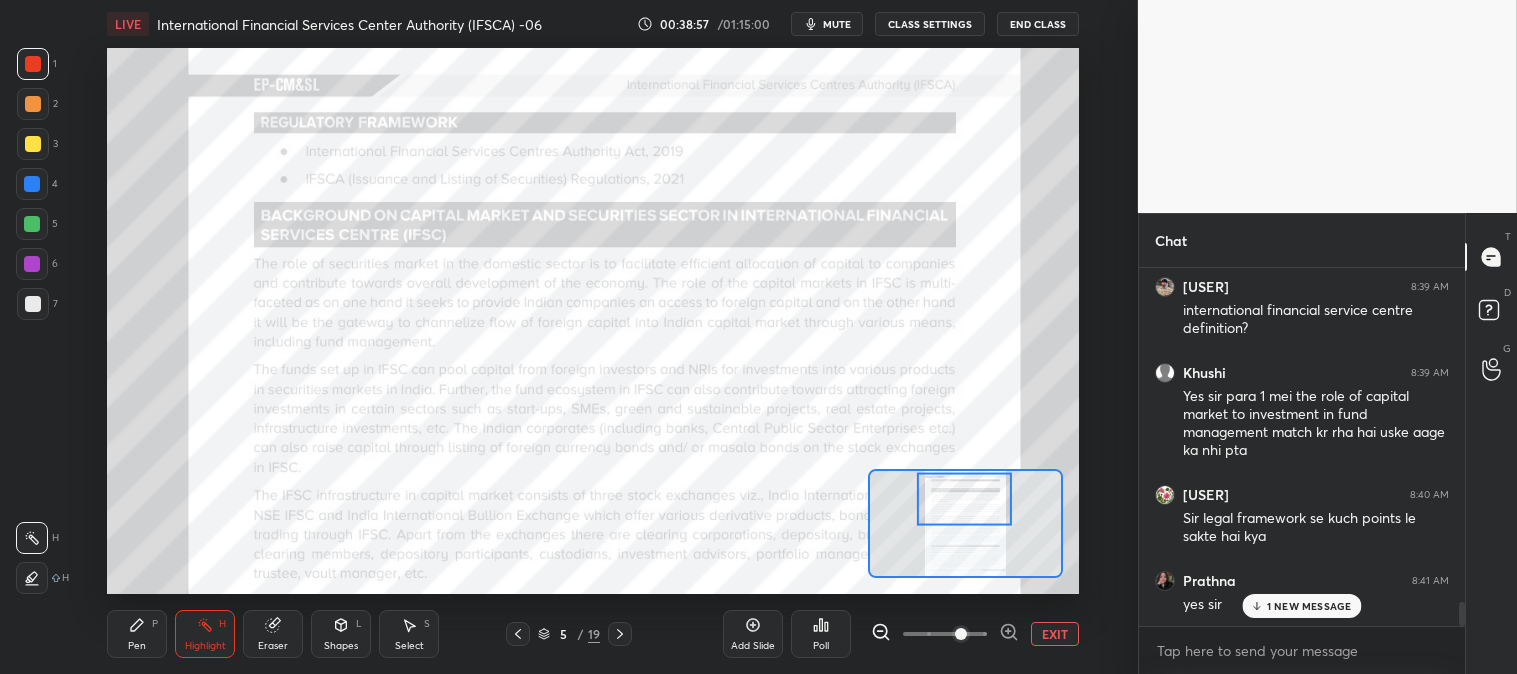scroll, scrollTop: 5050, scrollLeft: 0, axis: vertical 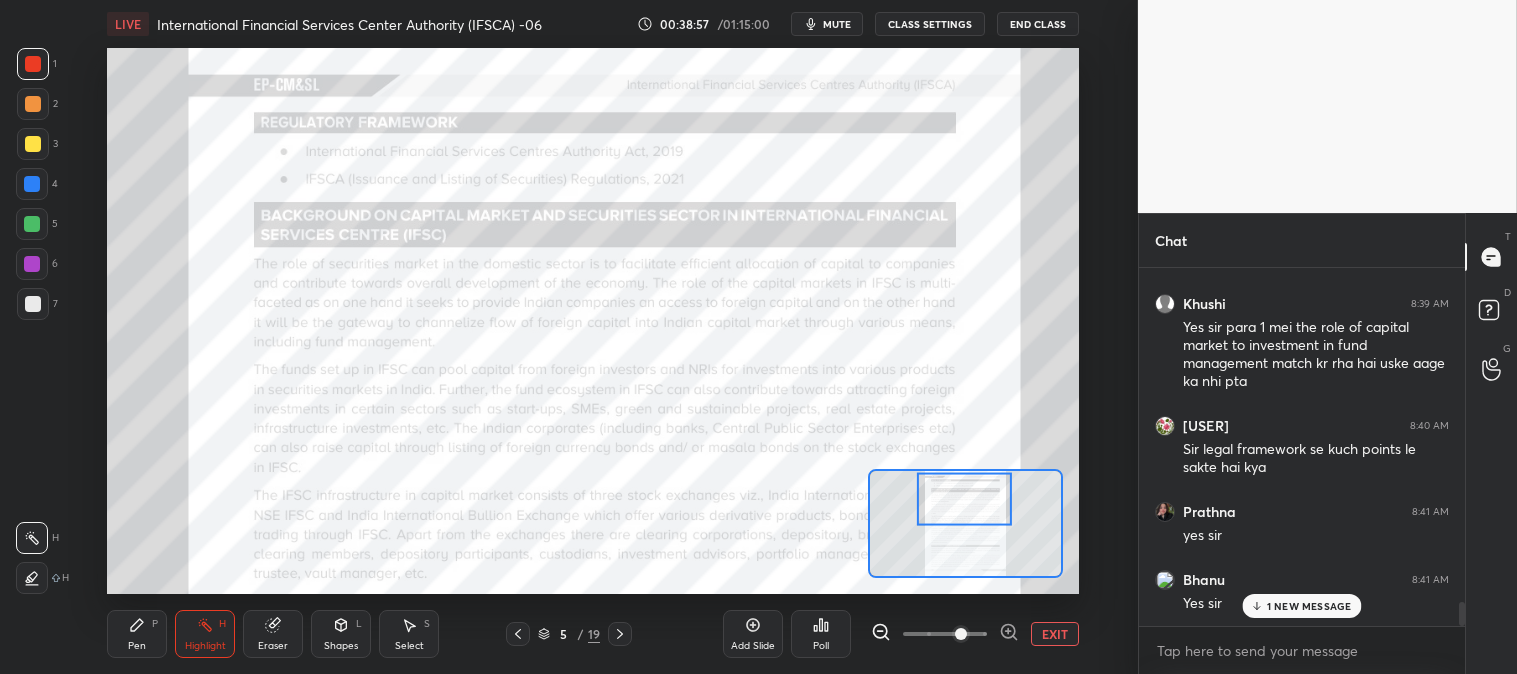 click on "Eraser" at bounding box center [273, 634] 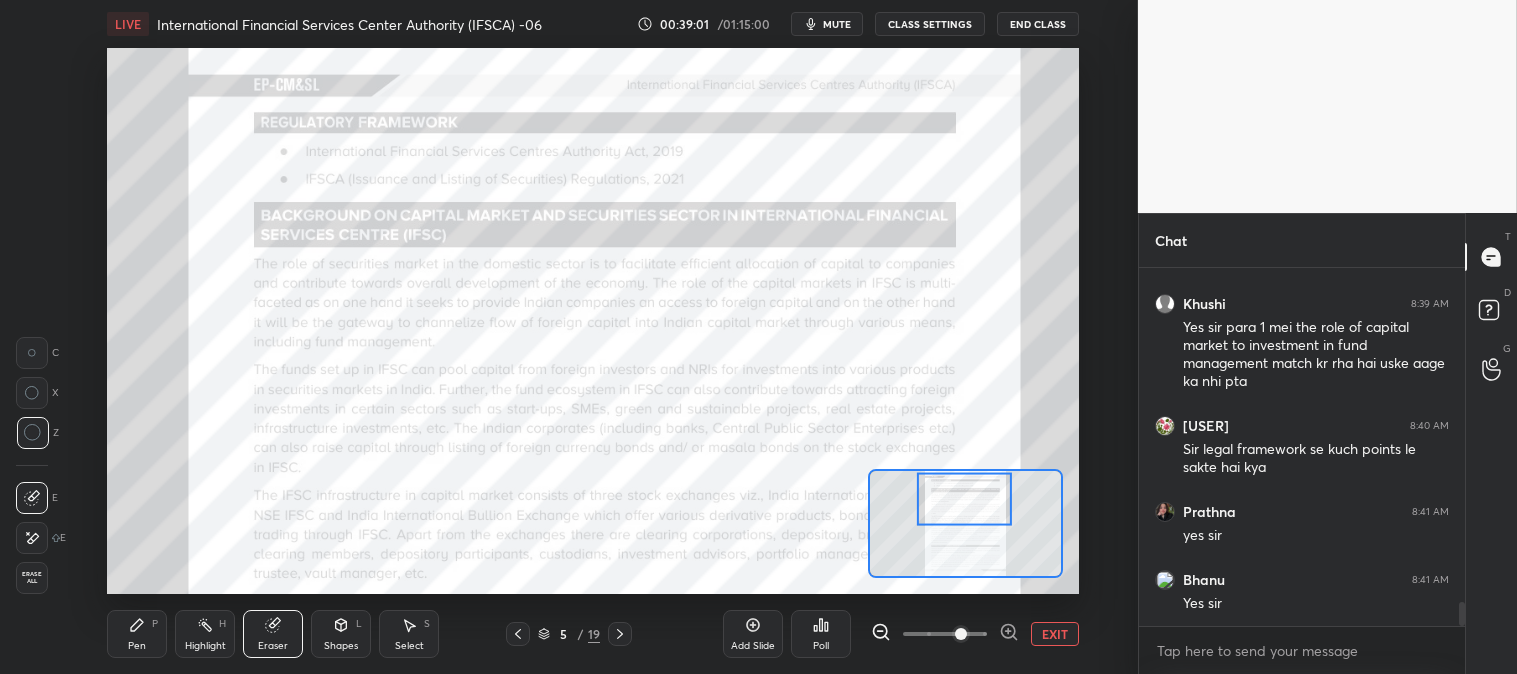 click on "Pen P" at bounding box center (137, 634) 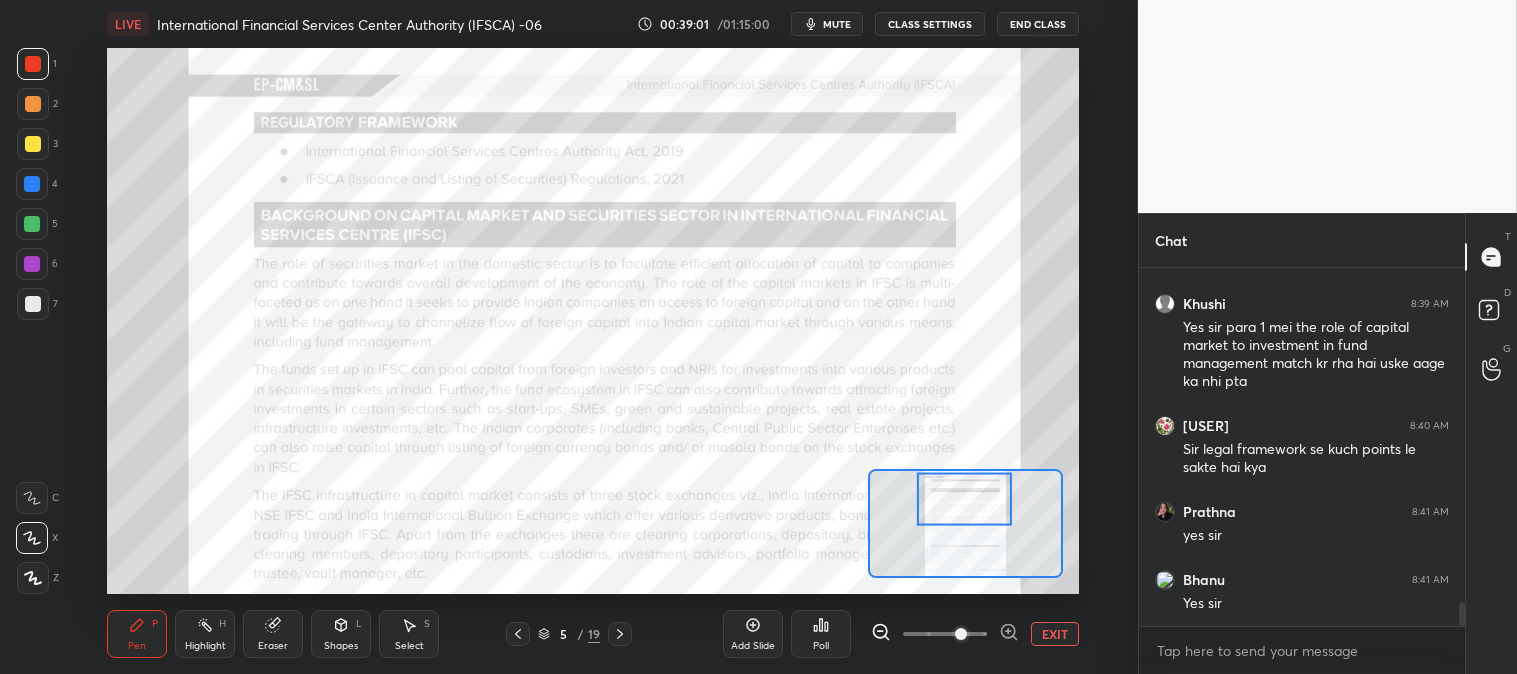 click 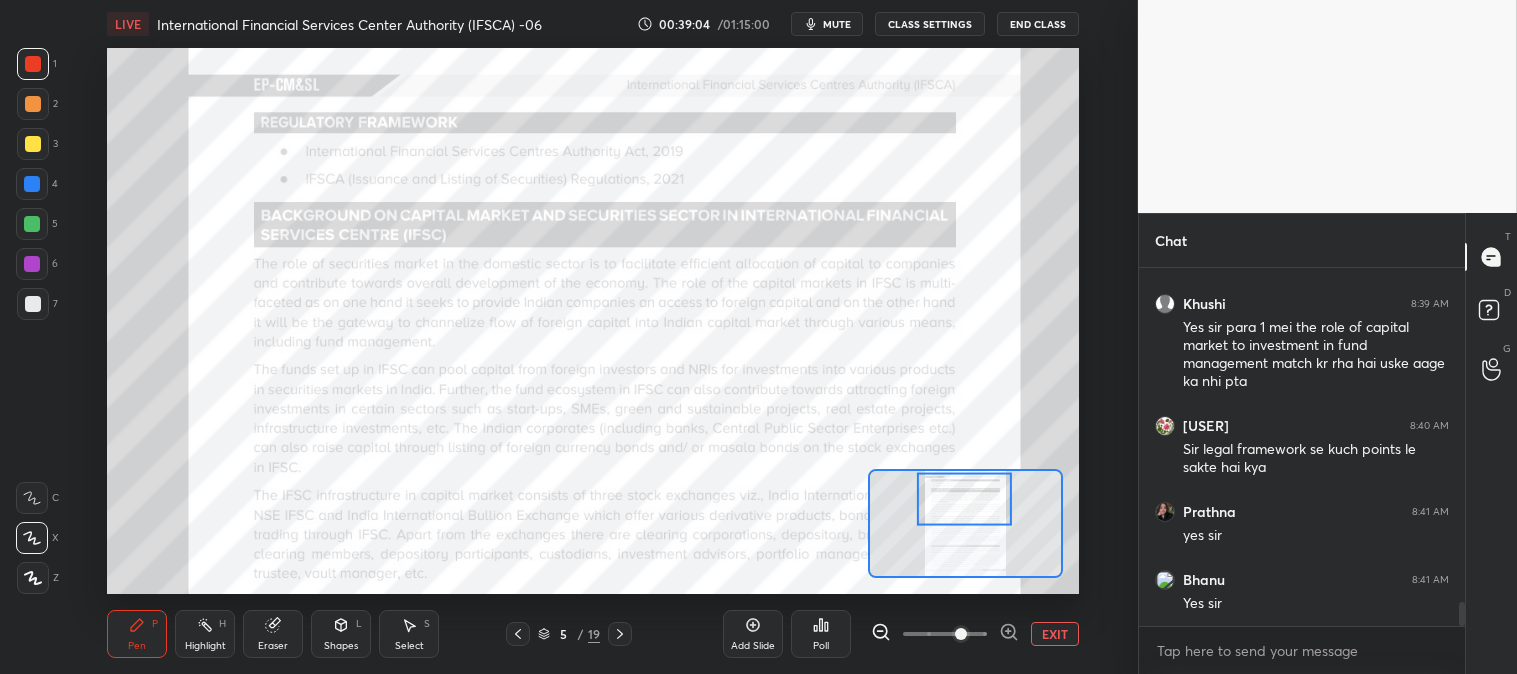 click at bounding box center [518, 634] 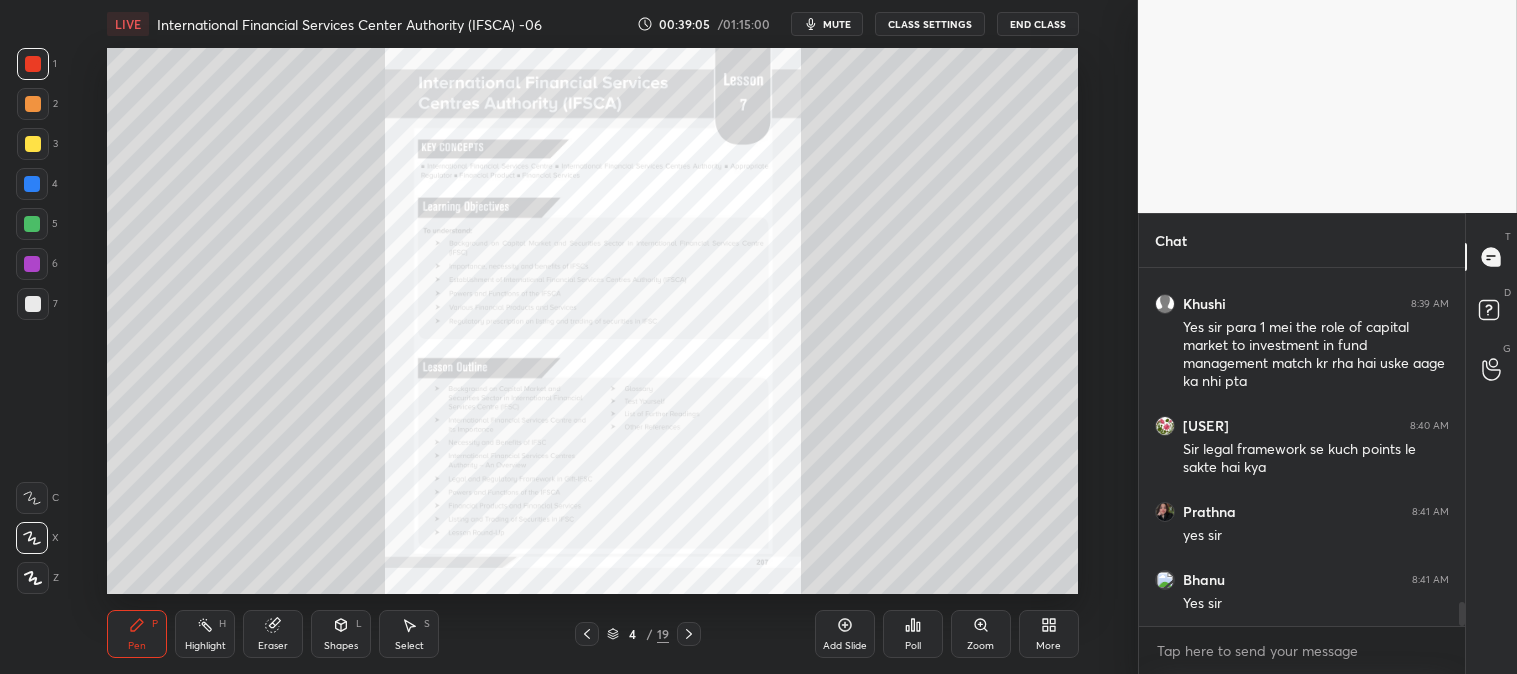 click 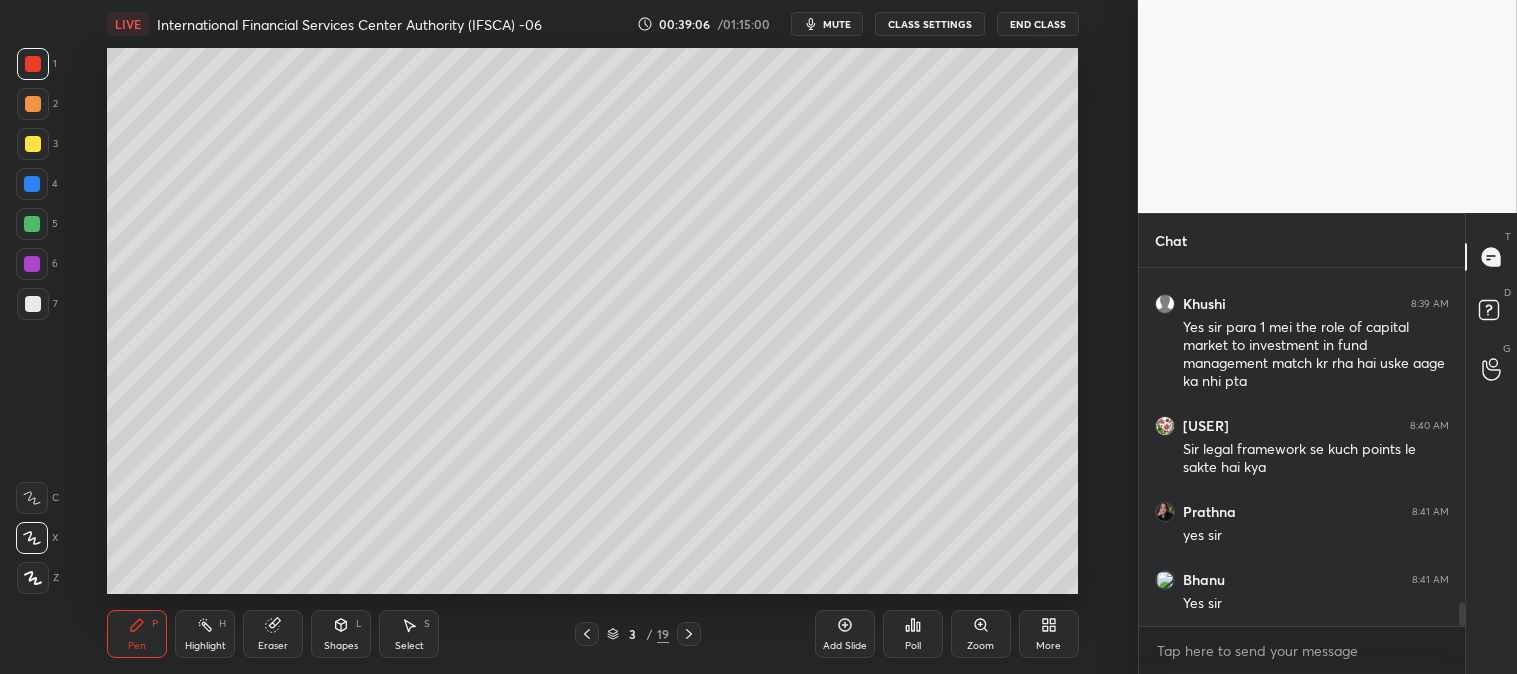 click 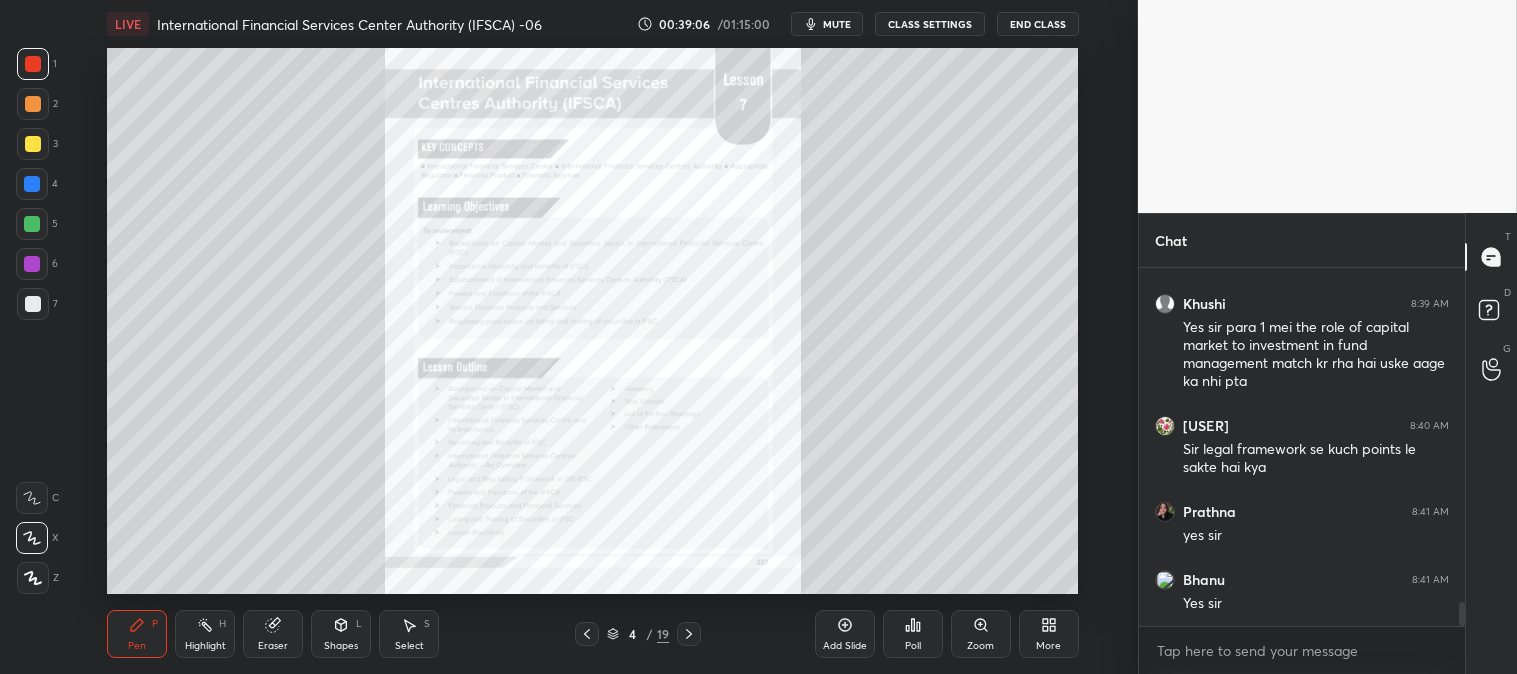 click 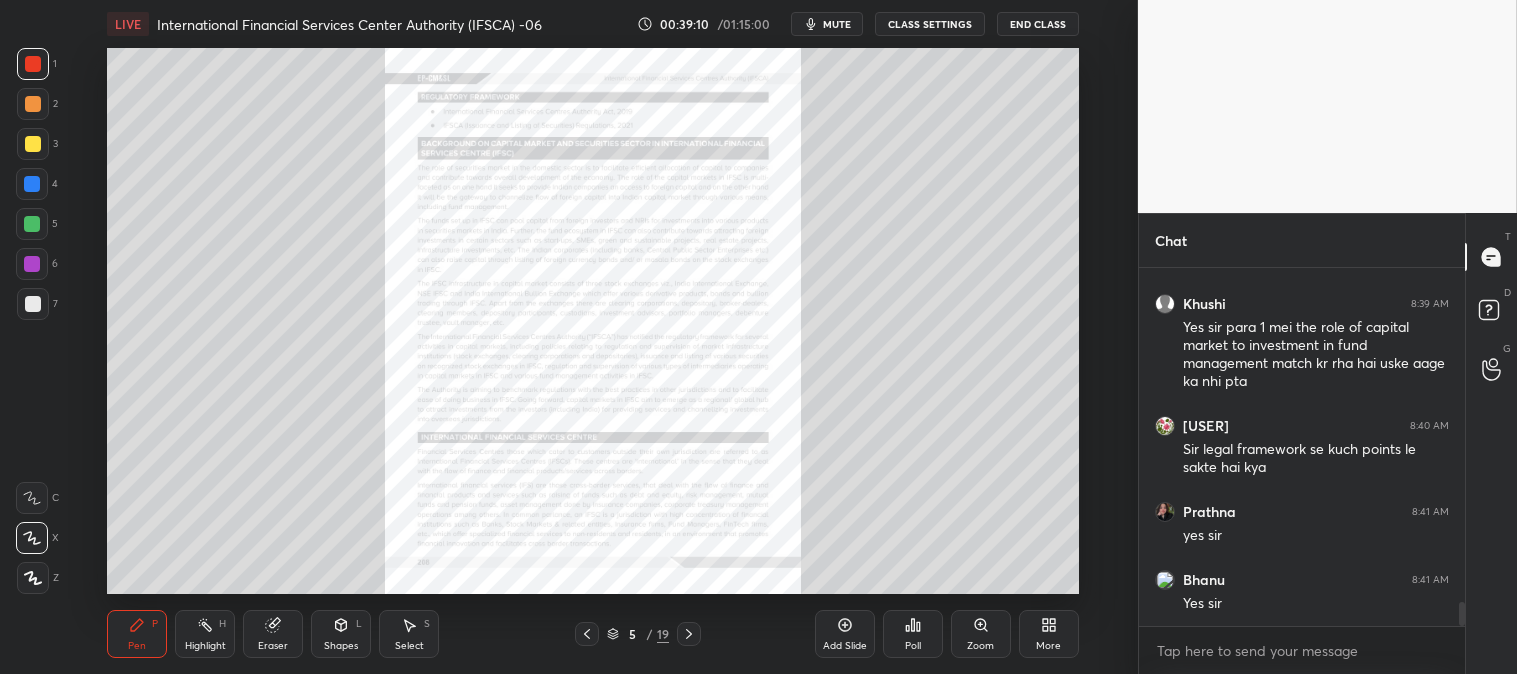 click 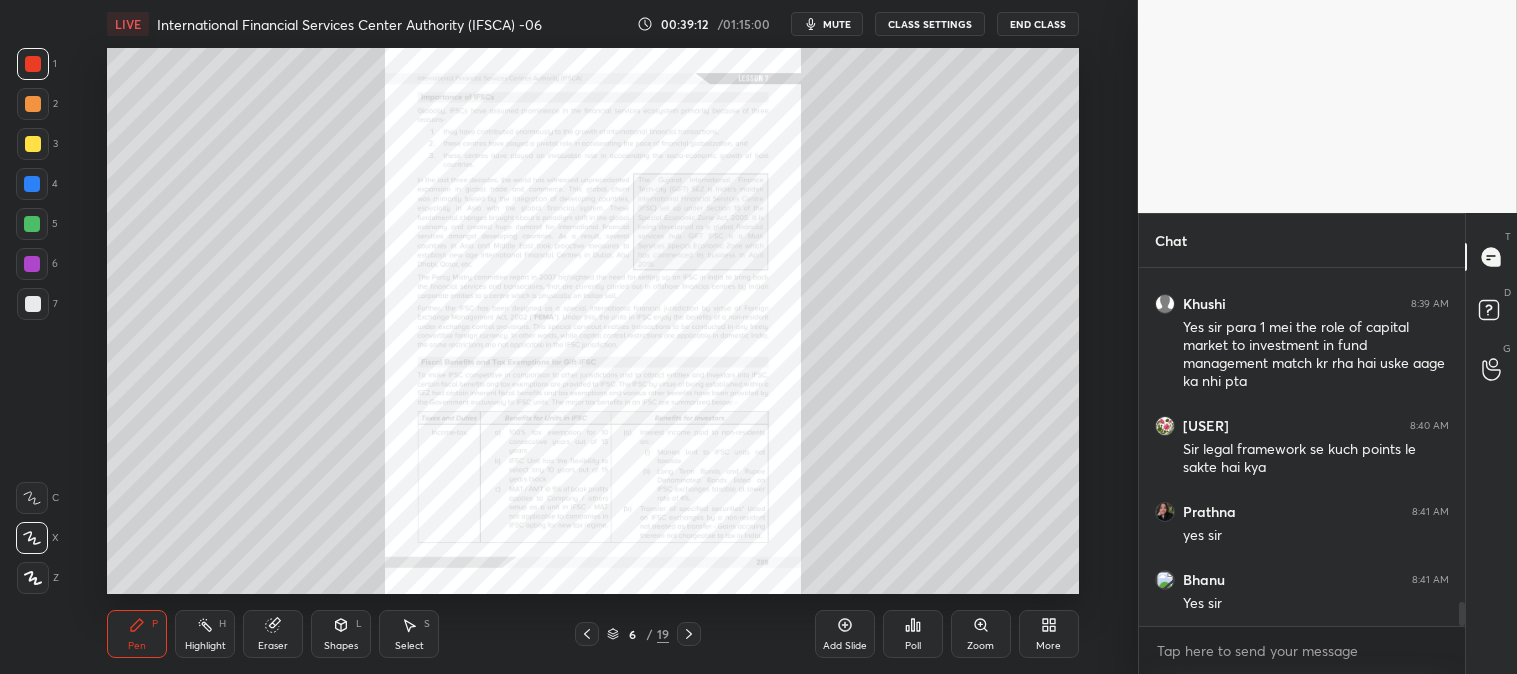 click 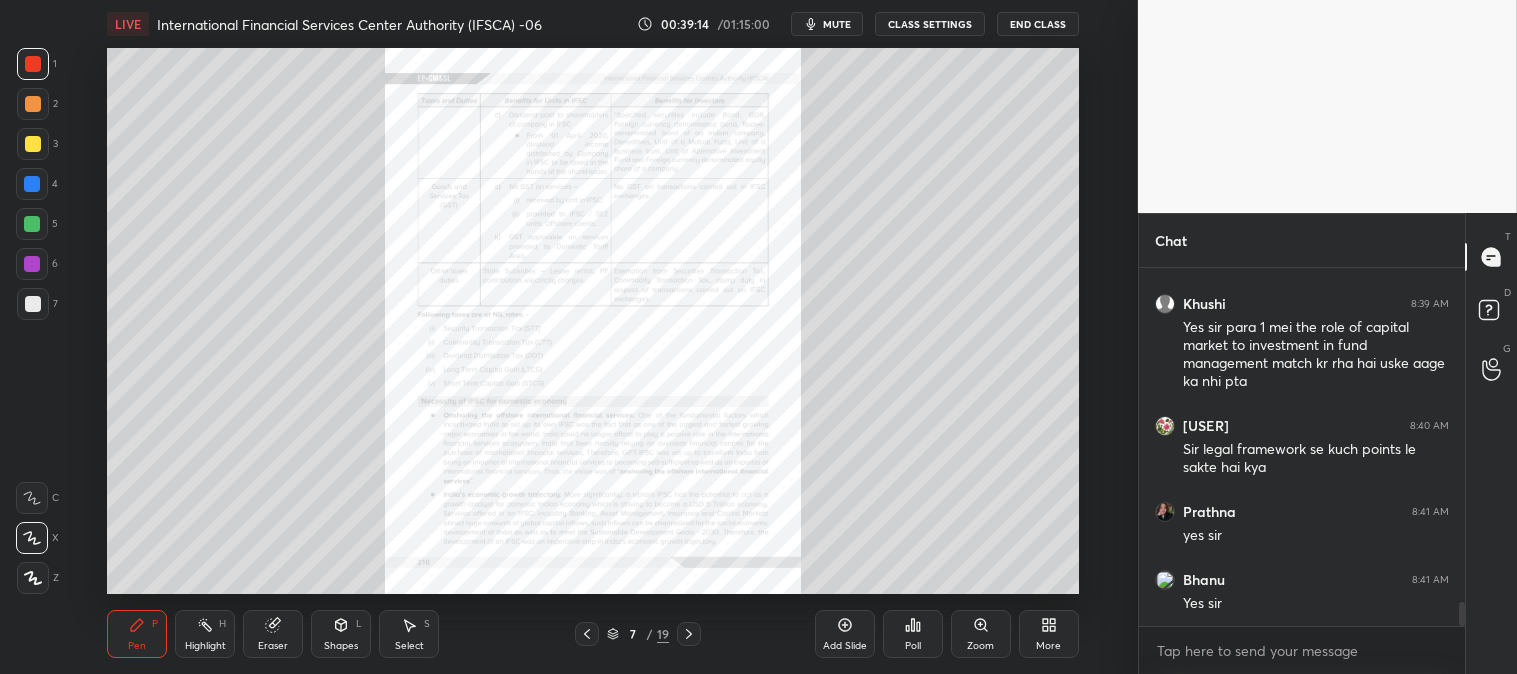 click 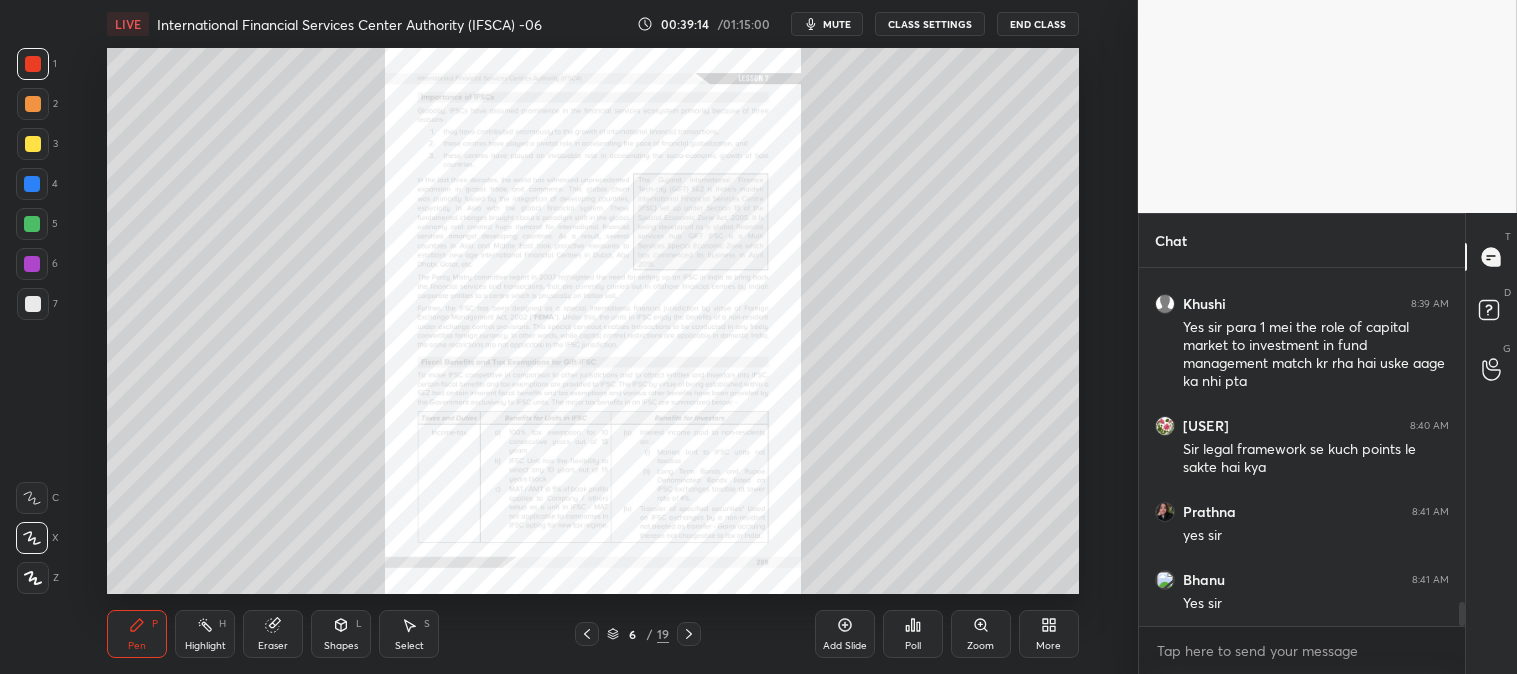 click 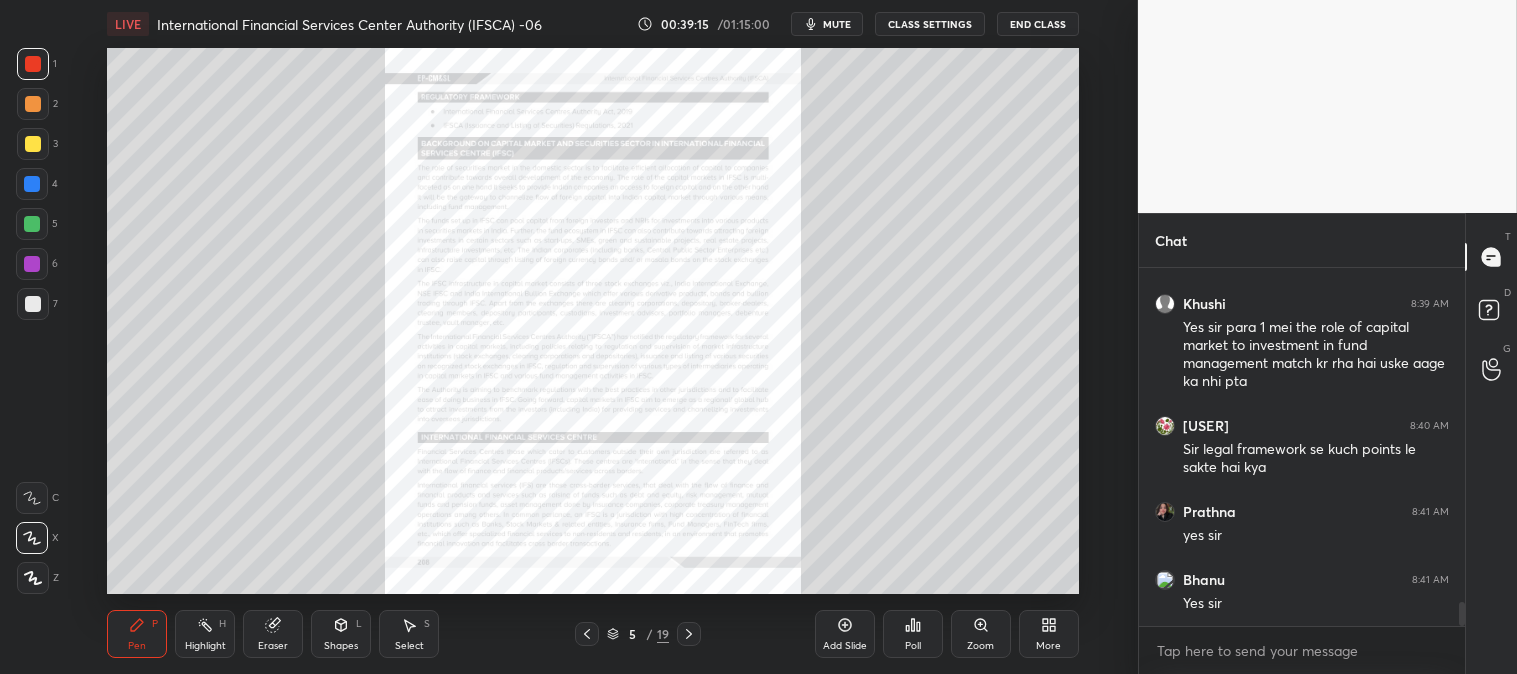 click on "Zoom" at bounding box center [981, 634] 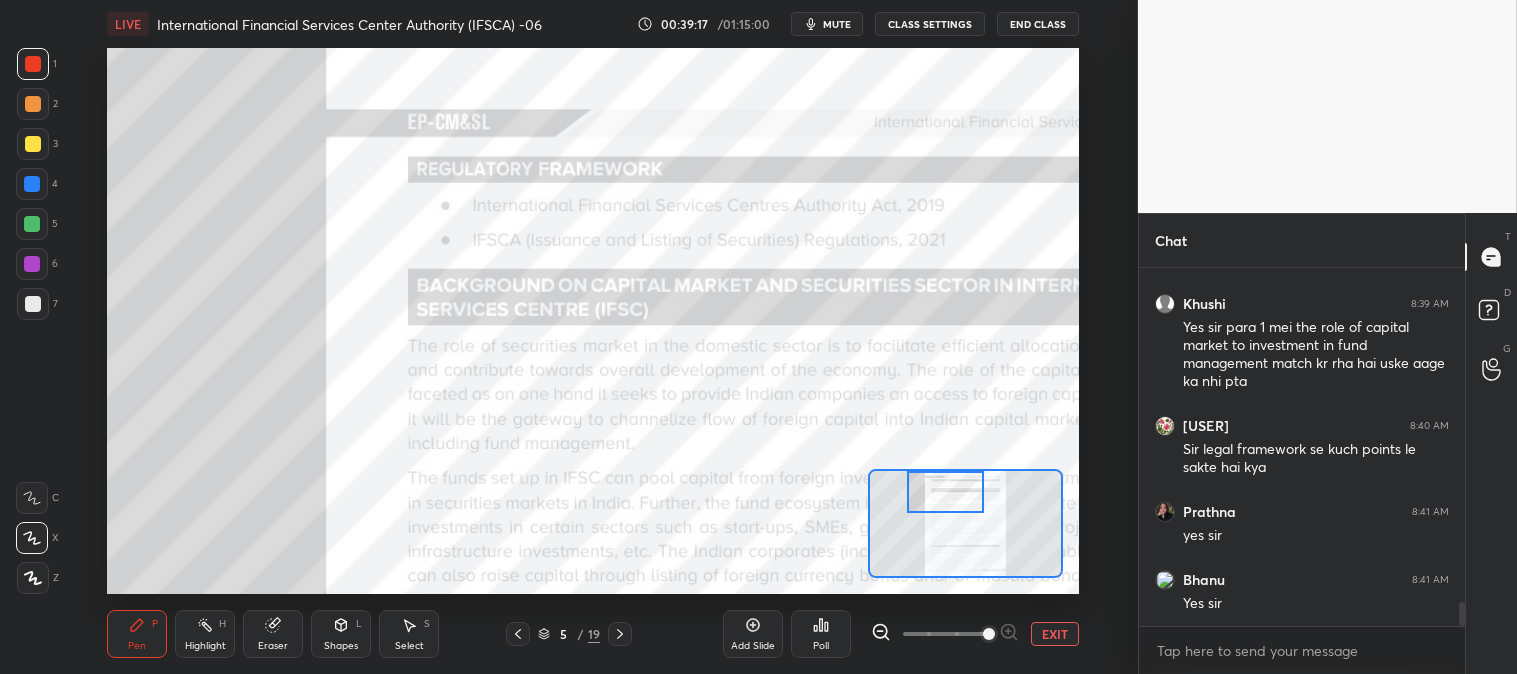 click on "Pen P" at bounding box center [137, 634] 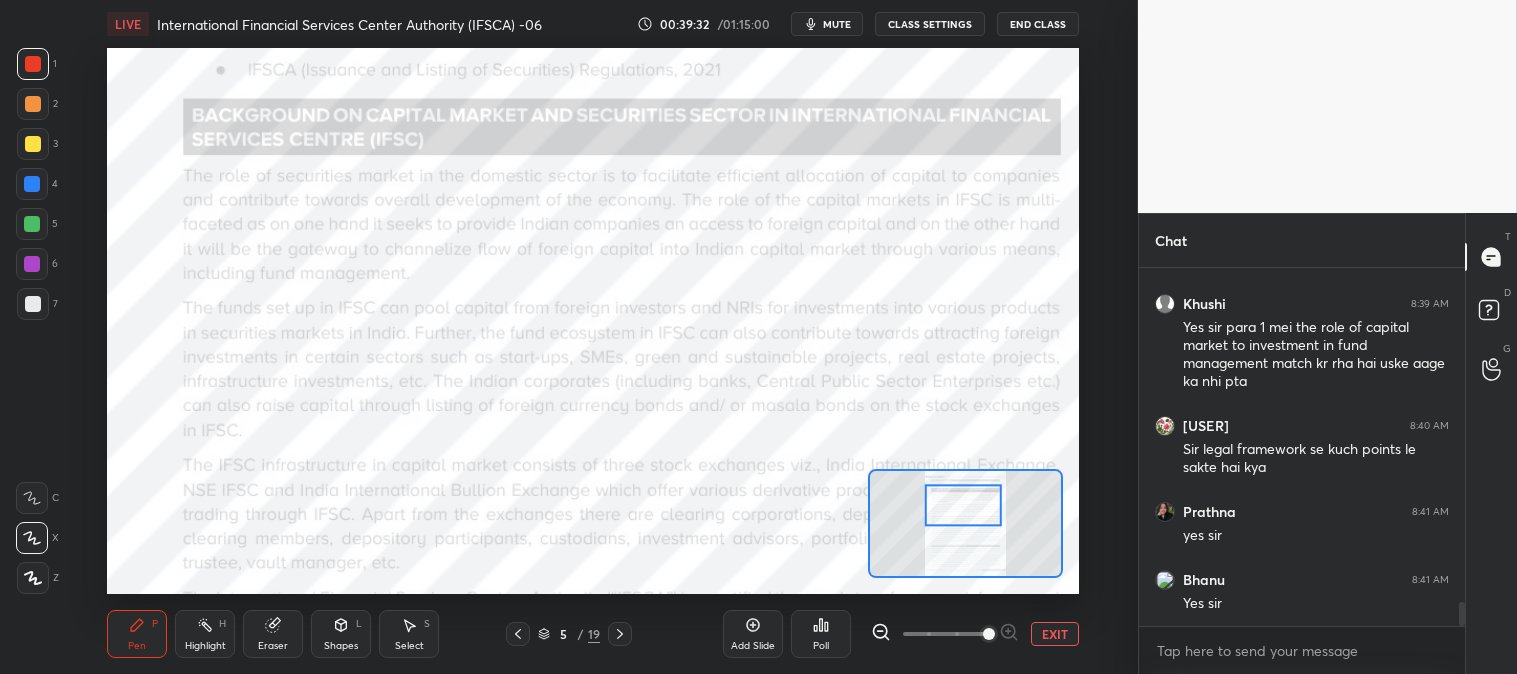 click 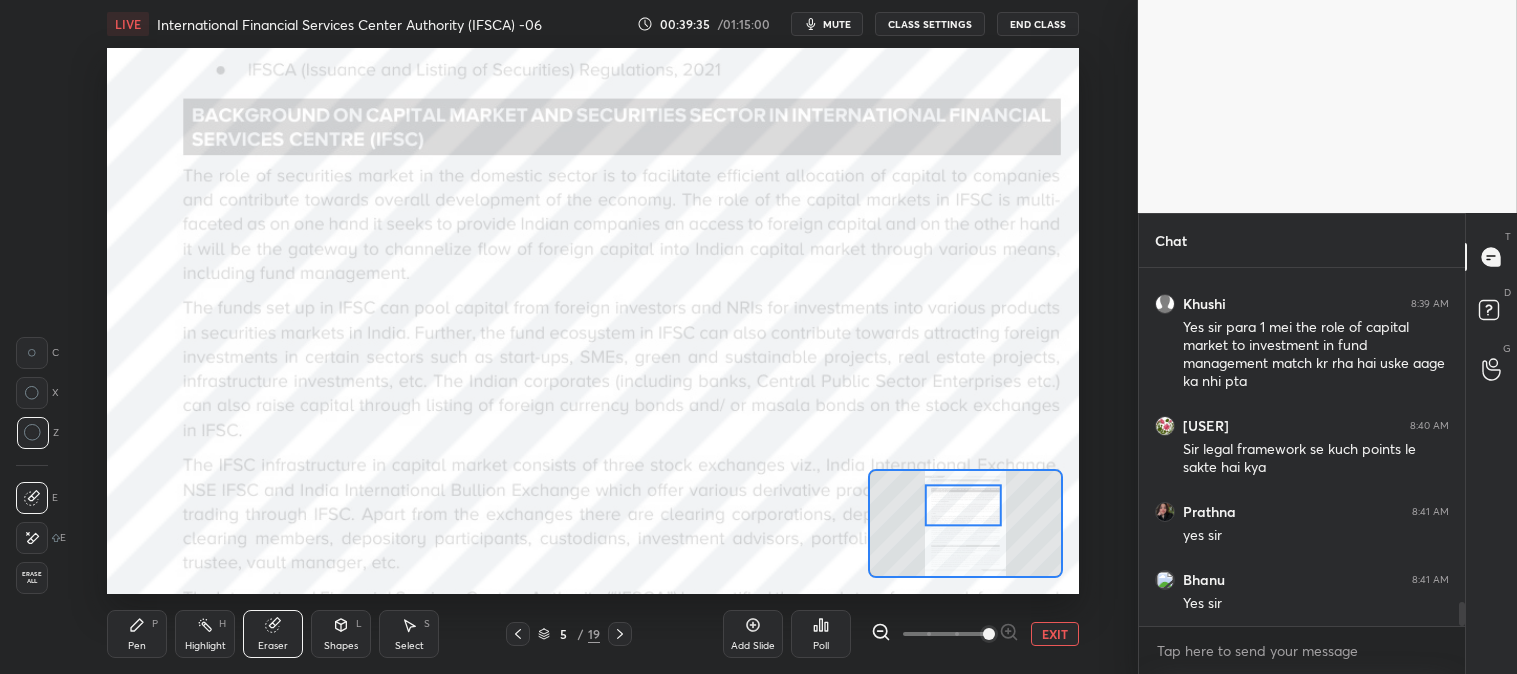 click 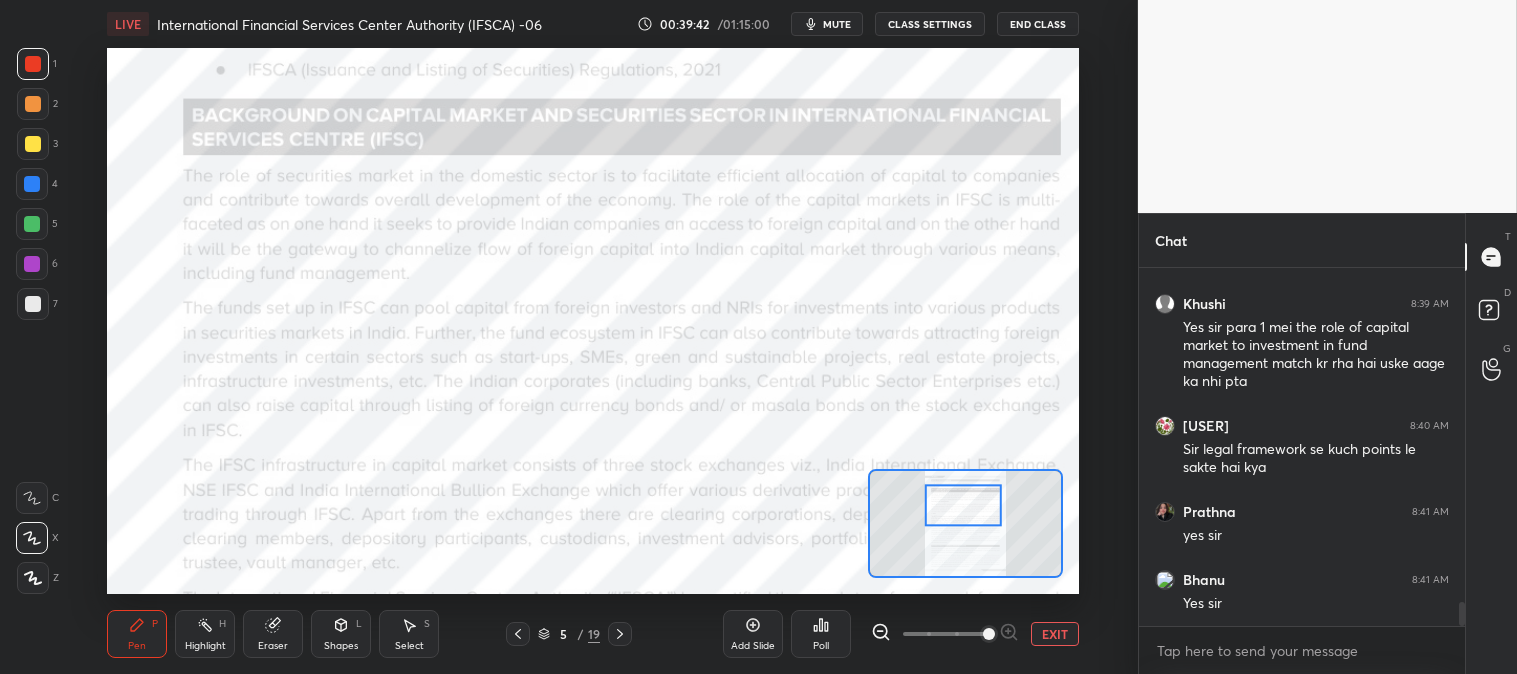 click 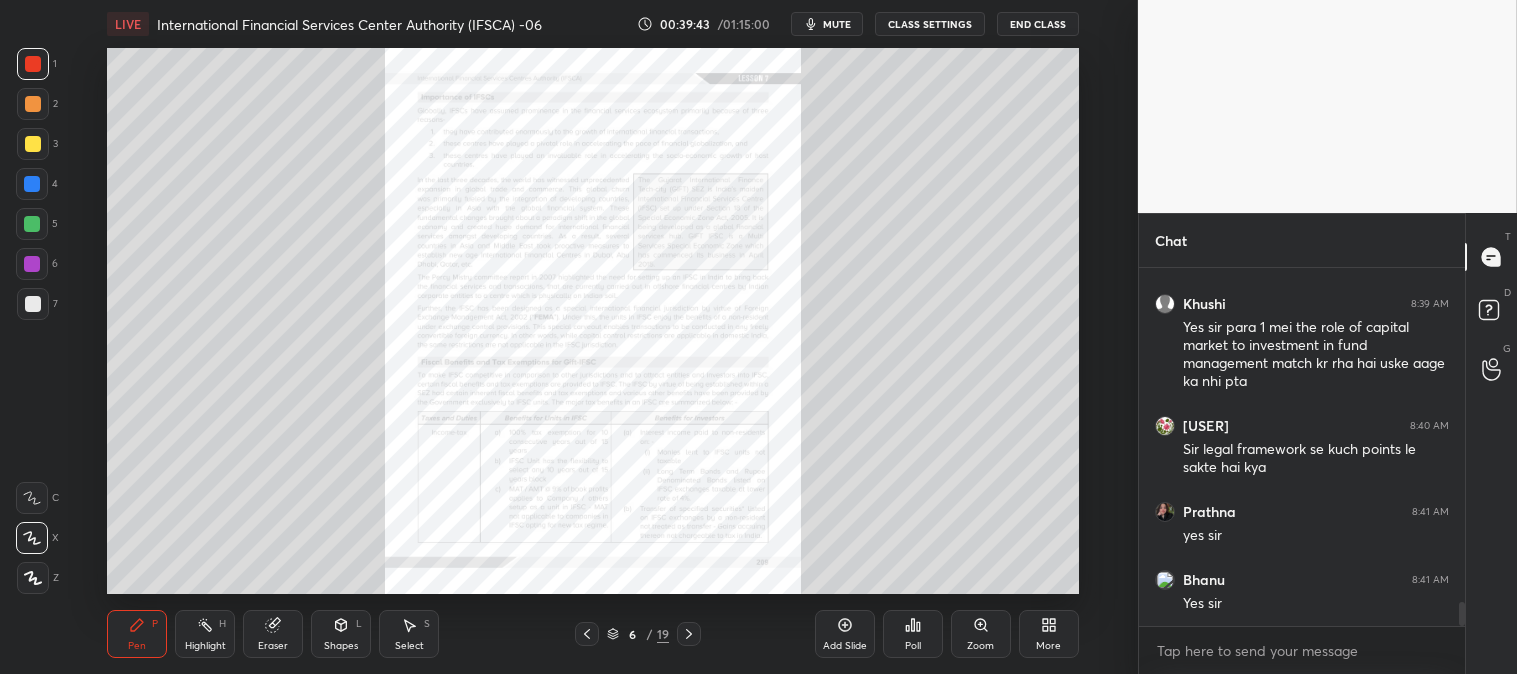 click on "Zoom" at bounding box center [980, 646] 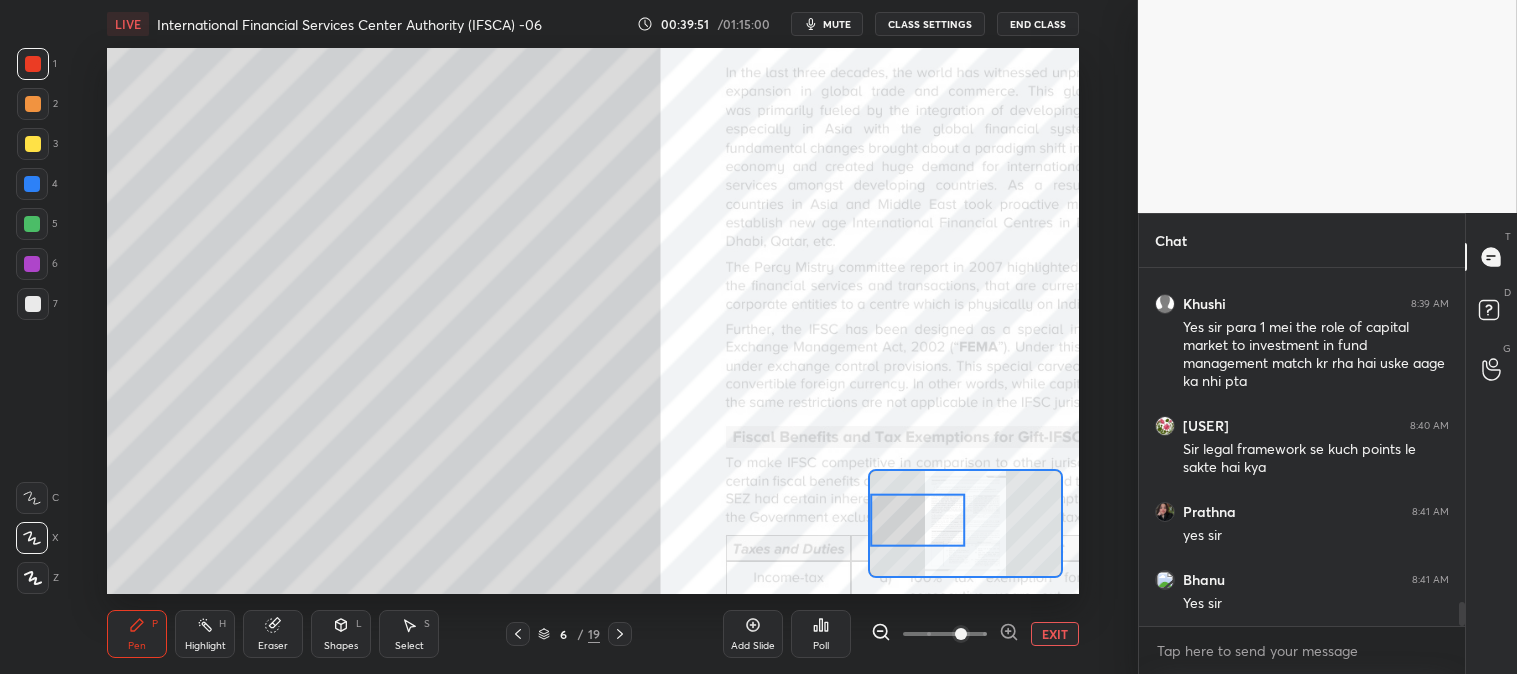 click 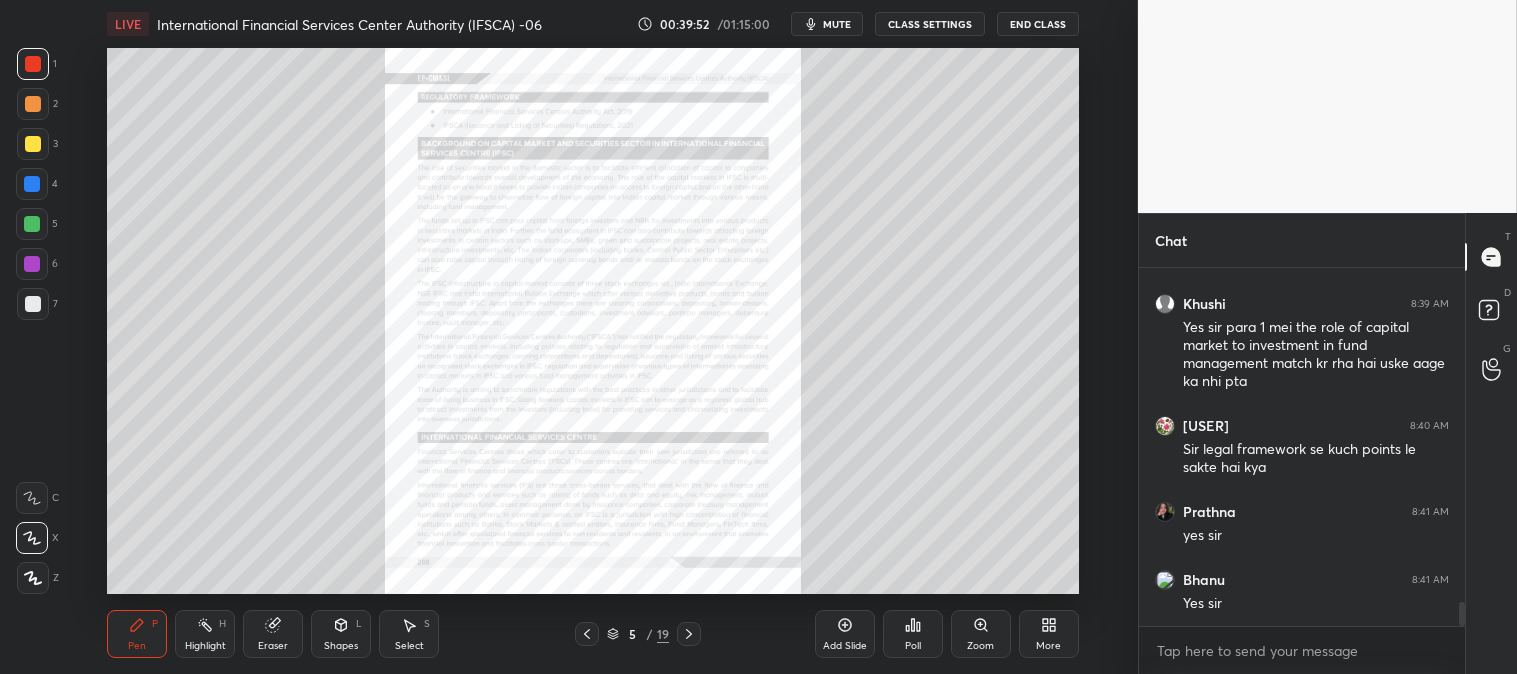 click on "Zoom" at bounding box center [981, 634] 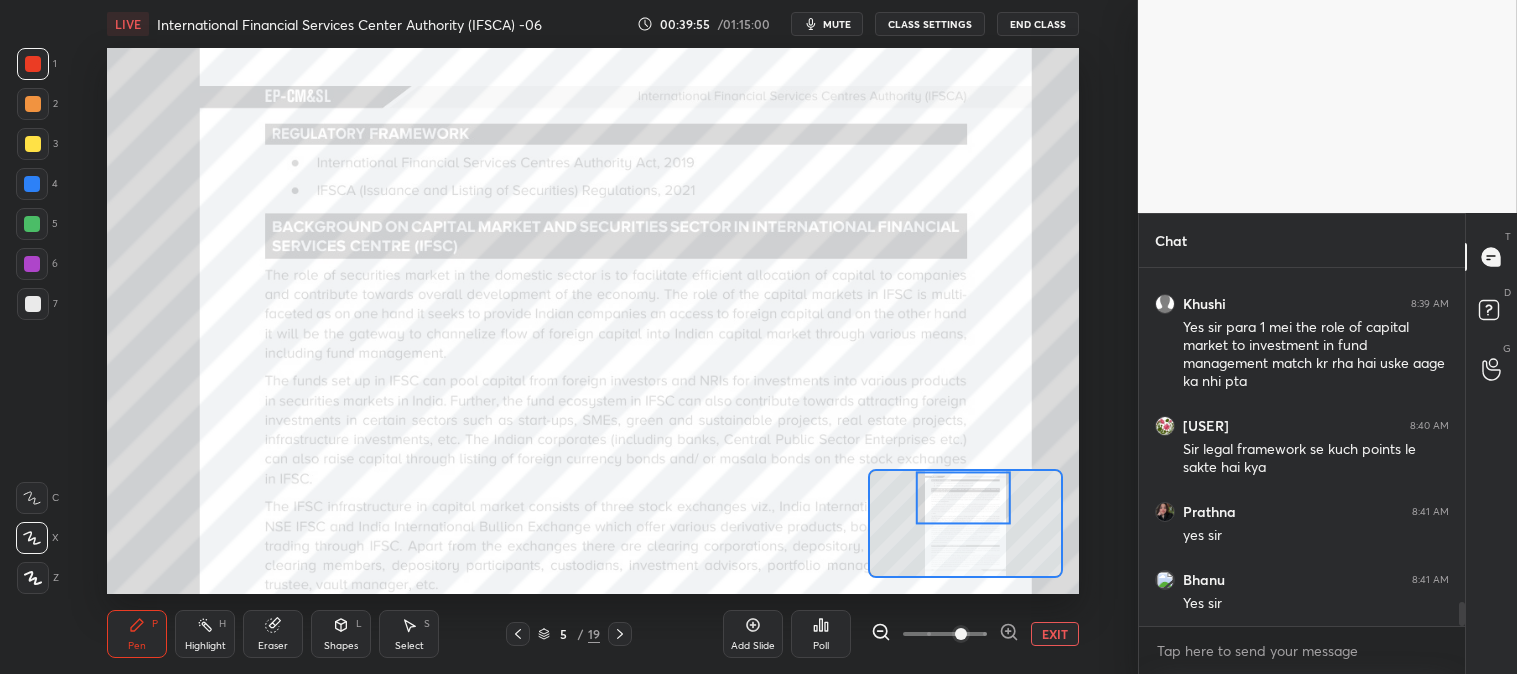 click 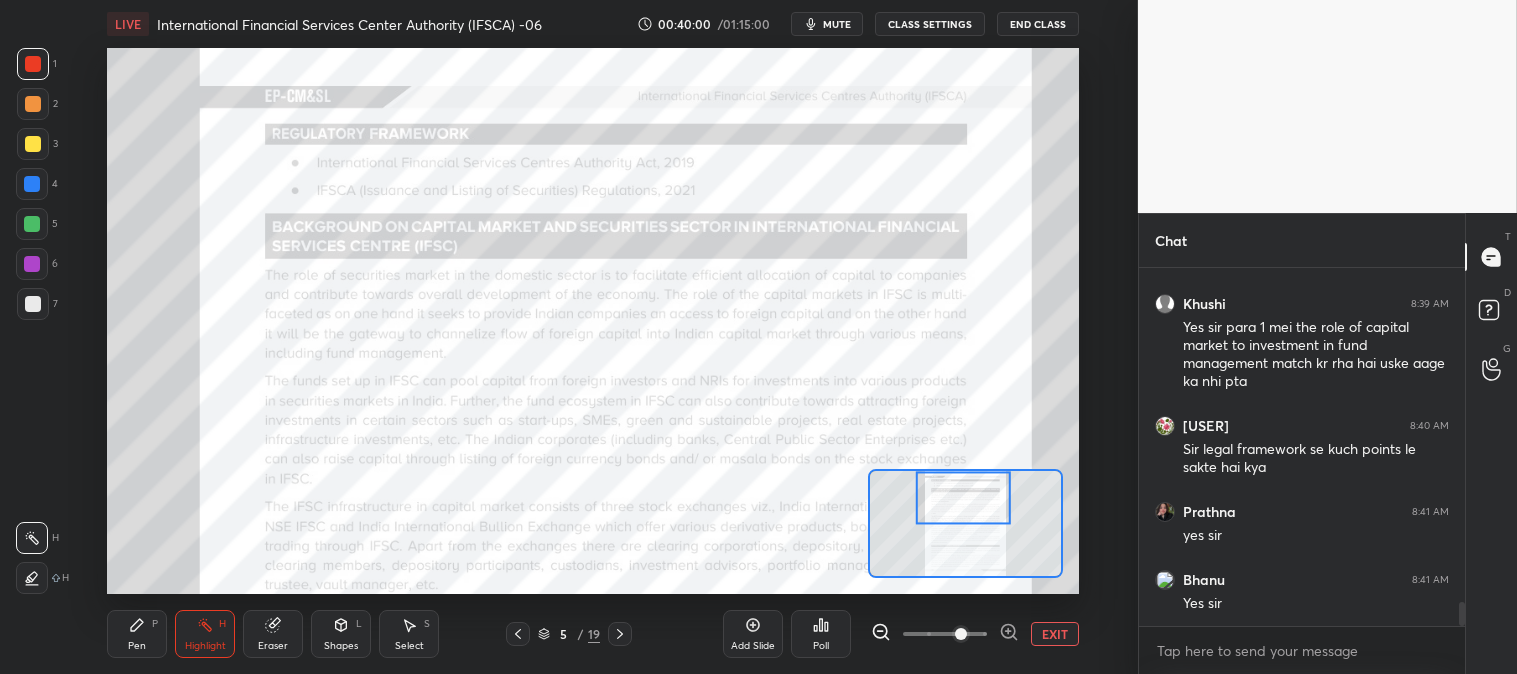 click at bounding box center (620, 634) 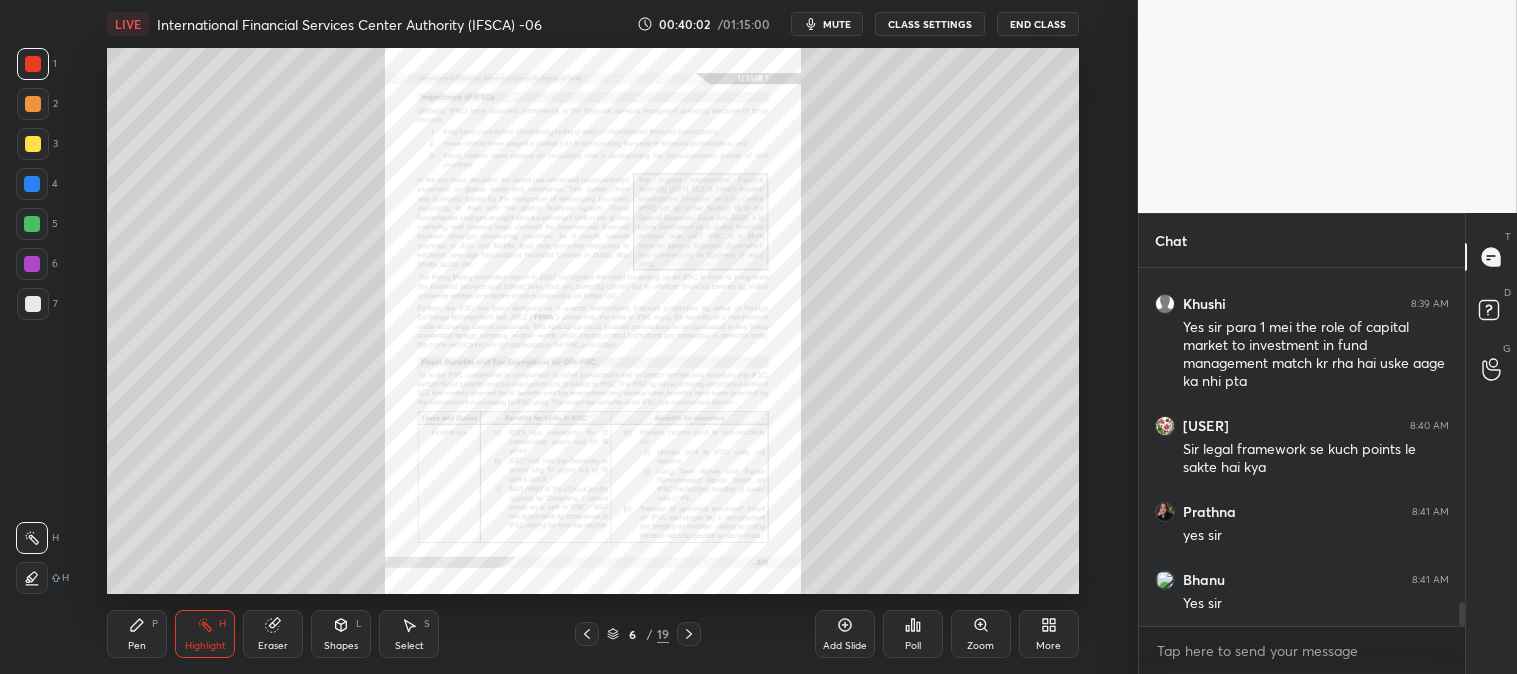 click 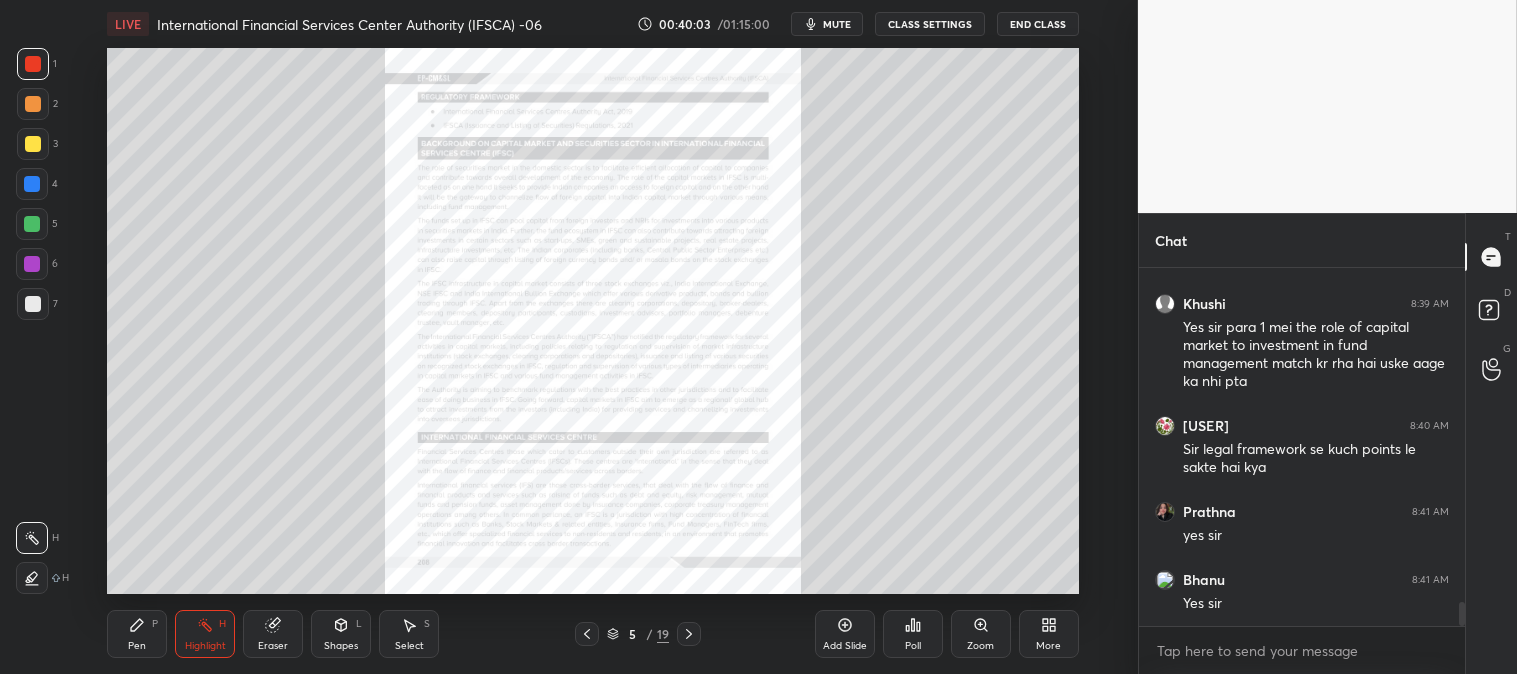 click 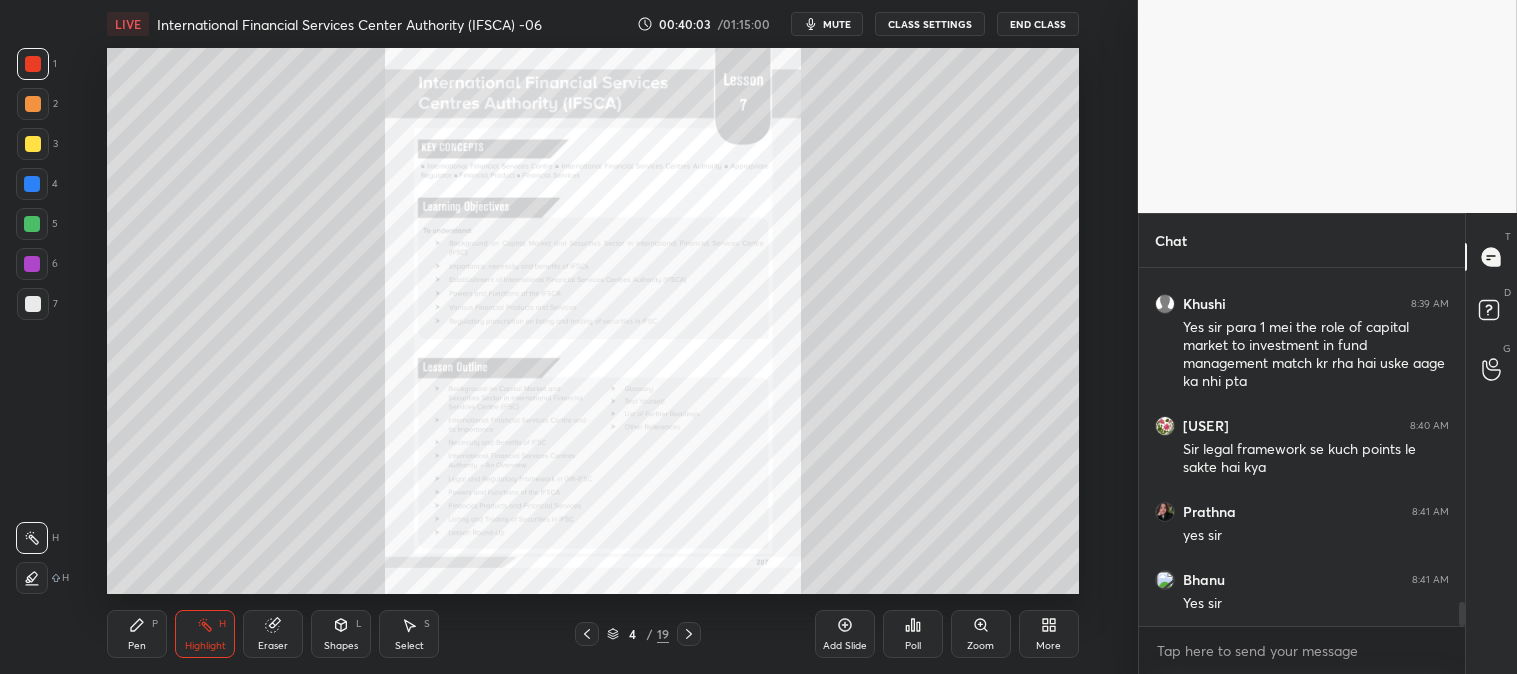 click 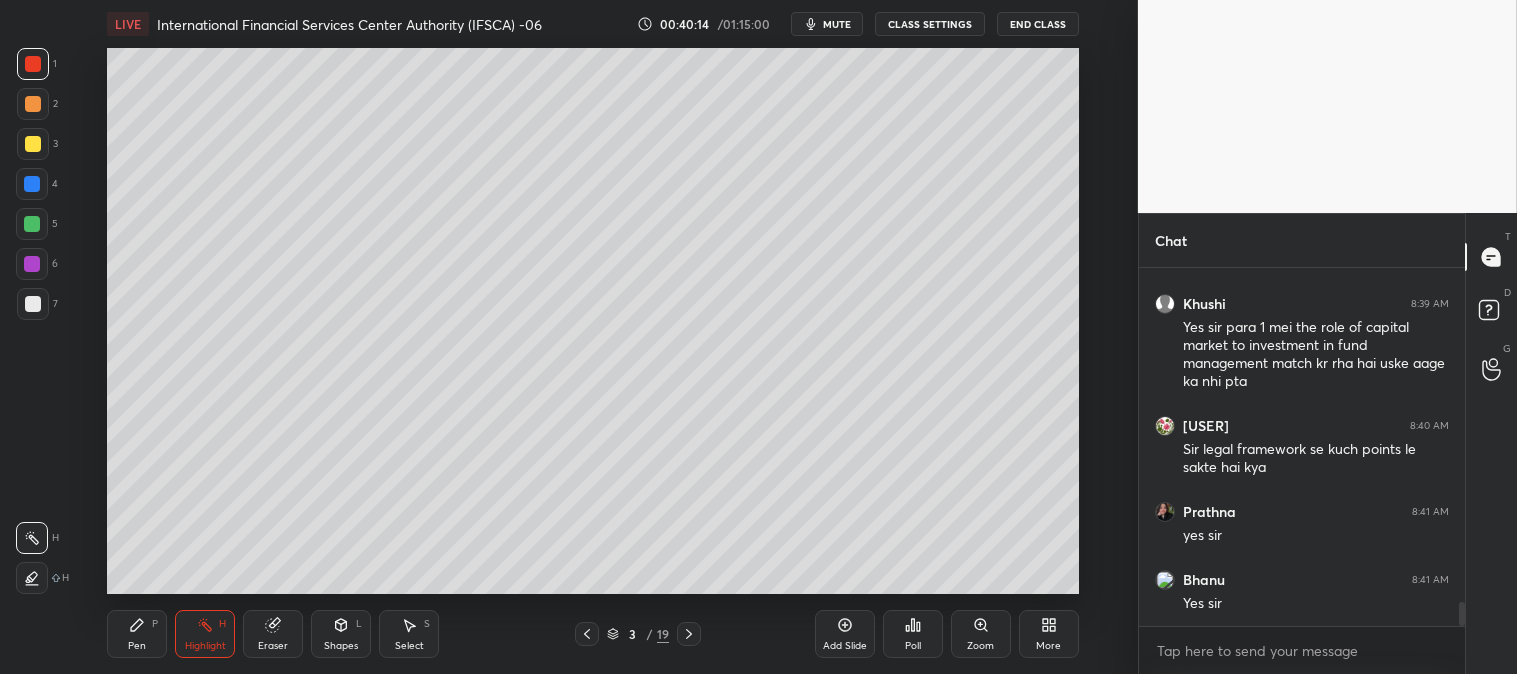 click 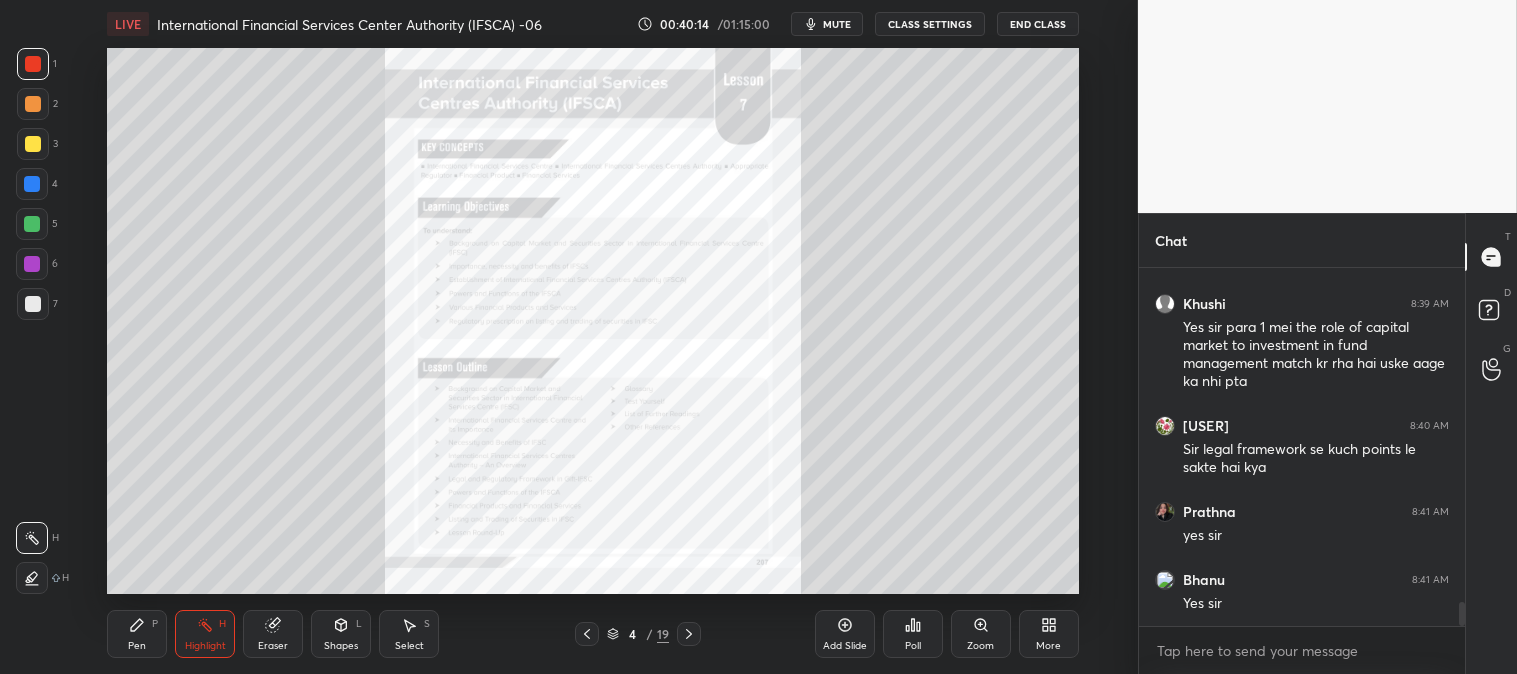 click 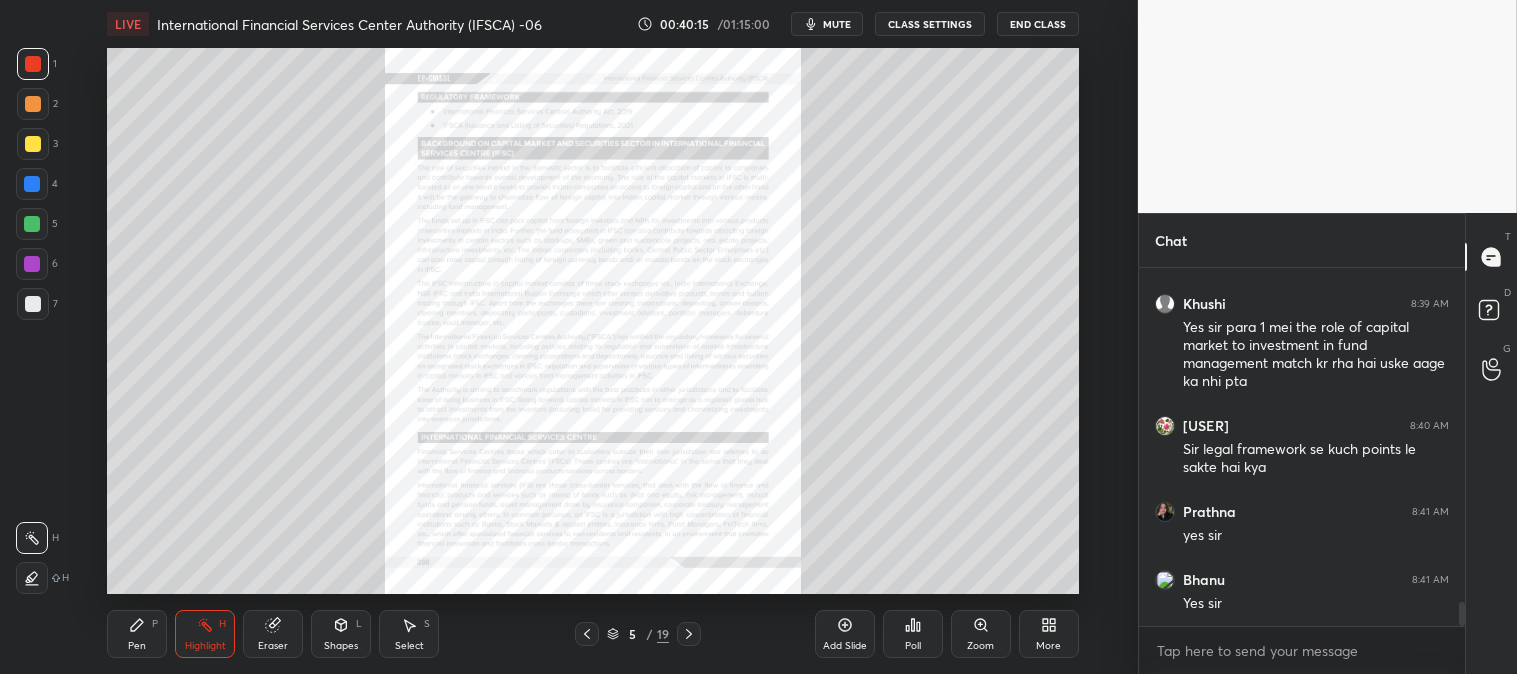 click on "Zoom" at bounding box center (981, 634) 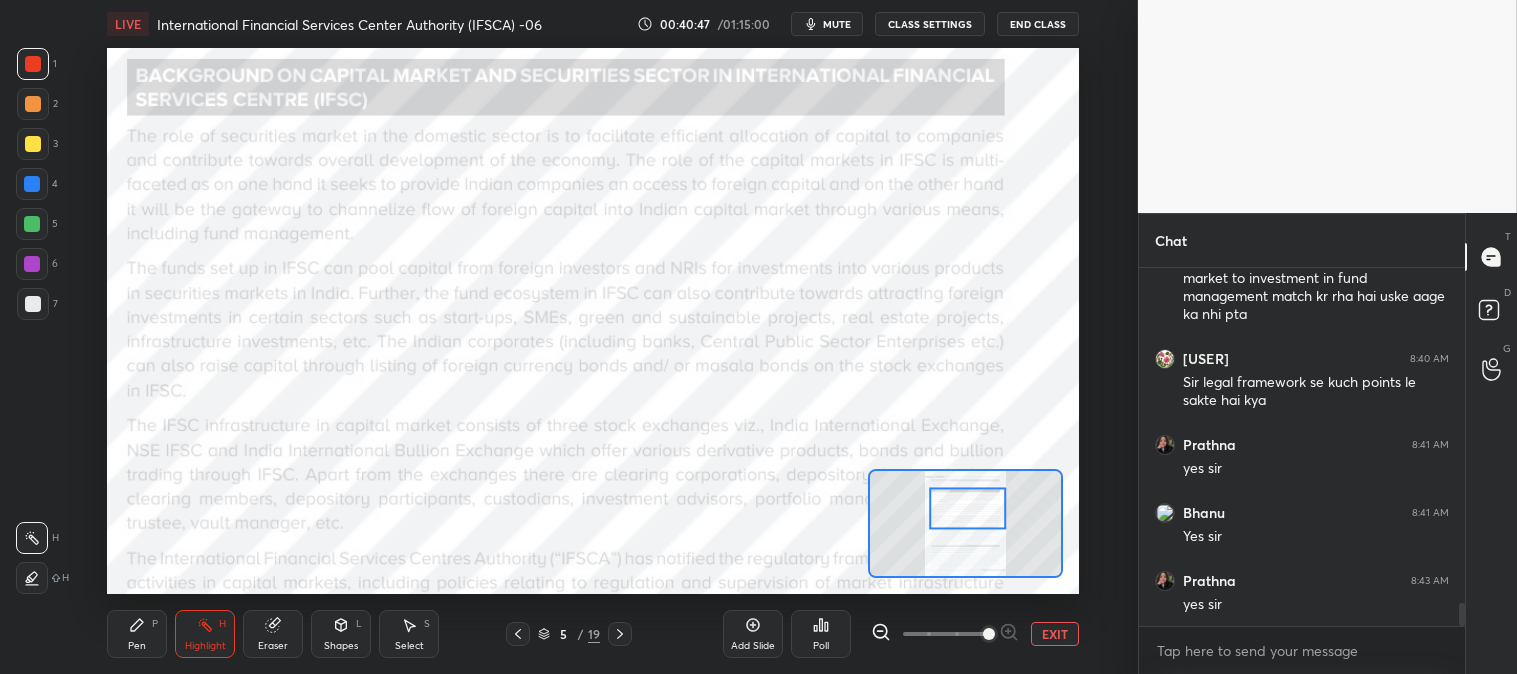 scroll, scrollTop: 5185, scrollLeft: 0, axis: vertical 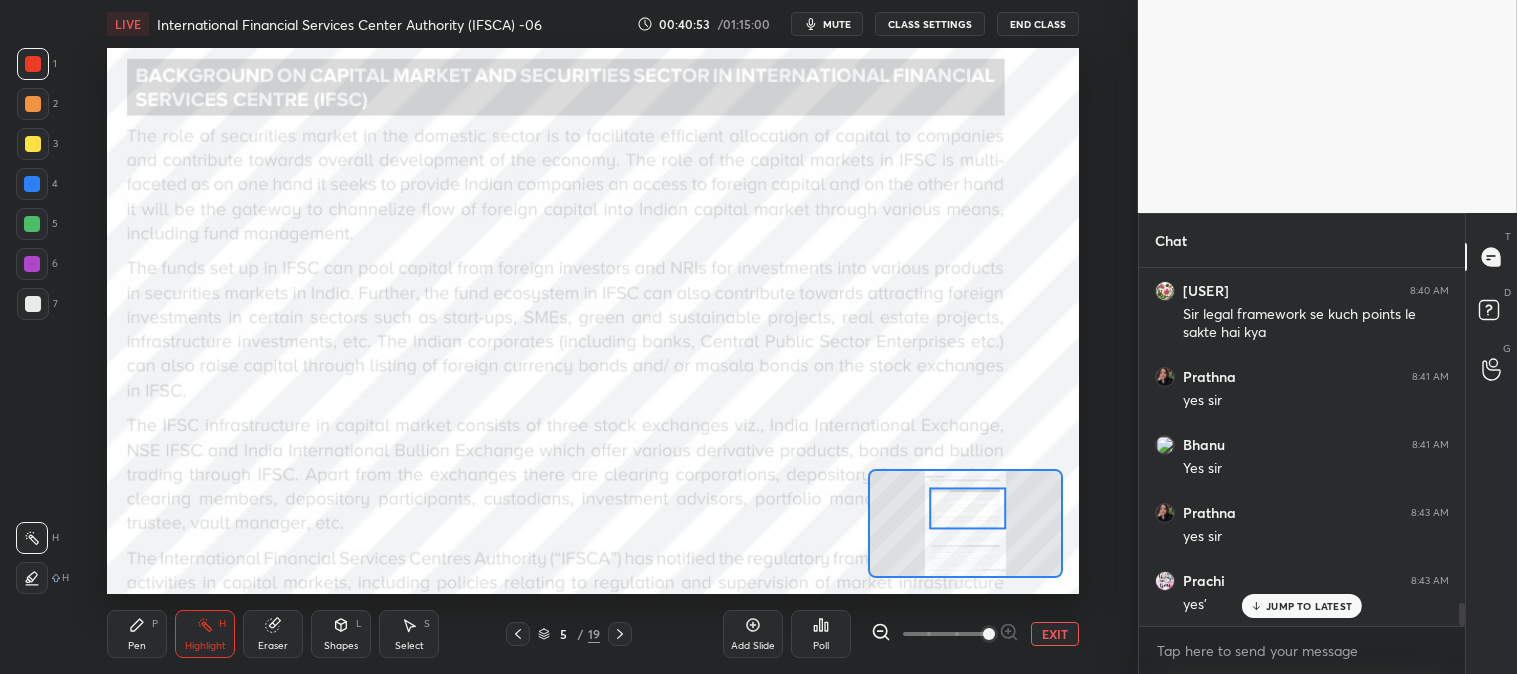 click 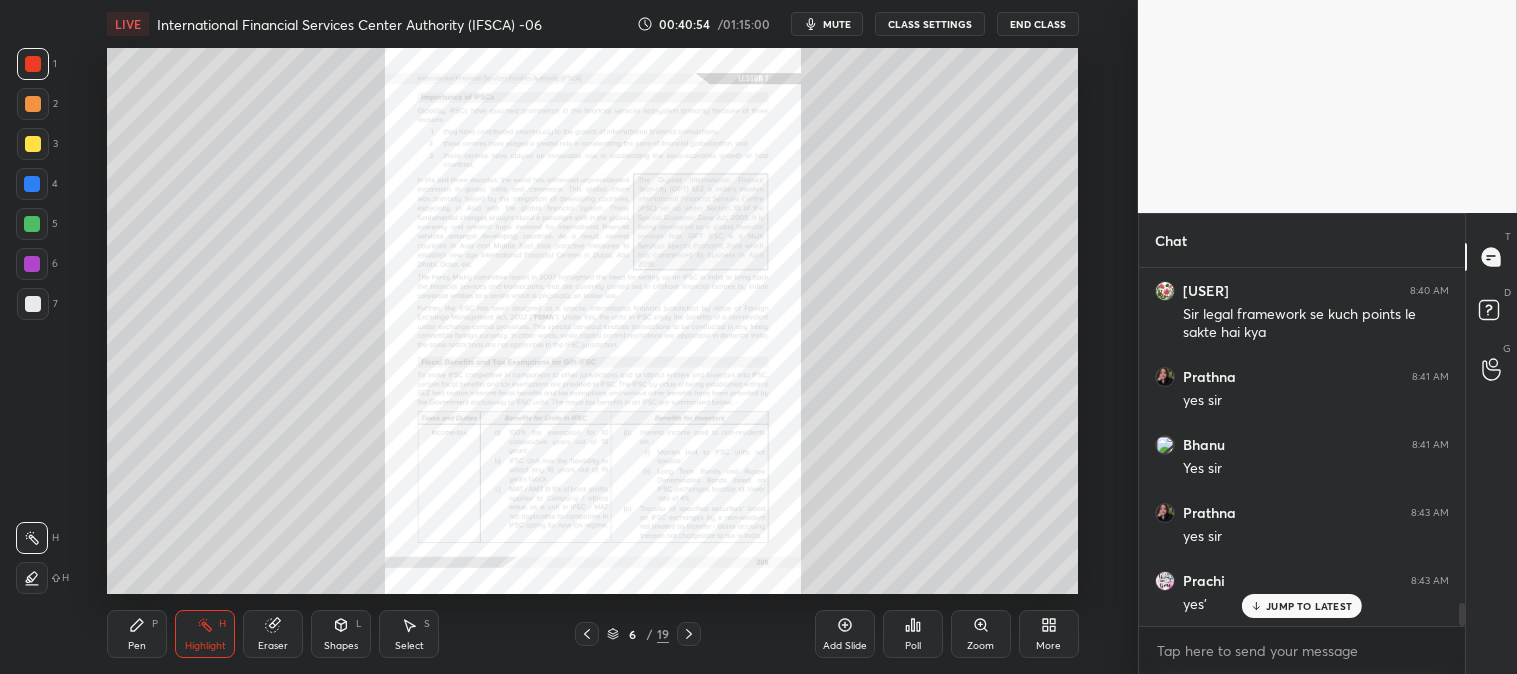 click on "Zoom" at bounding box center [980, 646] 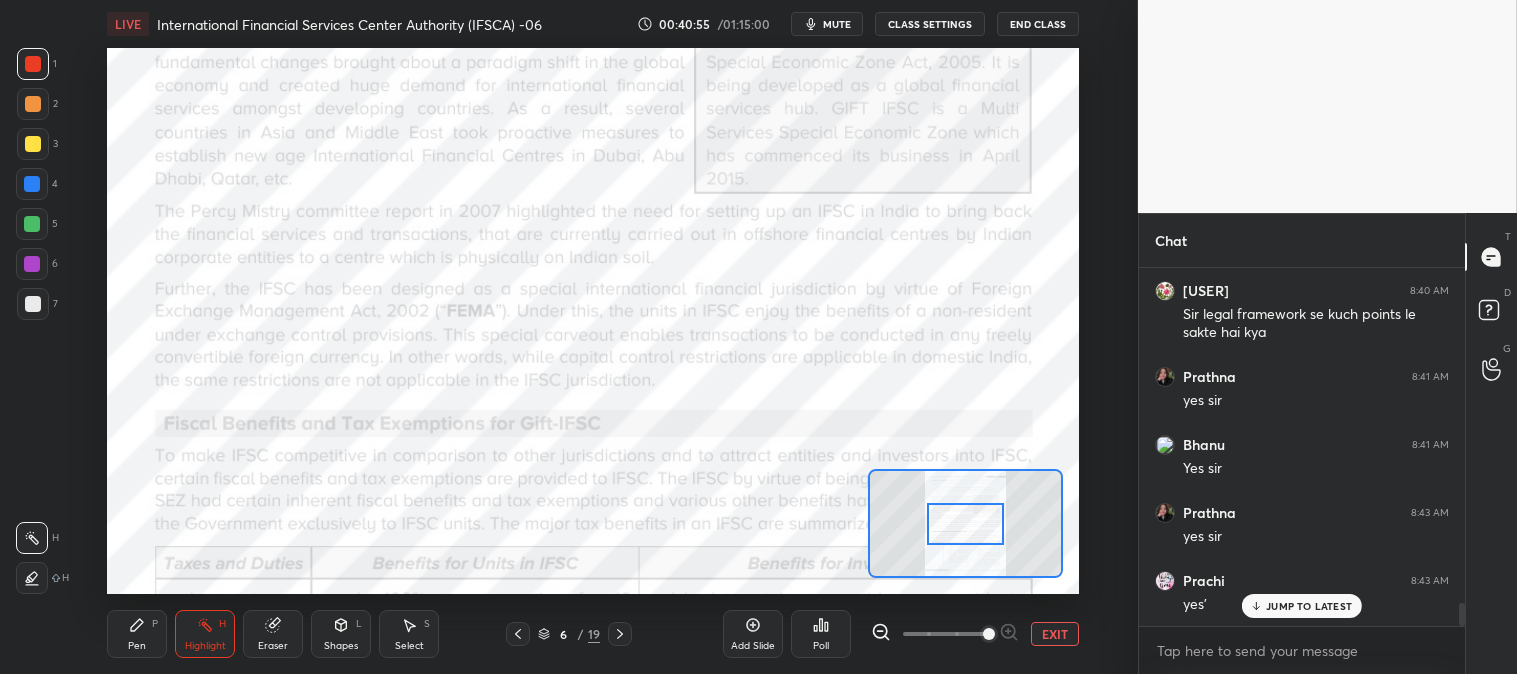 click at bounding box center (989, 634) 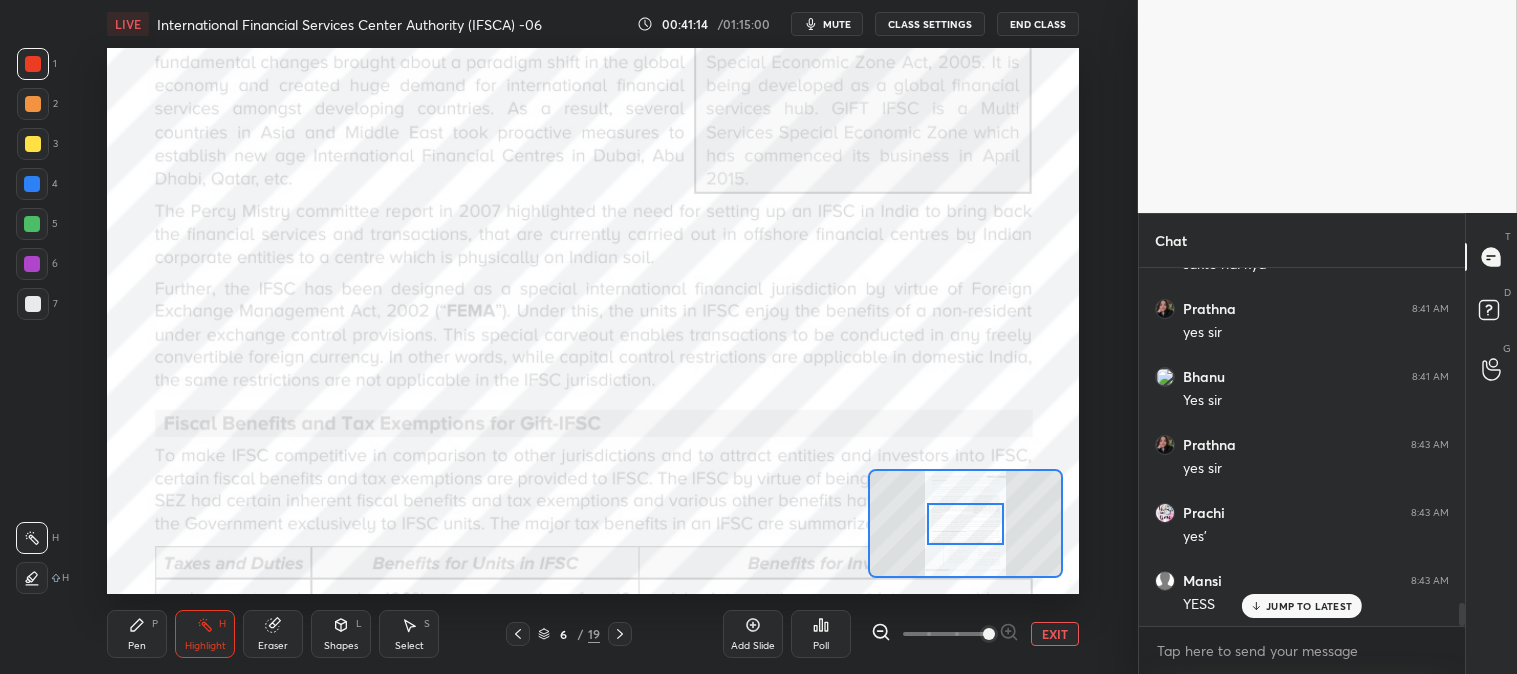 scroll, scrollTop: 5321, scrollLeft: 0, axis: vertical 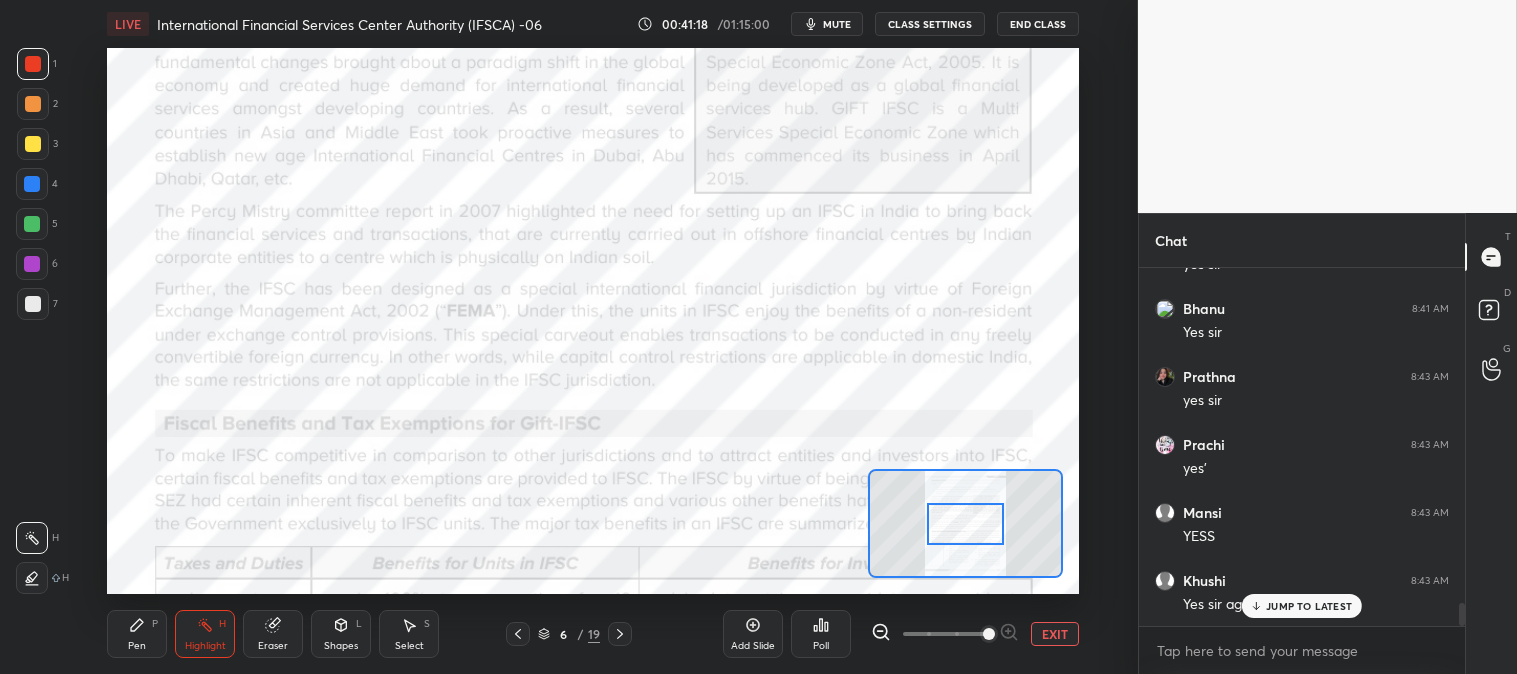 click on "JUMP TO LATEST" at bounding box center [1302, 606] 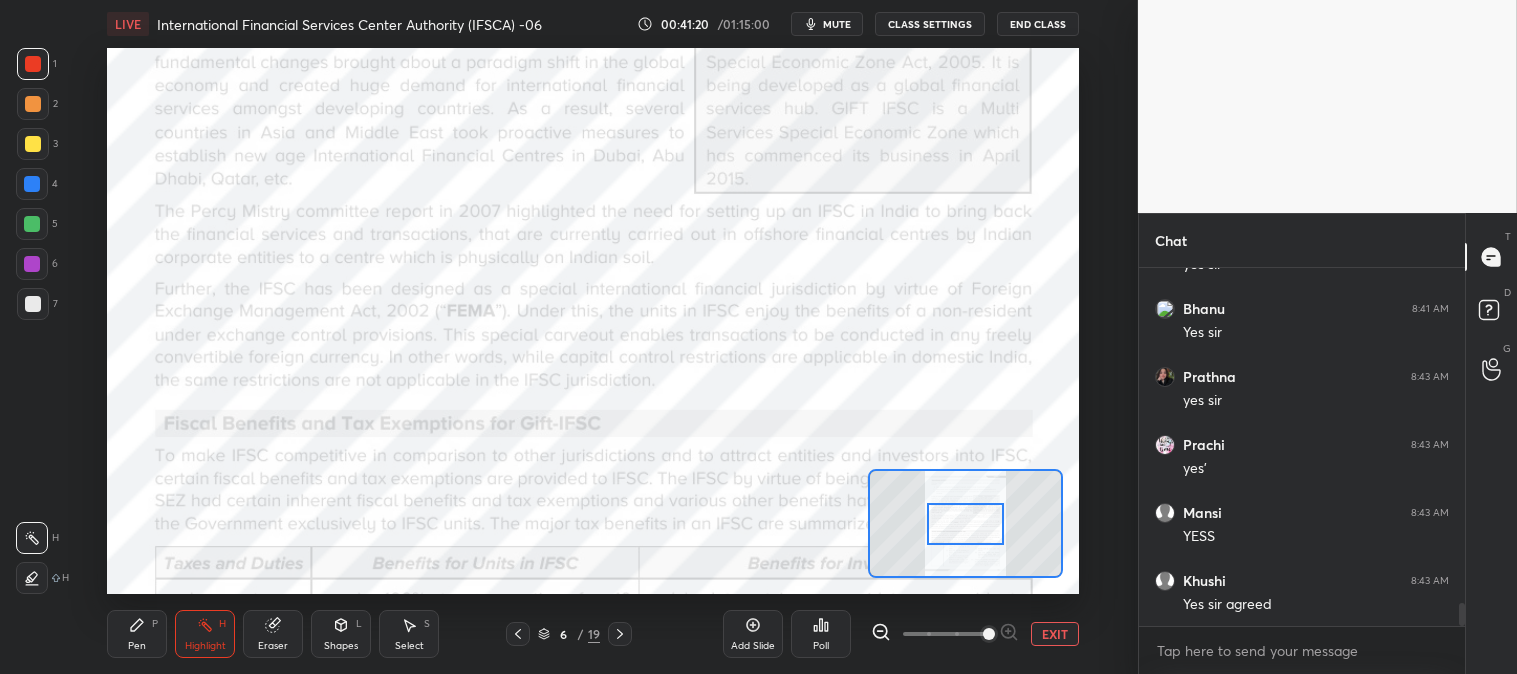 click at bounding box center [518, 634] 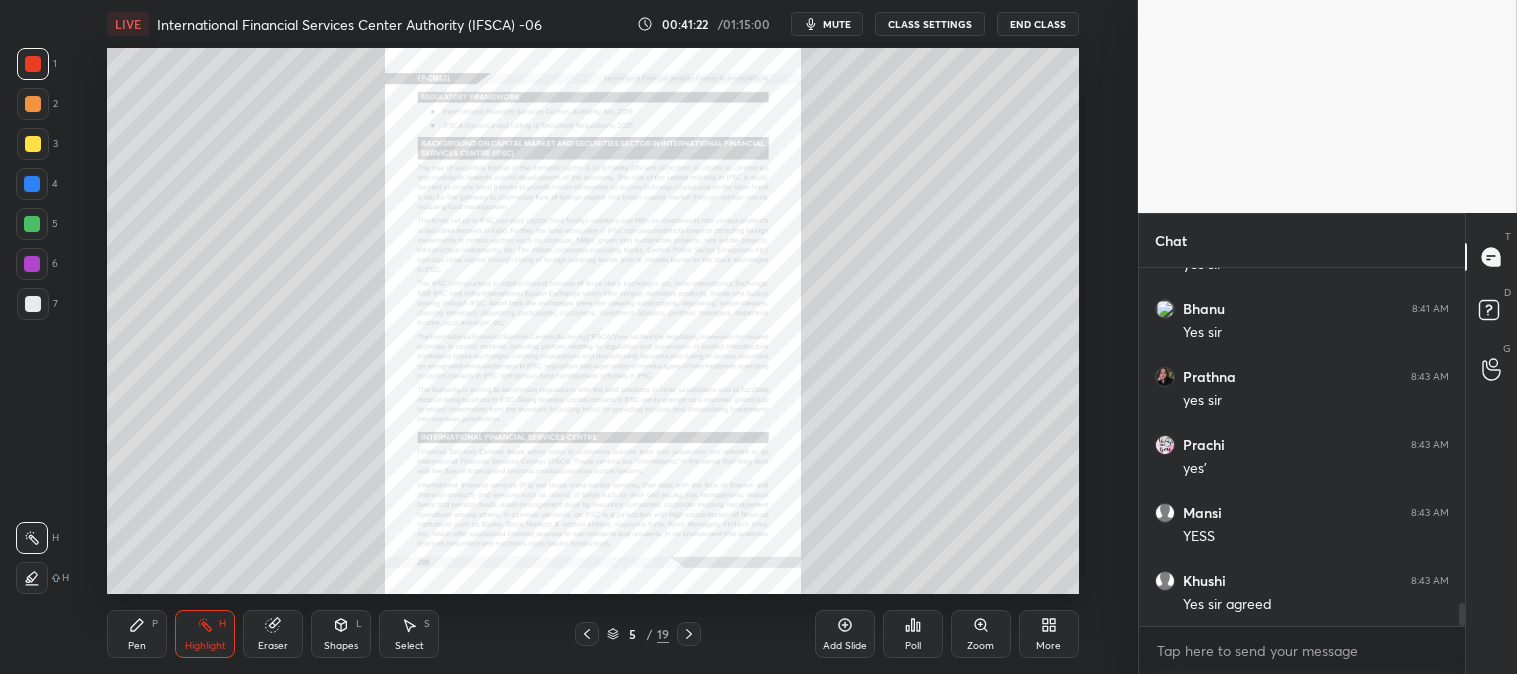 click 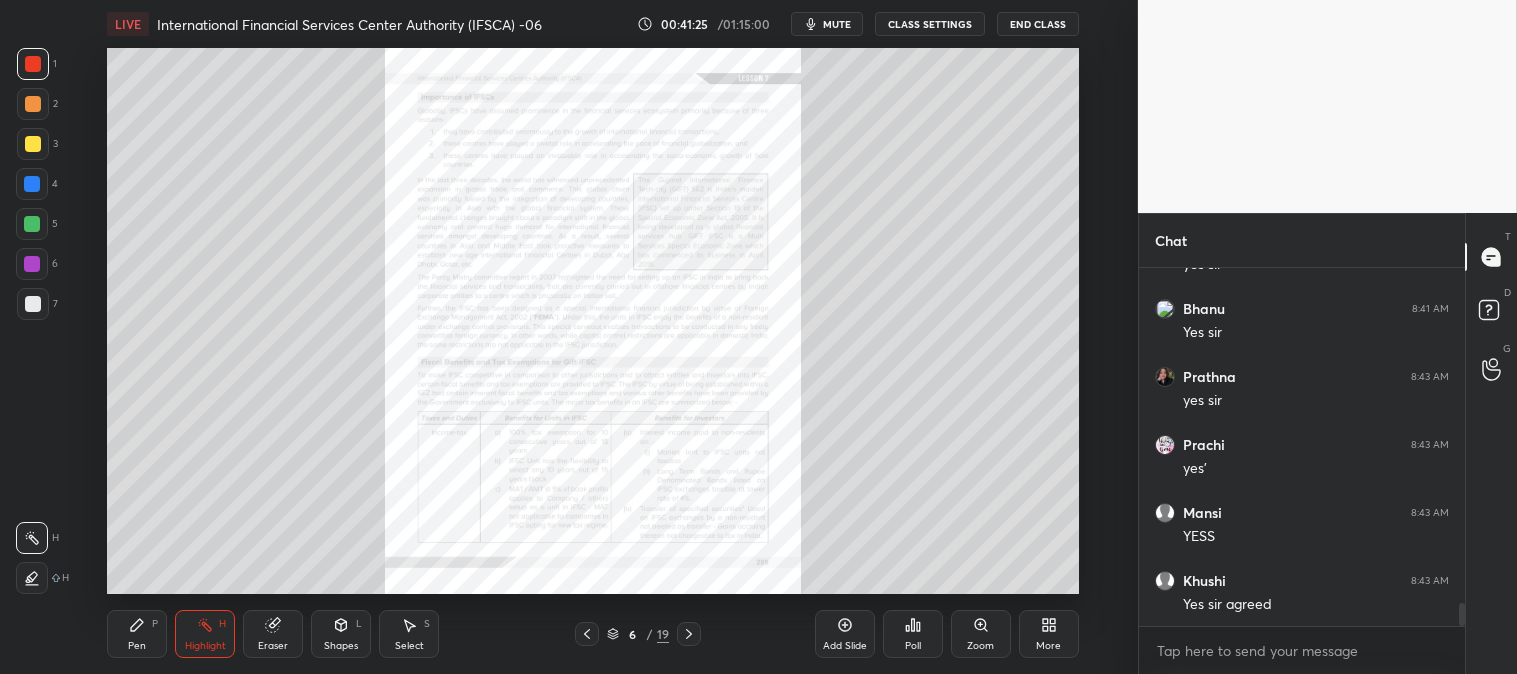click 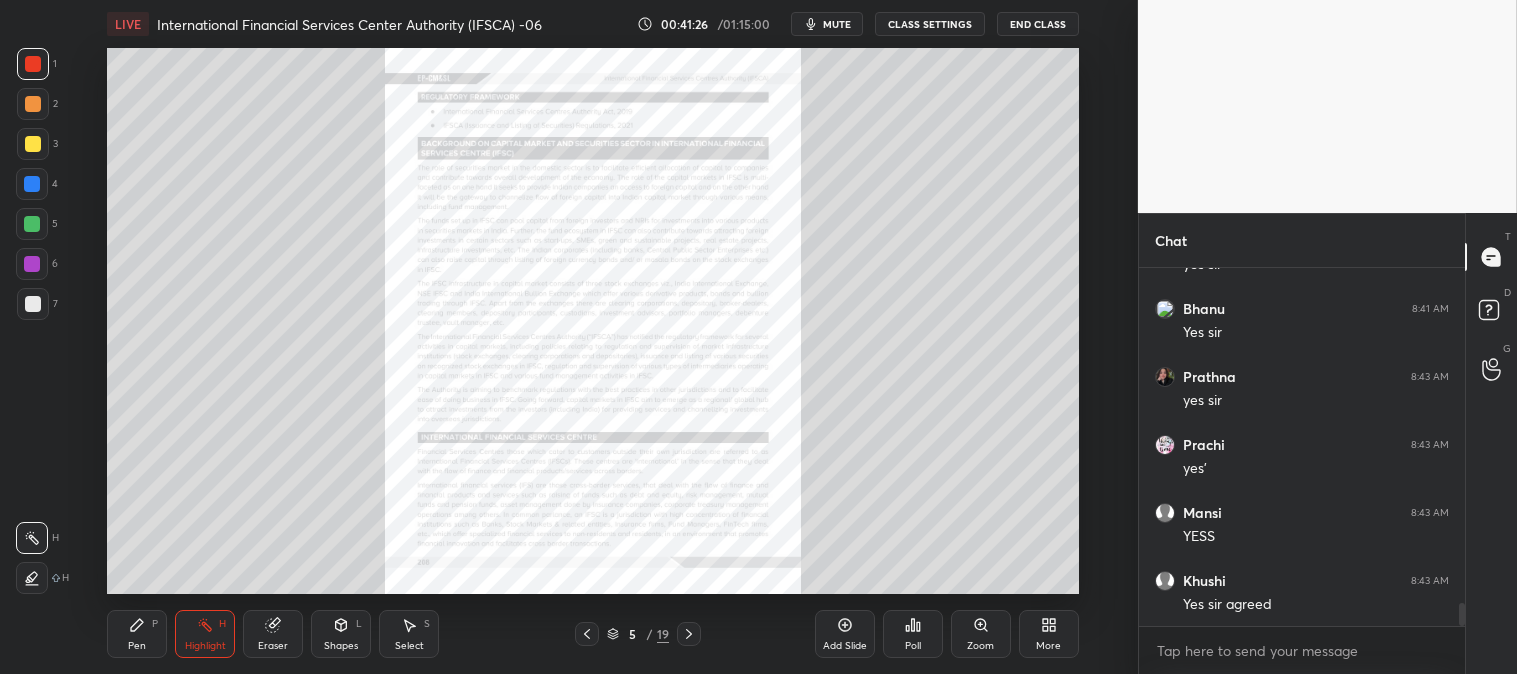 click 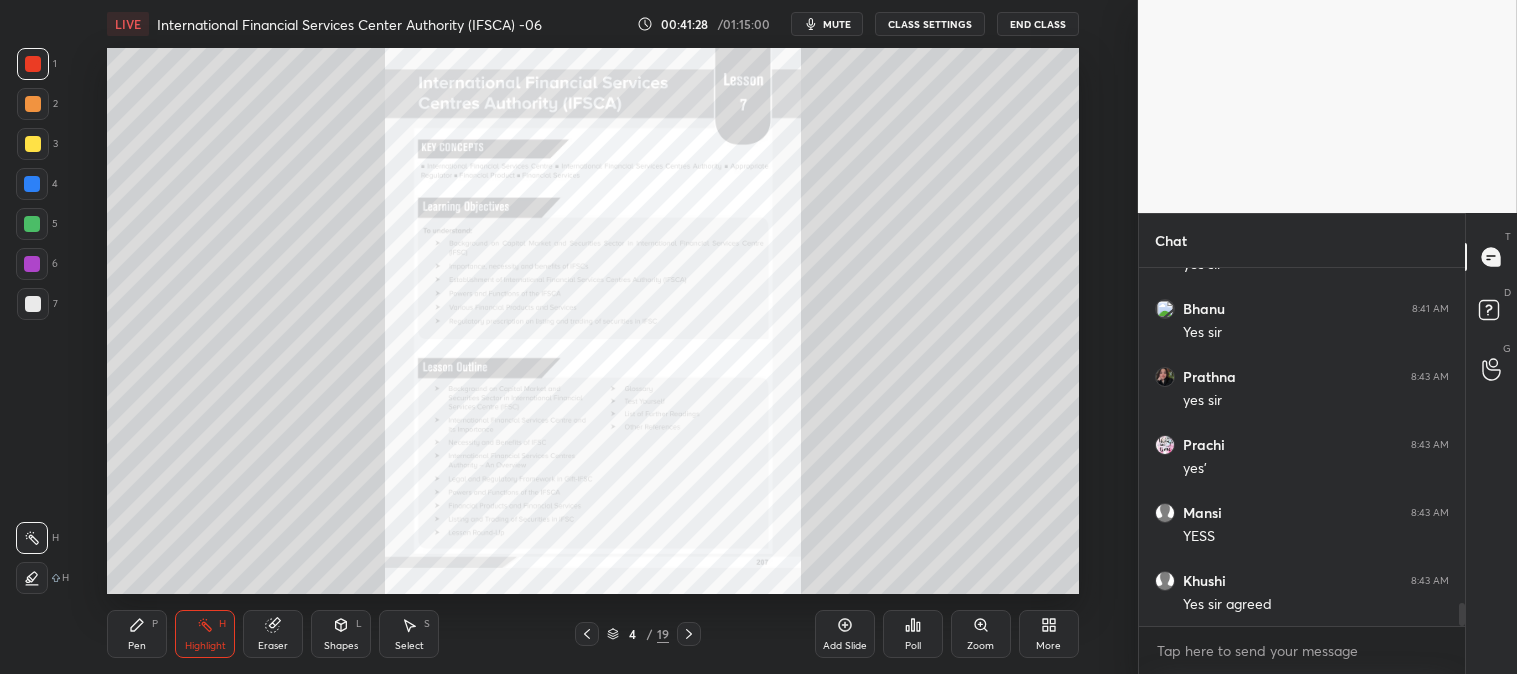 scroll, scrollTop: 5390, scrollLeft: 0, axis: vertical 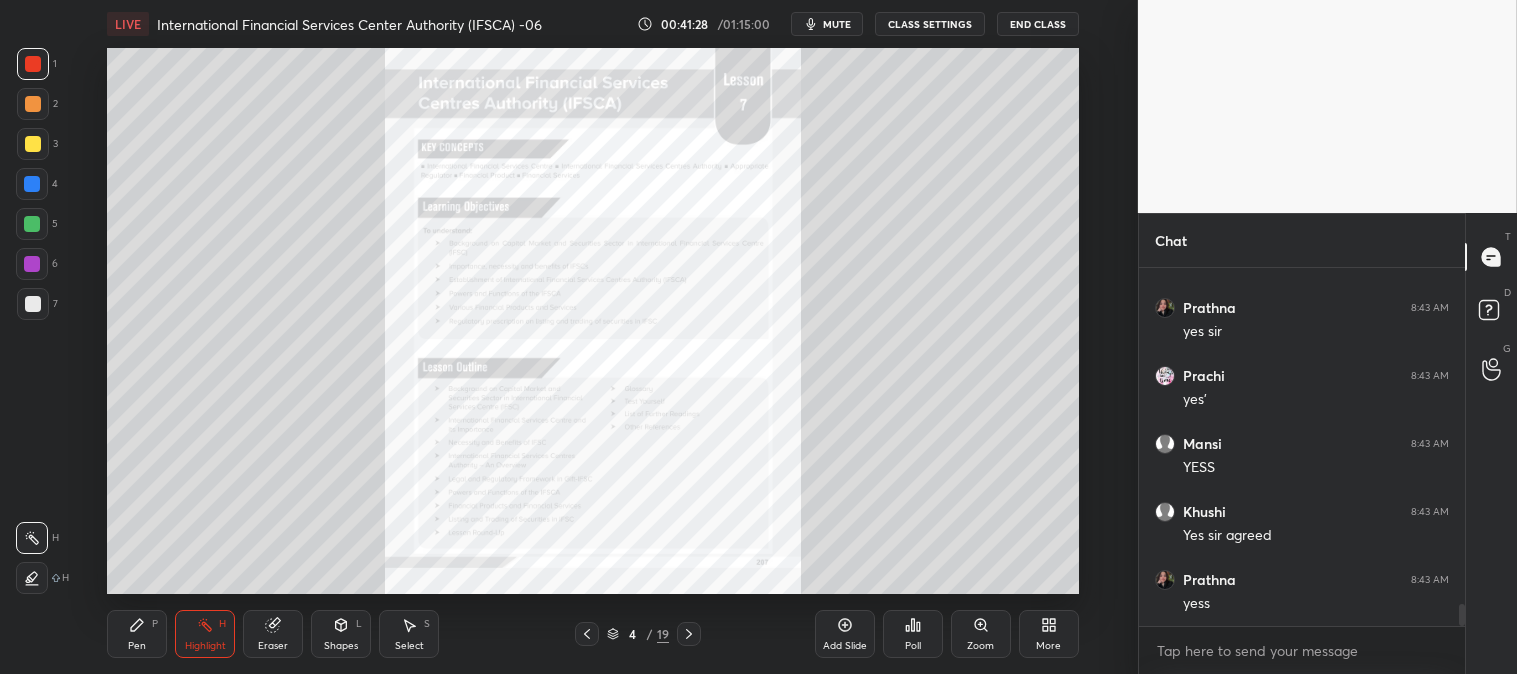click 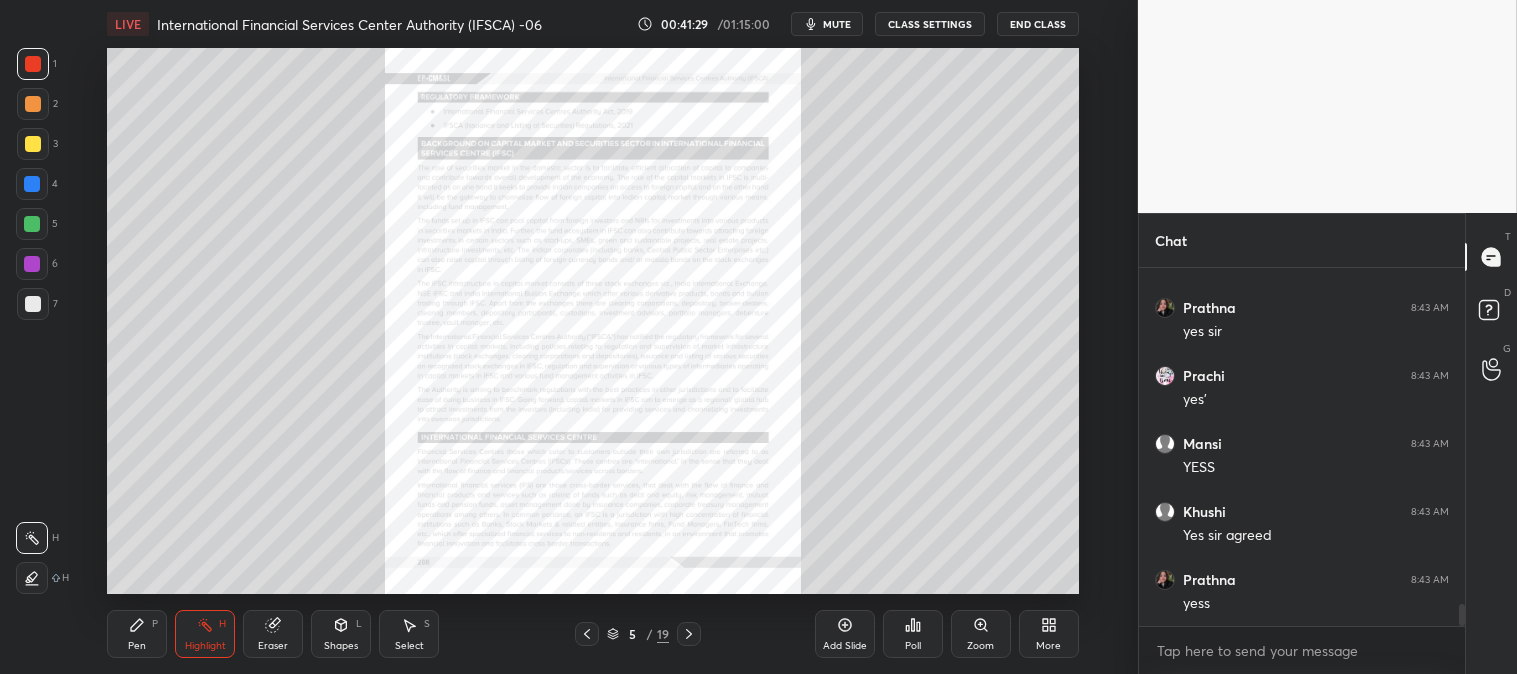 click 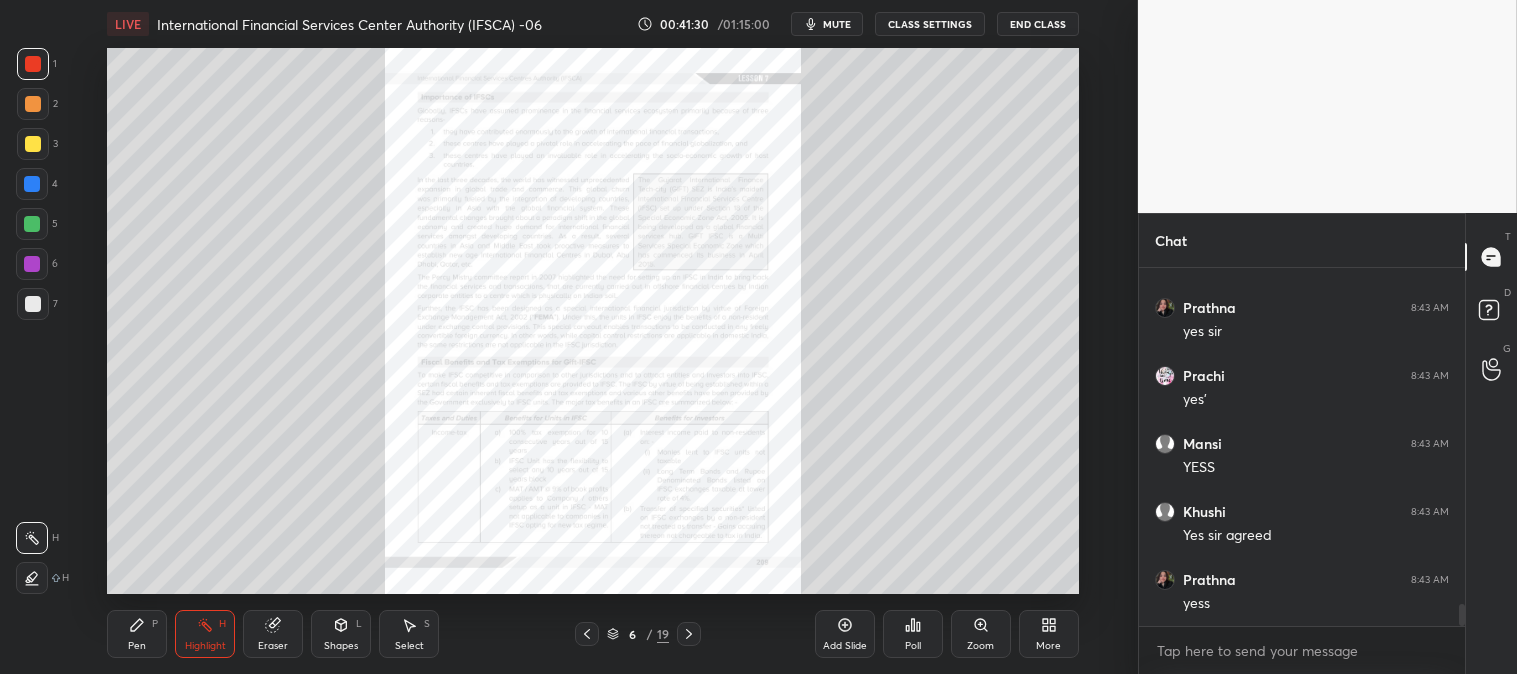 click 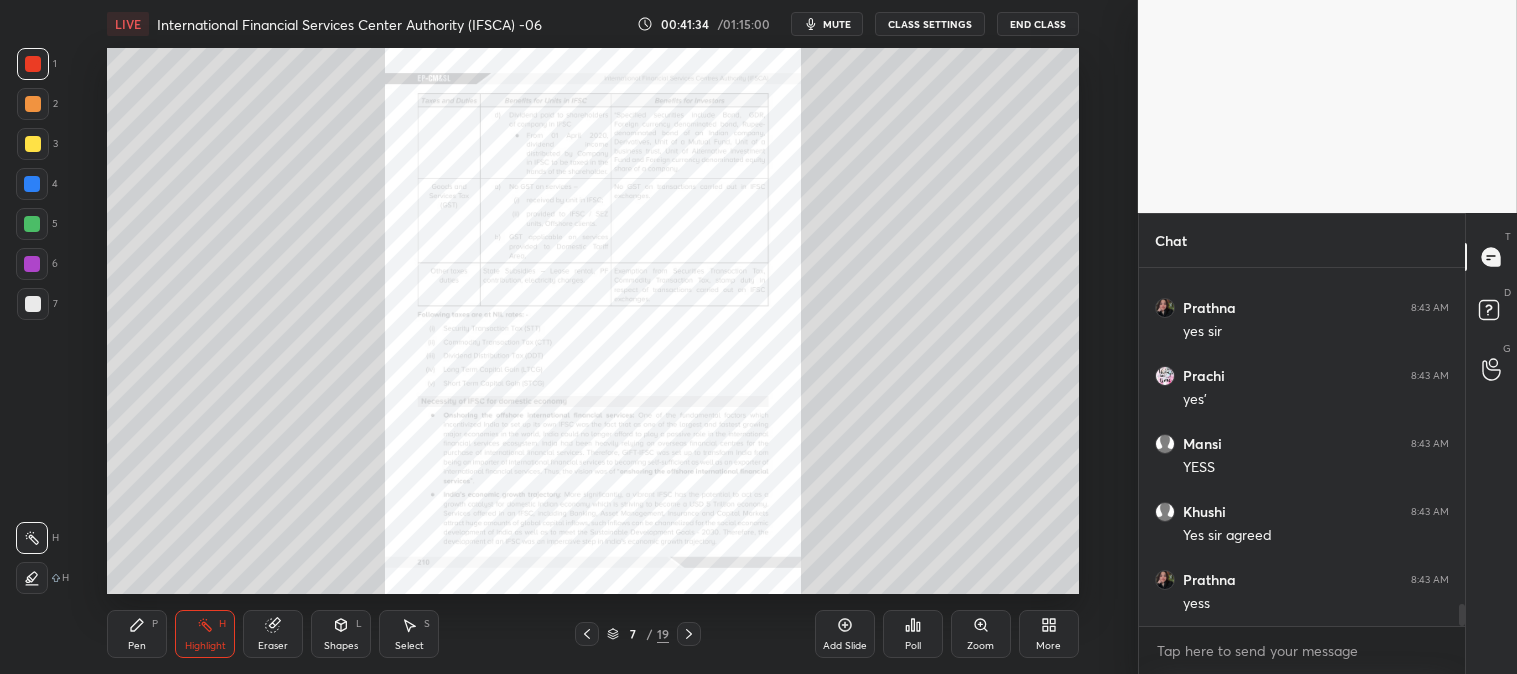 click 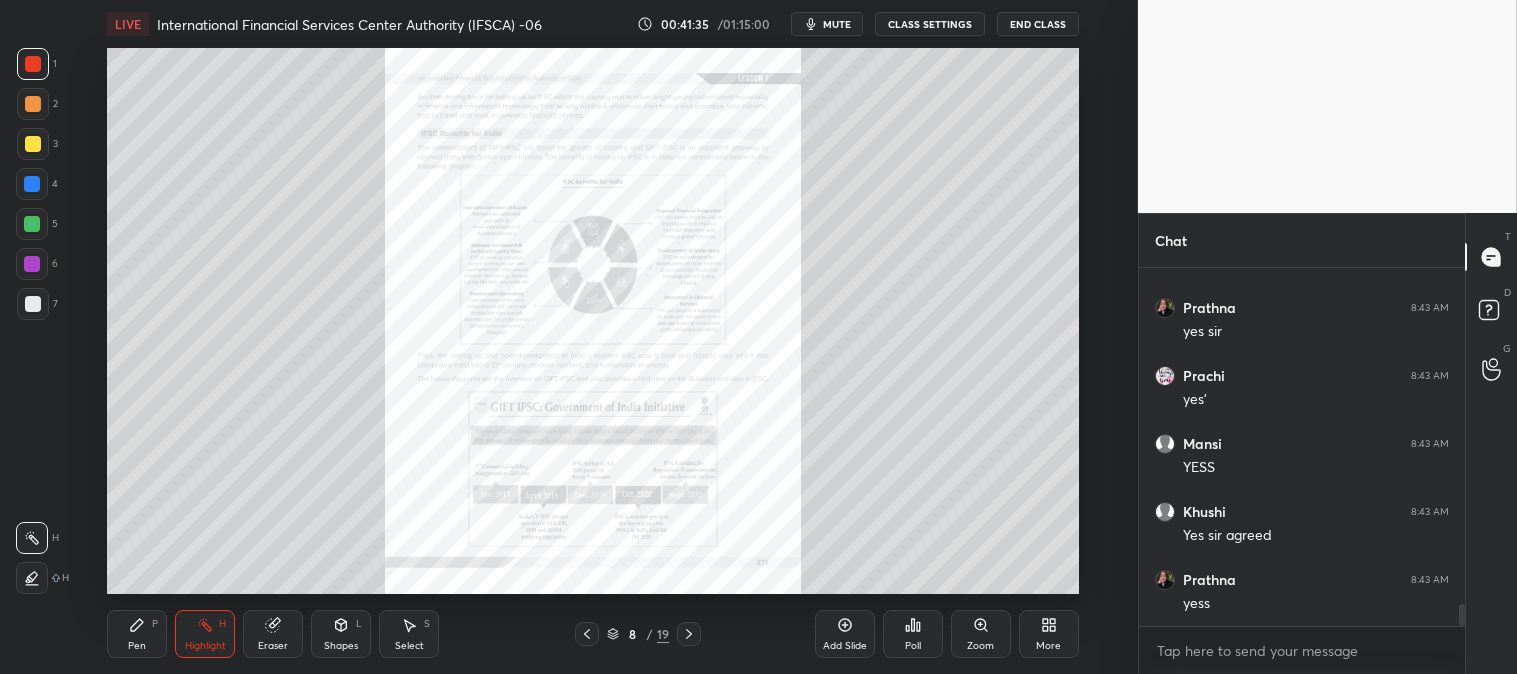 click 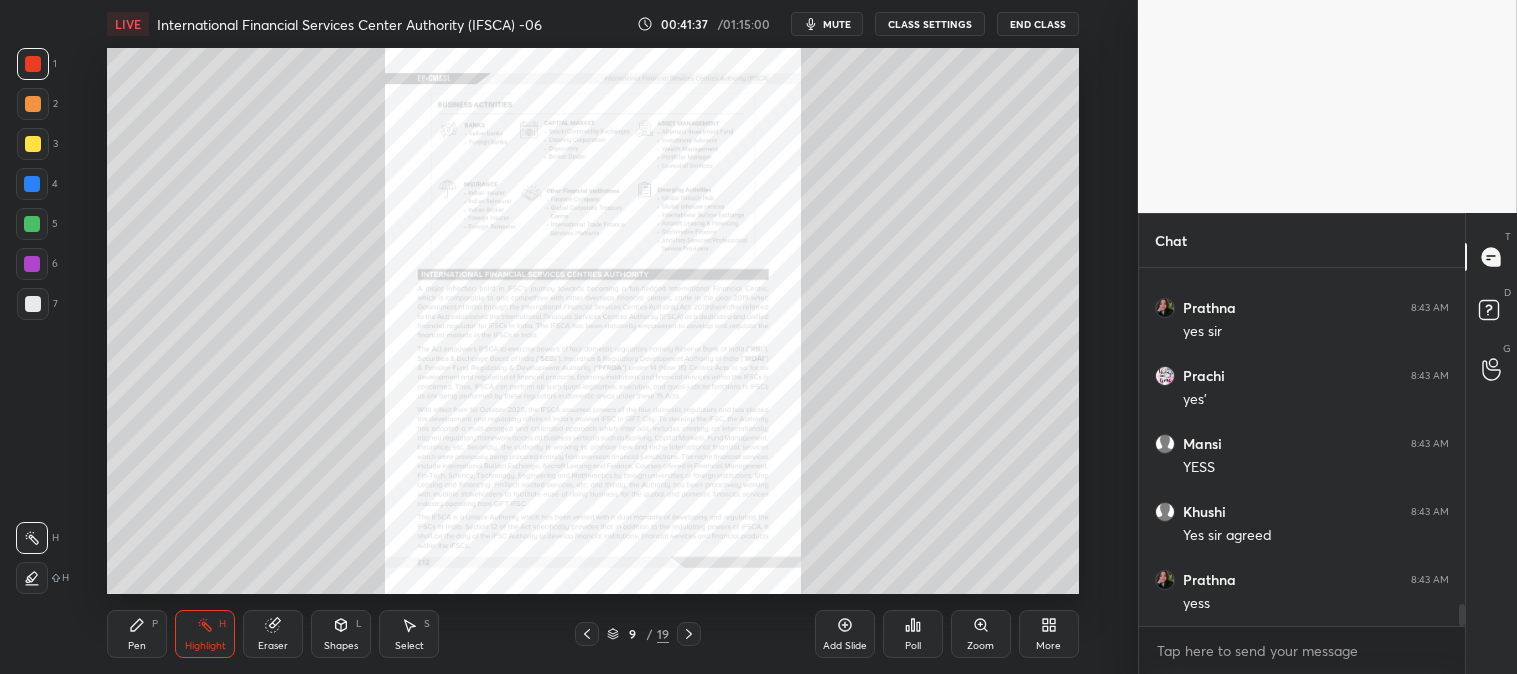 click 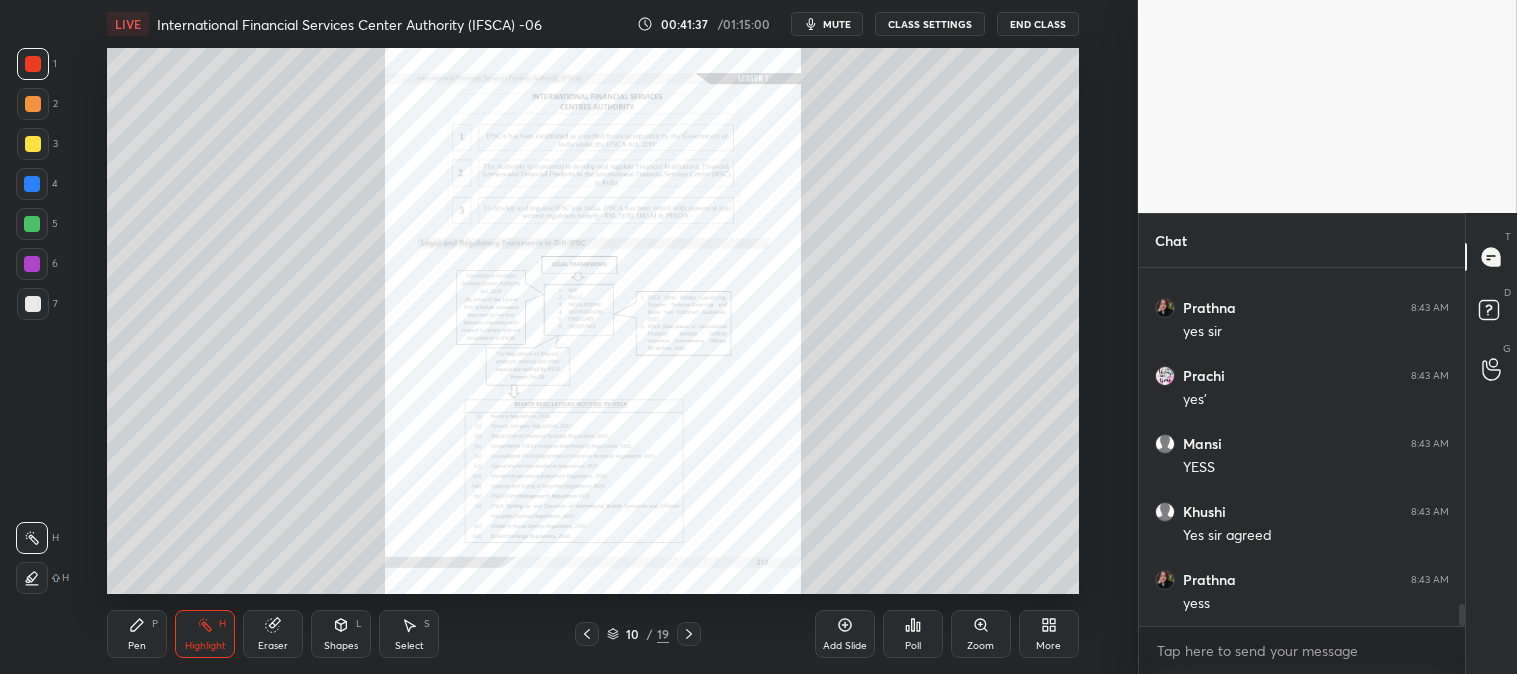 scroll, scrollTop: 5457, scrollLeft: 0, axis: vertical 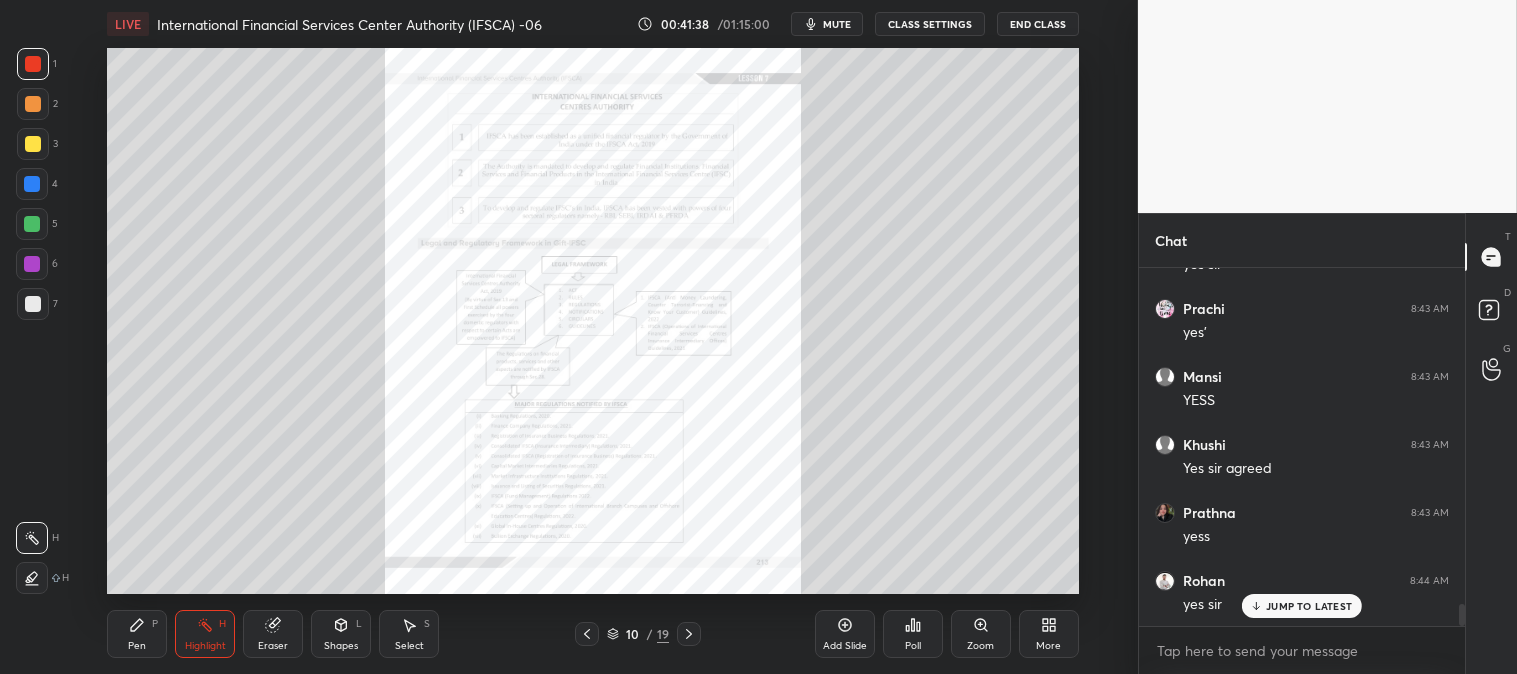 click 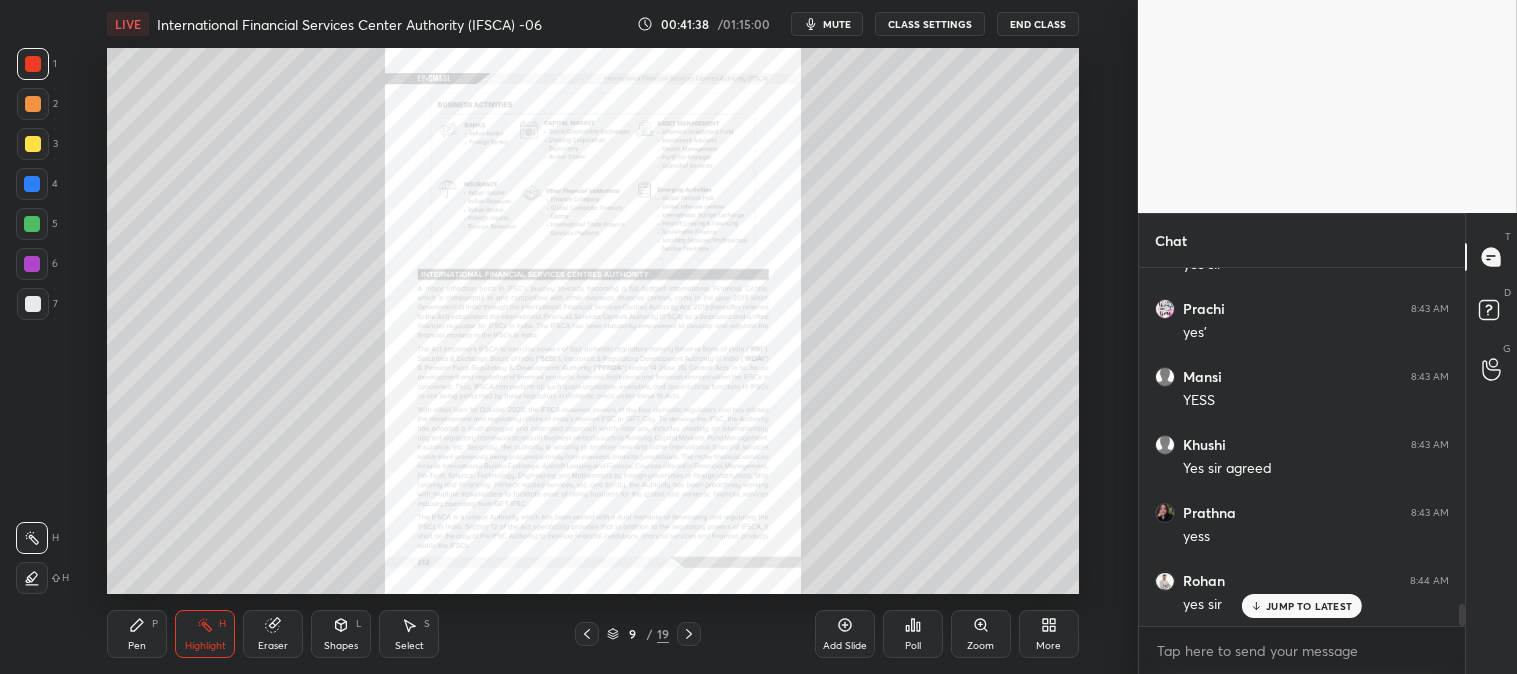 click 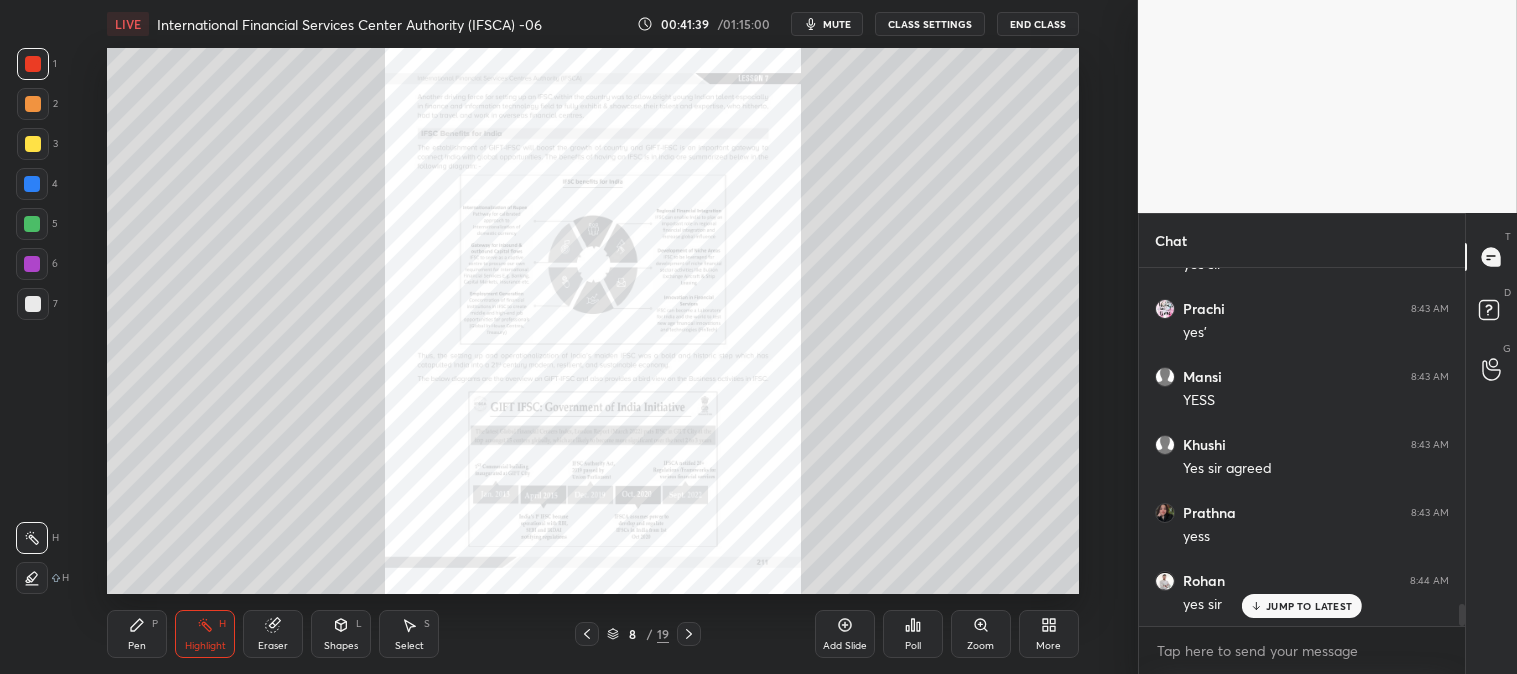 click 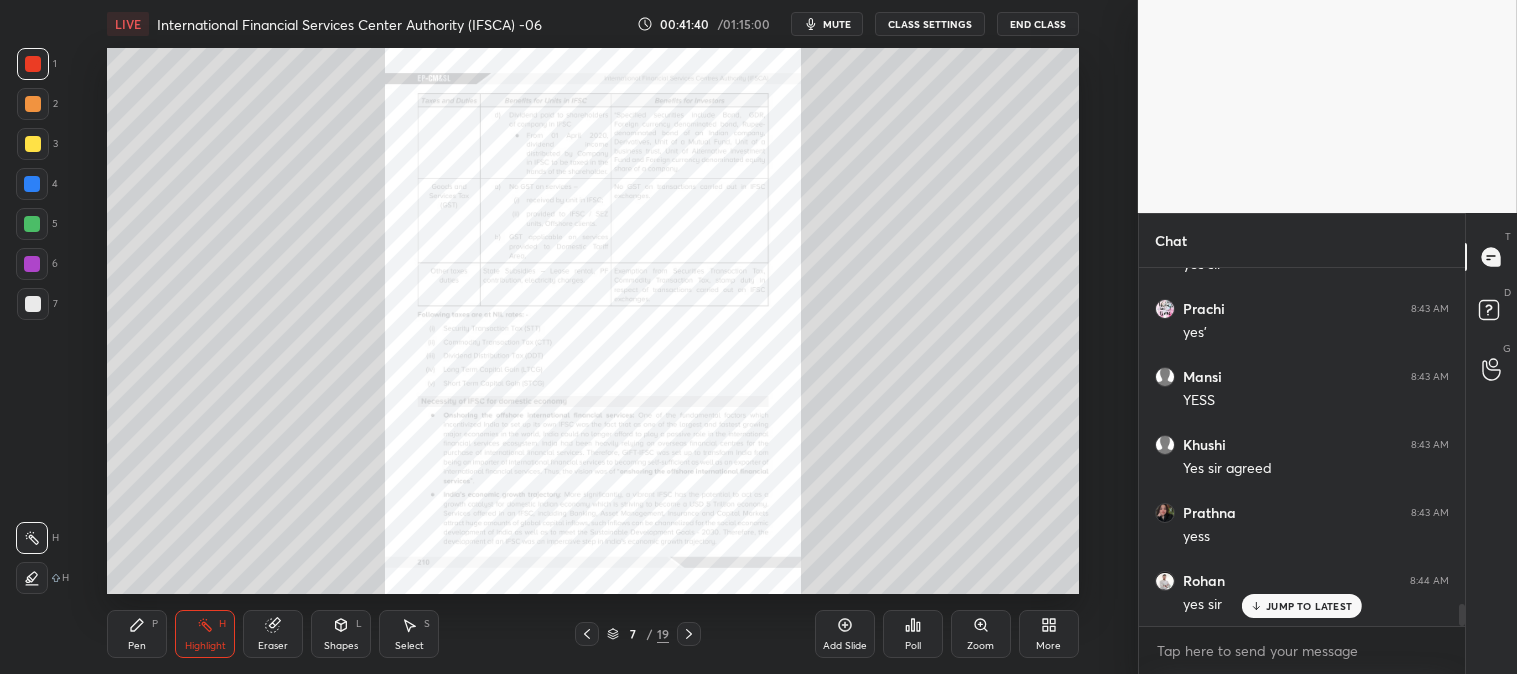 click 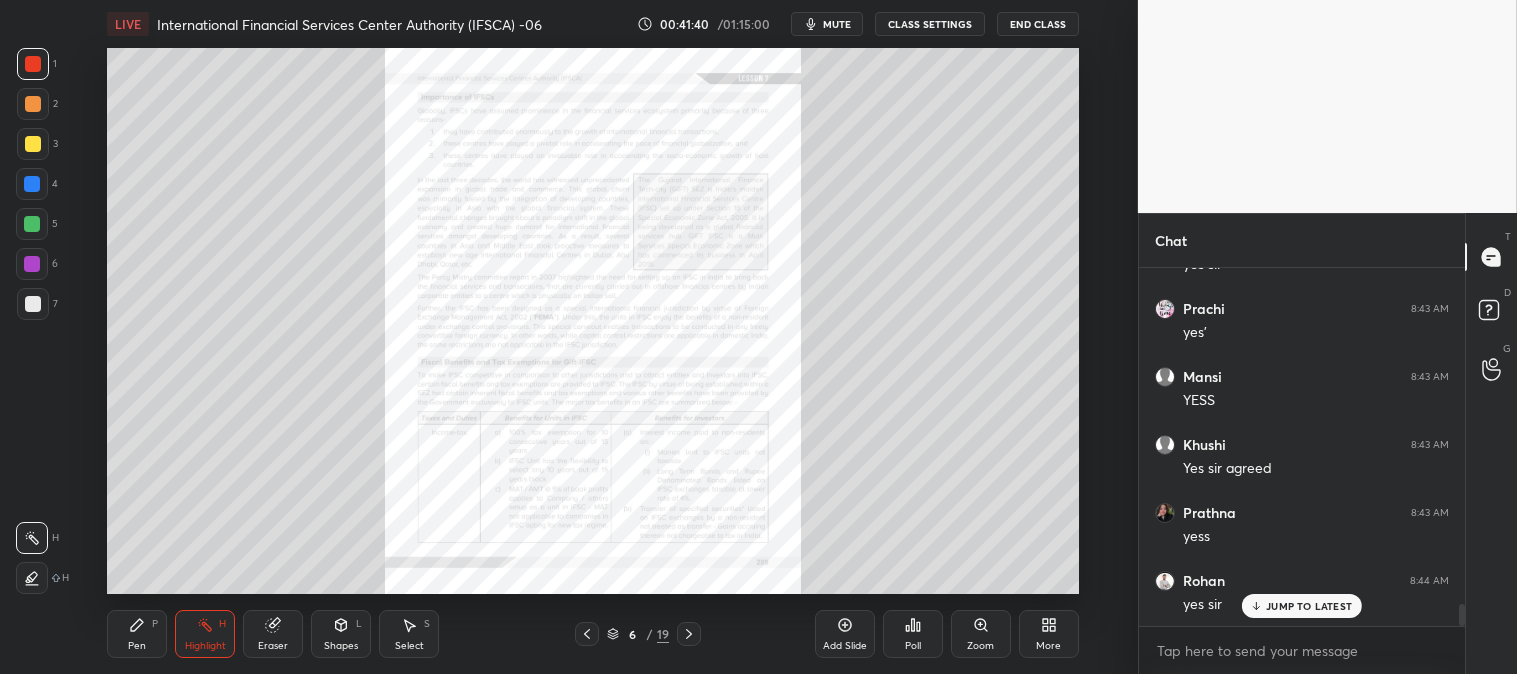 click 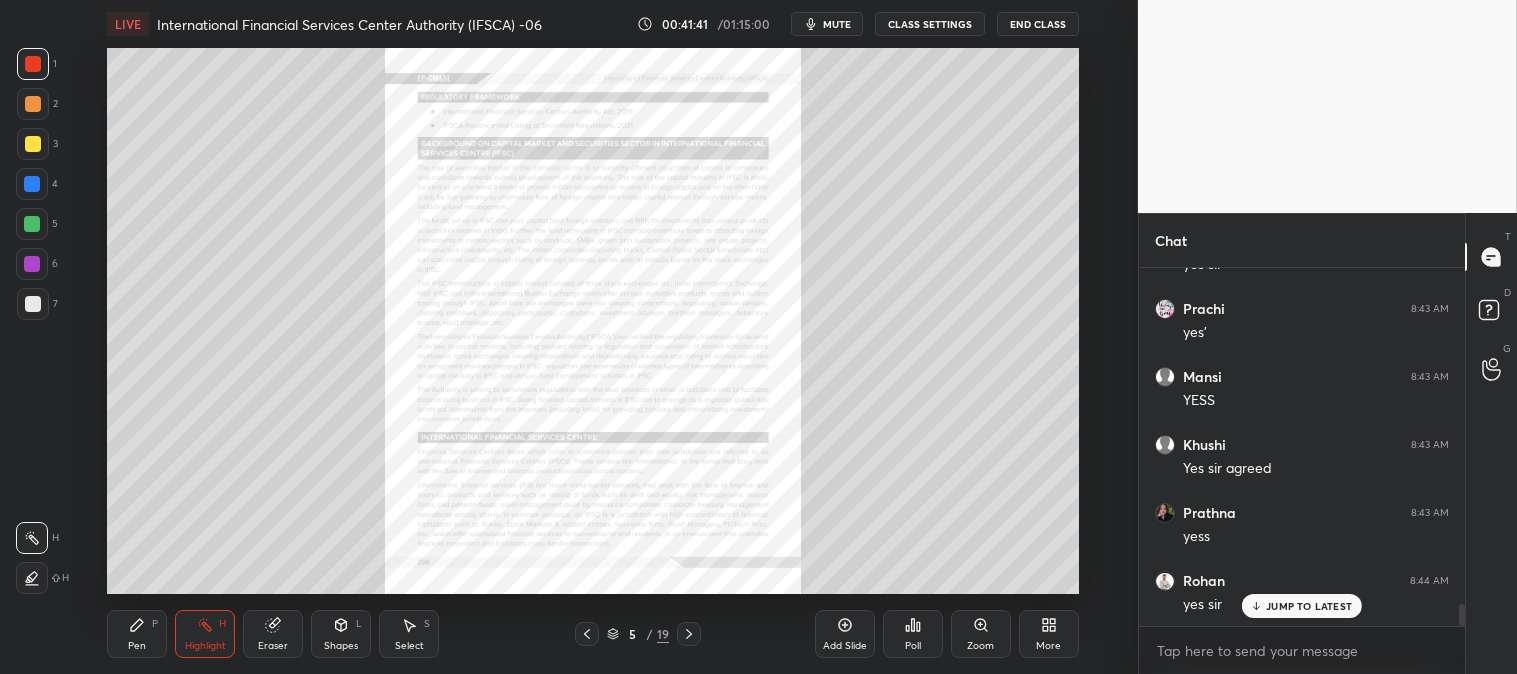 scroll, scrollTop: 5525, scrollLeft: 0, axis: vertical 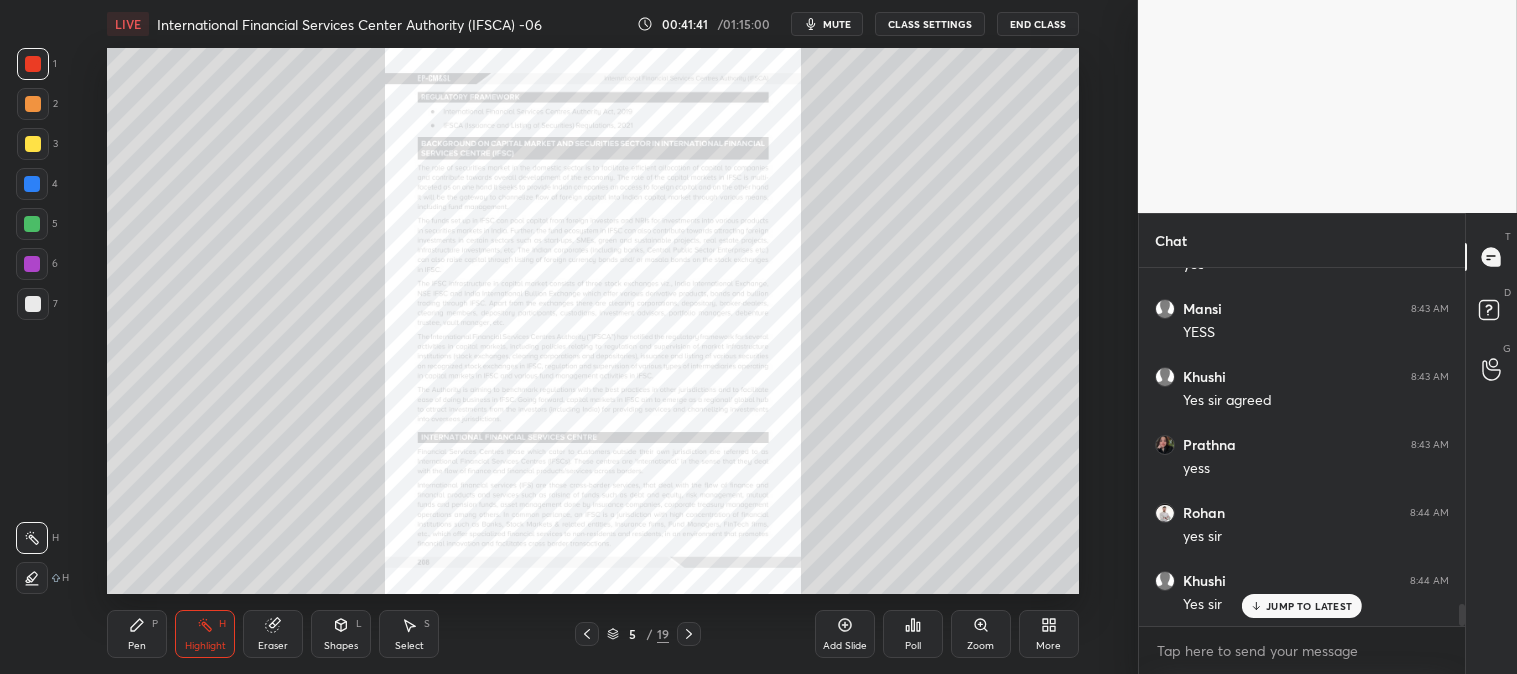 click at bounding box center [587, 634] 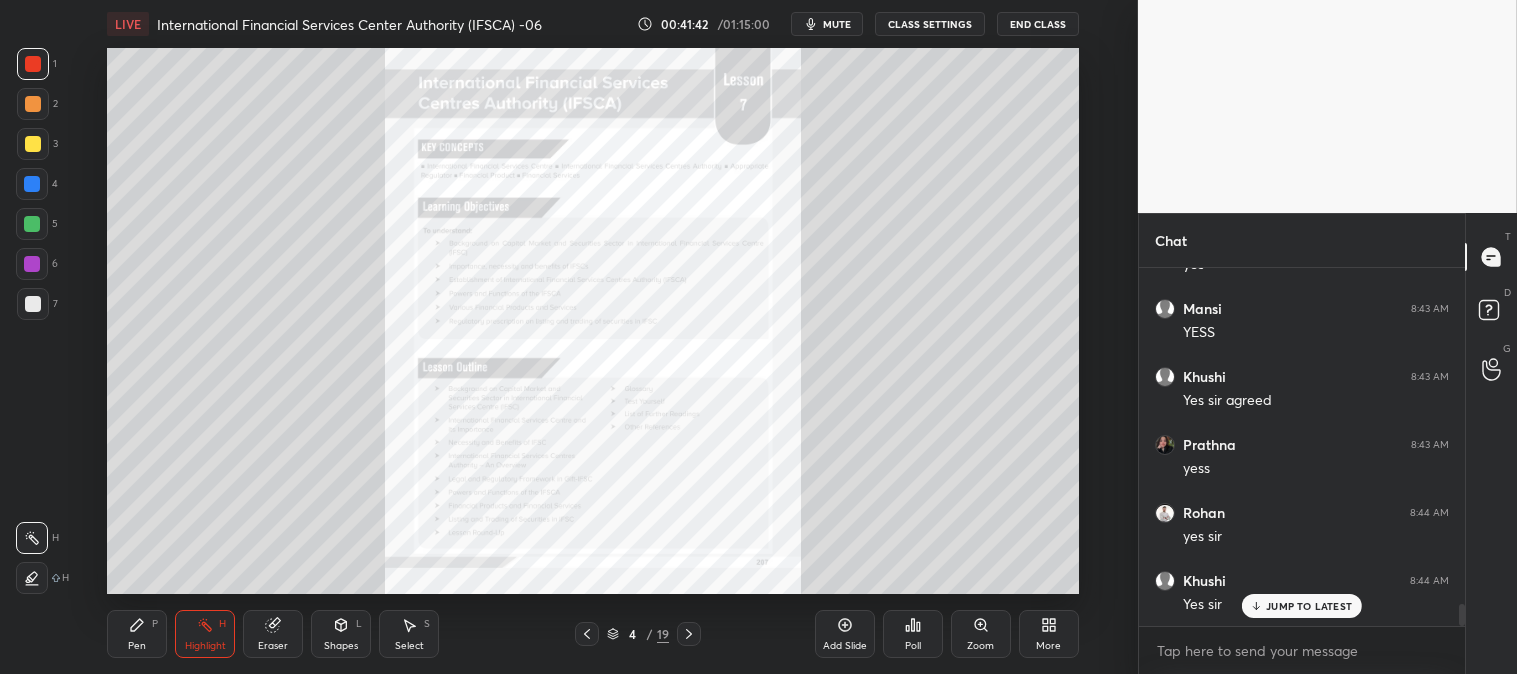 click at bounding box center (587, 634) 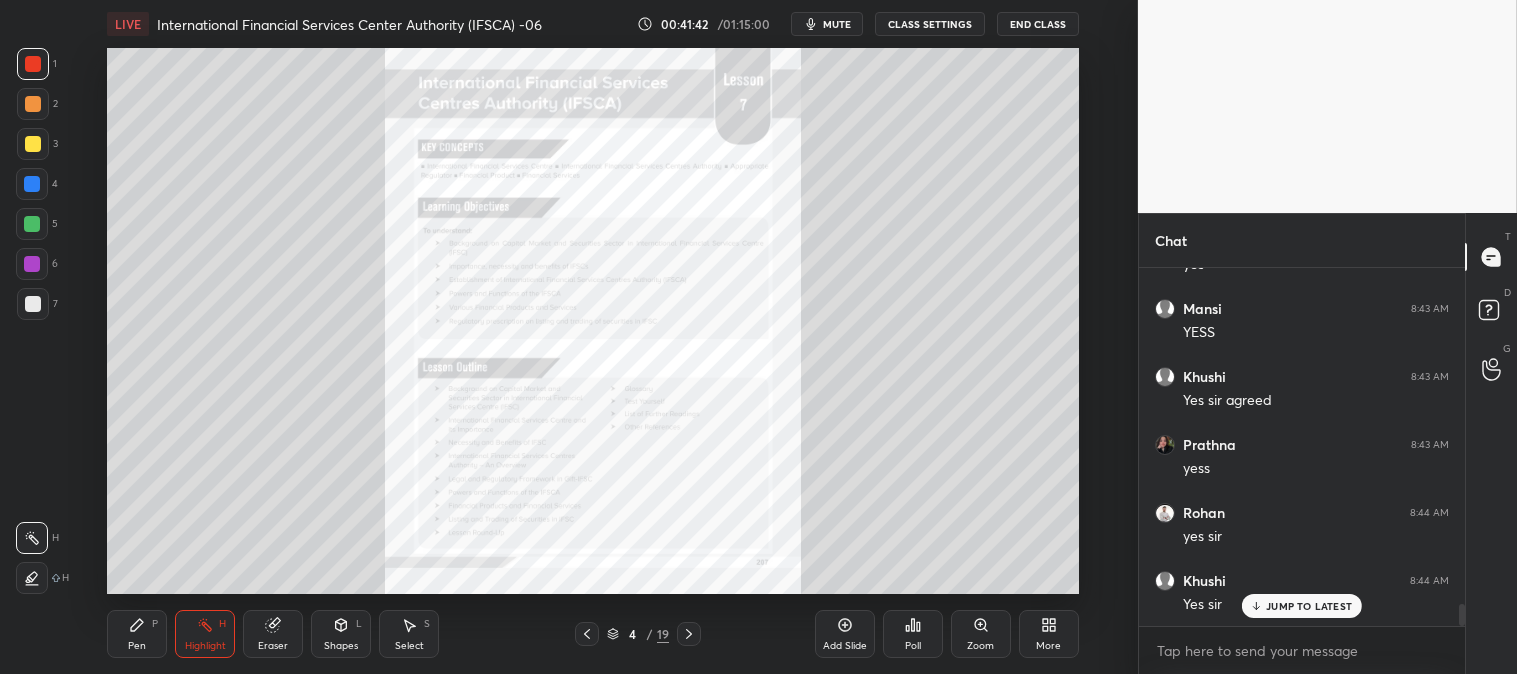 scroll, scrollTop: 5593, scrollLeft: 0, axis: vertical 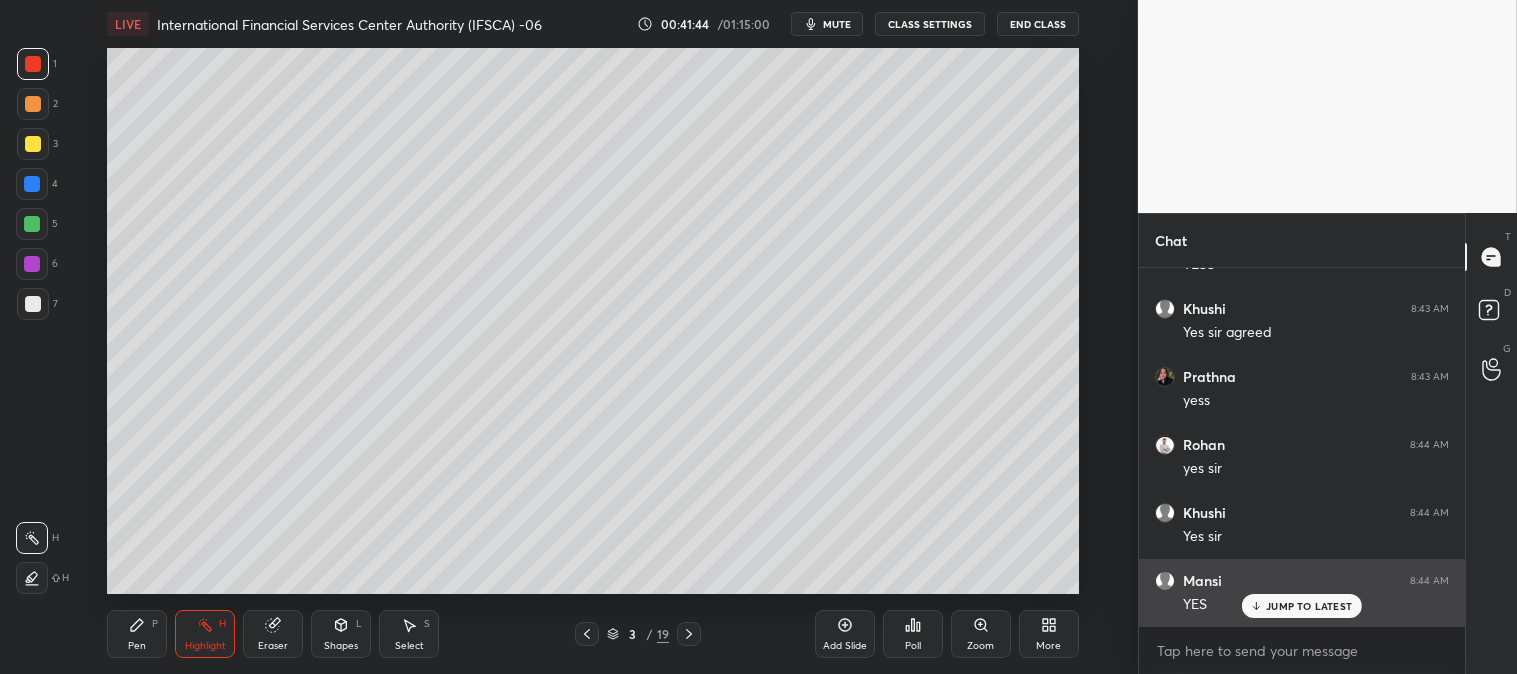 click on "JUMP TO LATEST" at bounding box center [1309, 606] 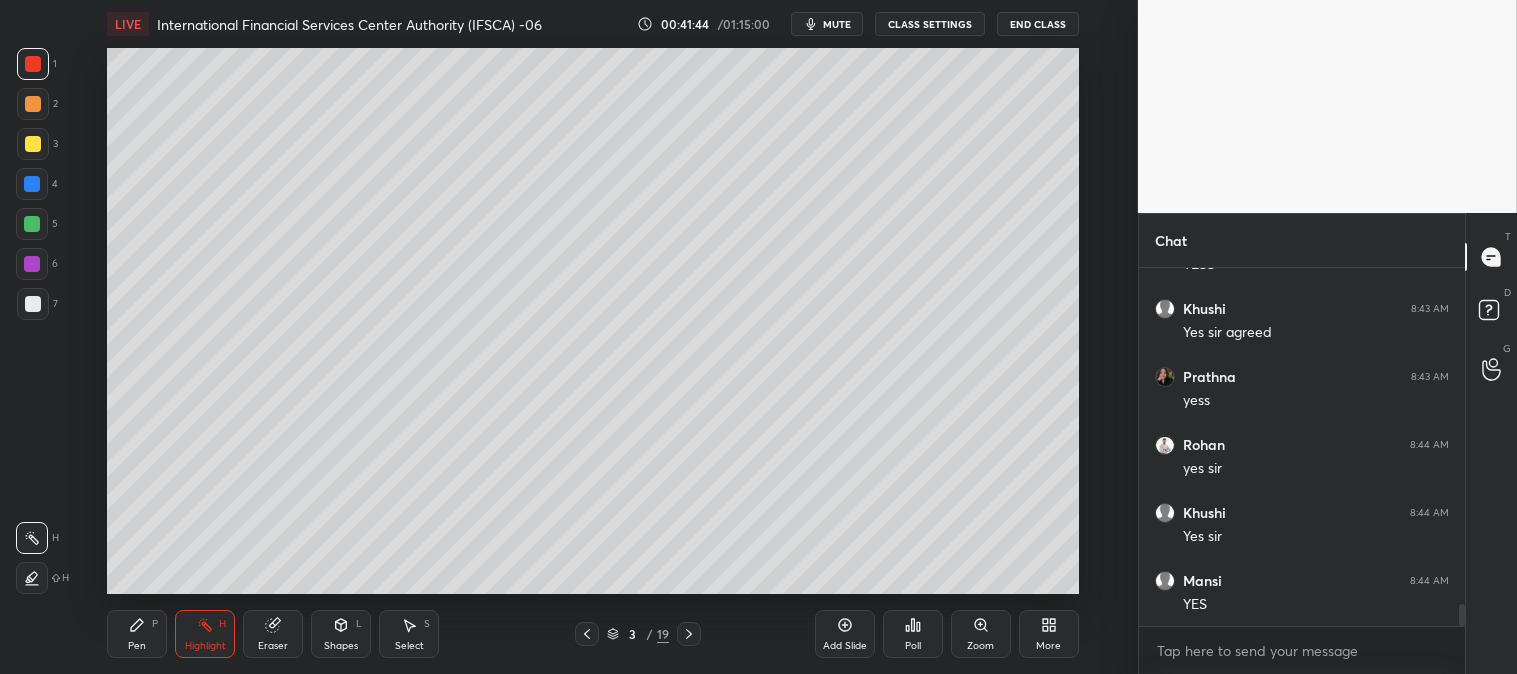 click on "Pen P" at bounding box center [137, 634] 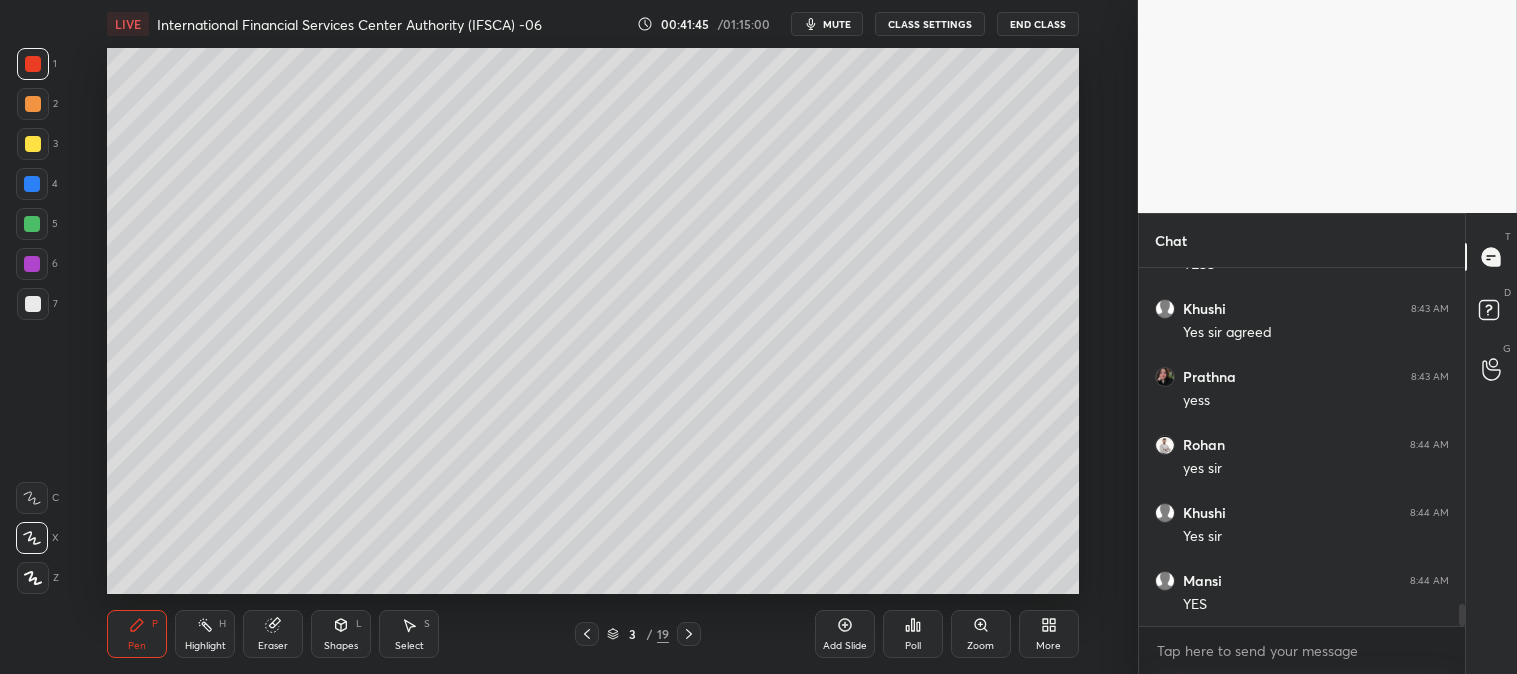 click at bounding box center [33, 64] 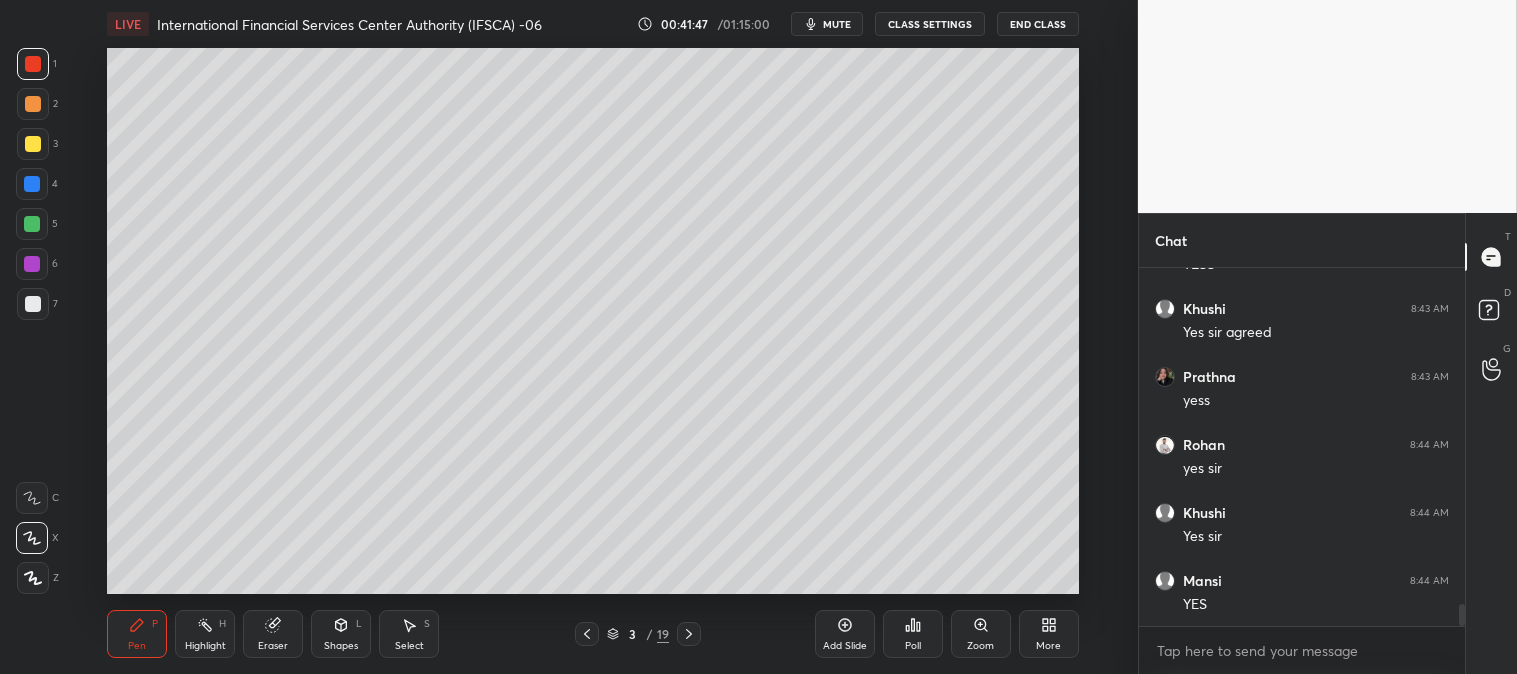 click on "mute" at bounding box center (837, 24) 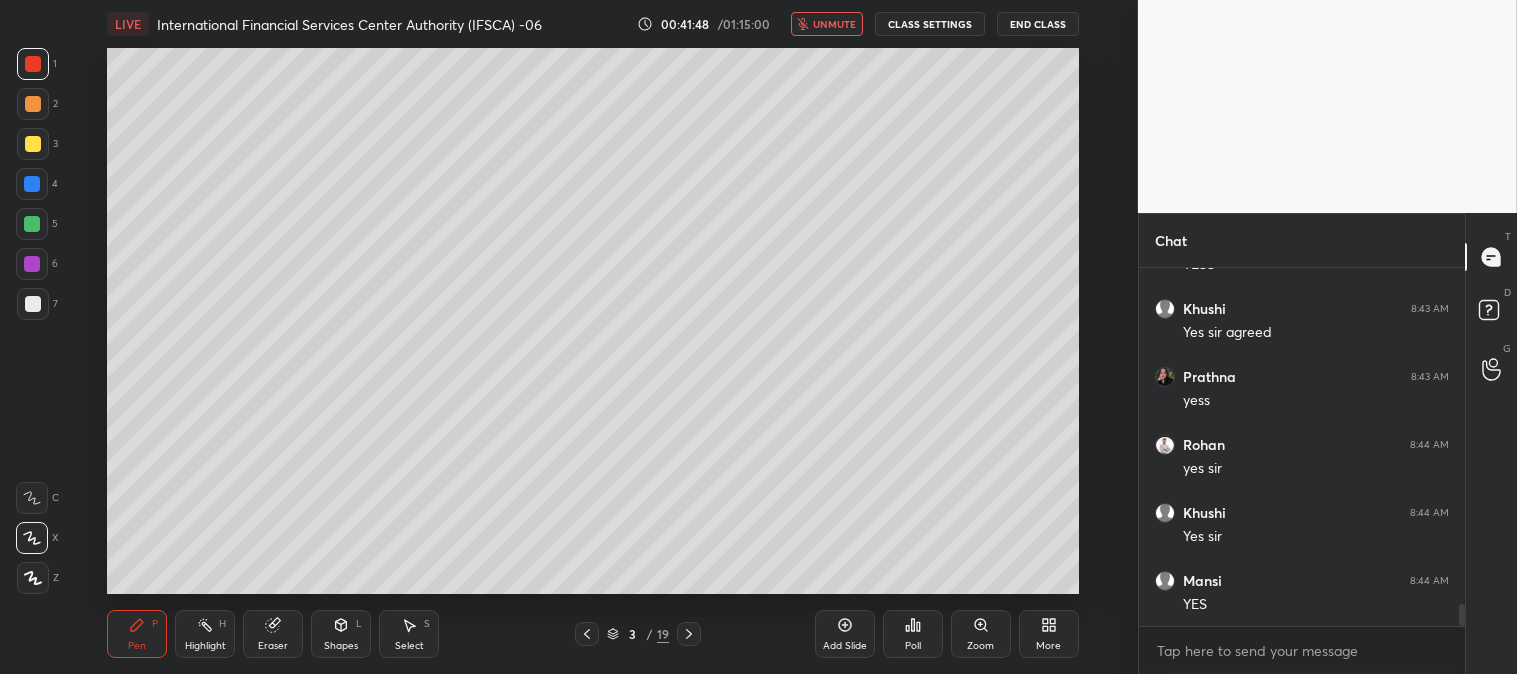 click on "unmute" at bounding box center (834, 24) 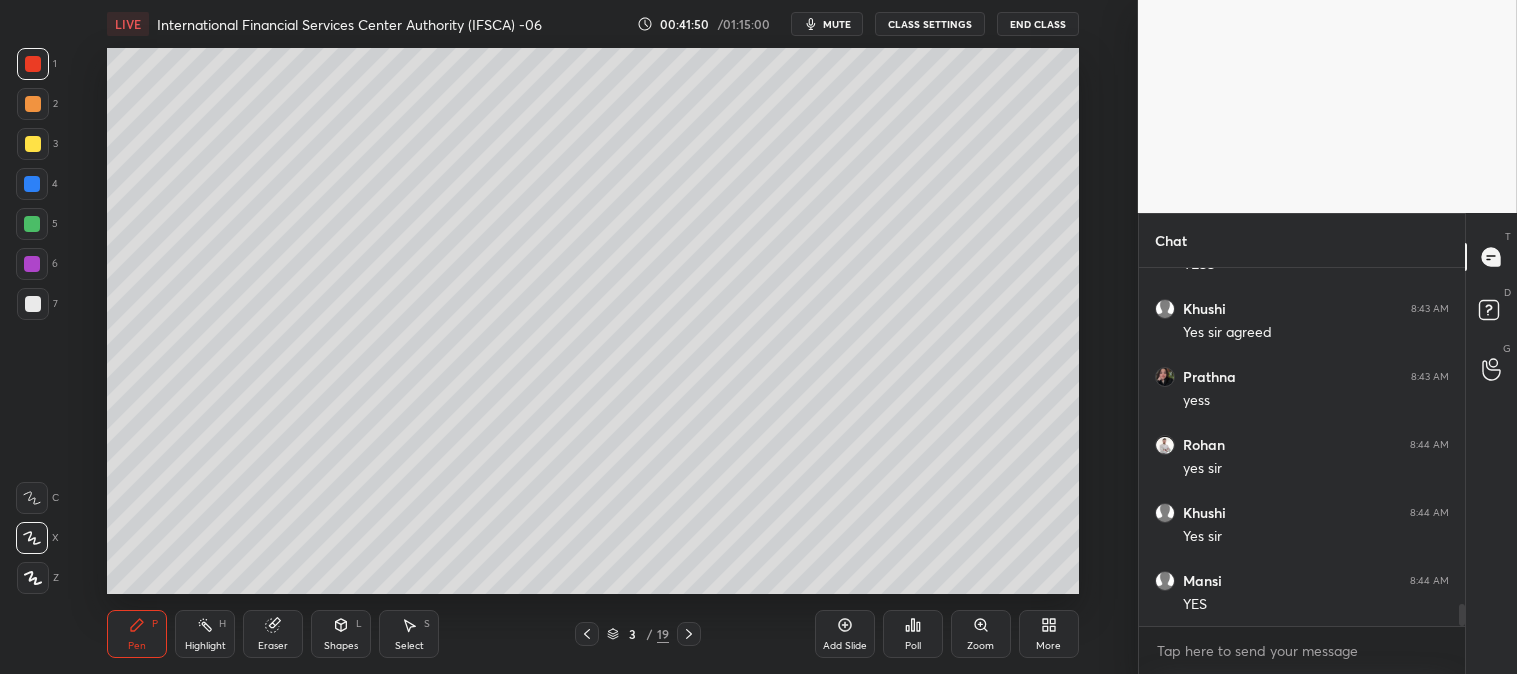 click 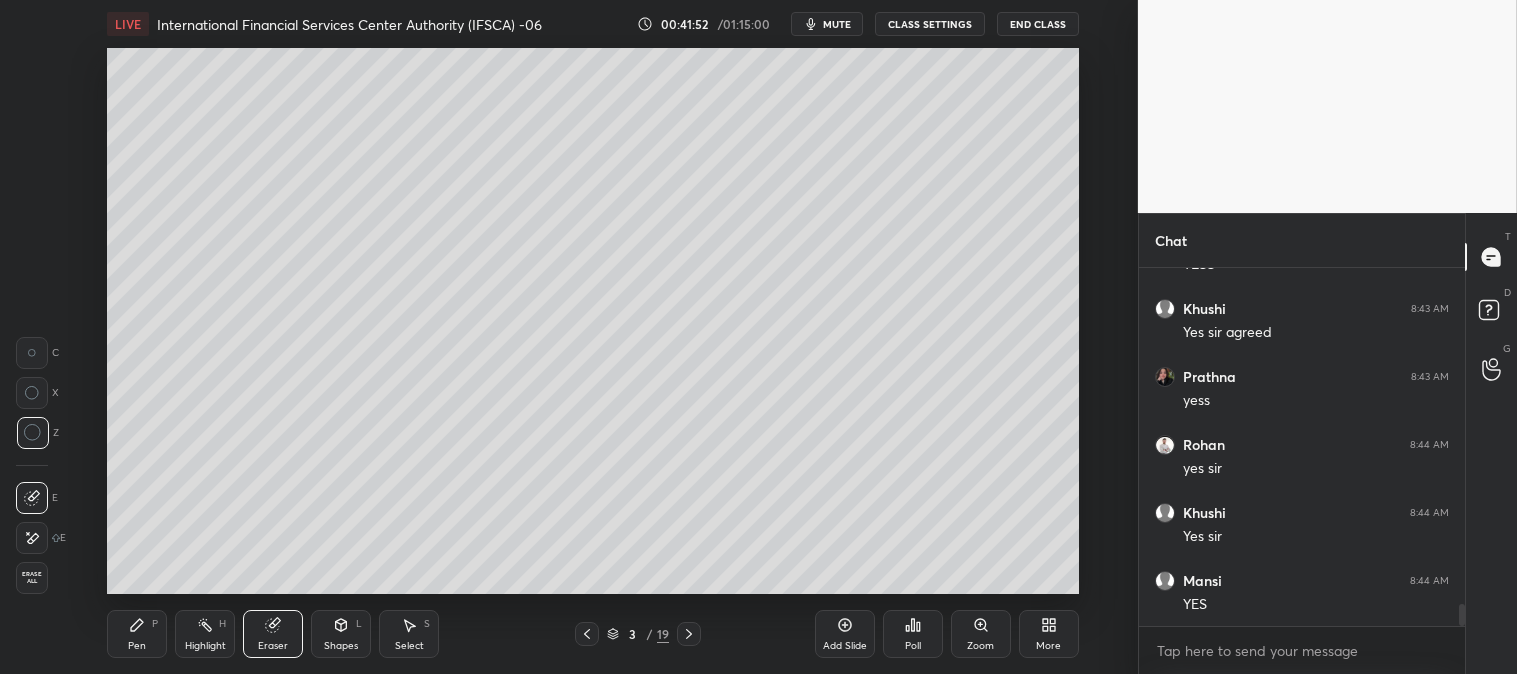 click on "Zoom" at bounding box center (981, 634) 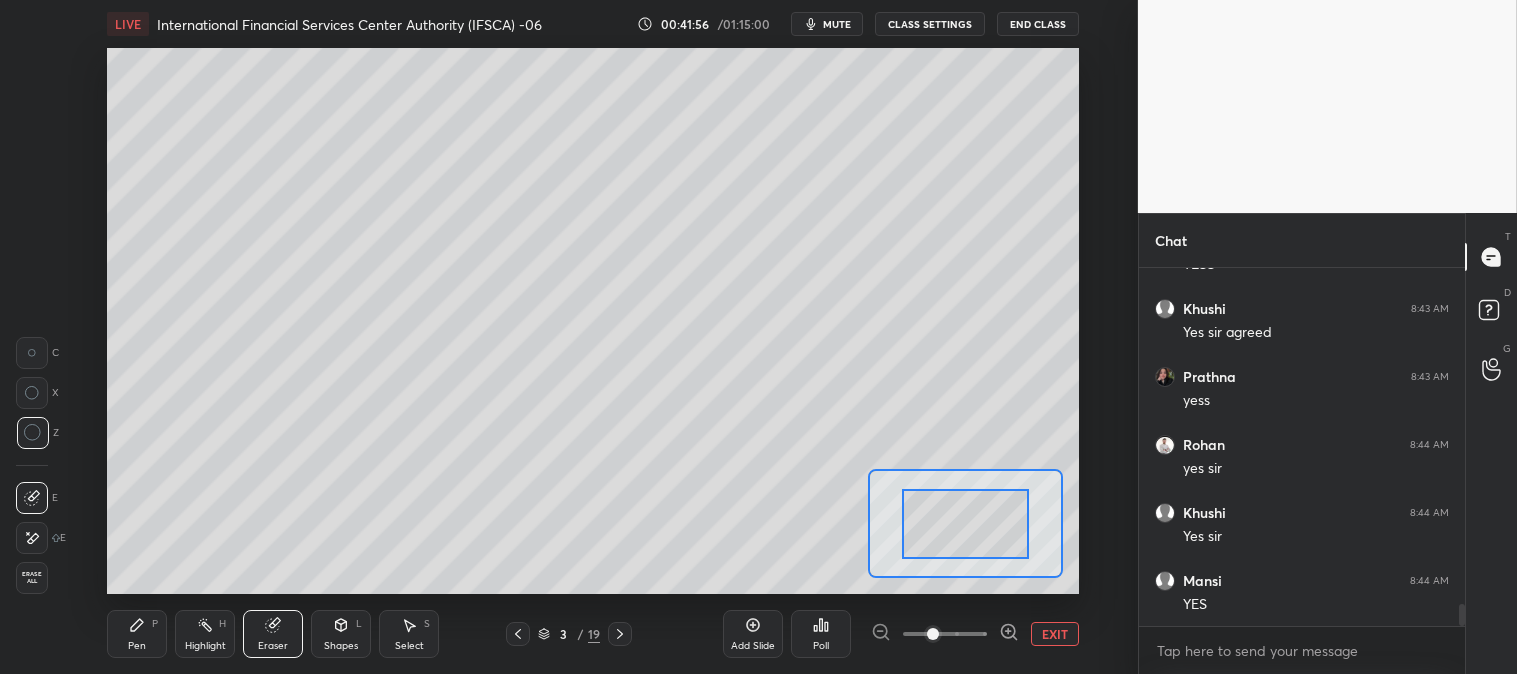 click 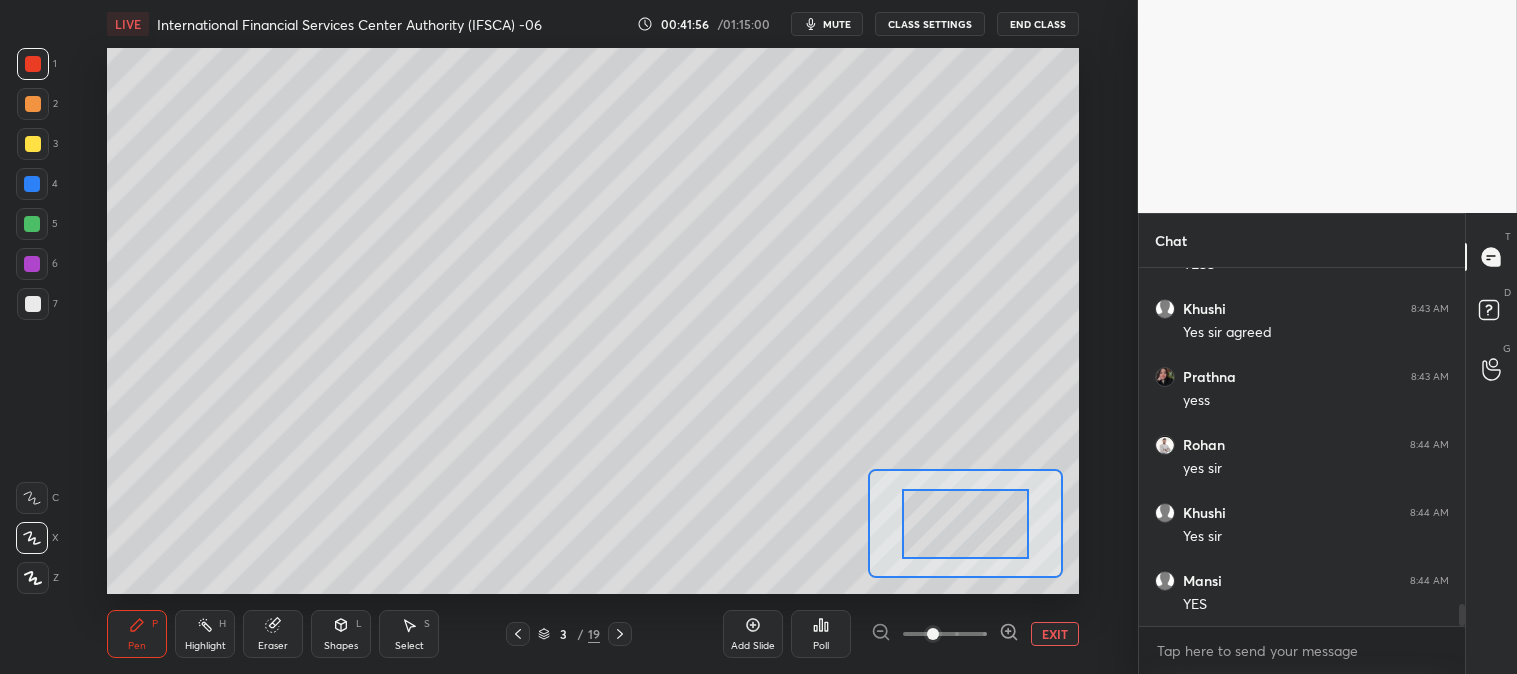 click 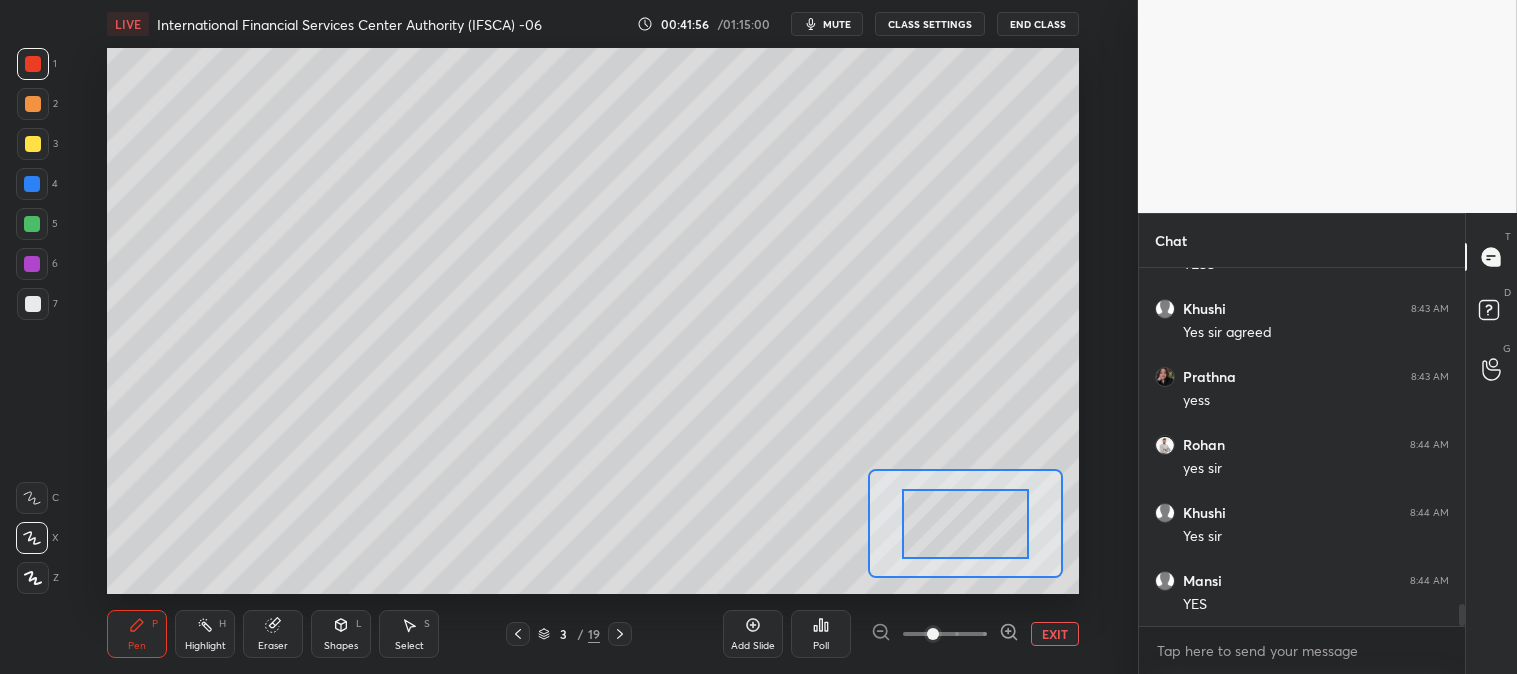 click at bounding box center [33, 144] 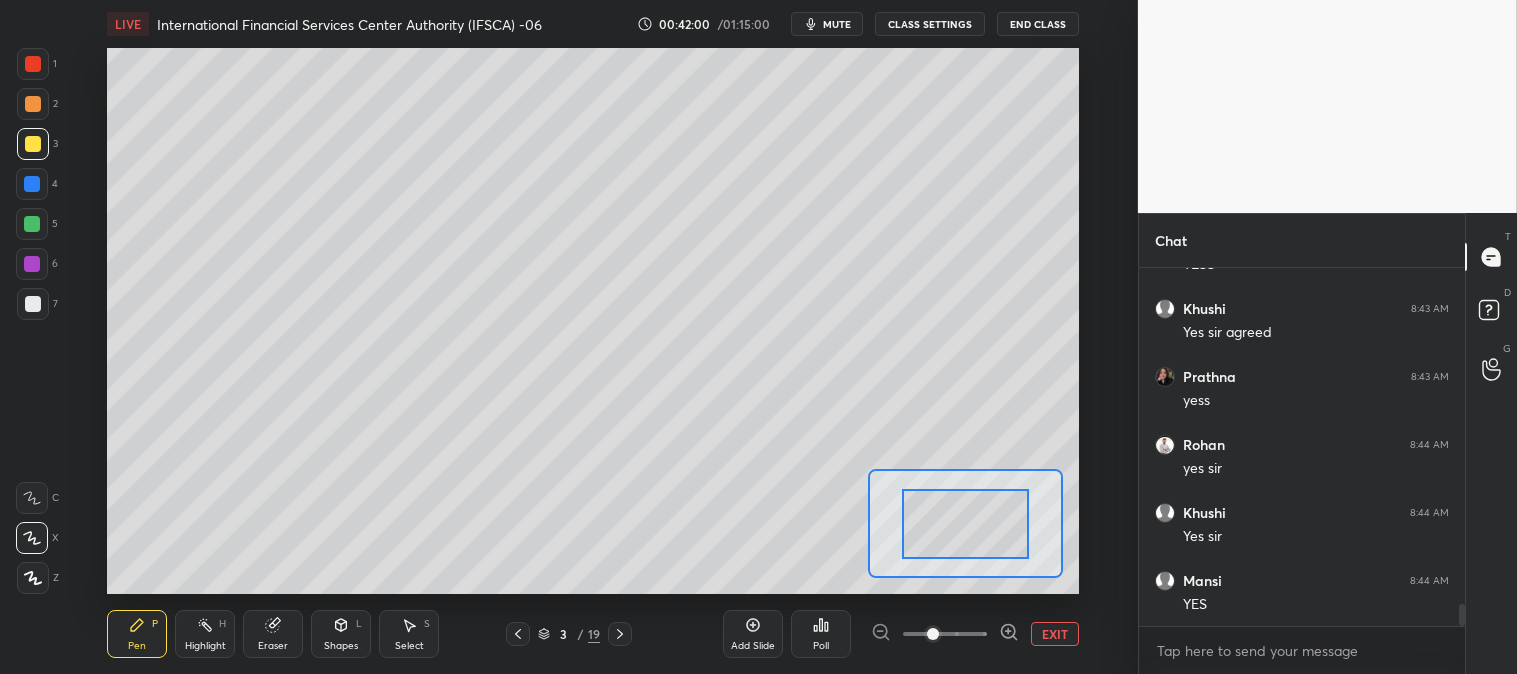 click on "EXIT" at bounding box center (1055, 634) 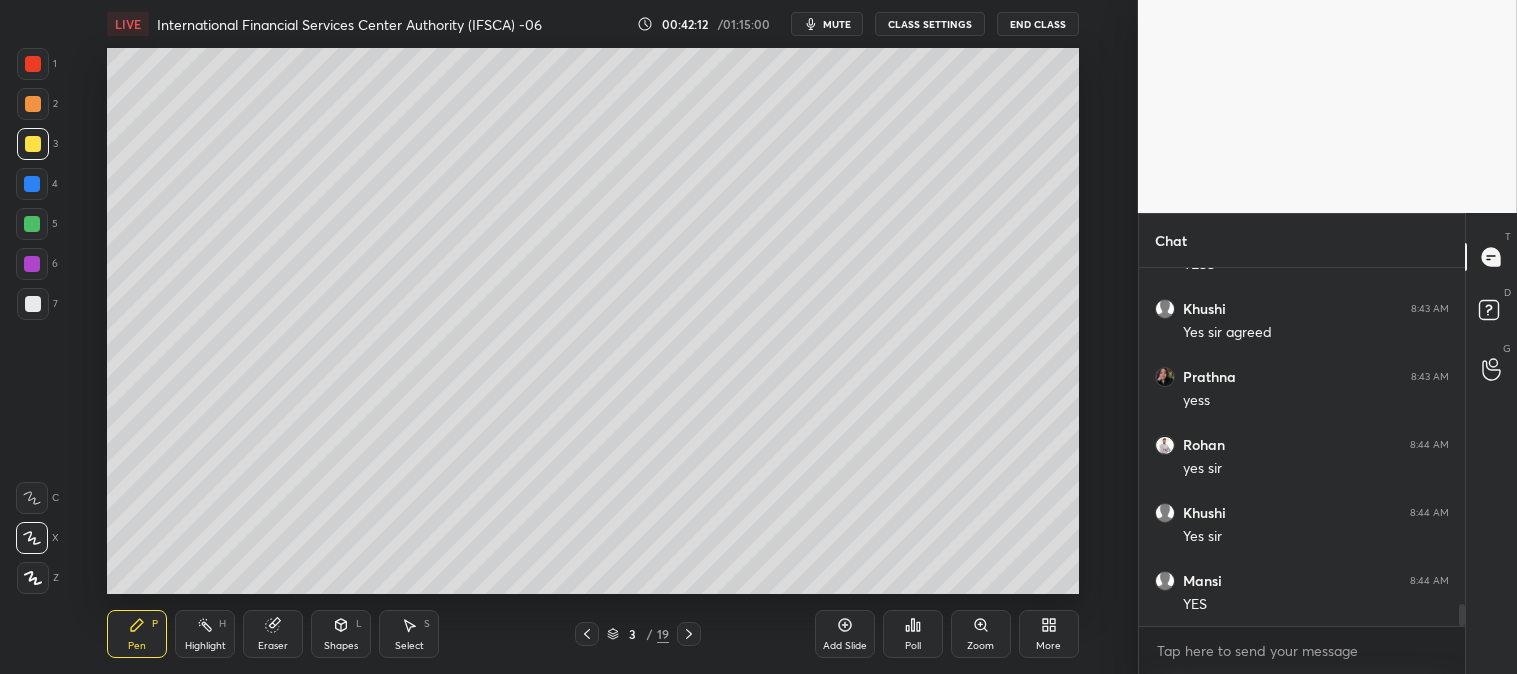click on "Zoom" at bounding box center (980, 646) 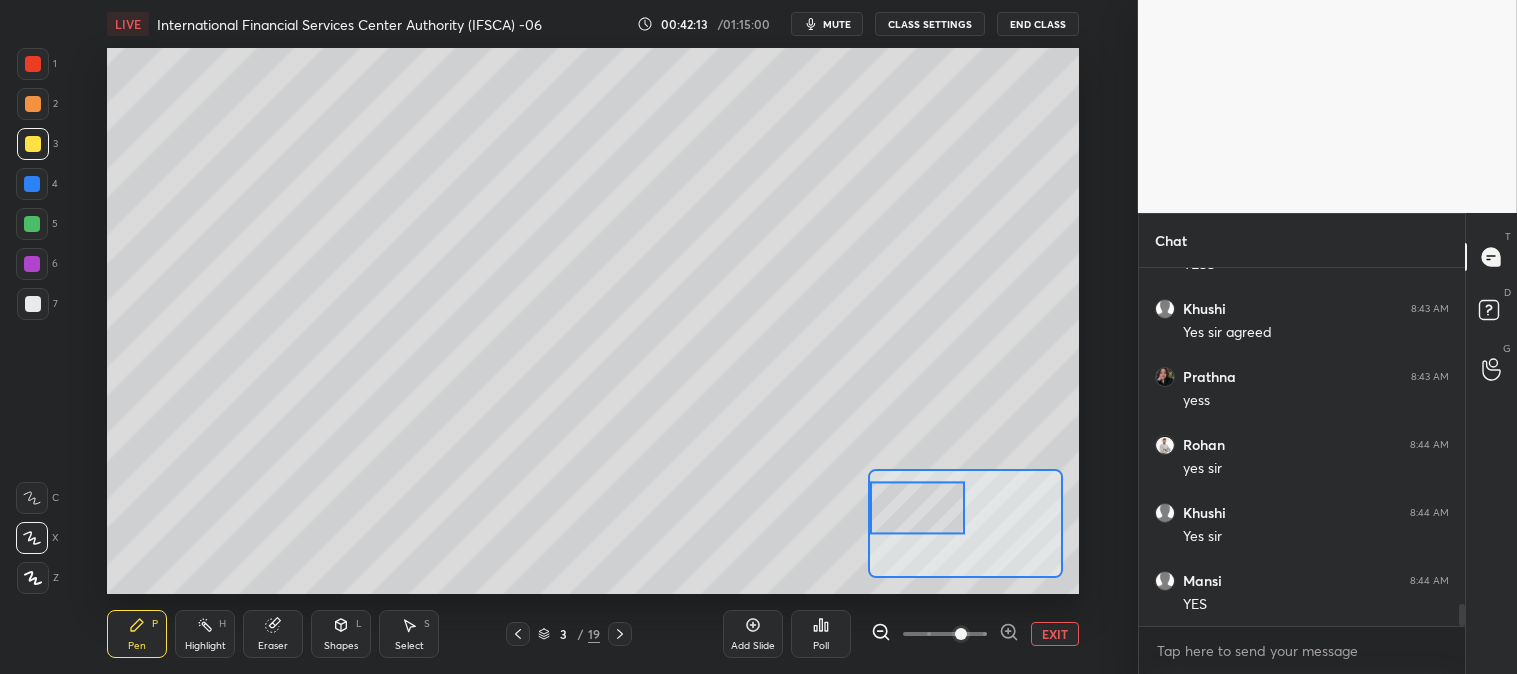 click 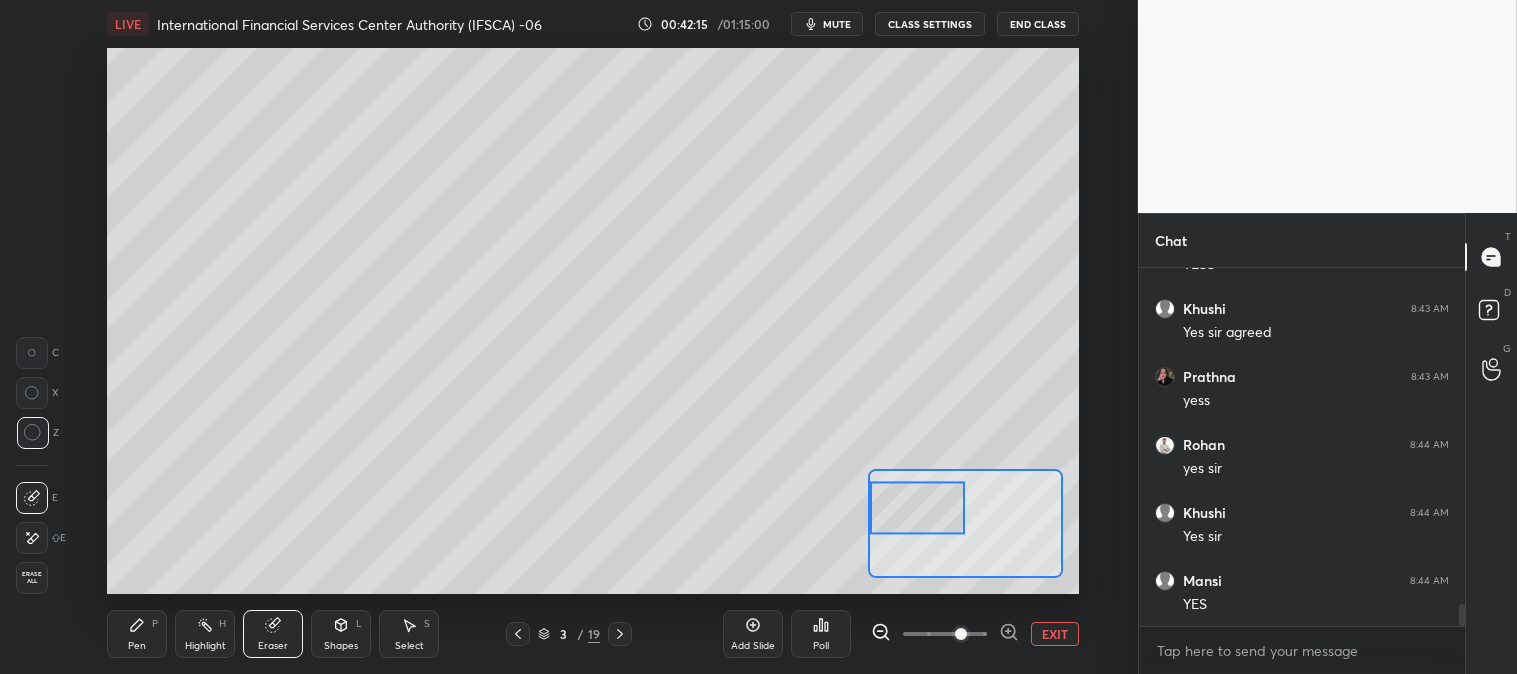 click on "Pen P" at bounding box center (137, 634) 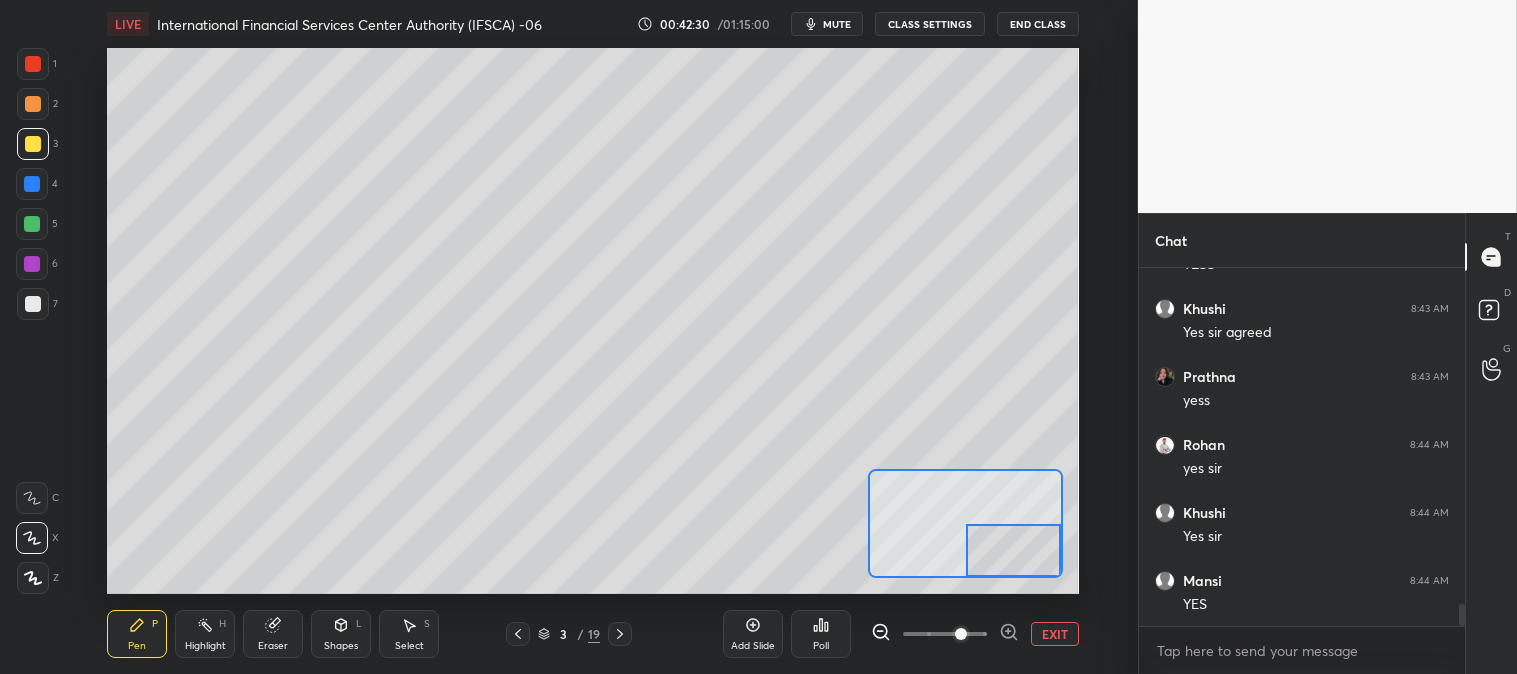 click on "Eraser" at bounding box center (273, 634) 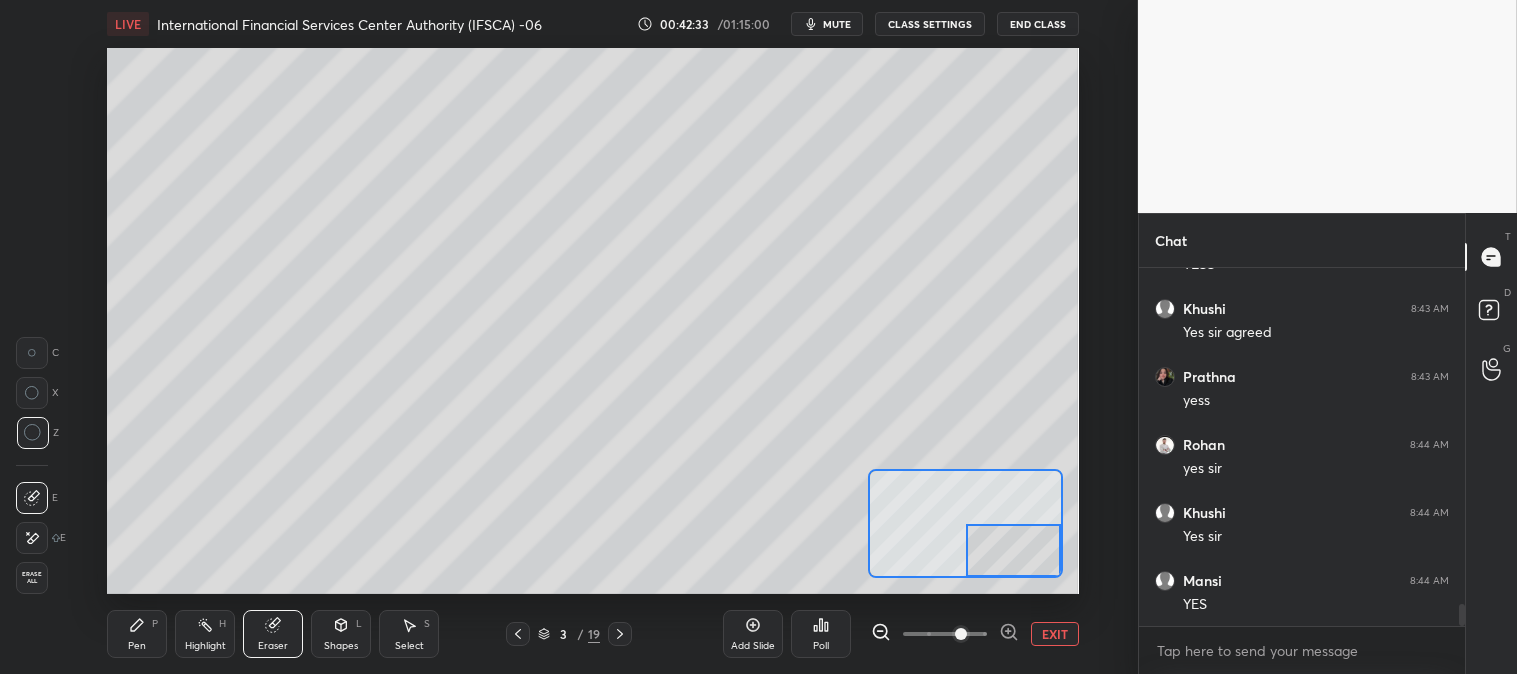 click on "Pen" at bounding box center (137, 646) 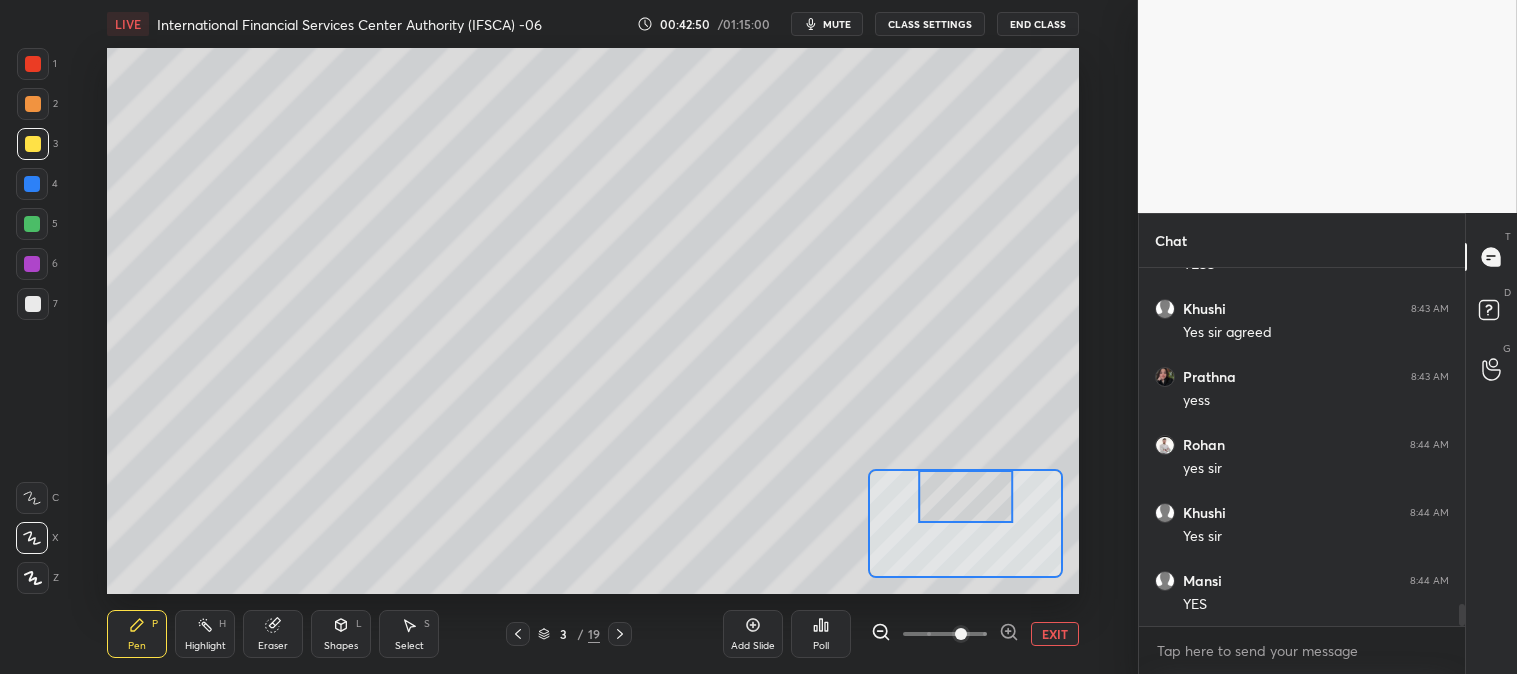 click at bounding box center [33, 304] 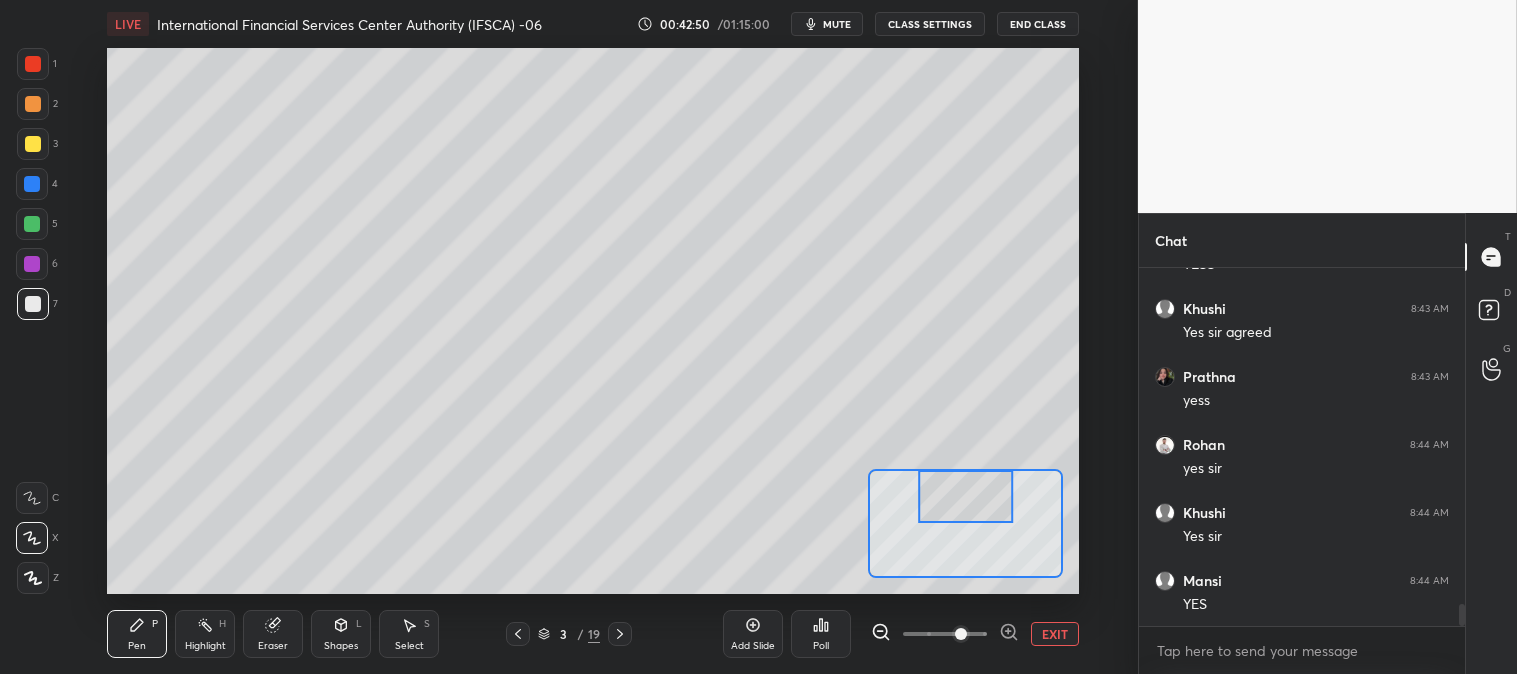 click at bounding box center (32, 224) 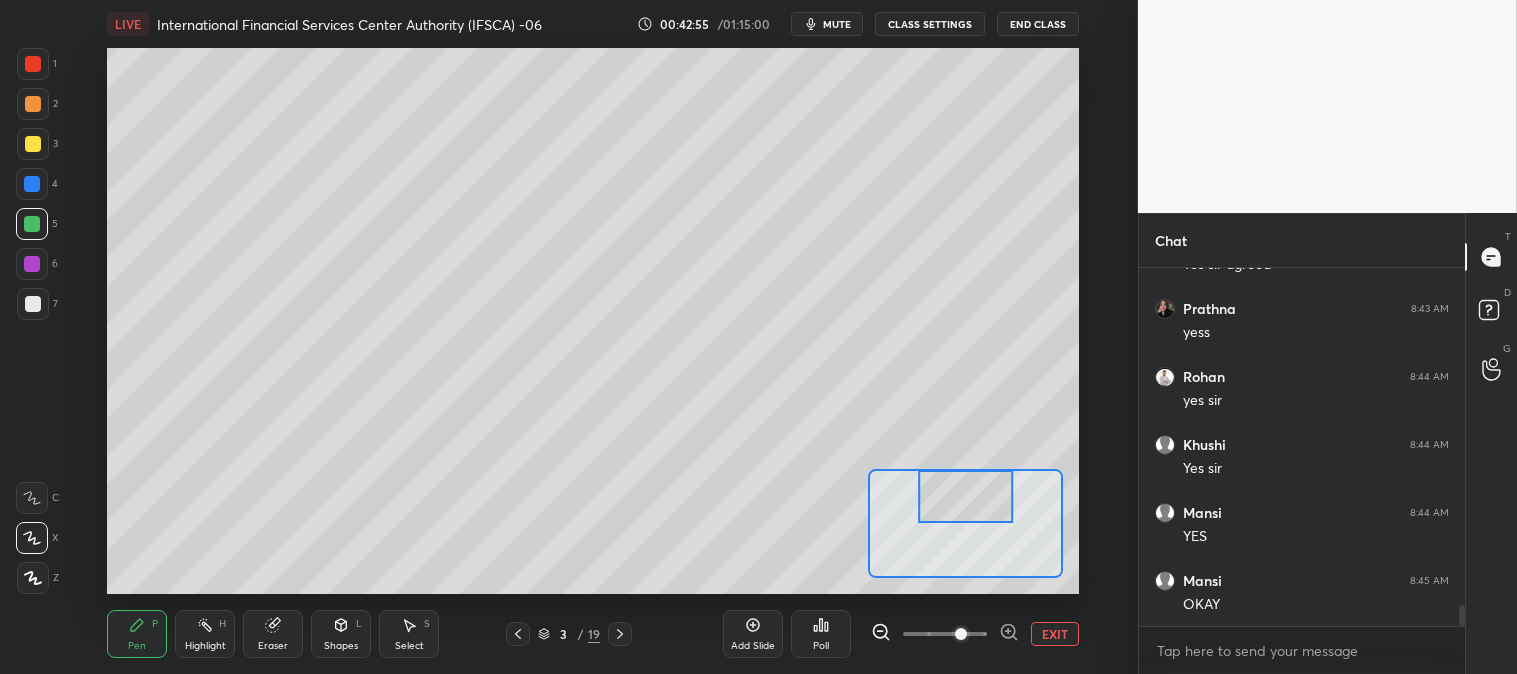 scroll, scrollTop: 5730, scrollLeft: 0, axis: vertical 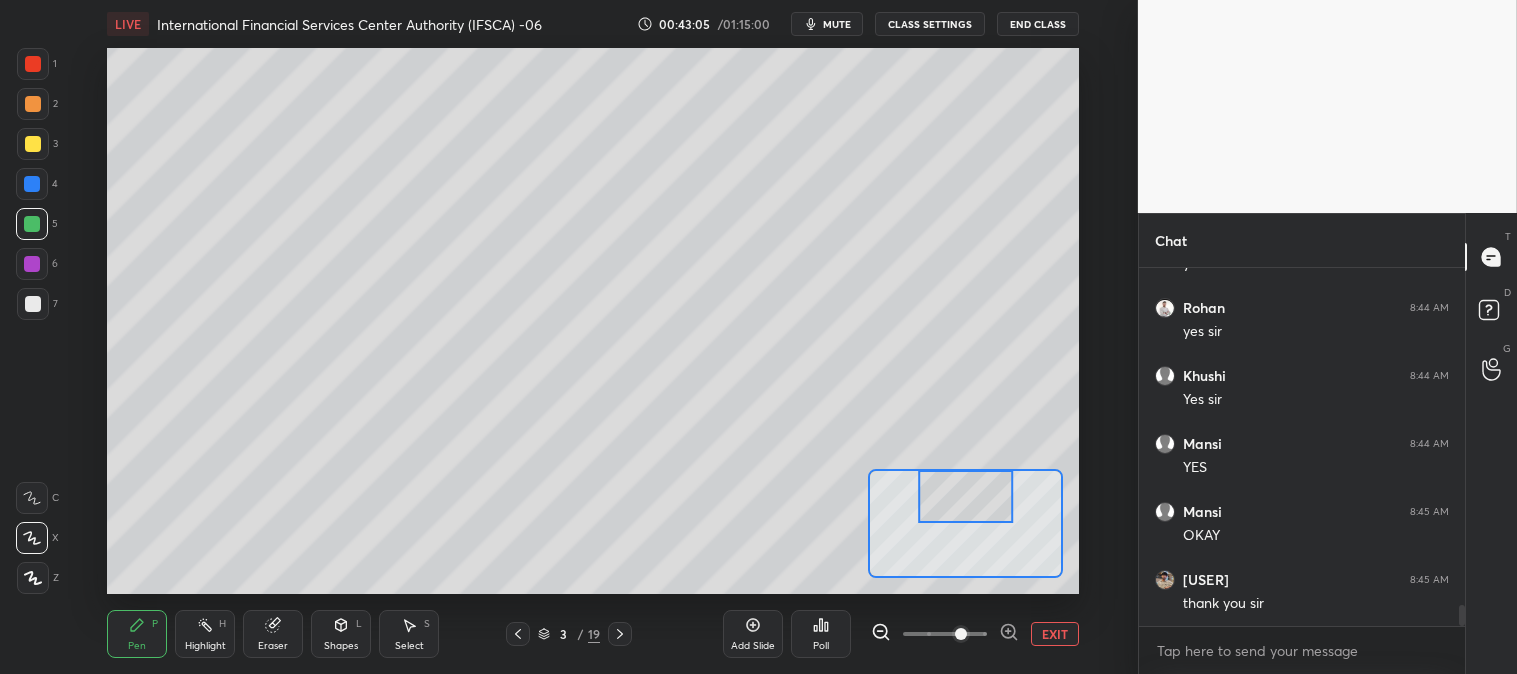 click on "EXIT" at bounding box center (1055, 634) 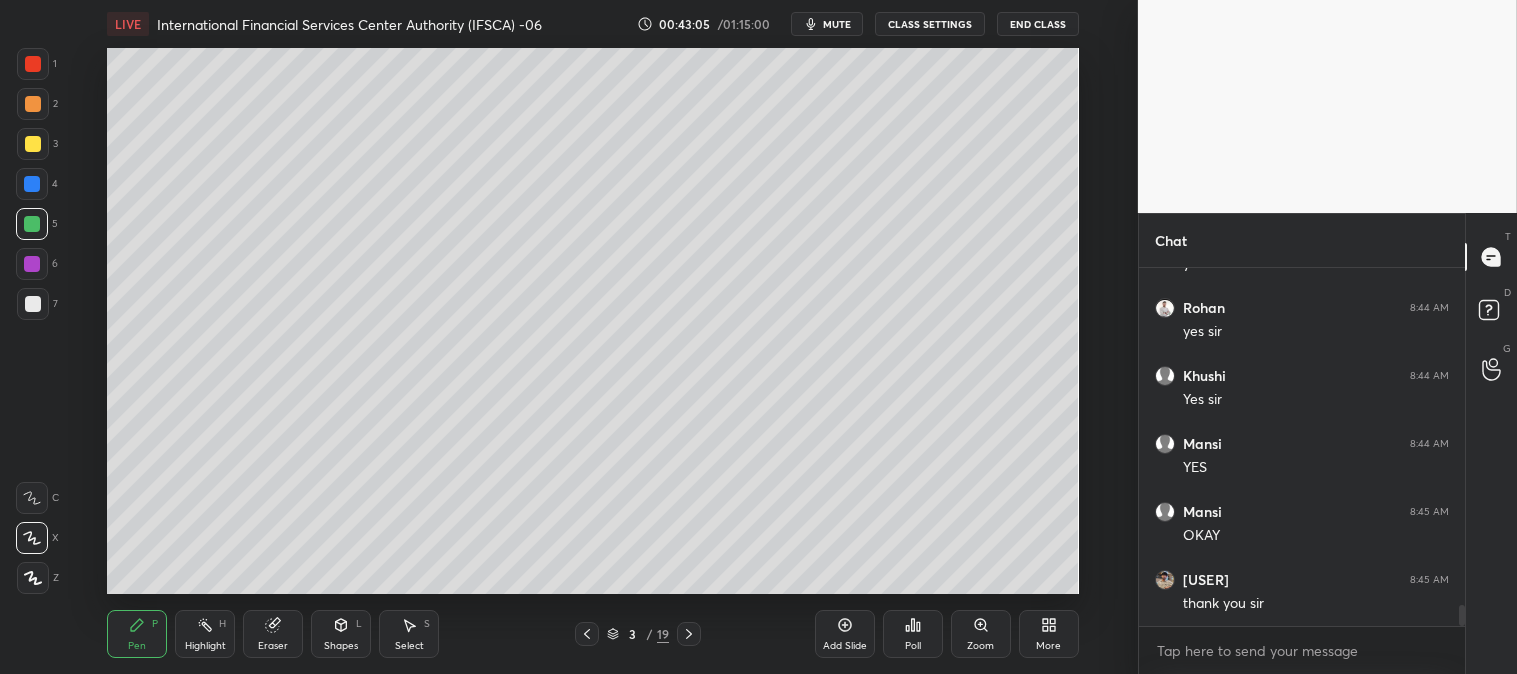 click on "Highlight H" at bounding box center [205, 634] 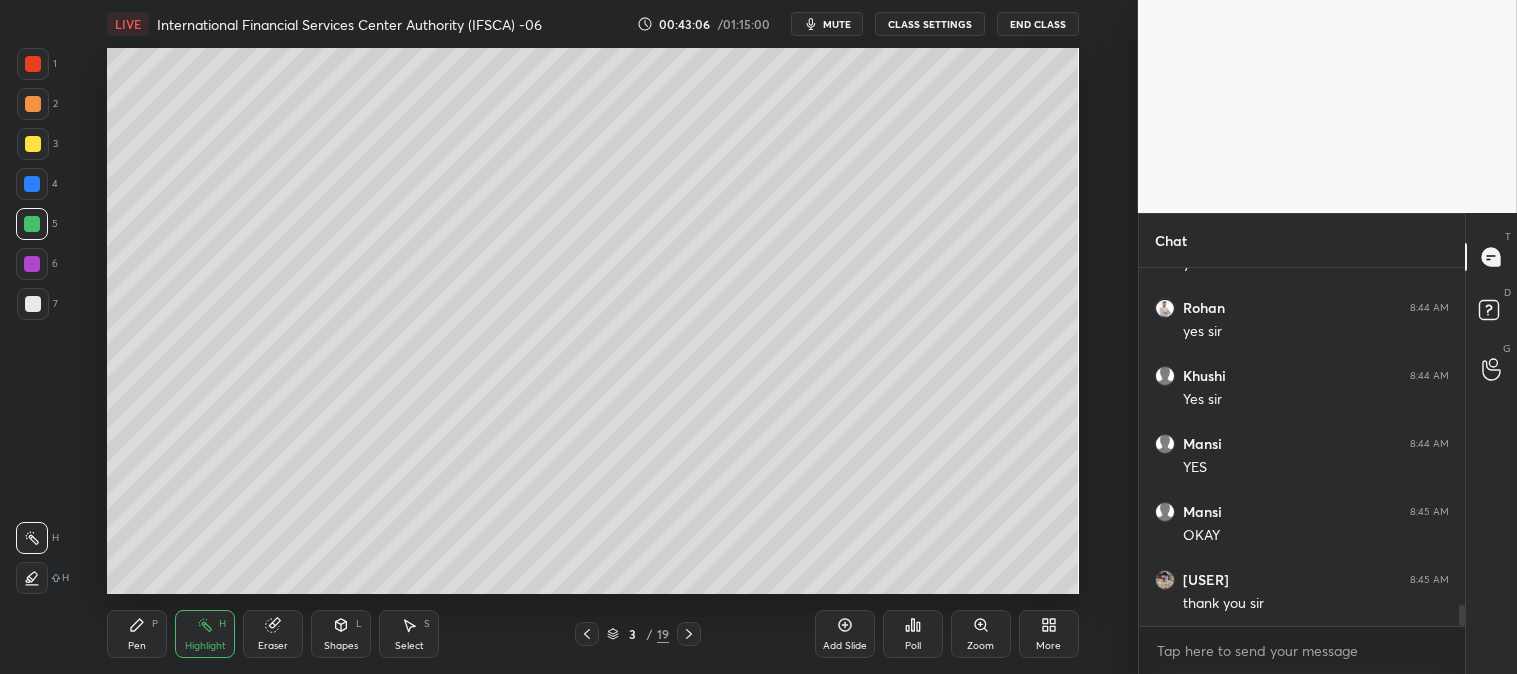 click at bounding box center (33, 64) 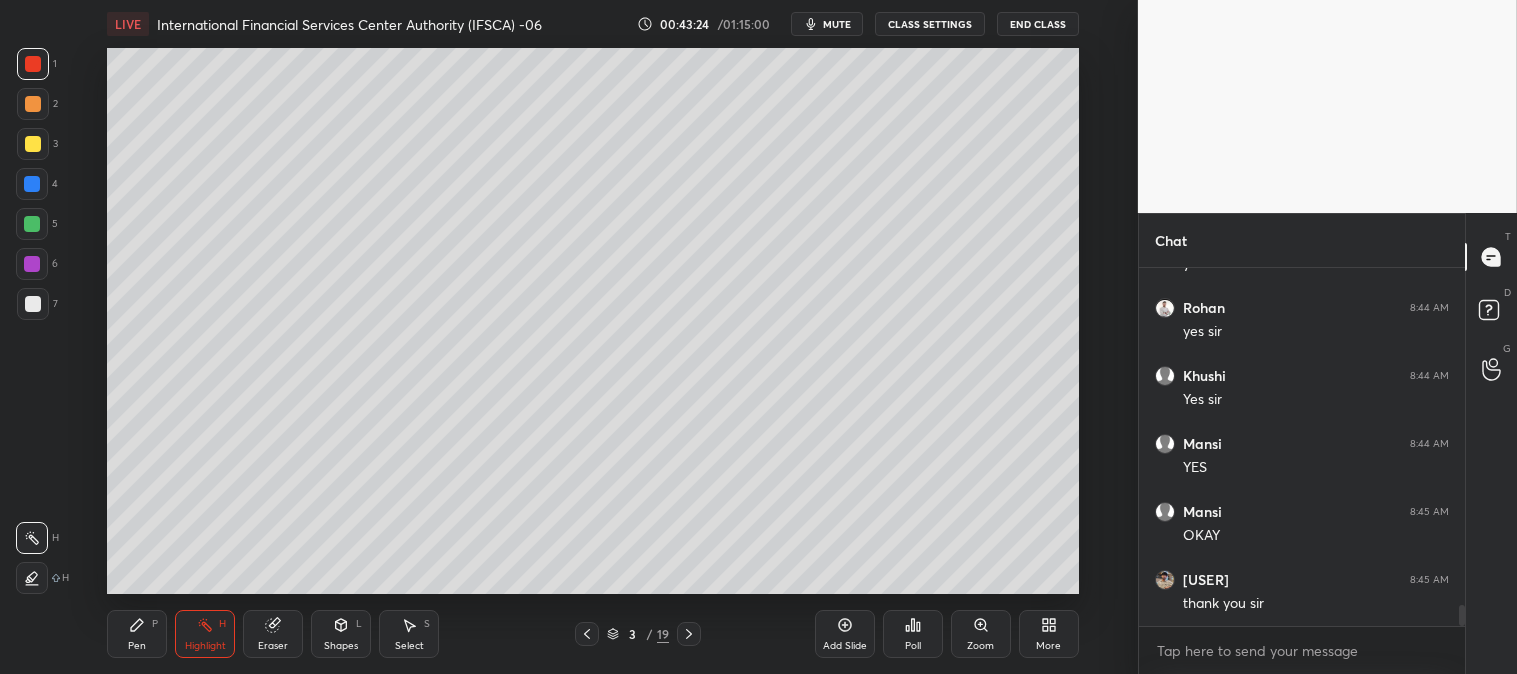 click on "Highlight H" at bounding box center [205, 634] 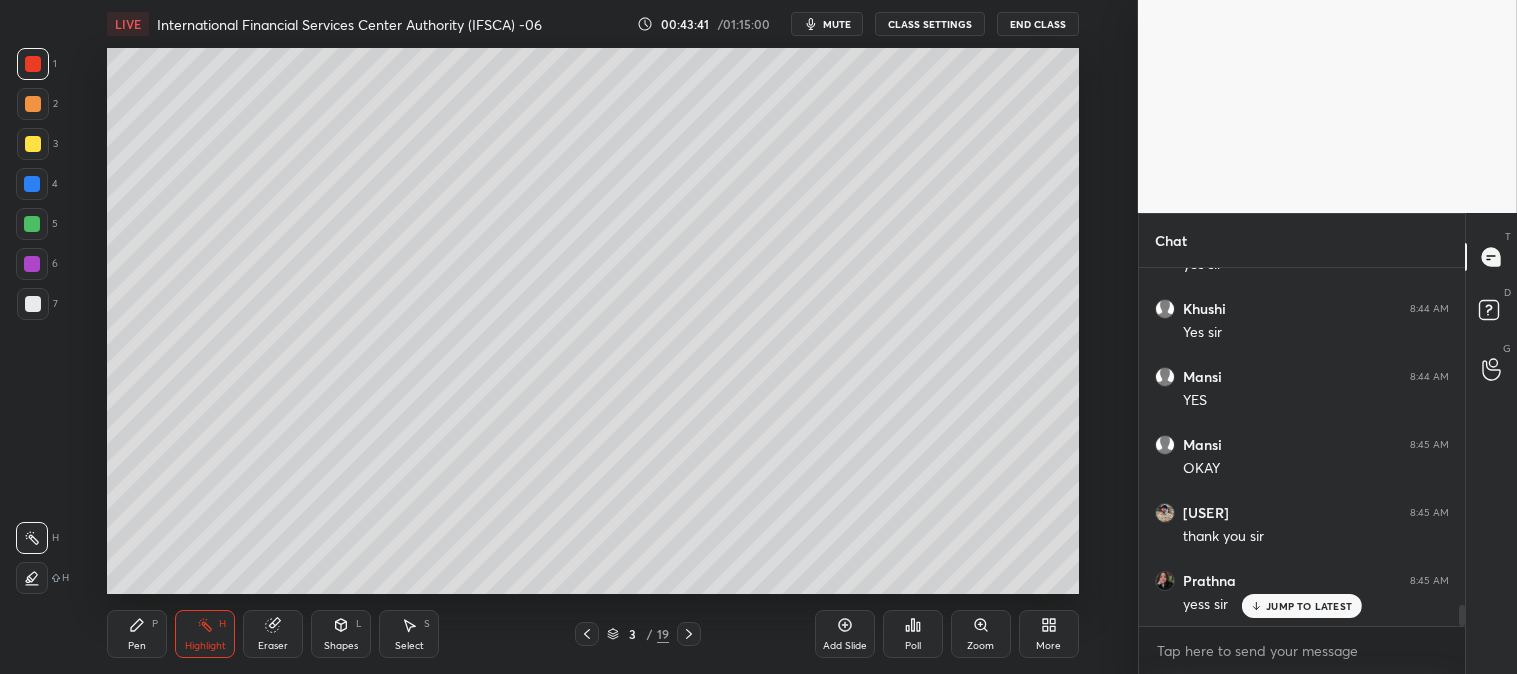 scroll, scrollTop: 5865, scrollLeft: 0, axis: vertical 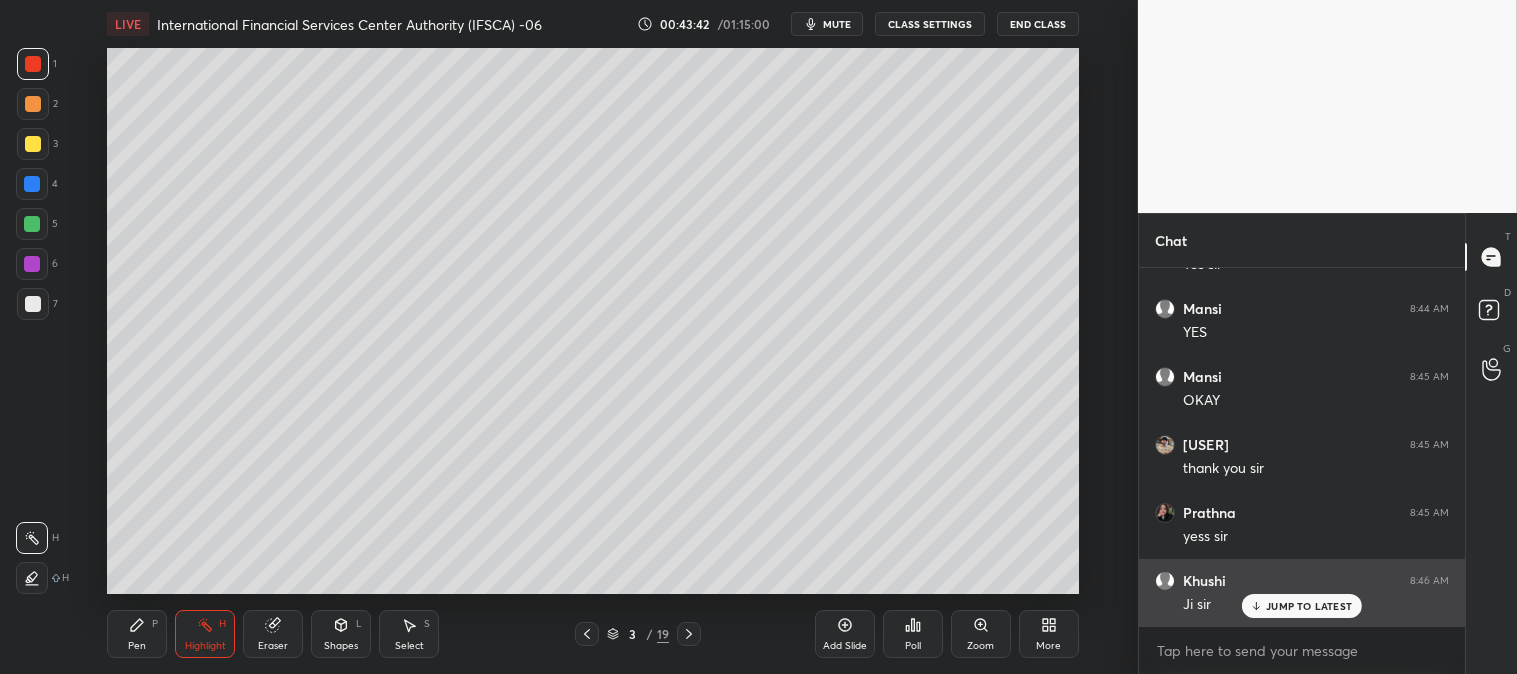 click on "JUMP TO LATEST" at bounding box center (1309, 606) 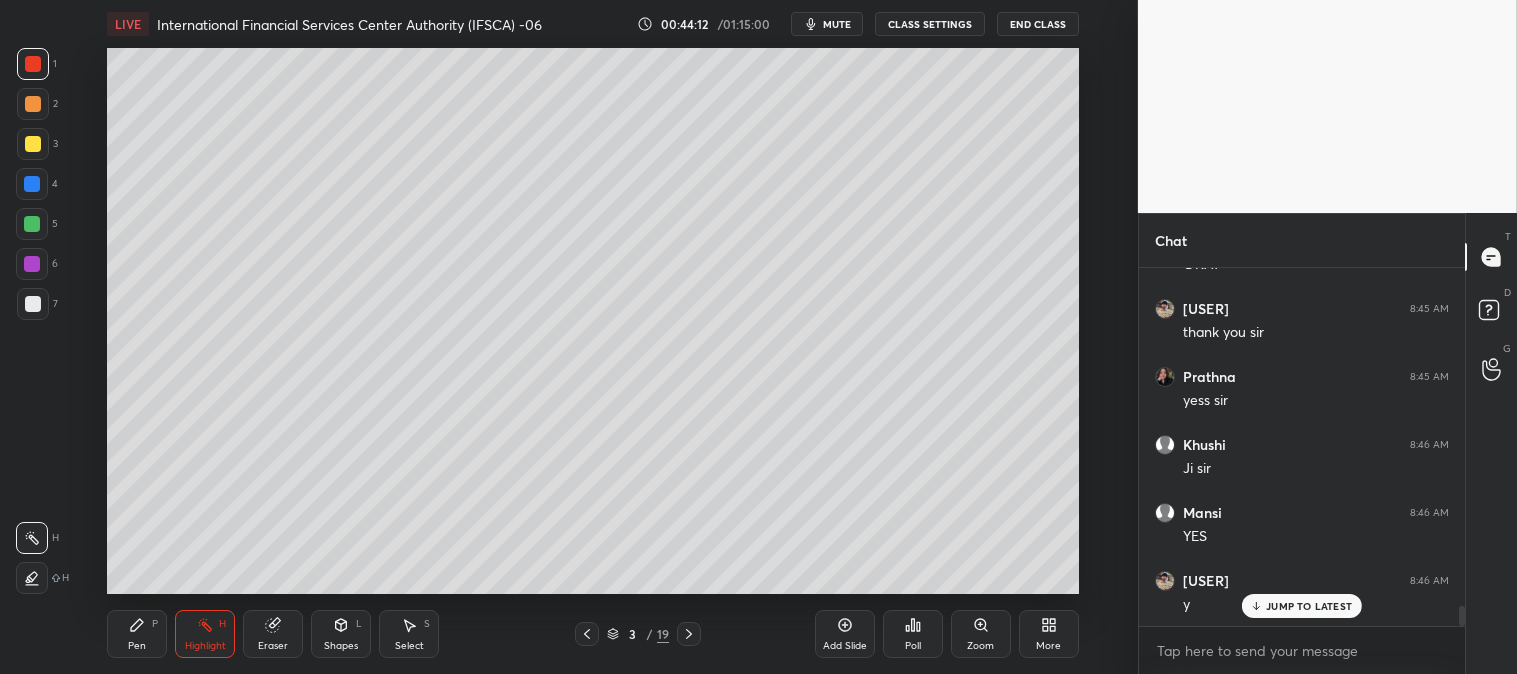 scroll, scrollTop: 6087, scrollLeft: 0, axis: vertical 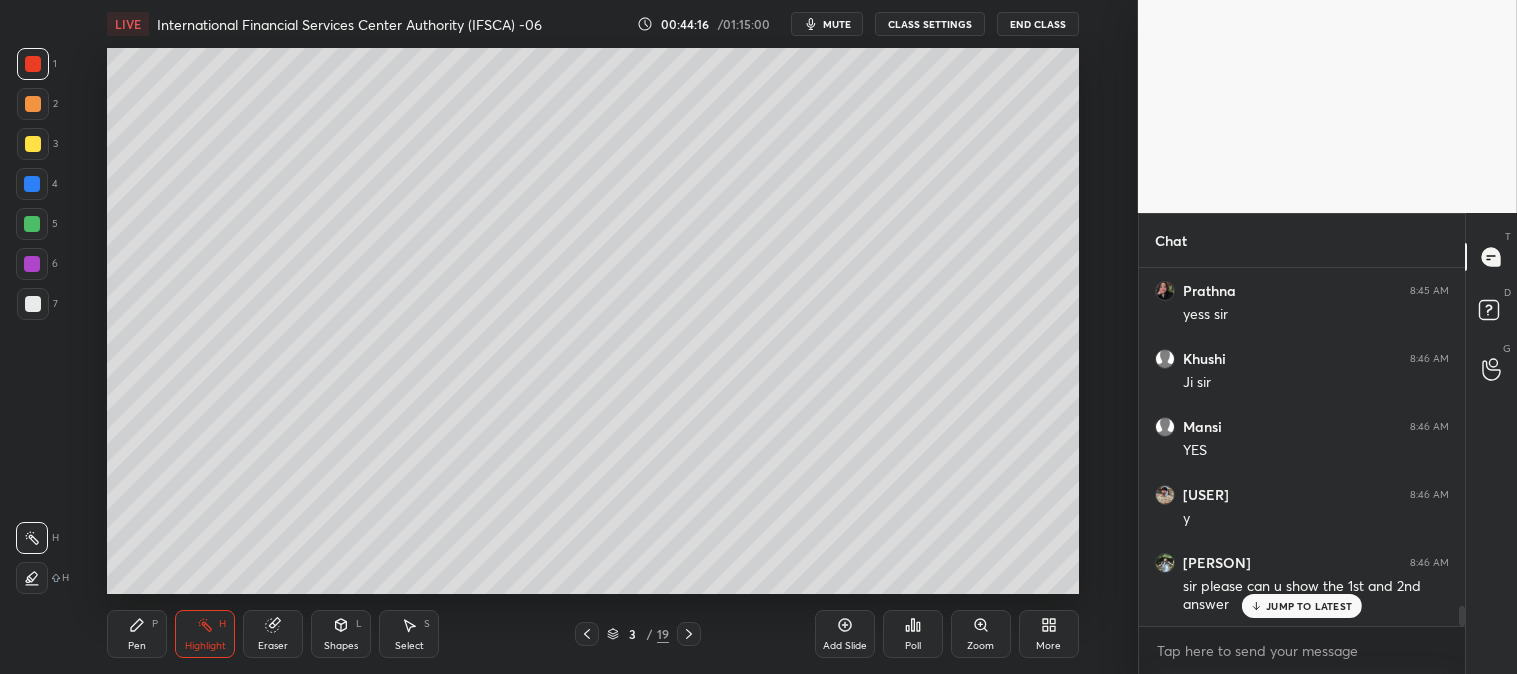 click 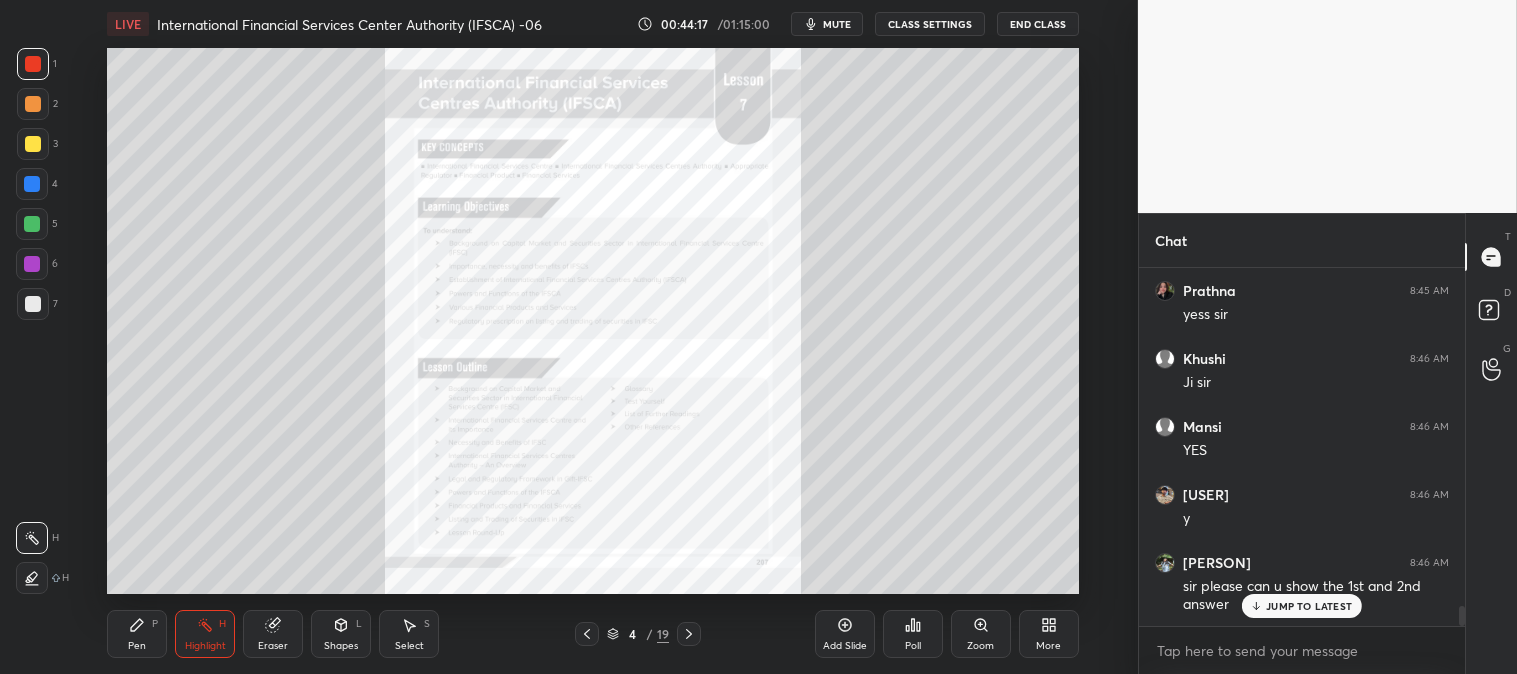 click 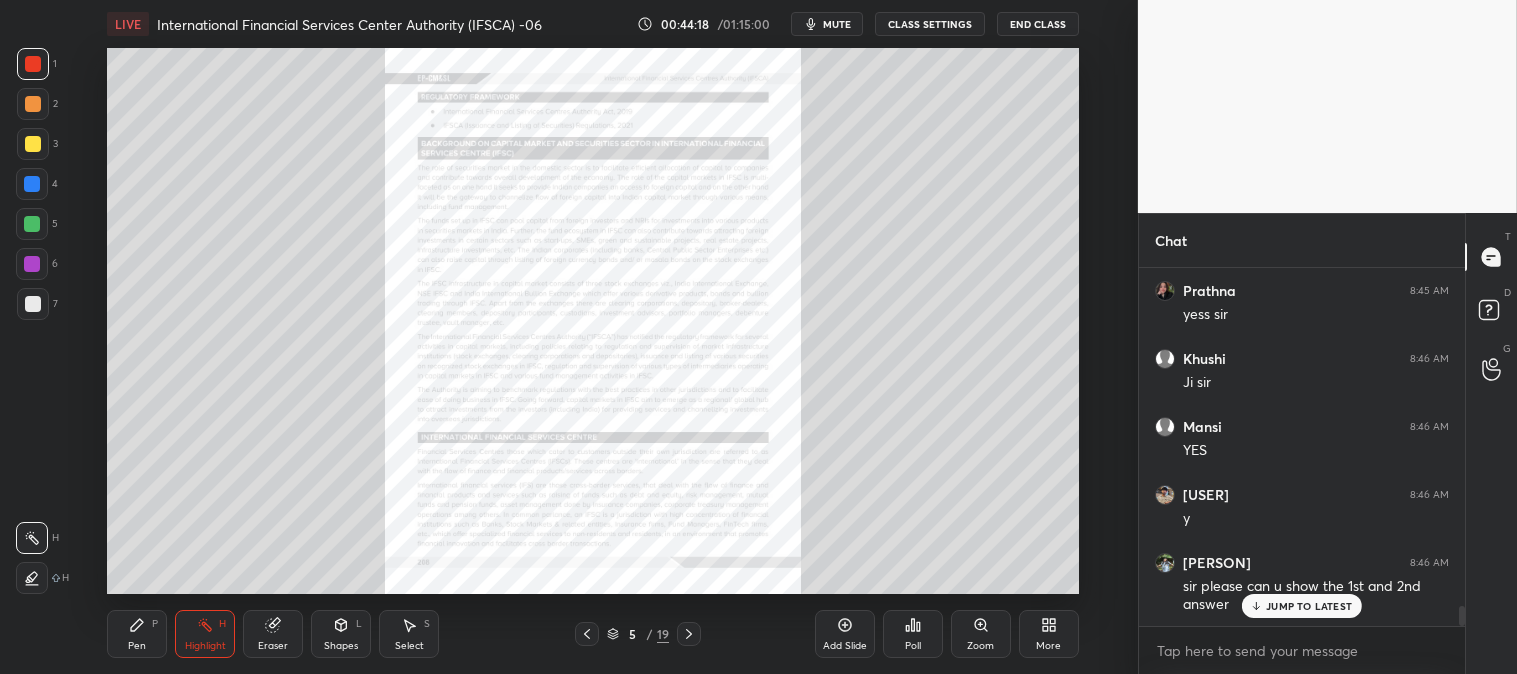 click 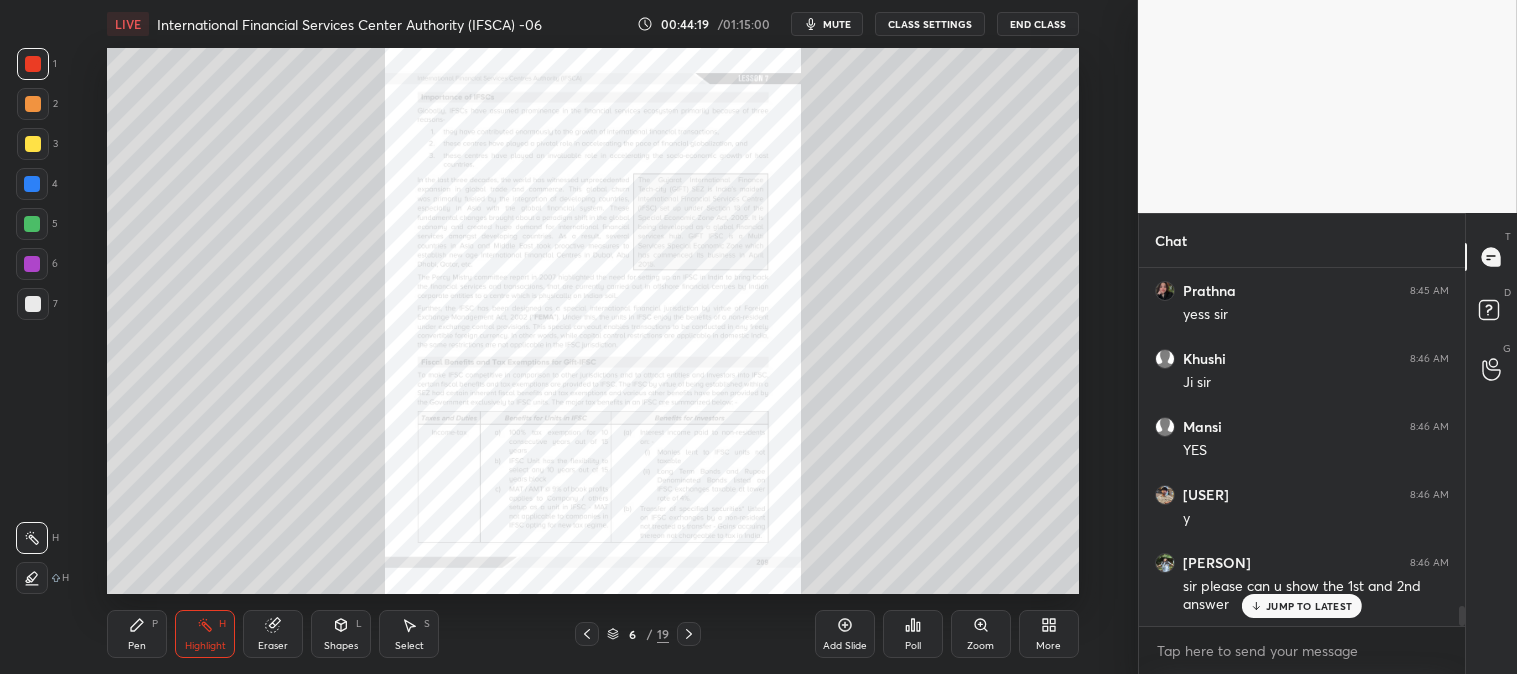 click 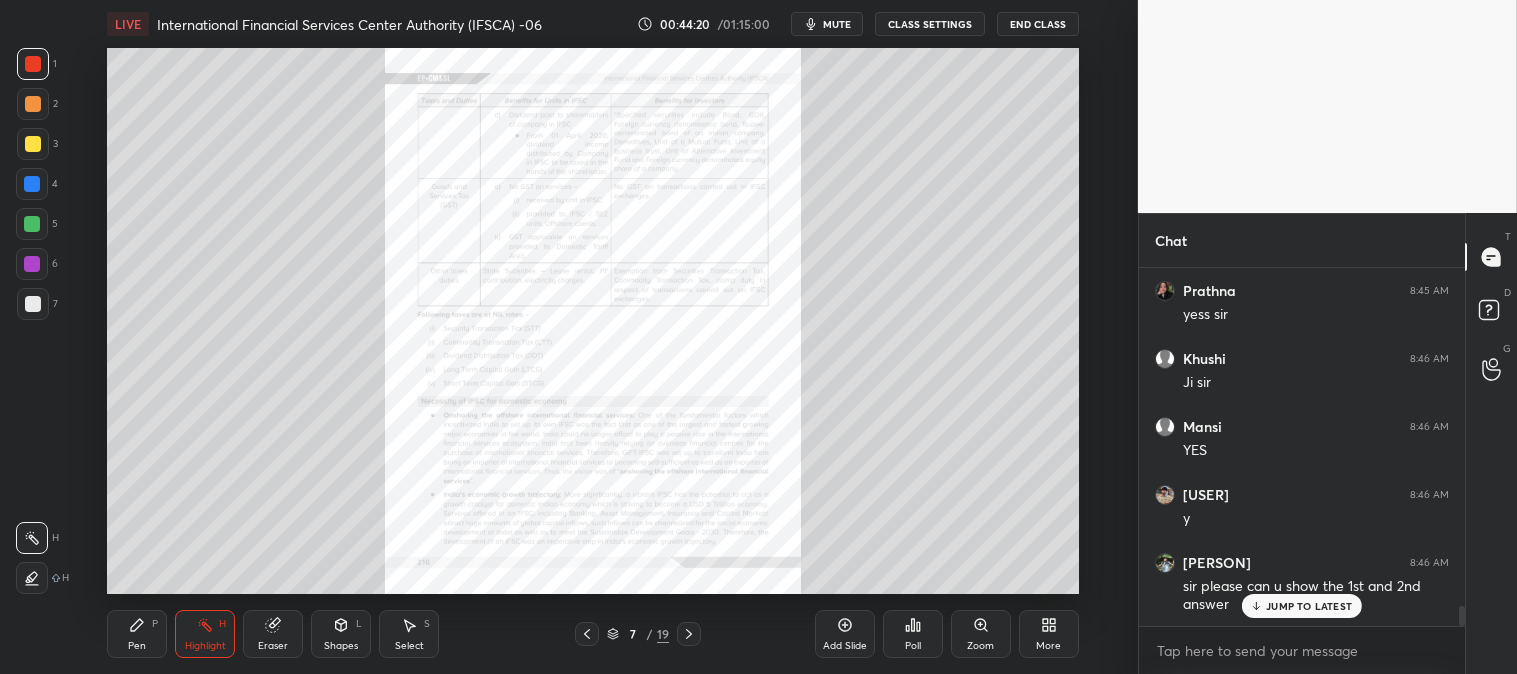 click at bounding box center [689, 634] 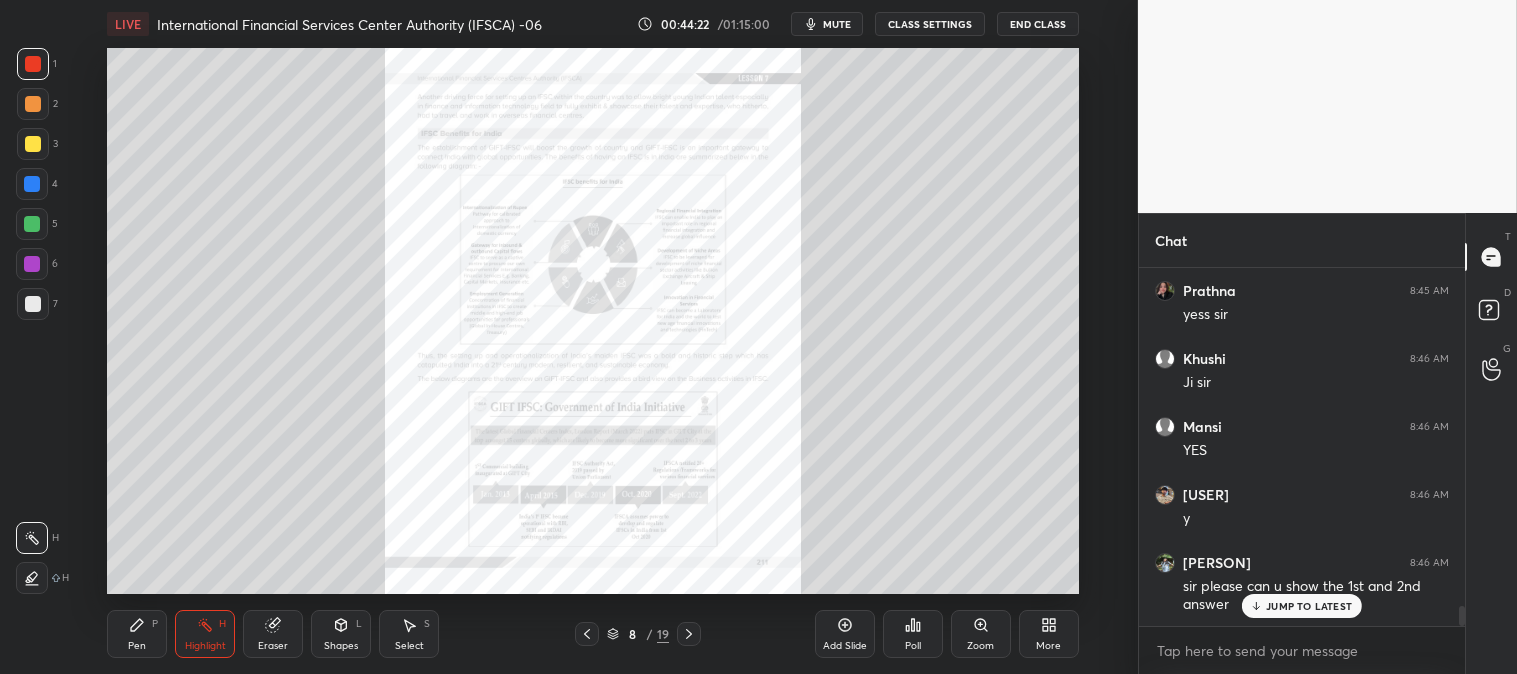 click 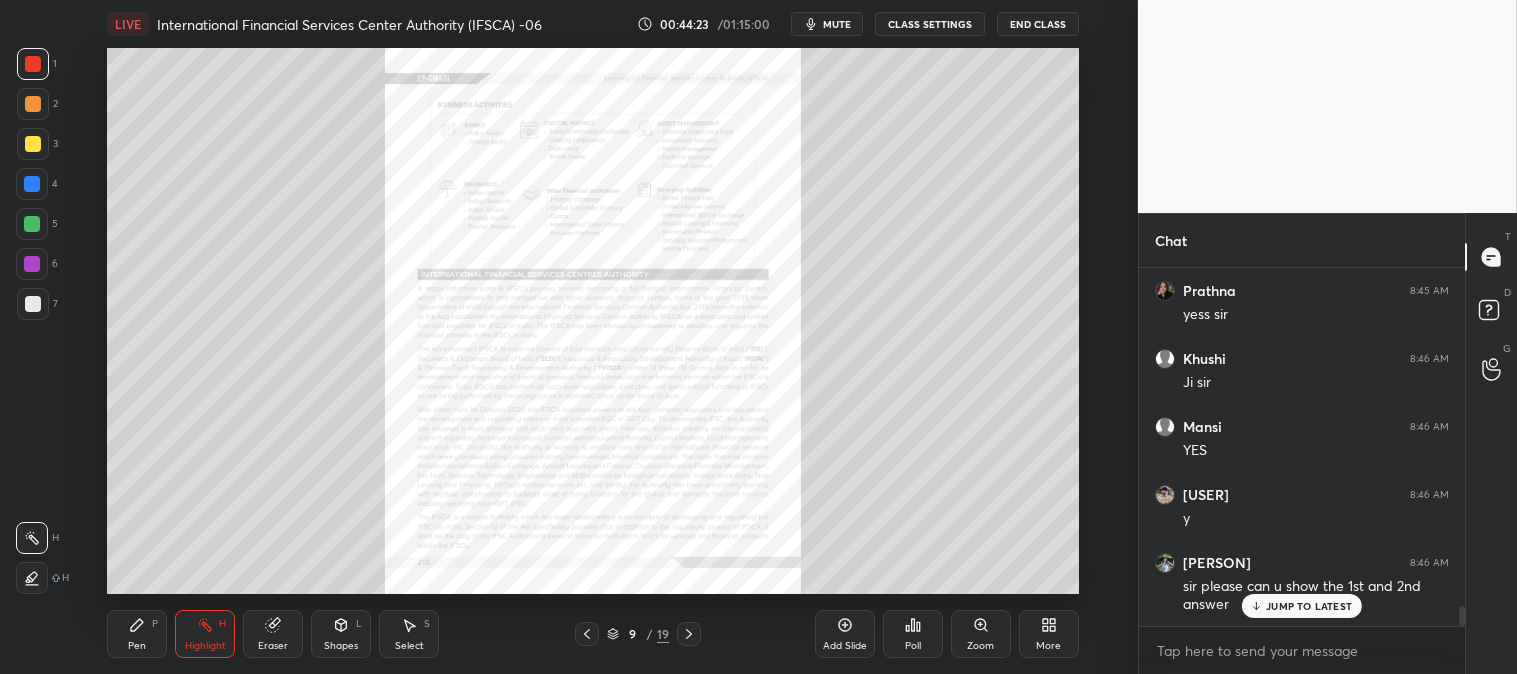 click 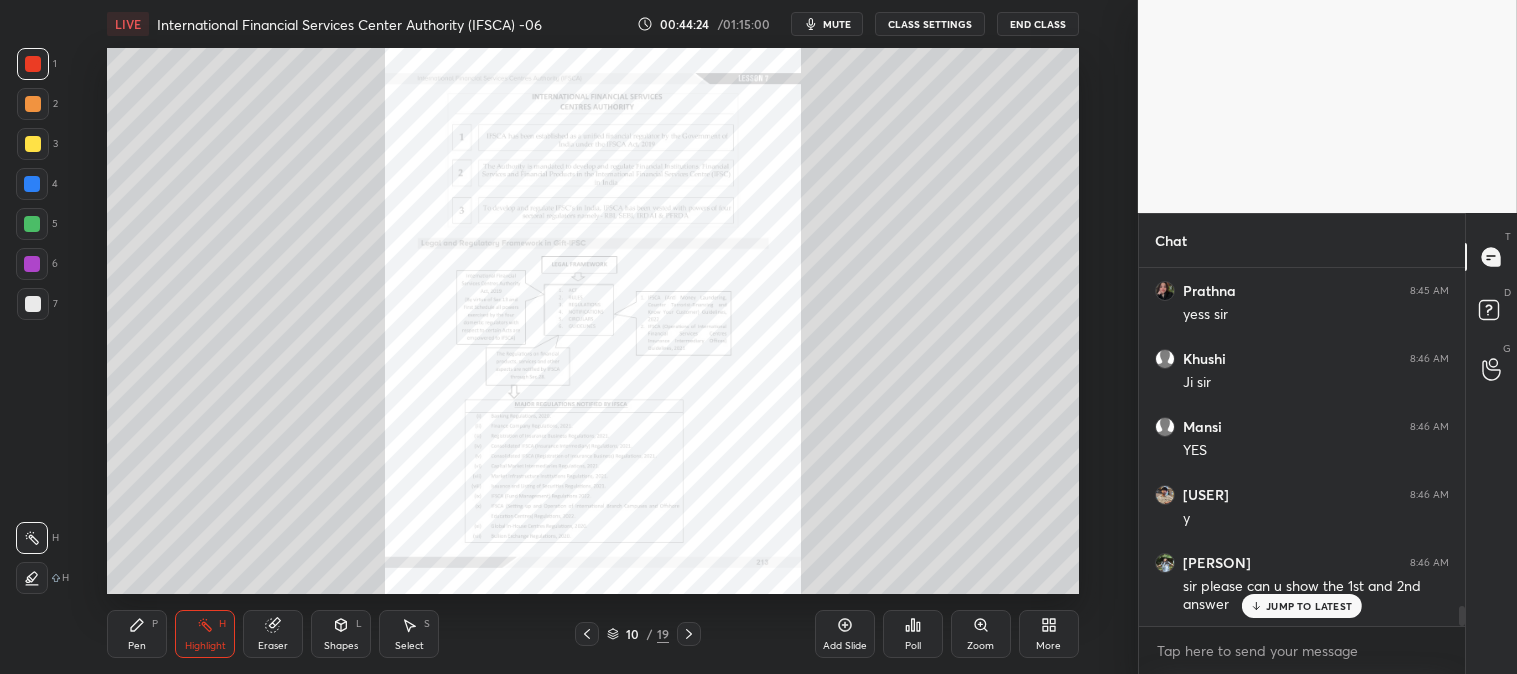 click 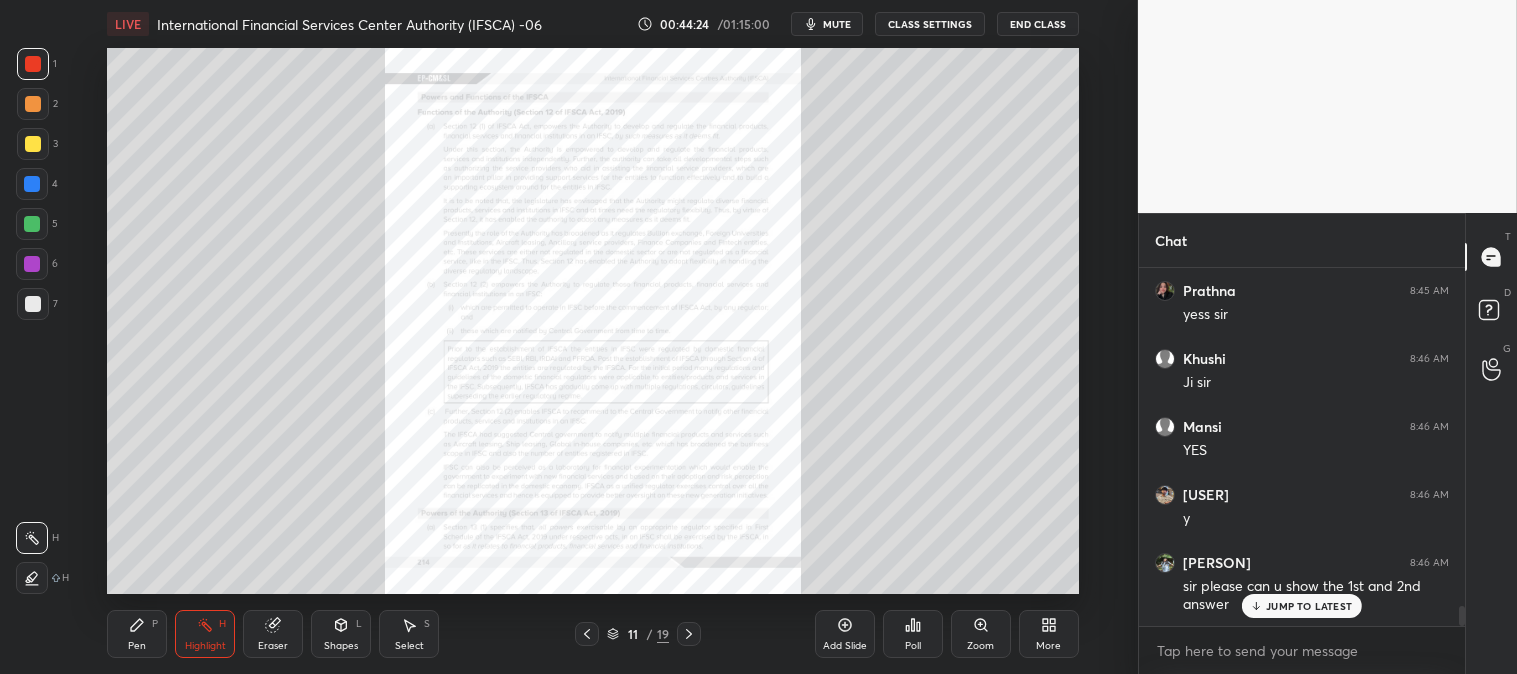 click 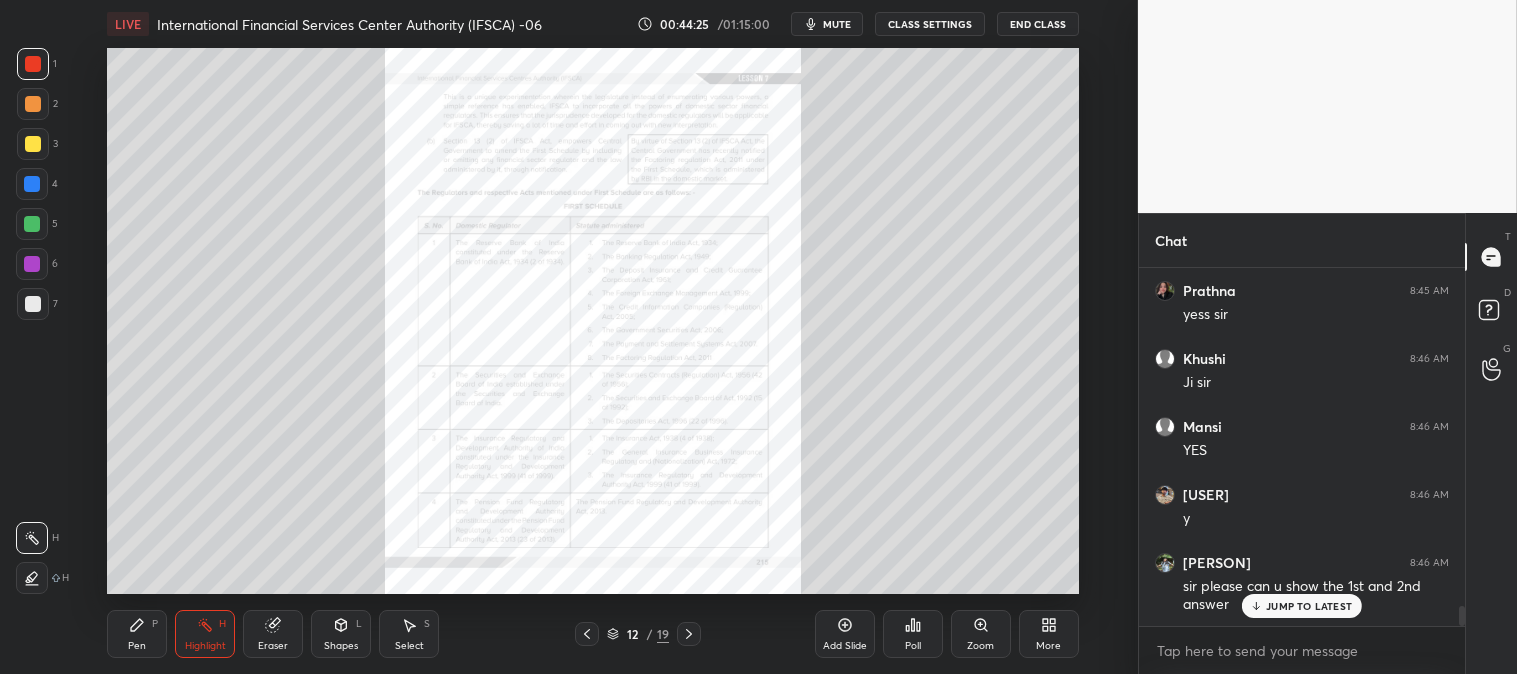 click 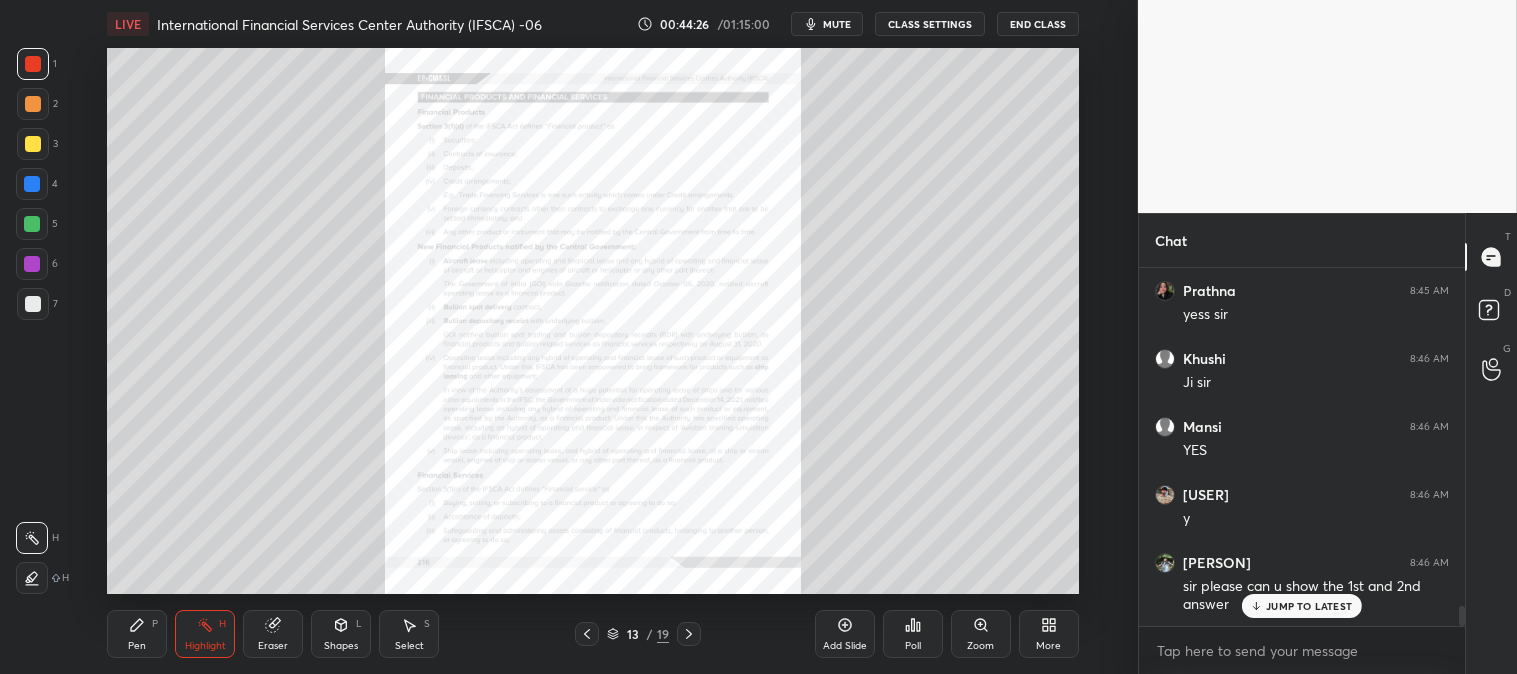 click 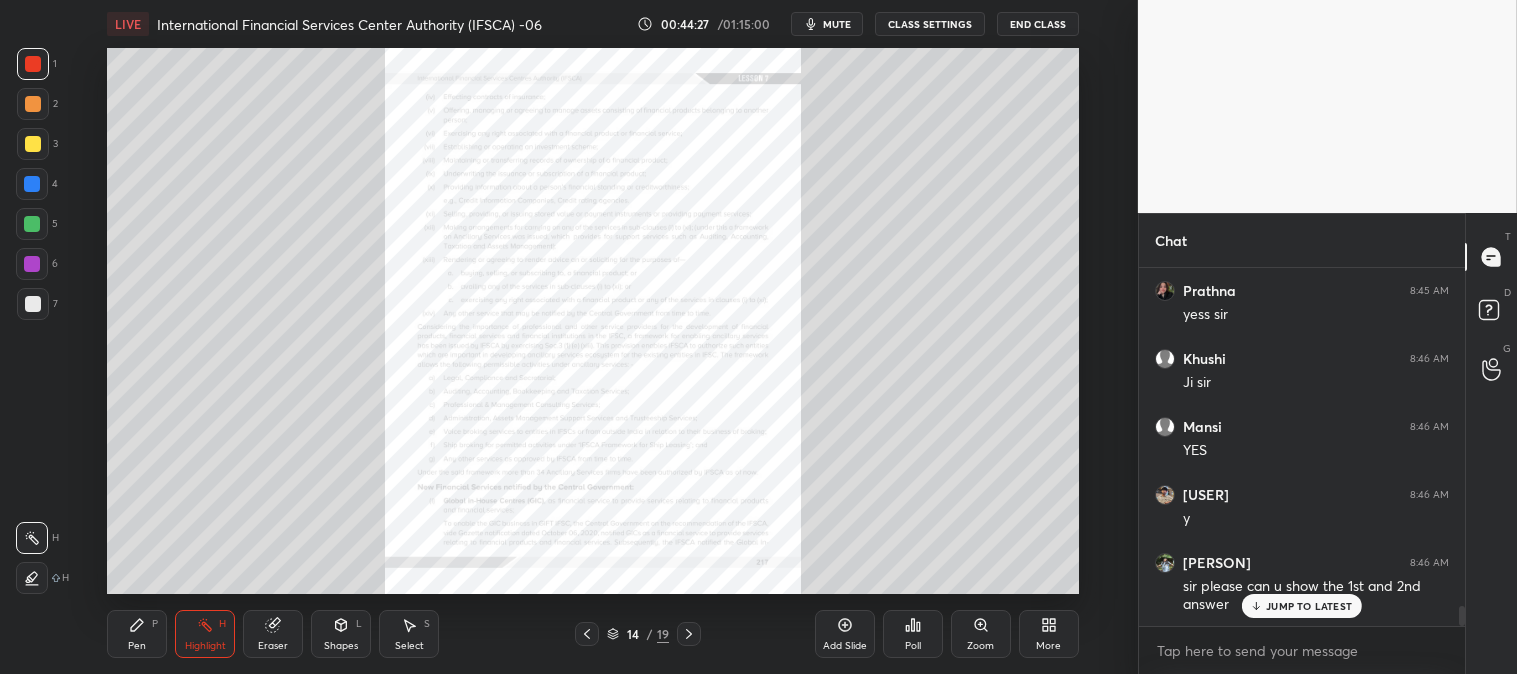 click 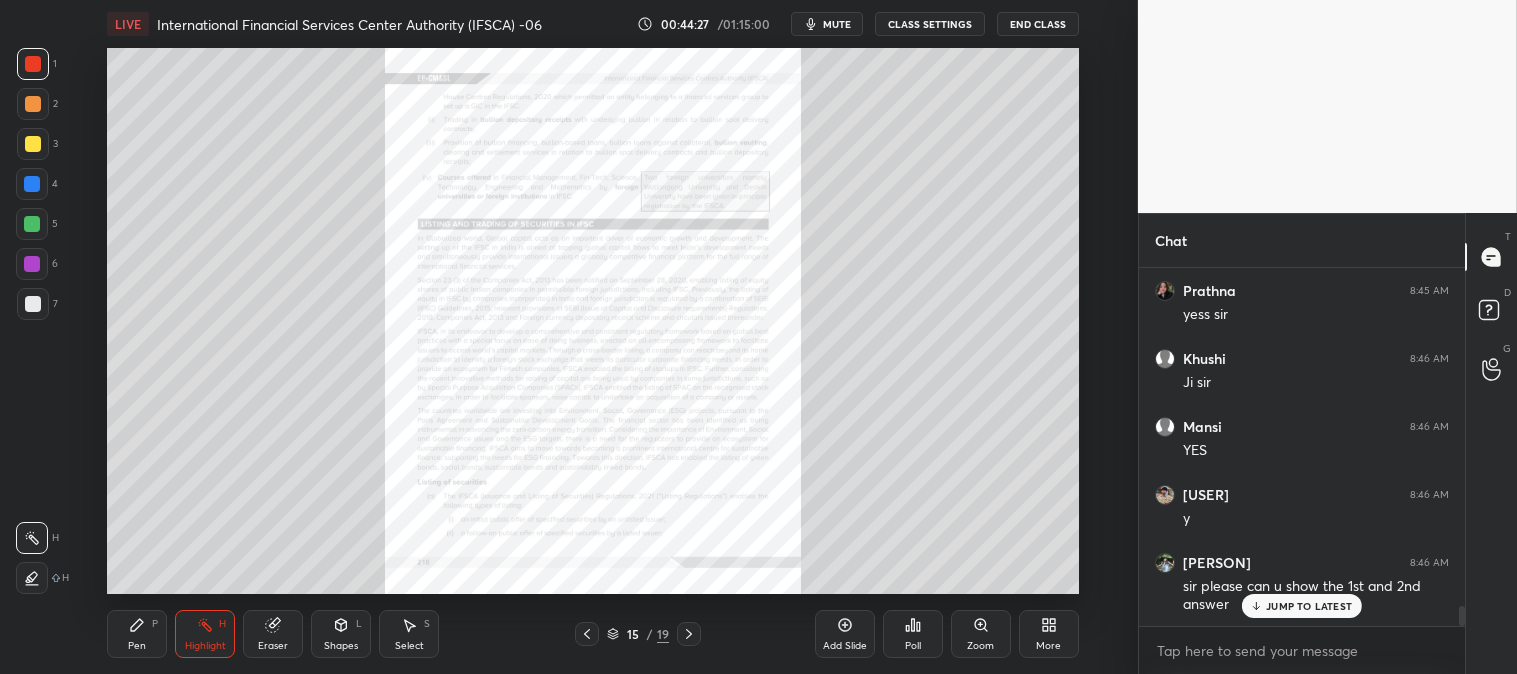 click 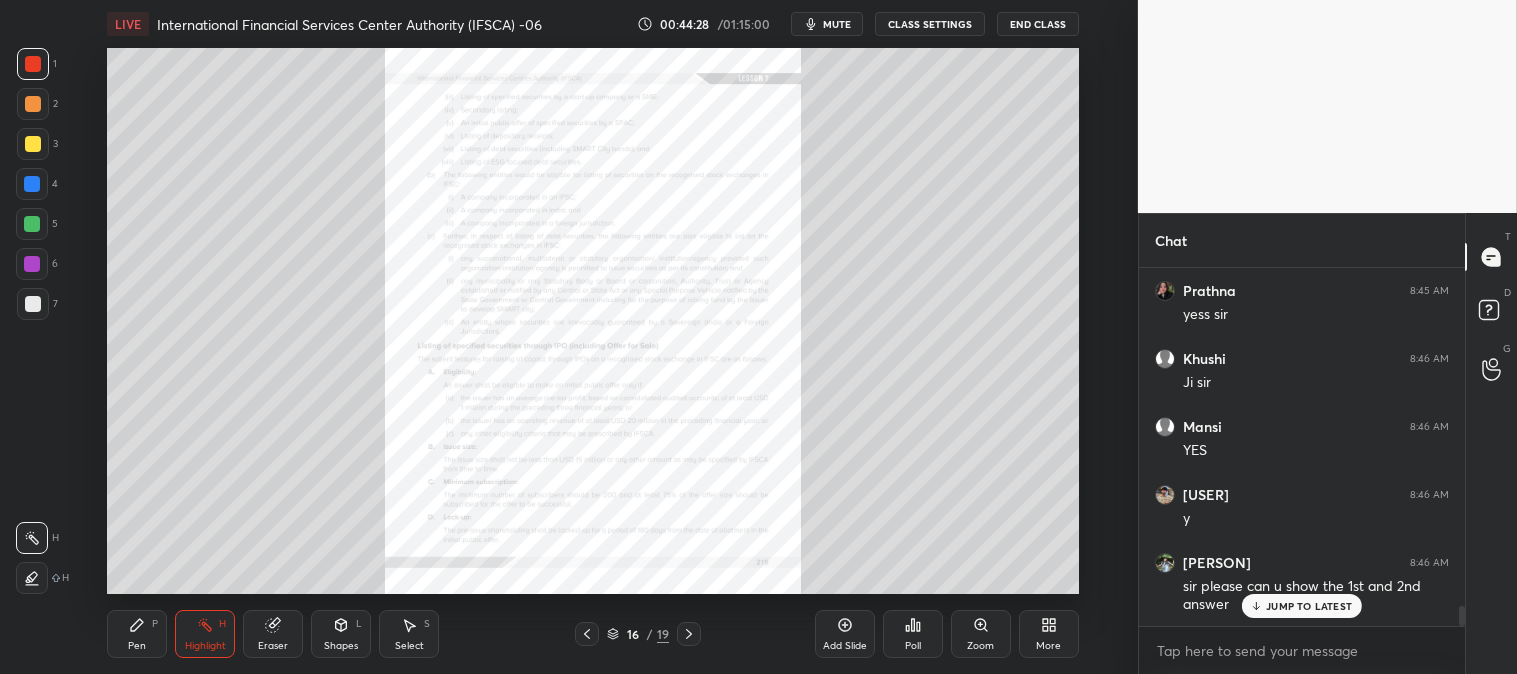 click 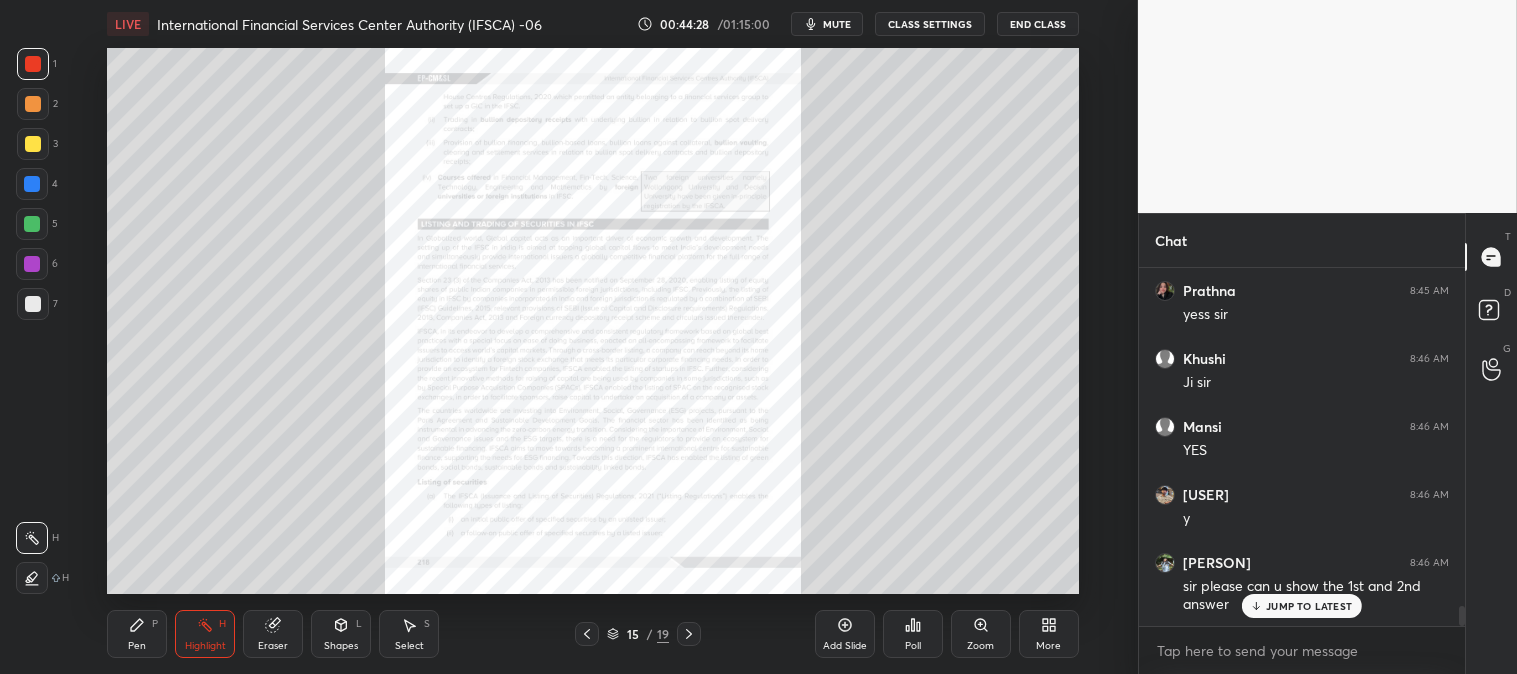 click 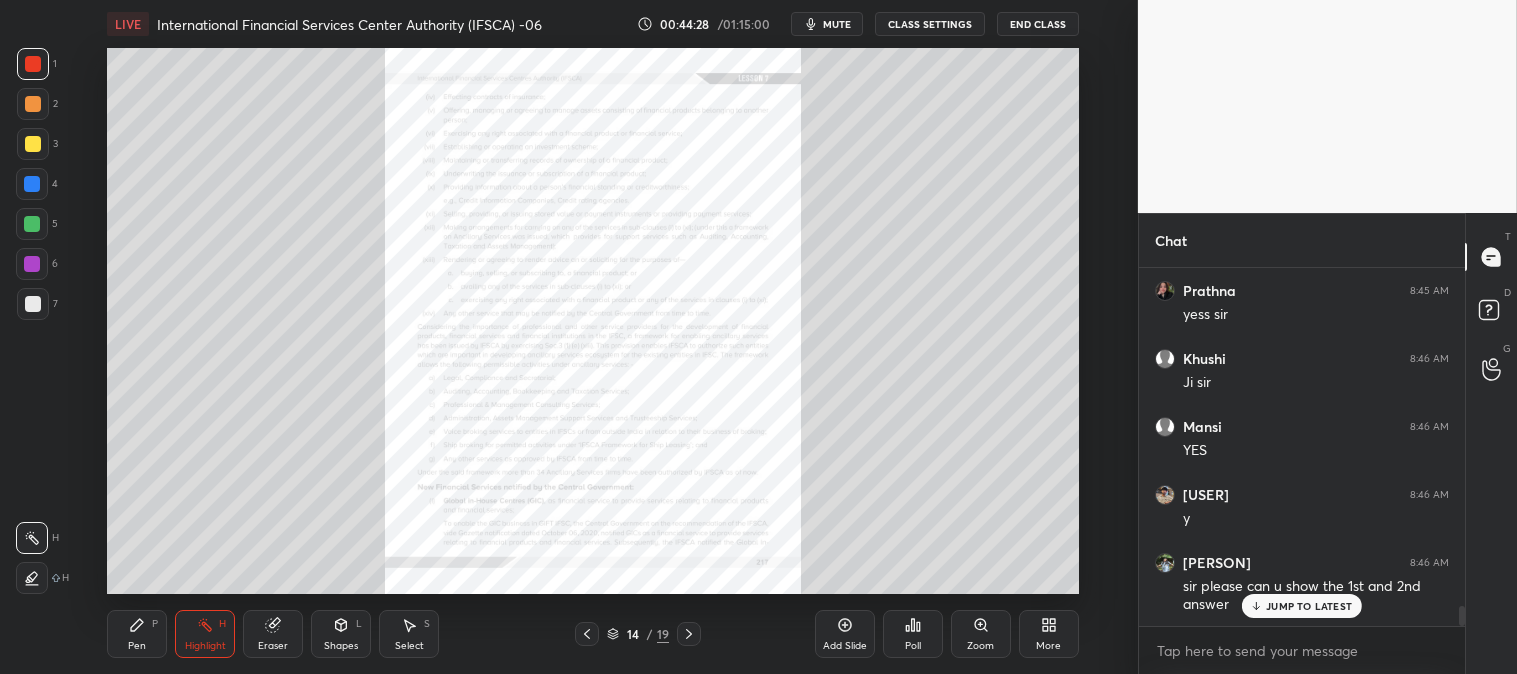 click 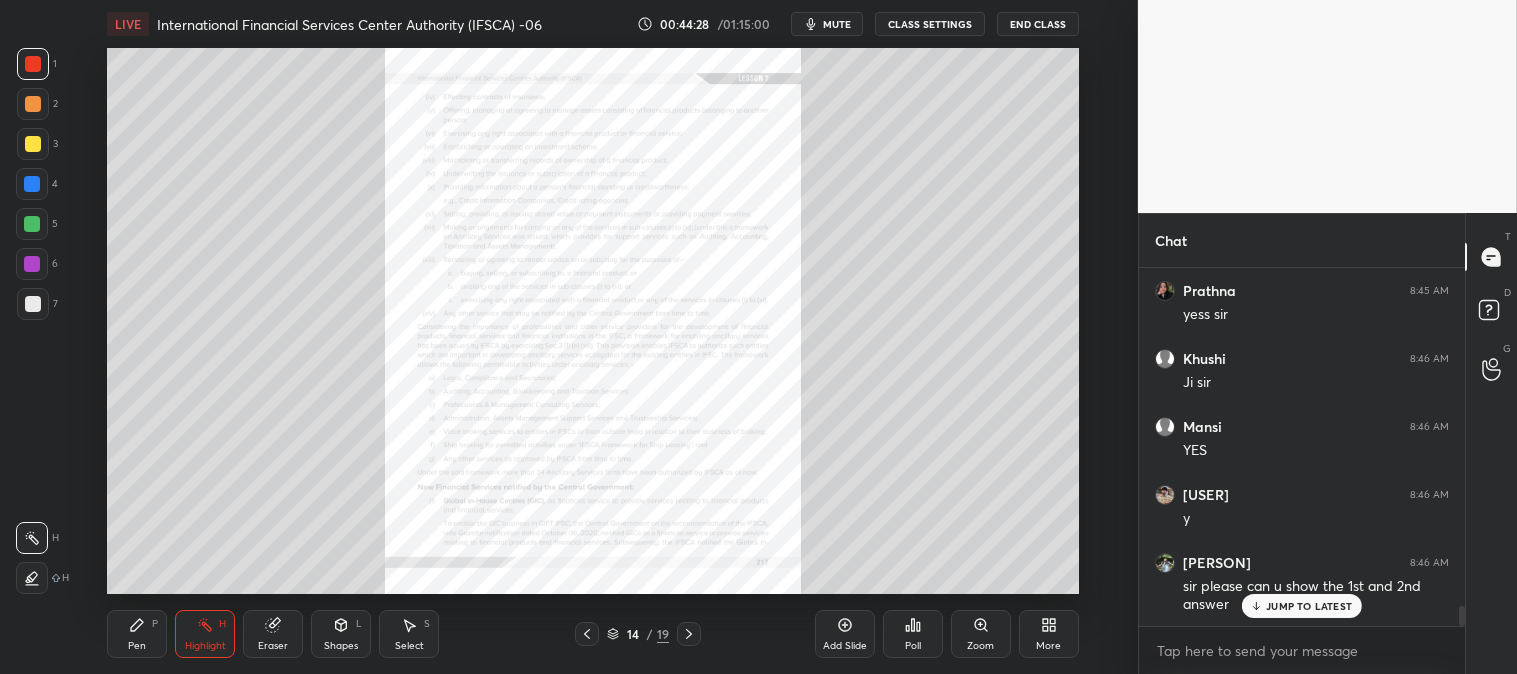 click 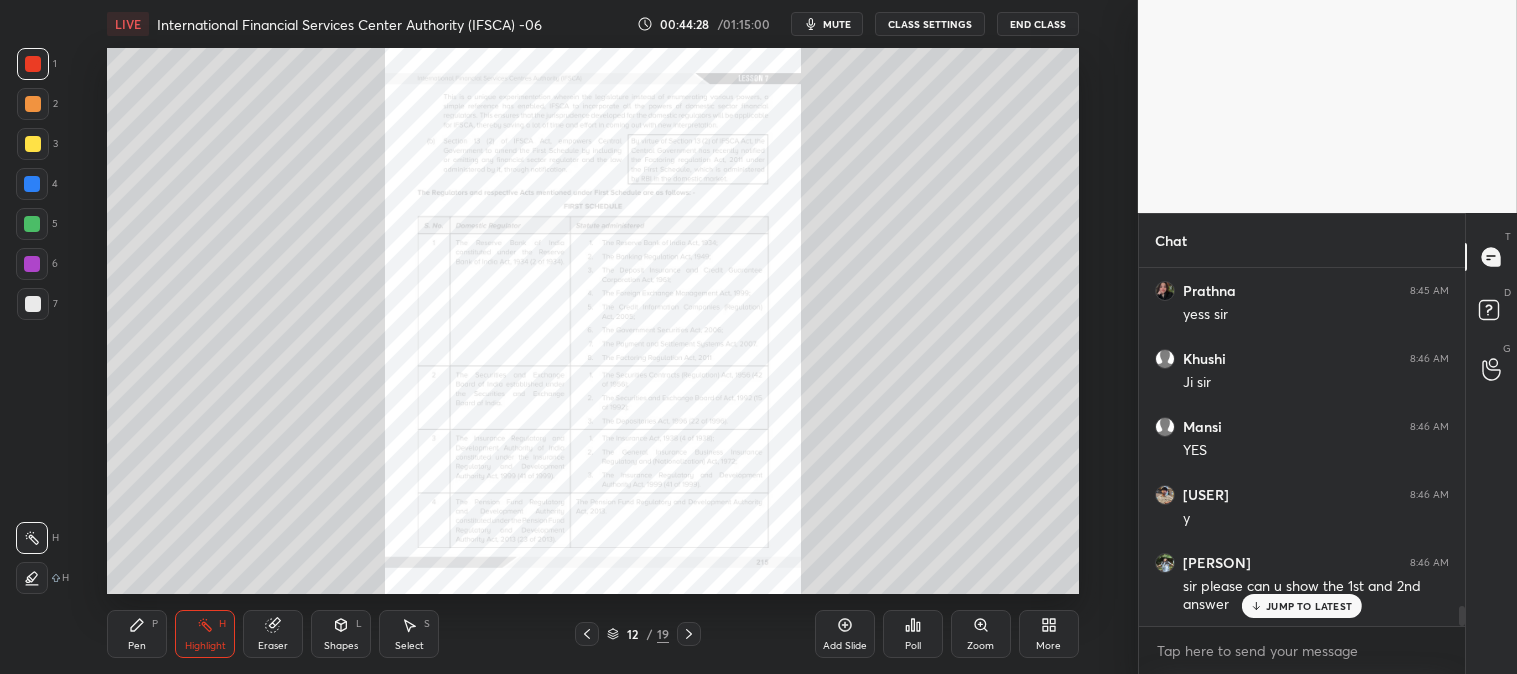 click 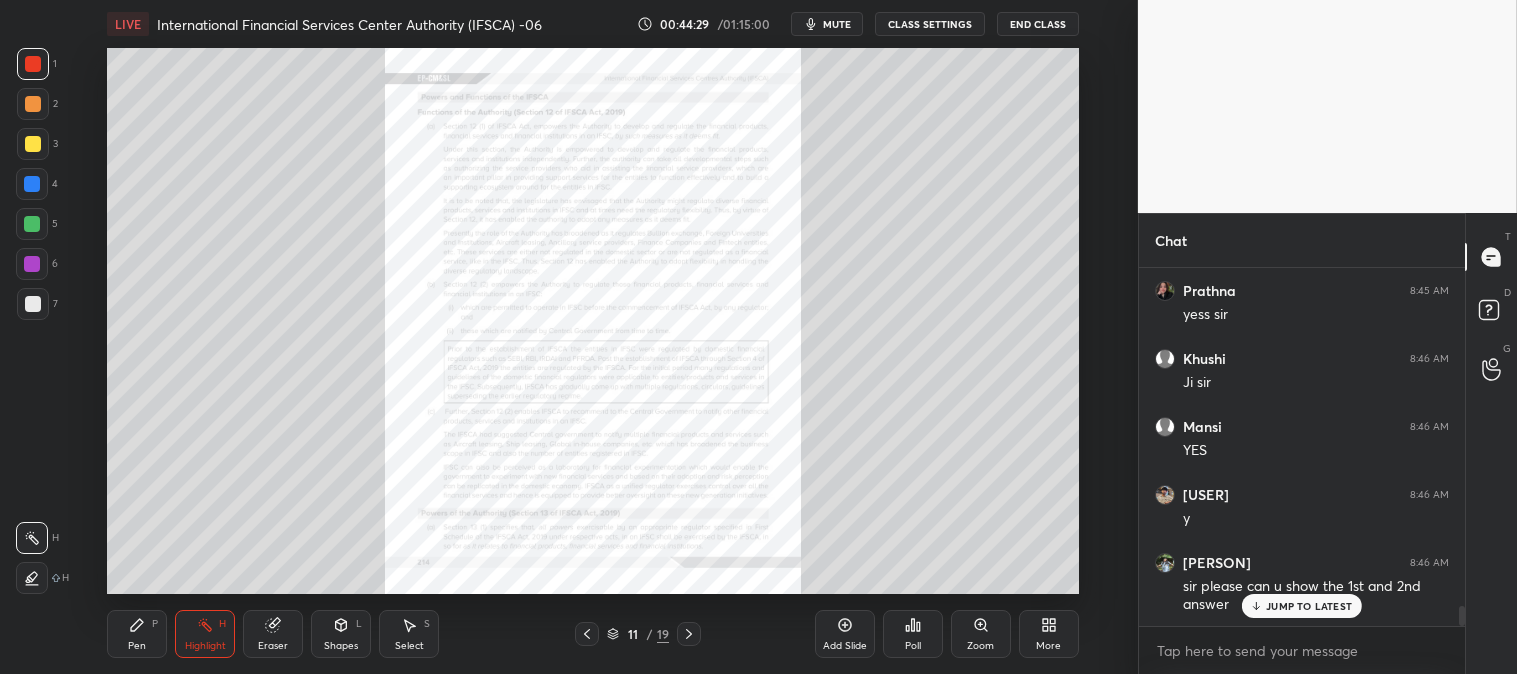 click 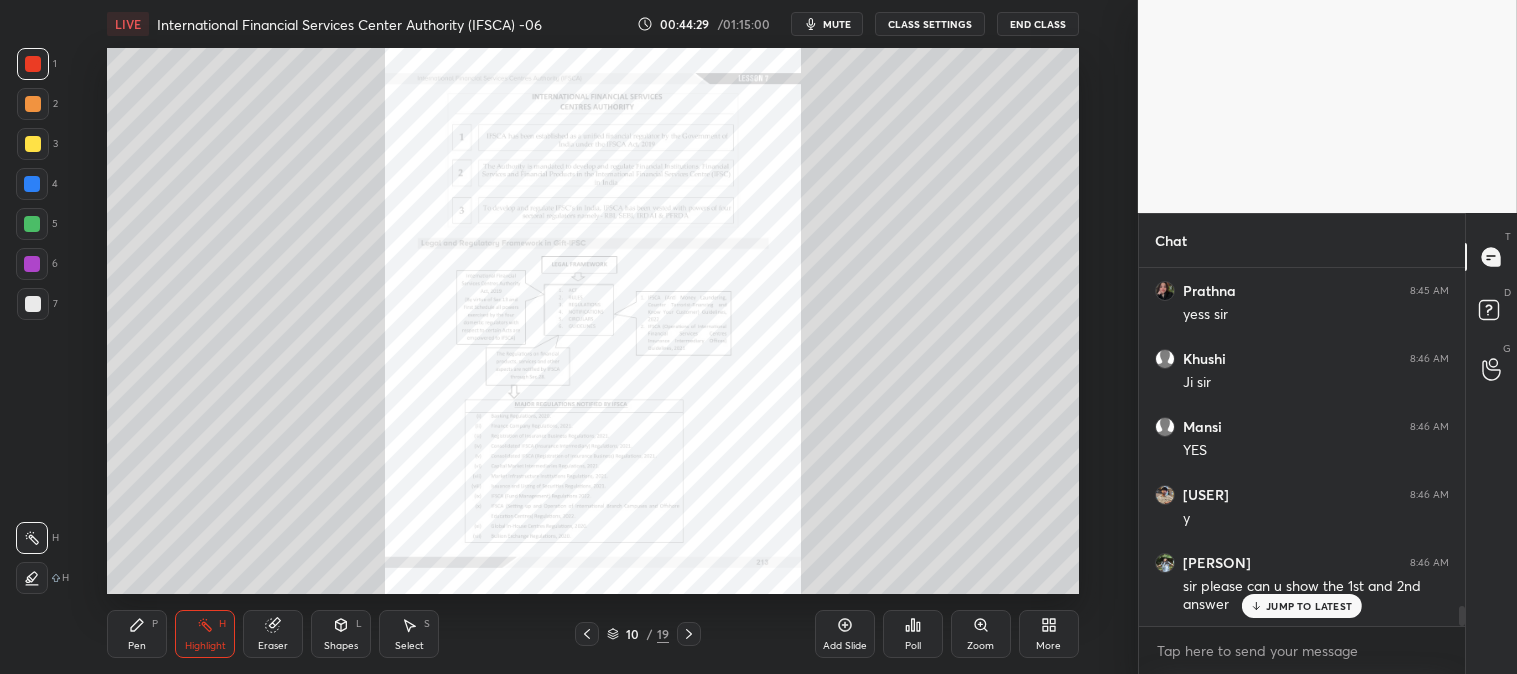 click 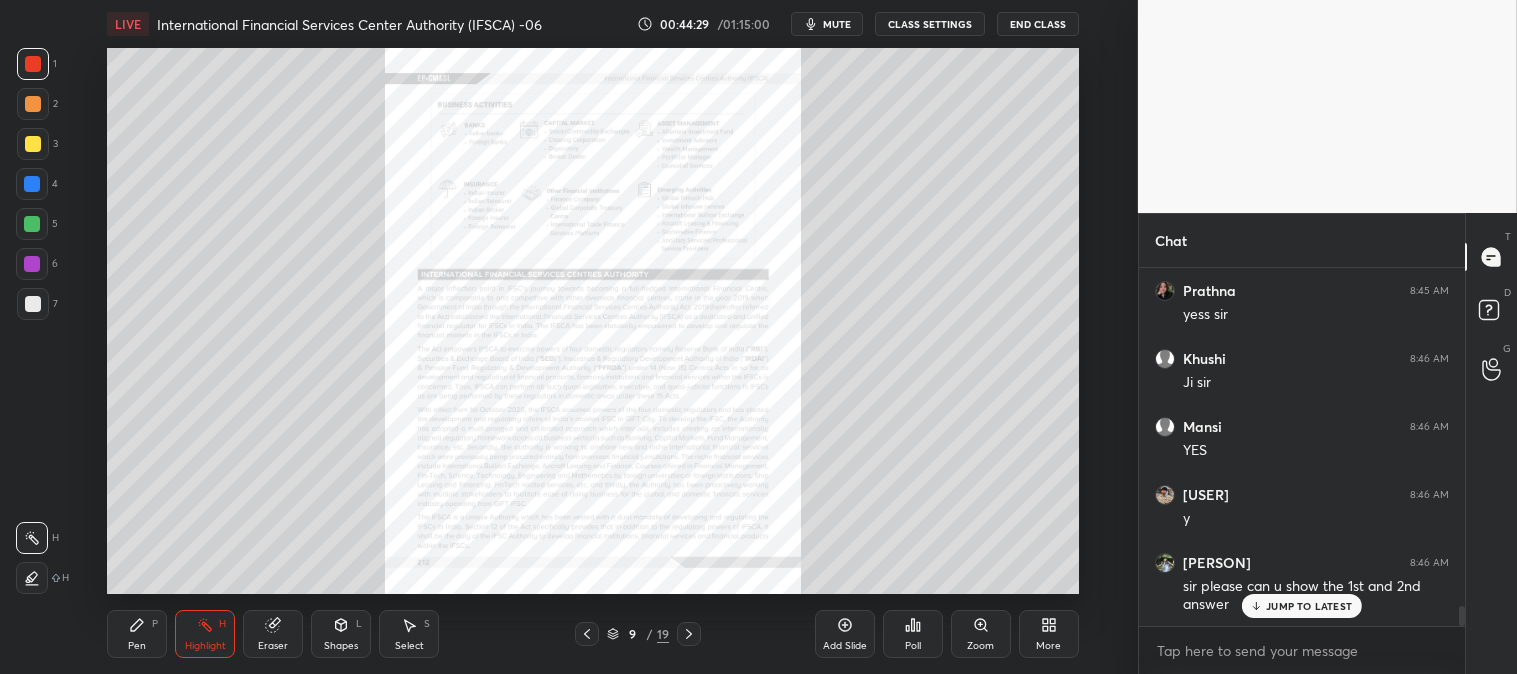 click 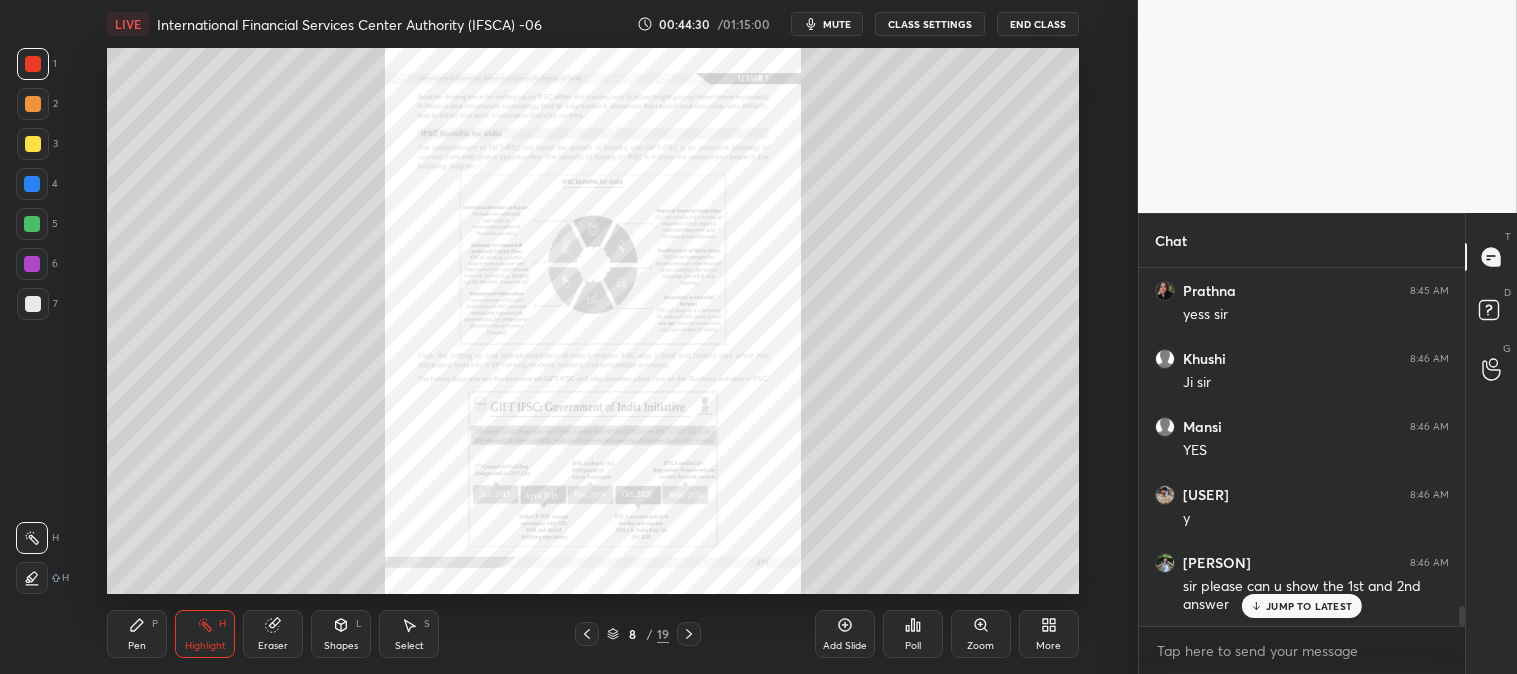 click 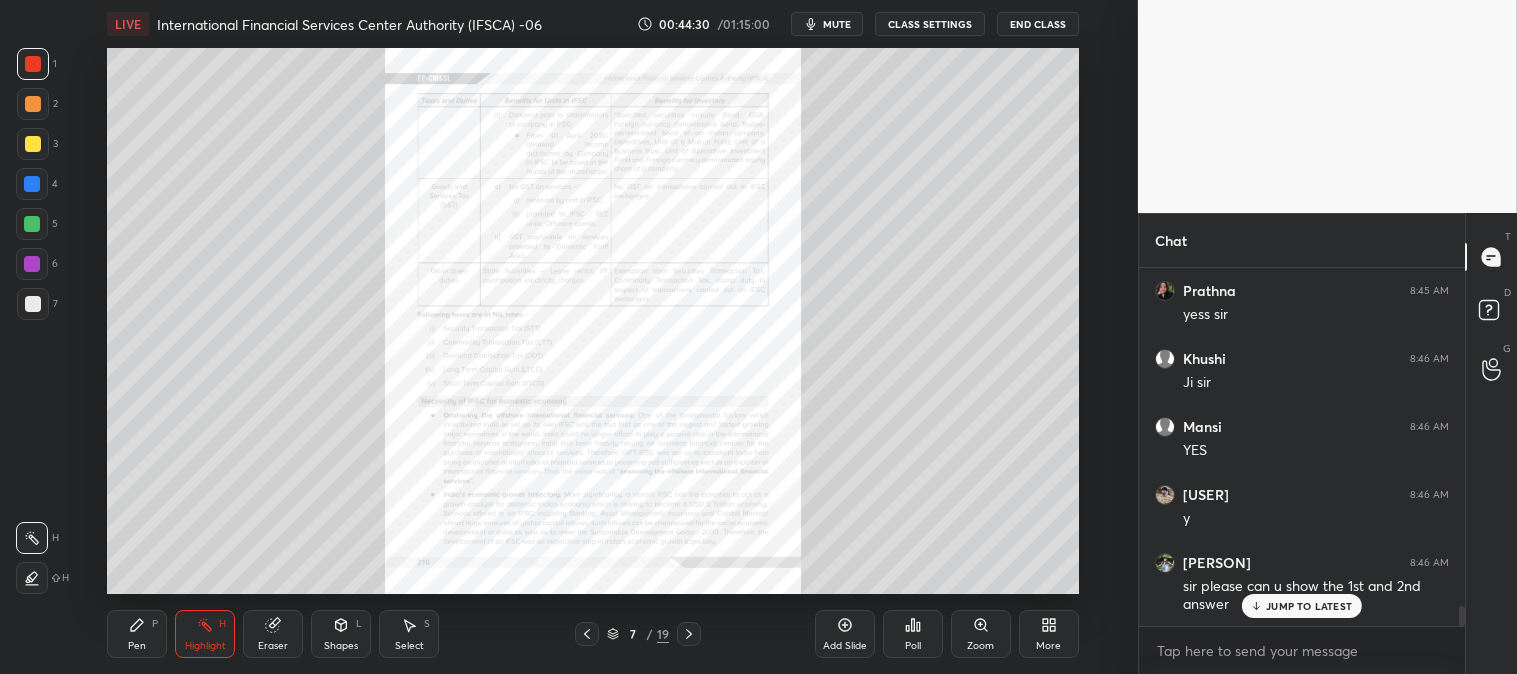 click 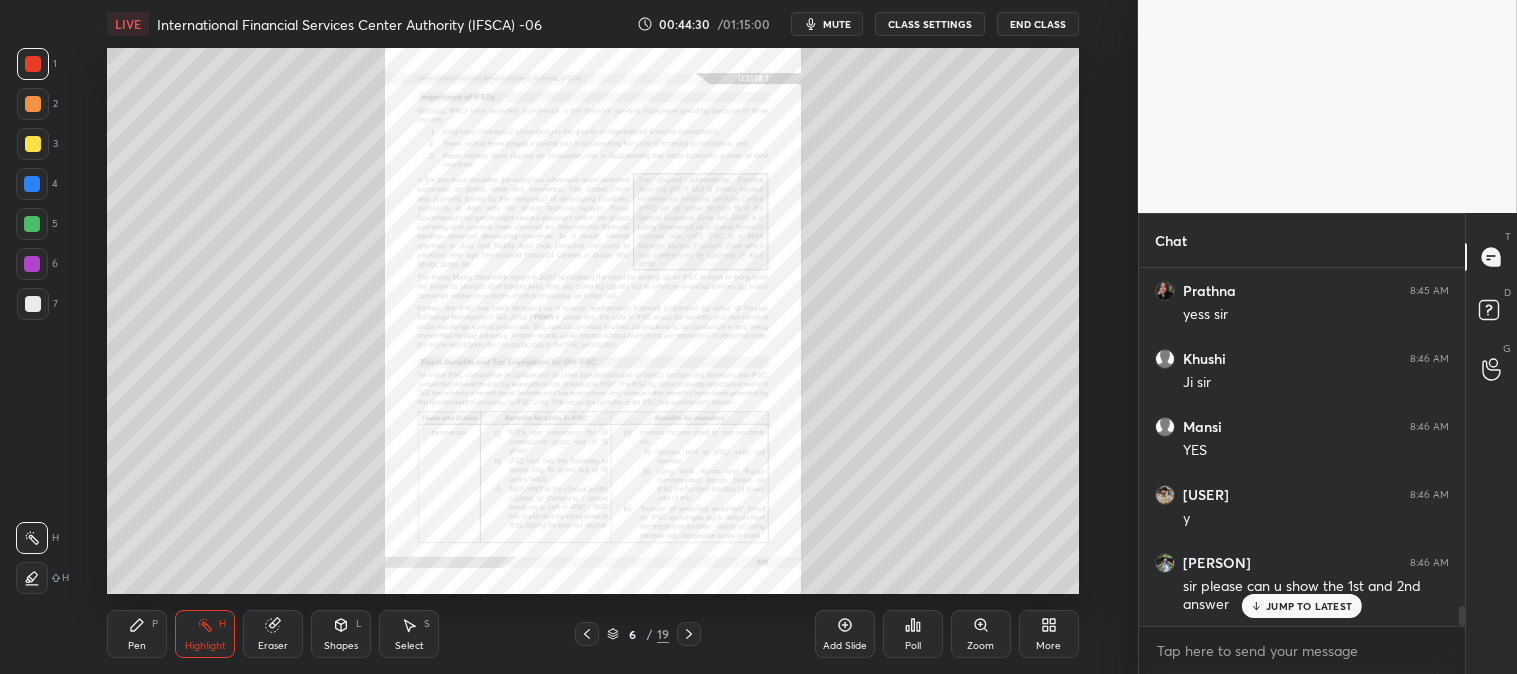 click 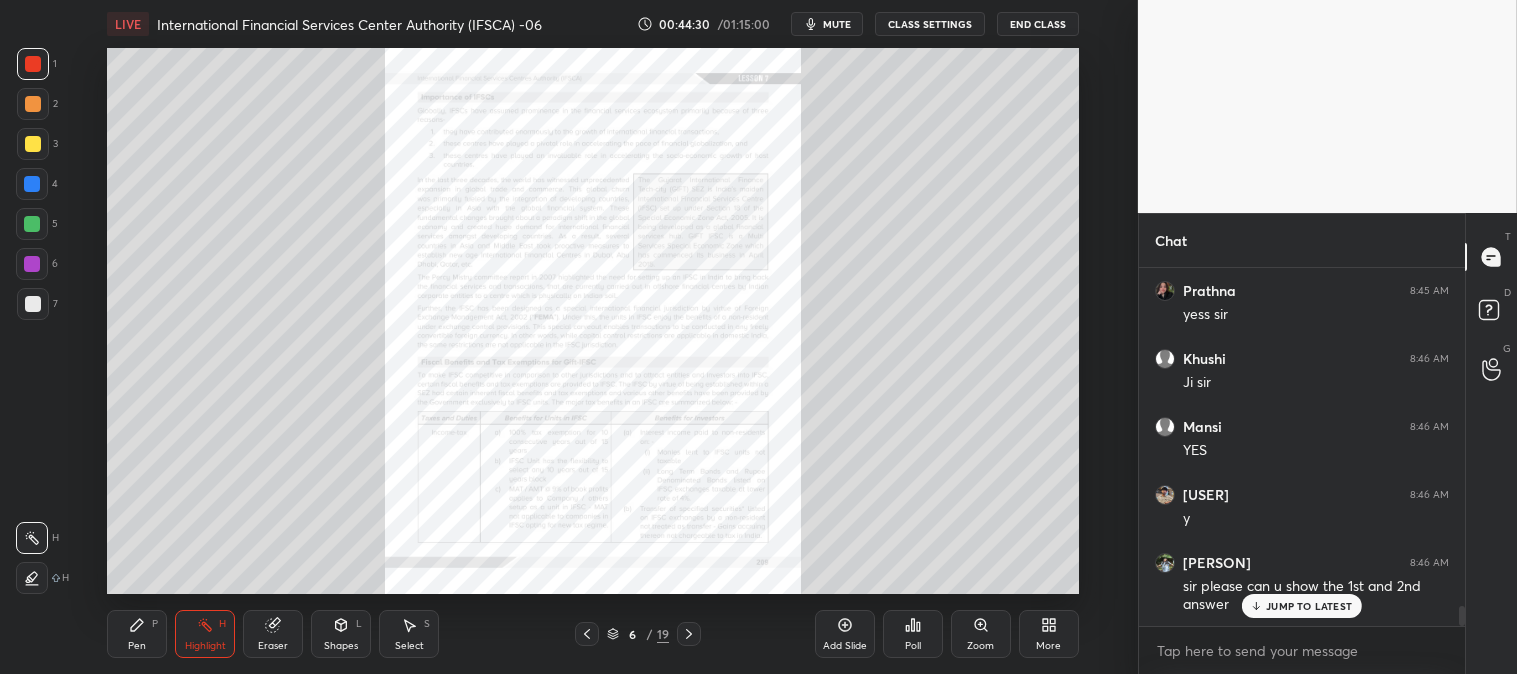 scroll, scrollTop: 6155, scrollLeft: 0, axis: vertical 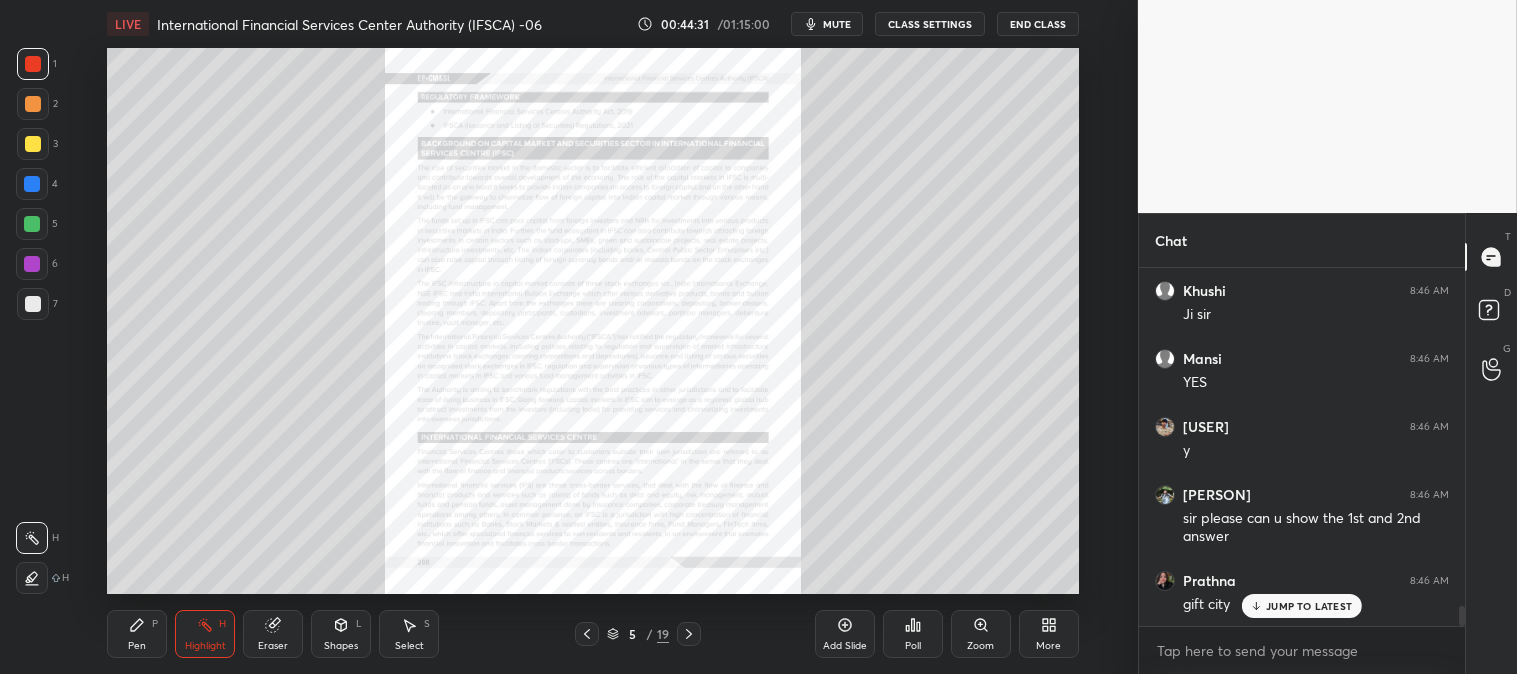 click 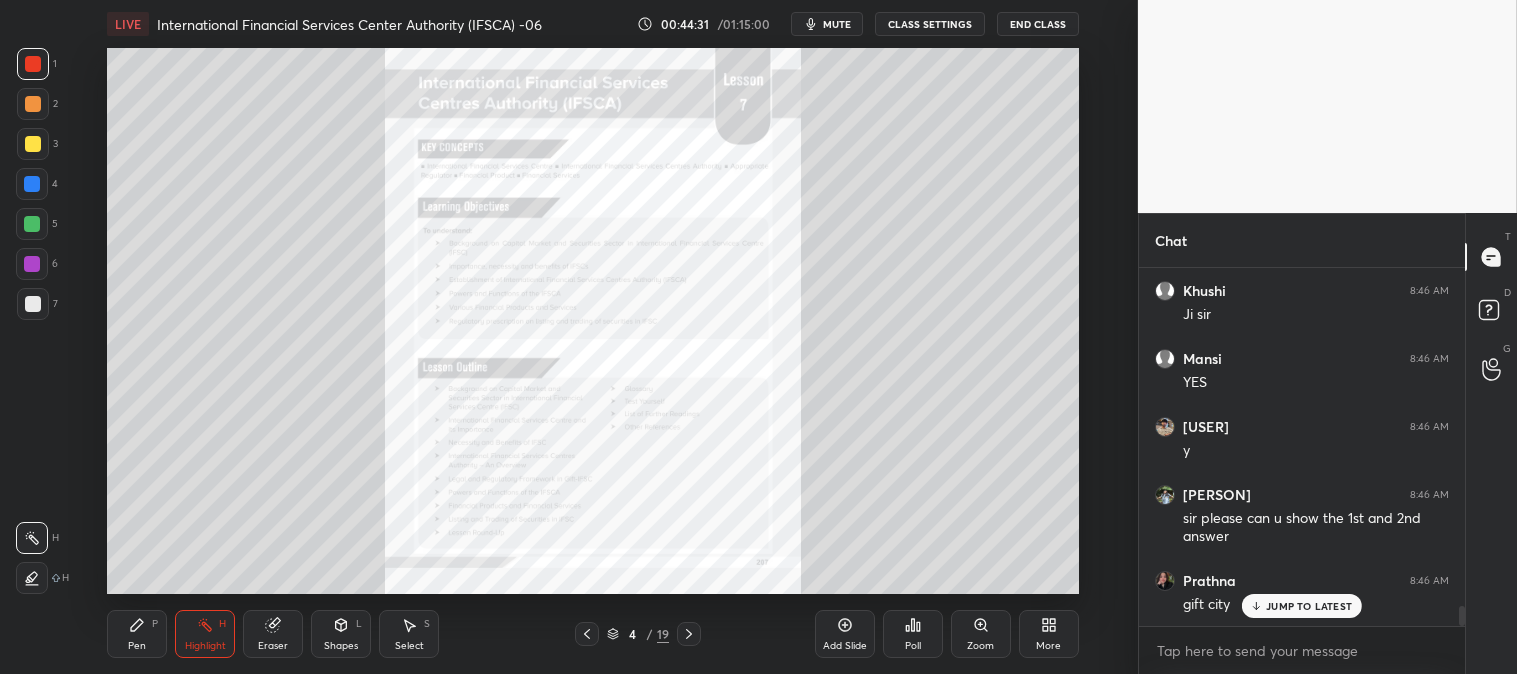 click 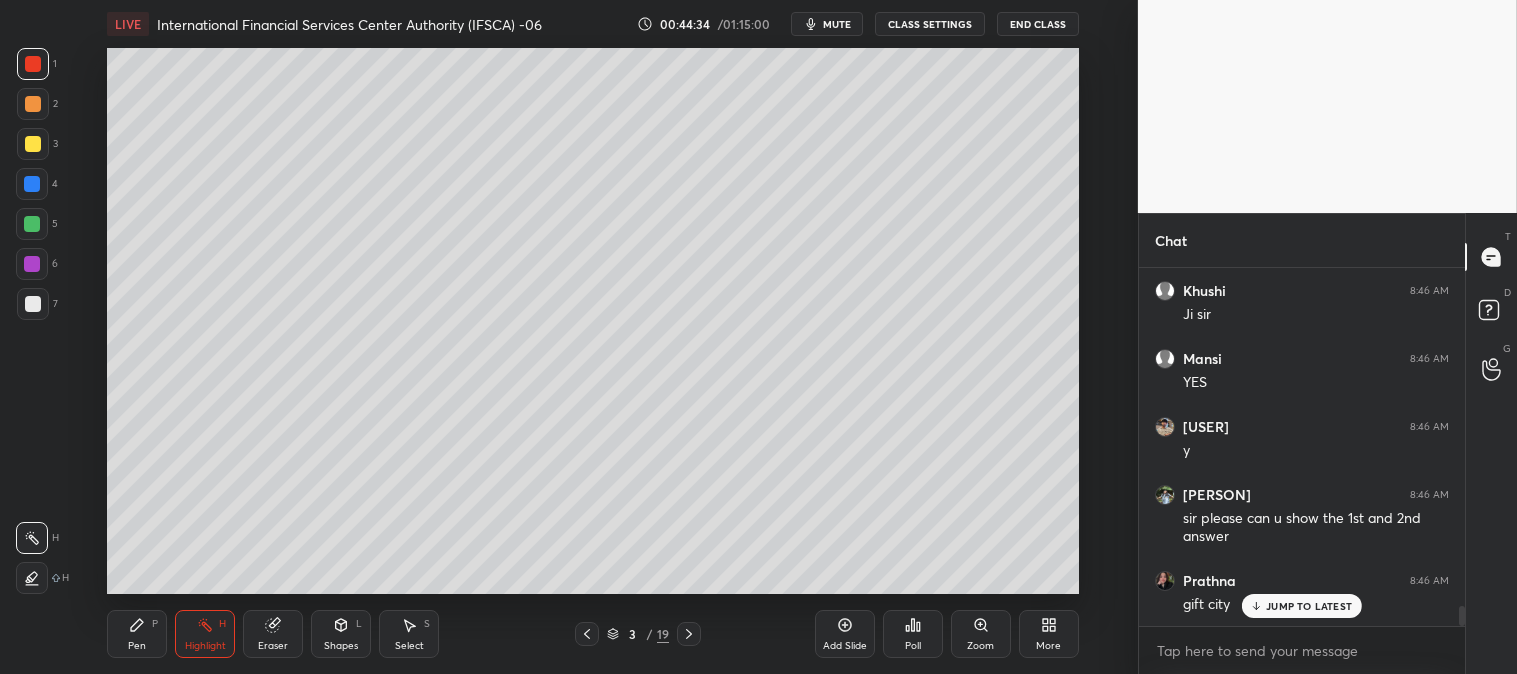 click 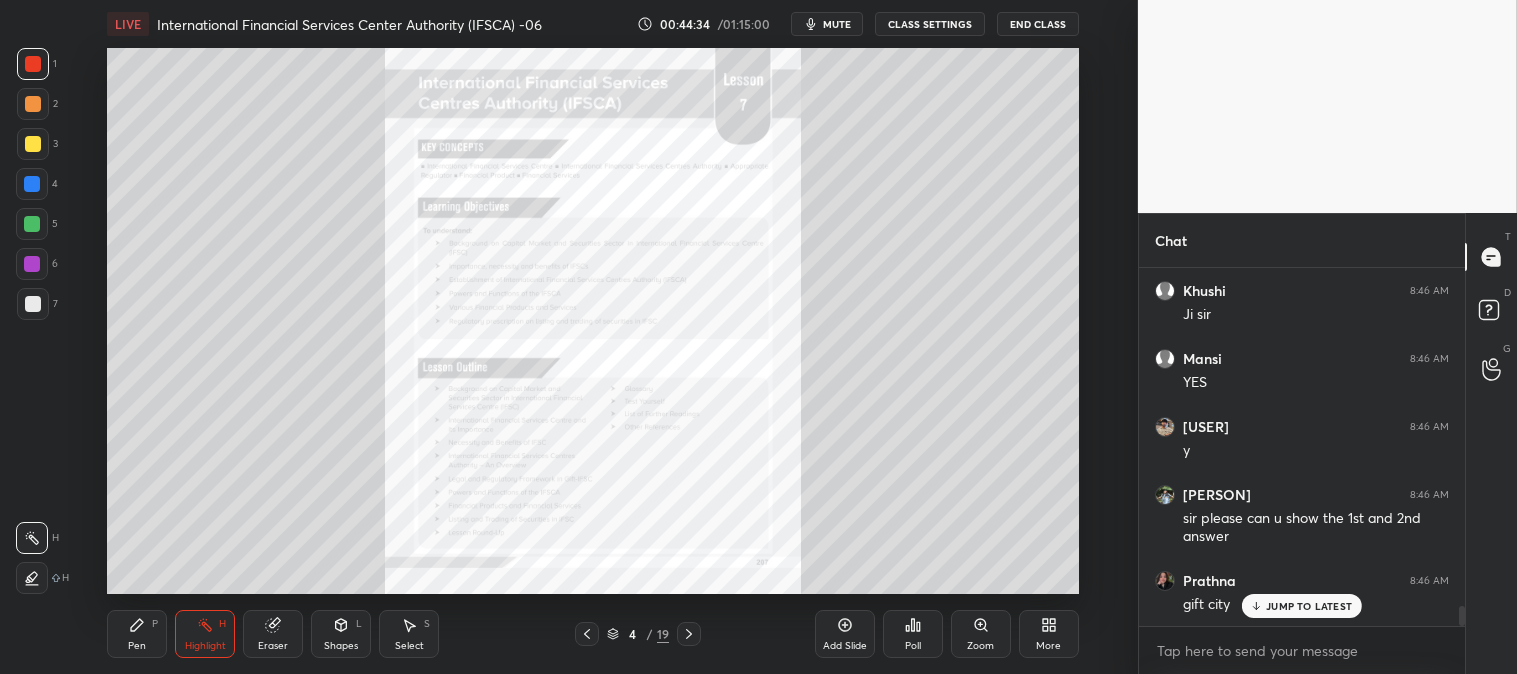 click 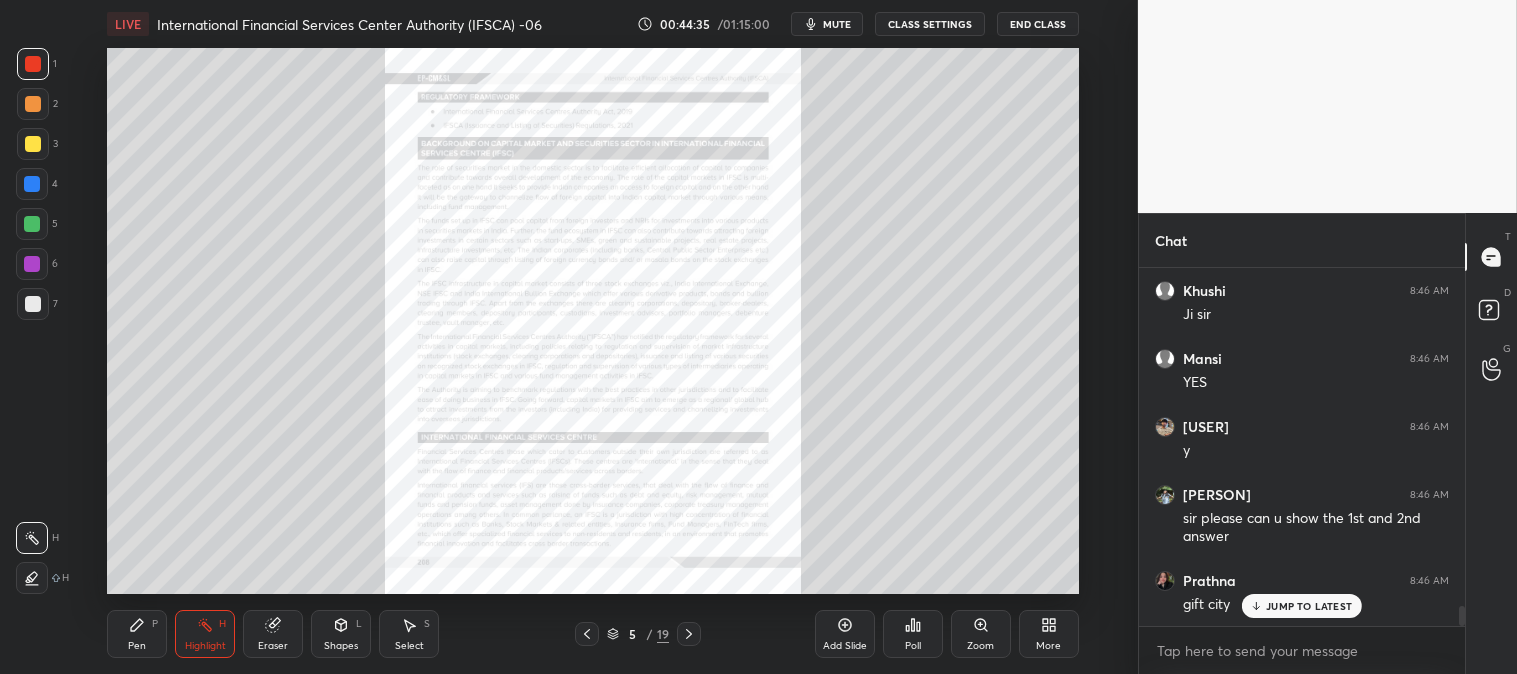 click 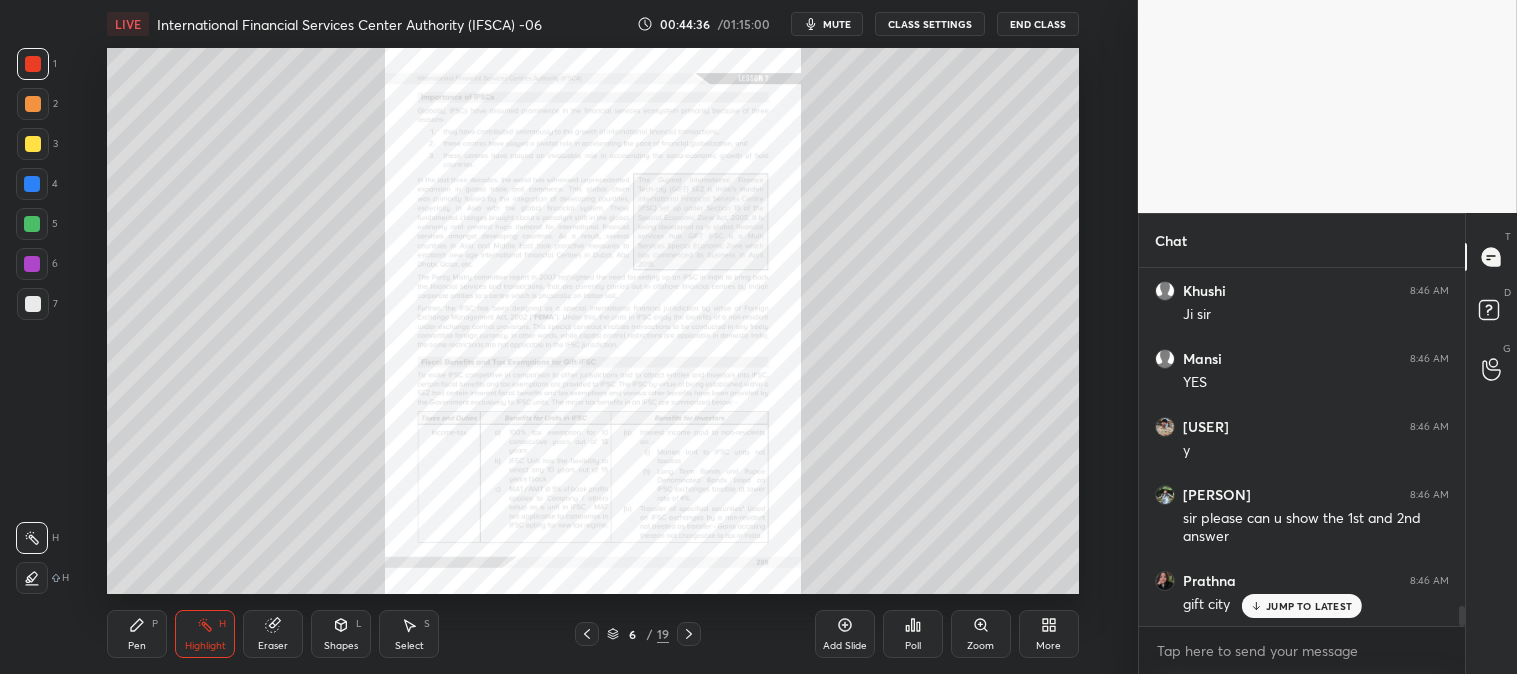 click 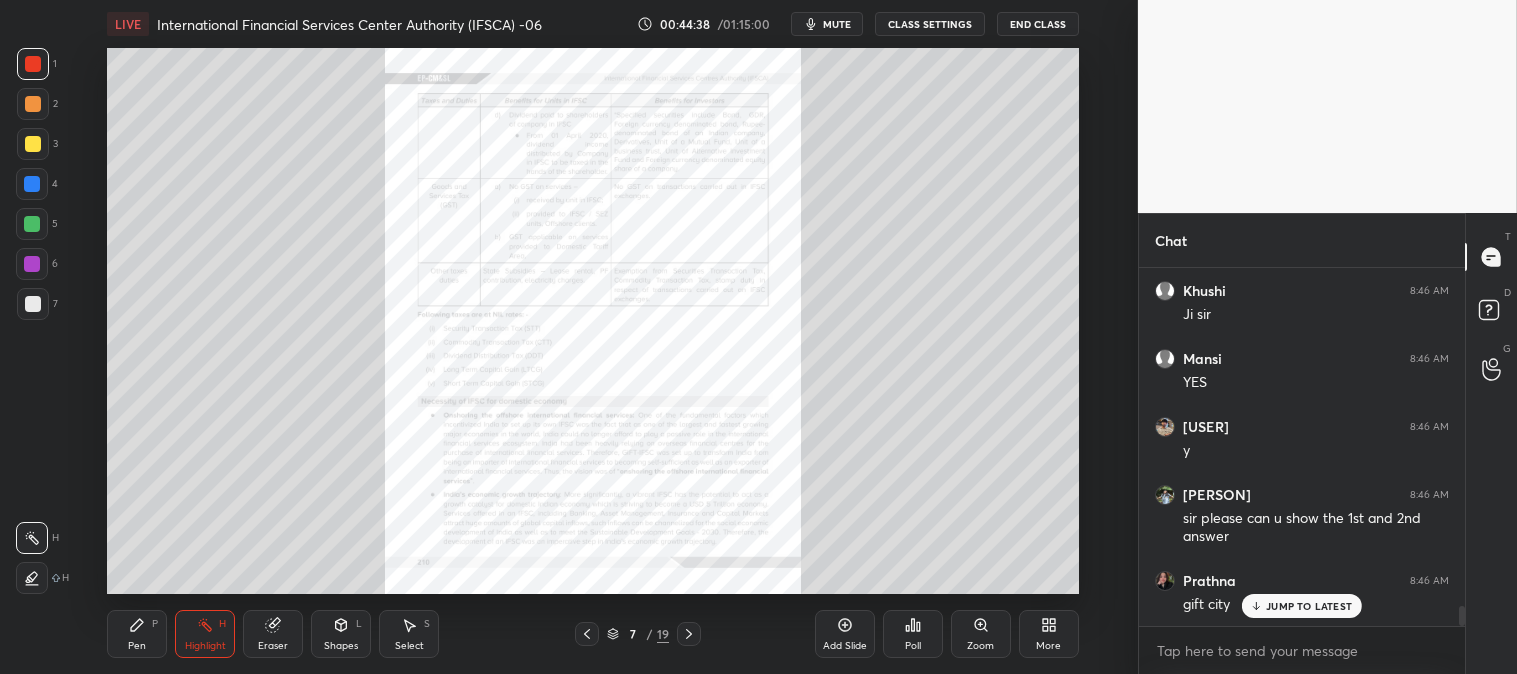 click on "Zoom" at bounding box center [981, 634] 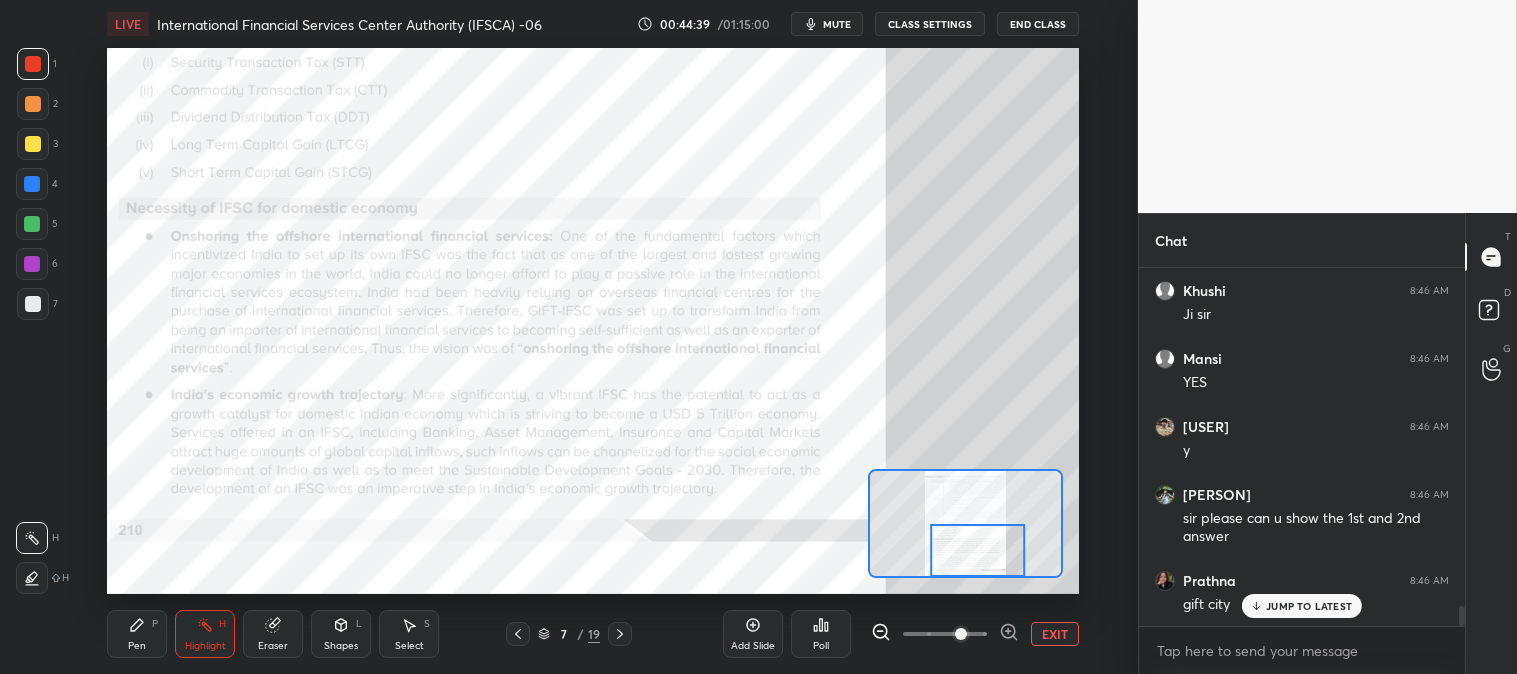 click on "Highlight H" at bounding box center (205, 634) 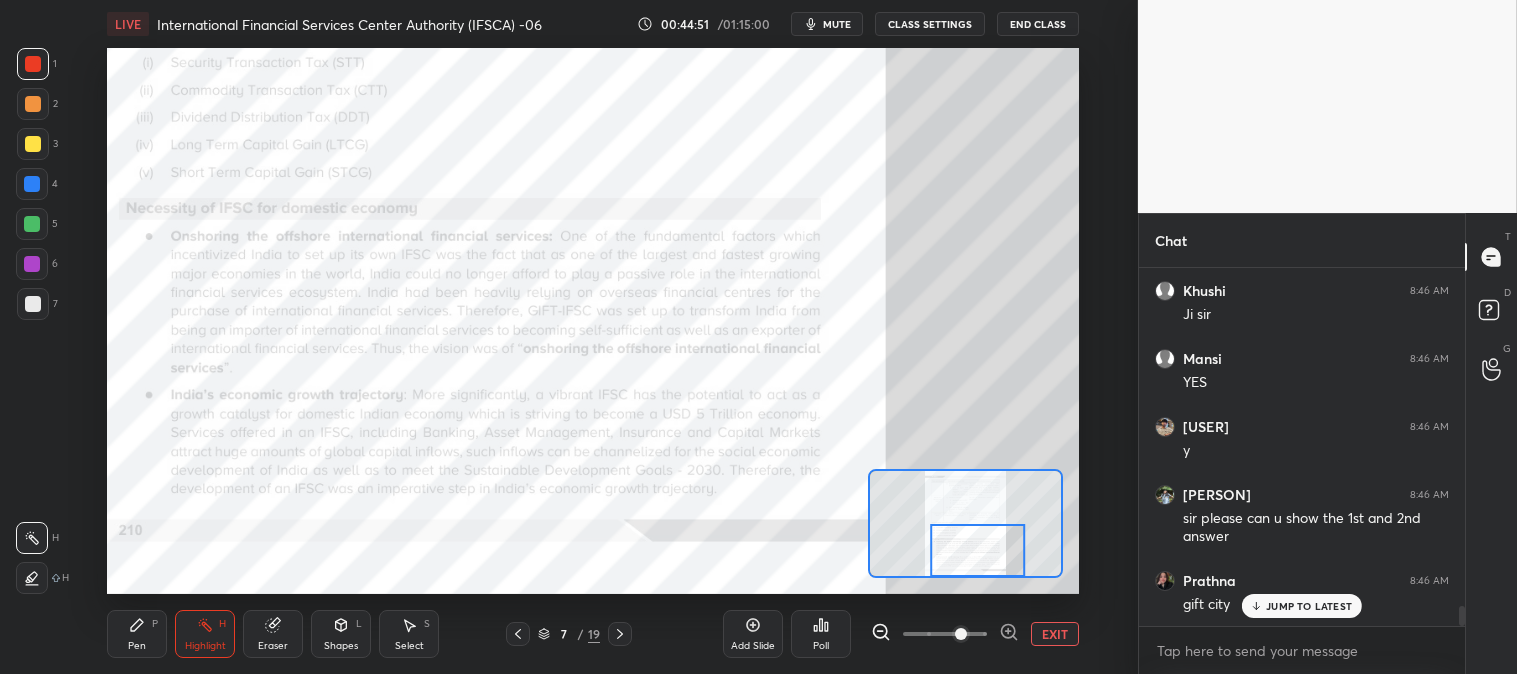 click 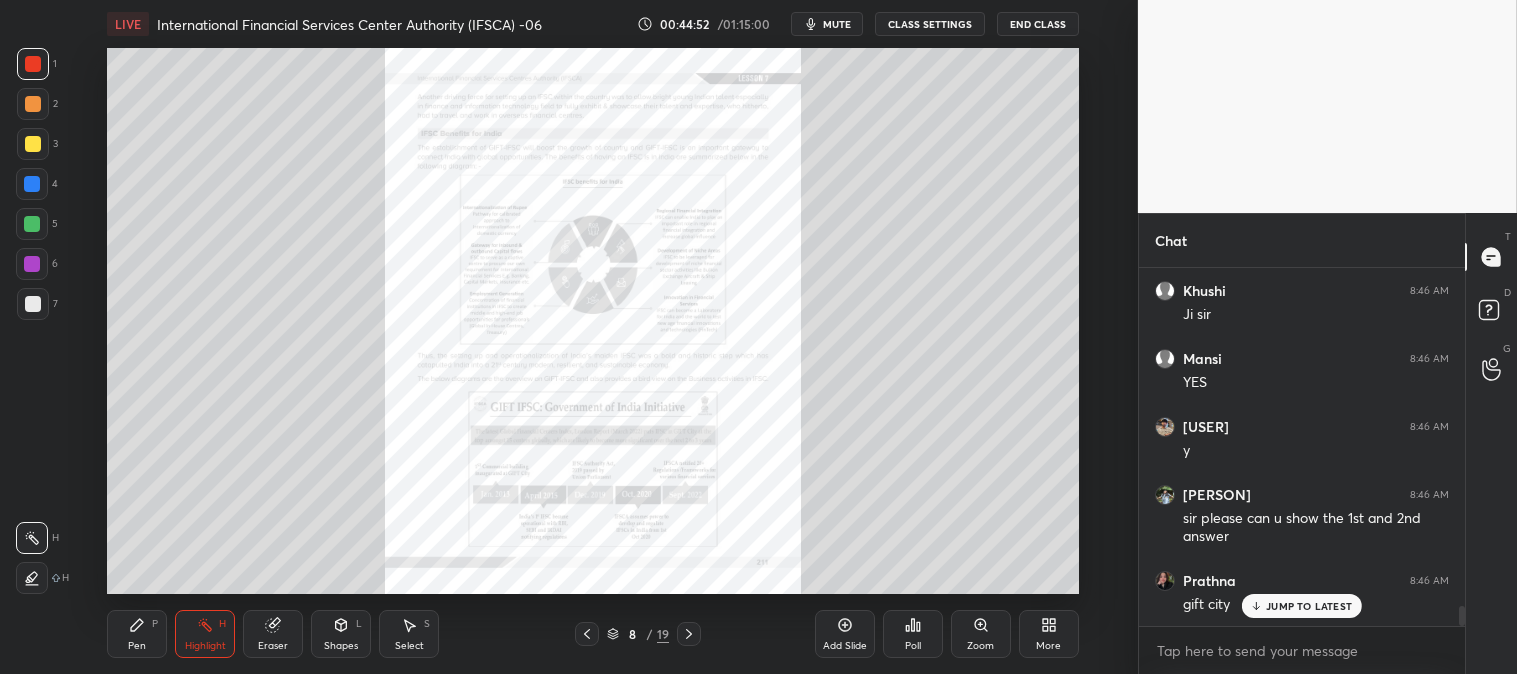 click on "Zoom" at bounding box center [981, 634] 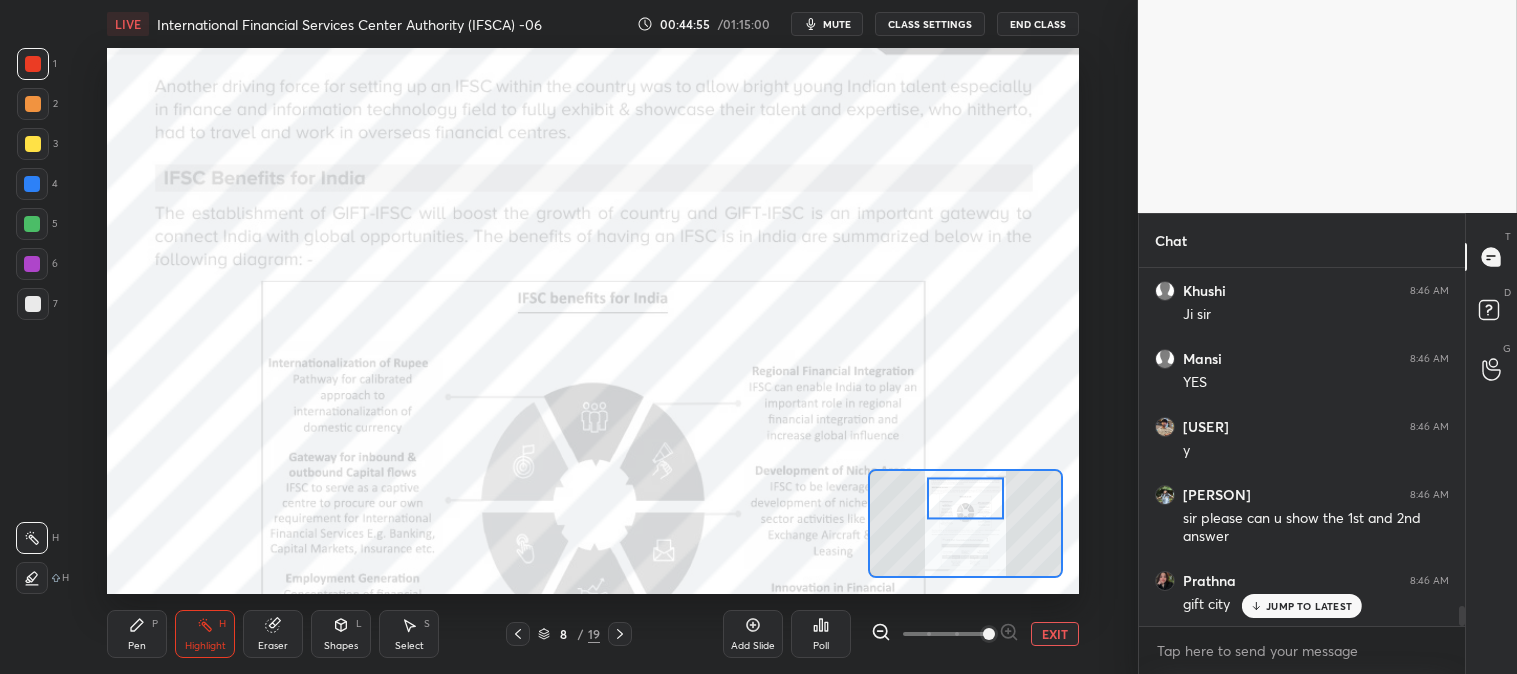 click 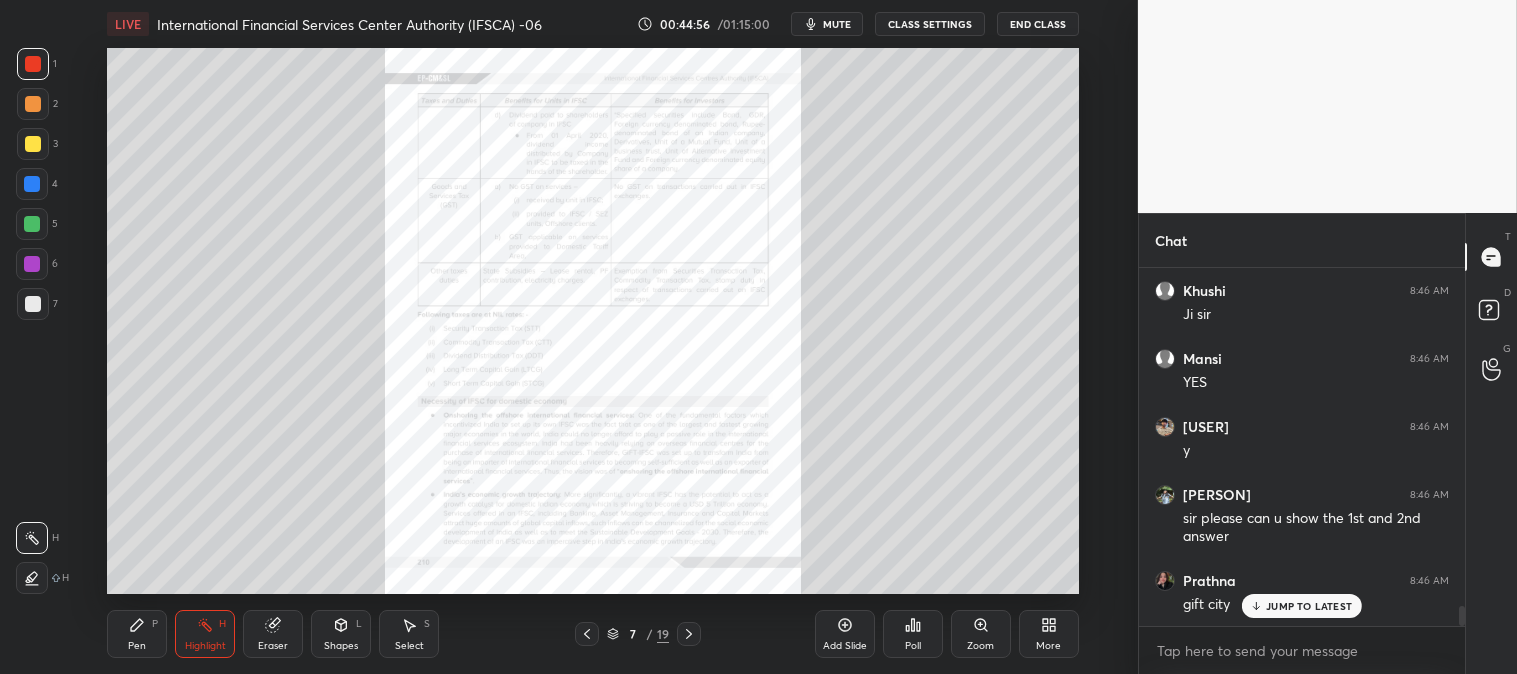 click on "Zoom" at bounding box center (980, 646) 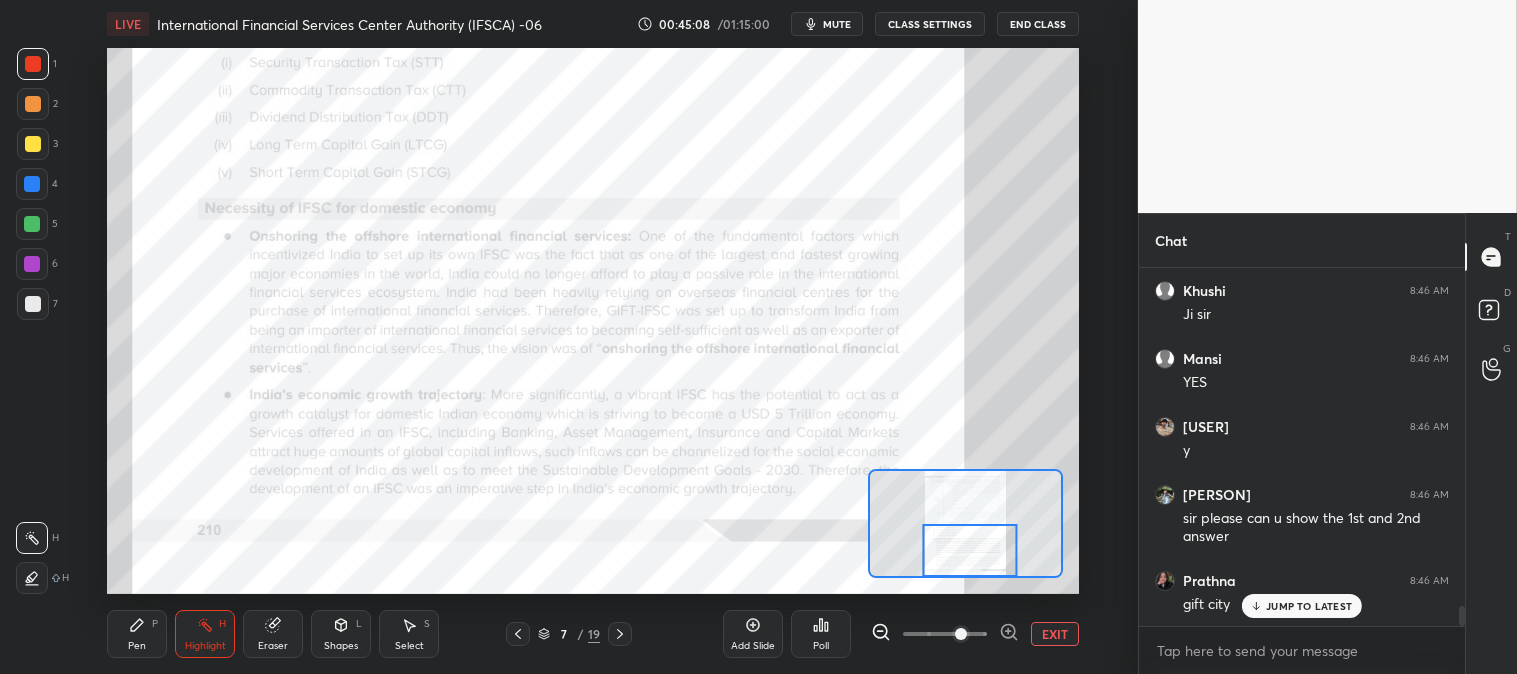 click 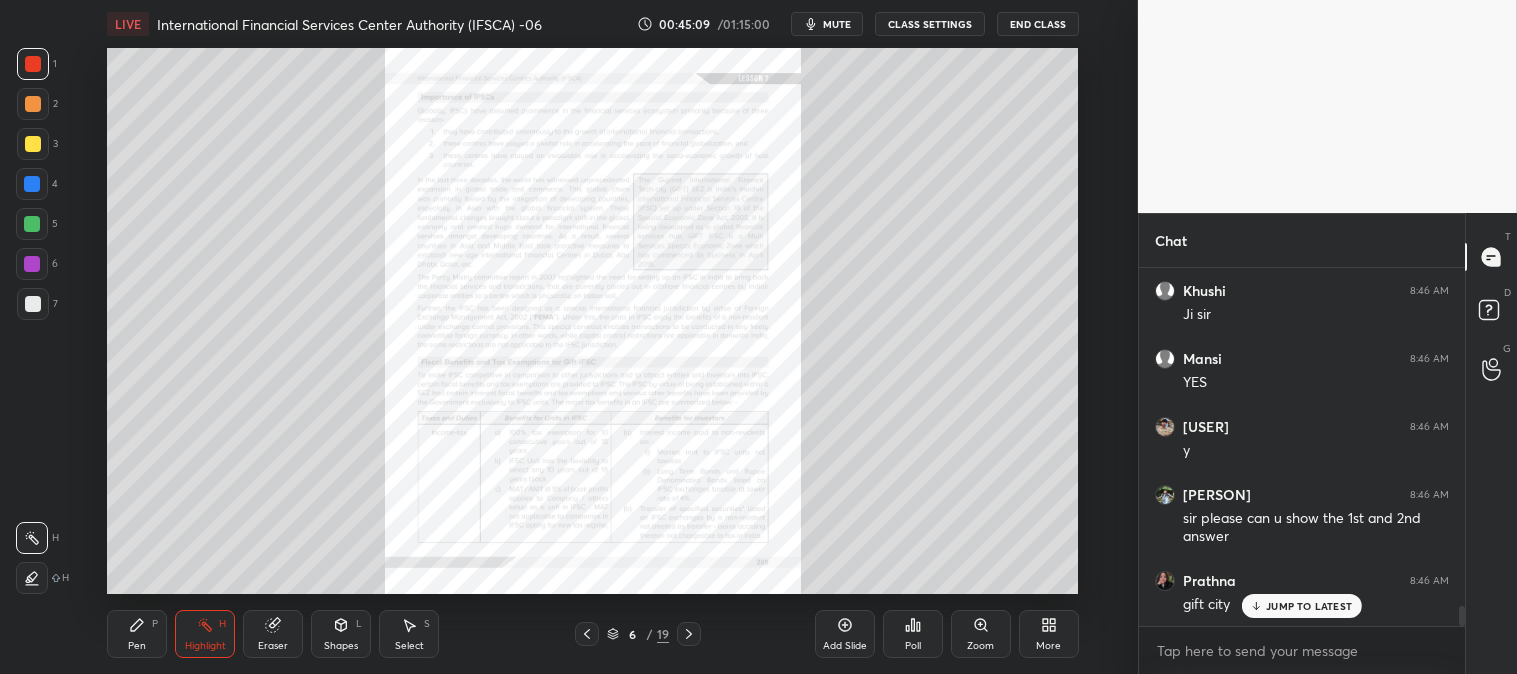 click 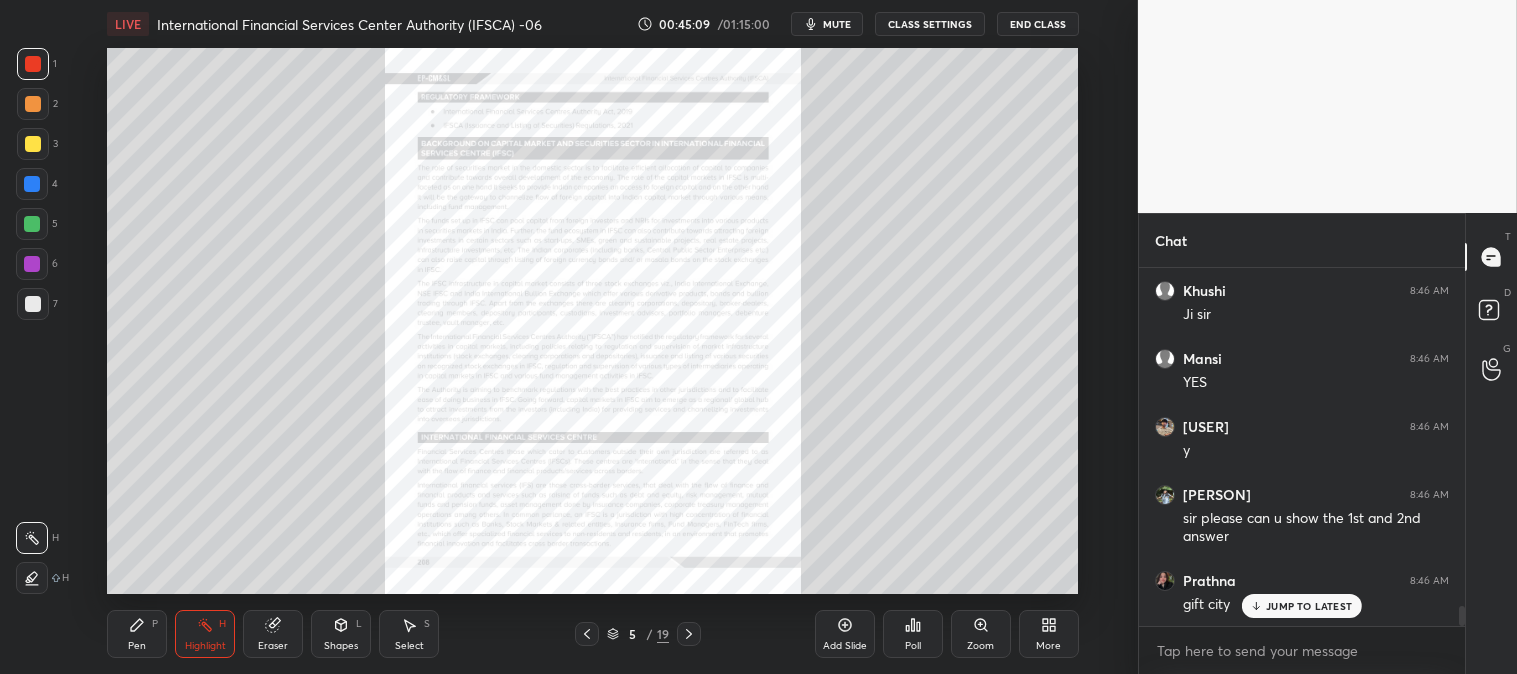 click 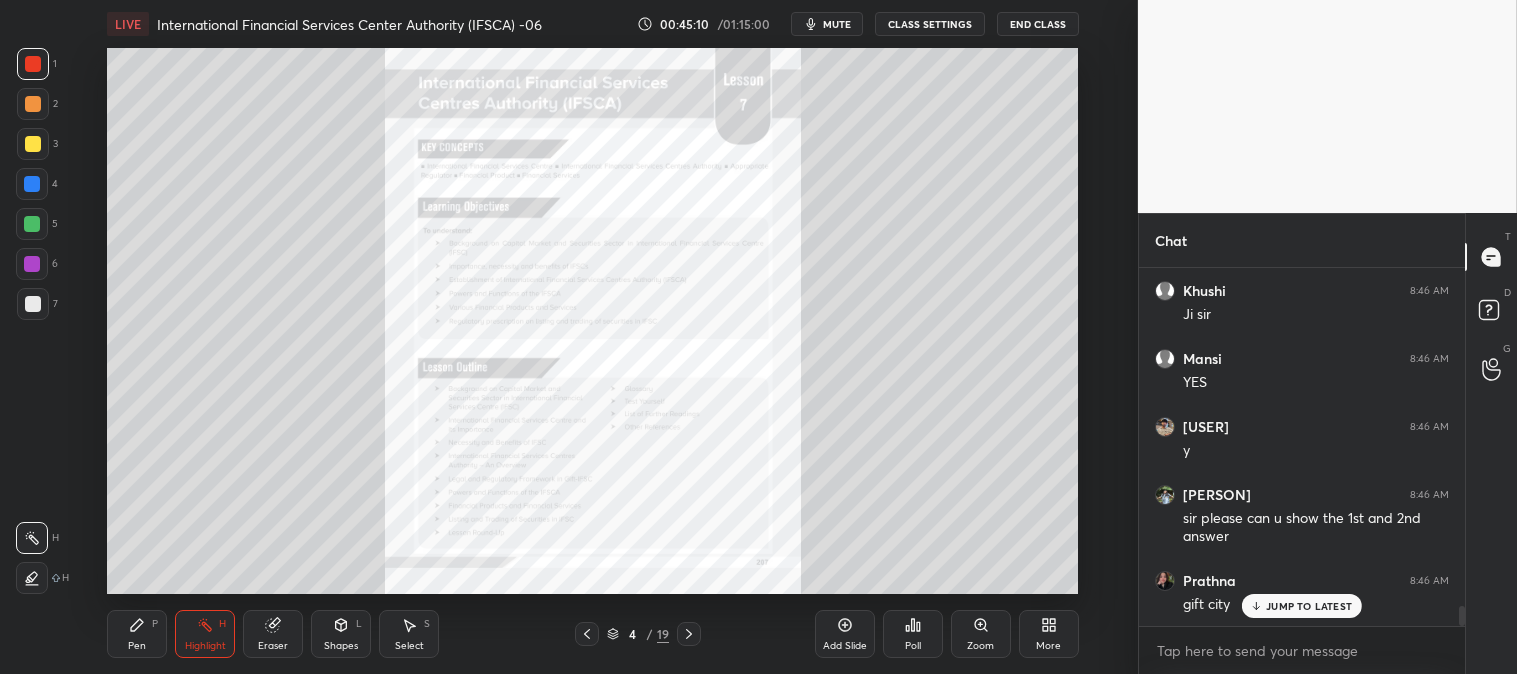 click 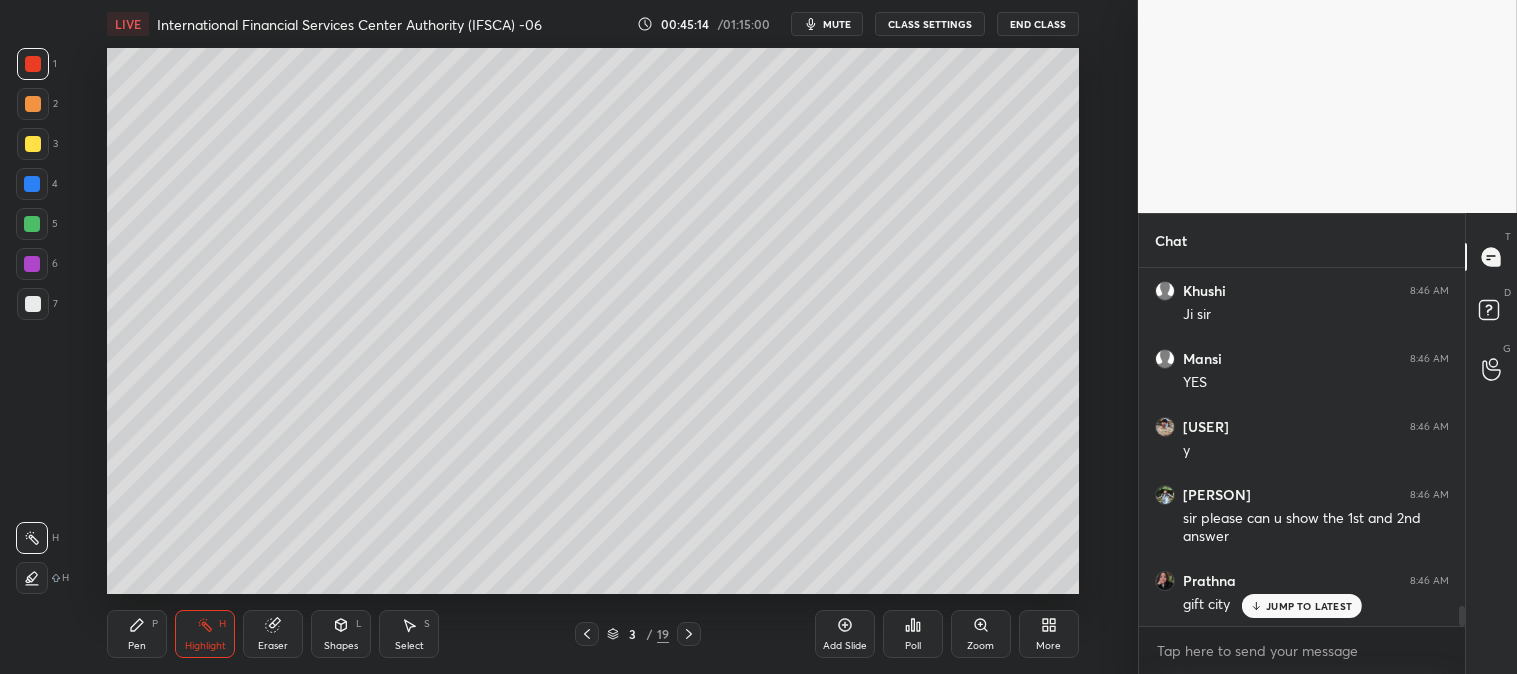 click 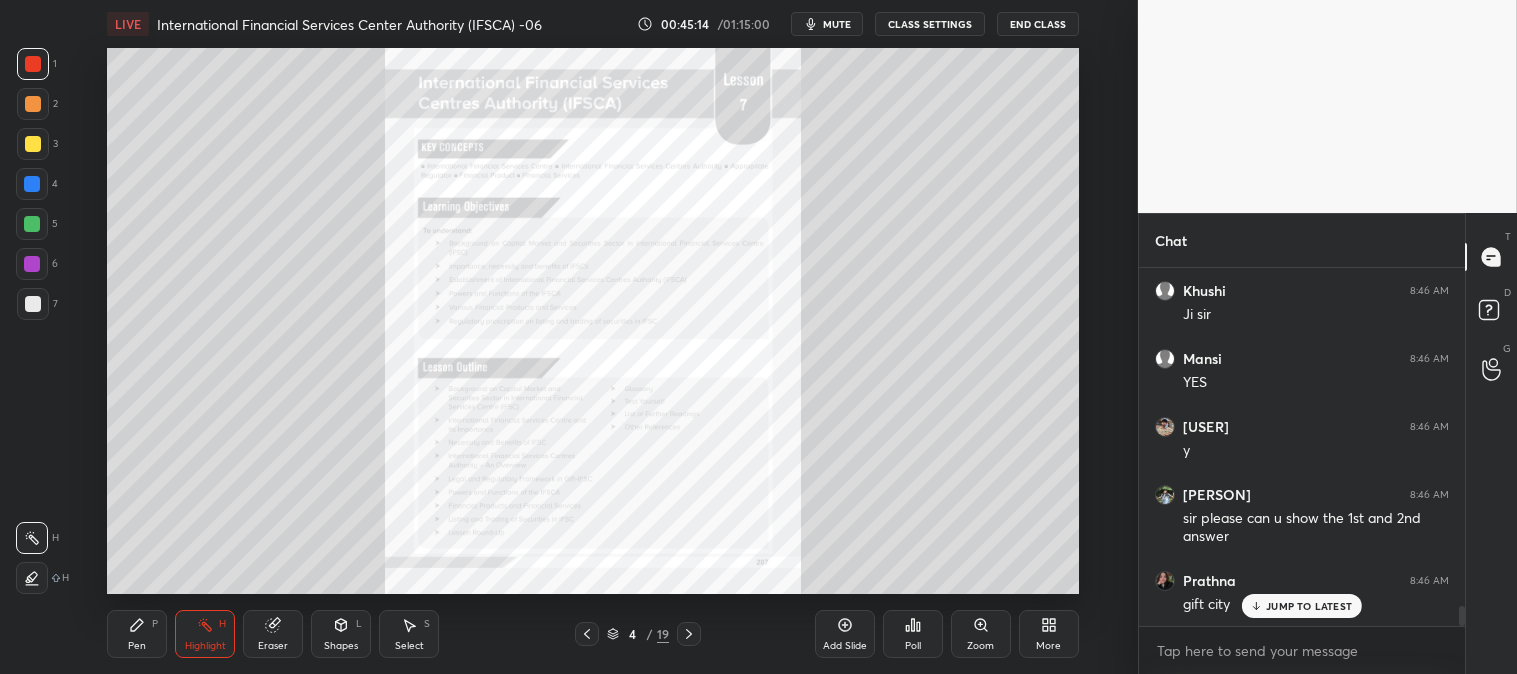 click 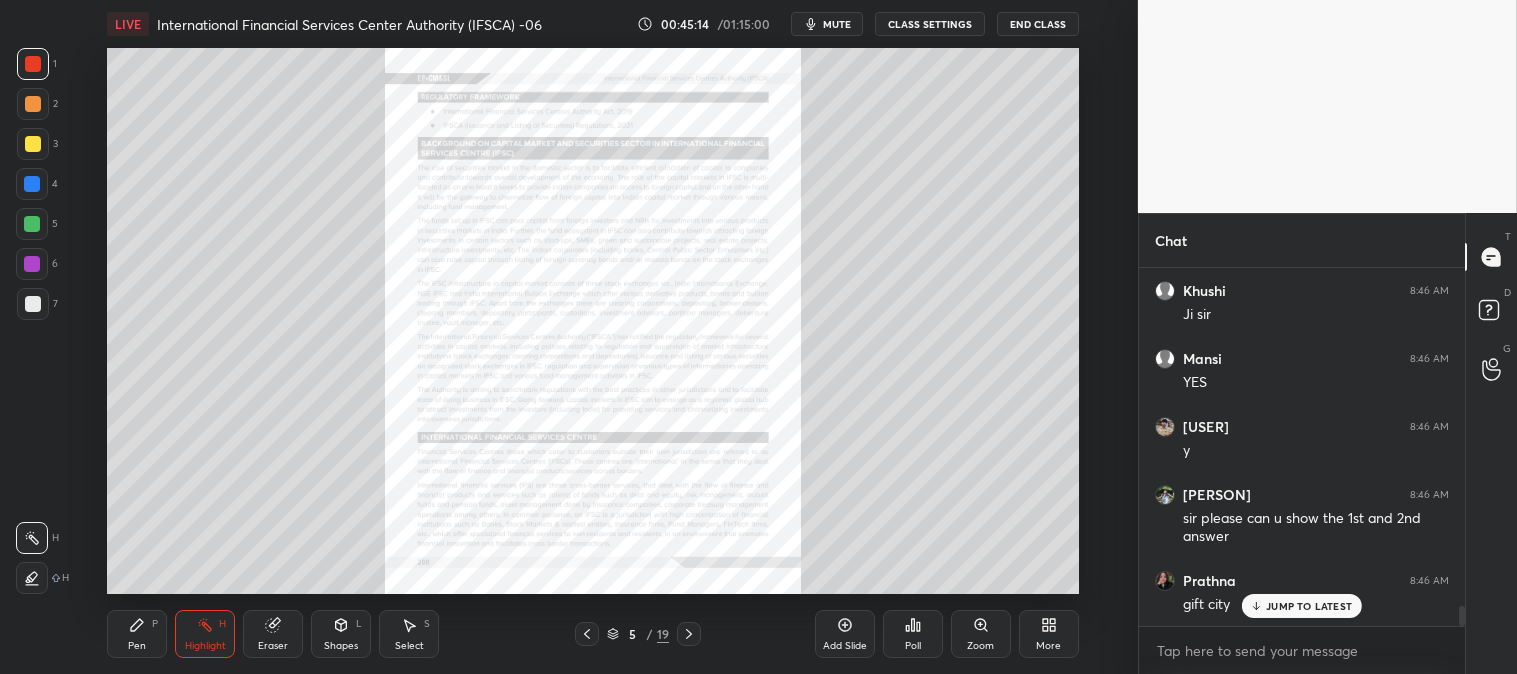click 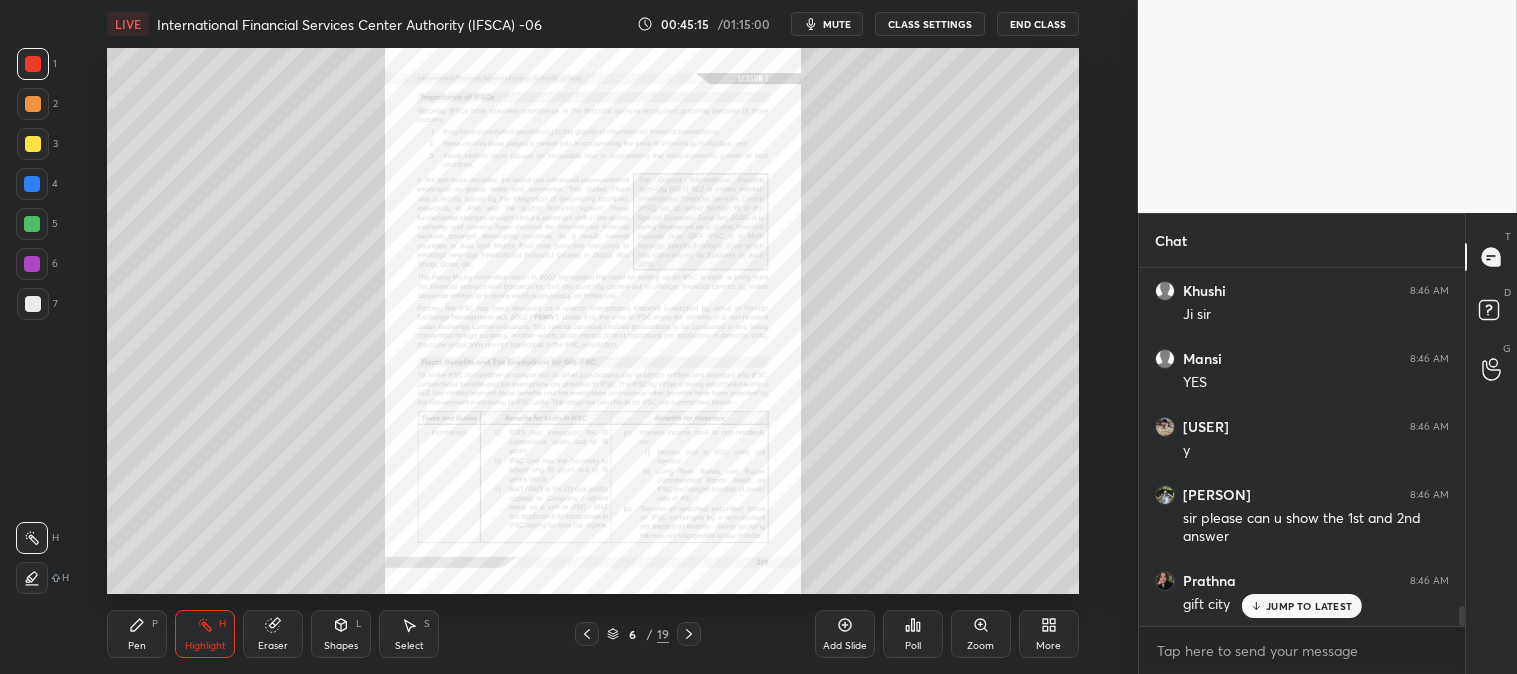 click 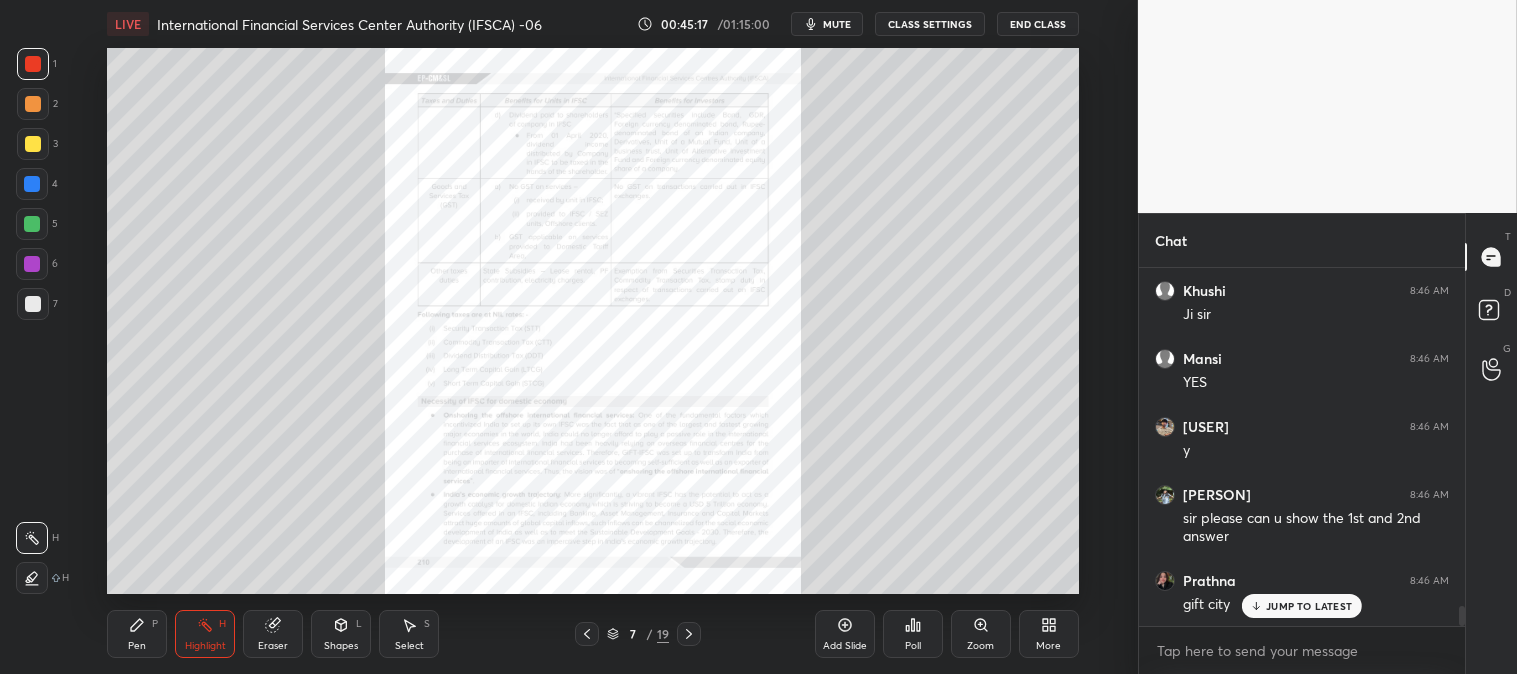click 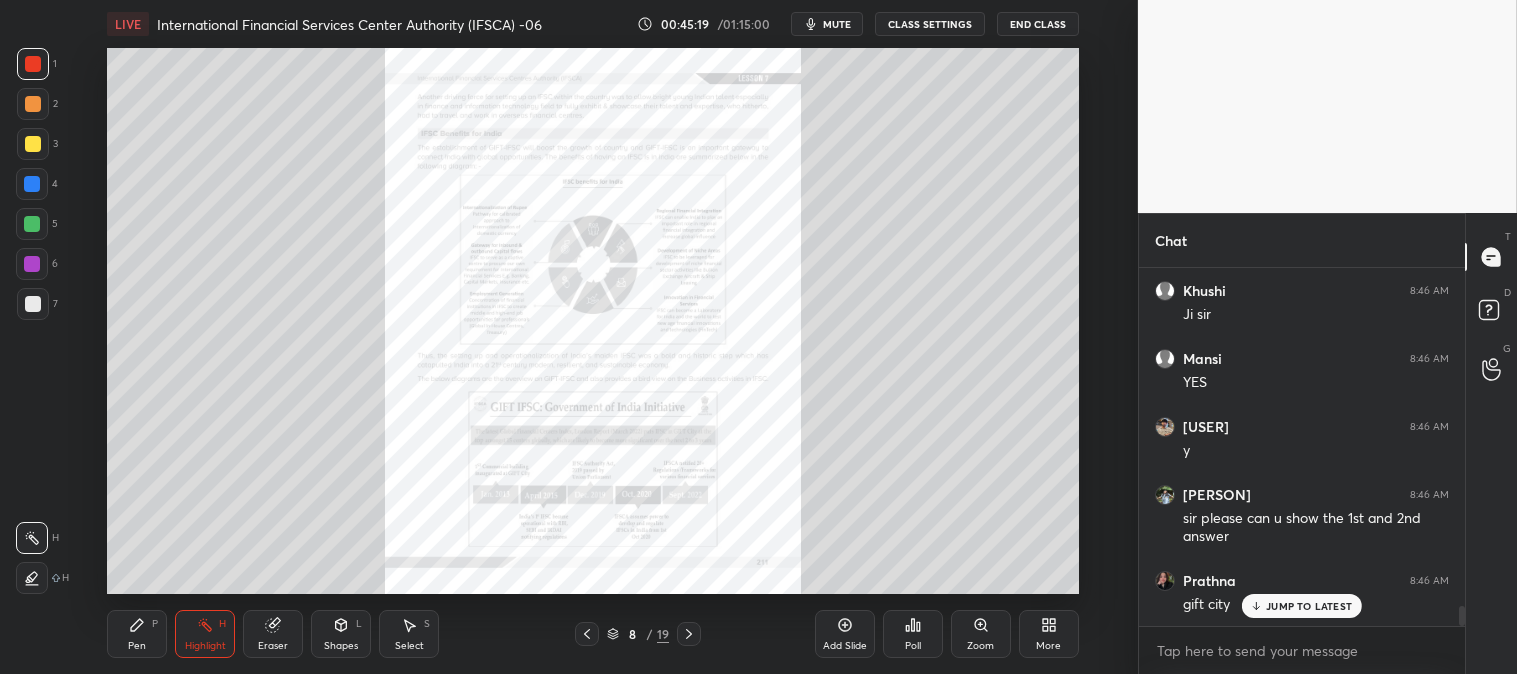 scroll, scrollTop: 6223, scrollLeft: 0, axis: vertical 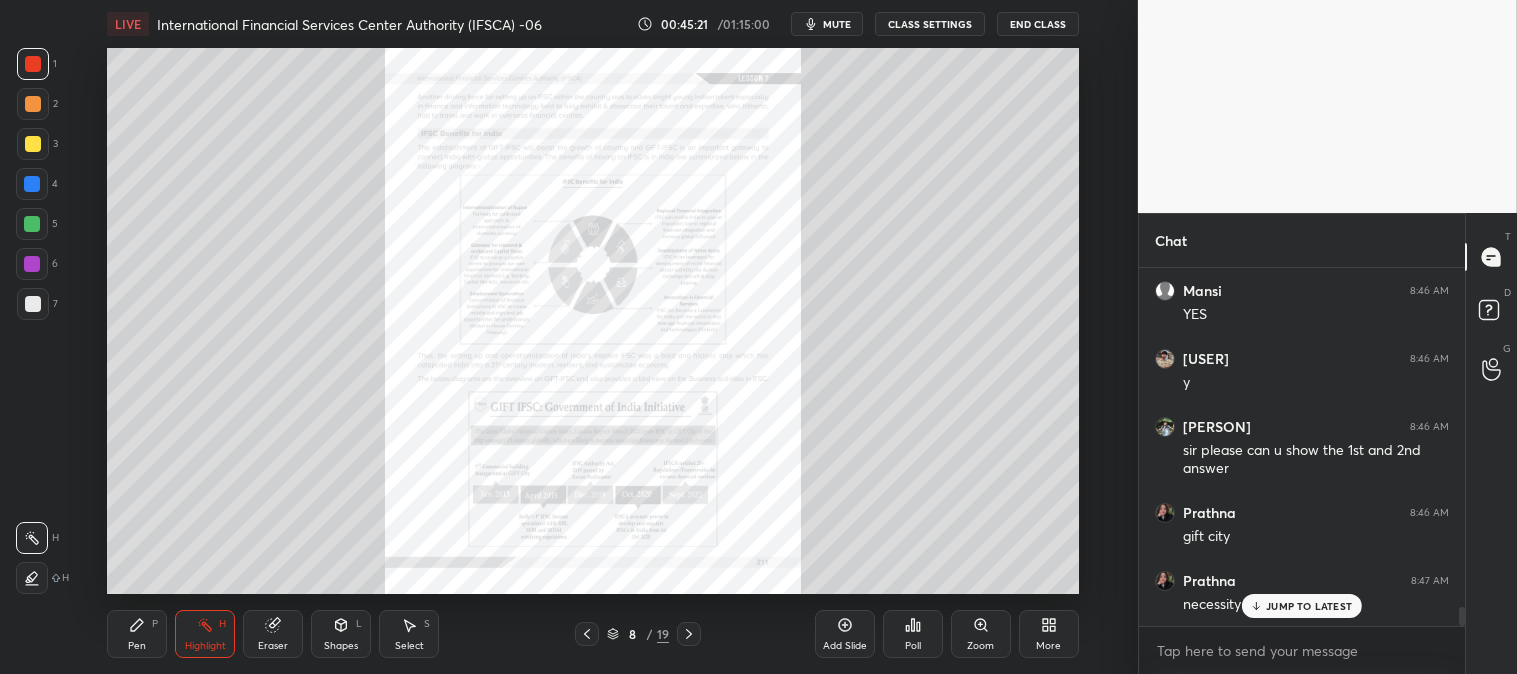 click 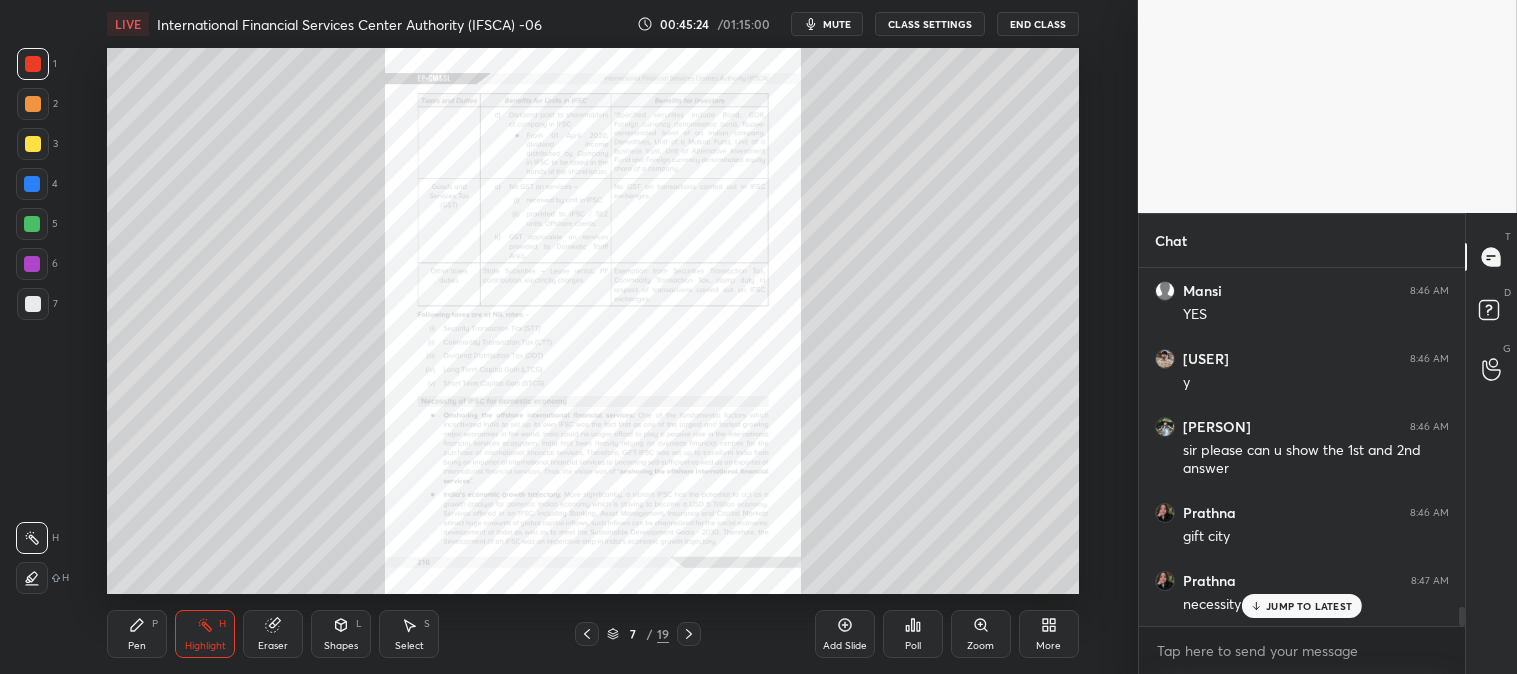 click on "JUMP TO LATEST" at bounding box center [1309, 606] 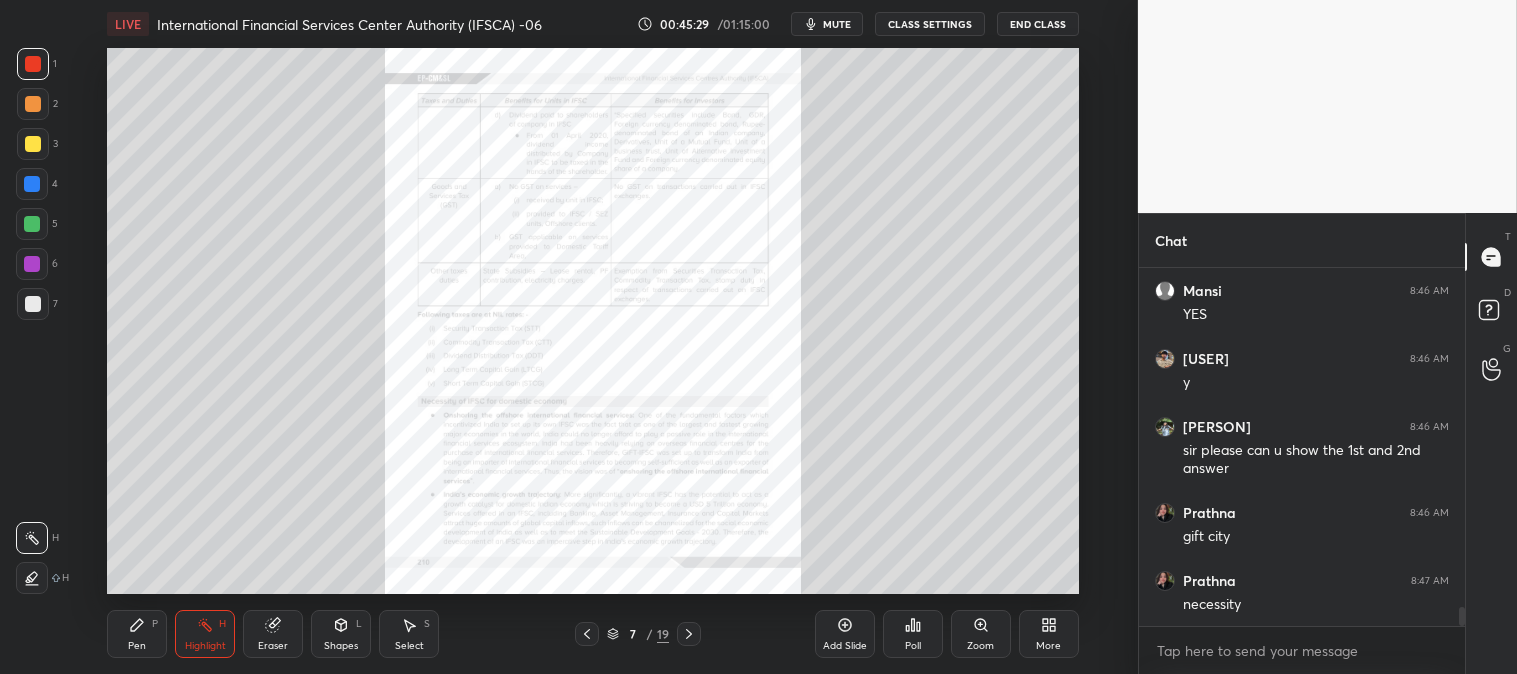 click on "Zoom" at bounding box center (980, 646) 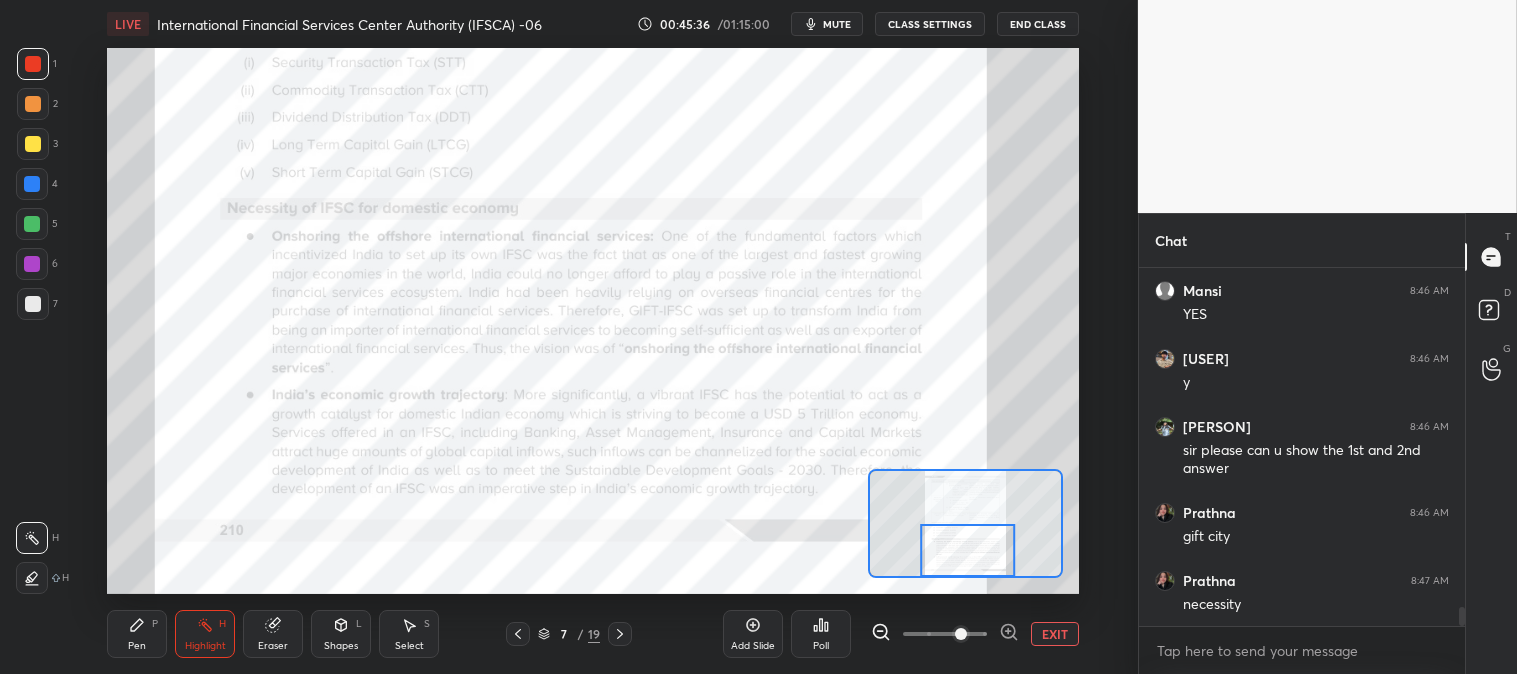 click 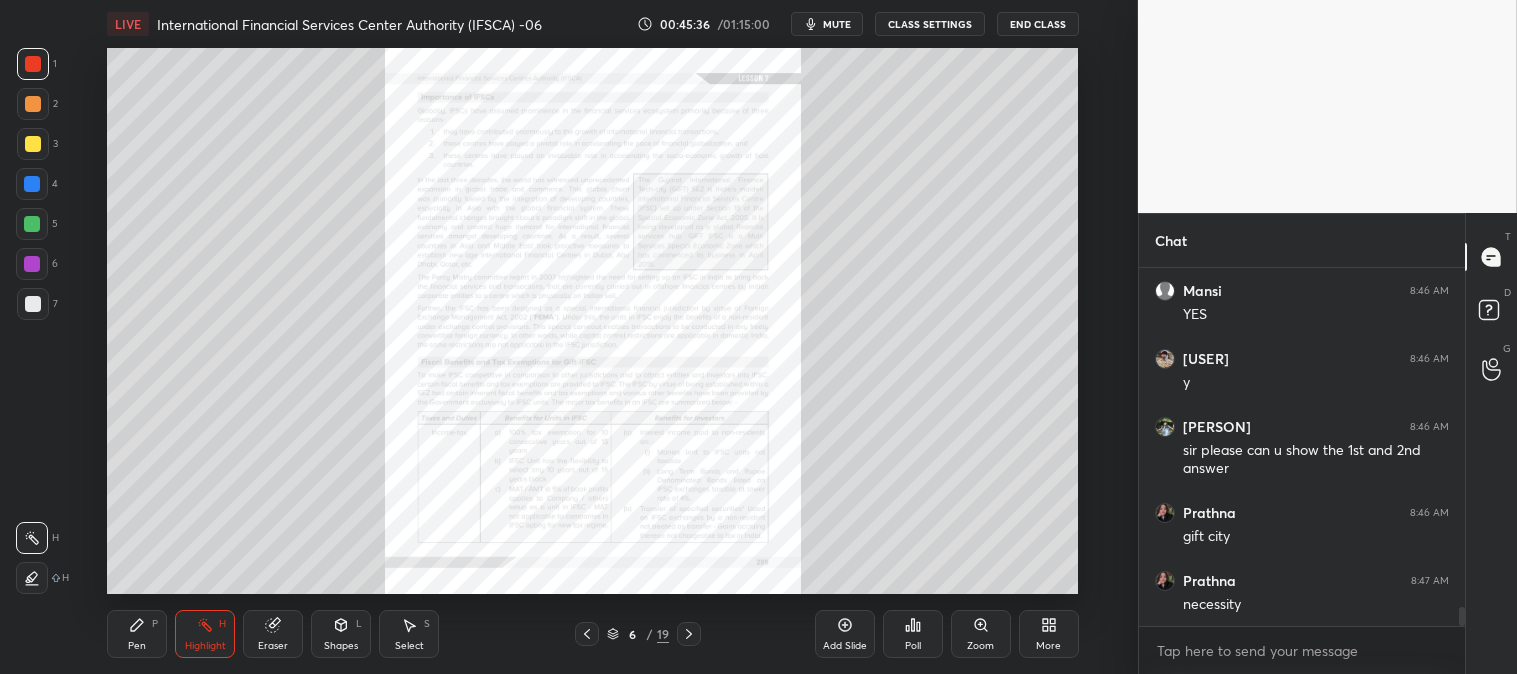 click 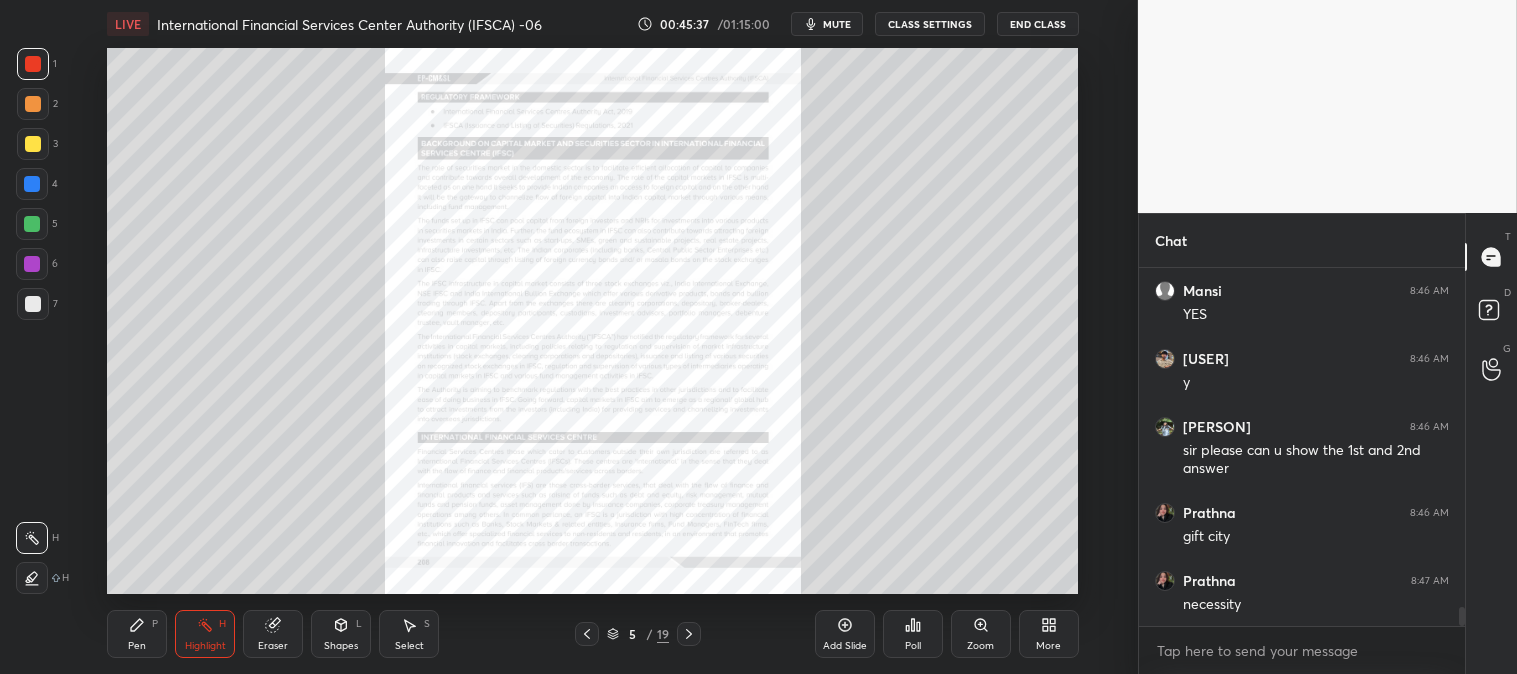click 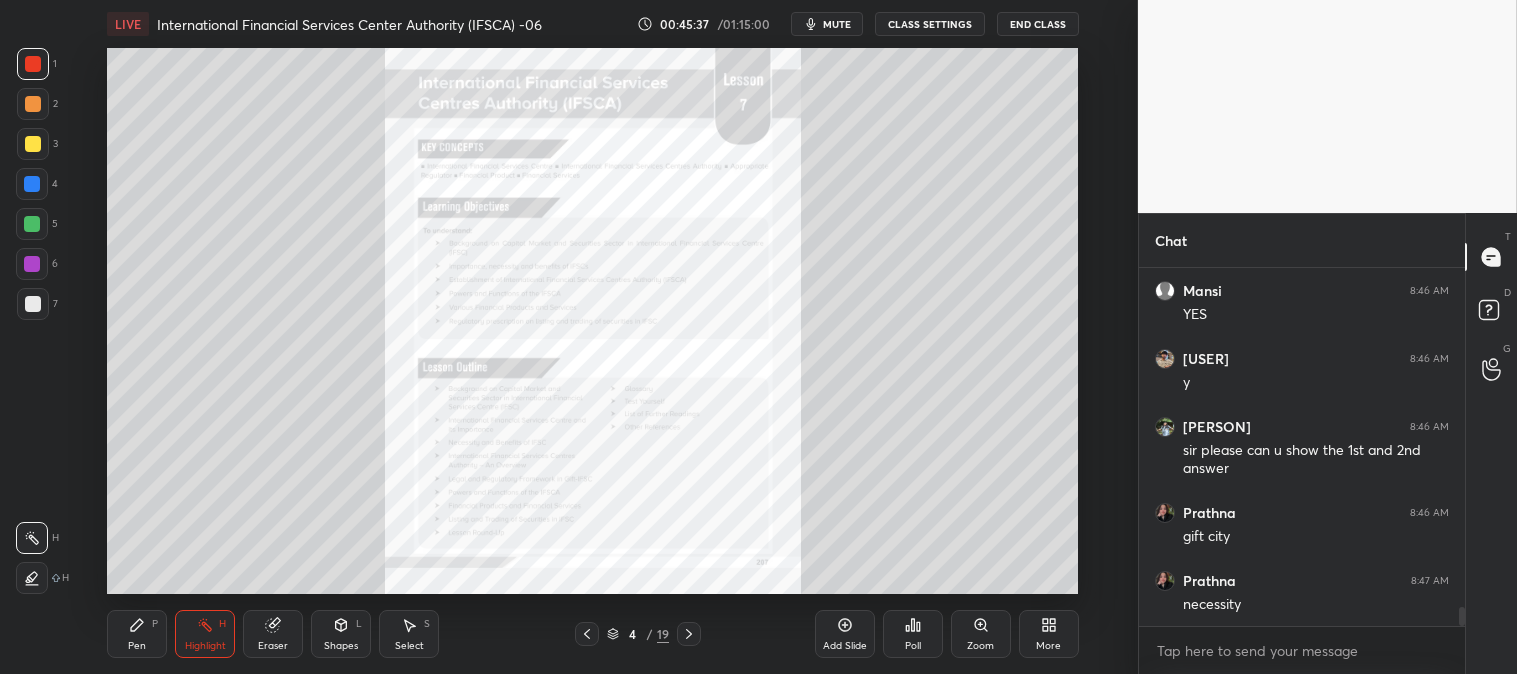 click 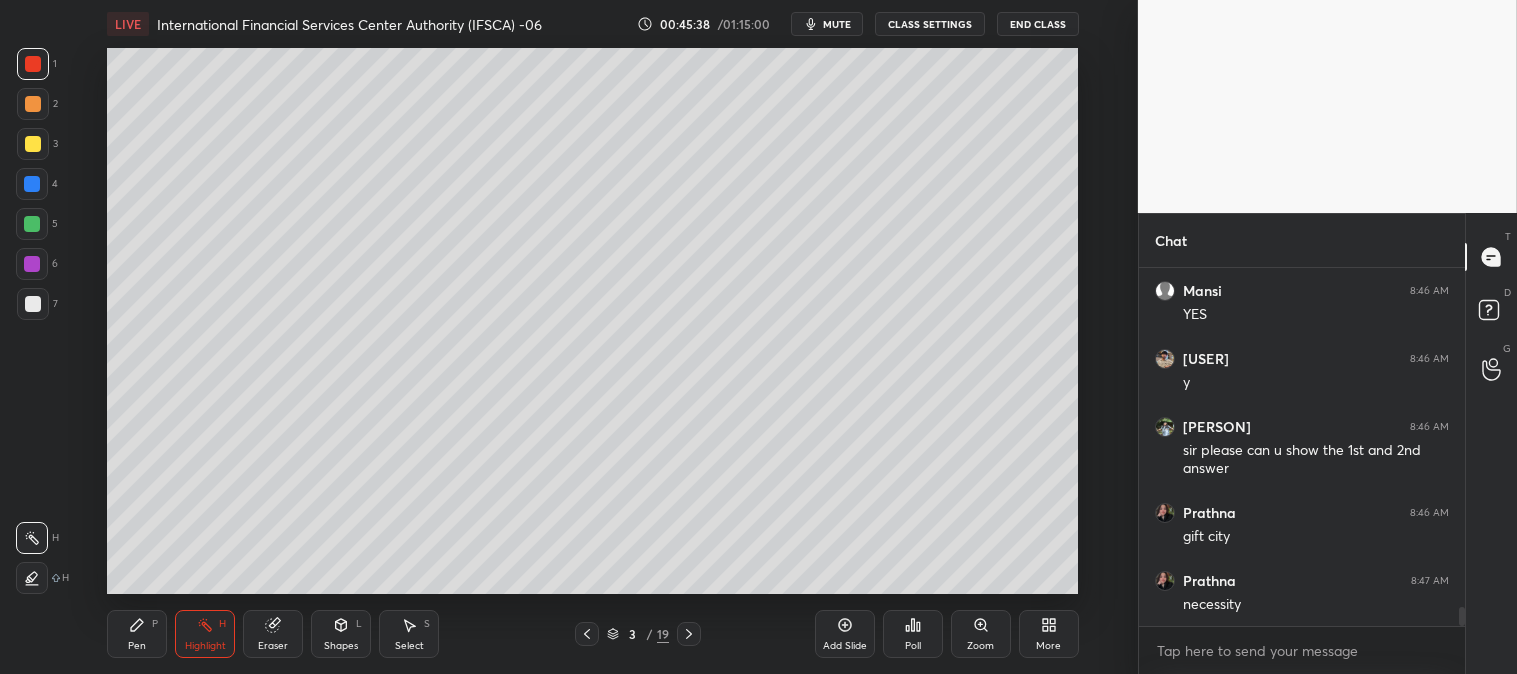 click 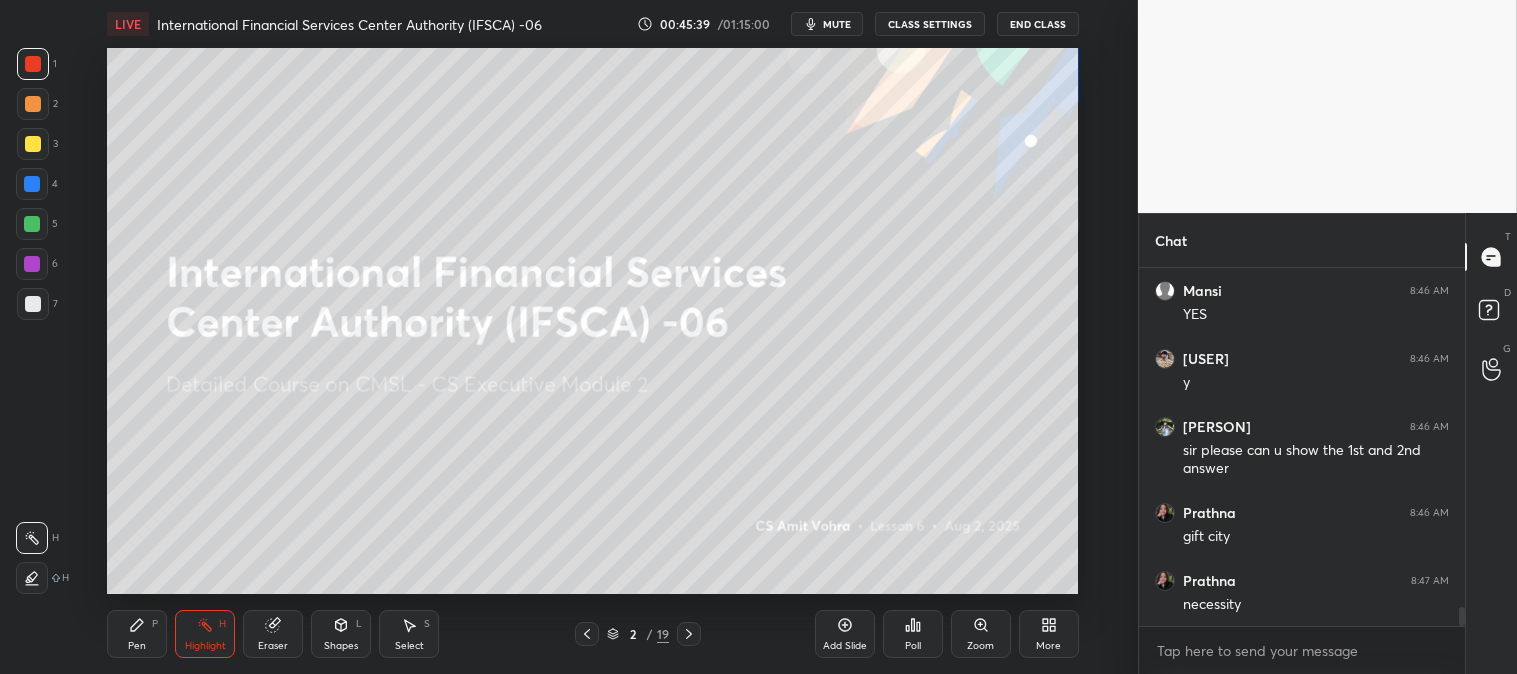 click 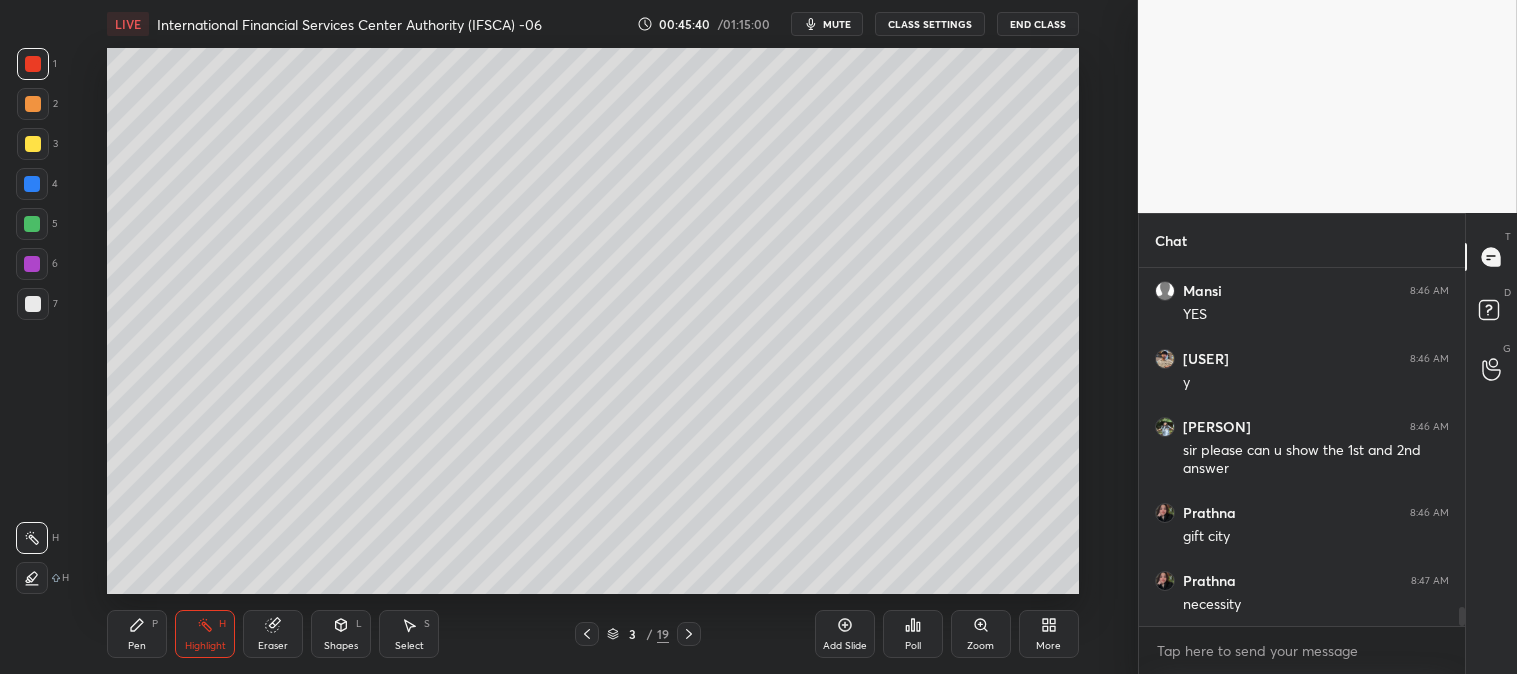 click on "Zoom" at bounding box center [981, 634] 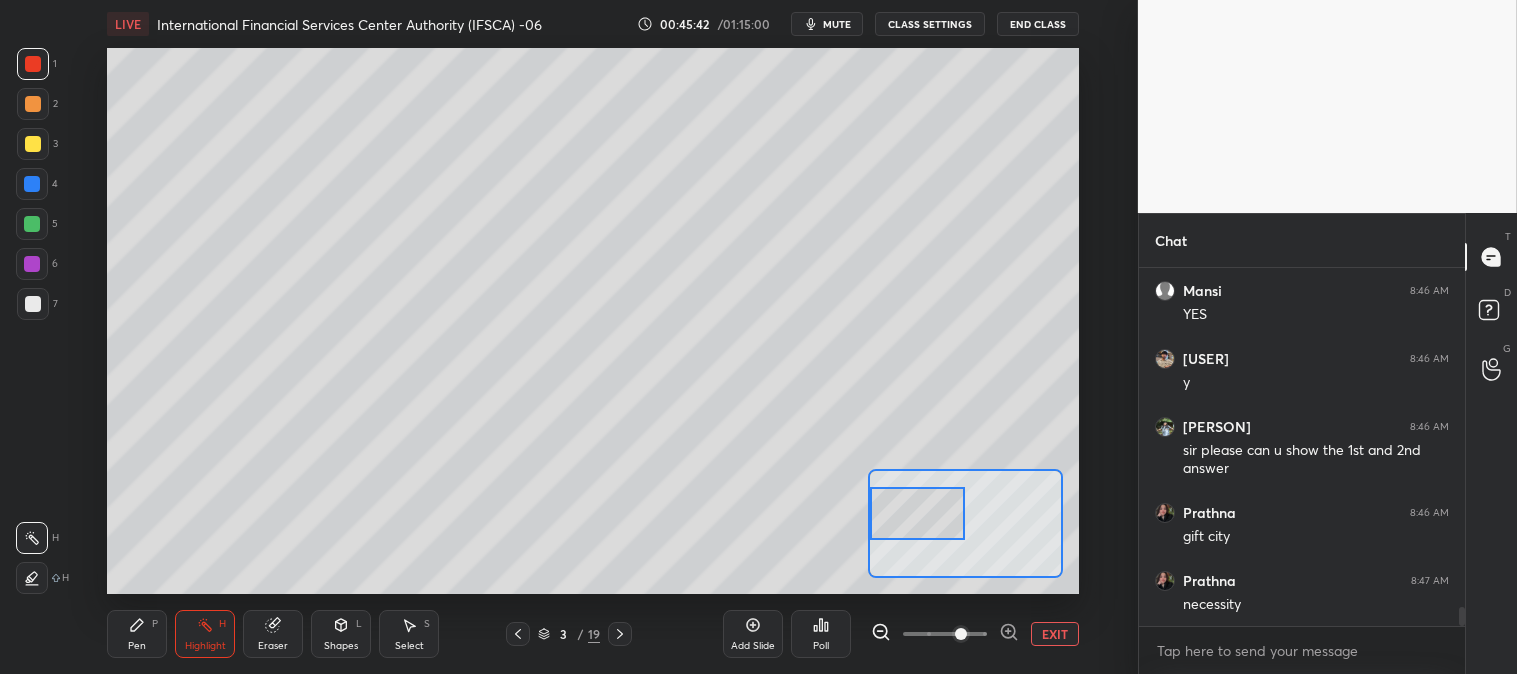 click on "Eraser" at bounding box center [273, 634] 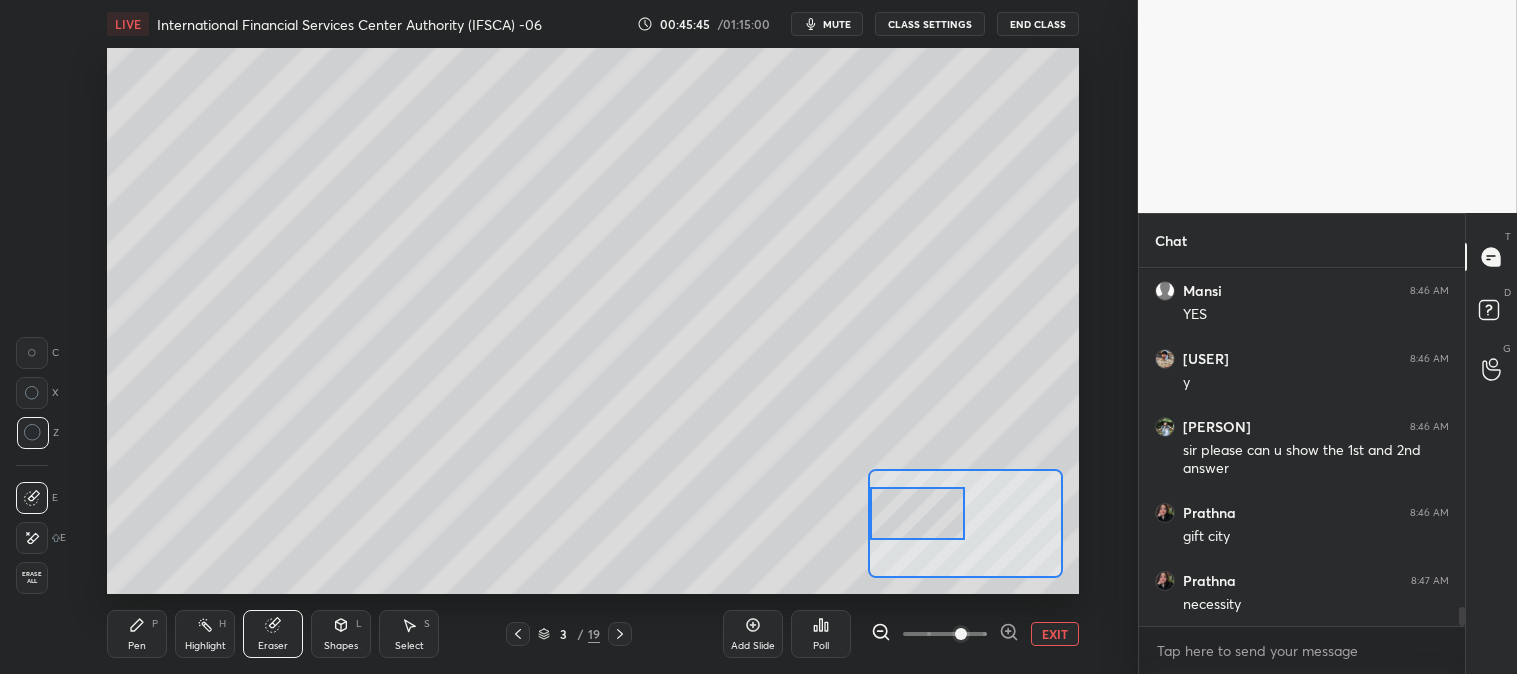 scroll, scrollTop: 6291, scrollLeft: 0, axis: vertical 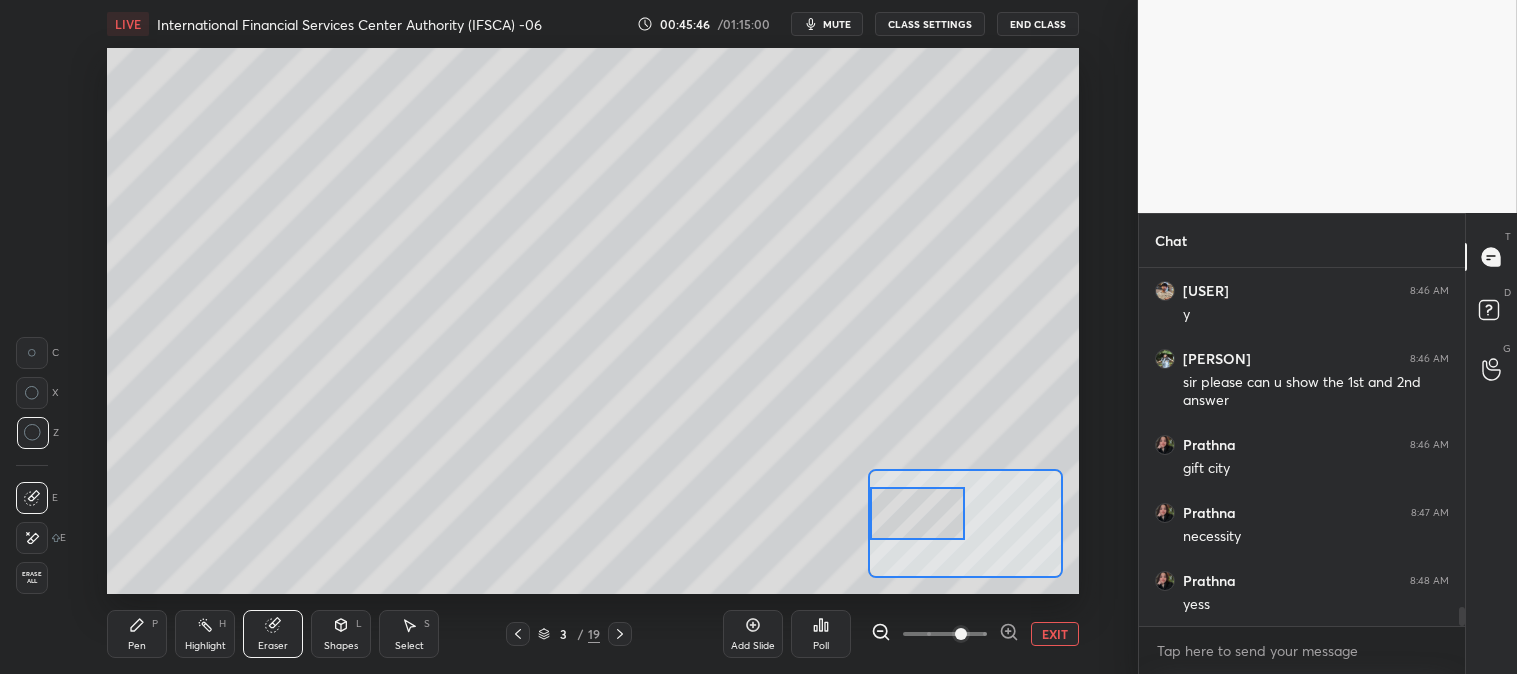 click on "Pen P" at bounding box center [137, 634] 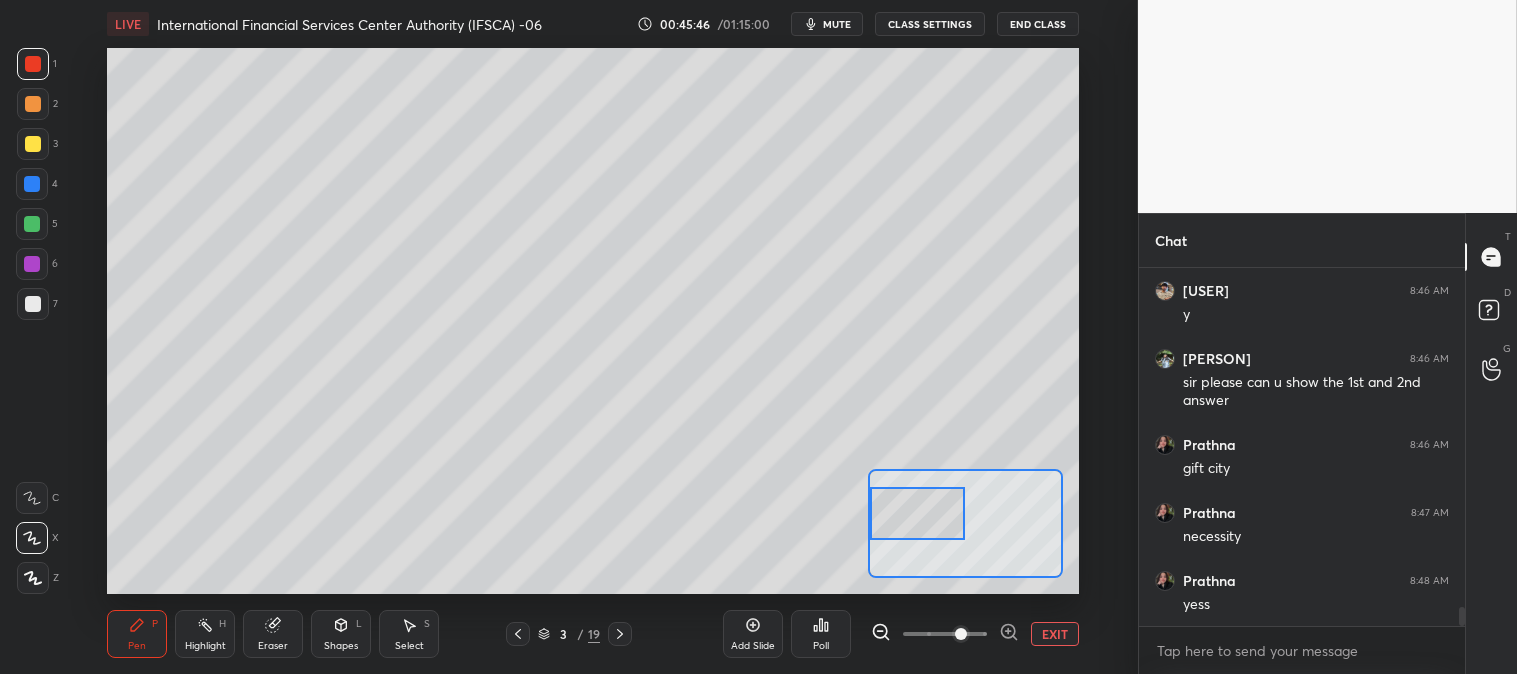 click on "Pen P" at bounding box center (137, 634) 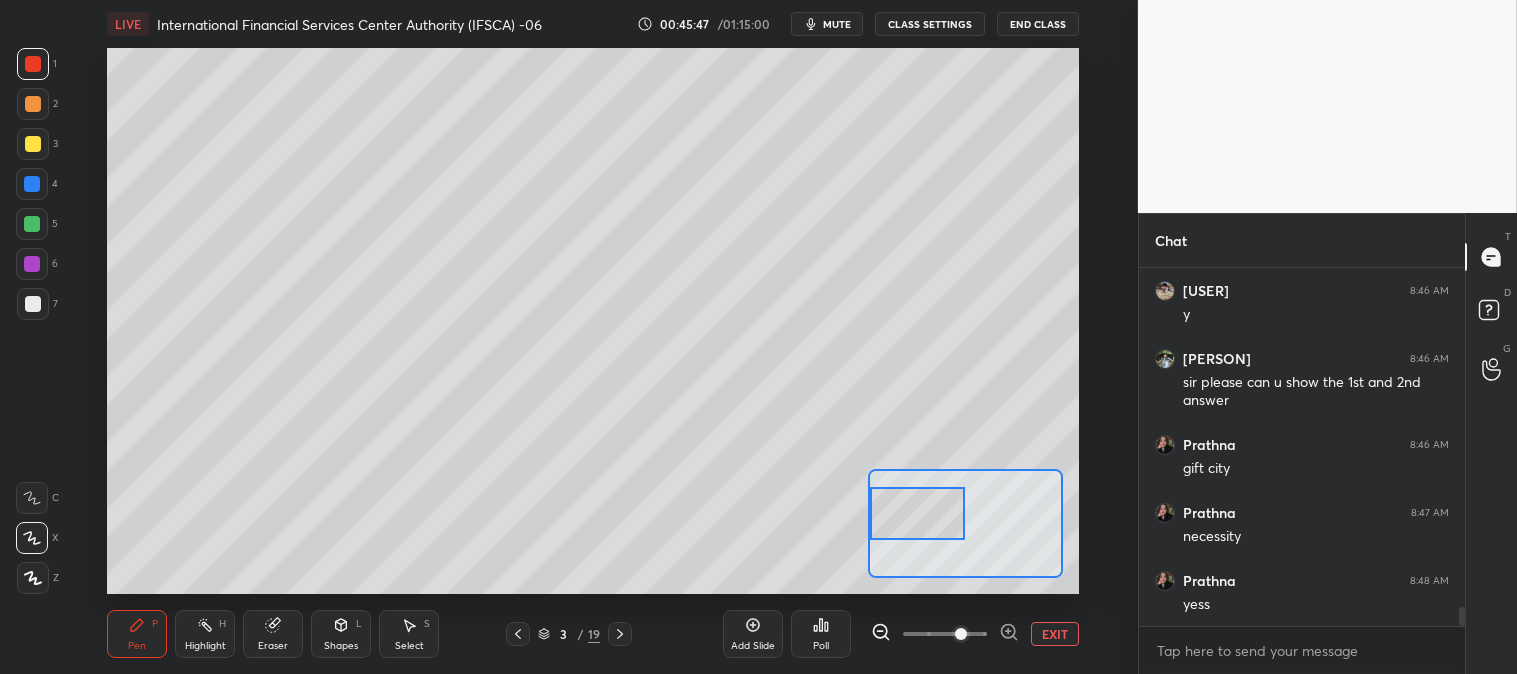 click at bounding box center [33, 144] 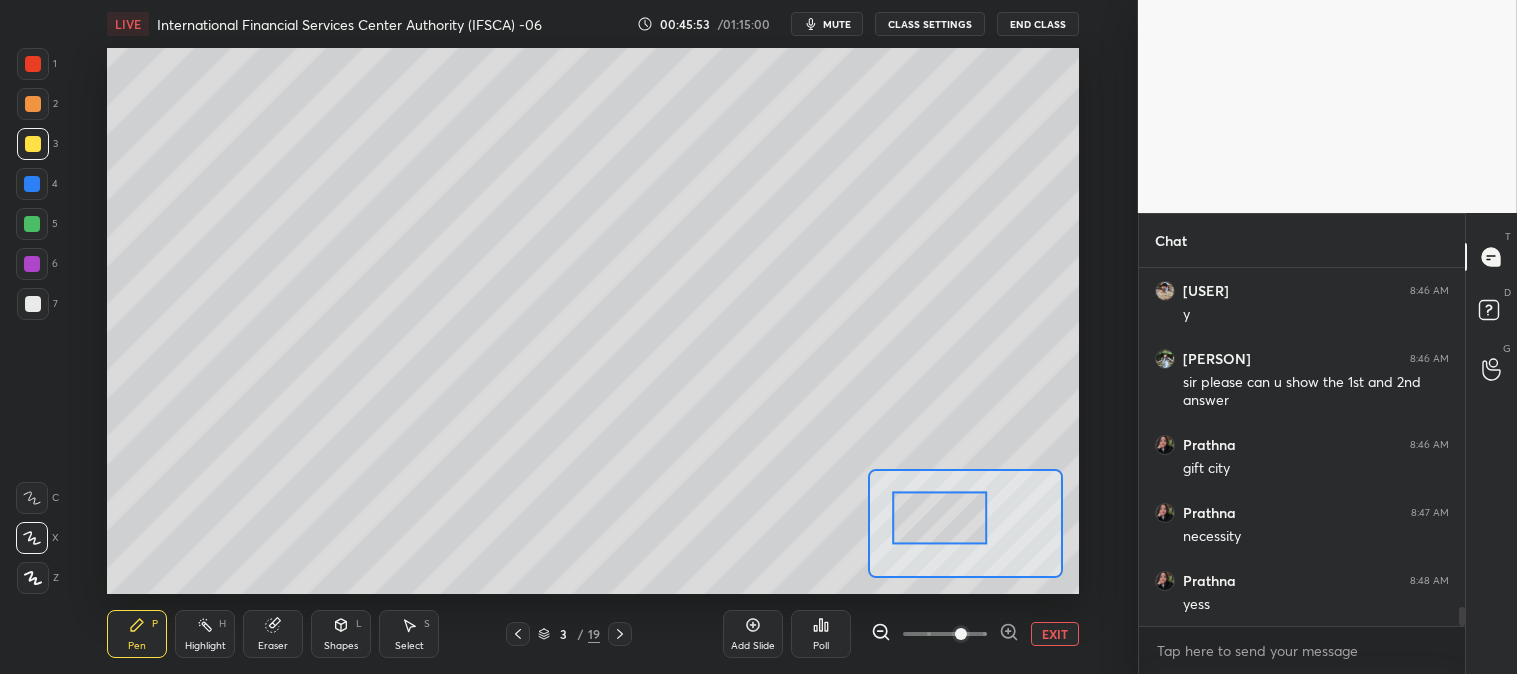 click on "EXIT" at bounding box center (1055, 634) 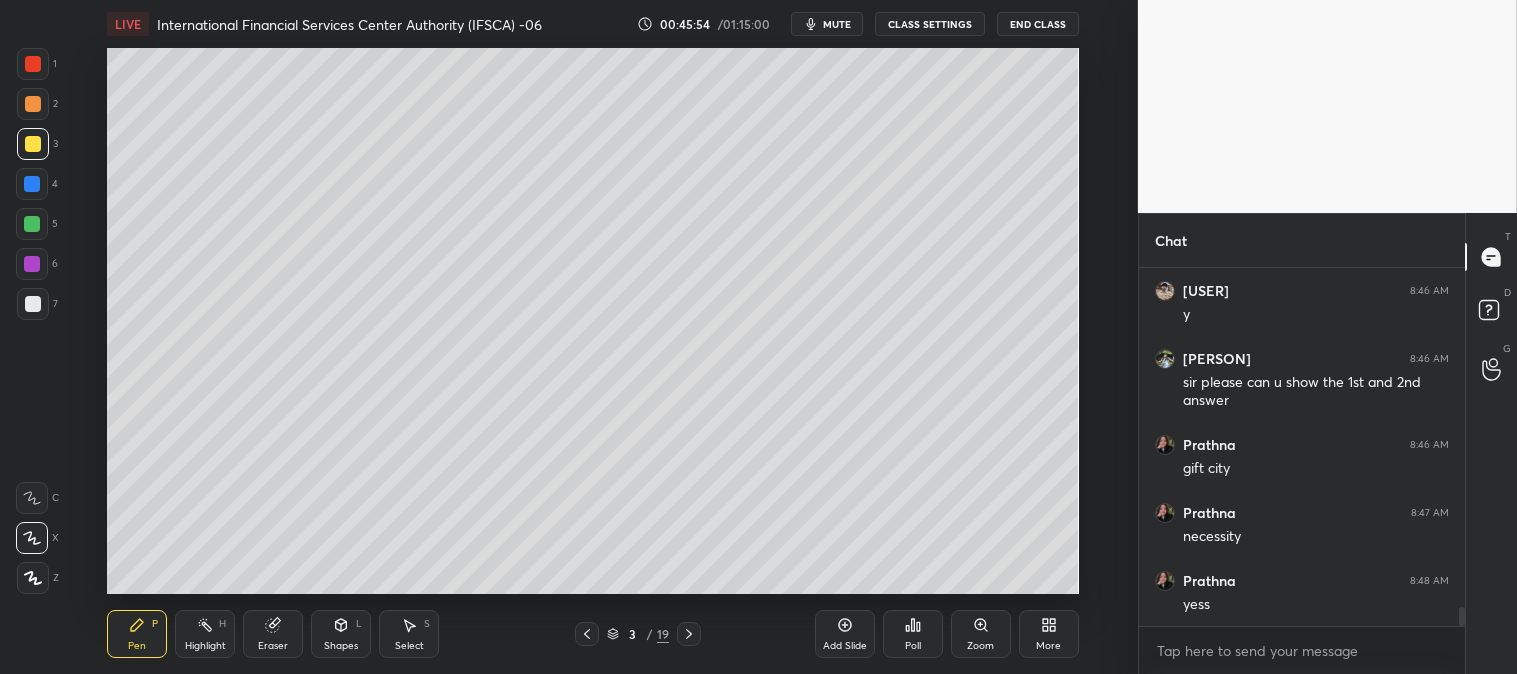 click on "Highlight" at bounding box center [205, 646] 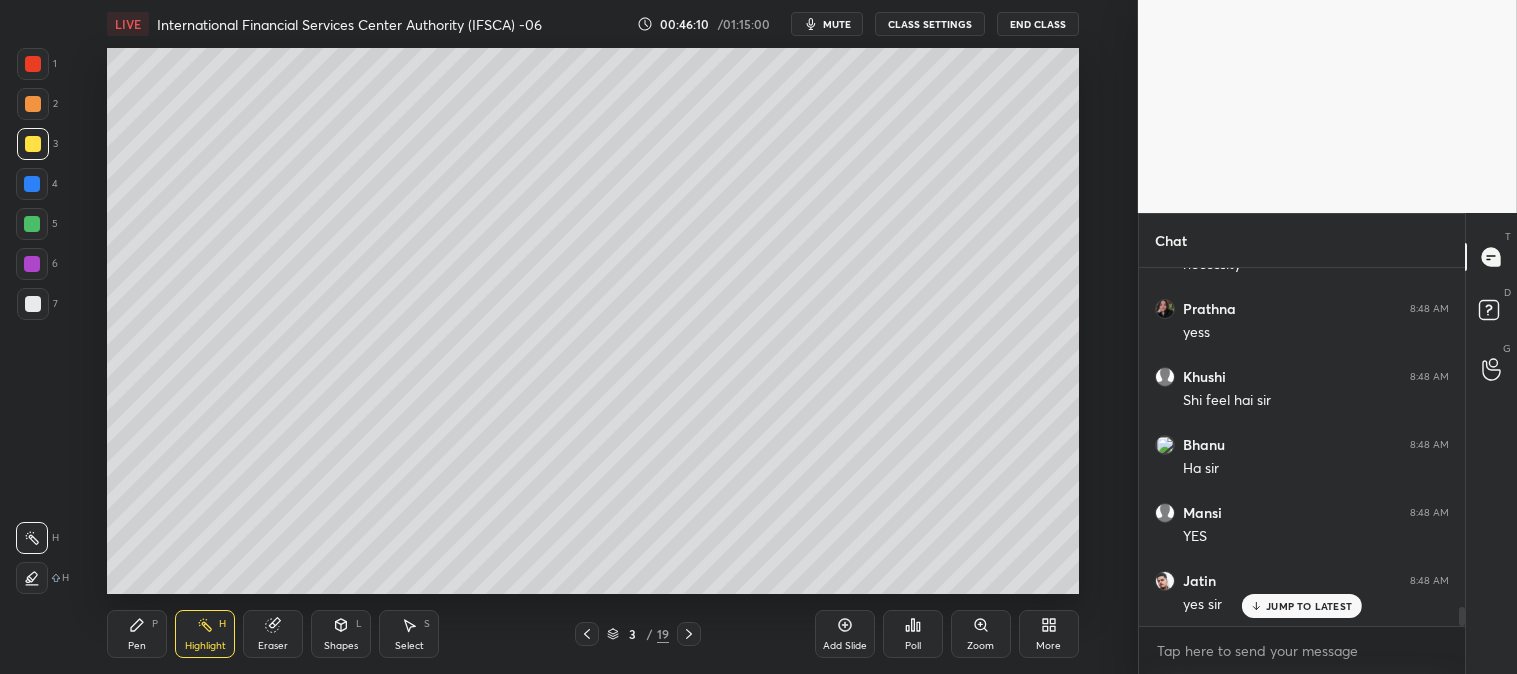 scroll, scrollTop: 6635, scrollLeft: 0, axis: vertical 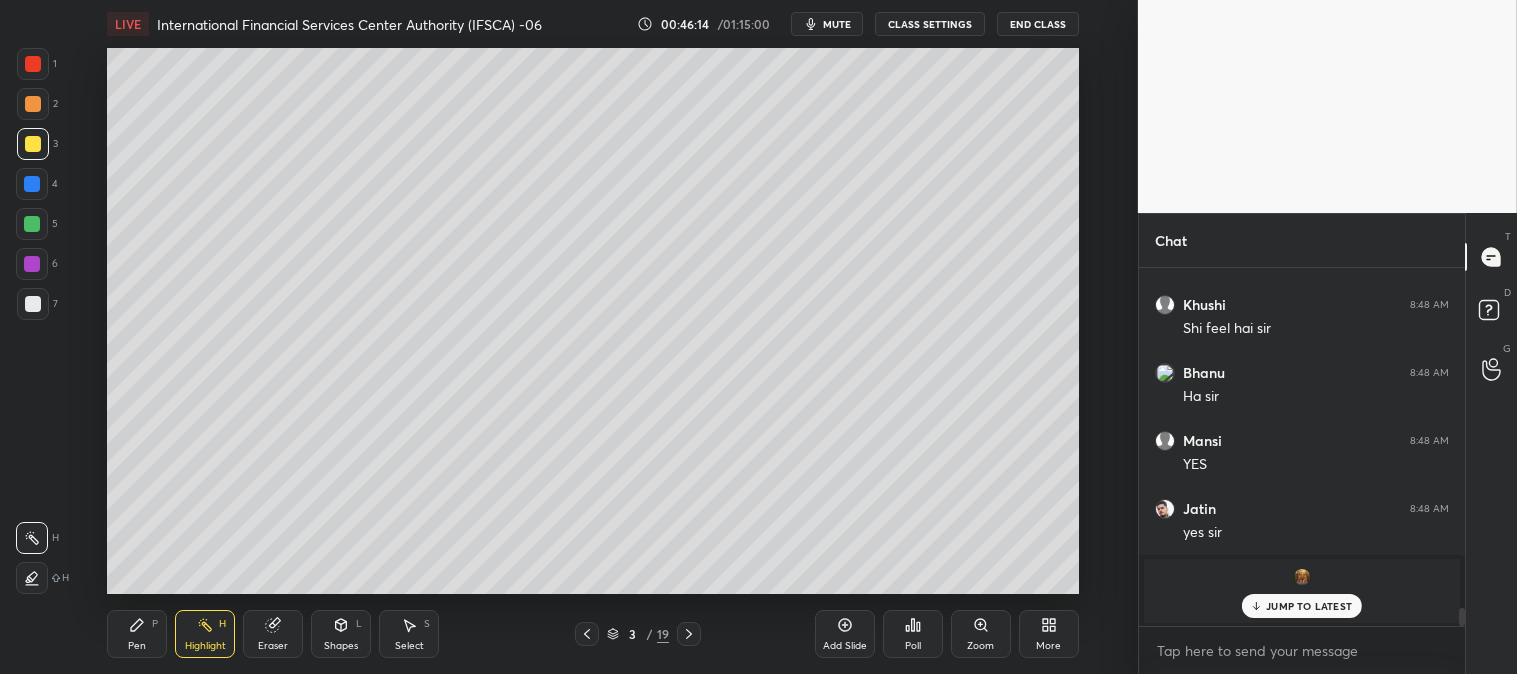click on "JUMP TO LATEST" at bounding box center [1309, 606] 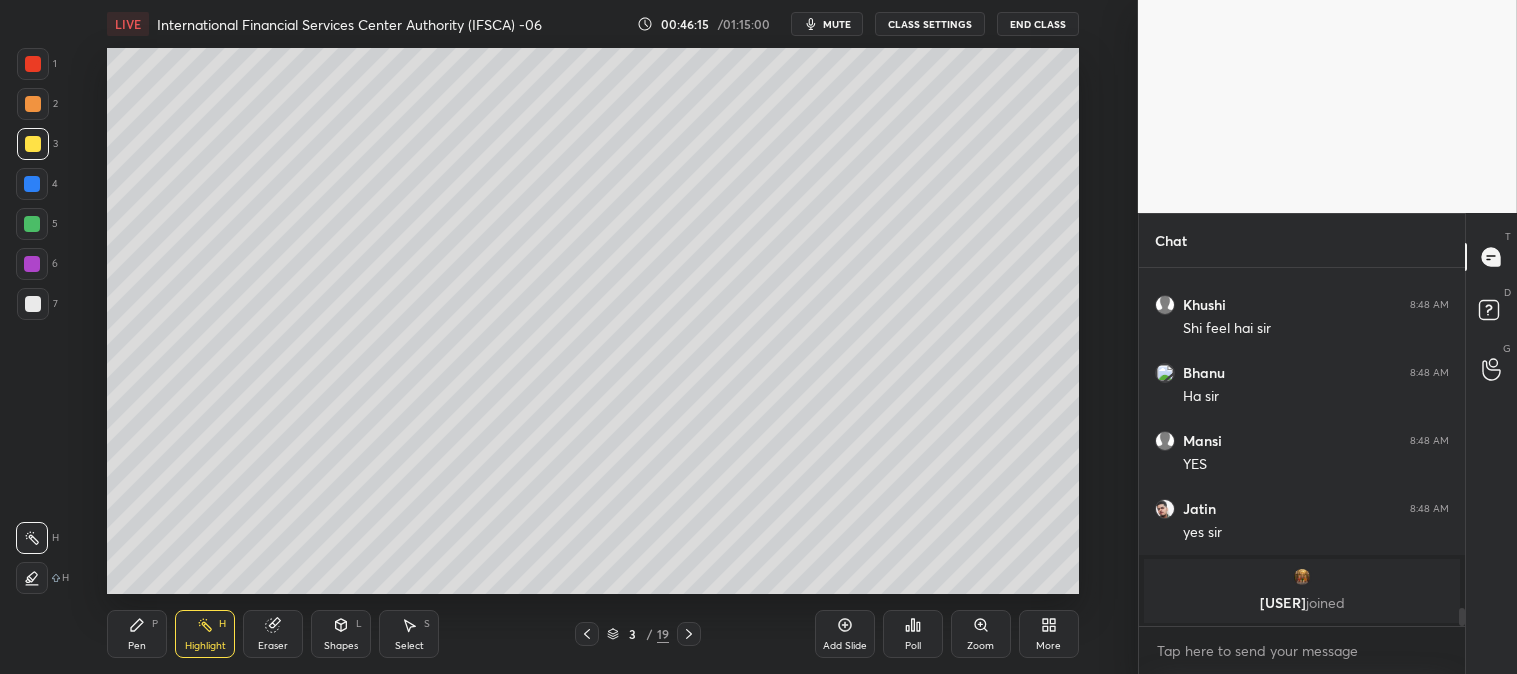 click on "mute" at bounding box center (837, 24) 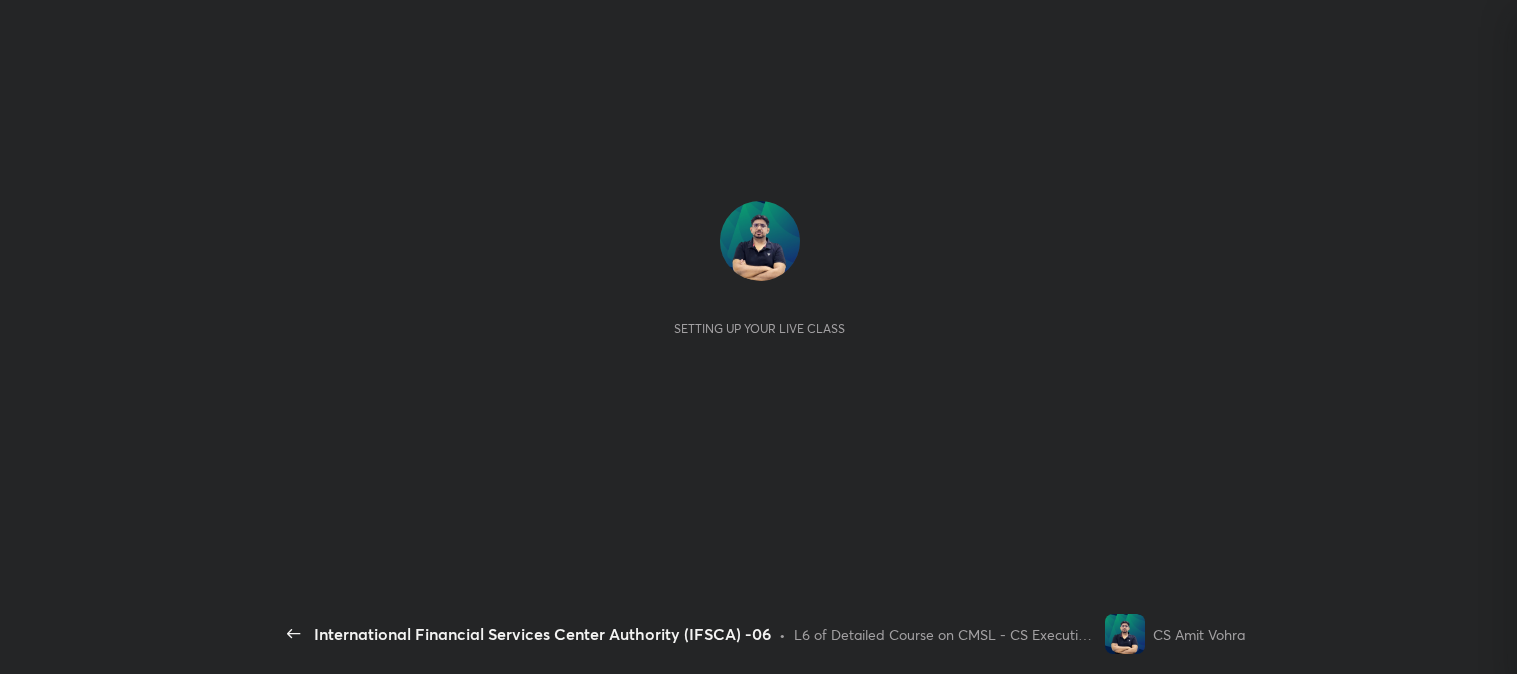 scroll, scrollTop: 0, scrollLeft: 0, axis: both 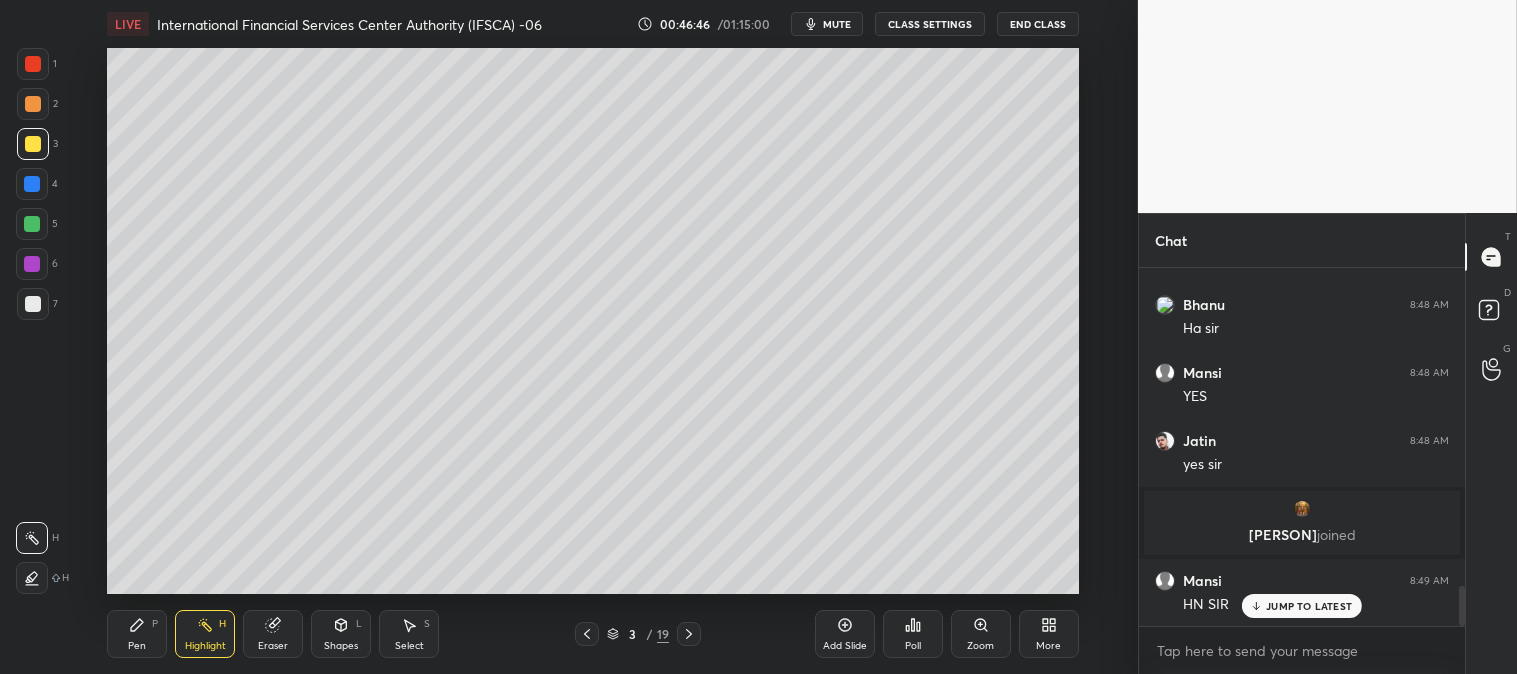click on "mute" at bounding box center [837, 24] 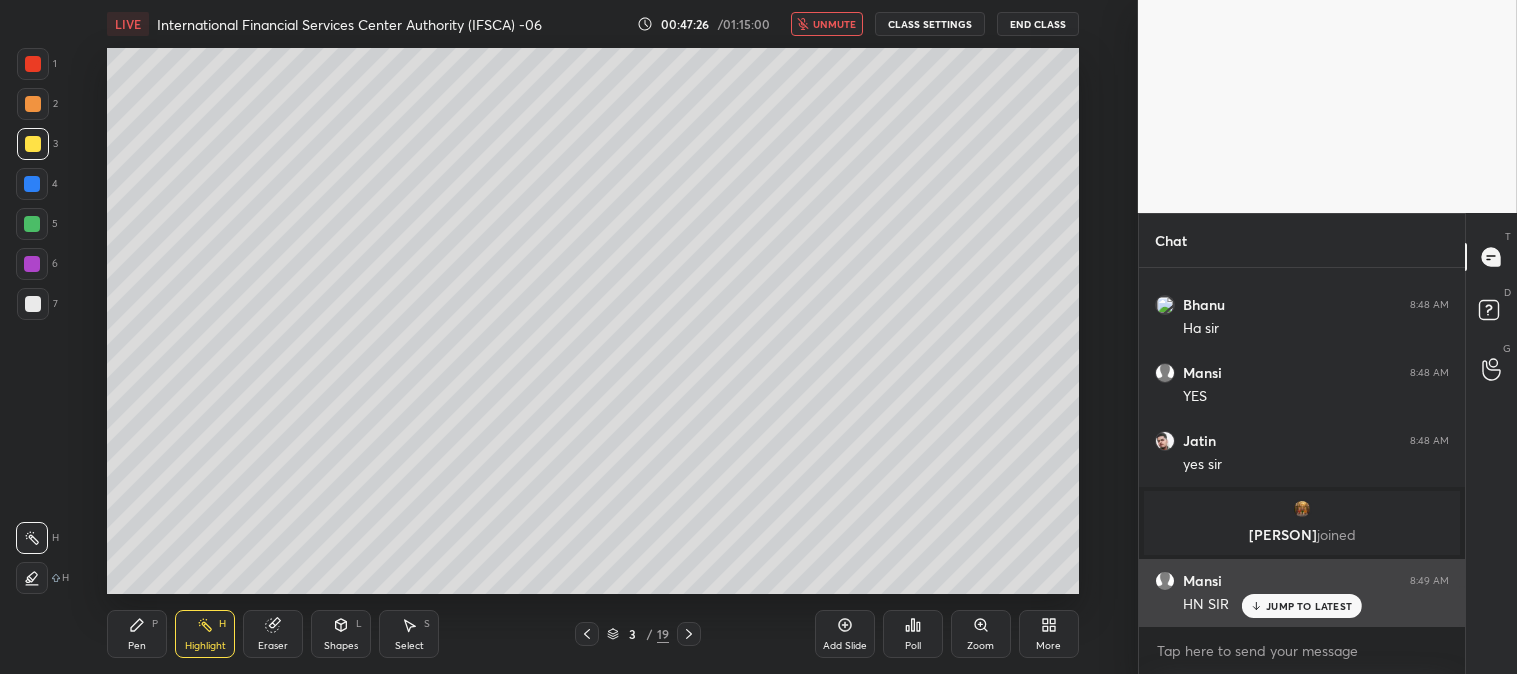 click on "JUMP TO LATEST" at bounding box center [1302, 606] 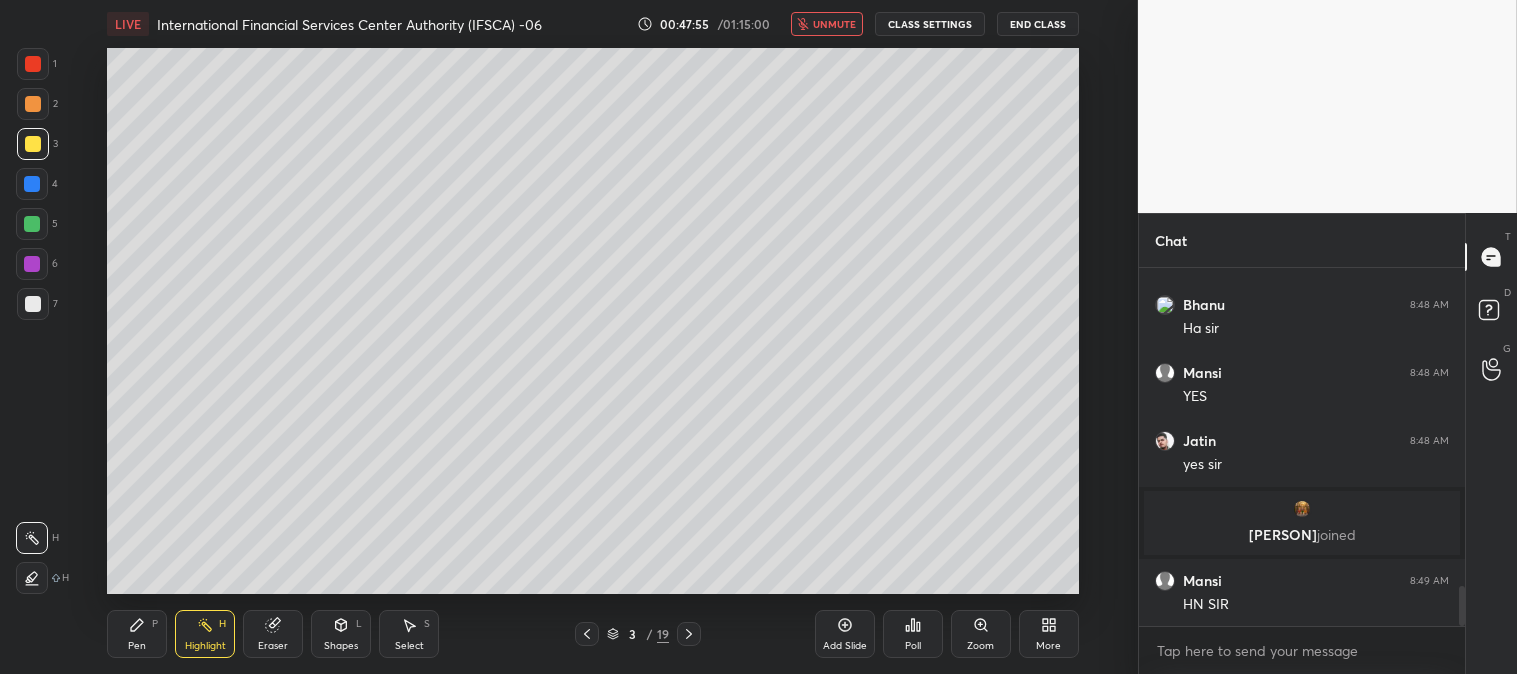 click on "unmute" at bounding box center (834, 24) 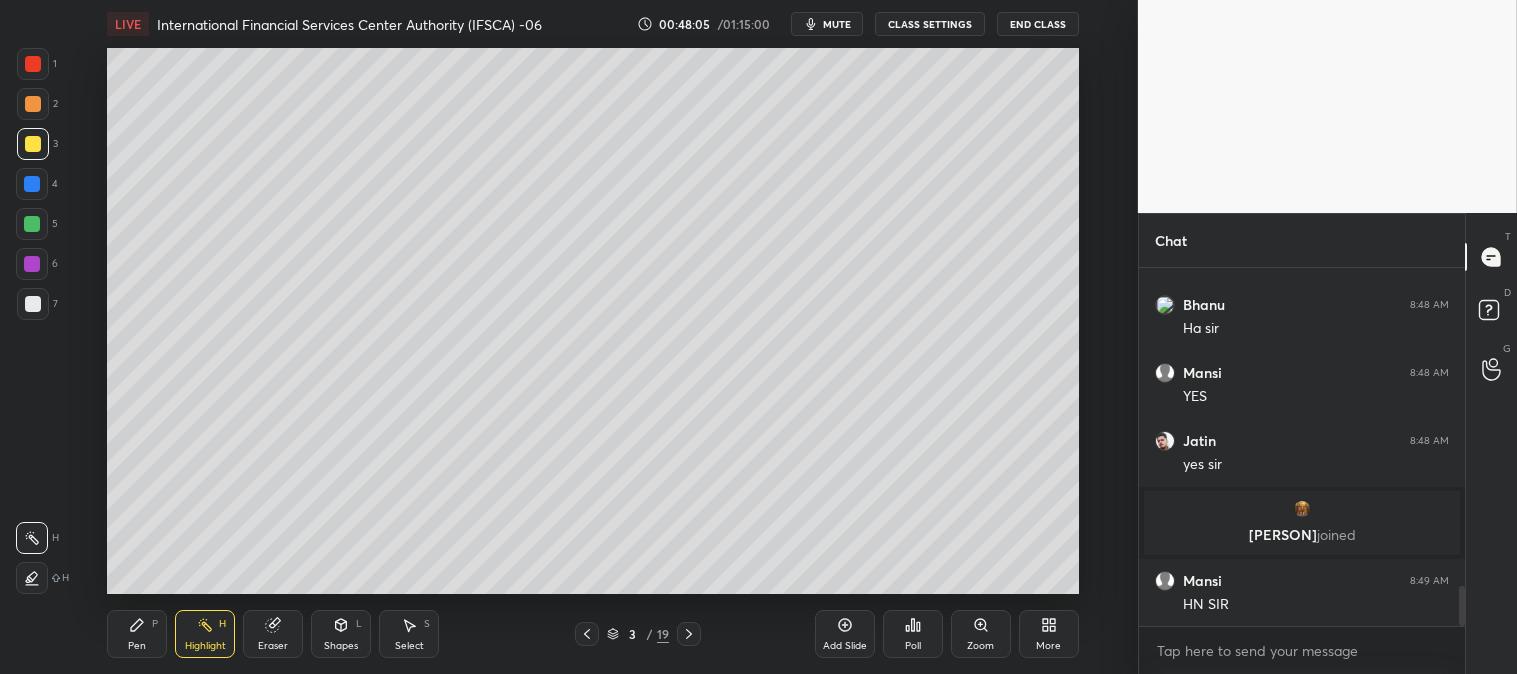 scroll, scrollTop: 2856, scrollLeft: 0, axis: vertical 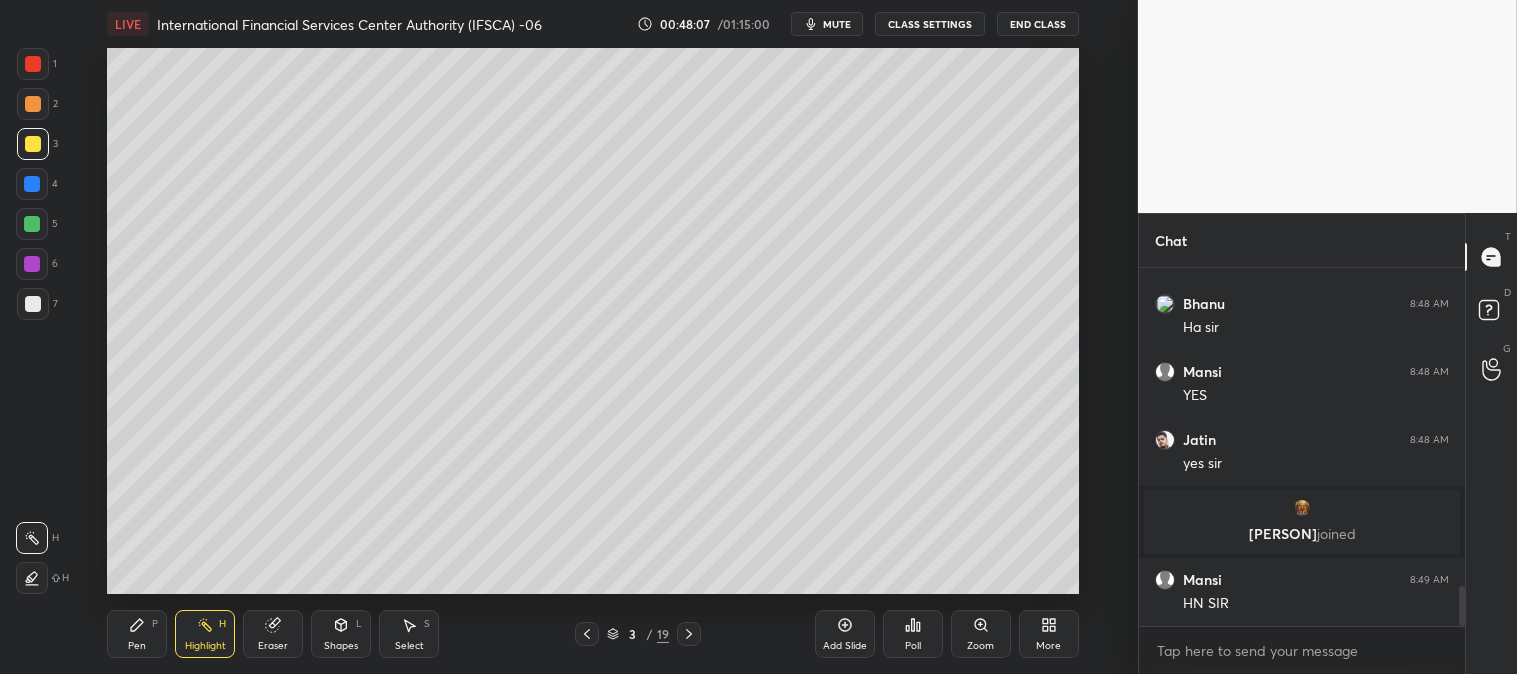 click on "mute" at bounding box center (837, 24) 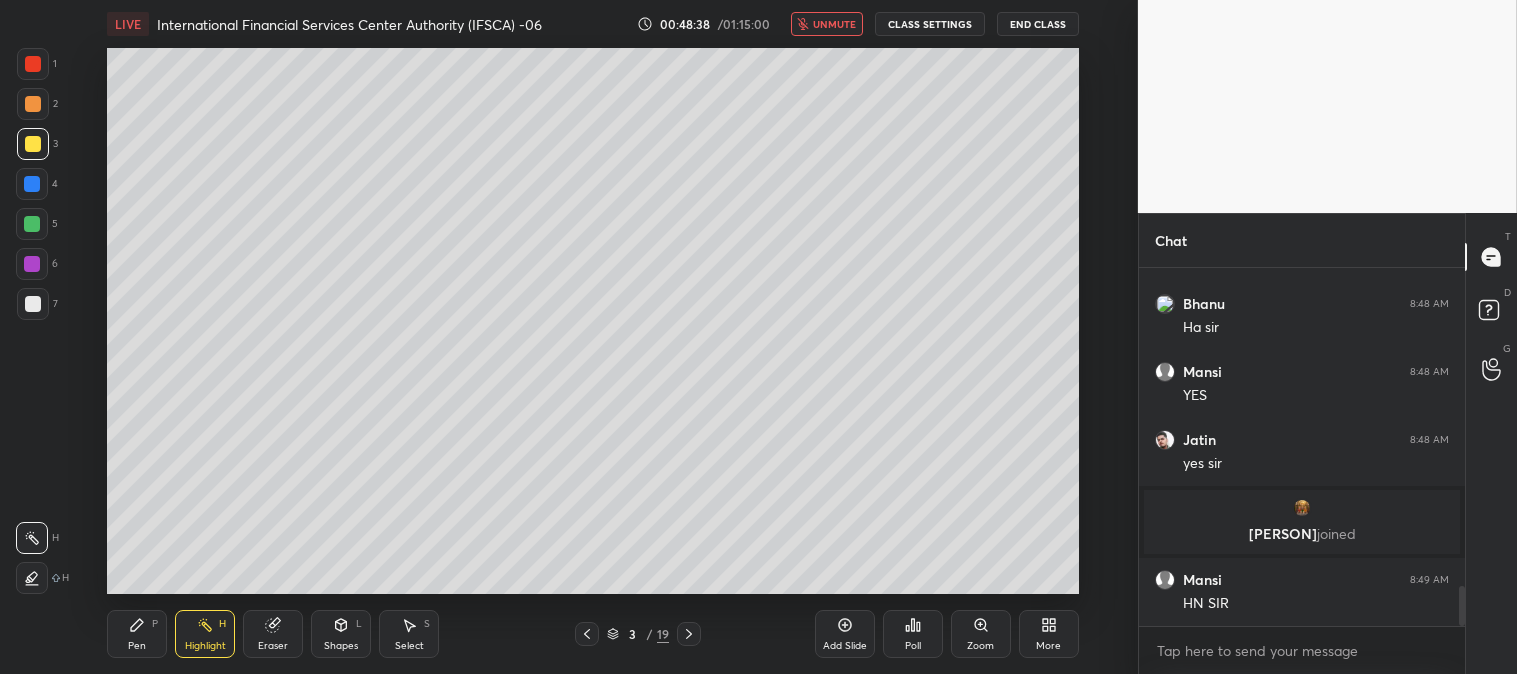 scroll, scrollTop: 2960, scrollLeft: 0, axis: vertical 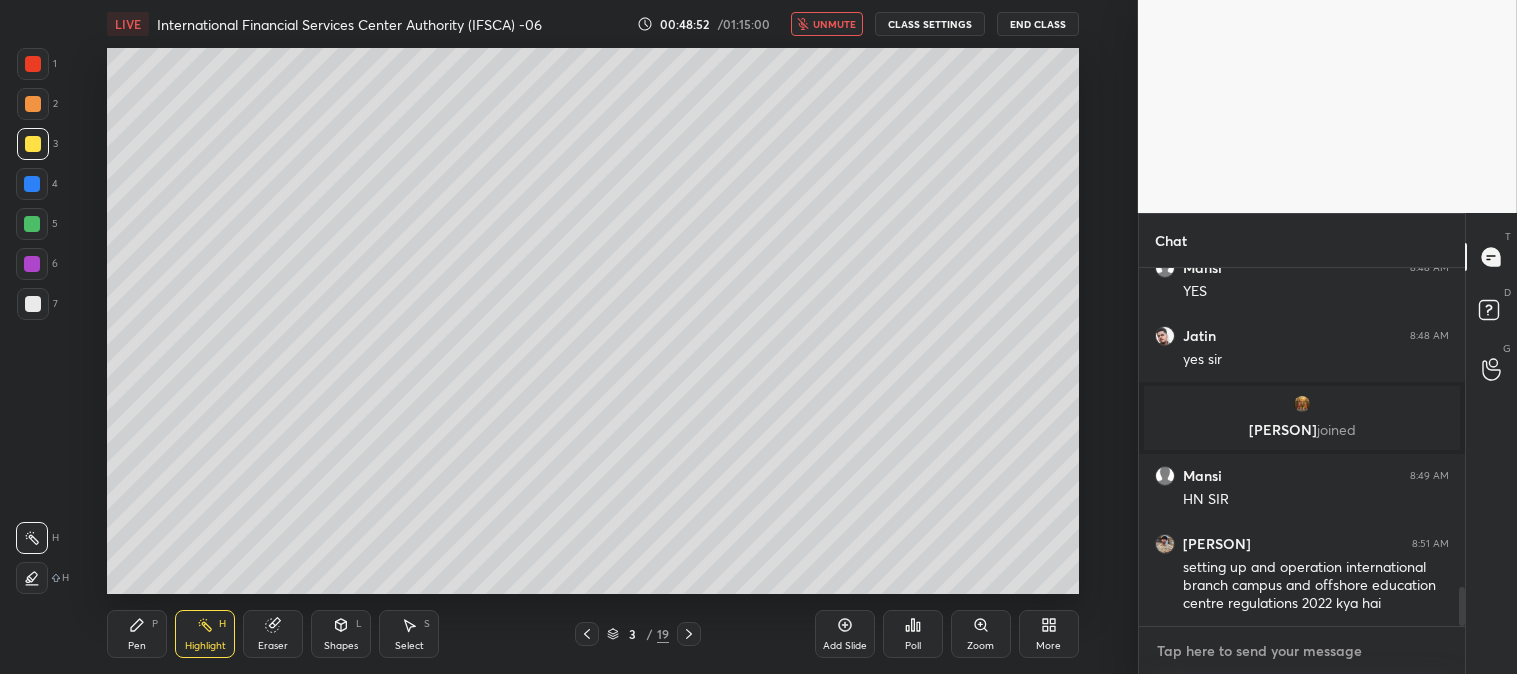 click at bounding box center [1302, 651] 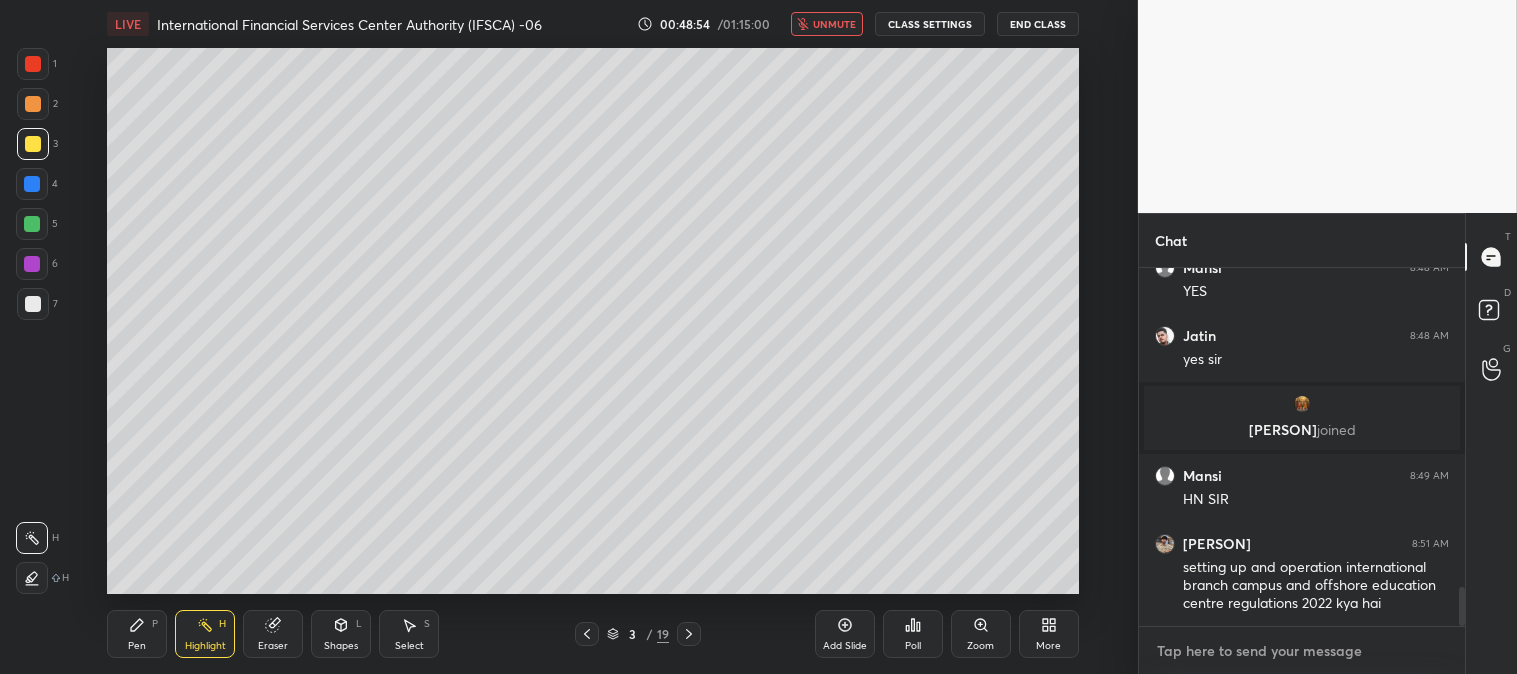 type on "n" 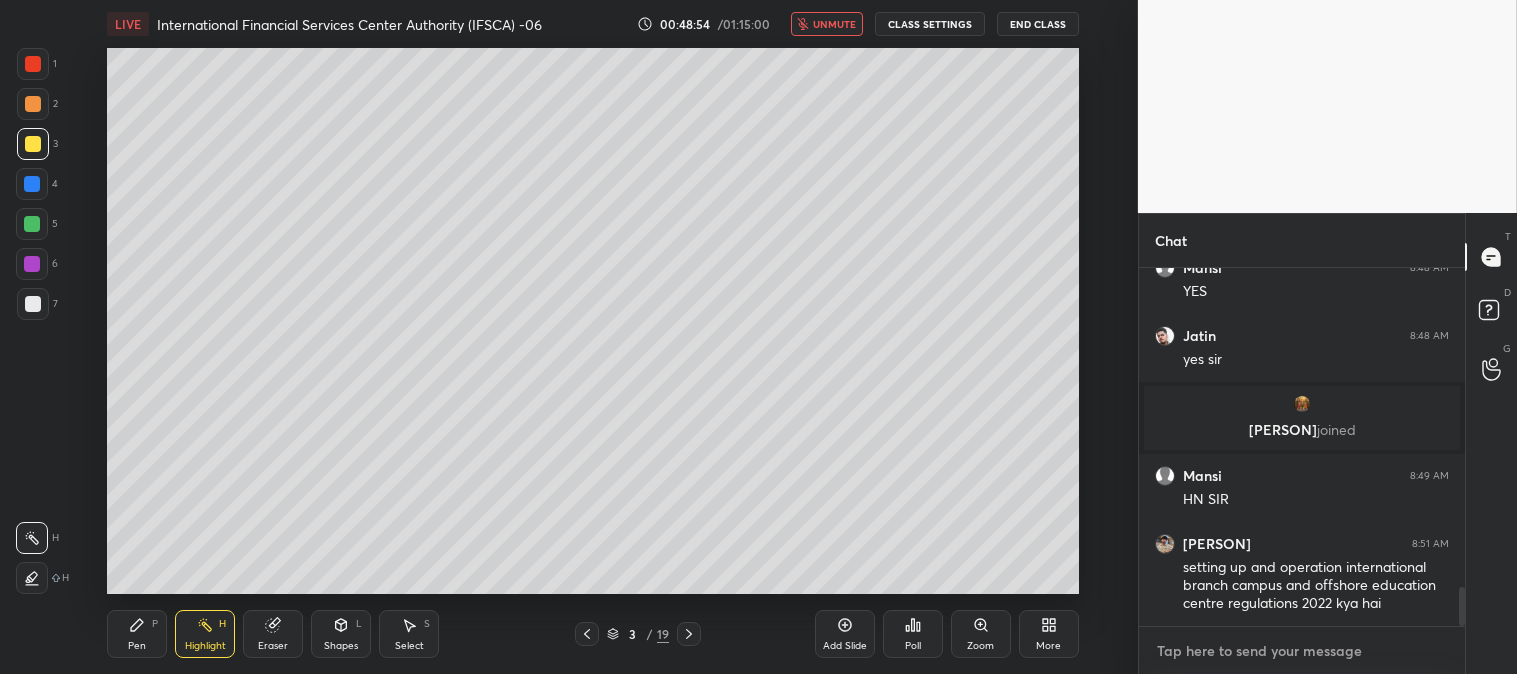 type on "x" 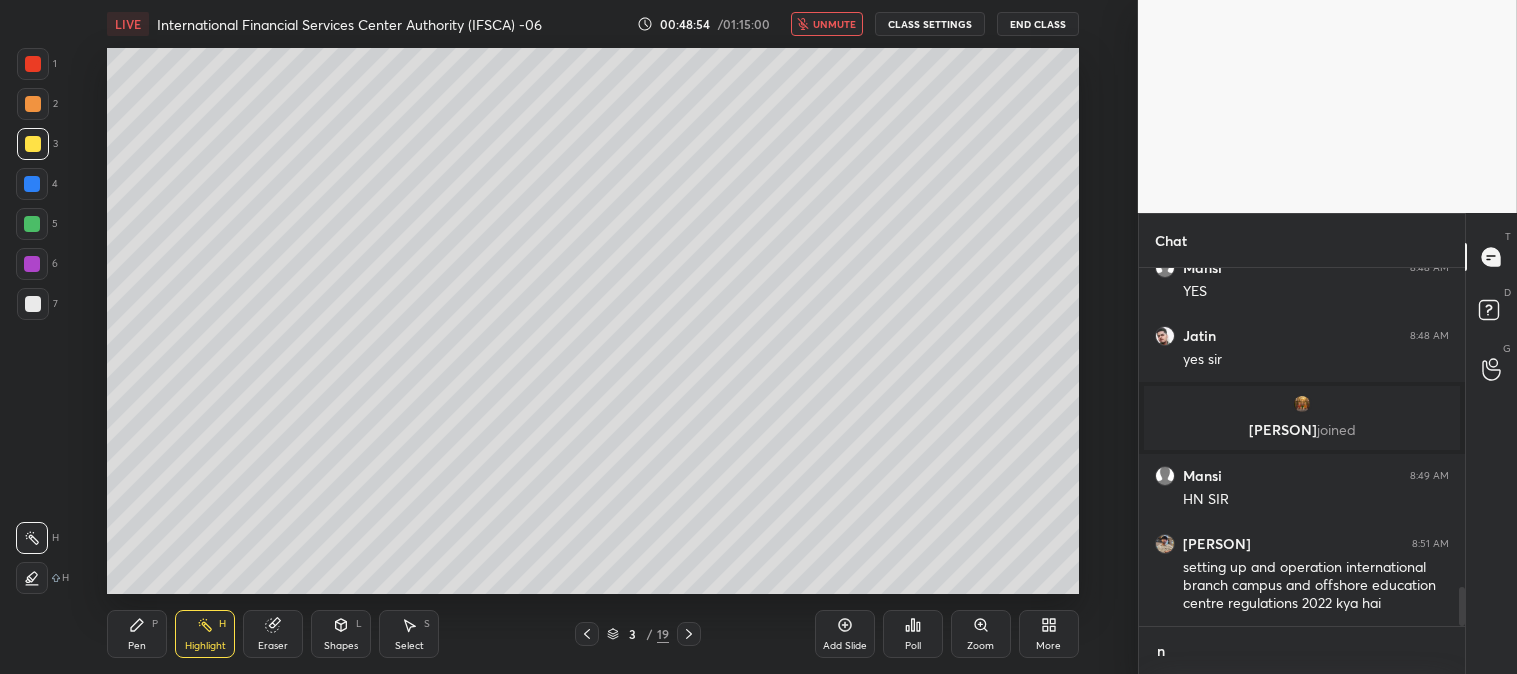 scroll, scrollTop: 346, scrollLeft: 320, axis: both 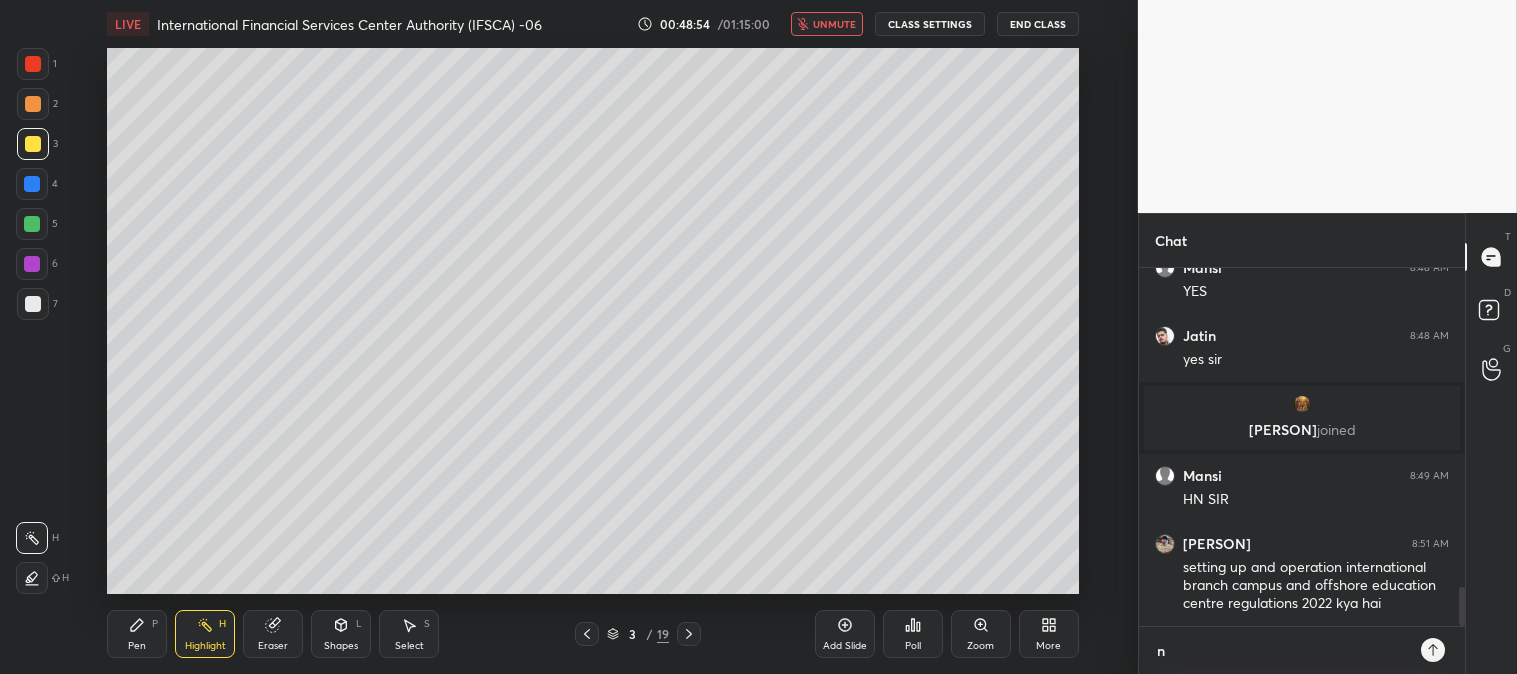type on "ne" 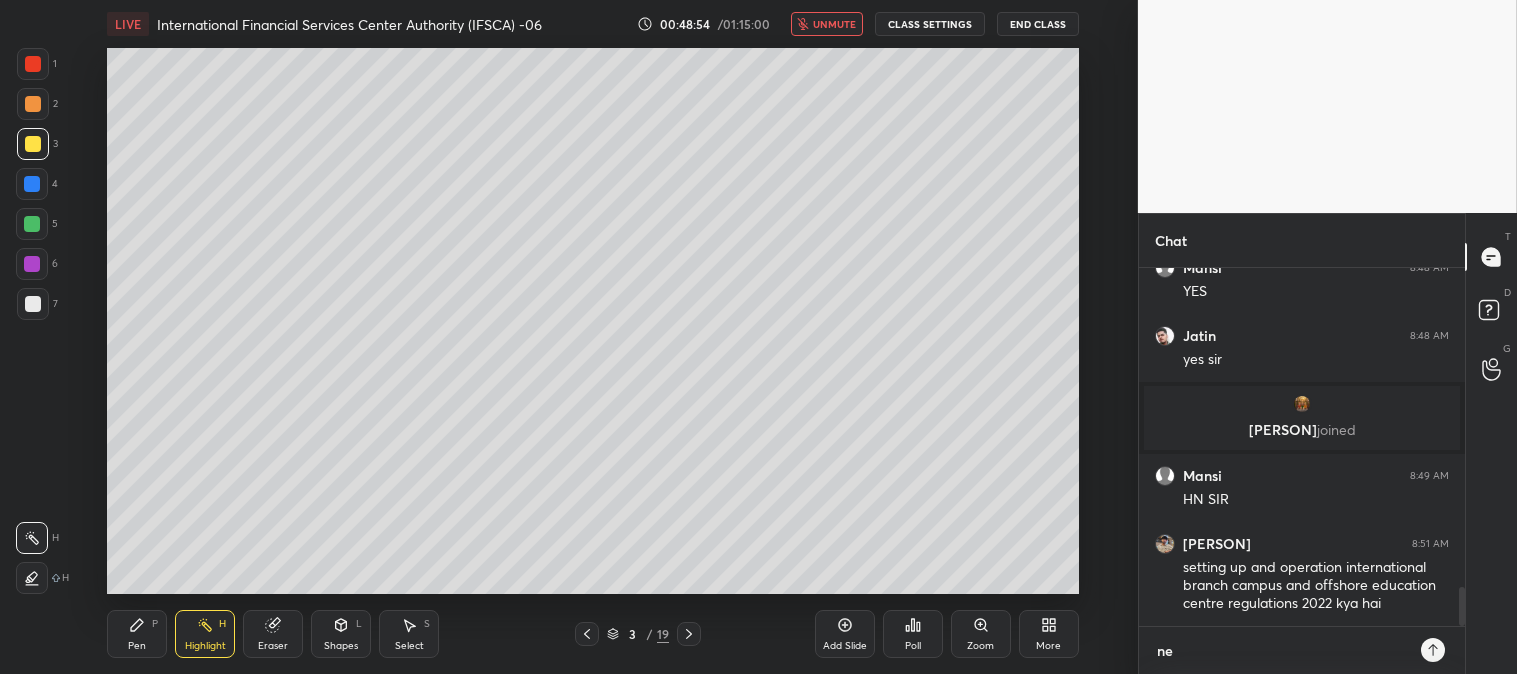 type on "new" 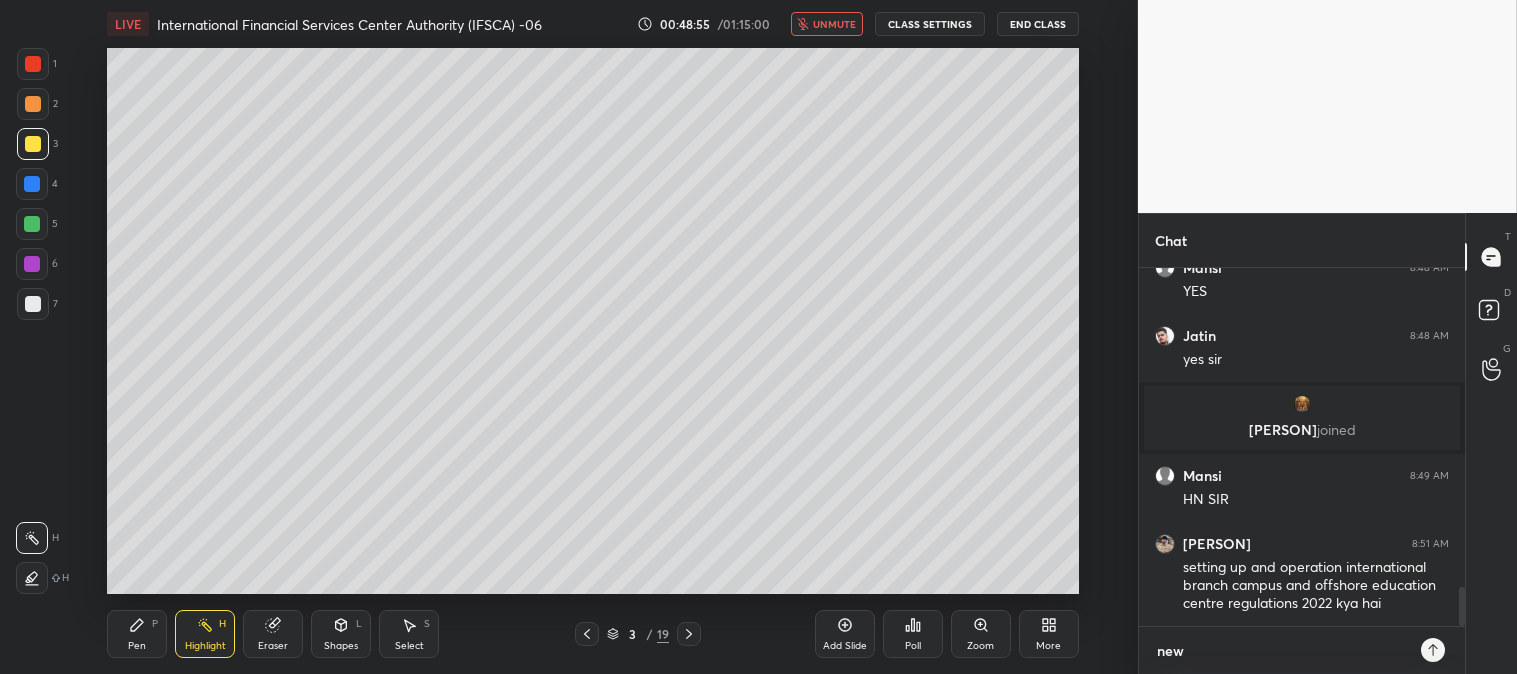 type on "new" 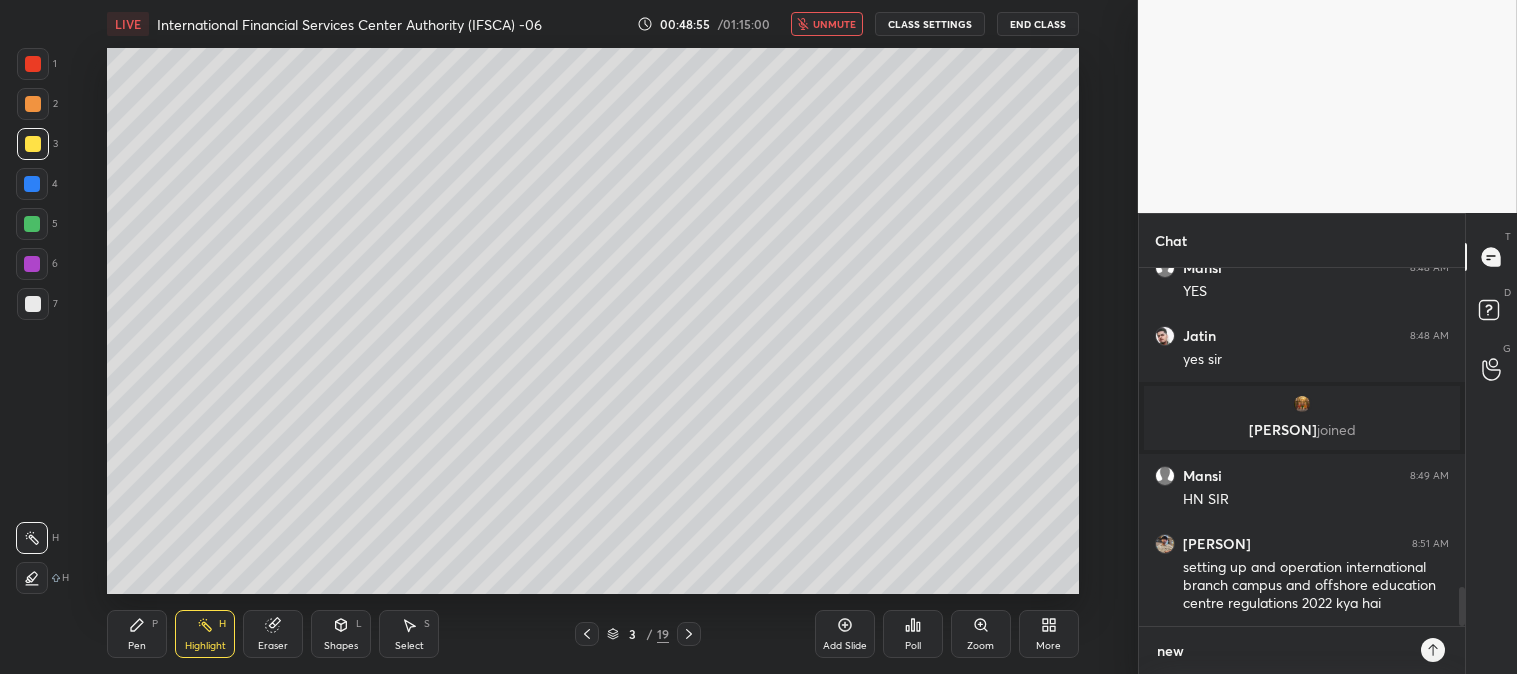 type on "x" 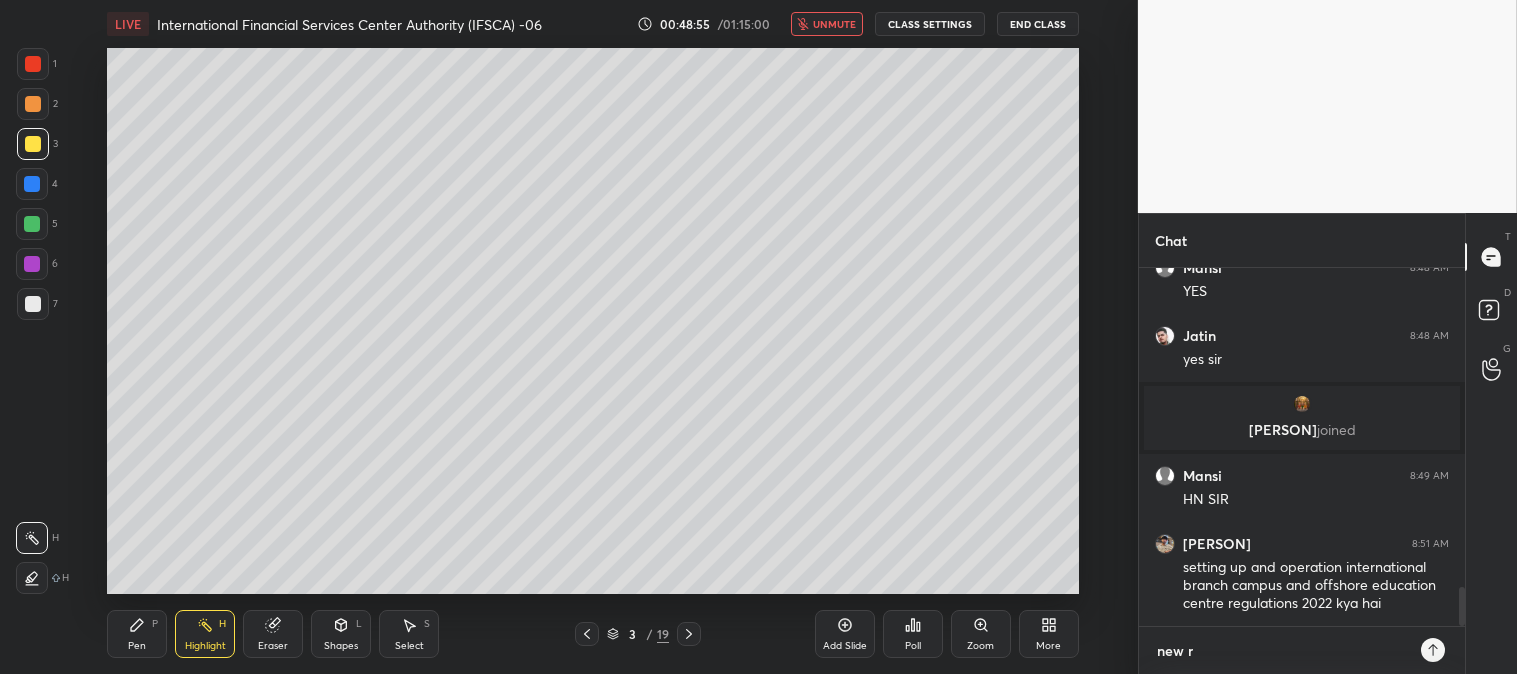 type on "new re" 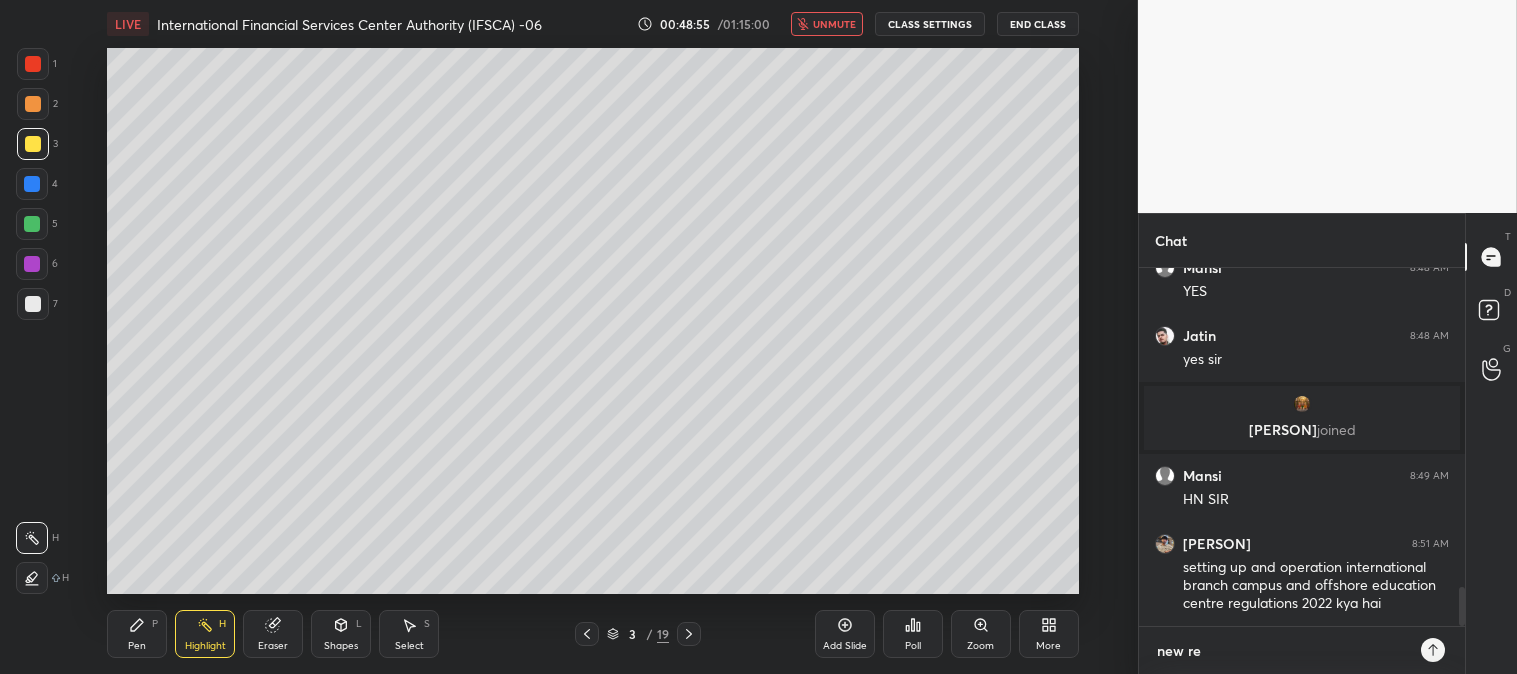 type on "new reg" 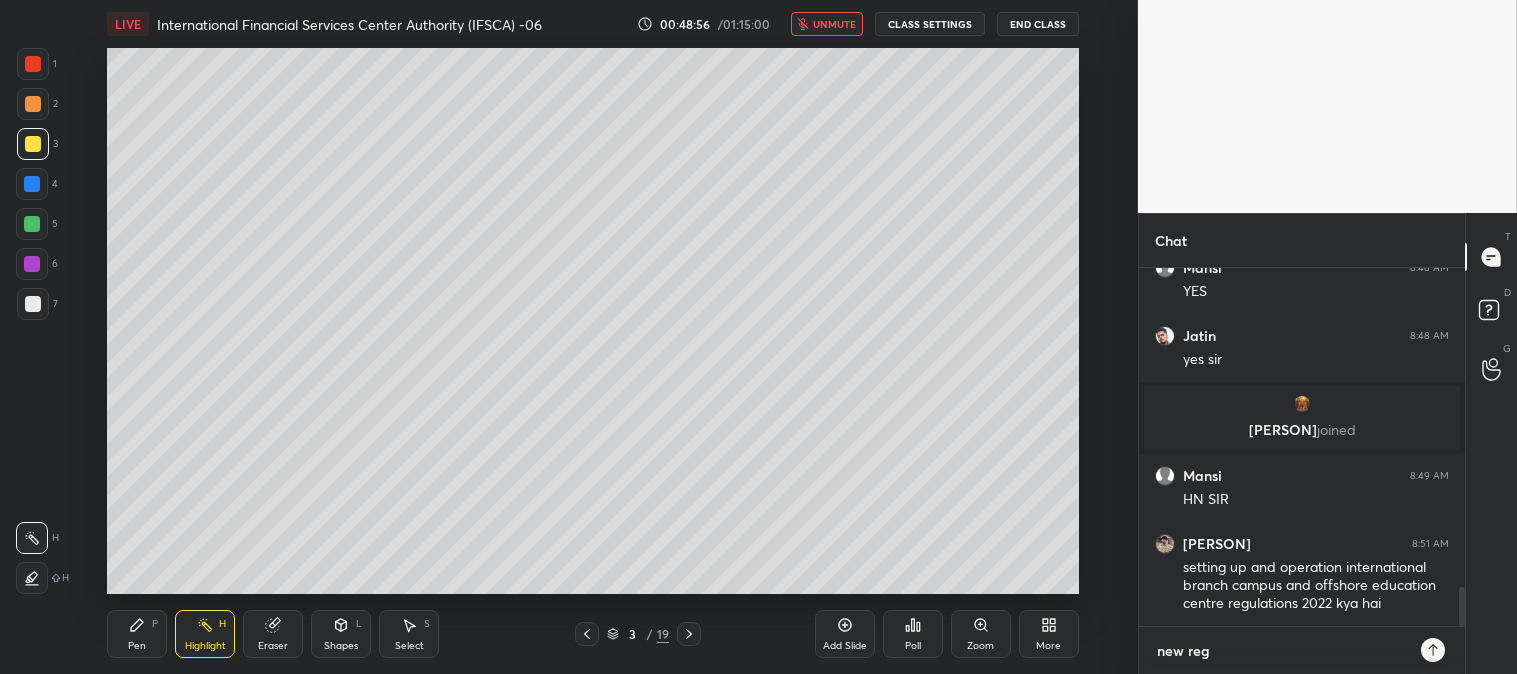 type on "new regu" 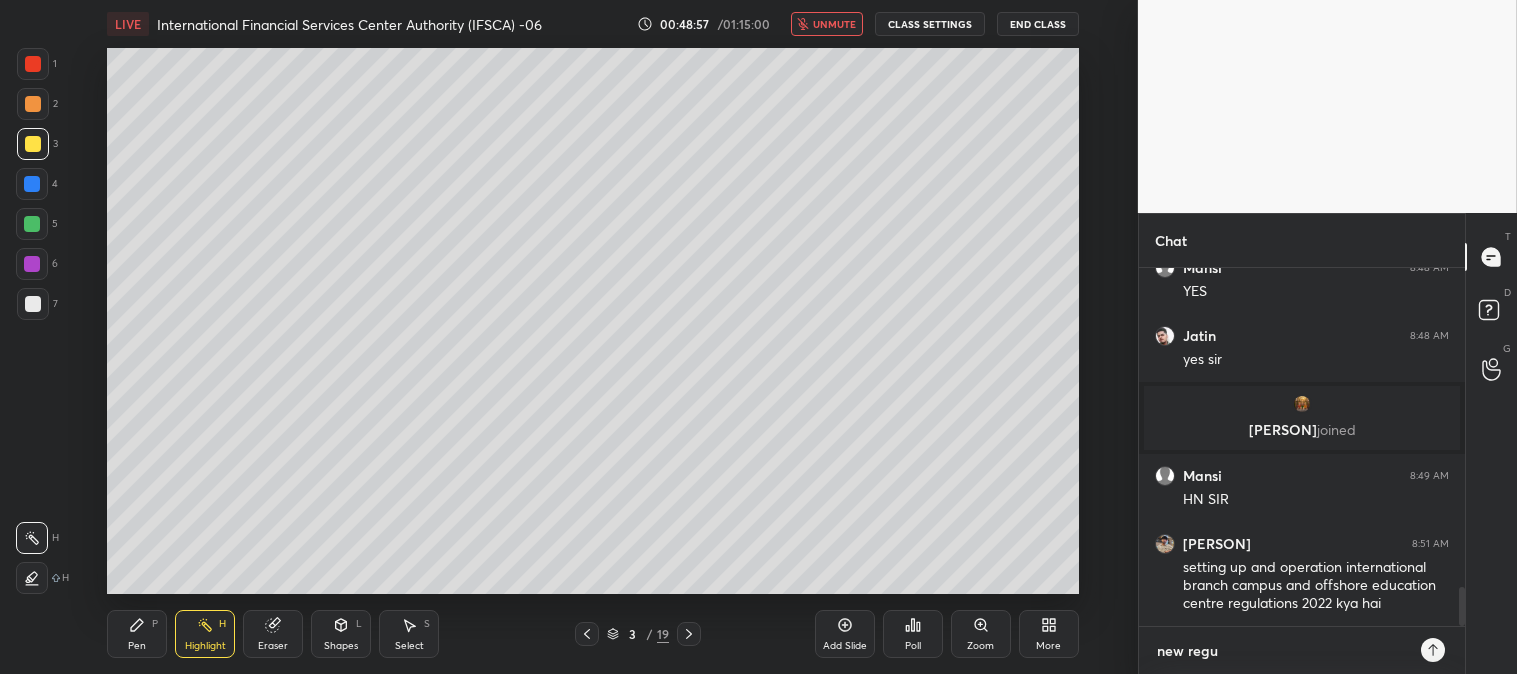 type on "new regul" 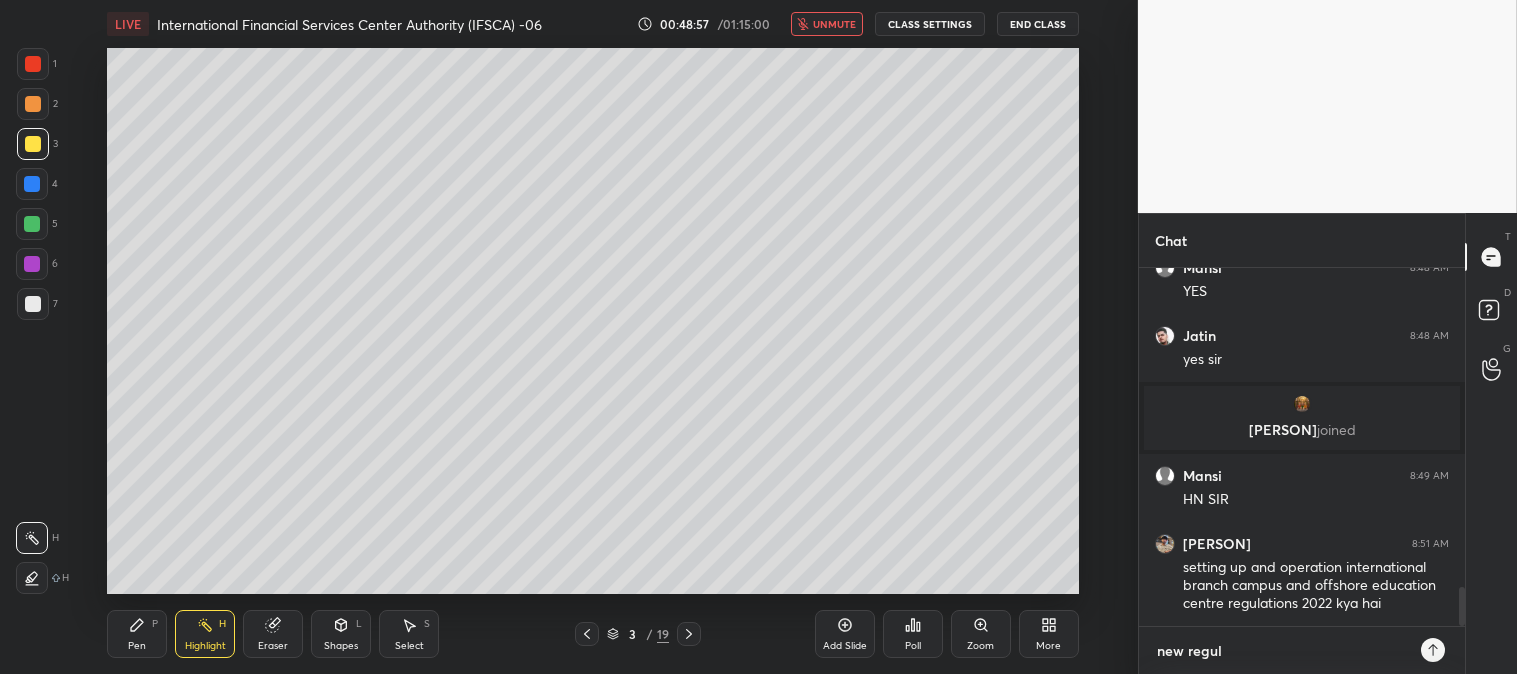 type on "new regula" 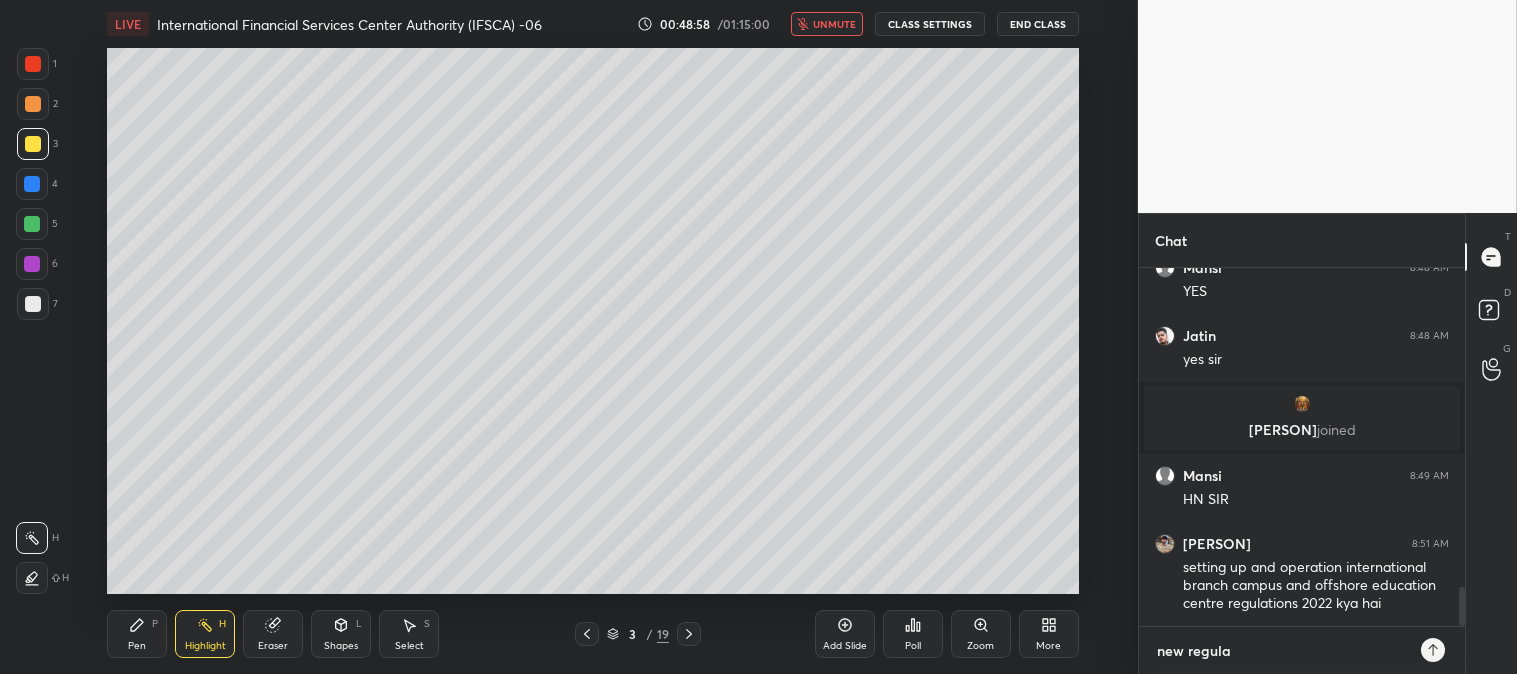 type on "new regulat" 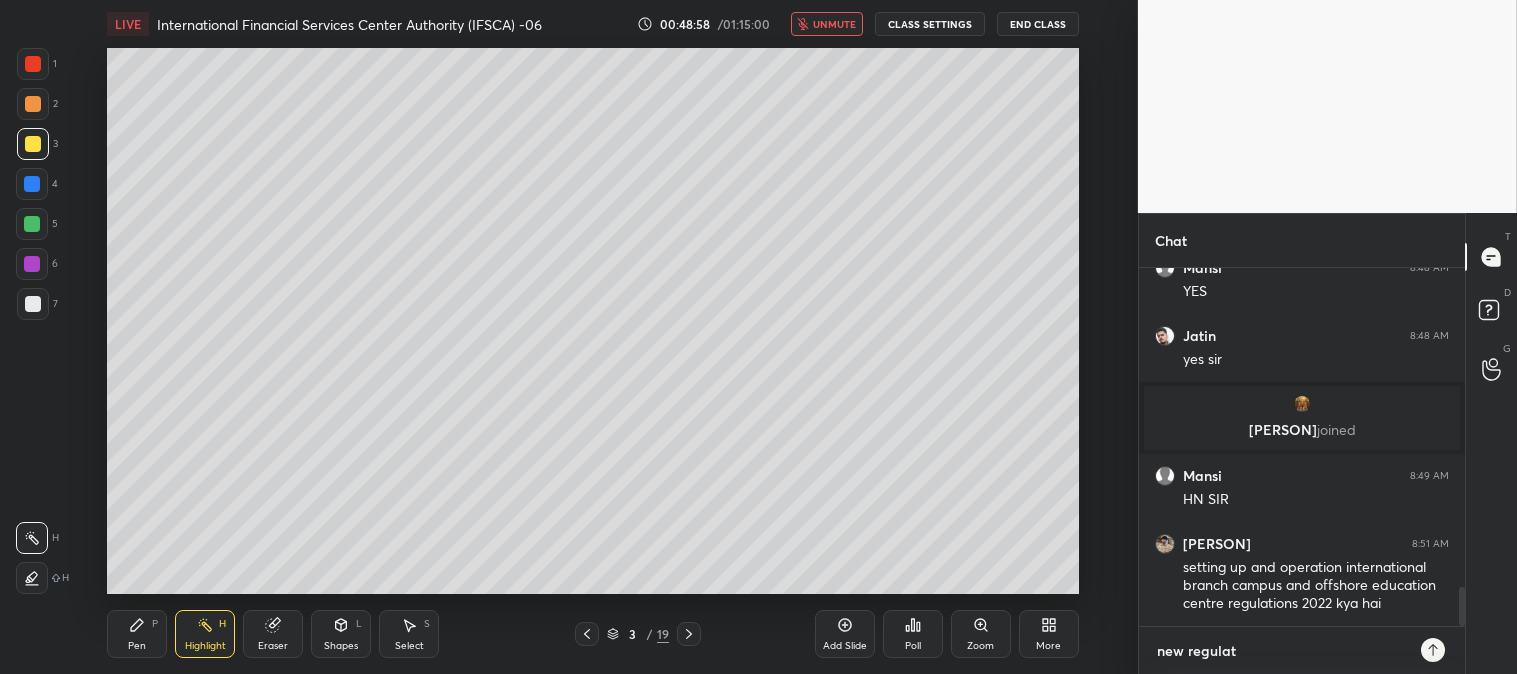 type on "new regulati" 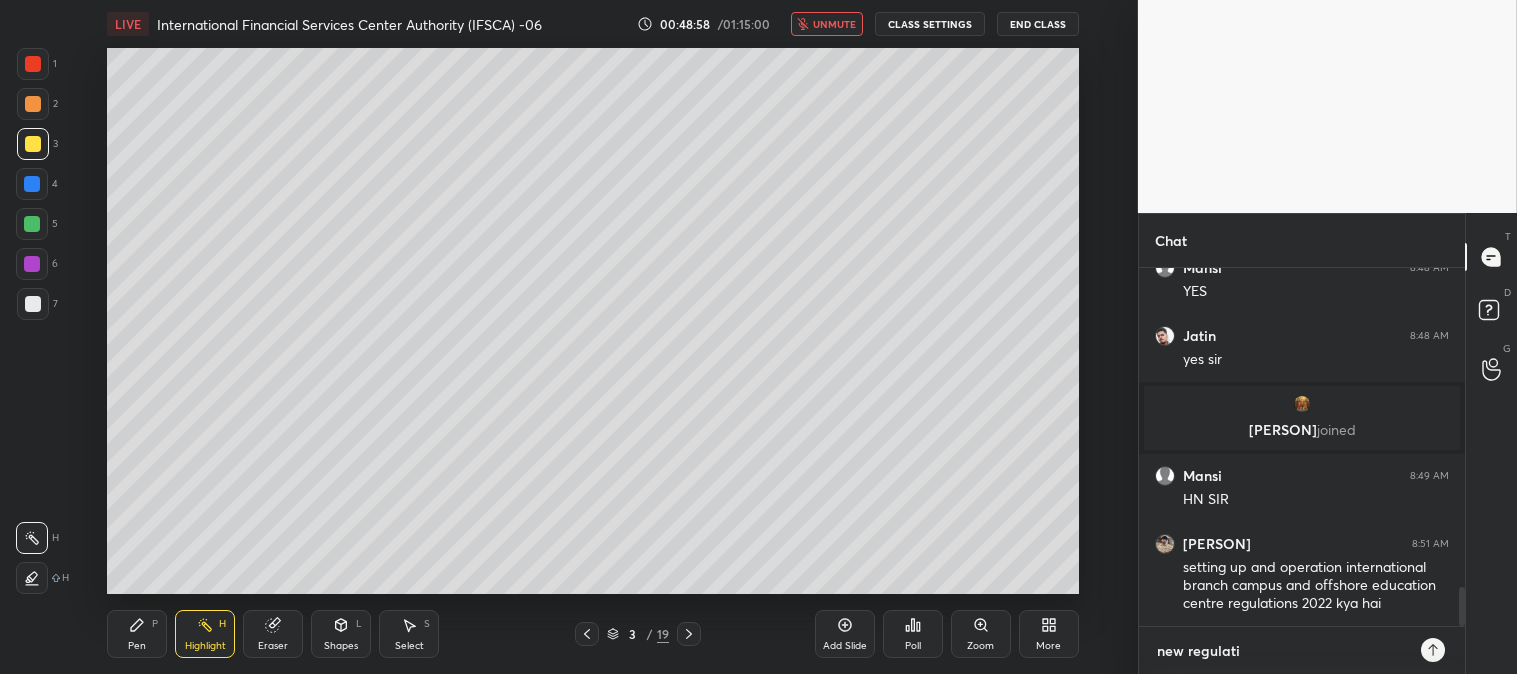 type on "new regulatio" 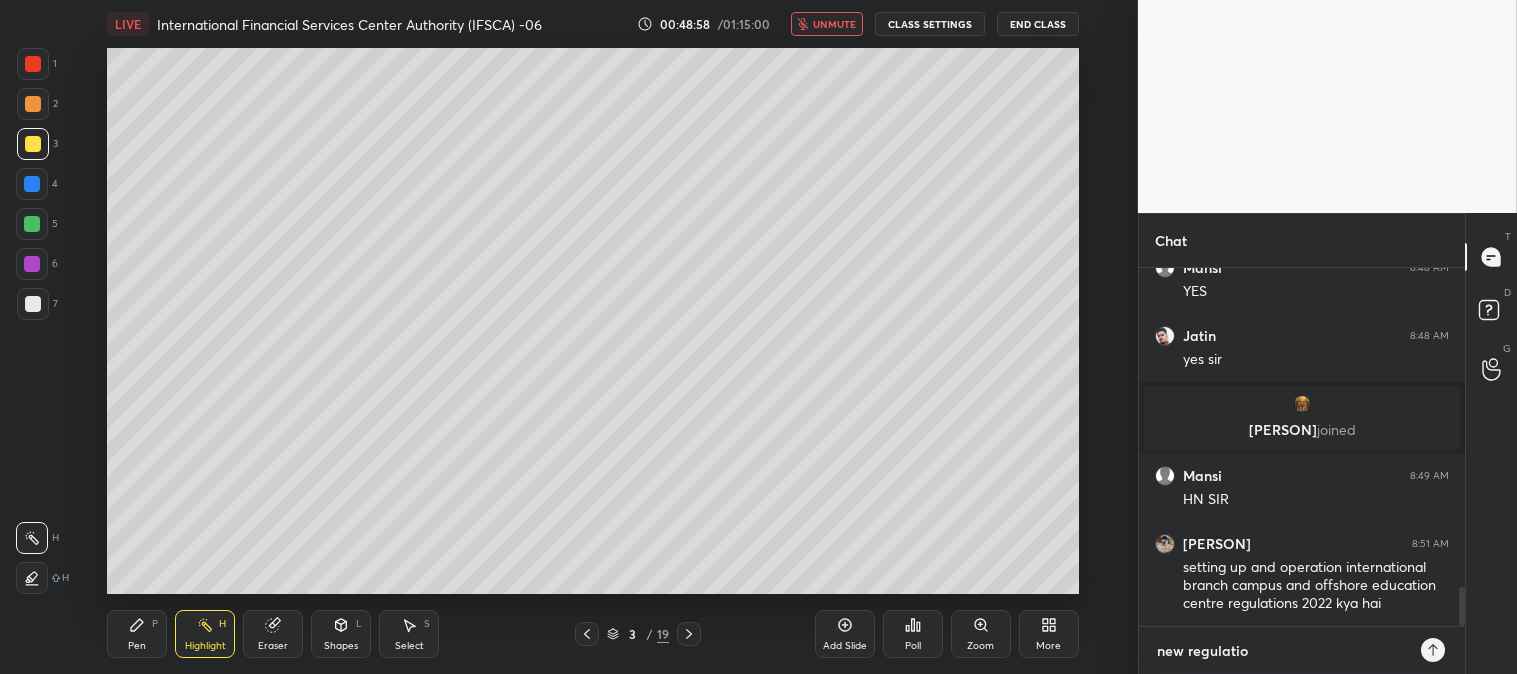 type on "new regulation" 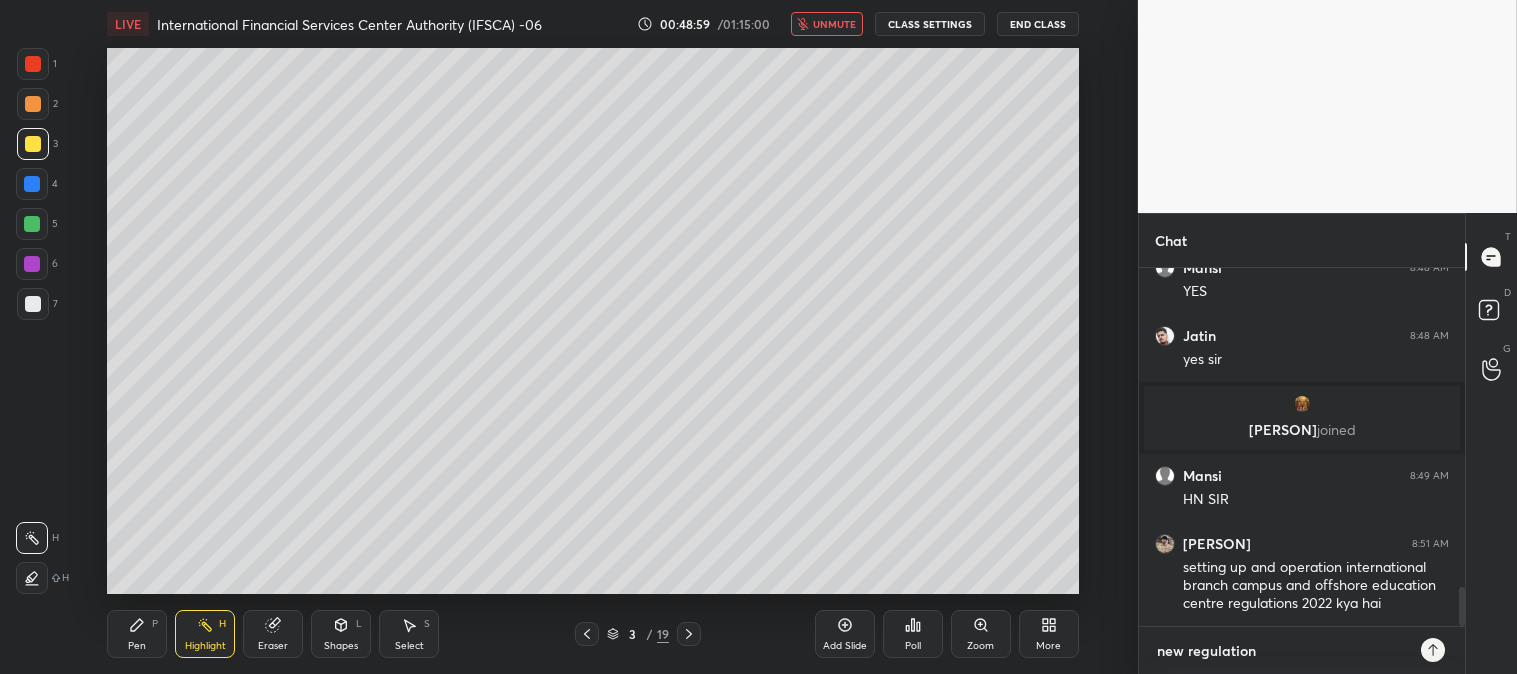 type on "new regulations" 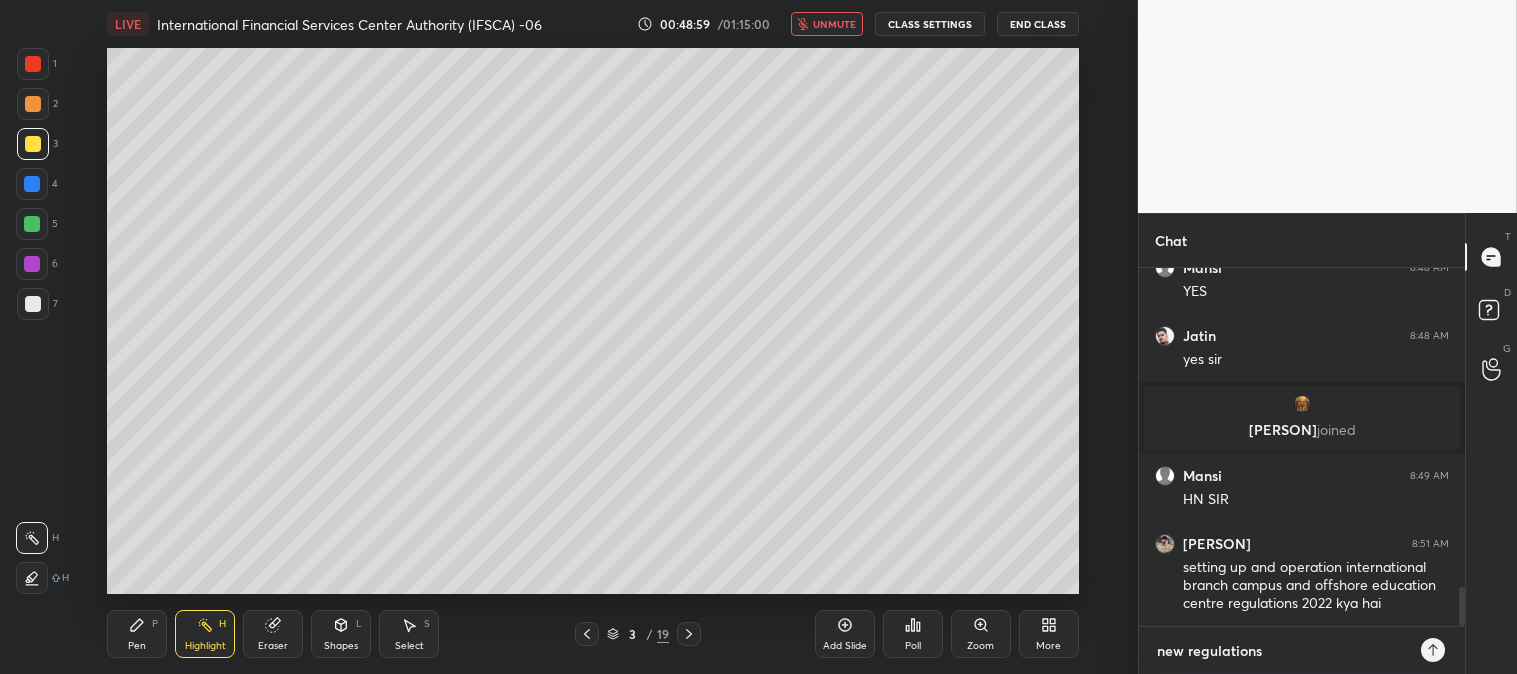 type on "new regulations" 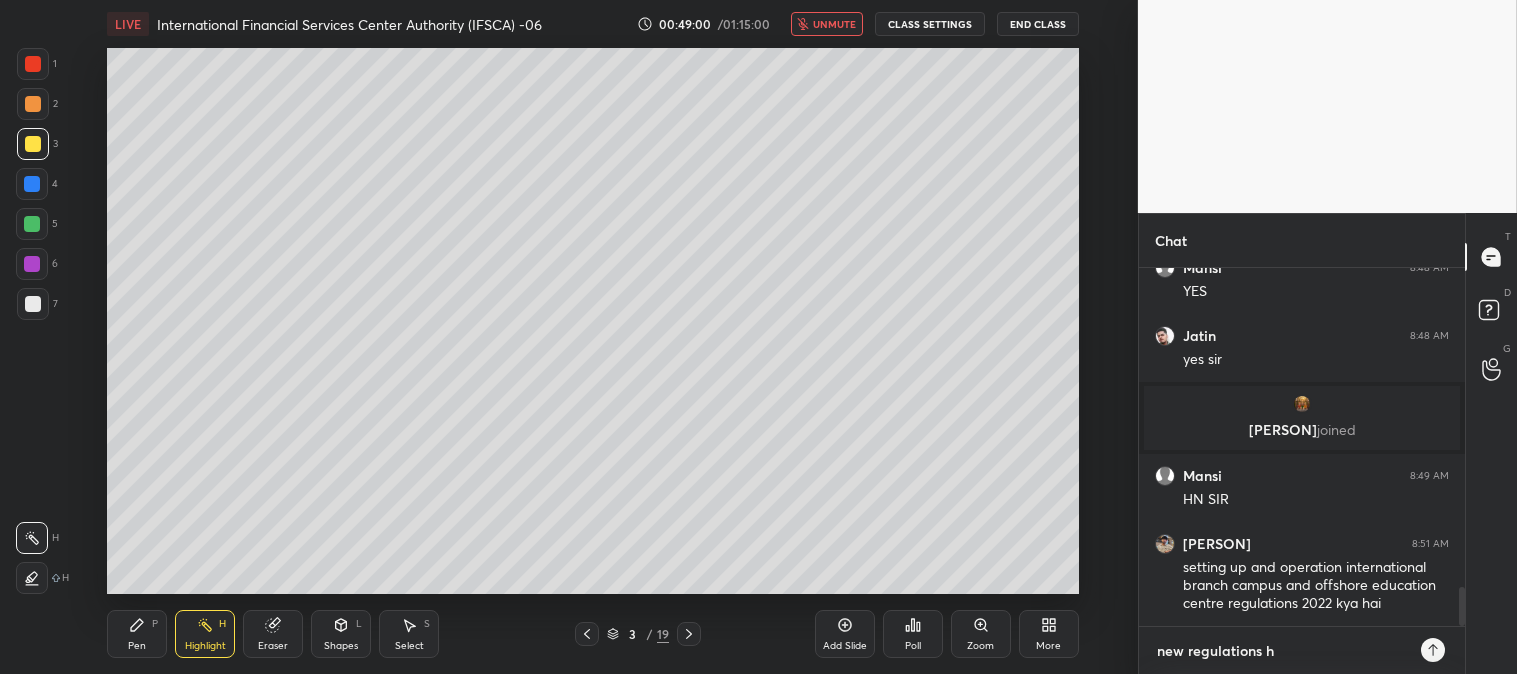 type on "new regulations ha" 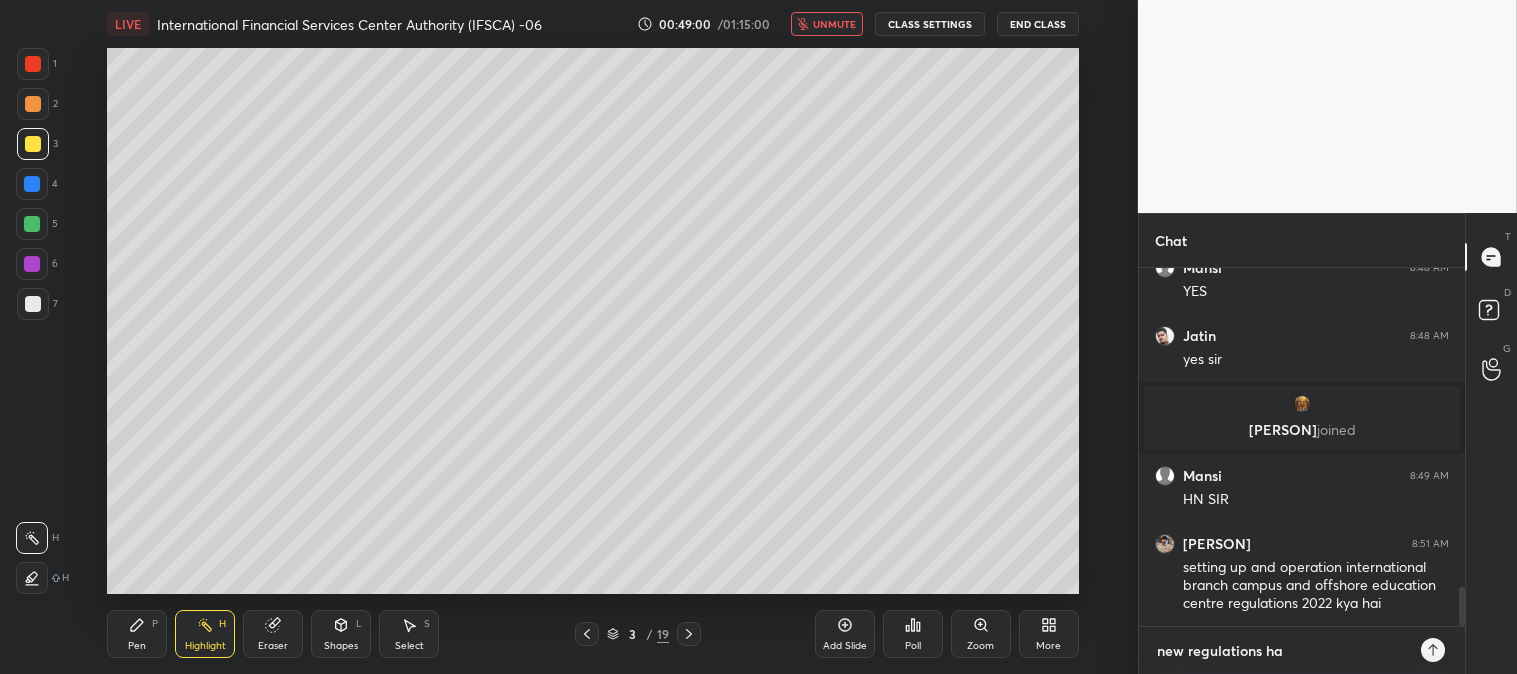 type on "new regulations hai" 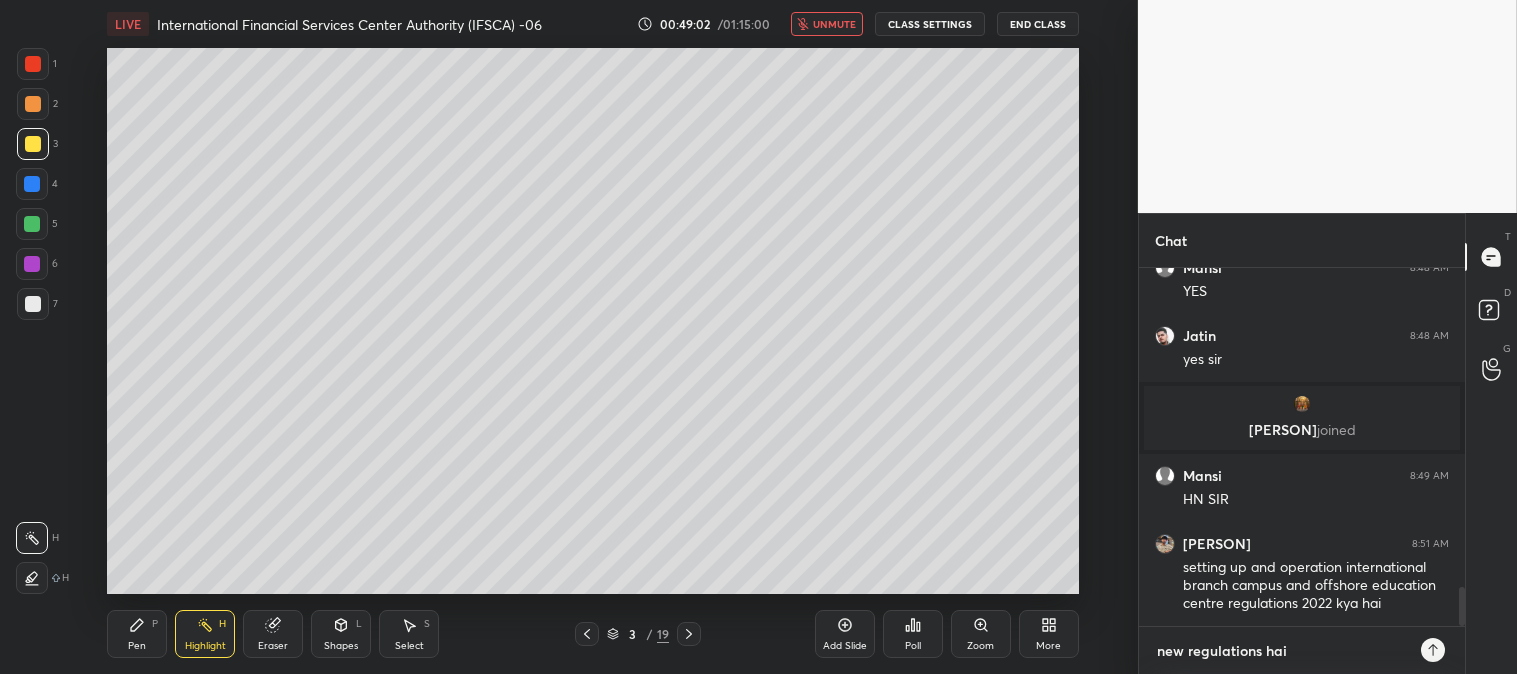 type 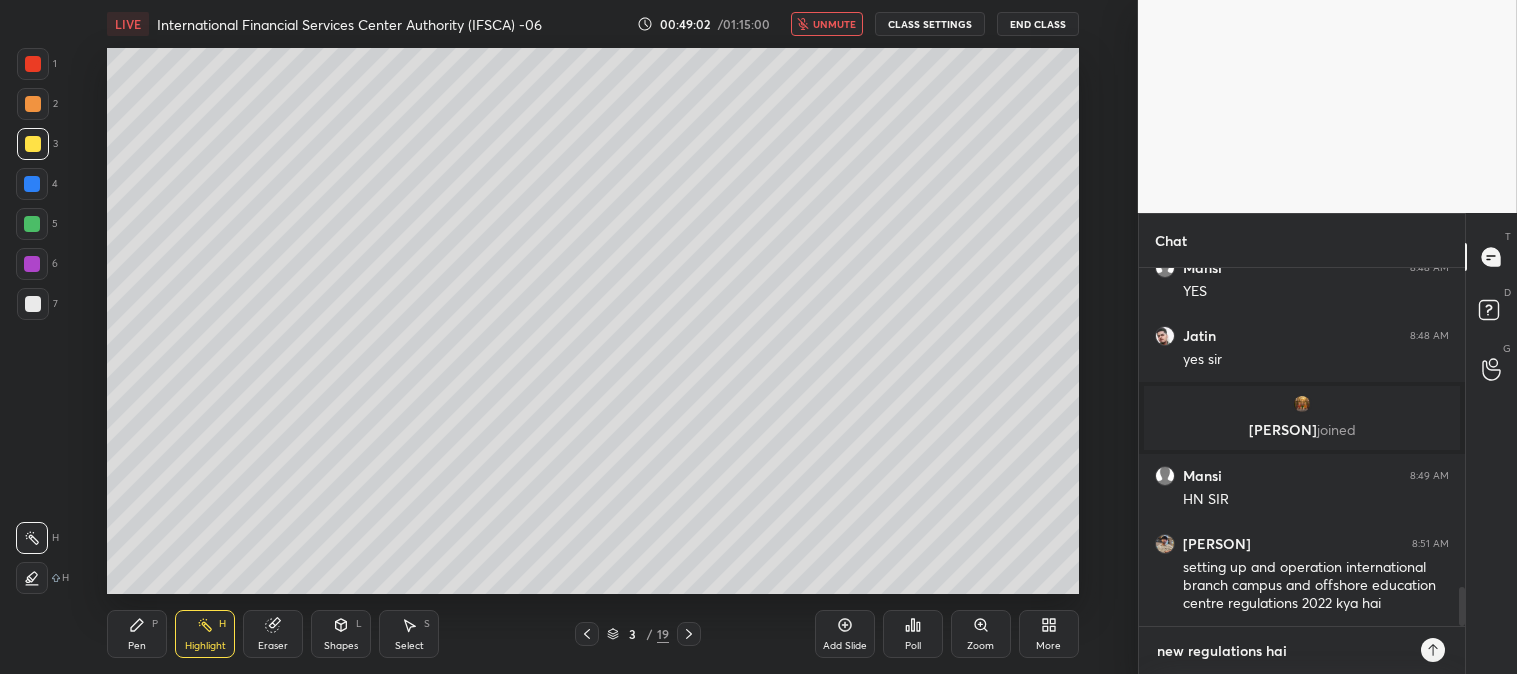 type on "x" 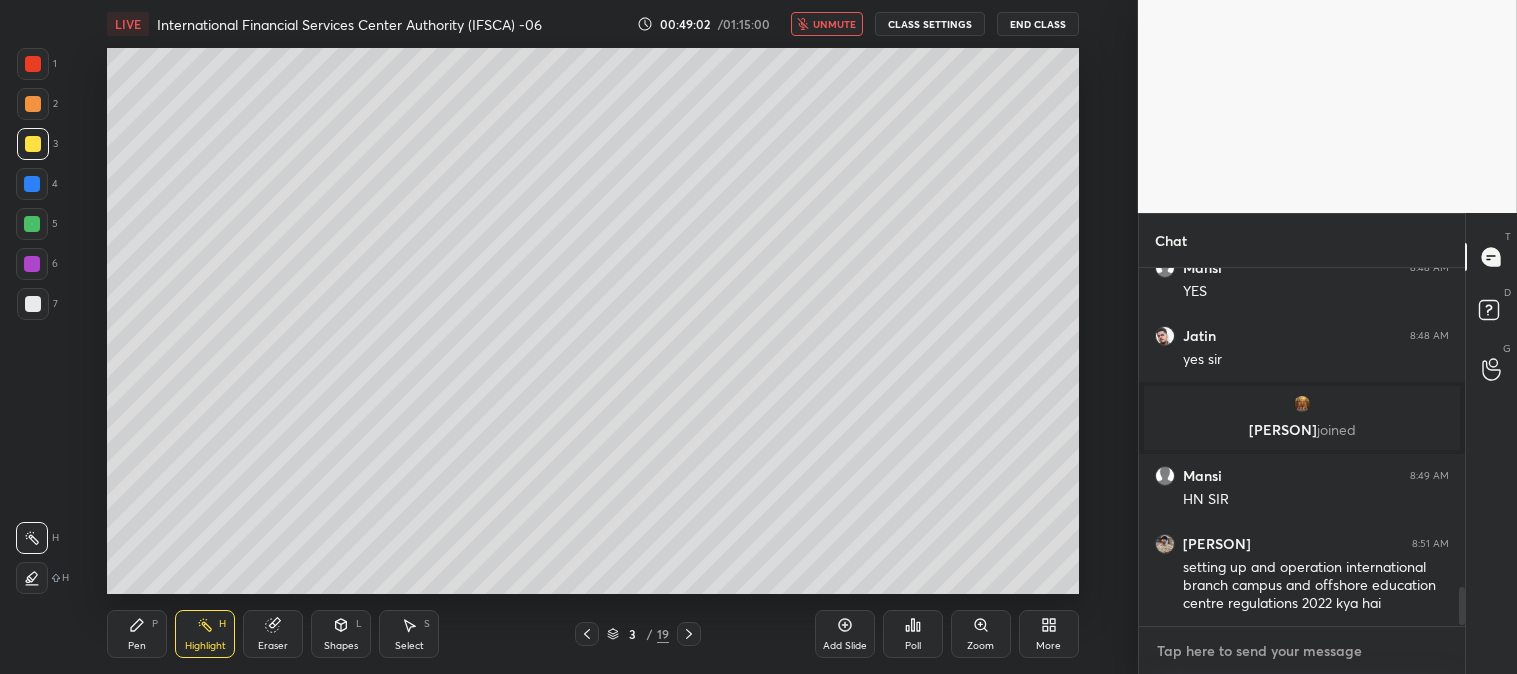 scroll, scrollTop: 3071, scrollLeft: 0, axis: vertical 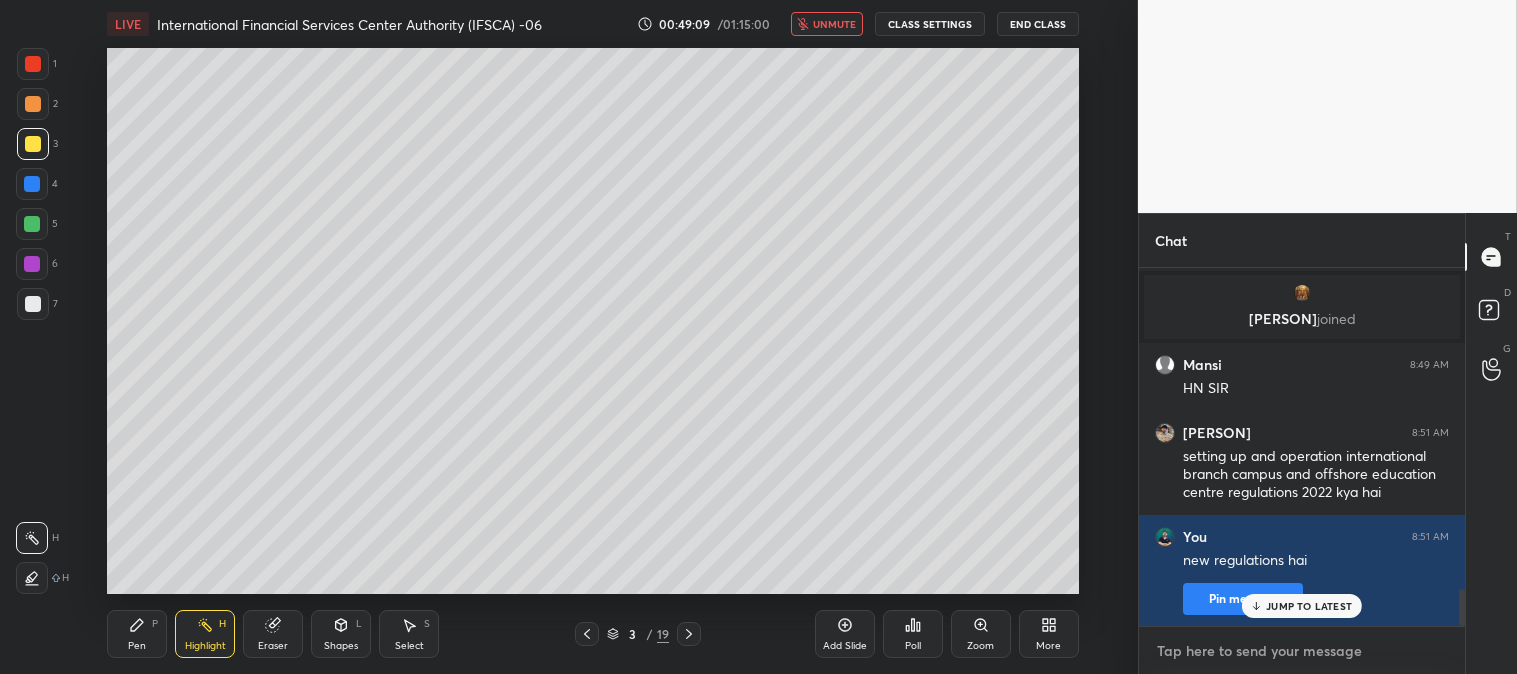 type on "b" 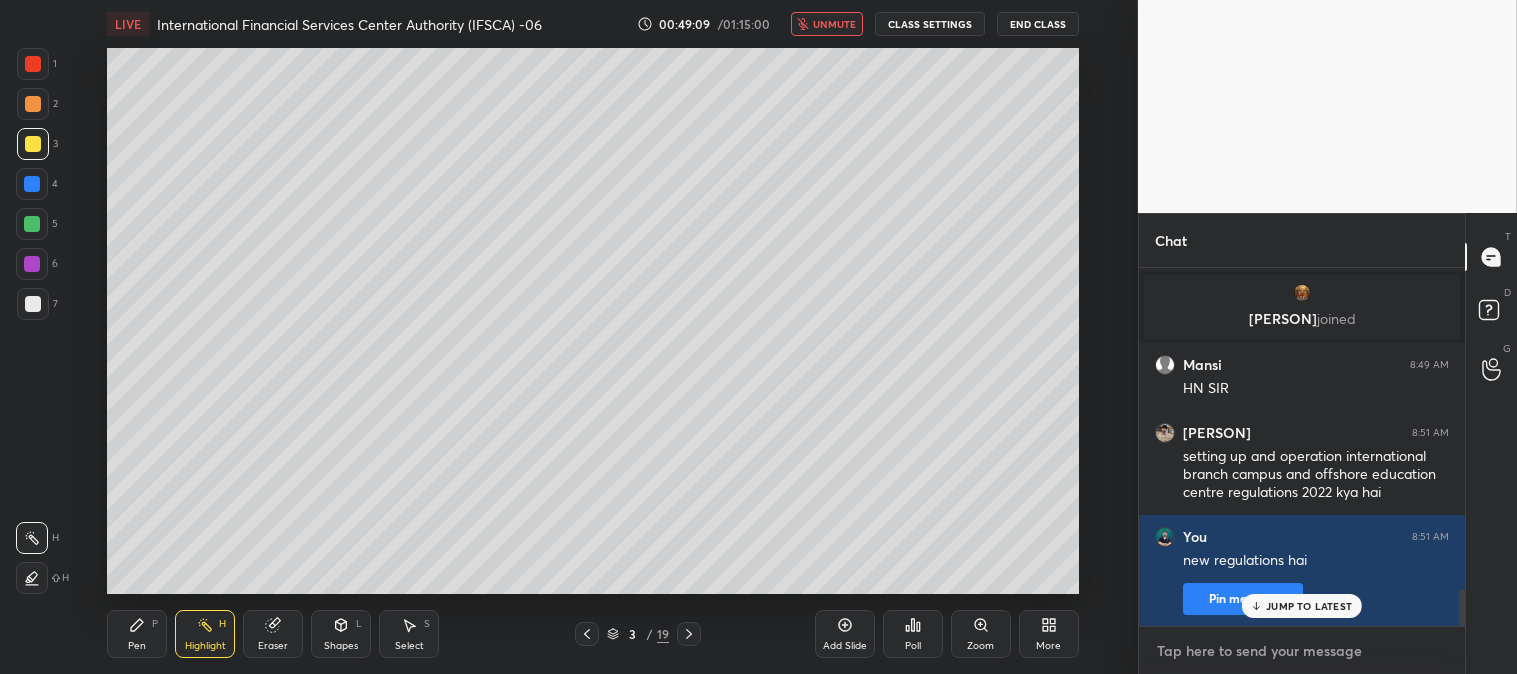 type on "x" 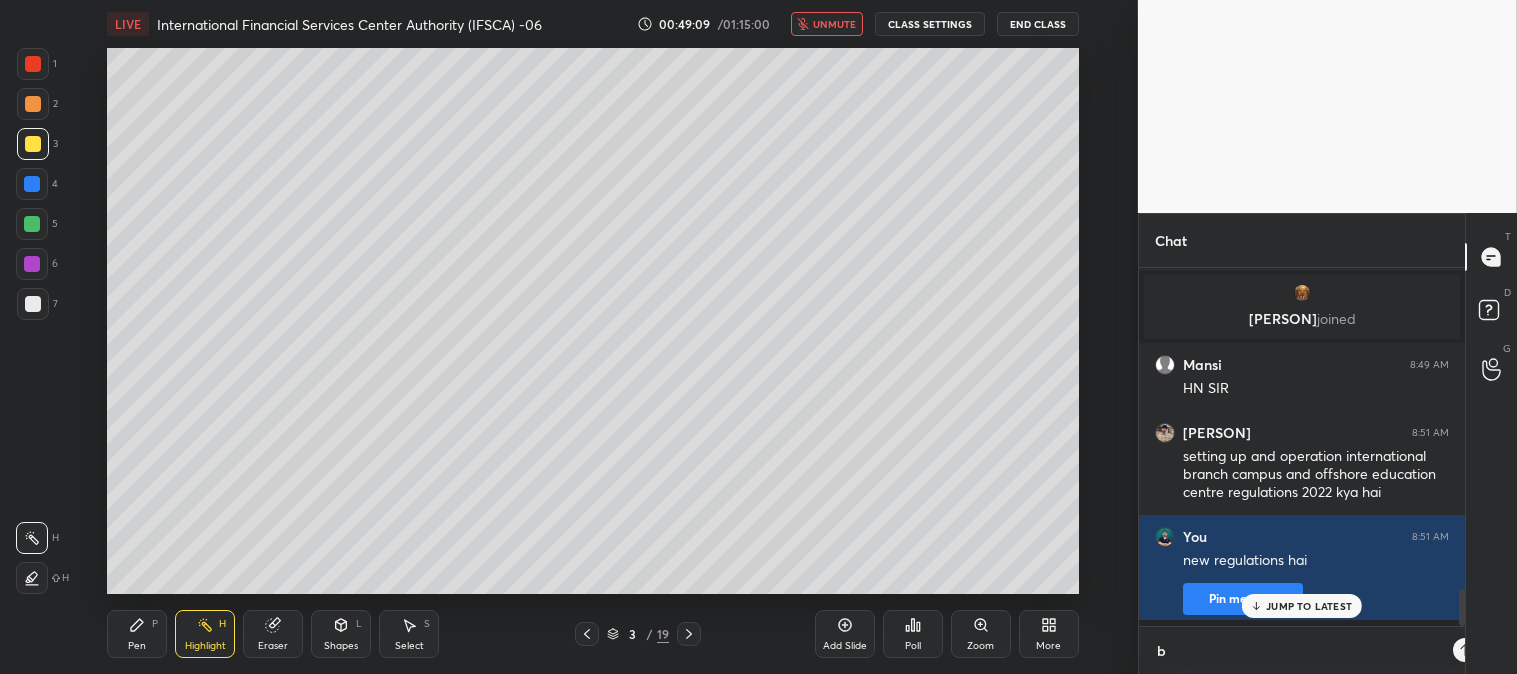 scroll, scrollTop: 346, scrollLeft: 320, axis: both 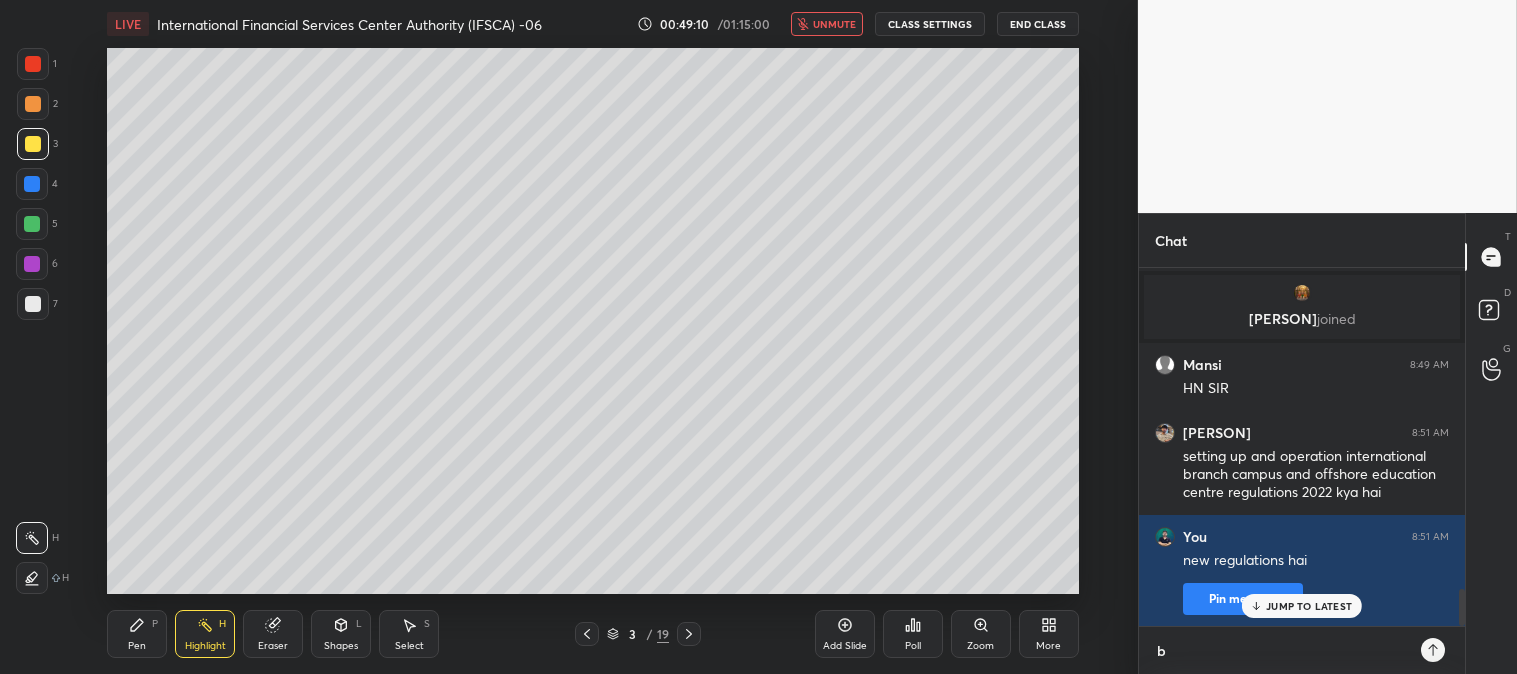 type on "ba" 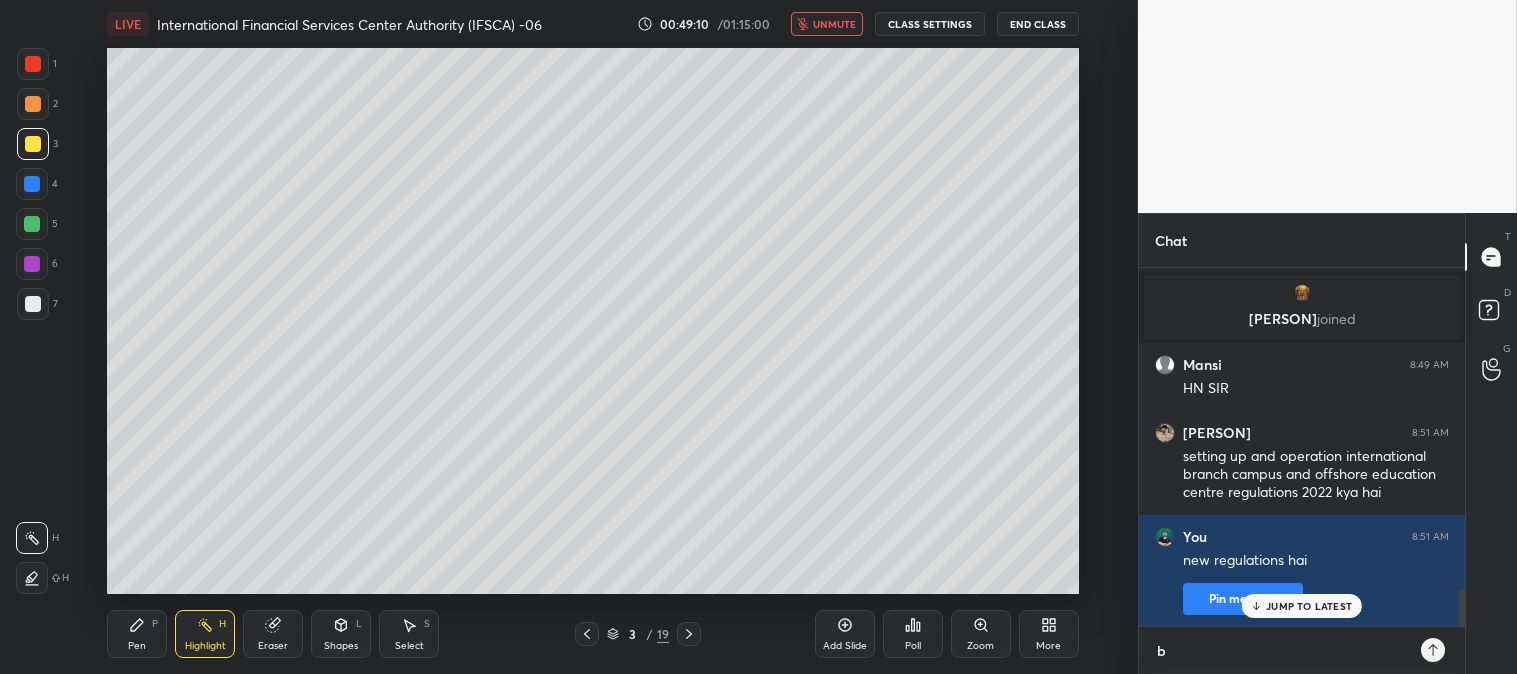 type on "x" 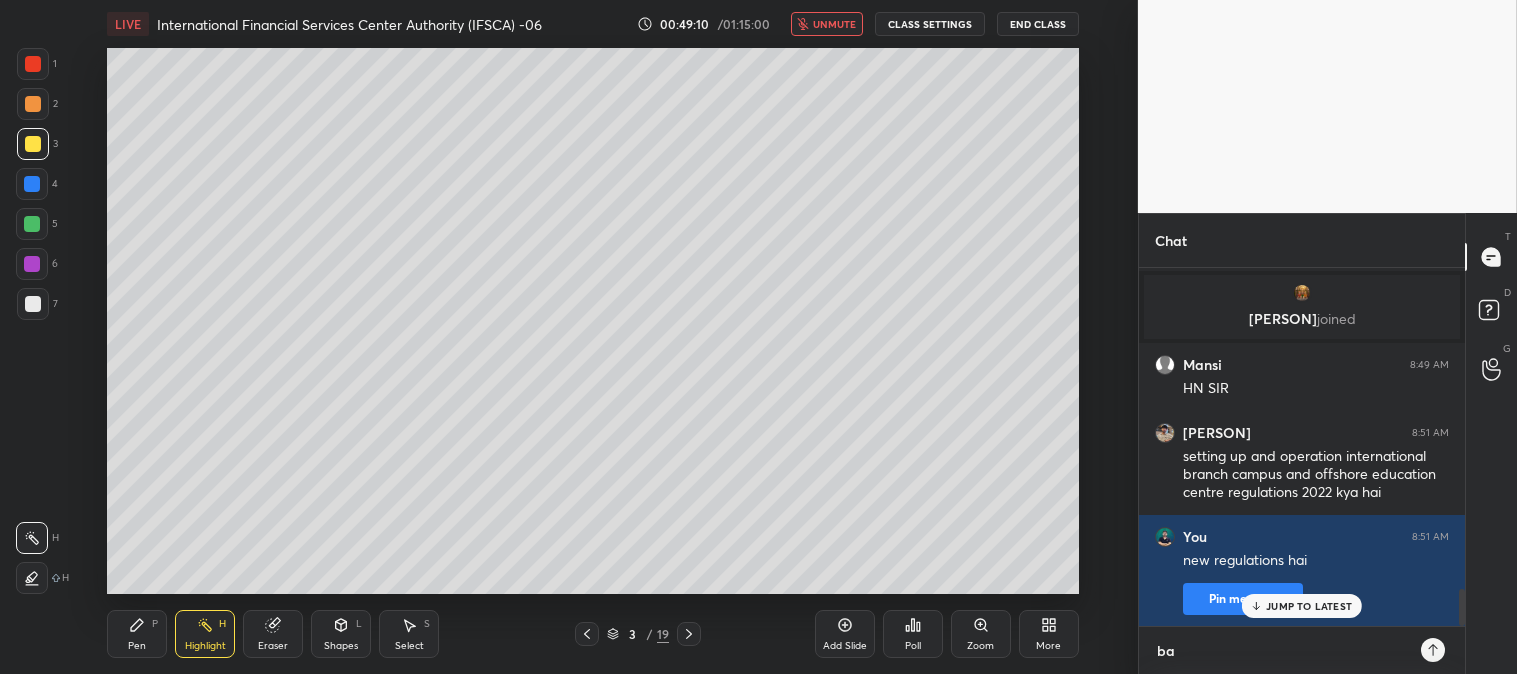 type on "bat" 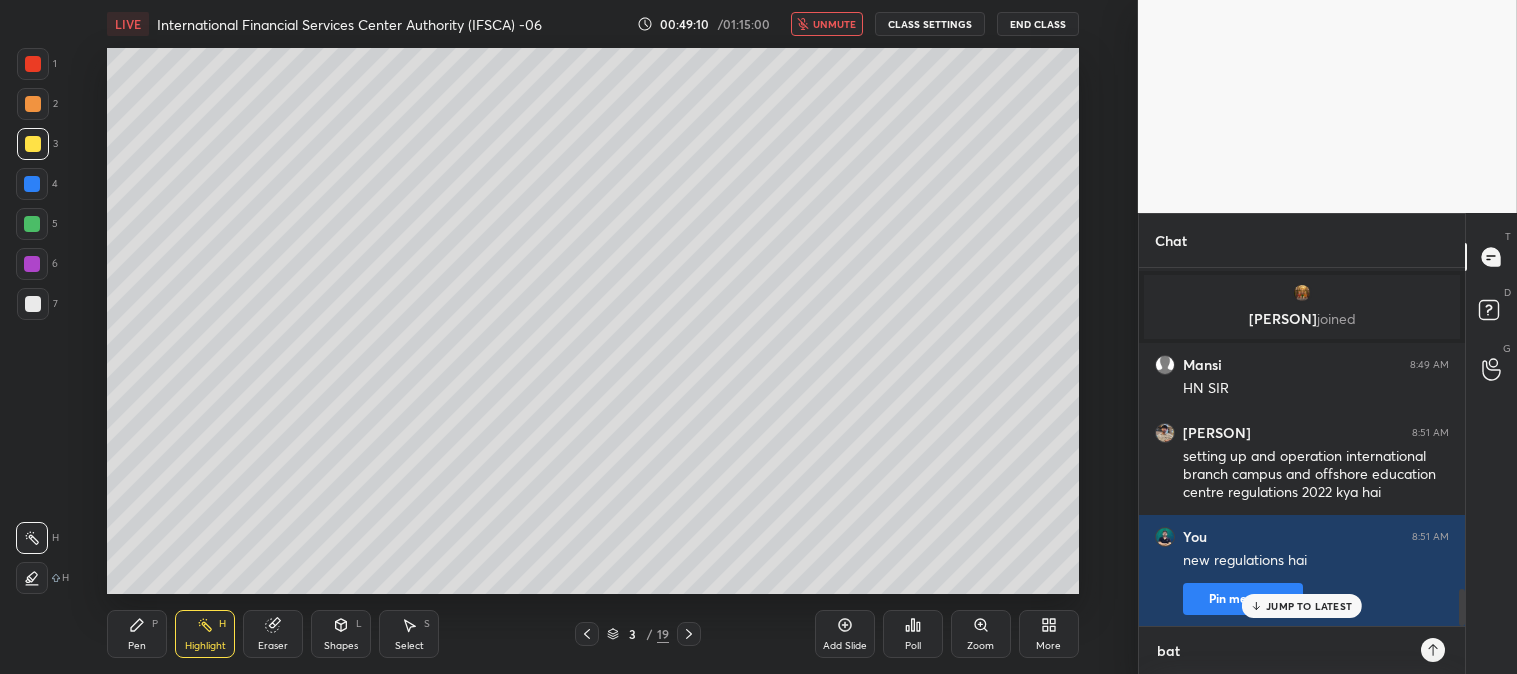 type on "bata" 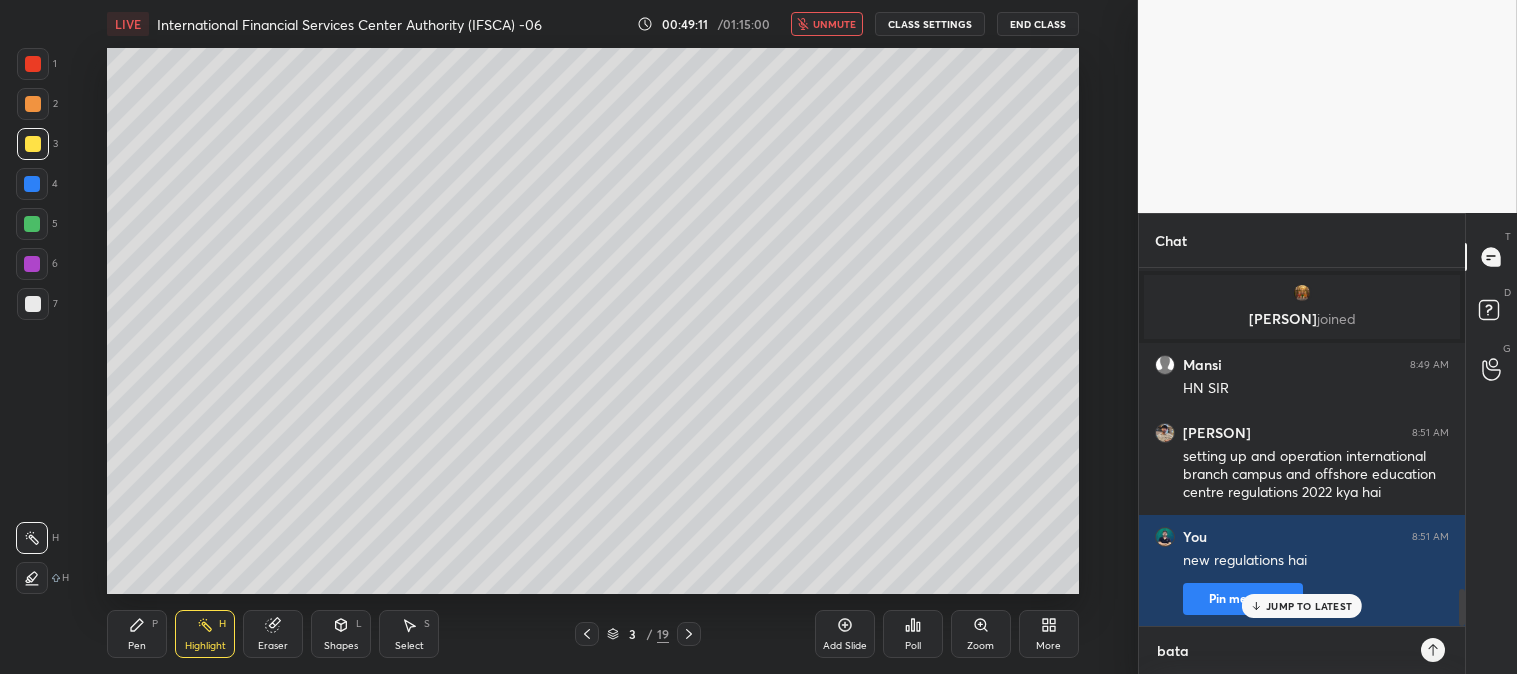 type on "batau" 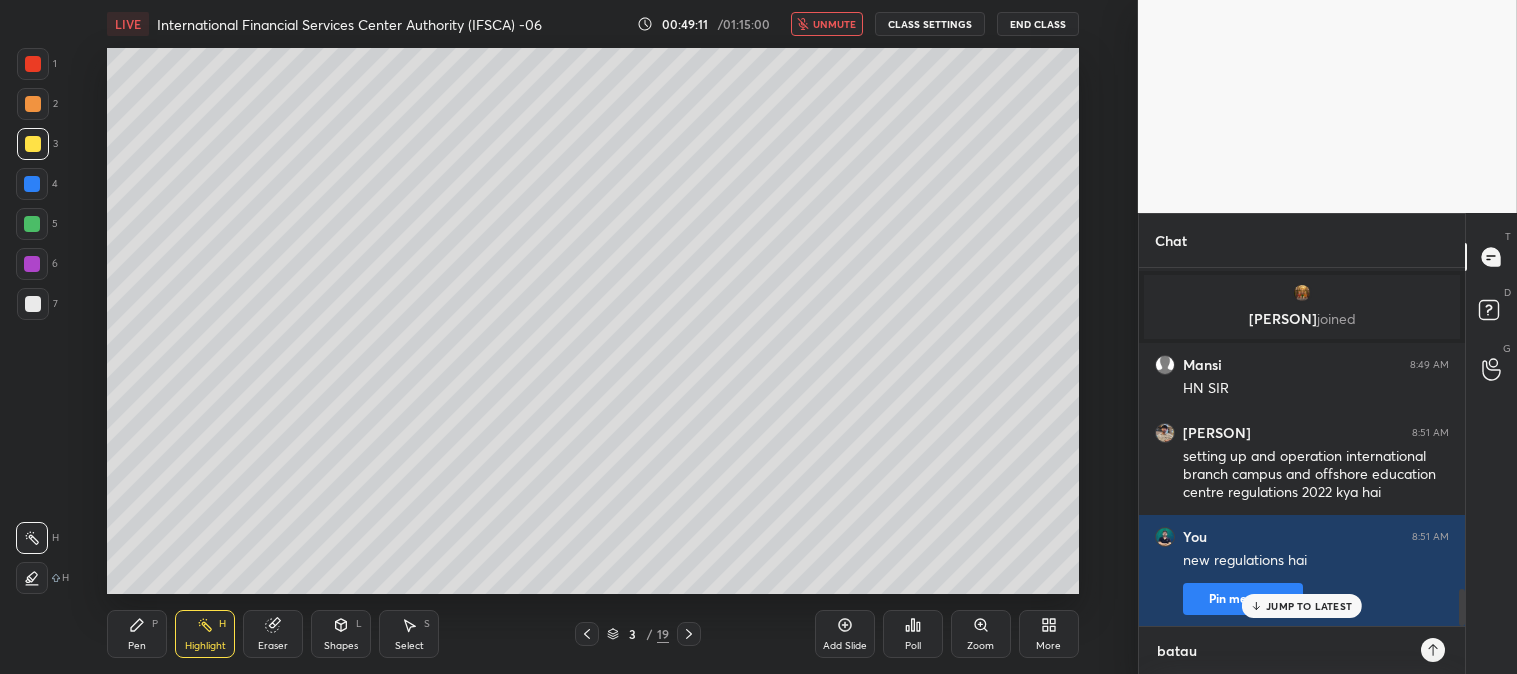 type on "bataun" 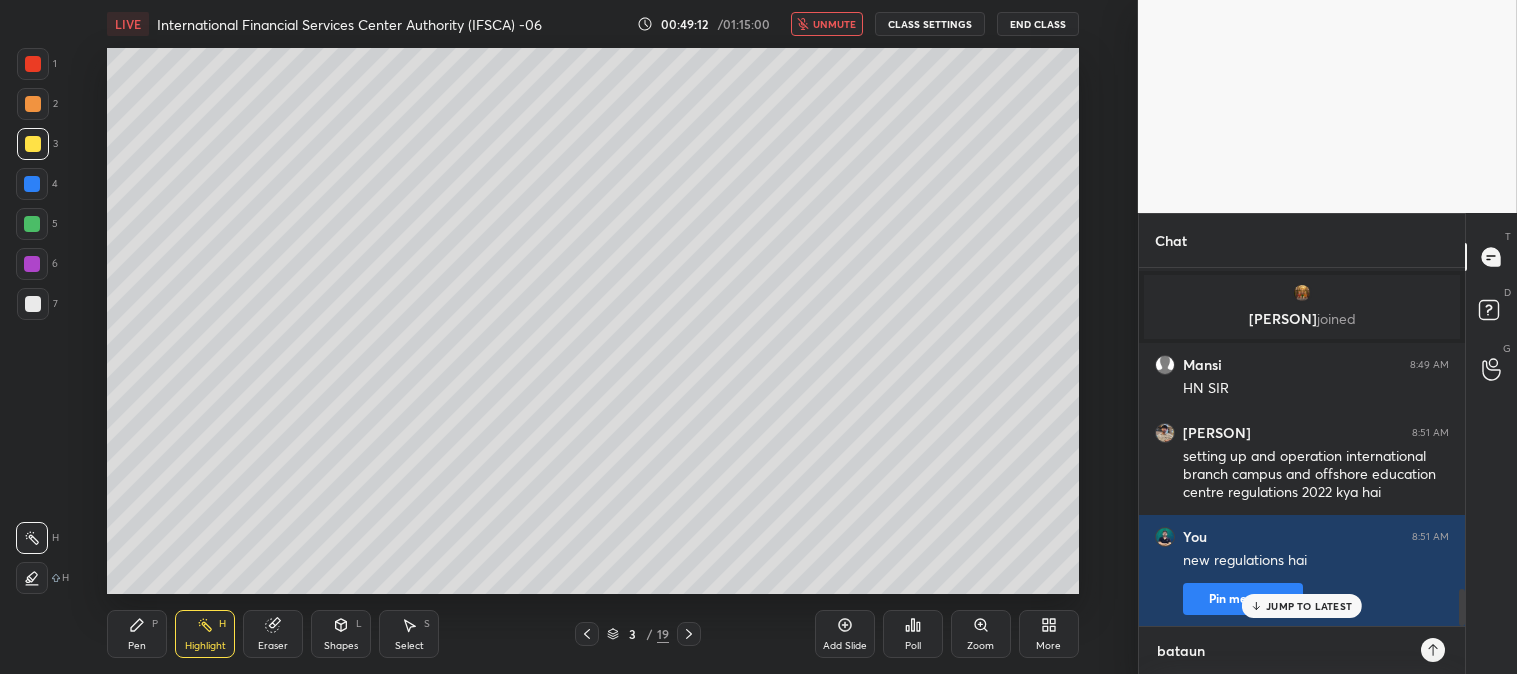 type on "bataung" 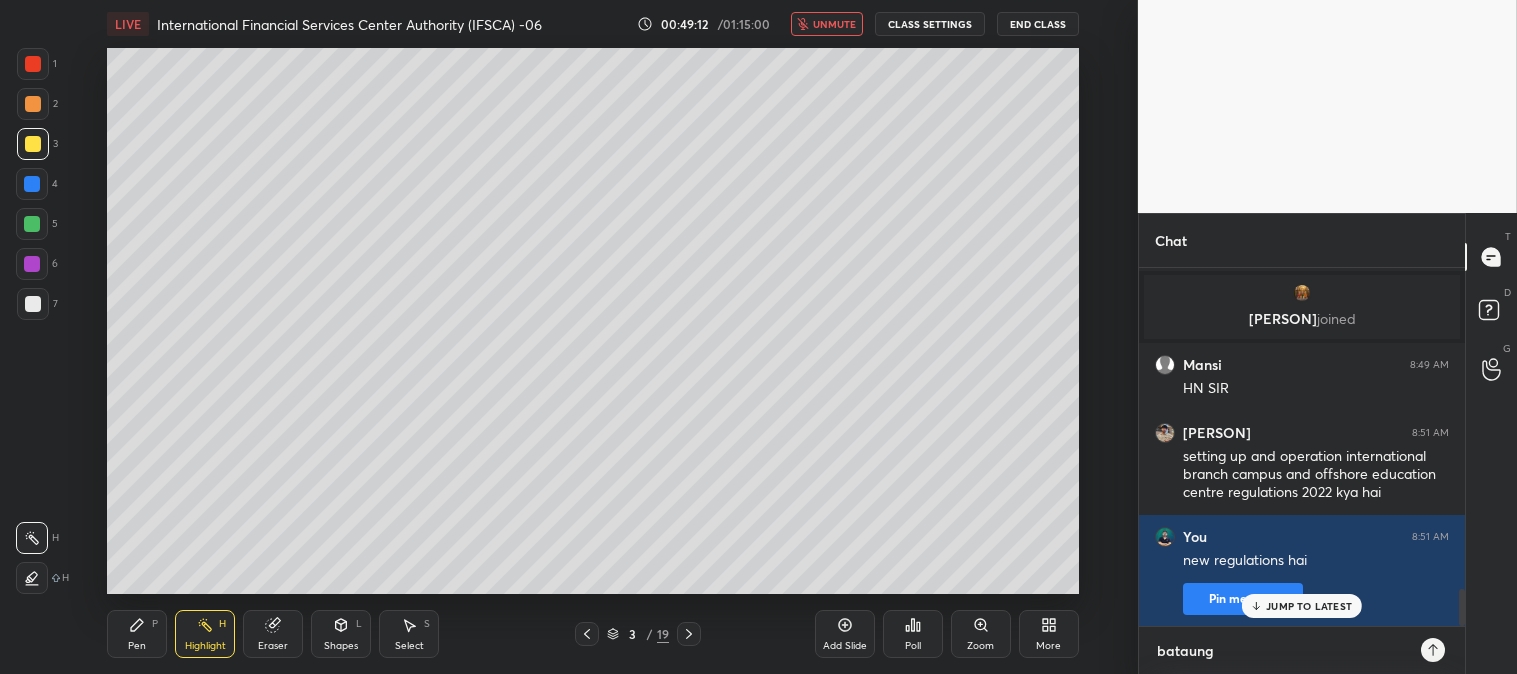 type on "bataunga" 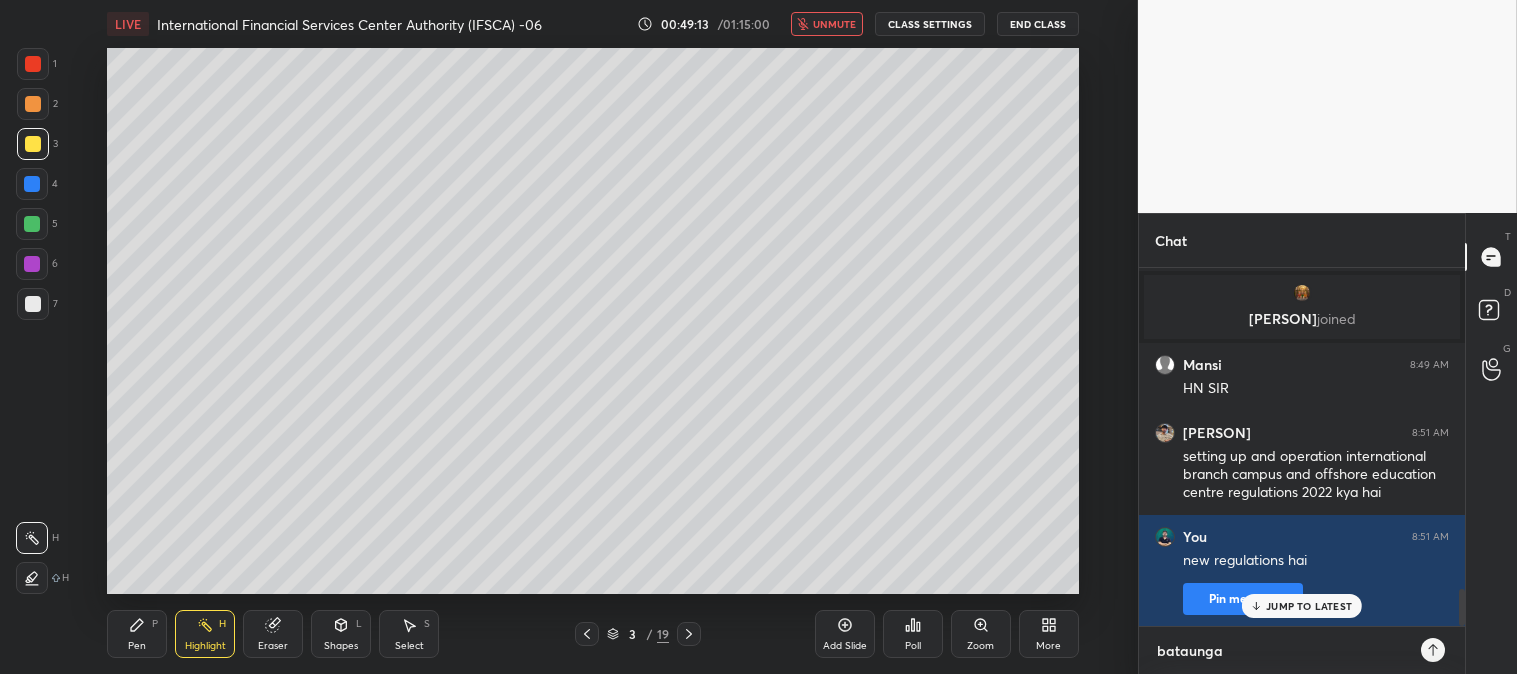 type on "bataunga" 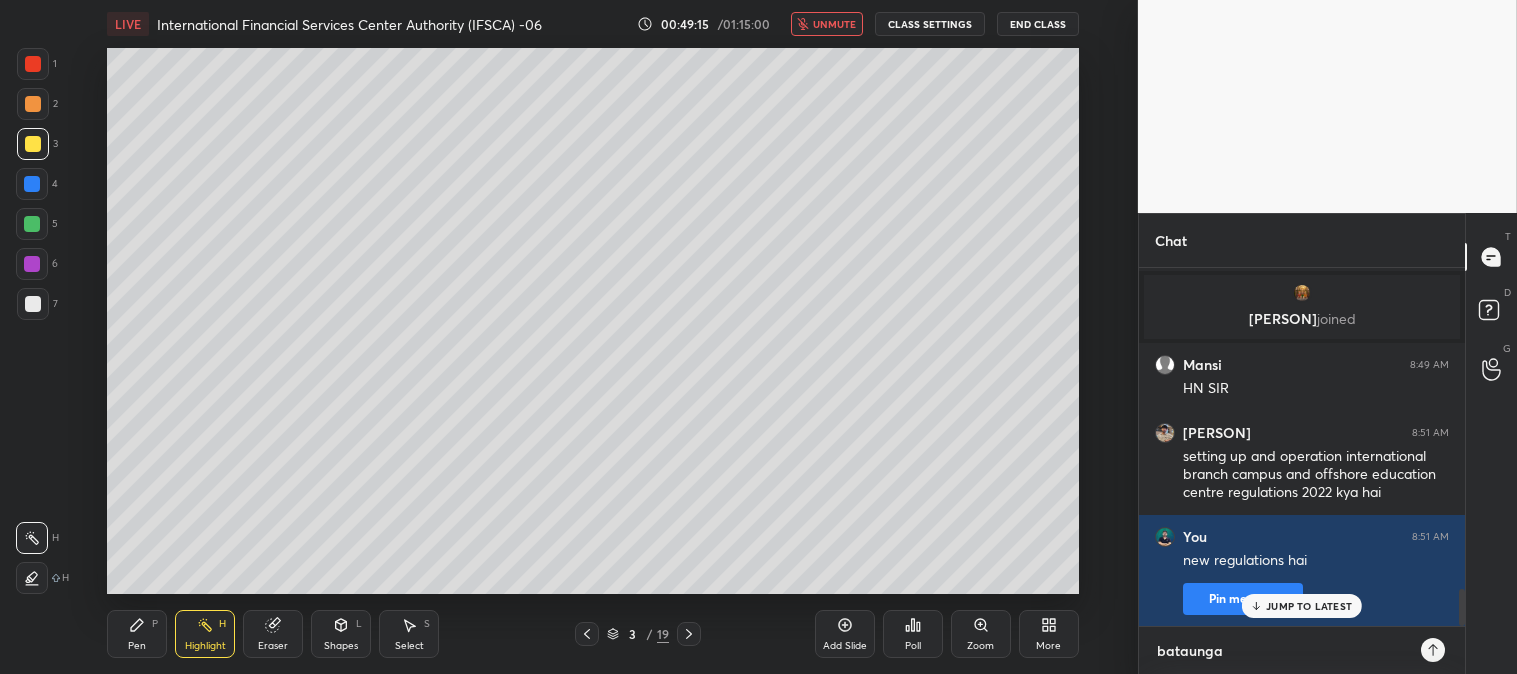 type 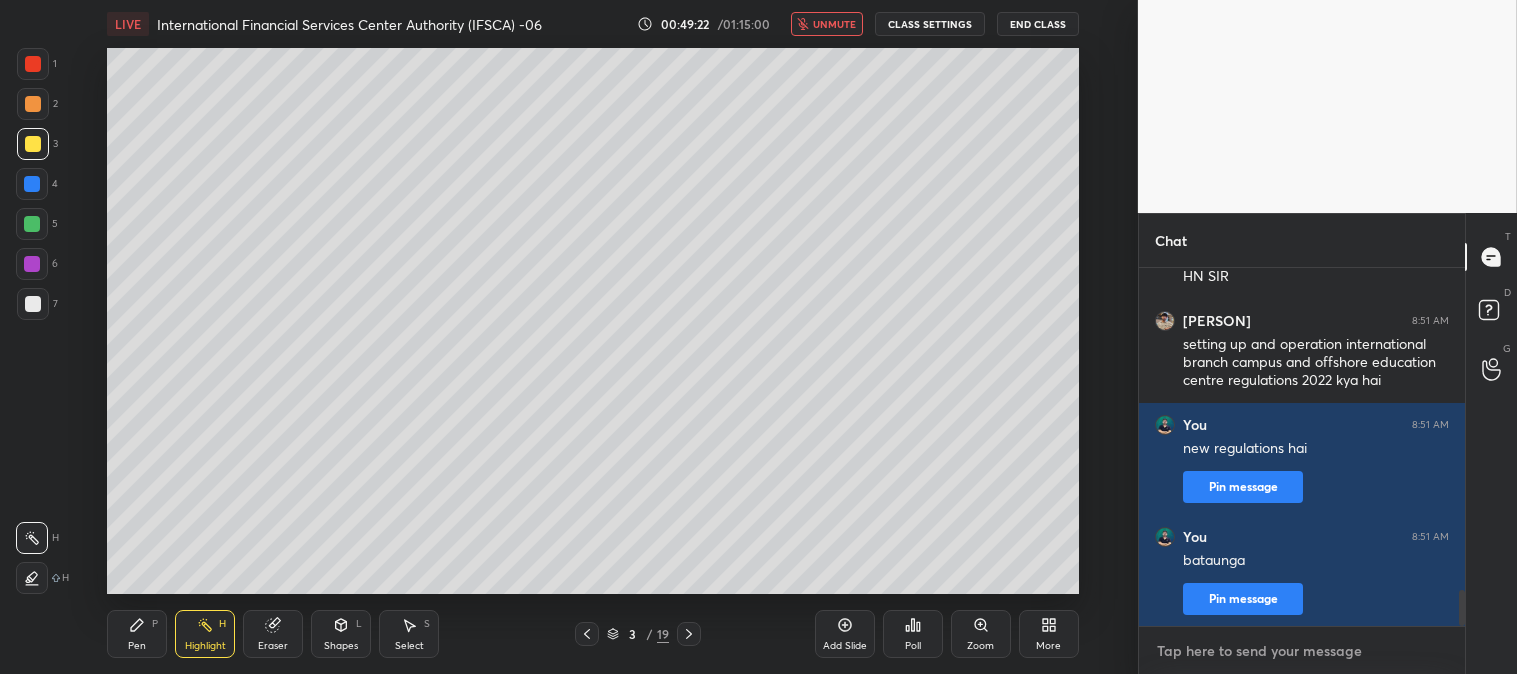 scroll, scrollTop: 3184, scrollLeft: 0, axis: vertical 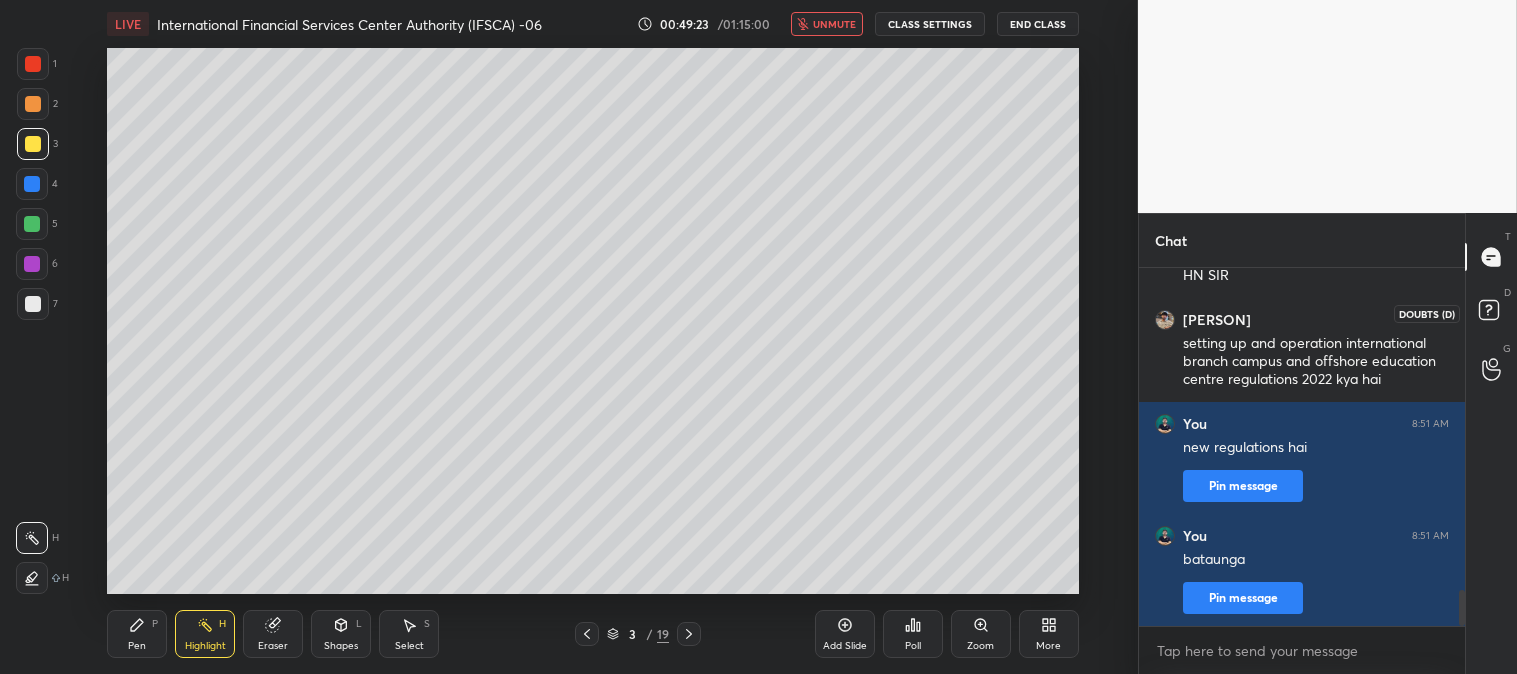 click 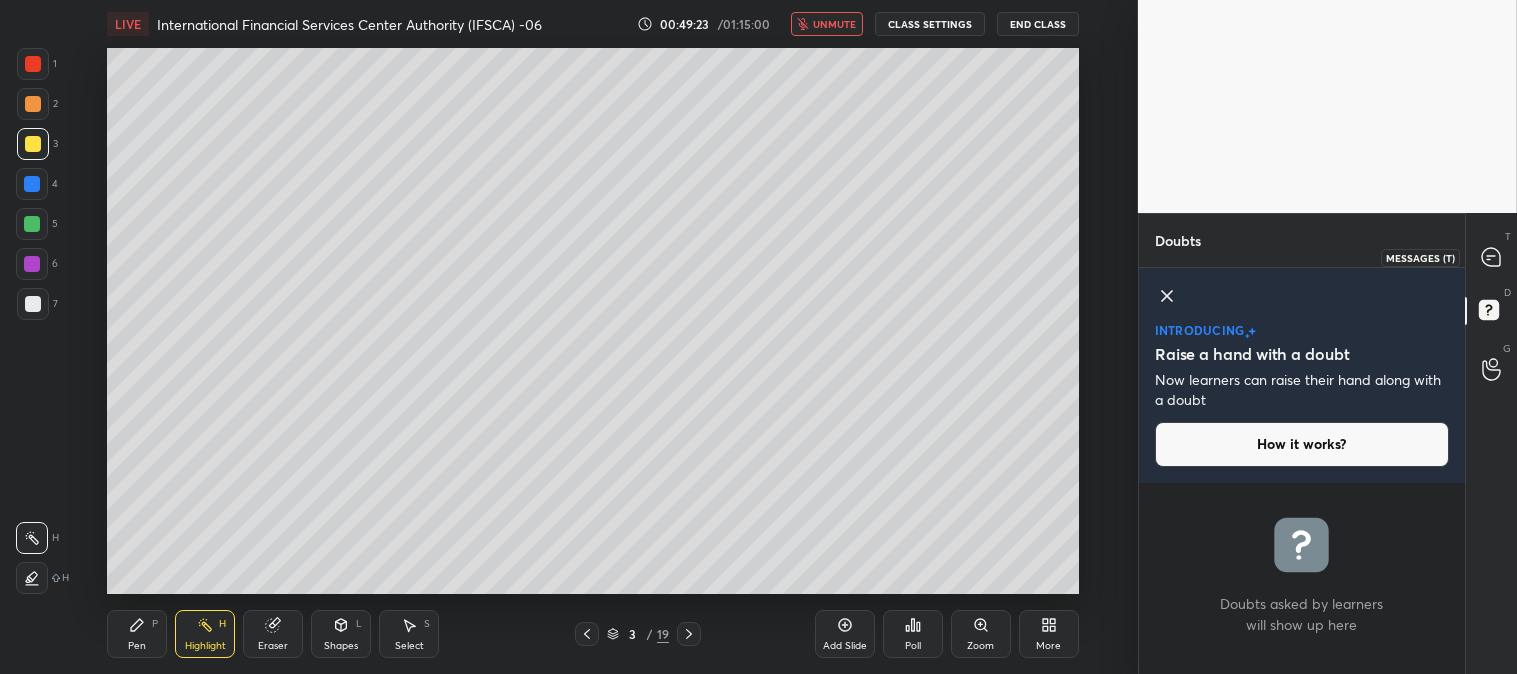 click 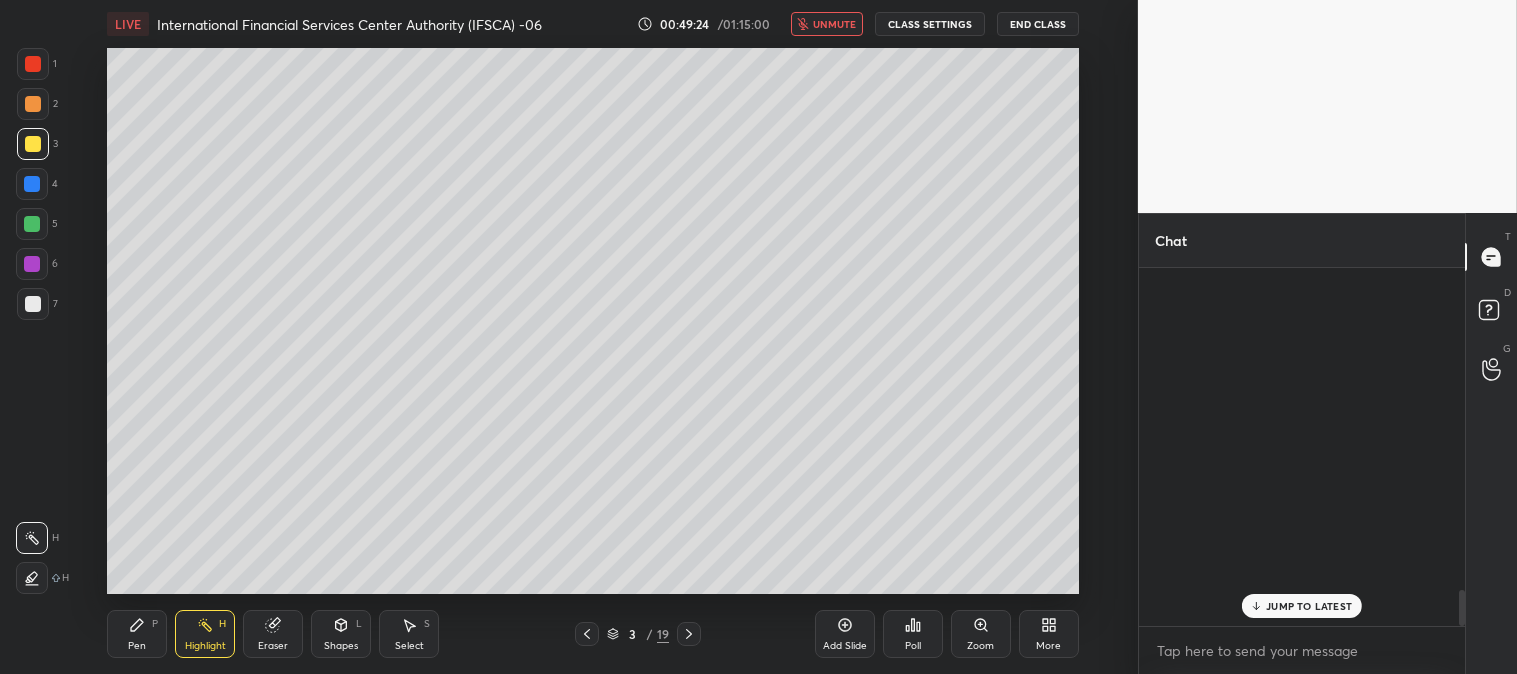 scroll, scrollTop: 3183, scrollLeft: 0, axis: vertical 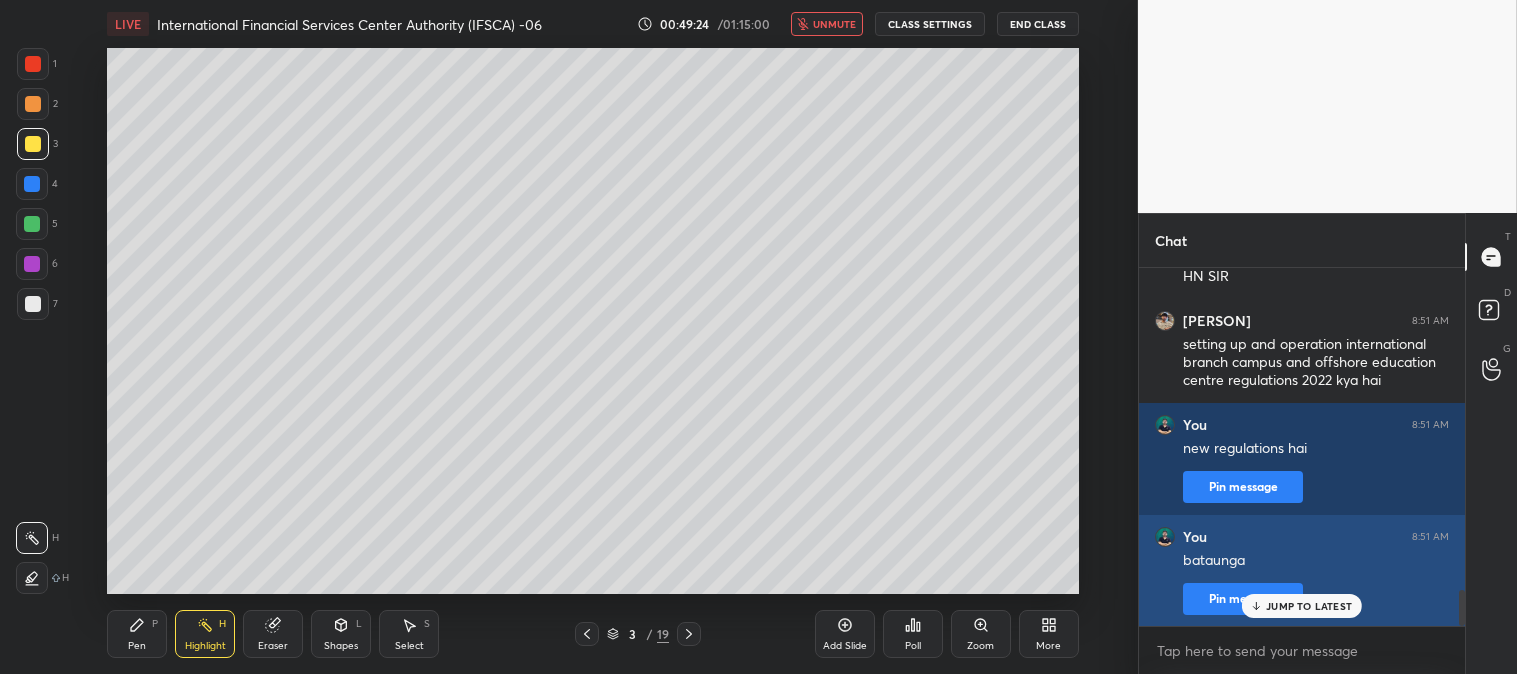click on "JUMP TO LATEST" at bounding box center (1309, 606) 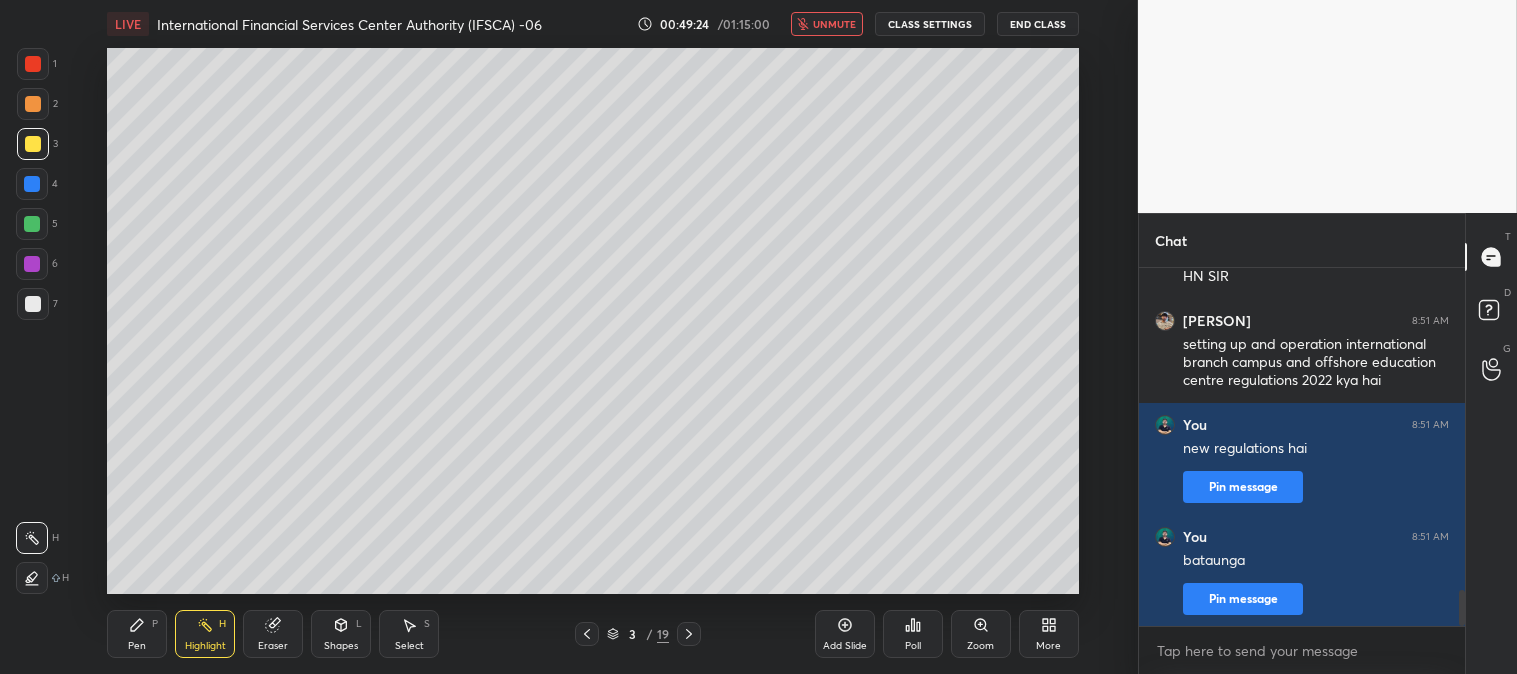 scroll, scrollTop: 3184, scrollLeft: 0, axis: vertical 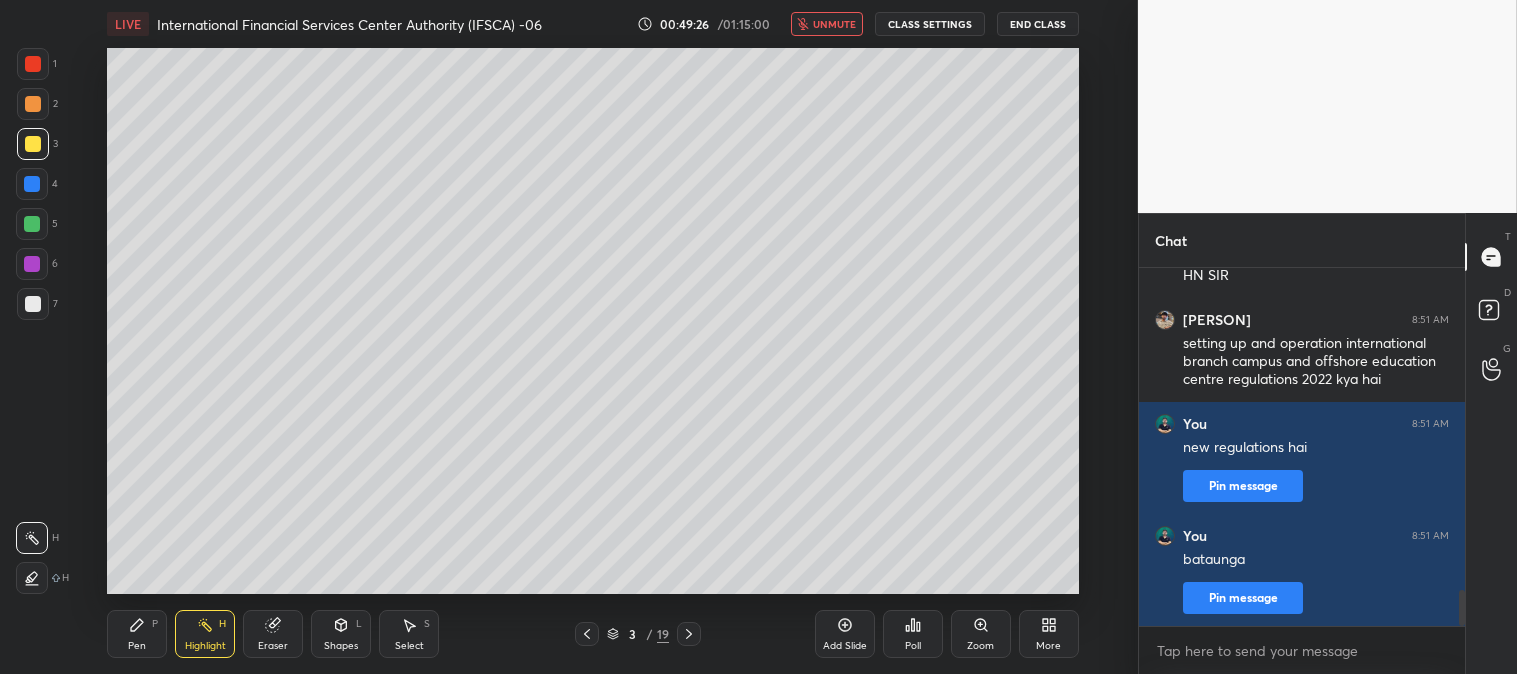 click on "P" at bounding box center (155, 624) 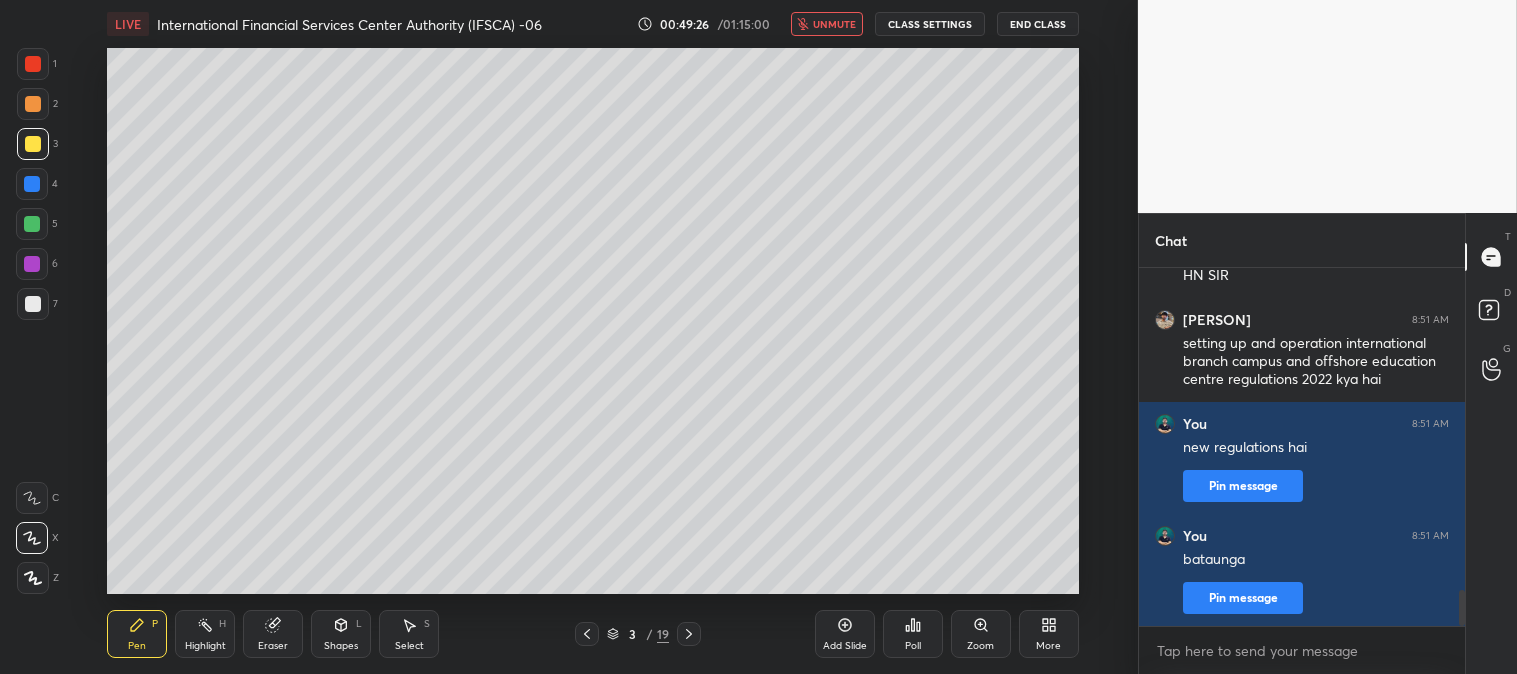 click on "Highlight H" at bounding box center [205, 634] 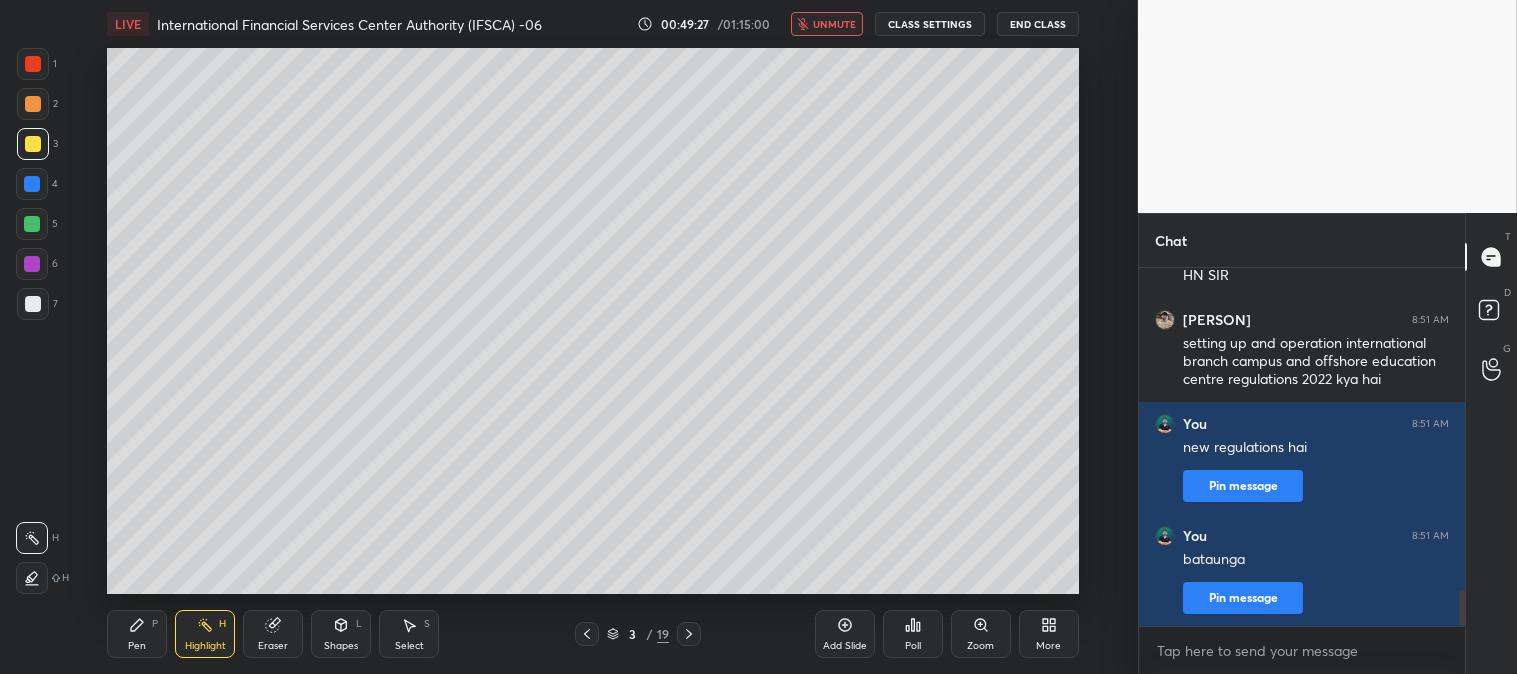 click at bounding box center [33, 64] 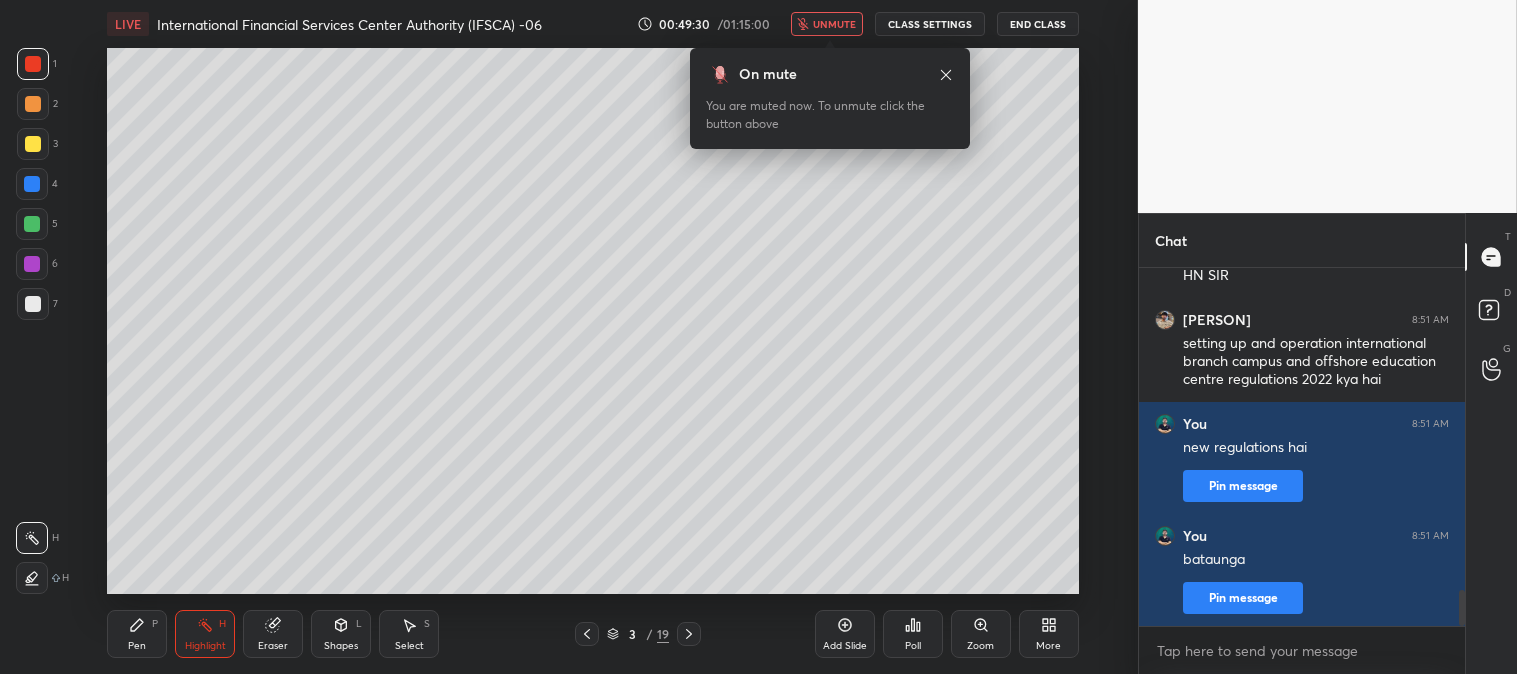 click on "unmute" at bounding box center [834, 24] 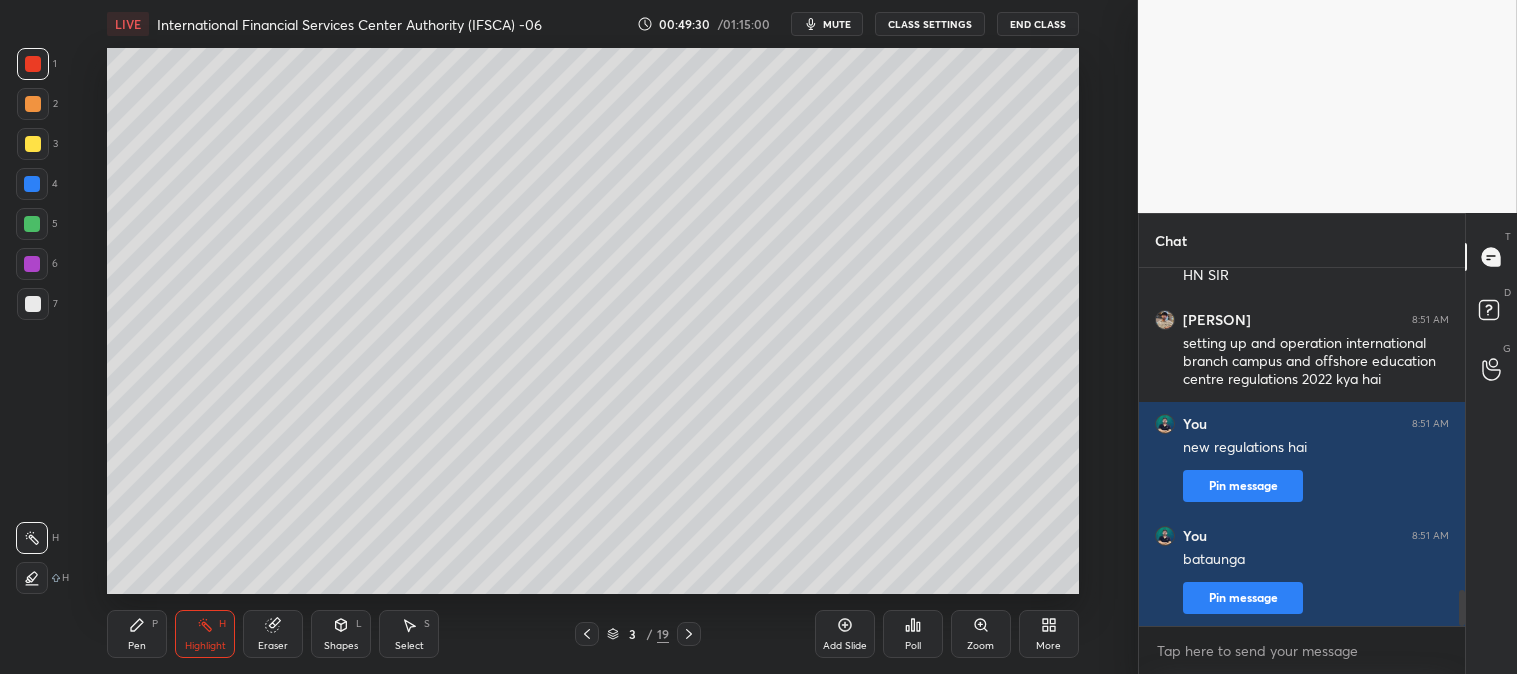 scroll, scrollTop: 3287, scrollLeft: 0, axis: vertical 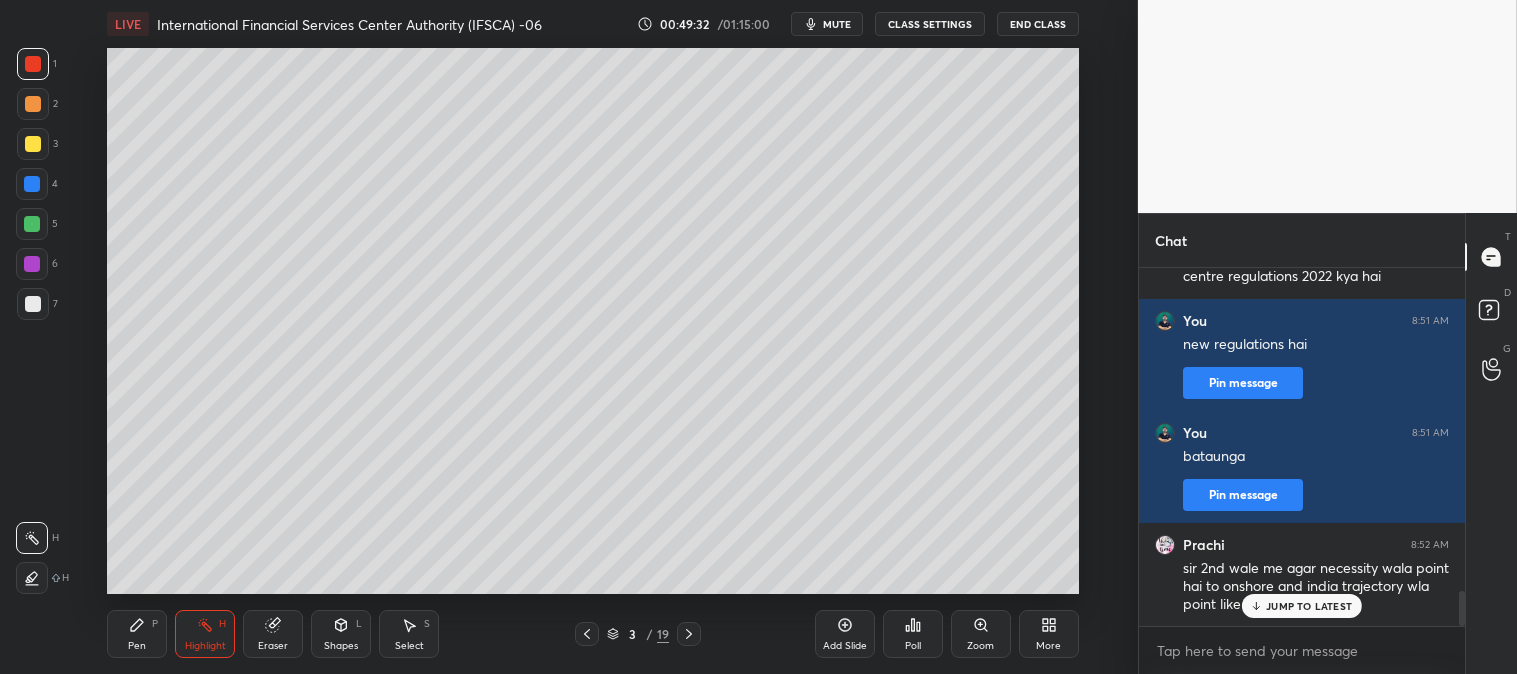 click on "JUMP TO LATEST" at bounding box center [1309, 606] 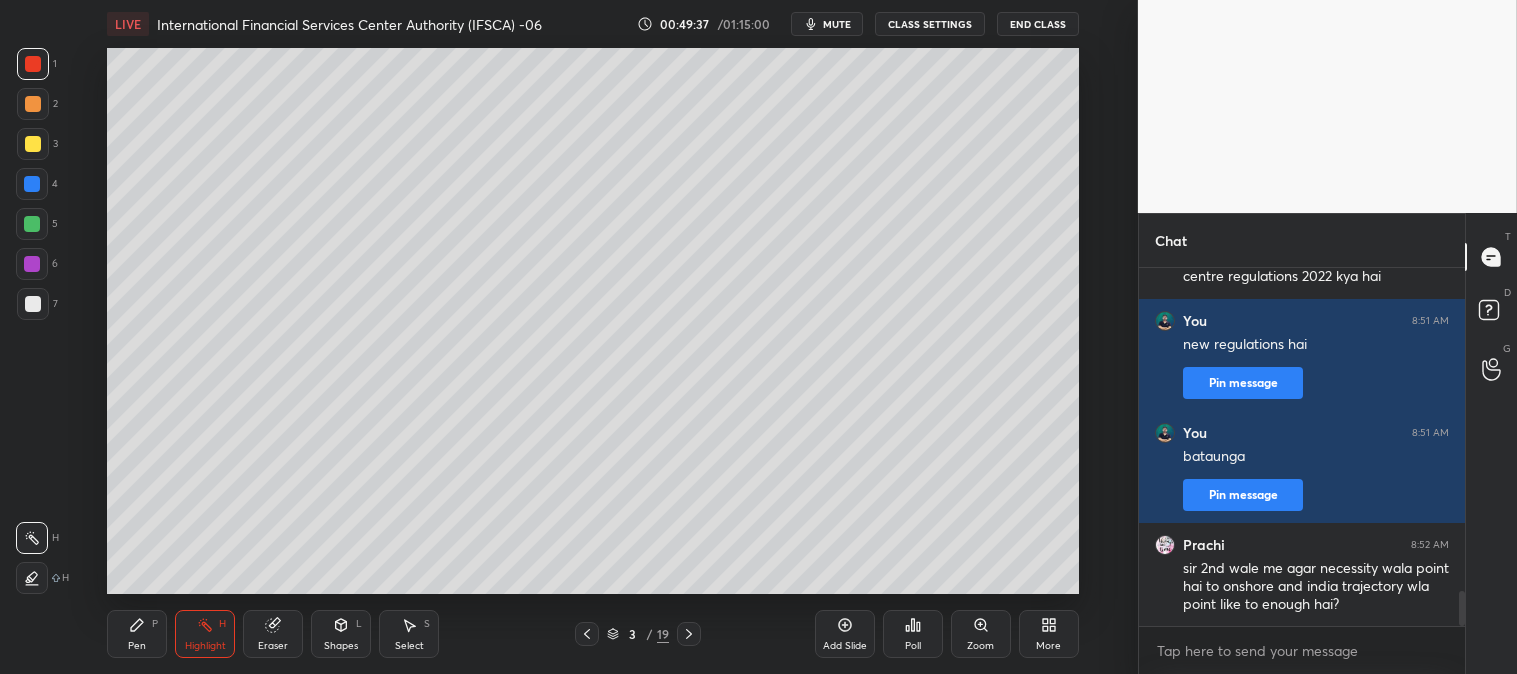 scroll, scrollTop: 3355, scrollLeft: 0, axis: vertical 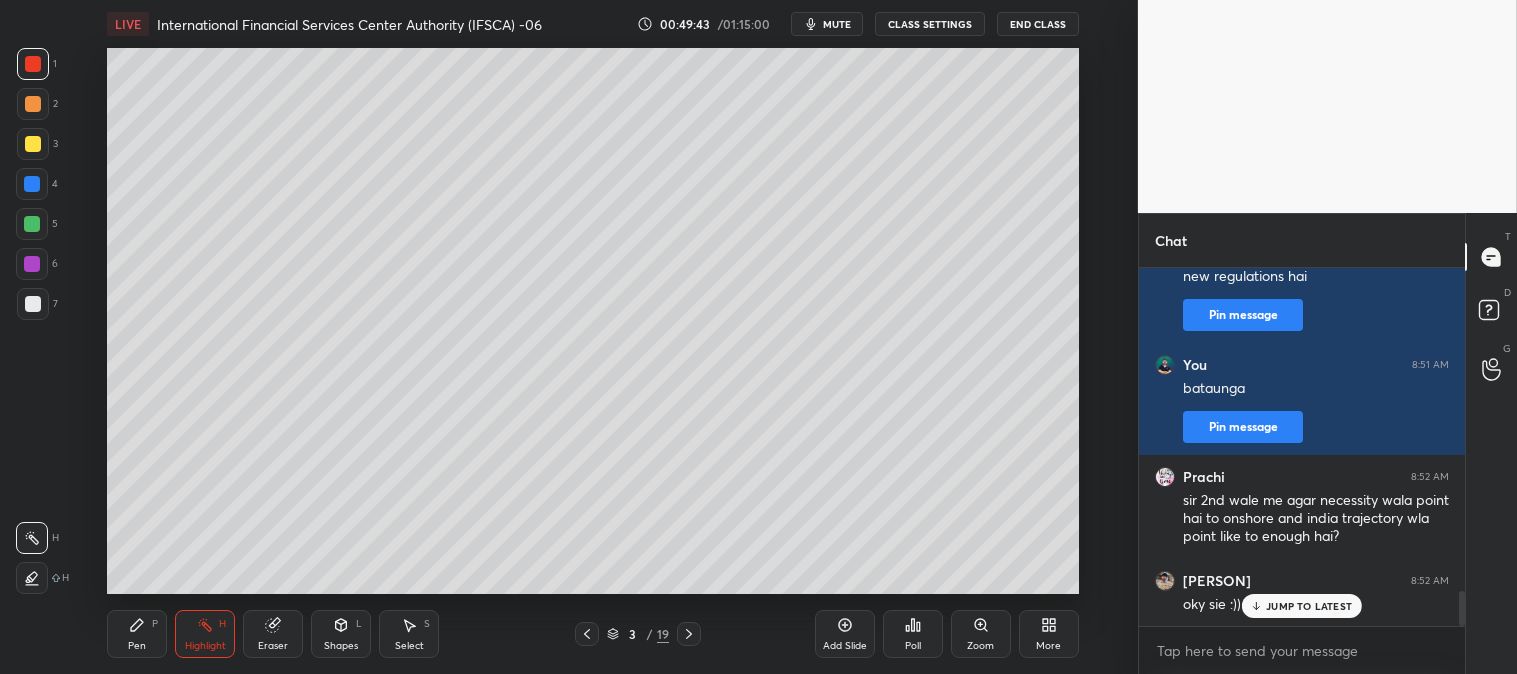 click 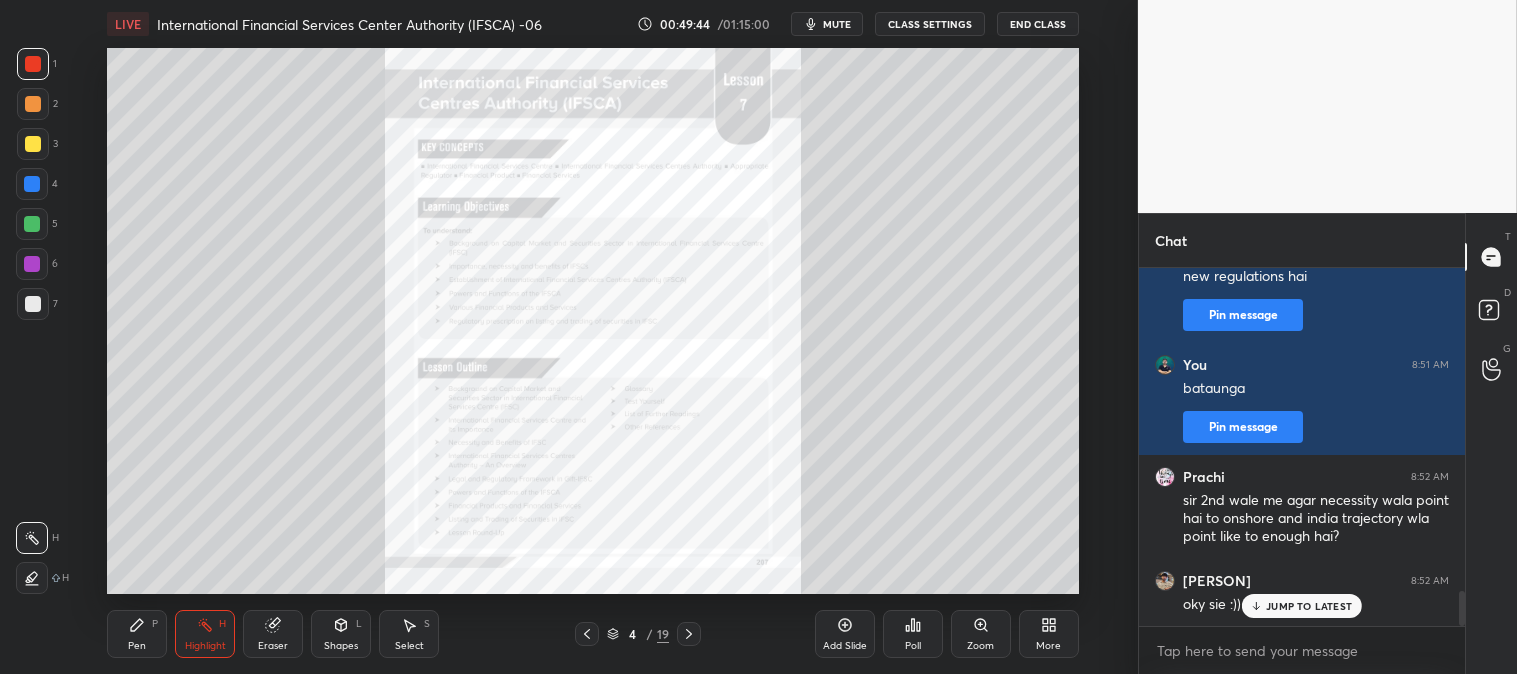 click 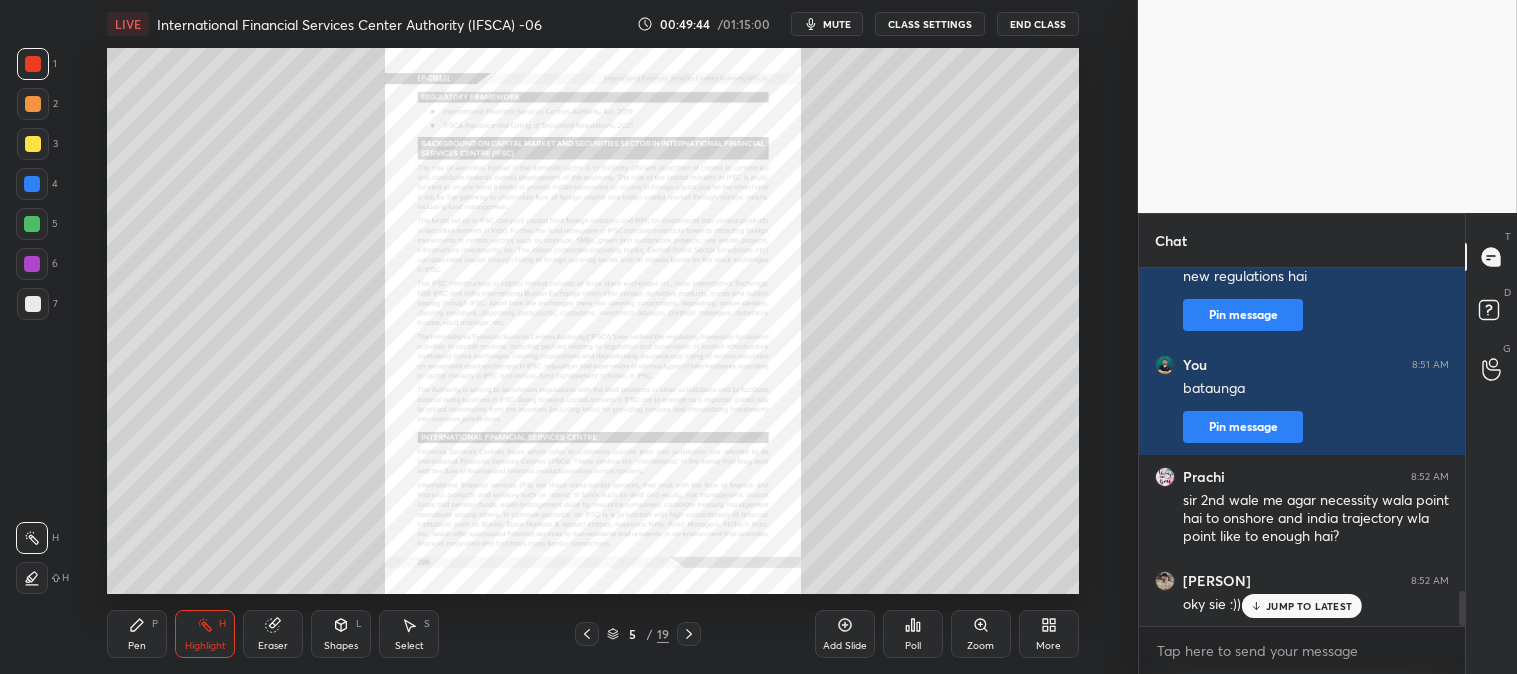 click 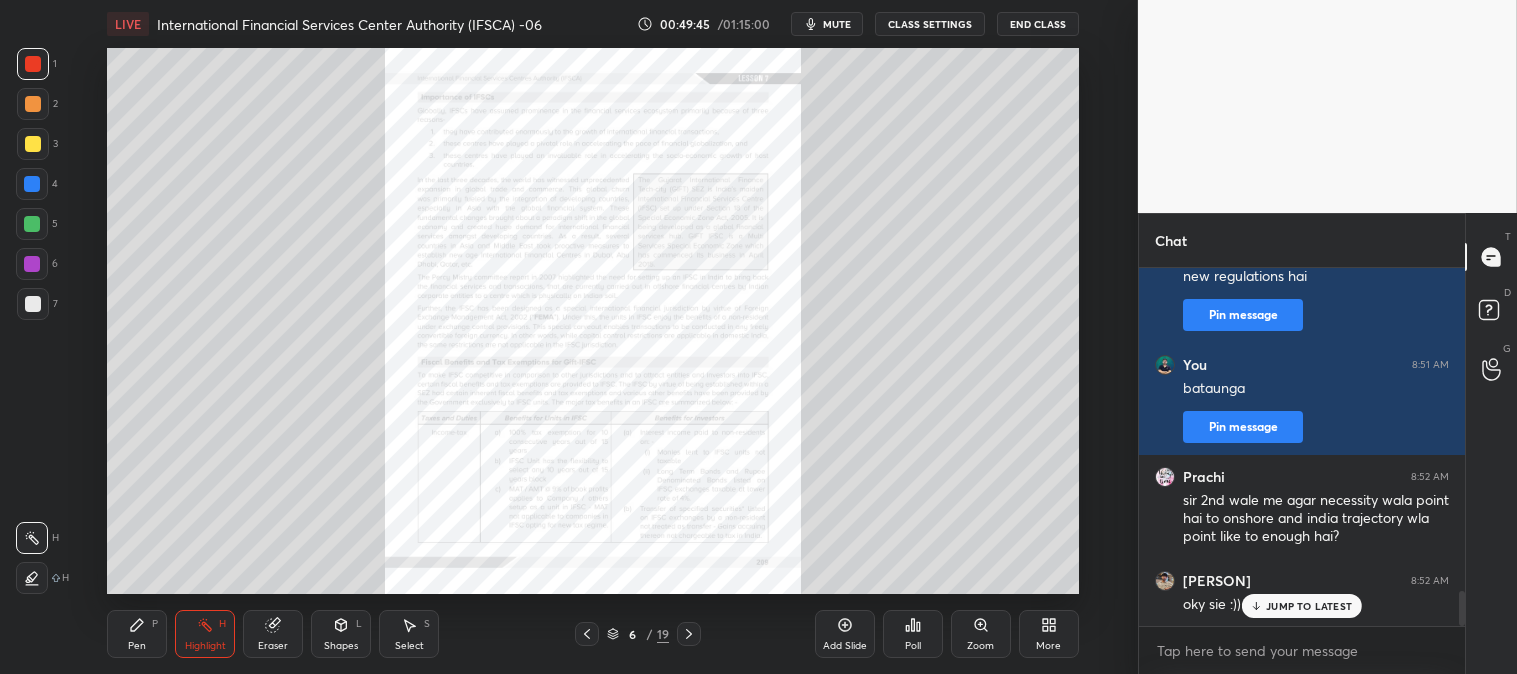 click 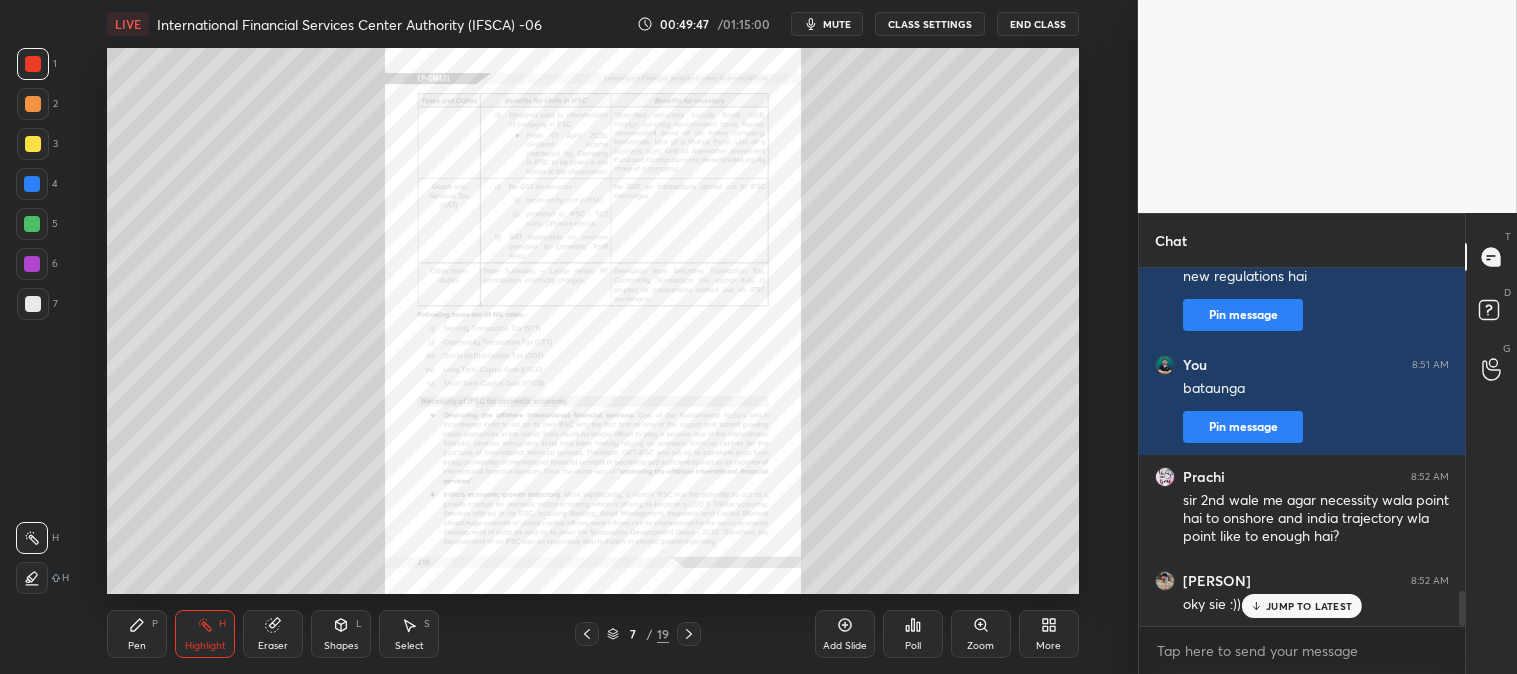 click on "Zoom" at bounding box center [981, 634] 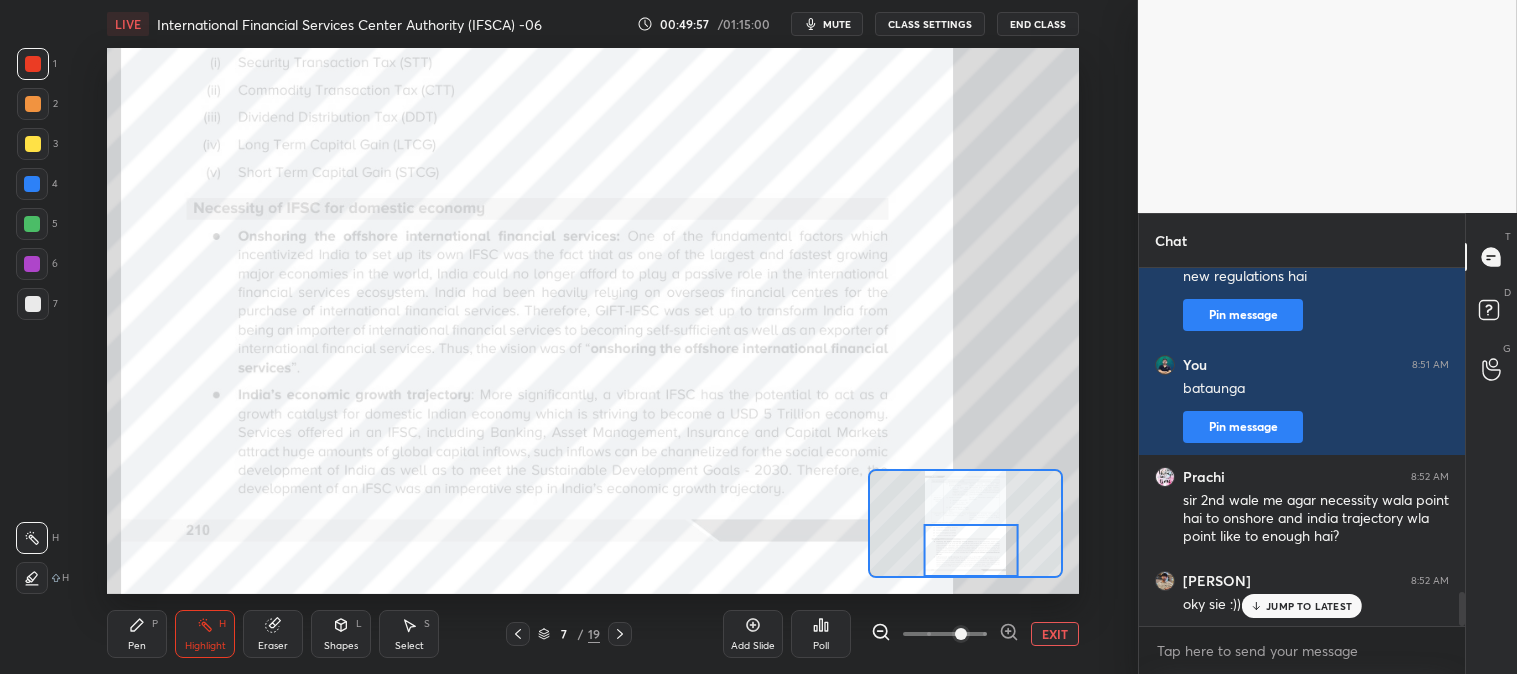 scroll, scrollTop: 3423, scrollLeft: 0, axis: vertical 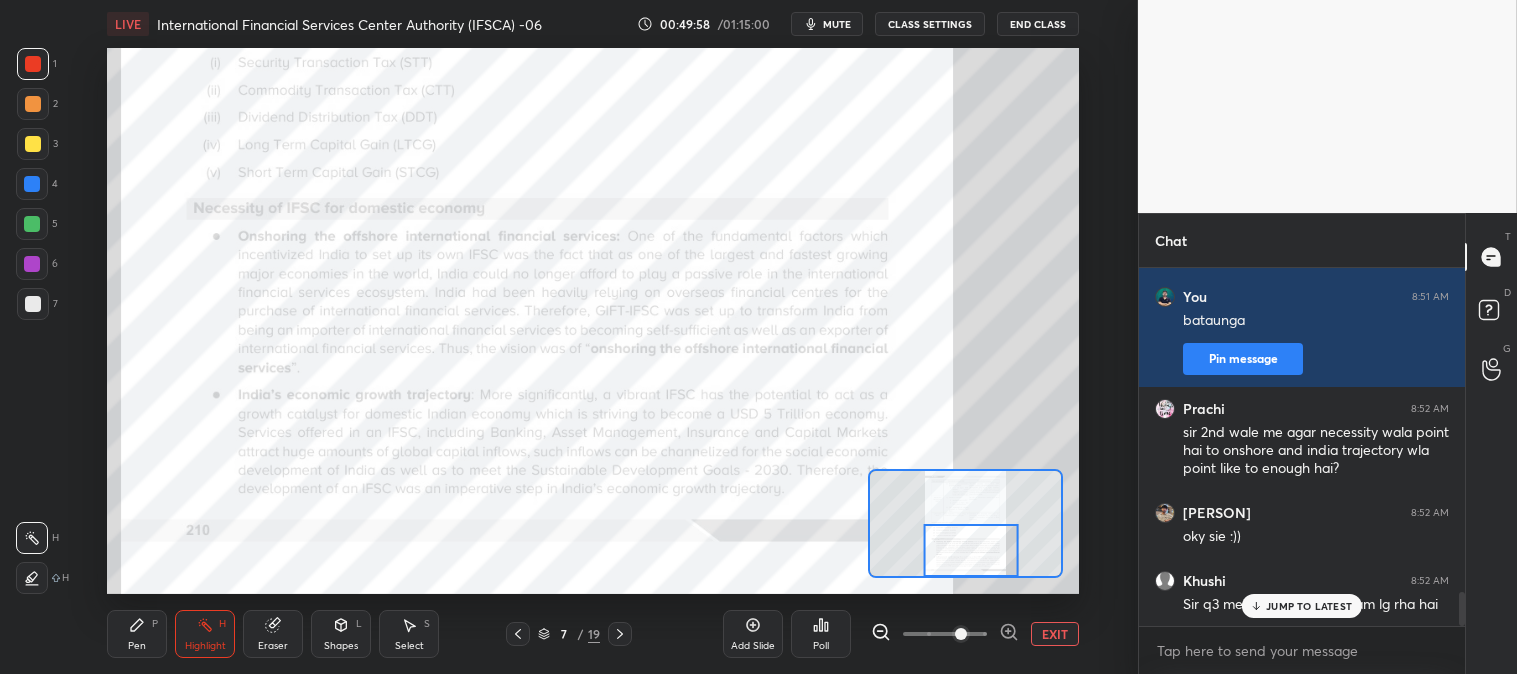 click on "Highlight H" at bounding box center (205, 634) 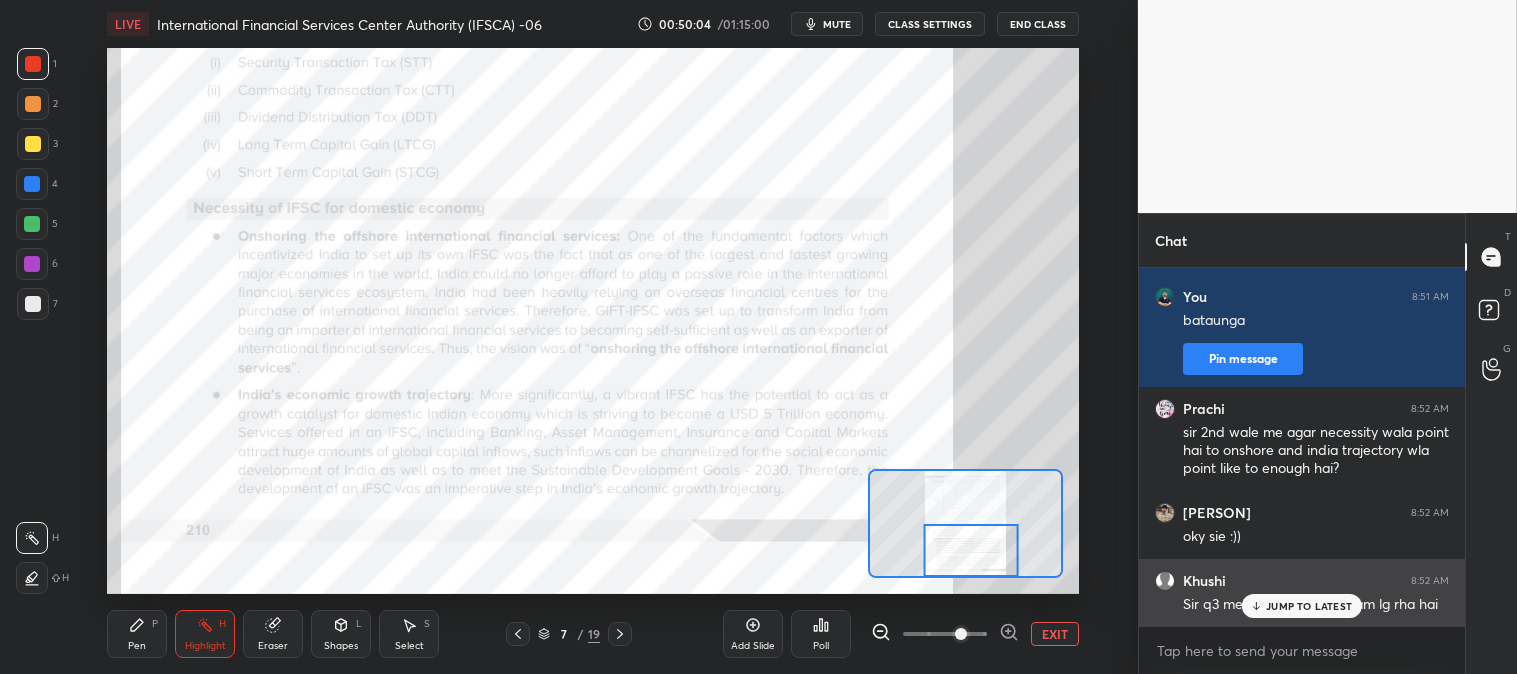 click on "JUMP TO LATEST" at bounding box center [1302, 606] 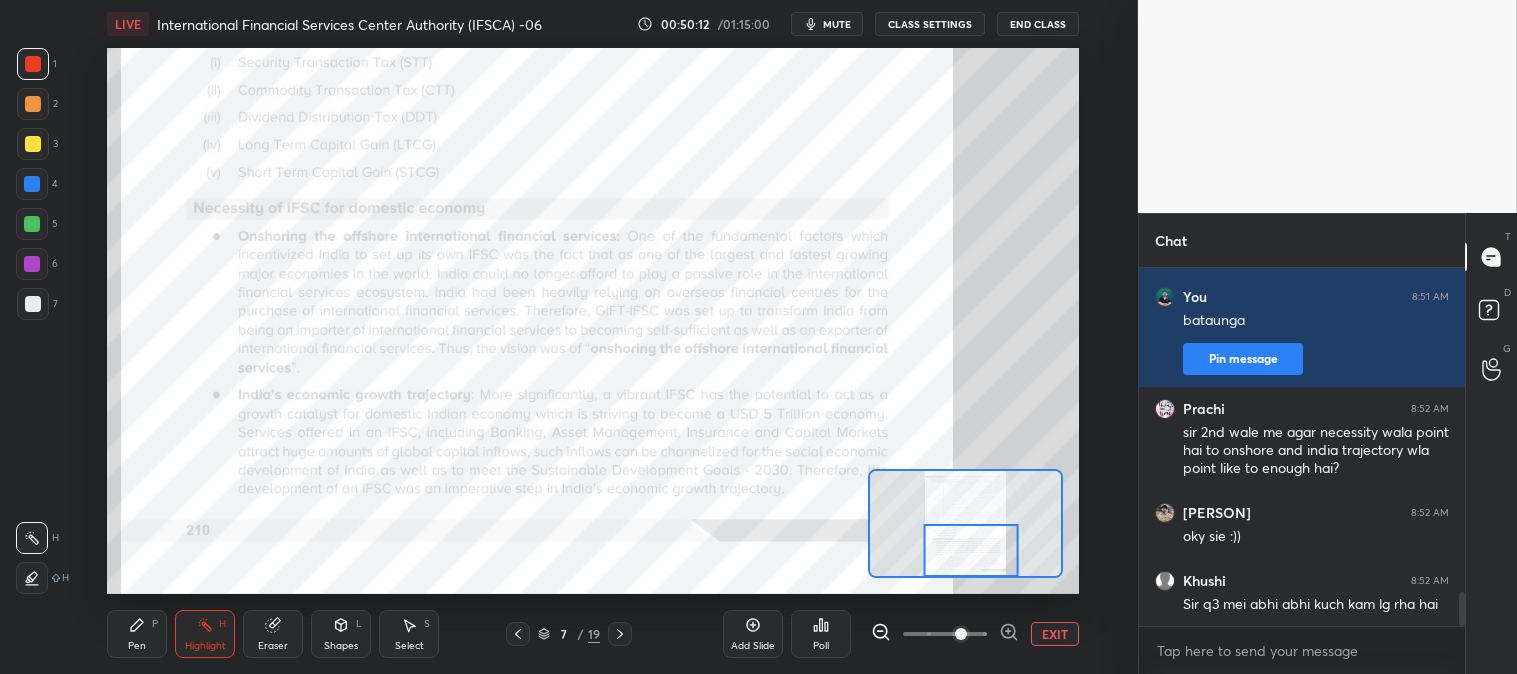 scroll, scrollTop: 3491, scrollLeft: 0, axis: vertical 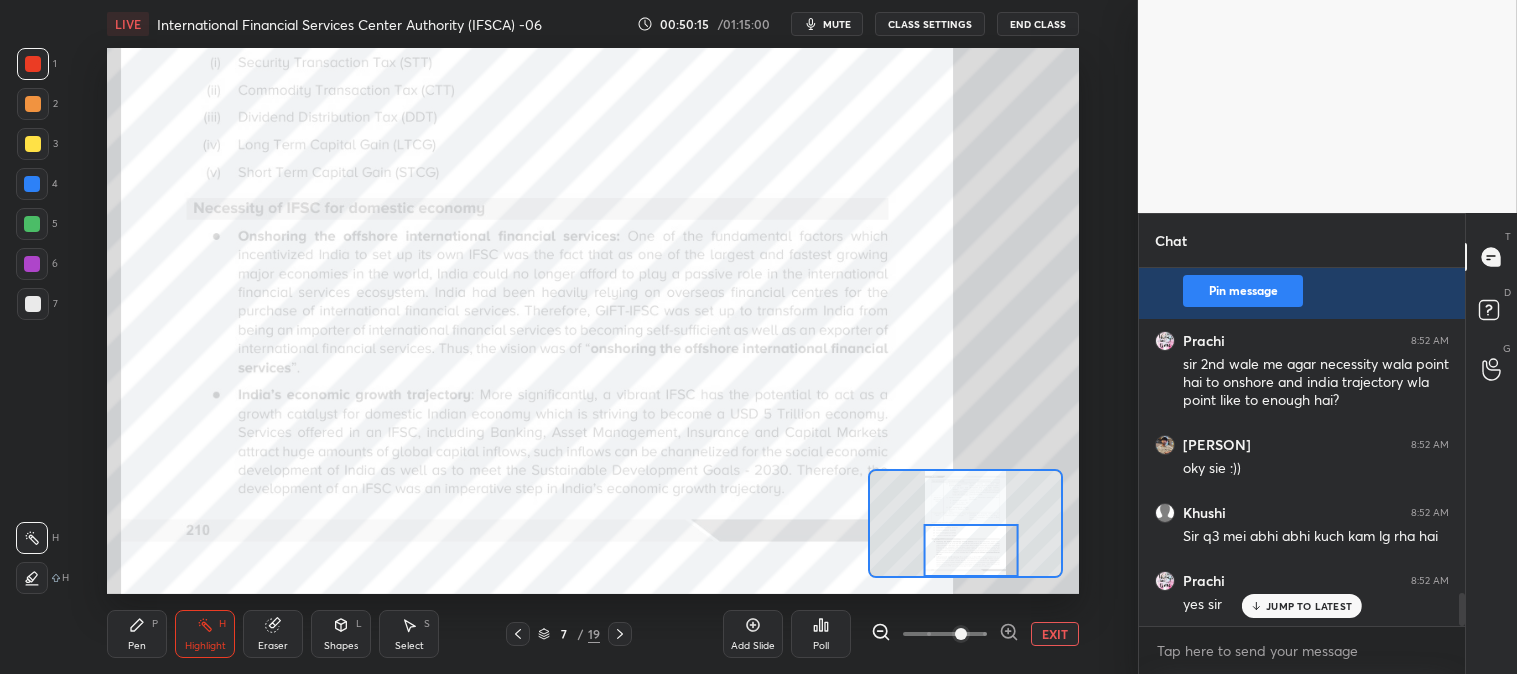 click 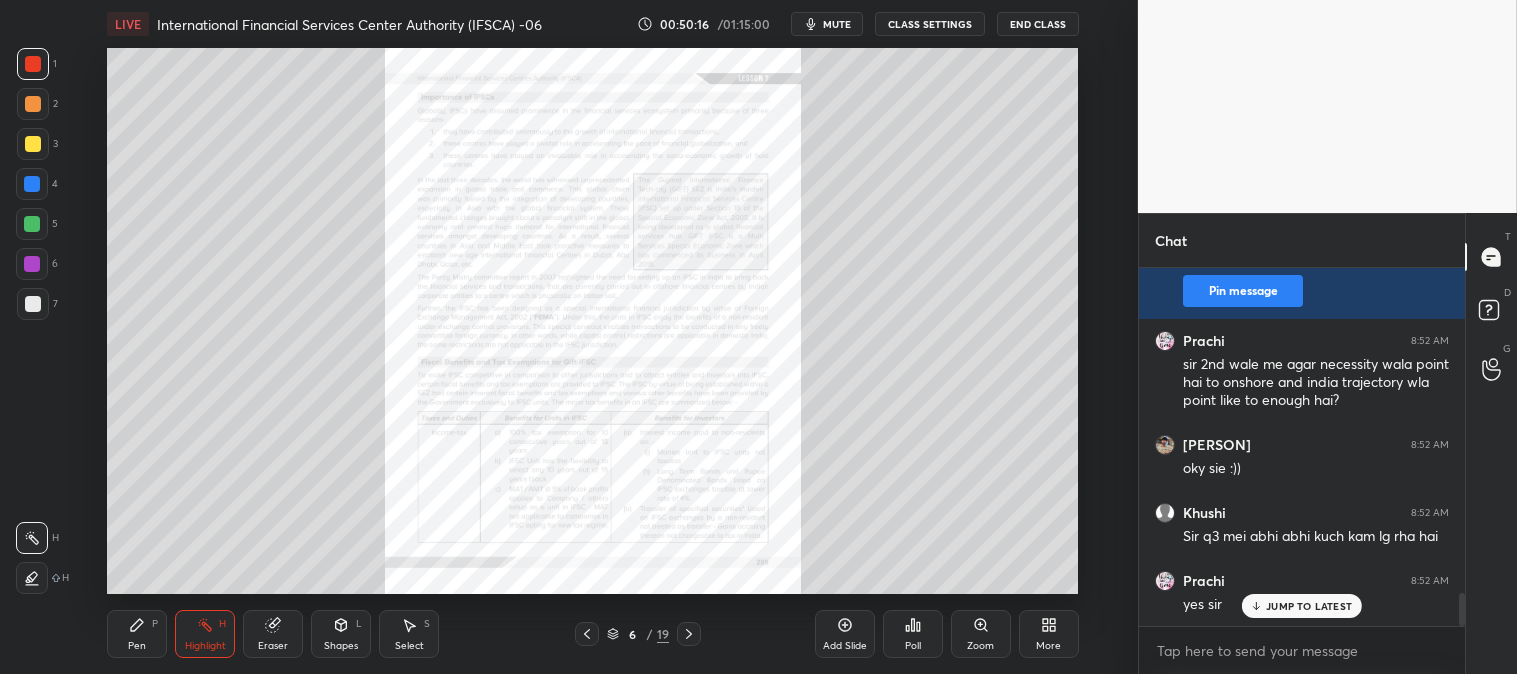 click 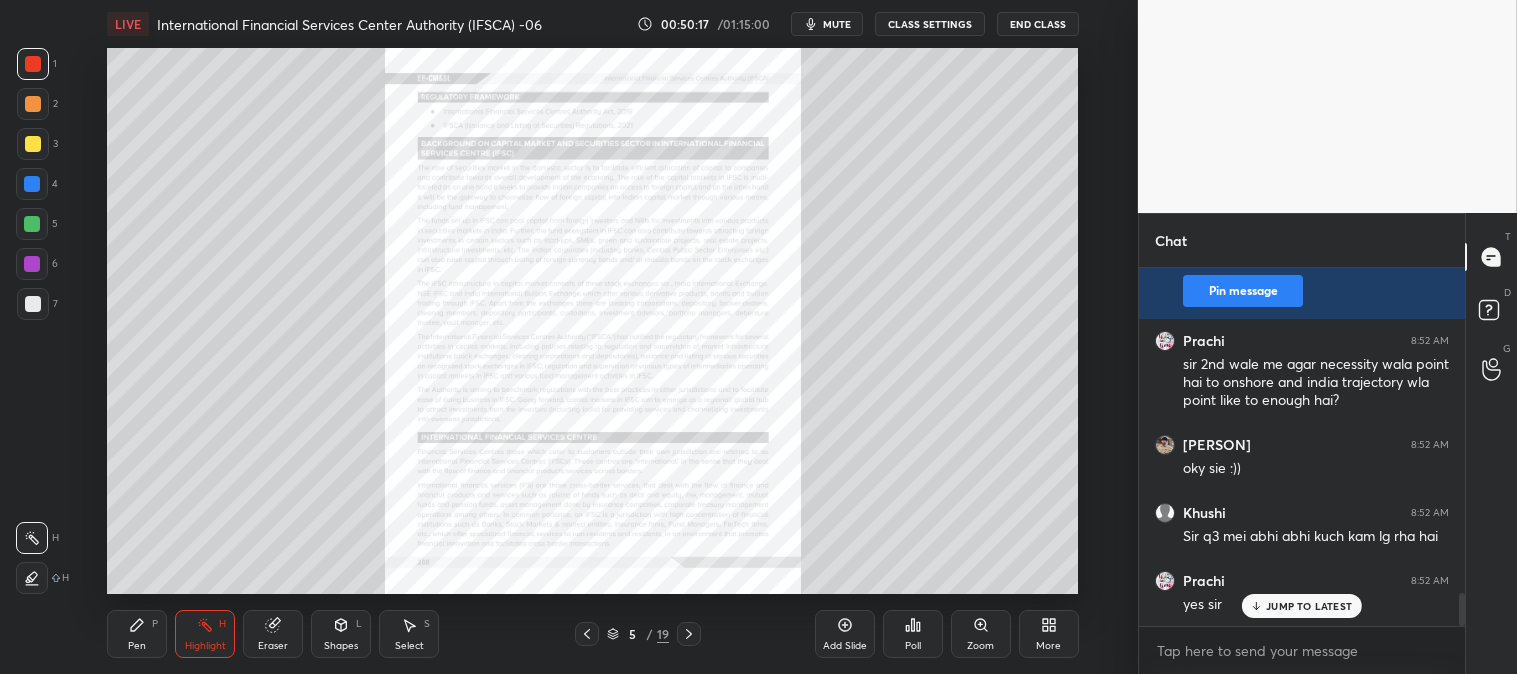 click 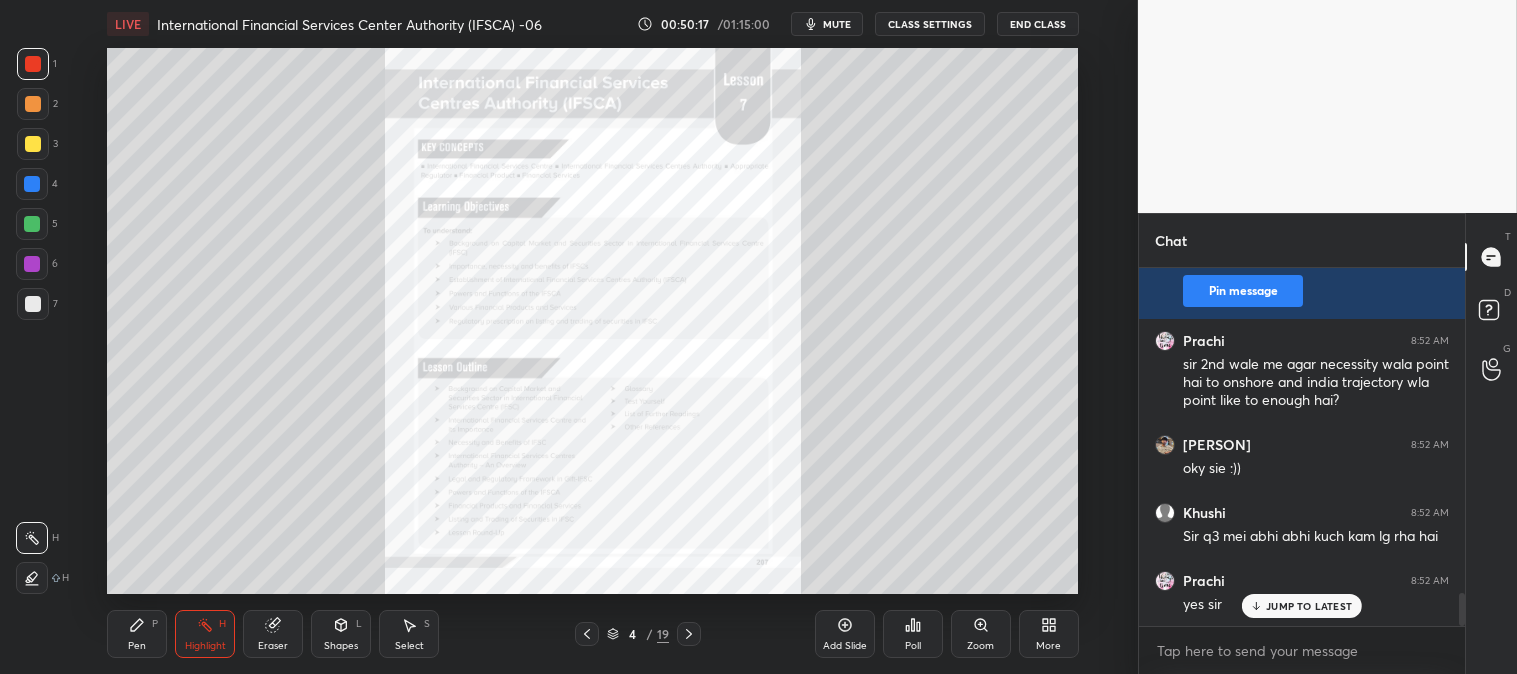 click 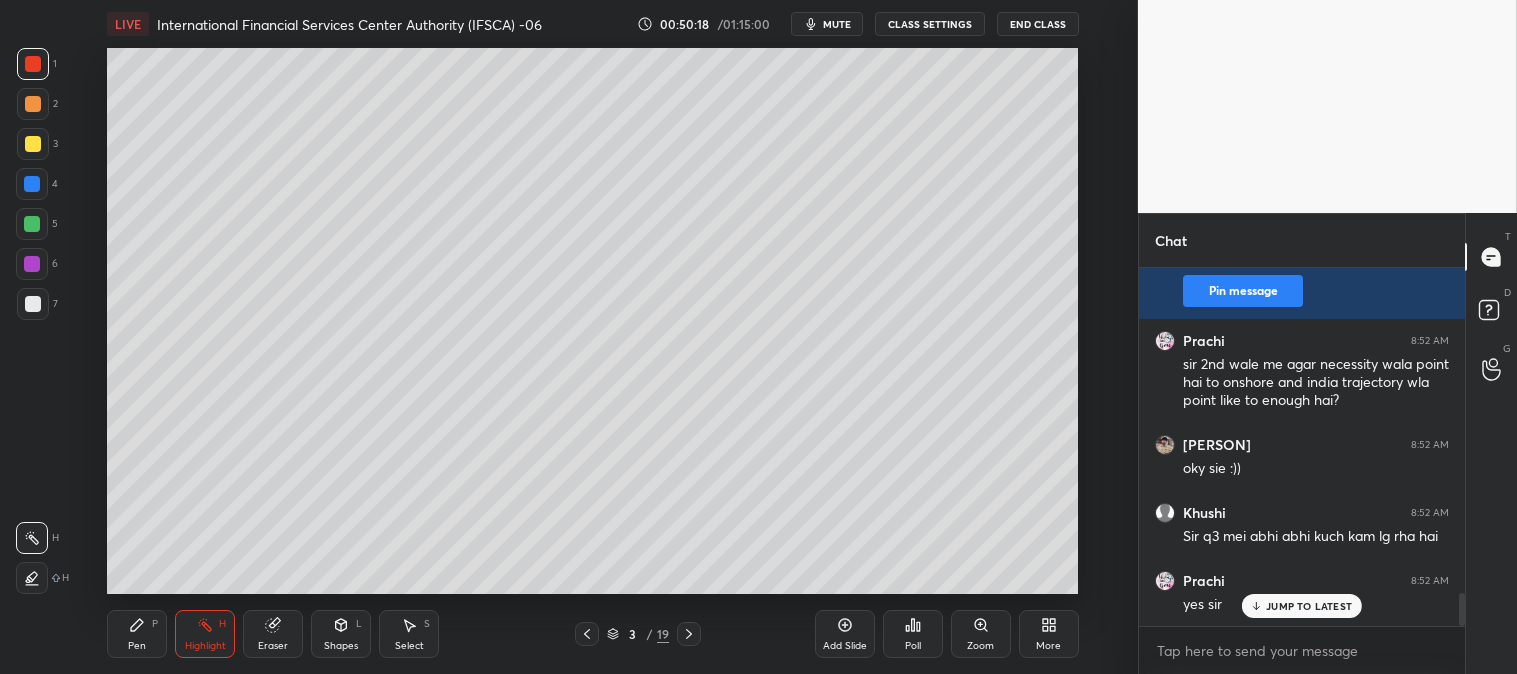 scroll, scrollTop: 3577, scrollLeft: 0, axis: vertical 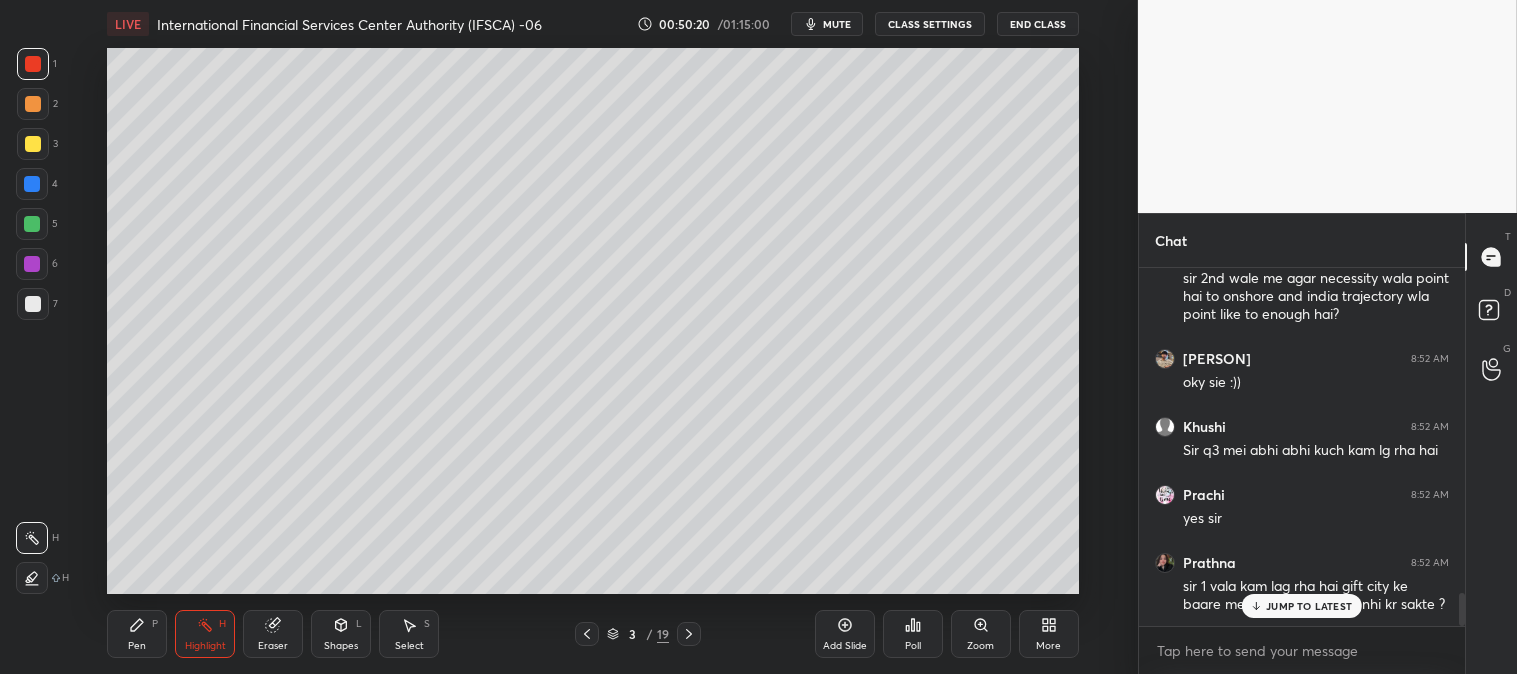 click 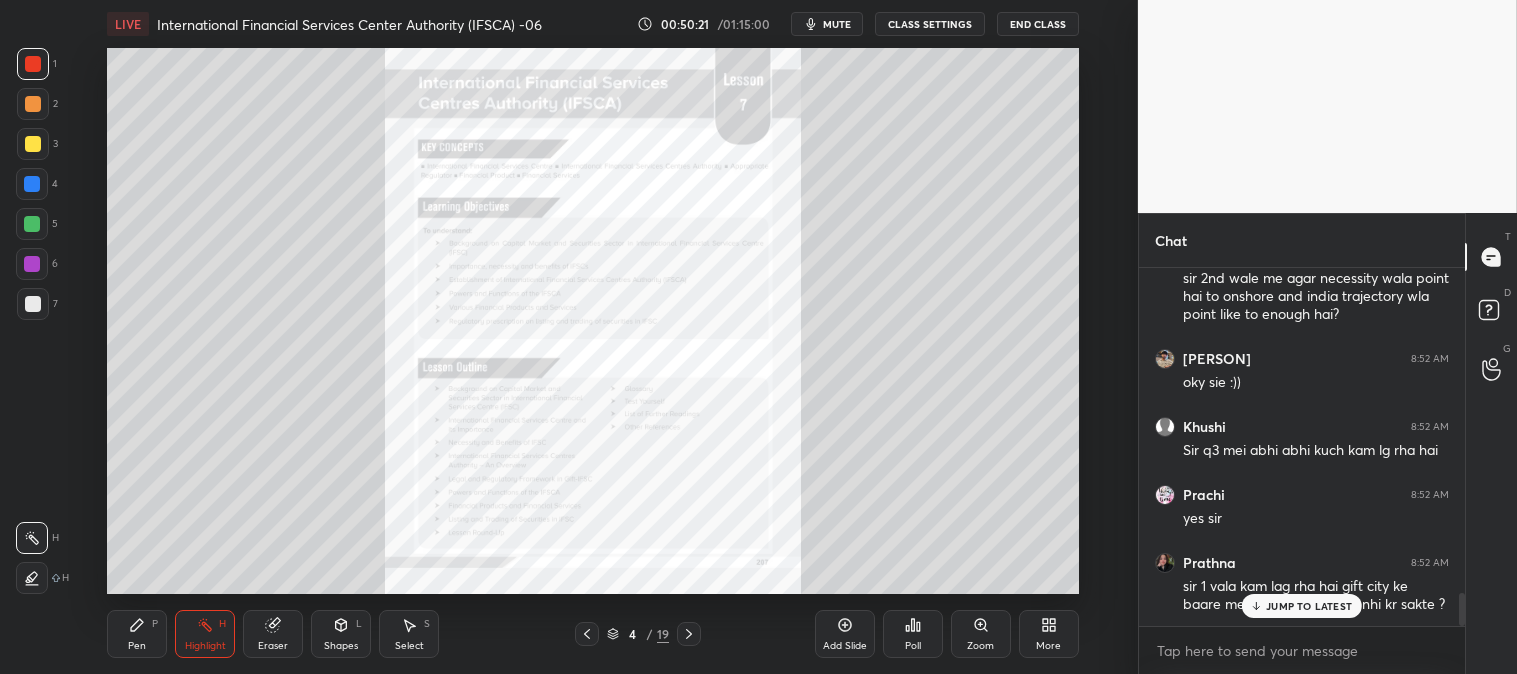 click 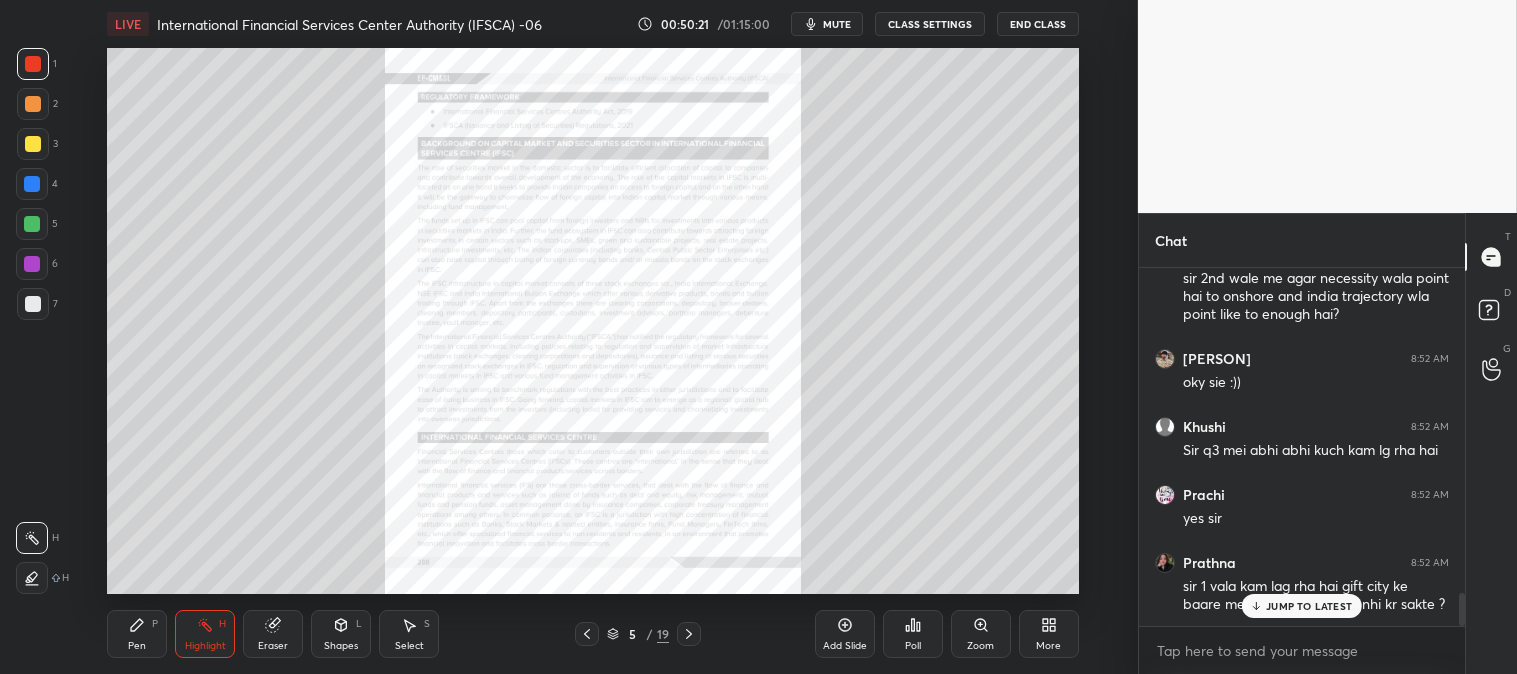 click 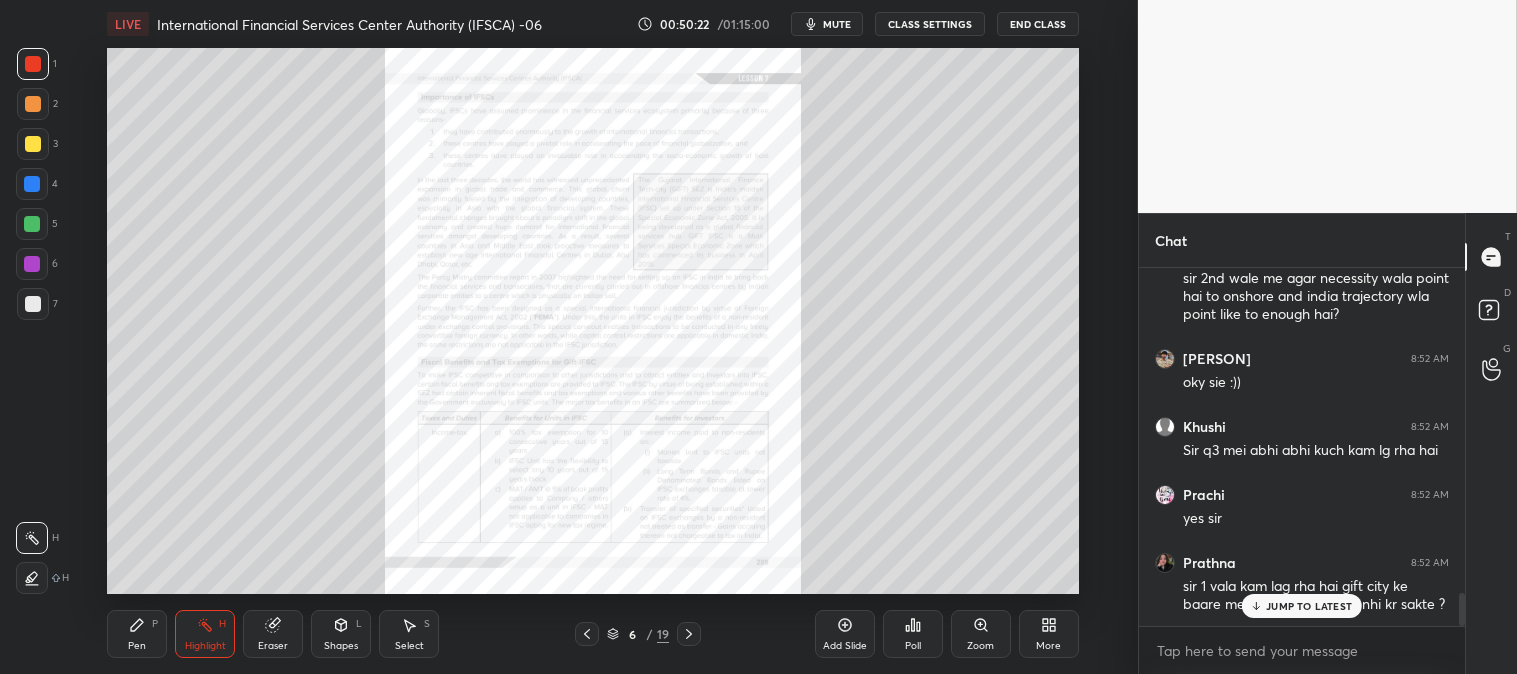 click 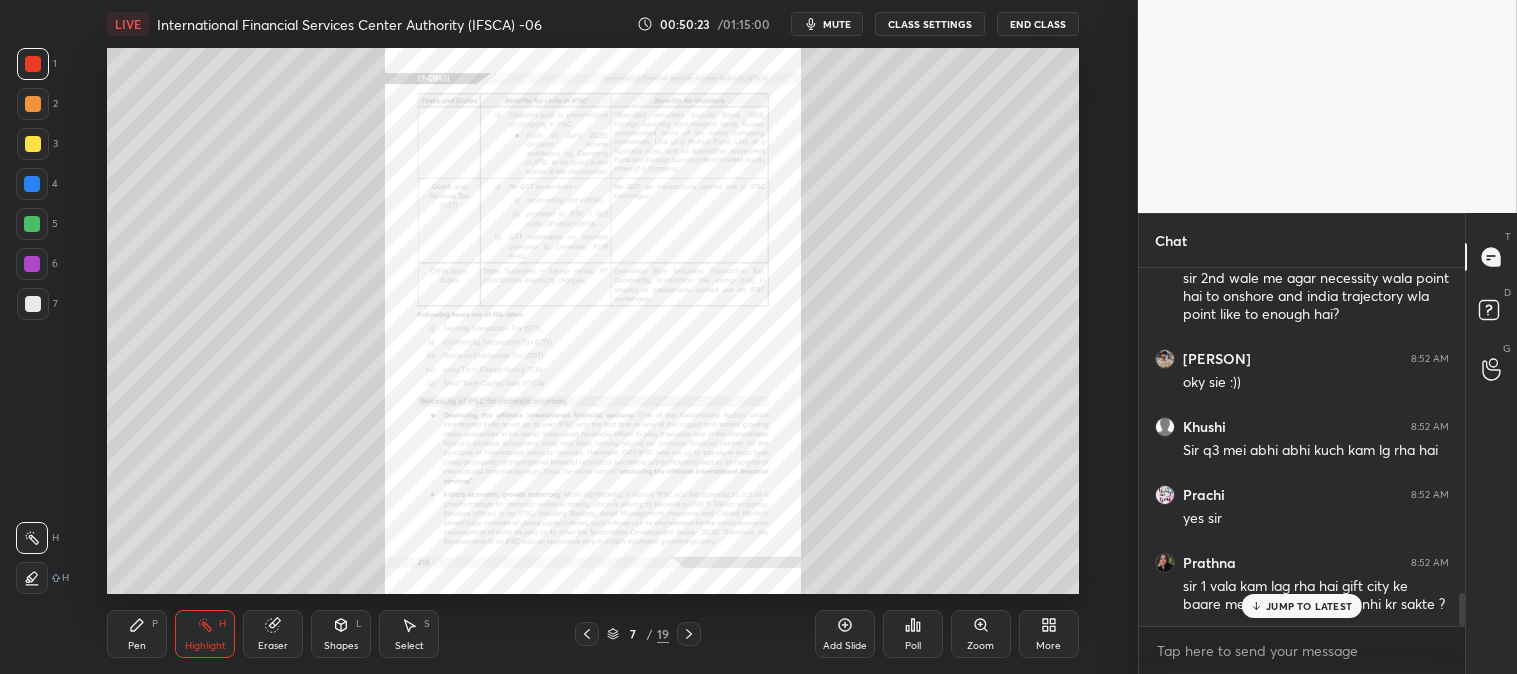 click 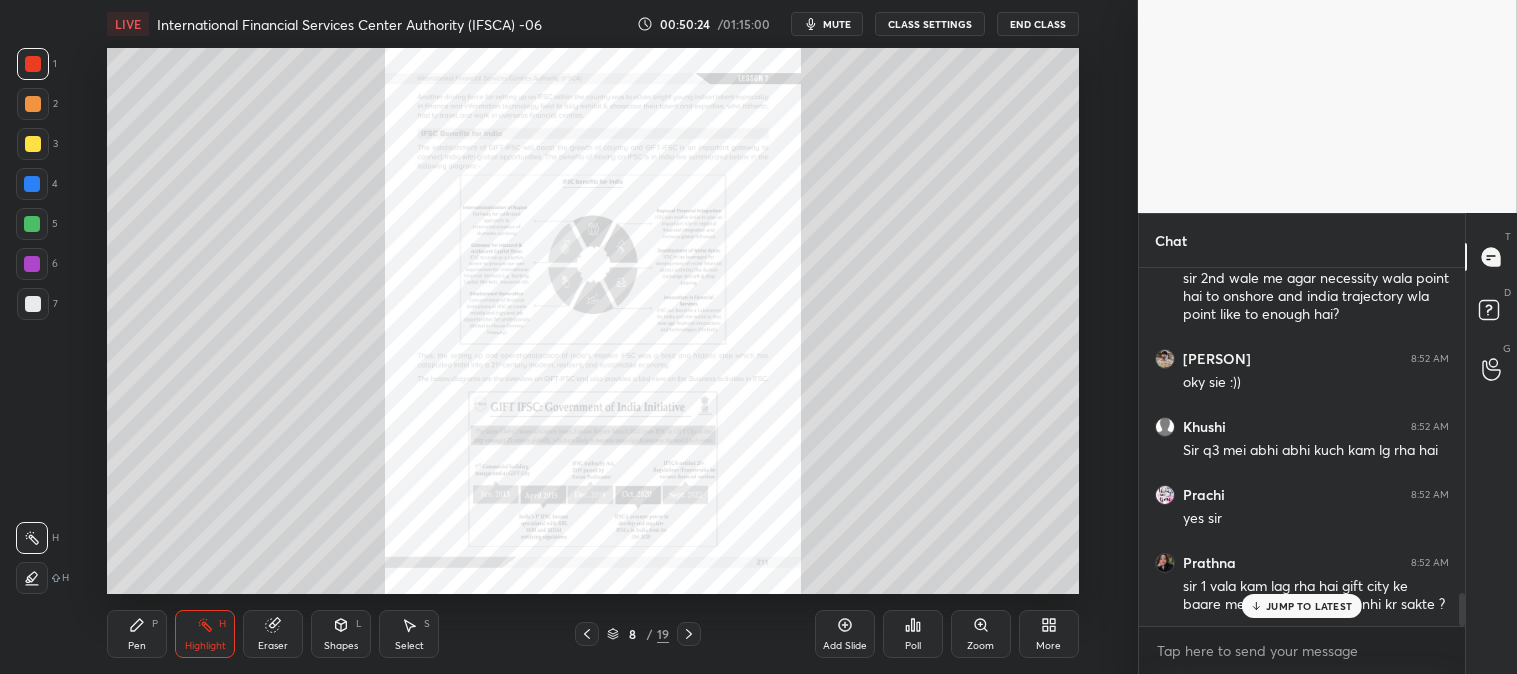 click 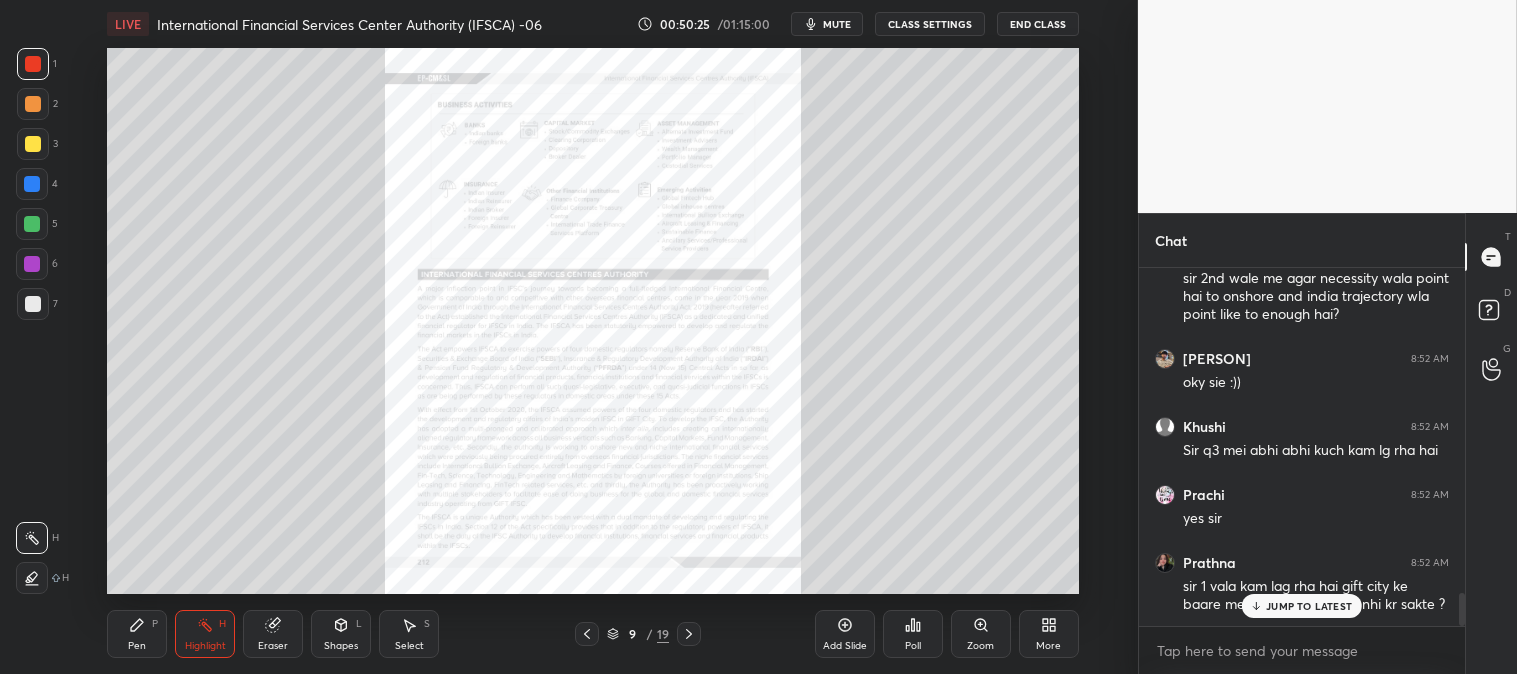 click at bounding box center (587, 634) 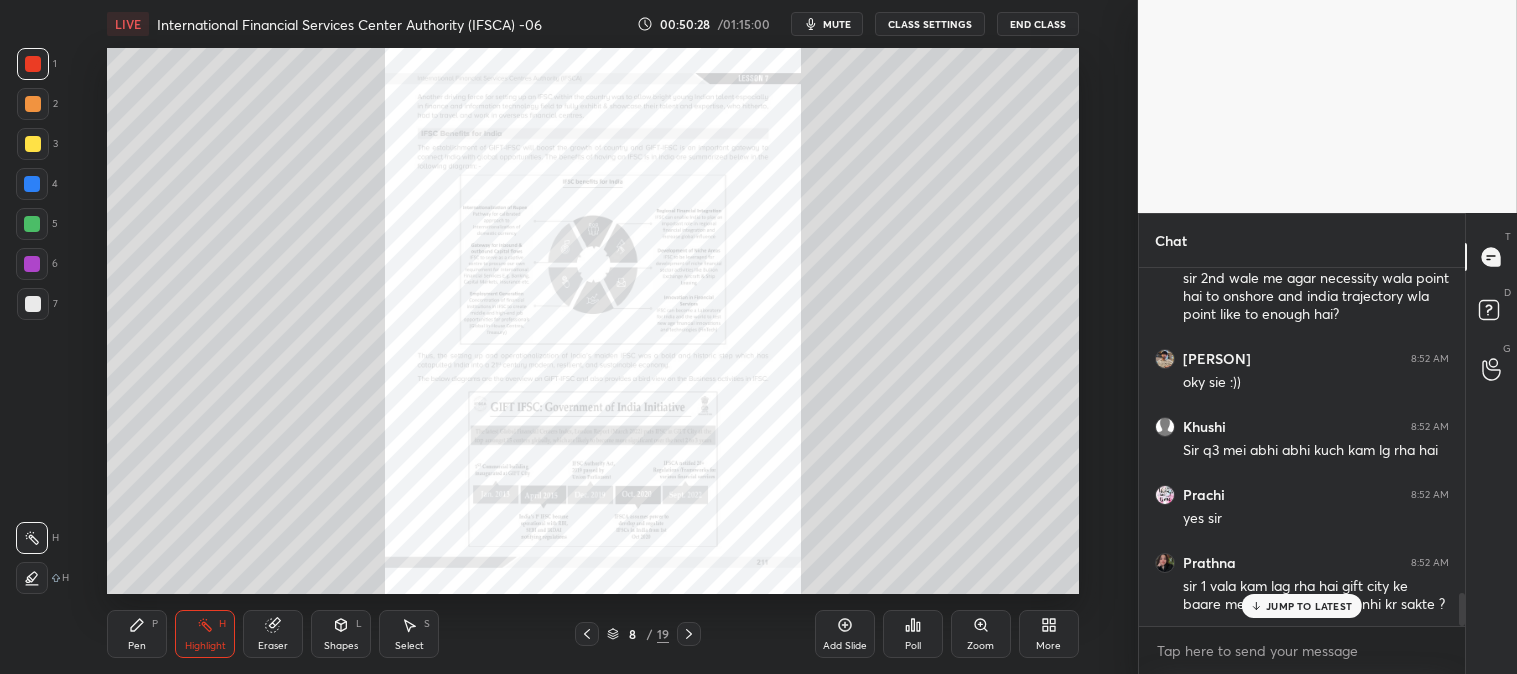 click on "Zoom" at bounding box center [981, 634] 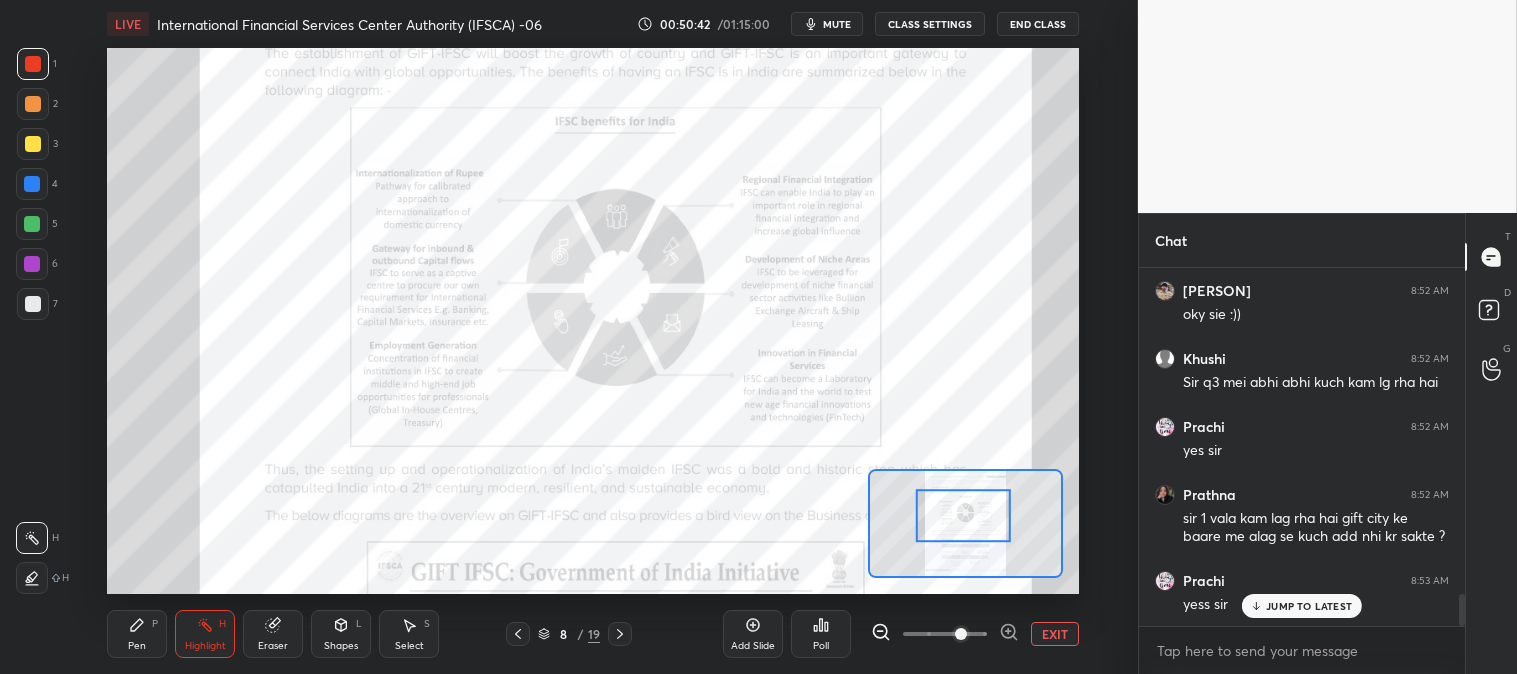 scroll, scrollTop: 3713, scrollLeft: 0, axis: vertical 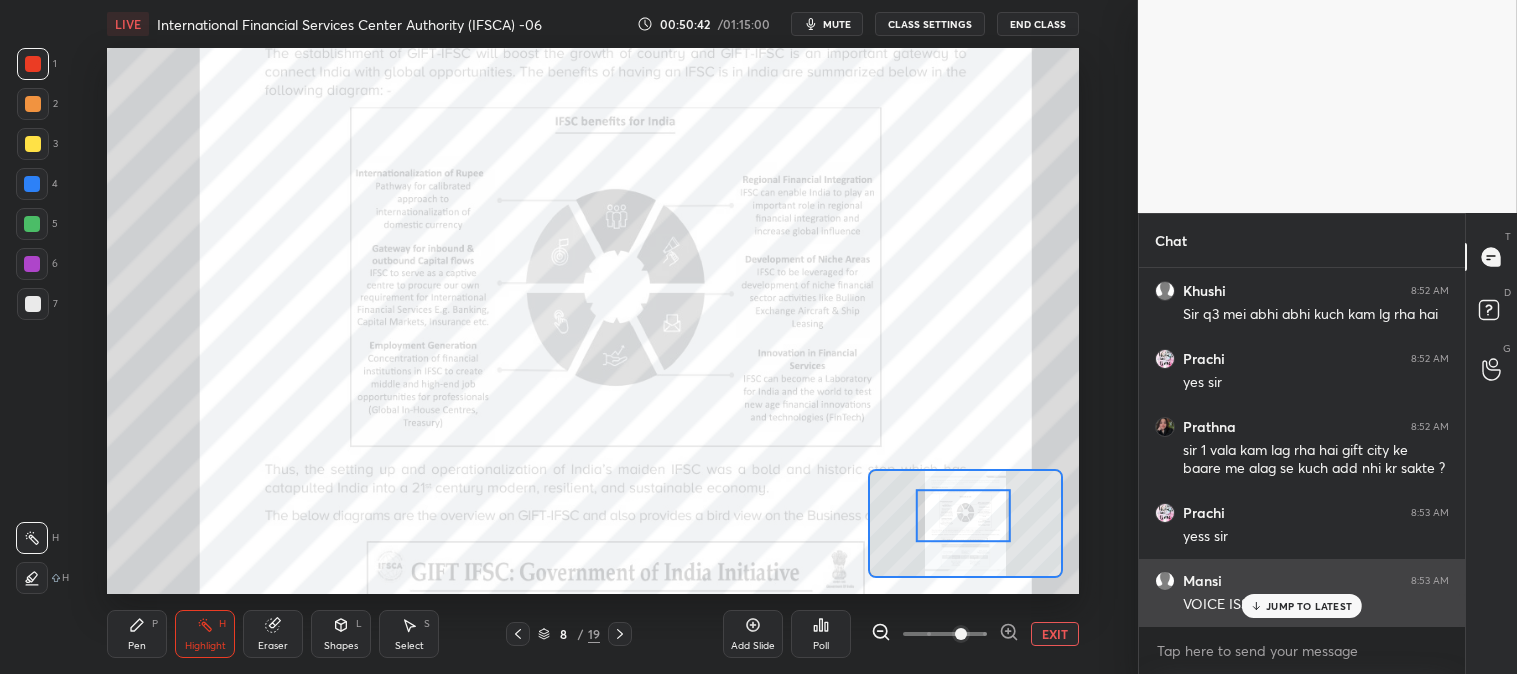 click on "JUMP TO LATEST" at bounding box center (1309, 606) 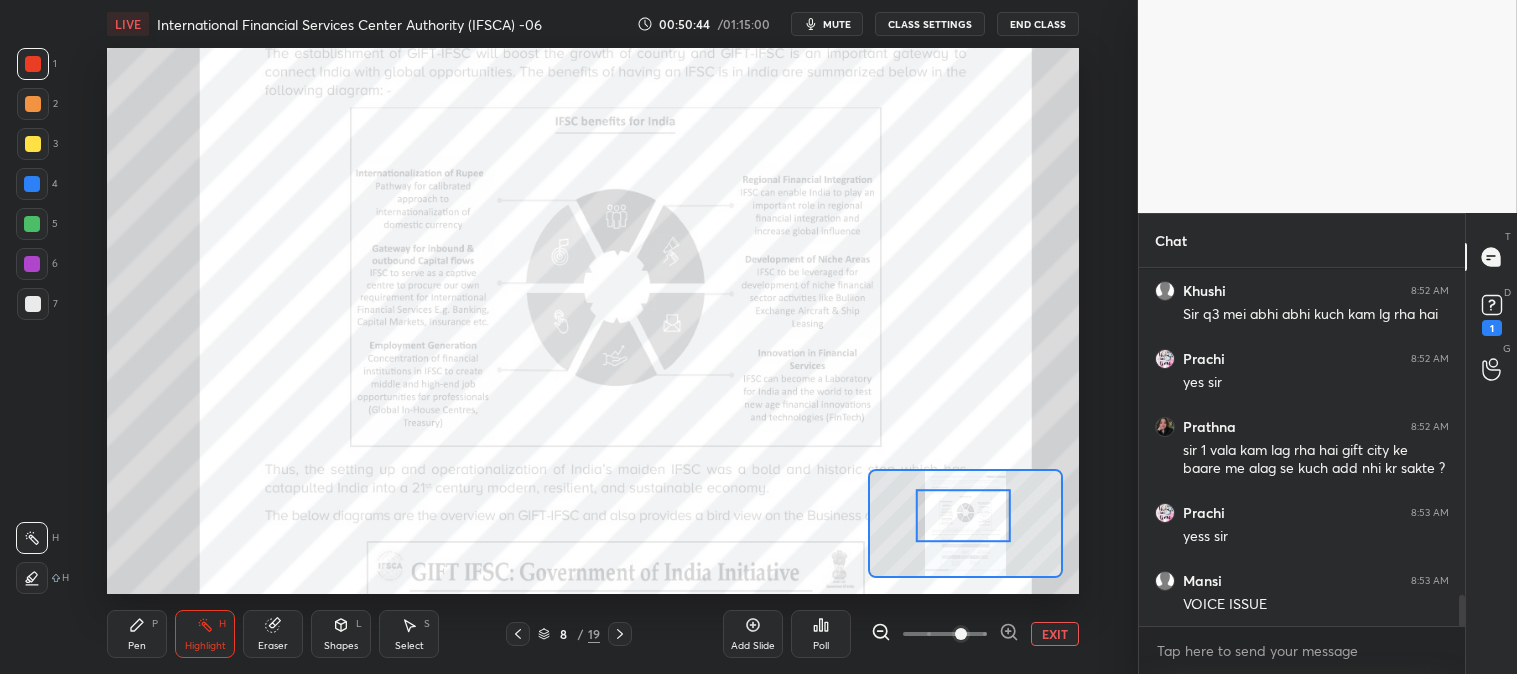 scroll, scrollTop: 3800, scrollLeft: 0, axis: vertical 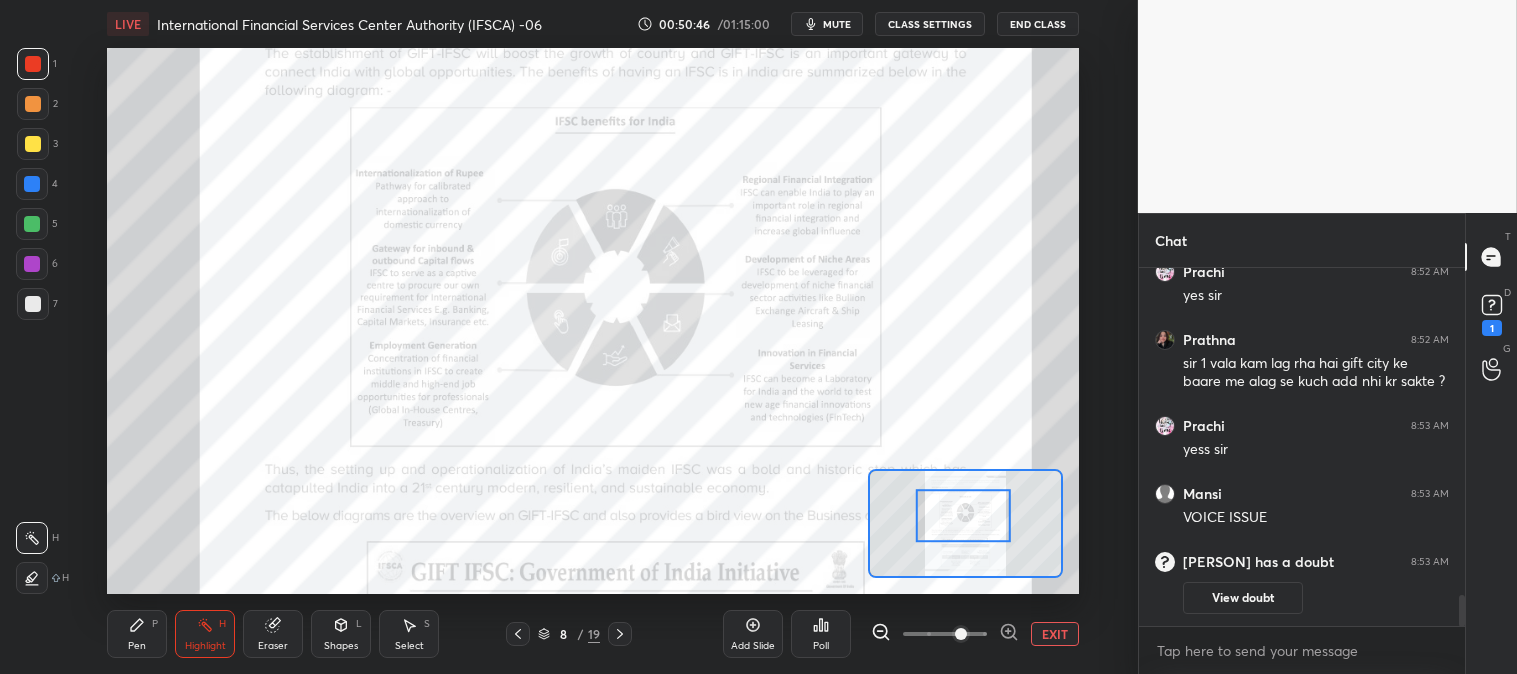 click 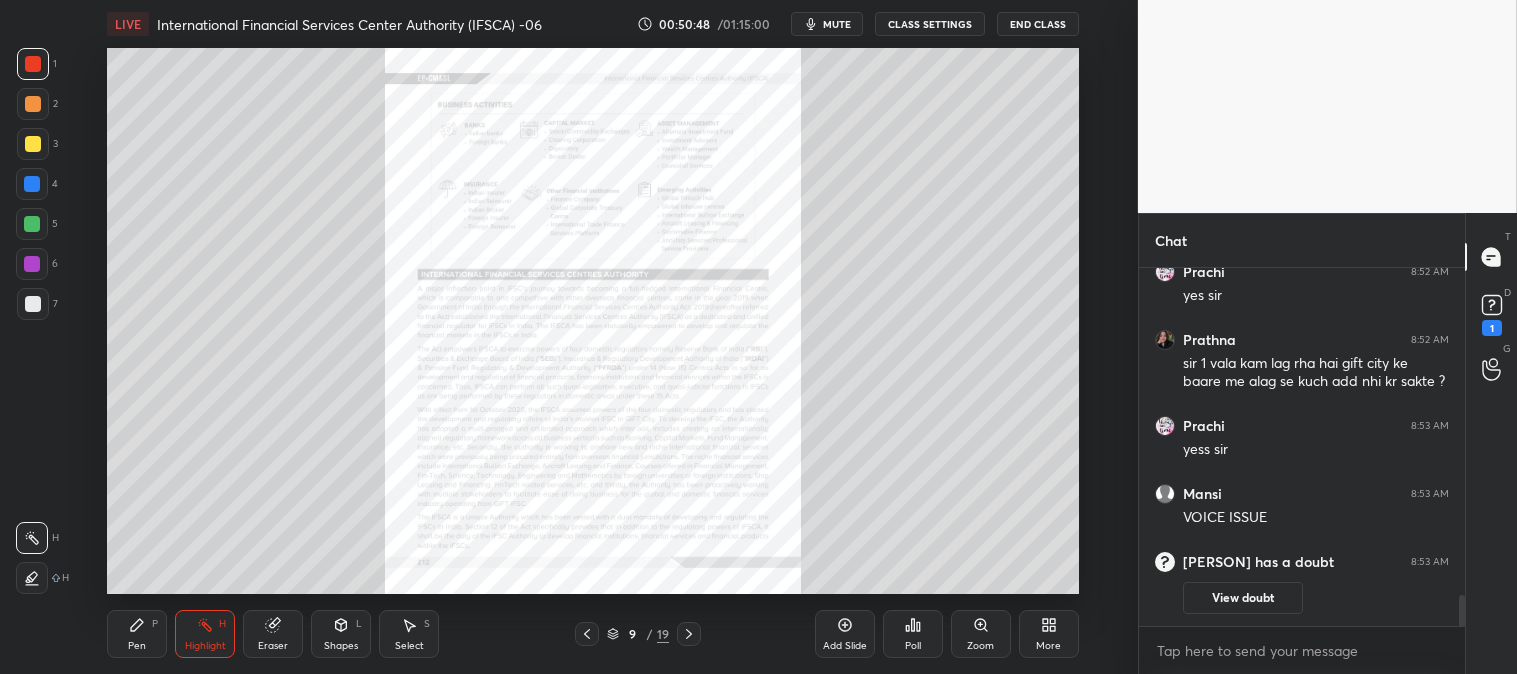 click on "Zoom" at bounding box center [980, 646] 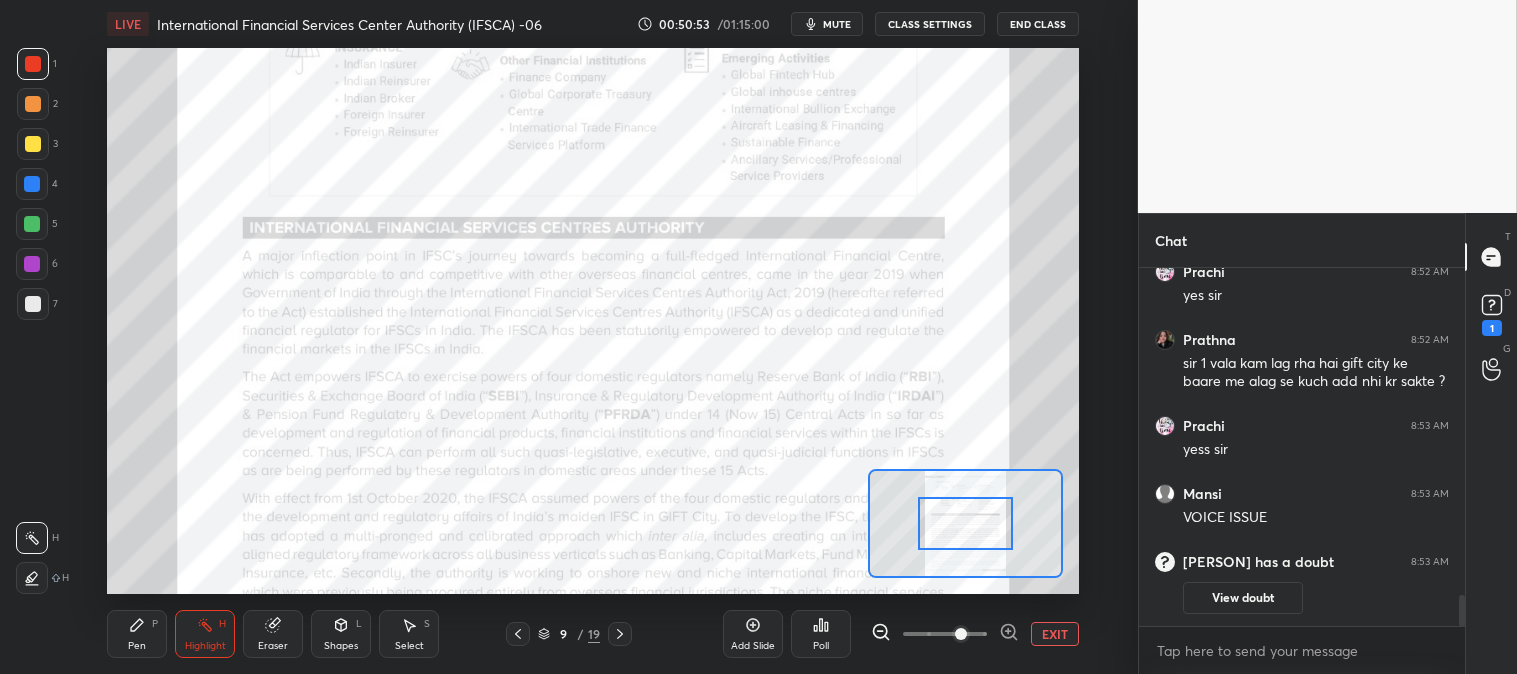 click 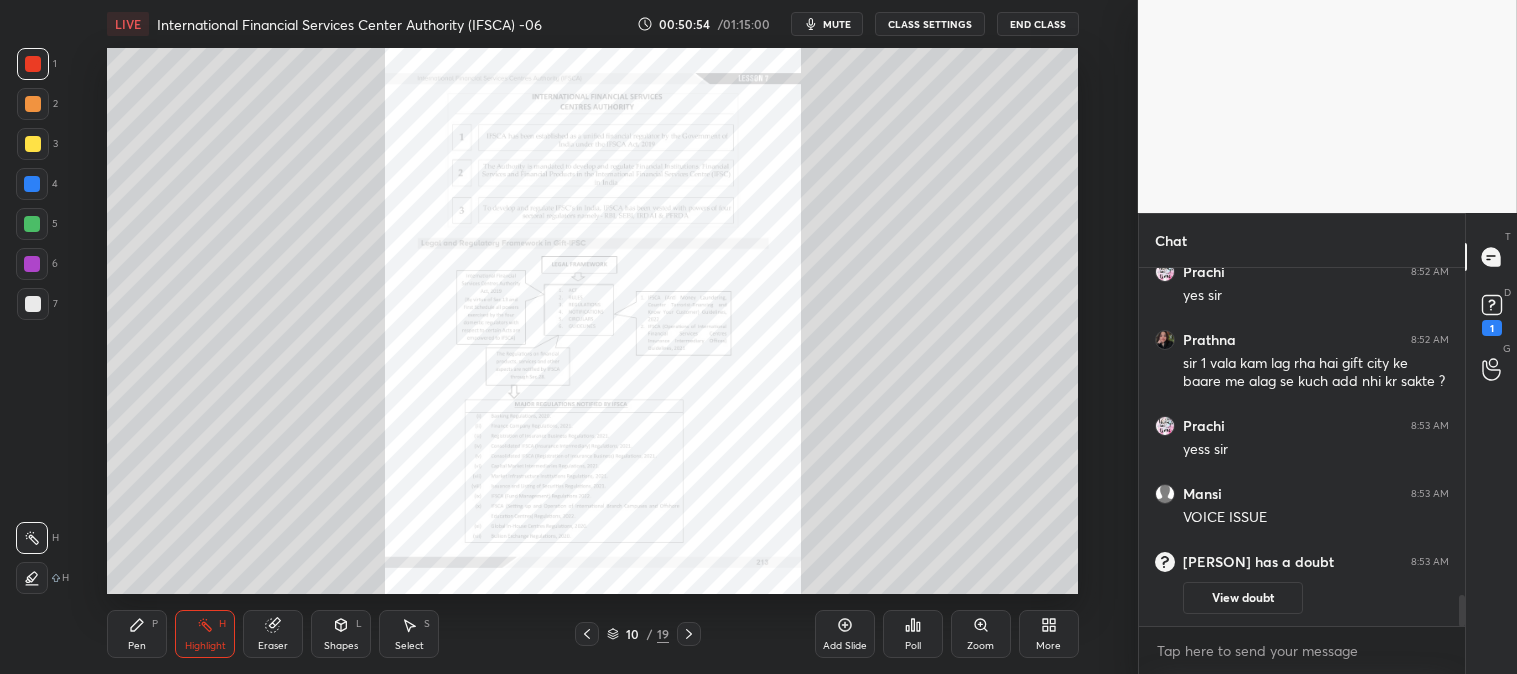 click 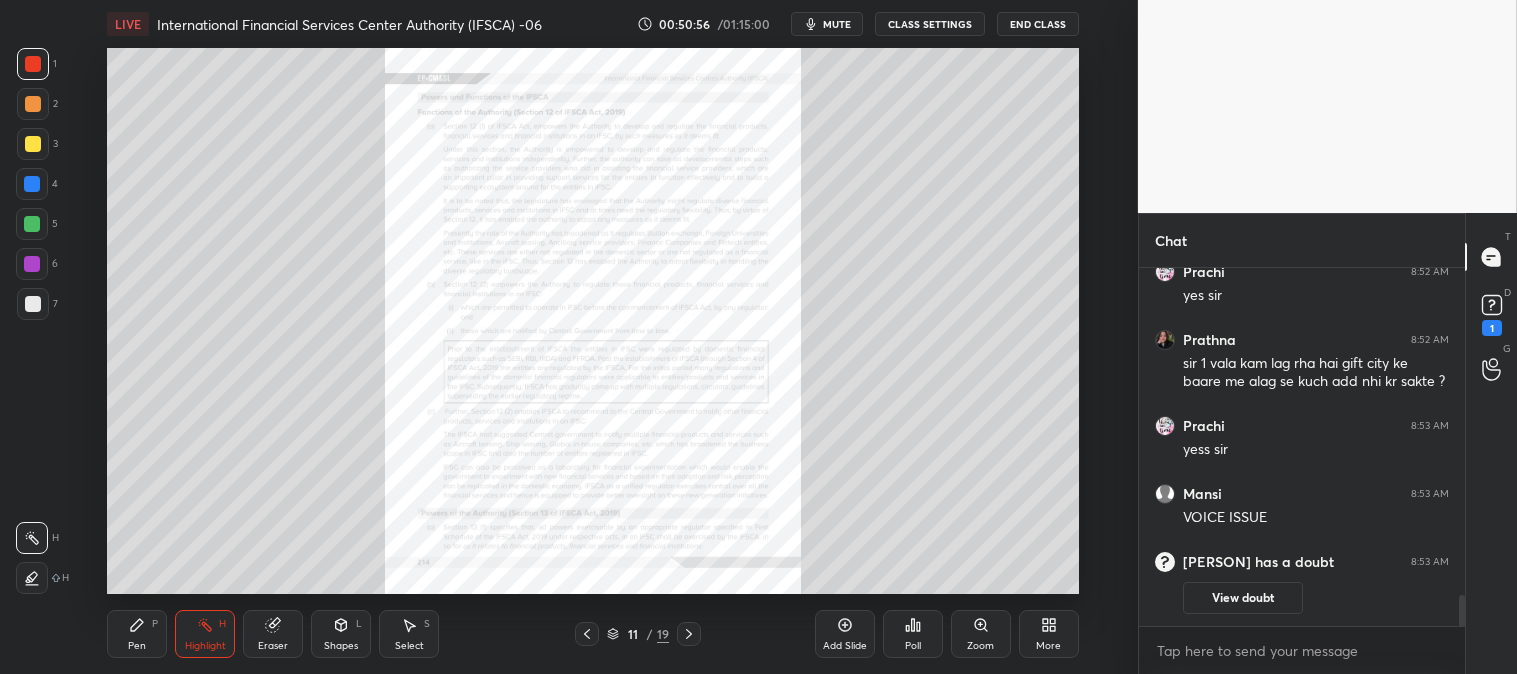 click 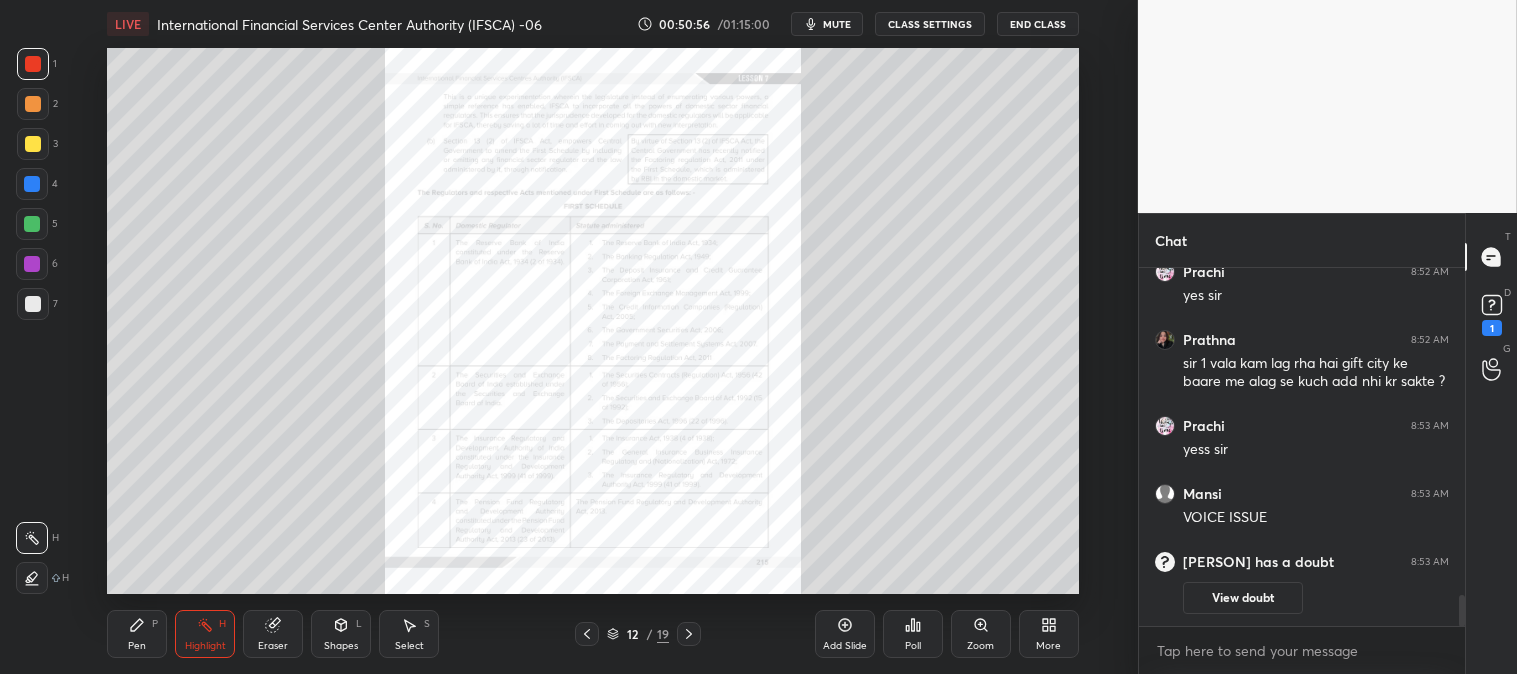 click 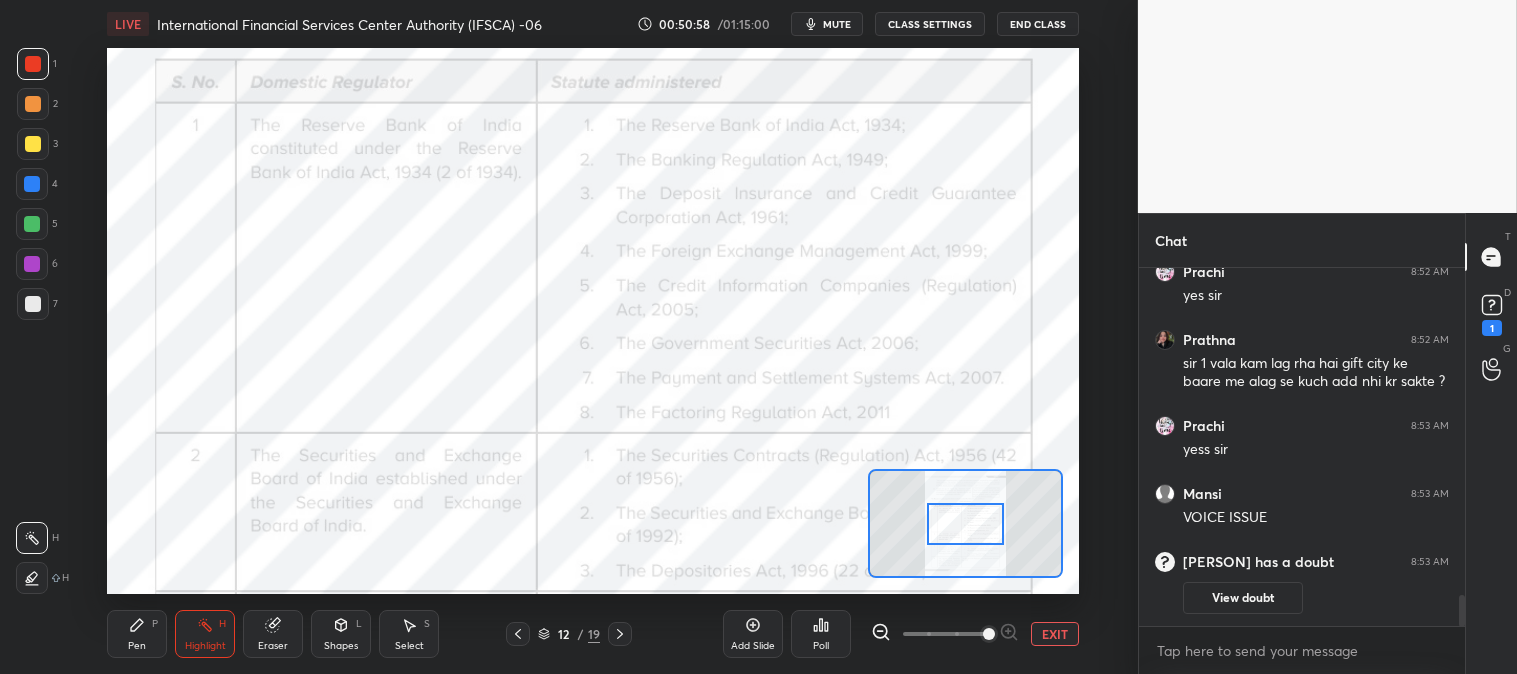 click 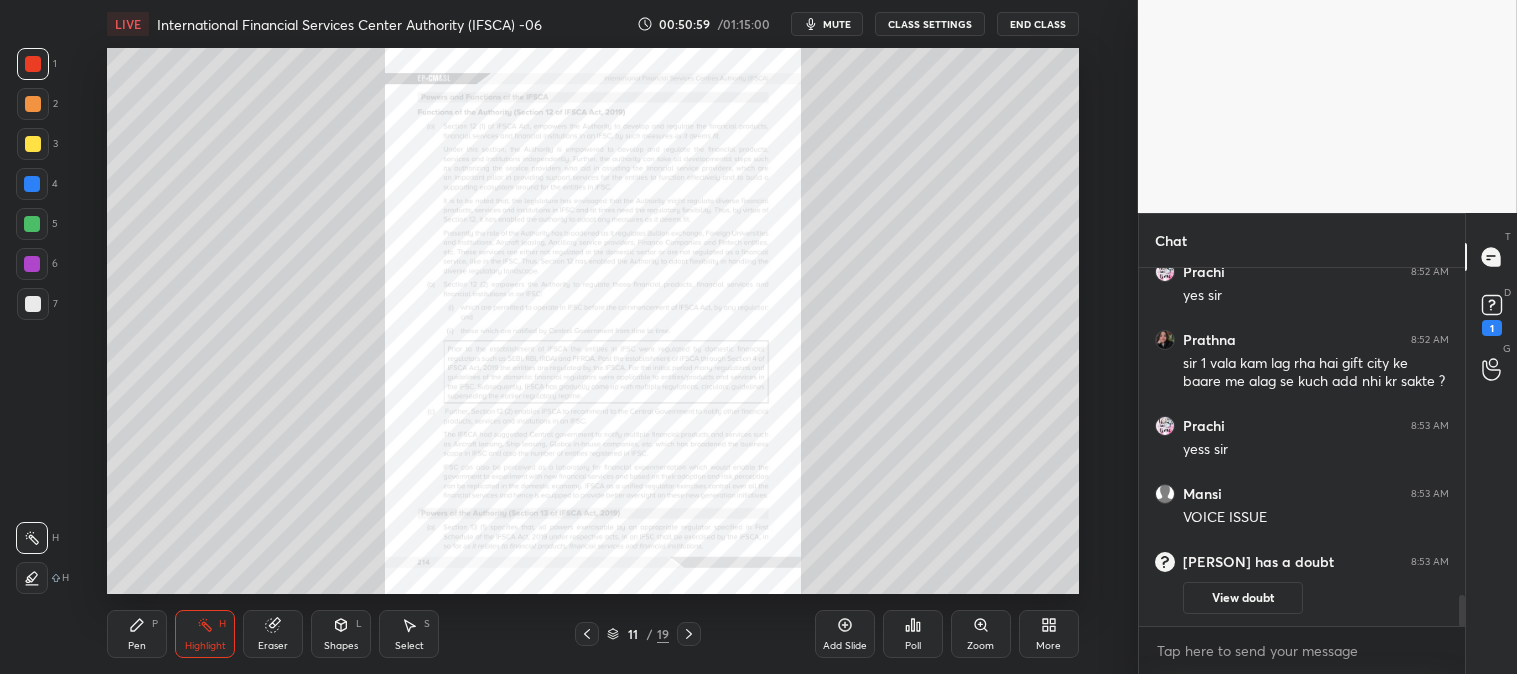 click 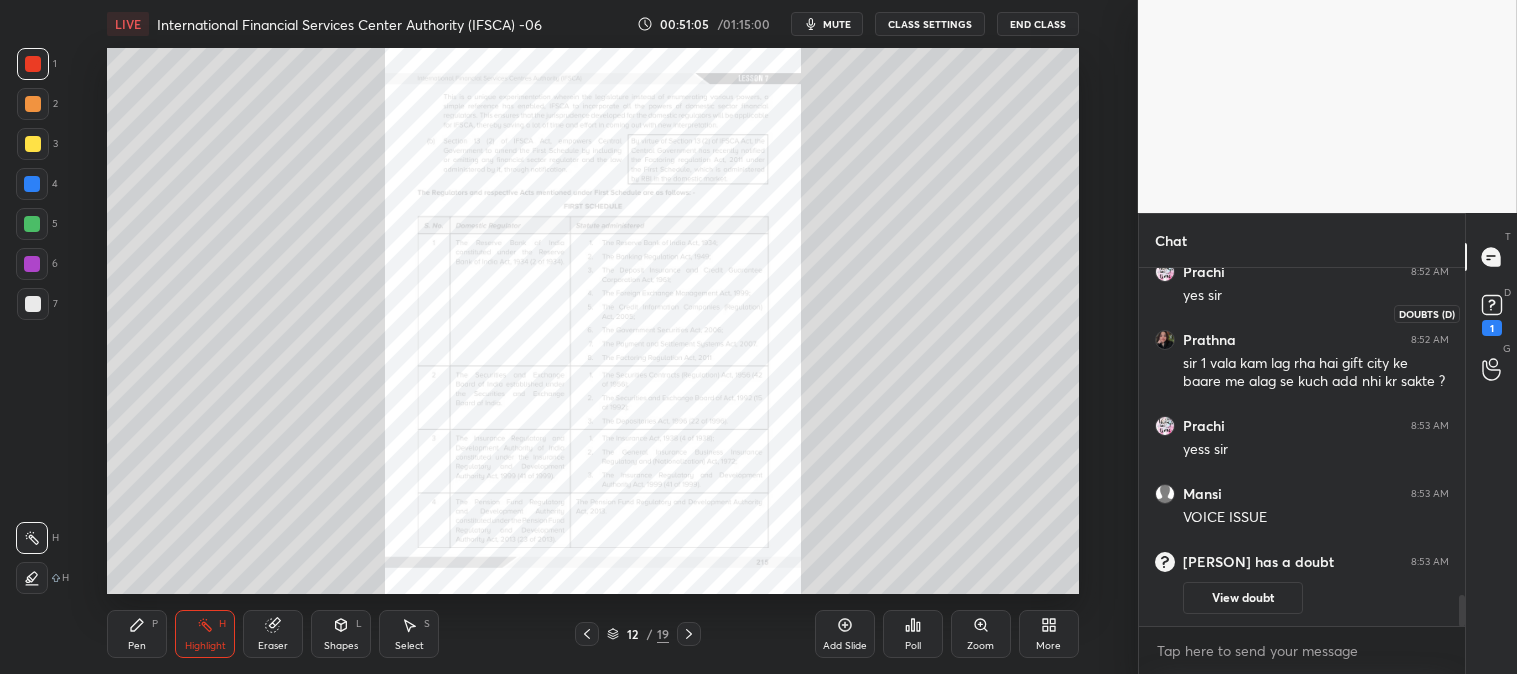 click 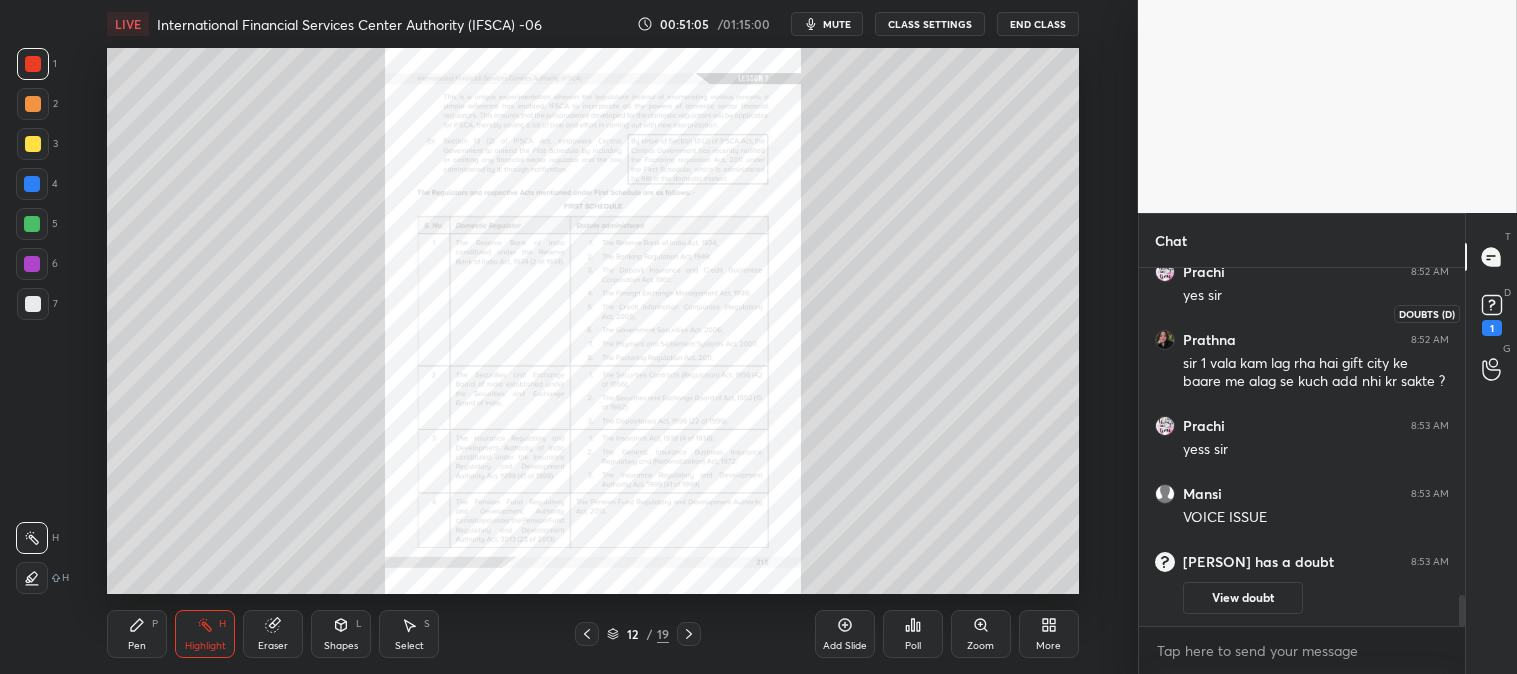 scroll, scrollTop: 10, scrollLeft: 0, axis: vertical 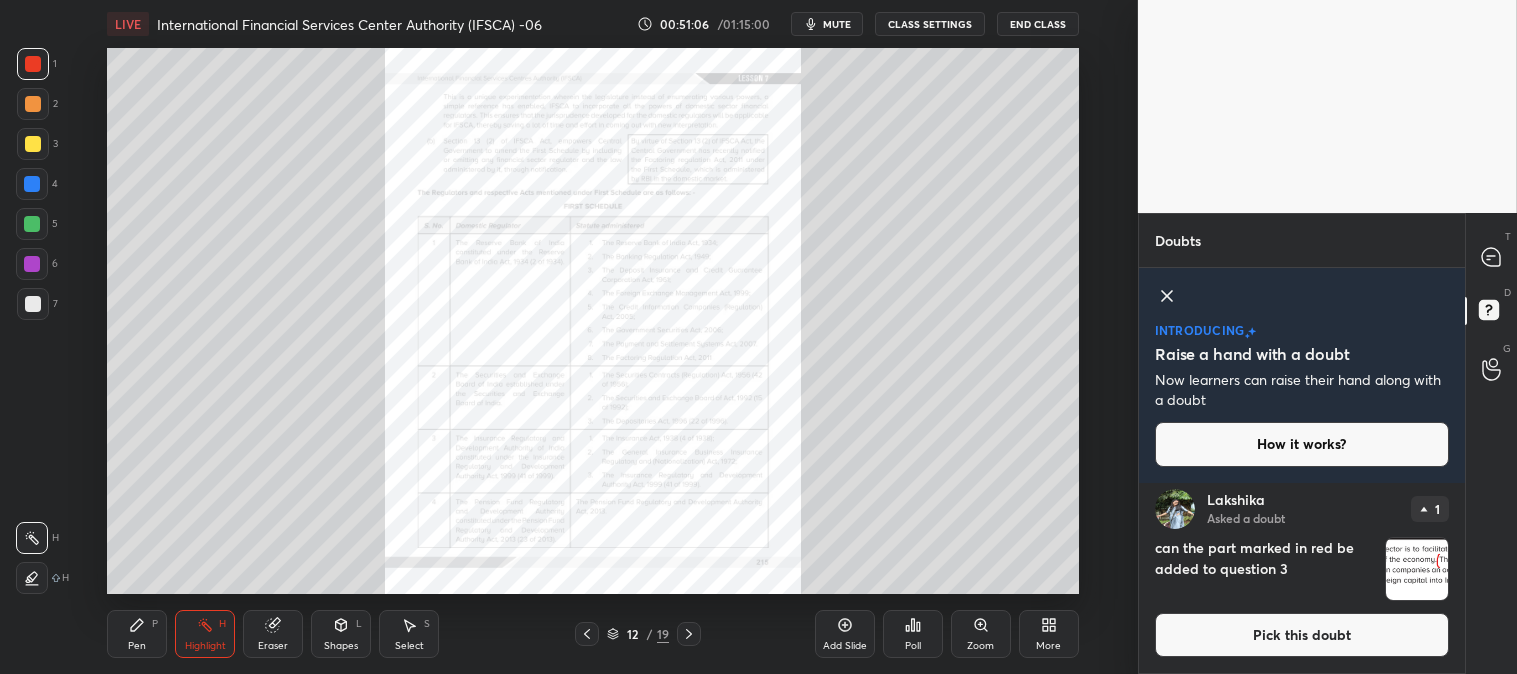 click 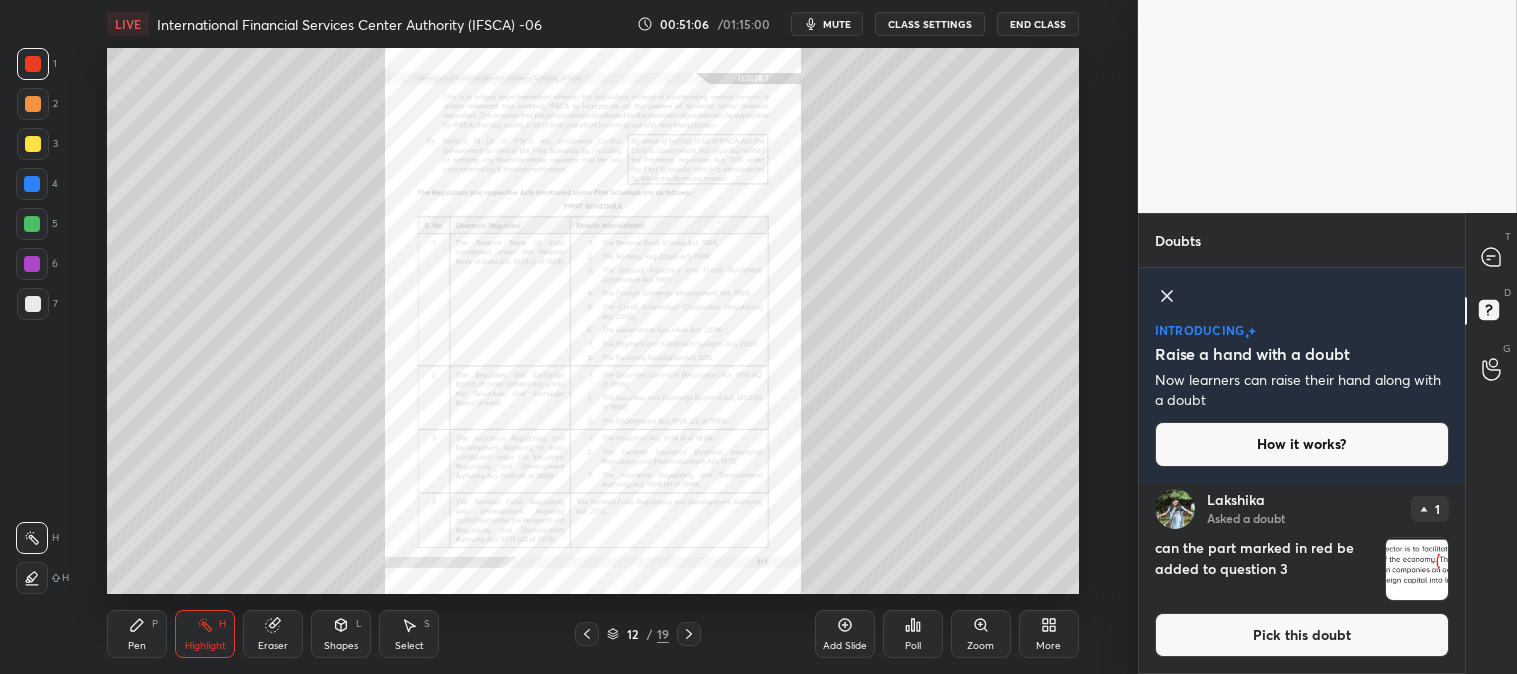 scroll, scrollTop: 6, scrollLeft: 5, axis: both 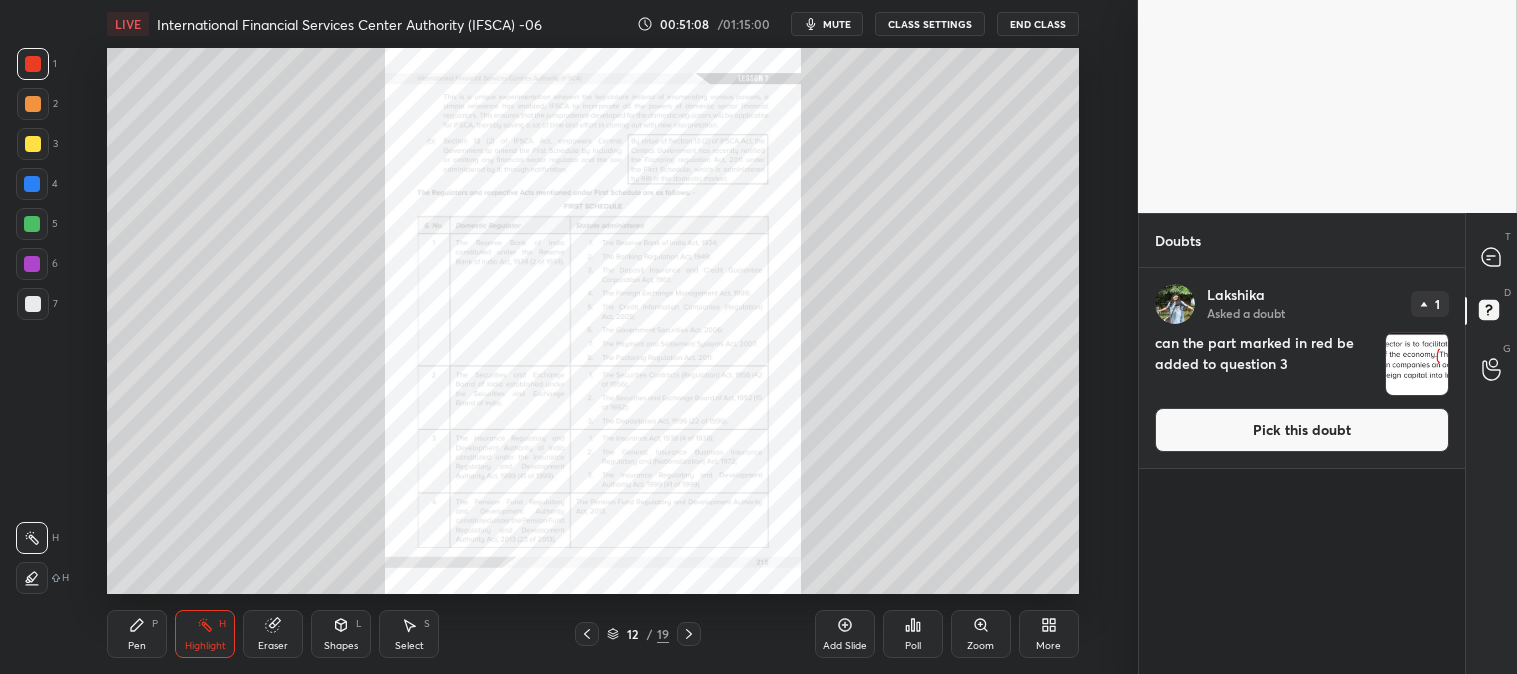 click on "Pick this doubt" at bounding box center [1302, 430] 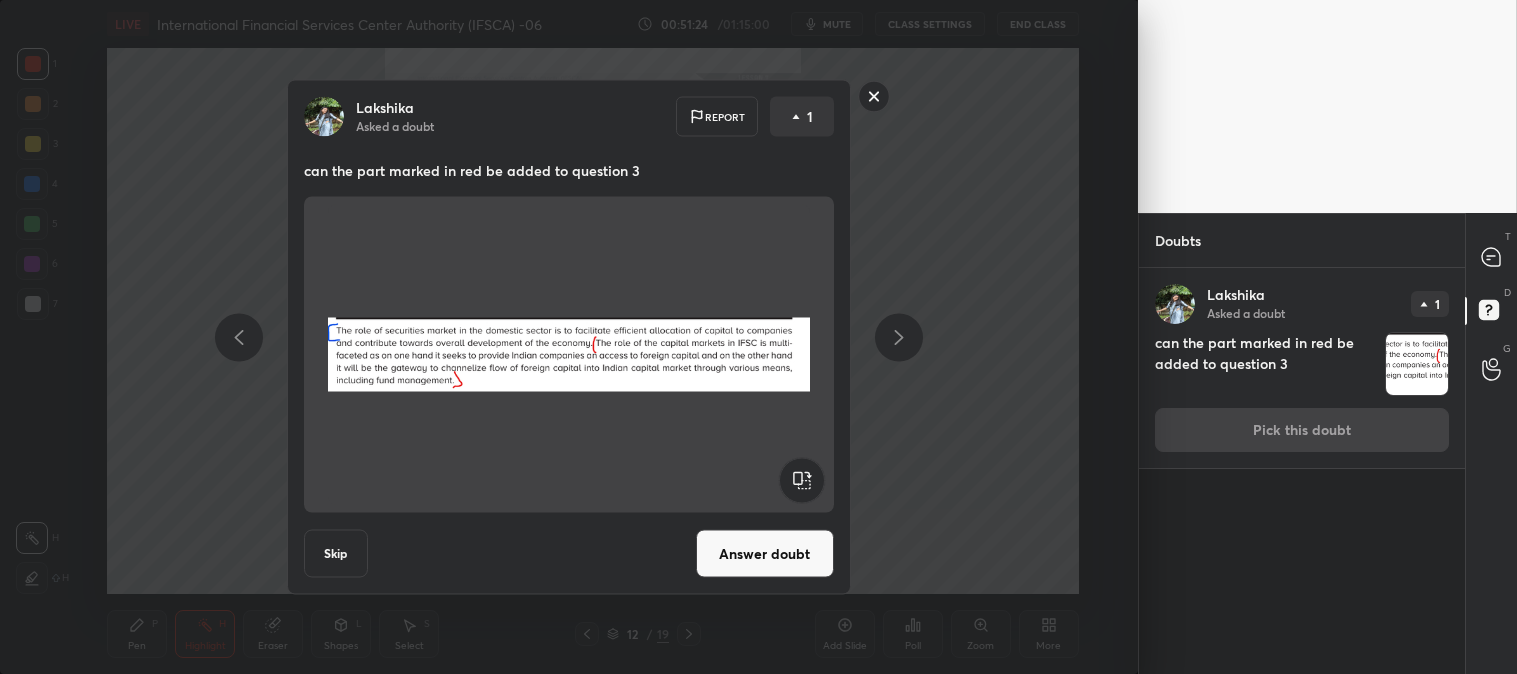 click 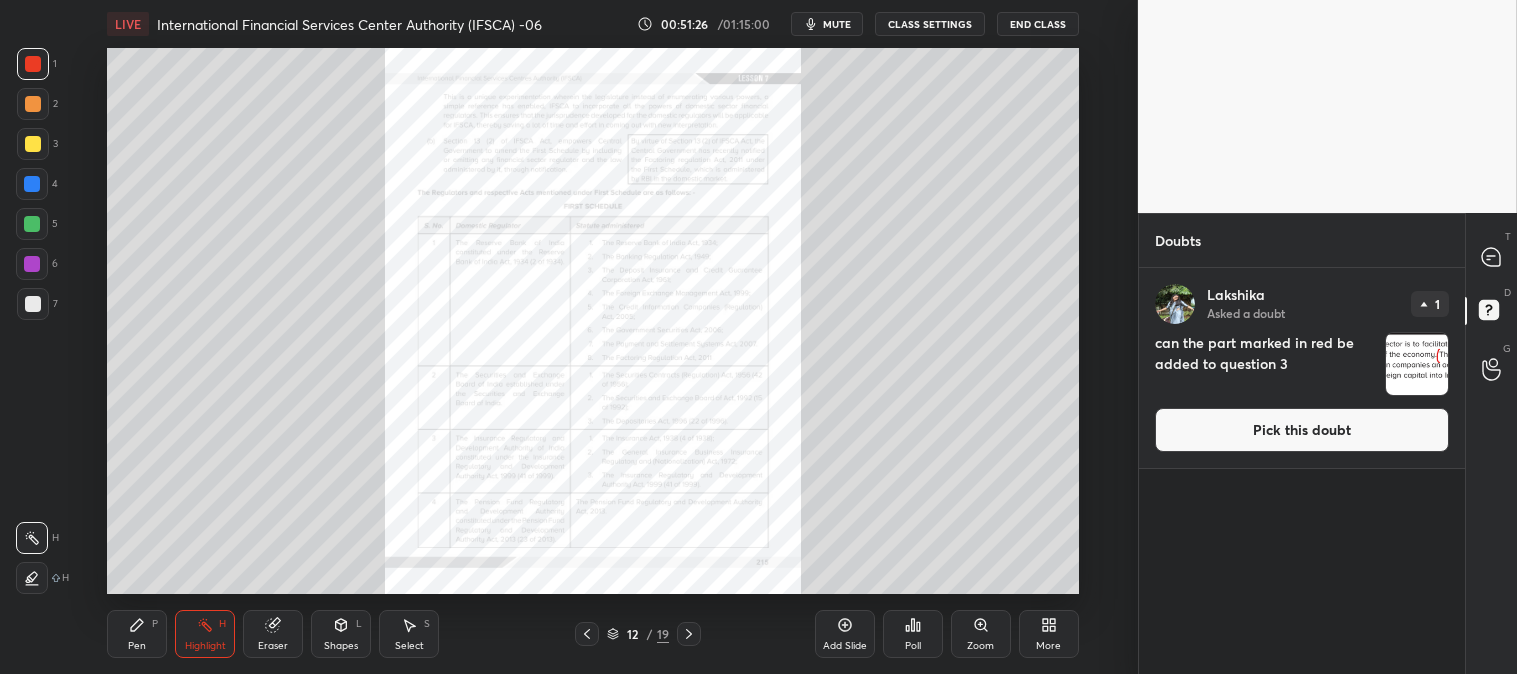click at bounding box center (587, 634) 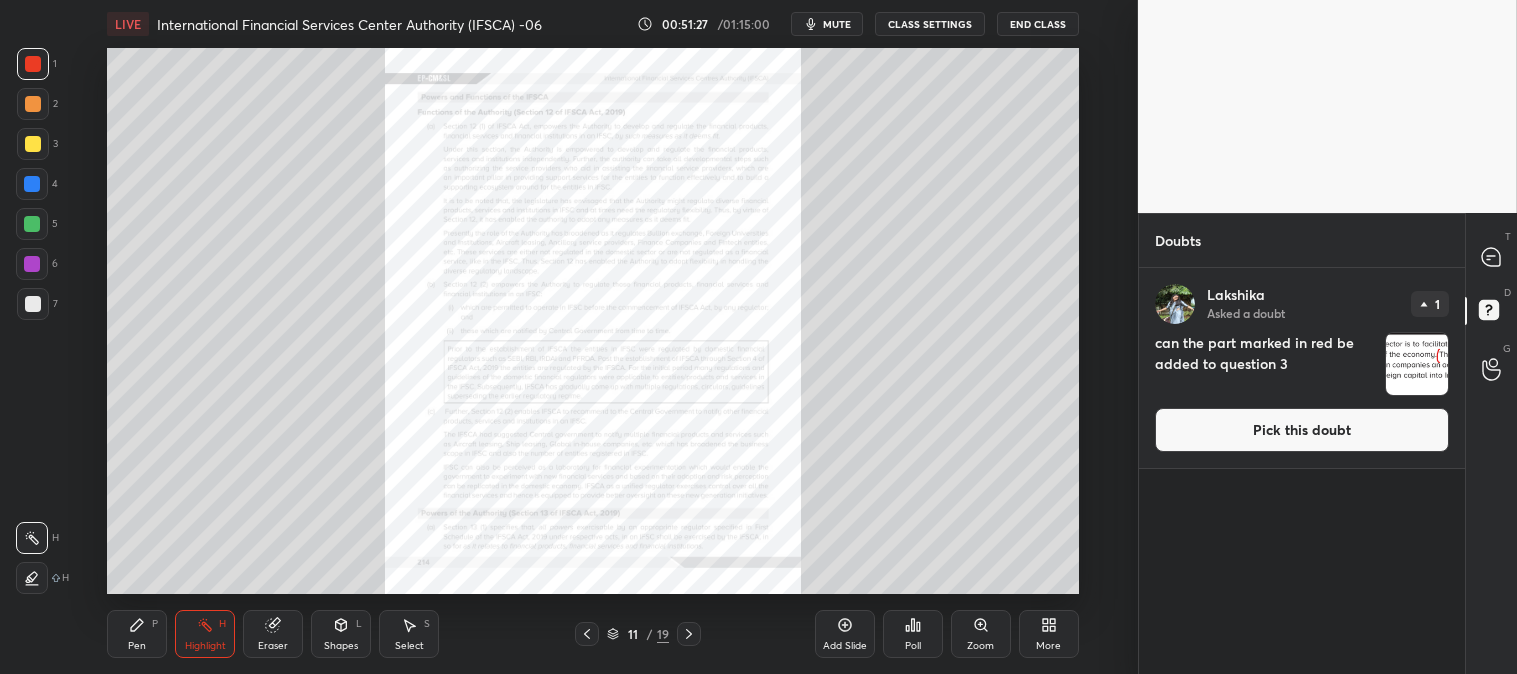 click 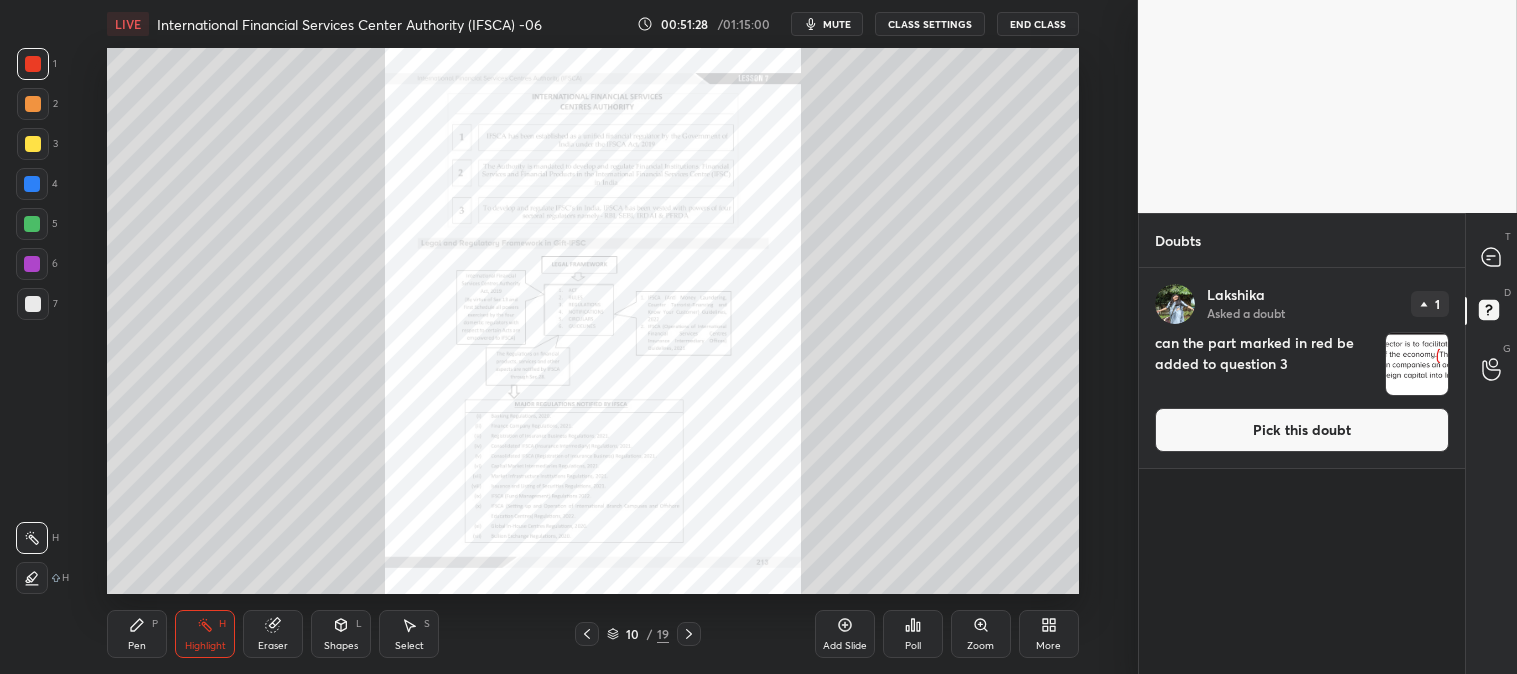 click 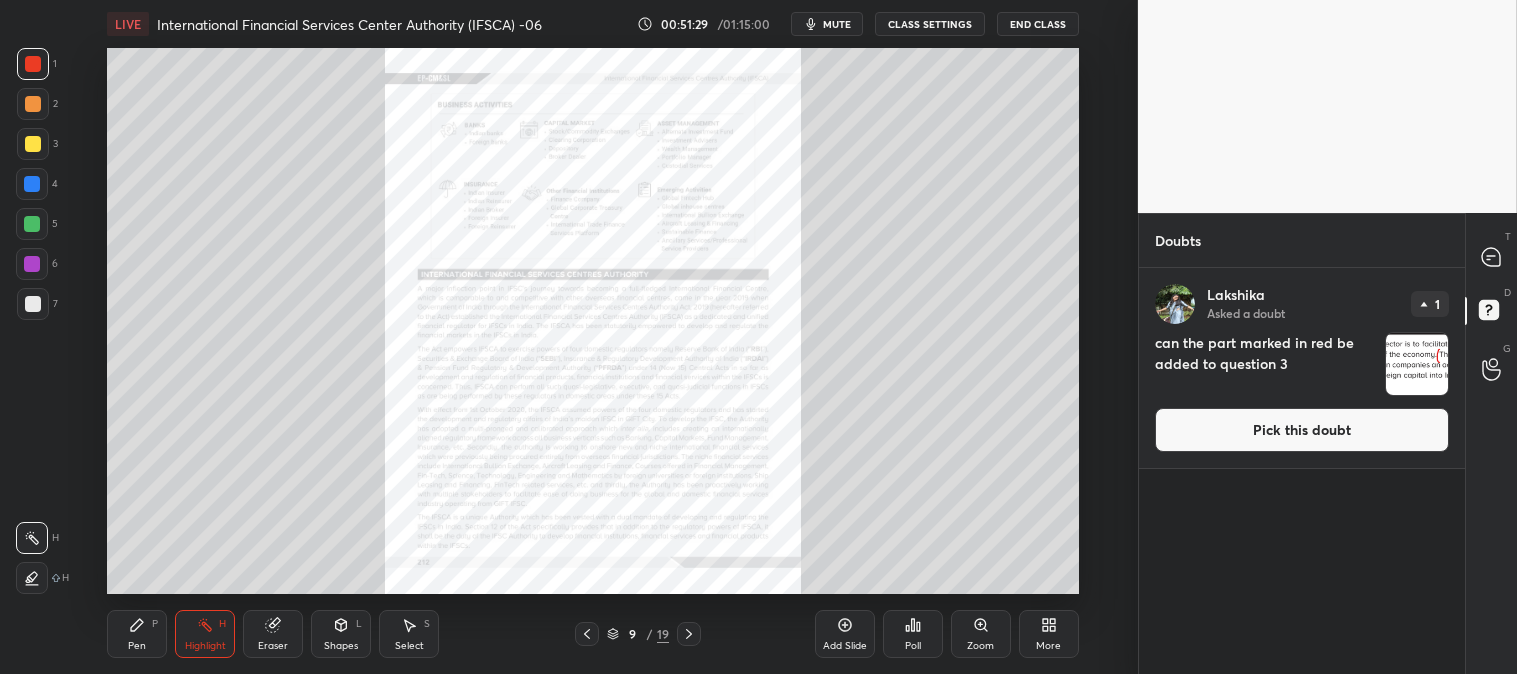 click 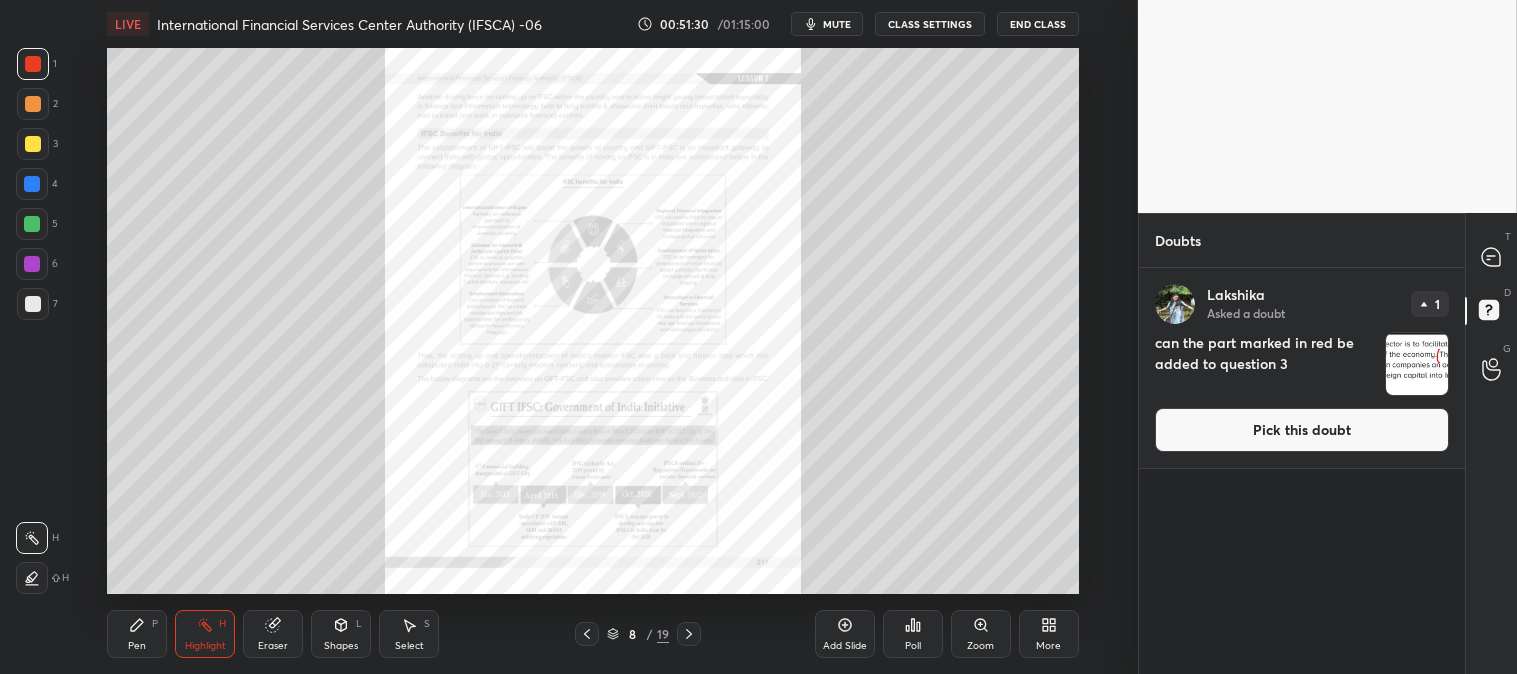 click 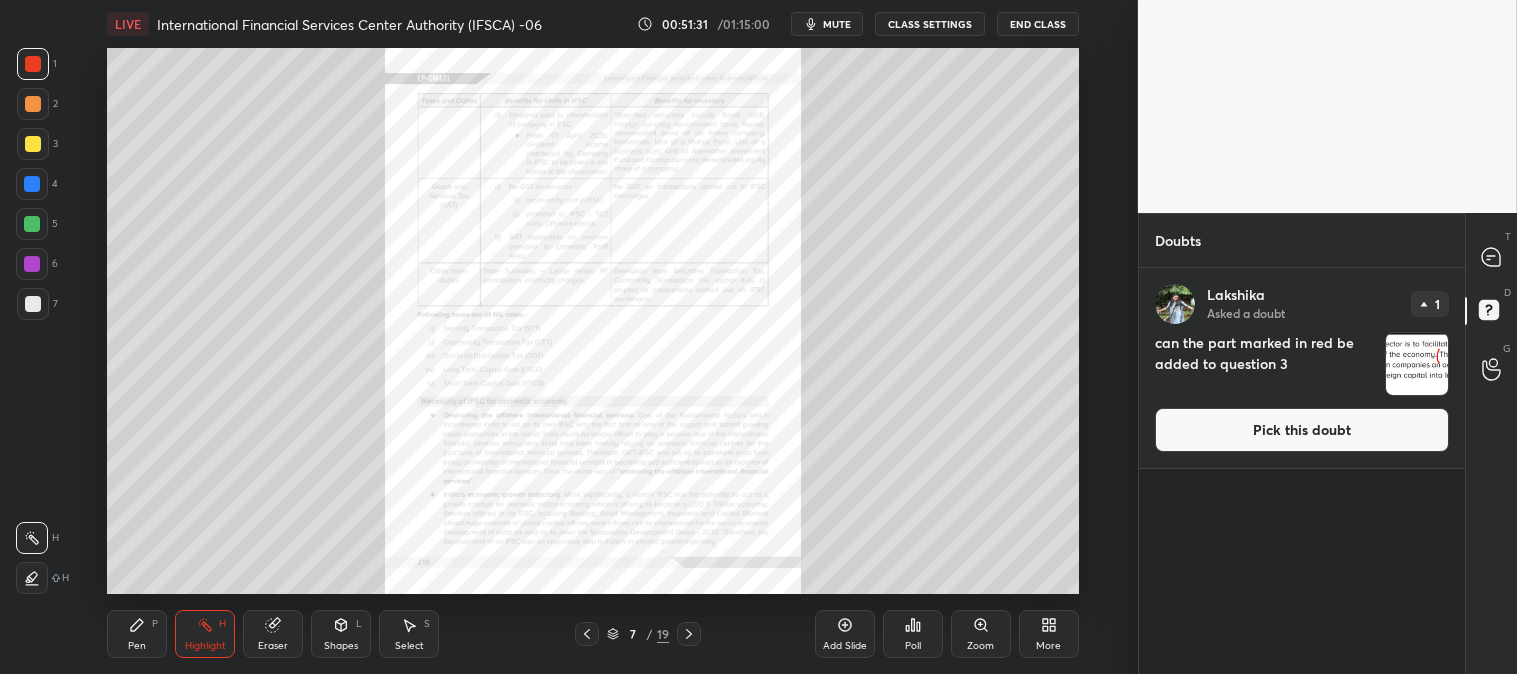 click 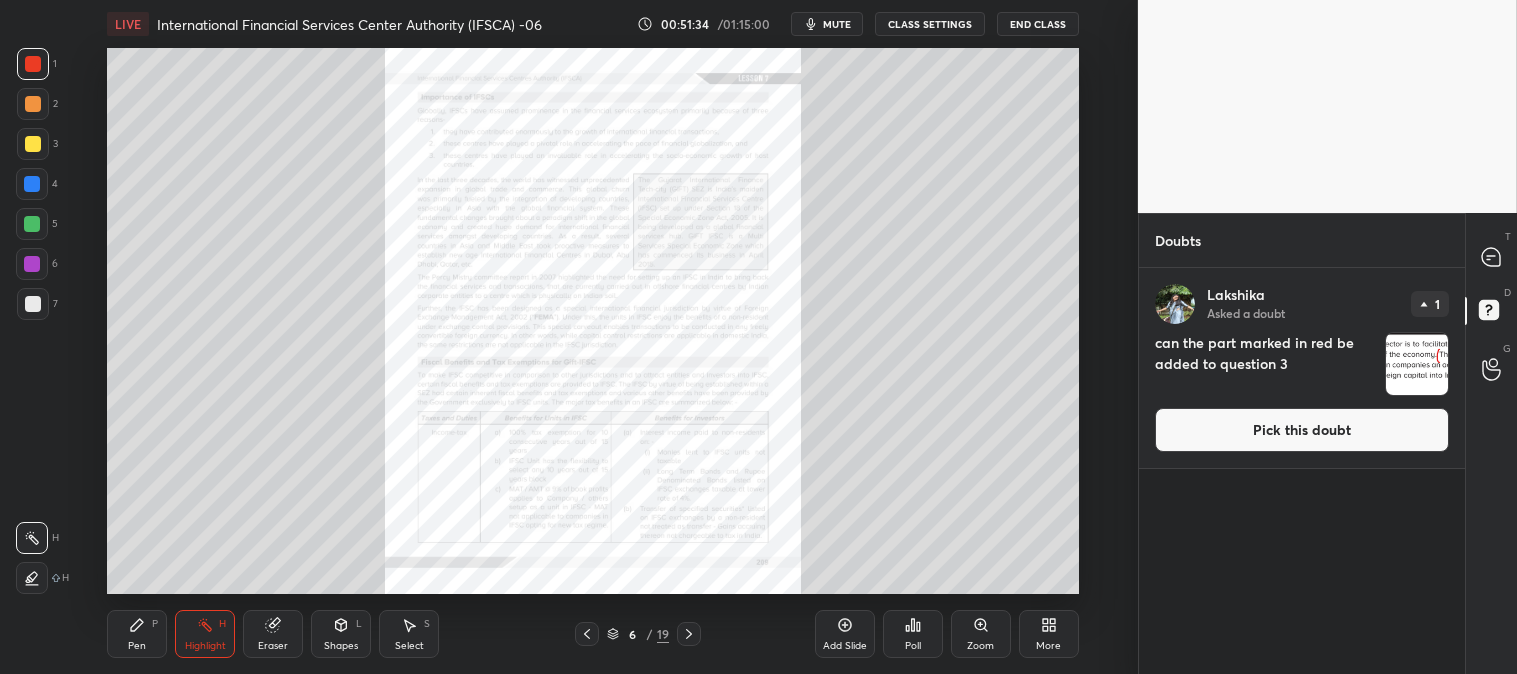 click 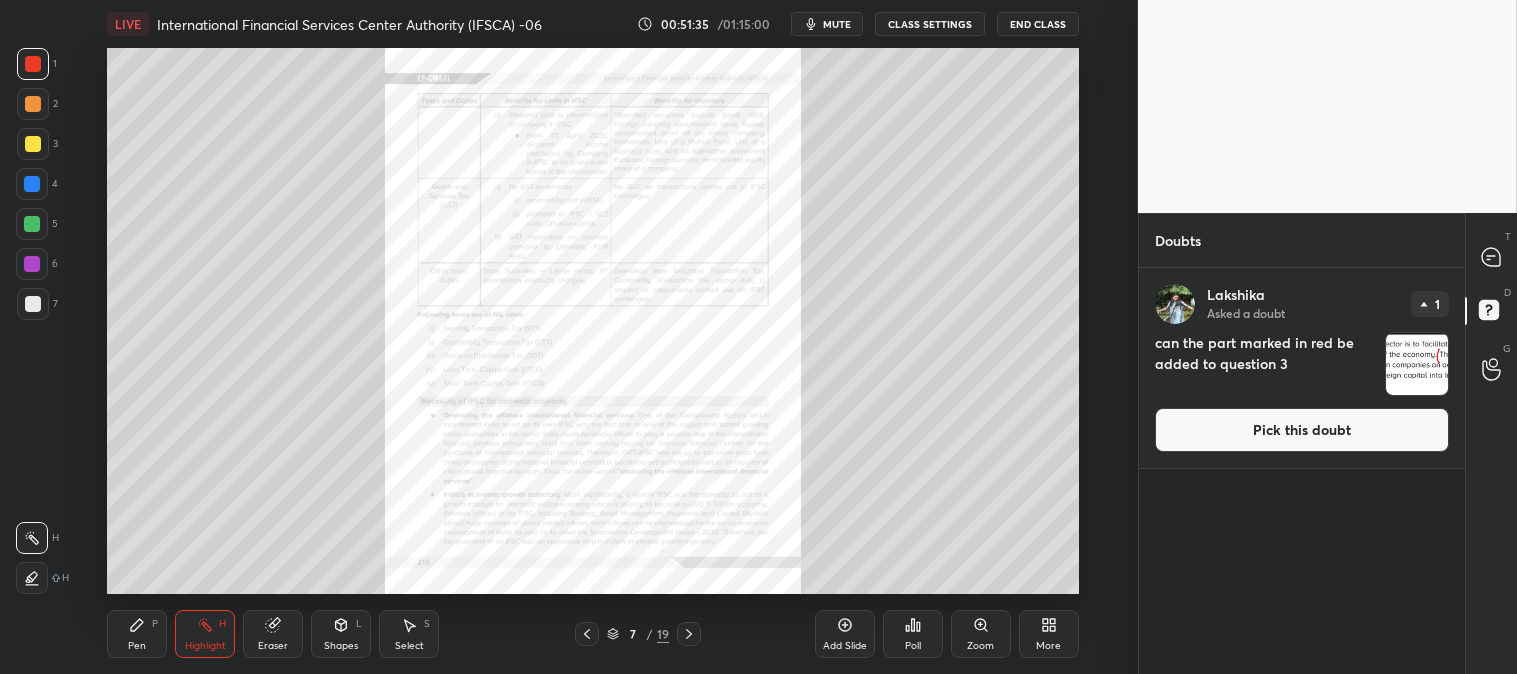 click 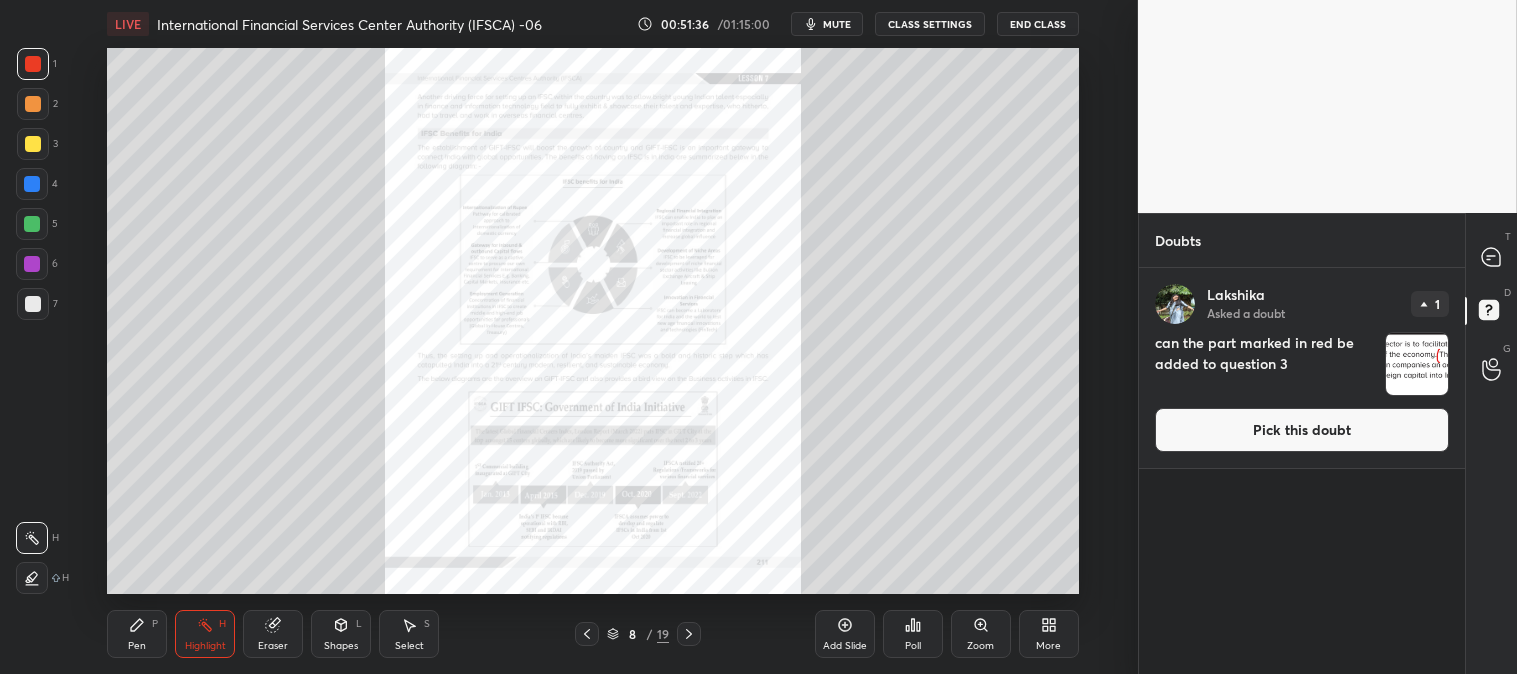 click 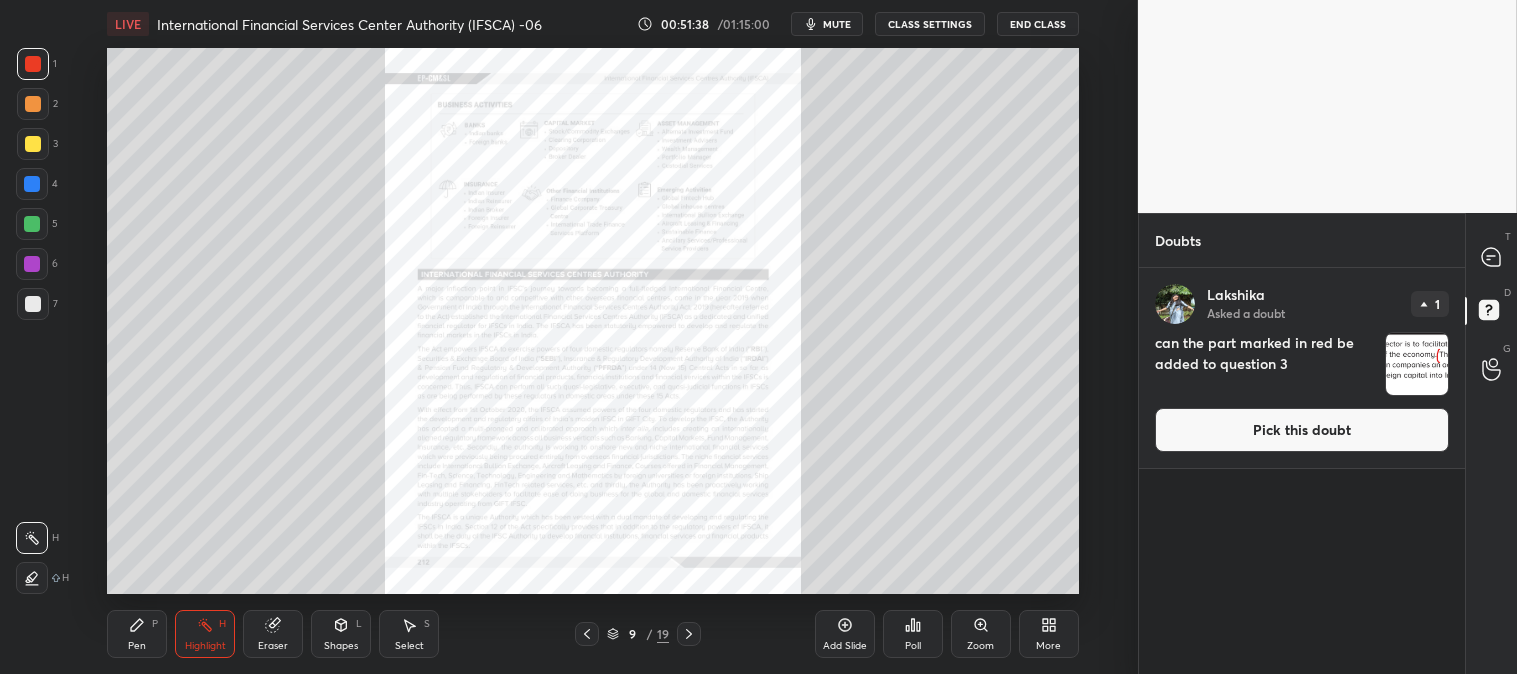click on "Pick this doubt" at bounding box center [1302, 430] 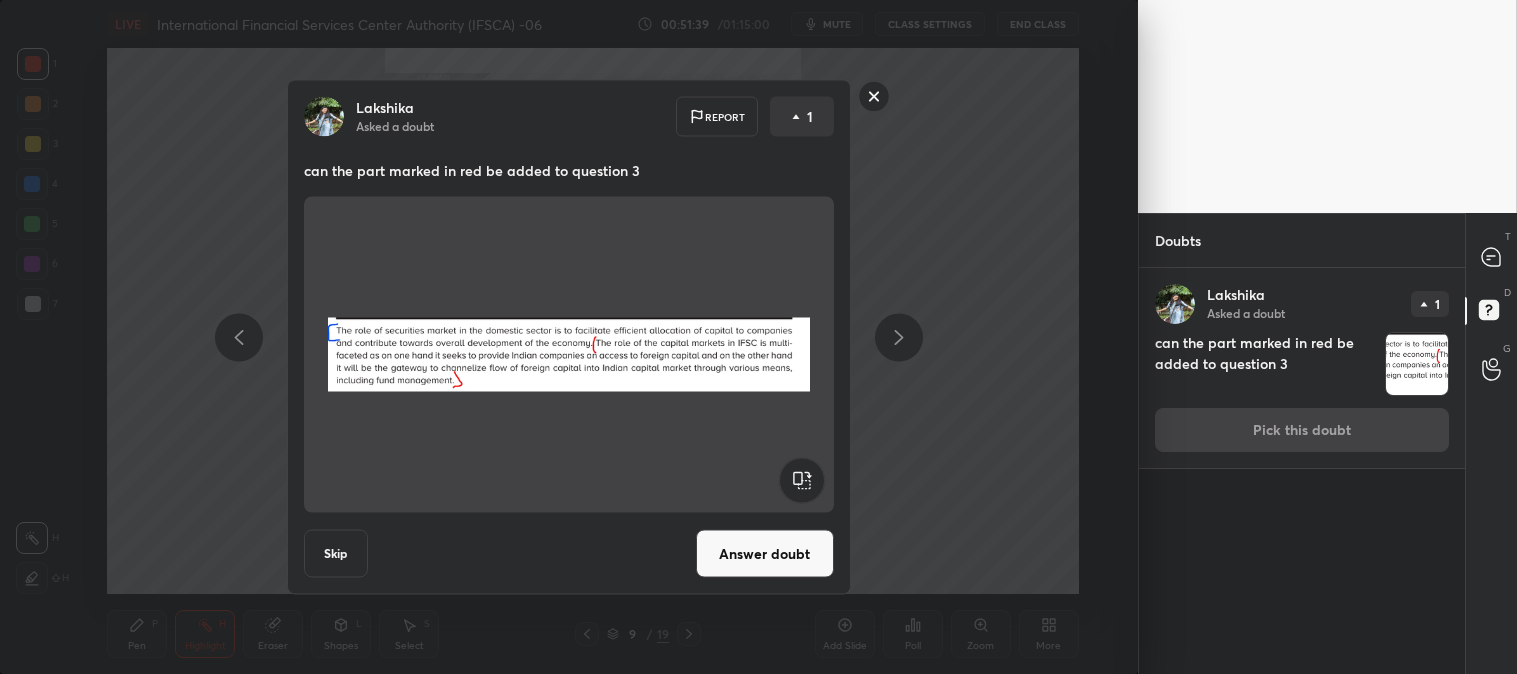 click on "Answer doubt" at bounding box center [765, 554] 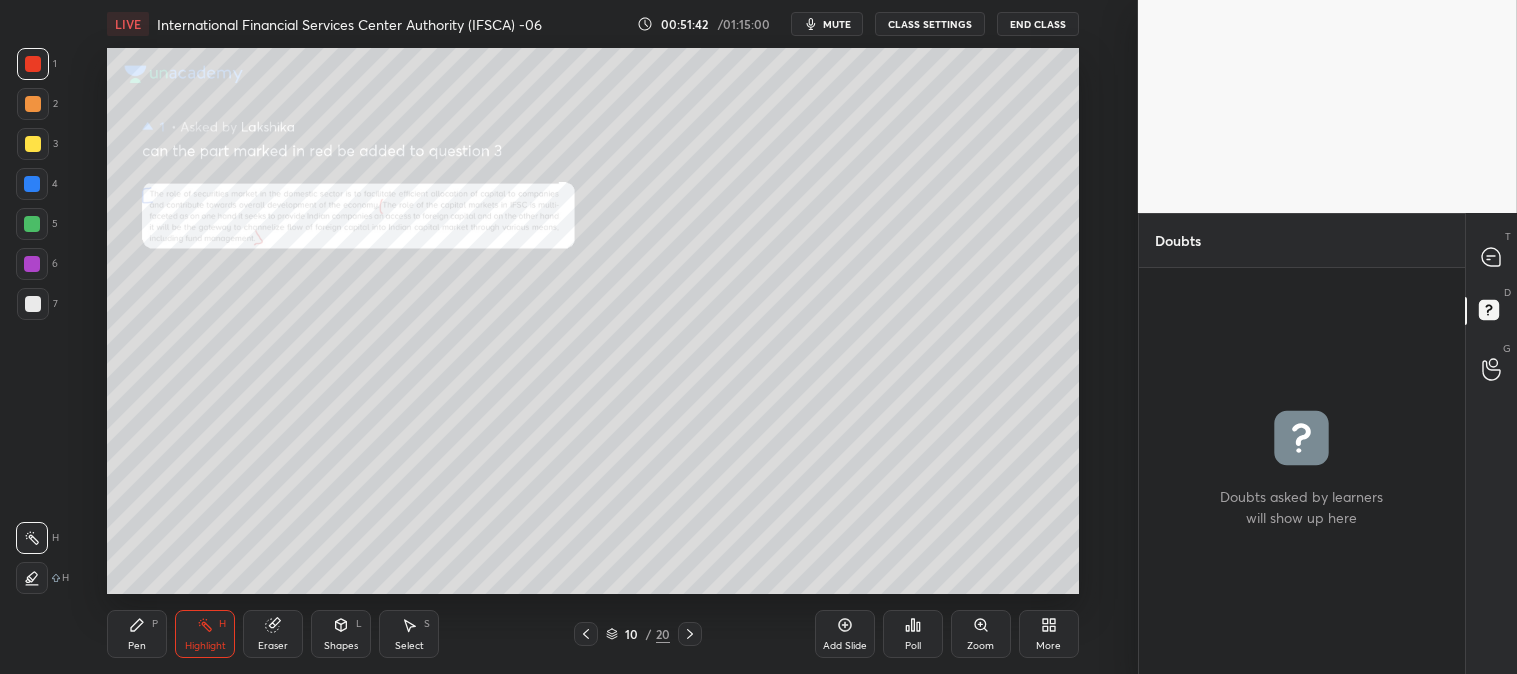 click 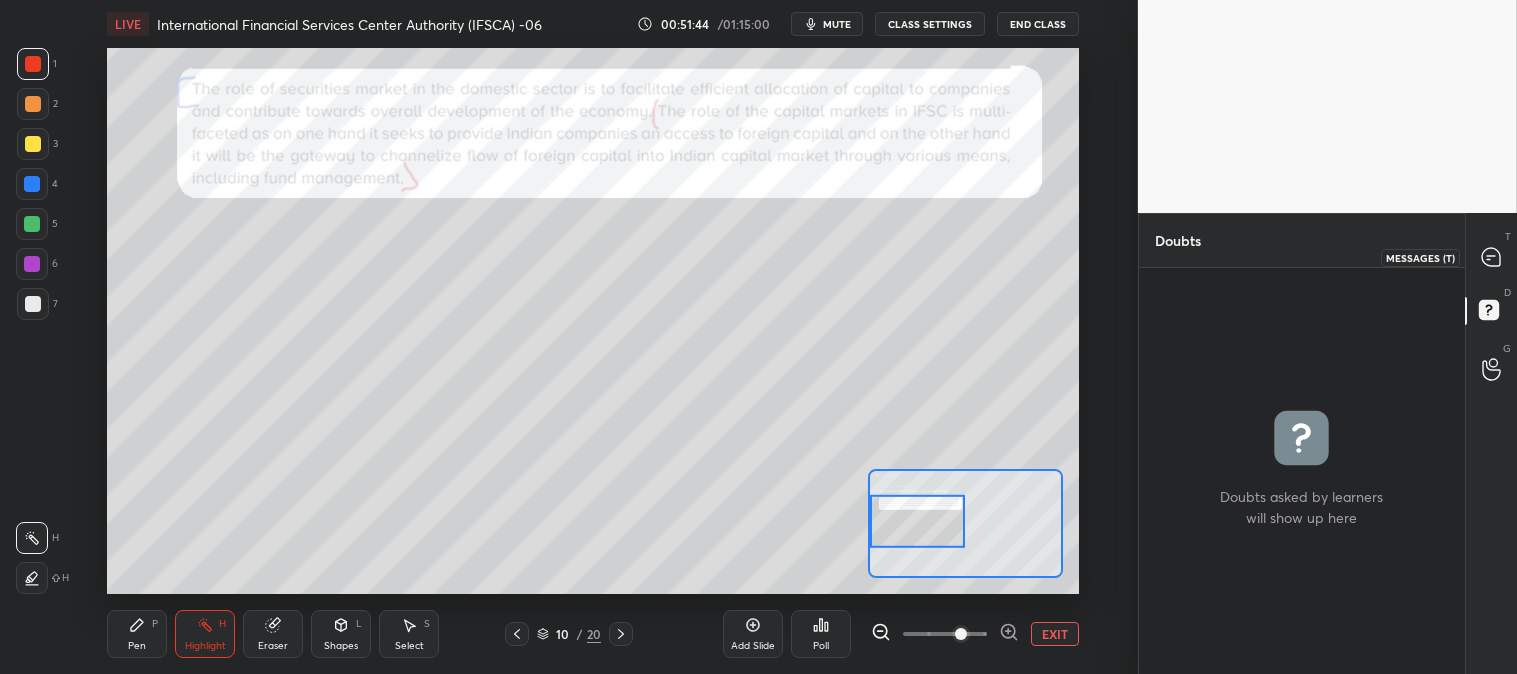 click 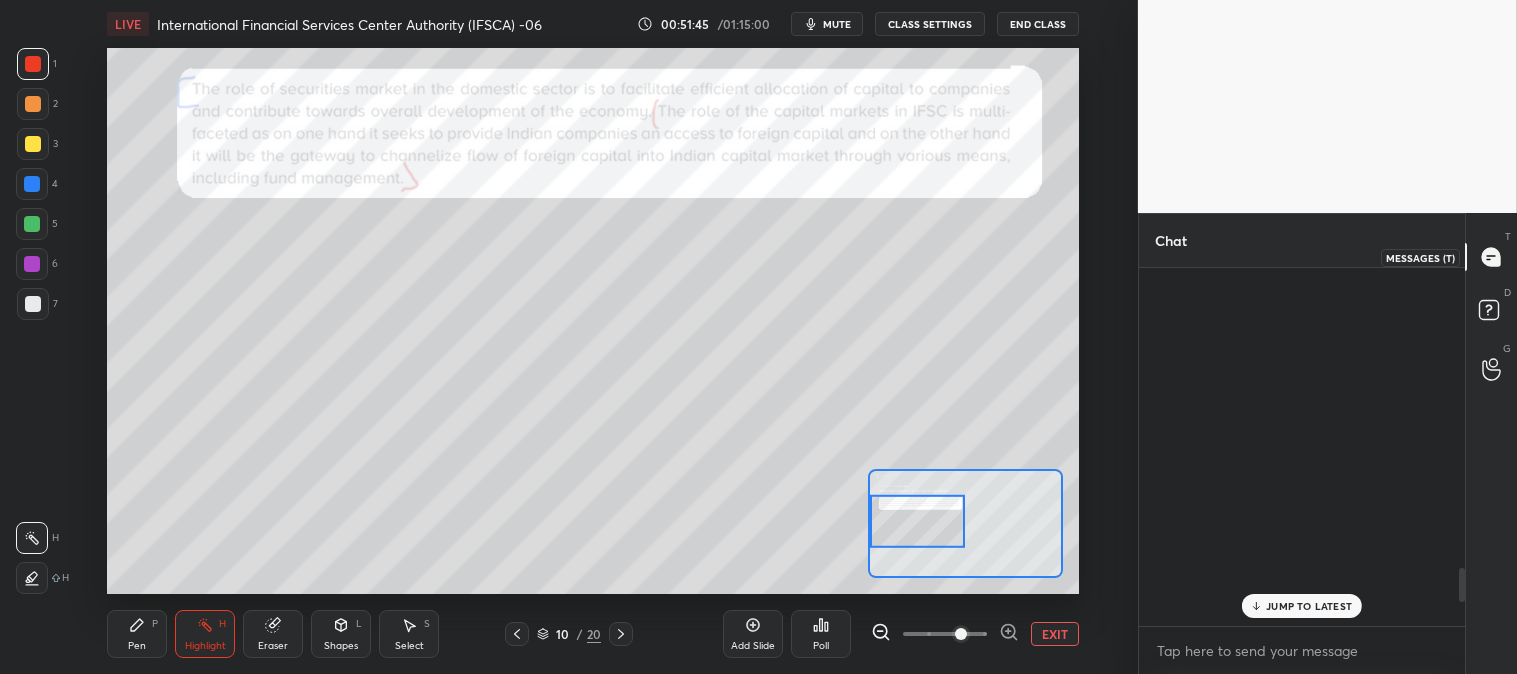 scroll, scrollTop: 3113, scrollLeft: 0, axis: vertical 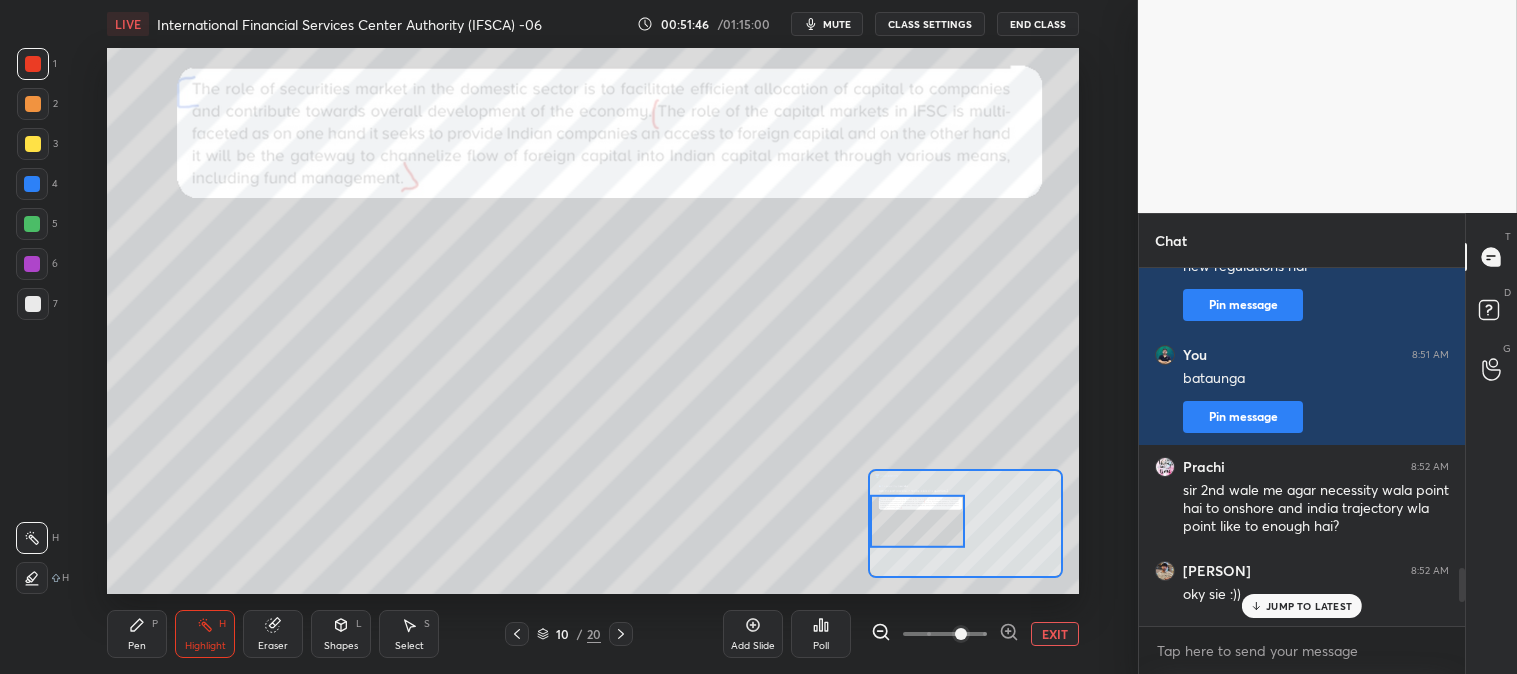 click on "Highlight H" at bounding box center (205, 634) 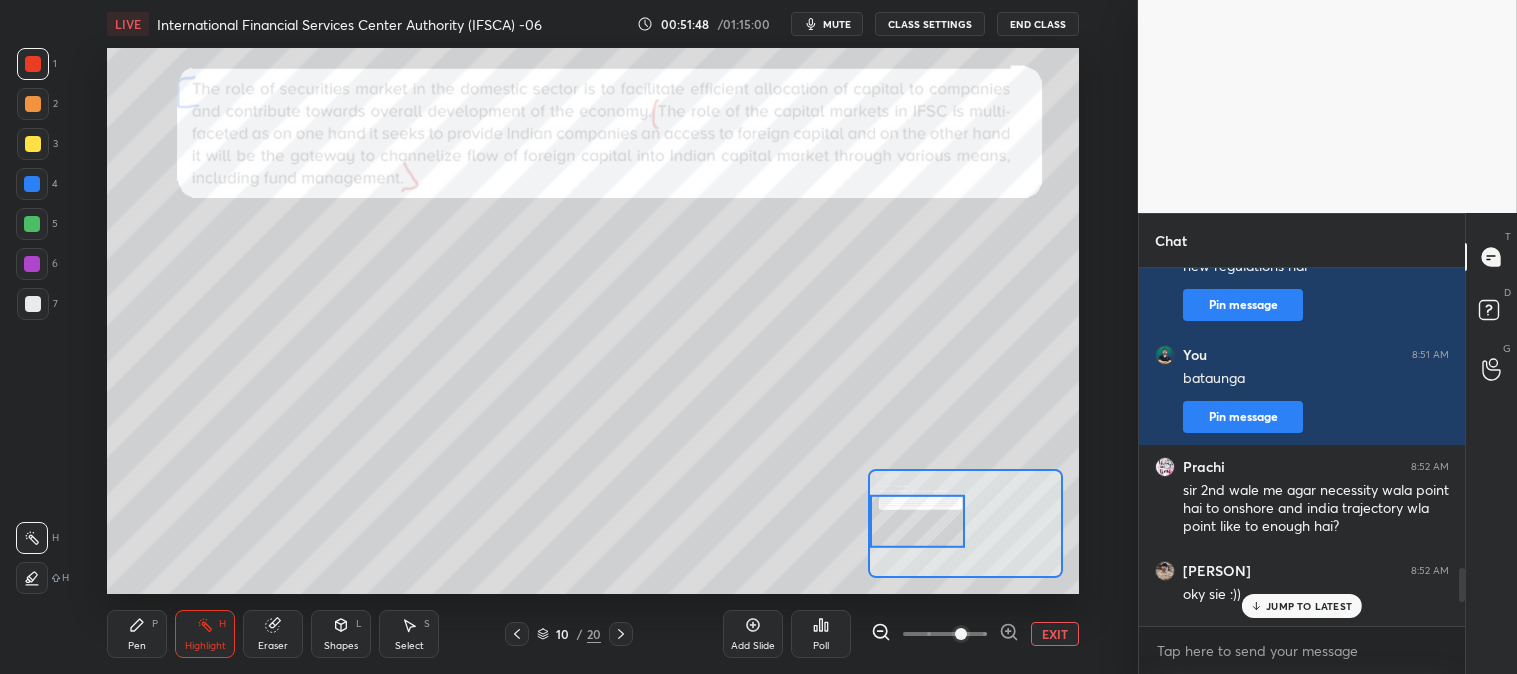 click 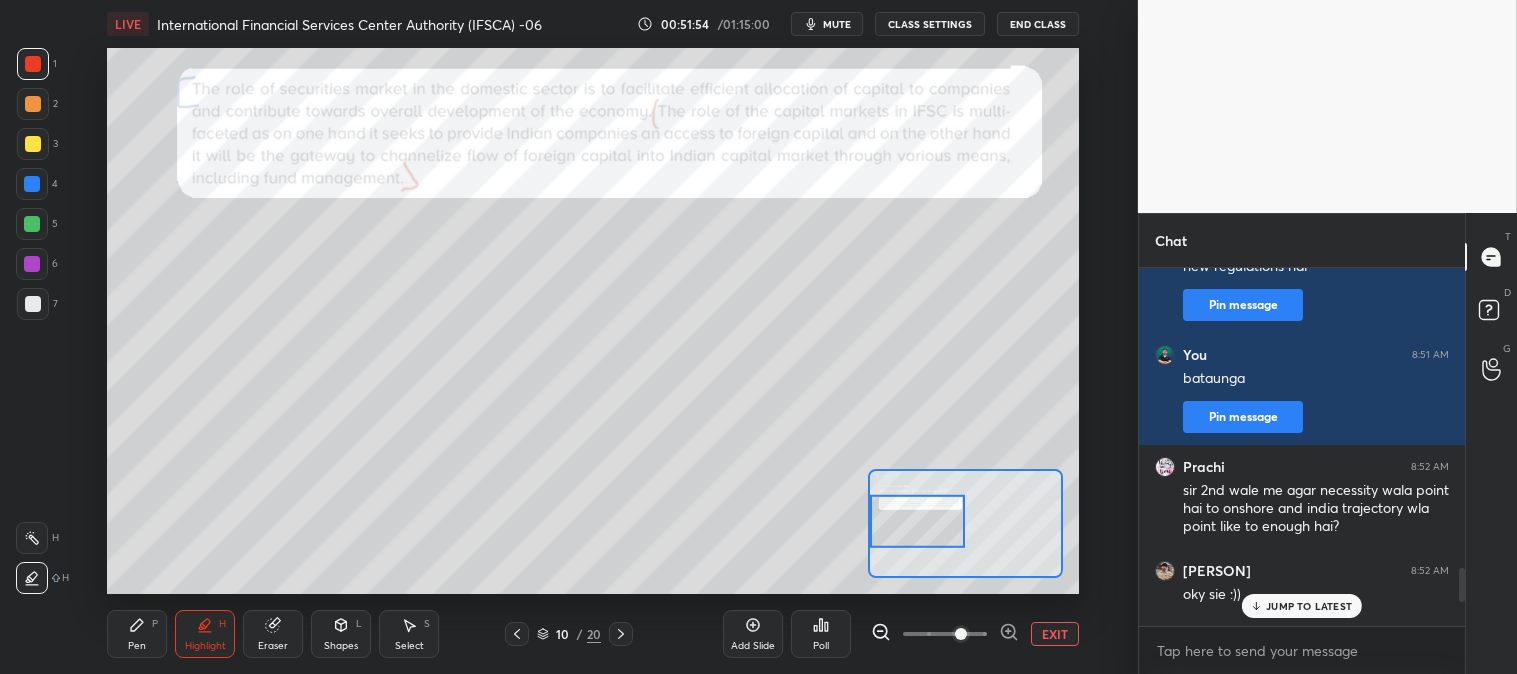 scroll, scrollTop: 3597, scrollLeft: 0, axis: vertical 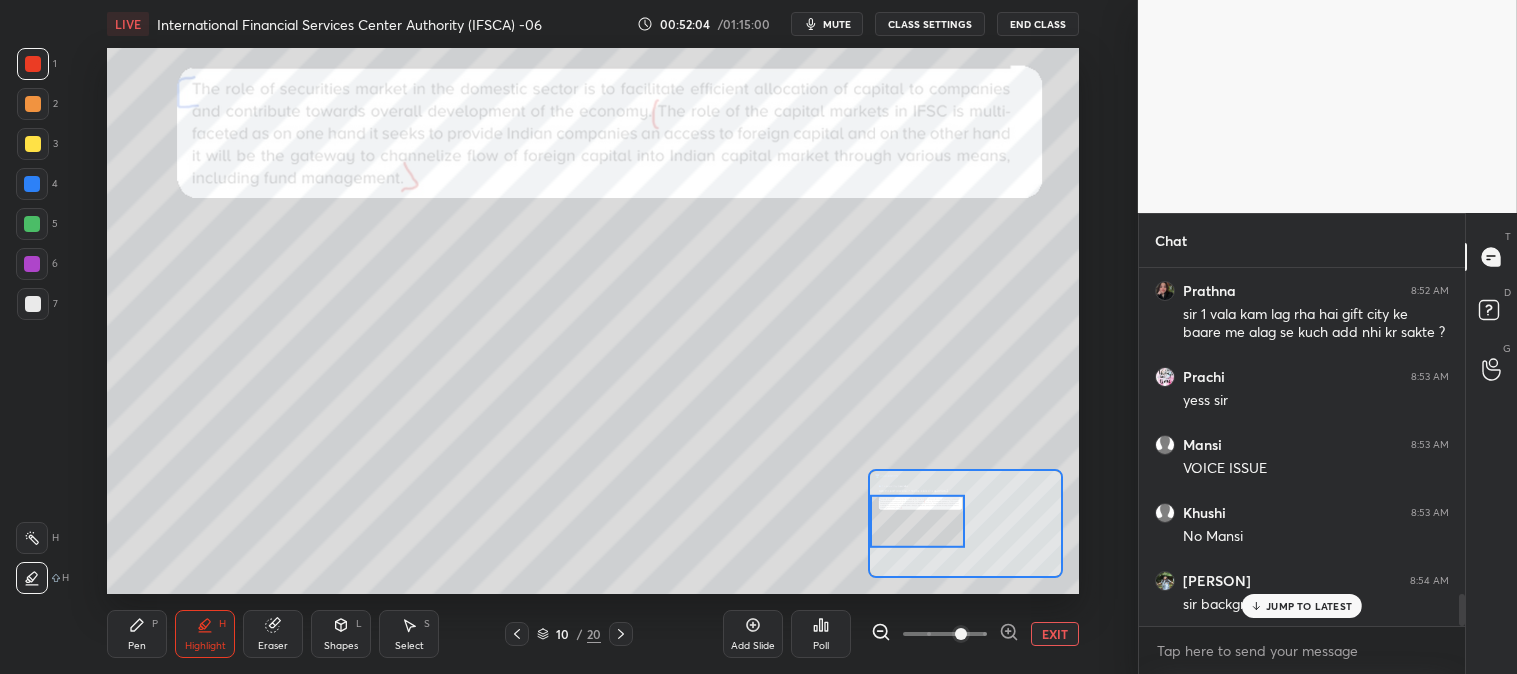 click on "Eraser" at bounding box center [273, 634] 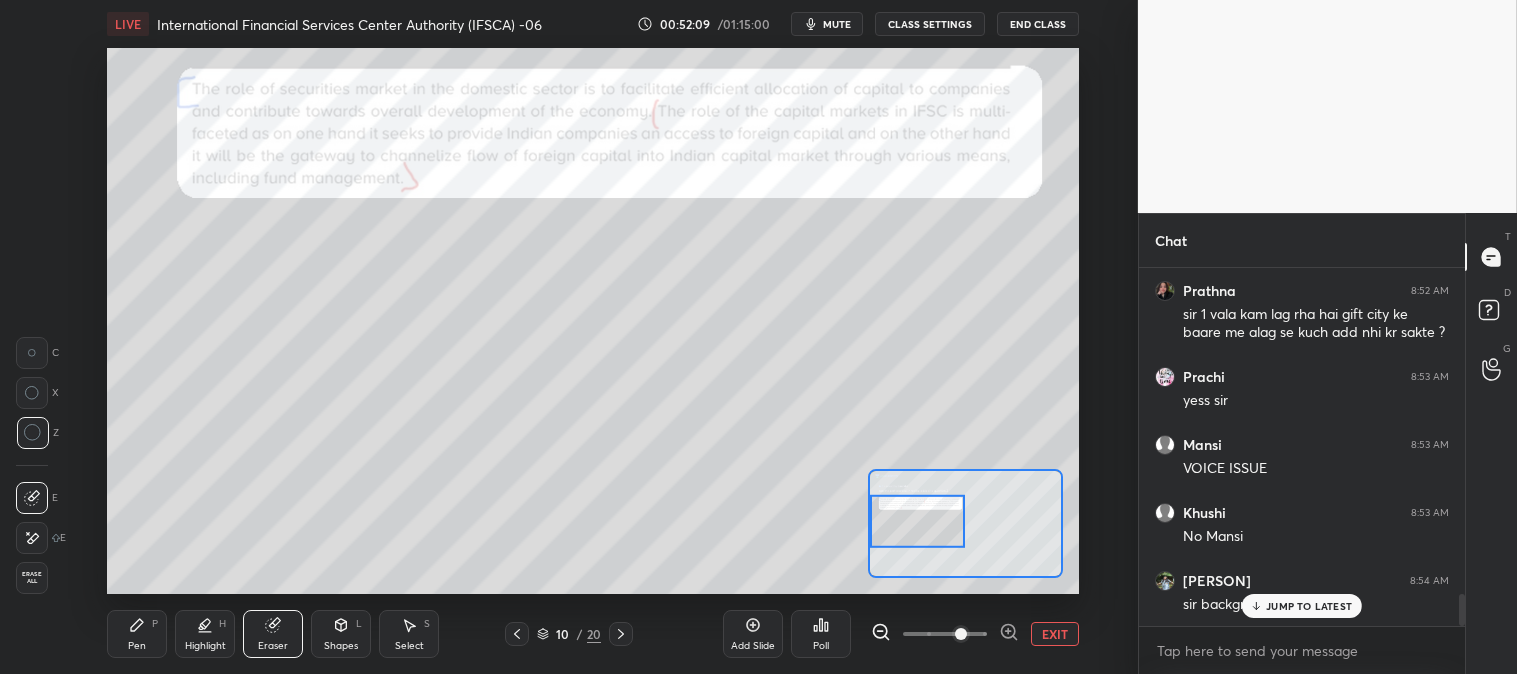 click on "Highlight H" at bounding box center (205, 634) 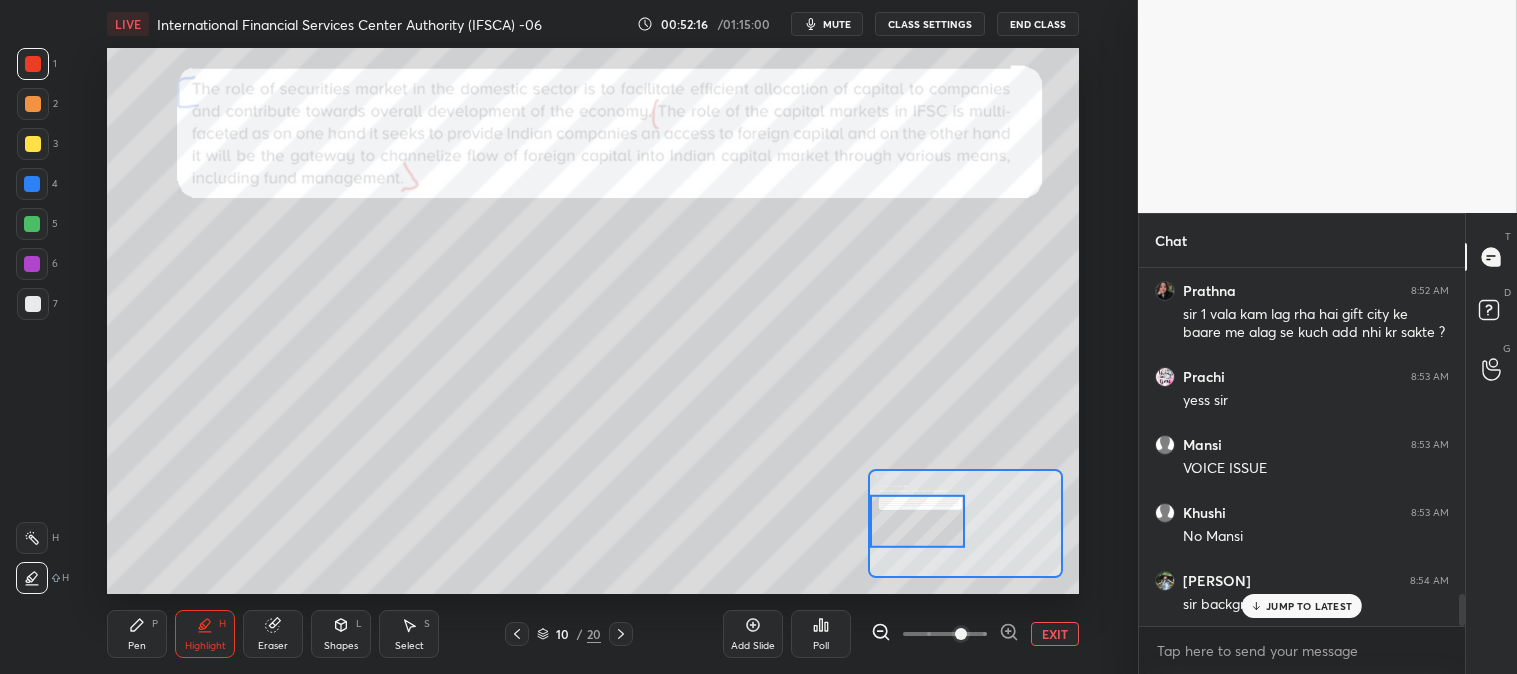 click 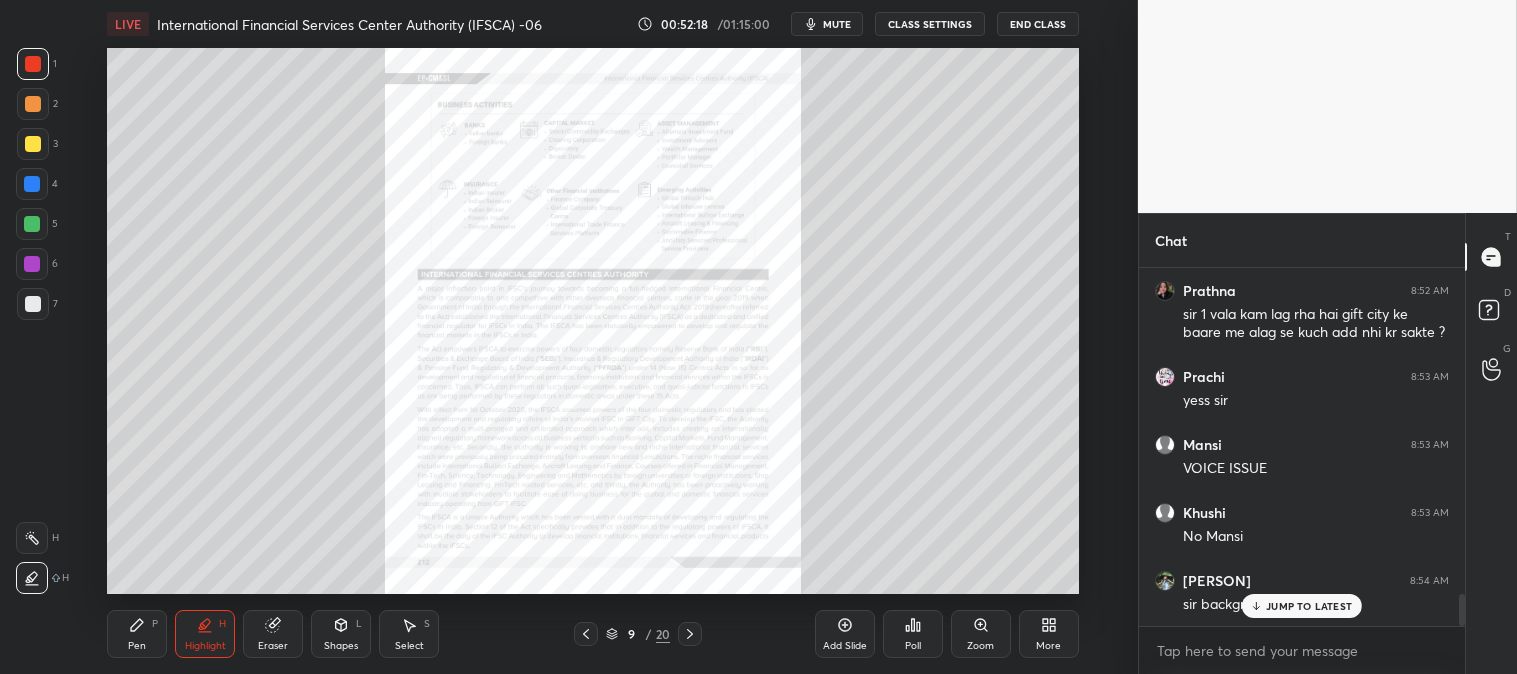 click 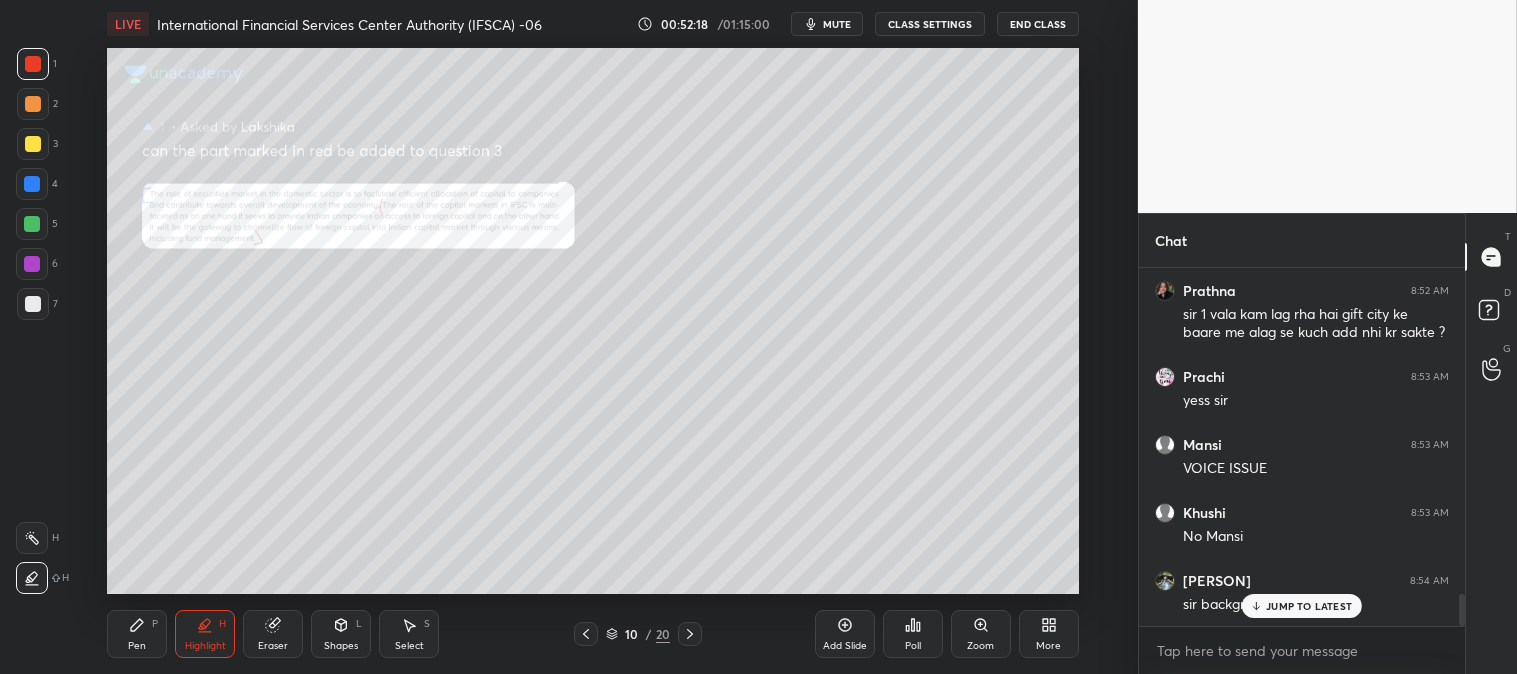 click on "Zoom" at bounding box center (981, 634) 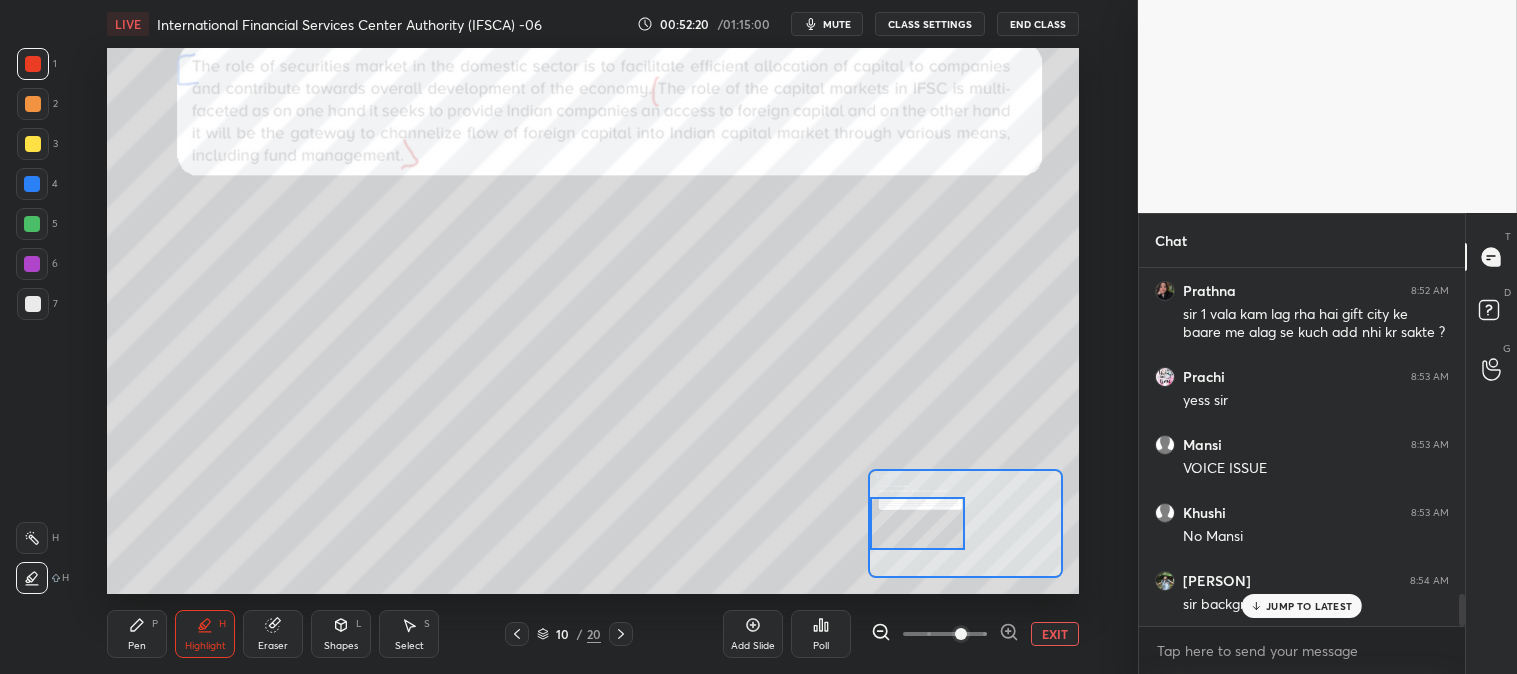 click on "Pen P" at bounding box center (137, 634) 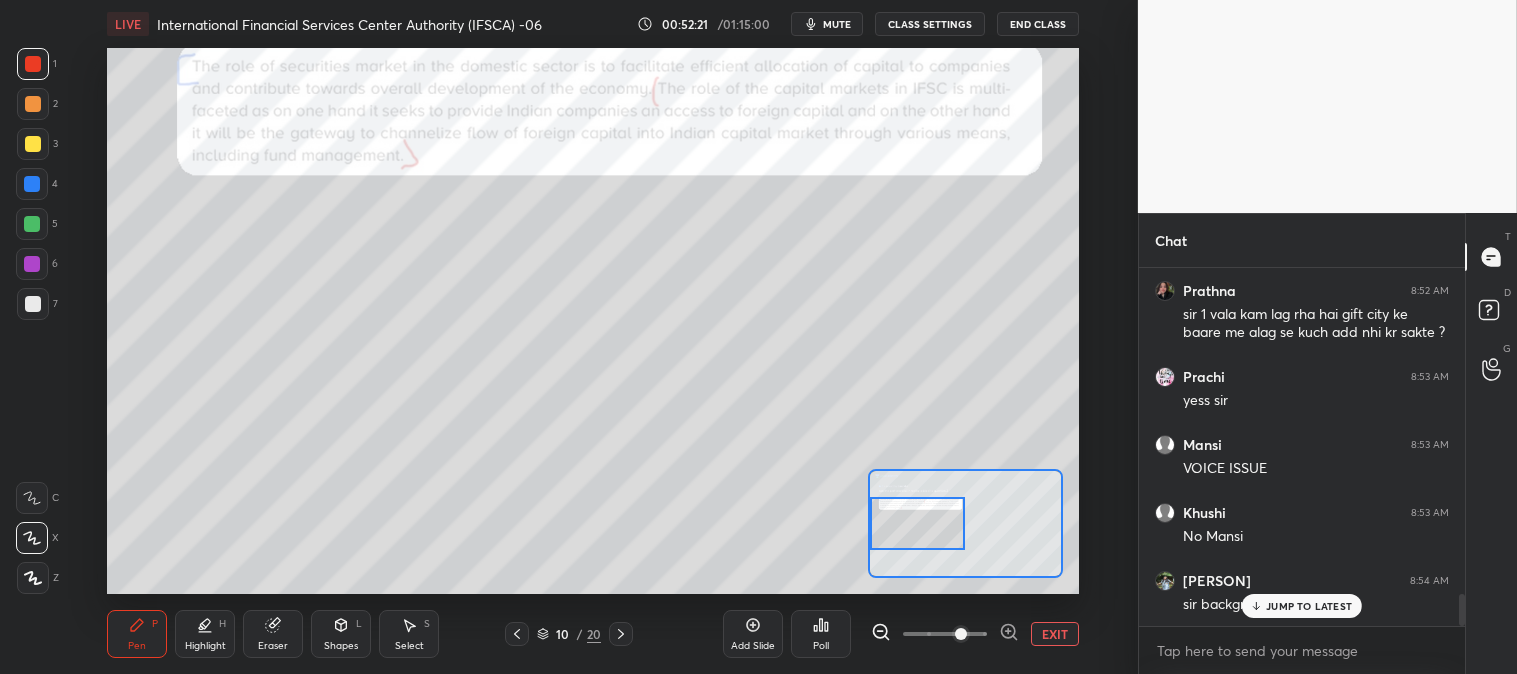 click at bounding box center (33, 64) 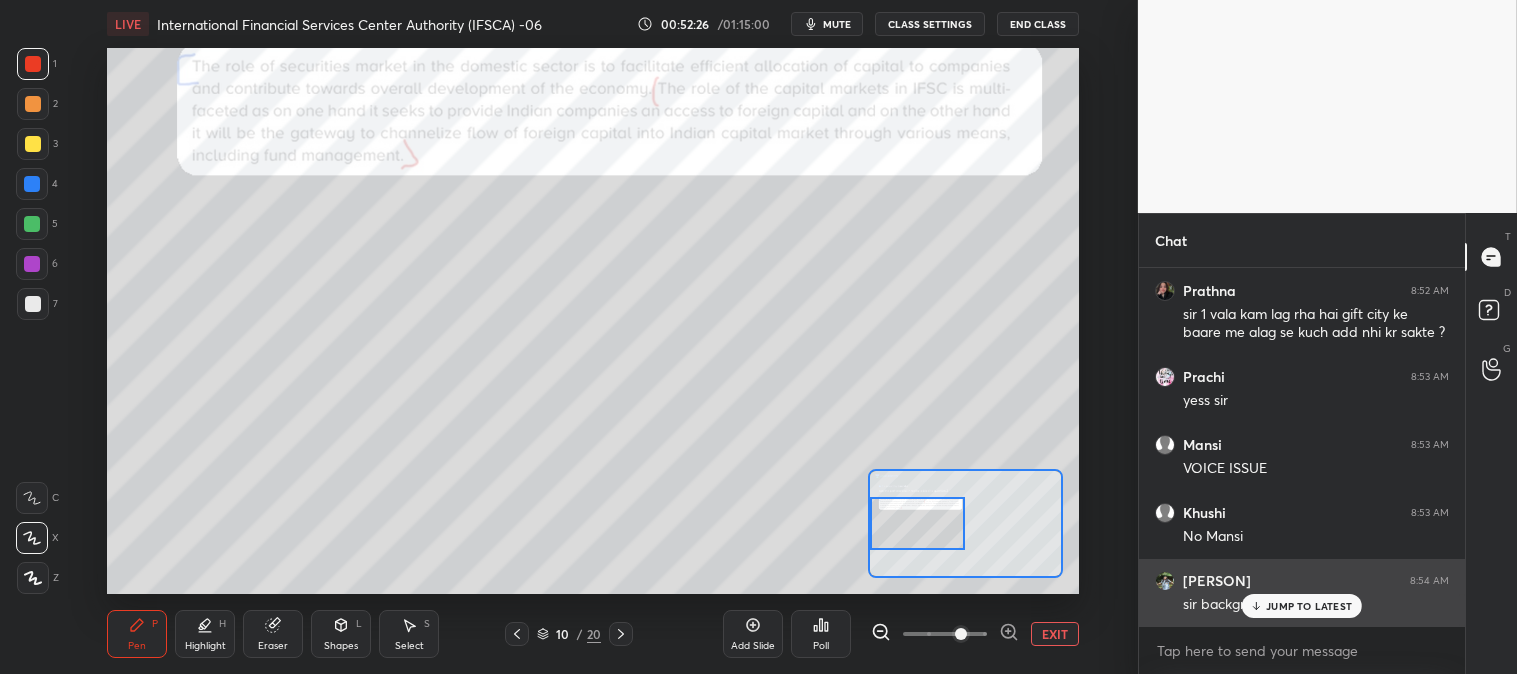 click on "JUMP TO LATEST" at bounding box center (1309, 606) 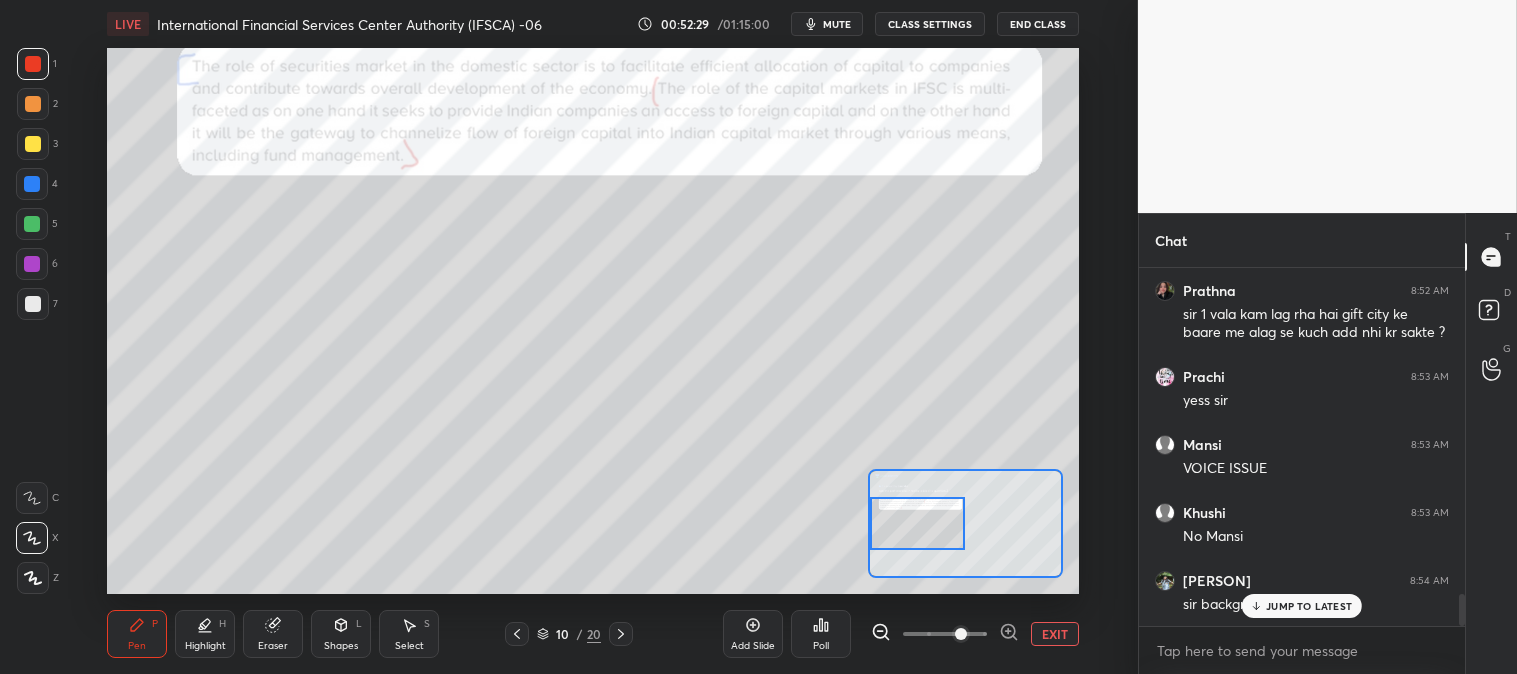 scroll, scrollTop: 3665, scrollLeft: 0, axis: vertical 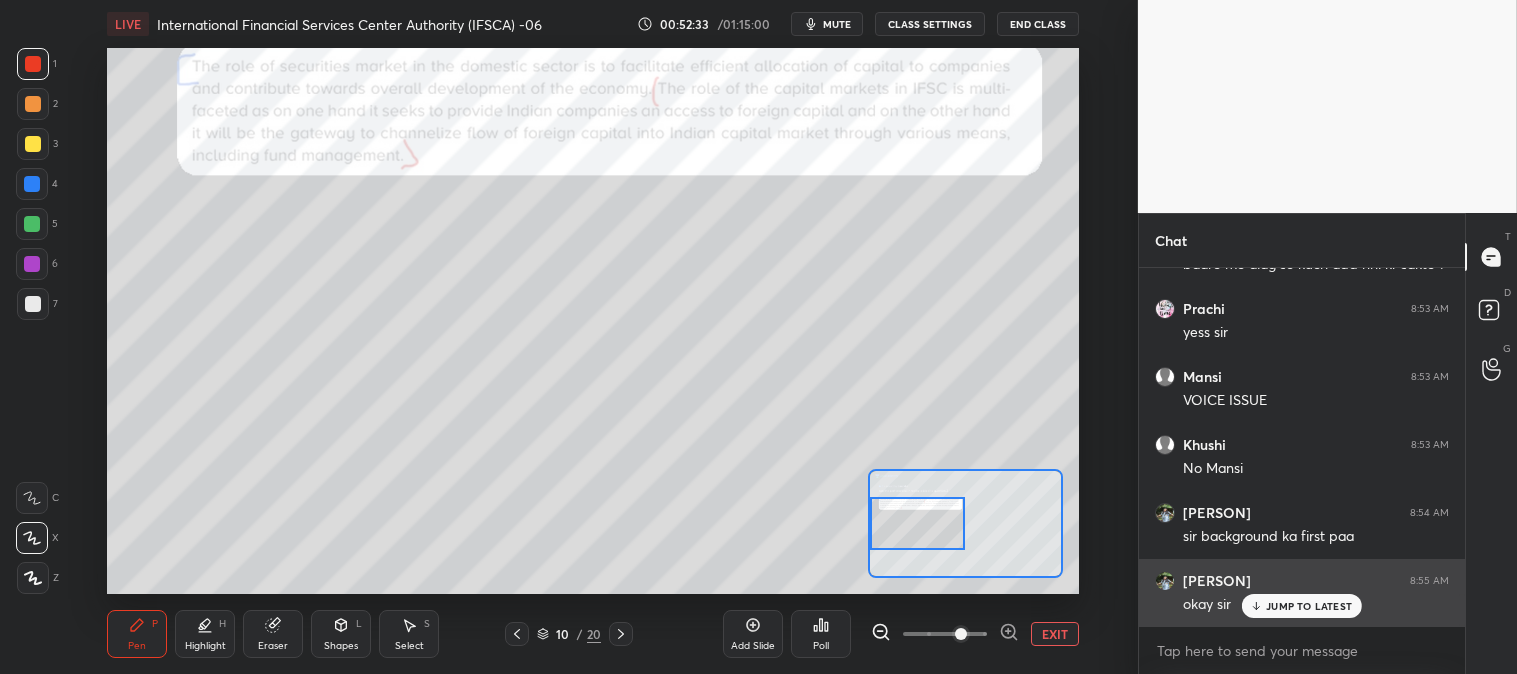 click on "JUMP TO LATEST" at bounding box center [1309, 606] 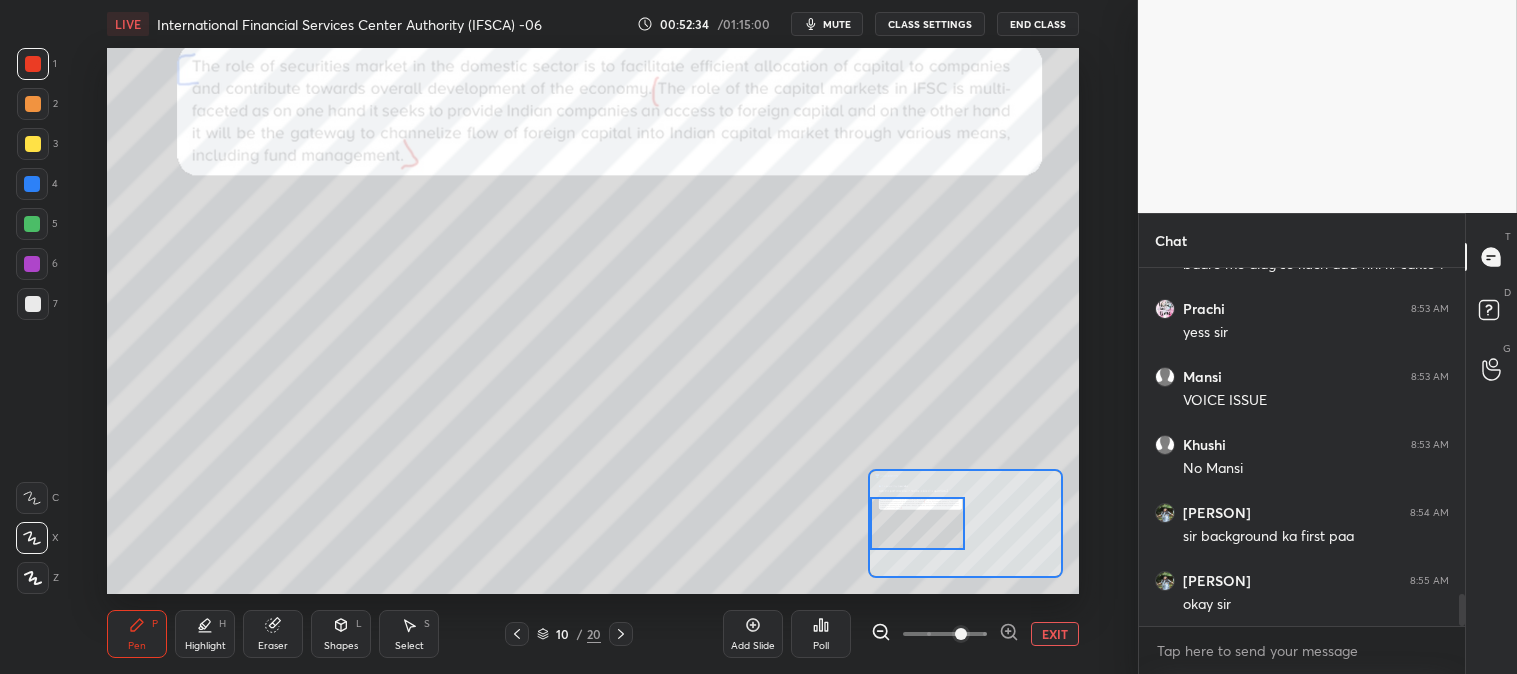 click 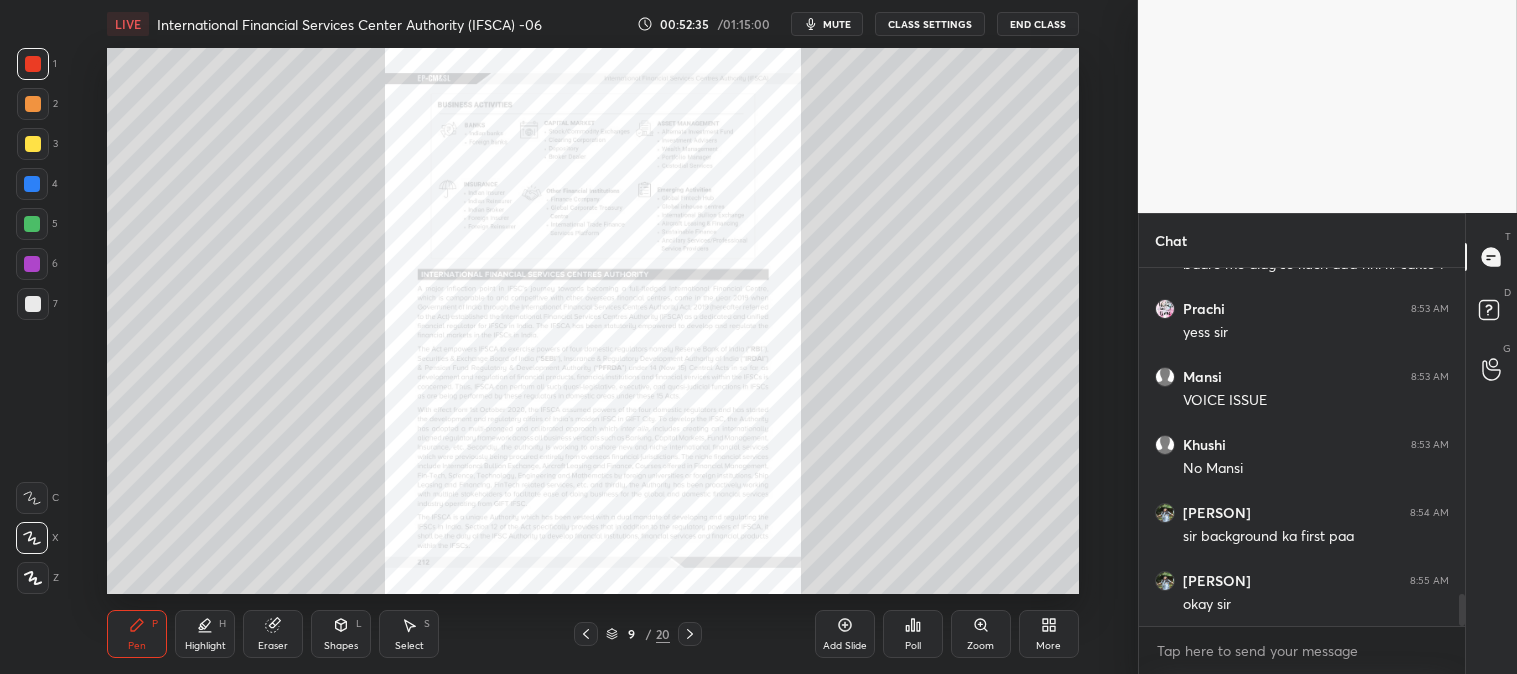 click 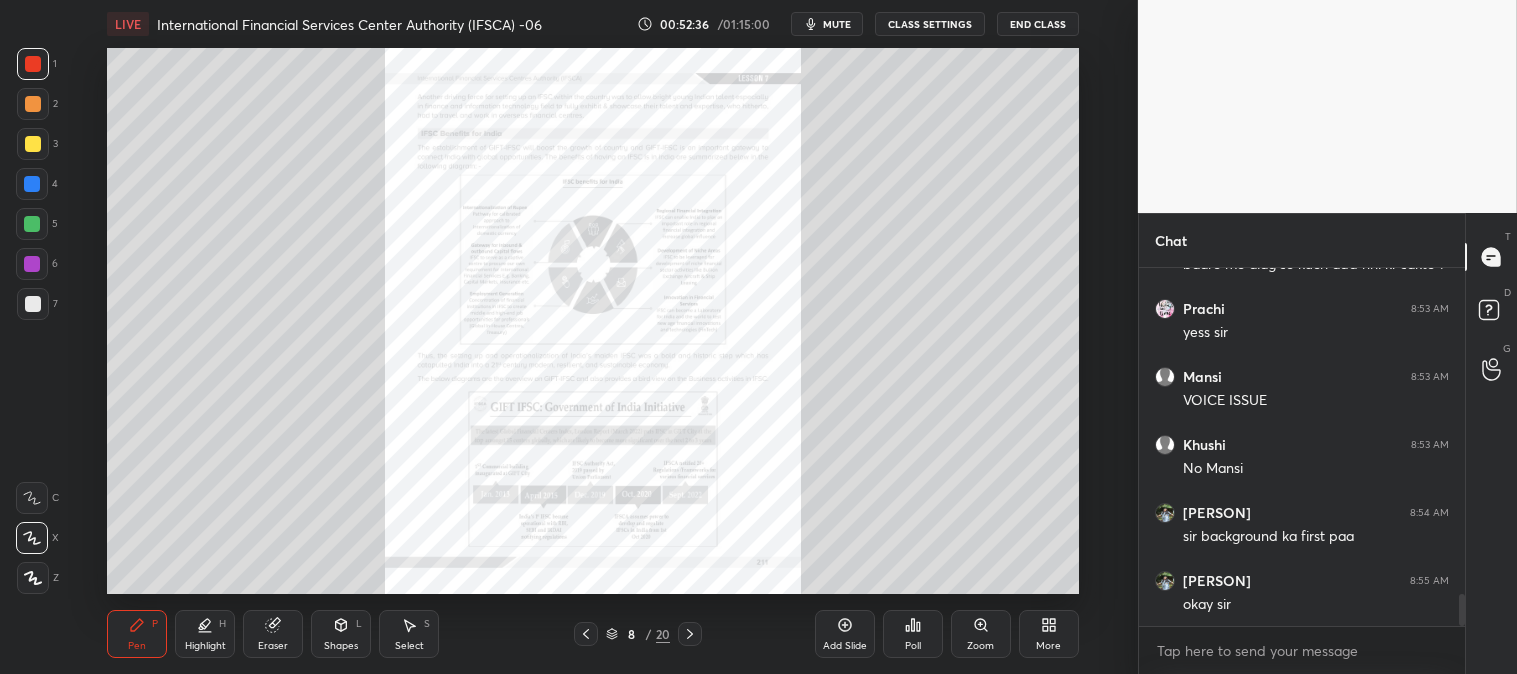 click at bounding box center [586, 634] 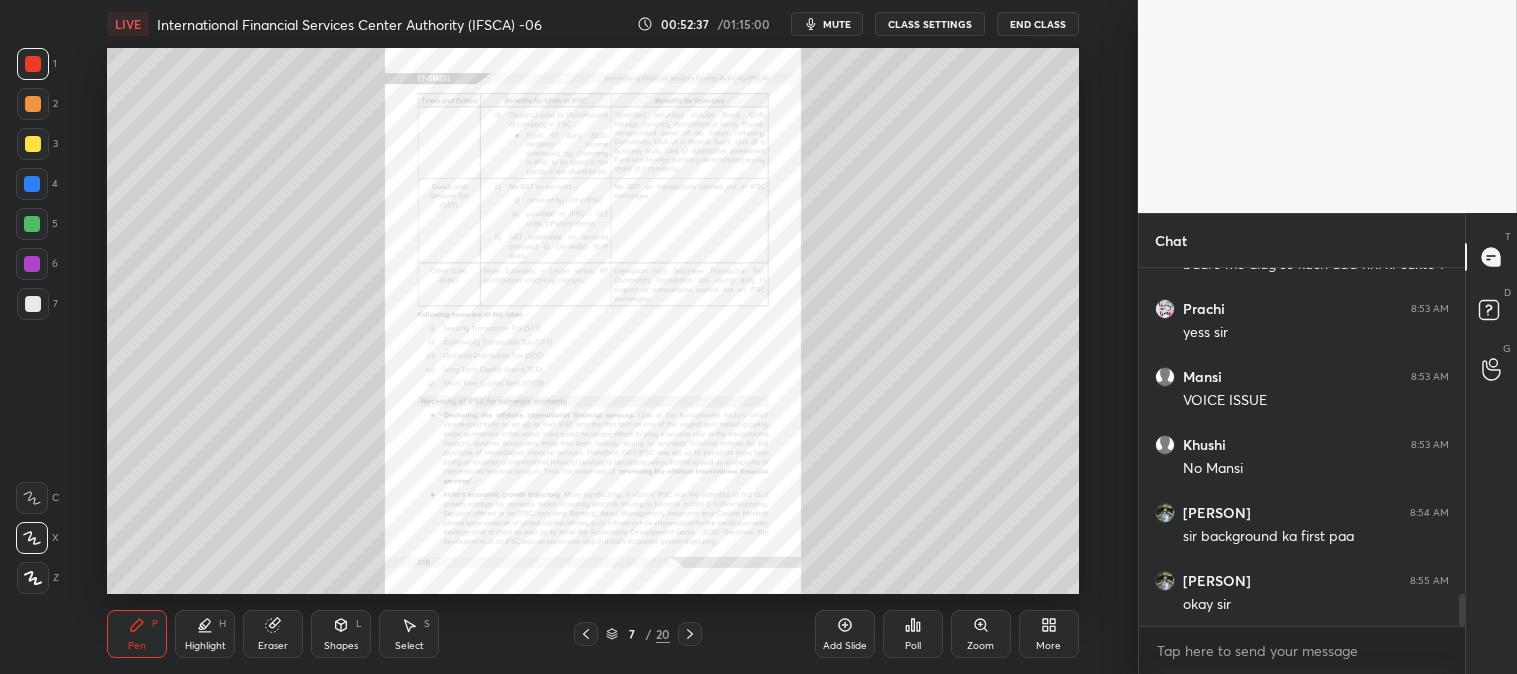 click 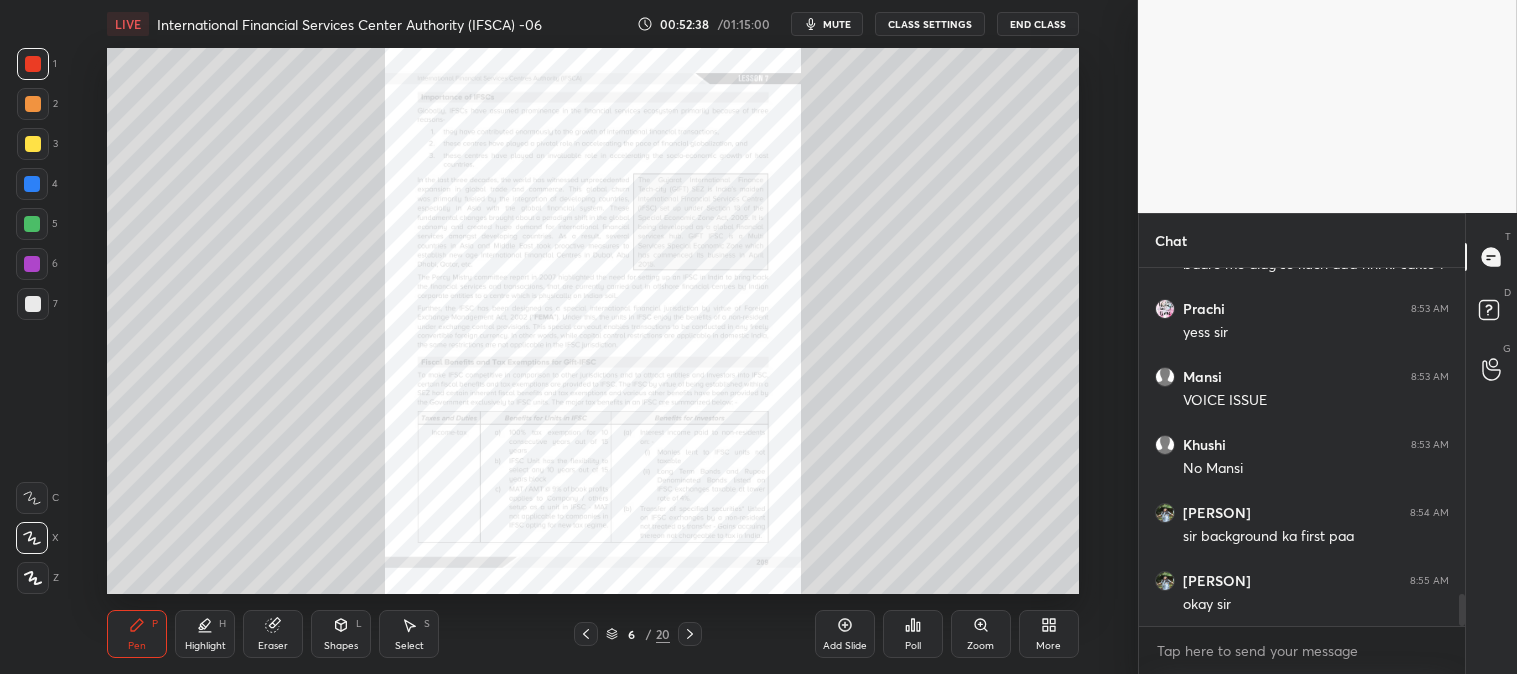 click 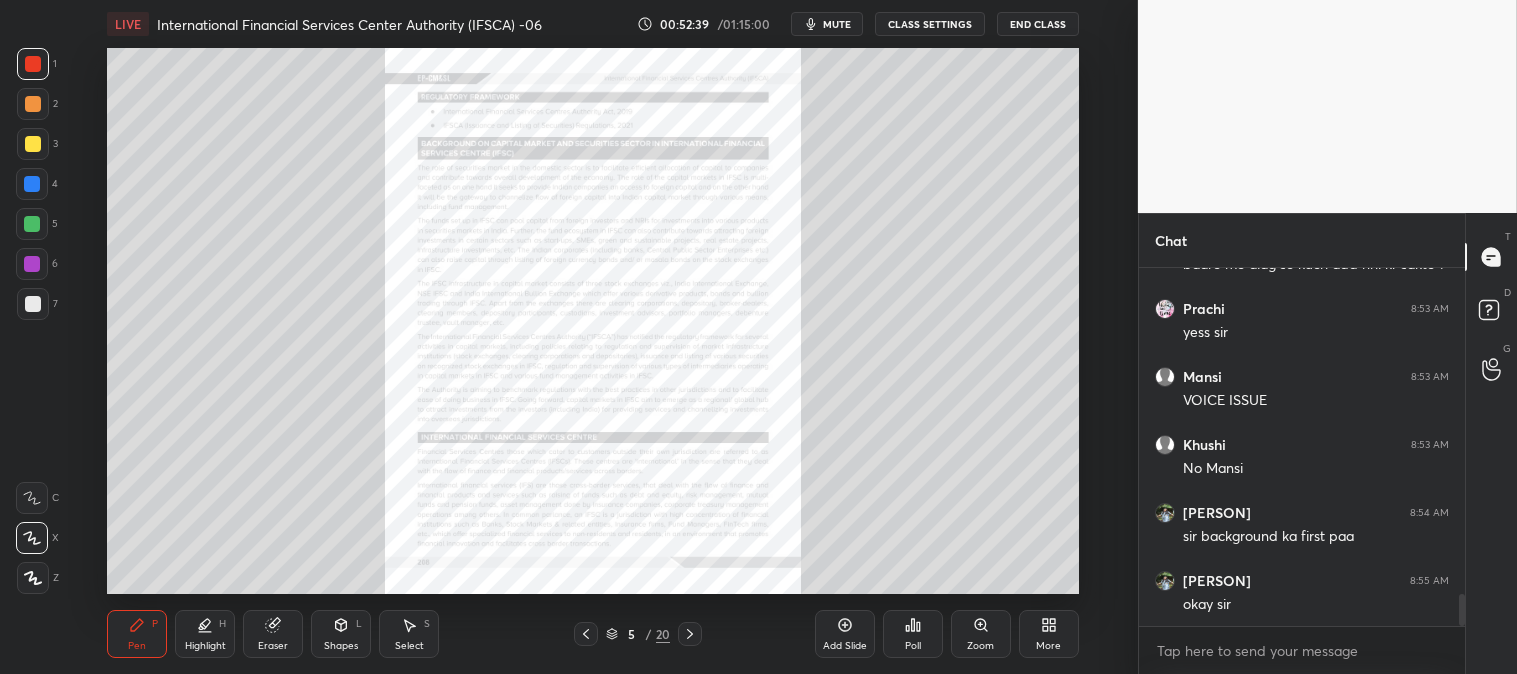 click 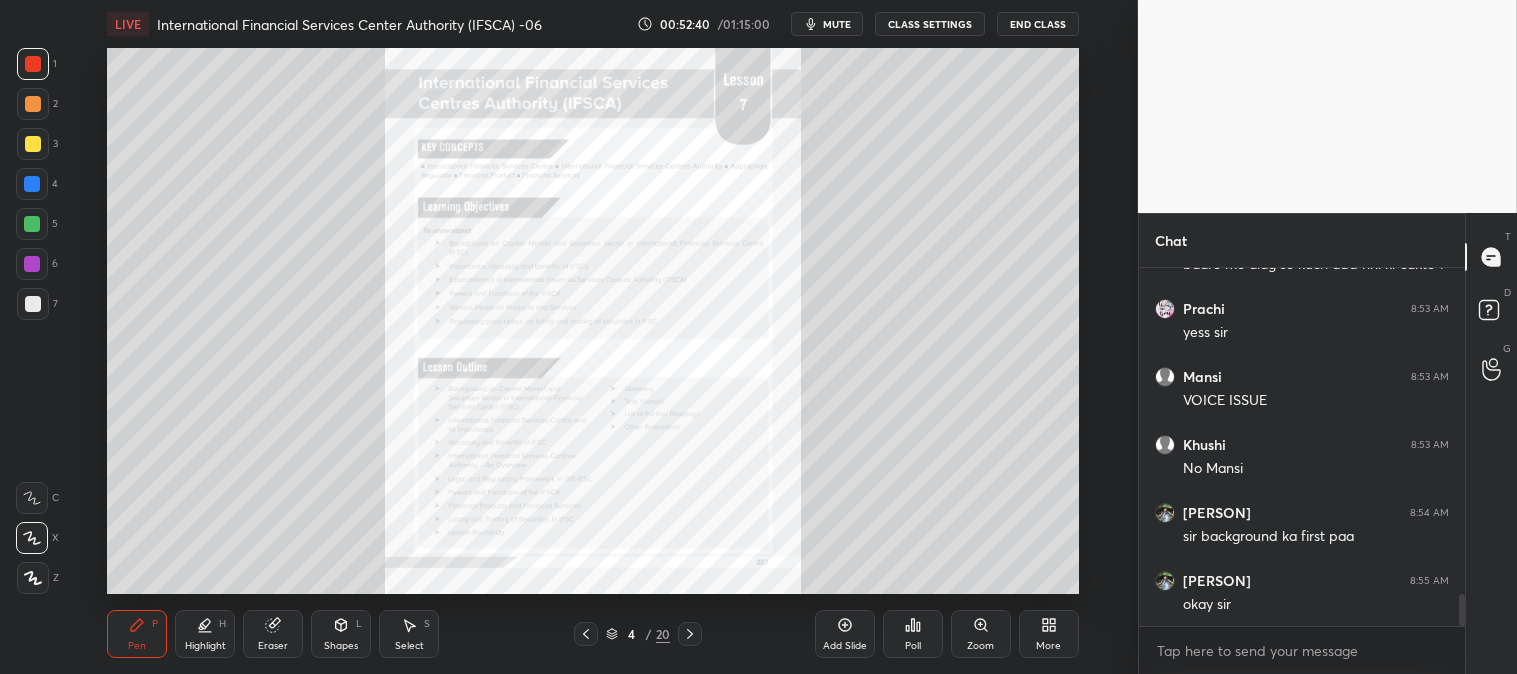 click at bounding box center [33, 64] 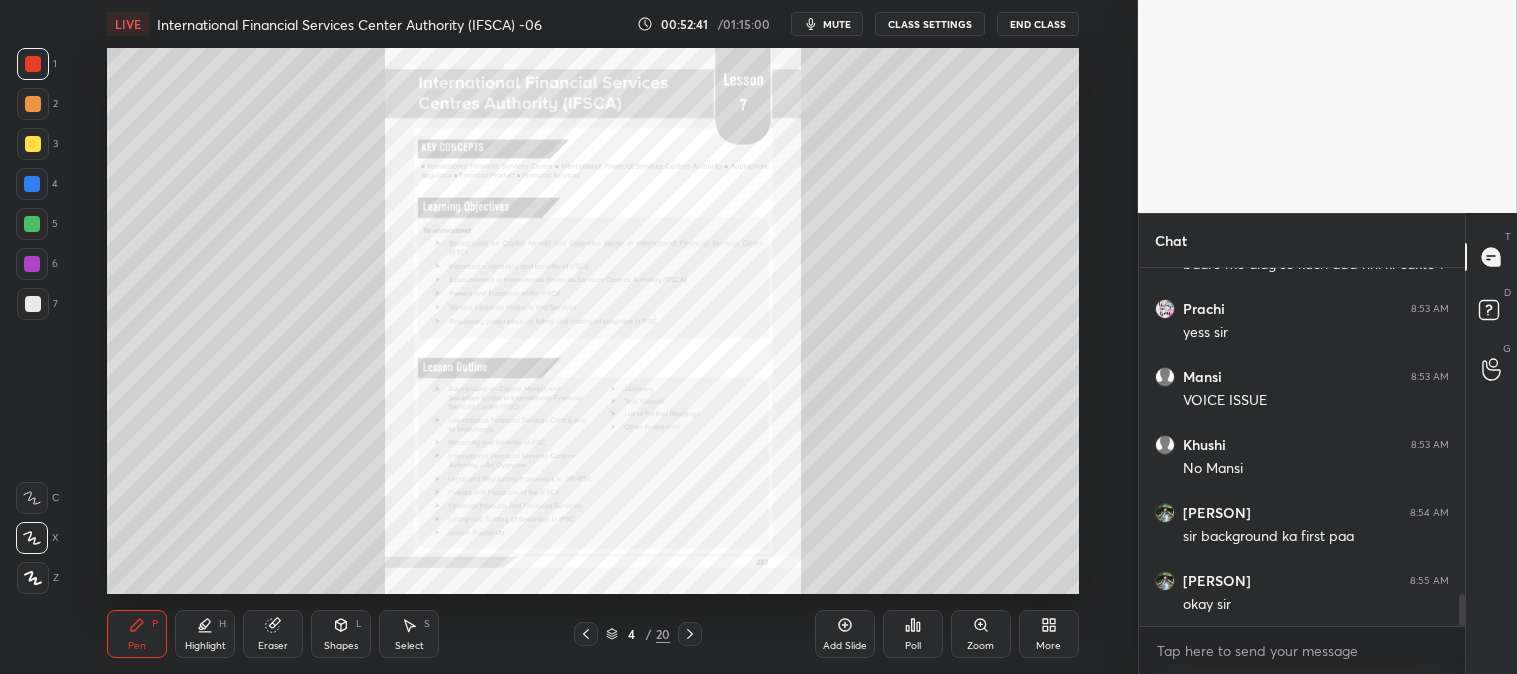 click 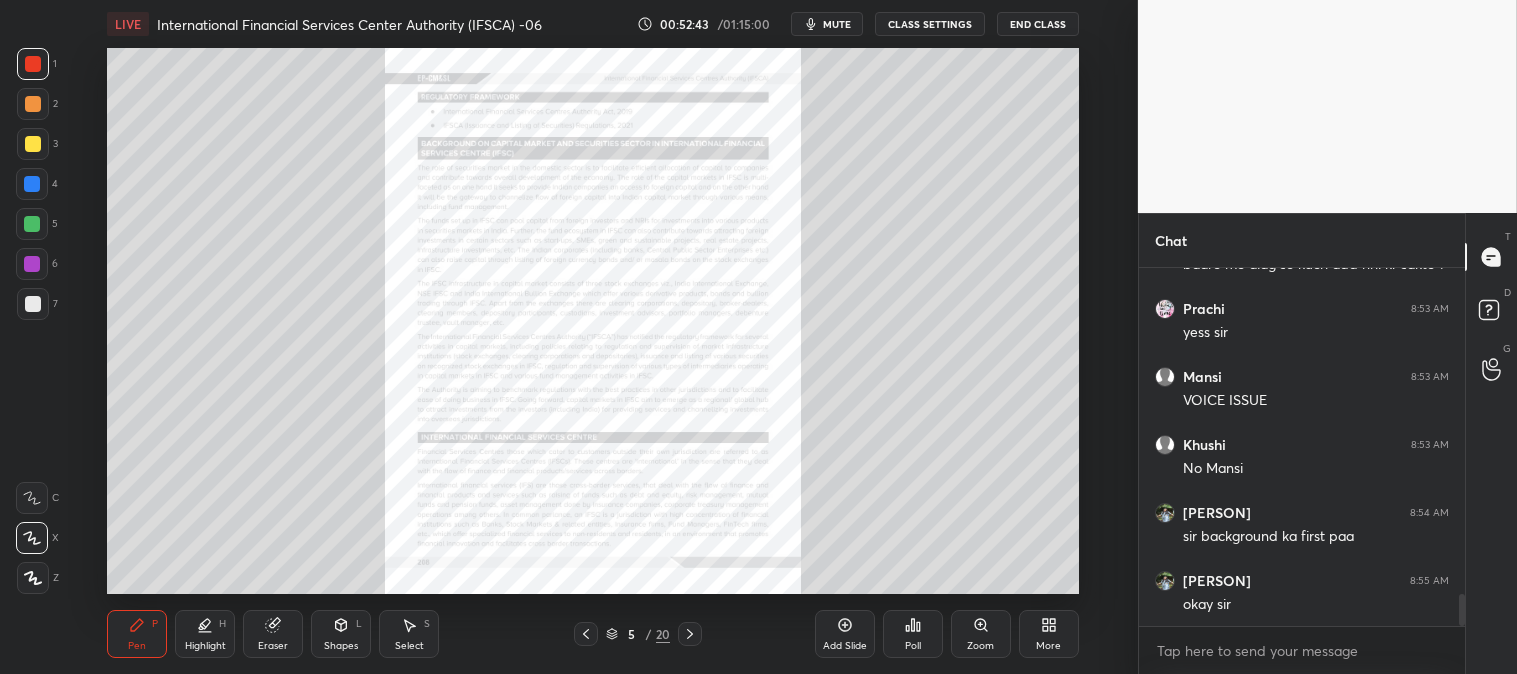 click 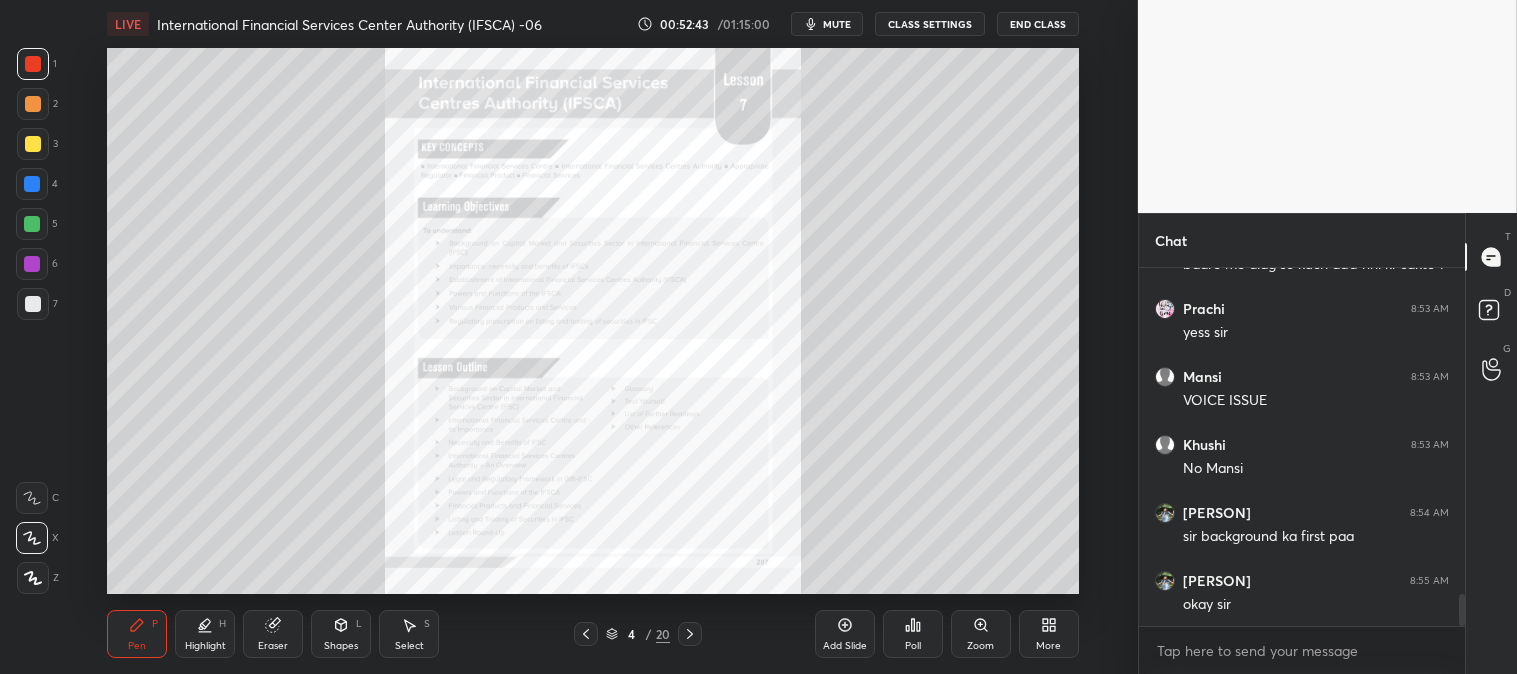 click 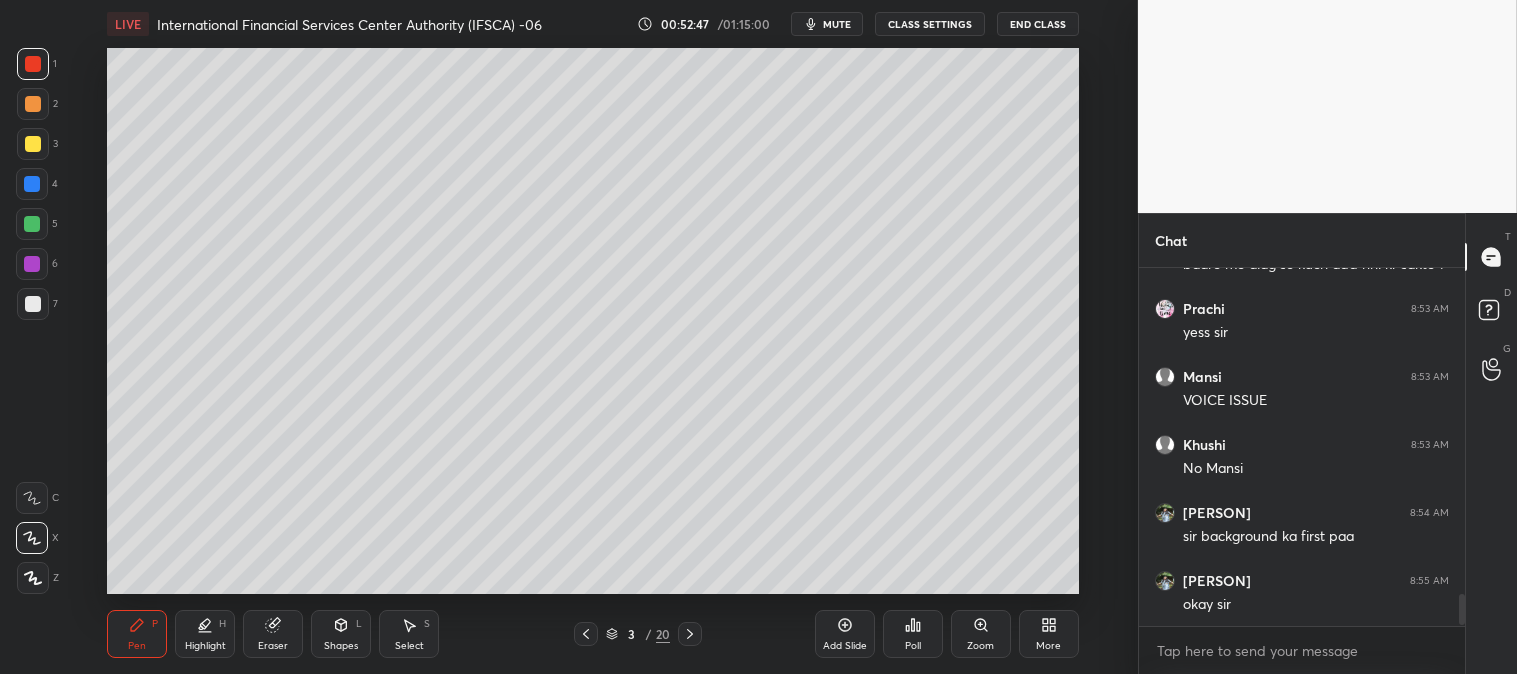 scroll, scrollTop: 3733, scrollLeft: 0, axis: vertical 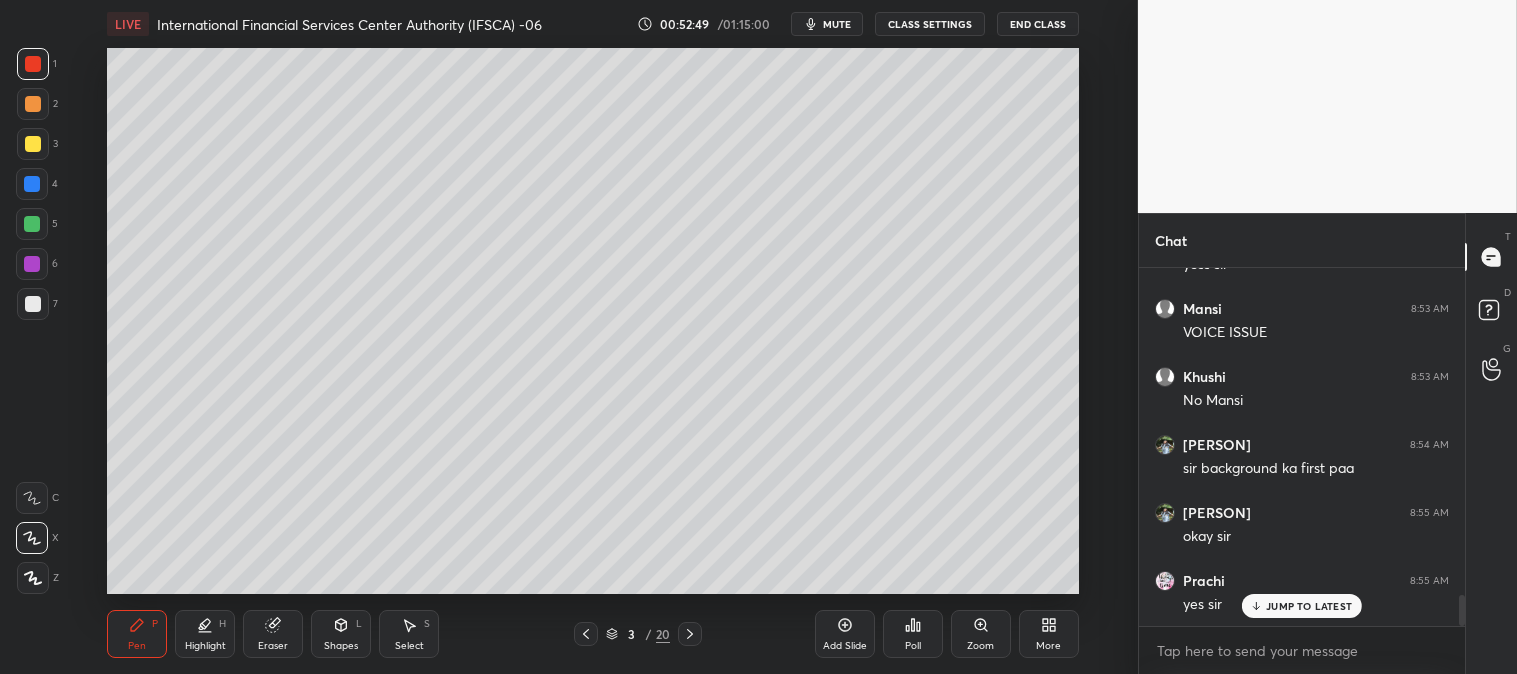 click on "JUMP TO LATEST" at bounding box center [1302, 606] 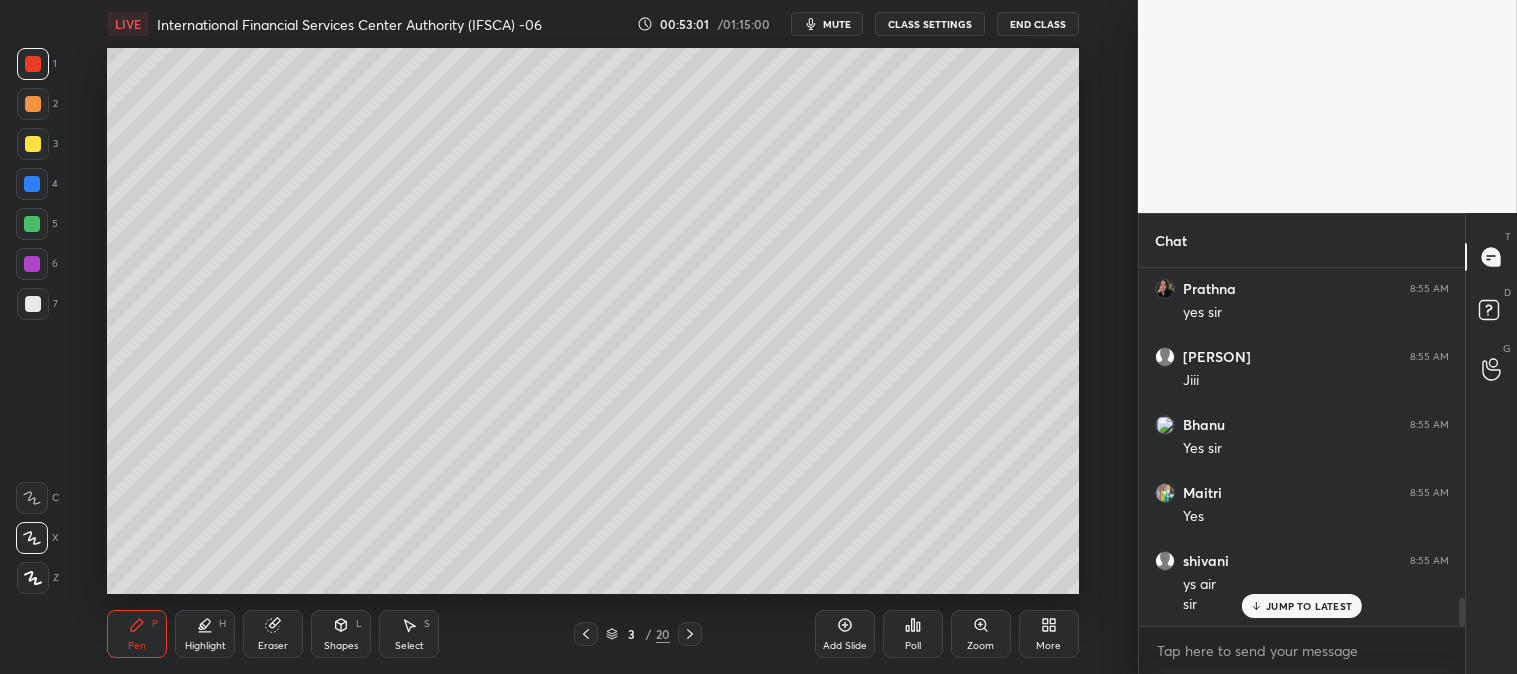 scroll, scrollTop: 4161, scrollLeft: 0, axis: vertical 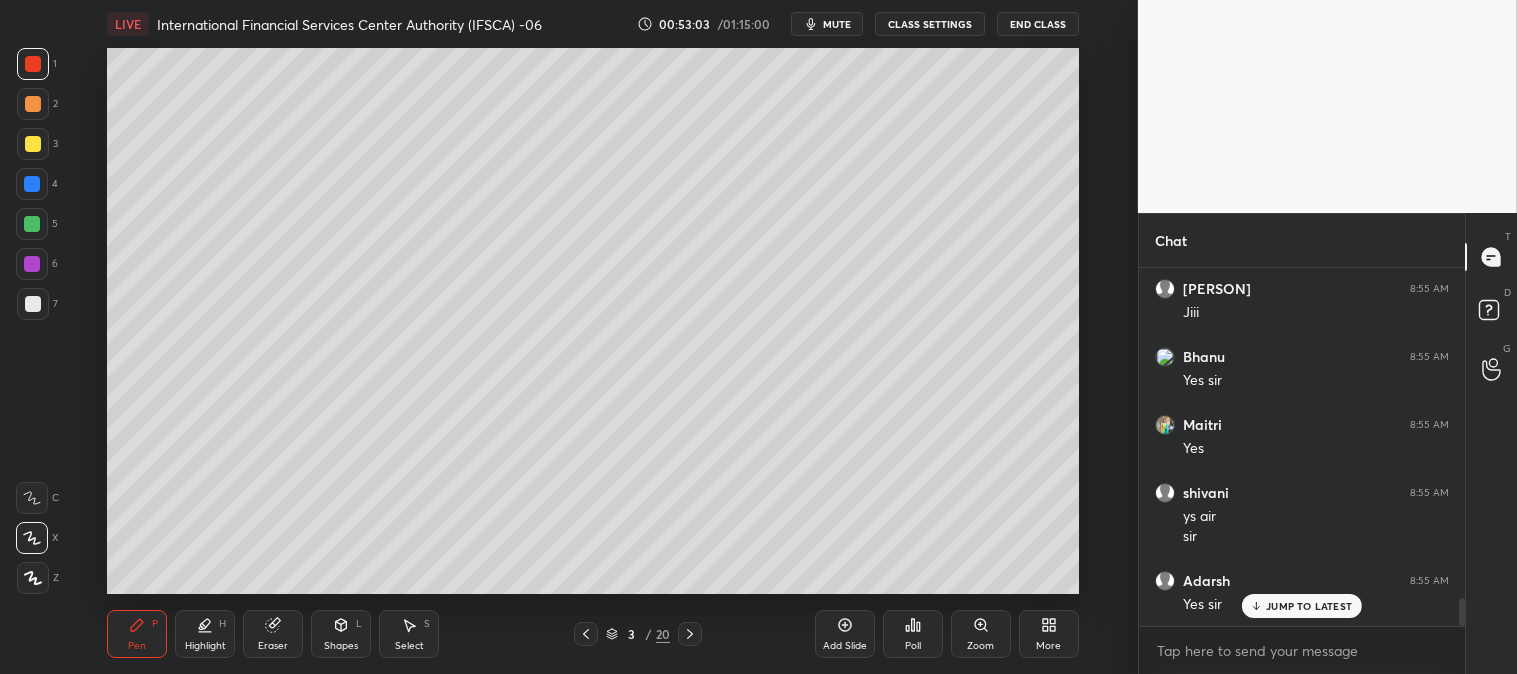 click on "Highlight H" at bounding box center [205, 634] 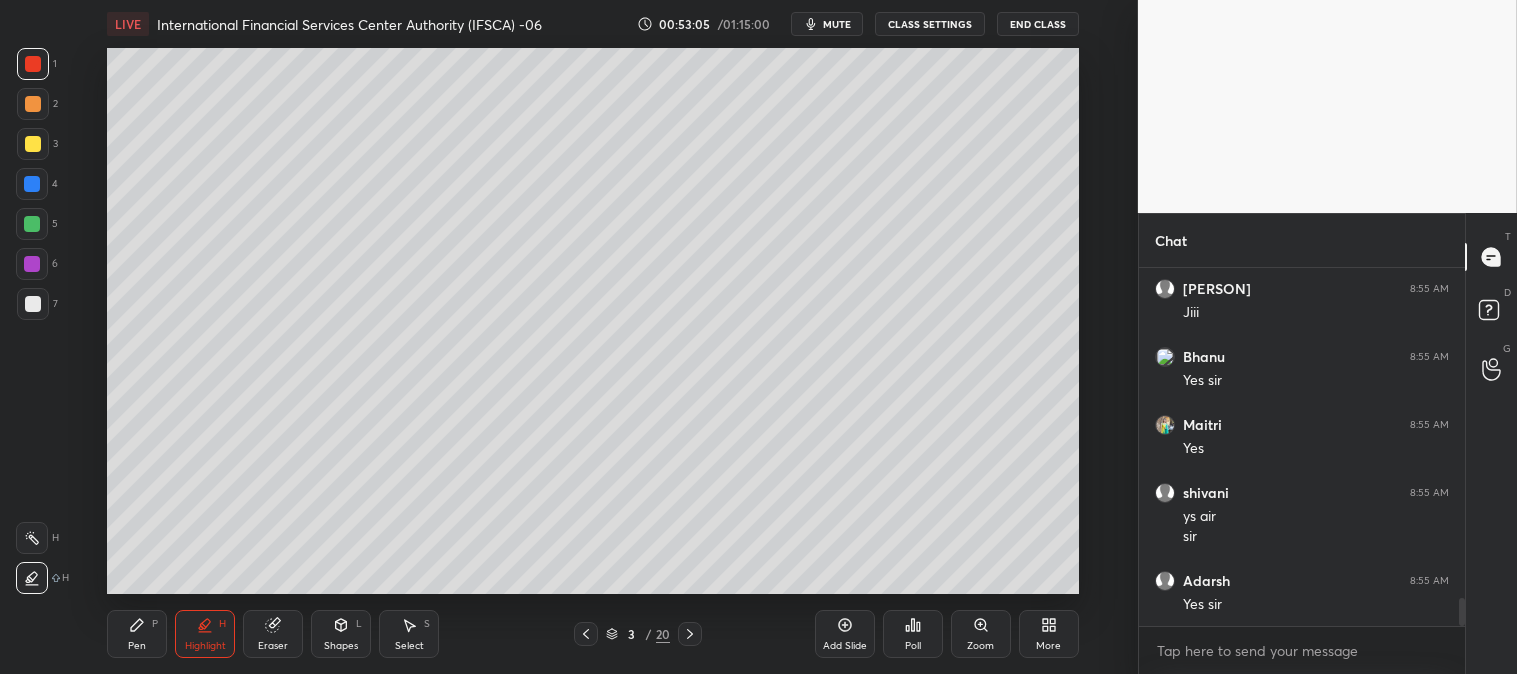 scroll, scrollTop: 4230, scrollLeft: 0, axis: vertical 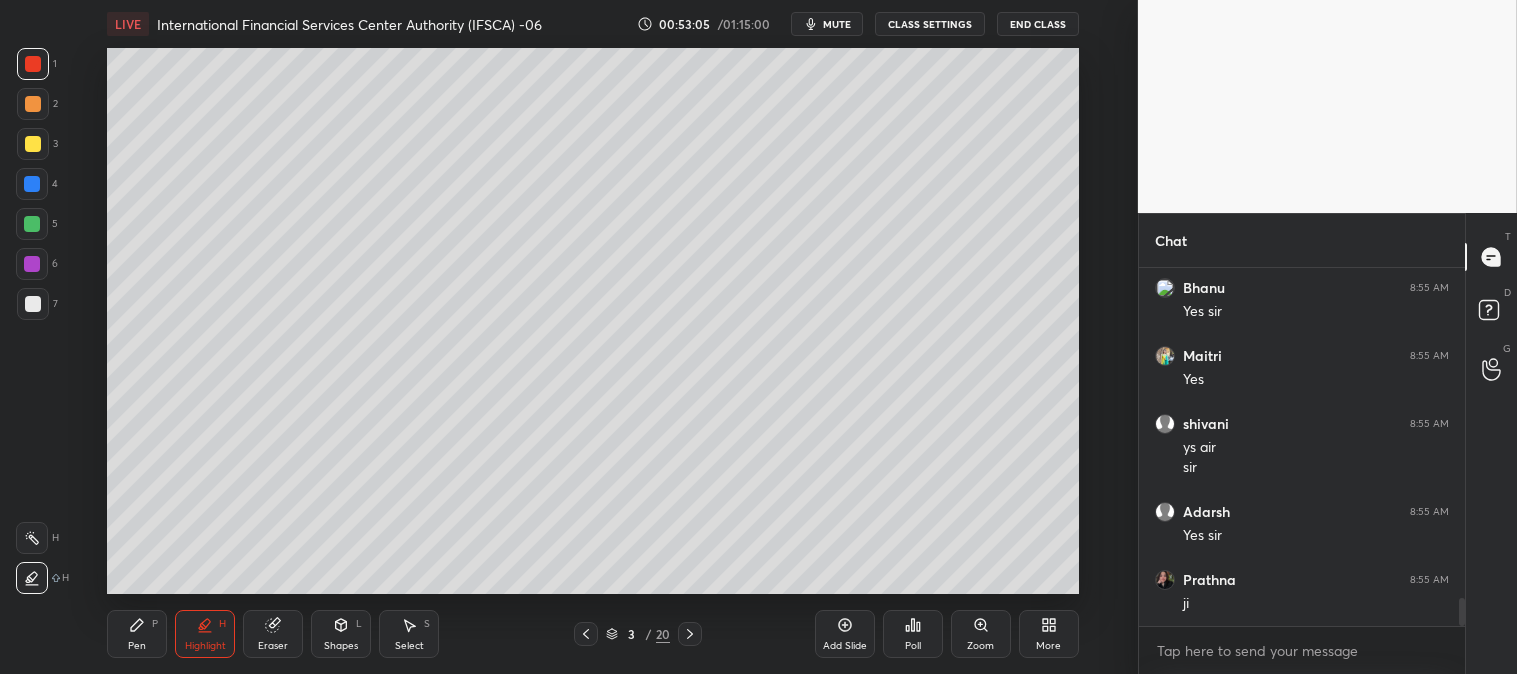 click at bounding box center [32, 538] 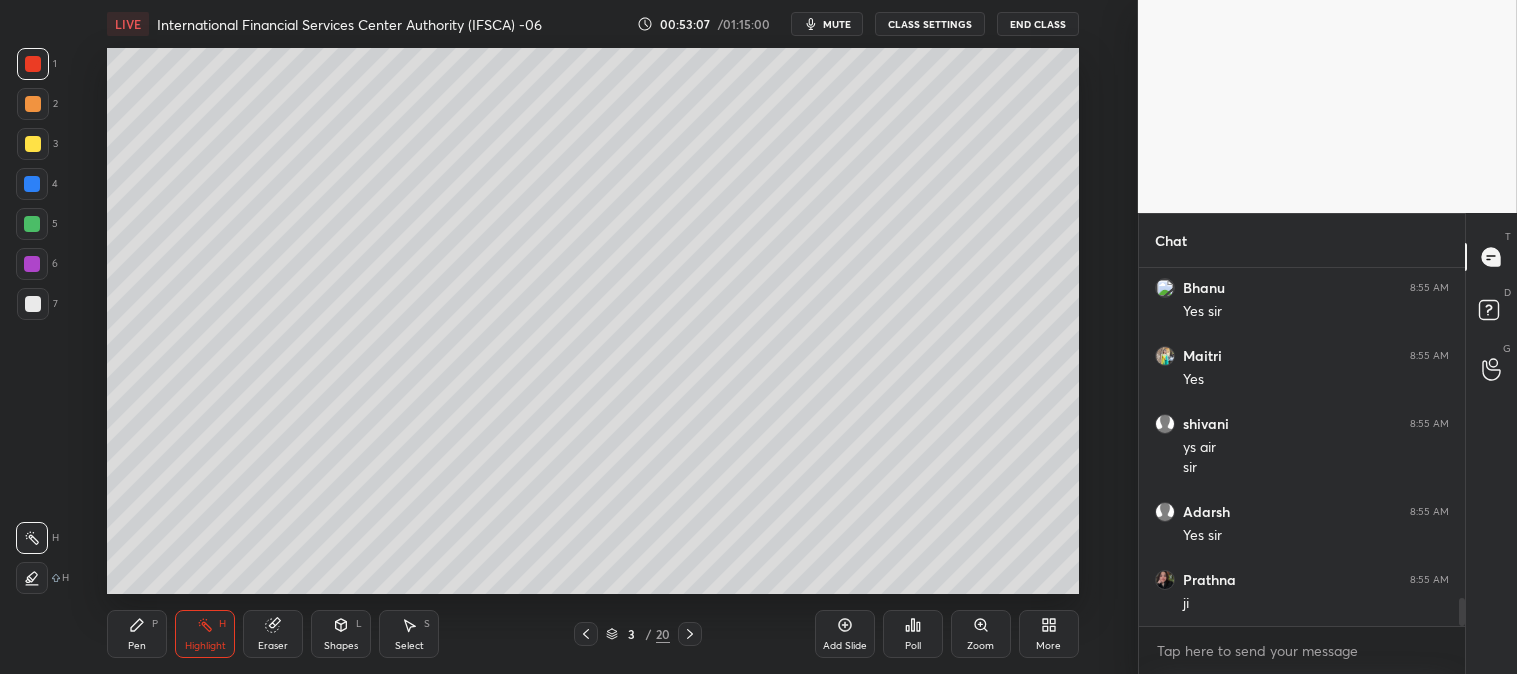 click on "Pen P" at bounding box center [137, 634] 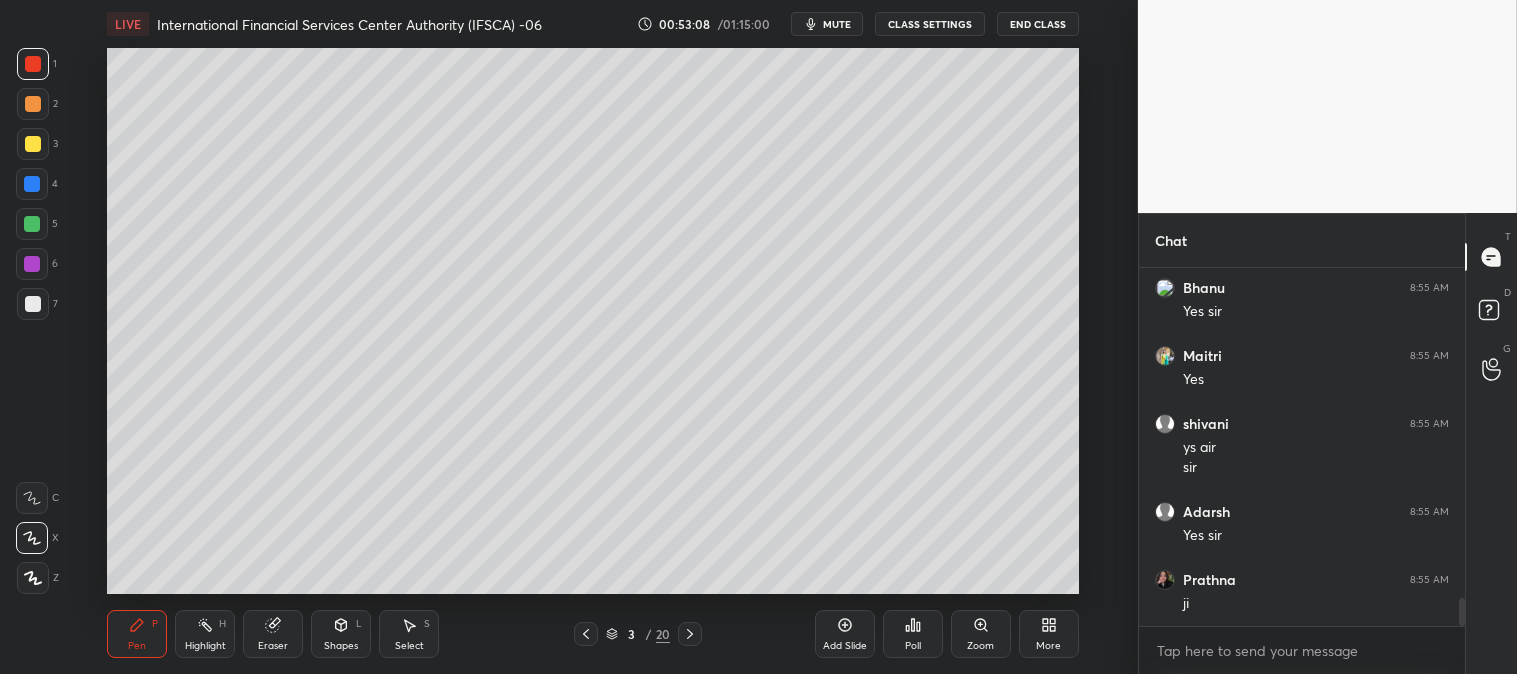click on "Highlight H" at bounding box center (205, 634) 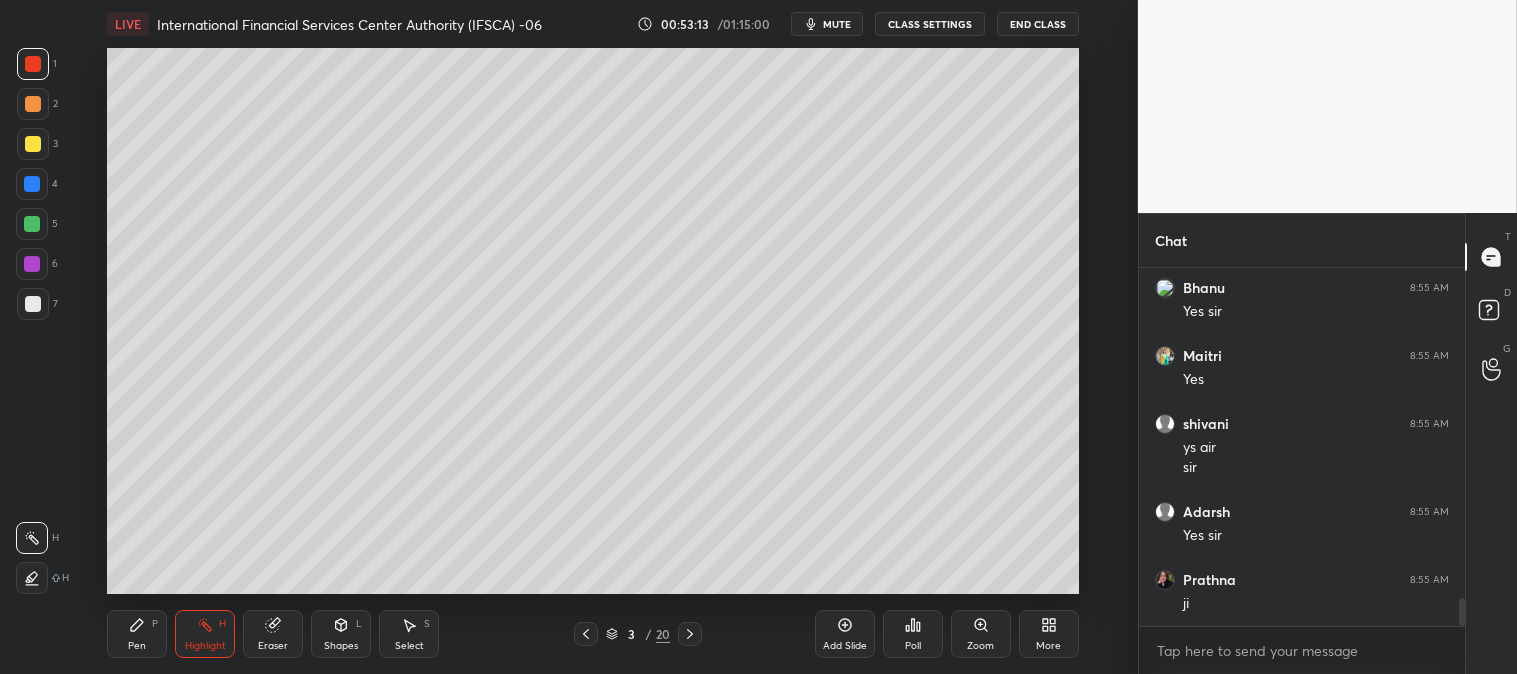 click on "mute" at bounding box center (837, 24) 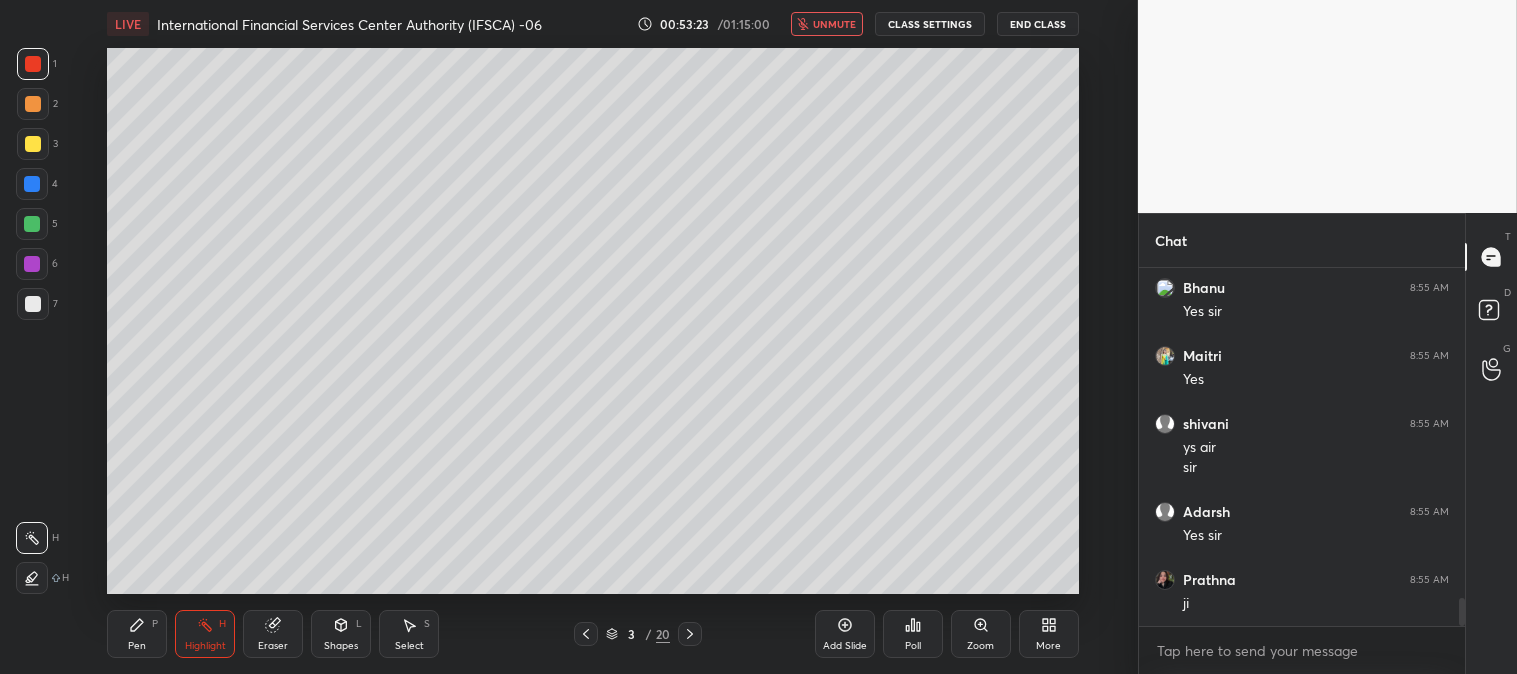 scroll, scrollTop: 4297, scrollLeft: 0, axis: vertical 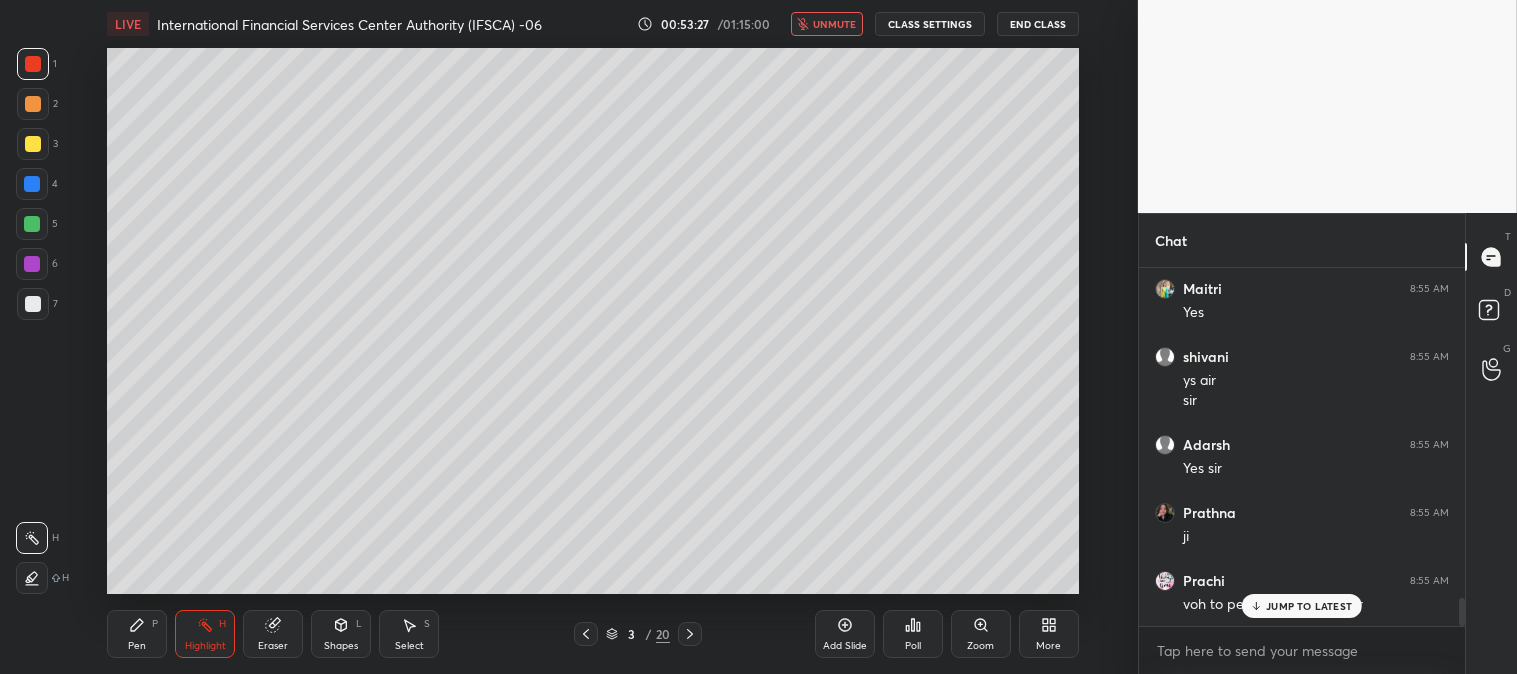 click on "JUMP TO LATEST" at bounding box center [1309, 606] 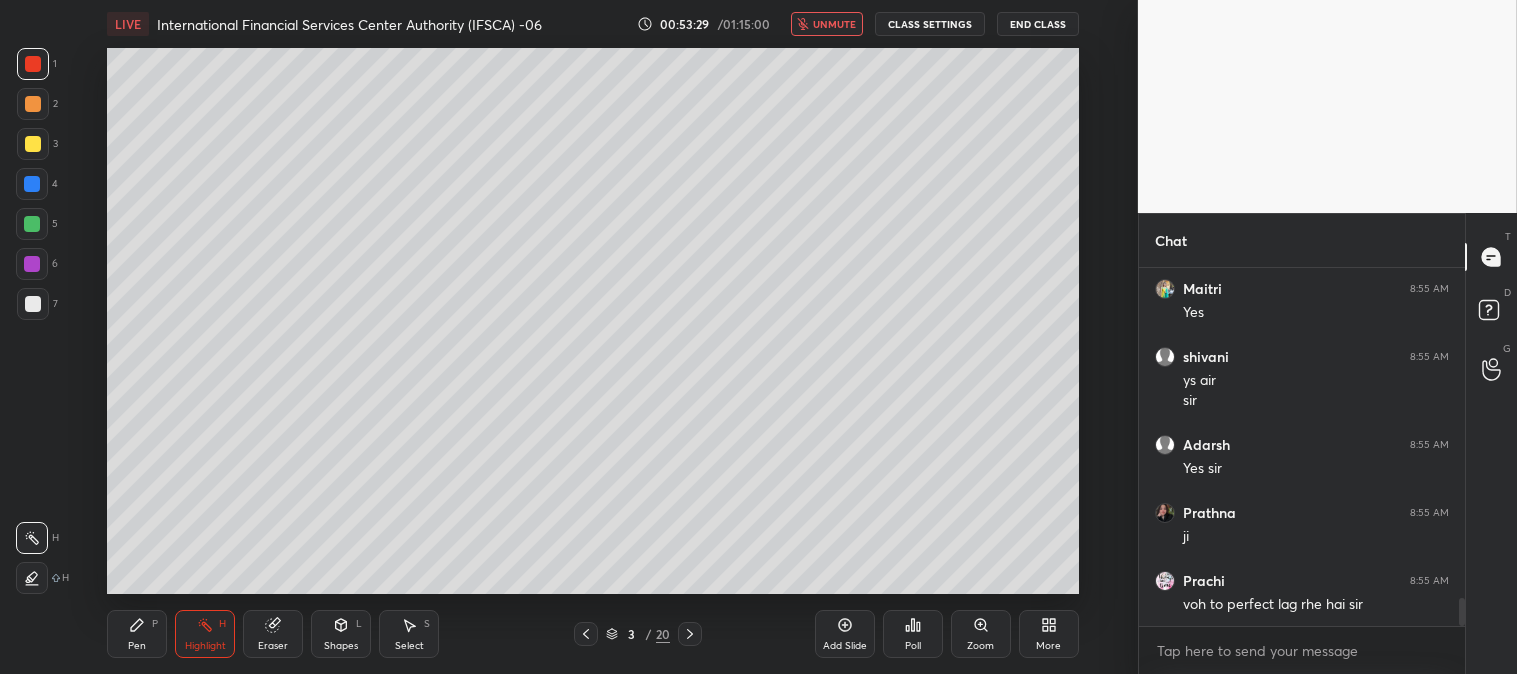 click on "unmute" at bounding box center [834, 24] 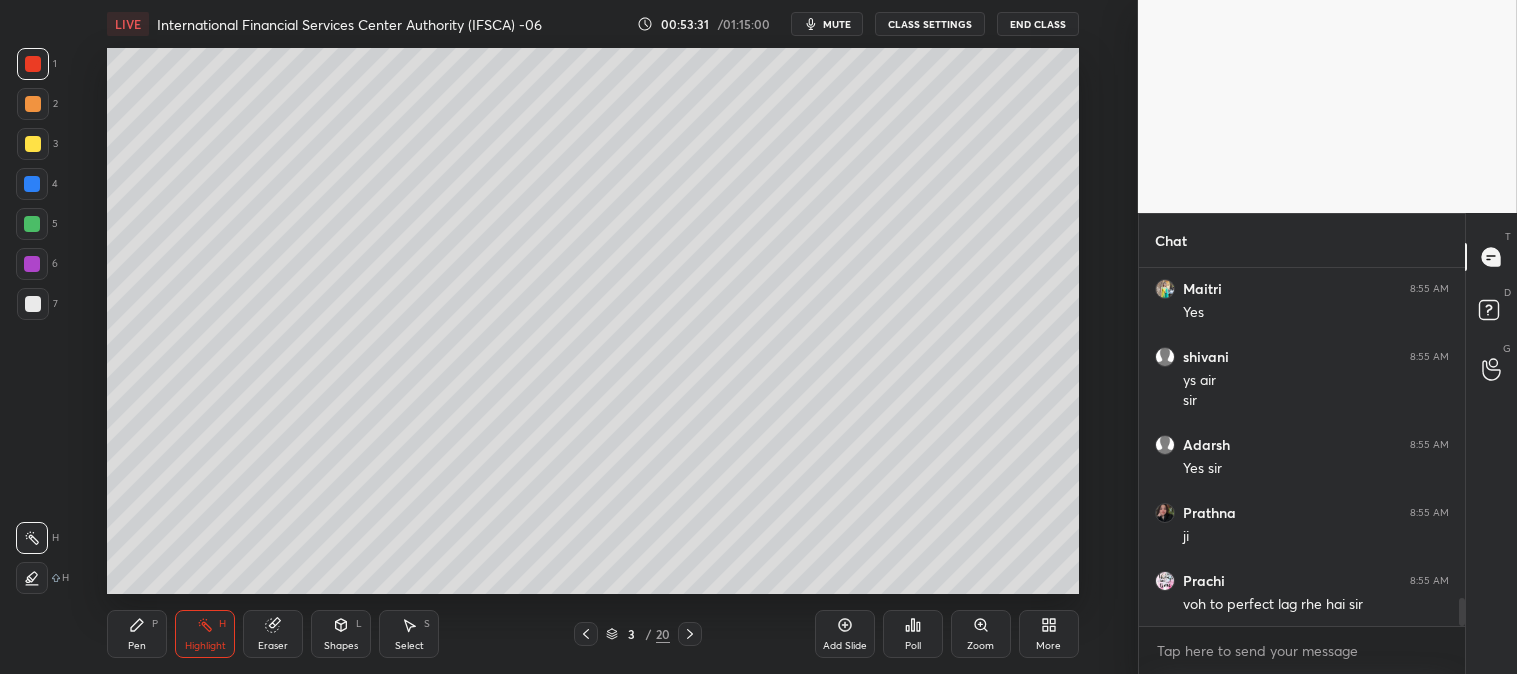 scroll, scrollTop: 4383, scrollLeft: 0, axis: vertical 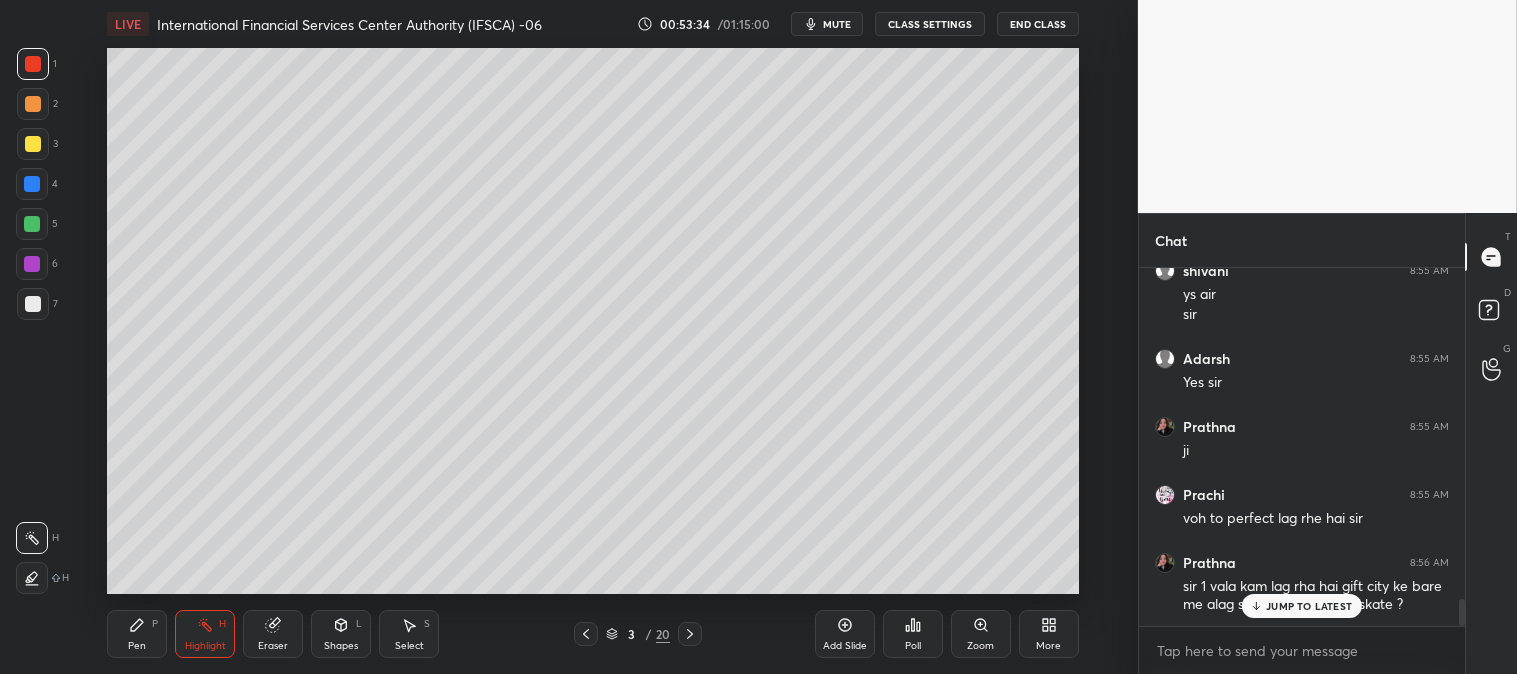 click on "JUMP TO LATEST" at bounding box center [1309, 606] 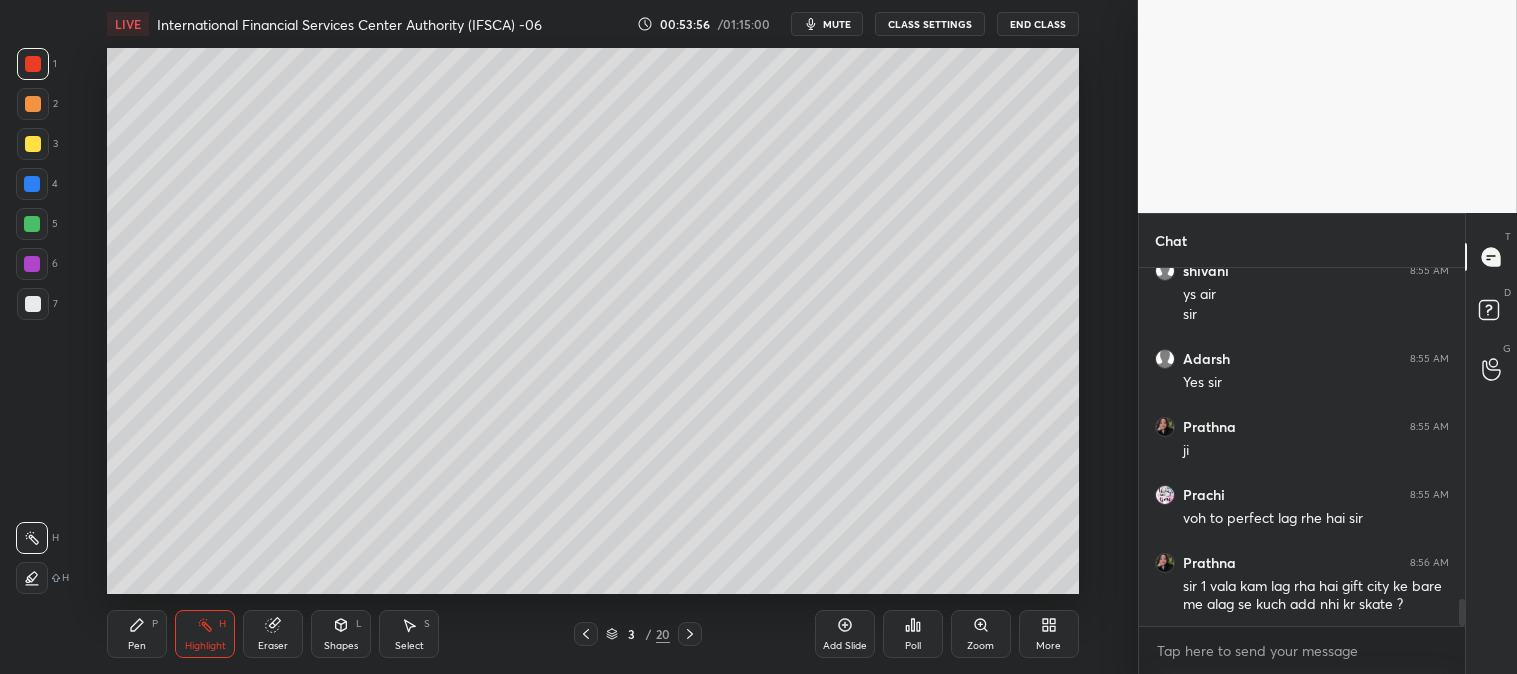 scroll, scrollTop: 4451, scrollLeft: 0, axis: vertical 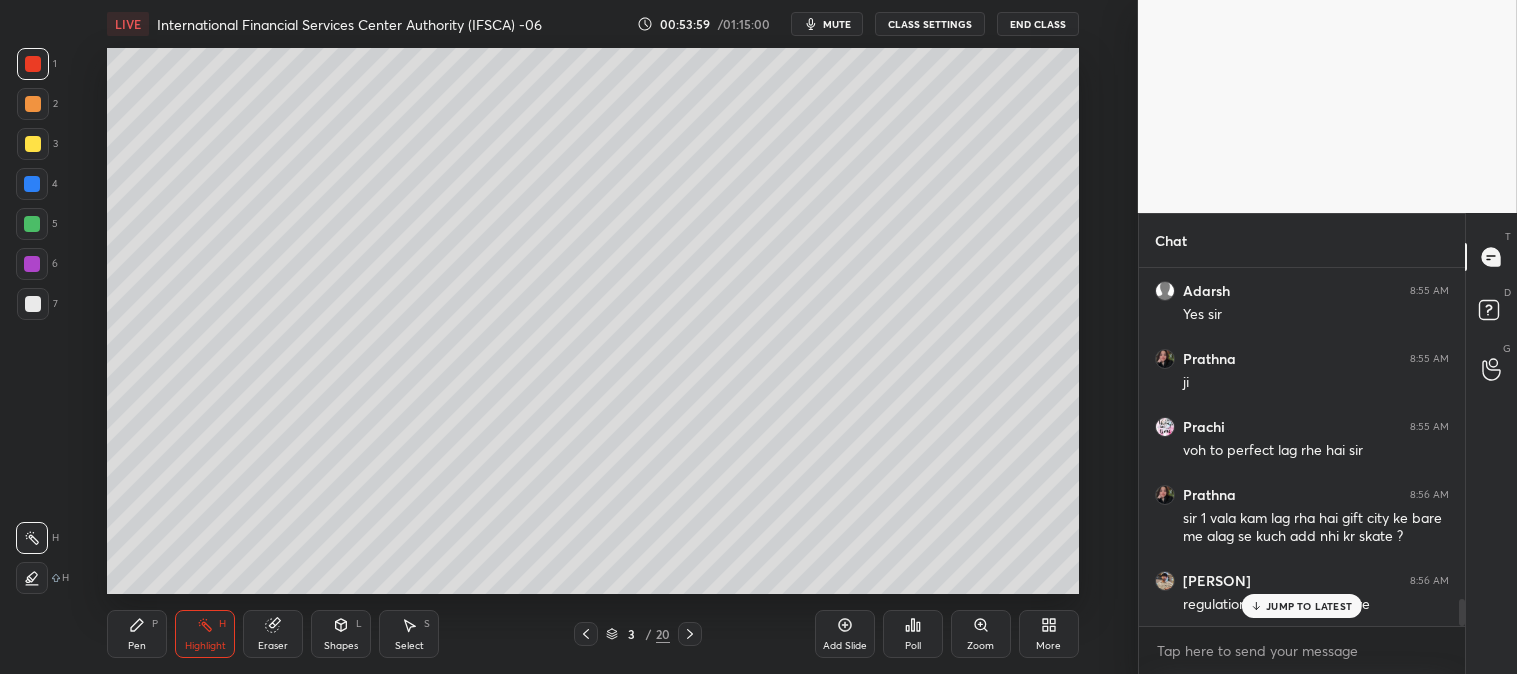 click on "JUMP TO LATEST" at bounding box center [1309, 606] 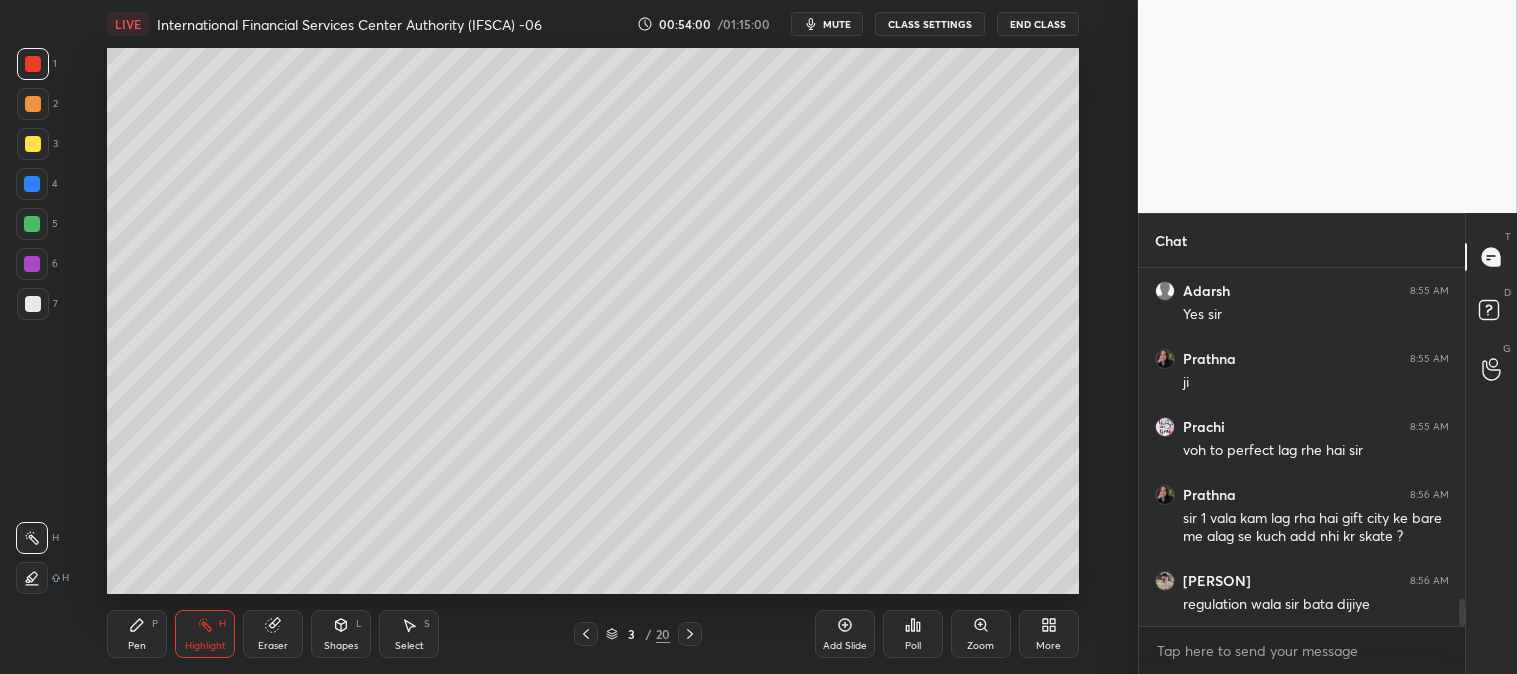 click on "Highlight H" at bounding box center [205, 634] 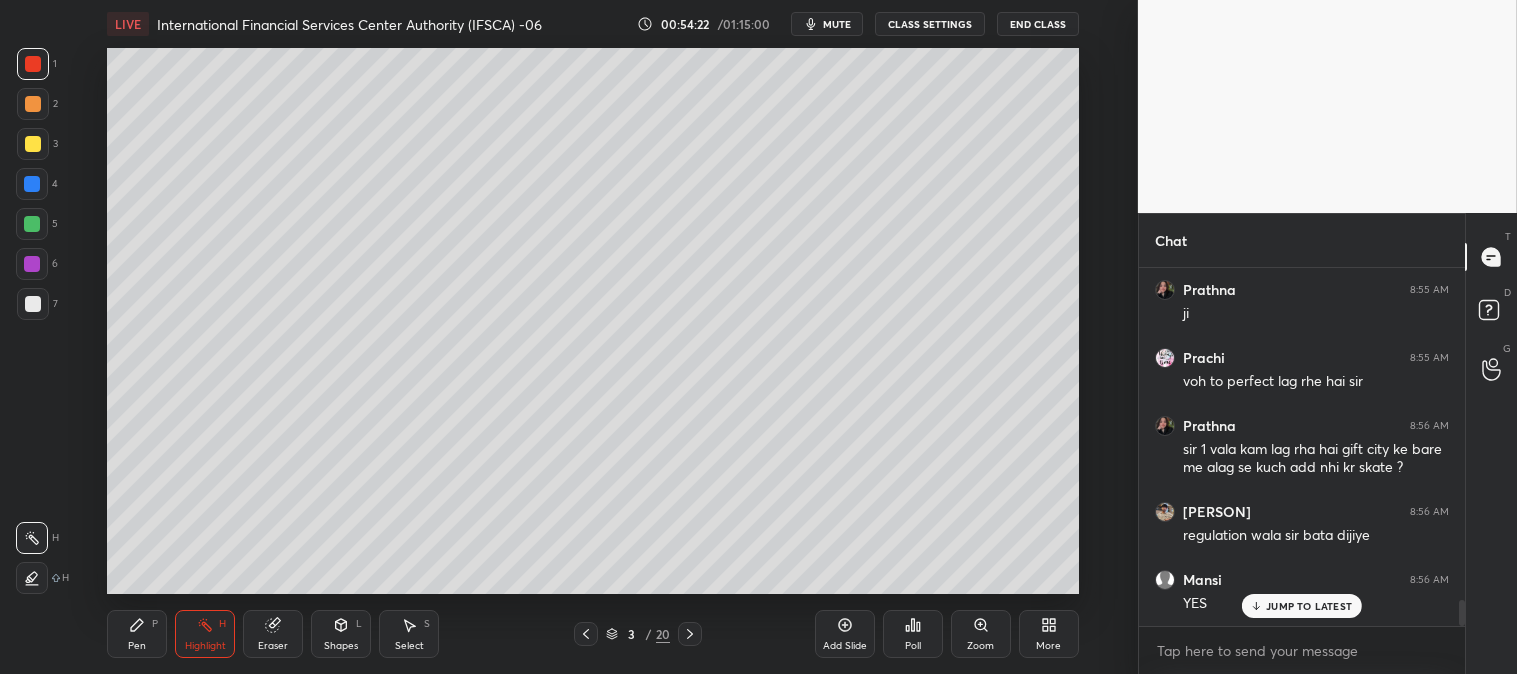 scroll, scrollTop: 4587, scrollLeft: 0, axis: vertical 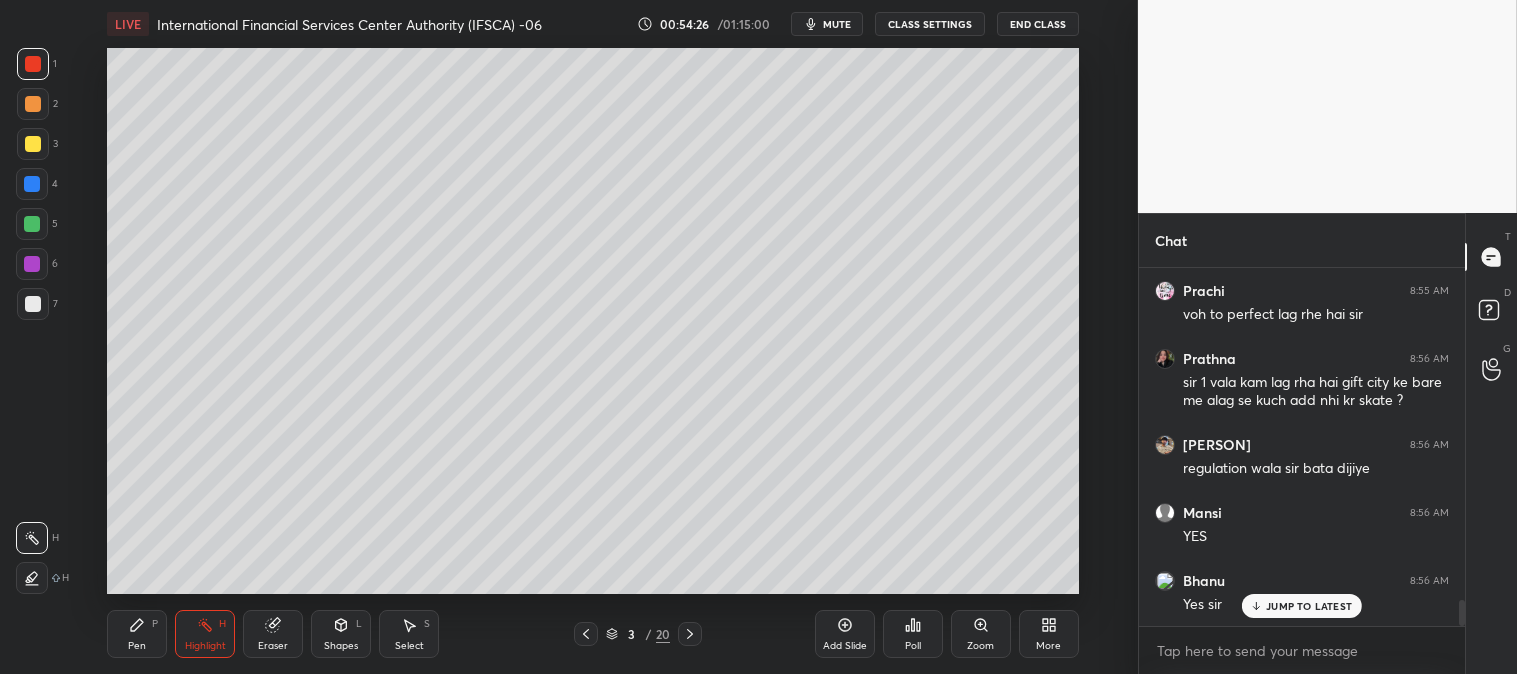 click 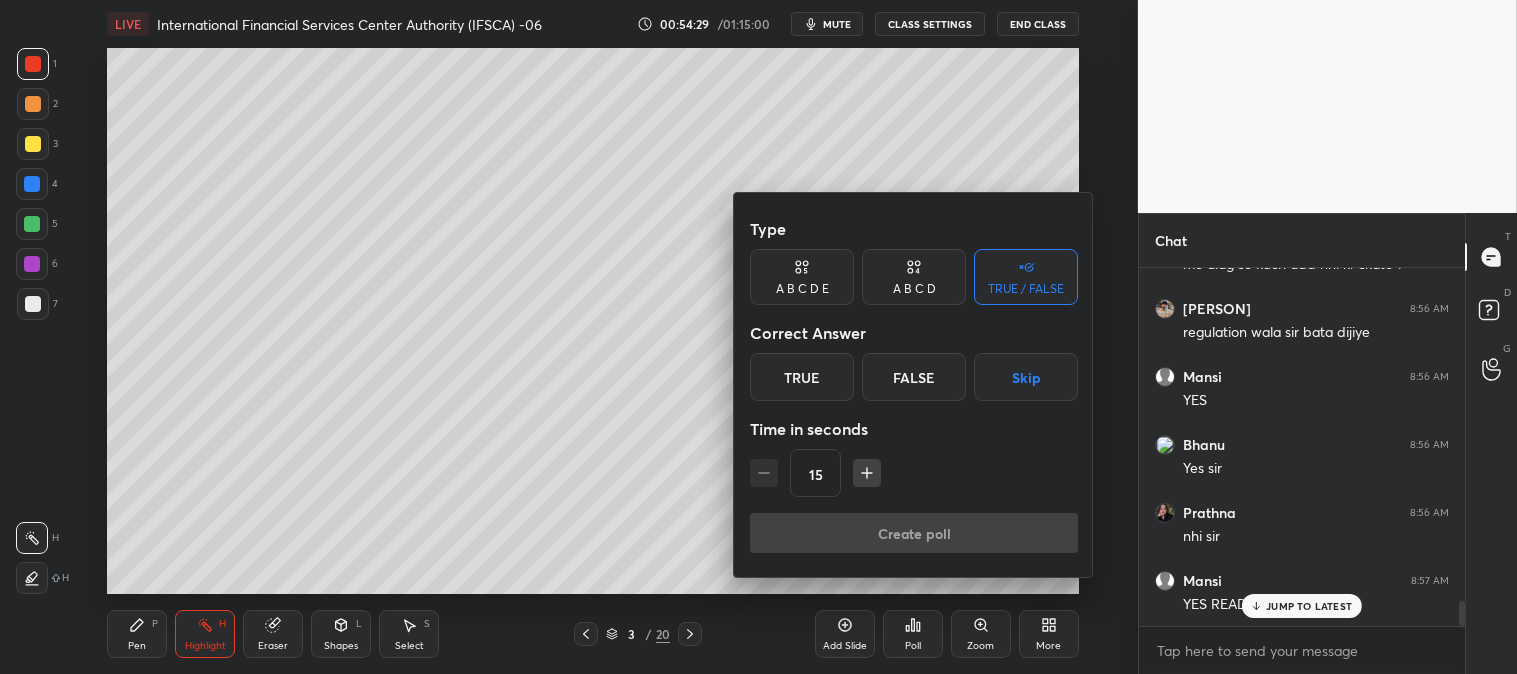 scroll, scrollTop: 4791, scrollLeft: 0, axis: vertical 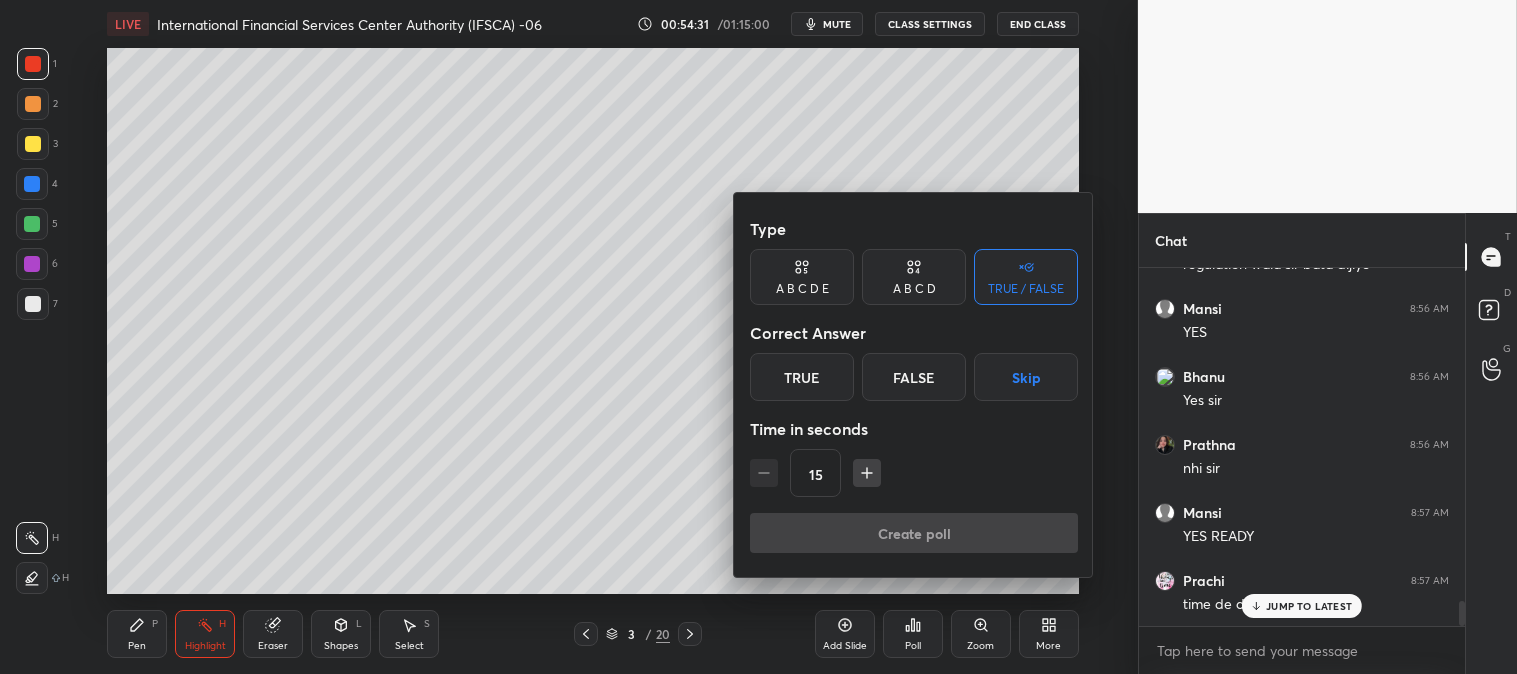 click on "True" at bounding box center [802, 377] 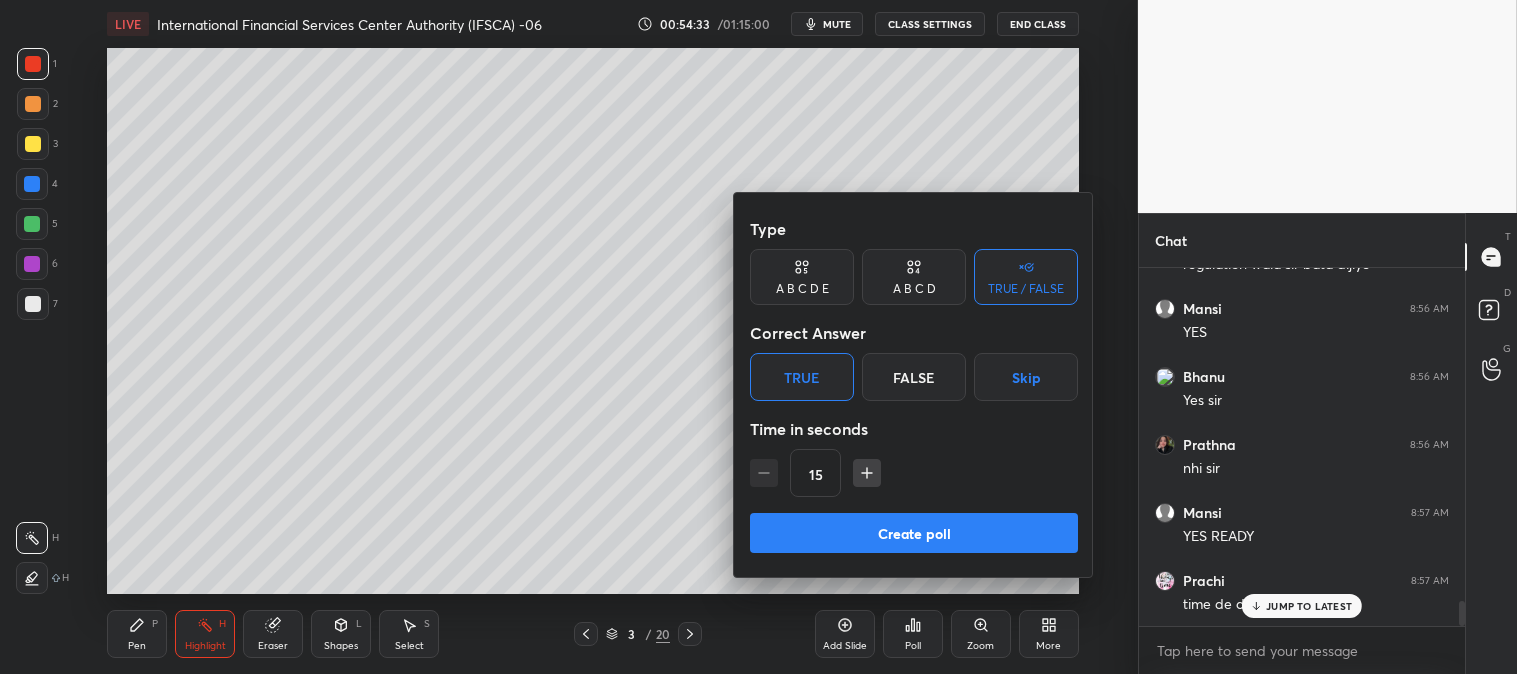 click on "Create poll" at bounding box center [914, 533] 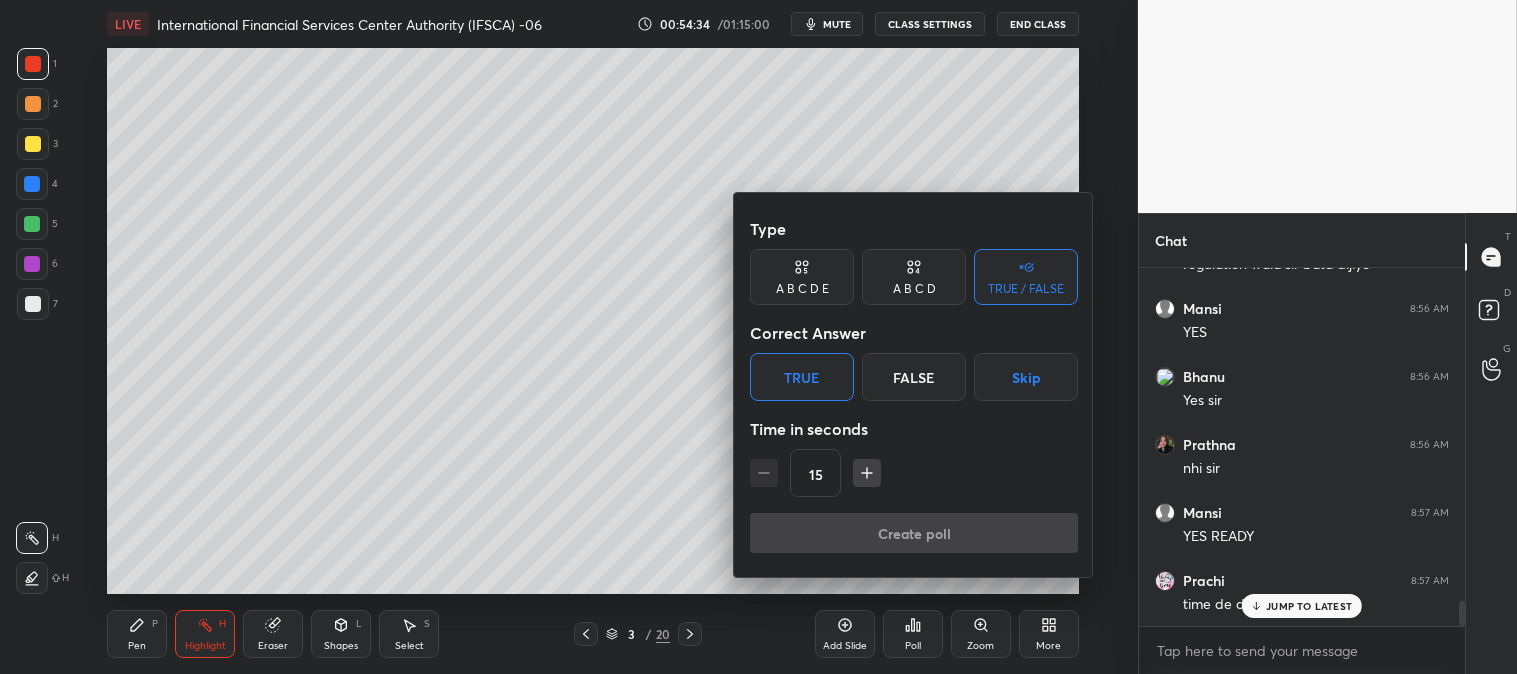 scroll, scrollTop: 320, scrollLeft: 320, axis: both 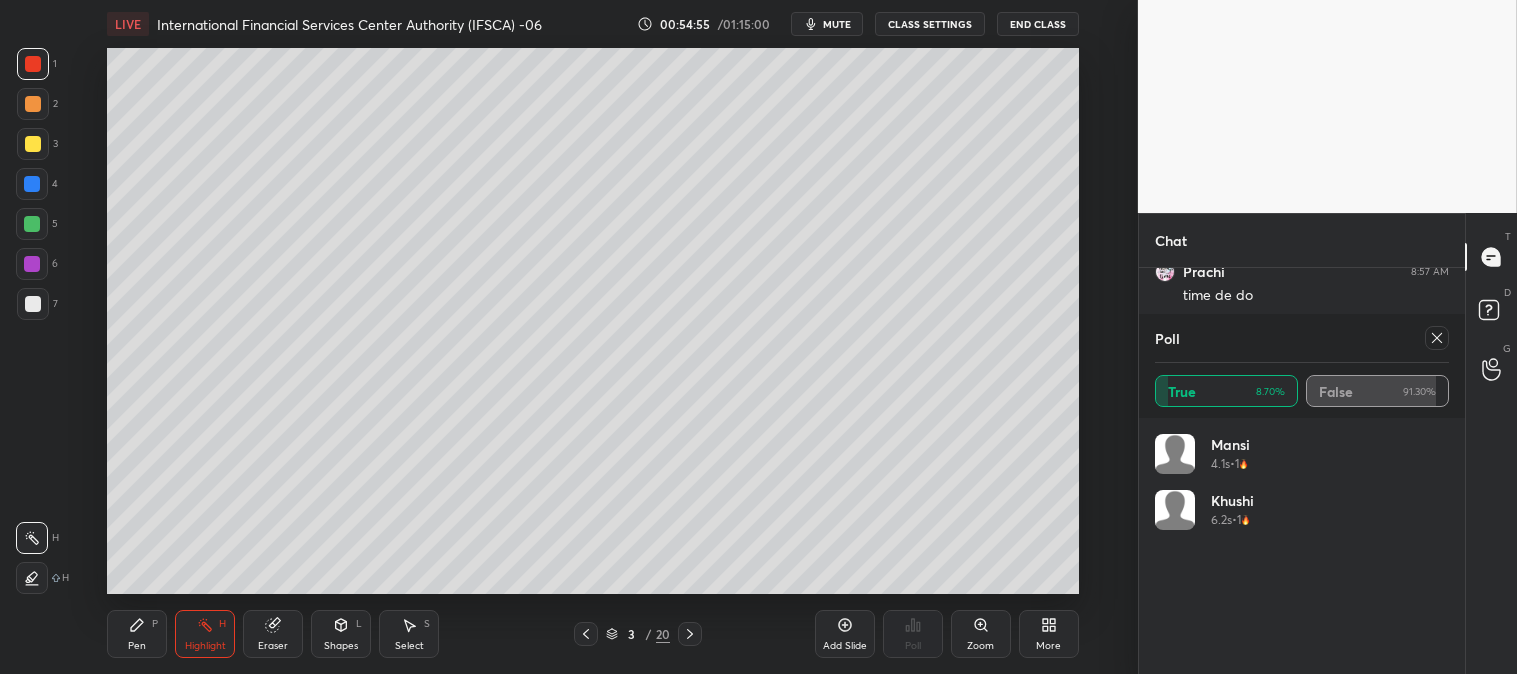 click 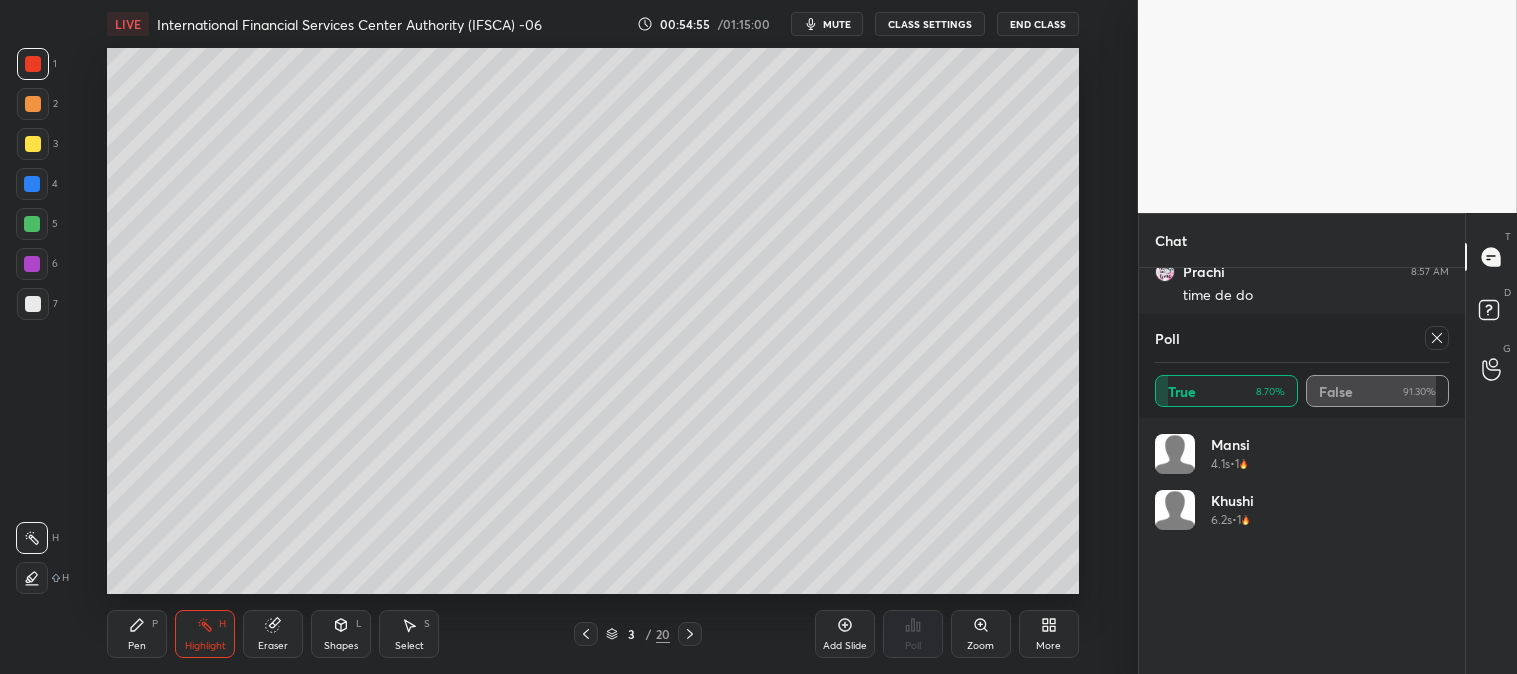 scroll, scrollTop: 88, scrollLeft: 288, axis: both 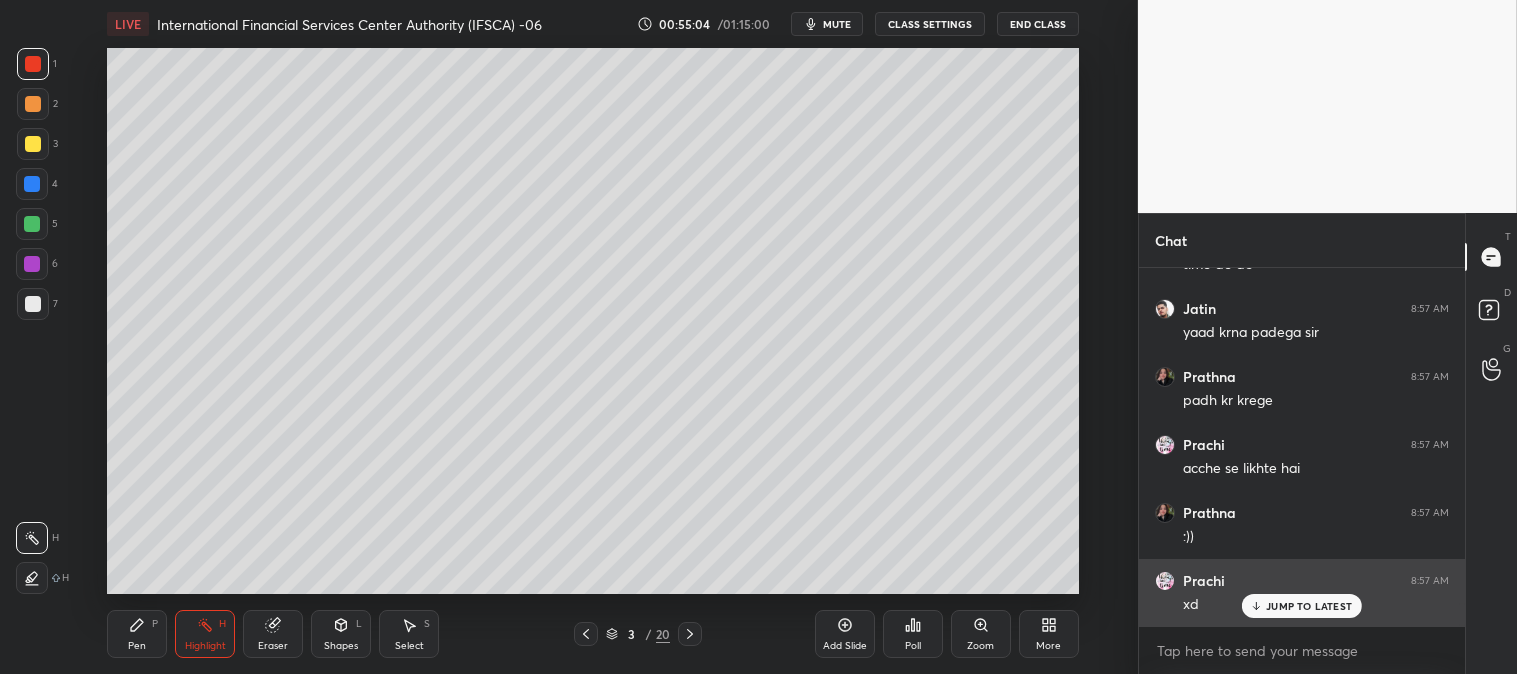 click on "JUMP TO LATEST" at bounding box center (1309, 606) 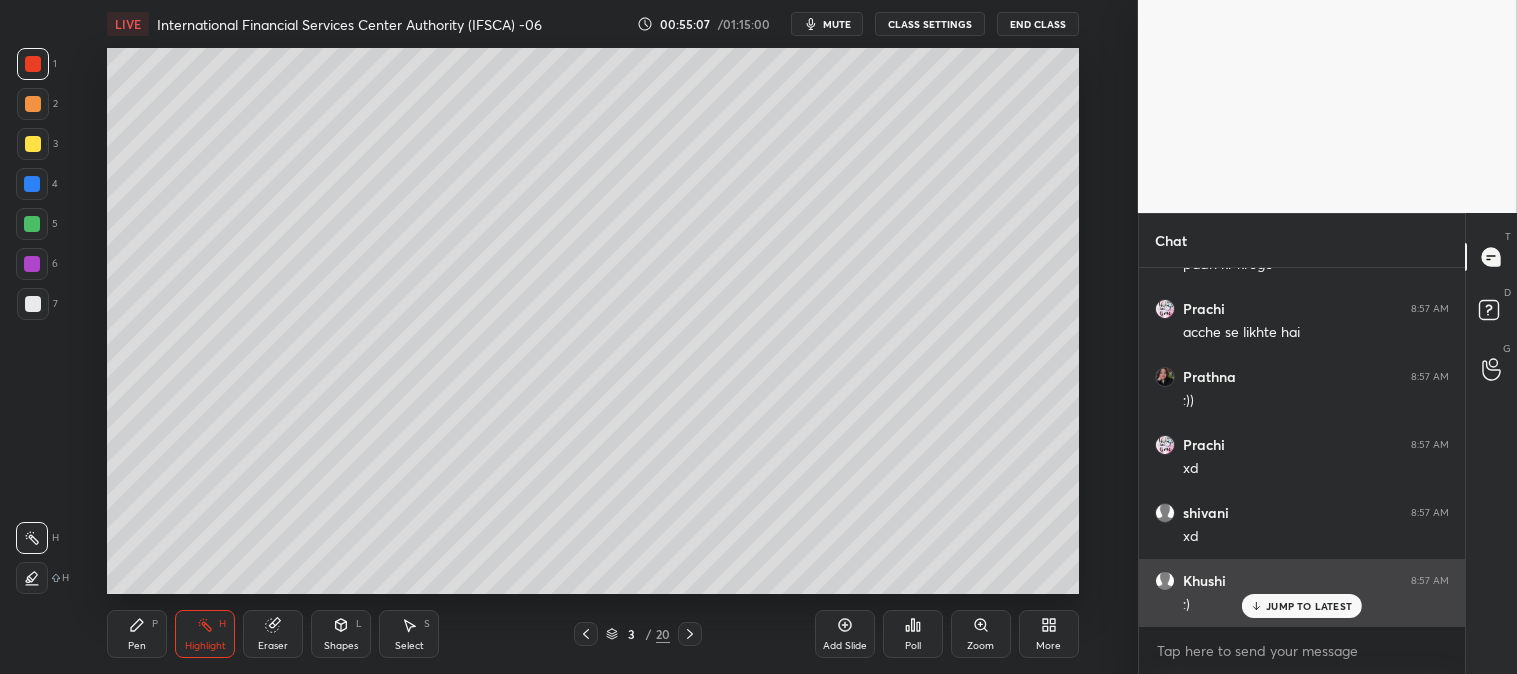 click on "JUMP TO LATEST" at bounding box center [1309, 606] 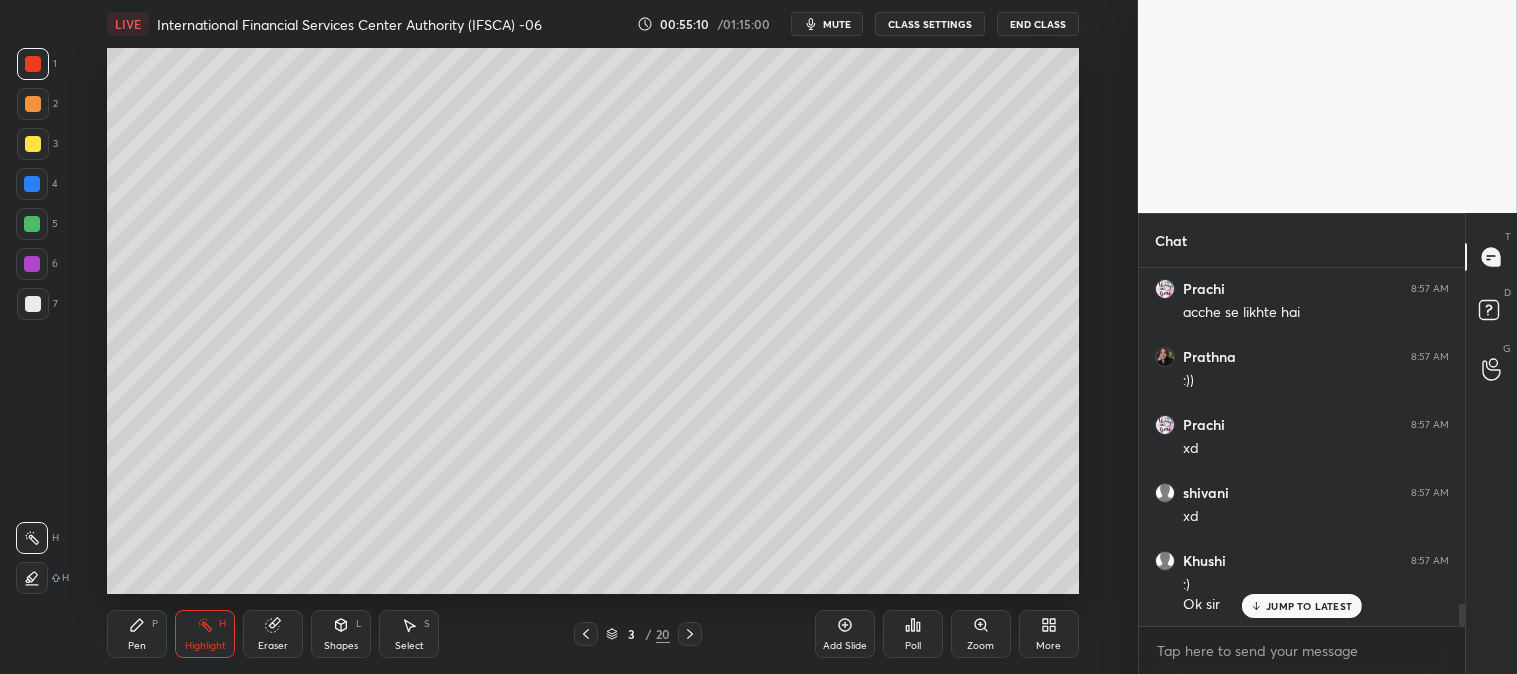 click on "JUMP TO LATEST" at bounding box center (1302, 606) 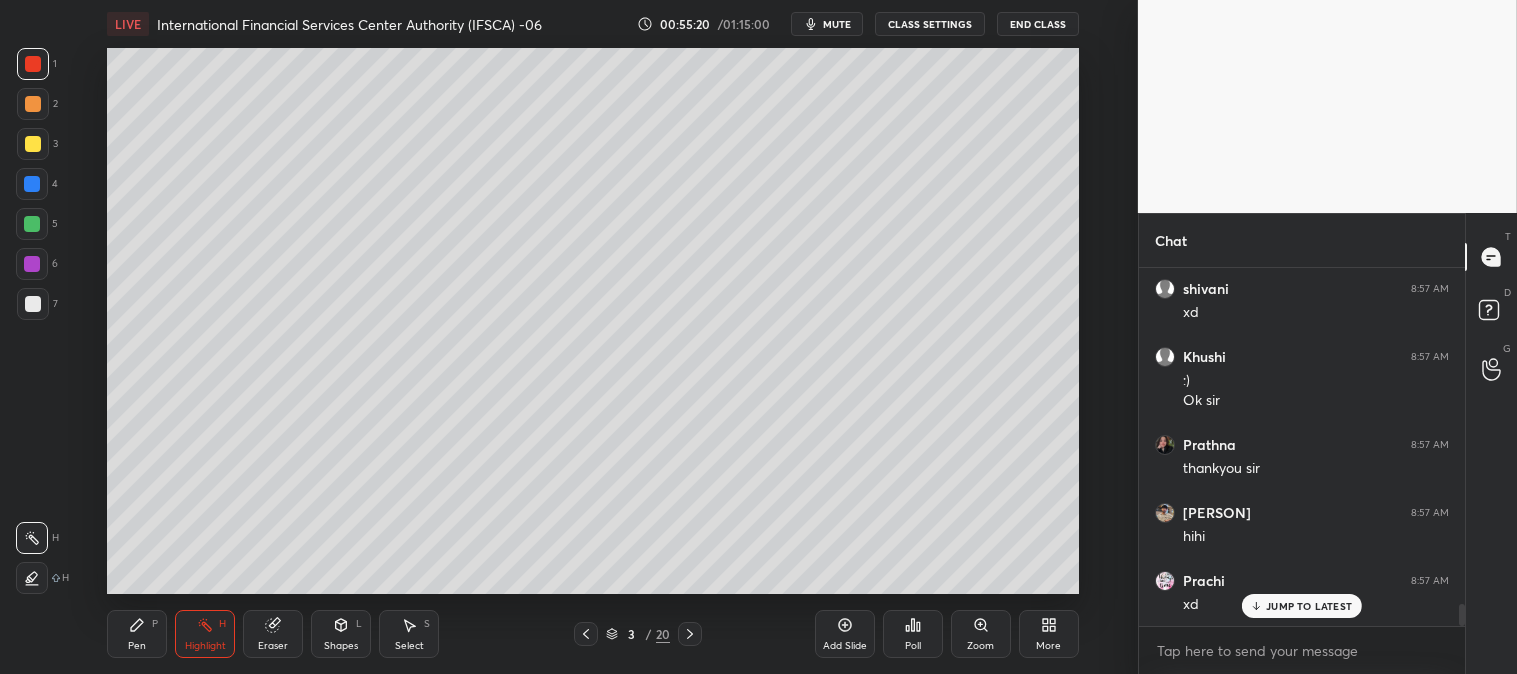click on "JUMP TO LATEST" at bounding box center (1309, 606) 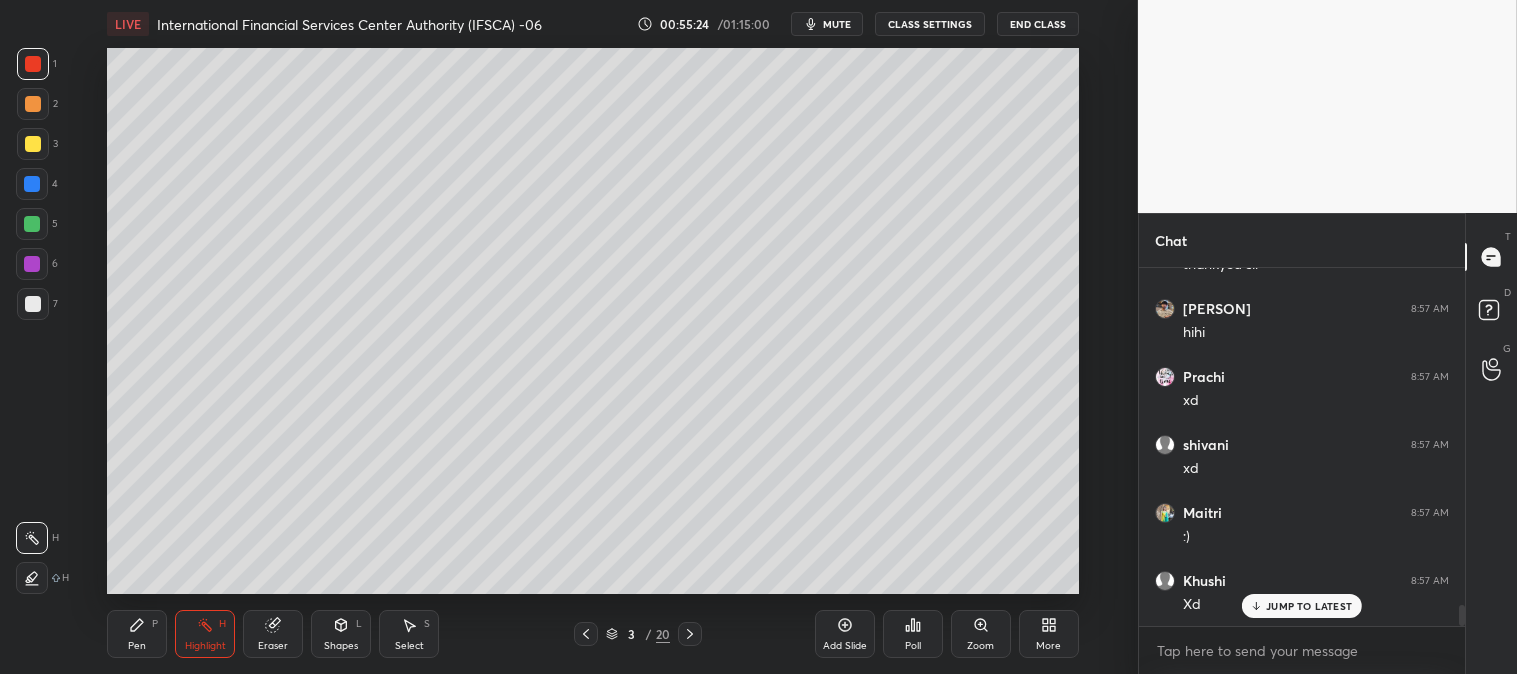 click on "JUMP TO LATEST" at bounding box center (1309, 606) 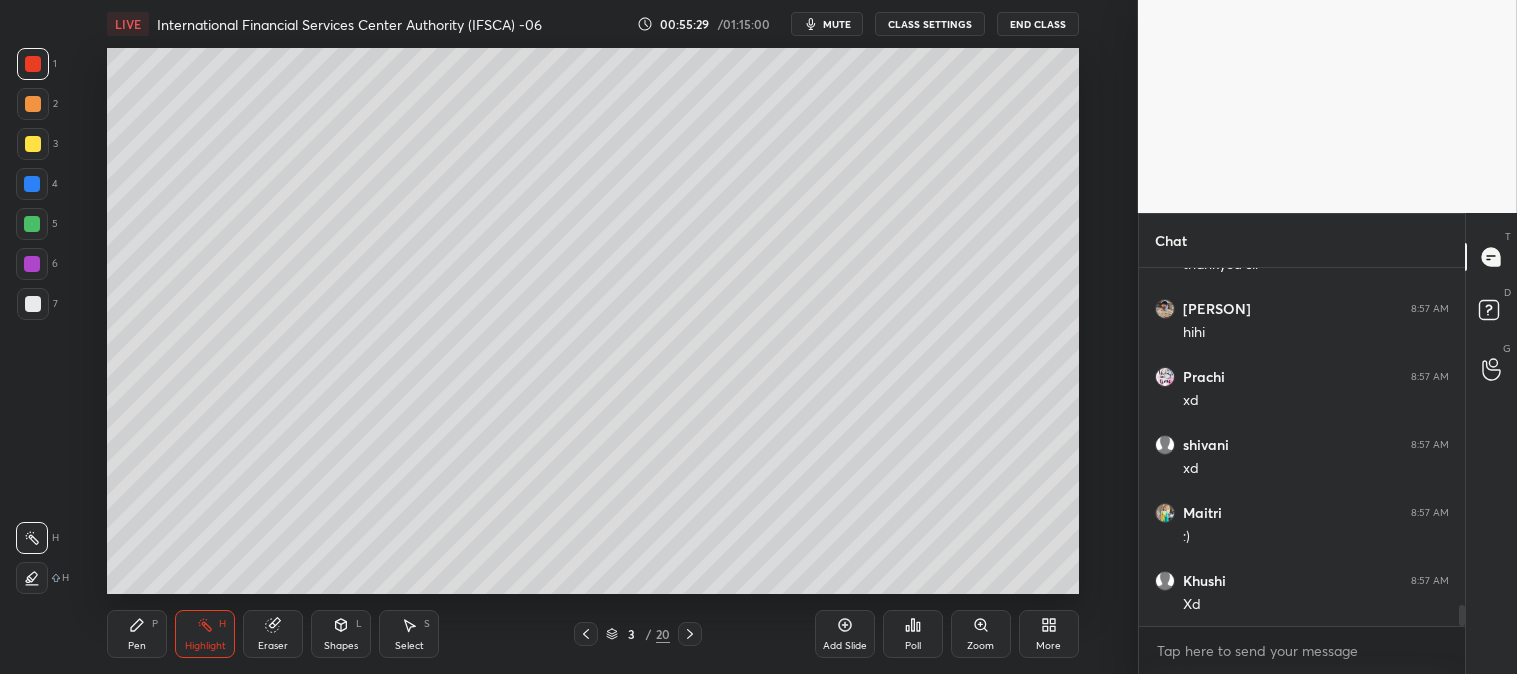 click on "End Class" at bounding box center [1038, 24] 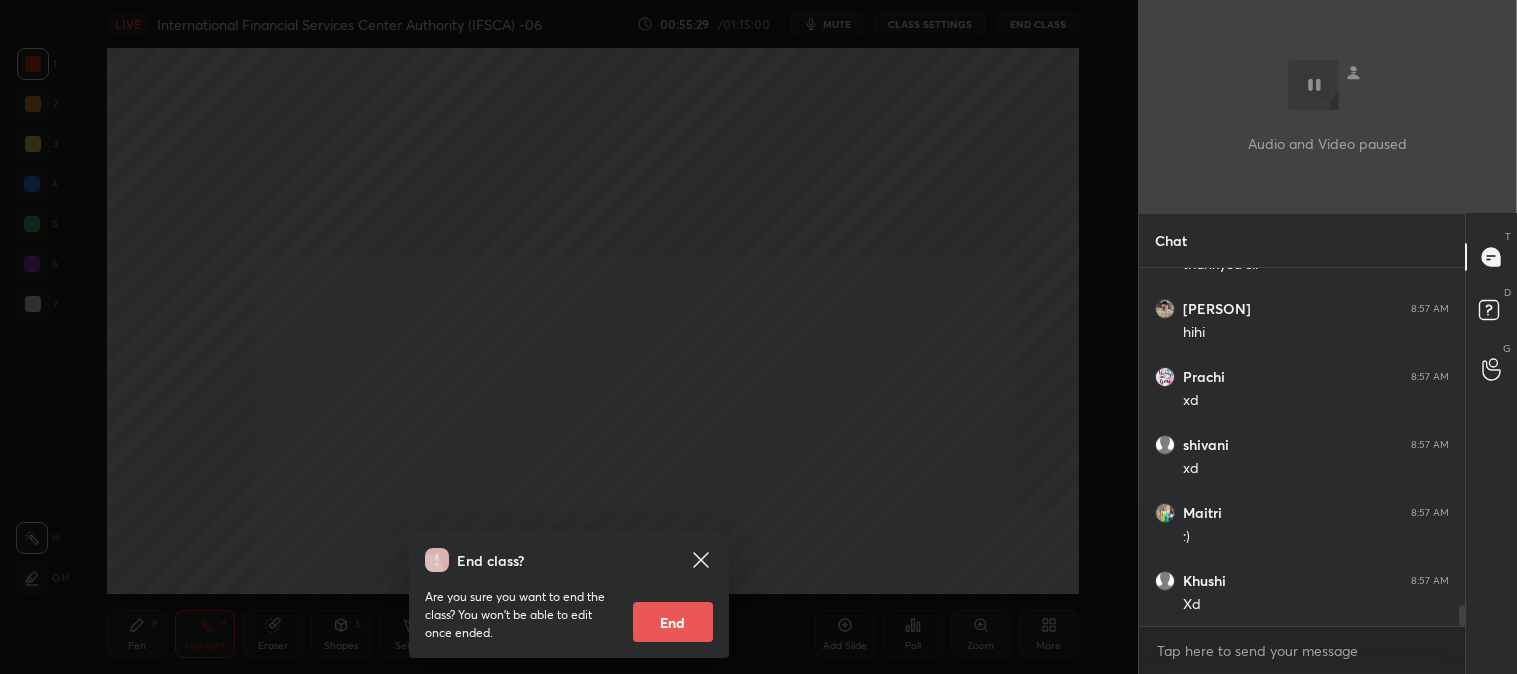 click on "End" at bounding box center [673, 622] 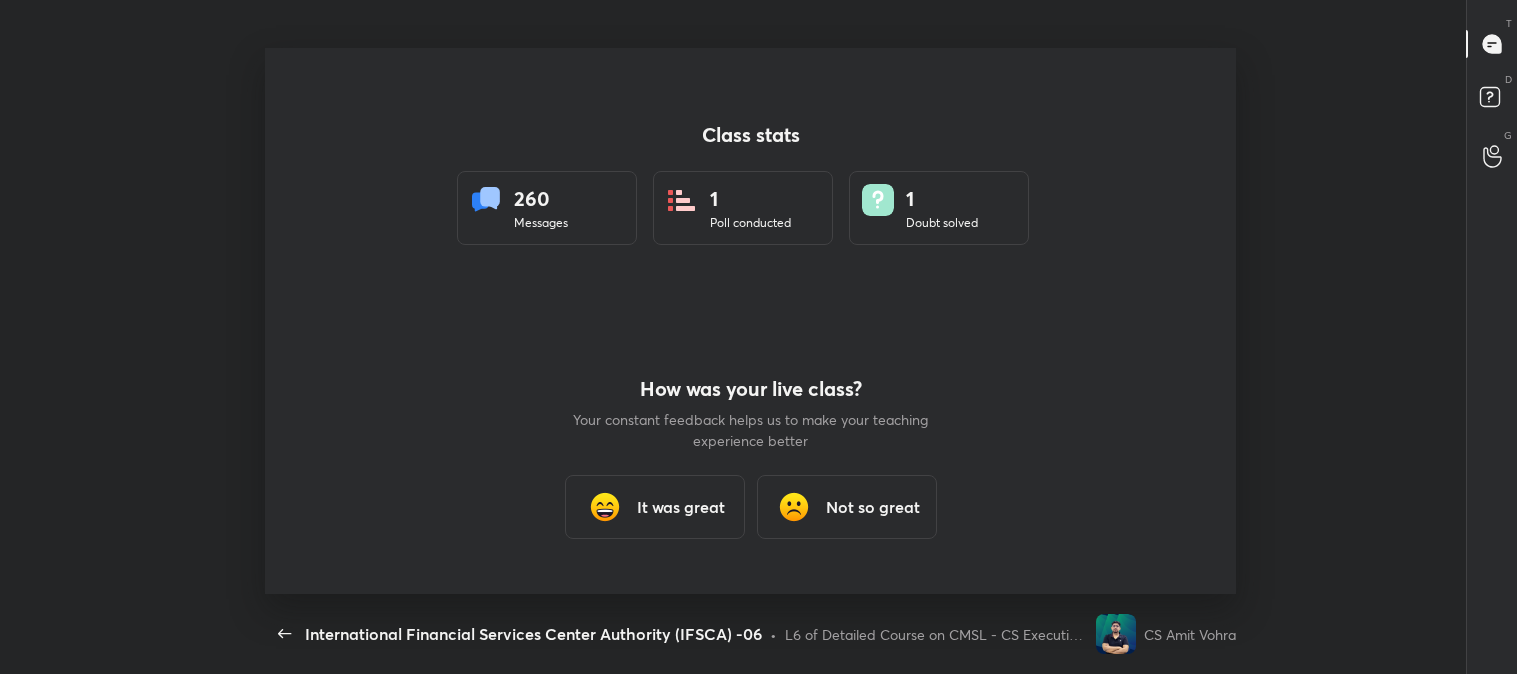 type on "x" 